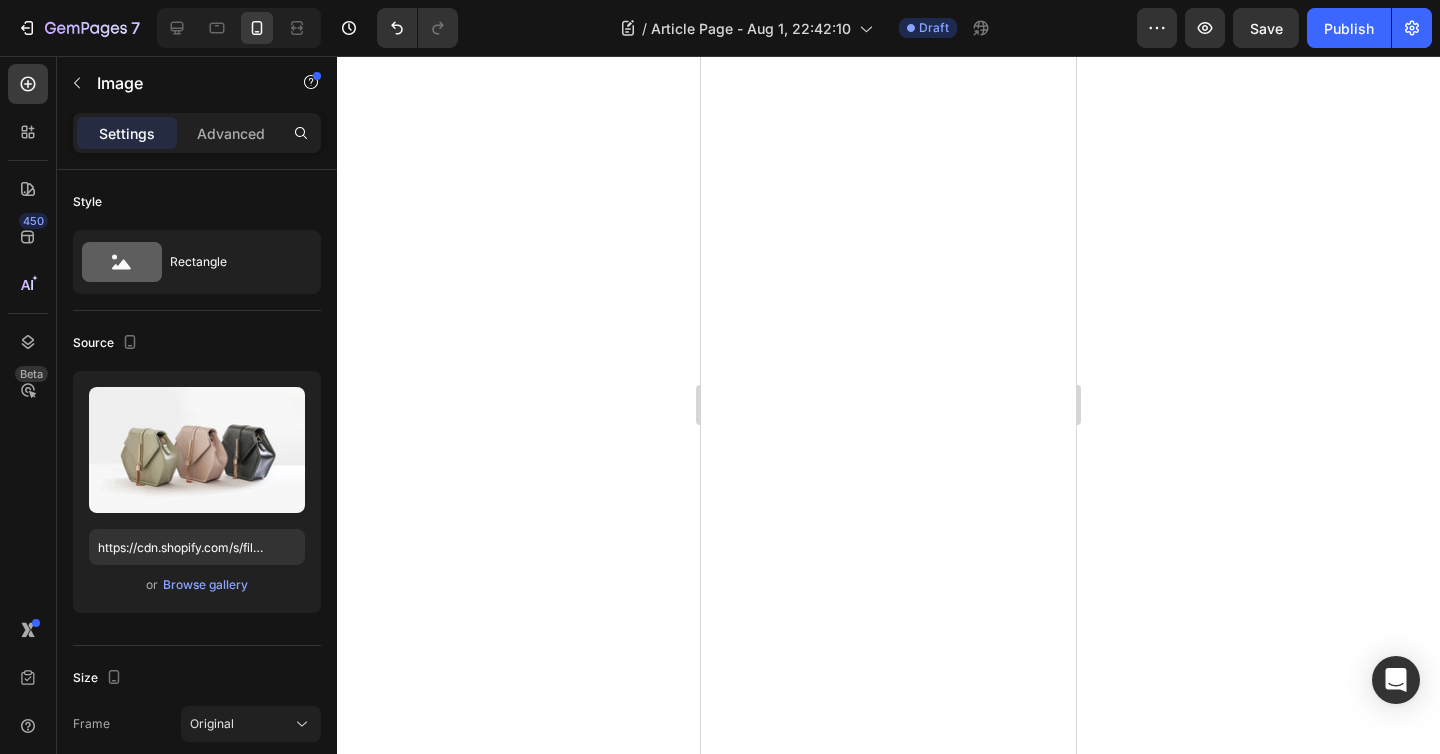 scroll, scrollTop: 0, scrollLeft: 0, axis: both 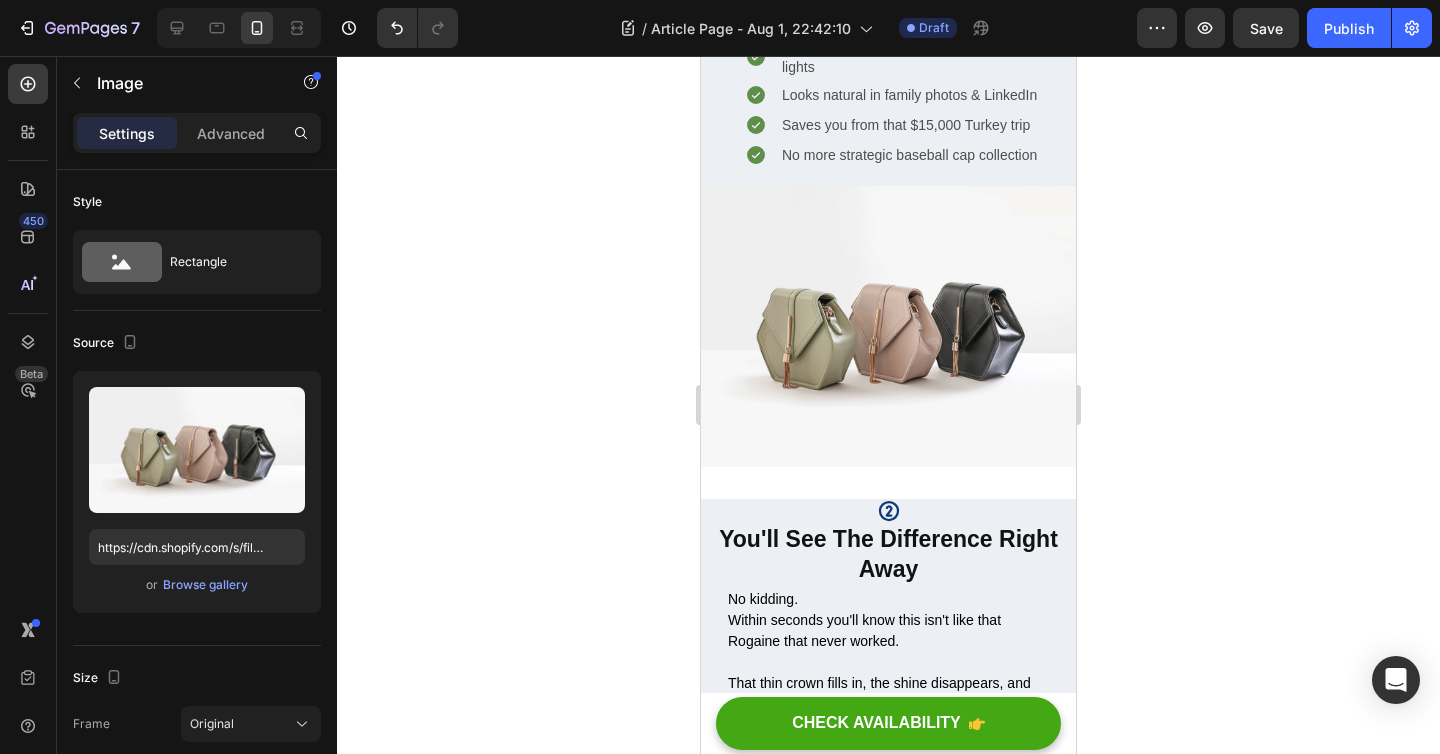 click 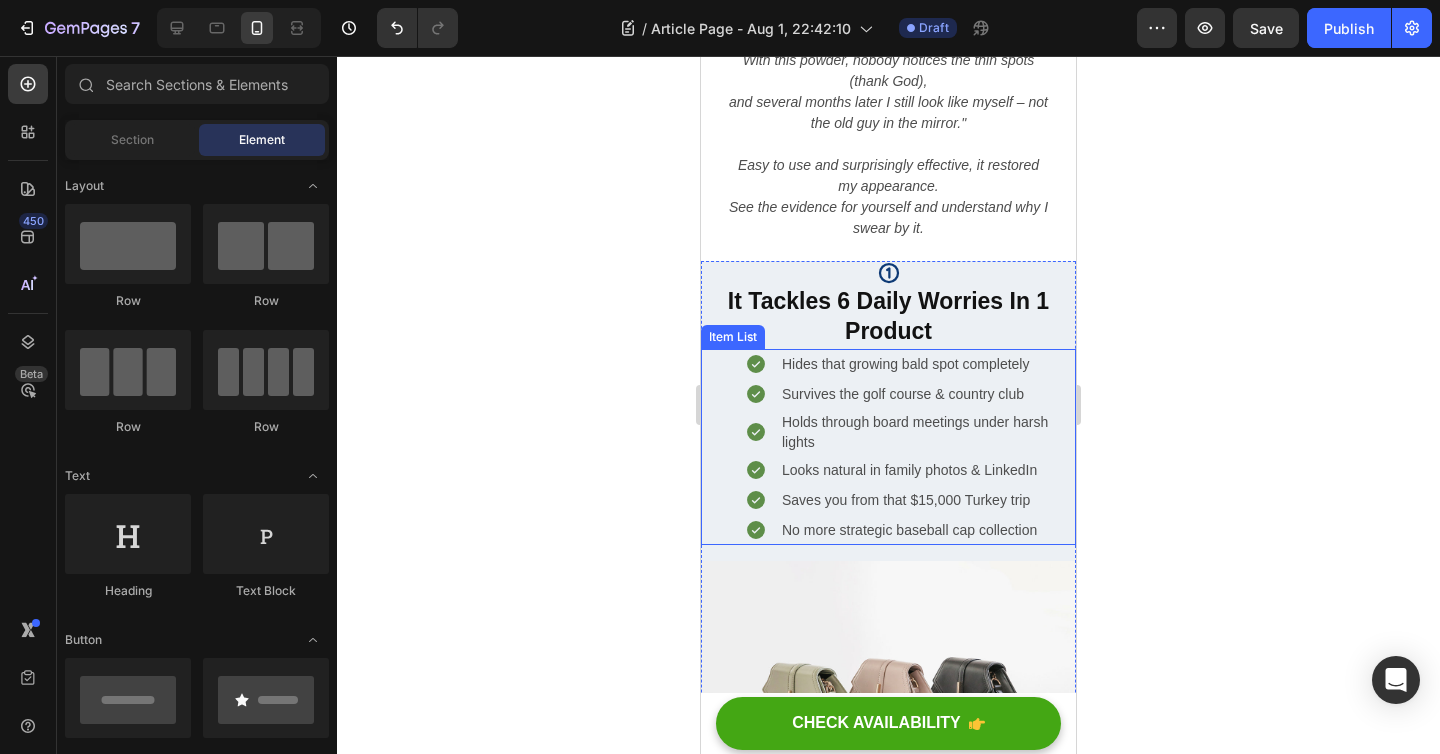 scroll, scrollTop: 343, scrollLeft: 0, axis: vertical 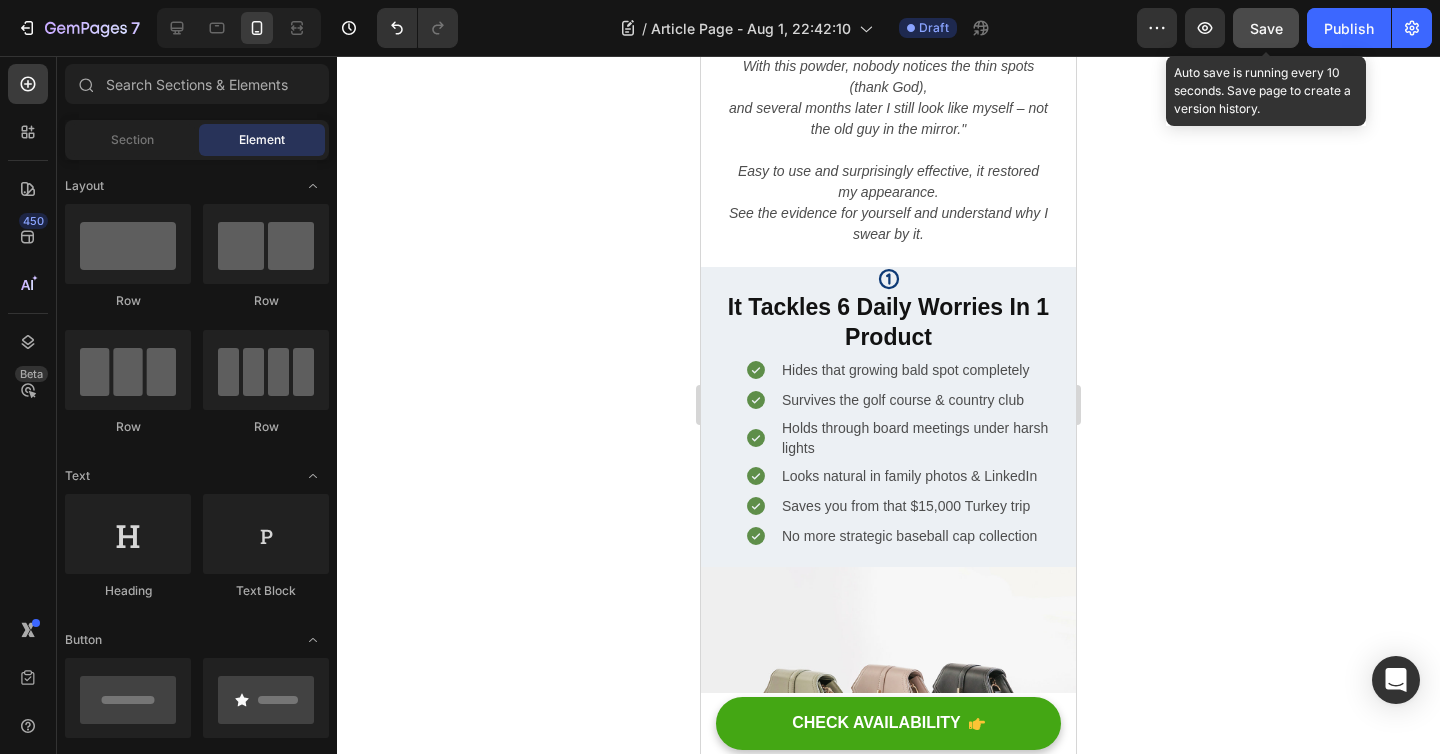 click on "Save" 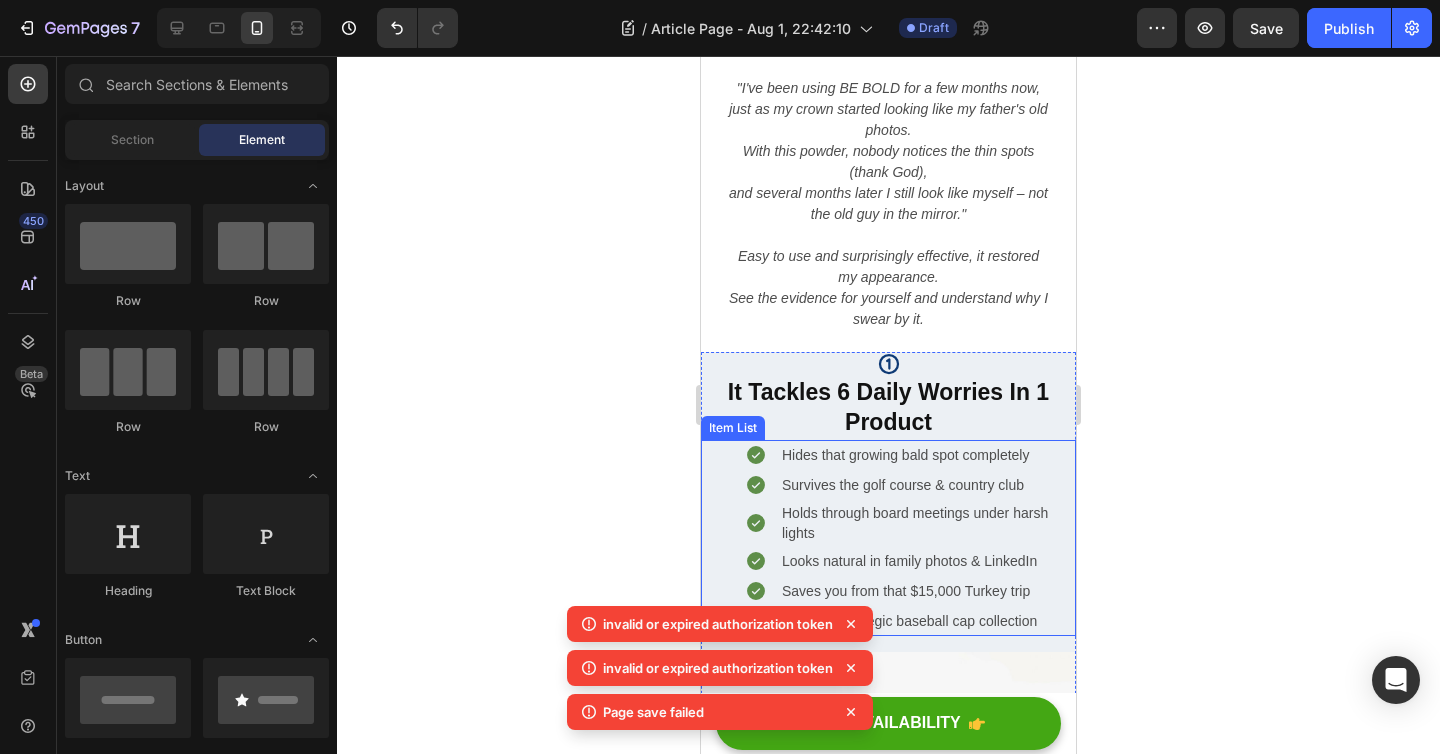 scroll, scrollTop: 0, scrollLeft: 0, axis: both 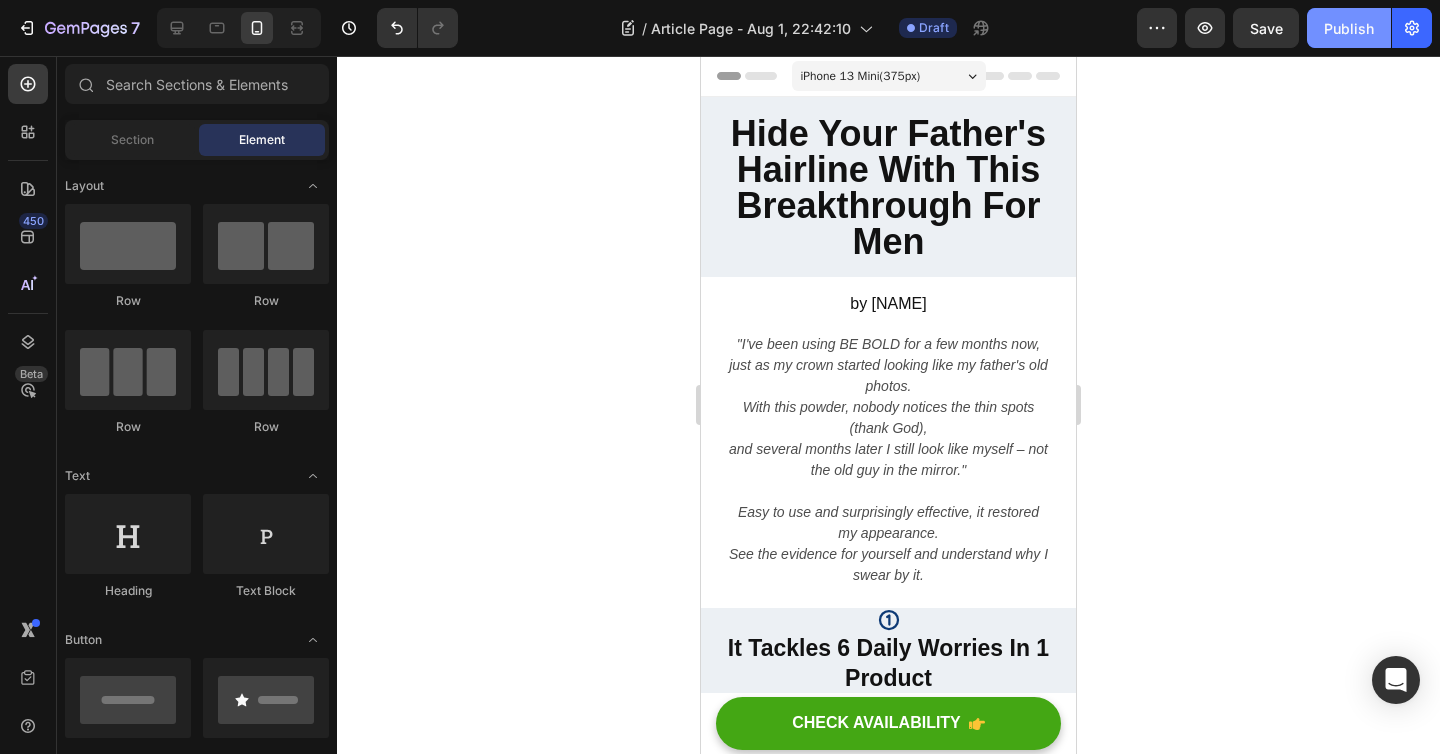click on "Publish" at bounding box center [1349, 28] 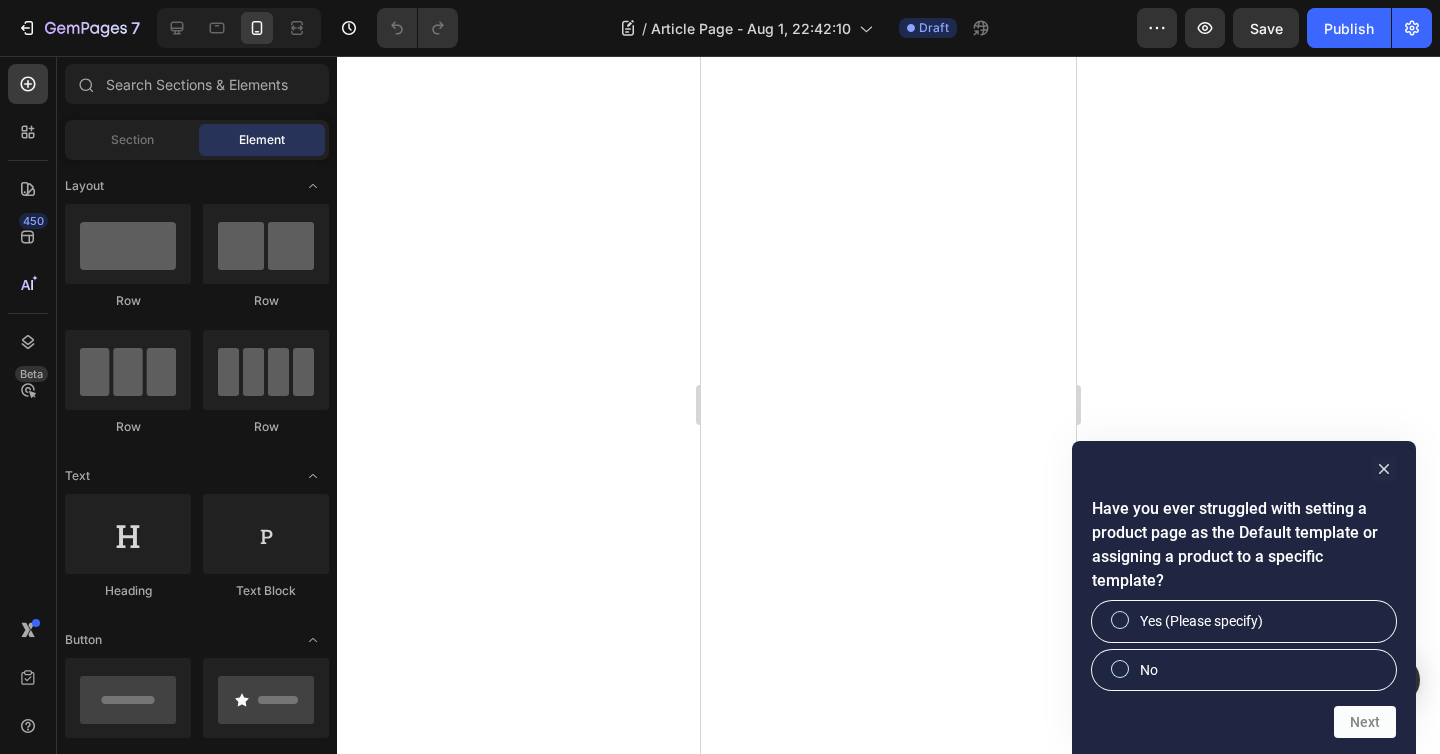 scroll, scrollTop: 0, scrollLeft: 0, axis: both 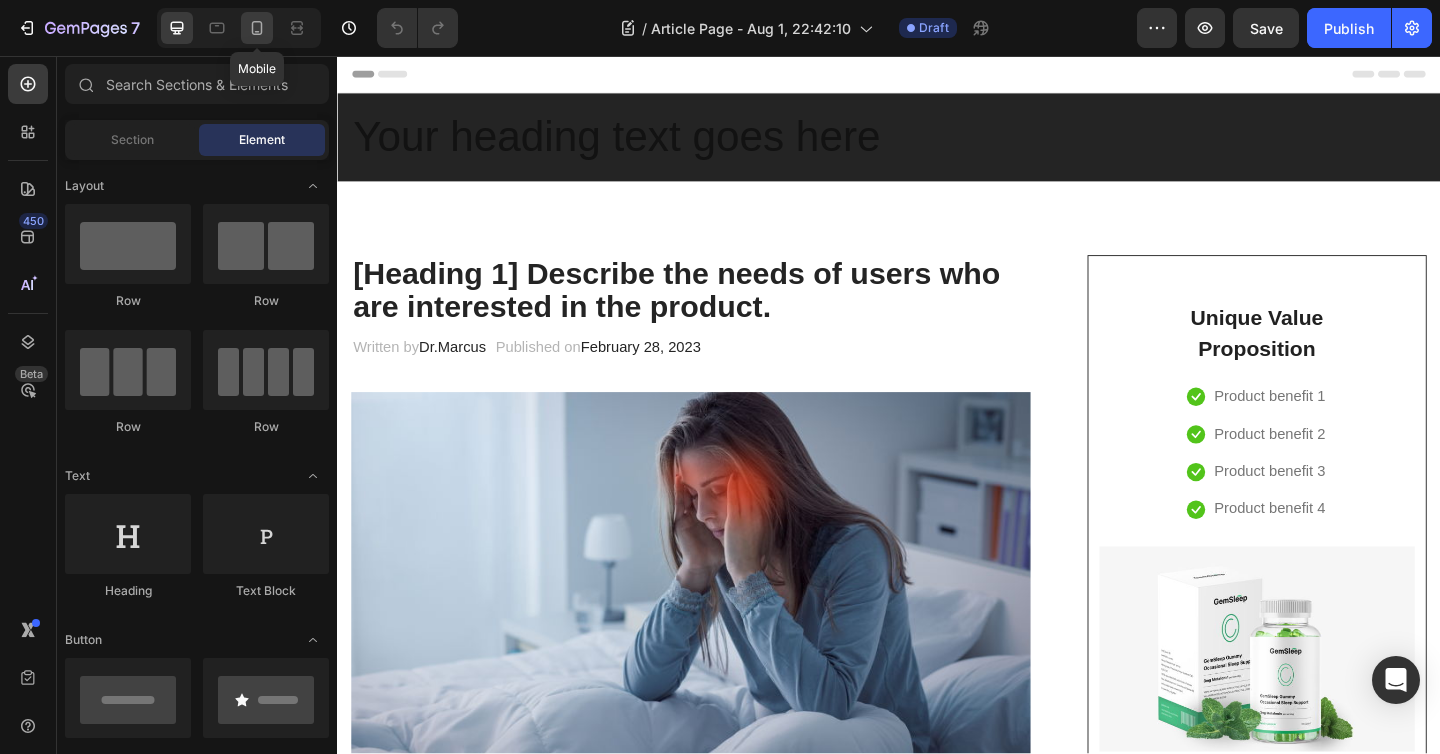 click 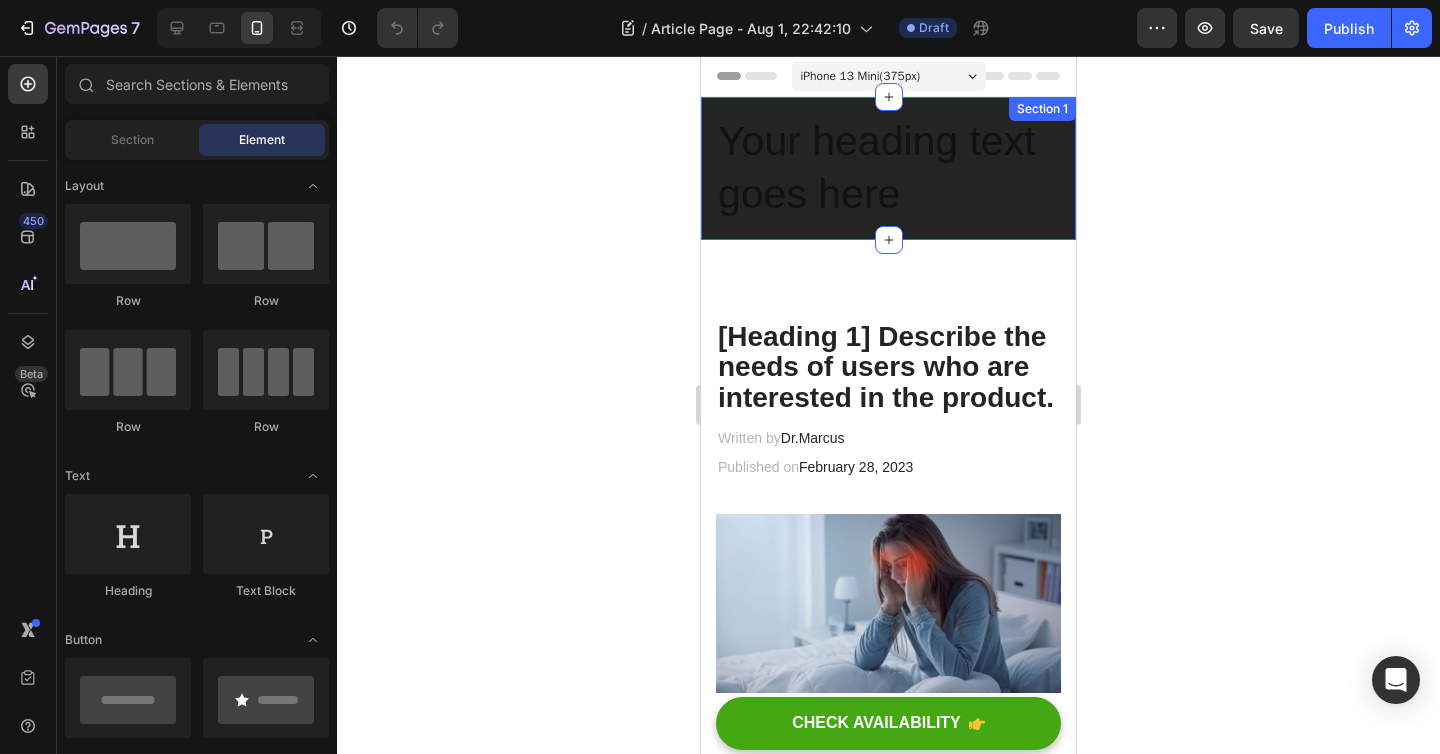 click on "Your heading text goes here Heading Section 1" at bounding box center [888, 168] 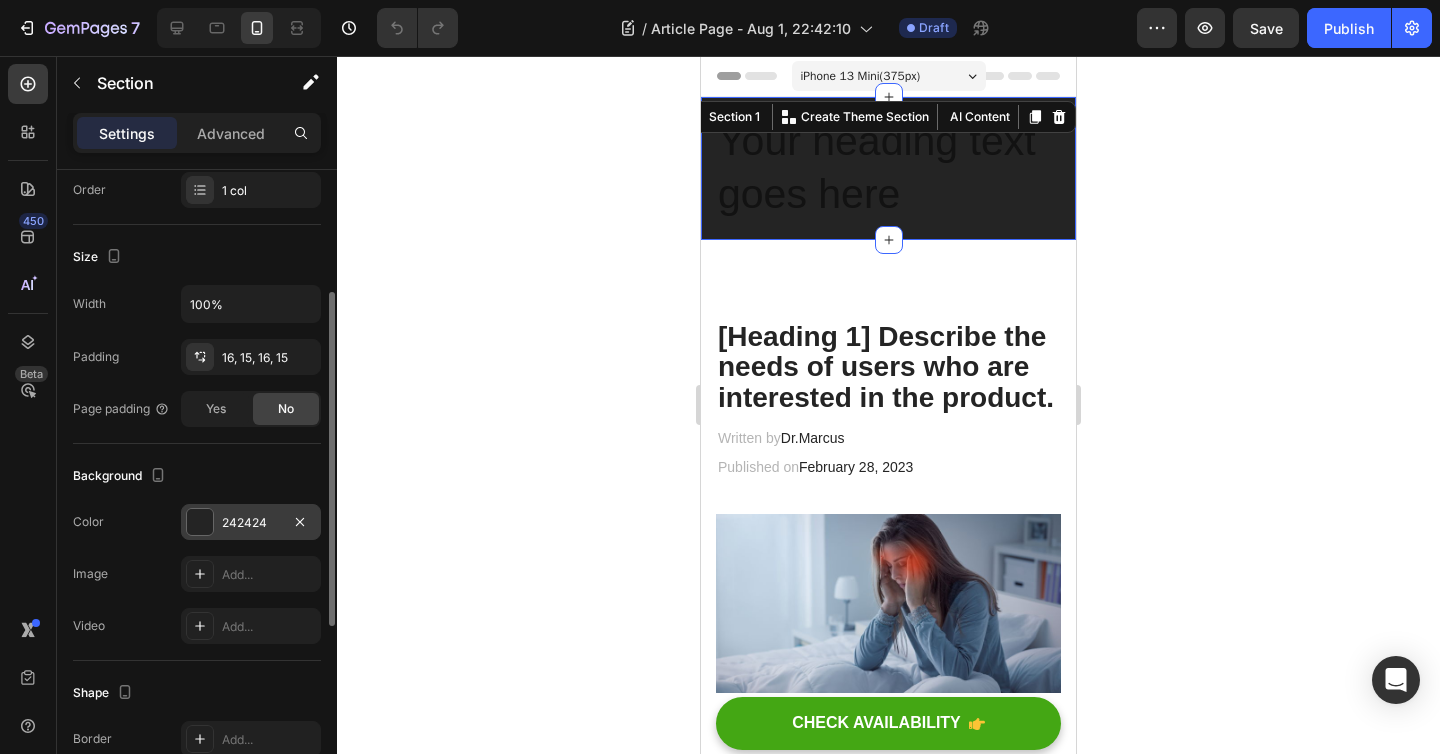 scroll, scrollTop: 284, scrollLeft: 0, axis: vertical 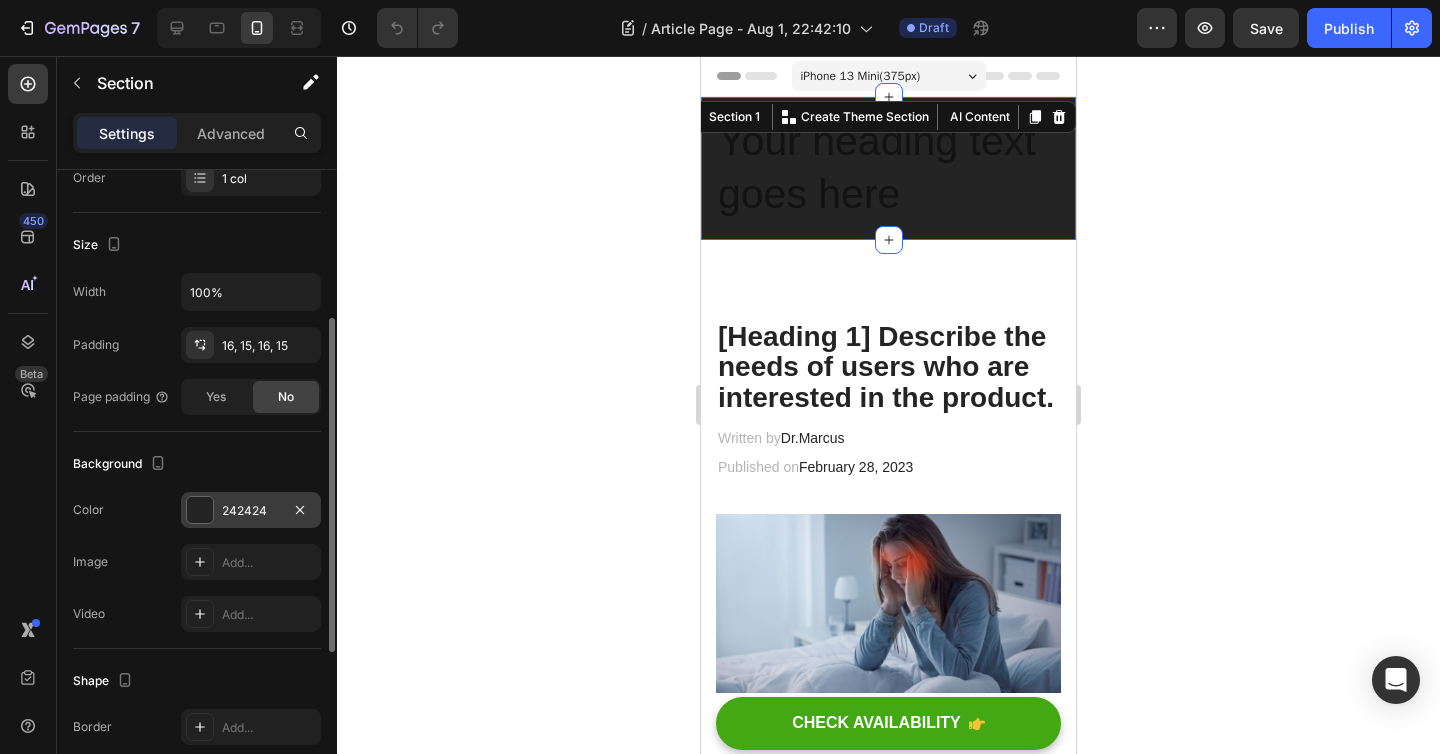 click on "242424" at bounding box center [251, 511] 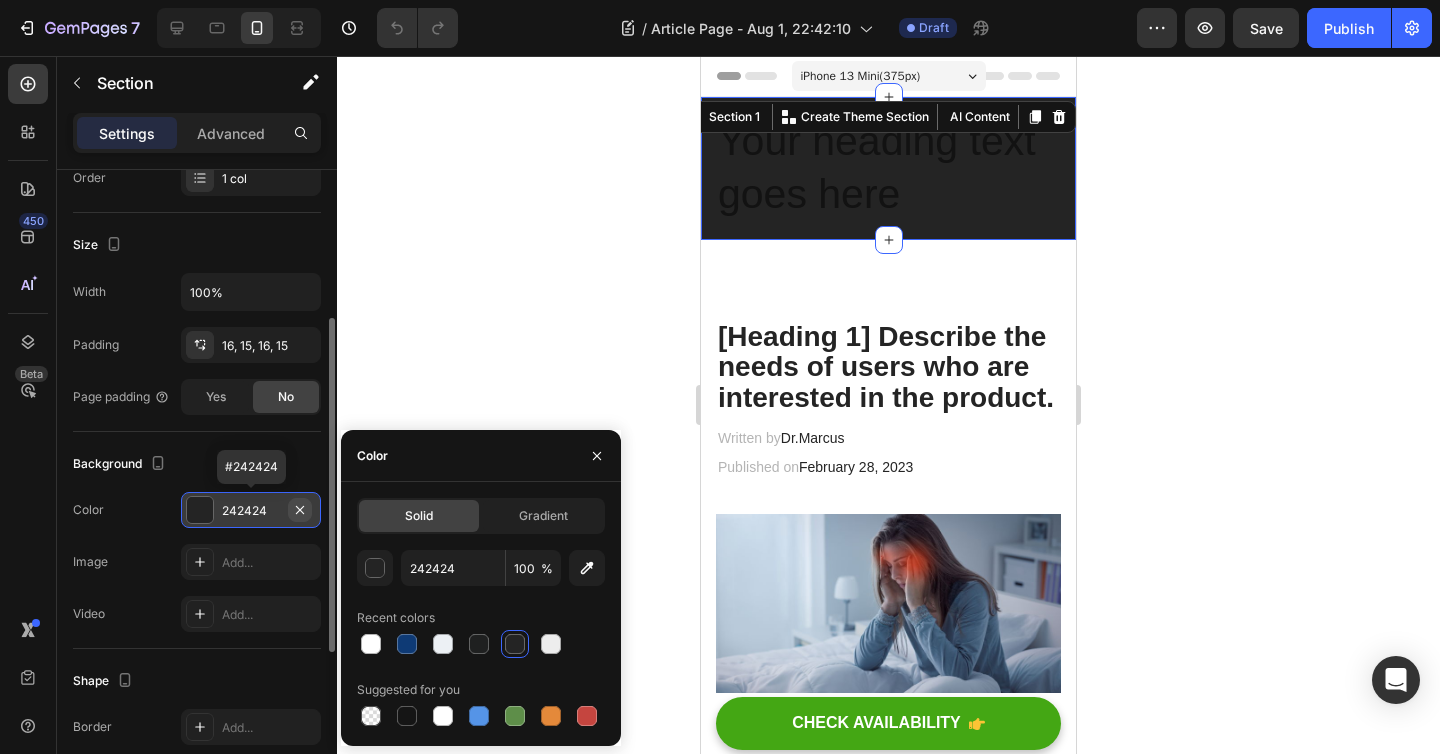 click 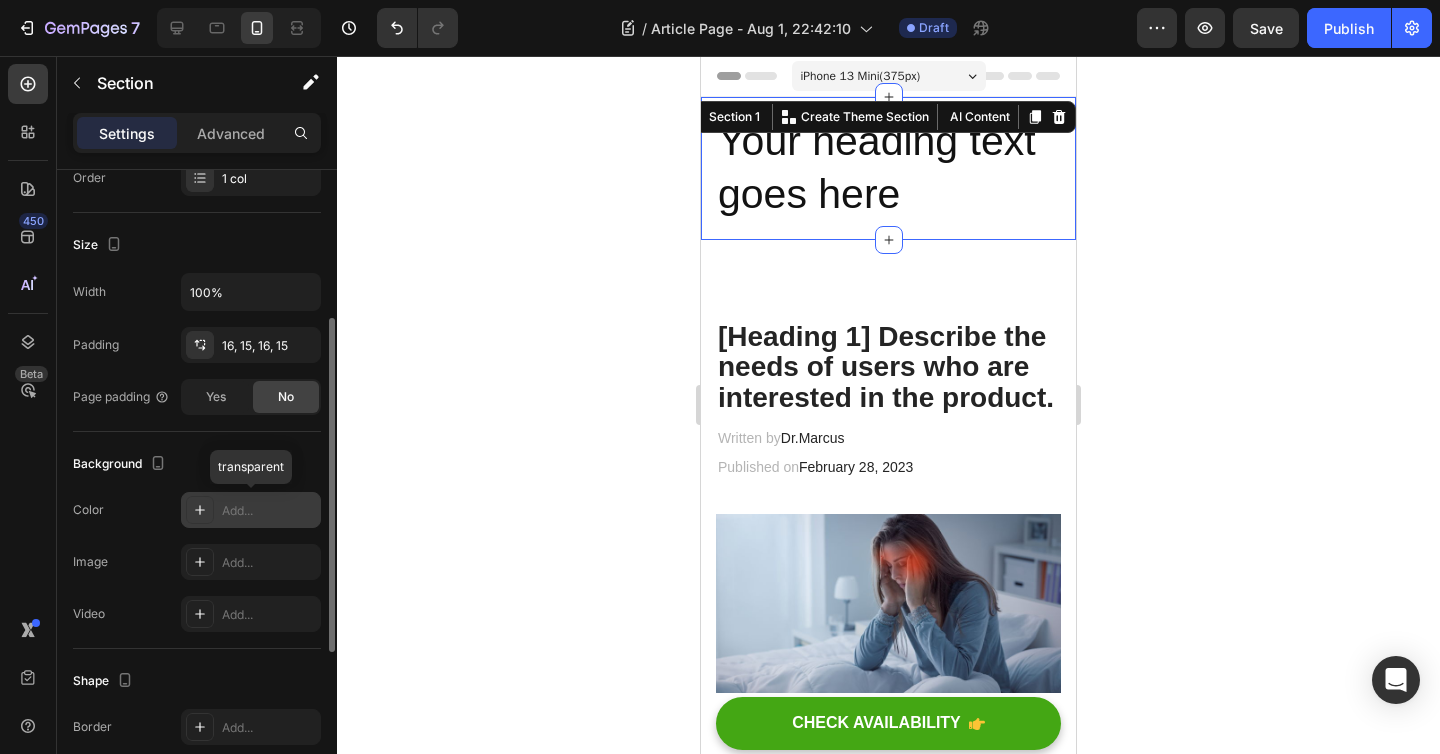 click on "Add..." at bounding box center [269, 511] 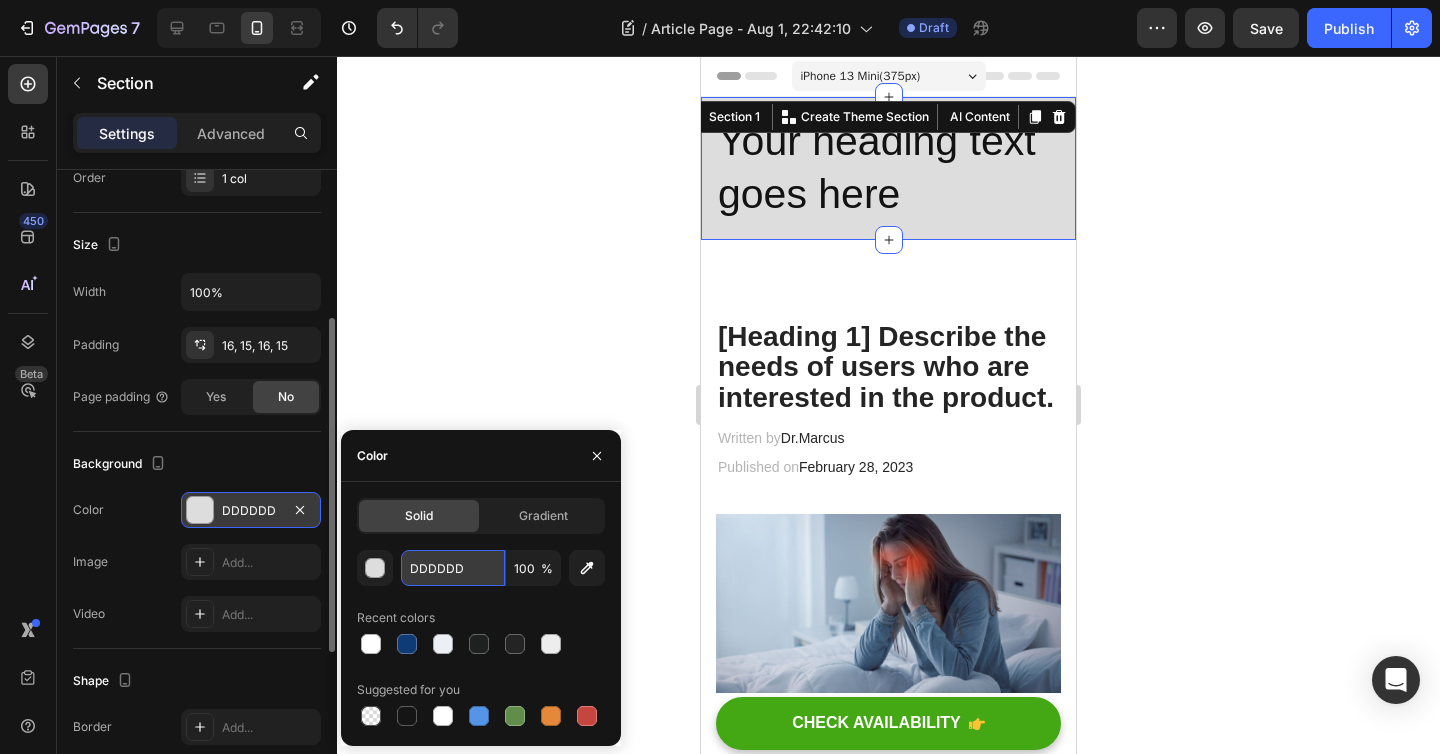 click on "DDDDDD" at bounding box center [453, 568] 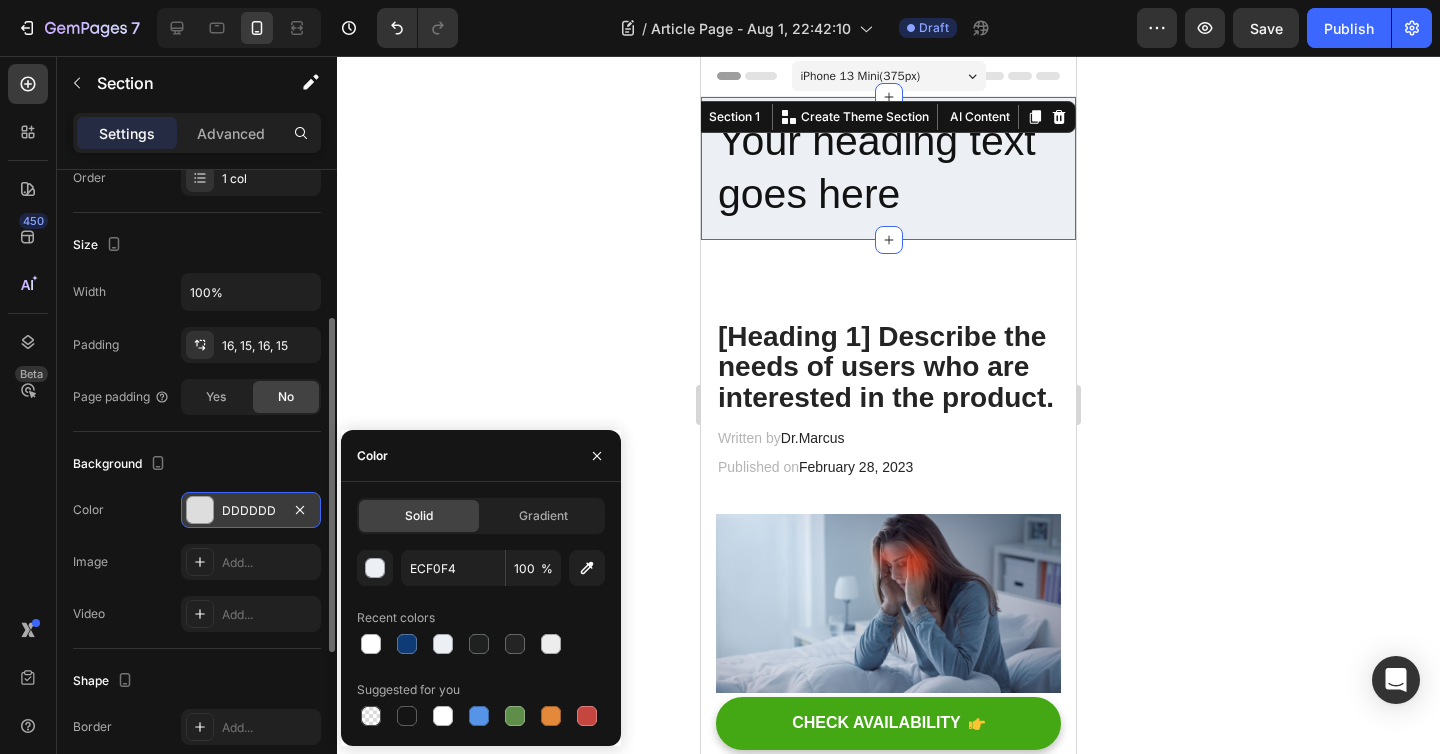 click on "Background" at bounding box center (197, 464) 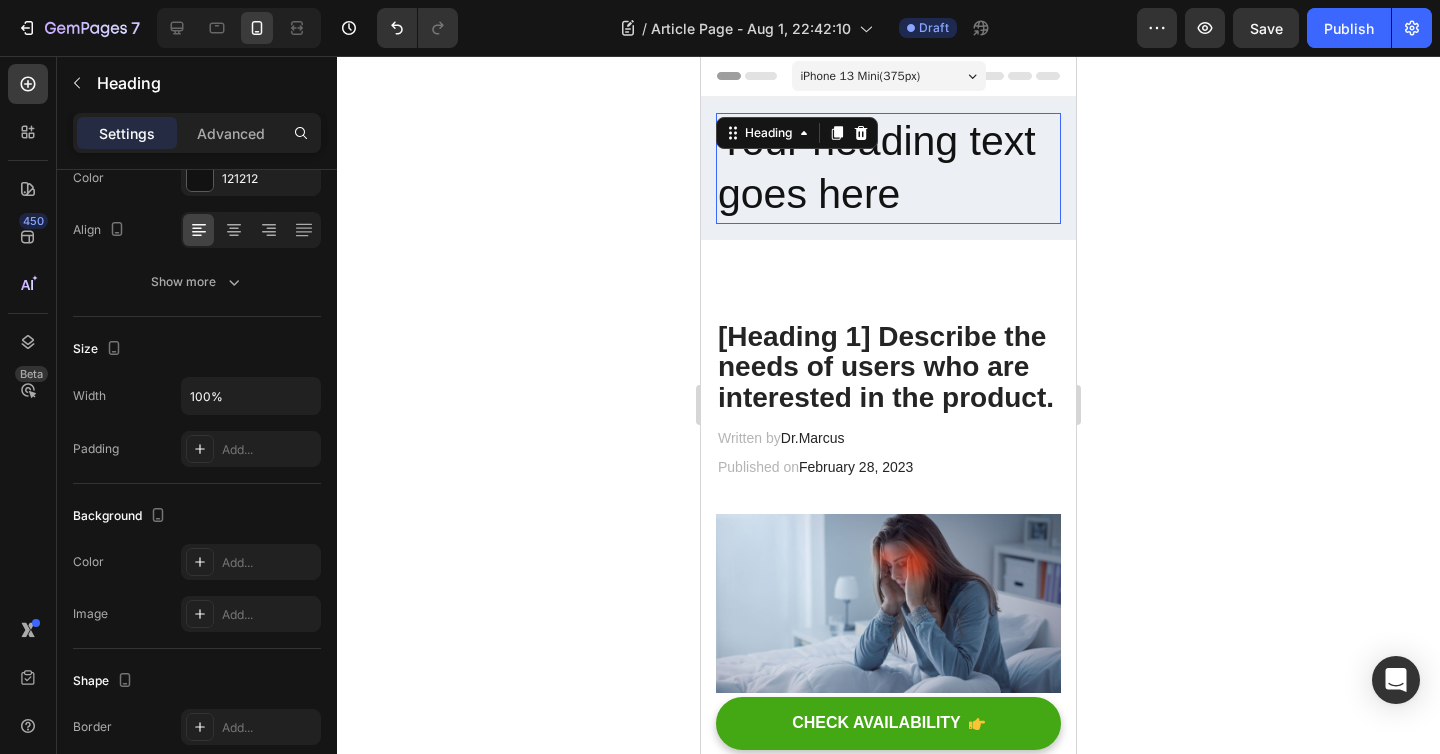 click on "Your heading text goes here" at bounding box center [888, 168] 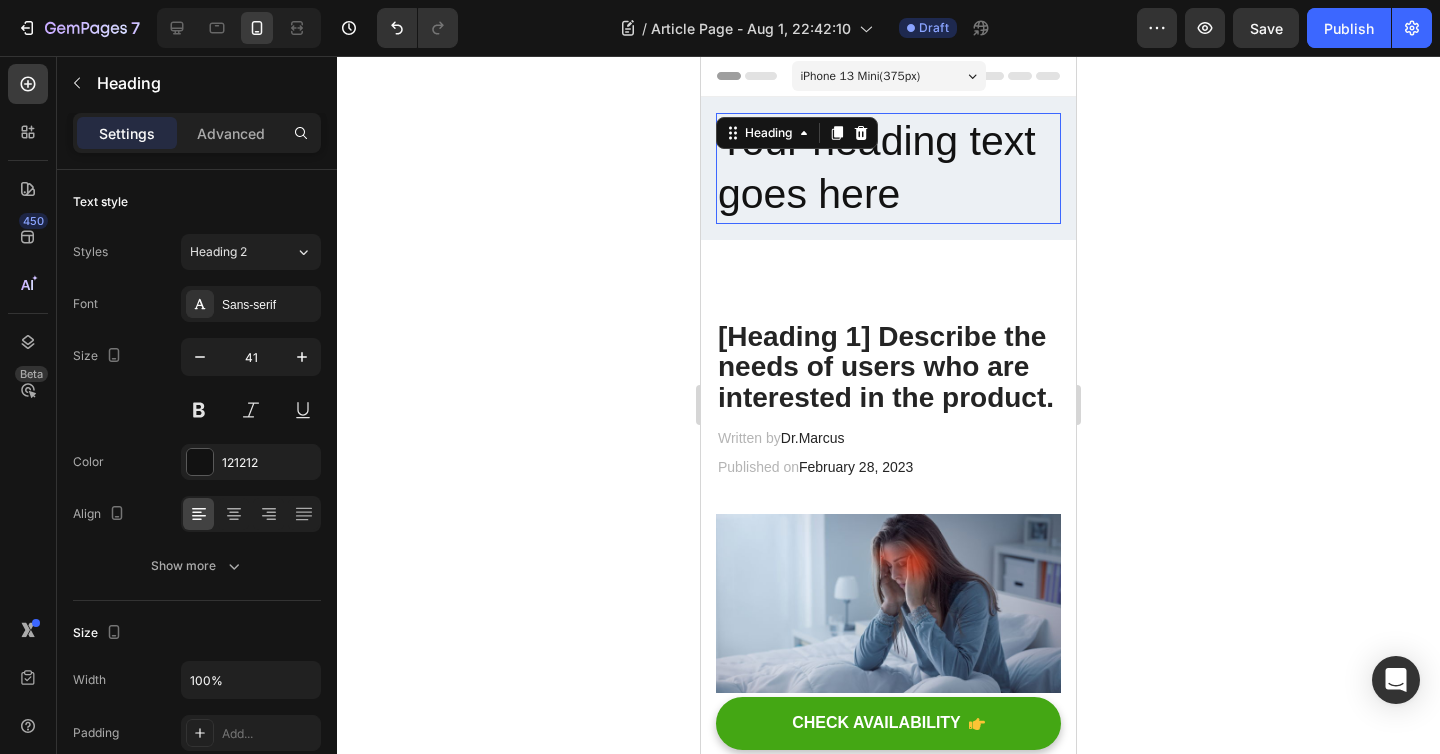 click on "Your heading text goes here" at bounding box center [888, 168] 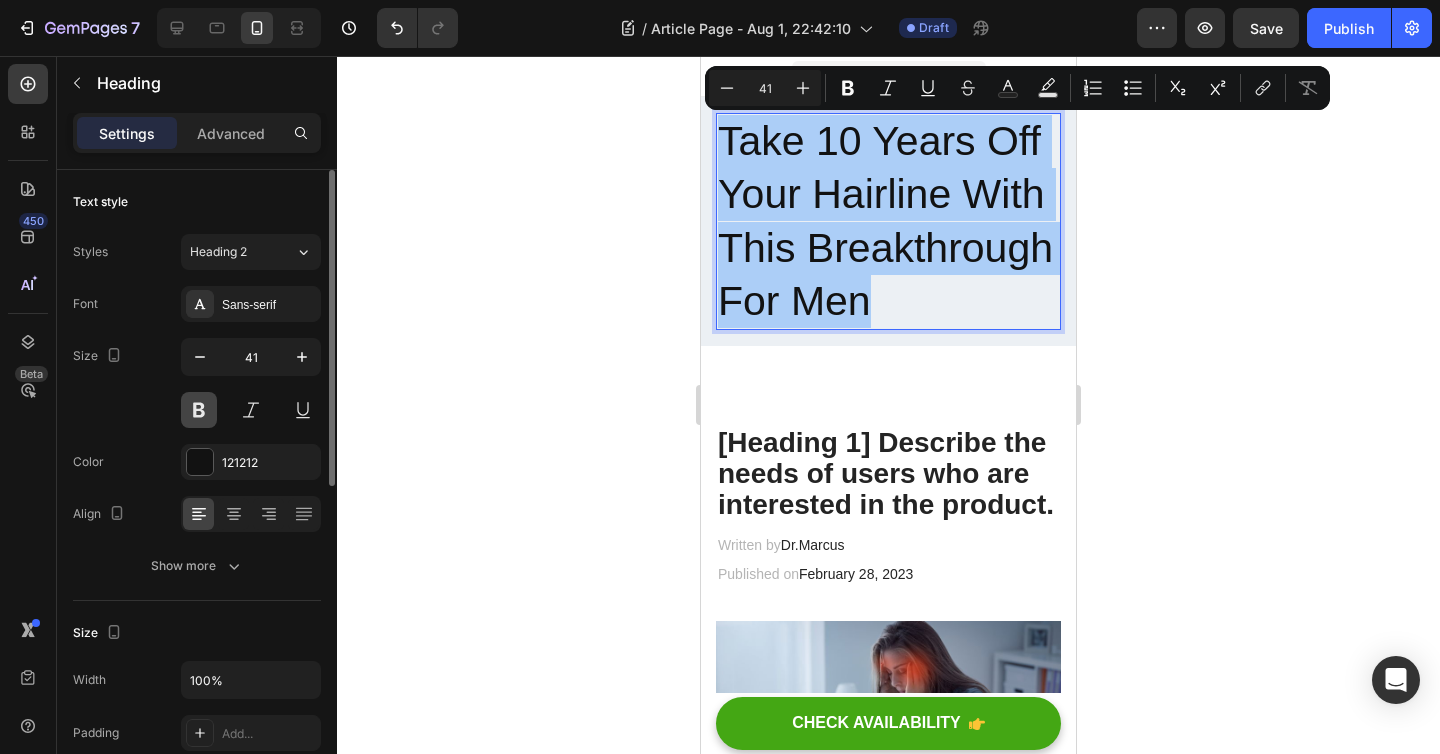 click at bounding box center (199, 410) 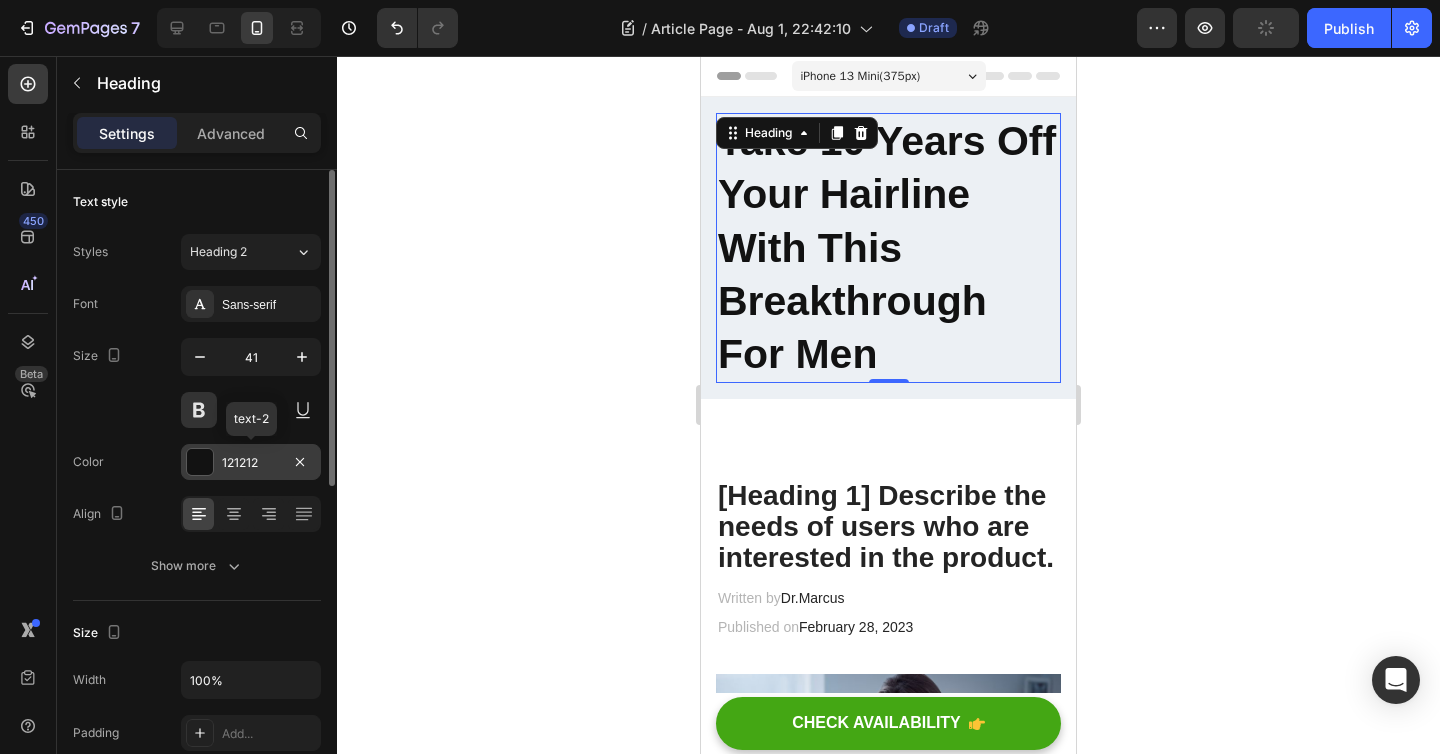 click at bounding box center [200, 462] 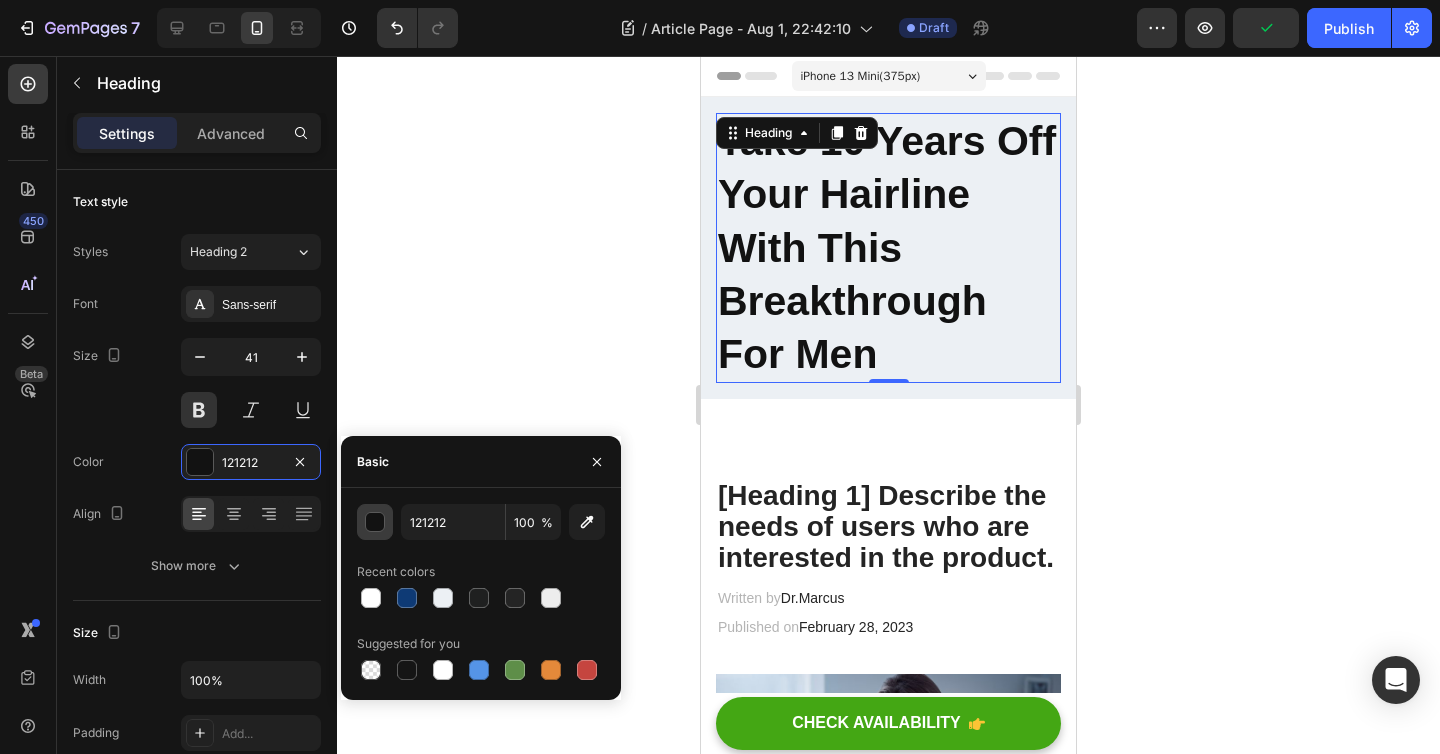 click at bounding box center [375, 522] 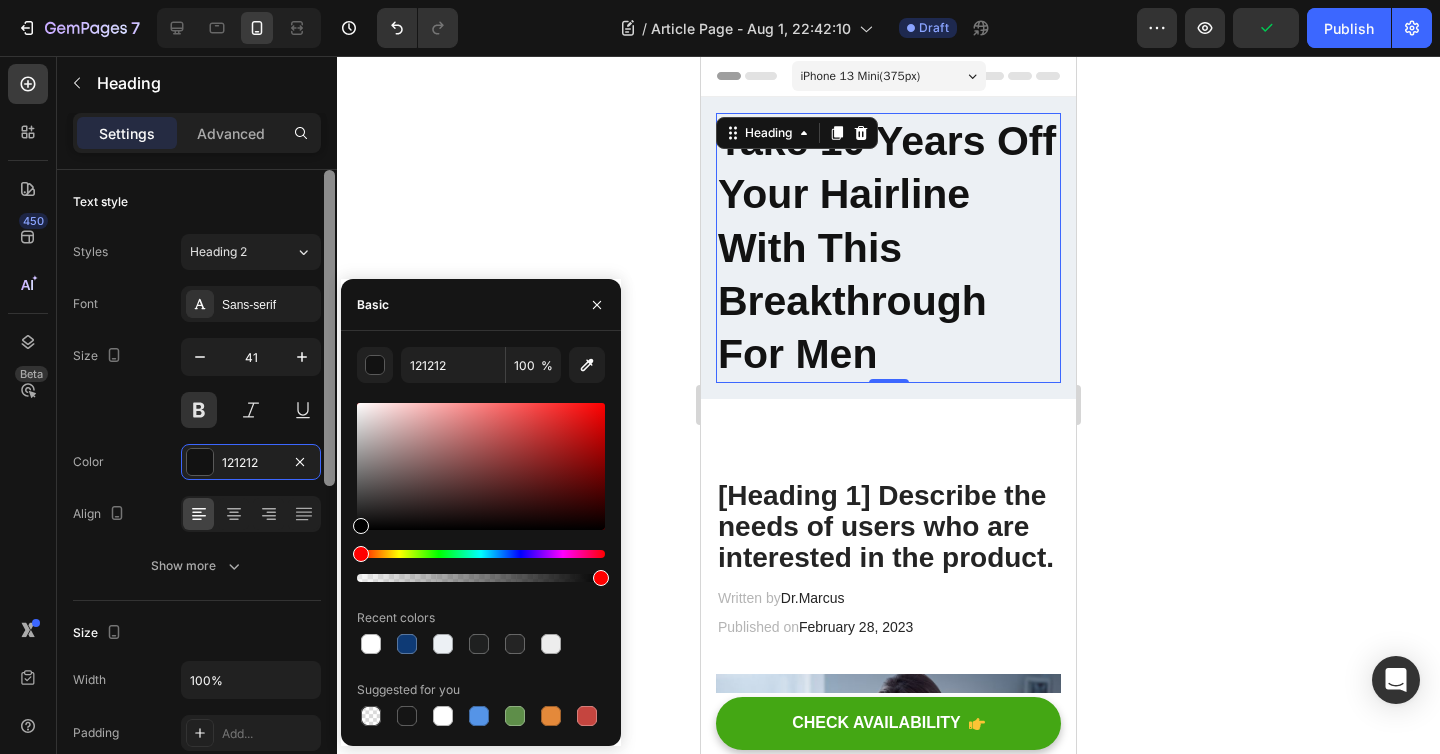 type on "000000" 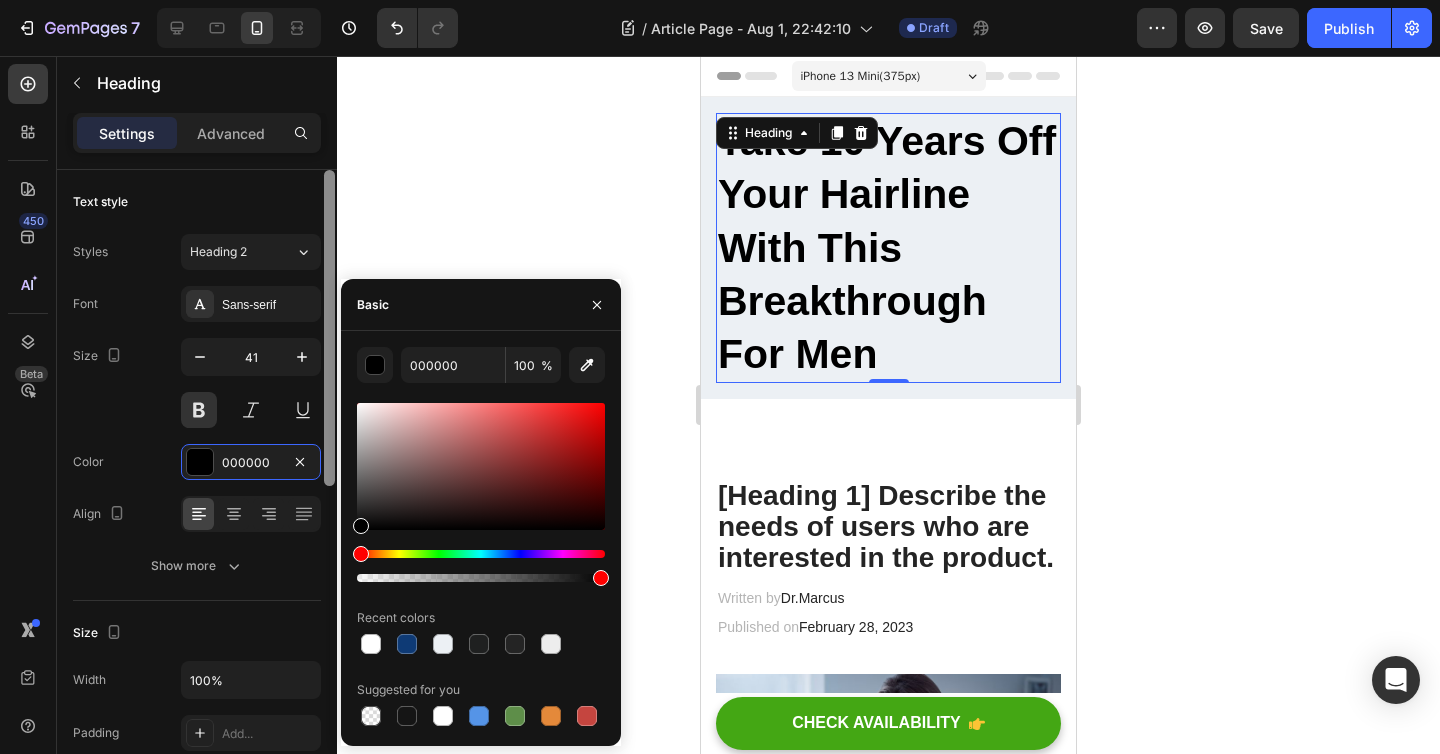 click on "450 Beta Sections(18) Elements(83) Section Element Hero Section Product Detail Brands Trusted Badges Guarantee Product Breakdown How to use Testimonials Compare Bundle FAQs Social Proof Brand Story Product List Collection Blog List Contact Sticky Add to Cart Custom Footer Browse Library 450 Layout
Row
Row
Row
Row Text
Heading
Text Block Button
Button
Button Media
Image
Image
Video" 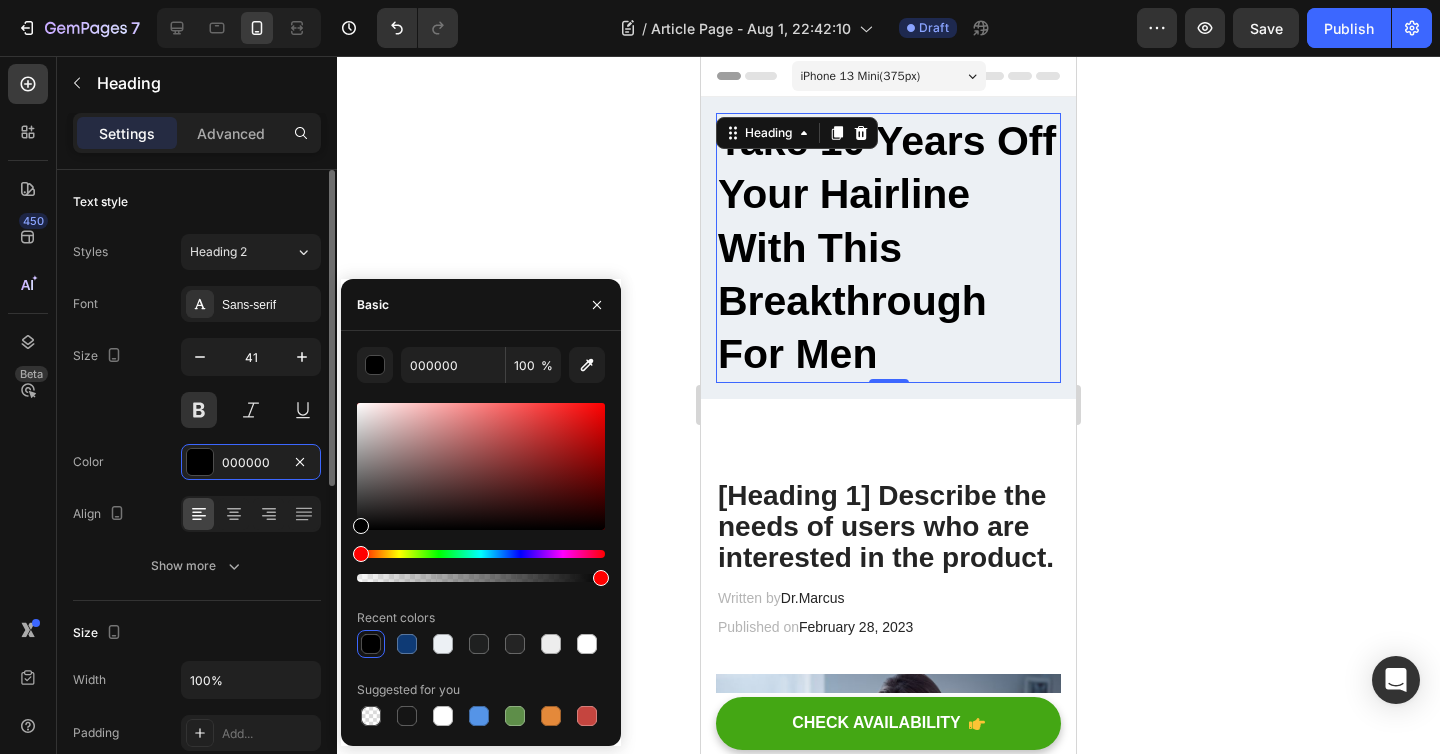 click on "Size 41" at bounding box center [197, 383] 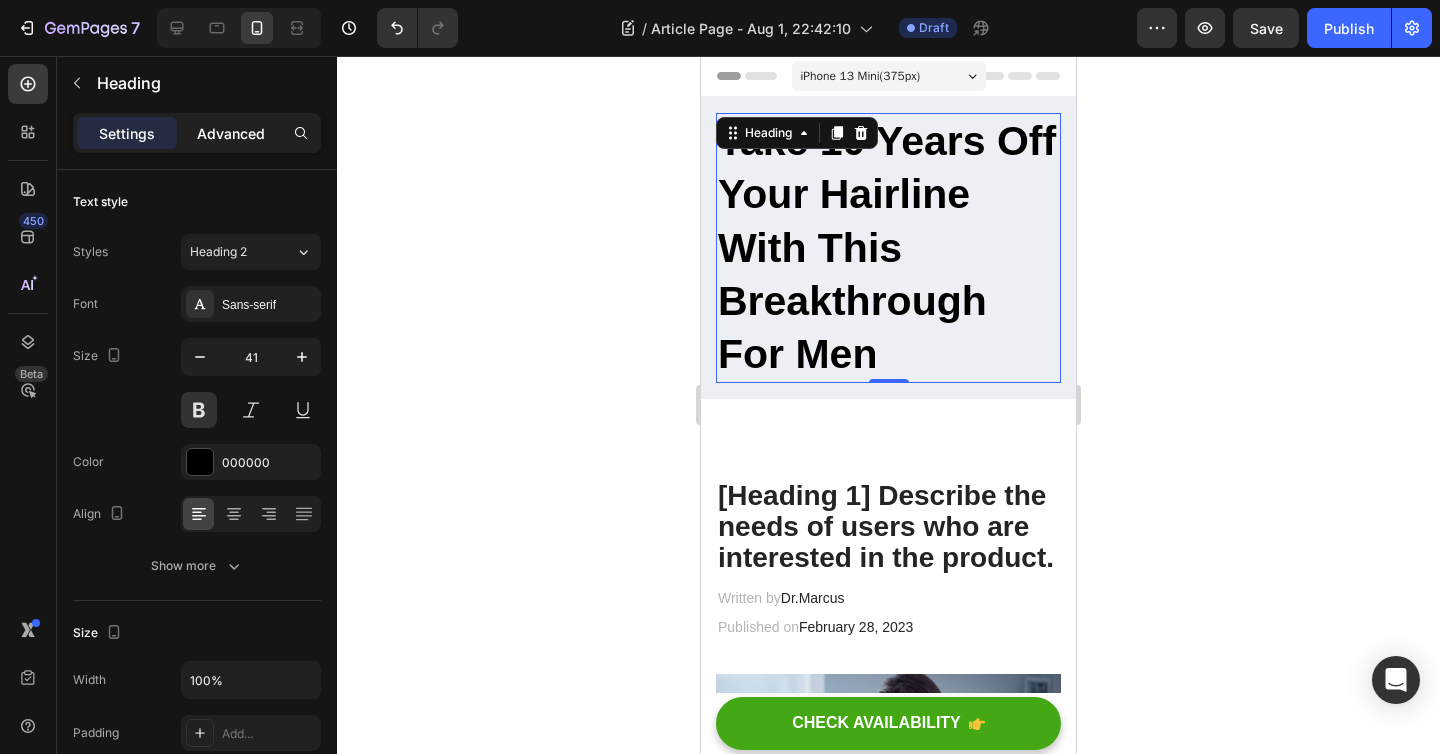 click on "Advanced" 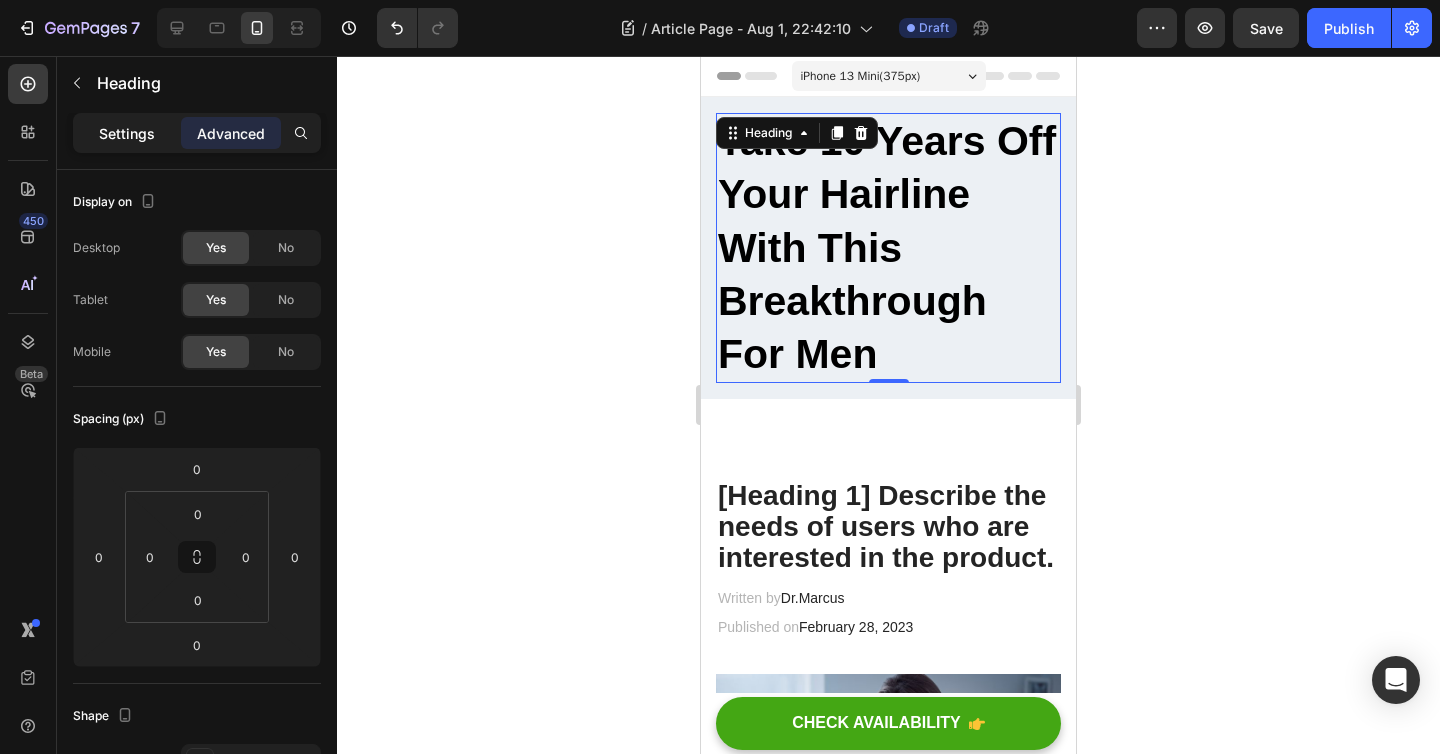 click on "Settings" at bounding box center (127, 133) 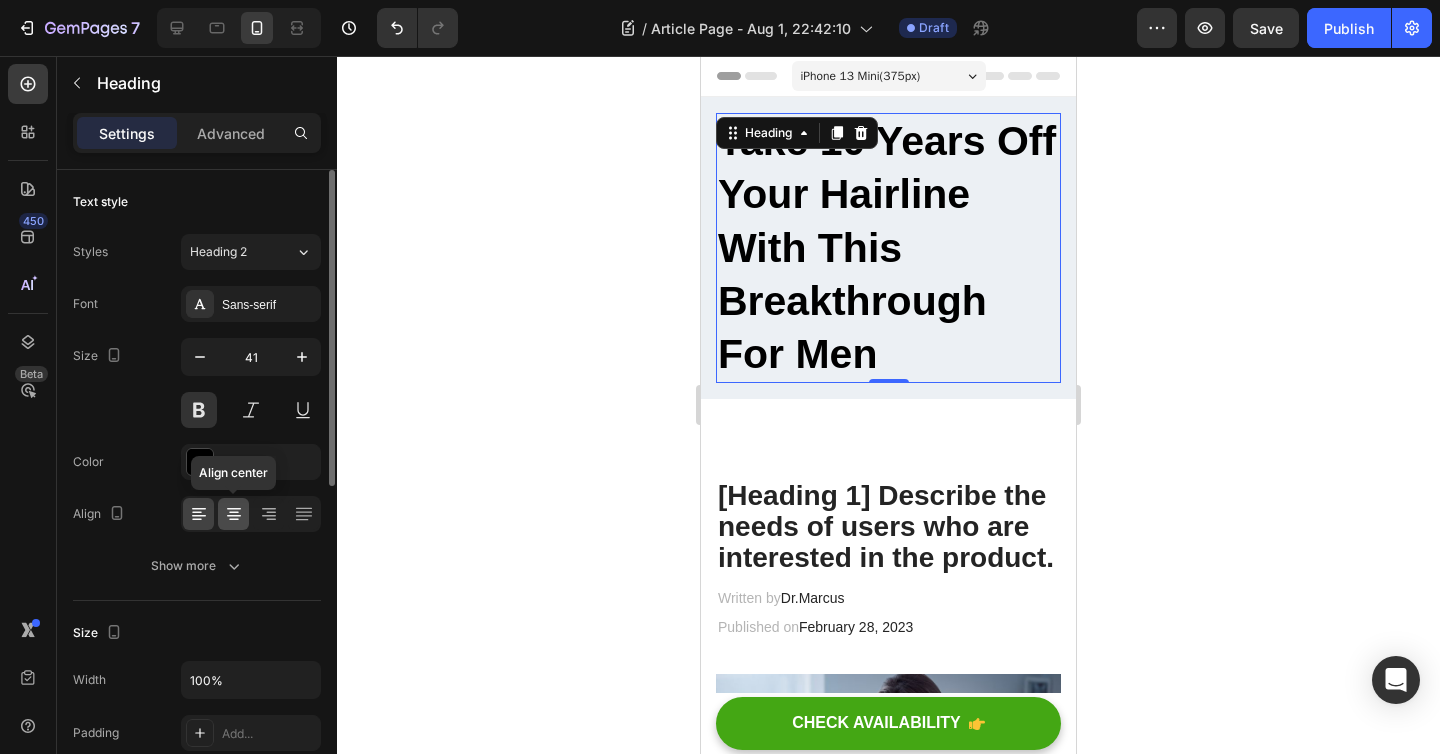 click 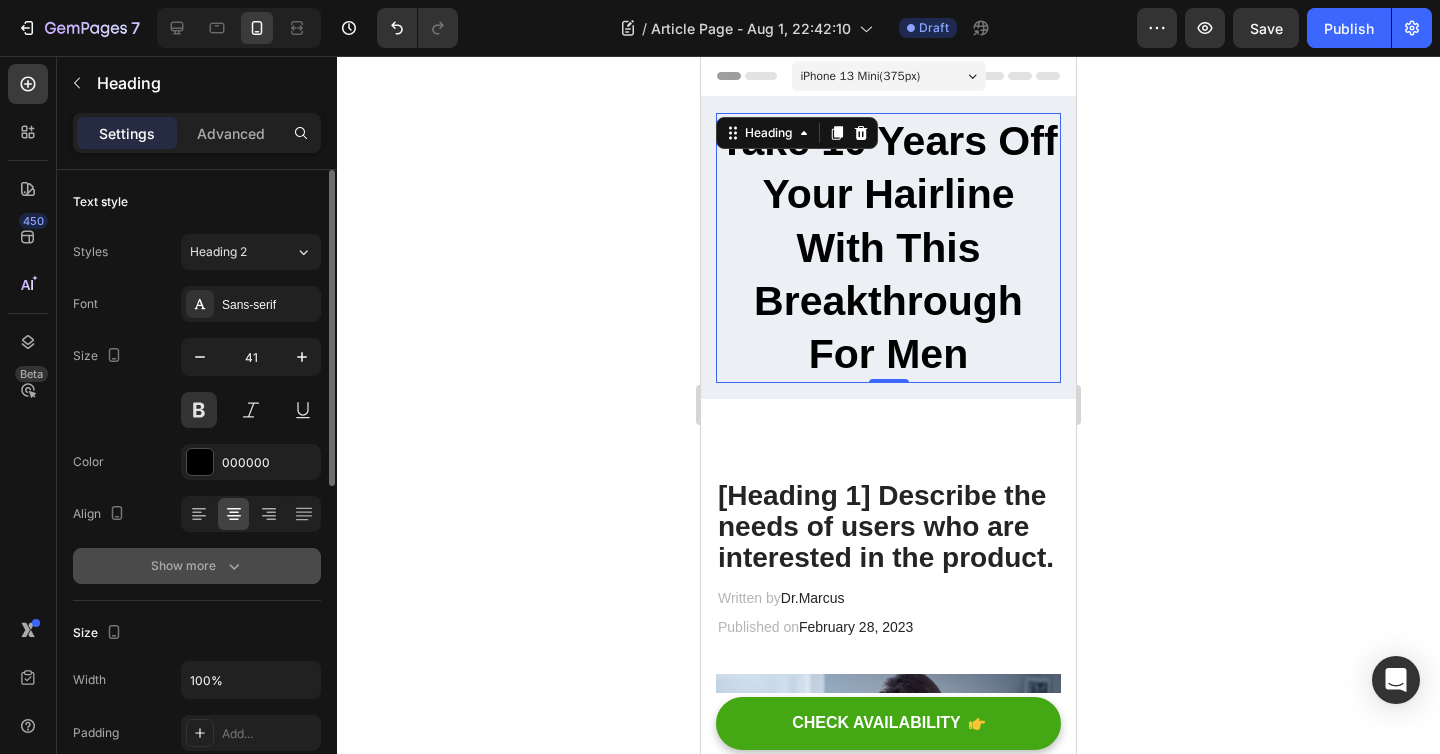 click 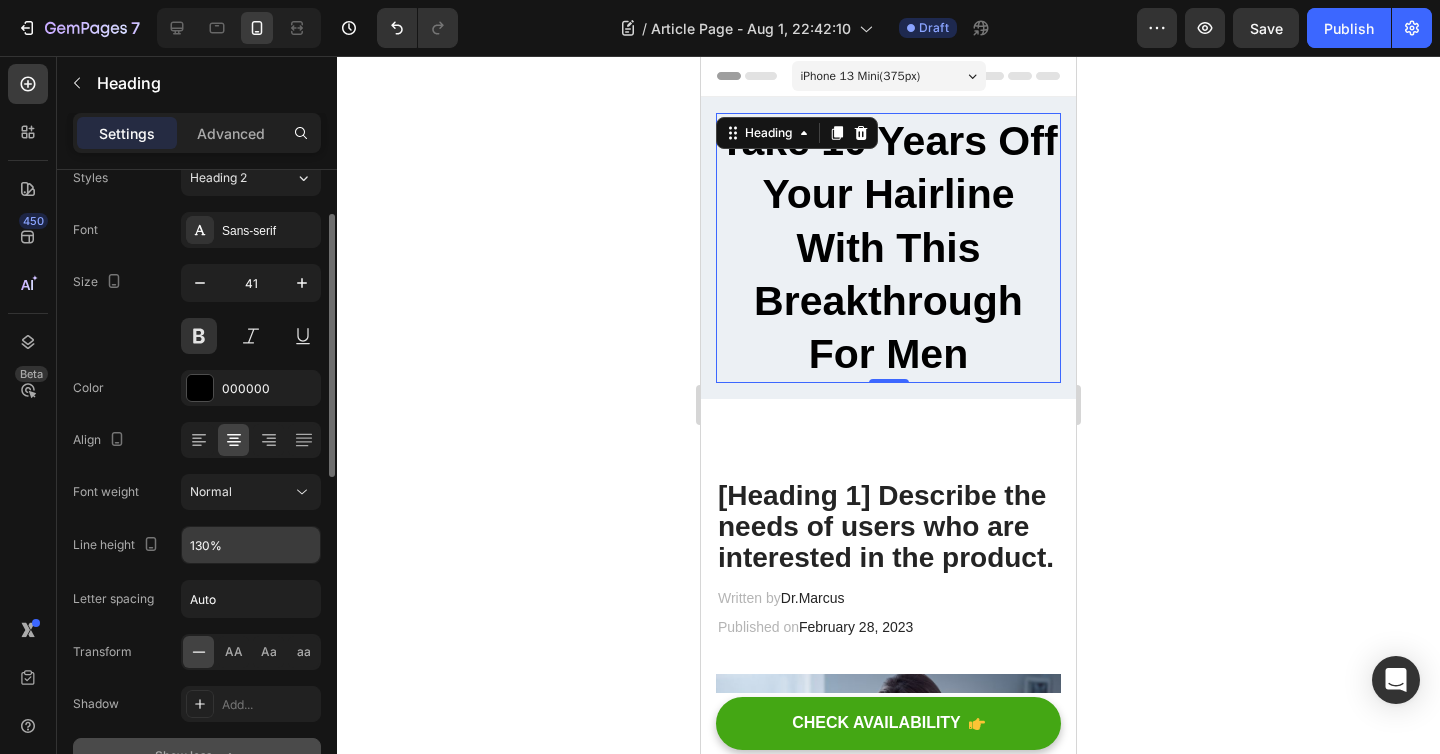 scroll, scrollTop: 84, scrollLeft: 0, axis: vertical 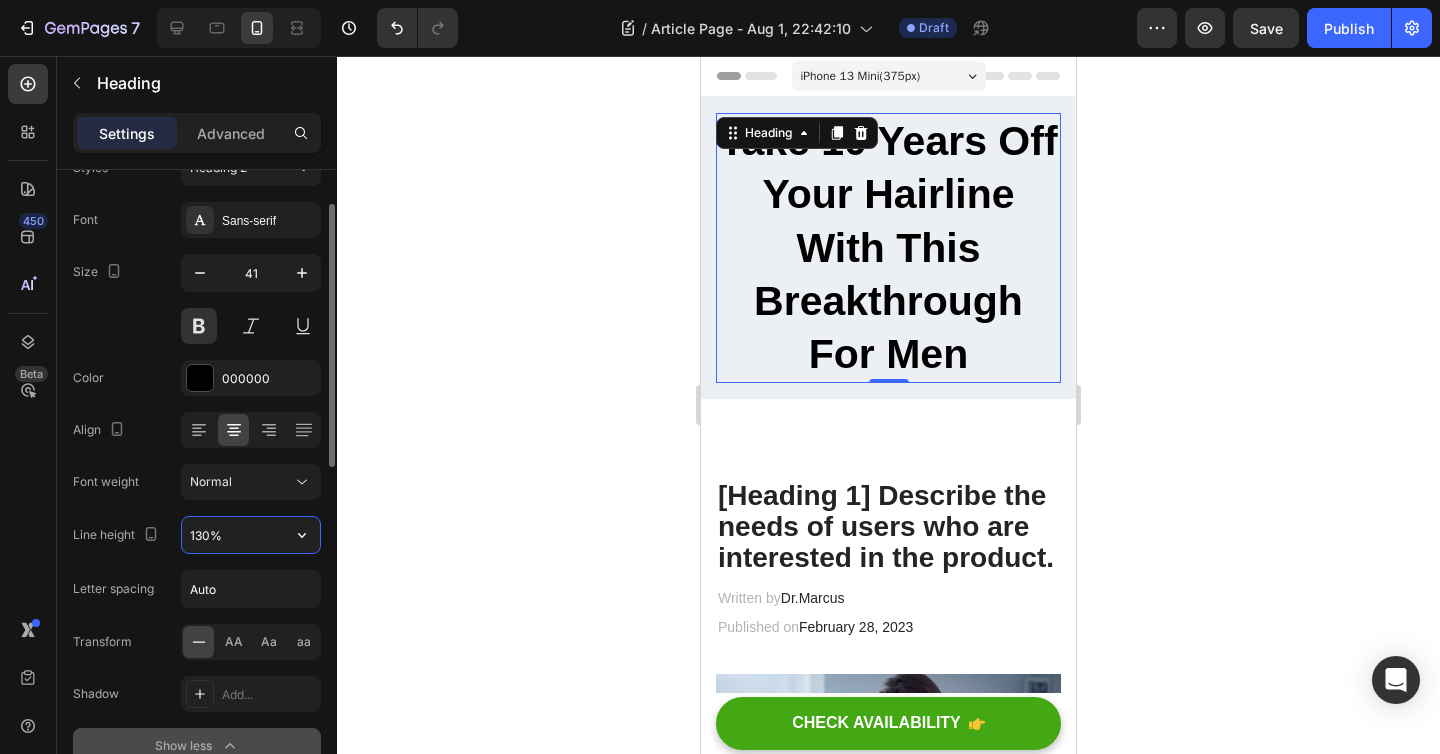 click on "130%" at bounding box center (251, 535) 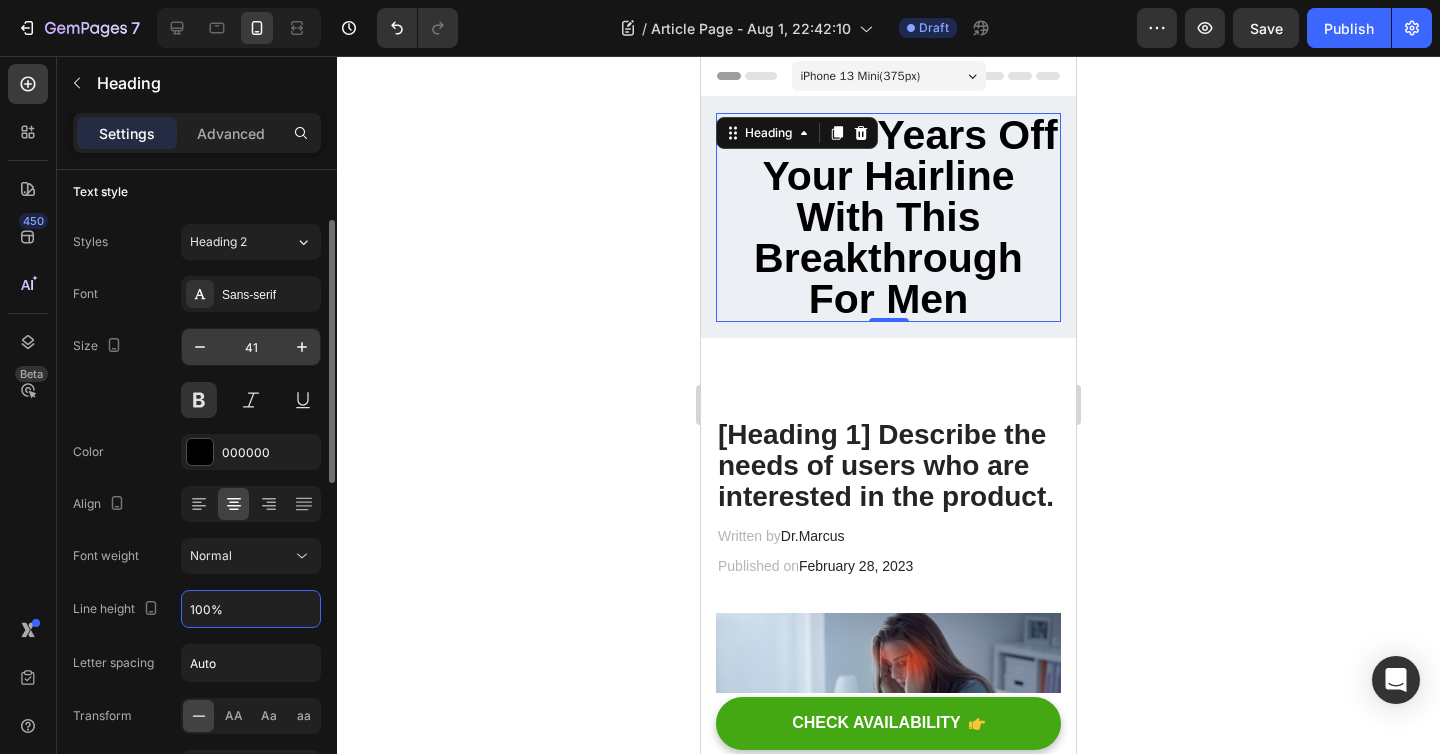 scroll, scrollTop: 0, scrollLeft: 0, axis: both 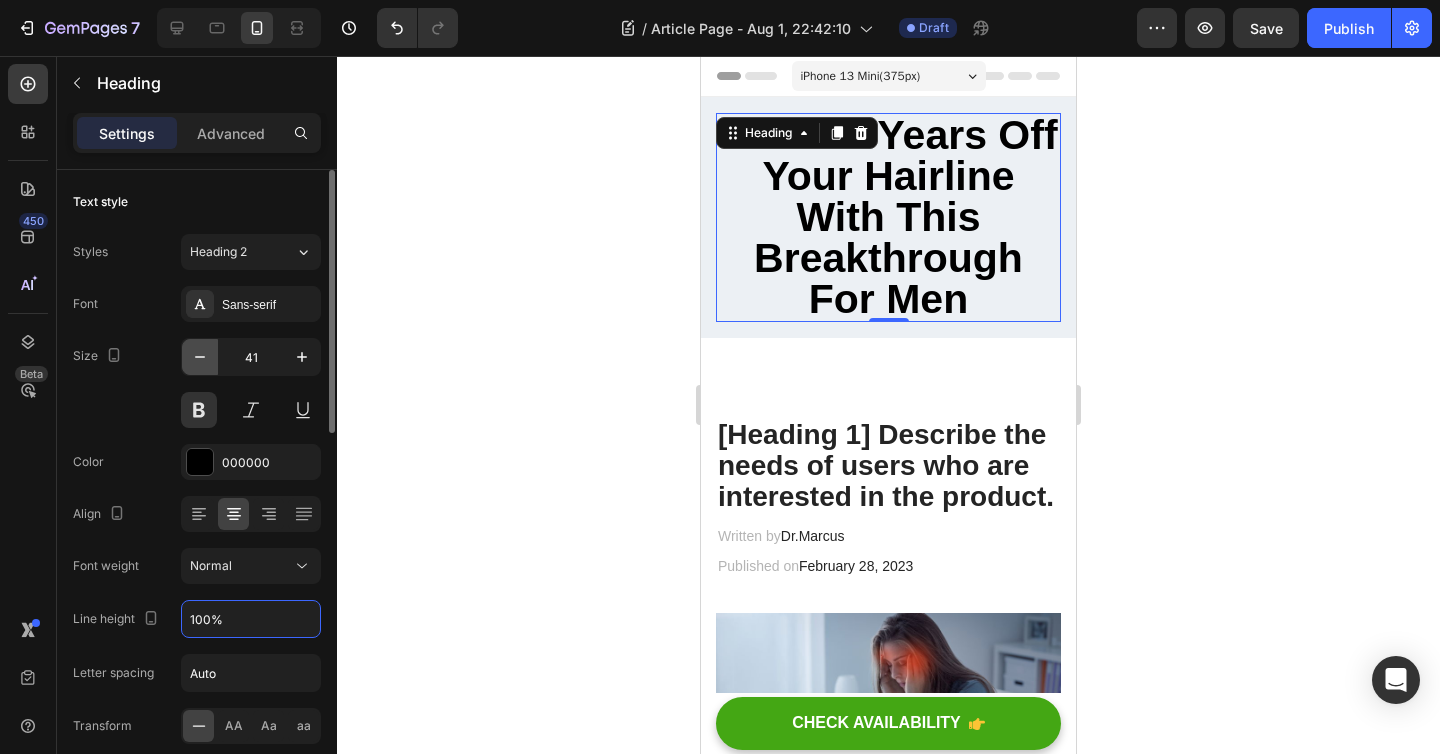 type on "100%" 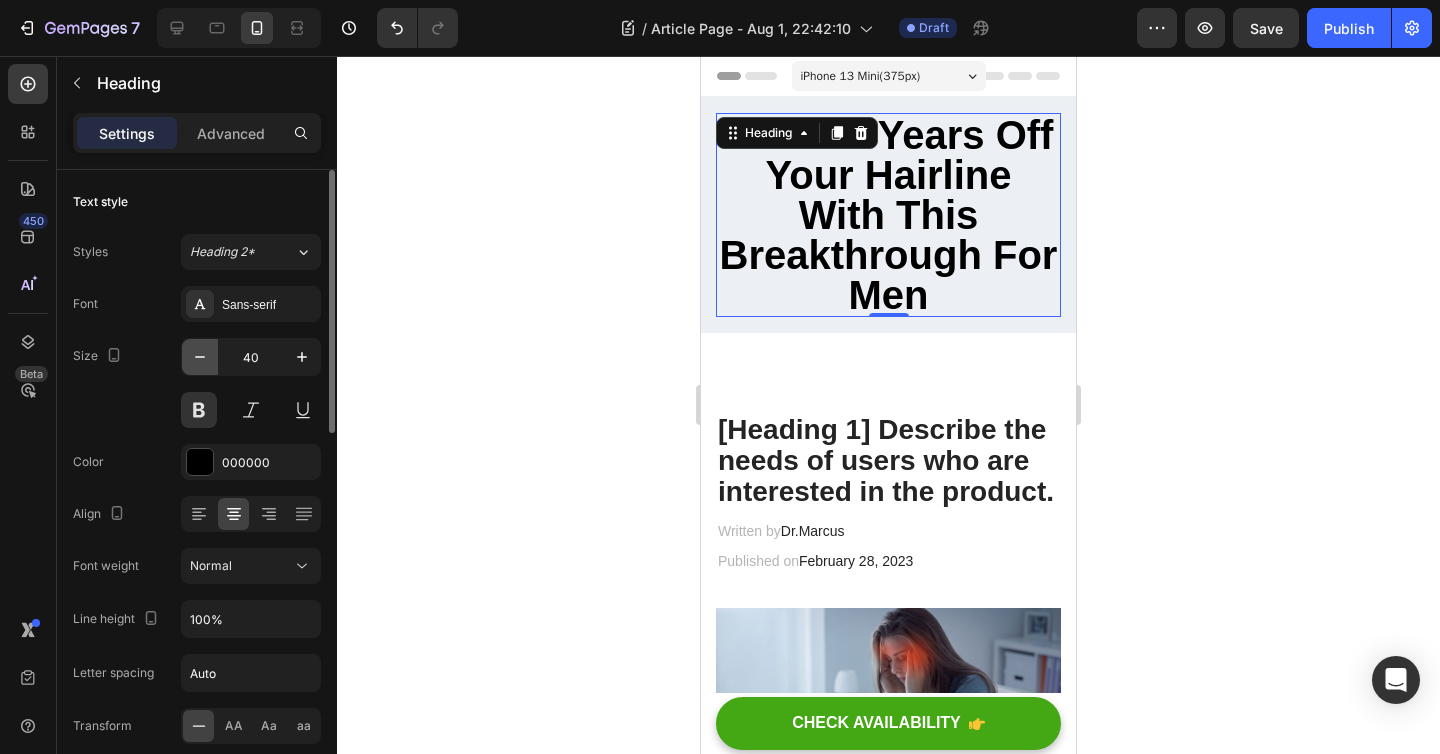 click 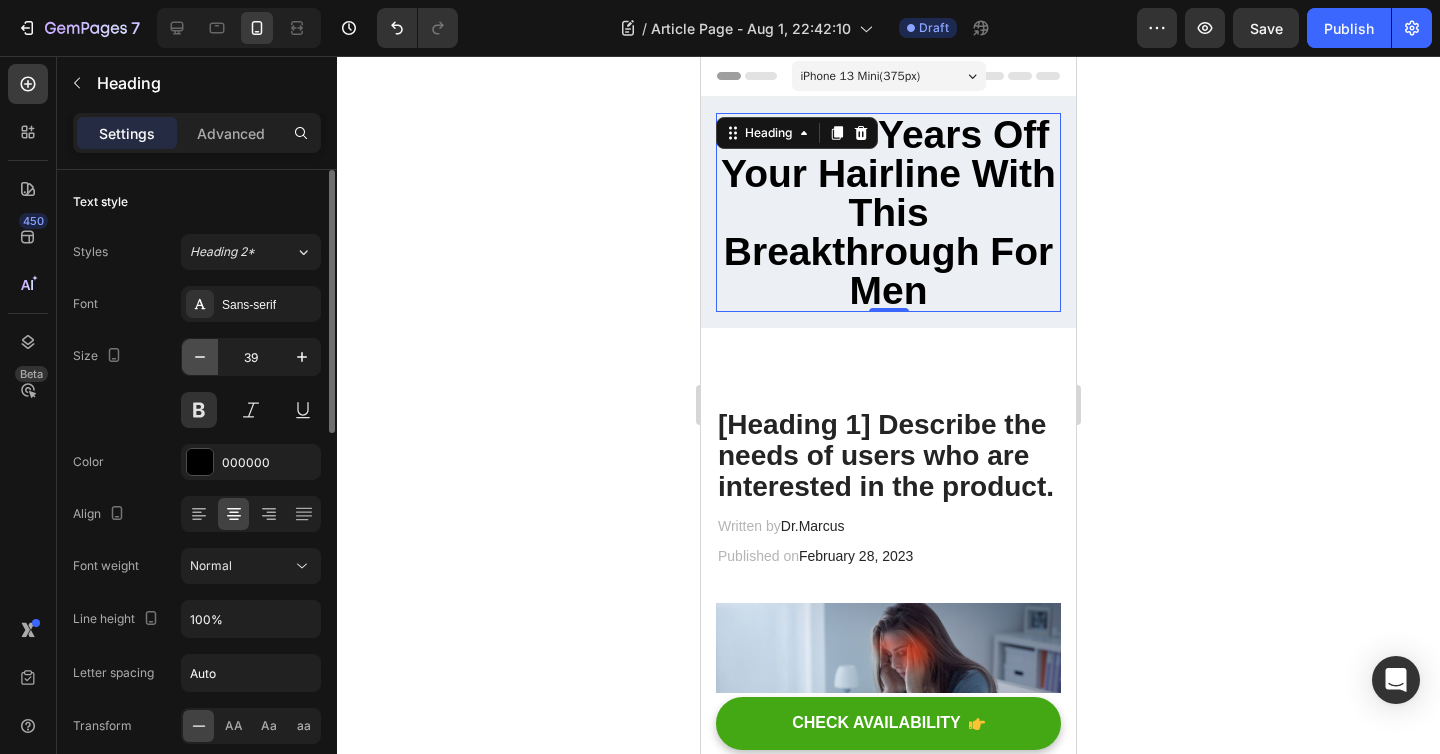 click 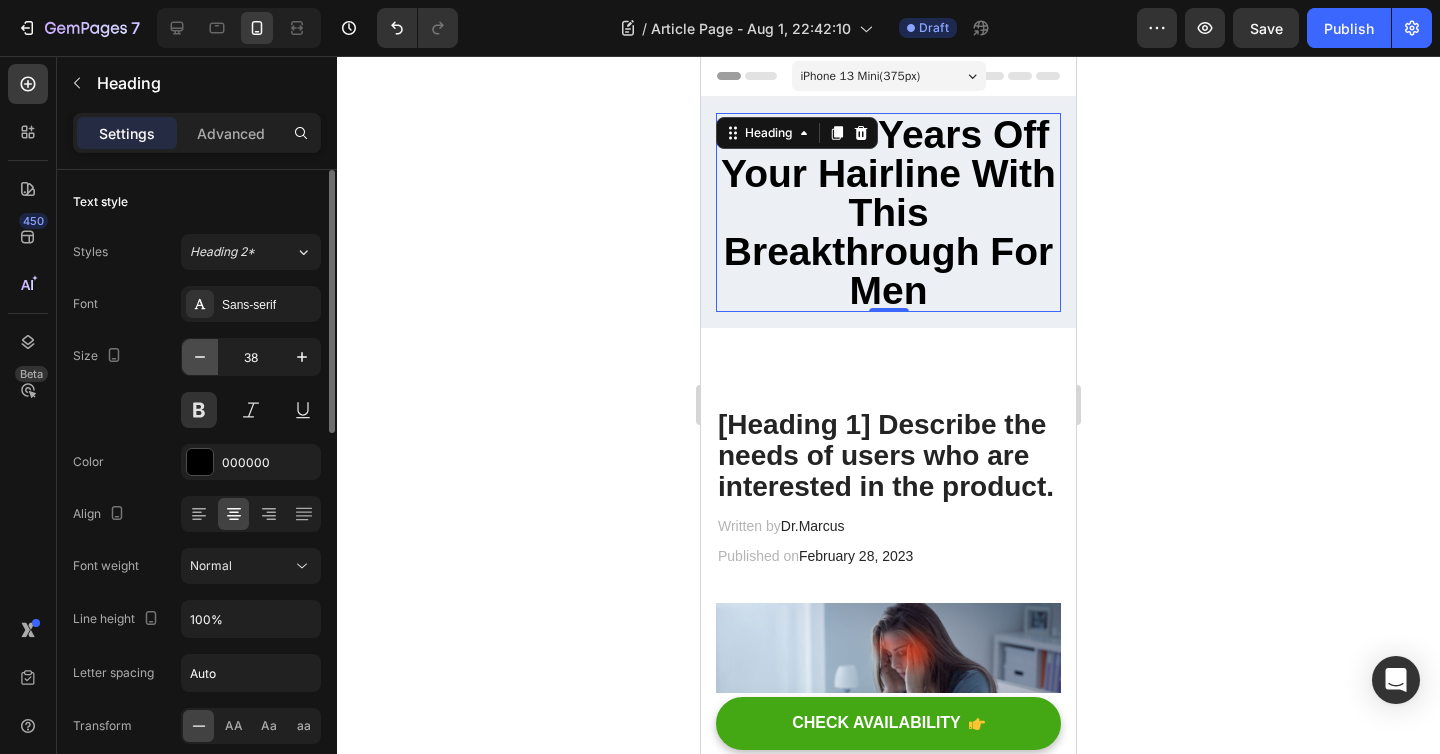 click 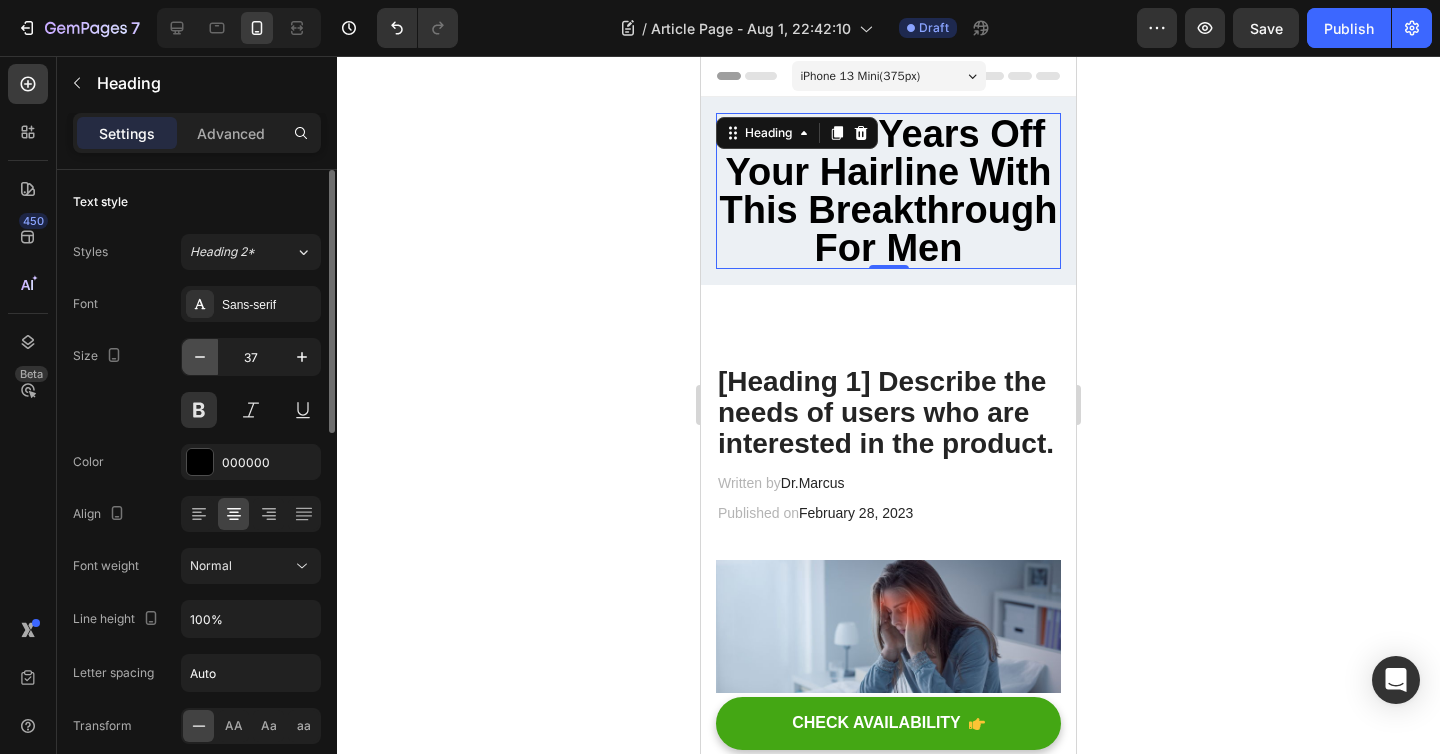 click 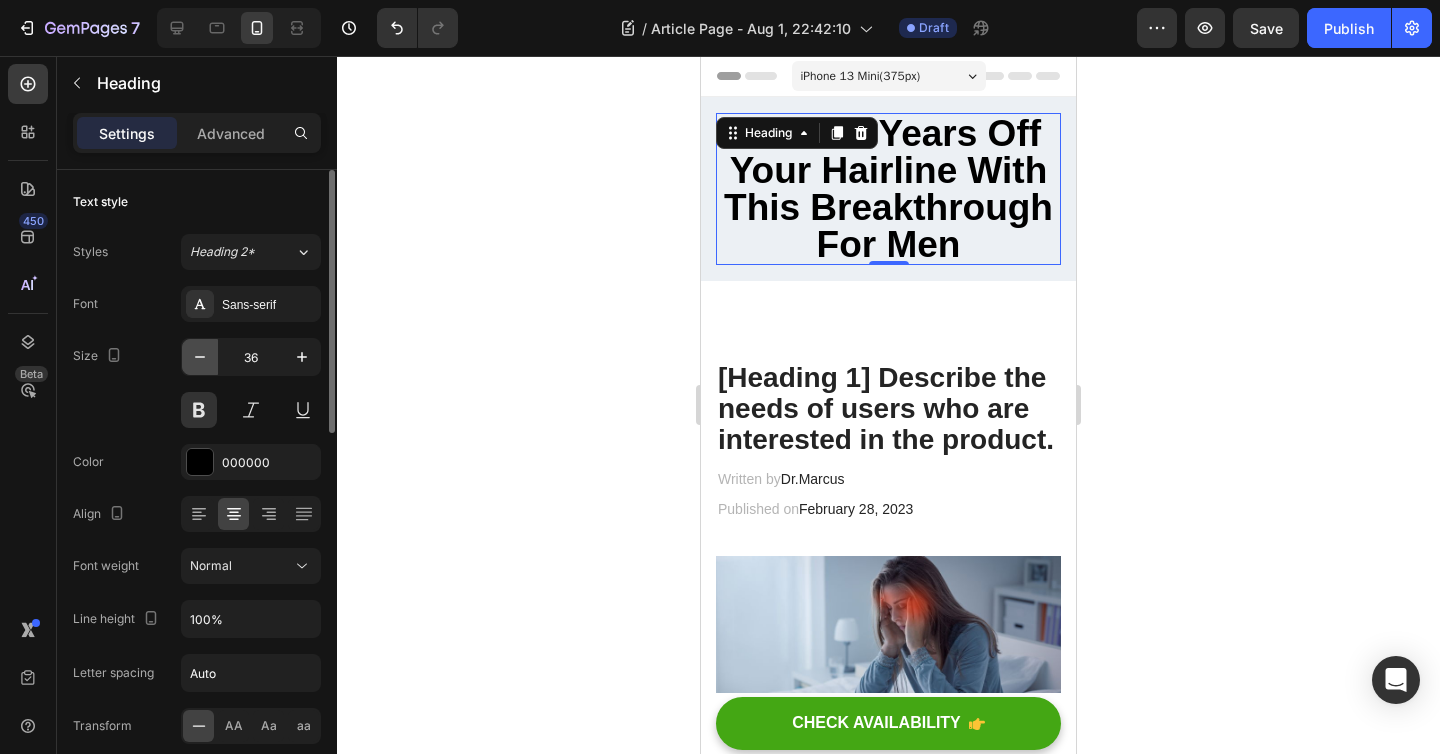 click 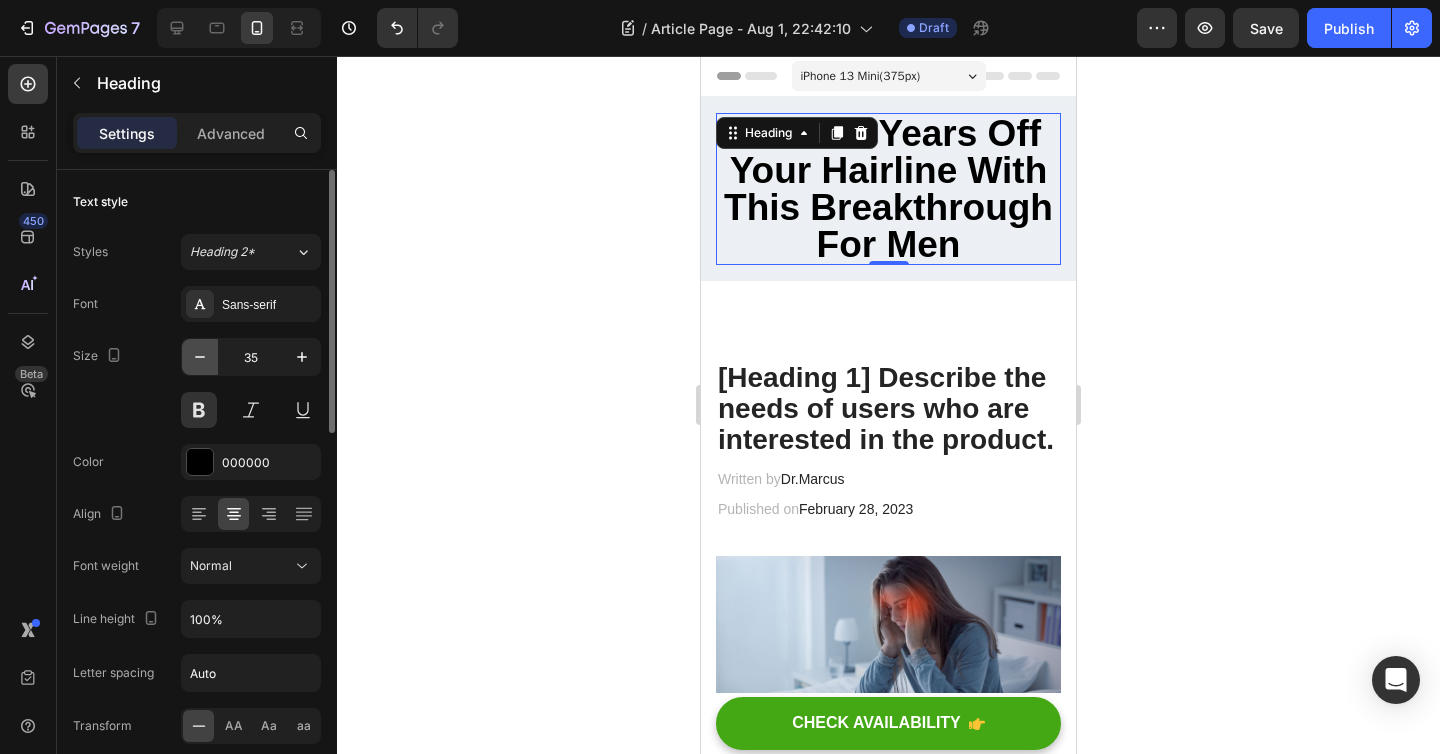 click 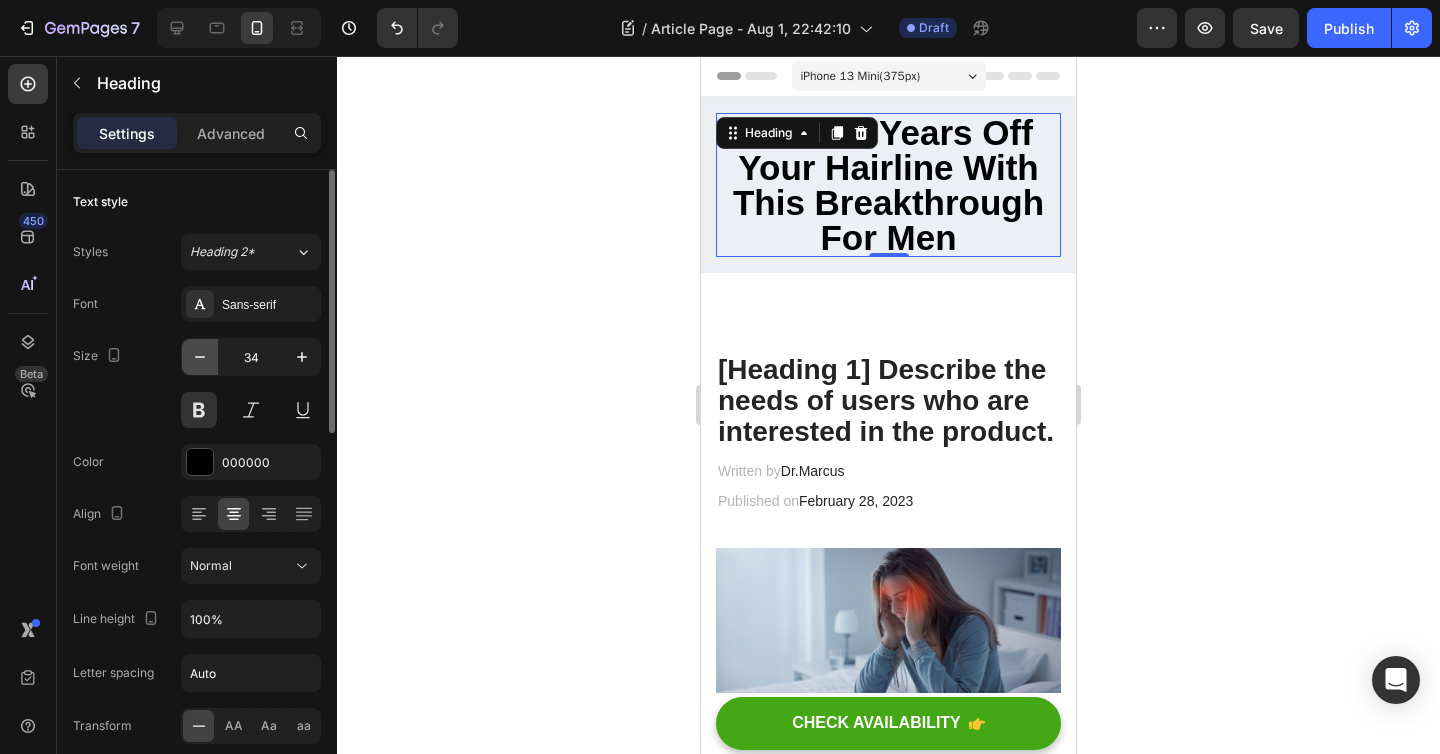 click 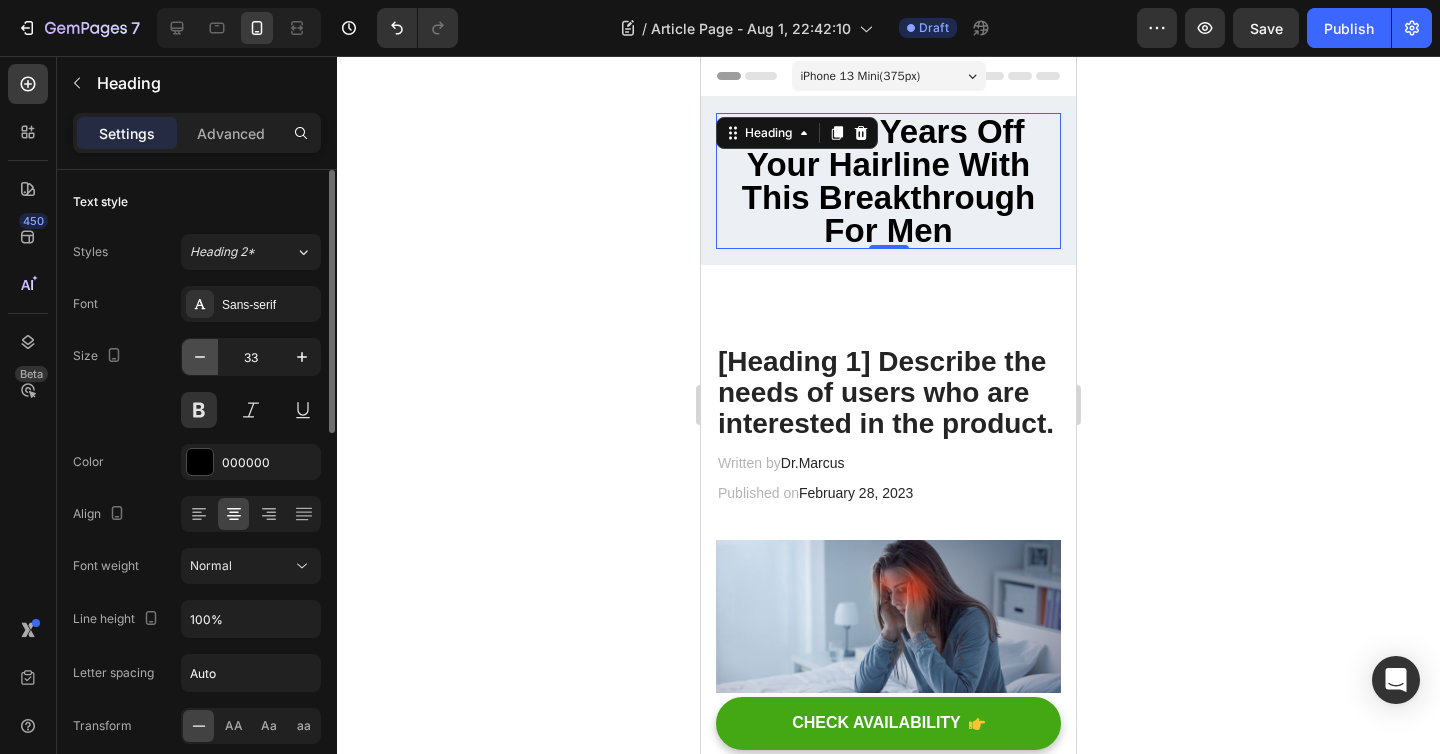click 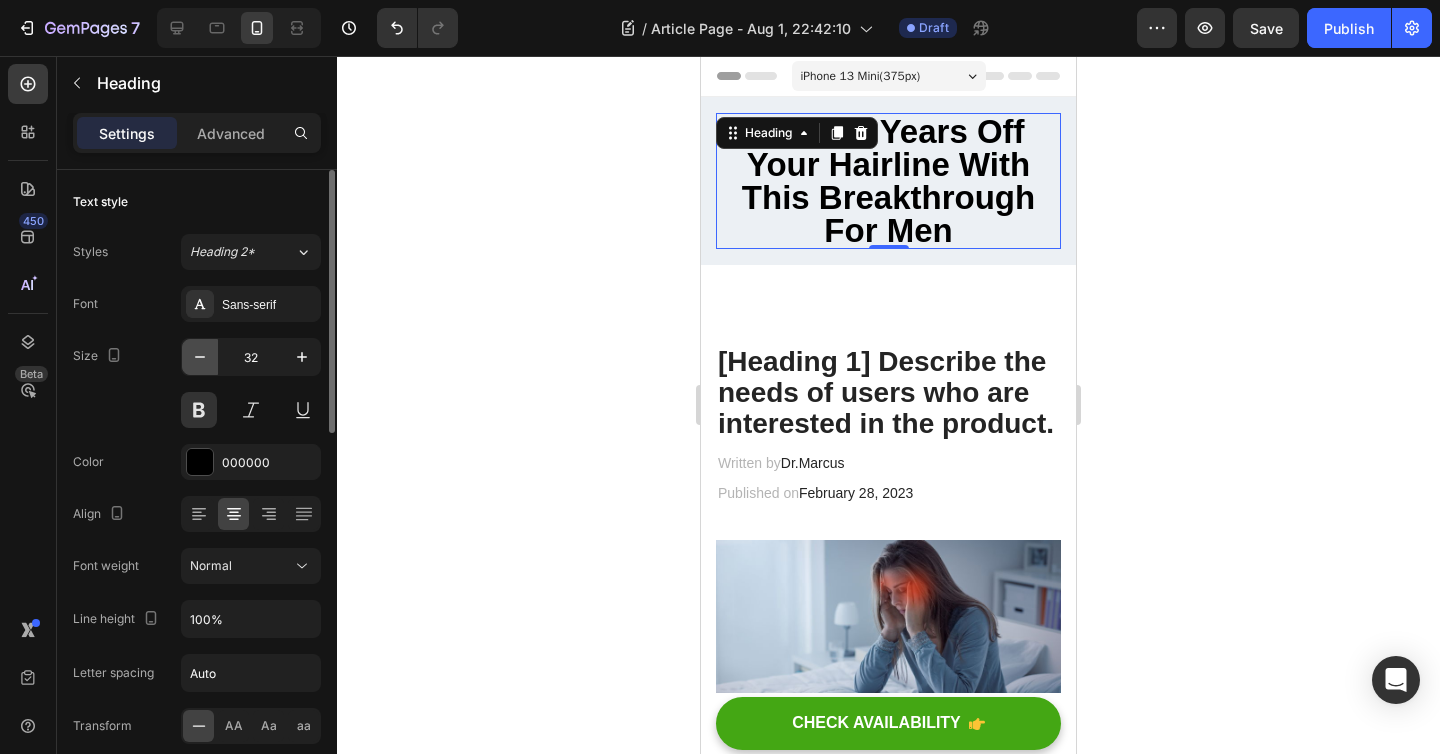 click 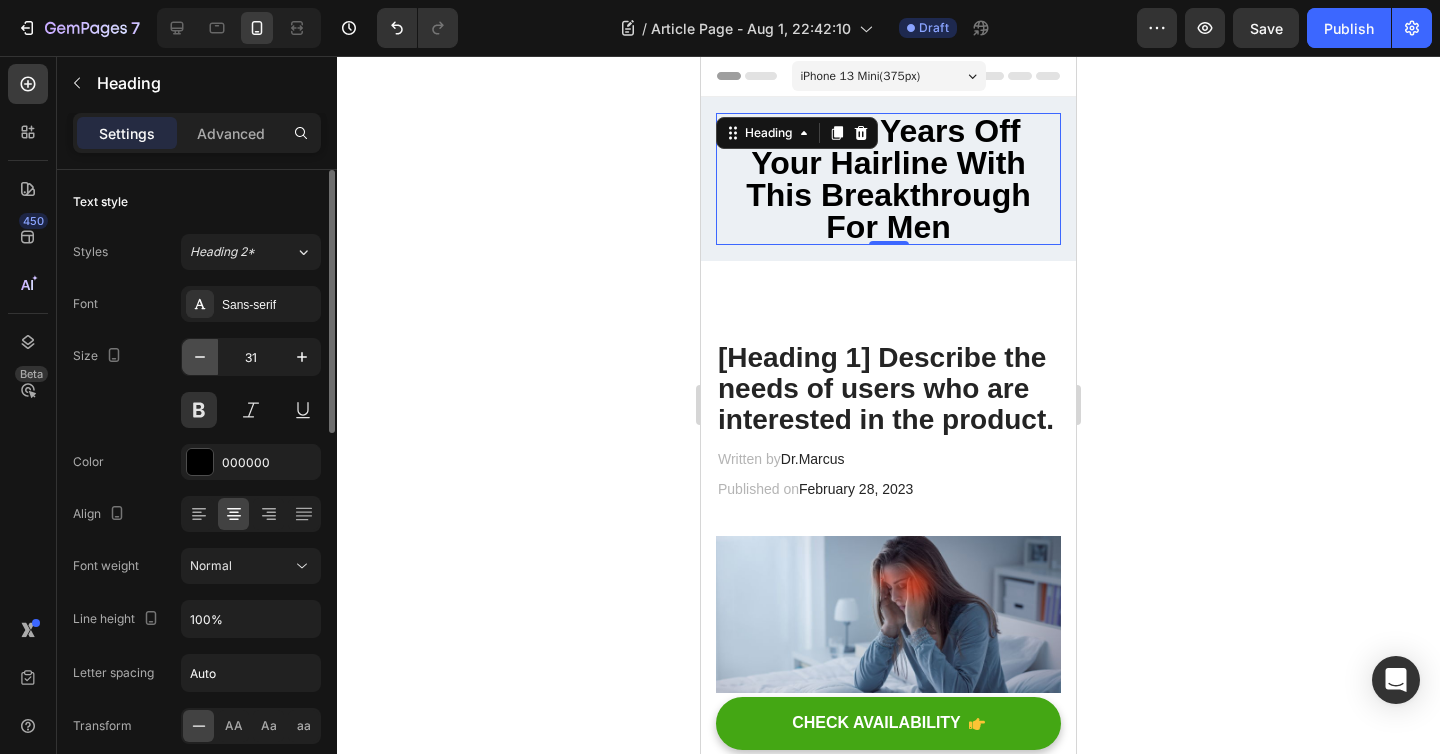 click 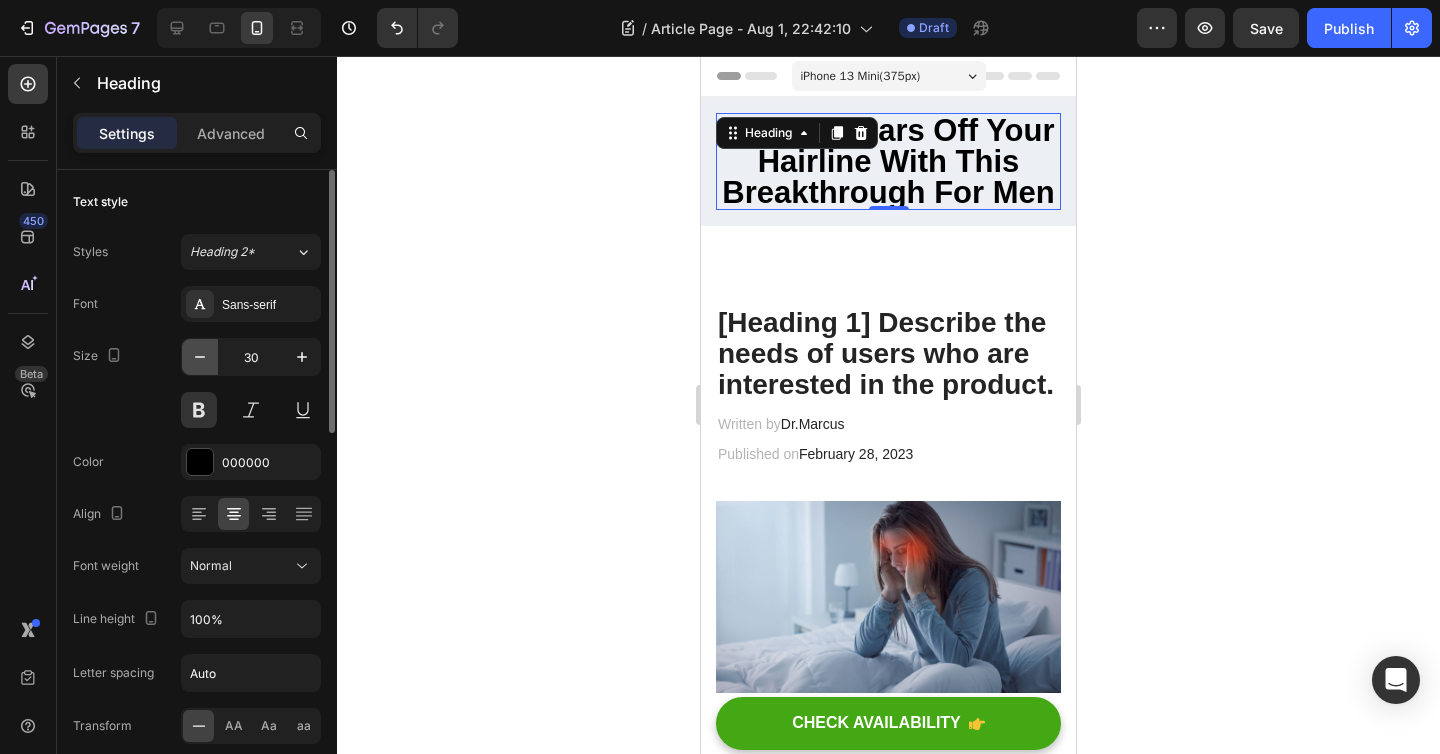click 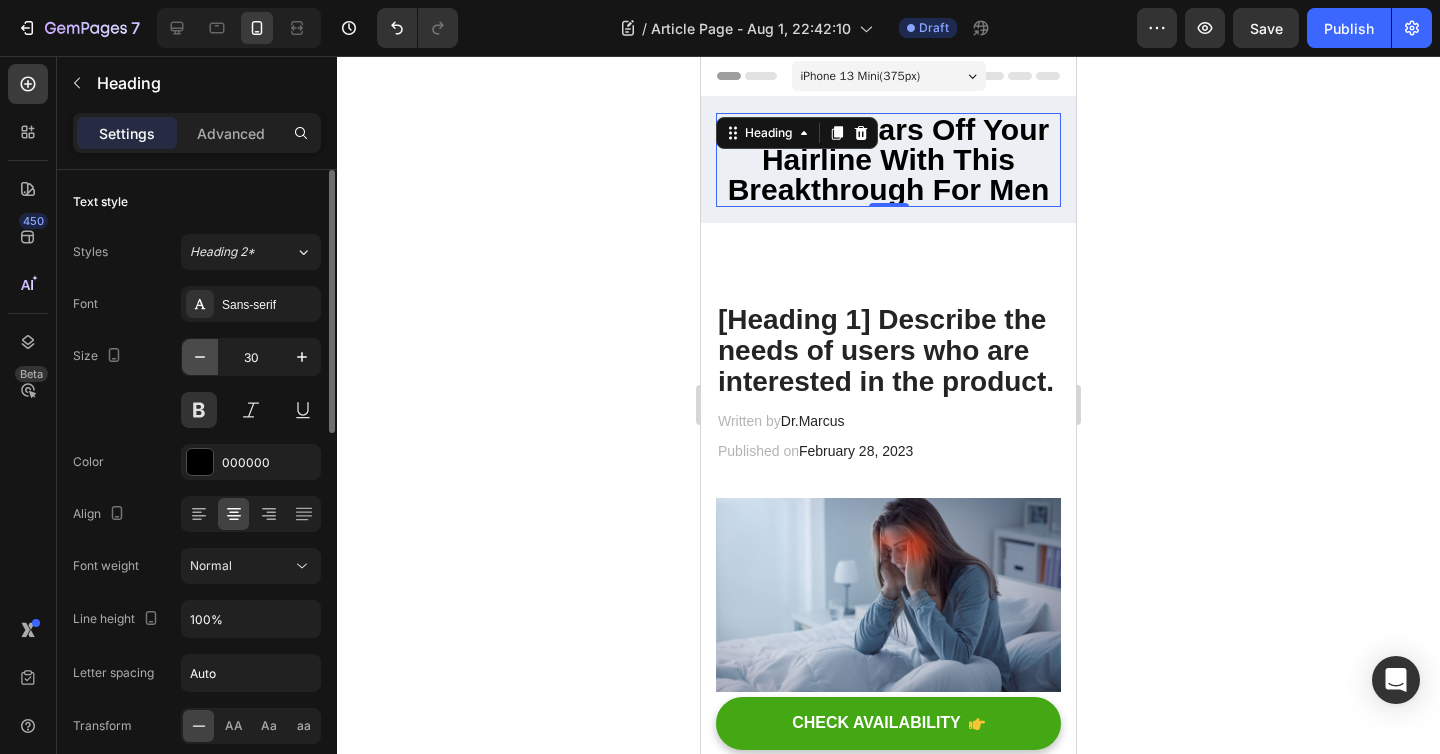 type on "29" 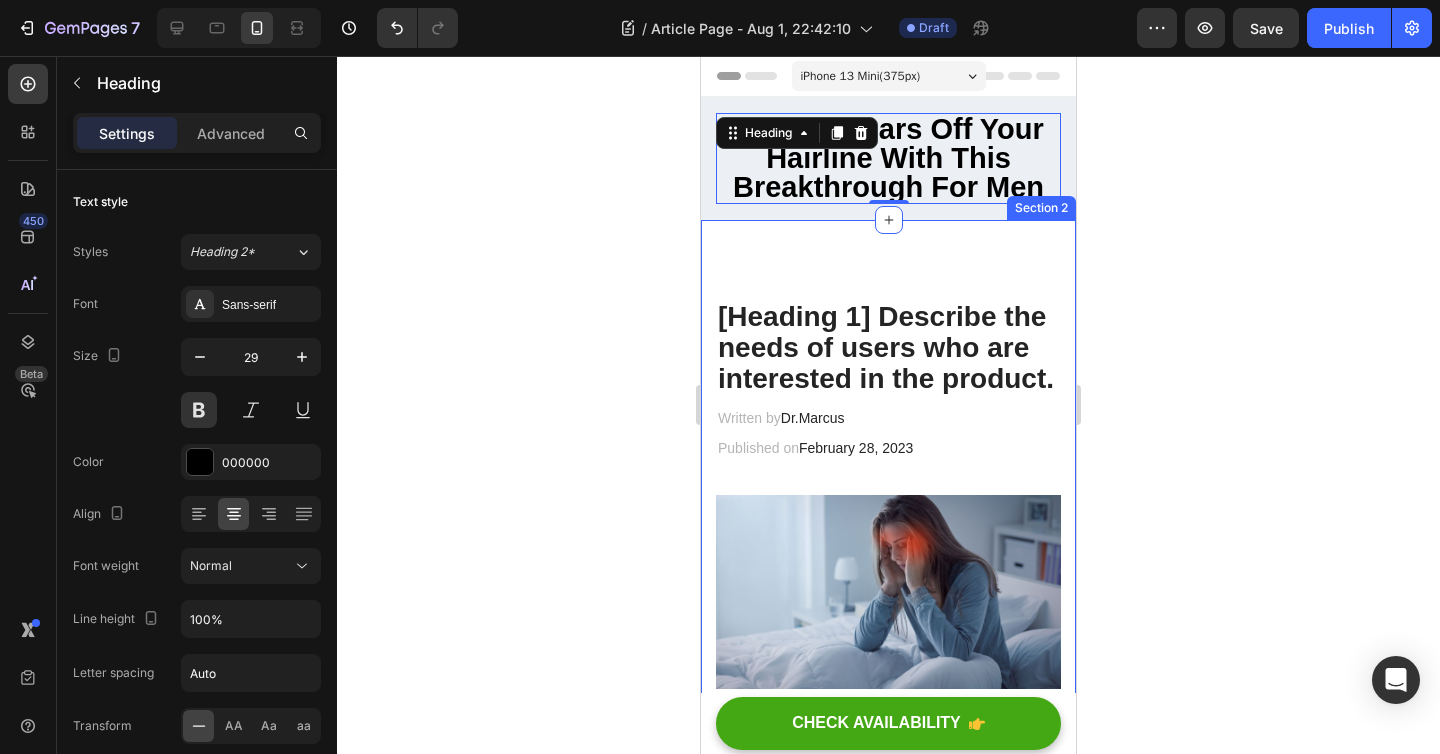 click on "[Heading 1] Describe the needs of users who are interested in the product. Heading Written by  Dr.Marcus   Text block Published on  February 28, 2023 Text block Row Image Do your legs have varicose veins or pain? don't worry, We have moderate compression stockings like with GemCSO compression used to reduce the risk of serious conditions like Deep Vein Thrombosis (DVT), blood clots, varicose veins, and spider veins. Text block [Heading 2] Describe the timeframe to achieve the desired results Heading Your provider may recommend compression socks to help with symptoms caused by a vein or venous disorder. Venous disorders happen when the valves in your veins don’t work correctly, making it harder for blood to flow back to your heart. This can lead to: Text block
Icon Customer problem 1:  Lorem Ipsum is simply dummy text of the printing and typesetting industry. Lorem Ipsum has been the industry's standard dummy text ever since. Text block Row
Icon Customer problem 2: Text block" at bounding box center [888, 3928] 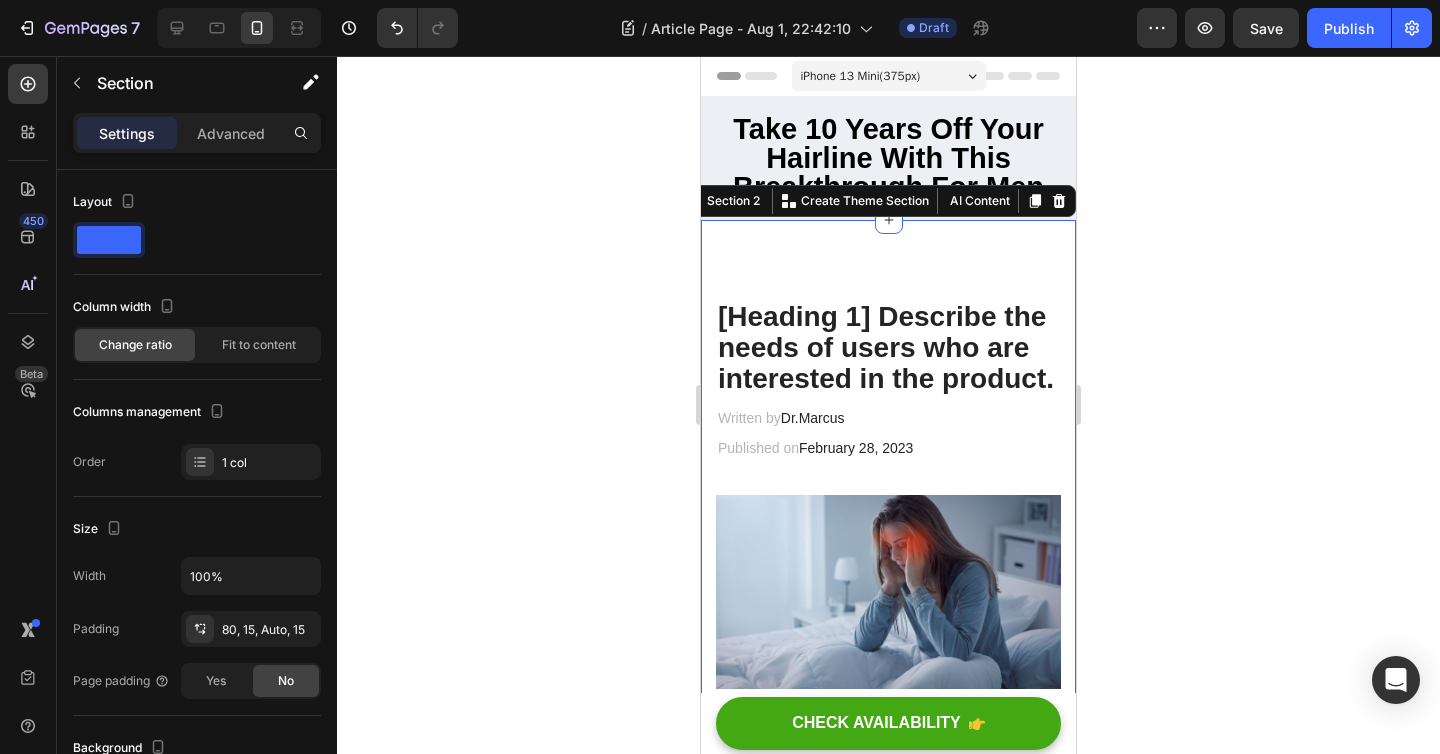 click 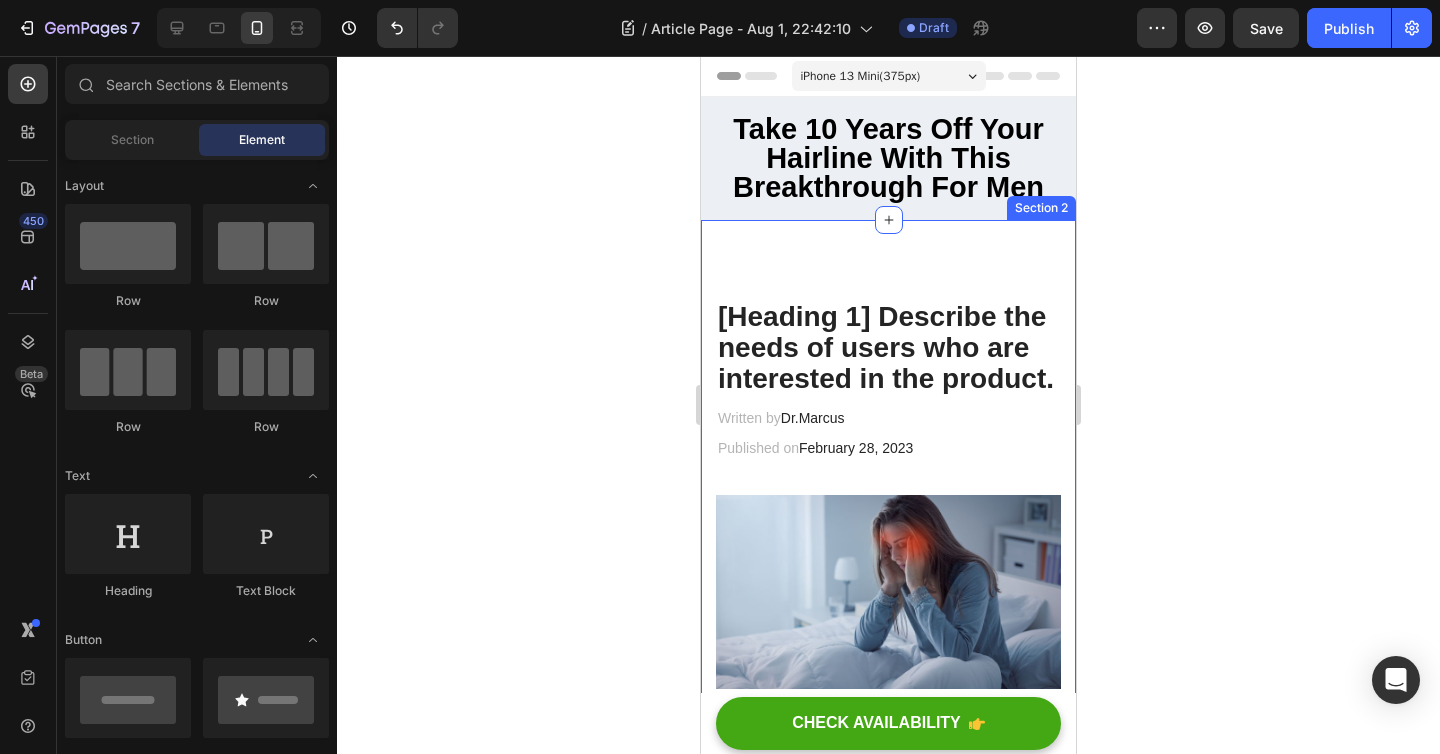 click on "[Heading 1] Describe the needs of users who are interested in the product. Heading Written by  Dr.Marcus   Text block Published on  February 28, 2023 Text block Row Image Do your legs have varicose veins or pain? don't worry, We have moderate compression stockings like with GemCSO compression used to reduce the risk of serious conditions like Deep Vein Thrombosis (DVT), blood clots, varicose veins, and spider veins. Text block [Heading 2] Describe the timeframe to achieve the desired results Heading Your provider may recommend compression socks to help with symptoms caused by a vein or venous disorder. Venous disorders happen when the valves in your veins don’t work correctly, making it harder for blood to flow back to your heart. This can lead to: Text block
Icon Customer problem 1:  Lorem Ipsum is simply dummy text of the printing and typesetting industry. Lorem Ipsum has been the industry's standard dummy text ever since. Text block Row
Icon Customer problem 2: Text block" at bounding box center [888, 3928] 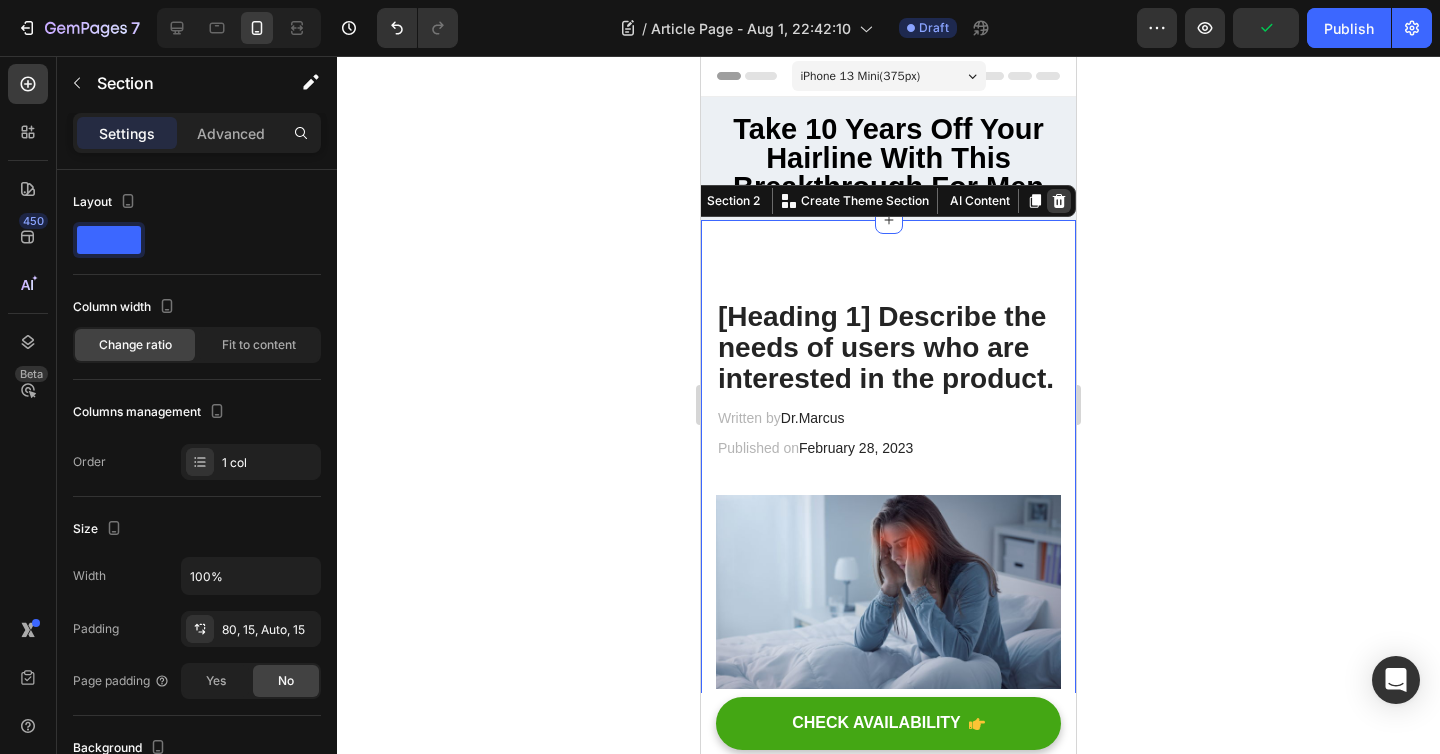 click 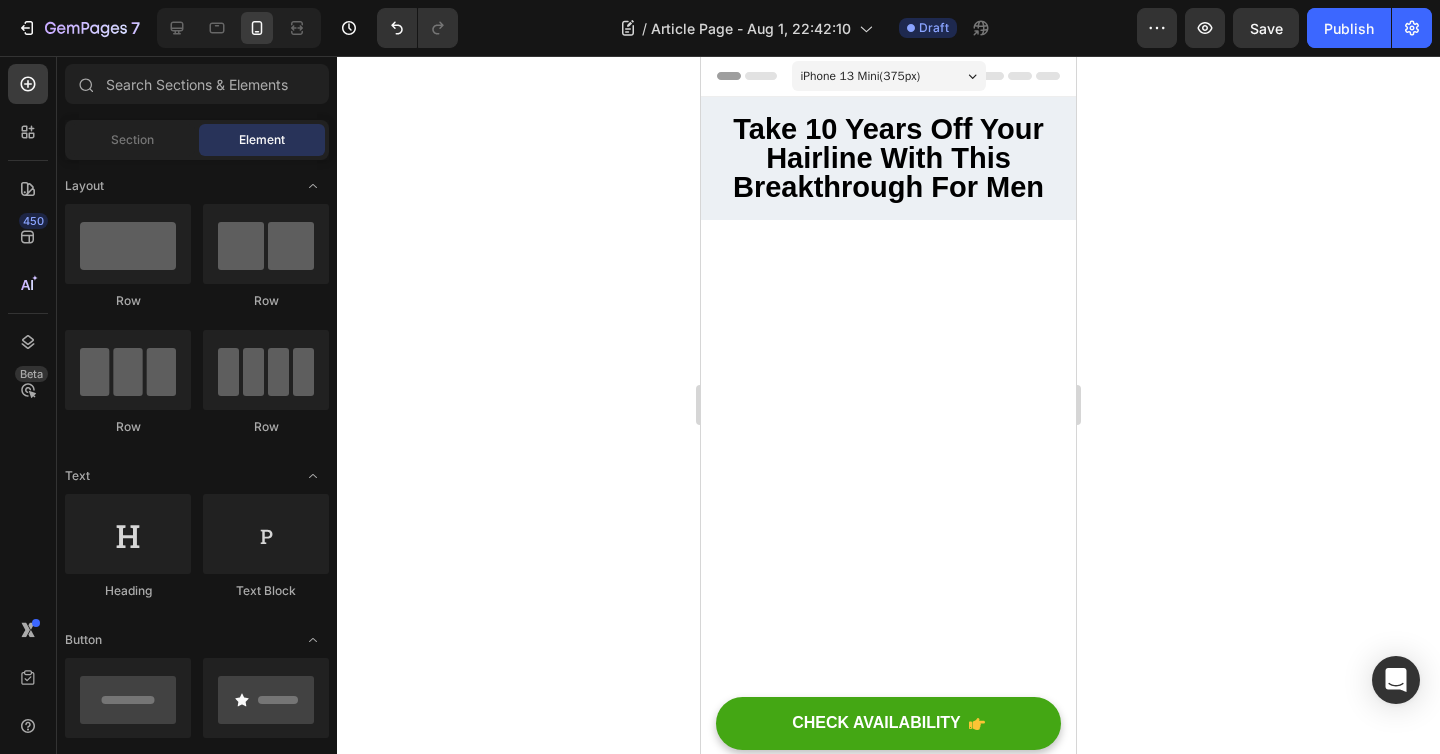 click at bounding box center (888, 1238) 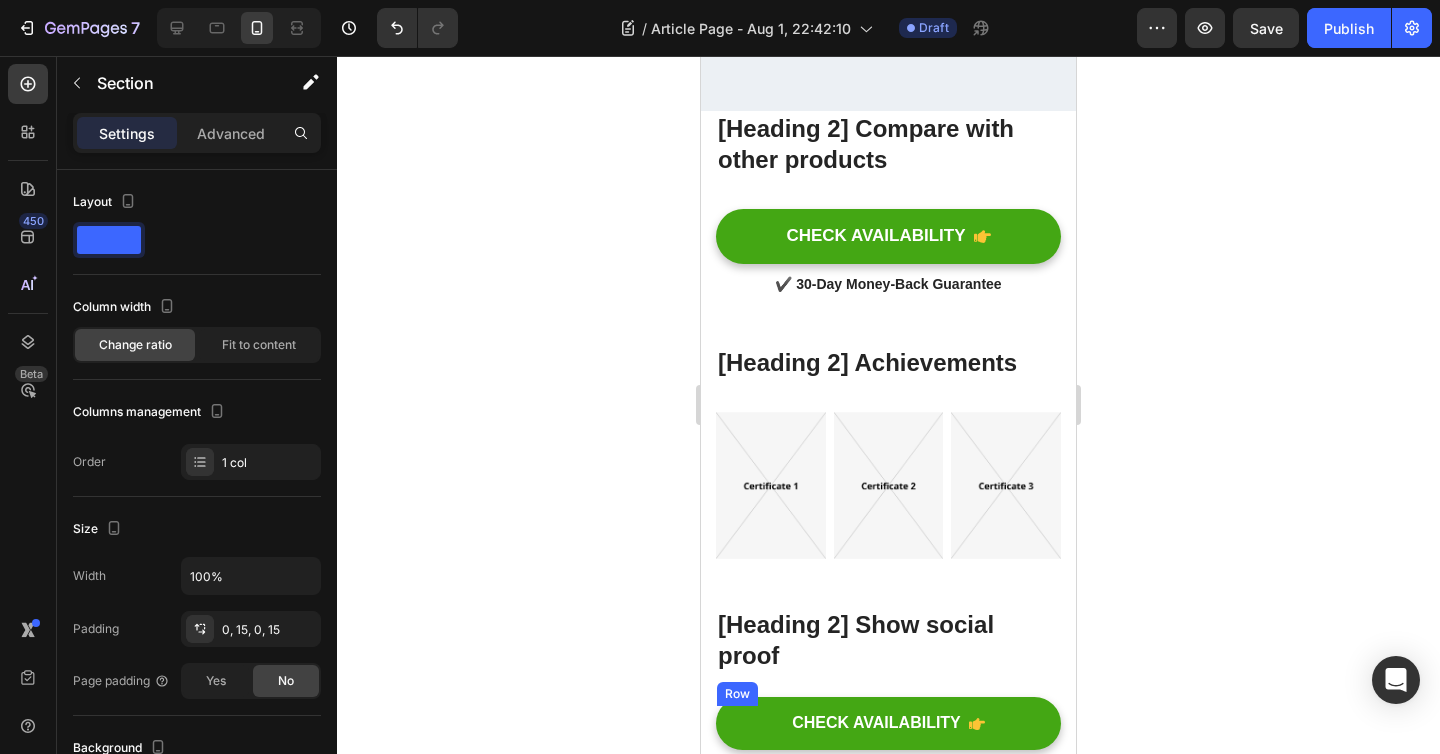 scroll, scrollTop: 0, scrollLeft: 0, axis: both 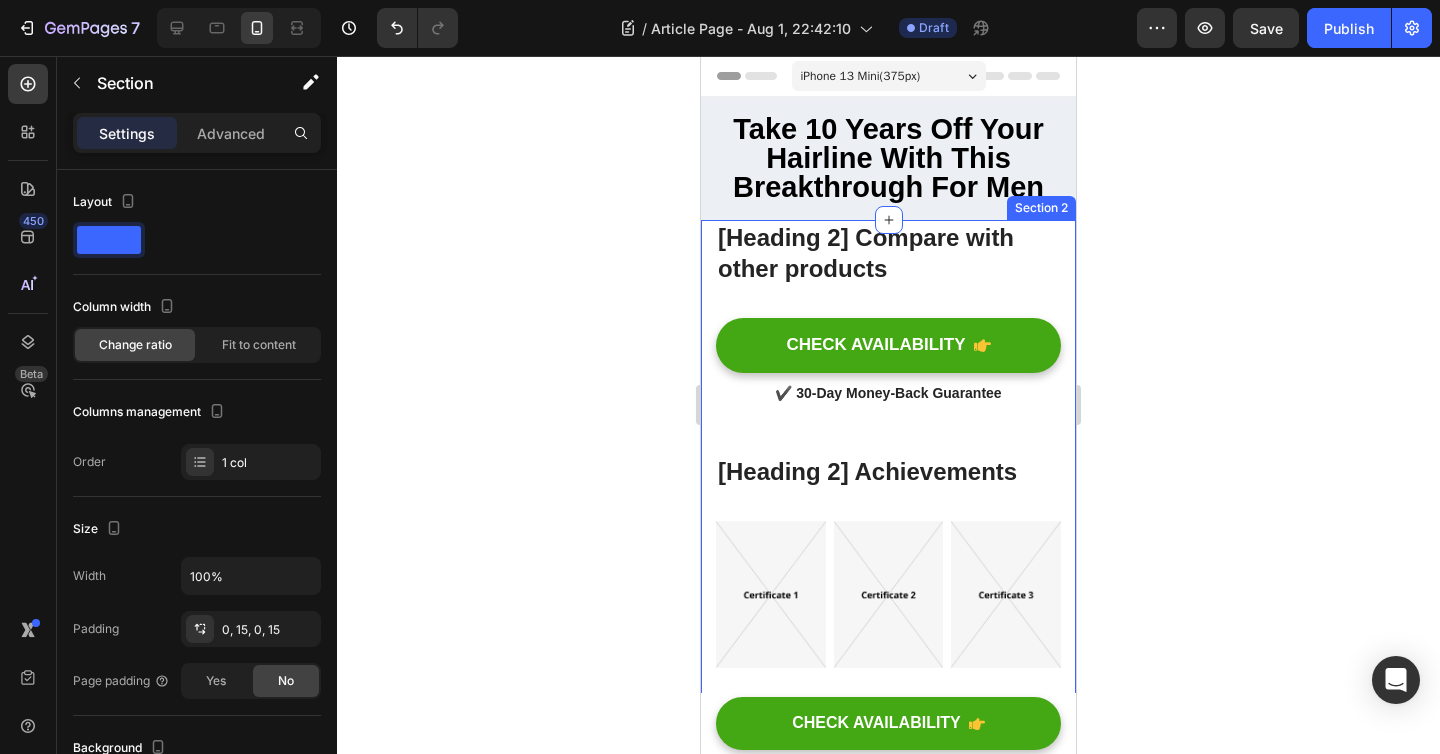 click on "[Heading 2] Compare with other products Heading                Title Line Differentiation Point 1 Text block Row Differentiation Point 2 Text block Row Differentiation Point 3 Text block Row Differentiation Point 4 Text block Row Differentiation Point 5 Text block Row Differentiation Point 6 Text block Row Differentiation Point 7 Text block Row Differentiation Point 8 Text block Row Image Your Brand Heading
Icon Row
Icon Row
Icon Row
Icon Row
Icon Row
Icon Row
Icon Row
Icon Row Row Image Other Brands Heading
Icon Row
Icon Row
Icon Row
Icon Row
Icon Row
Icon Row
Icon Row
Icon Row Row  	   CHECK AVAILABILITY Button ✔️ 30-Day Money-Back Guarantee Text block [Heading 2] Achievements Heading Image Image Image Row [Heading 2] Show social proof Heading Icon Row" at bounding box center [888, 1775] 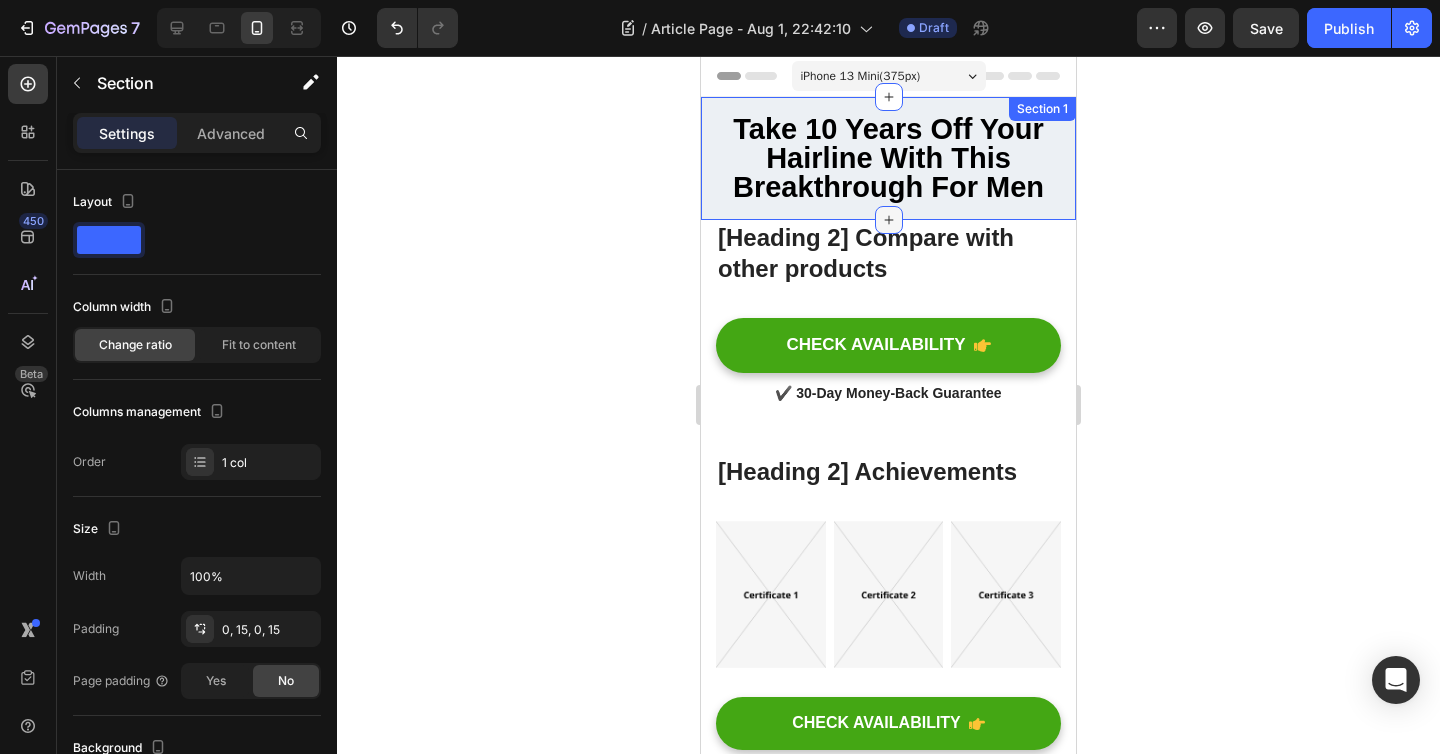 click 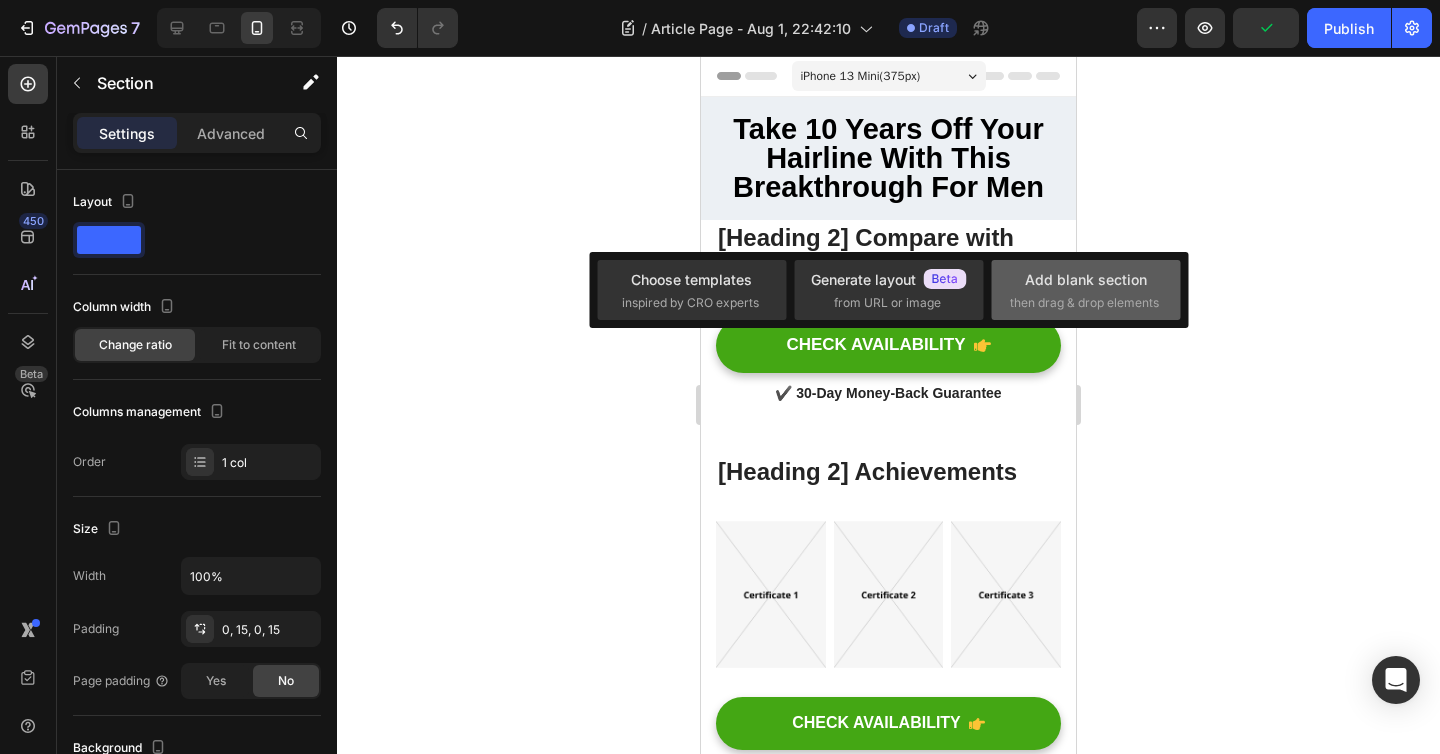 click on "Add blank section  then drag & drop elements" at bounding box center (1086, 290) 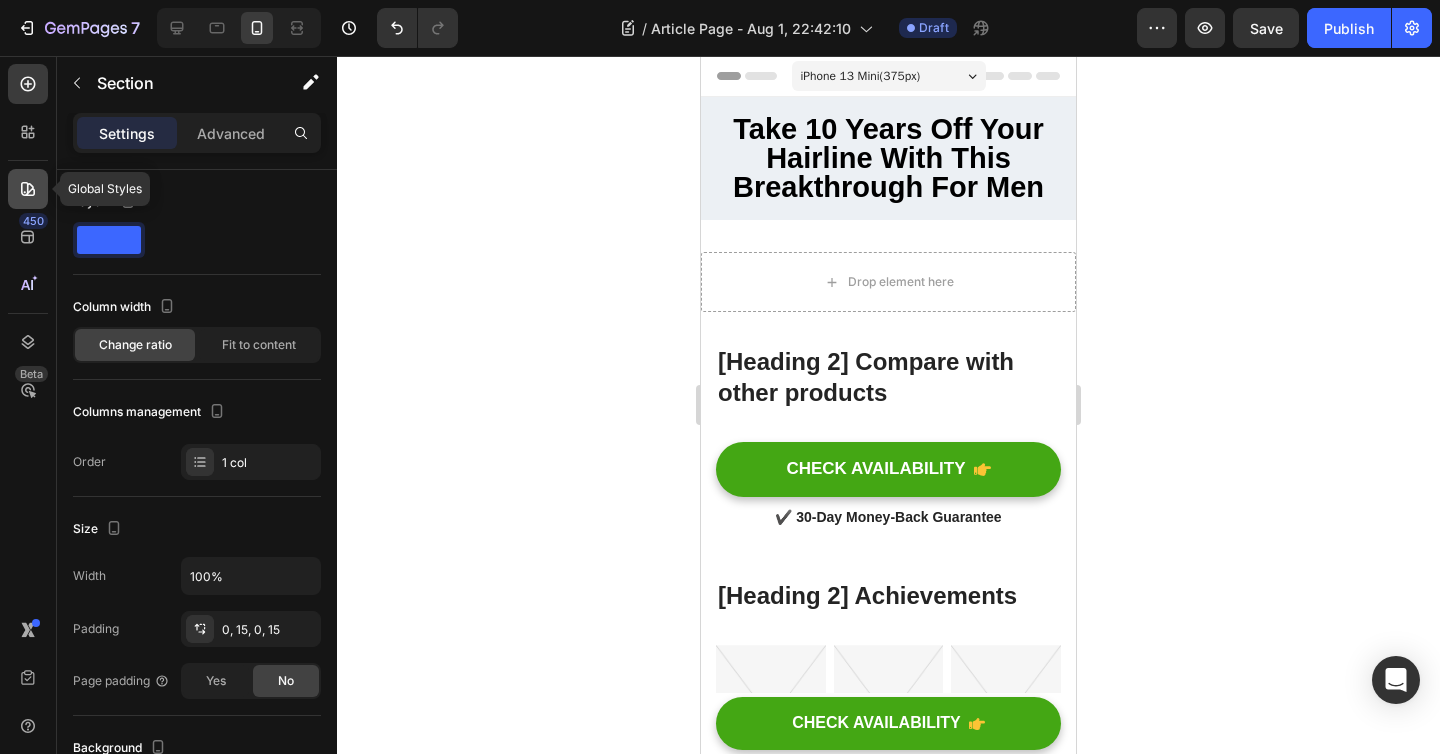 click 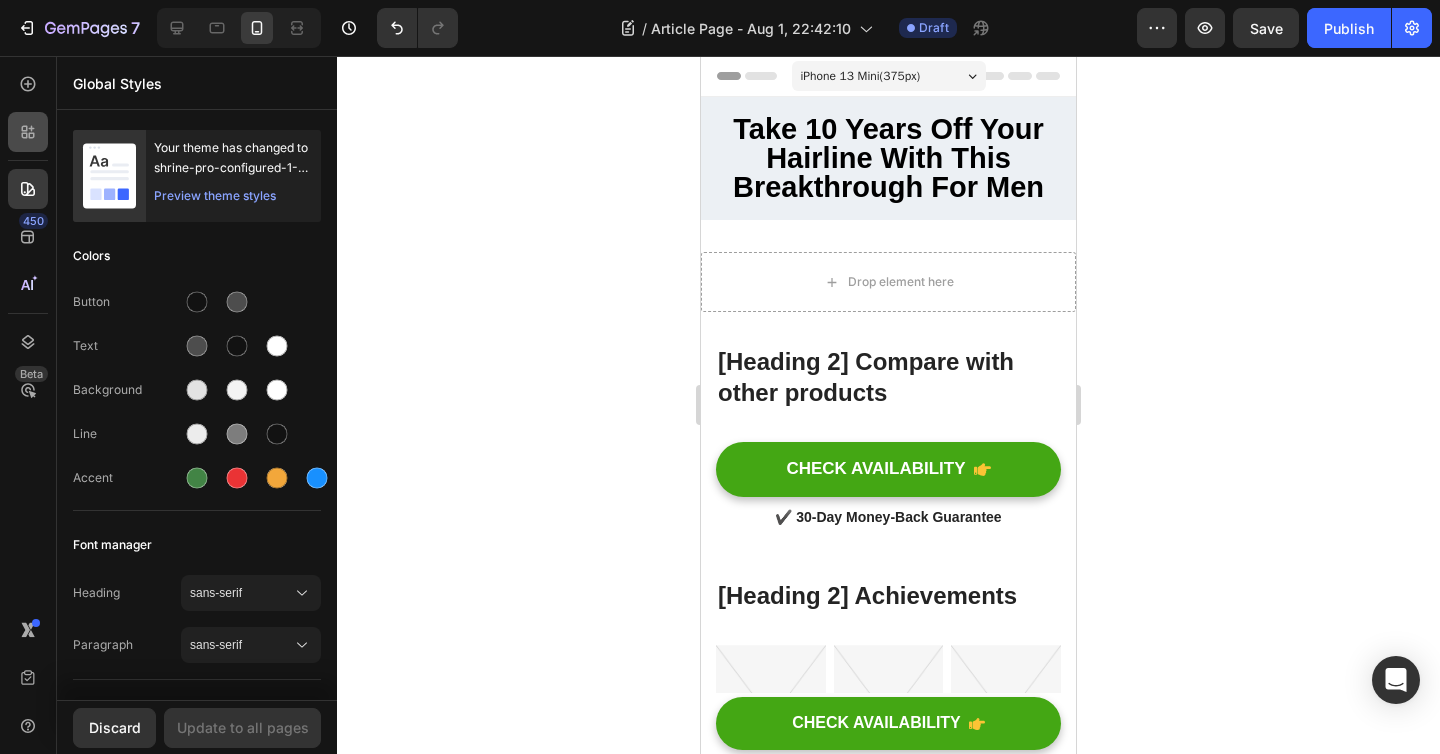 click 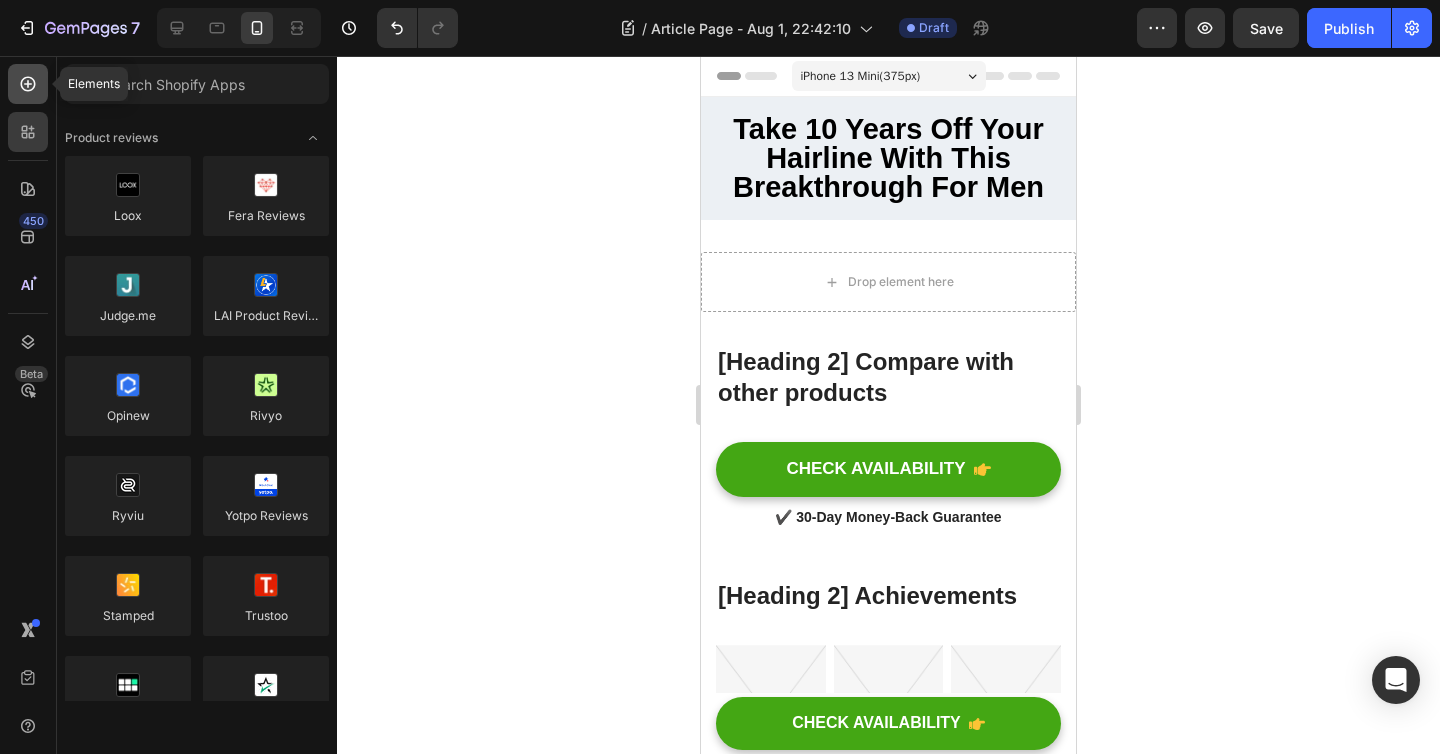 click 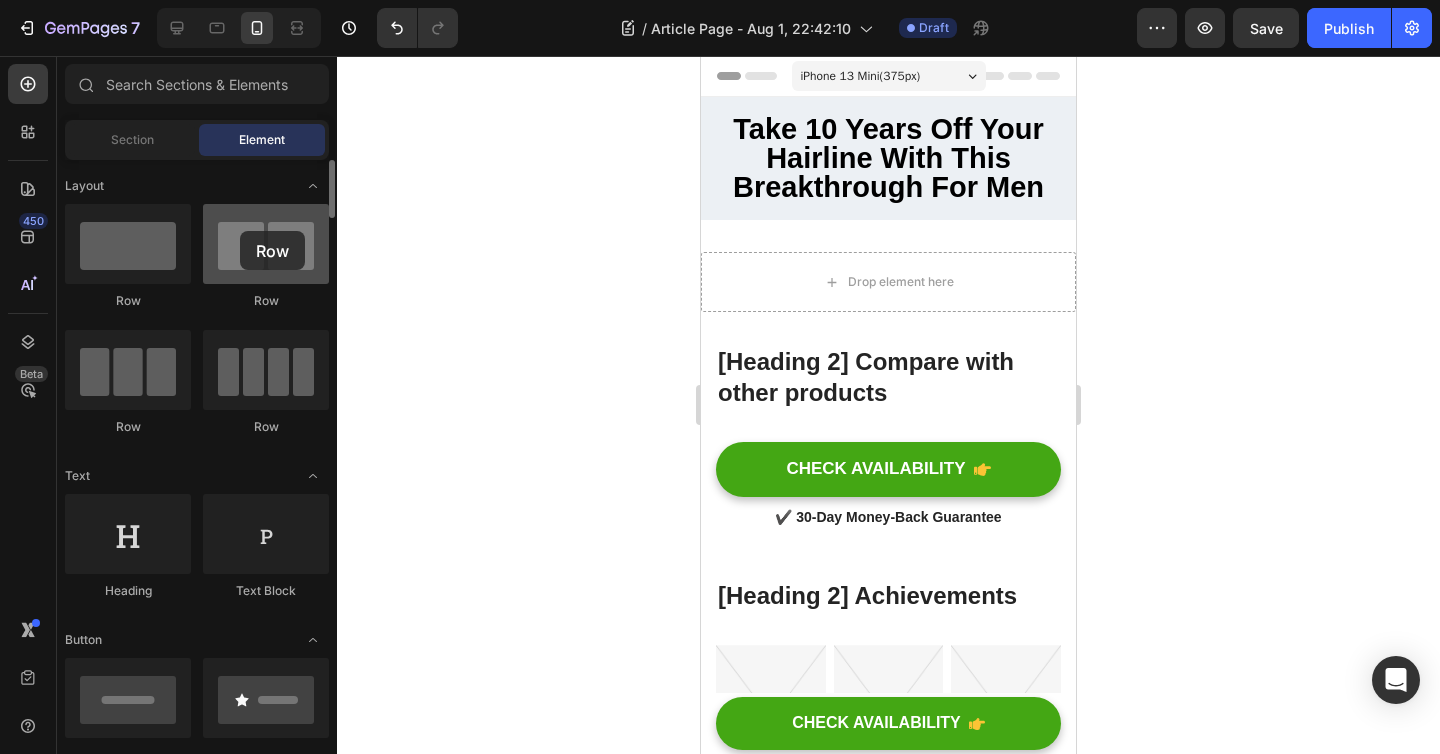 drag, startPoint x: 235, startPoint y: 243, endPoint x: 240, endPoint y: 231, distance: 13 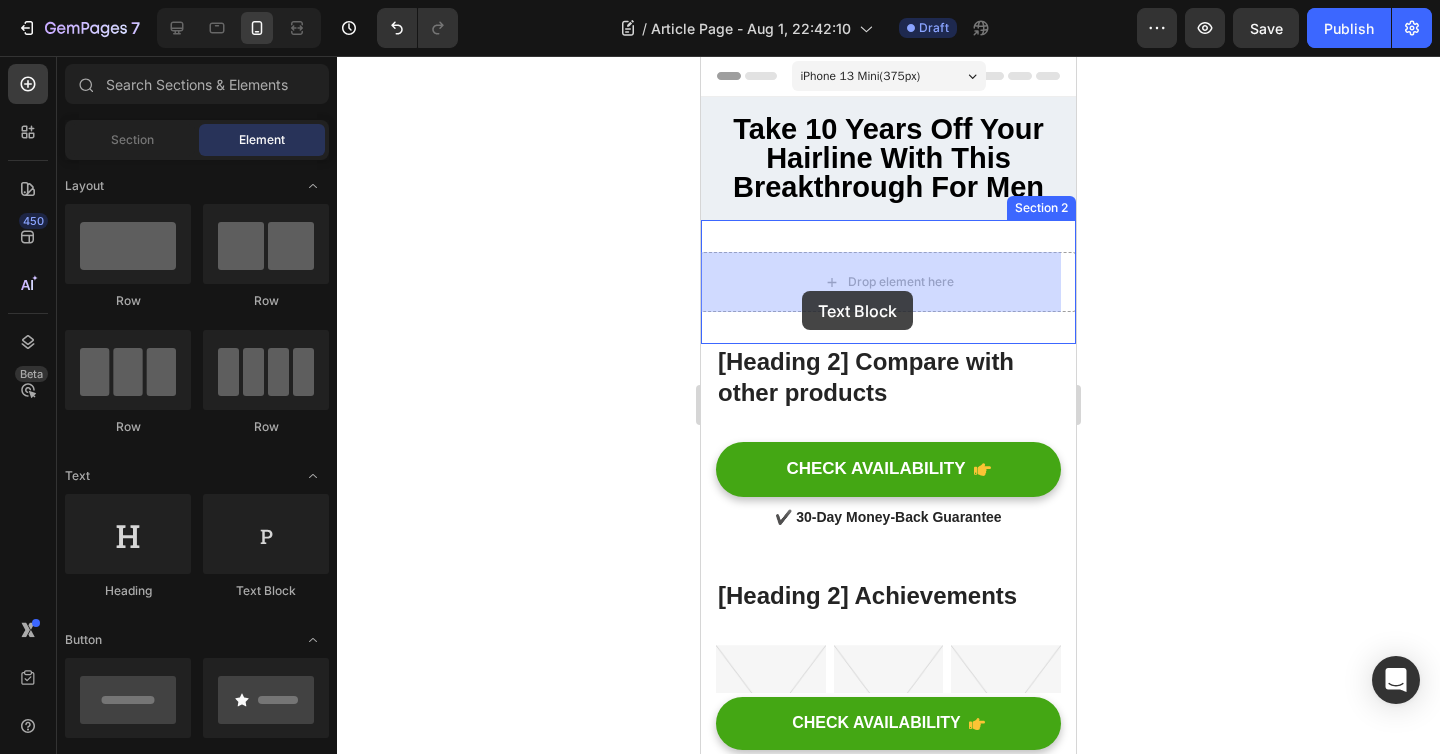 drag, startPoint x: 942, startPoint y: 575, endPoint x: 761, endPoint y: 312, distance: 319.26477 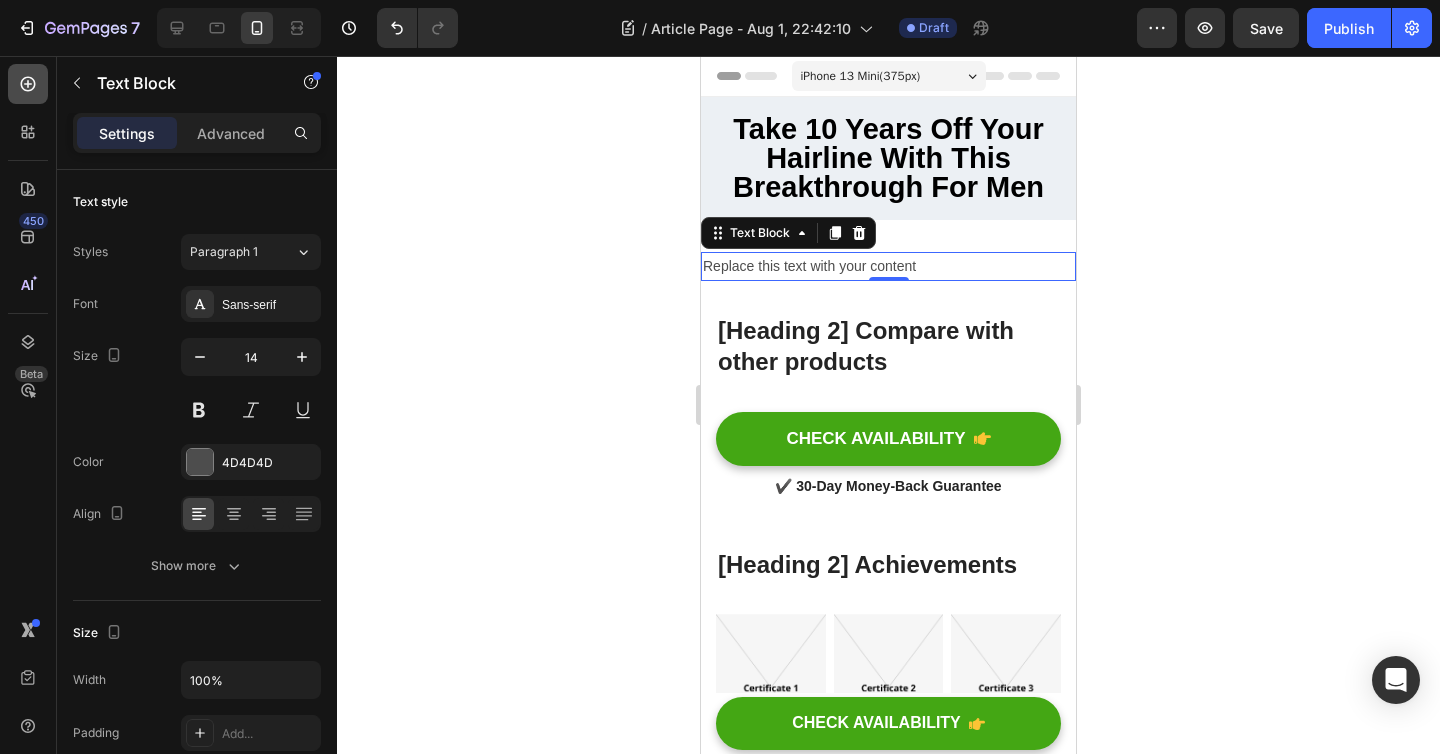 click 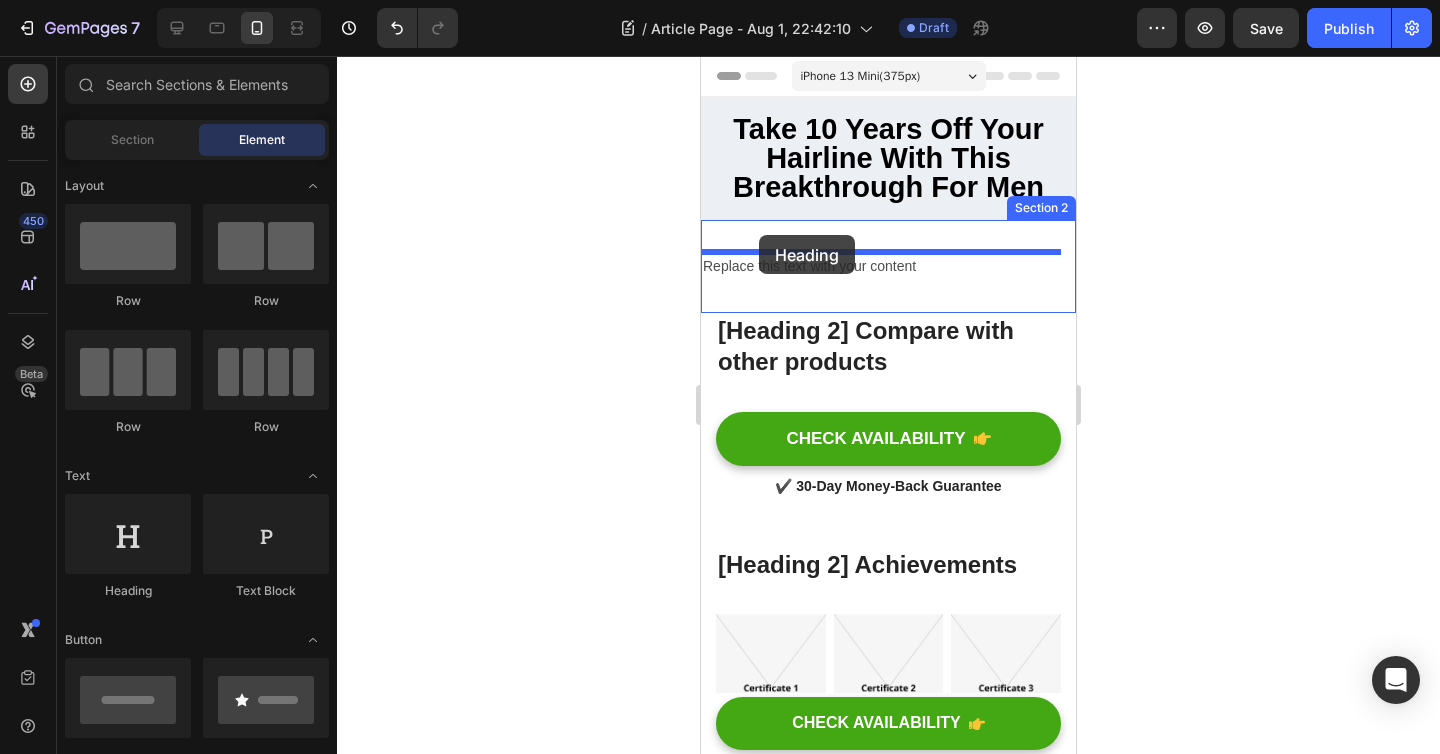 drag, startPoint x: 971, startPoint y: 527, endPoint x: 759, endPoint y: 235, distance: 360.84344 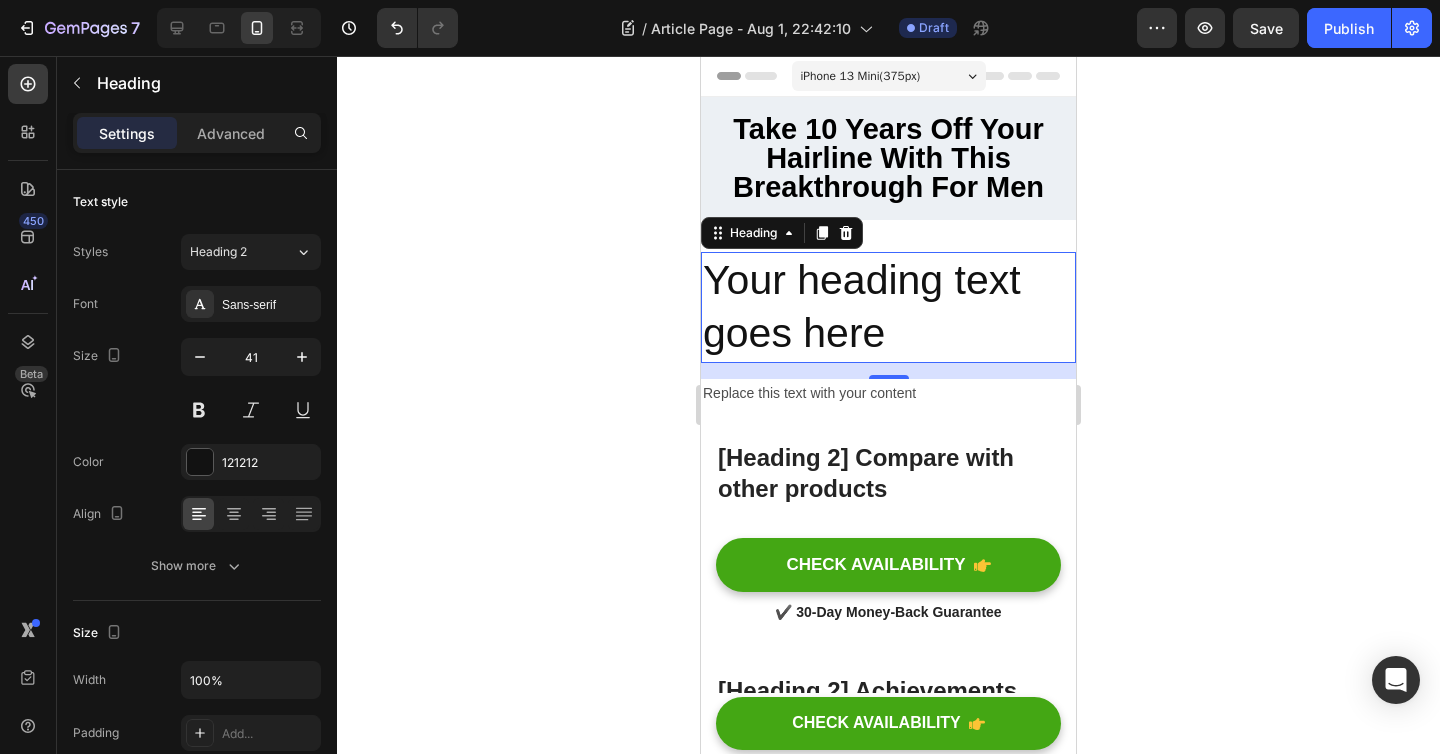 click on "Your heading text goes here" at bounding box center (888, 307) 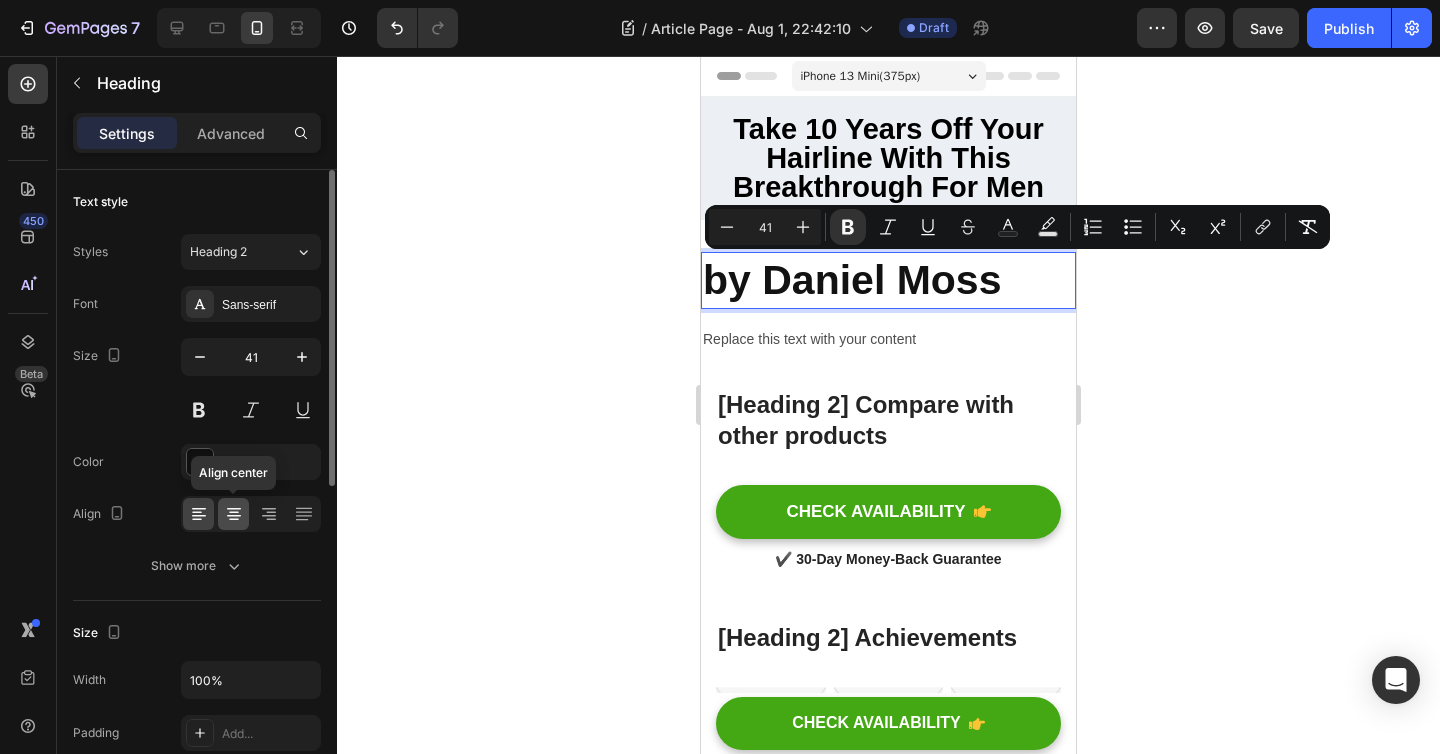 click 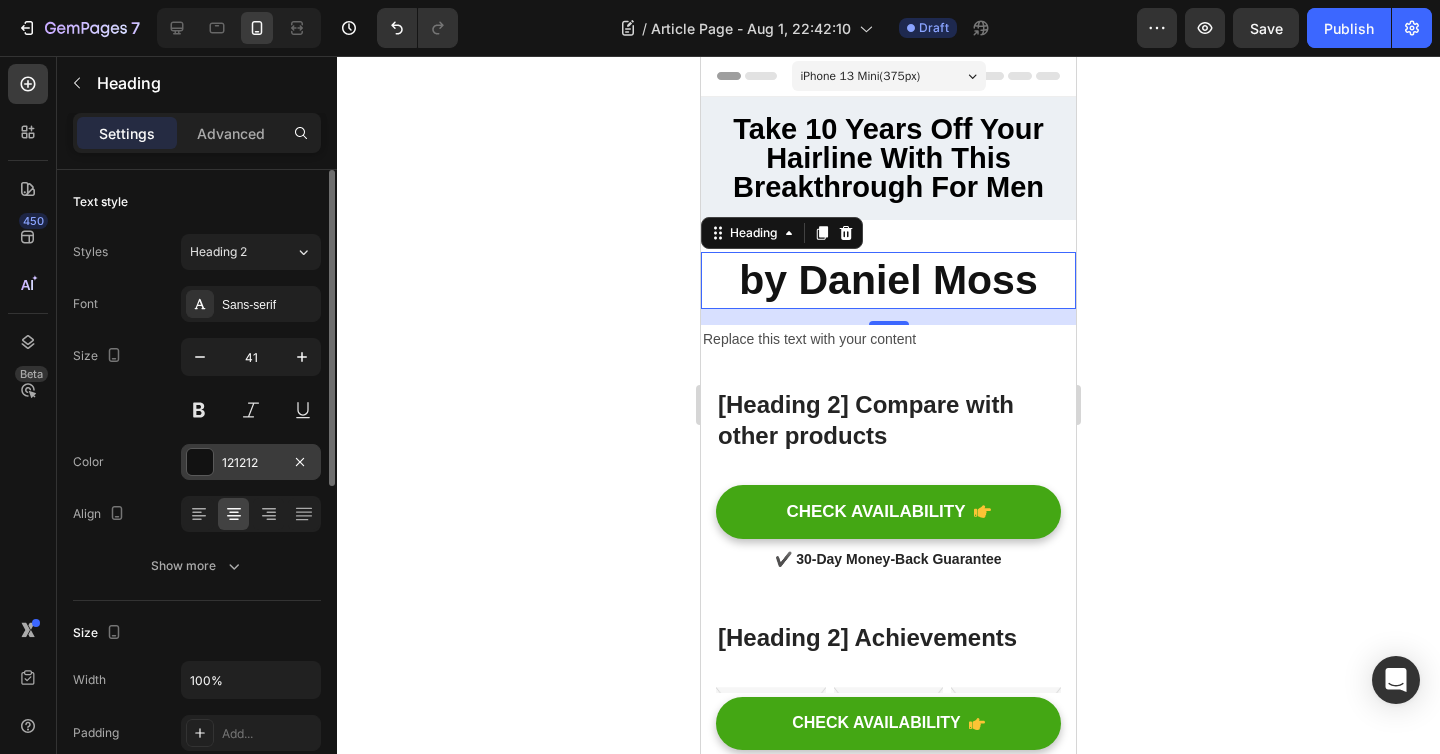 click on "121212" at bounding box center [251, 463] 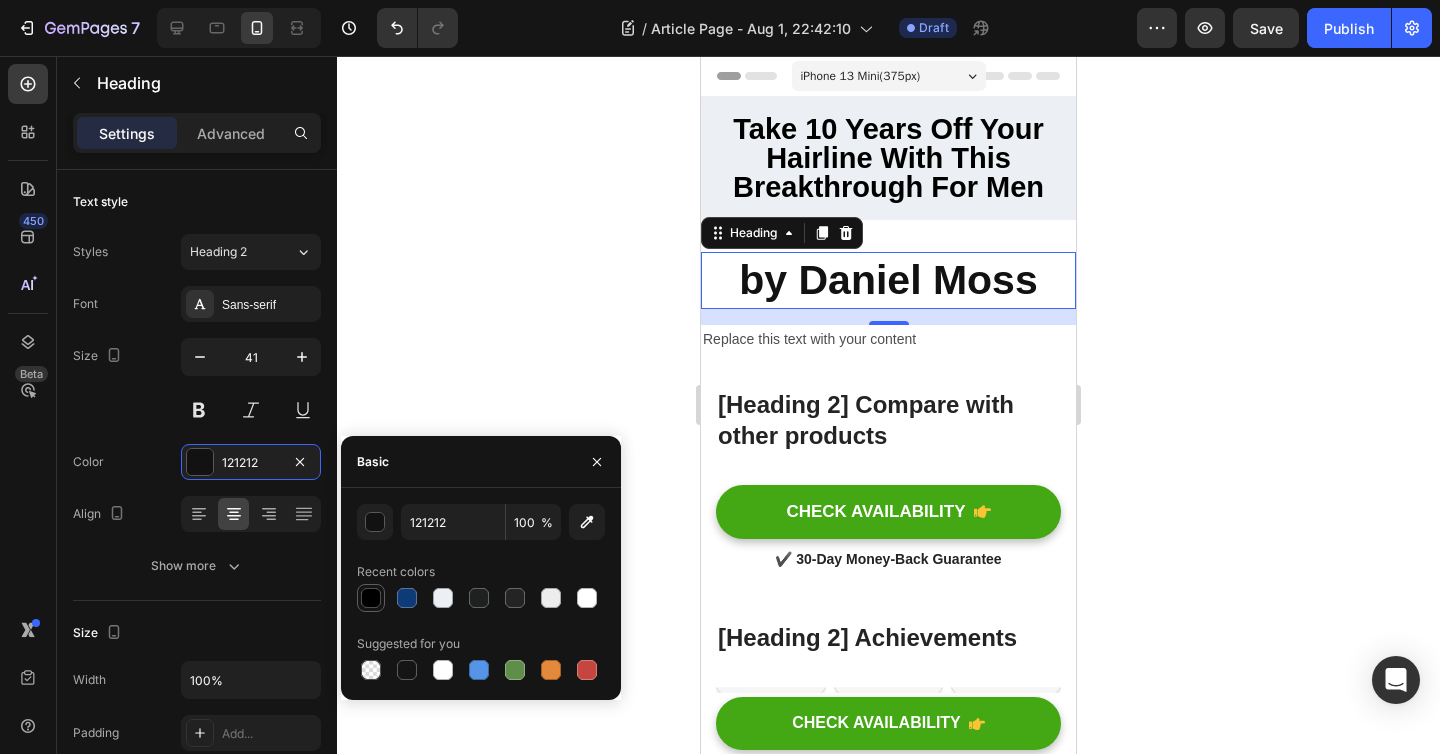 click at bounding box center (371, 598) 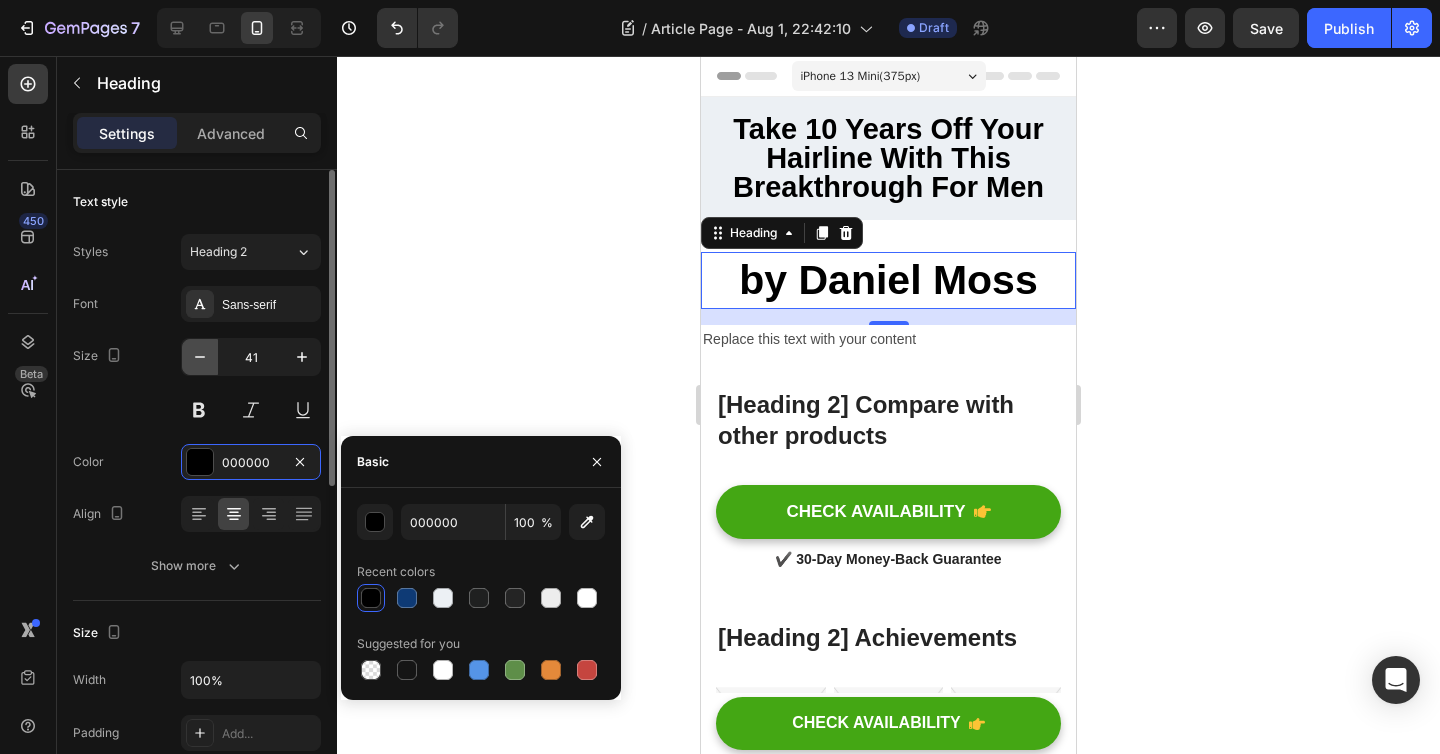 click 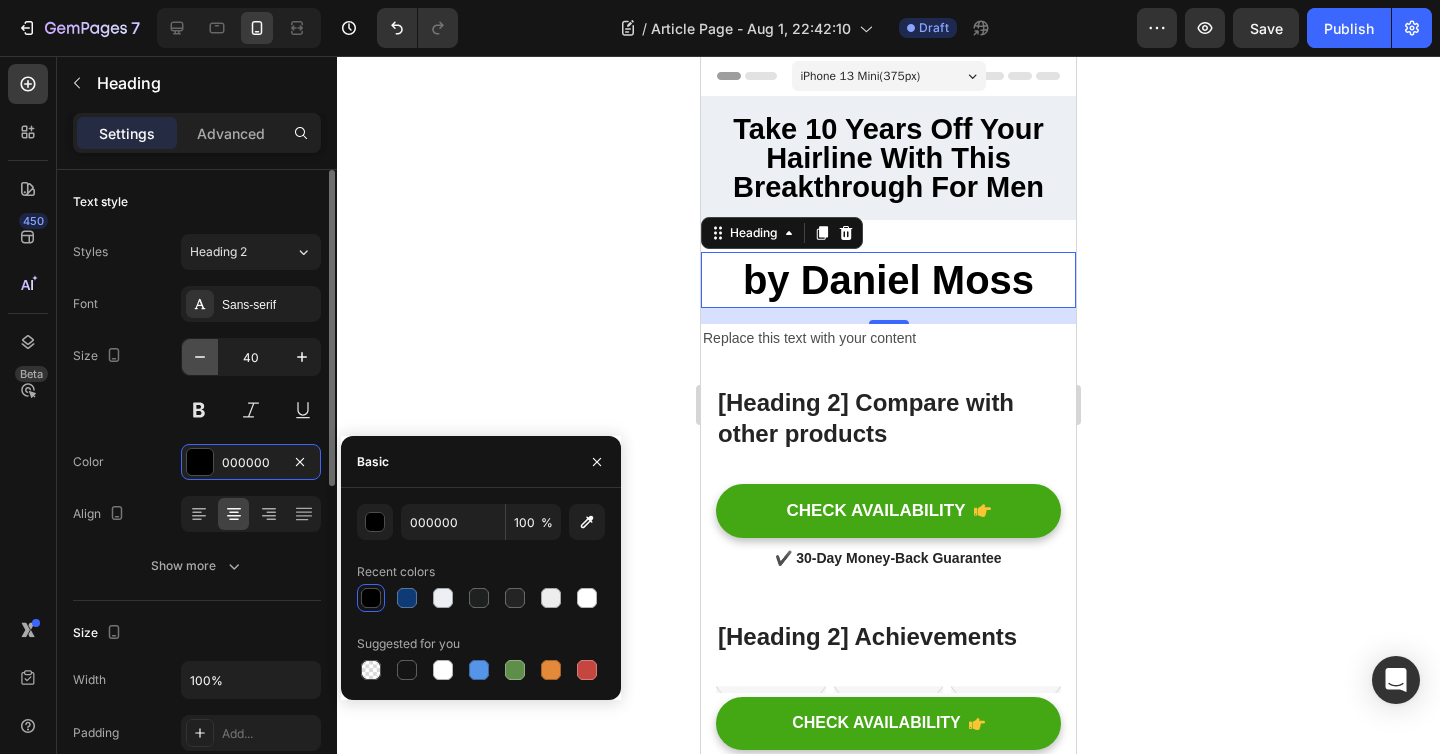click 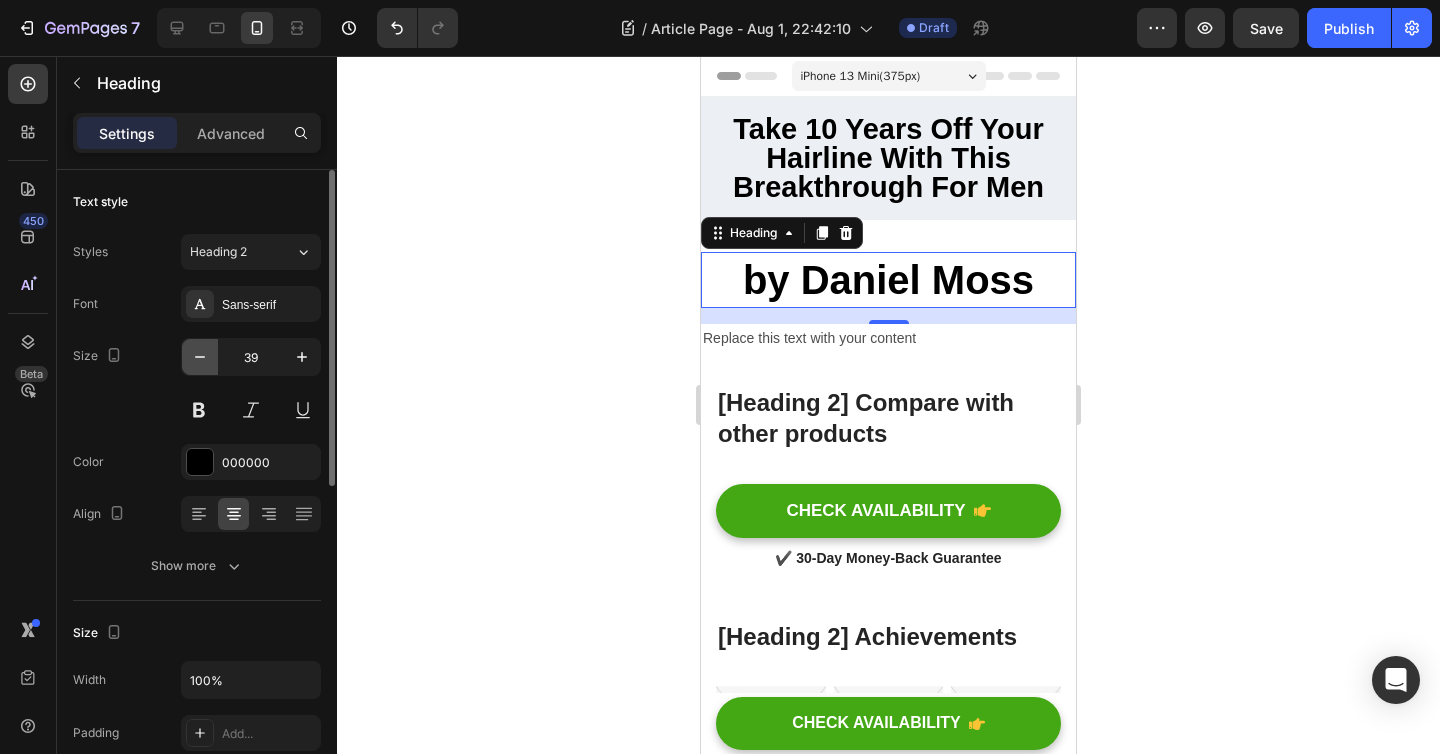 click 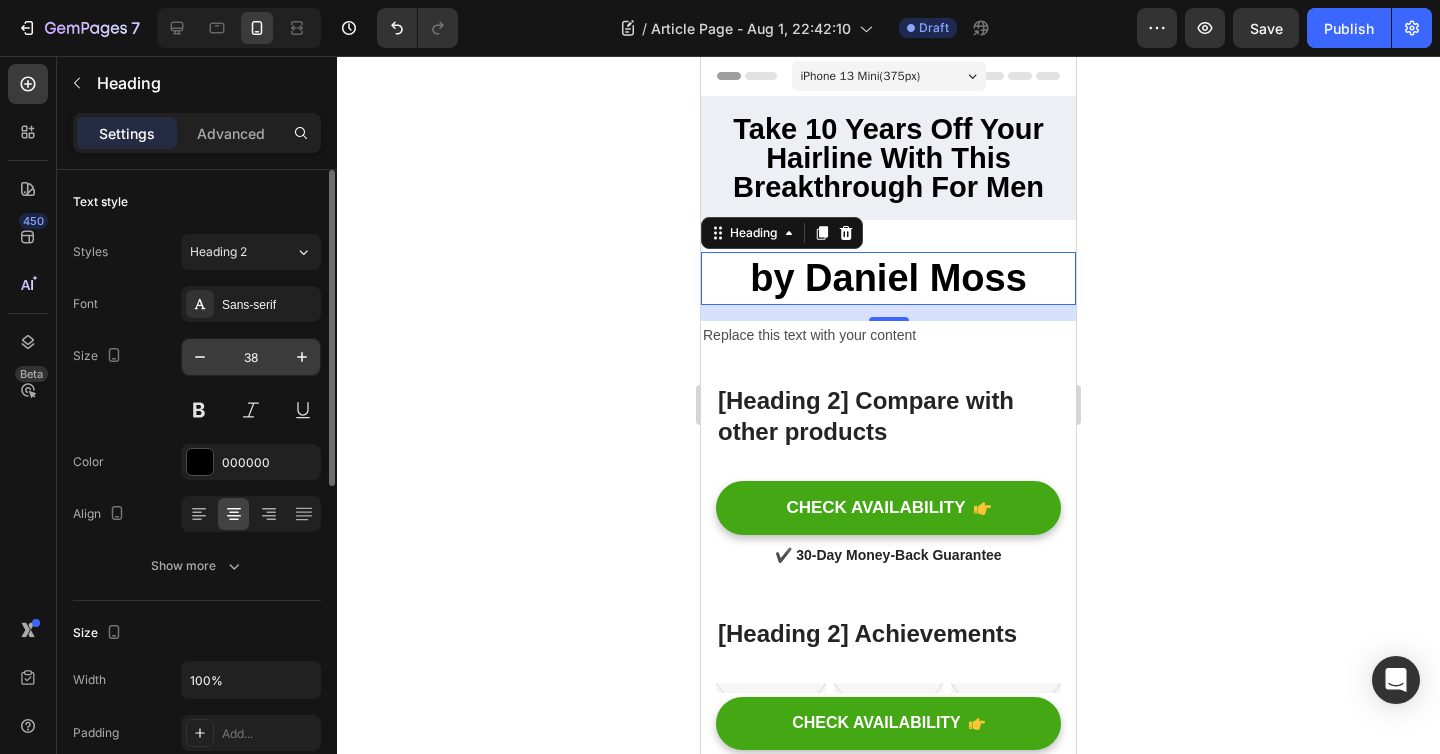 click on "38" at bounding box center [251, 357] 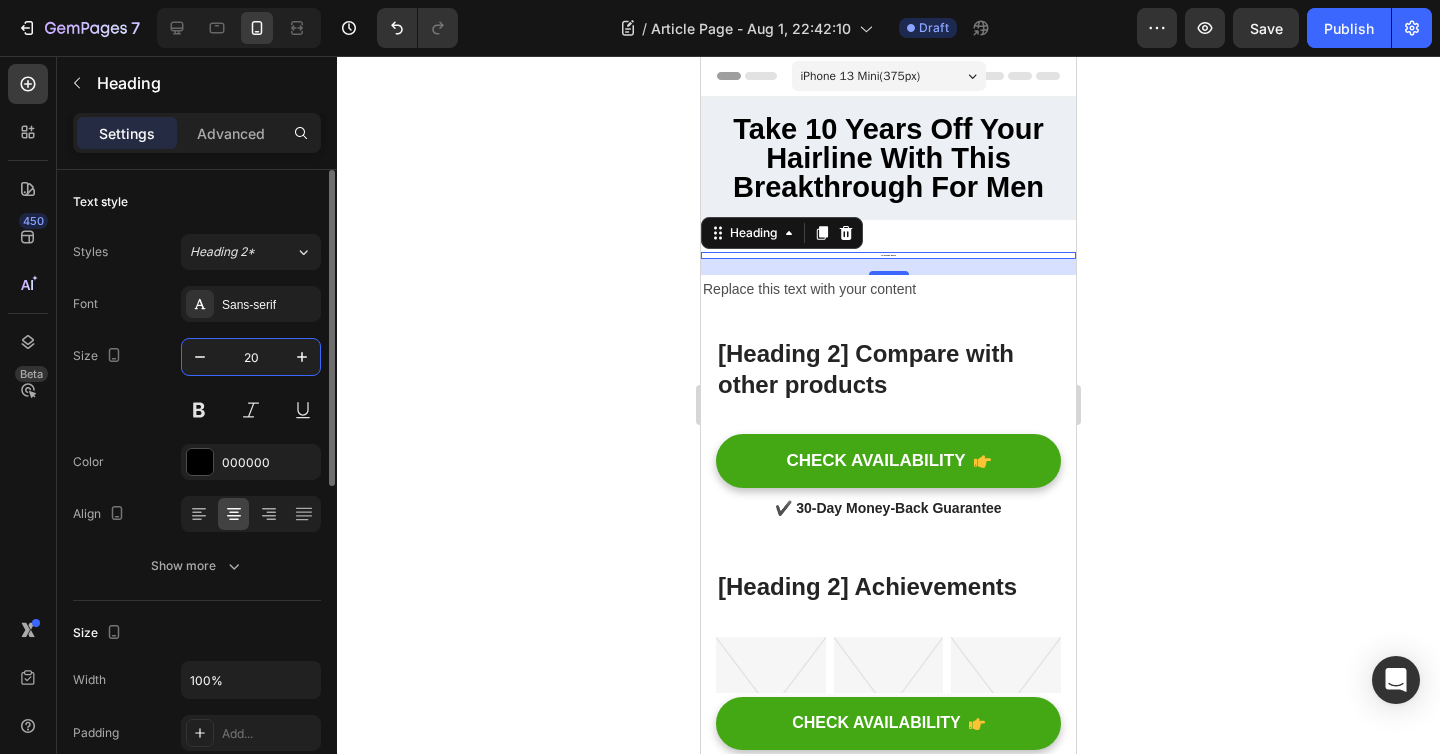 type on "20" 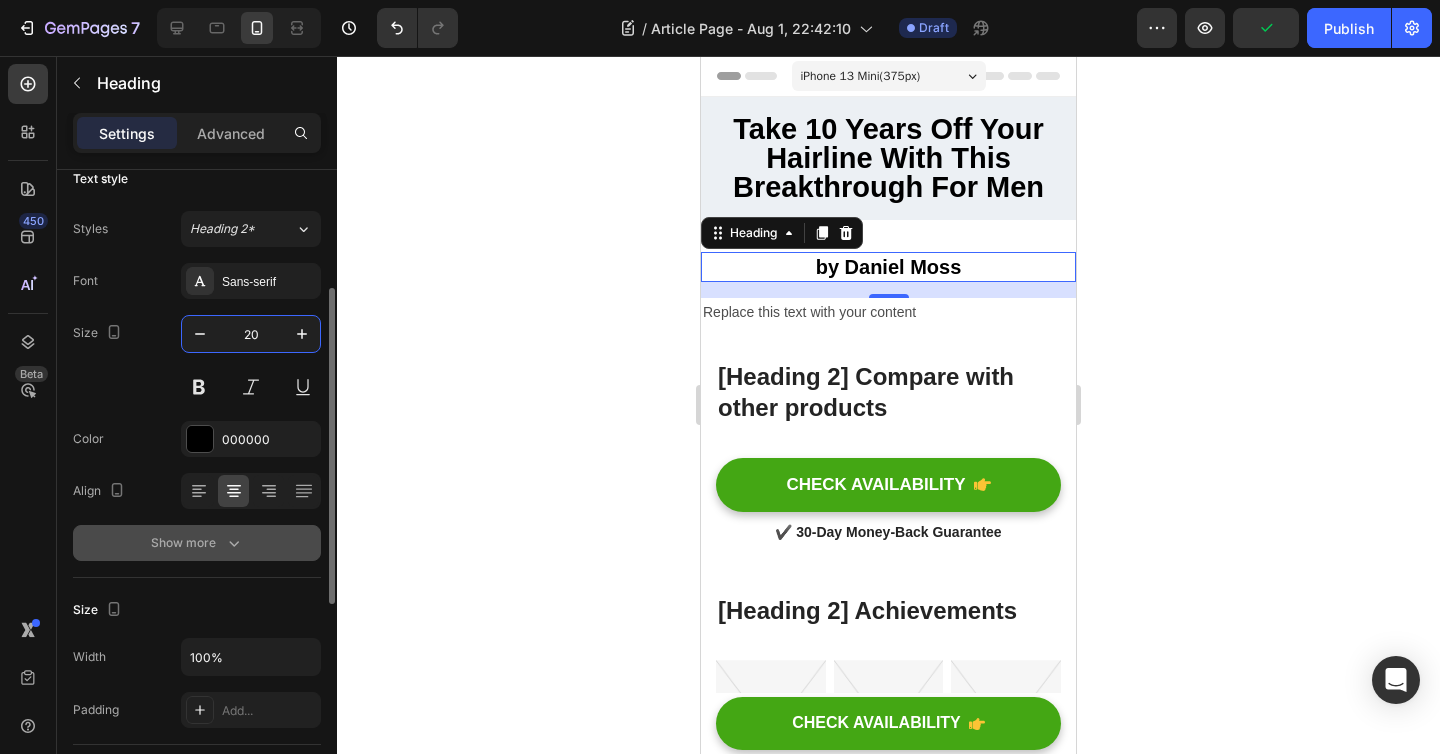 scroll, scrollTop: 0, scrollLeft: 0, axis: both 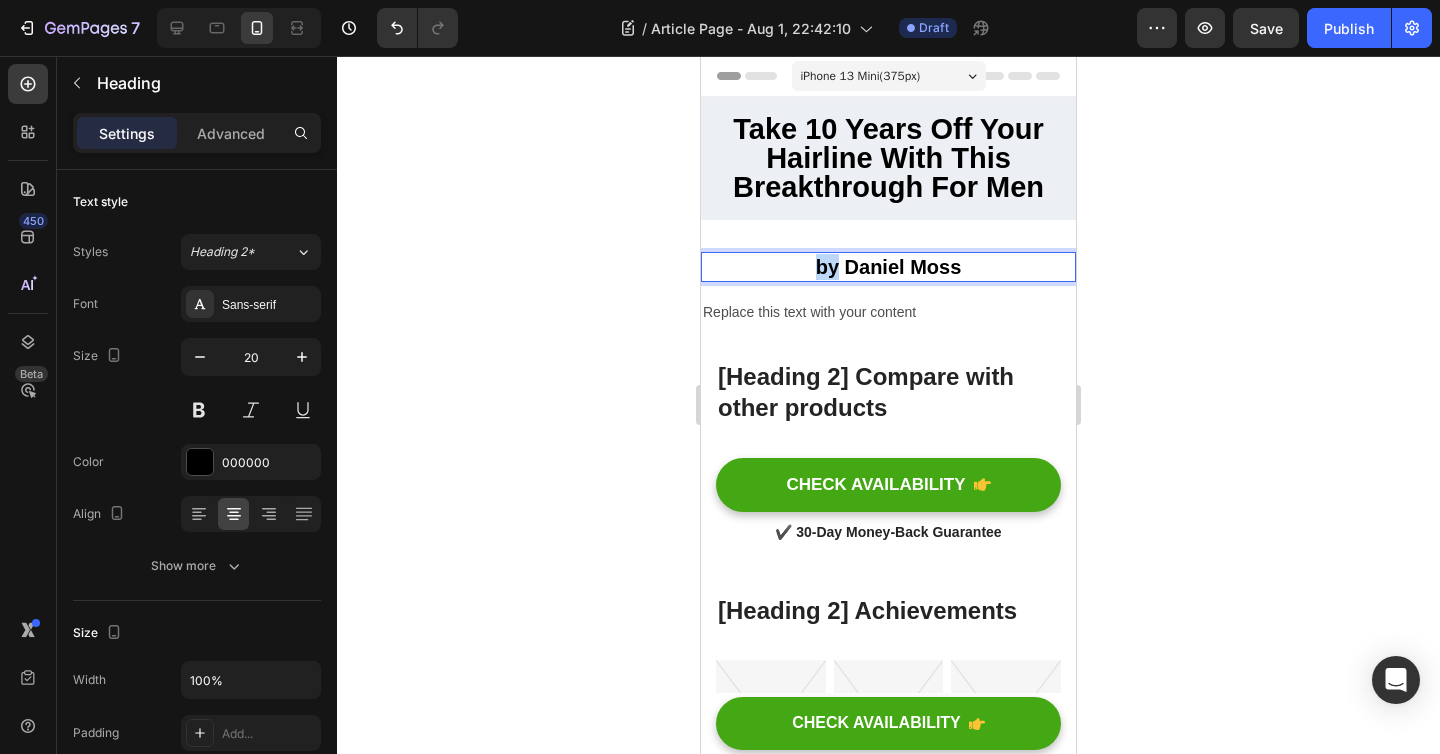 click on "by [PERSON]" at bounding box center (889, 267) 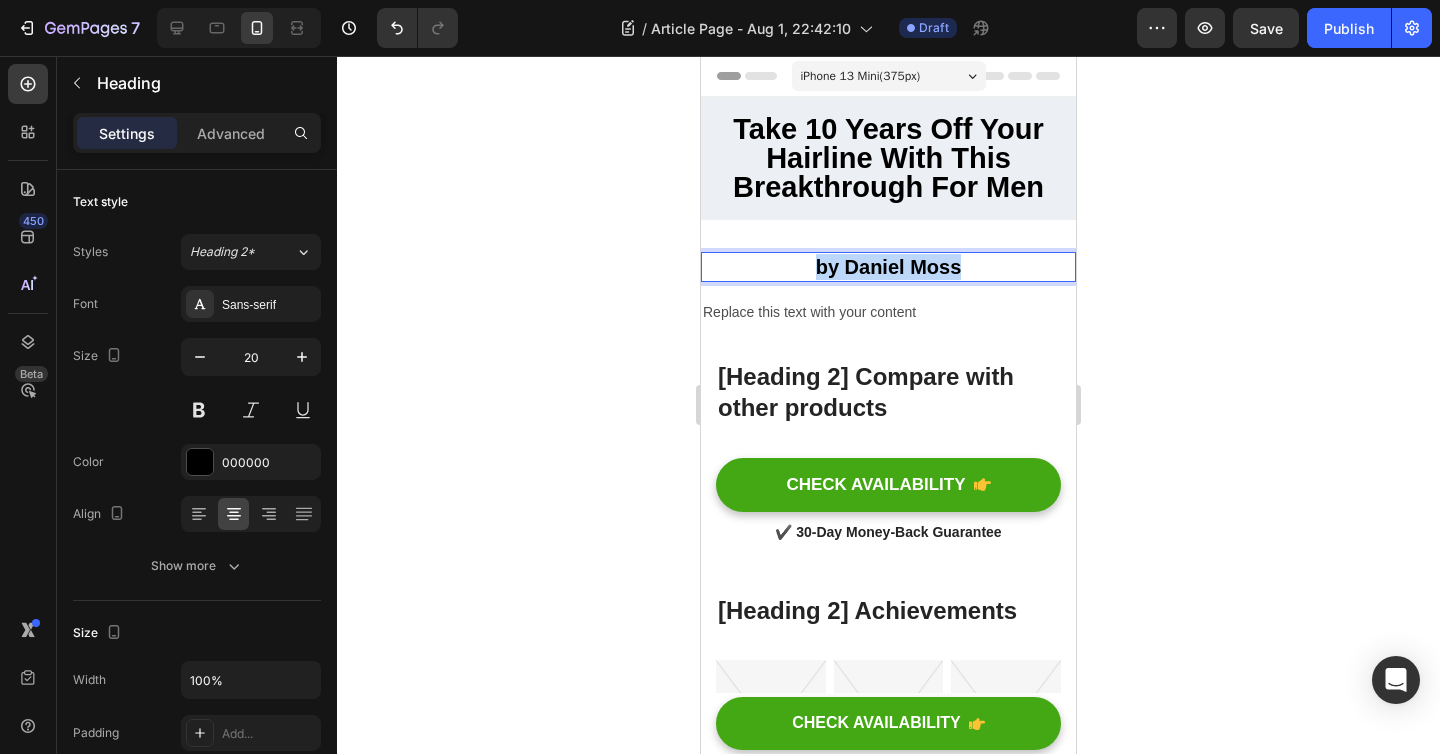 click on "by [PERSON]" at bounding box center (889, 267) 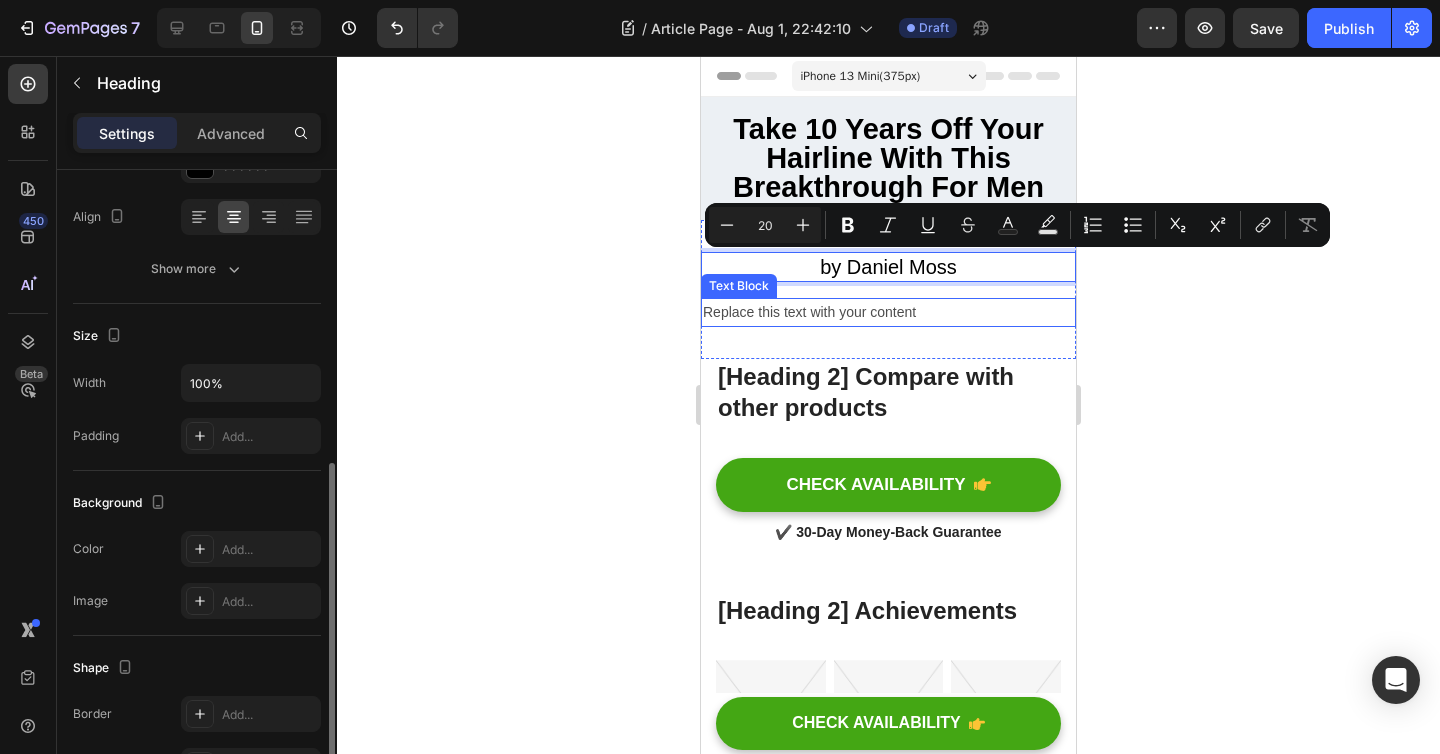 scroll, scrollTop: 0, scrollLeft: 0, axis: both 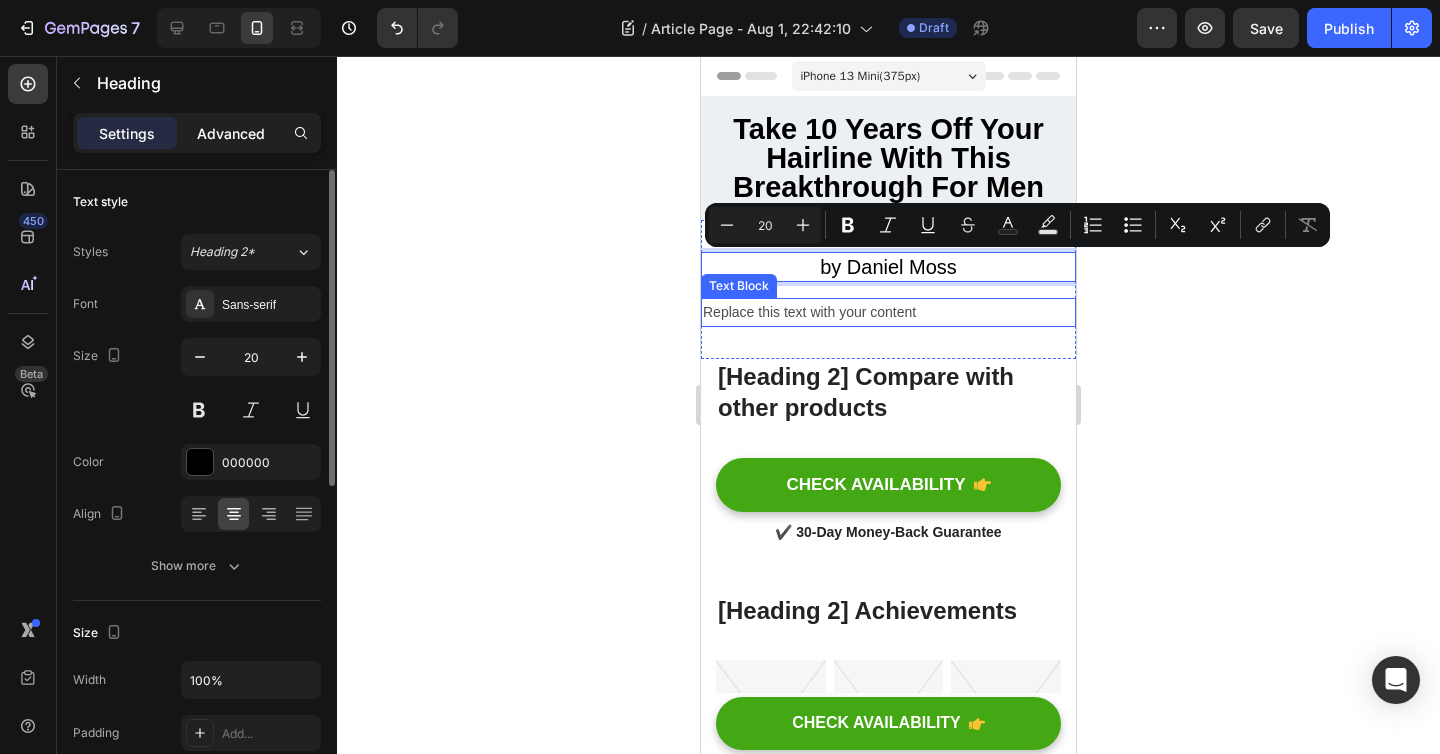 click on "Advanced" at bounding box center (231, 133) 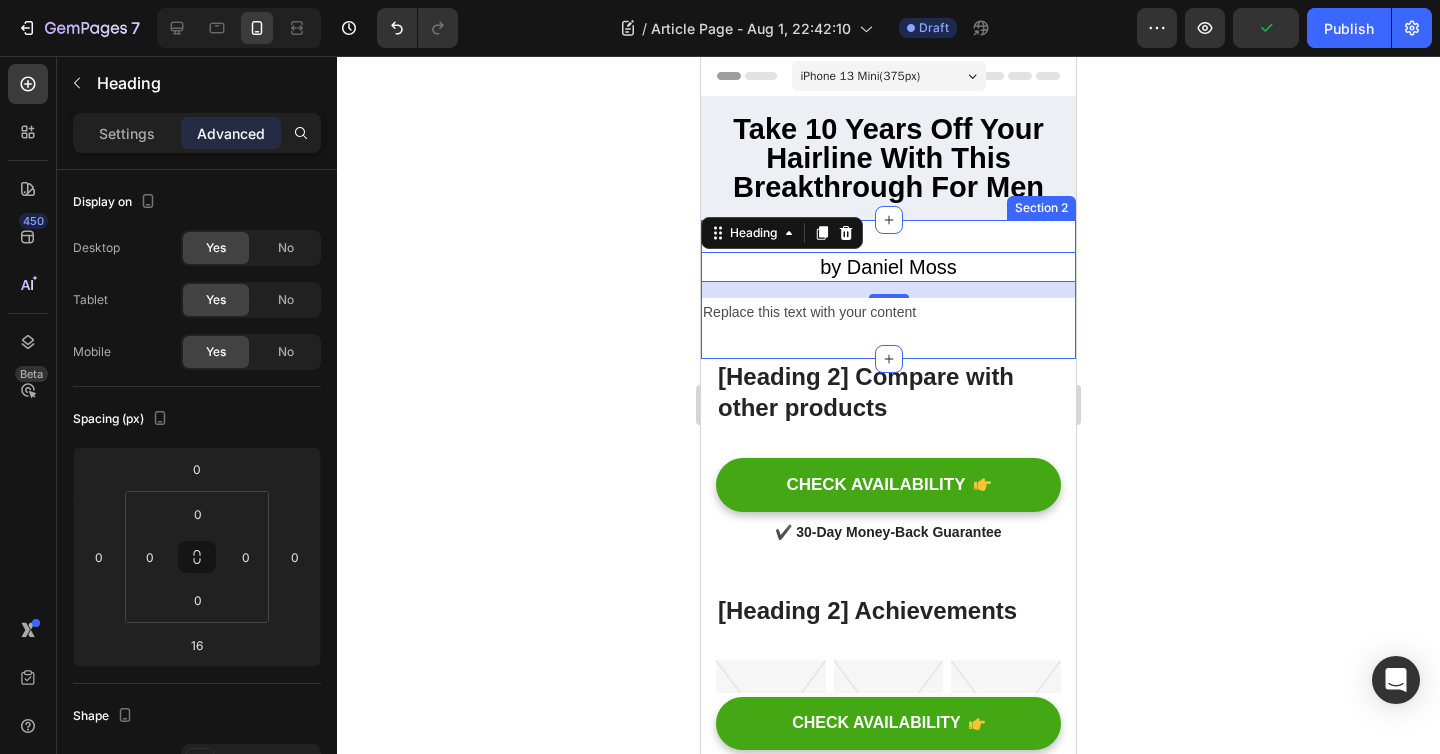 click on "by Daniel Moss Heading   16 Replace this text with your content Text Block Section 2" at bounding box center [888, 289] 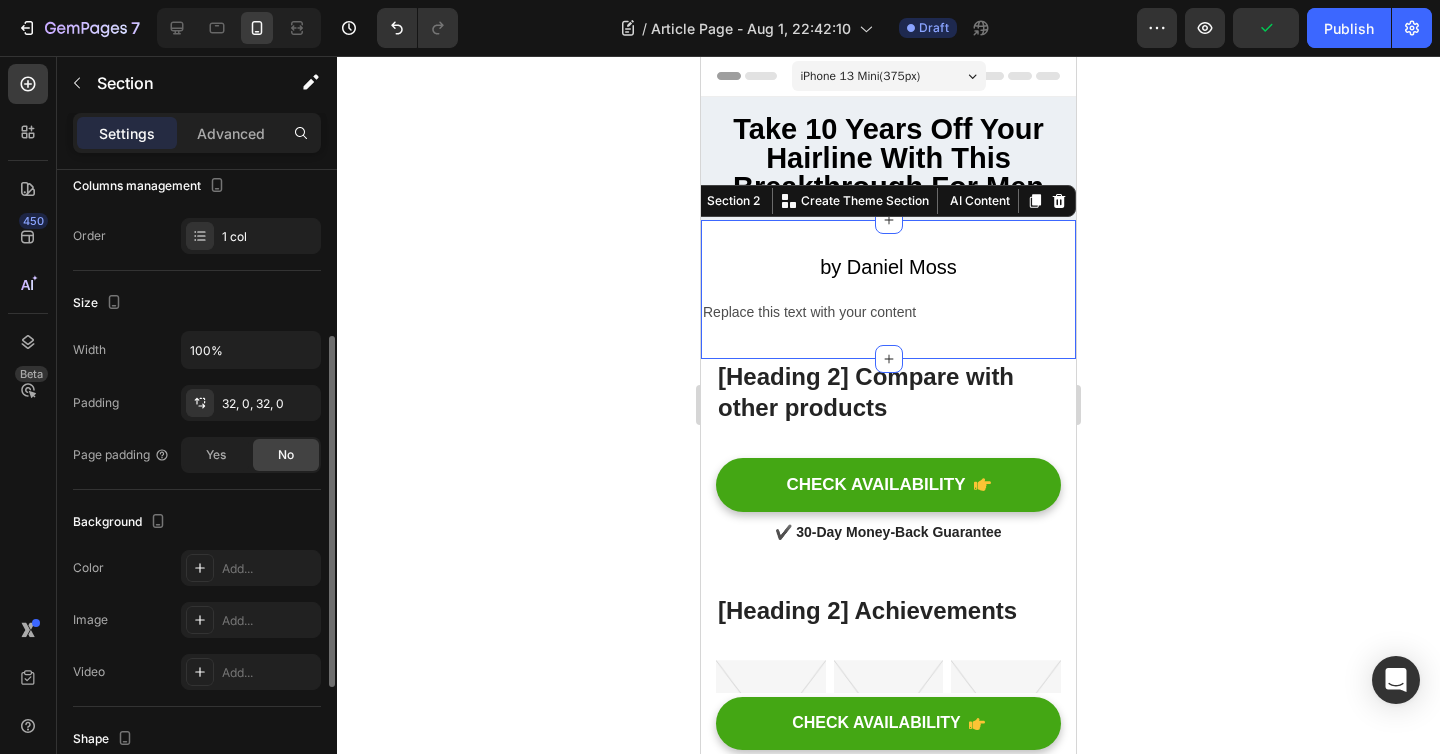 scroll, scrollTop: 287, scrollLeft: 0, axis: vertical 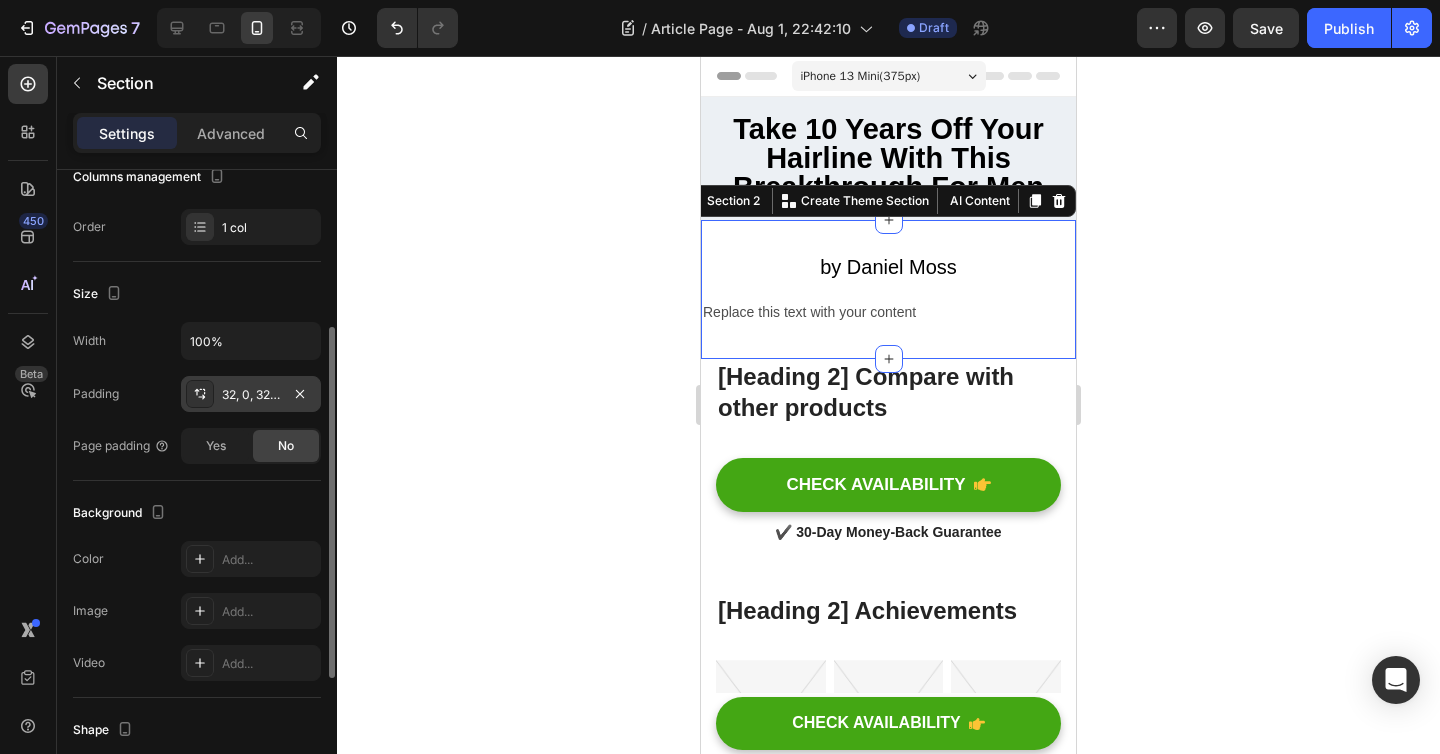 click on "32, 0, 32, 0" at bounding box center (251, 395) 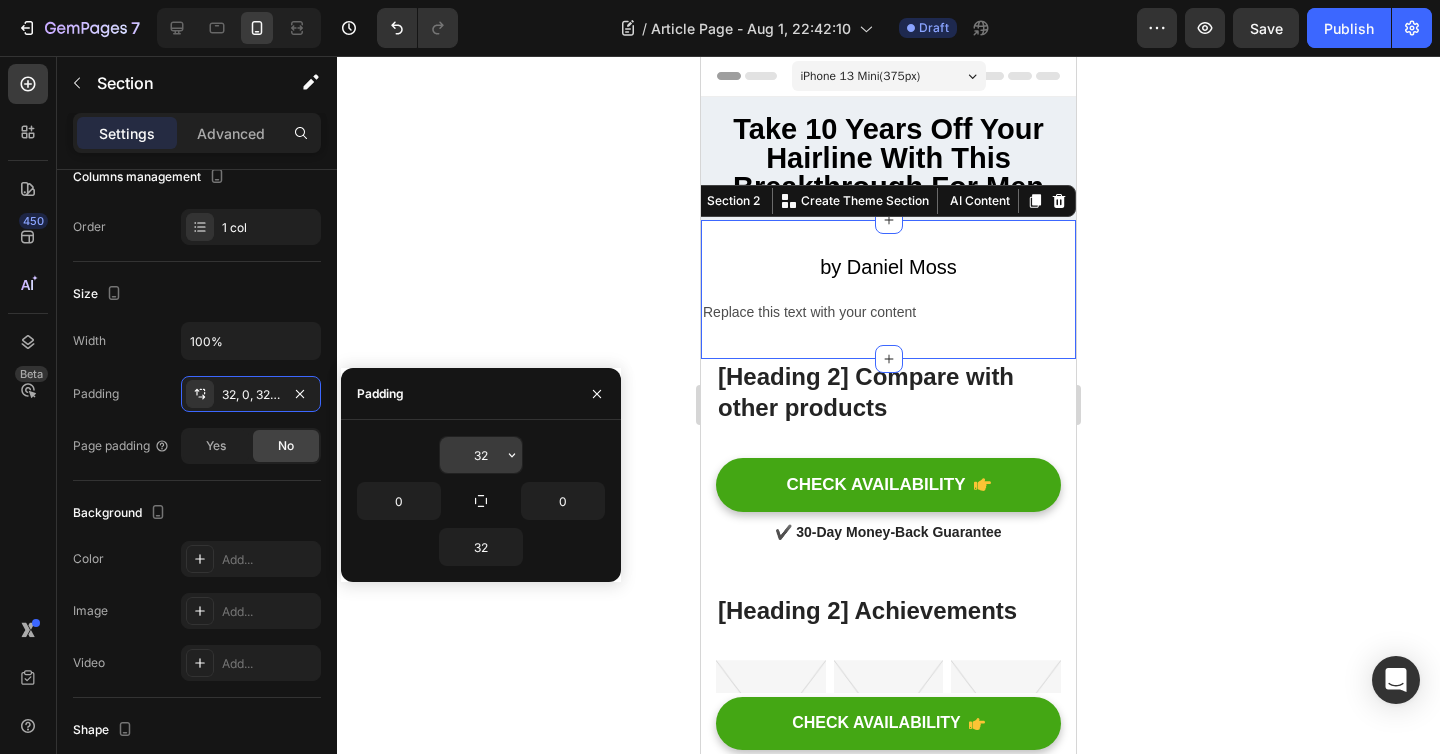 click on "32" at bounding box center [481, 455] 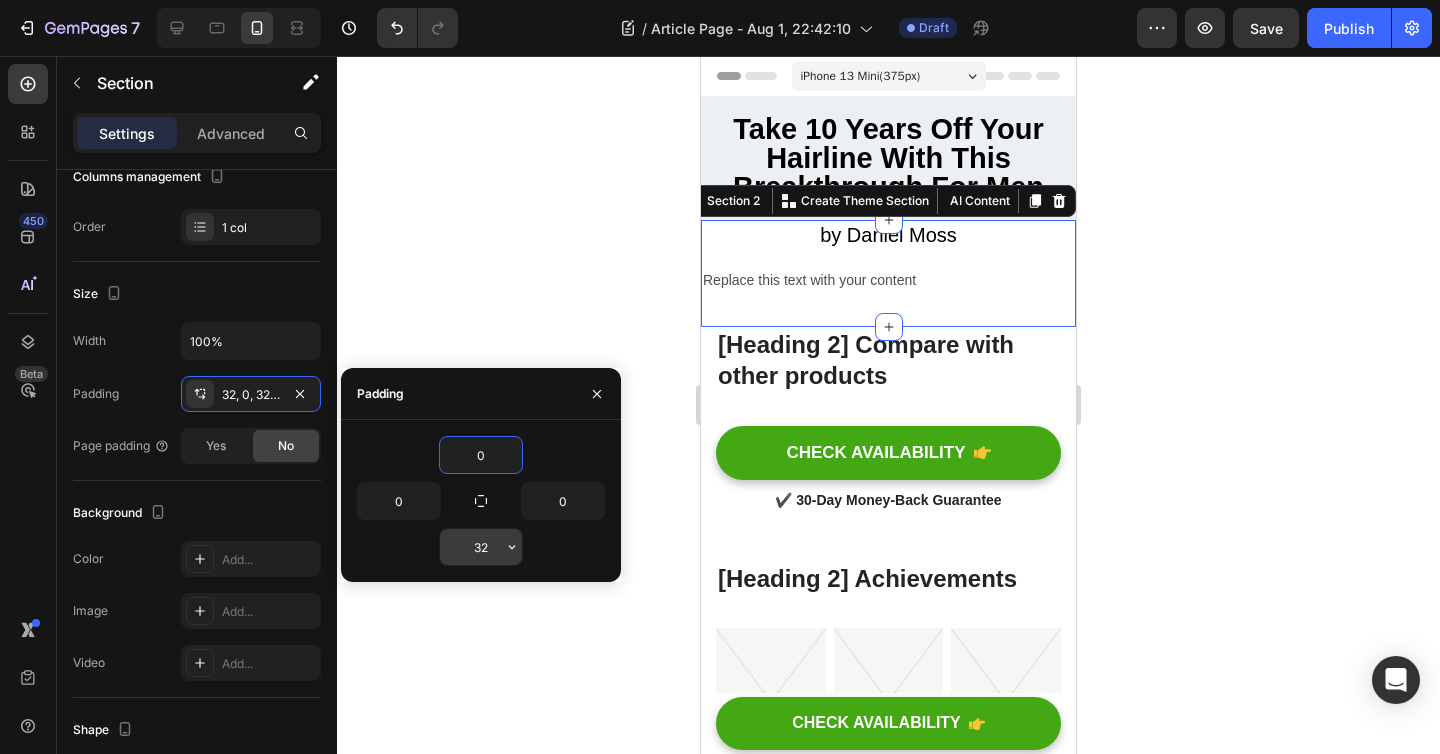 type on "0" 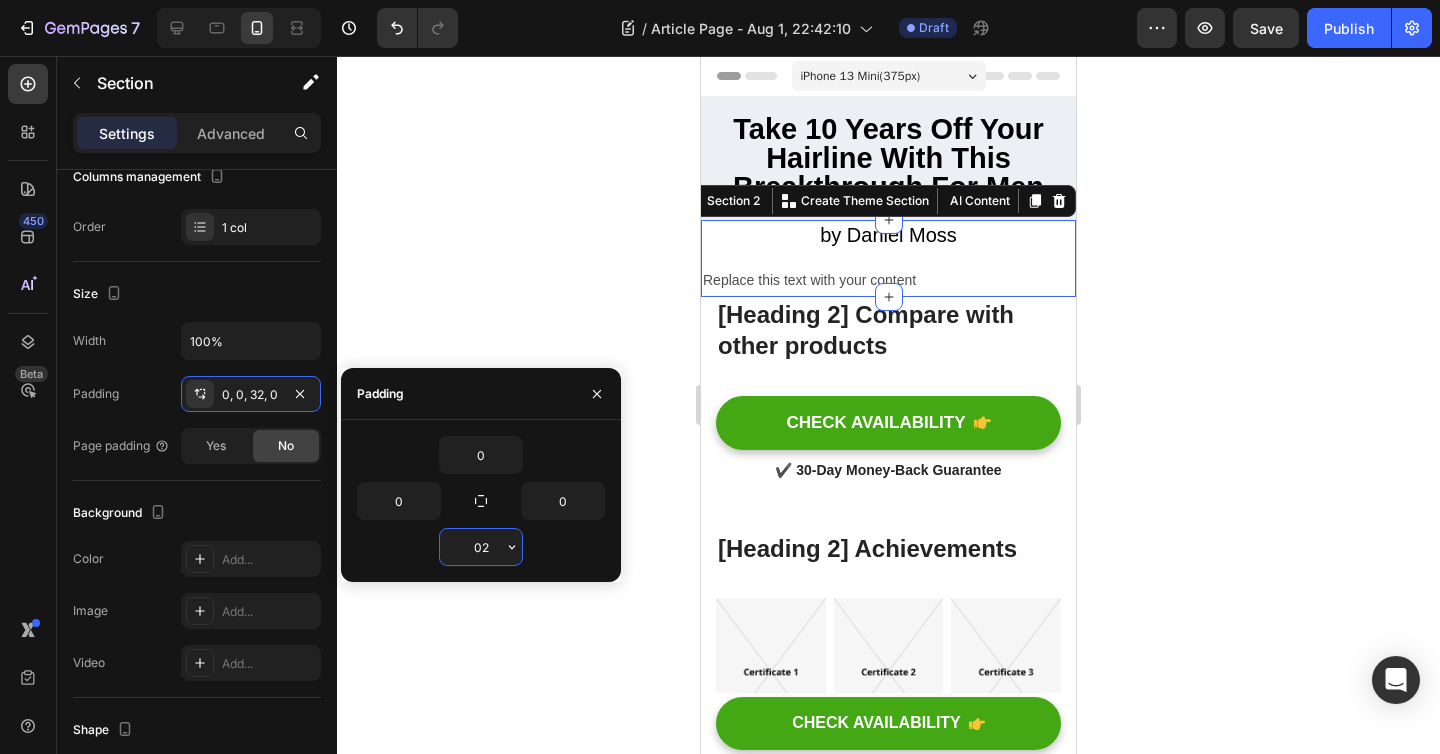 click on "02" at bounding box center (481, 547) 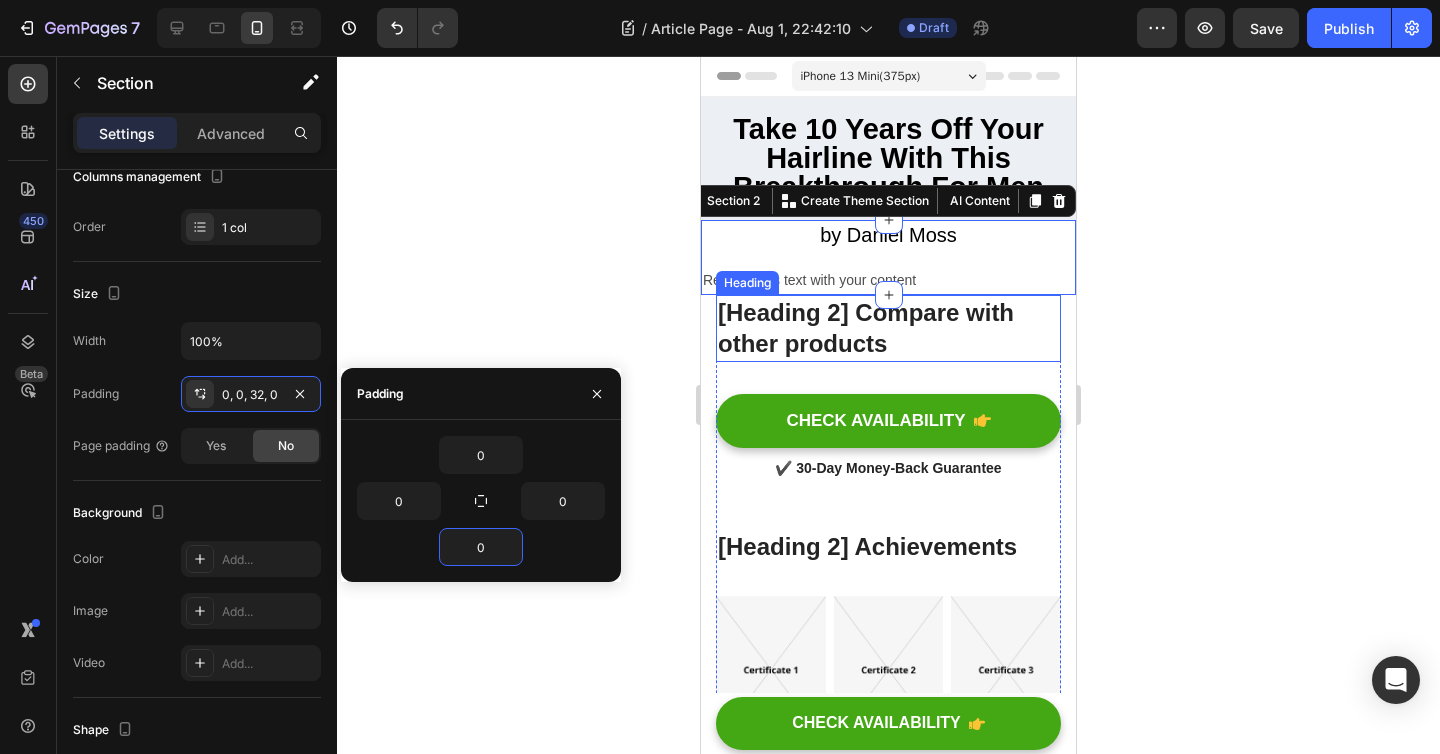 click on "[Heading 2] Compare with other products" at bounding box center [888, 328] 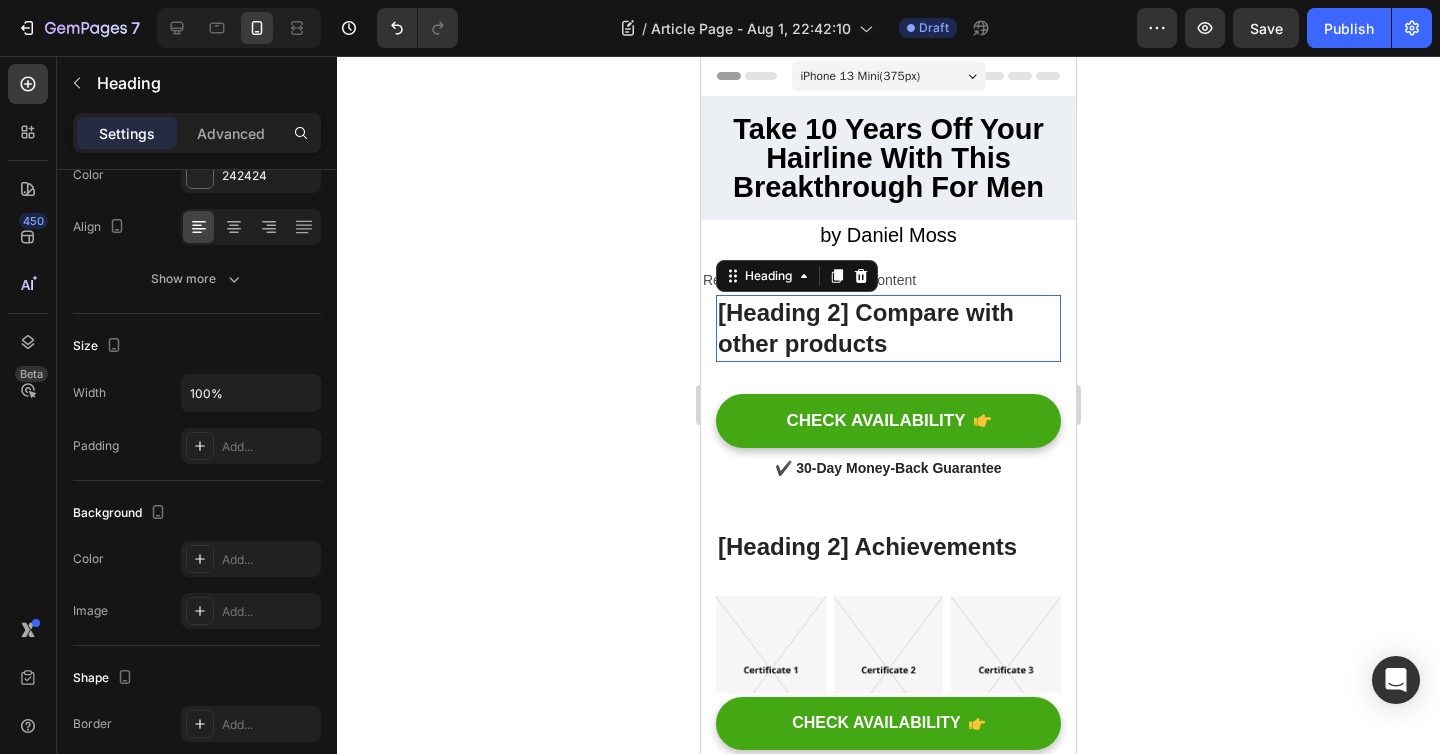 scroll, scrollTop: 0, scrollLeft: 0, axis: both 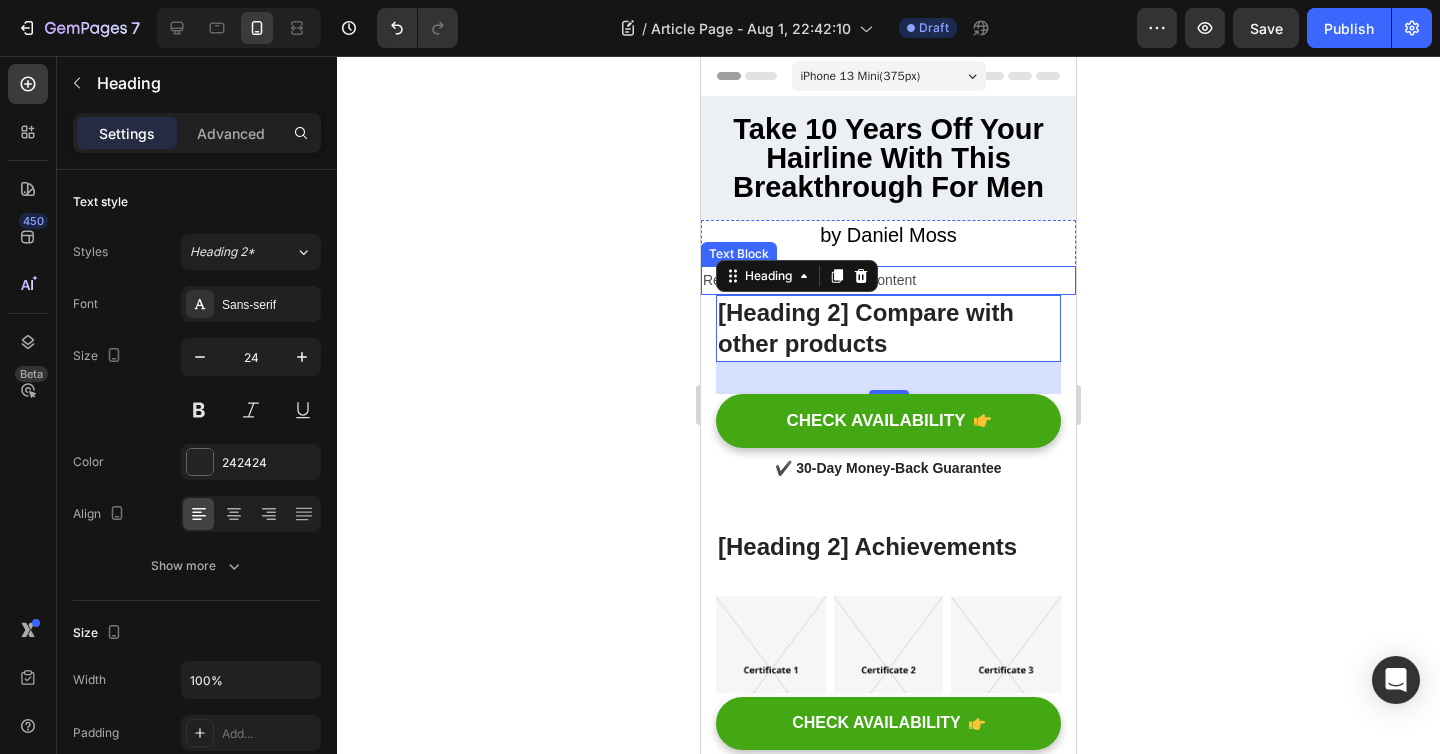 click on "Replace this text with your content" at bounding box center [888, 280] 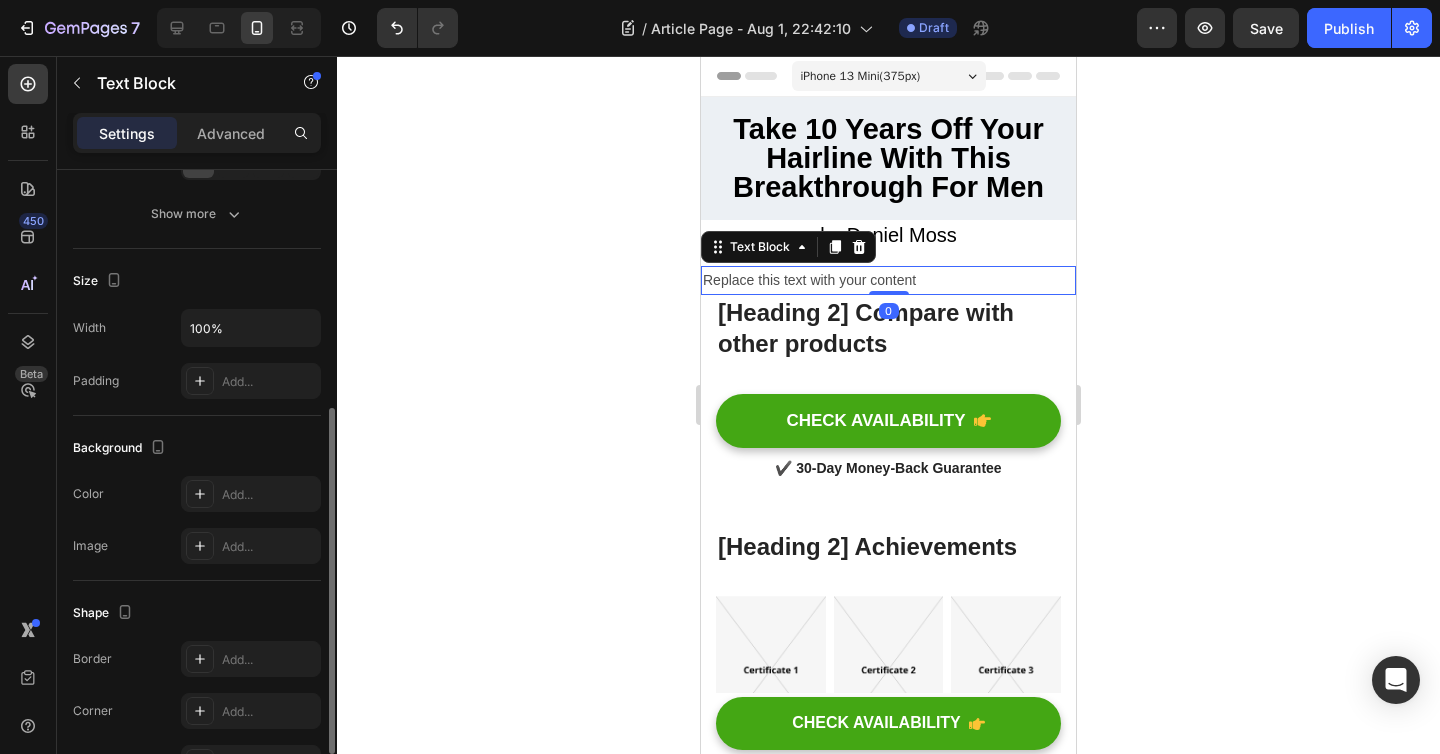 scroll, scrollTop: 389, scrollLeft: 0, axis: vertical 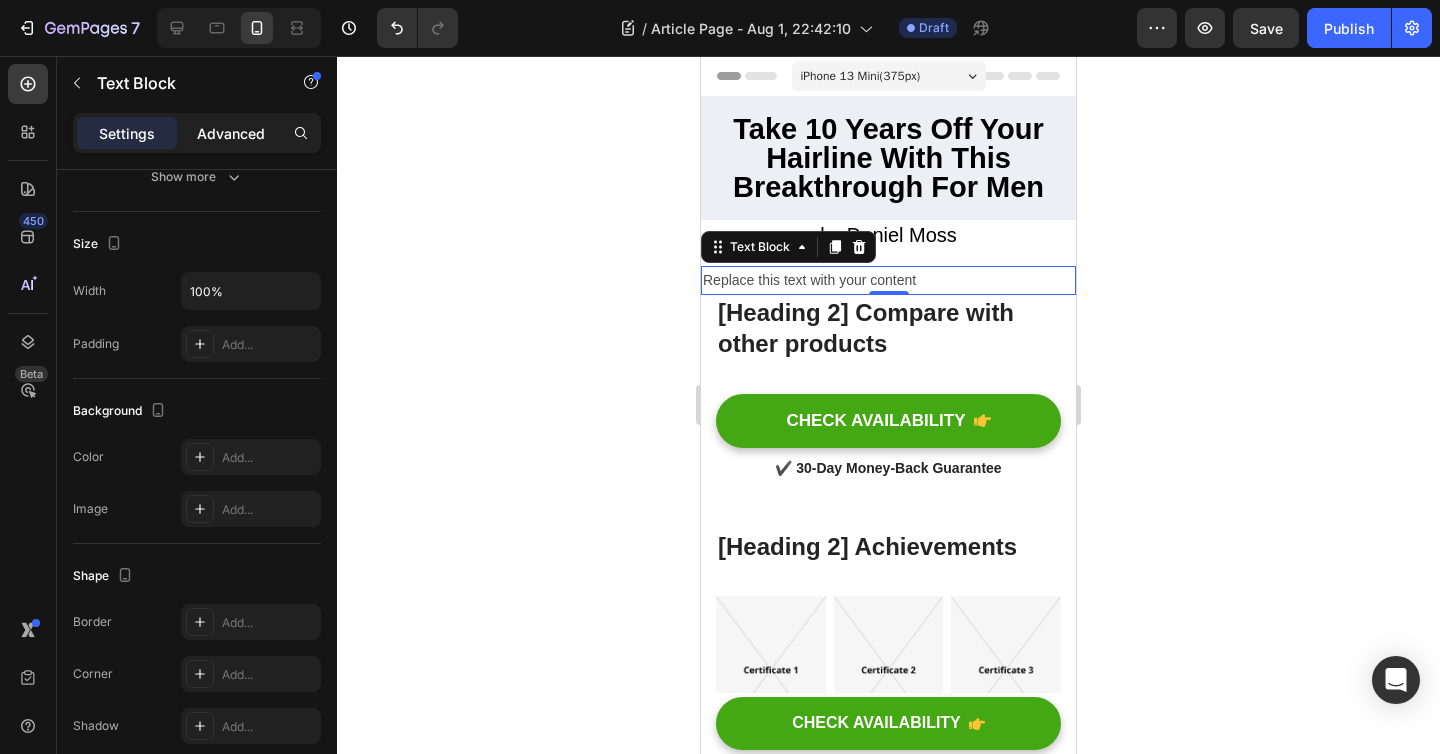 click on "Advanced" at bounding box center [231, 133] 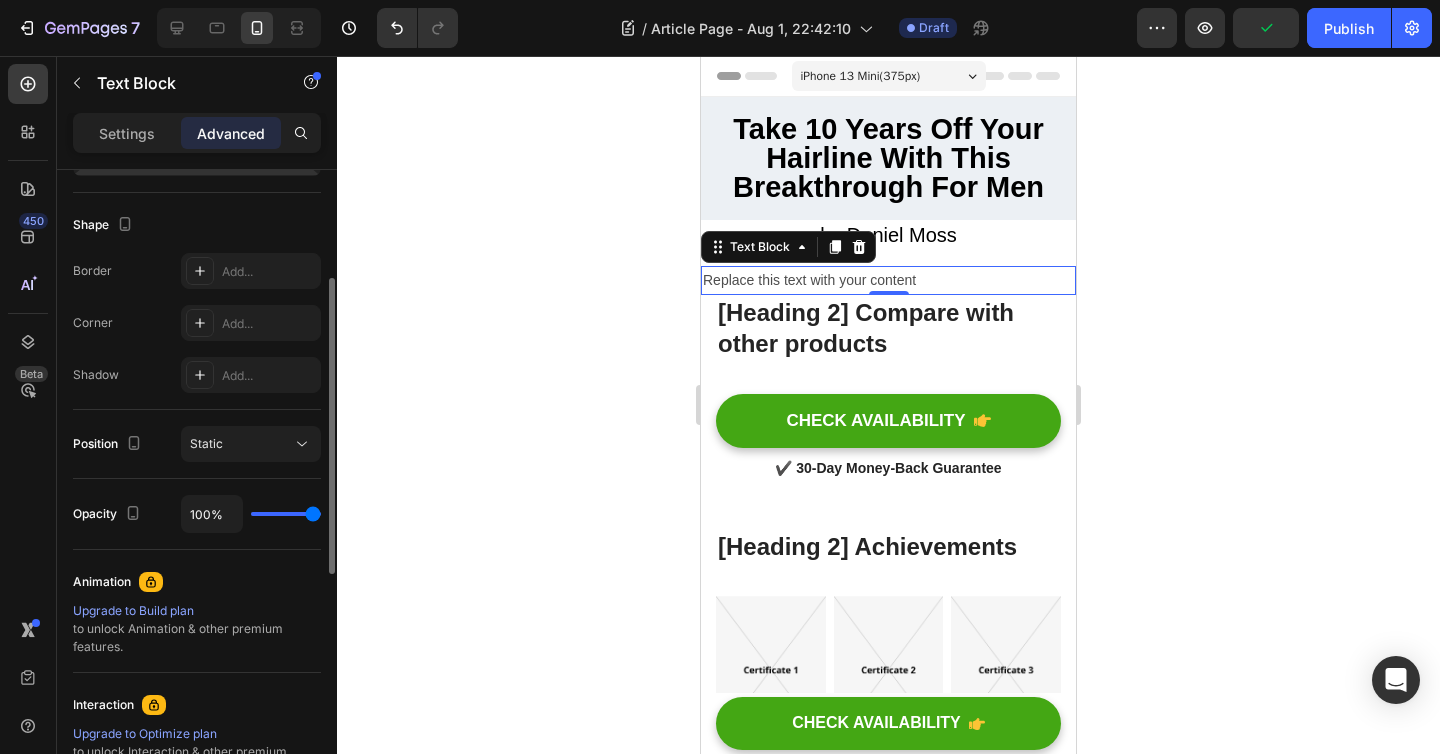 scroll, scrollTop: 747, scrollLeft: 0, axis: vertical 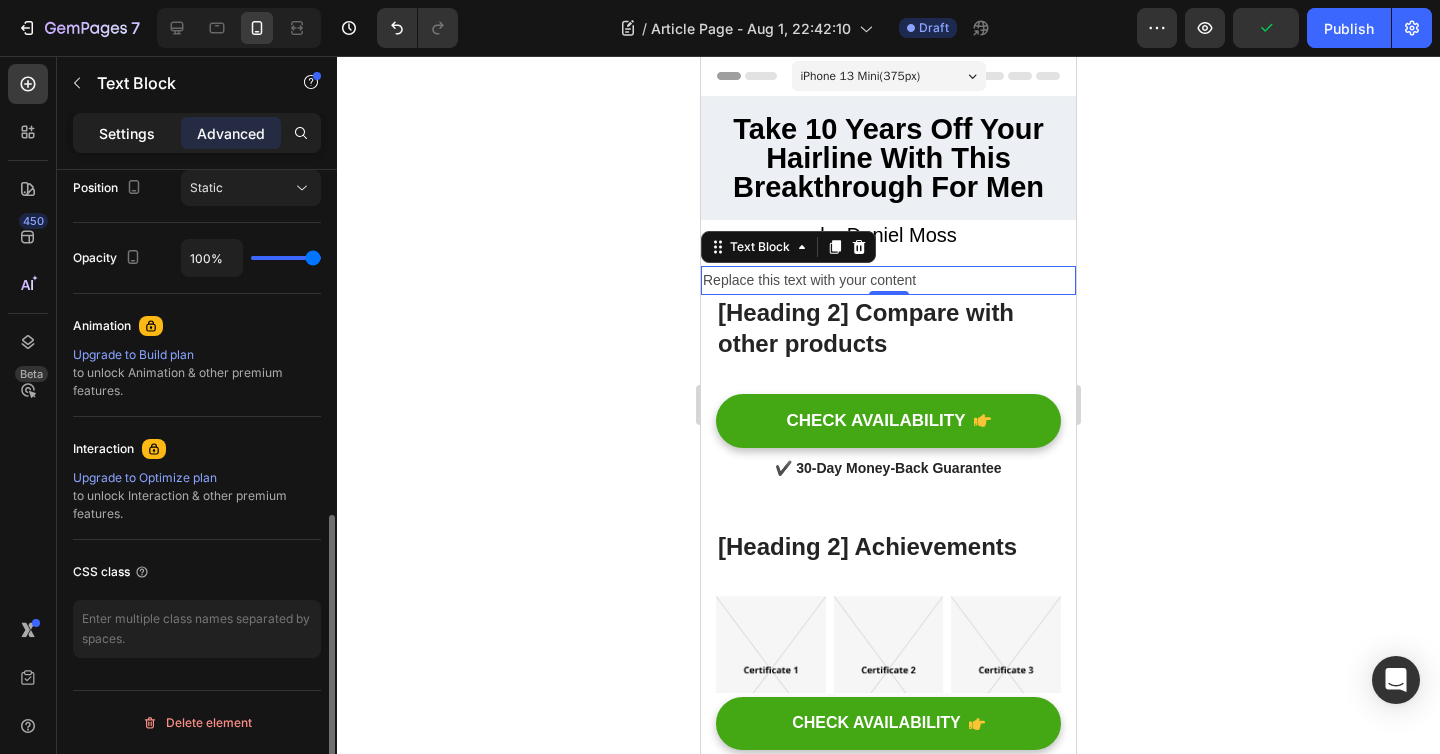 click on "Settings" at bounding box center [127, 133] 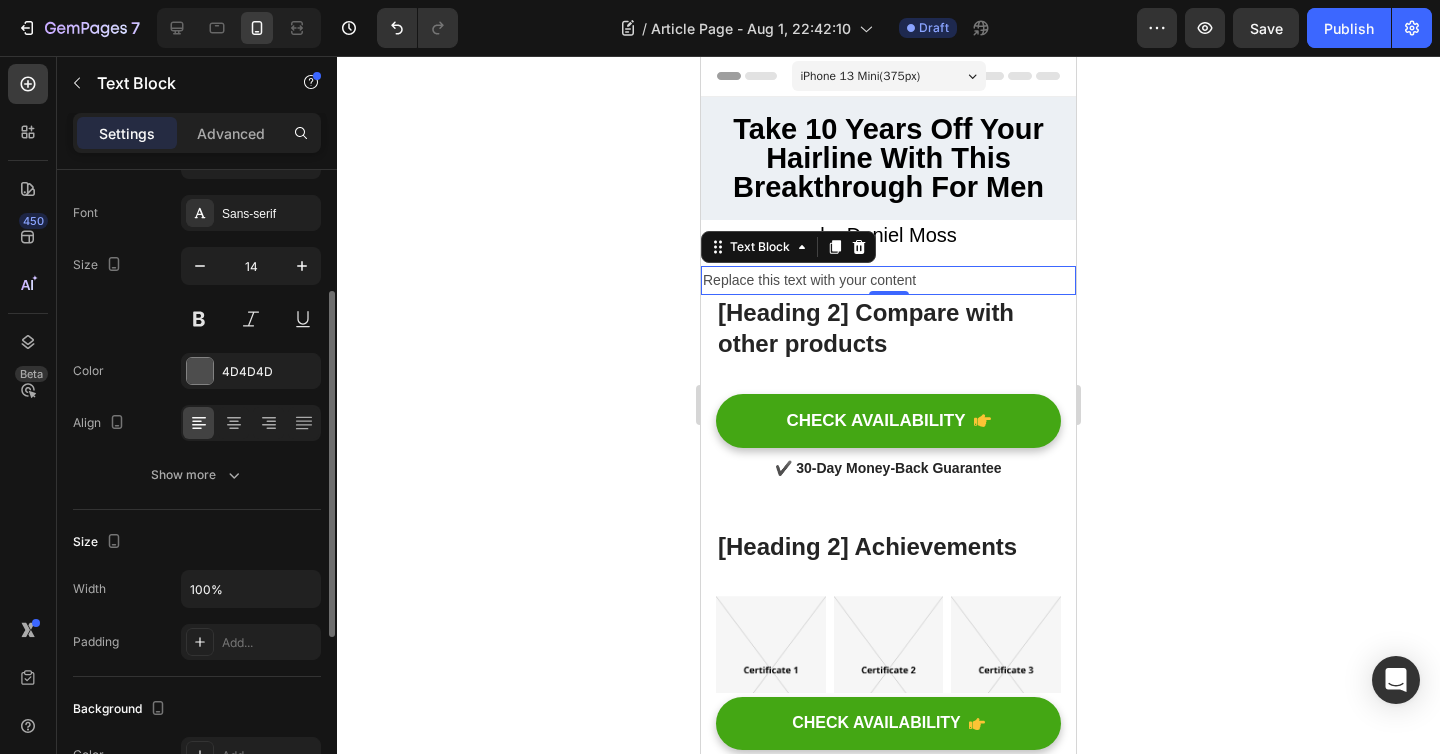 scroll, scrollTop: 0, scrollLeft: 0, axis: both 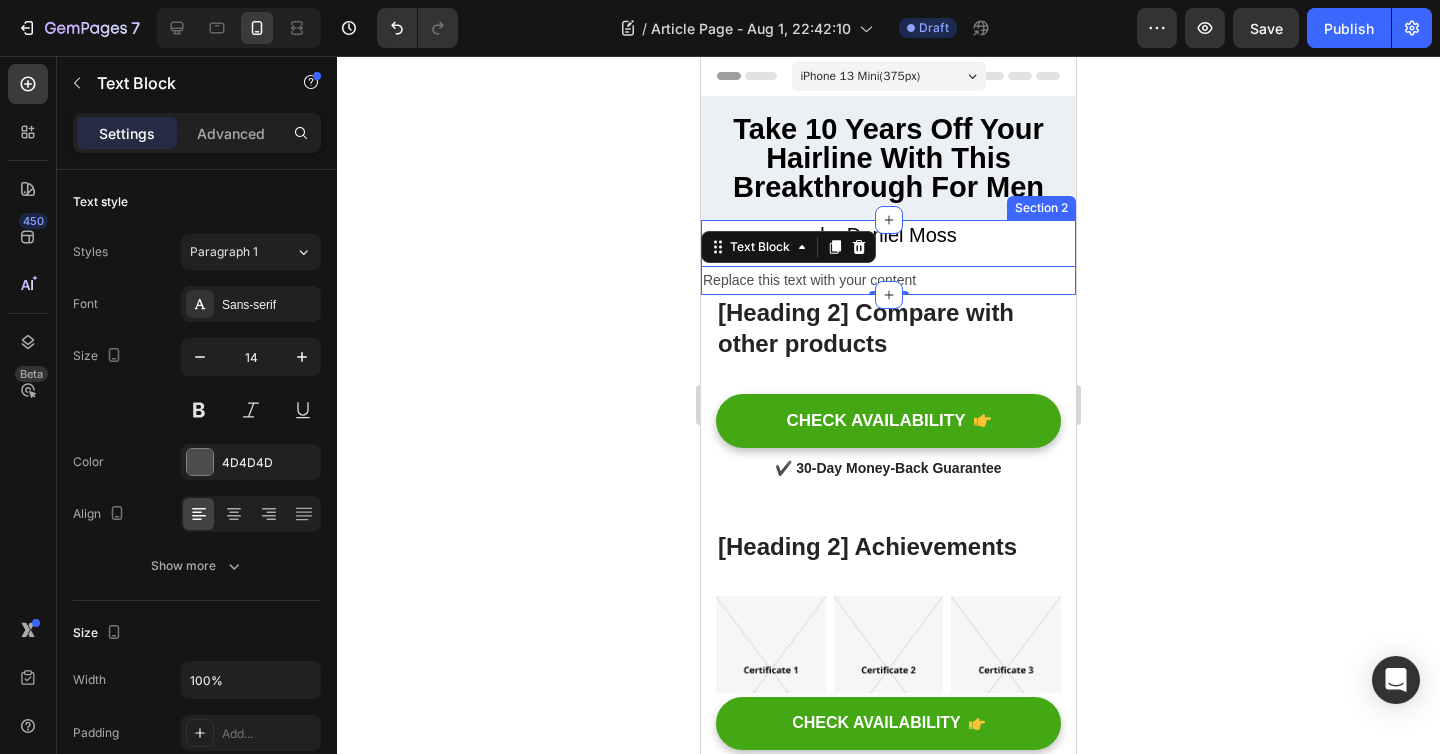 click on "by Daniel Moss Heading Replace this text with your content Text Block   0" at bounding box center [888, 257] 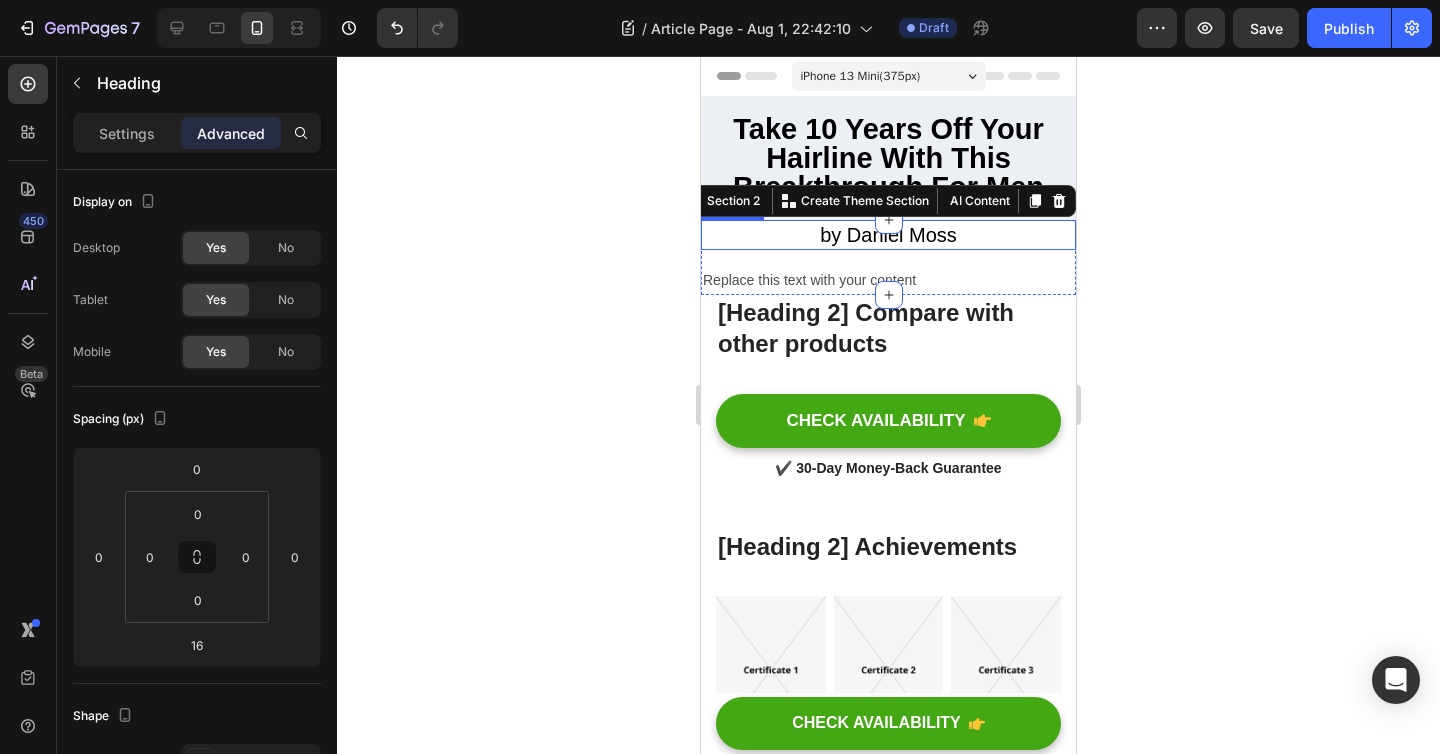 click on "by [PERSON]" at bounding box center (888, 235) 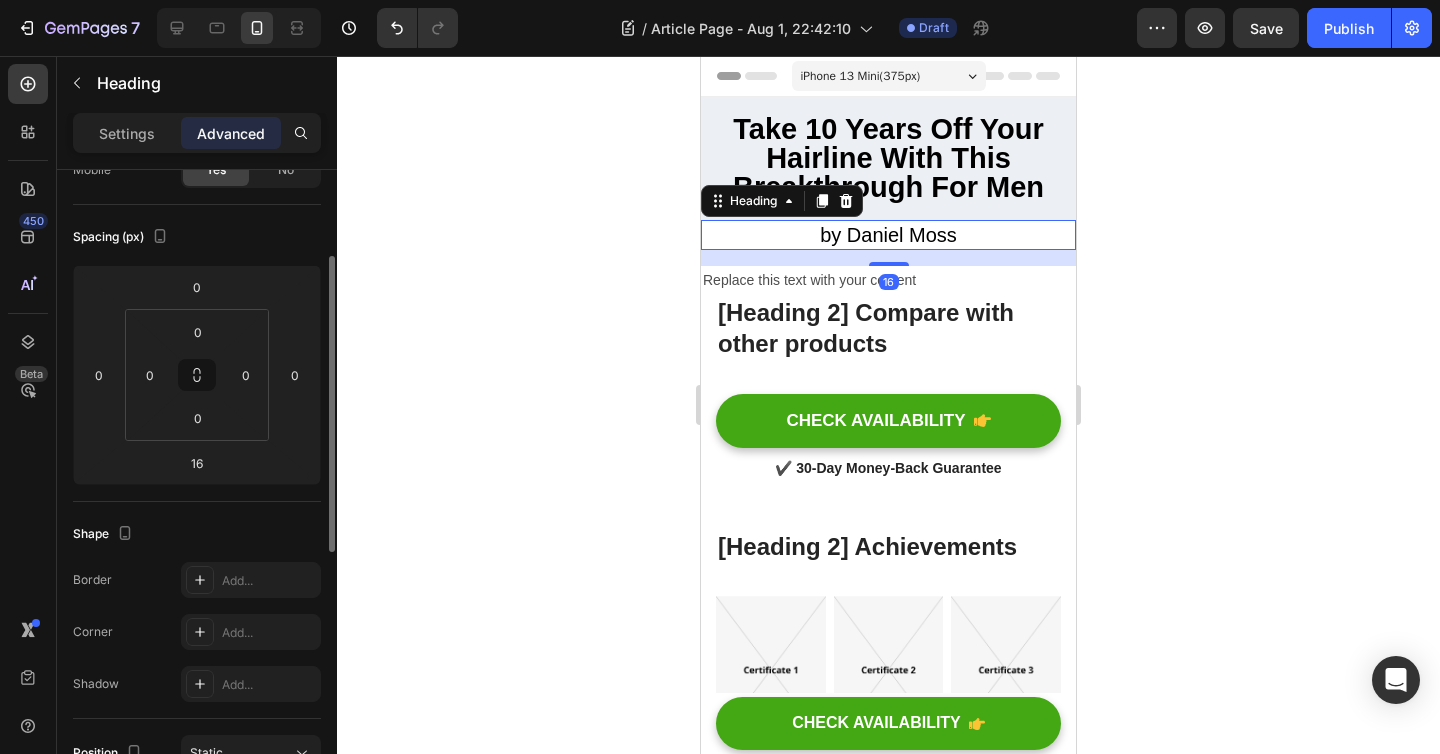 scroll, scrollTop: 184, scrollLeft: 0, axis: vertical 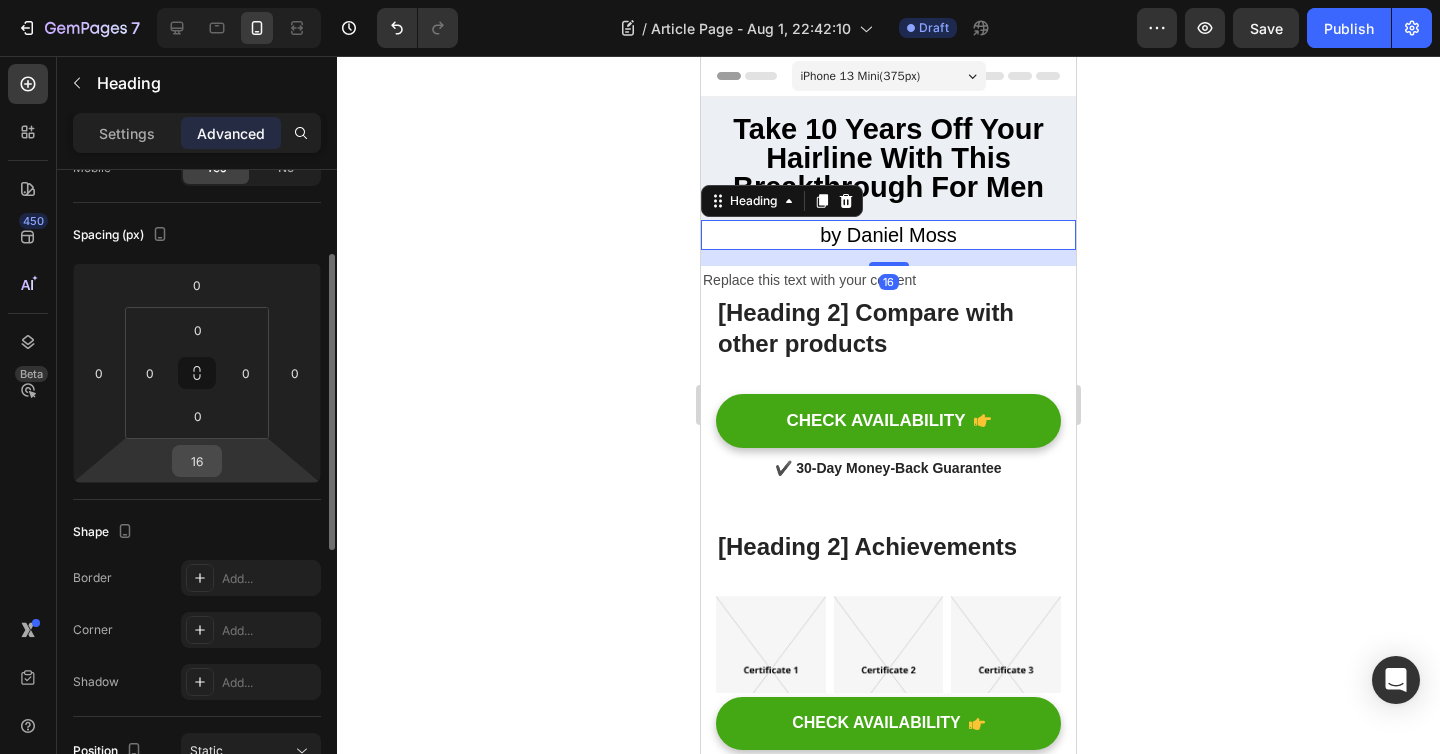 click on "16" at bounding box center [197, 461] 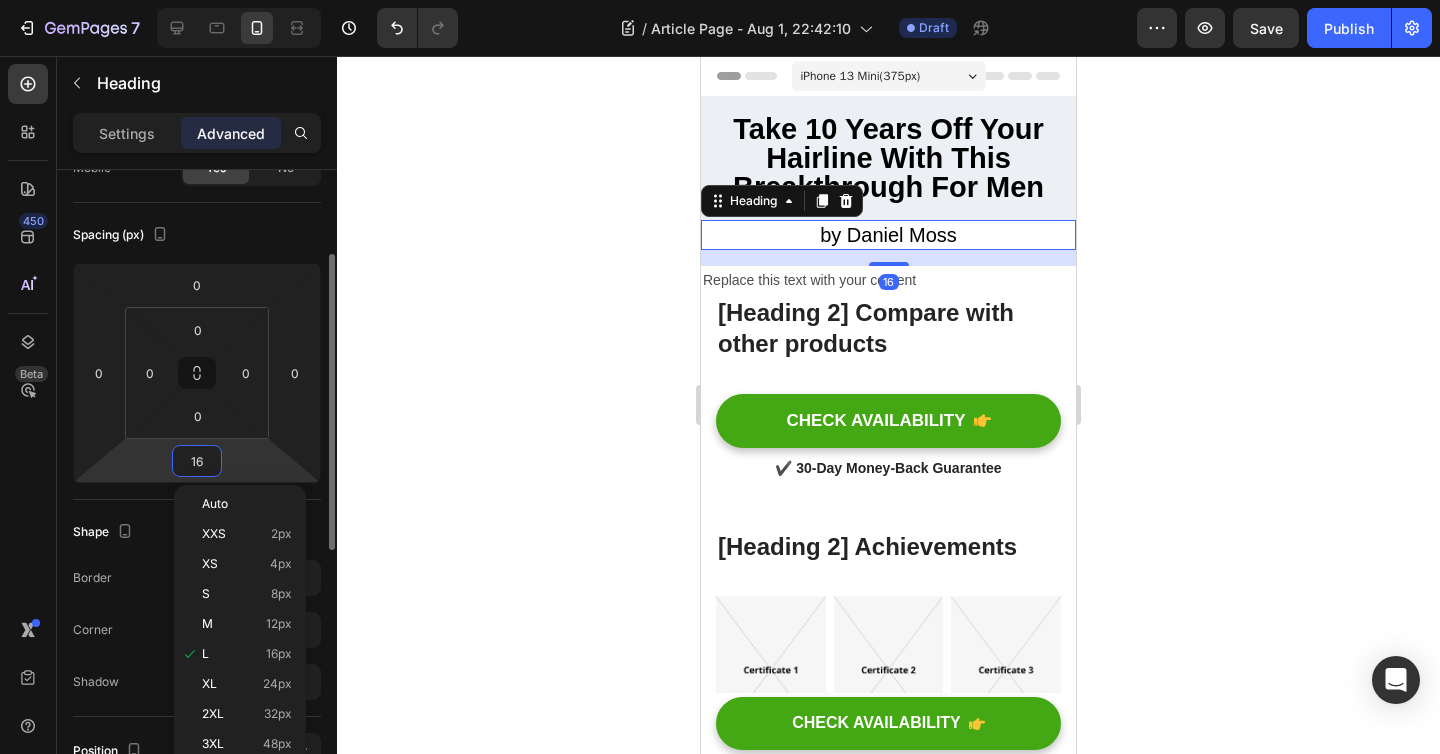 type on "0" 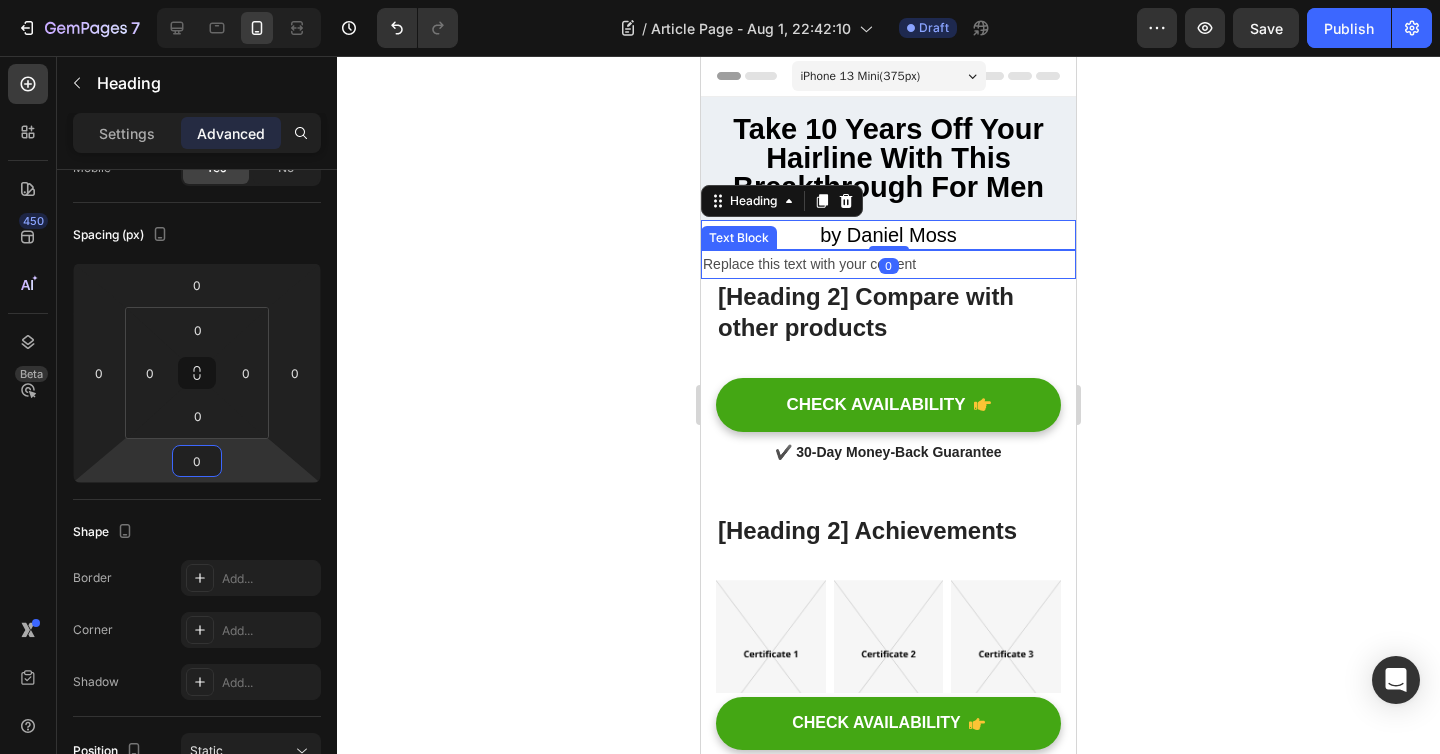 click on "Replace this text with your content" at bounding box center (888, 264) 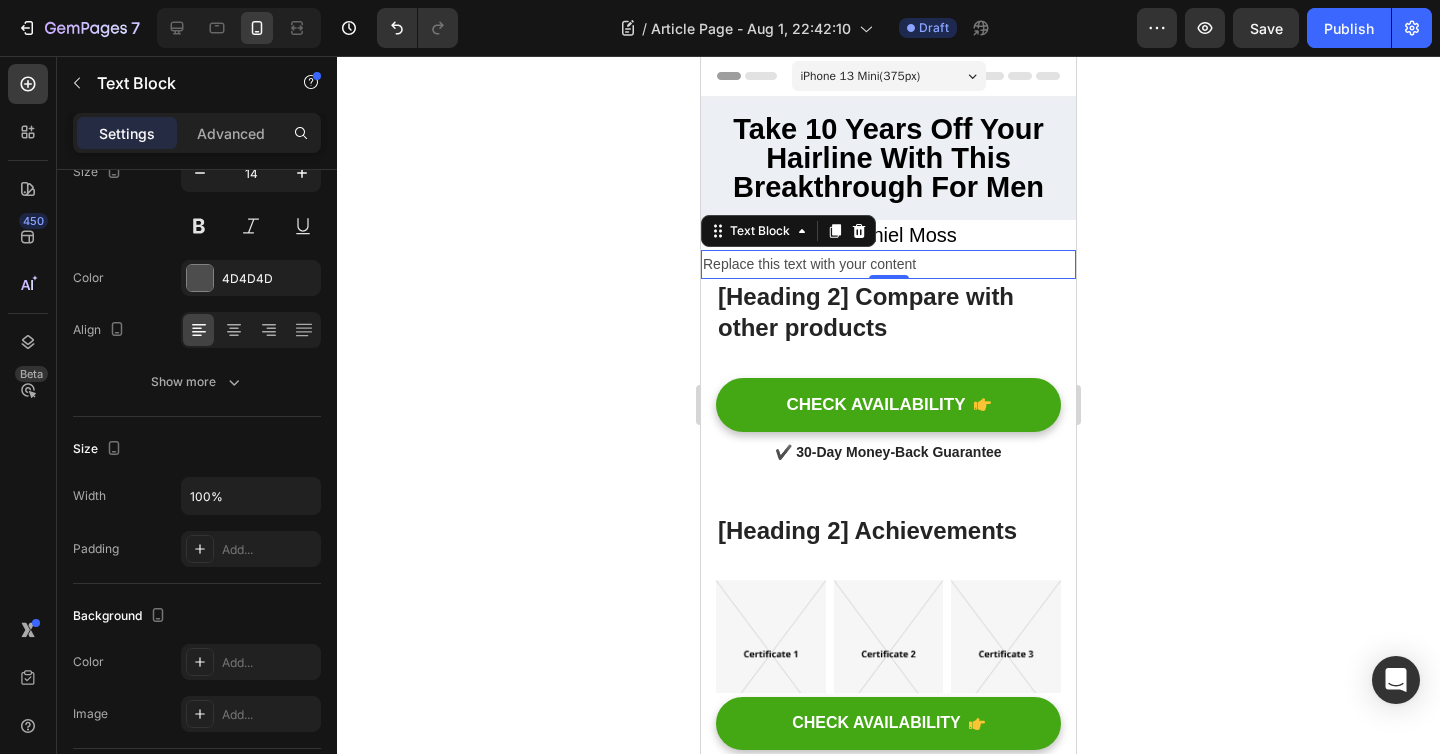 scroll, scrollTop: 0, scrollLeft: 0, axis: both 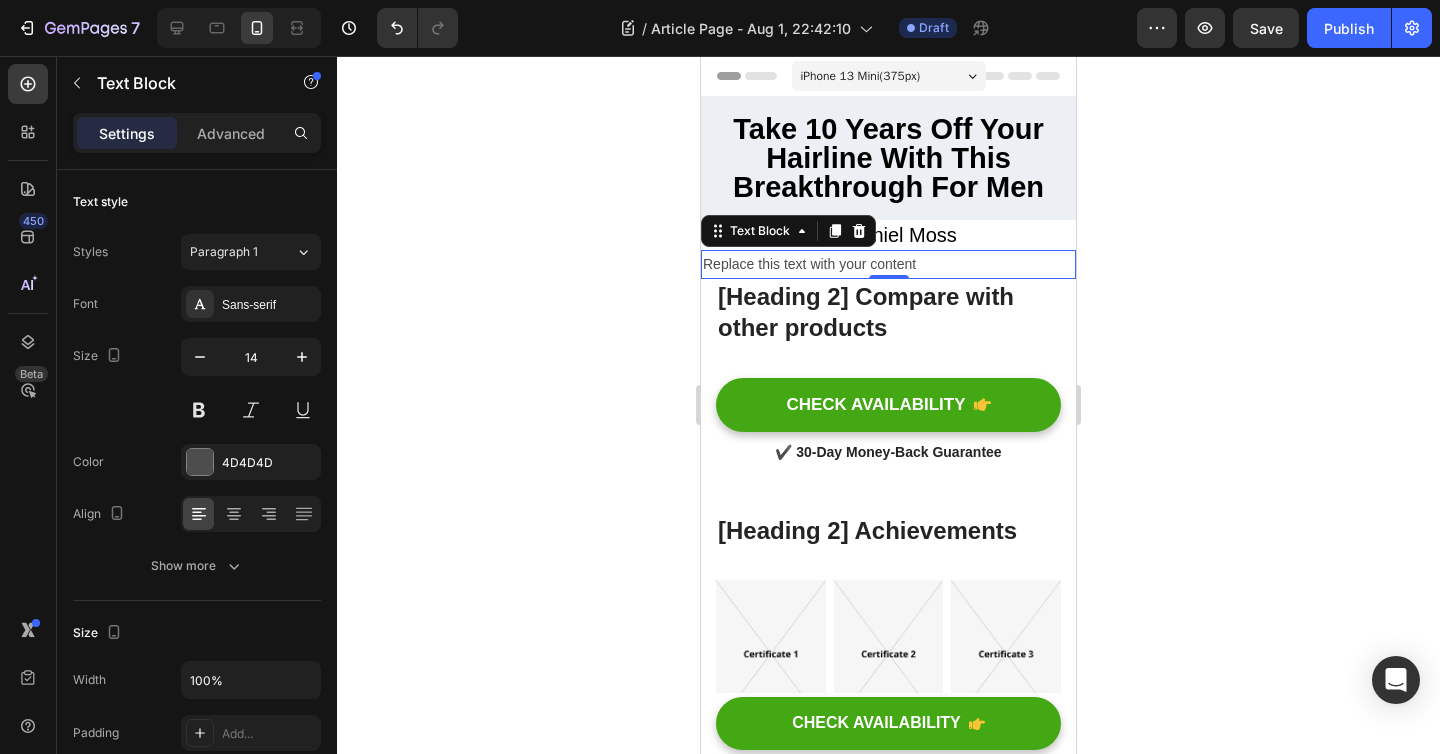 click on "Replace this text with your content" at bounding box center [888, 264] 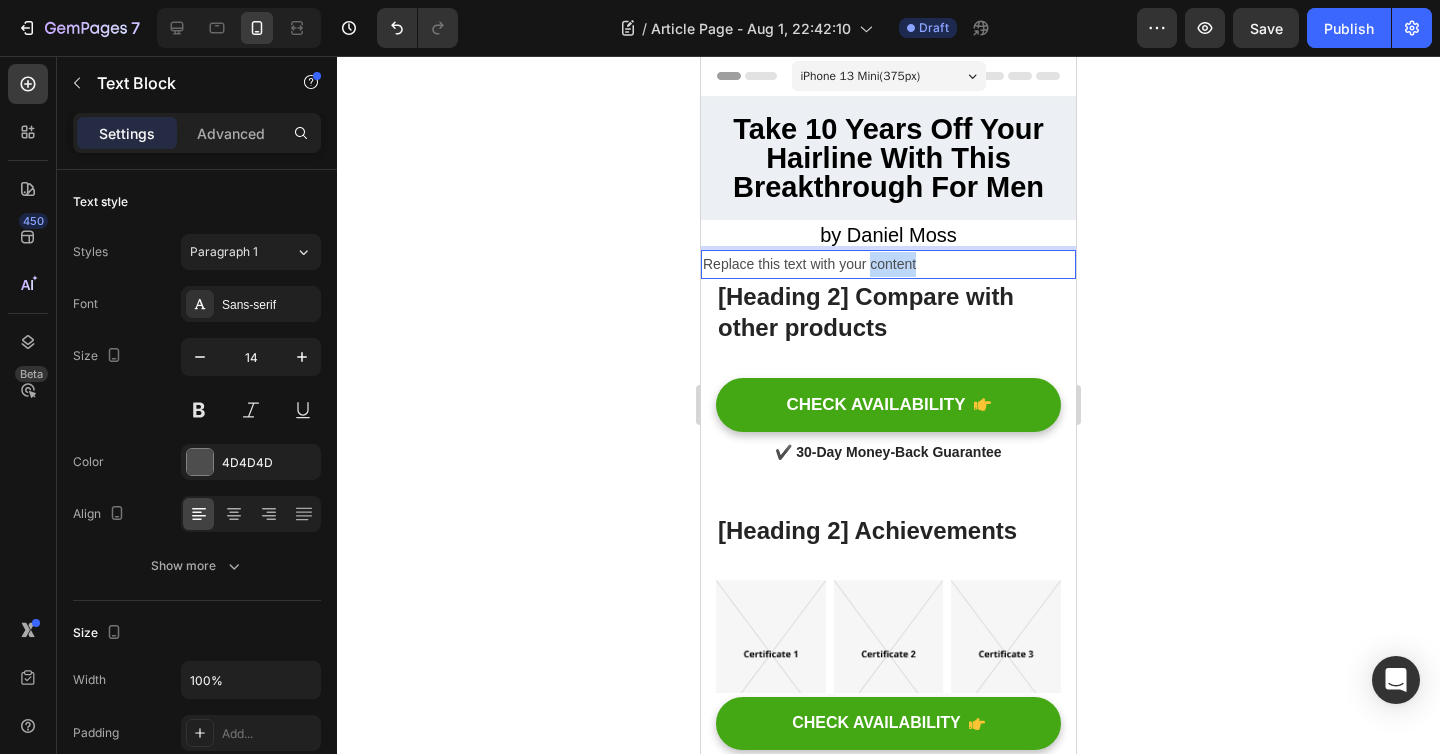 click on "Replace this text with your content" at bounding box center [888, 264] 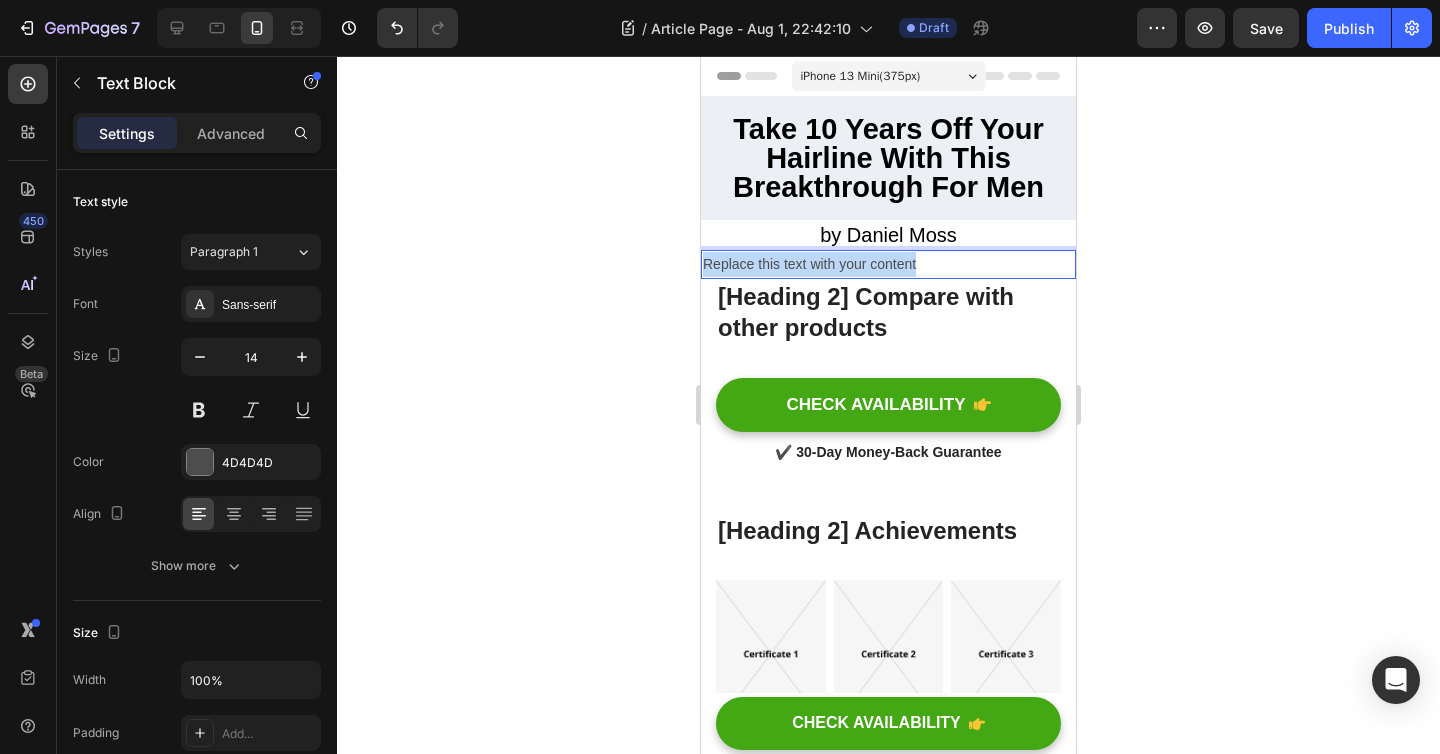 click on "Replace this text with your content" at bounding box center [888, 264] 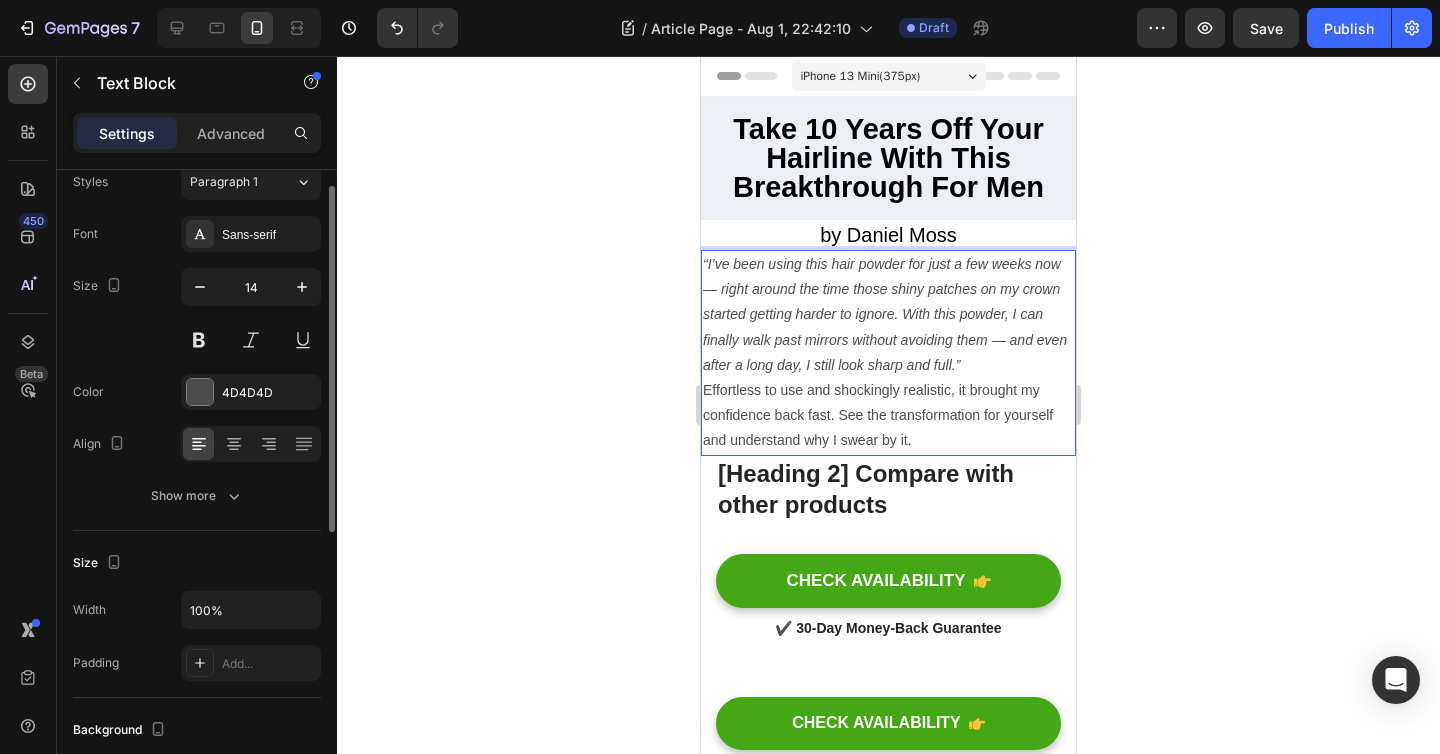 scroll, scrollTop: 0, scrollLeft: 0, axis: both 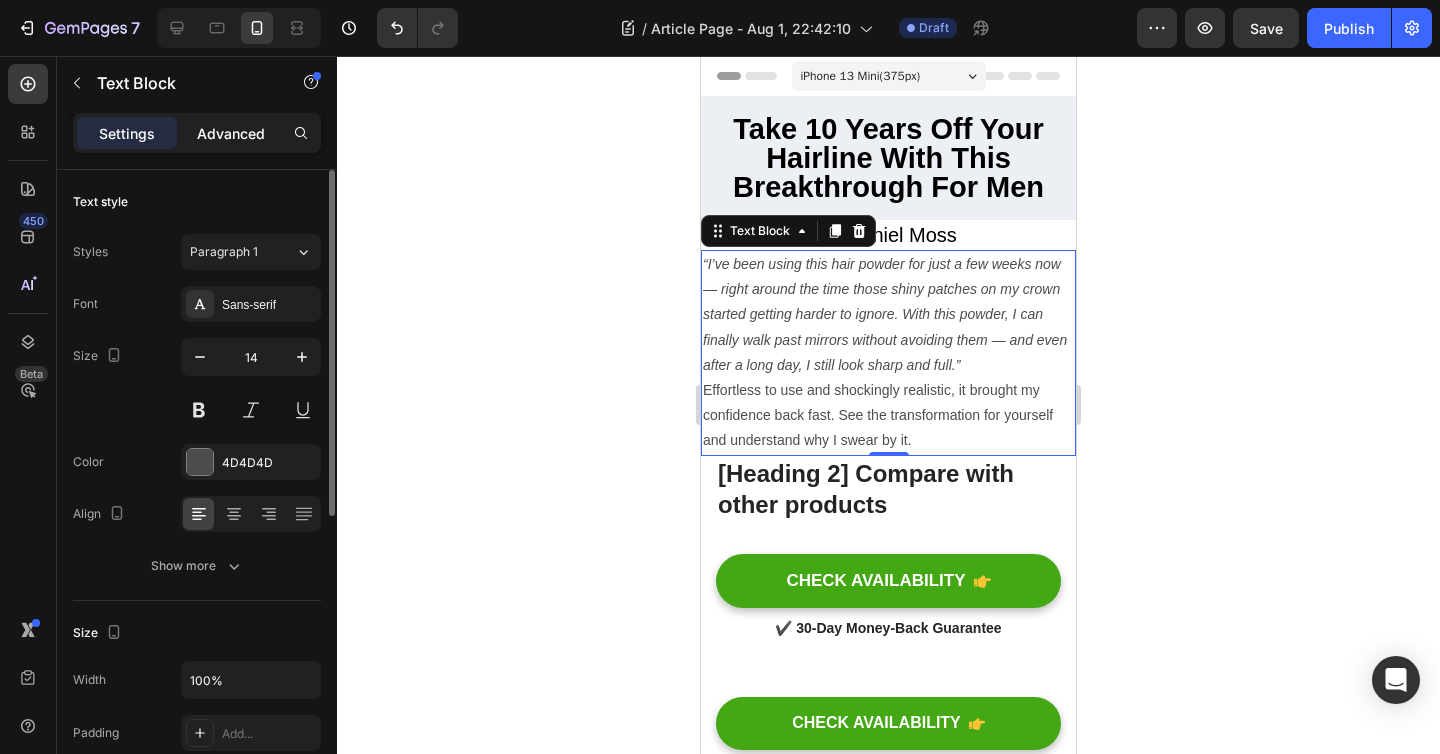 click on "Advanced" at bounding box center (231, 133) 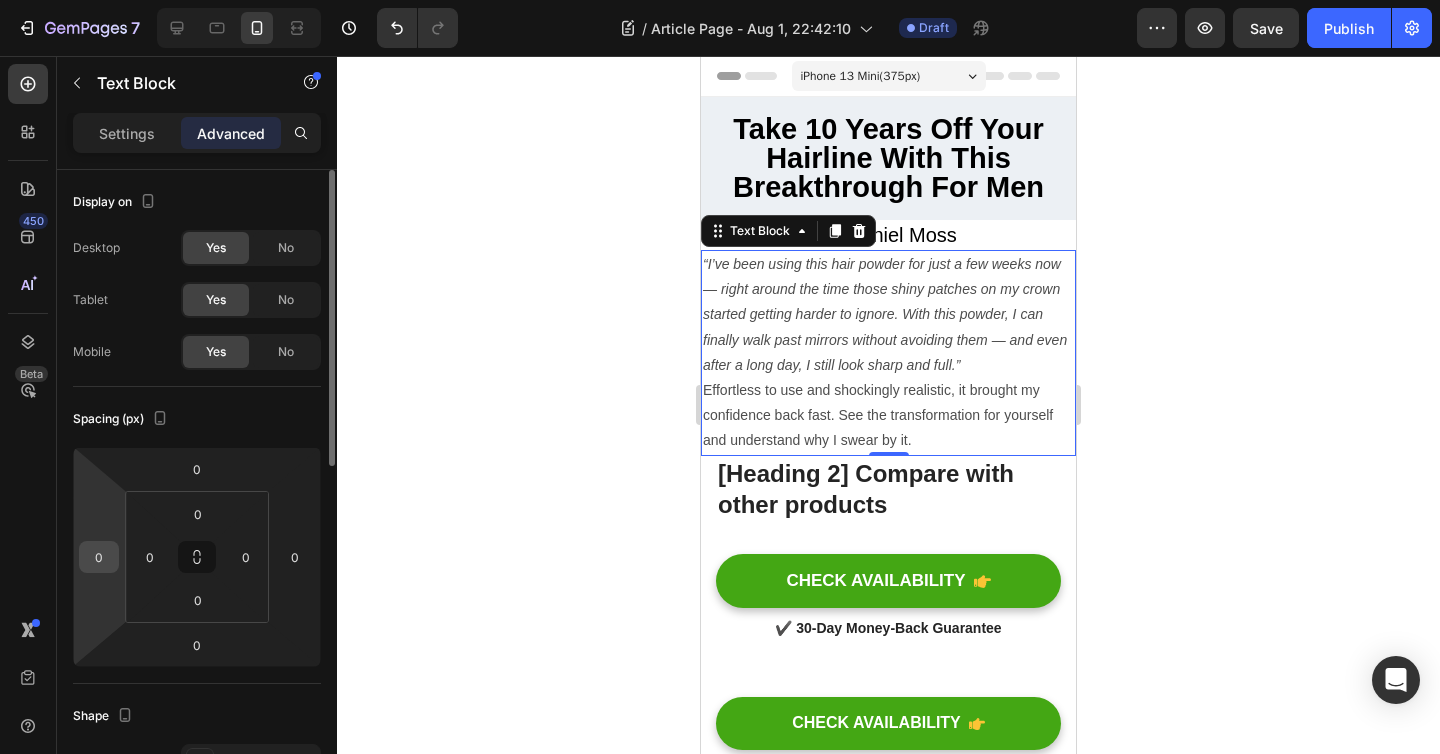 click on "0" at bounding box center (99, 557) 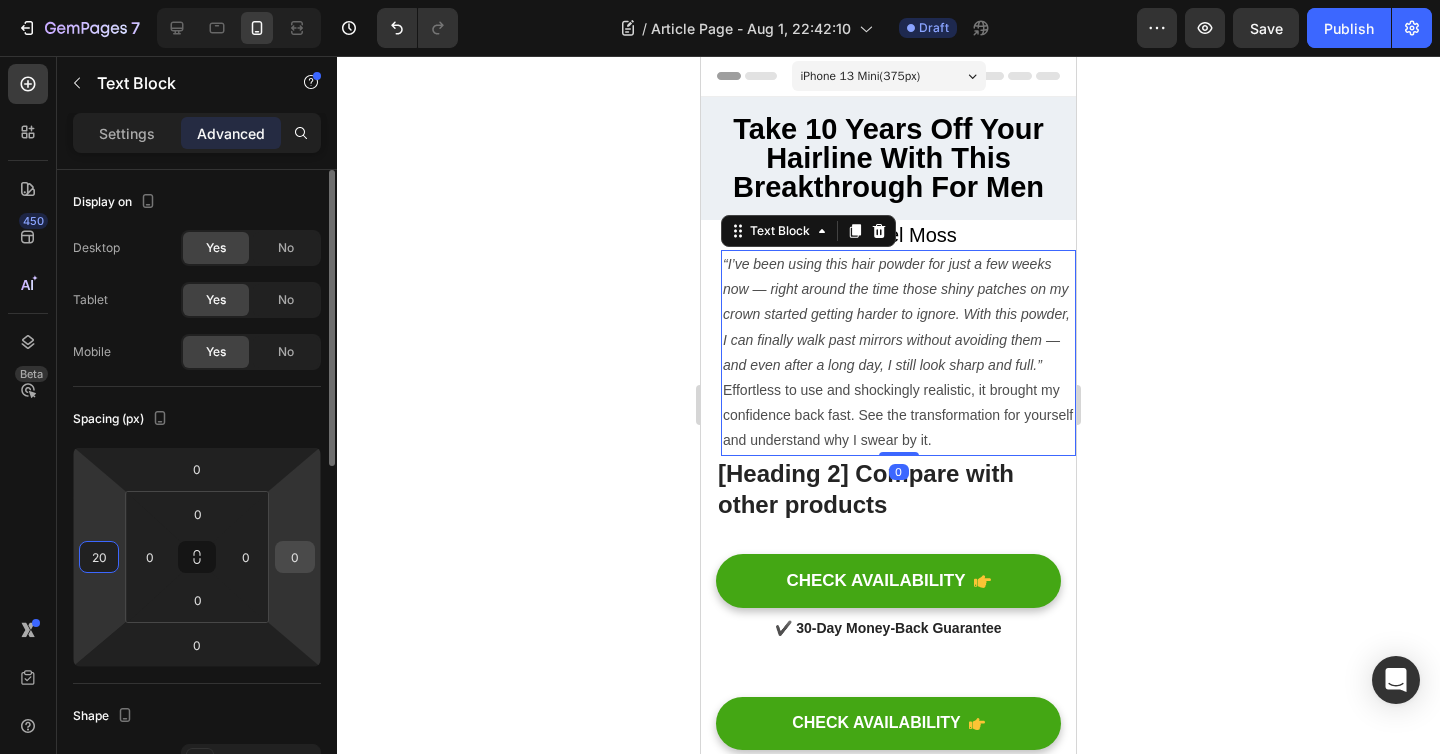 type on "20" 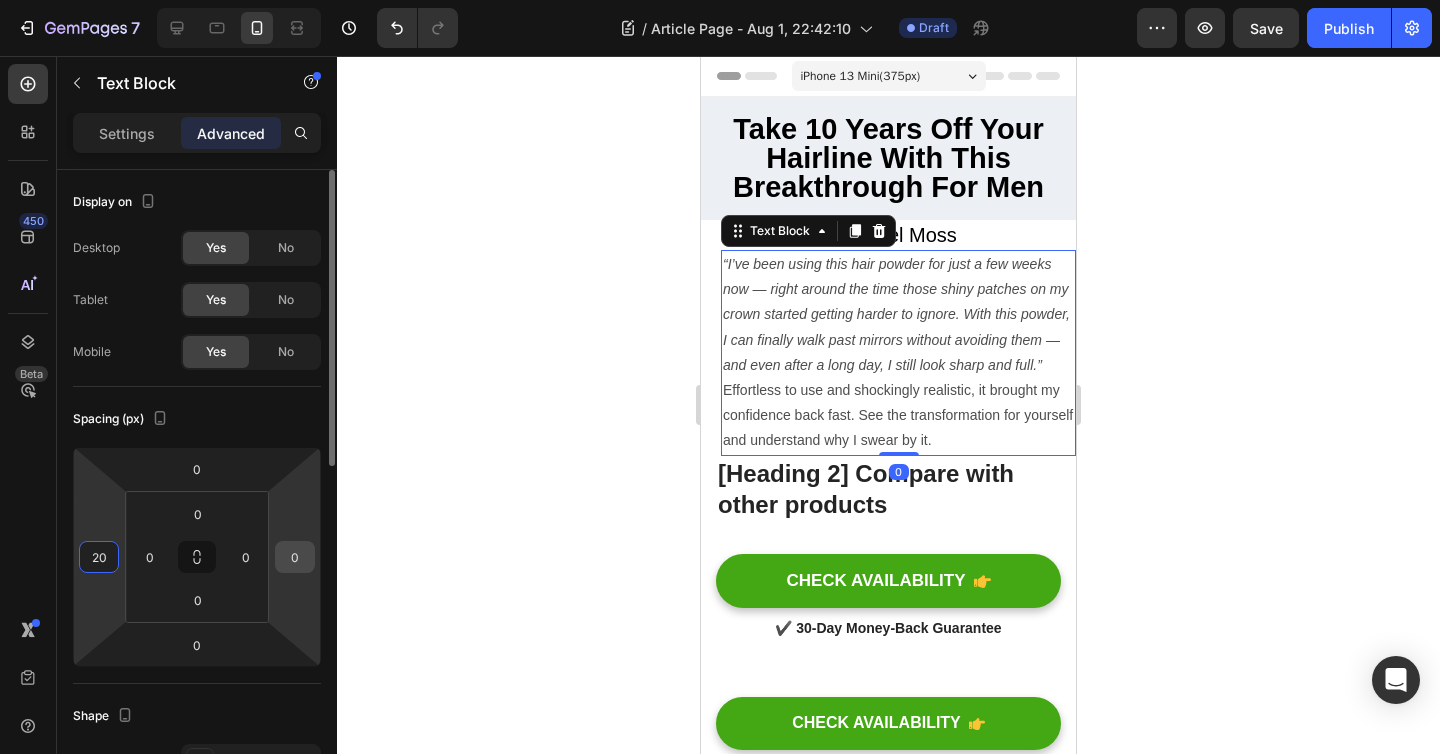 click on "0" at bounding box center (295, 557) 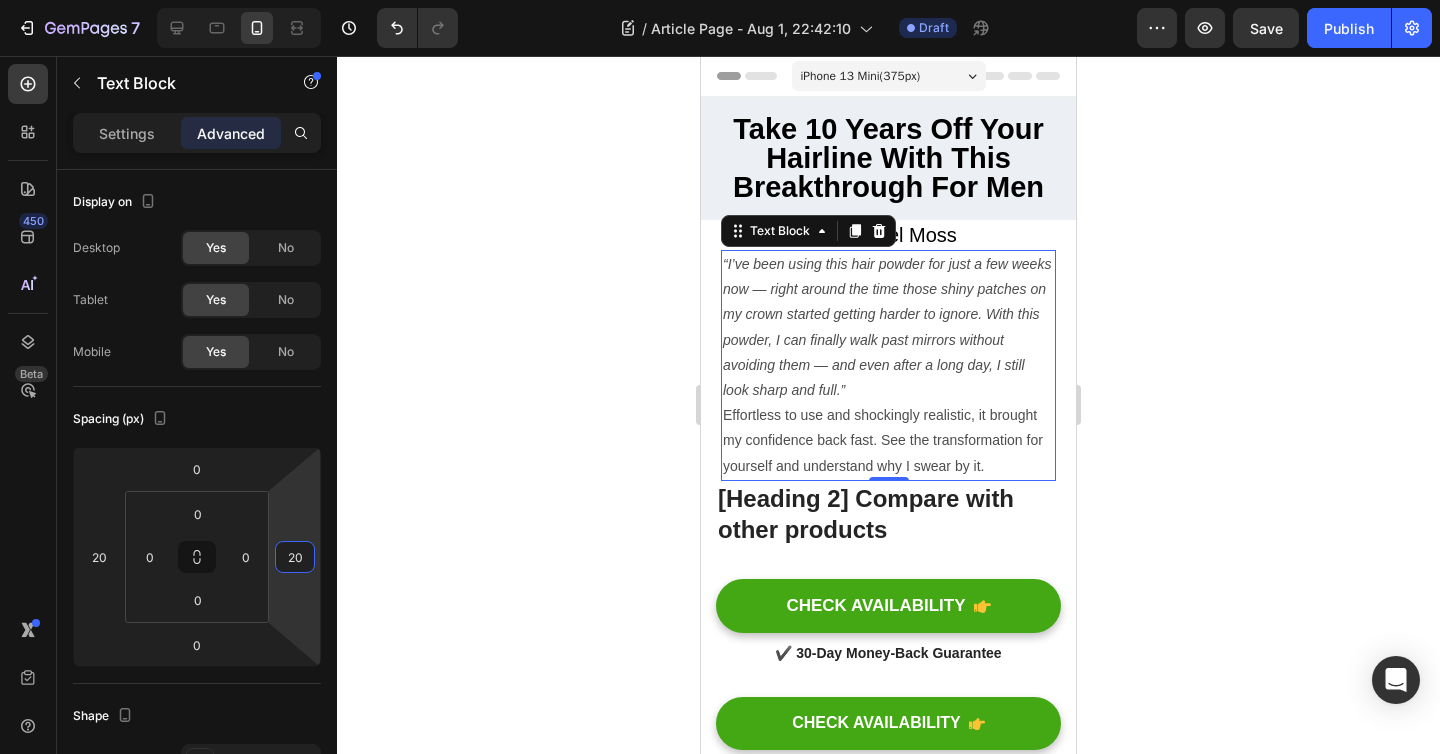 type on "20" 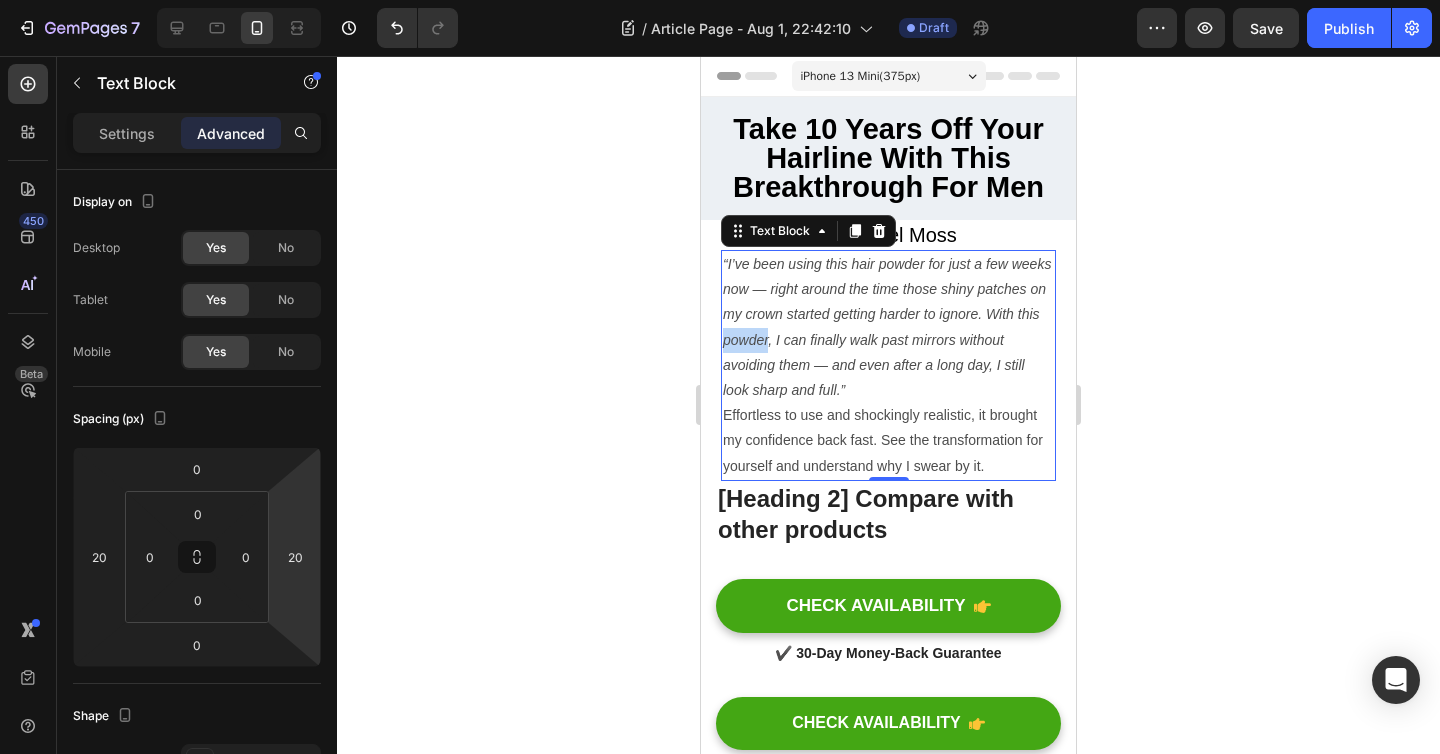 click on "“I’ve been using this hair powder for just a few weeks now — right around the time those shiny patches on my crown started getting harder to ignore. With this powder, I can finally walk past mirrors without avoiding them — and even after a long day, I still look sharp and full.”" at bounding box center (887, 327) 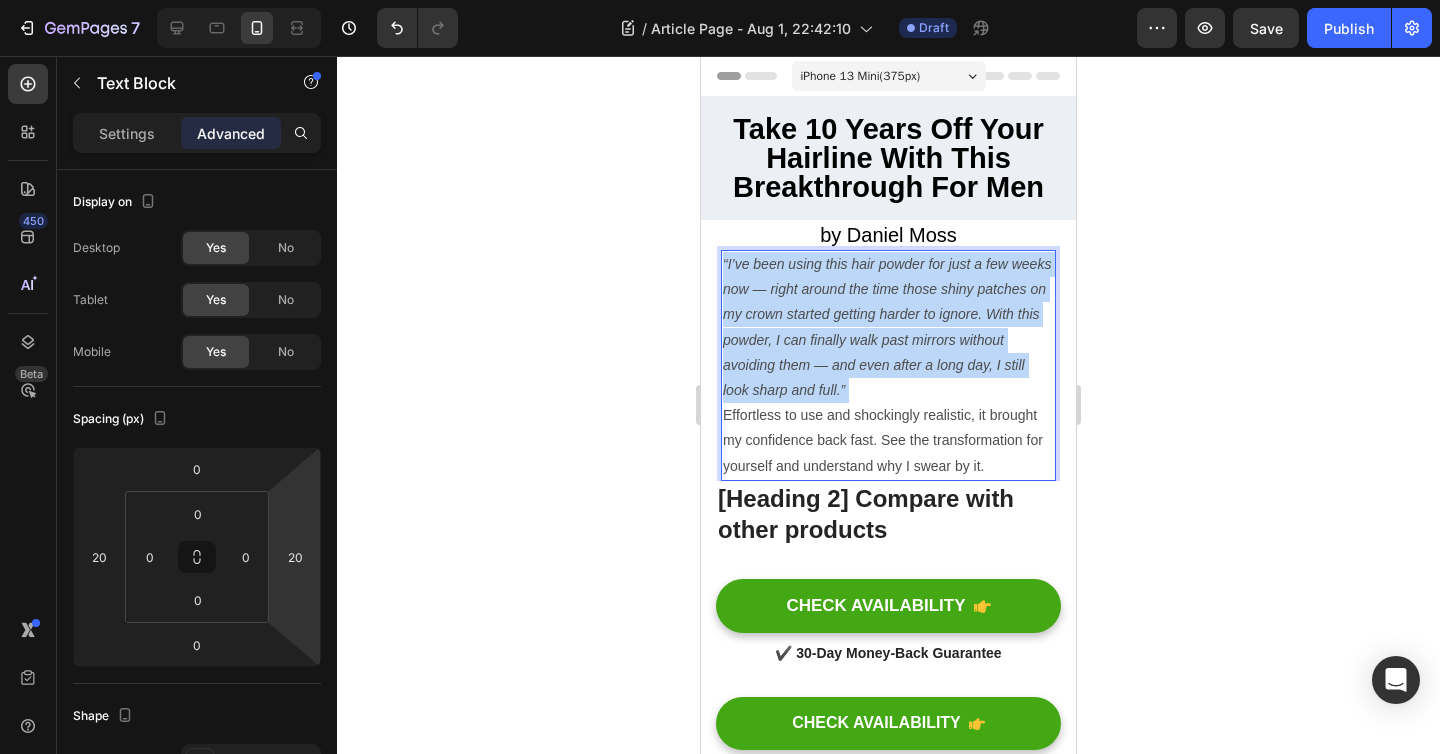 click on "“I’ve been using this hair powder for just a few weeks now — right around the time those shiny patches on my crown started getting harder to ignore. With this powder, I can finally walk past mirrors without avoiding them — and even after a long day, I still look sharp and full.”" at bounding box center (887, 327) 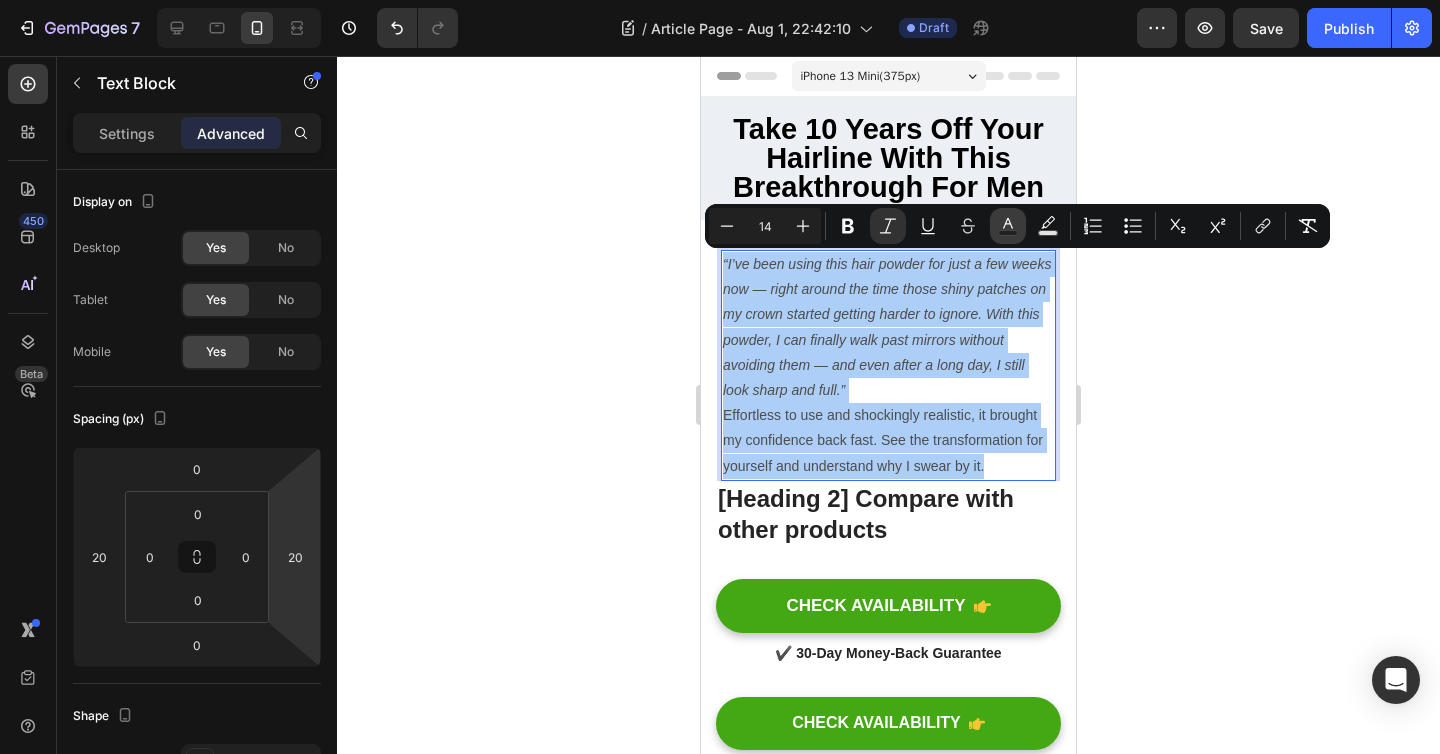 click 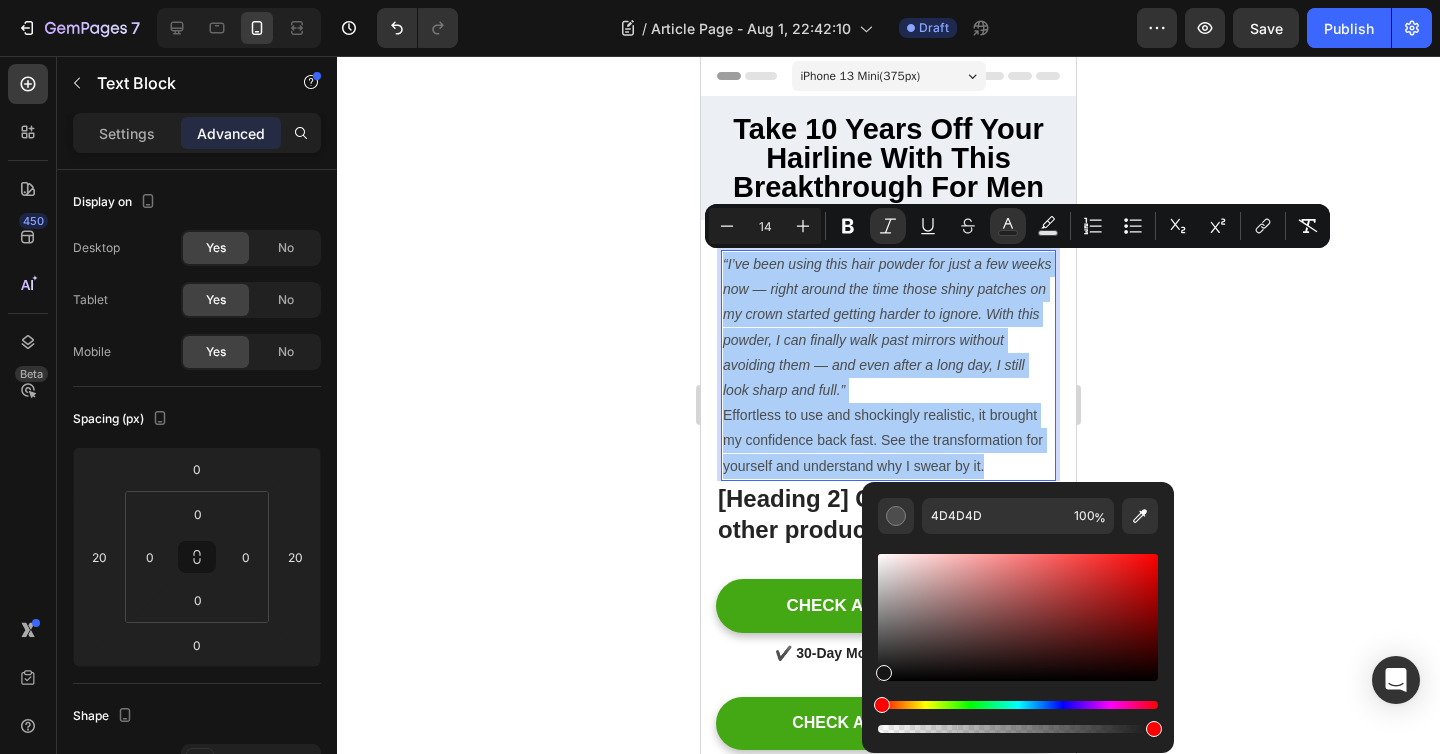 drag, startPoint x: 885, startPoint y: 660, endPoint x: 861, endPoint y: 713, distance: 58.18075 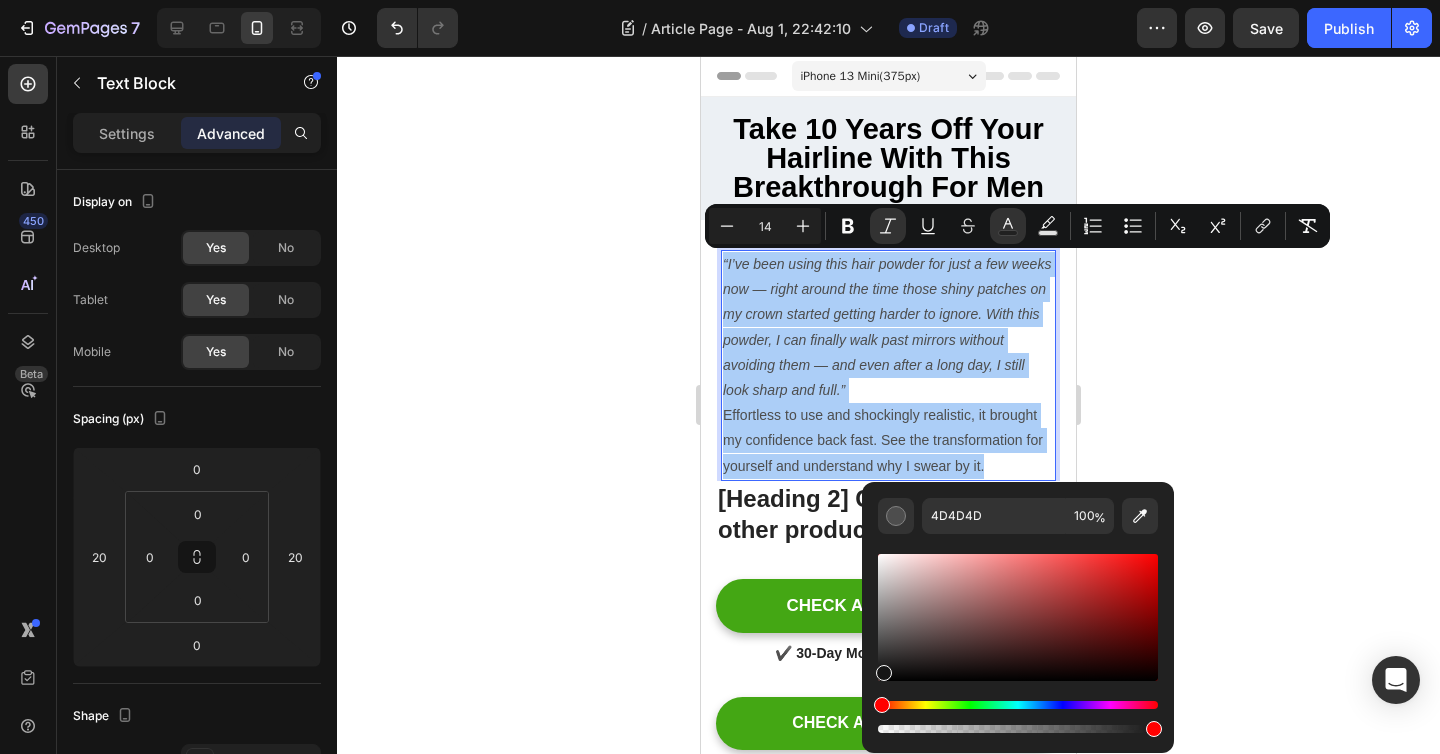 click on "4D4D4D 100 %" at bounding box center [1018, 609] 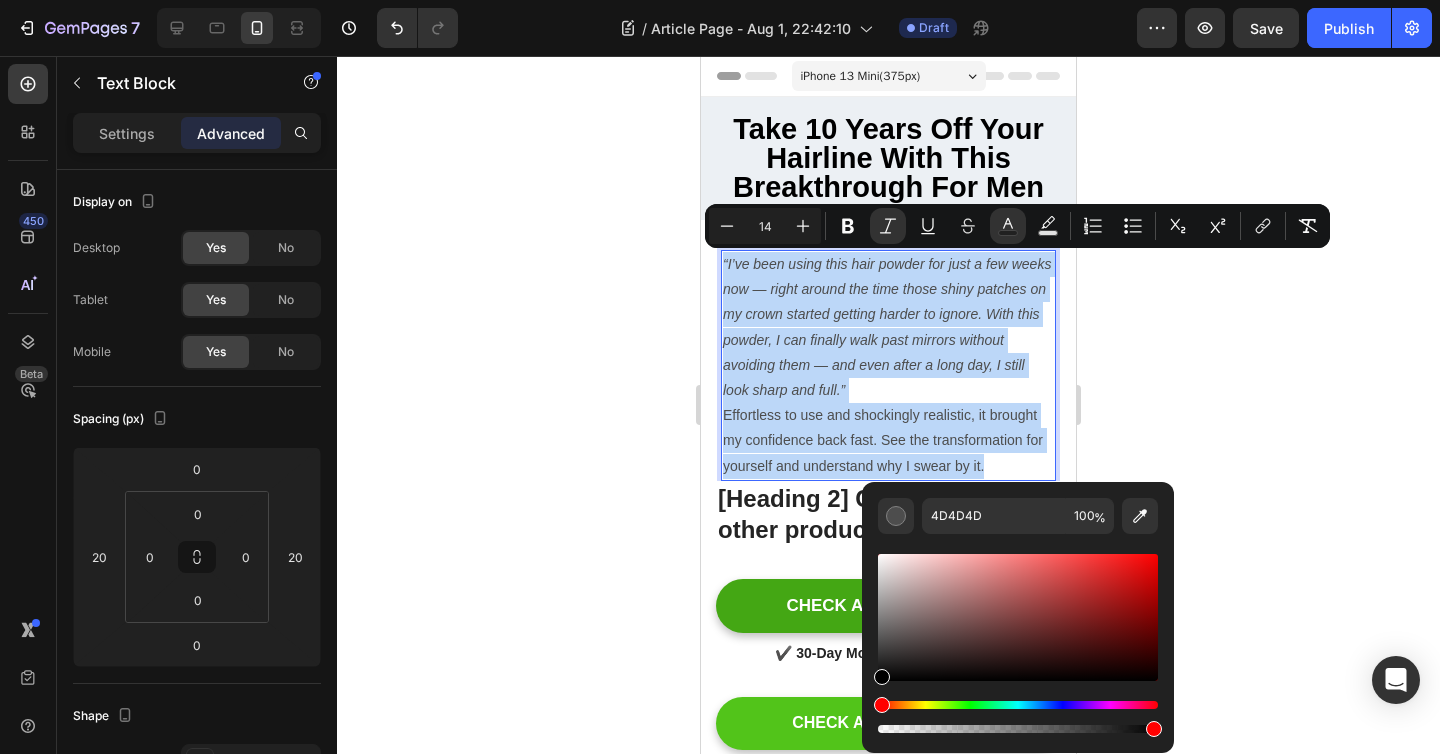 type on "000000" 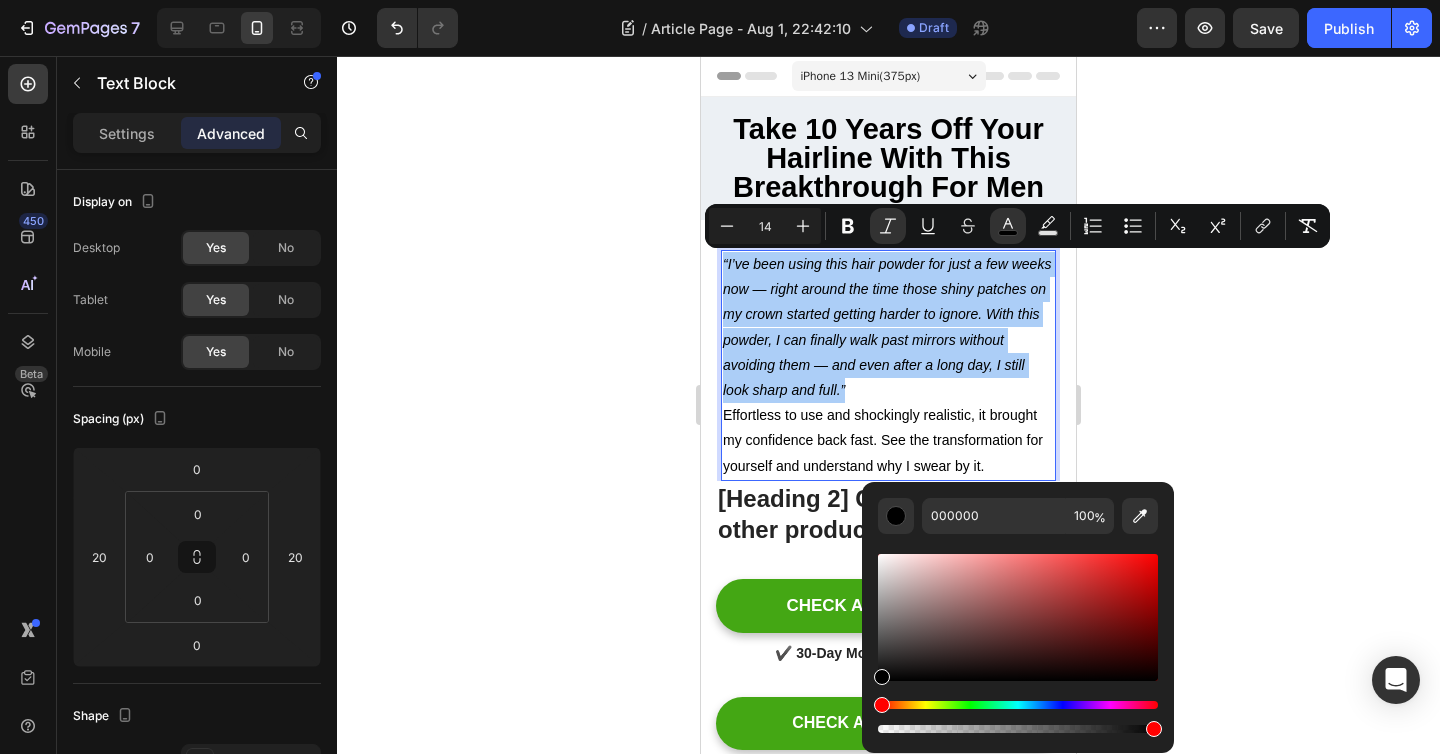 click 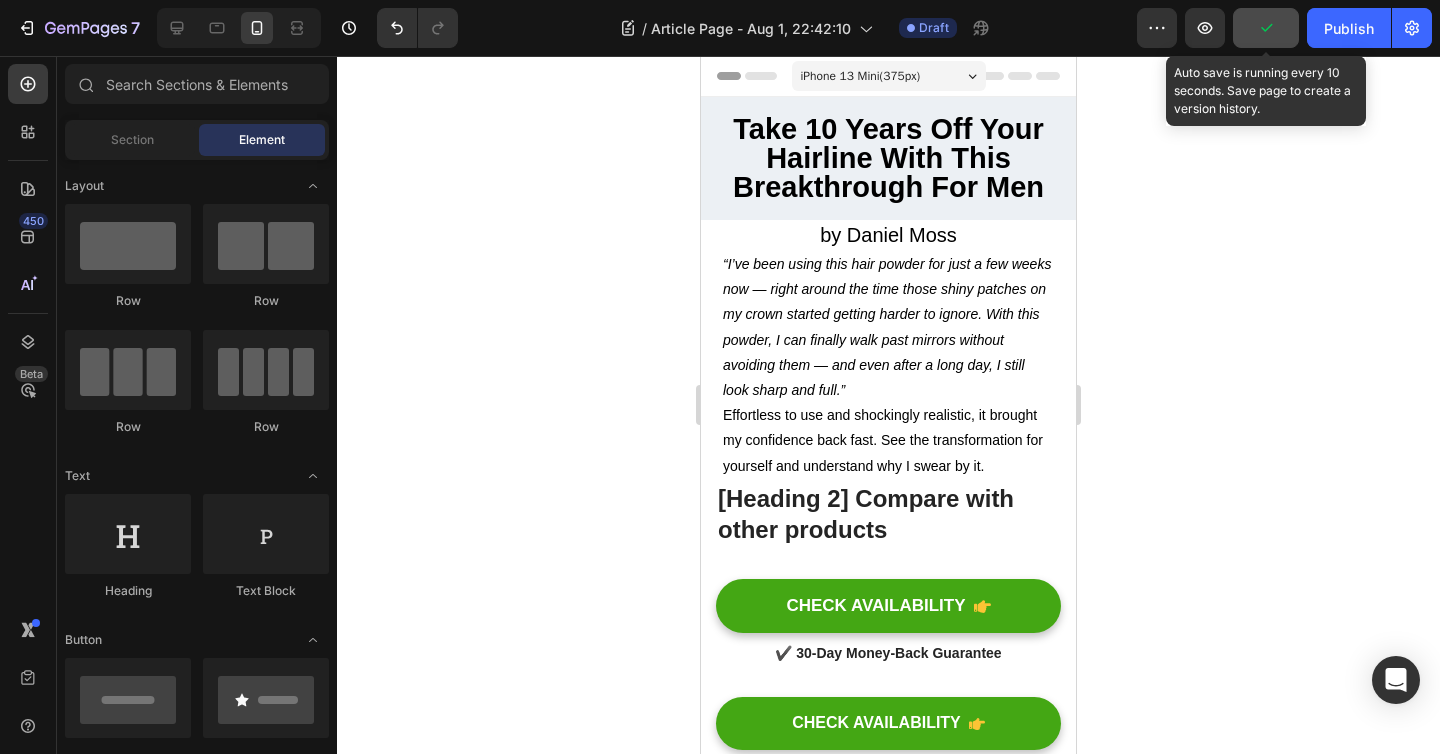 click 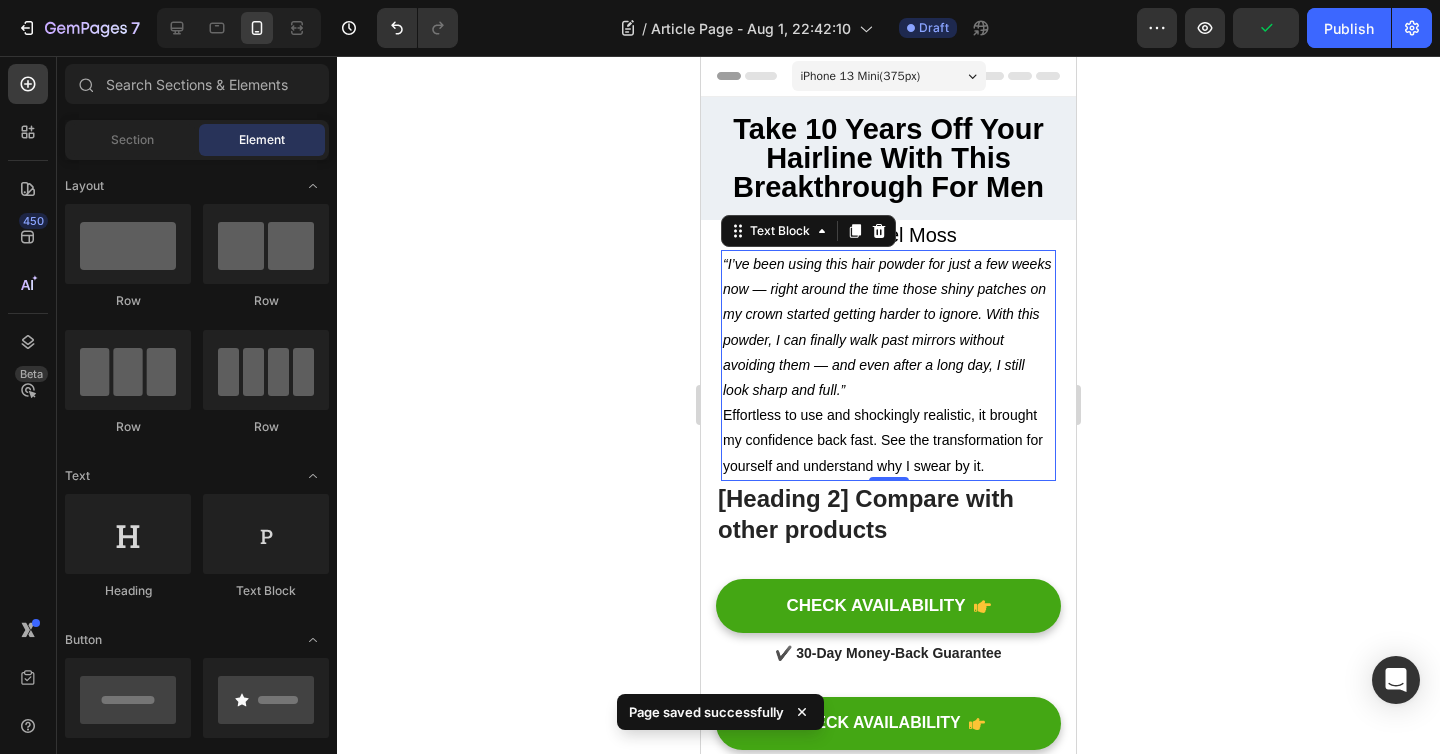 click on "“I’ve been using this hair powder for just a few weeks now — right around the time those shiny patches on my crown started getting harder to ignore. With this powder, I can finally walk past mirrors without avoiding them — and even after a long day, I still look sharp and full.”" at bounding box center [888, 327] 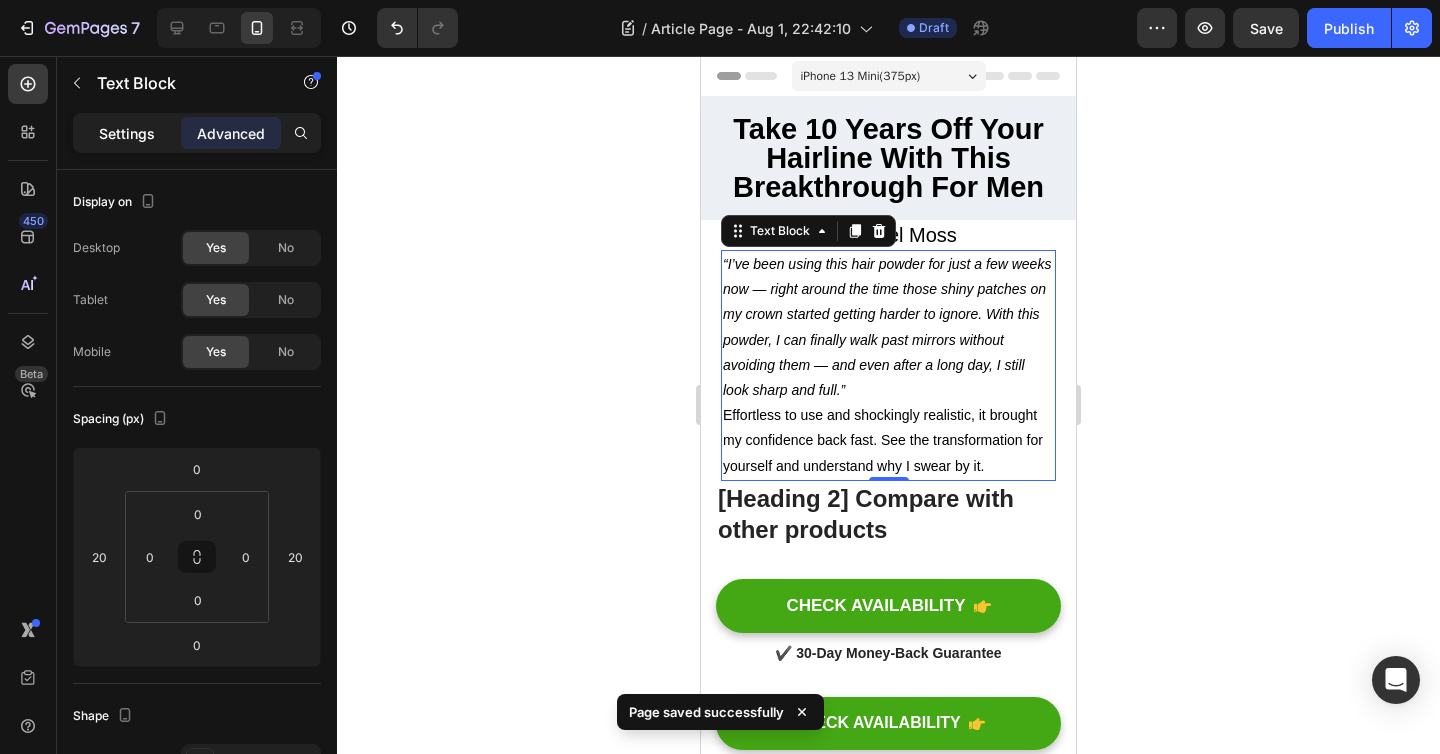 click on "Settings" at bounding box center (127, 133) 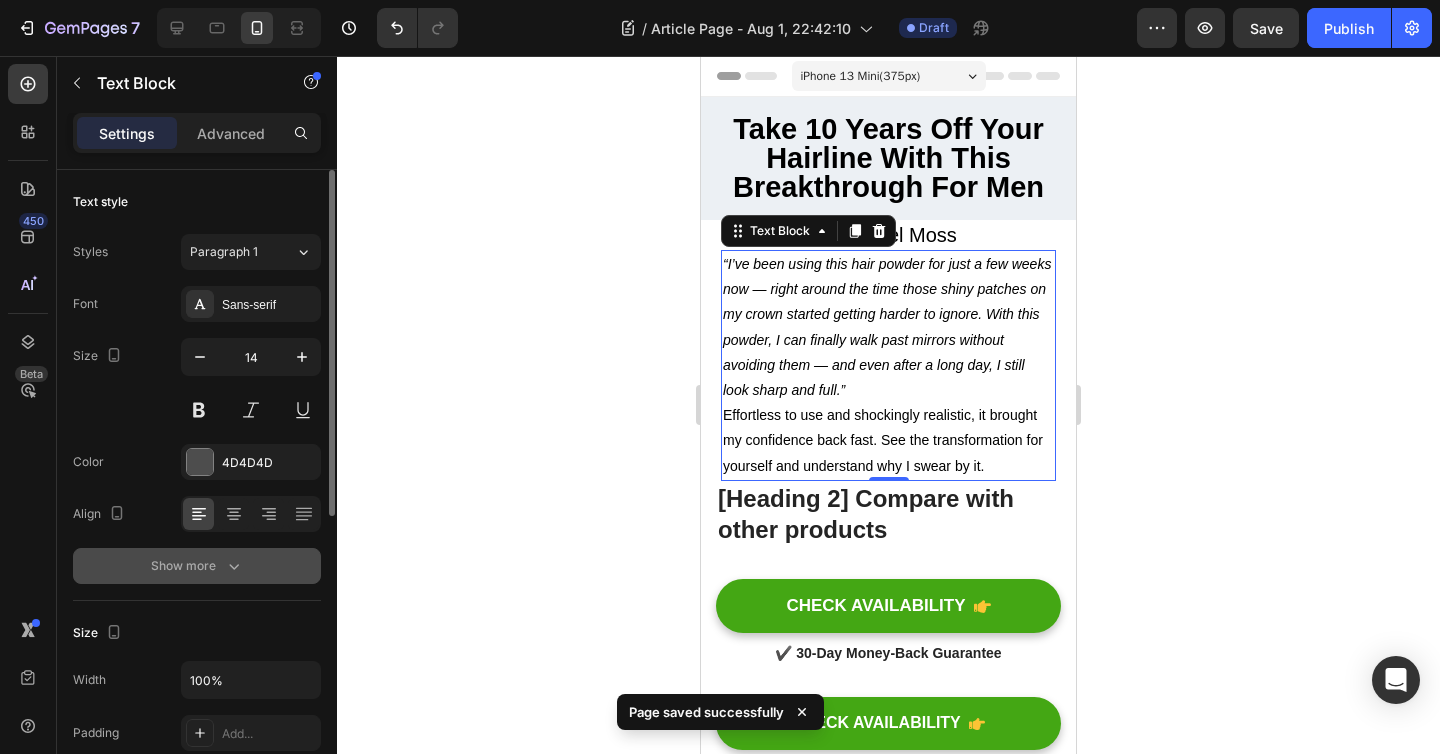 click 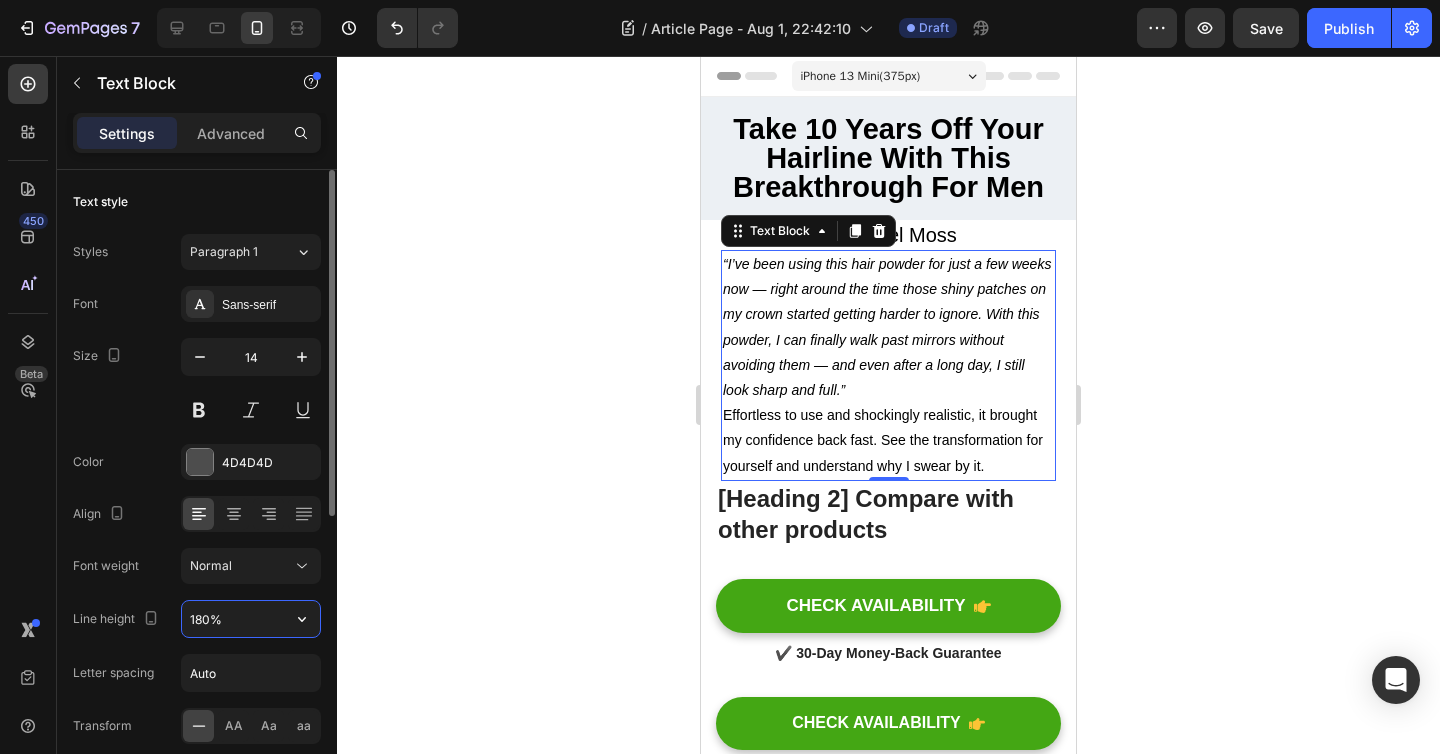 click on "180%" at bounding box center (251, 619) 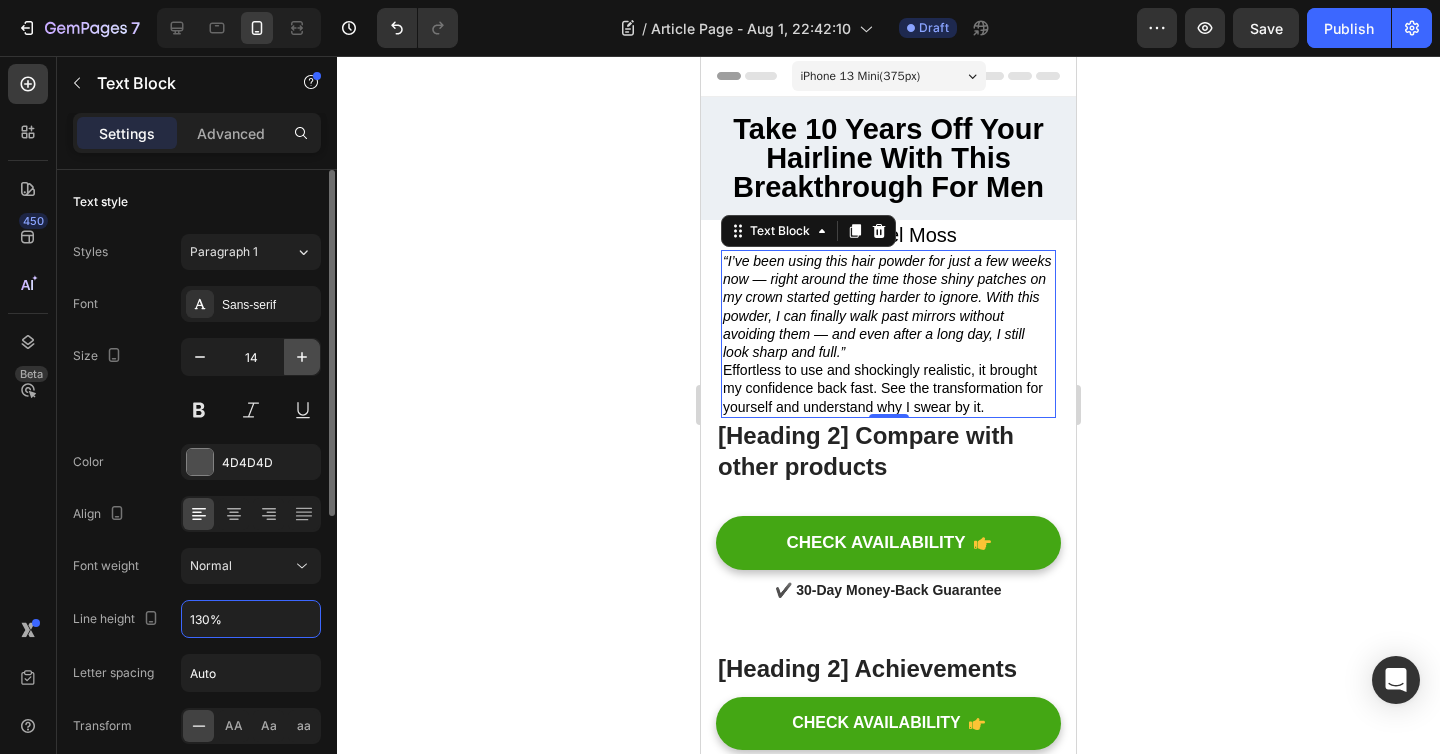 type on "130%" 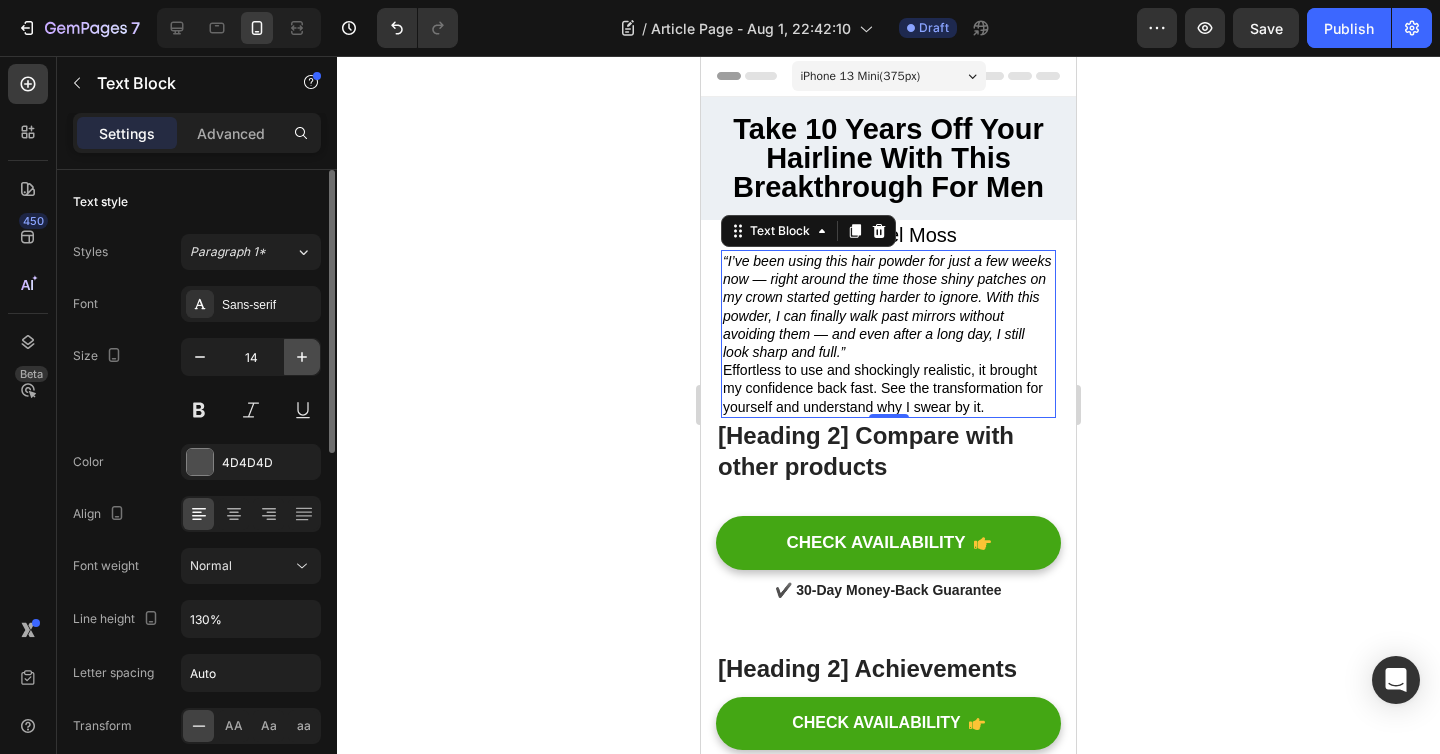 click 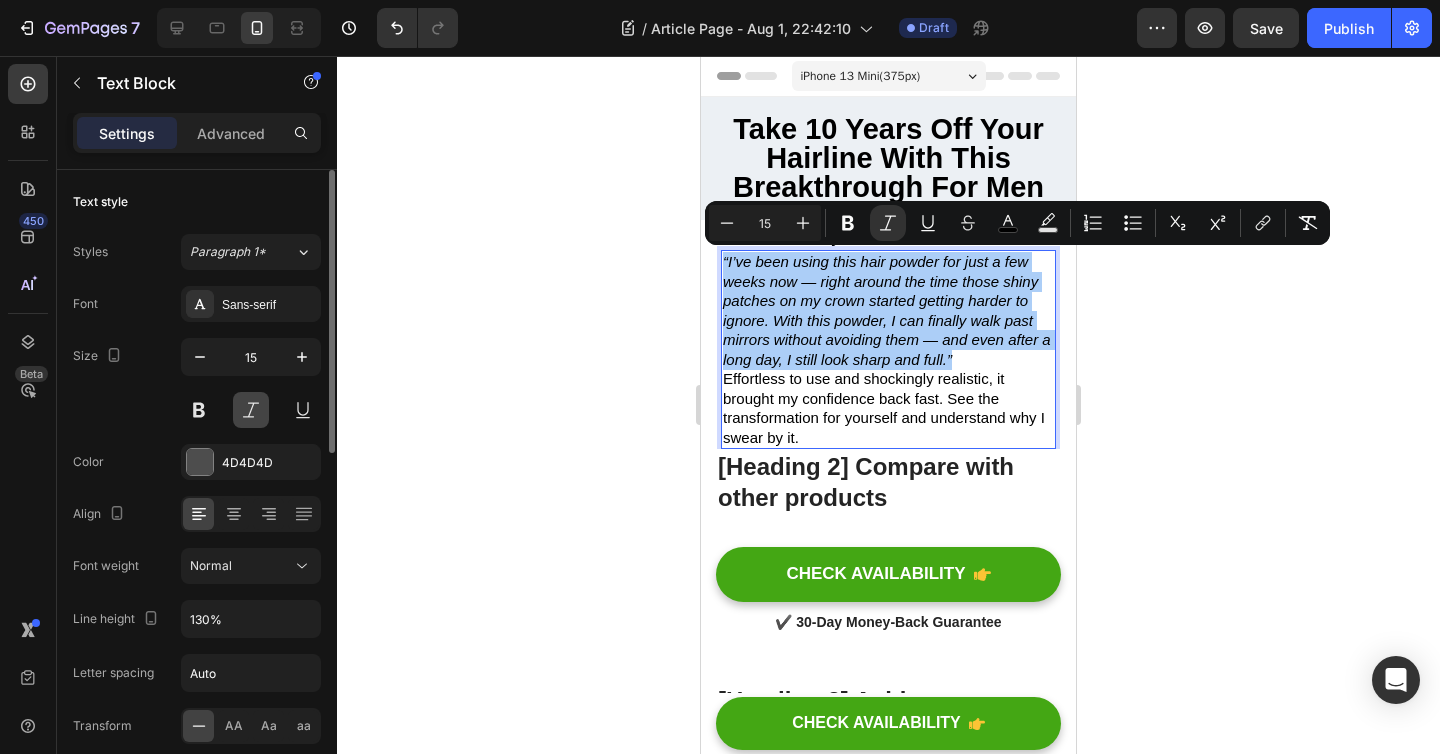 click at bounding box center (251, 410) 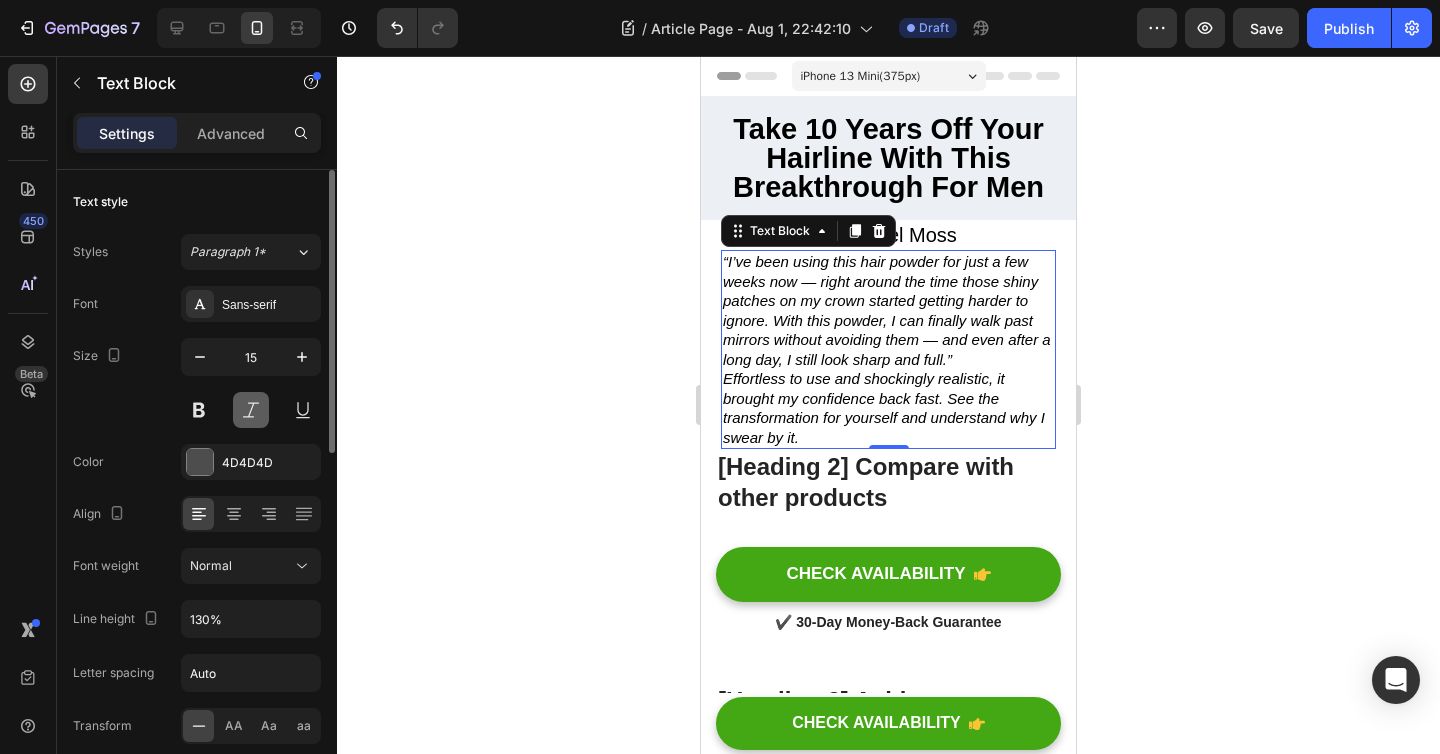 click at bounding box center (251, 410) 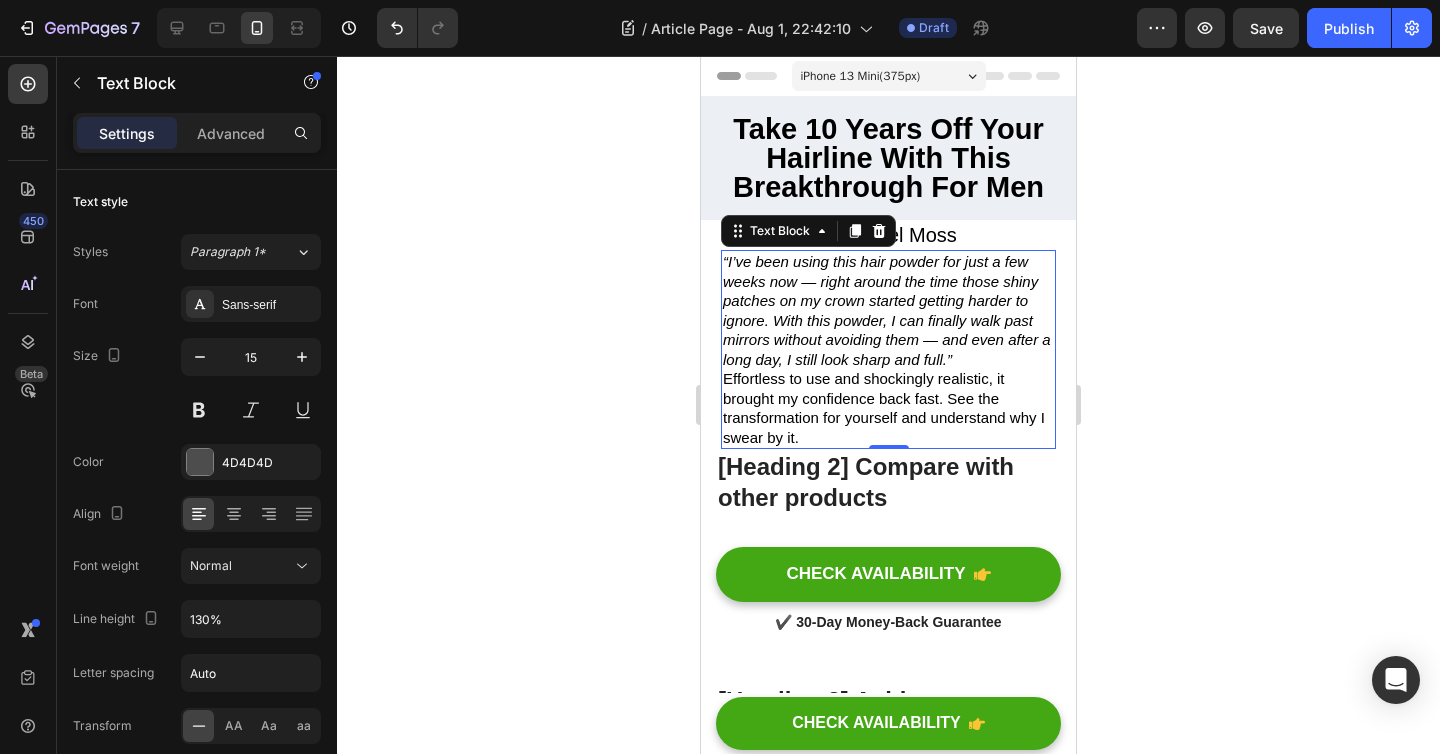 click on "“I’ve been using this hair powder for just a few weeks now — right around the time those shiny patches on my crown started getting harder to ignore. With this powder, I can finally walk past mirrors without avoiding them — and even after a long day, I still look sharp and full.”" at bounding box center [887, 310] 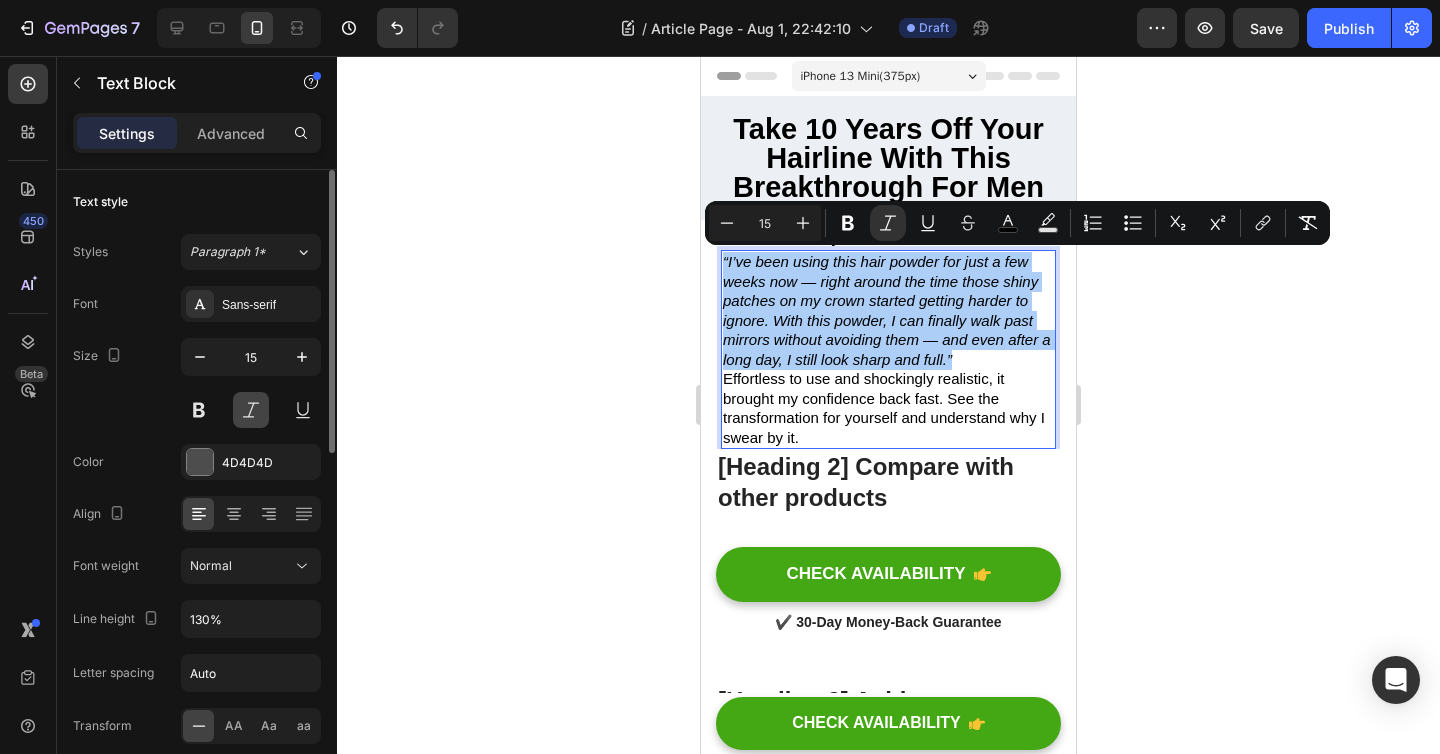 click at bounding box center (251, 410) 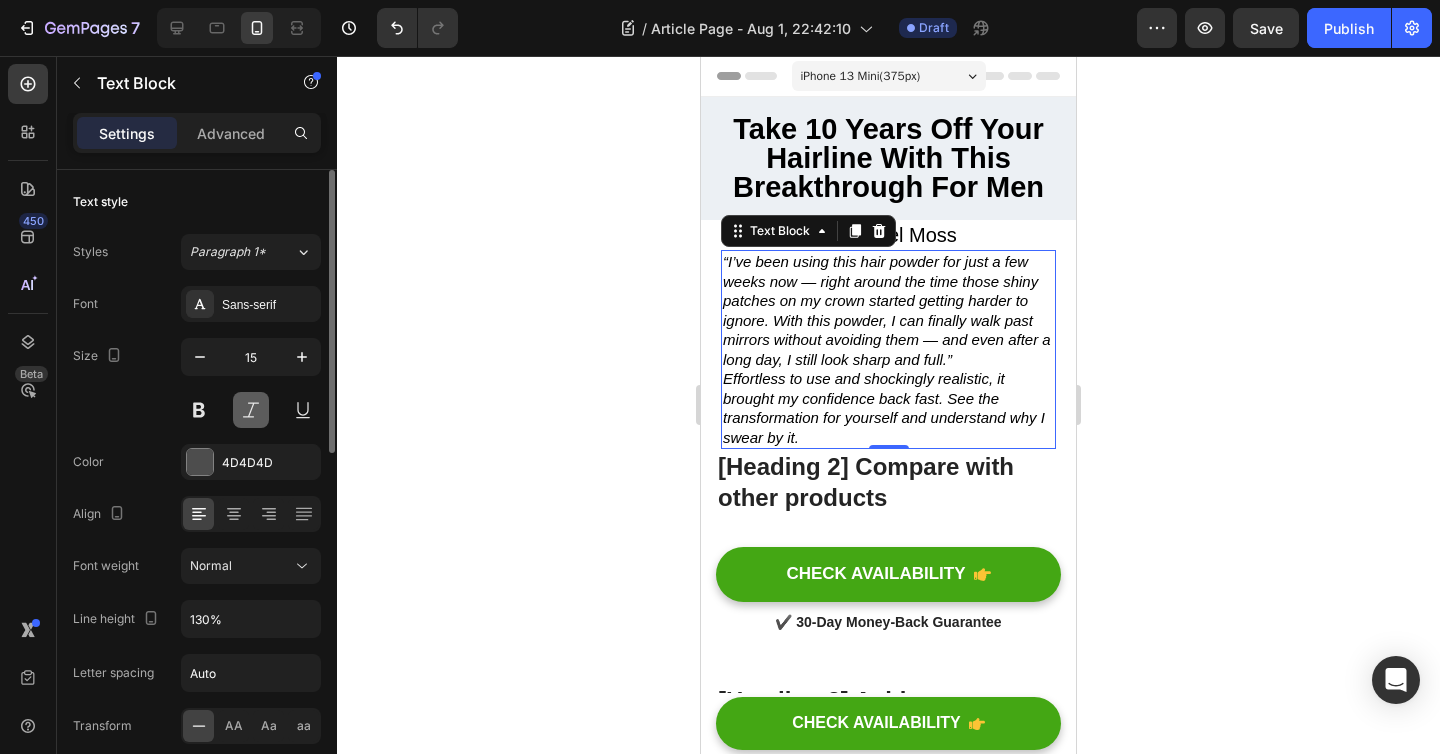click at bounding box center [251, 410] 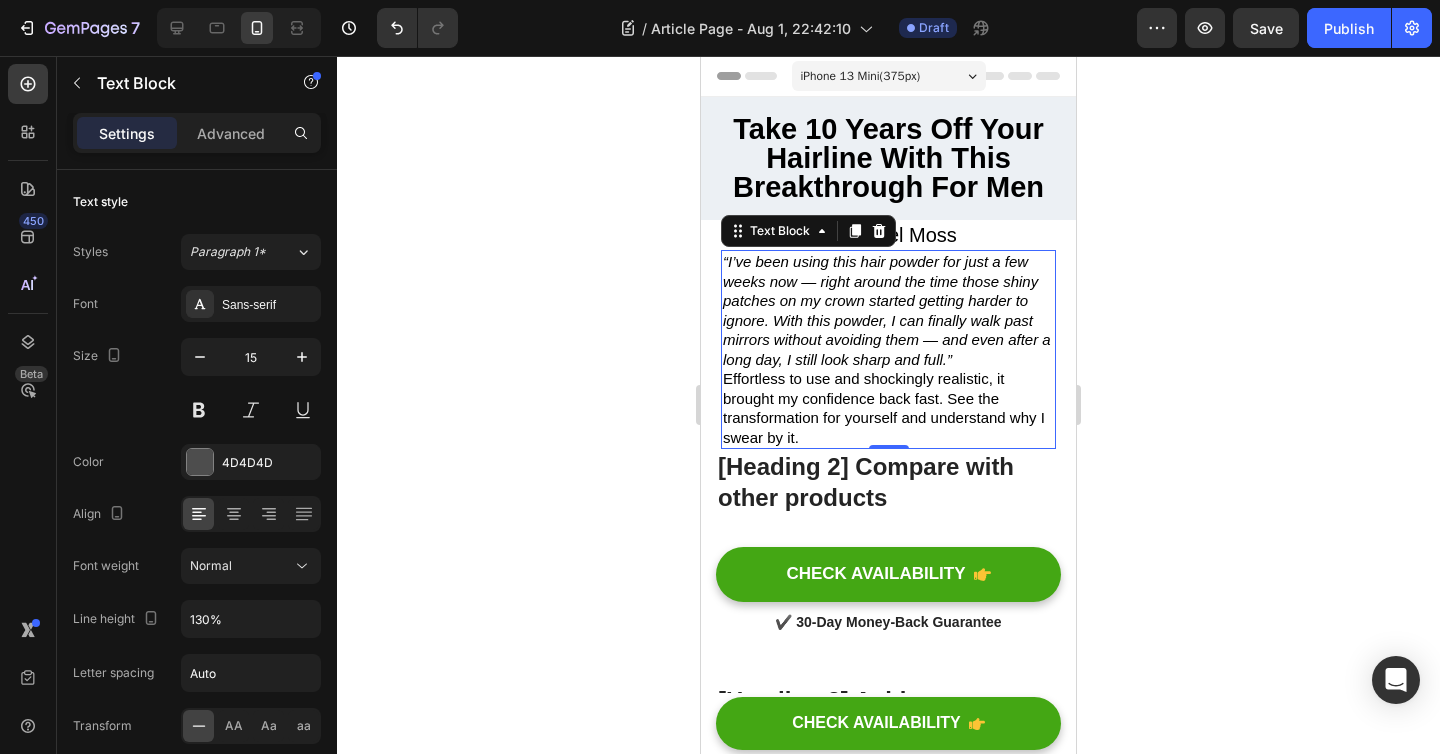 click on "“I’ve been using this hair powder for just a few weeks now — right around the time those shiny patches on my crown started getting harder to ignore. With this powder, I can finally walk past mirrors without avoiding them — and even after a long day, I still look sharp and full.”" at bounding box center (887, 310) 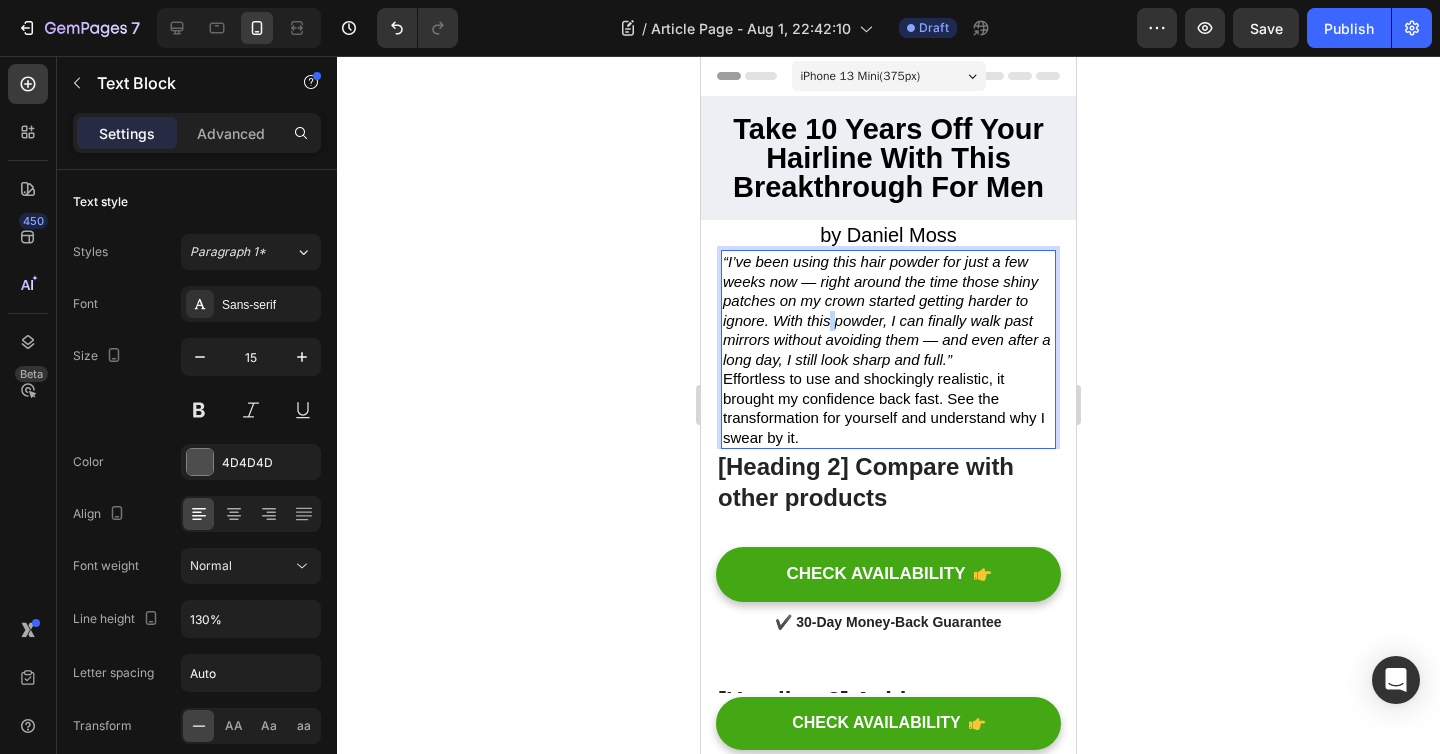 click on "“I’ve been using this hair powder for just a few weeks now — right around the time those shiny patches on my crown started getting harder to ignore. With this powder, I can finally walk past mirrors without avoiding them — and even after a long day, I still look sharp and full.”" at bounding box center (887, 310) 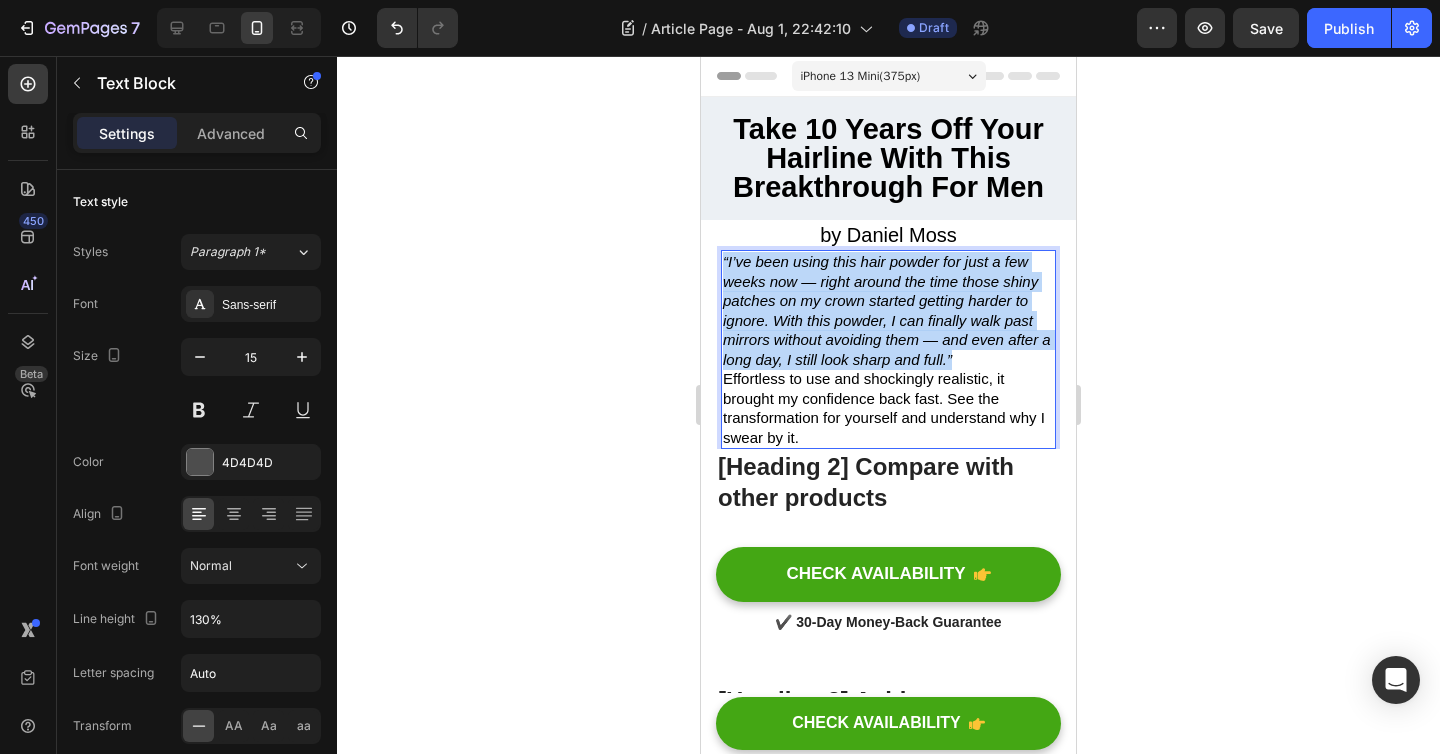 click on "“I’ve been using this hair powder for just a few weeks now — right around the time those shiny patches on my crown started getting harder to ignore. With this powder, I can finally walk past mirrors without avoiding them — and even after a long day, I still look sharp and full.”" at bounding box center (887, 310) 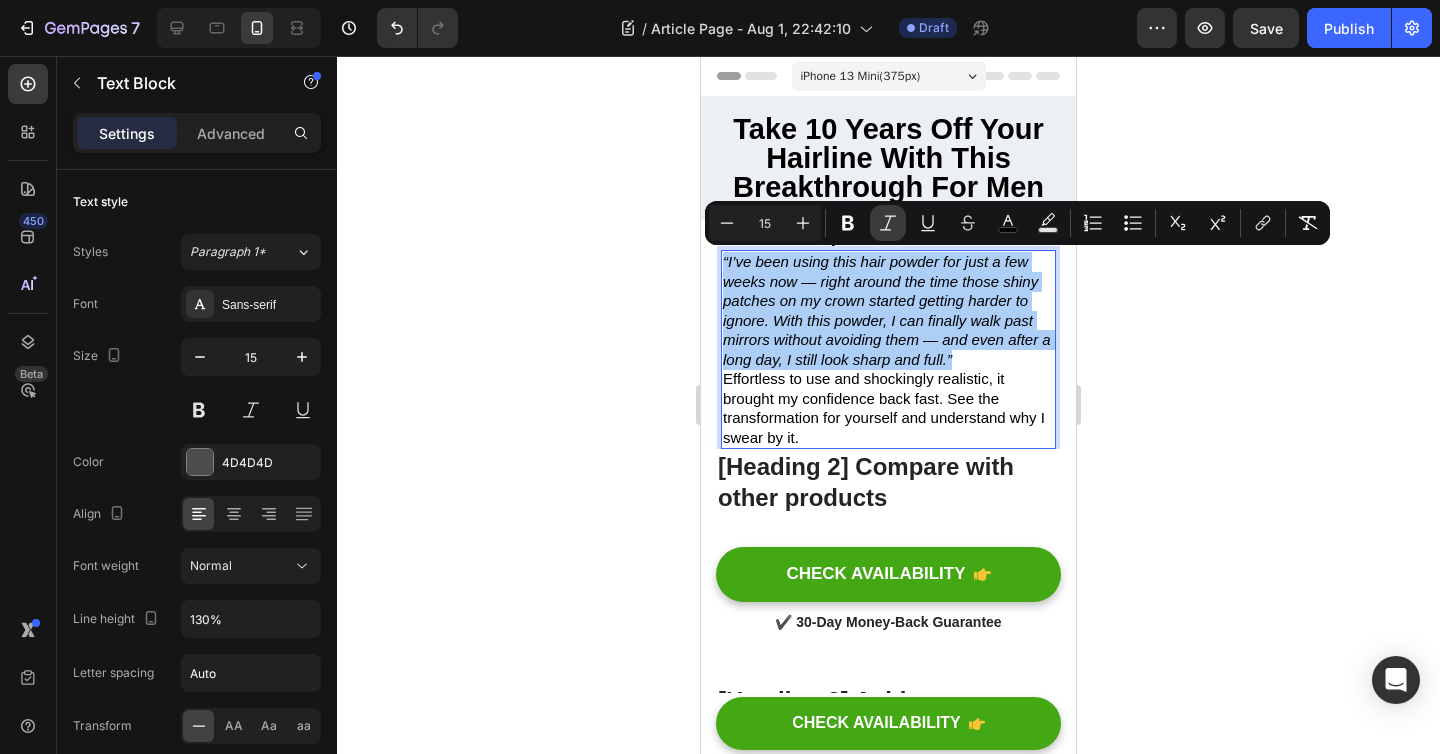 click 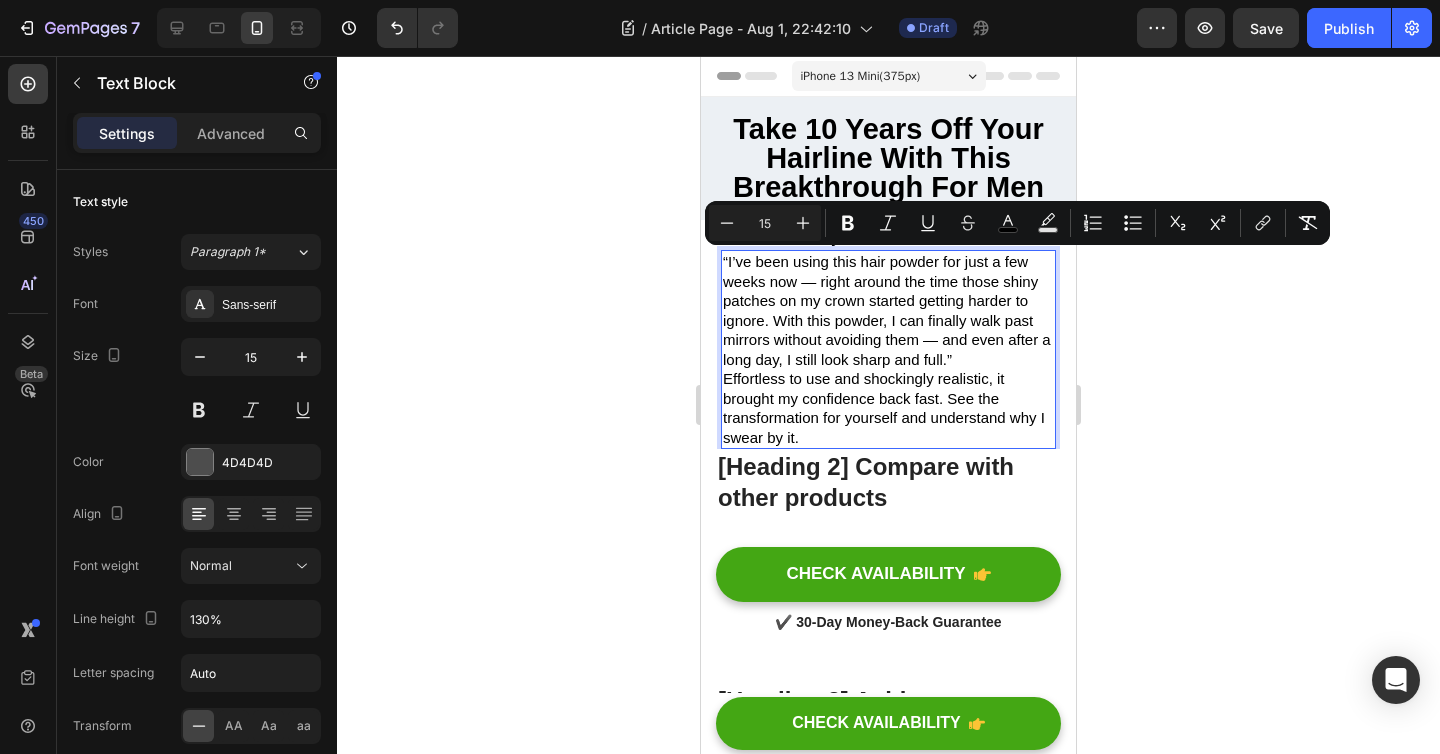 click on "Effortless to use and shockingly realistic, it brought my confidence back fast. See the transformation for yourself and understand why I swear by it." at bounding box center (888, 408) 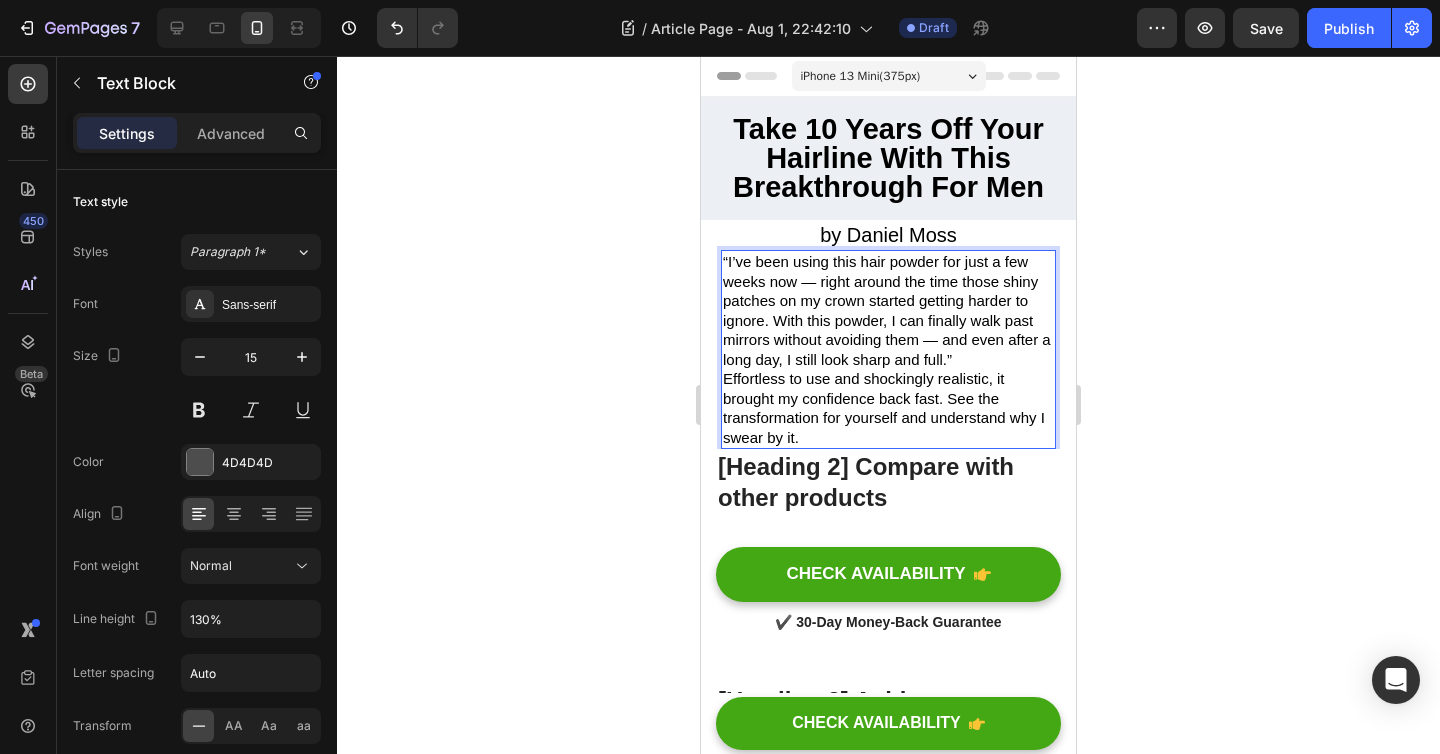 click on "“I’ve been using this hair powder for just a few weeks now — right around the time those shiny patches on my crown started getting harder to ignore. With this powder, I can finally walk past mirrors without avoiding them — and even after a long day, I still look sharp and full.”" at bounding box center (887, 310) 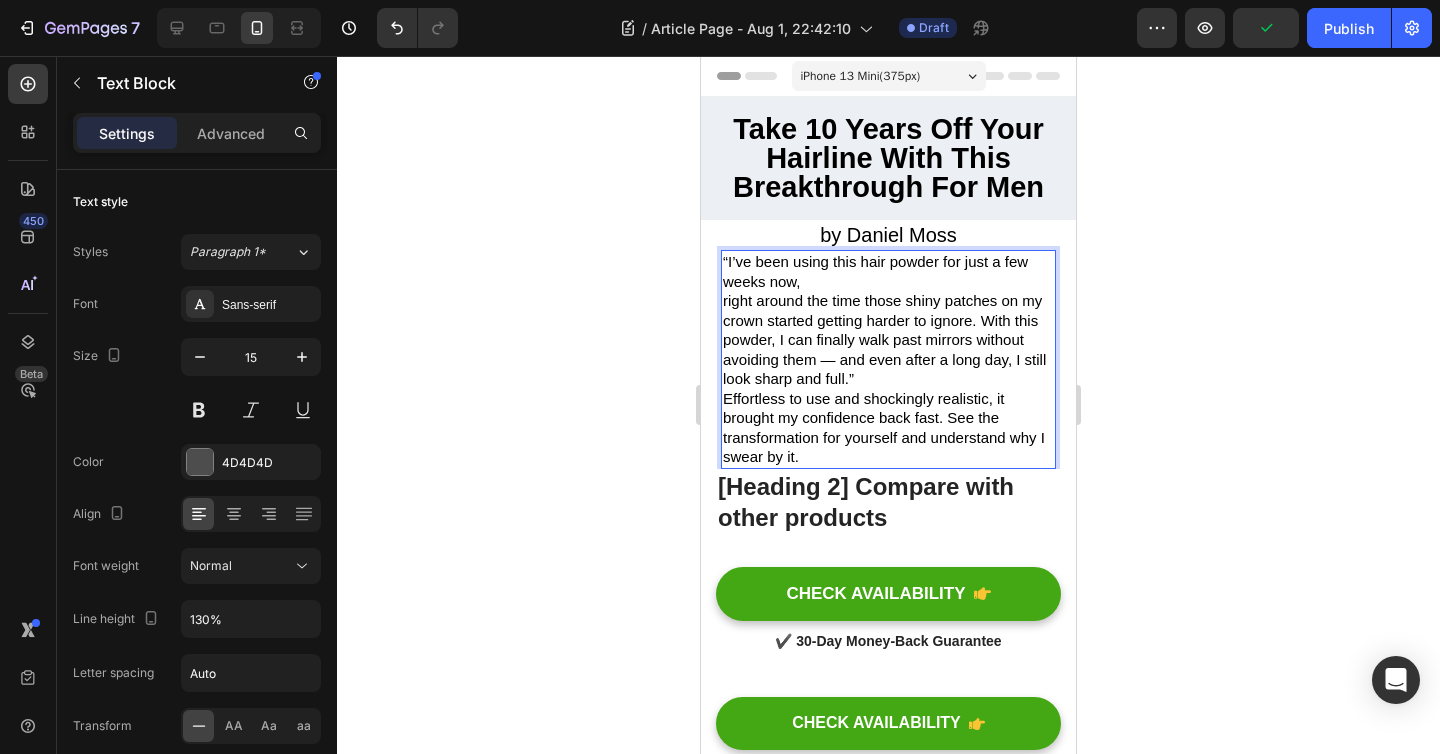click on "right around the time those shiny patches on my crown started getting harder to ignore. With this powder, I can finally walk past mirrors without avoiding them — and even after a long day, I still look sharp and full.”" at bounding box center [884, 339] 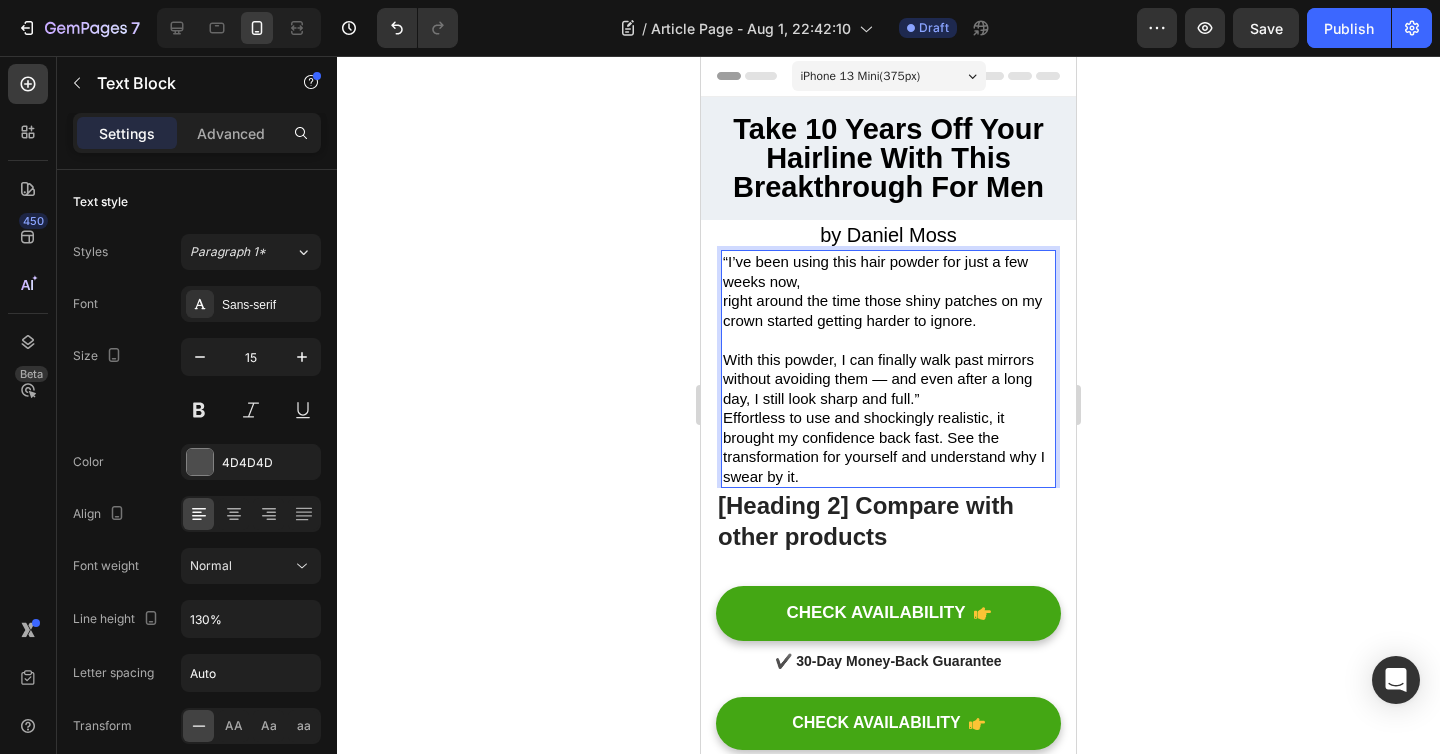 click on "With this powder, I can finally walk past mirrors without avoiding them — and even after a long day, I still look sharp and full.”" at bounding box center [878, 379] 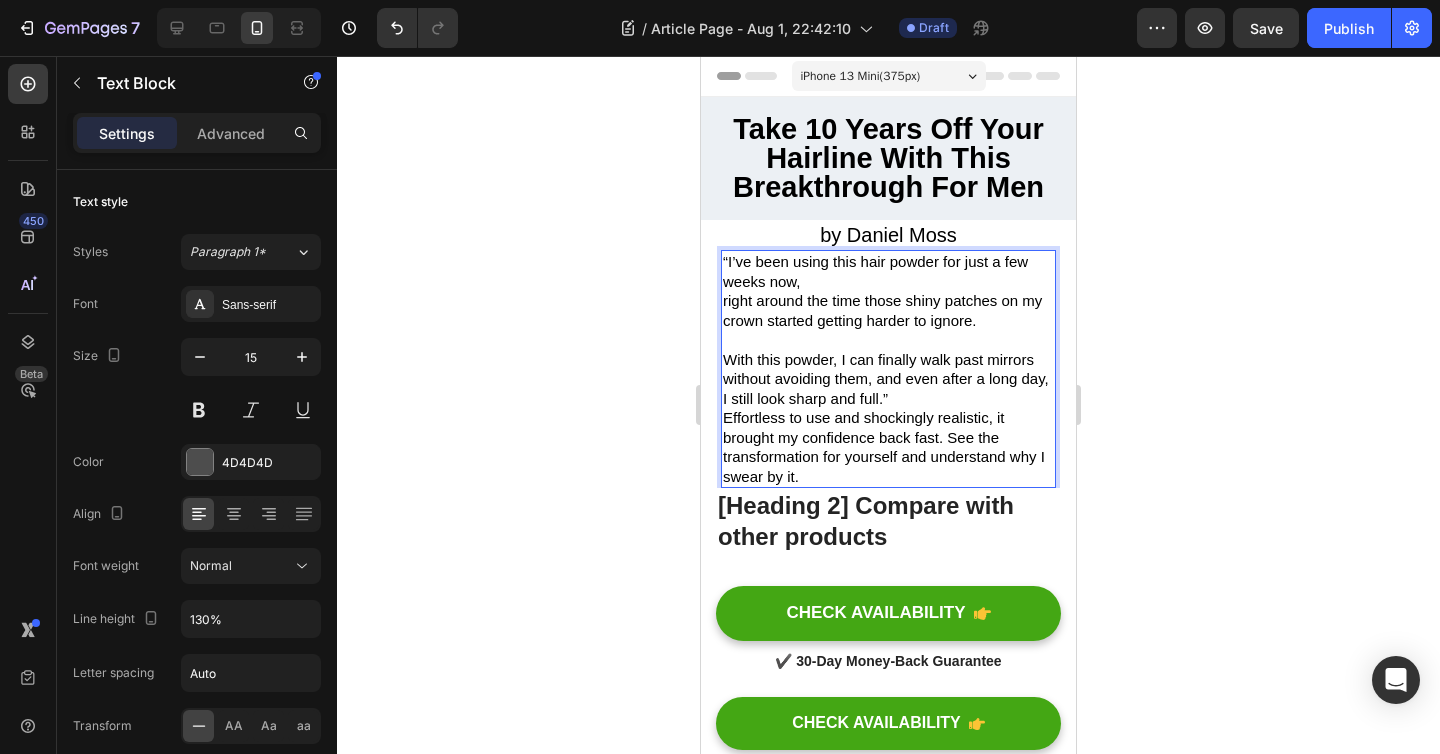 click on "“I’ve been using this hair powder for just a few weeks now, right around the time those shiny patches on my crown started getting harder to ignore. With this powder, I can finally walk past mirrors without avoiding them, and even after a long day, I still look sharp and full.”" at bounding box center (888, 330) 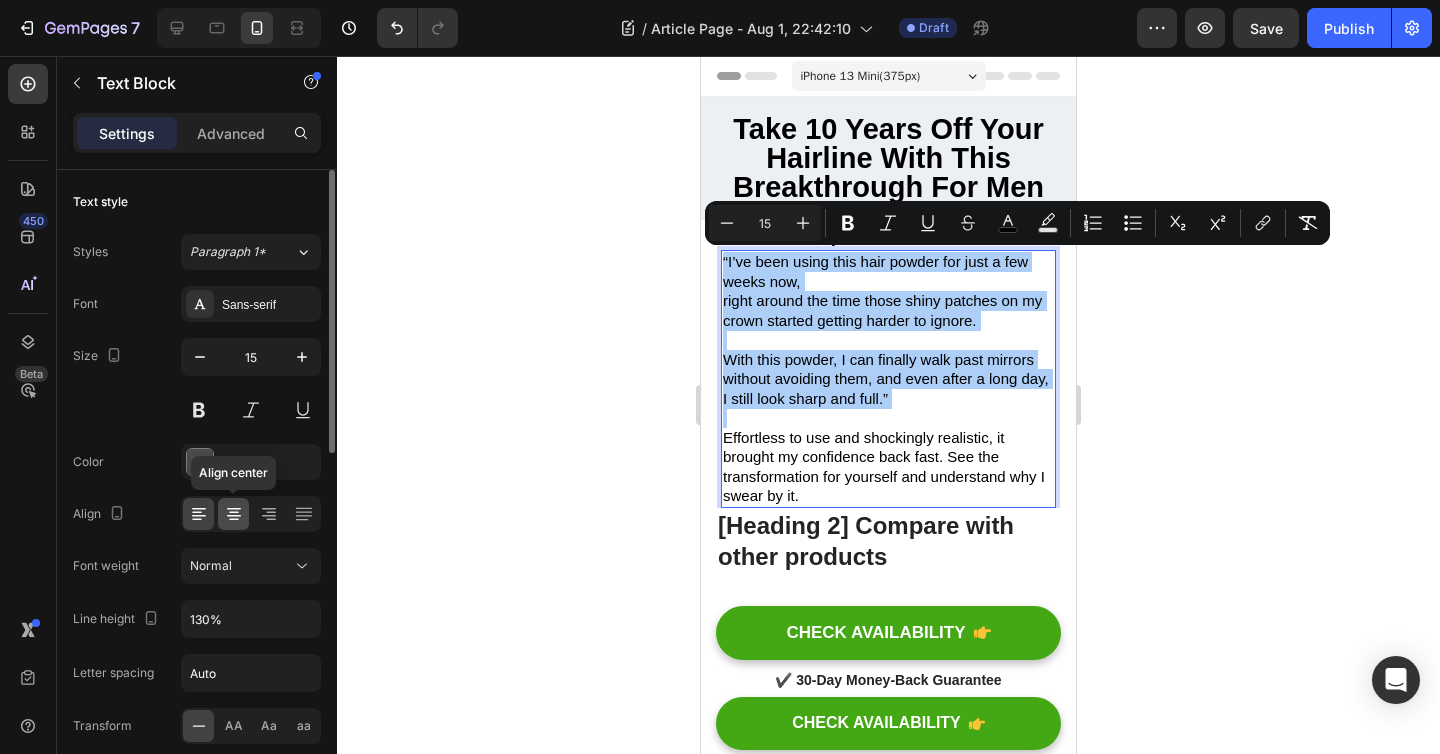 click 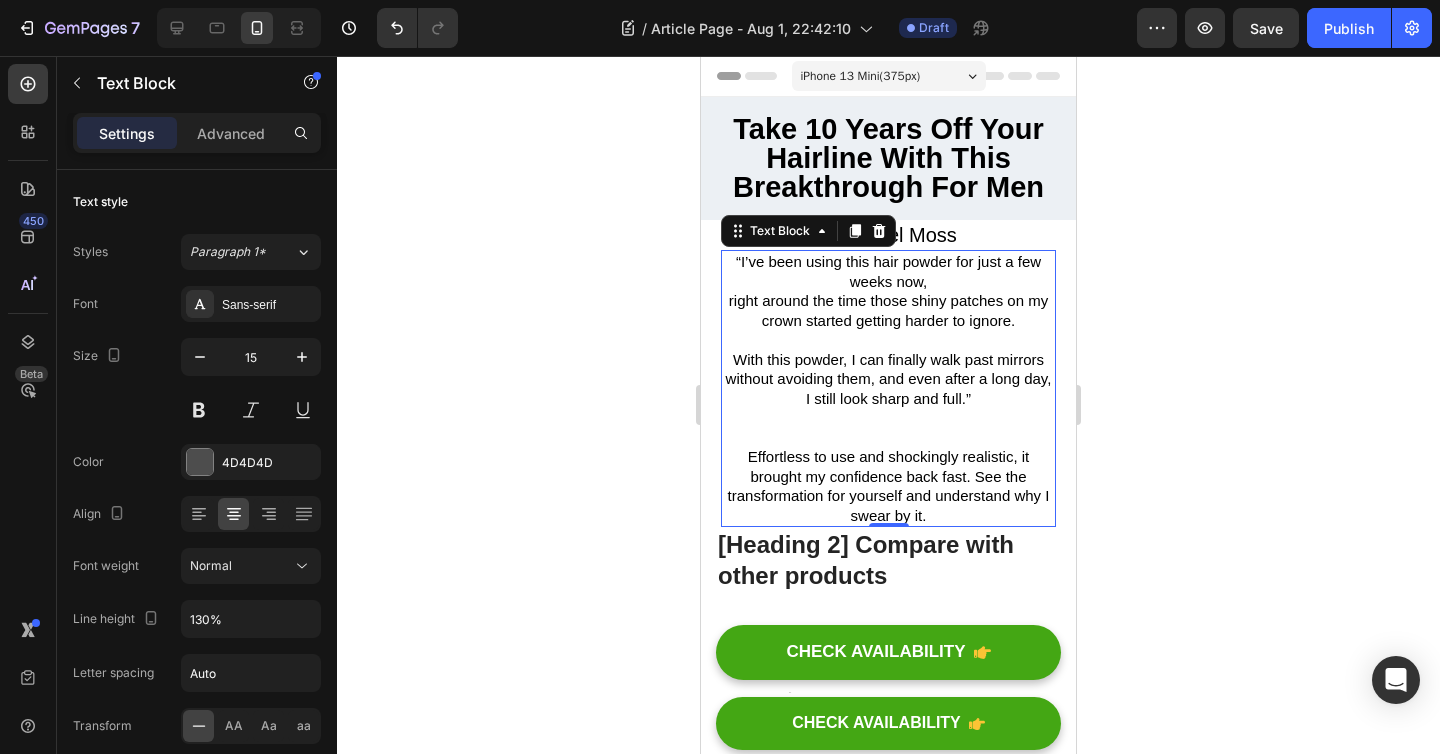 click on "“I’ve been using this hair powder for just a few weeks now, right around the time those shiny patches on my crown started getting harder to ignore. With this powder, I can finally walk past mirrors without avoiding them, and even after a long day, I still look sharp and full.”" at bounding box center [888, 349] 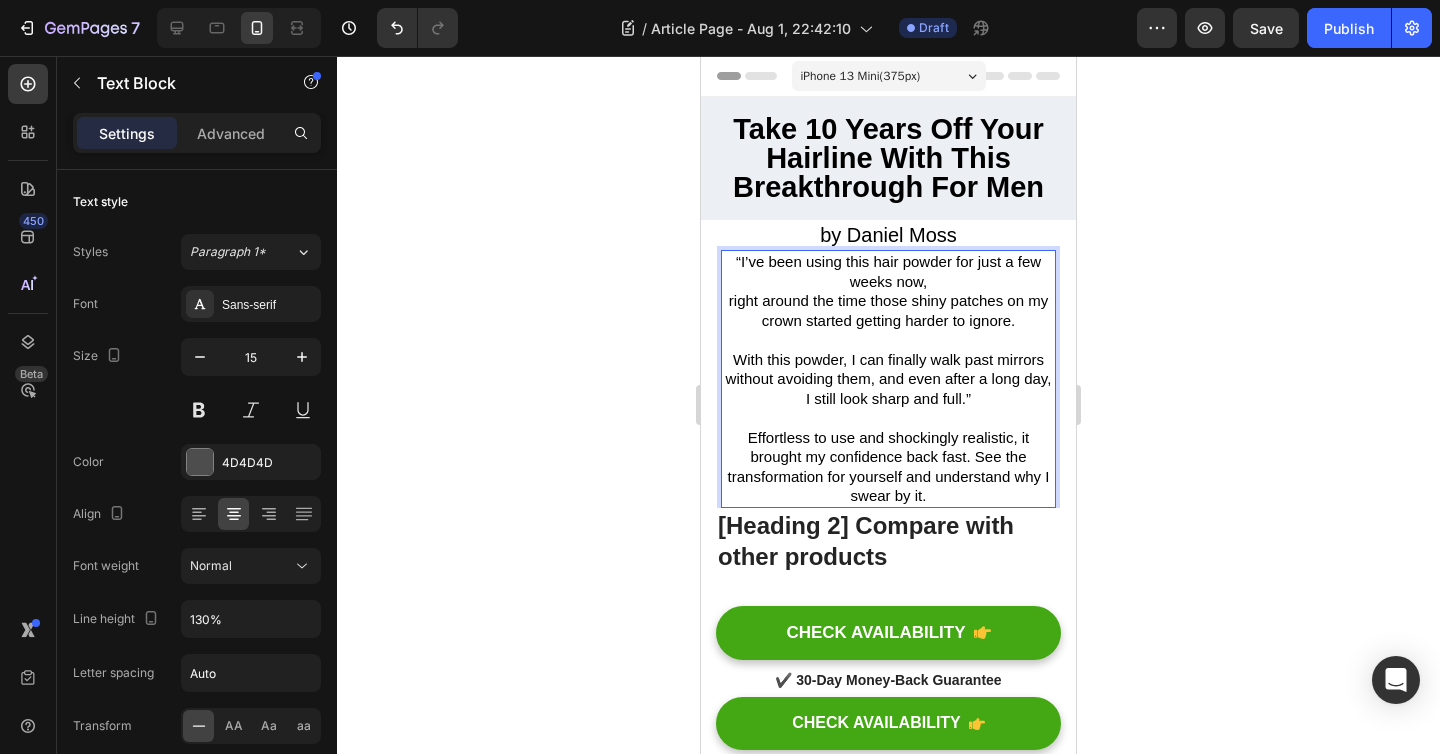click on "right around the time those shiny patches on my crown started getting harder to ignore." at bounding box center [888, 310] 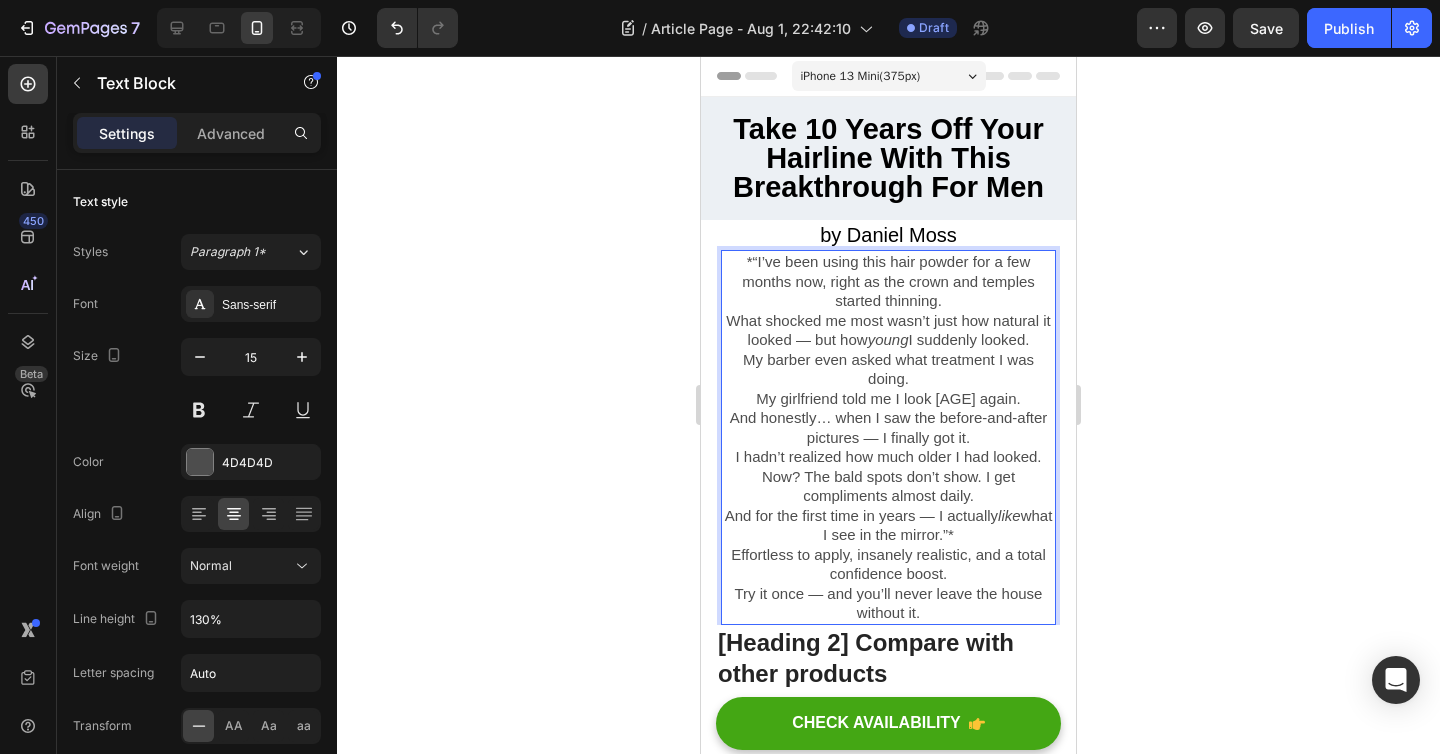 click on "*“I’ve been using this hair powder for a few months now, right as the crown and temples started thinning. What shocked me most wasn’t just how natural it looked — but how  young  I suddenly looked. My barber even asked what treatment I was doing. My girlfriend told me I look 25 again. And honestly… when I saw the before-and-after pictures — I finally got it. I hadn’t realized how much older I had looked." at bounding box center [888, 359] 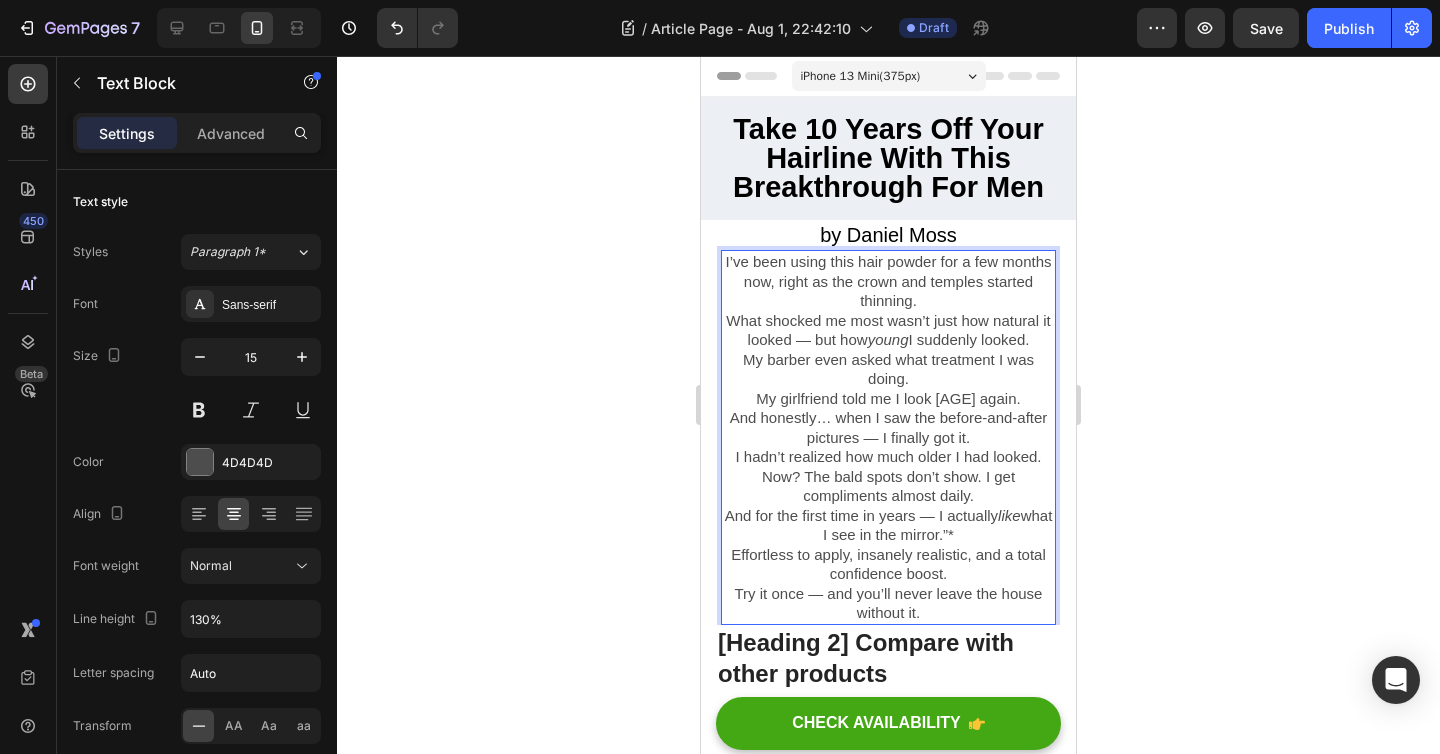 click on "I’ve been using this hair powder for a few months now, right as the crown and temples started thinning. What shocked me most wasn’t just how natural it looked — but how  young  I suddenly looked. My barber even asked what treatment I was doing. My girlfriend told me I look 25 again. And honestly… when I saw the before-and-after pictures — I finally got it. I hadn’t realized how much older I had looked." at bounding box center [888, 359] 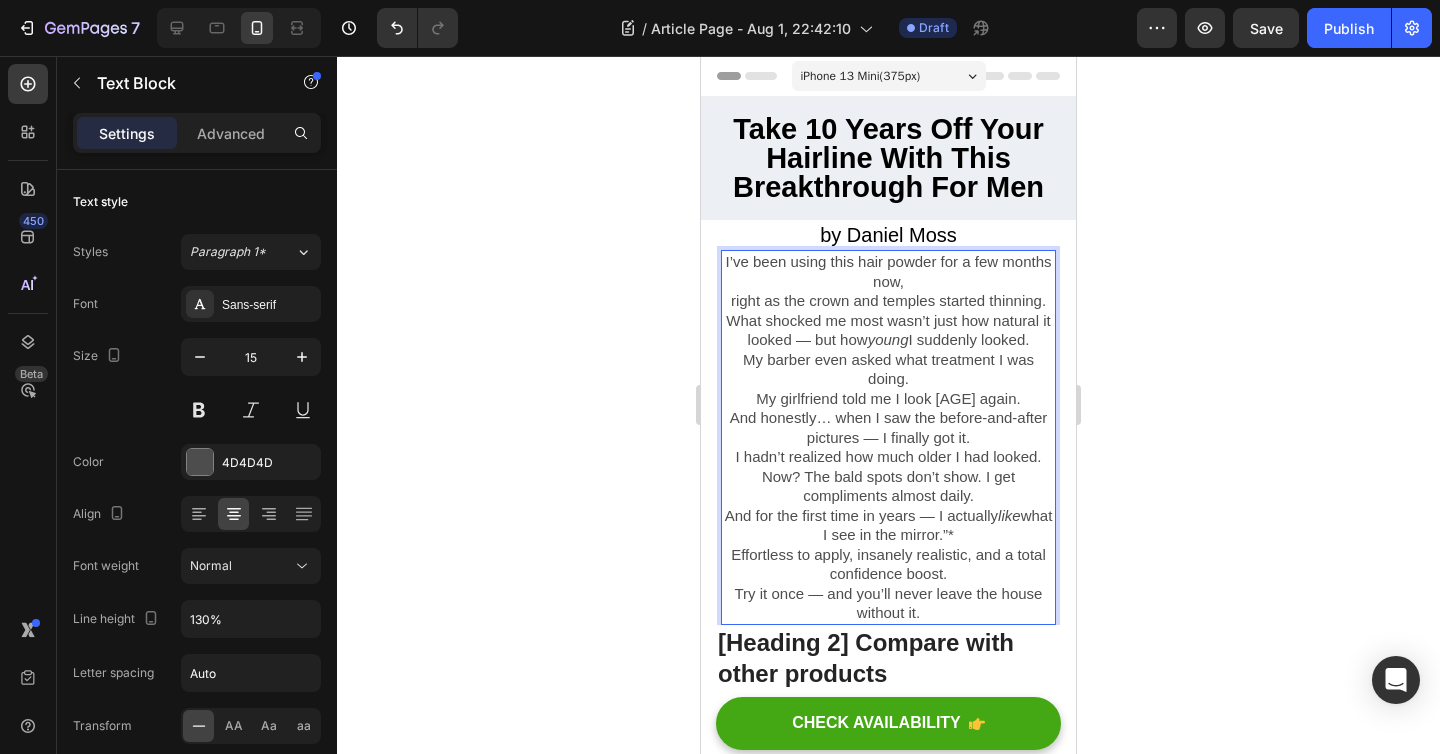 click on "I’ve been using this hair powder for a few months now,  right as the crown and temples started thinning. What shocked me most wasn’t just how natural it looked — but how  young  I suddenly looked. My barber even asked what treatment I was doing. My girlfriend told me I look 25 again. And honestly… when I saw the before-and-after pictures — I finally got it. I hadn’t realized how much older I had looked." at bounding box center [888, 359] 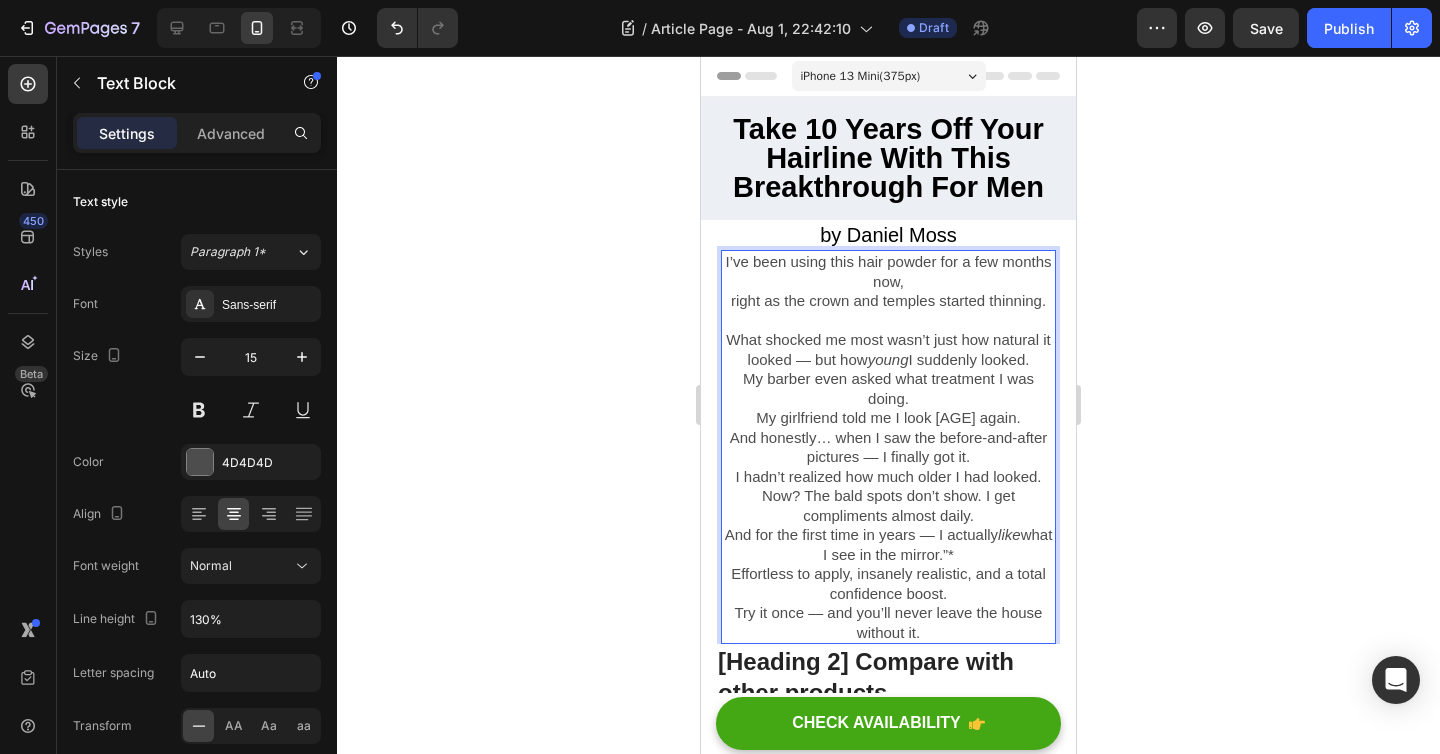 click on "I’ve been using this hair powder for a few months now,  right as the crown and temples started thinning. ⁠⁠⁠⁠⁠⁠⁠ What shocked me most wasn’t just how natural it looked — but how  young  I suddenly looked. My barber even asked what treatment I was doing. My girlfriend told me I look 25 again. And honestly… when I saw the before-and-after pictures — I finally got it. I hadn’t realized how much older I had looked." at bounding box center (888, 369) 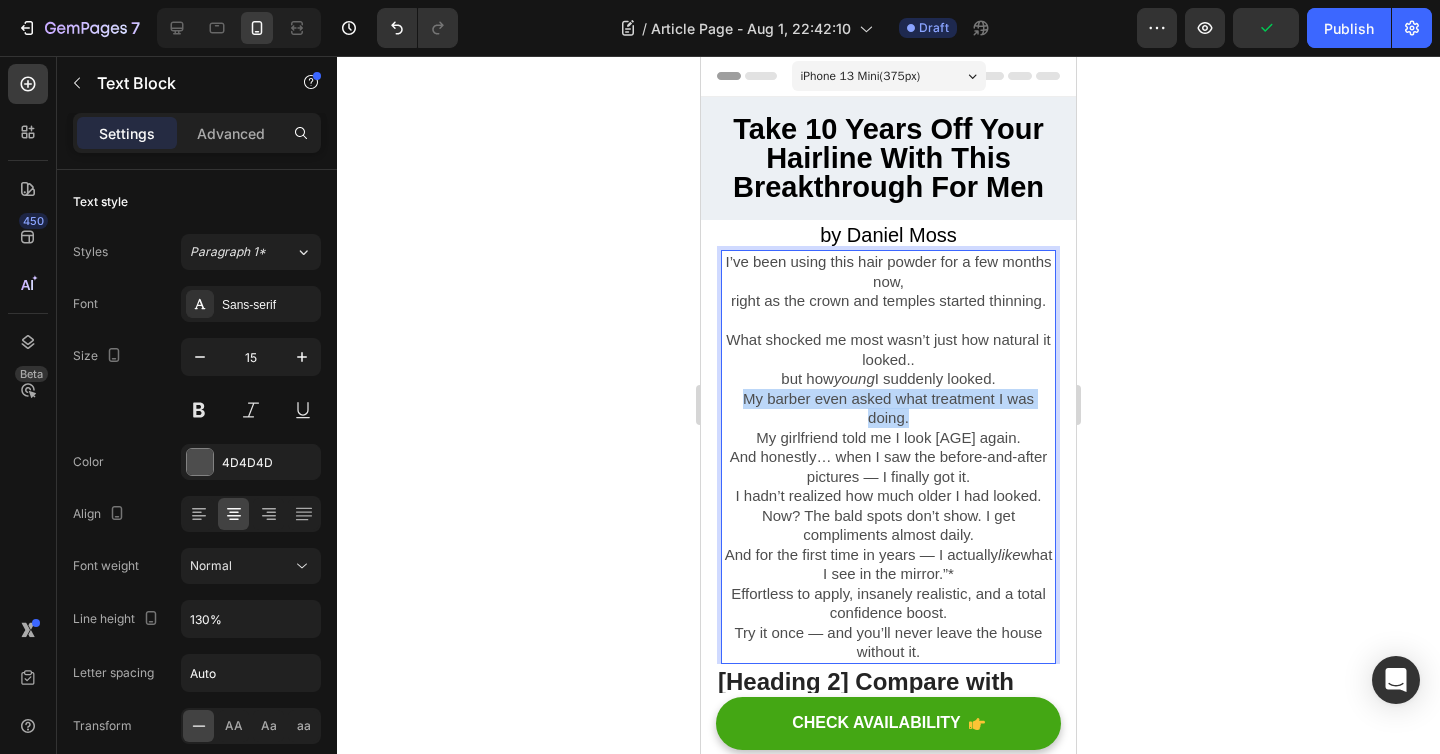 drag, startPoint x: 919, startPoint y: 437, endPoint x: 739, endPoint y: 418, distance: 181 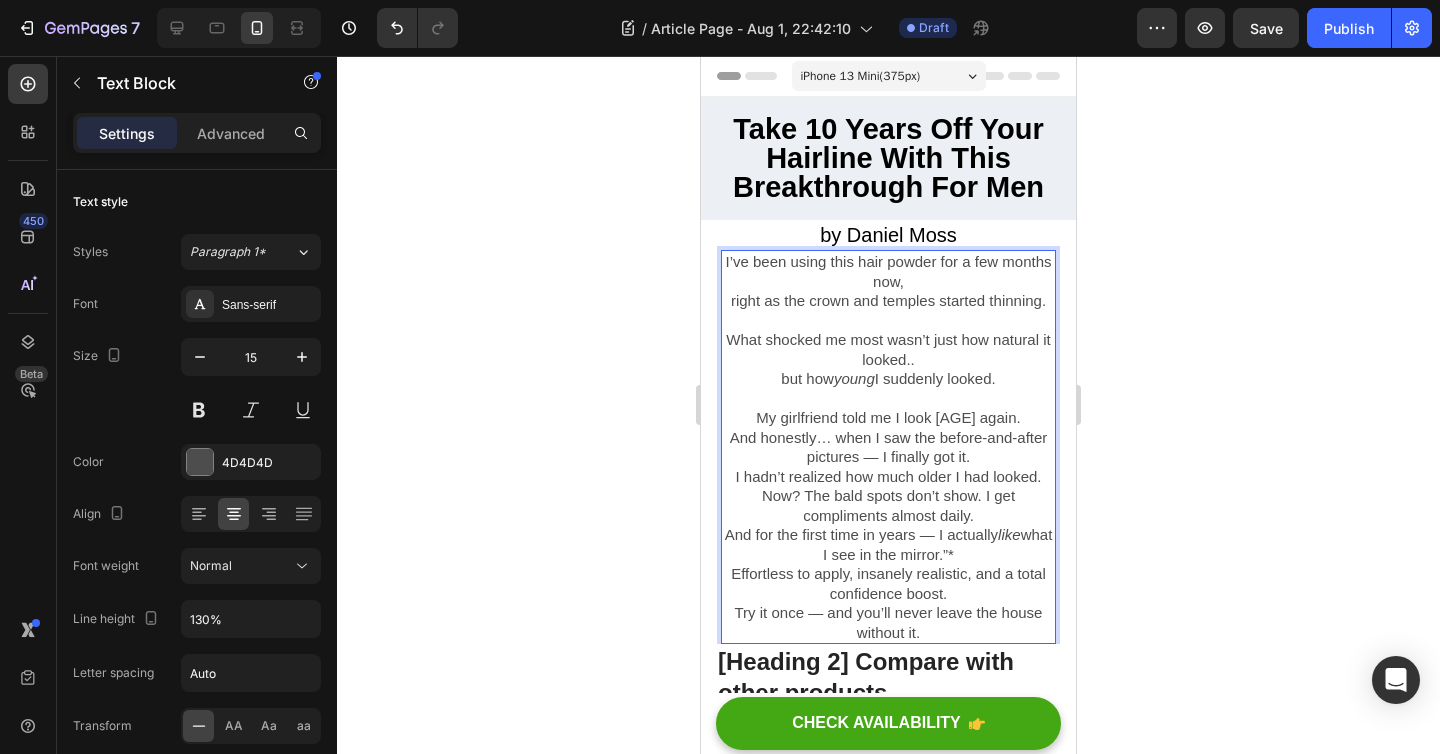 click on "I’ve been using this hair powder for a few months now,  right as the crown and temples started thinning. What shocked me most wasn’t just how natural it looked..  but how  young  I suddenly looked. ⁠⁠⁠⁠⁠⁠⁠ My girlfriend told me I look 25 again. And honestly… when I saw the before-and-after pictures — I finally got it. I hadn’t realized how much older I had looked." at bounding box center [888, 369] 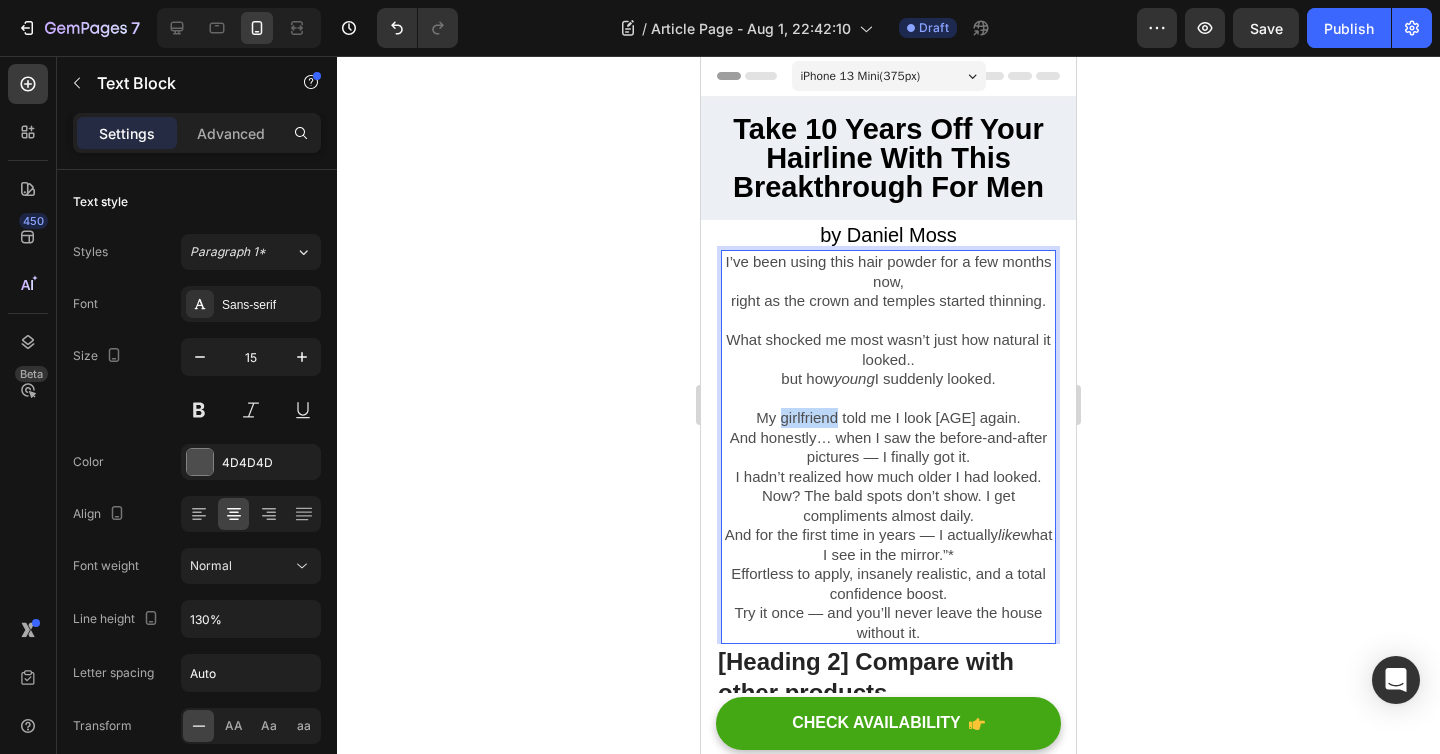 click on "I’ve been using this hair powder for a few months now,  right as the crown and temples started thinning. What shocked me most wasn’t just how natural it looked..  but how  young  I suddenly looked. ⁠⁠⁠⁠⁠⁠⁠ My girlfriend told me I look 25 again. And honestly… when I saw the before-and-after pictures — I finally got it. I hadn’t realized how much older I had looked." at bounding box center (888, 369) 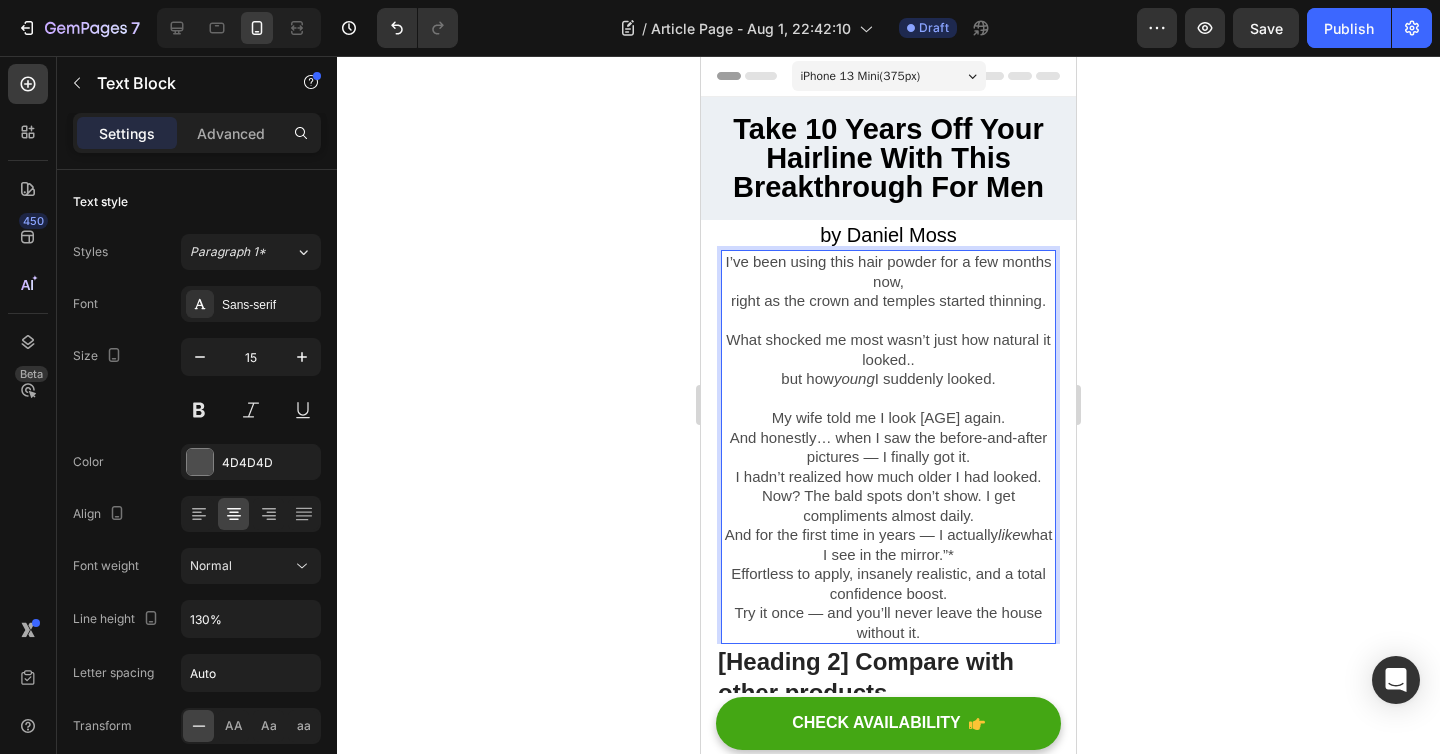 click on "I’ve been using this hair powder for a few months now,  right as the crown and temples started thinning. What shocked me most wasn’t just how natural it looked..  but how  young  I suddenly looked. My wife told me I look 25 again. And honestly… when I saw the before-and-after pictures — I finally got it. I hadn’t realized how much older I had looked." at bounding box center (888, 369) 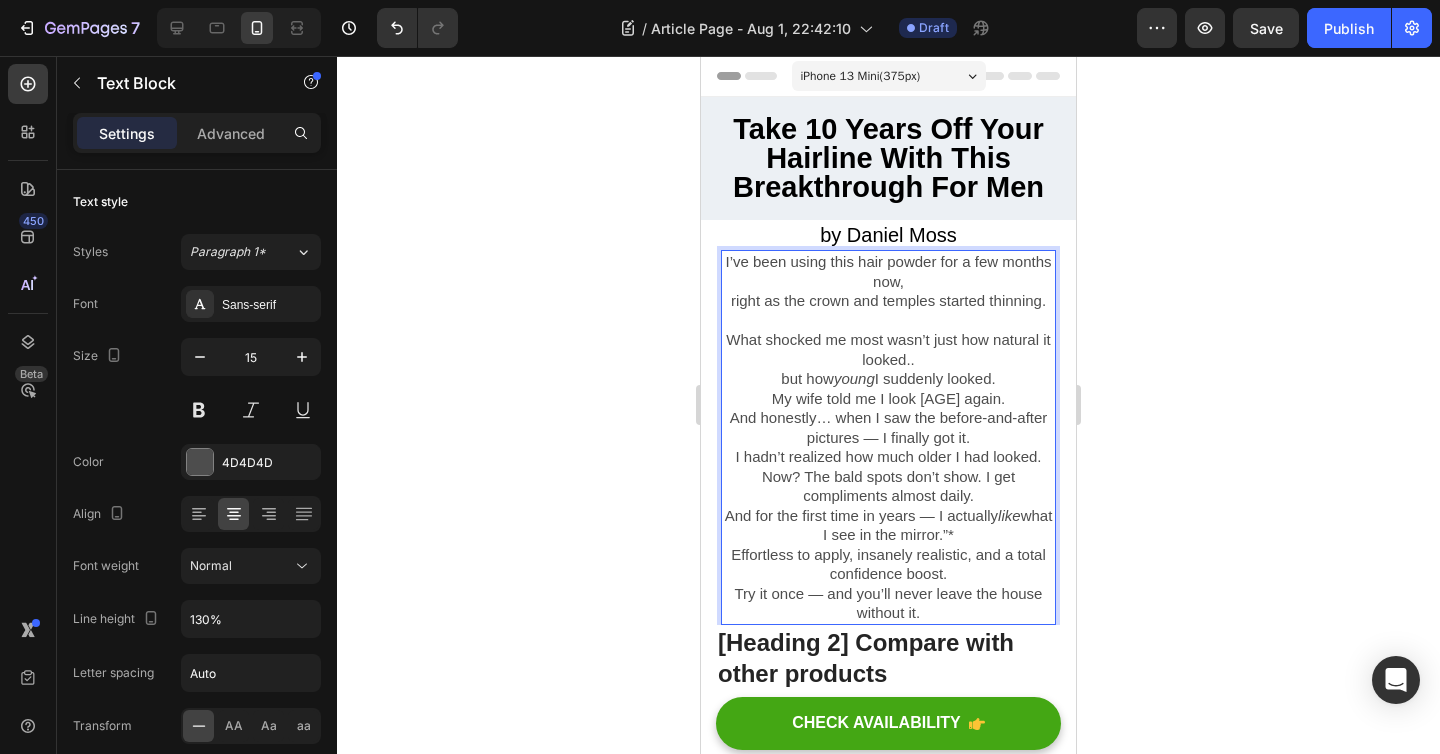 click on "I’ve been using this hair powder for a few months now,  right as the crown and temples started thinning. What shocked me most wasn’t just how natural it looked..  but how  young  I suddenly looked. My wife told me I look 25 again. And honestly… when I saw the before-and-after pictures — I finally got it. I hadn’t realized how much older I had looked." at bounding box center (888, 359) 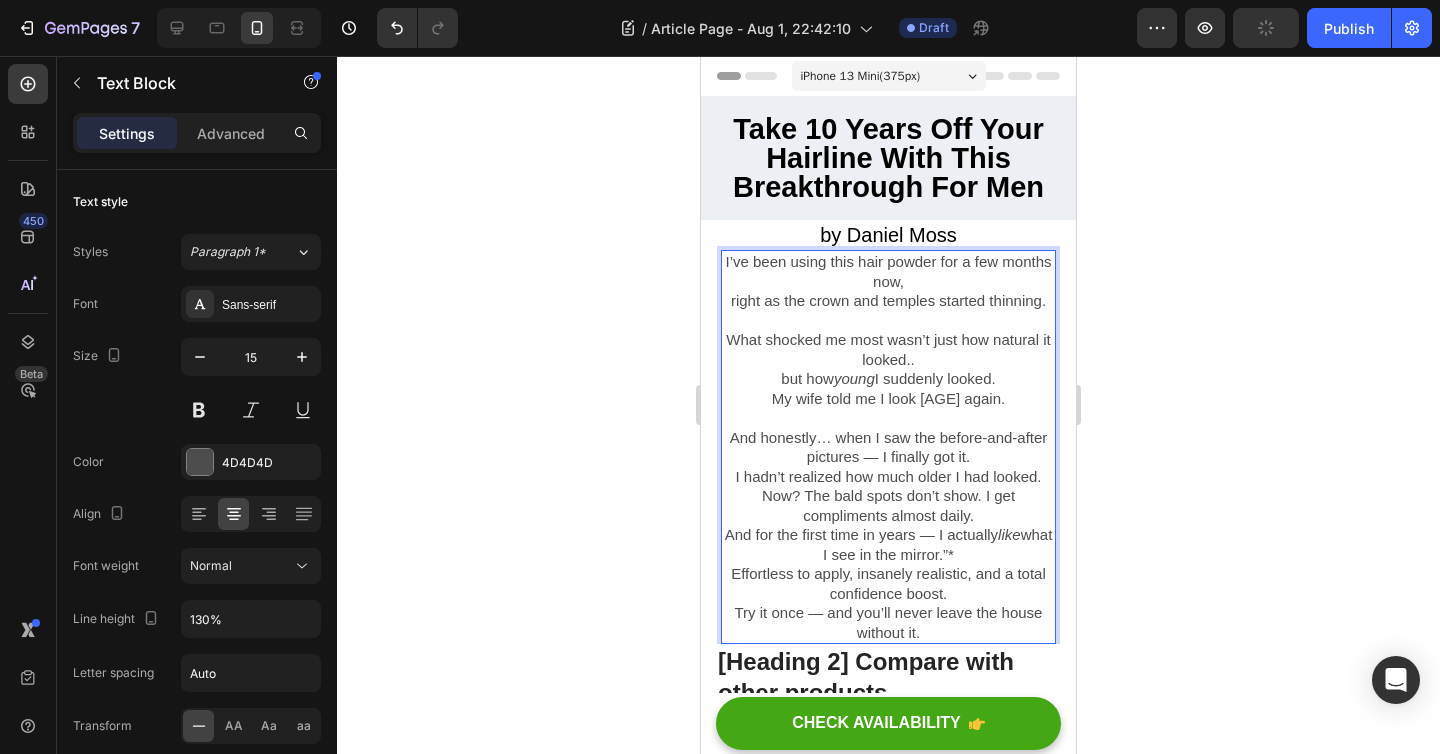 click on "I’ve been using this hair powder for a few months now,  right as the crown and temples started thinning. What shocked me most wasn’t just how natural it looked..  but how  young  I suddenly looked. My wife told me I look 25 again. ⁠⁠⁠⁠⁠⁠⁠ And honestly… when I saw the before-and-after pictures — I finally got it. I hadn’t realized how much older I had looked." at bounding box center [888, 369] 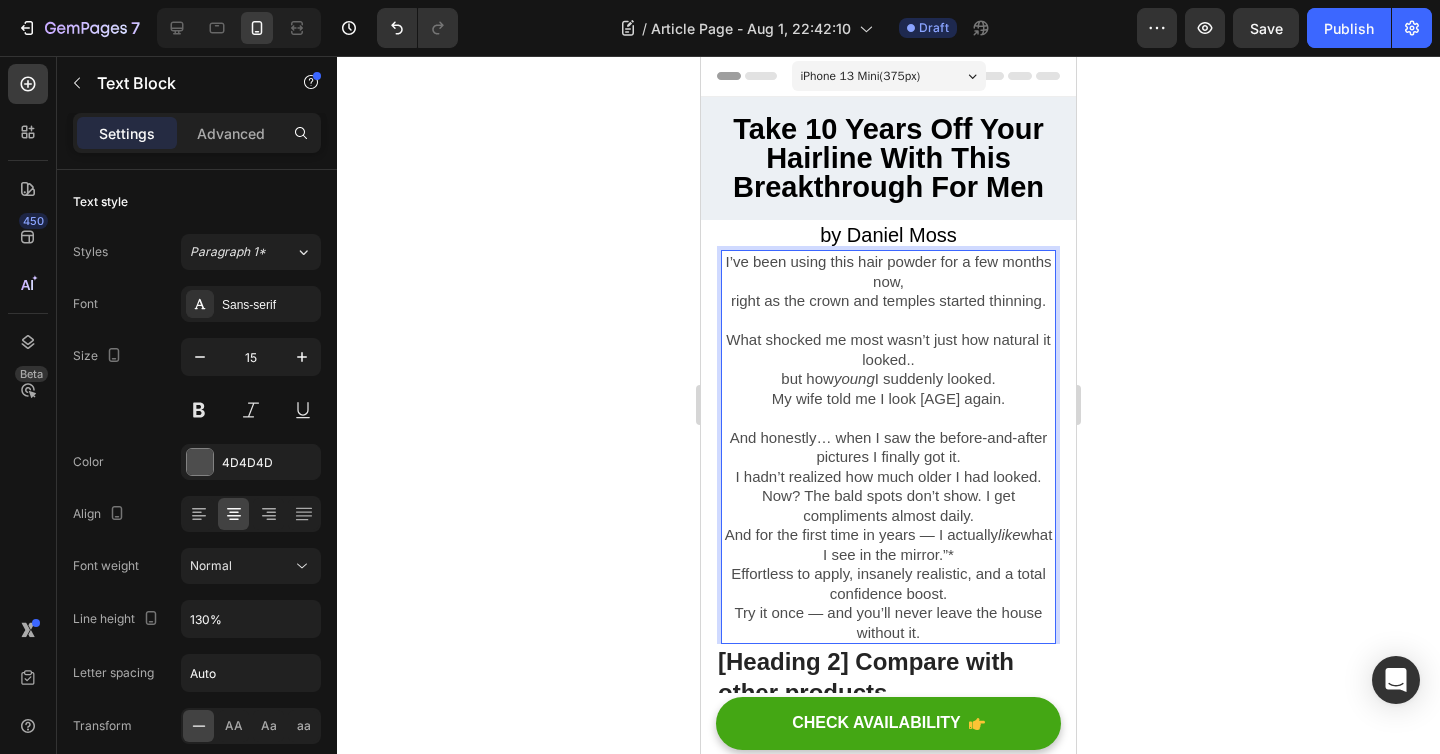 click on "I’ve been using this hair powder for a few months now,  right as the crown and temples started thinning. What shocked me most wasn’t just how natural it looked..  but how  young  I suddenly looked. My wife told me I look 25 again. And honestly… when I saw the before-and-after pictures I finally got it. I hadn’t realized how much older I had looked." at bounding box center [888, 369] 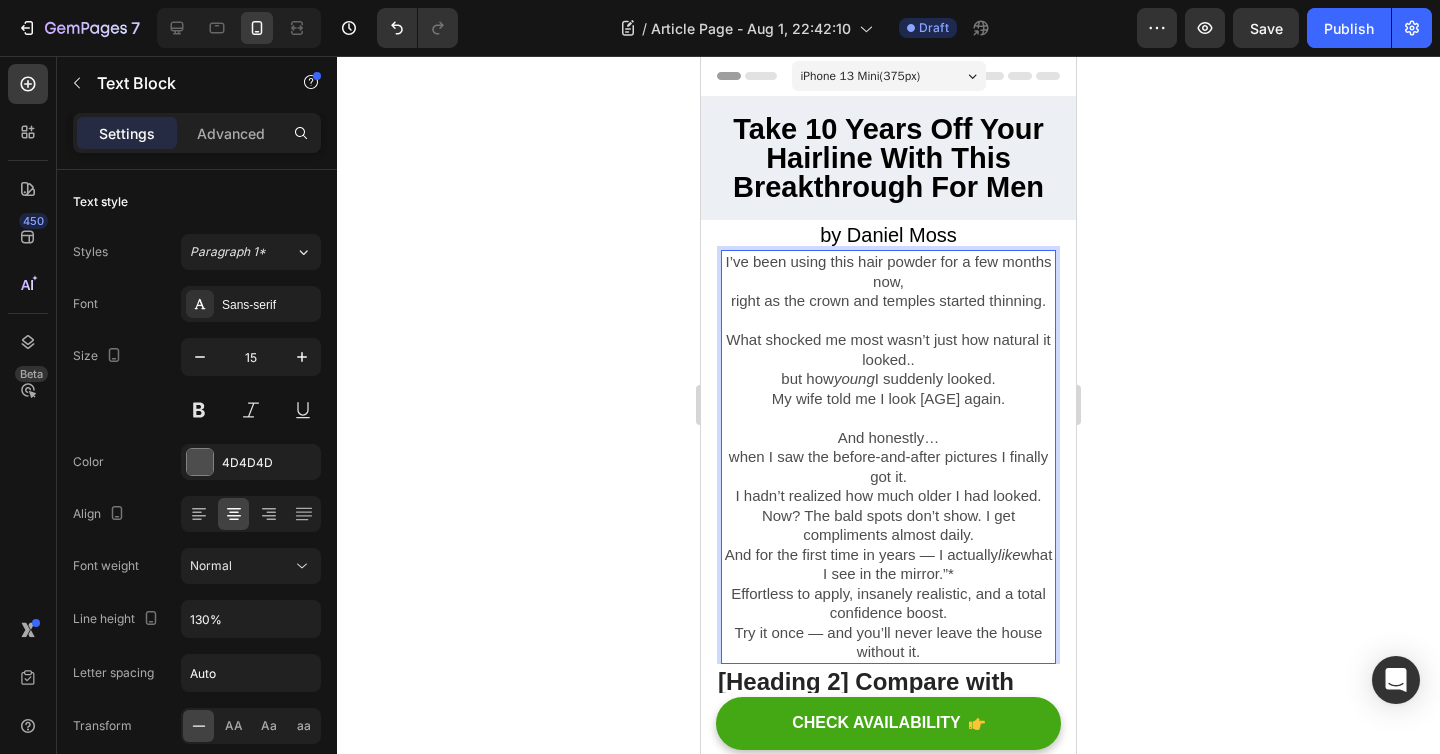 click on "I’ve been using this hair powder for a few months now,  right as the crown and temples started thinning. What shocked me most wasn’t just how natural it looked..  but how  young  I suddenly looked. My wife told me I look 25 again. And honestly…  when I saw the before-and-after pictures I finally got it. I hadn’t realized how much older I had looked." at bounding box center (888, 379) 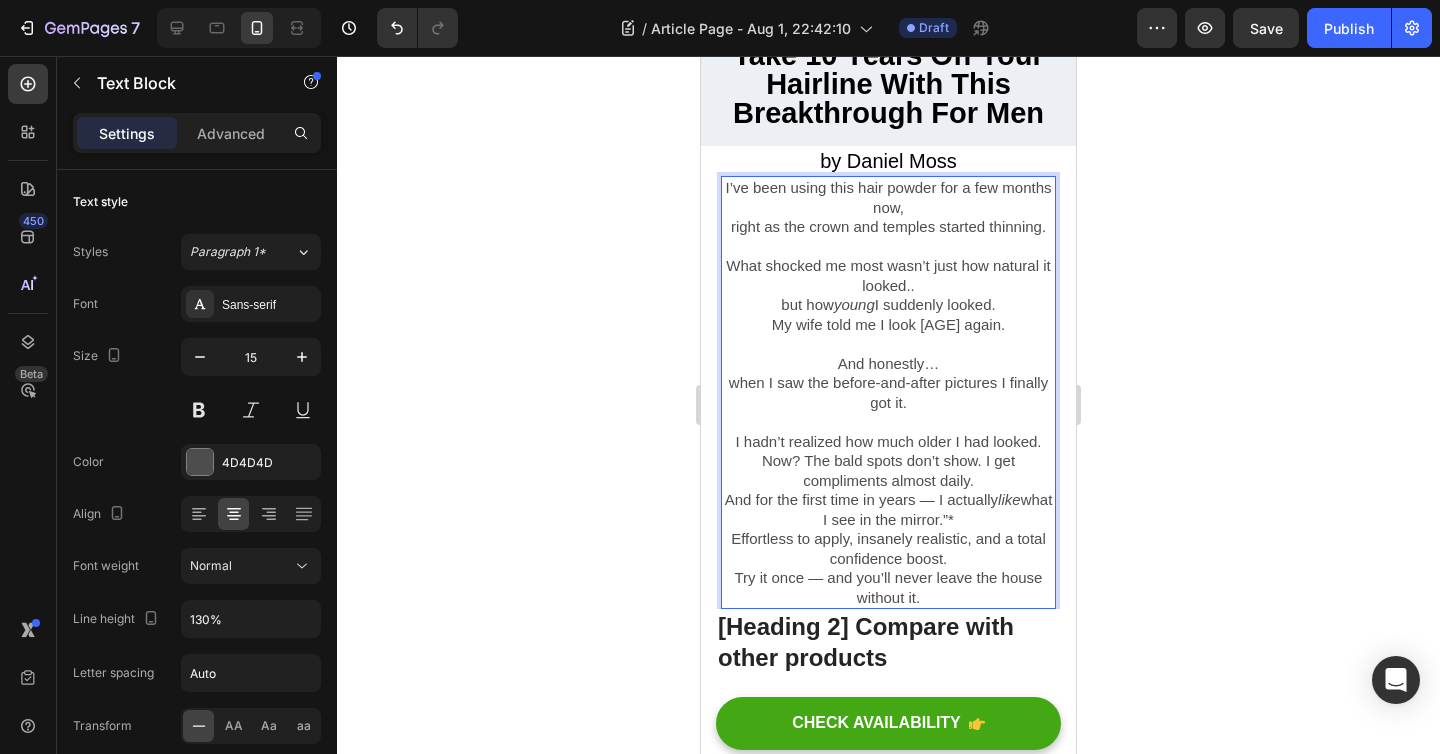 scroll, scrollTop: 84, scrollLeft: 0, axis: vertical 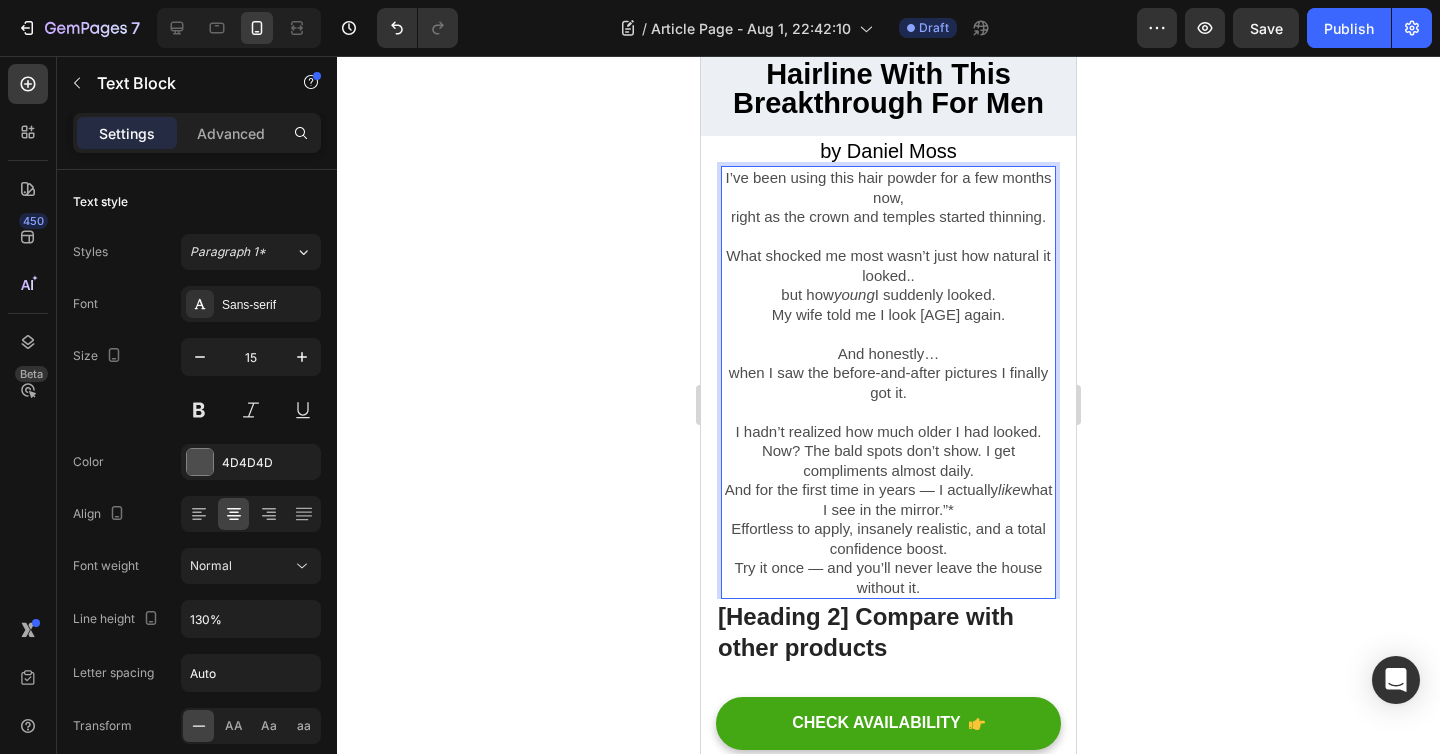 click on "I’ve been using this hair powder for a few months now,  right as the crown and temples started thinning. What shocked me most wasn’t just how natural it looked..  but how  young  I suddenly looked. My wife told me I look 25 again. And honestly…  when I saw the before-and-after pictures I finally got it. ⁠⁠⁠⁠⁠⁠⁠ I hadn’t realized how much older I had looked." at bounding box center (888, 304) 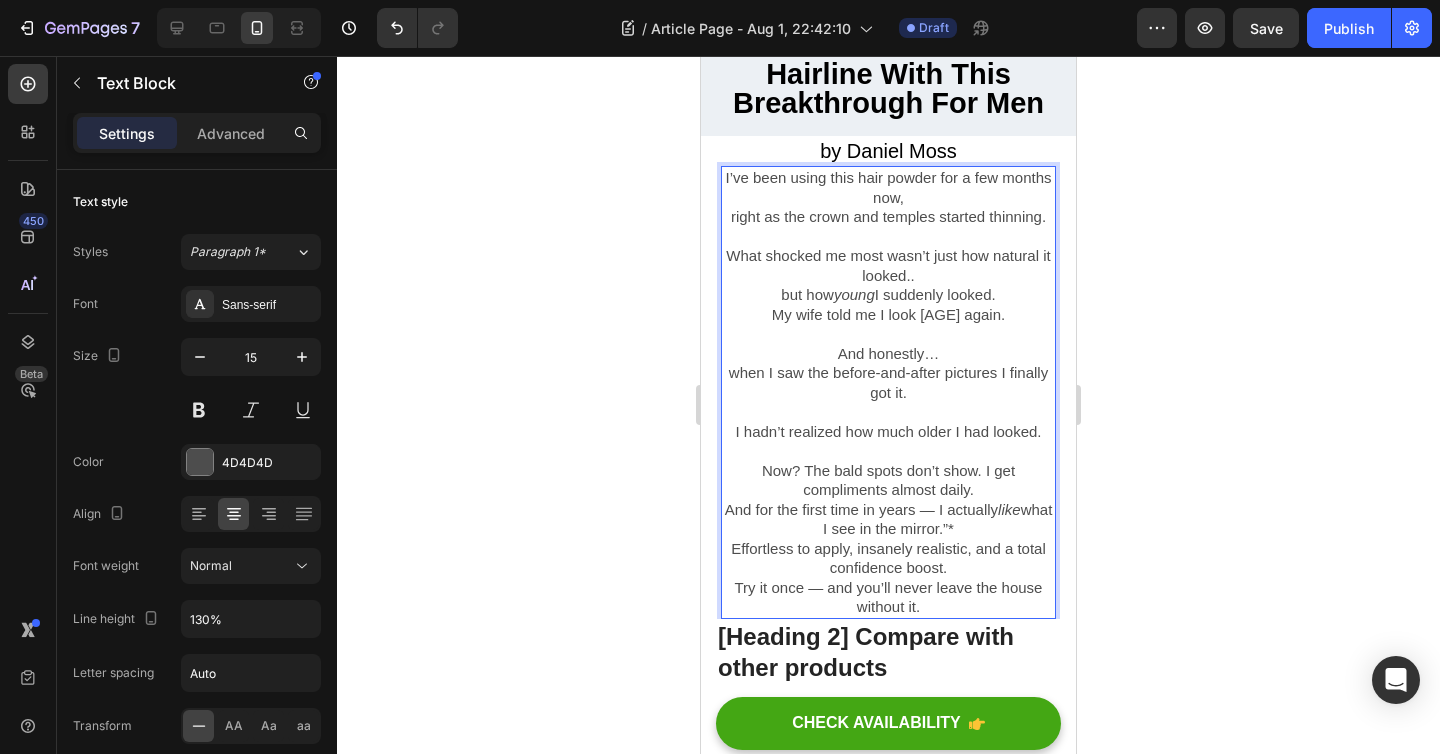 click on "Now? The bald spots don’t show. I get compliments almost daily. And for the first time in years — I actually  like  what I see in the mirror.”*" at bounding box center [888, 500] 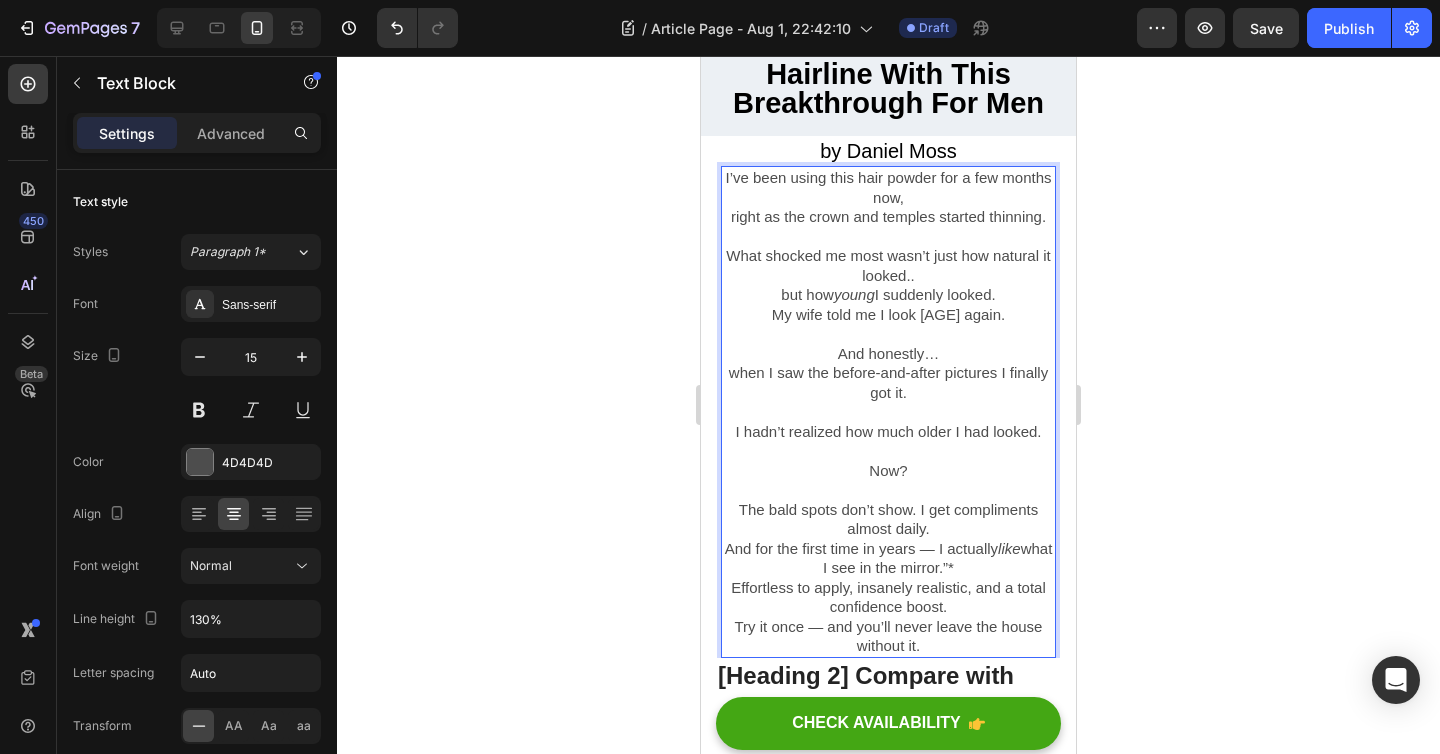 click on "Now?  The bald spots don’t show. I get compliments almost daily. And for the first time in years — I actually  like  what I see in the mirror.”*" at bounding box center [888, 519] 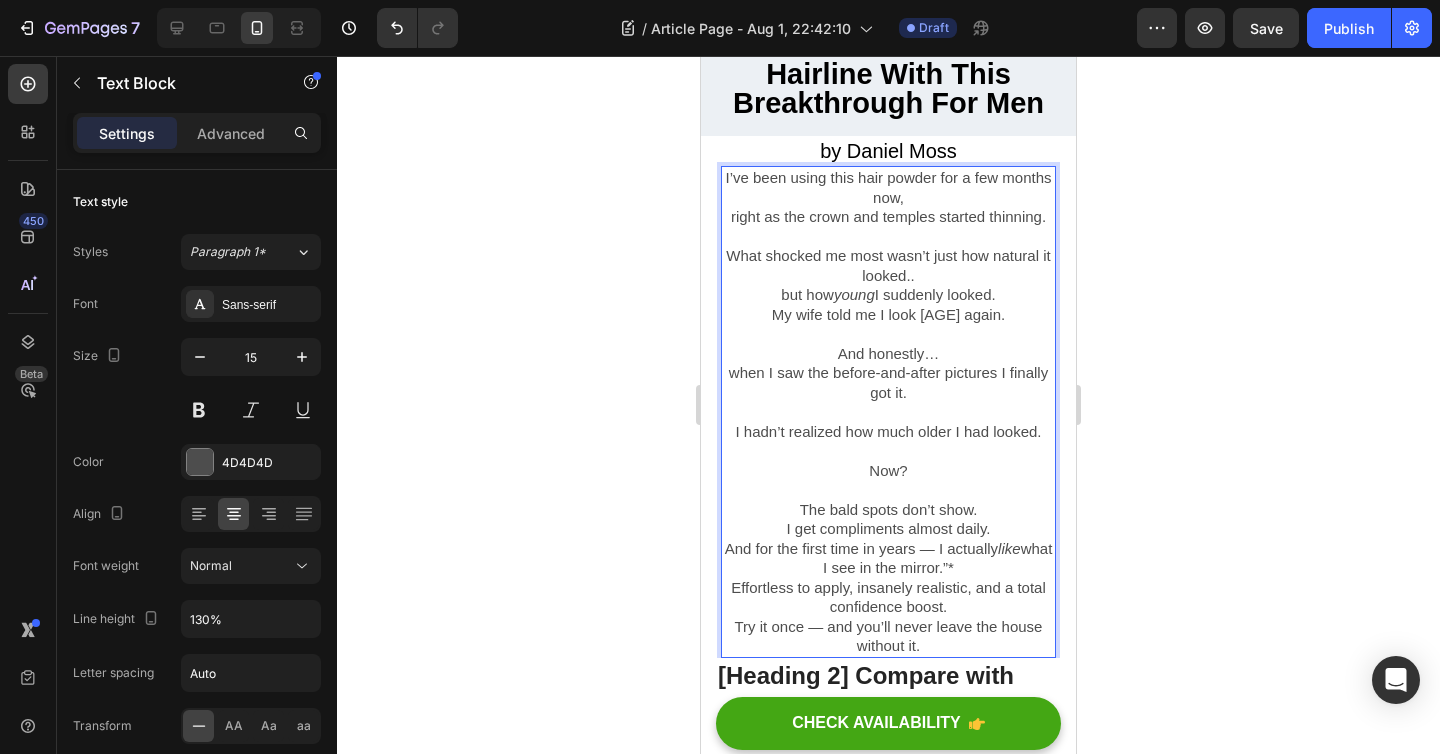 click on "Now?  The bald spots don’t show.  I get compliments almost daily. And for the first time in years — I actually  like  what I see in the mirror.”*" at bounding box center [888, 519] 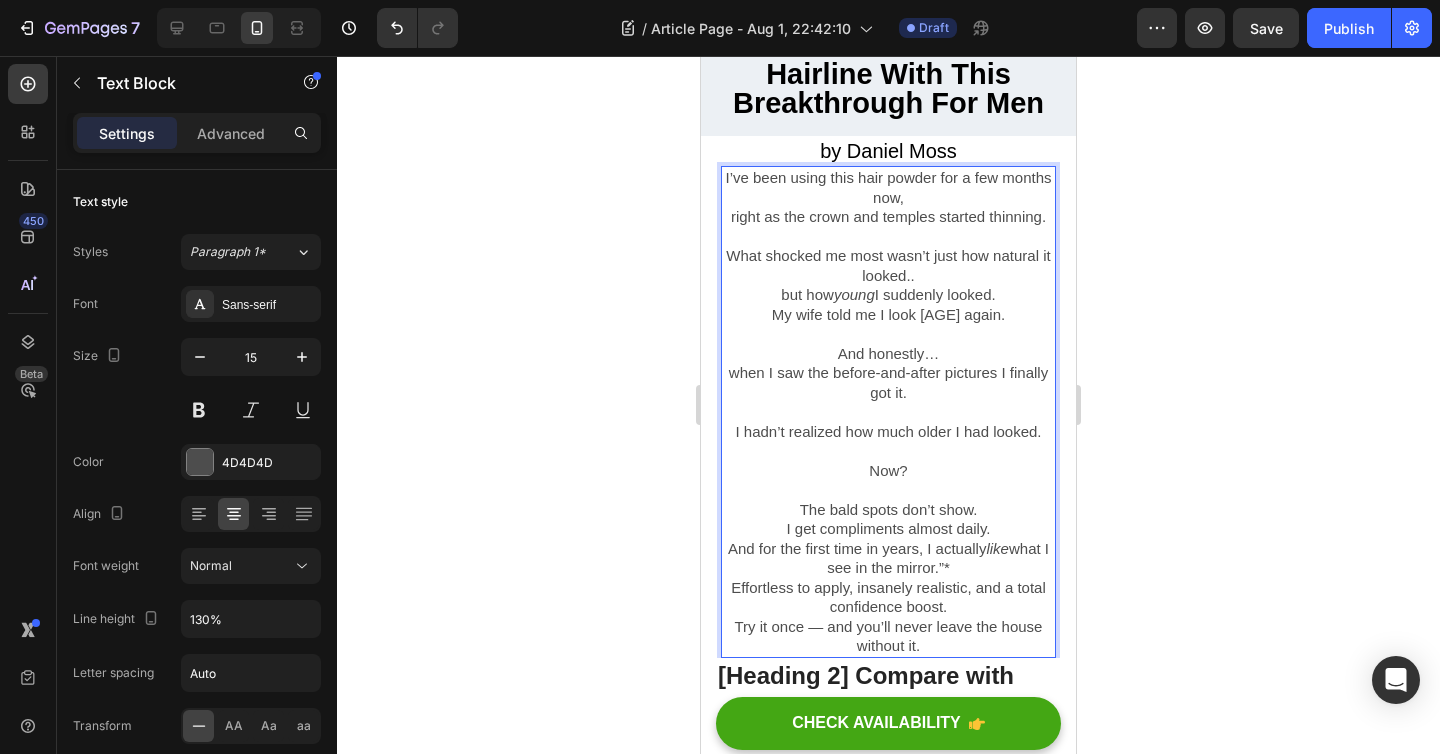 click on "Now?  The bald spots don’t show.  I get compliments almost daily. And for the first time in years, I actually  like  what I see in the mirror.”*" at bounding box center (888, 519) 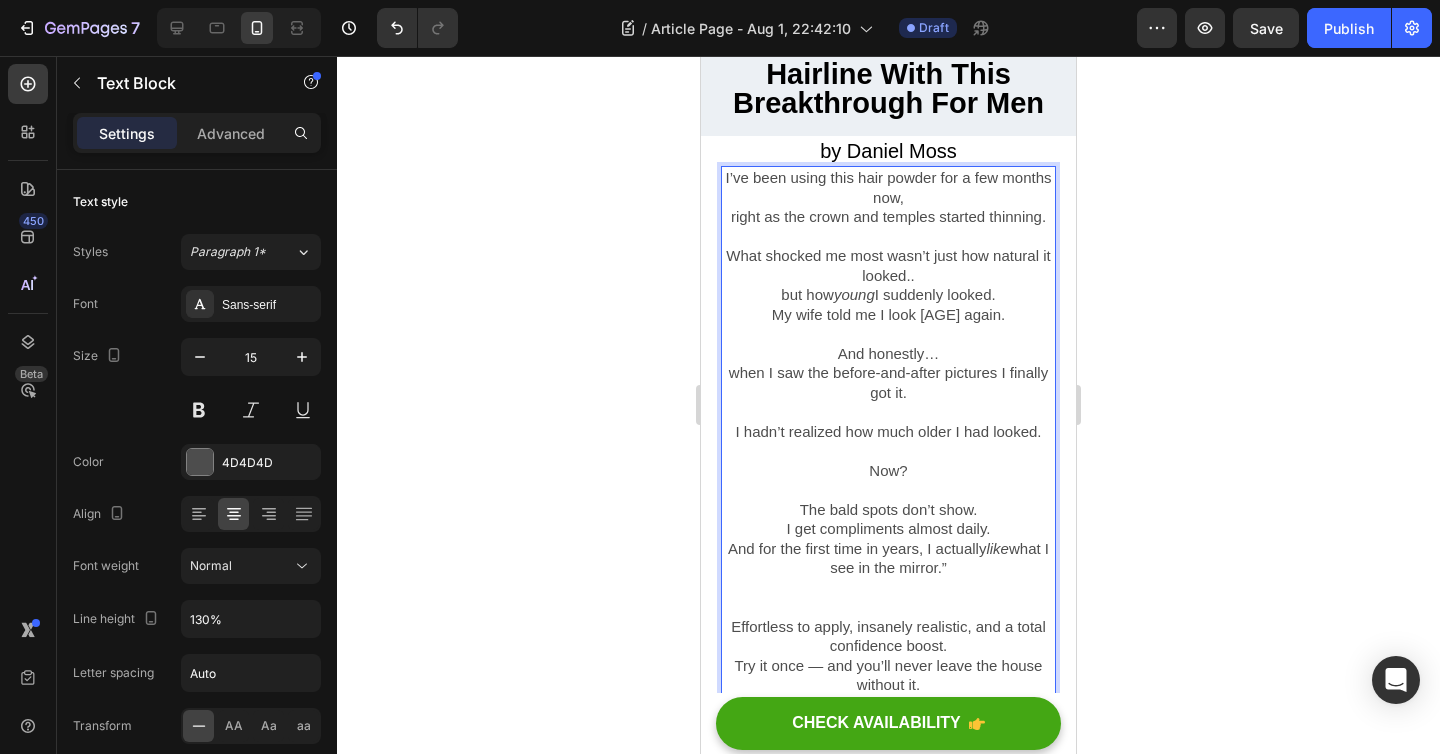 click on "I’ve been using this hair powder for a few months now,  right as the crown and temples started thinning. What shocked me most wasn’t just how natural it looked..  but how  young  I suddenly looked. My wife told me I look 25 again. And honestly…  when I saw the before-and-after pictures I finally got it. I hadn’t realized how much older I had looked." at bounding box center [888, 314] 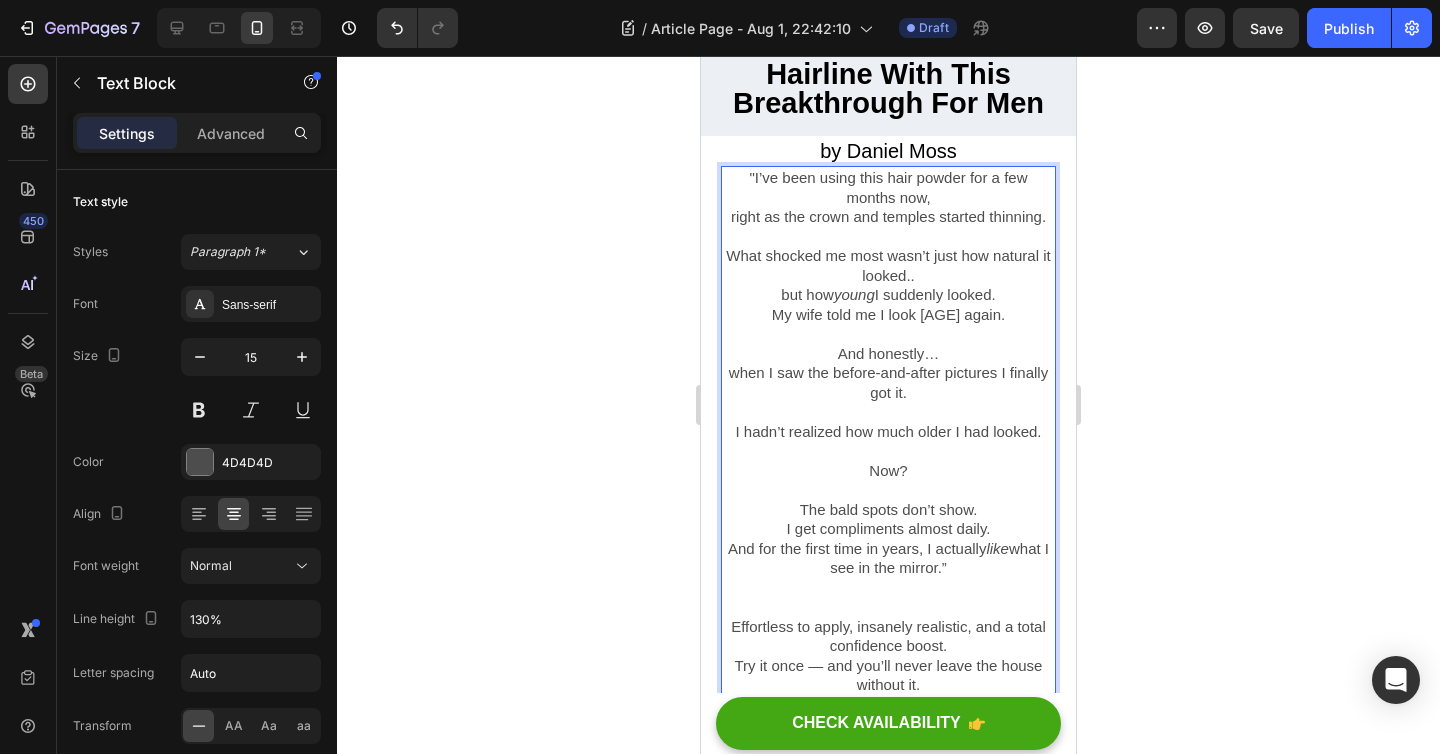 click on "Now?  The bald spots don’t show.  I get compliments almost daily. And for the first time in years, I actually  like  what I see in the mirror.”" at bounding box center [888, 539] 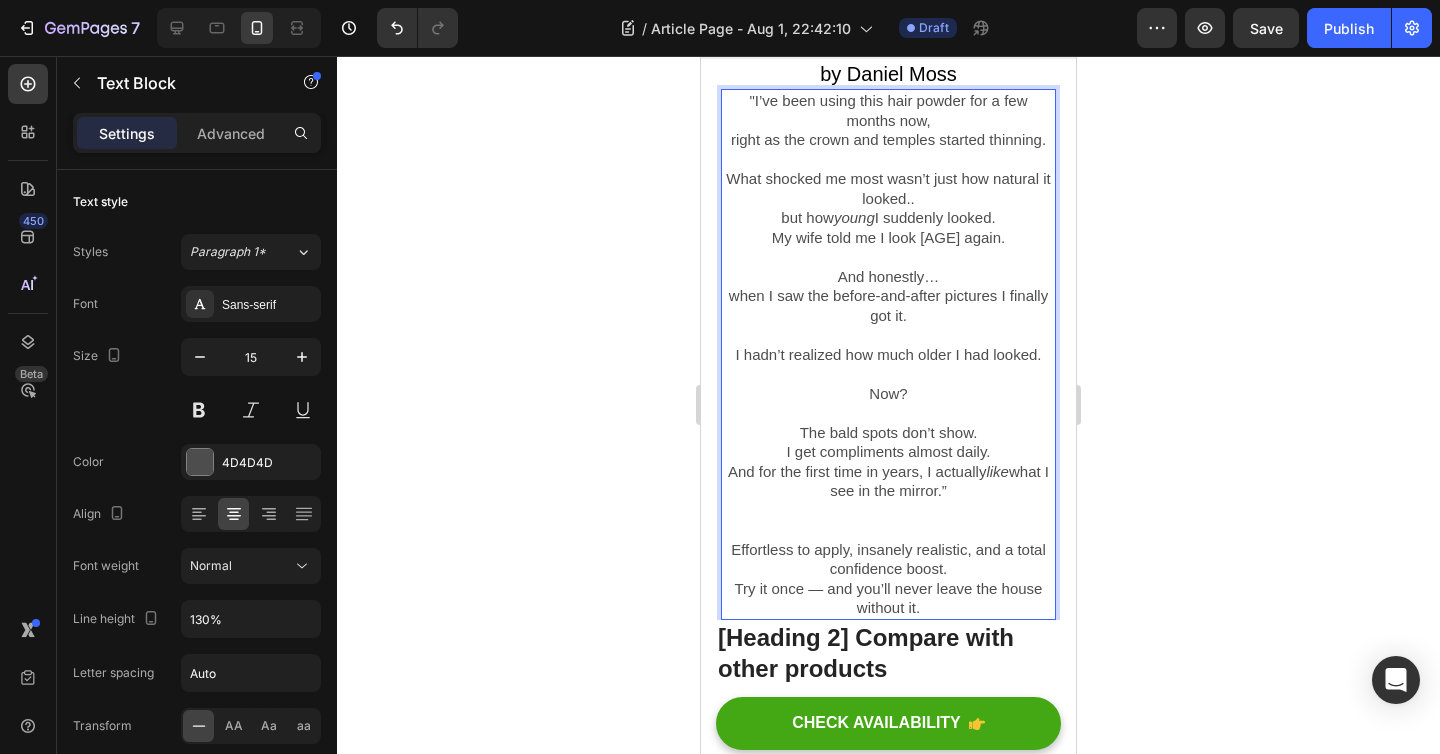 scroll, scrollTop: 168, scrollLeft: 0, axis: vertical 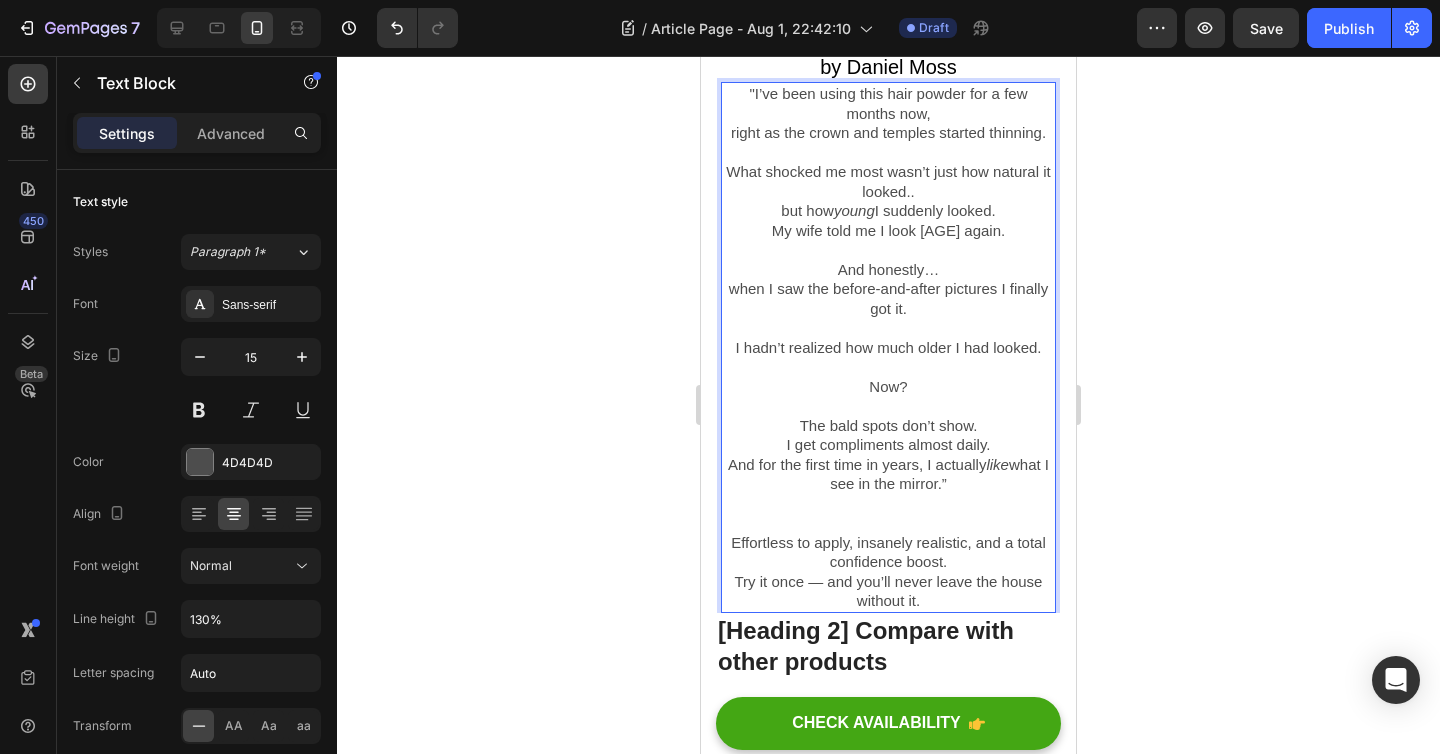 click on "Effortless to apply, insanely realistic, and a total confidence boost. Try it once — and you’ll never leave the house without it." at bounding box center [888, 572] 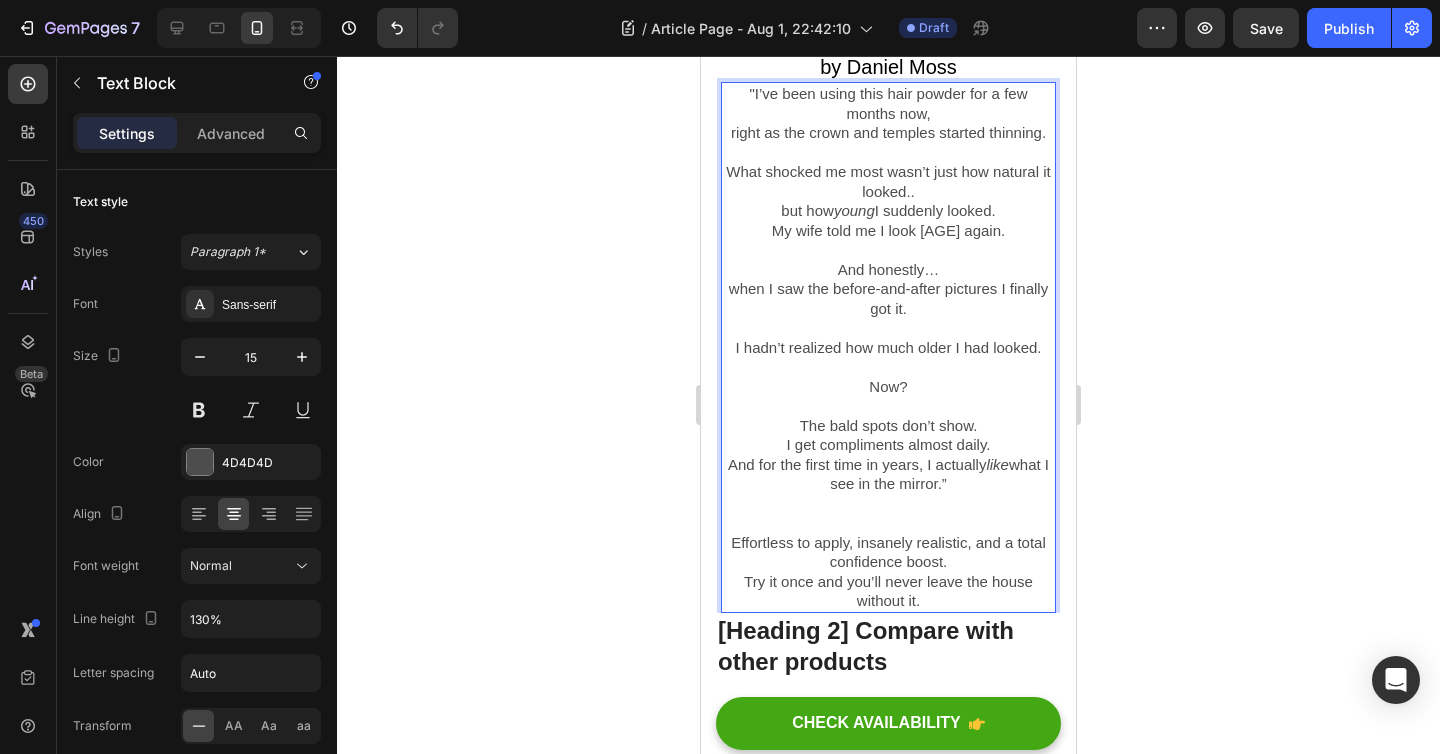 click on "Effortless to apply, insanely realistic, and a total confidence boost. Try it once and you’ll never leave the house without it." at bounding box center (888, 572) 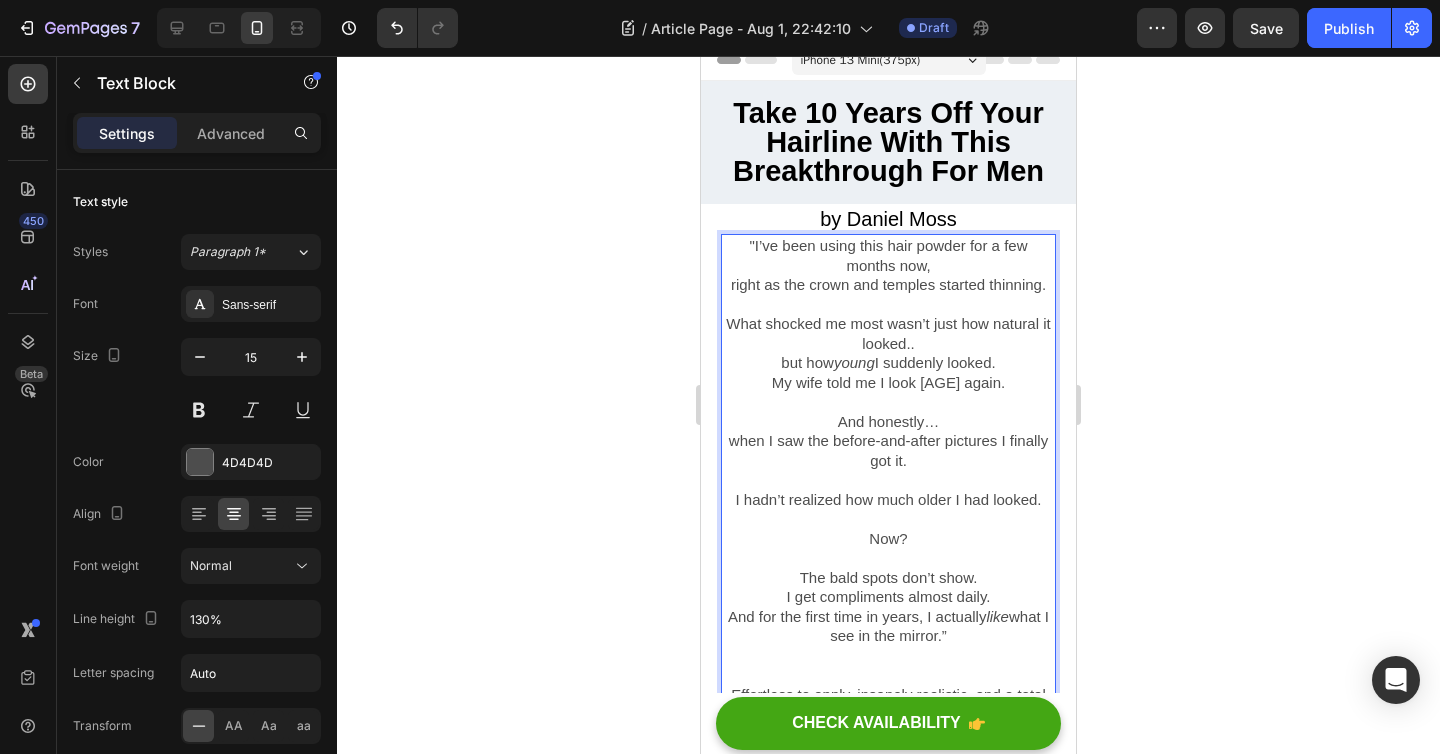 scroll, scrollTop: 0, scrollLeft: 0, axis: both 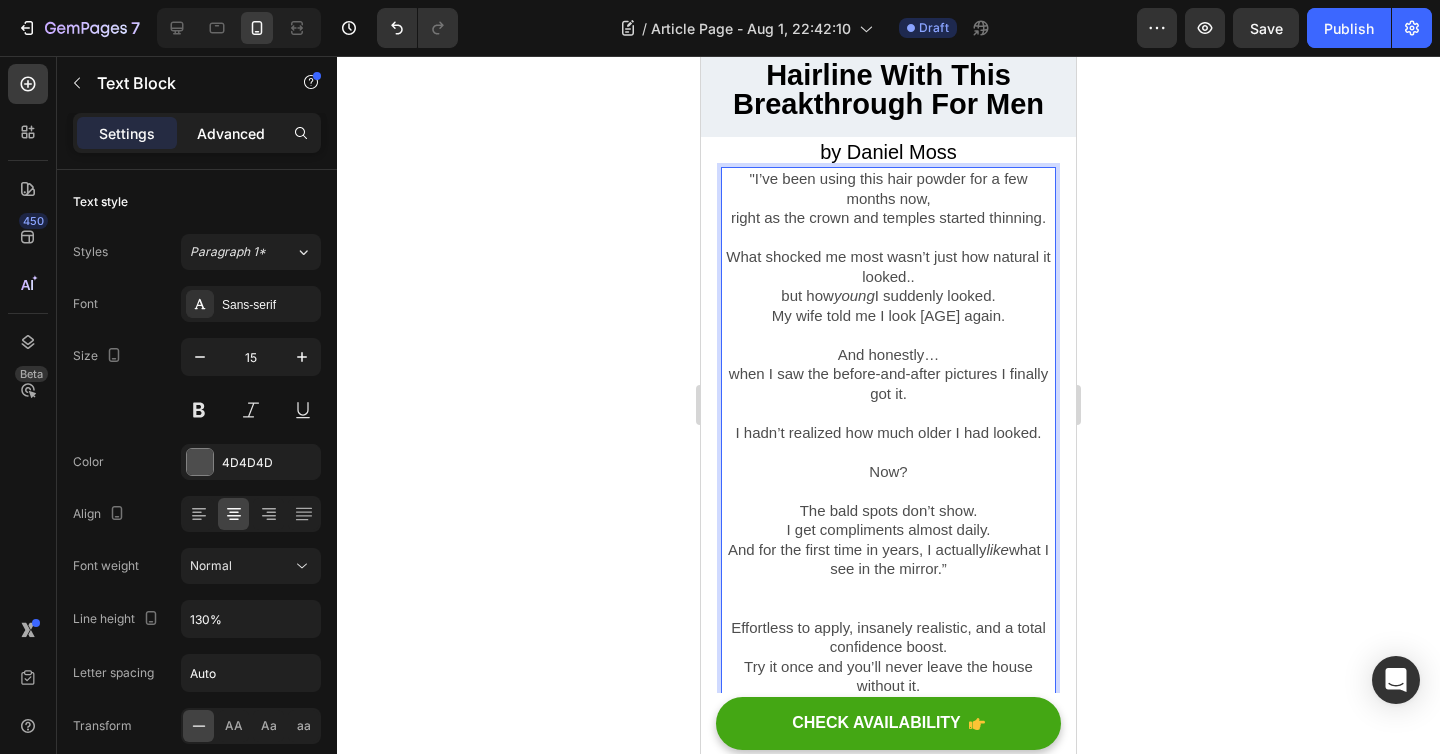 click on "Advanced" at bounding box center (231, 133) 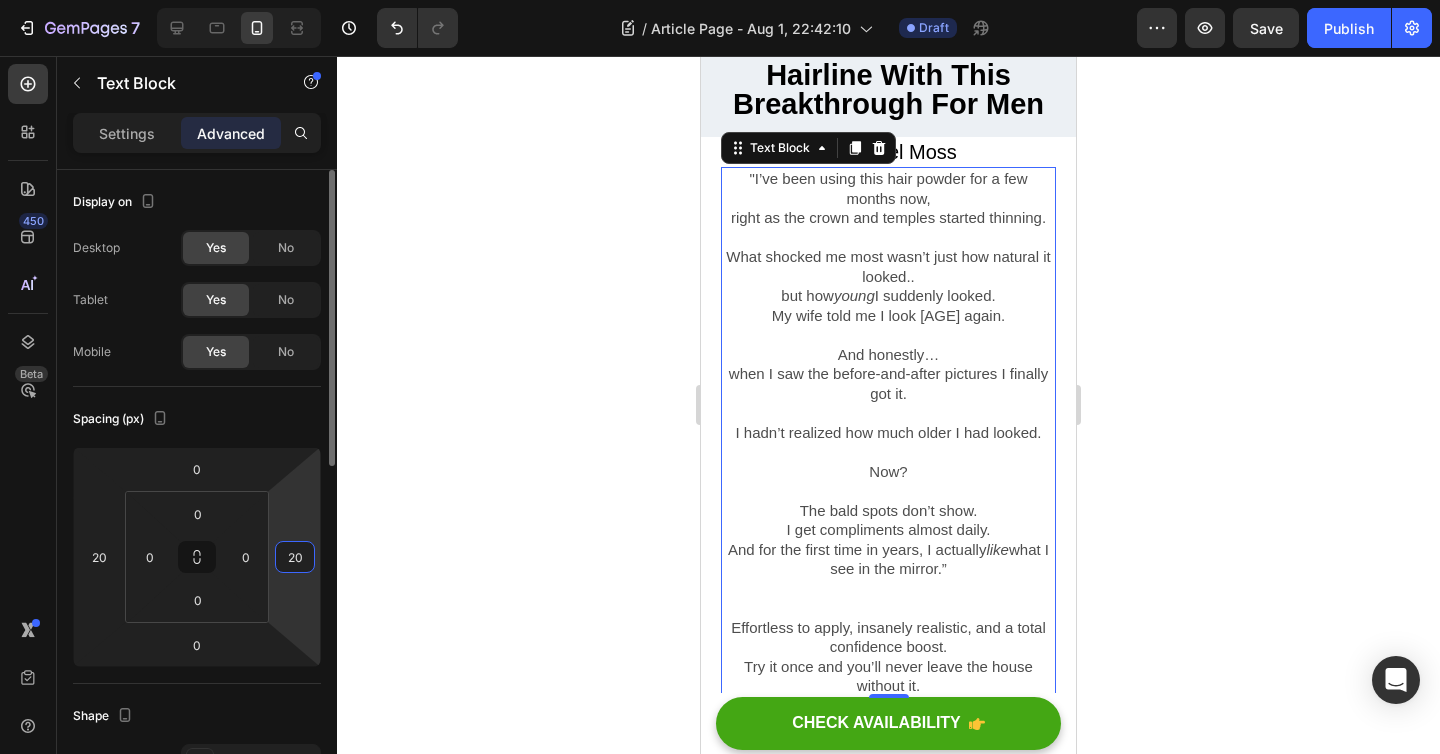 click on "20" at bounding box center (295, 557) 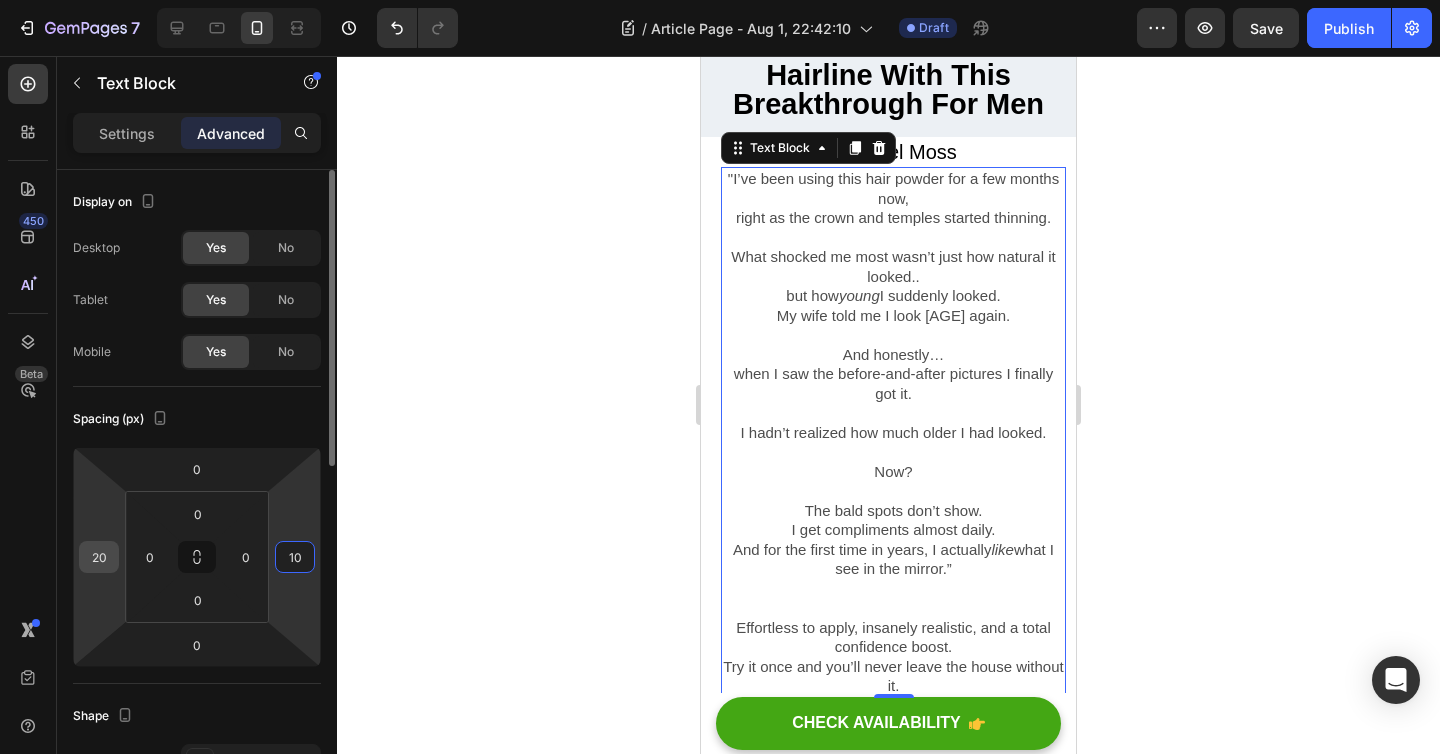 type on "10" 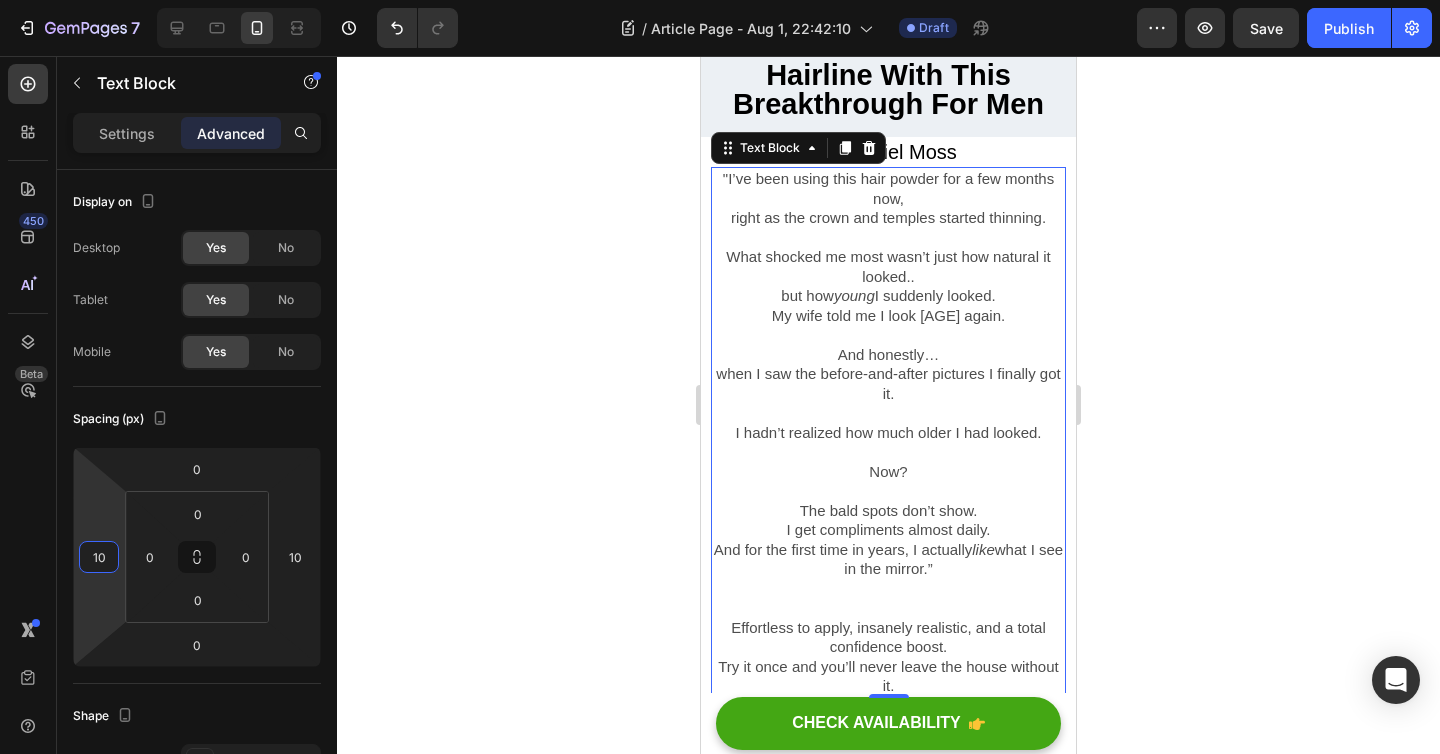 type on "10" 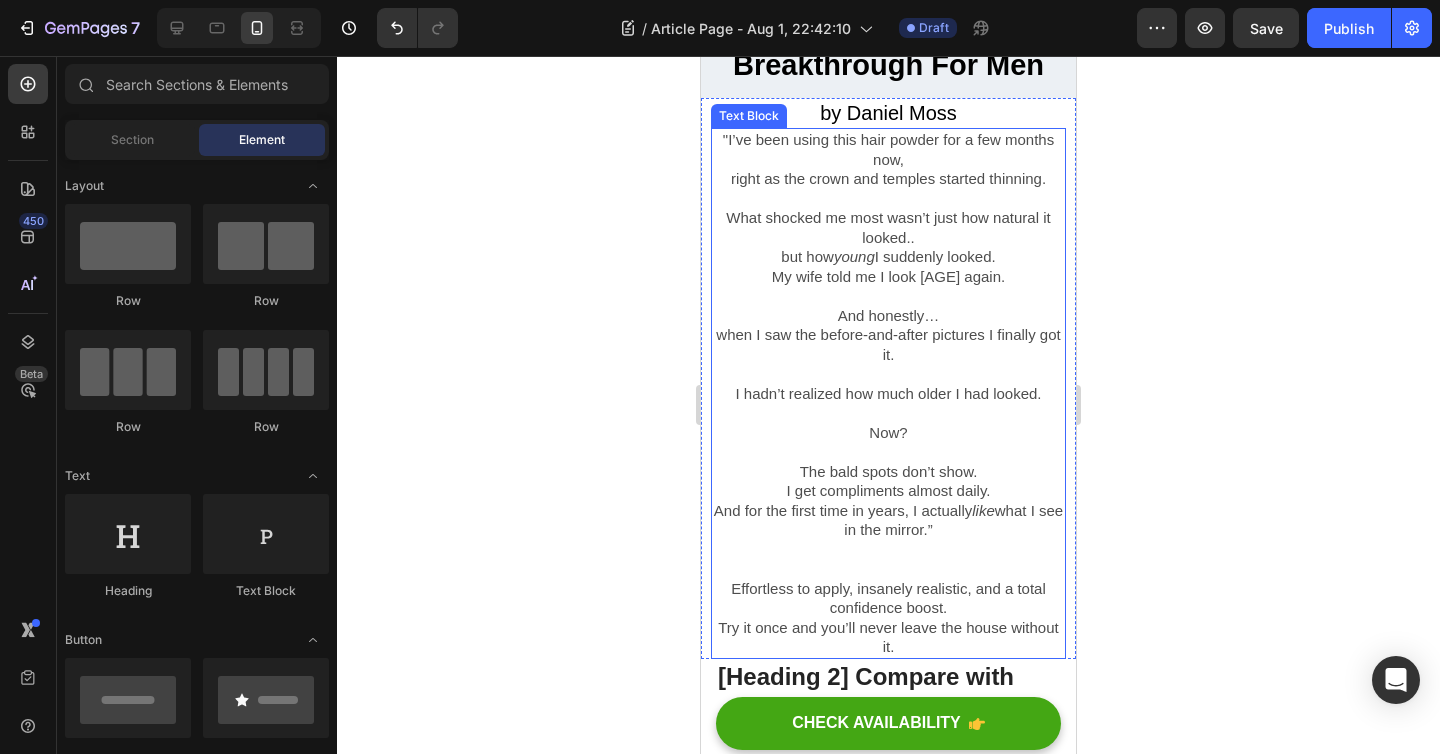 scroll, scrollTop: 115, scrollLeft: 0, axis: vertical 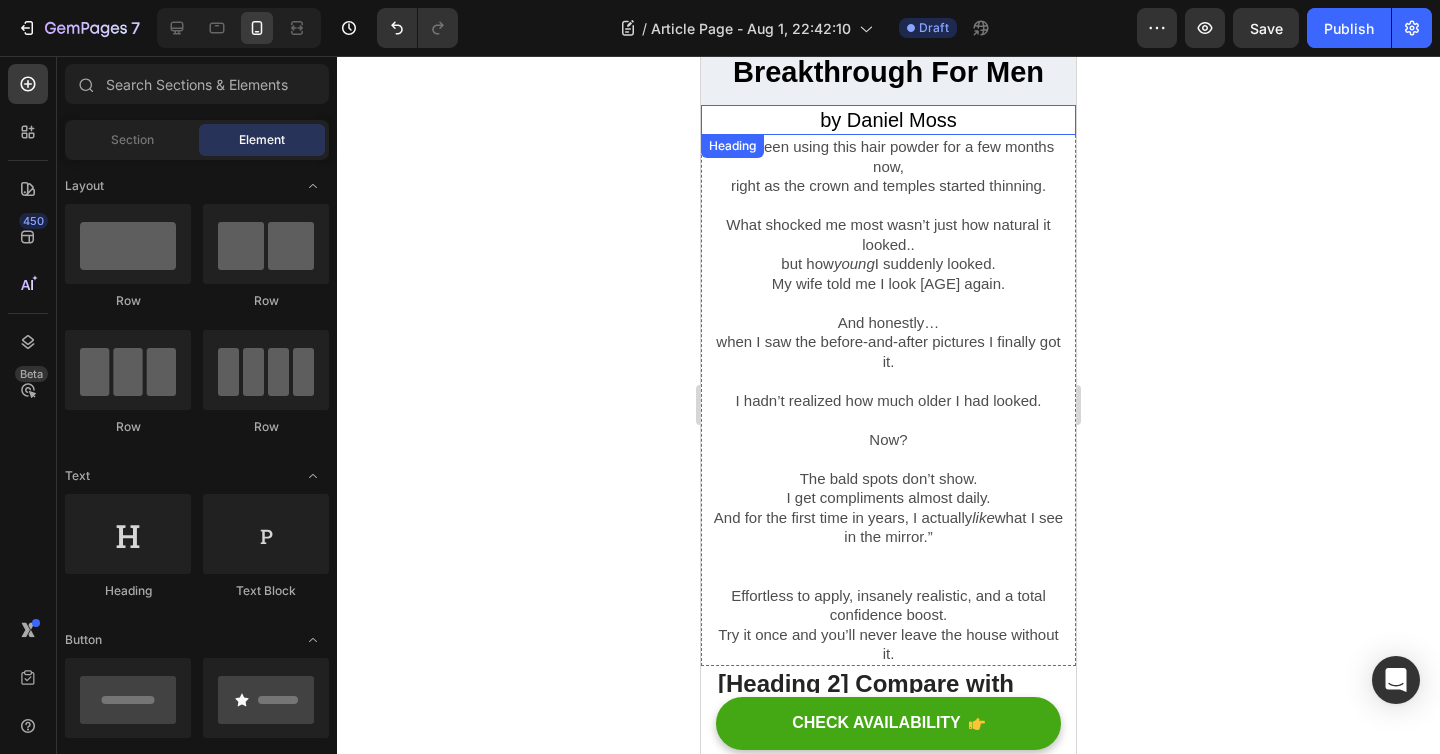 click on "by [PERSON]" at bounding box center (888, 120) 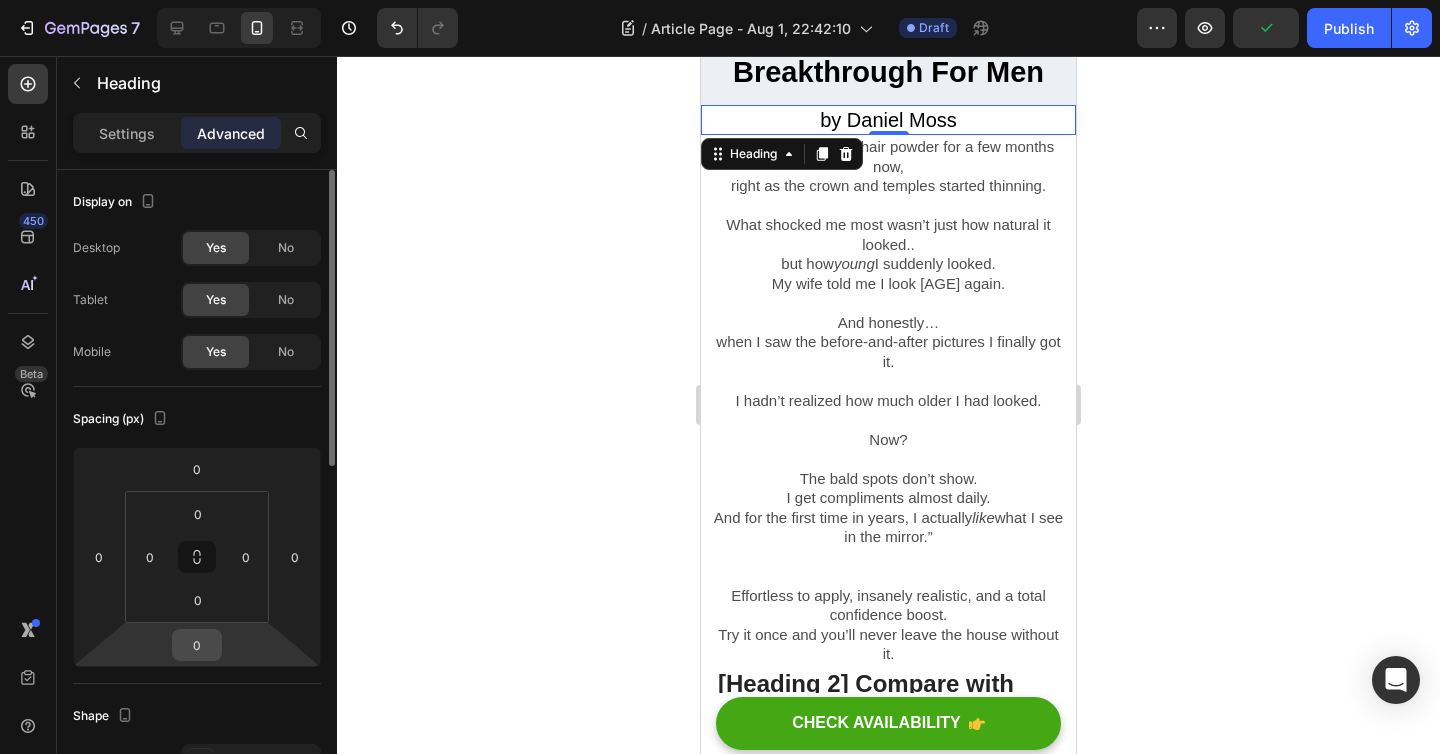 click on "0" at bounding box center (197, 645) 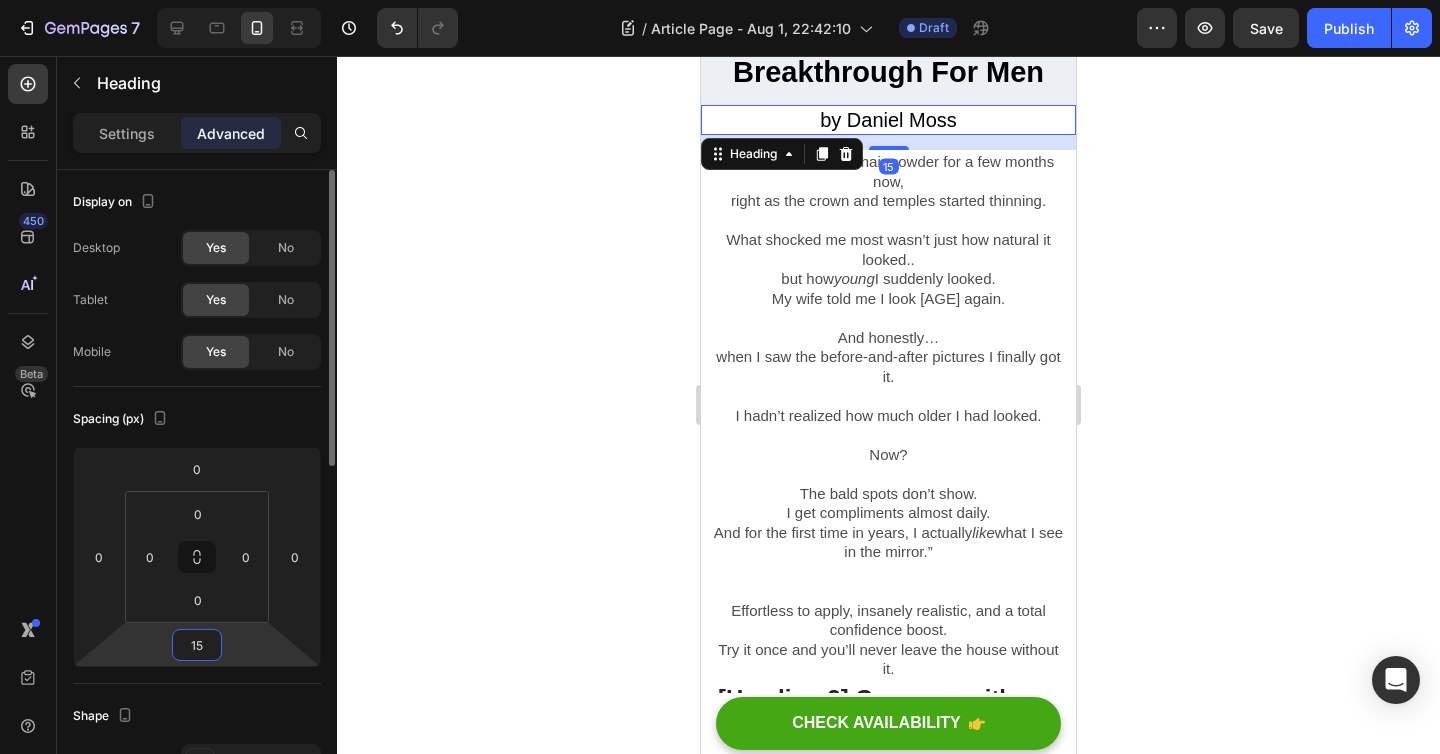 type on "1" 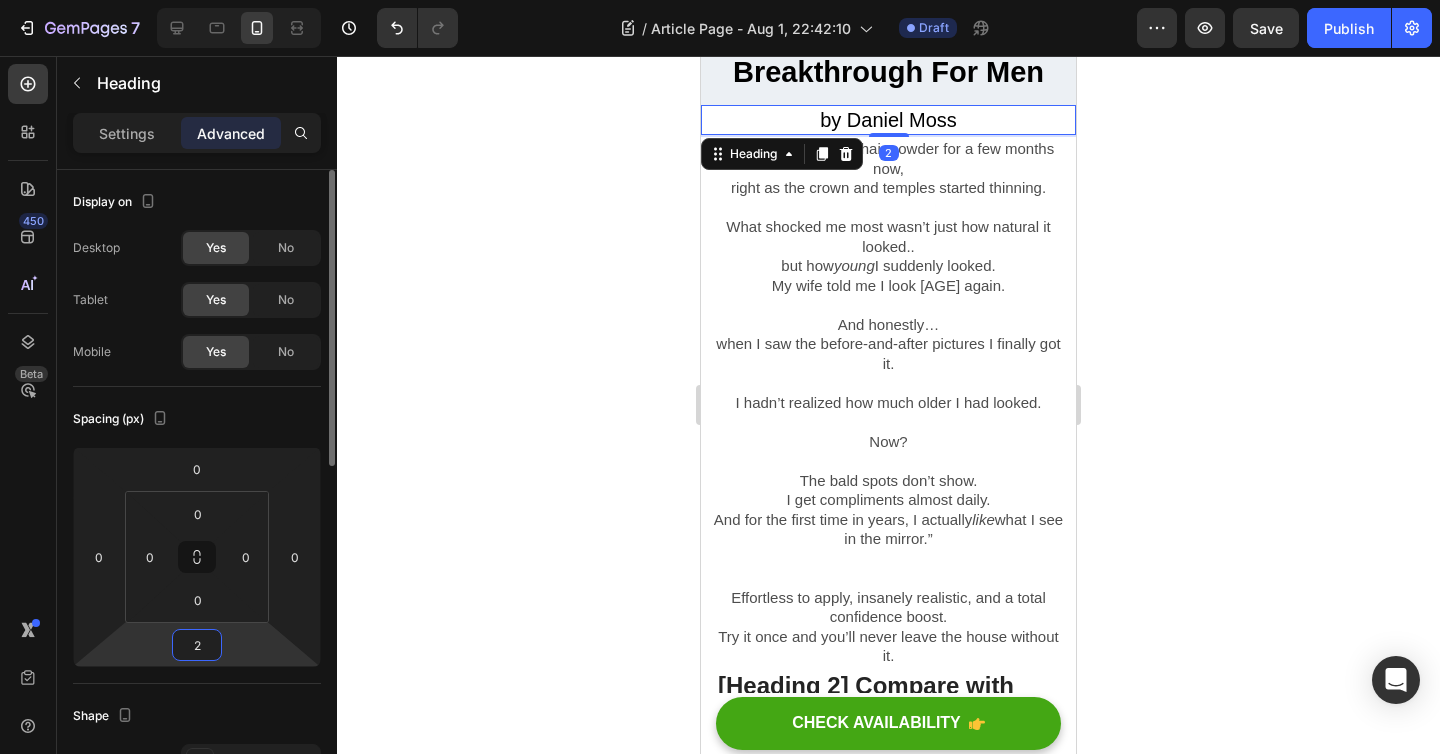 type on "20" 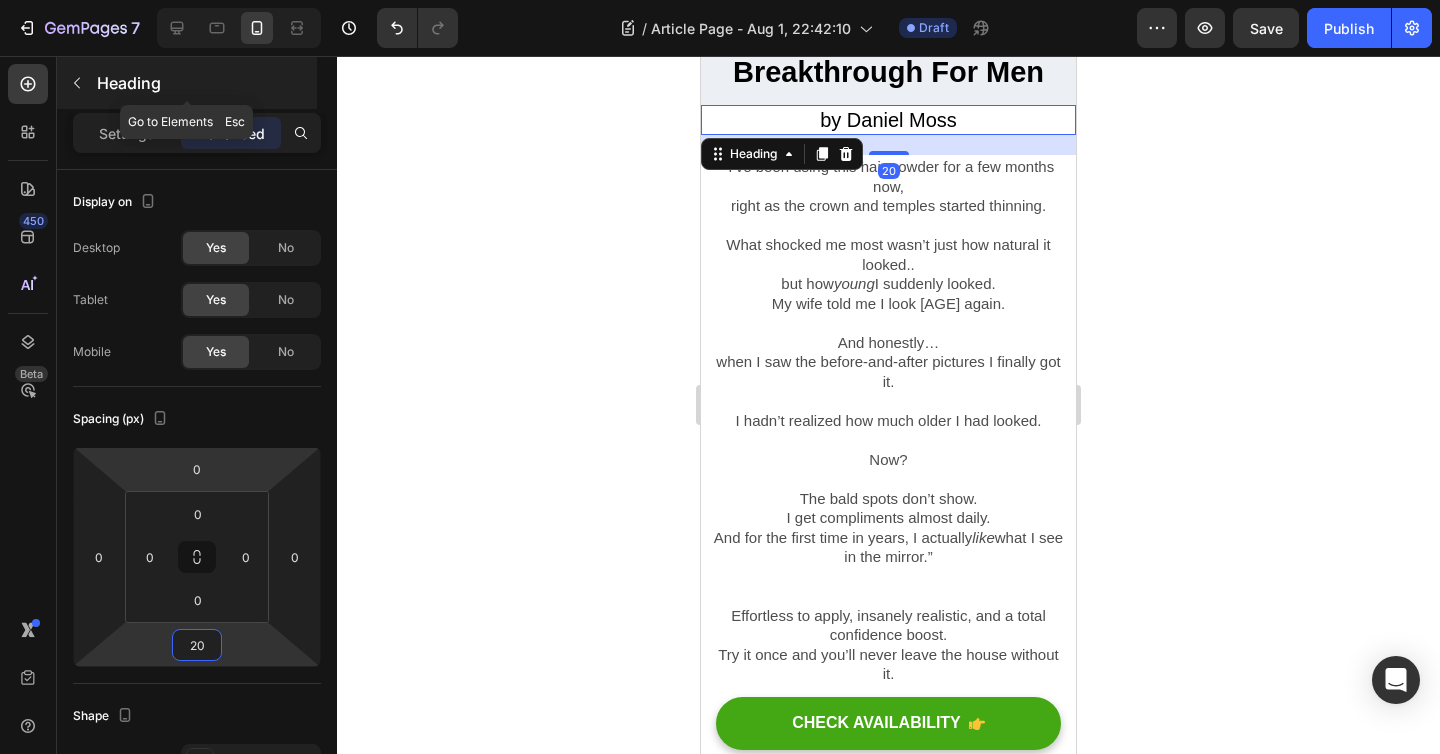 click 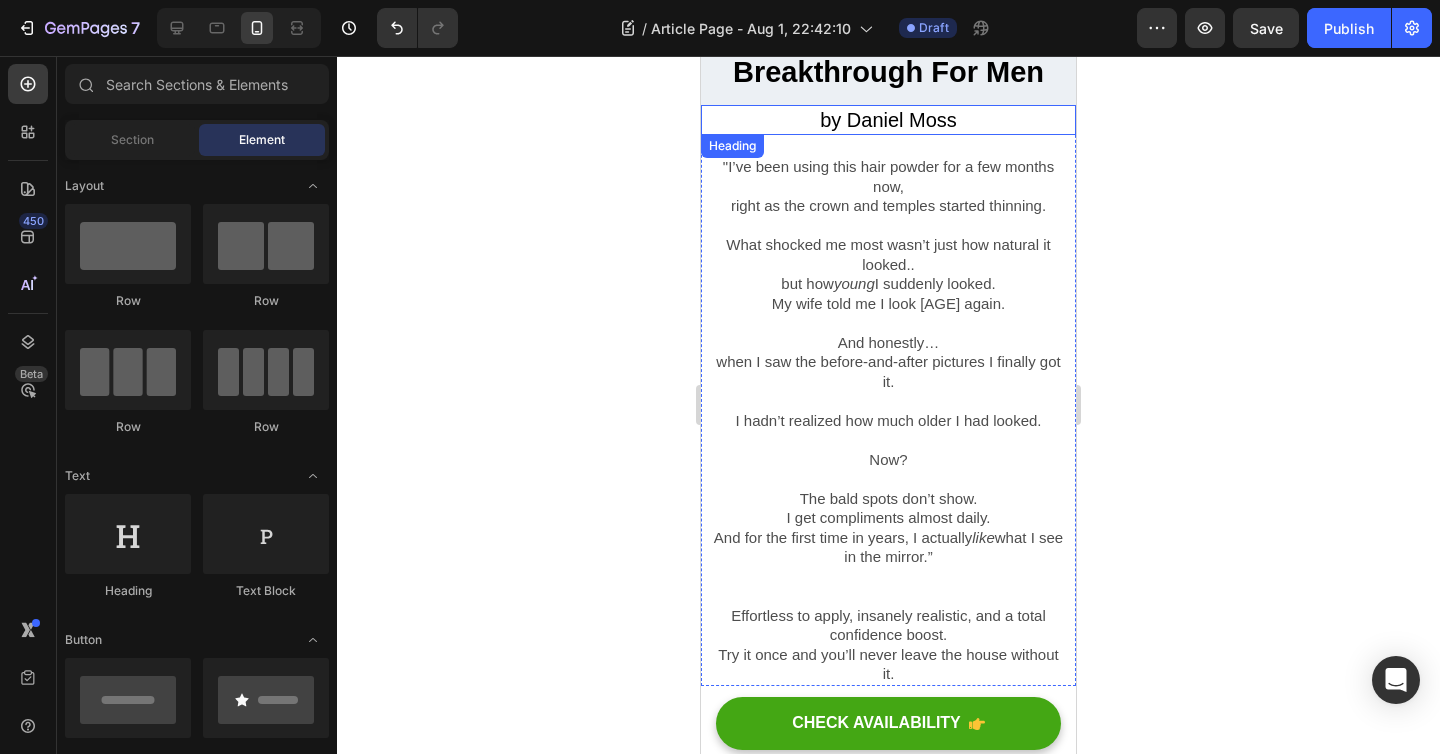 click on "by [PERSON]" at bounding box center (888, 120) 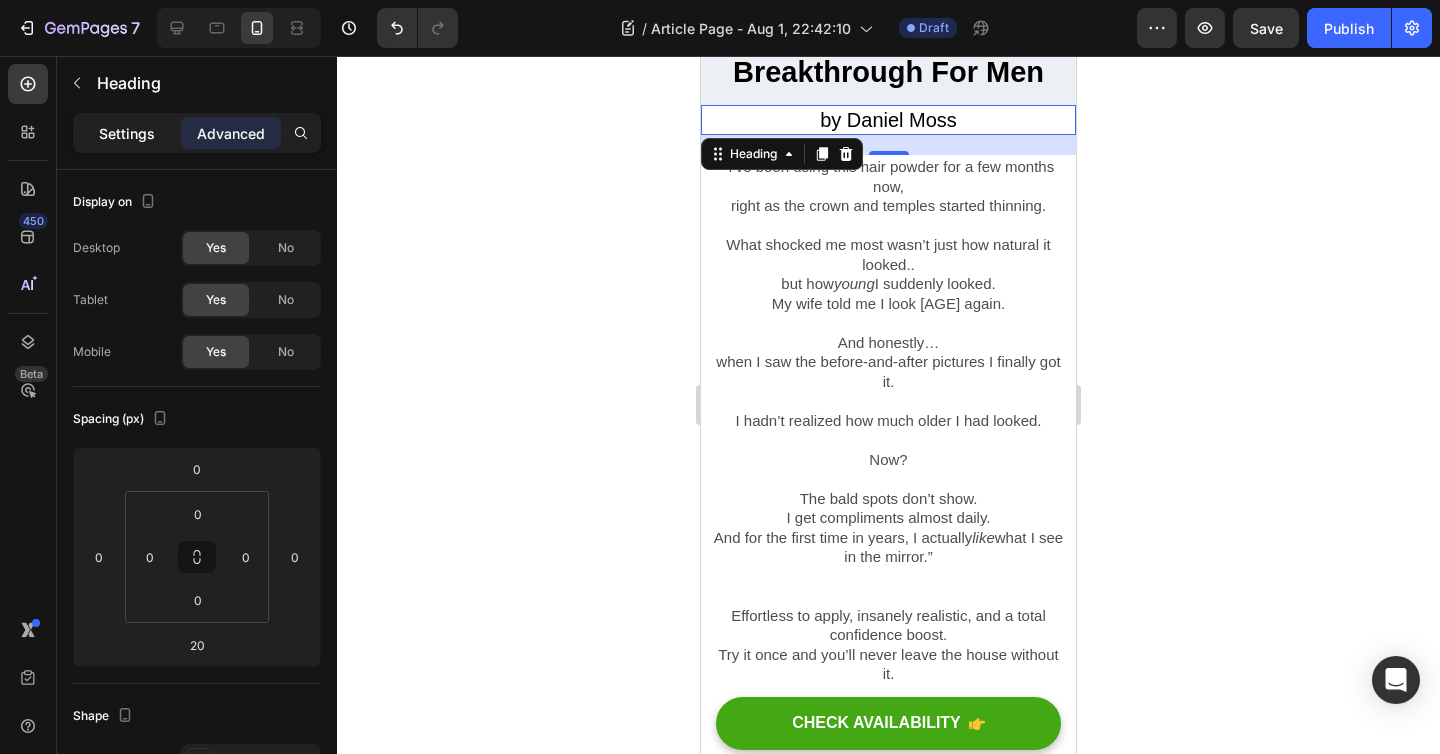 click on "Settings" 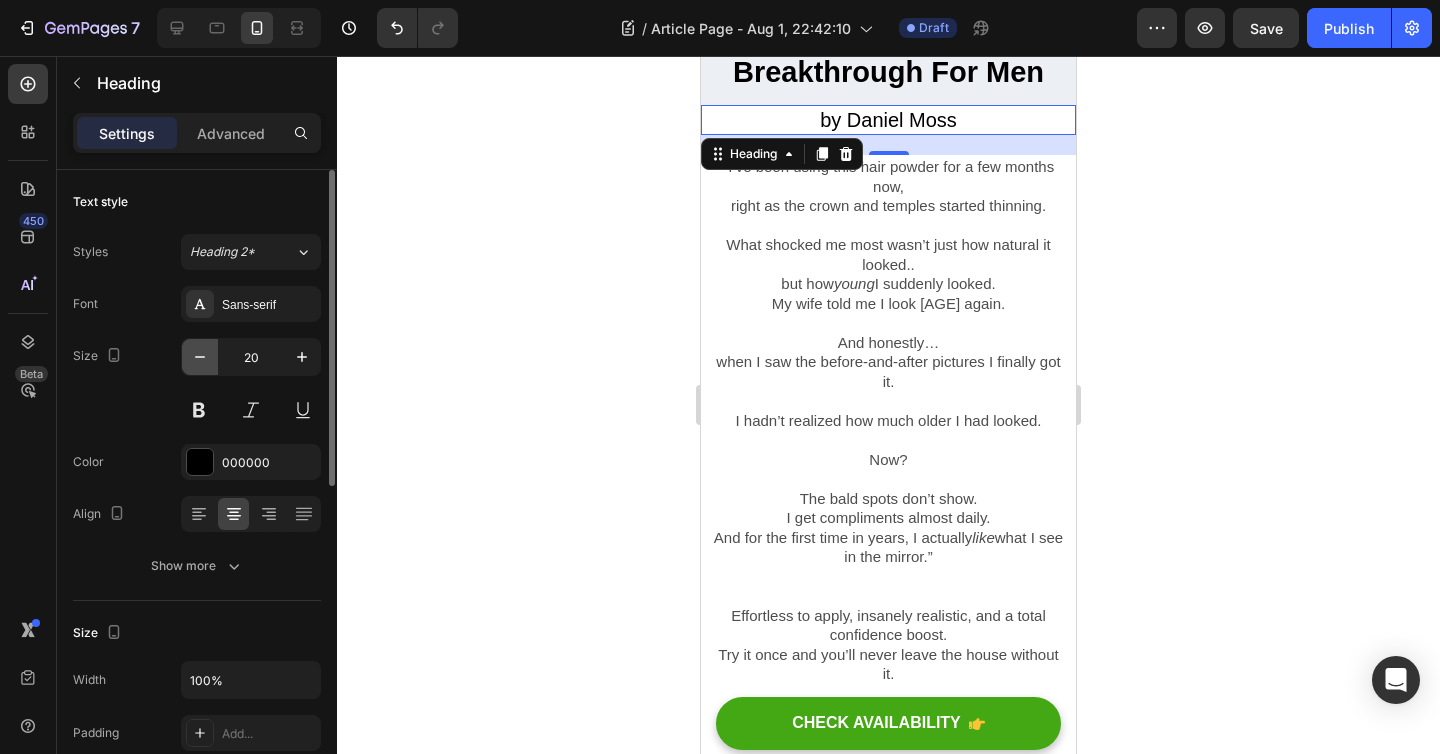 click 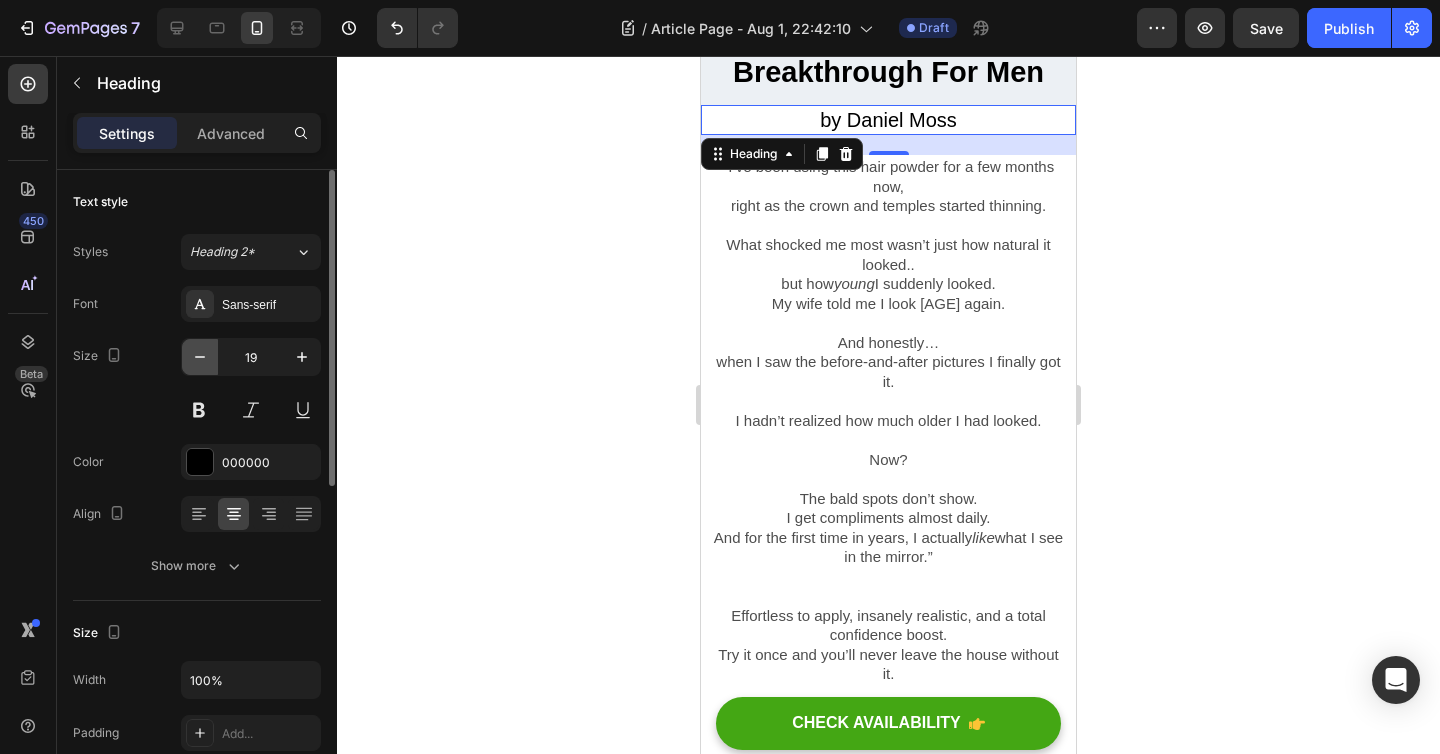 click 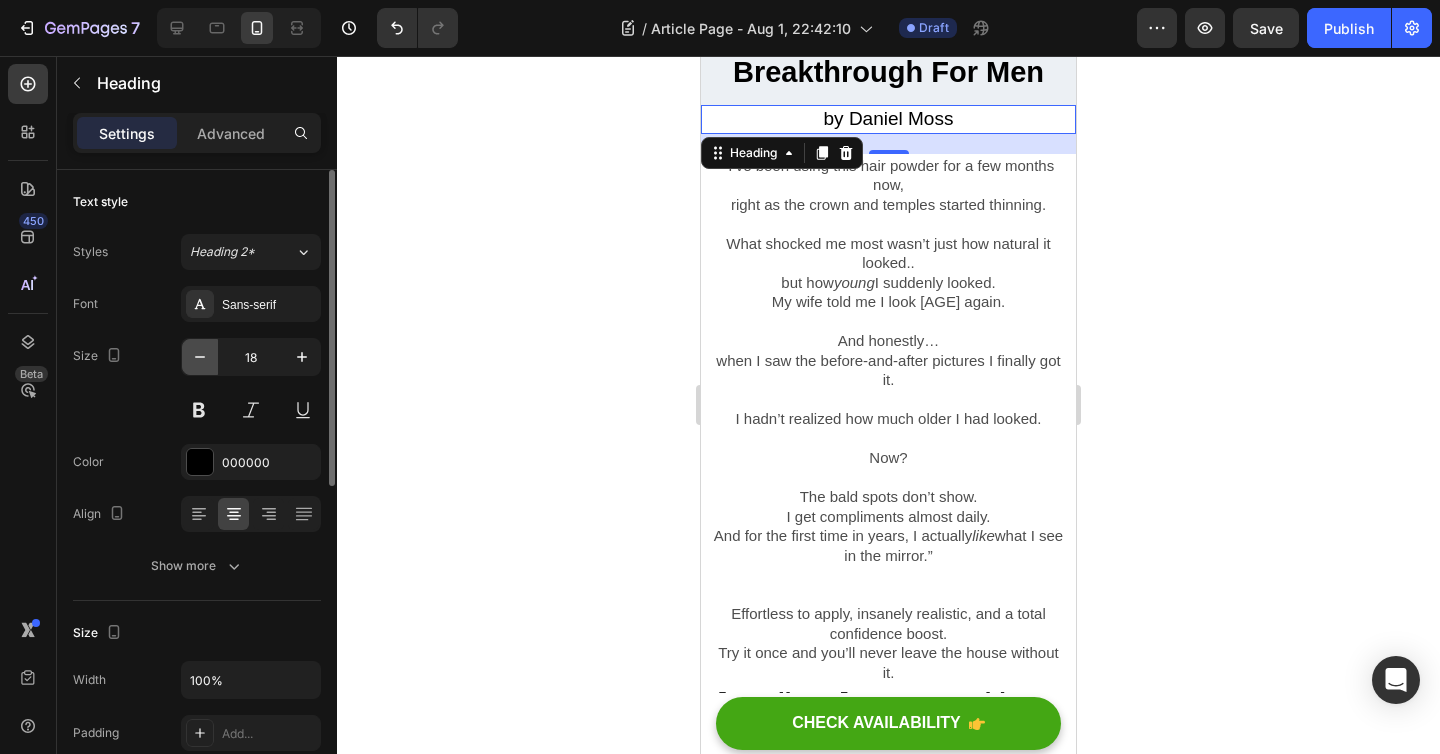 click 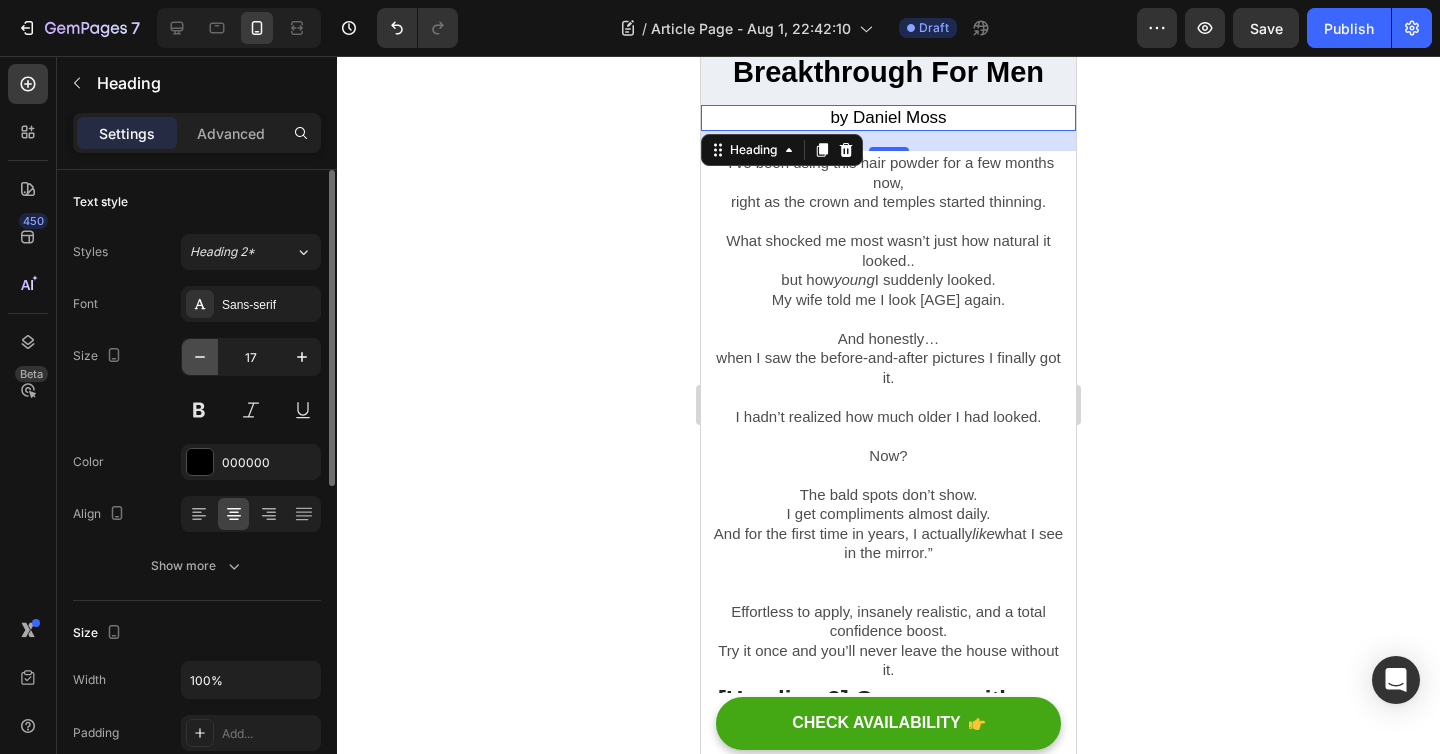 click 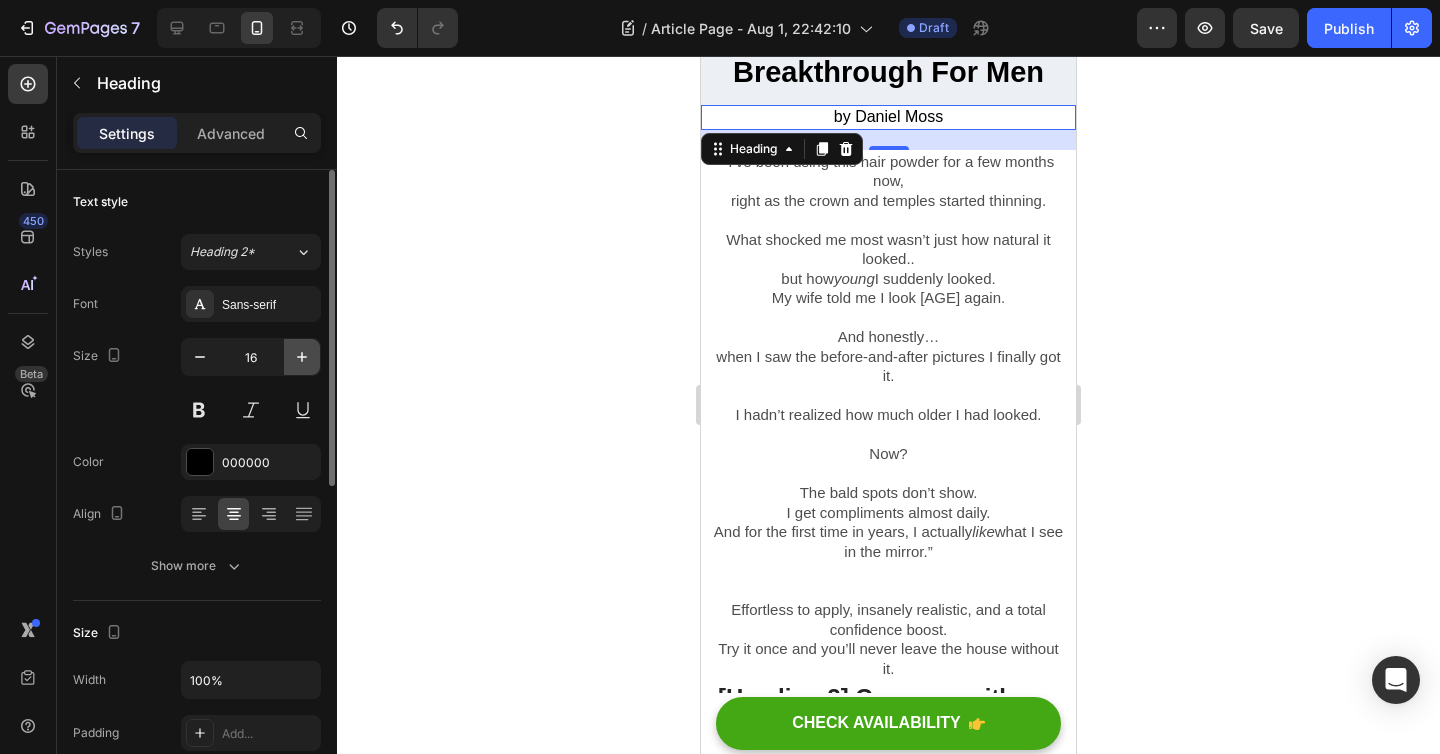click 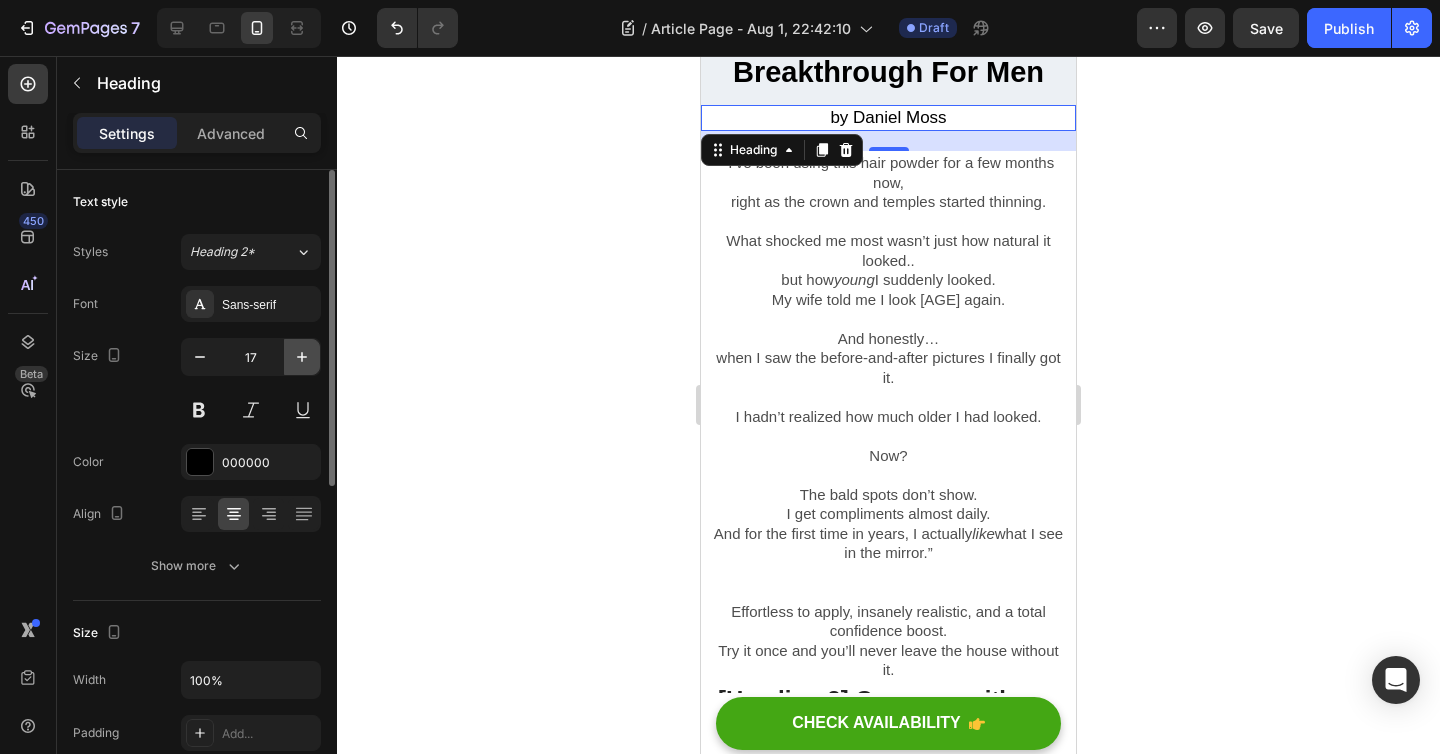 click 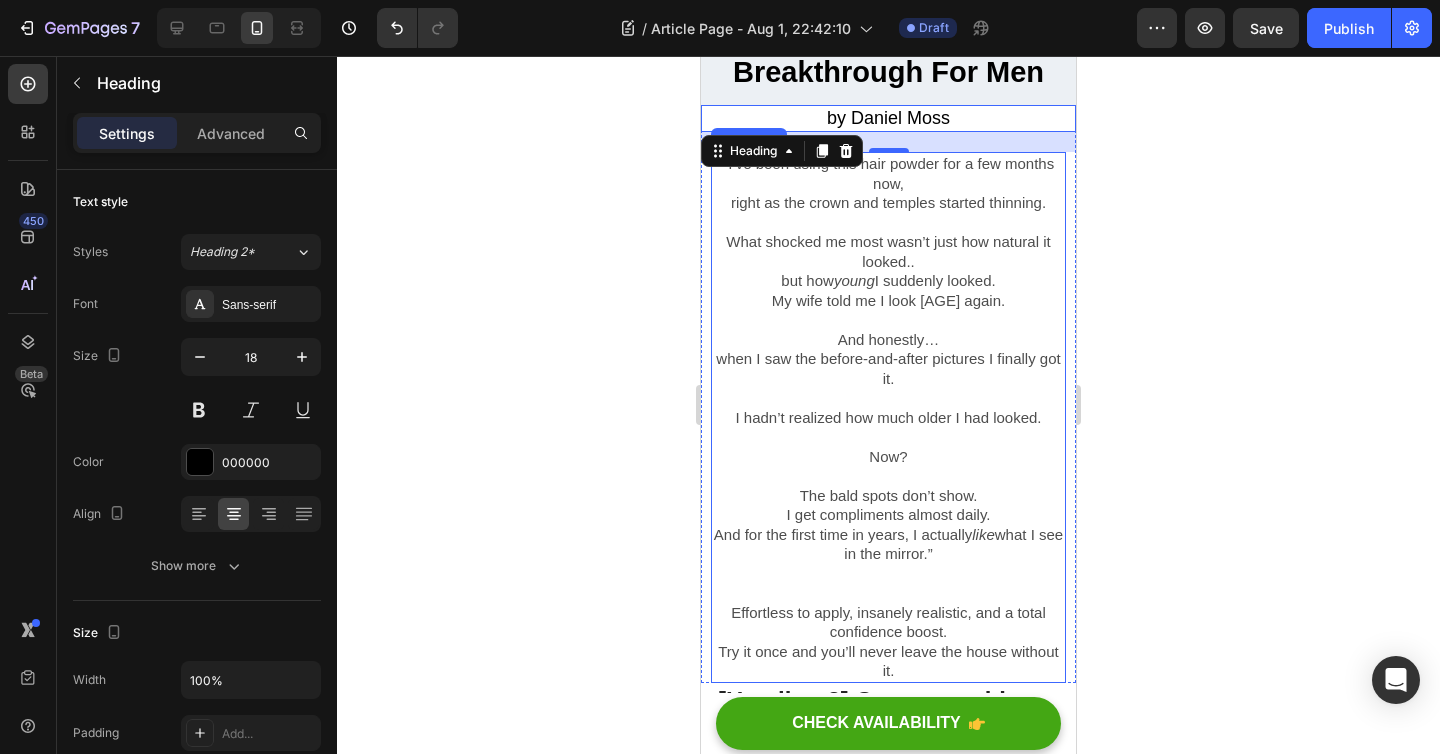 click on ""I’ve been using this hair powder for a few months now,  right as the crown and temples started thinning. What shocked me most wasn’t just how natural it looked..  but how  young  I suddenly looked. My wife told me I look 25 again. And honestly…  when I saw the before-and-after pictures I finally got it. I hadn’t realized how much older I had looked." at bounding box center (888, 300) 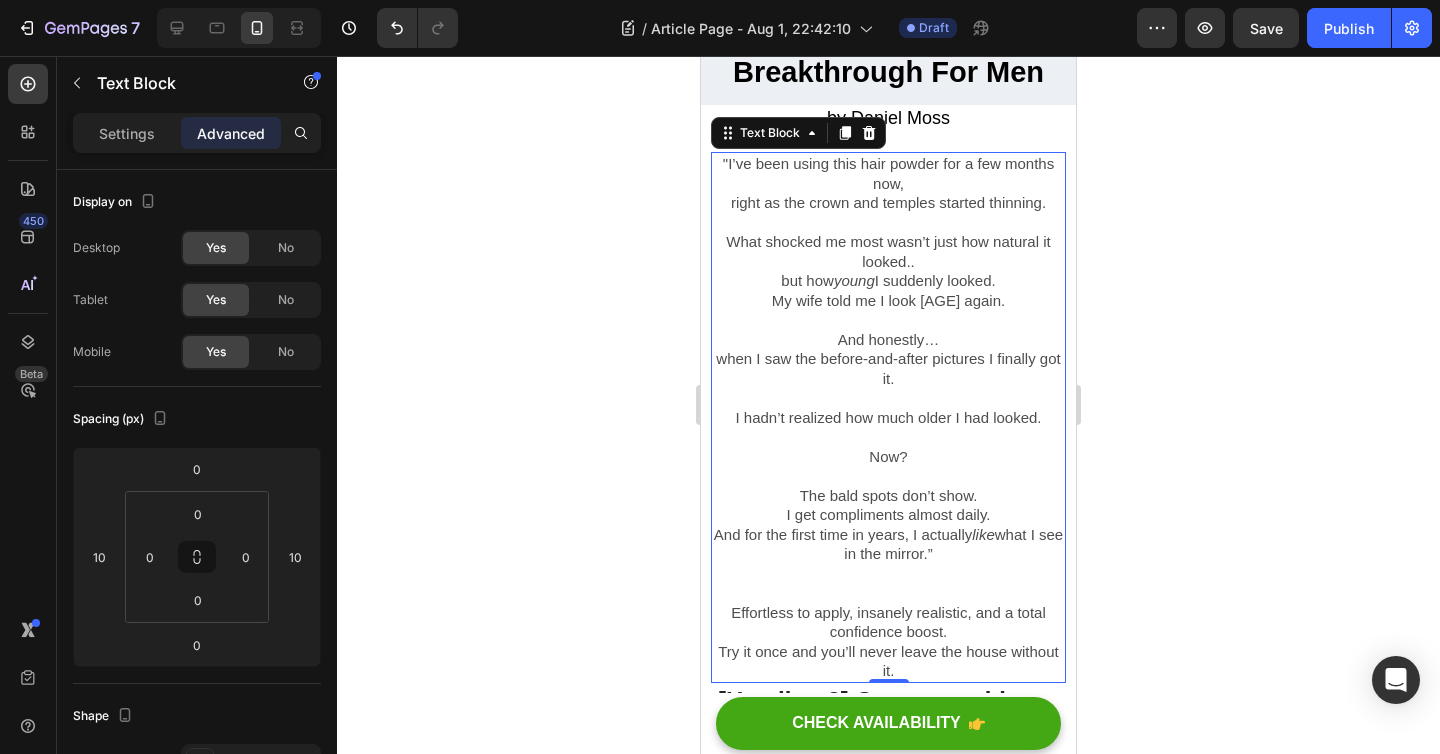 click 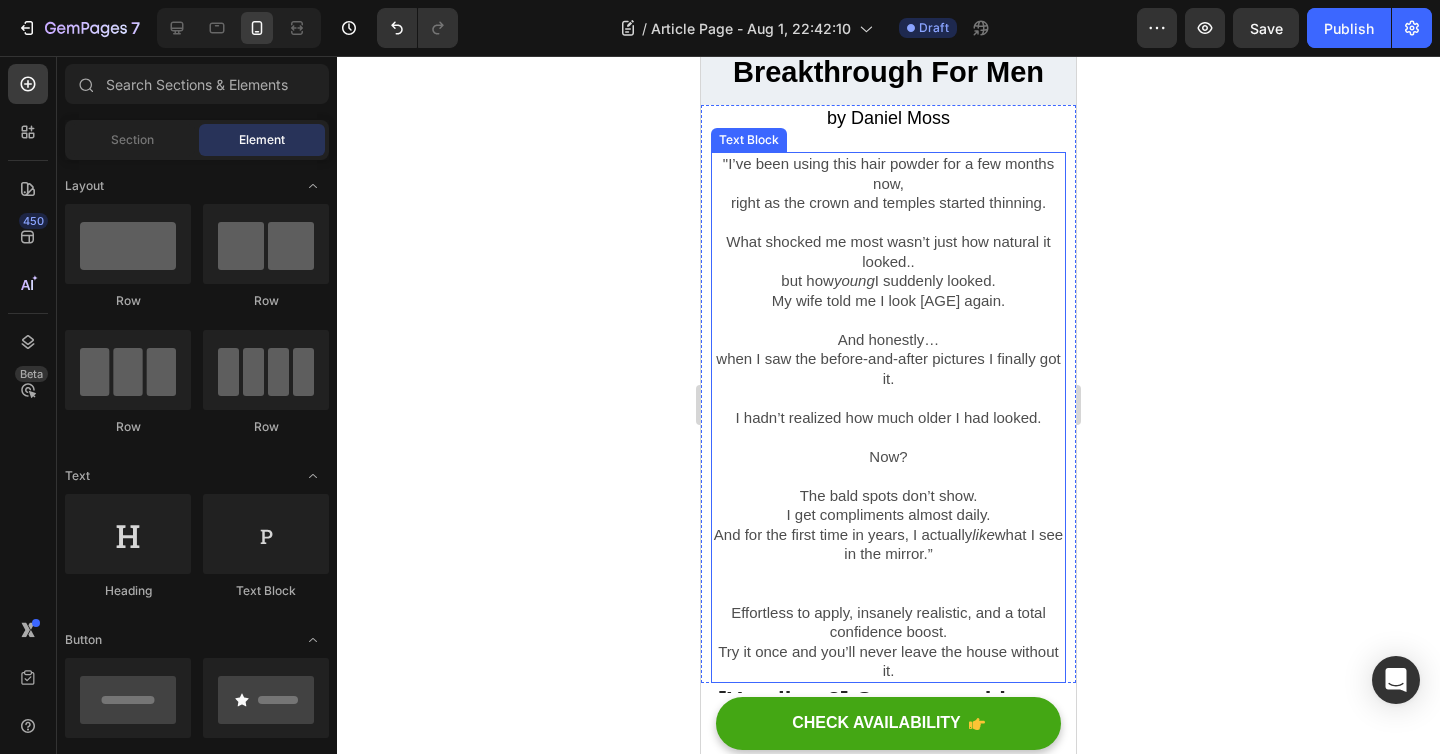click on ""I’ve been using this hair powder for a few months now,  right as the crown and temples started thinning. What shocked me most wasn’t just how natural it looked..  but how  young  I suddenly looked. My wife told me I look 25 again. And honestly…  when I saw the before-and-after pictures I finally got it. I hadn’t realized how much older I had looked." at bounding box center [888, 300] 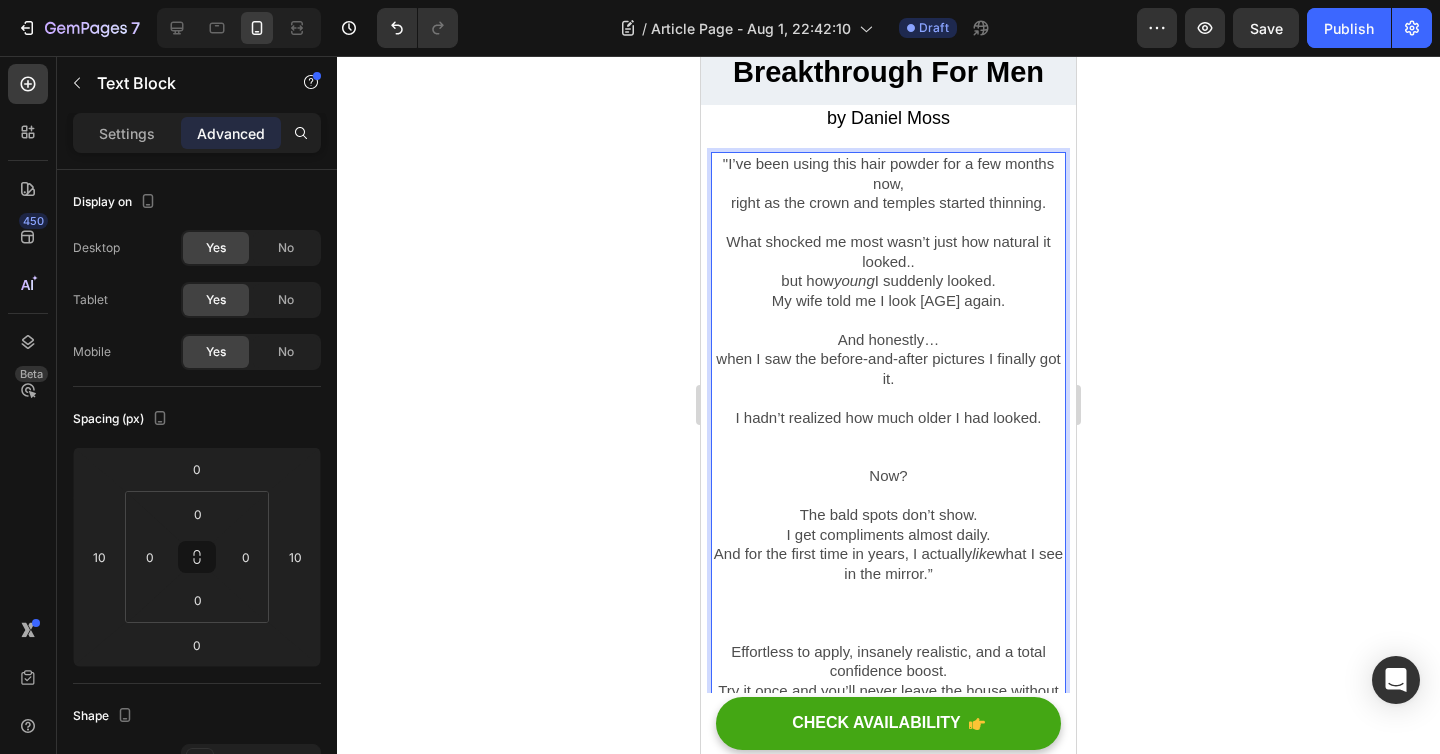 click on "Now?  The bald spots don’t show.  I get compliments almost daily. And for the first time in years, I actually  like  what I see in the mirror.”" at bounding box center (888, 554) 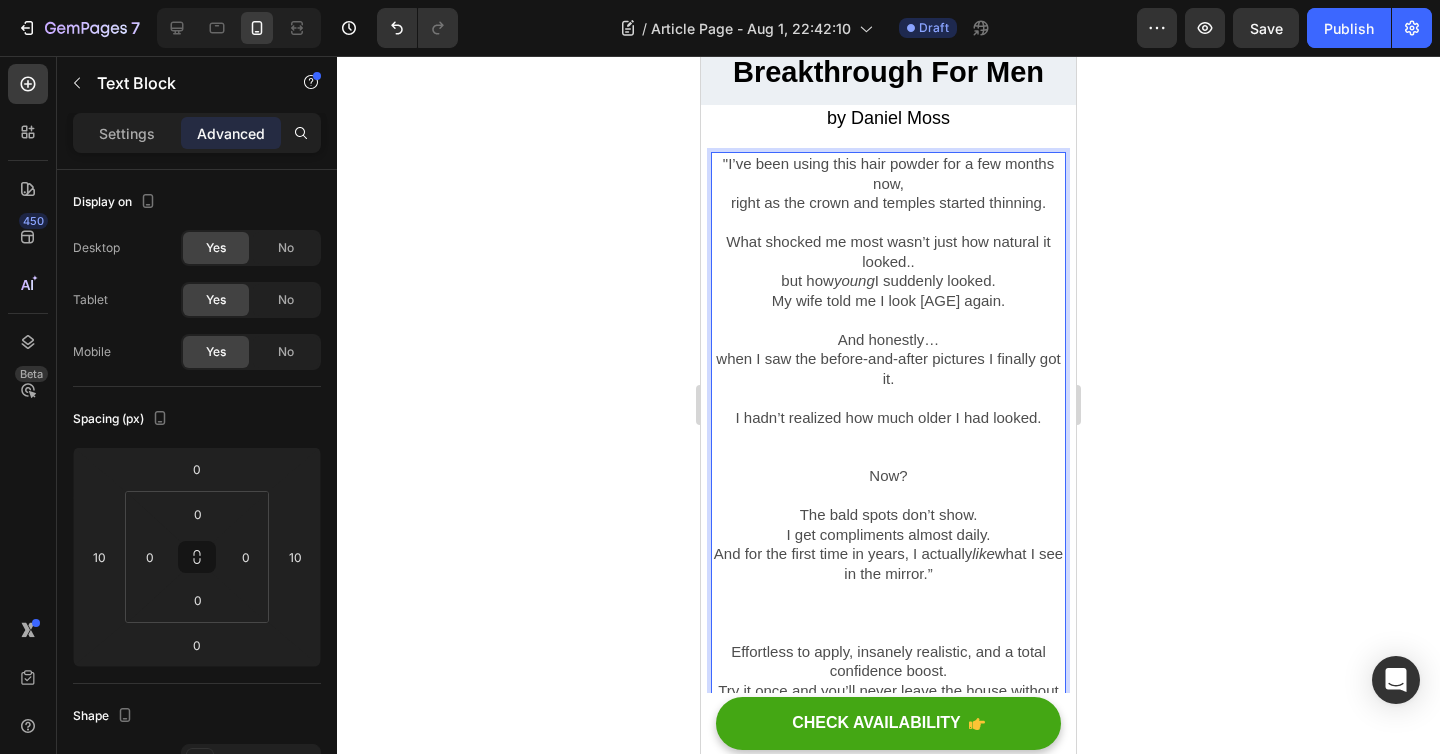drag, startPoint x: 942, startPoint y: 575, endPoint x: 671, endPoint y: 163, distance: 493.1379 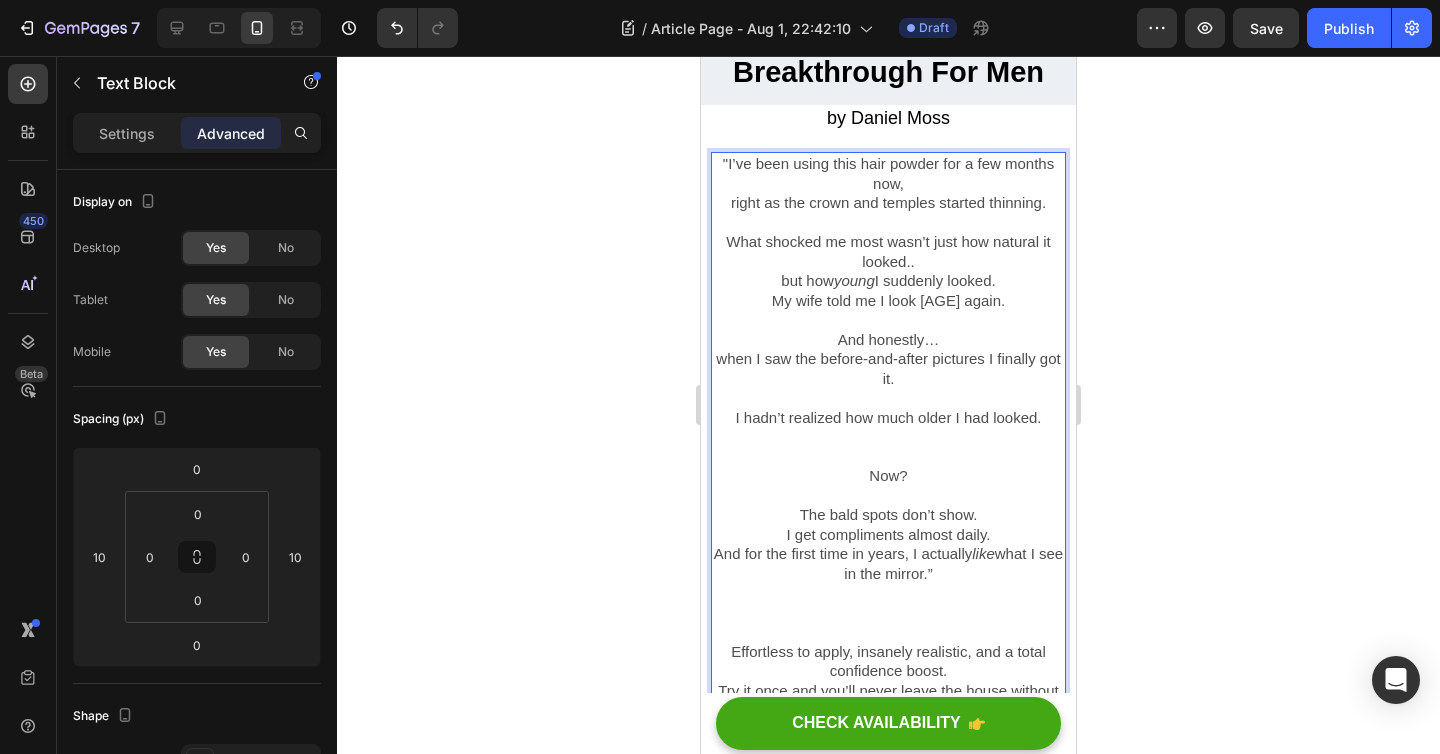 click on "iPhone 13 Mini  ( 375 px) iPhone 13 Mini iPhone 13 Pro iPhone 11 Pro Max iPhone 15 Pro Max Pixel 7 Galaxy S8+ Galaxy S20 Ultra iPad Mini iPad Air iPad Pro Header Take 10 Years Off Your Hairline With This Breakthrough For Men Heading Section 1 by Daniel Moss Heading "I’ve been using this hair powder for a few months now,  right as the crown and temples started thinning. What shocked me most wasn’t just how natural it looked..  but how  young  I suddenly looked. My wife told me I look 25 again. And honestly…  when I saw the before-and-after pictures I finally got it. I hadn’t realized how much older I had looked. Now?  The bald spots don’t show.  I get compliments almost daily. And for the first time in years, I actually  like  what I see in the mirror.” Effortless to apply, insanely realistic, and a total confidence boost. Try it once and you’ll never leave the house without it. Text Block   0 Section 2 [Heading 2] Compare with other products Heading                Title Line Text block Row" at bounding box center [888, 2797] 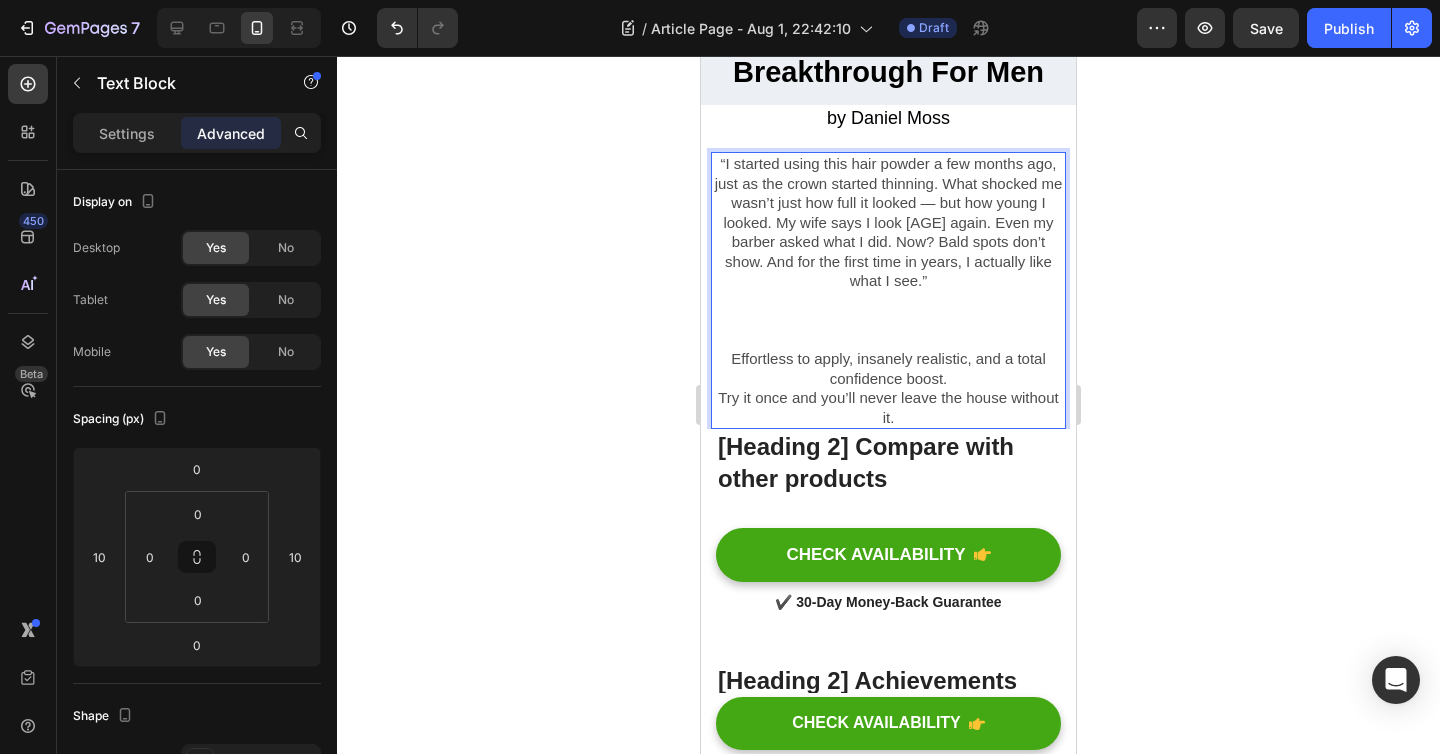 click on "“I started using this hair powder a few months ago, just as the crown started thinning. What shocked me wasn’t just how full it looked — but how young I looked. My wife says I look 25 again. Even my barber asked what I did. Now? Bald spots don’t show. And for the first time in years, I actually like what I see.”" at bounding box center (888, 251) 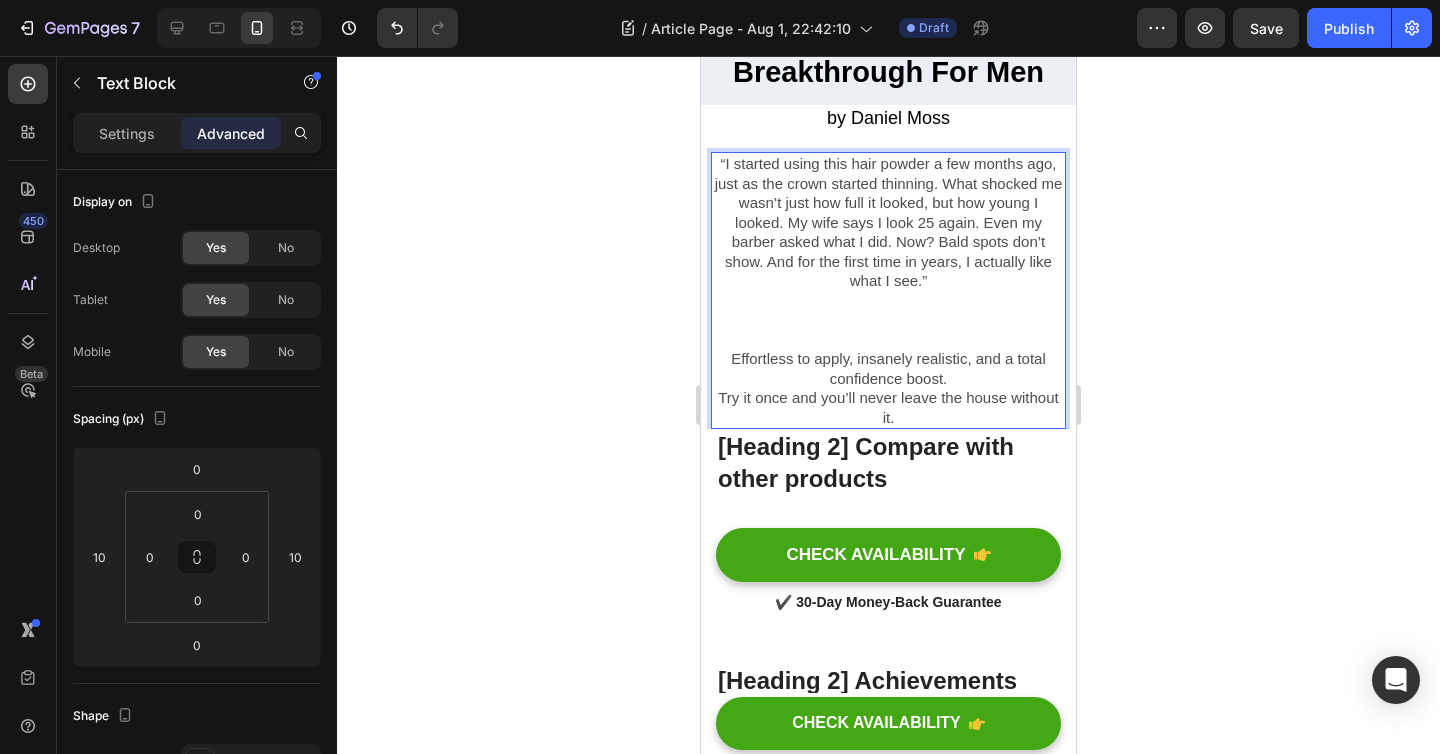 click on "“I started using this hair powder a few months ago, just as the crown started thinning. What shocked me wasn’t just how full it looked, but how young I looked. My wife says I look [AGE] again. Even my barber asked what I did. Now? Bald spots don’t show. And for the first time in years, I actually like what I see.”" at bounding box center (888, 251) 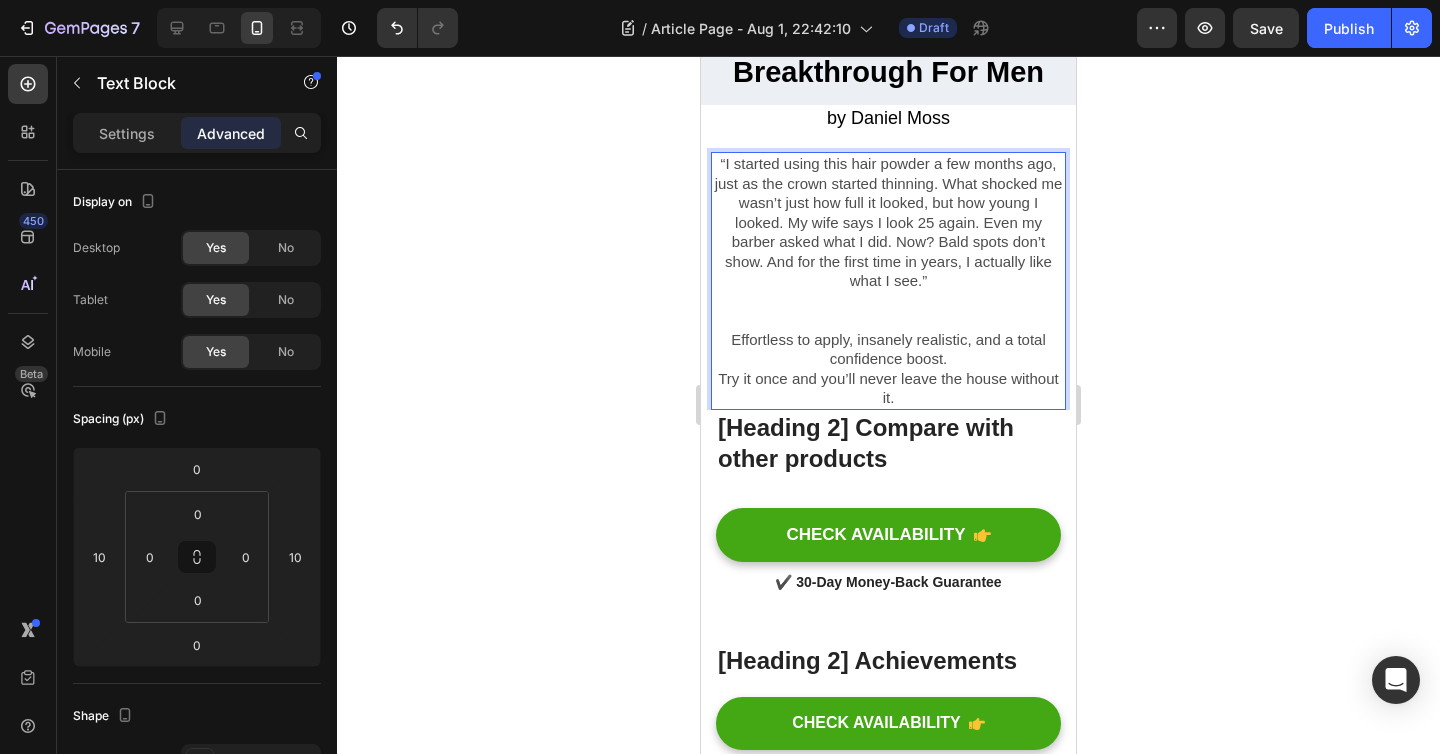 click on "“I started using this hair powder a few months ago, just as the crown started thinning. What shocked me wasn’t just how full it looked, but how young I looked. My wife says I look [AGE] again. Even my barber asked what I did. Now? Bald spots don’t show. And for the first time in years, I actually like what I see.”" at bounding box center [888, 242] 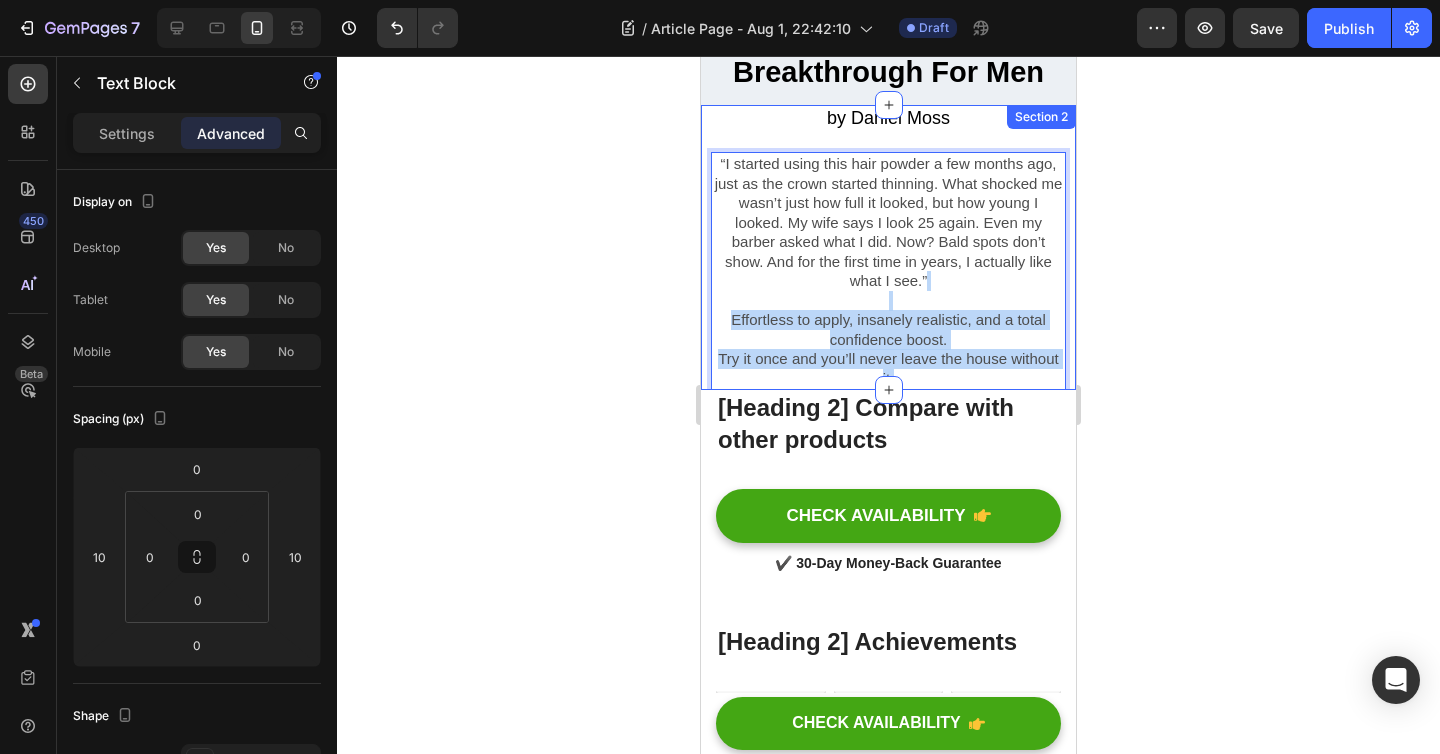 drag, startPoint x: 936, startPoint y: 375, endPoint x: 705, endPoint y: 306, distance: 241.08505 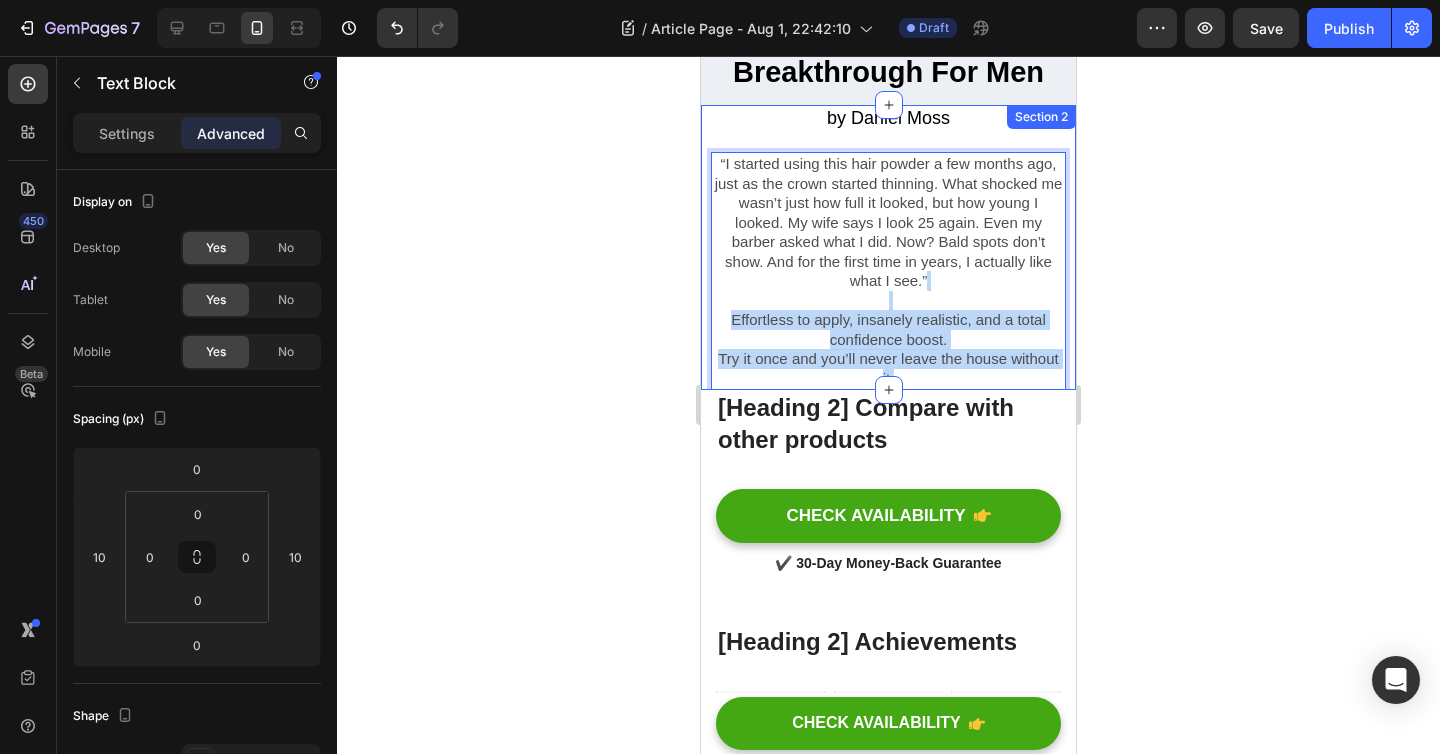 click on "by Daniel Moss Heading “I started using this hair powder a few months ago, just as the crown started thinning. What shocked me wasn’t just how full it looked, but how young I looked. My wife says I look 25 again. Even my barber asked what I did. Now? Bald spots don’t show. And for the first time in years, I actually like what I see.” Effortless to apply, insanely realistic, and a total confidence boost. Try it once and you’ll never leave the house without it. Text Block   0" at bounding box center [888, 247] 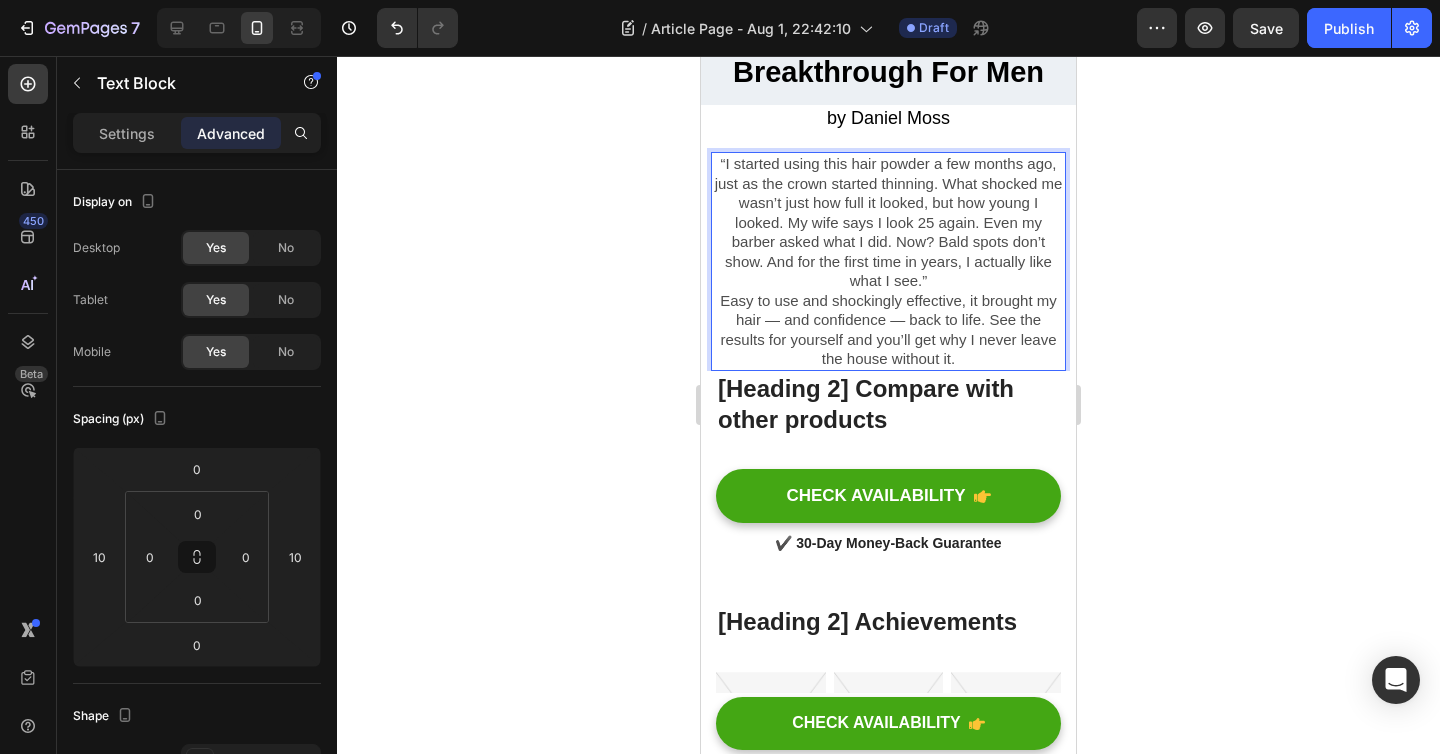 click on "“I started using this hair powder a few months ago, just as the crown started thinning. What shocked me wasn’t just how full it looked, but how young I looked. My wife says I look 25 again. Even my barber asked what I did. Now? Bald spots don’t show. And for the first time in years, I actually like what I see.” Easy to use and shockingly effective, it brought my hair — and confidence — back to life. See the results for yourself and you’ll get why I never leave the house without it." at bounding box center (888, 261) 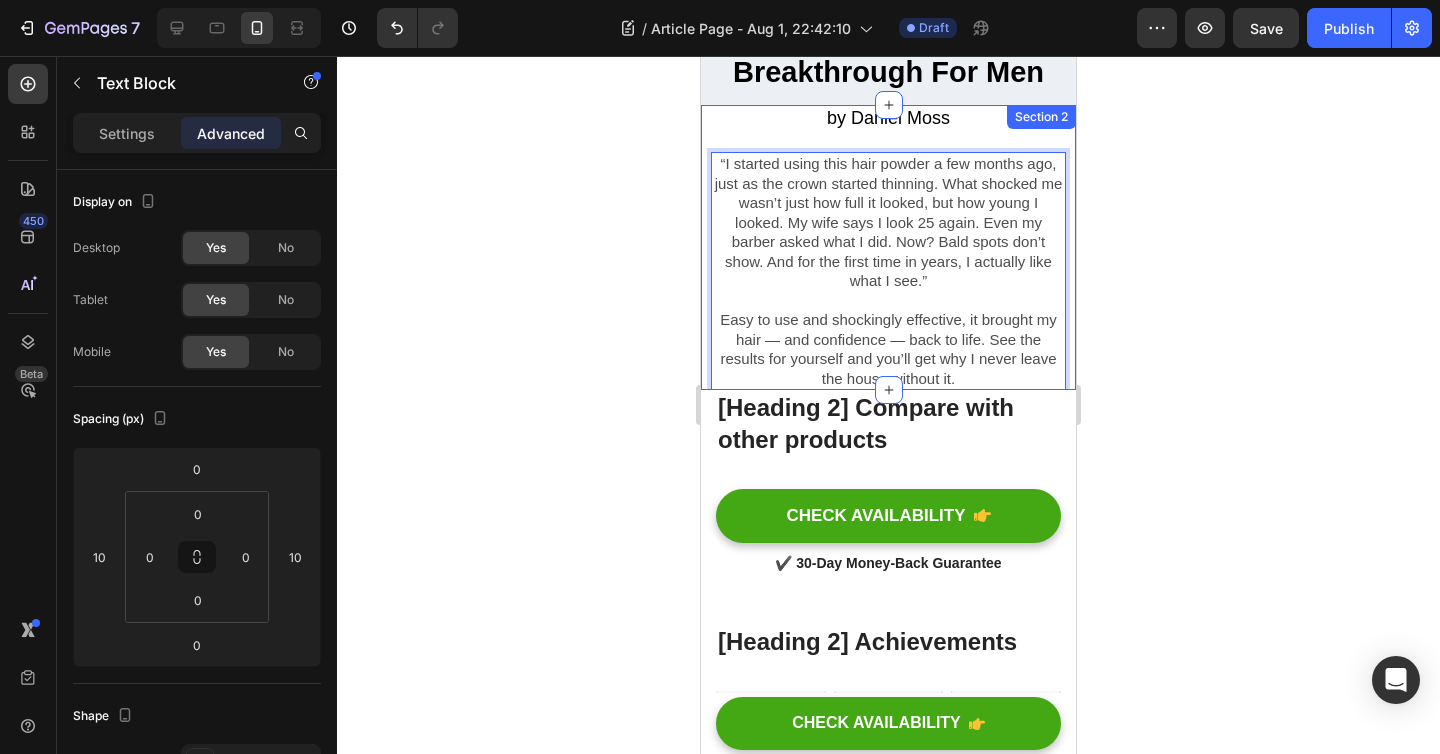 click on "by Daniel Moss Heading “I started using this hair powder a few months ago, just as the crown started thinning. What shocked me wasn’t just how full it looked, but how young I looked. My wife says I look 25 again. Even my barber asked what I did. Now? Bald spots don’t show. And for the first time in years, I actually like what I see.” ⁠⁠⁠⁠⁠⁠⁠ Easy to use and shockingly effective, it brought my hair — and confidence — back to life. See the results for yourself and you’ll get why I never leave the house without it. Text Block   0" at bounding box center [888, 247] 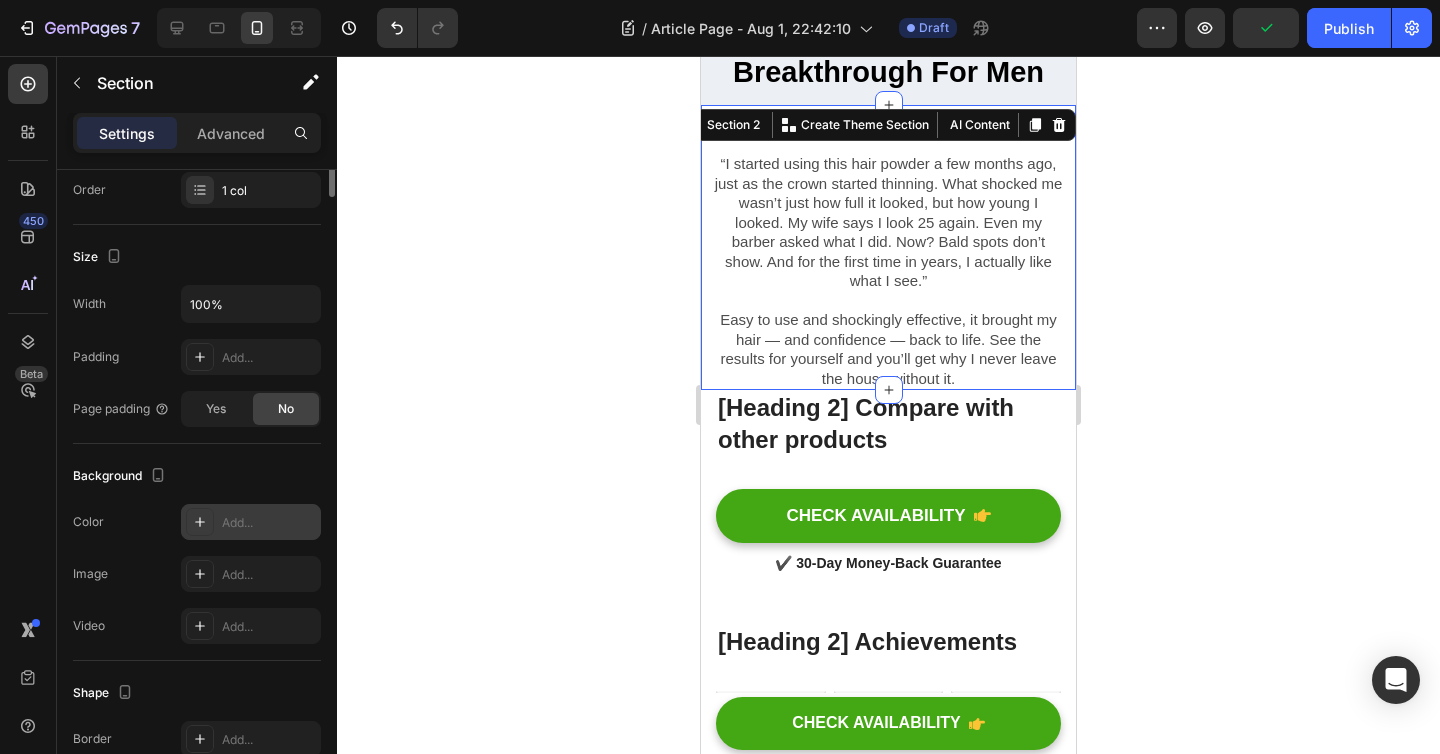 scroll, scrollTop: 0, scrollLeft: 0, axis: both 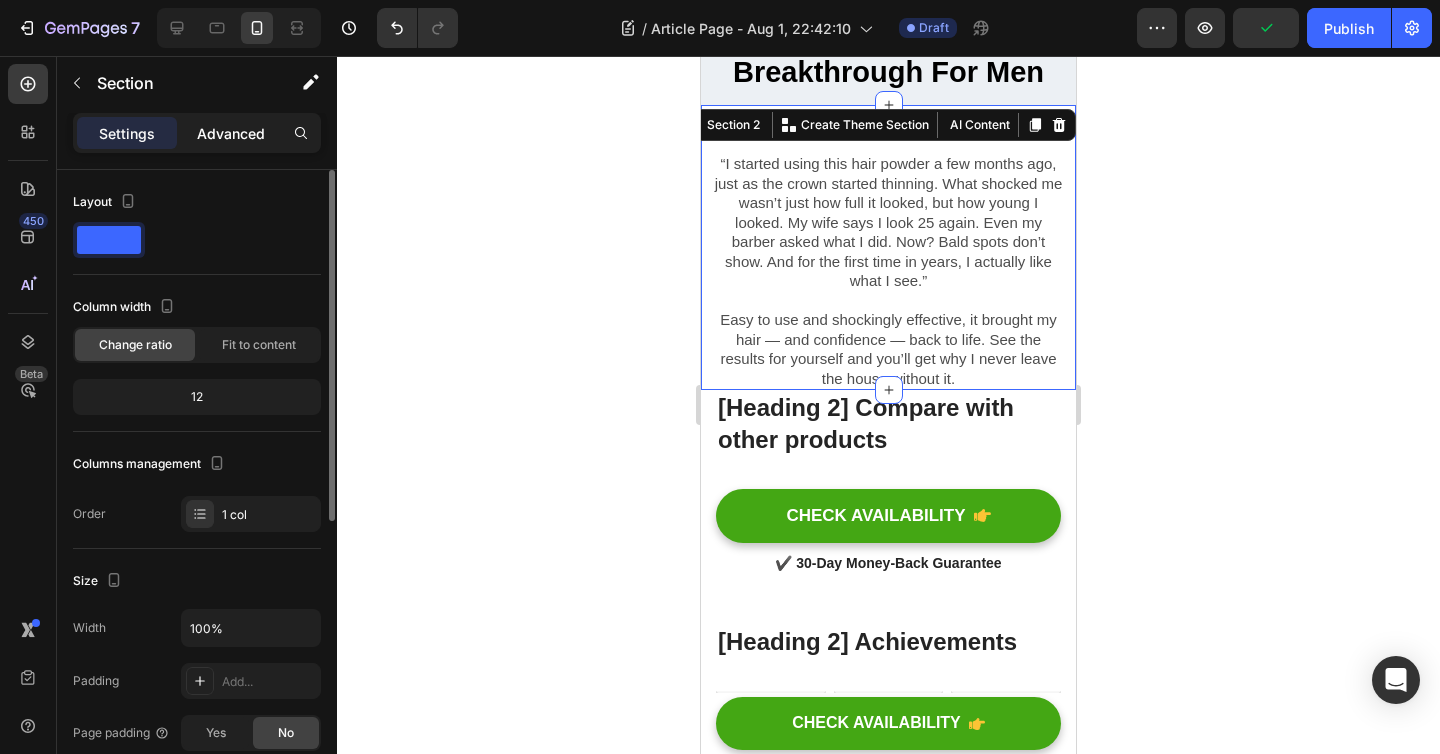 click on "Advanced" at bounding box center [231, 133] 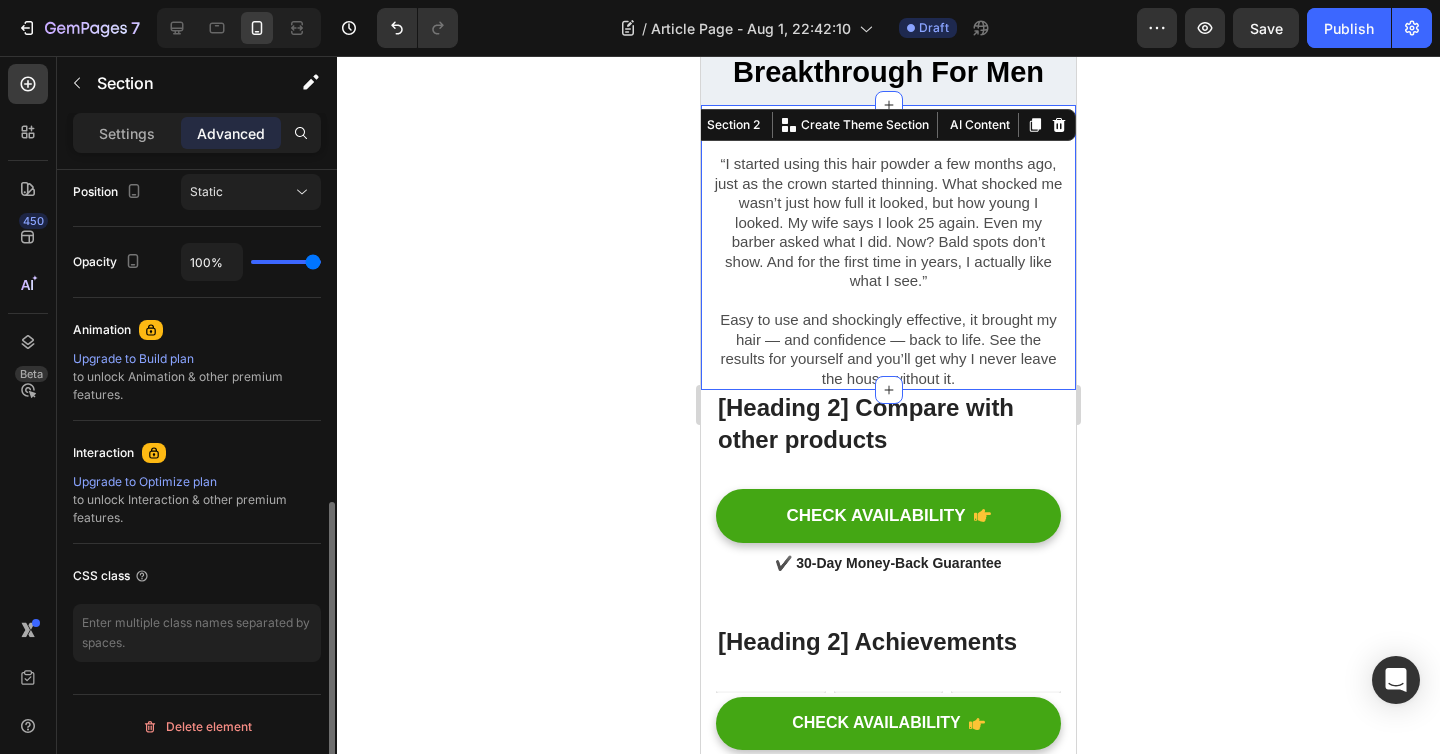 scroll, scrollTop: 747, scrollLeft: 0, axis: vertical 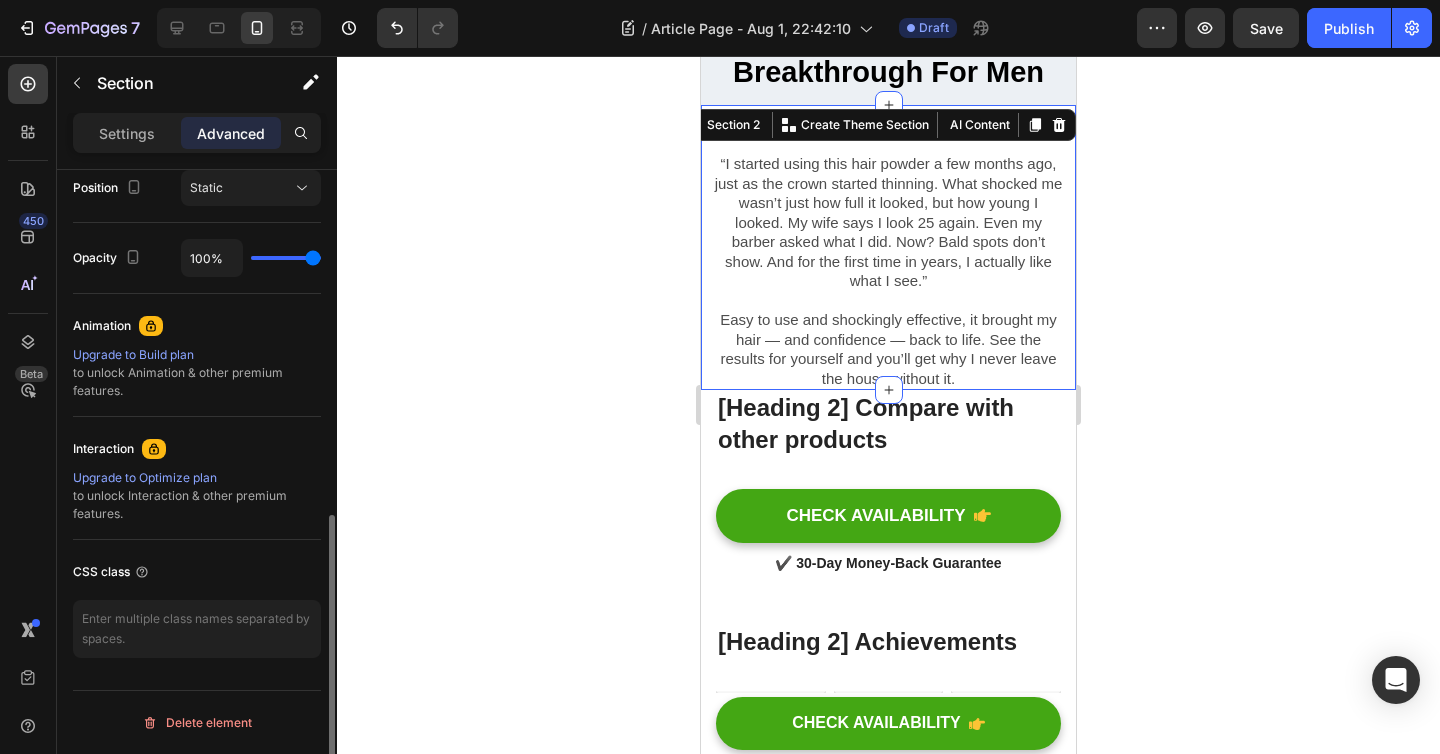 click on "Settings Advanced" at bounding box center (197, 133) 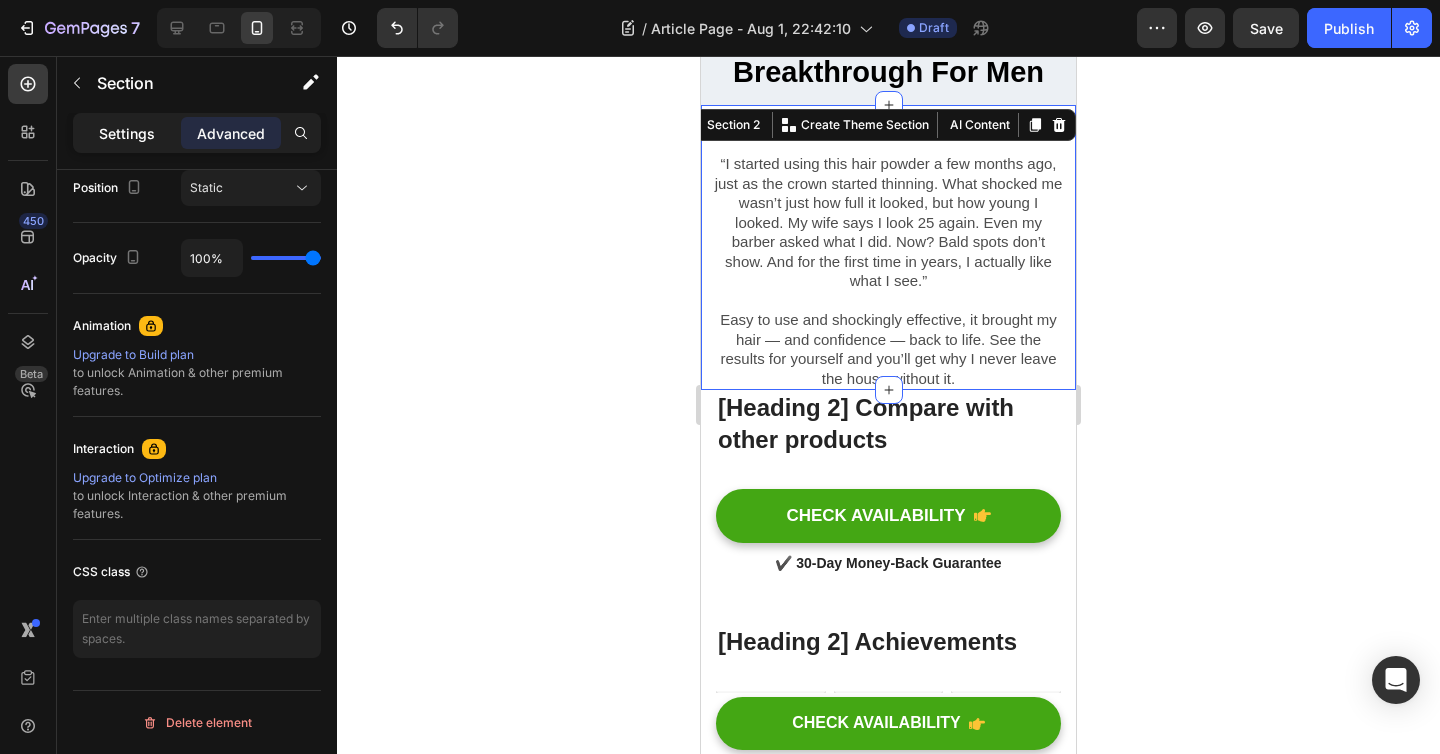 click on "Settings" at bounding box center (127, 133) 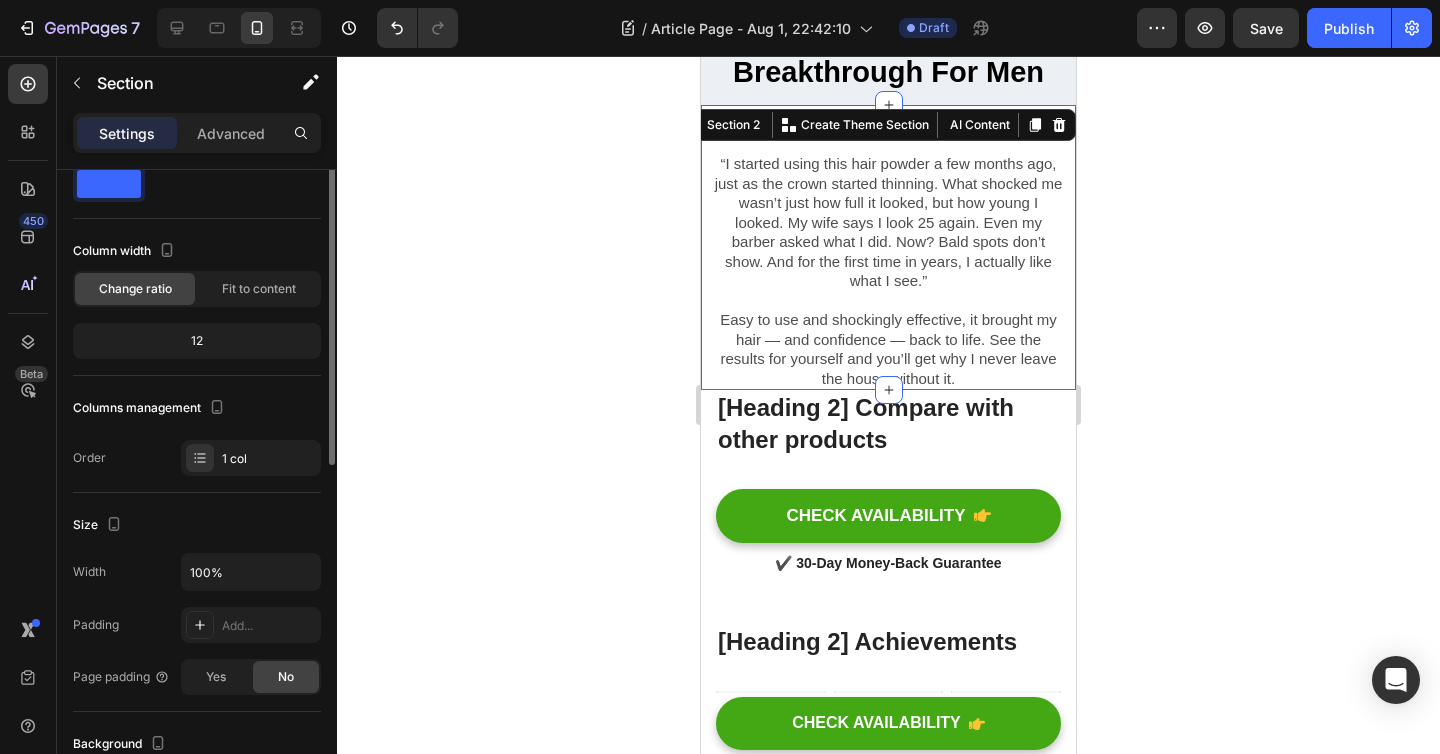 scroll, scrollTop: 0, scrollLeft: 0, axis: both 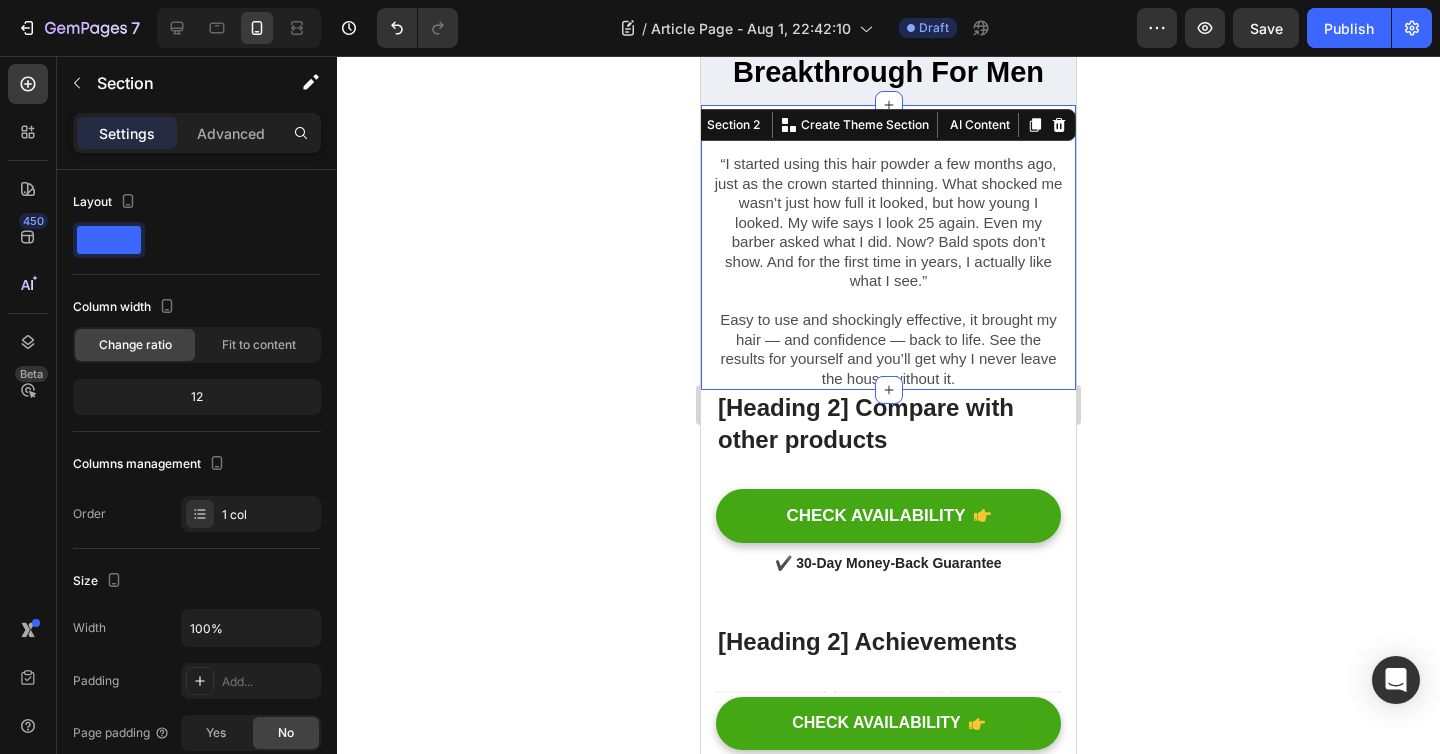 click on "by Daniel Moss Heading “I started using this hair powder a few months ago, just as the crown started thinning. What shocked me wasn’t just how full it looked, but how young I looked. My wife says I look 25 again. Even my barber asked what I did. Now? Bald spots don’t show. And for the first time in years, I actually like what I see.” ⁠⁠⁠⁠⁠⁠⁠ Easy to use and shockingly effective, it brought my hair — and confidence — back to life. See the results for yourself and you’ll get why I never leave the house without it. Text Block" at bounding box center (888, 247) 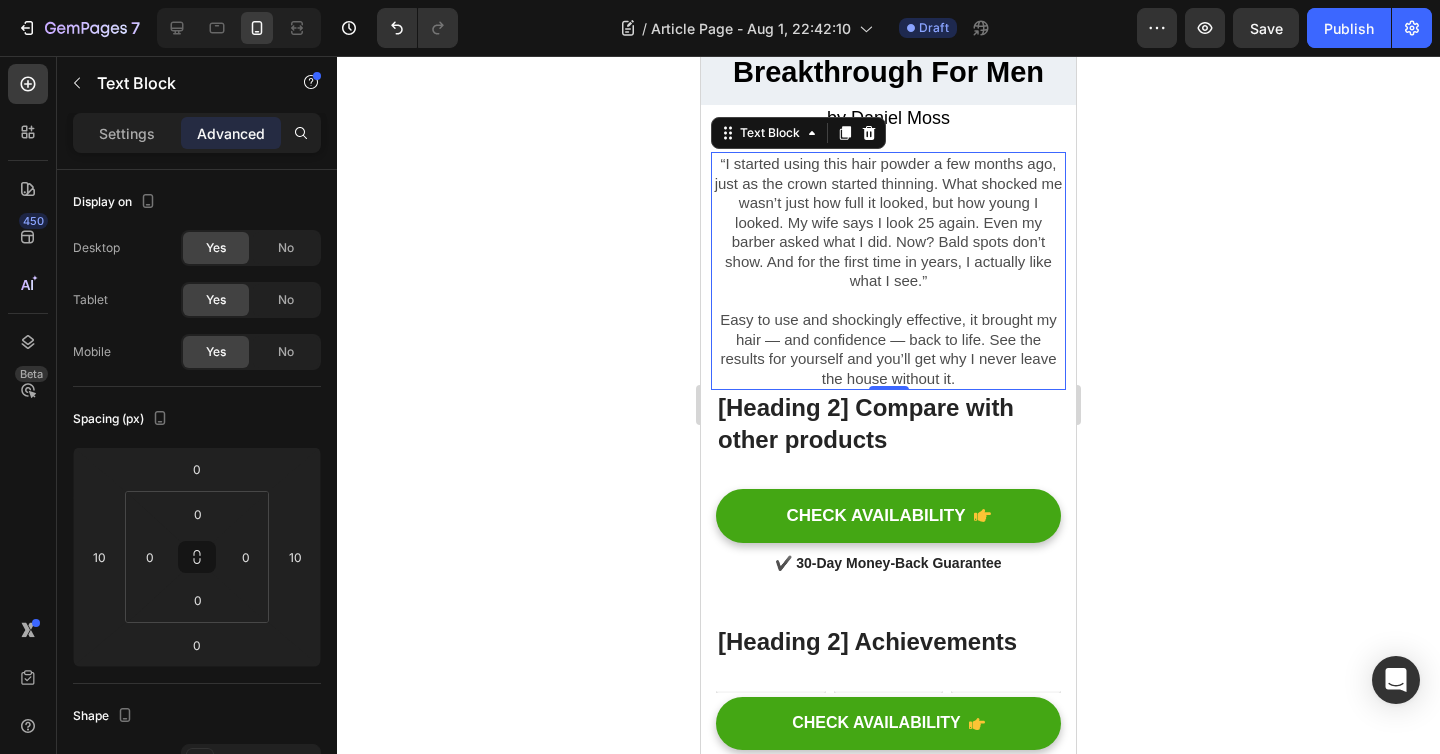 click on "⁠⁠⁠⁠⁠⁠⁠ Easy to use and shockingly effective, it brought my hair — and confidence — back to life. See the results for yourself and you’ll get why I never leave the house without it." at bounding box center (888, 340) 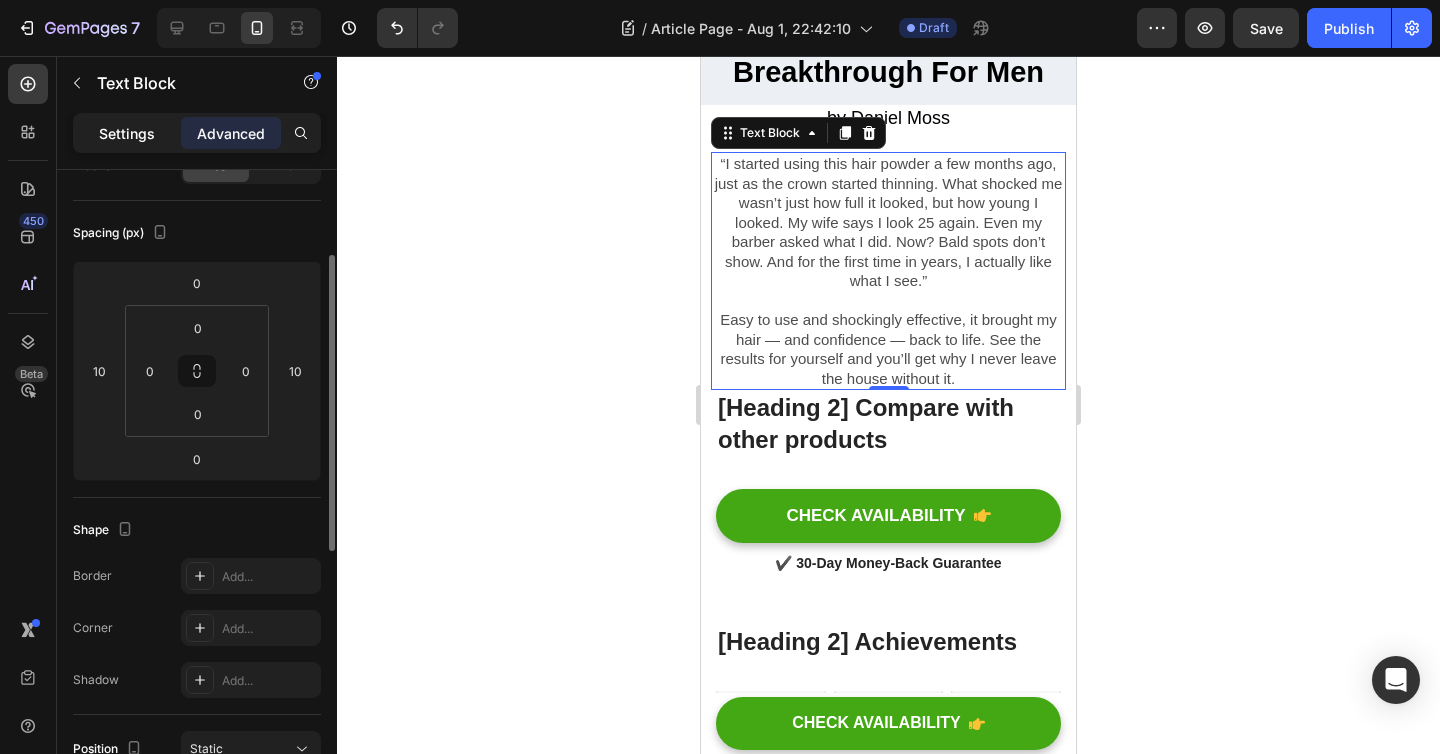 click on "Settings" 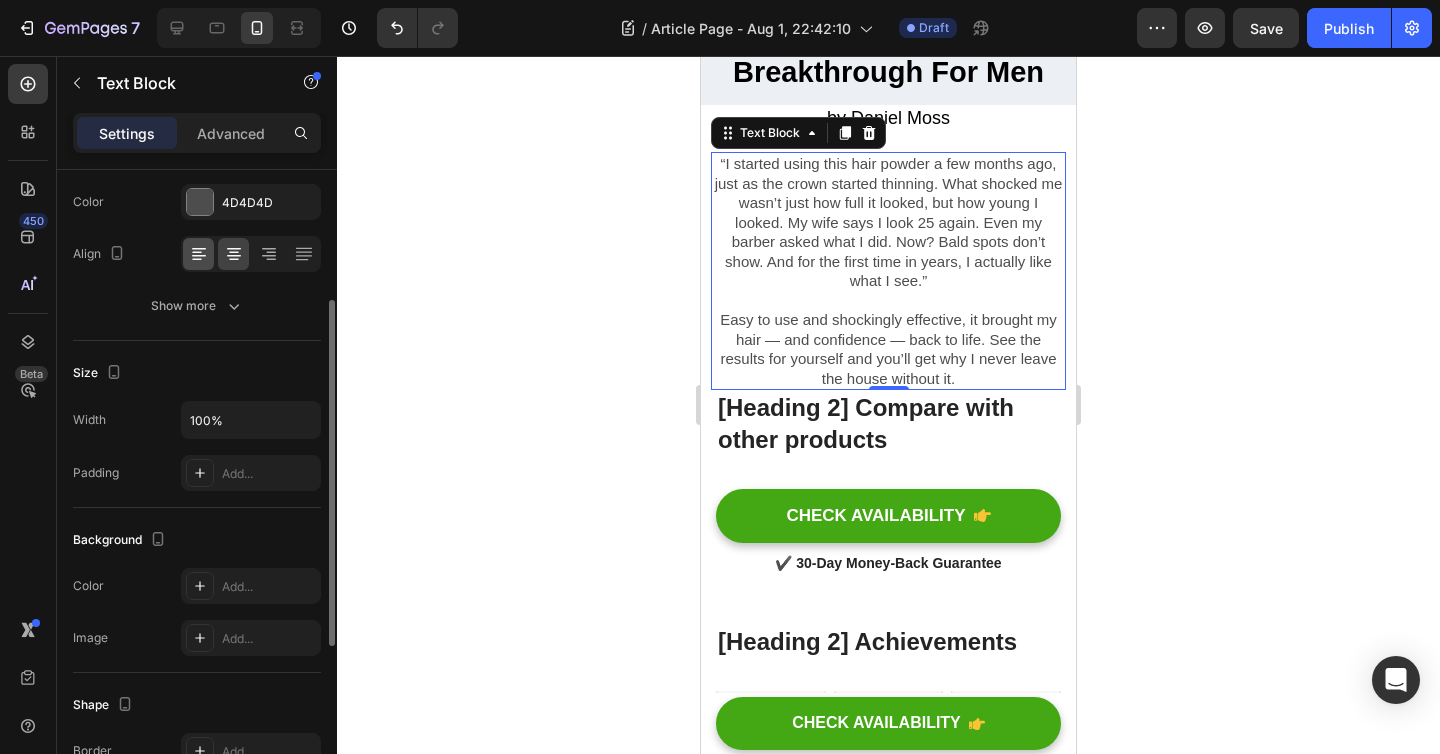 scroll, scrollTop: 270, scrollLeft: 0, axis: vertical 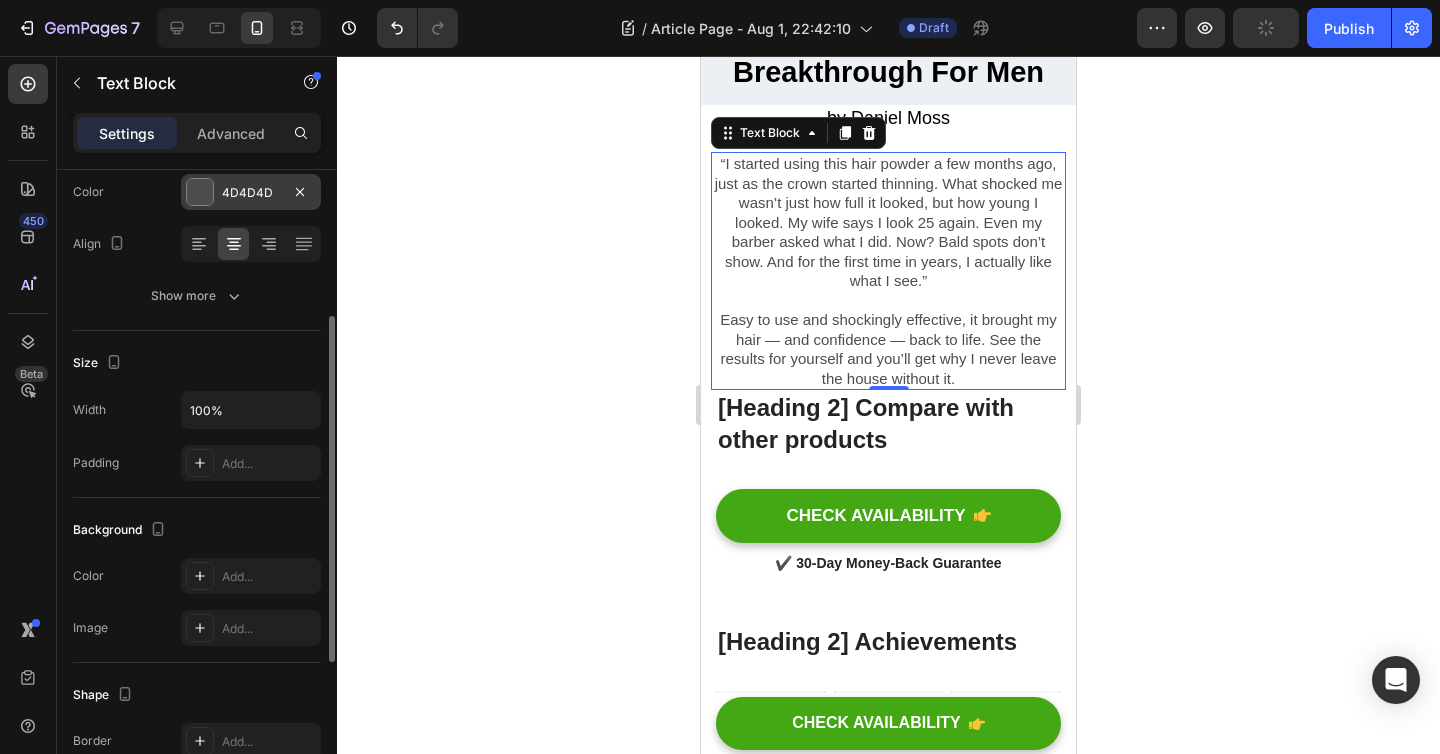 click at bounding box center (200, 192) 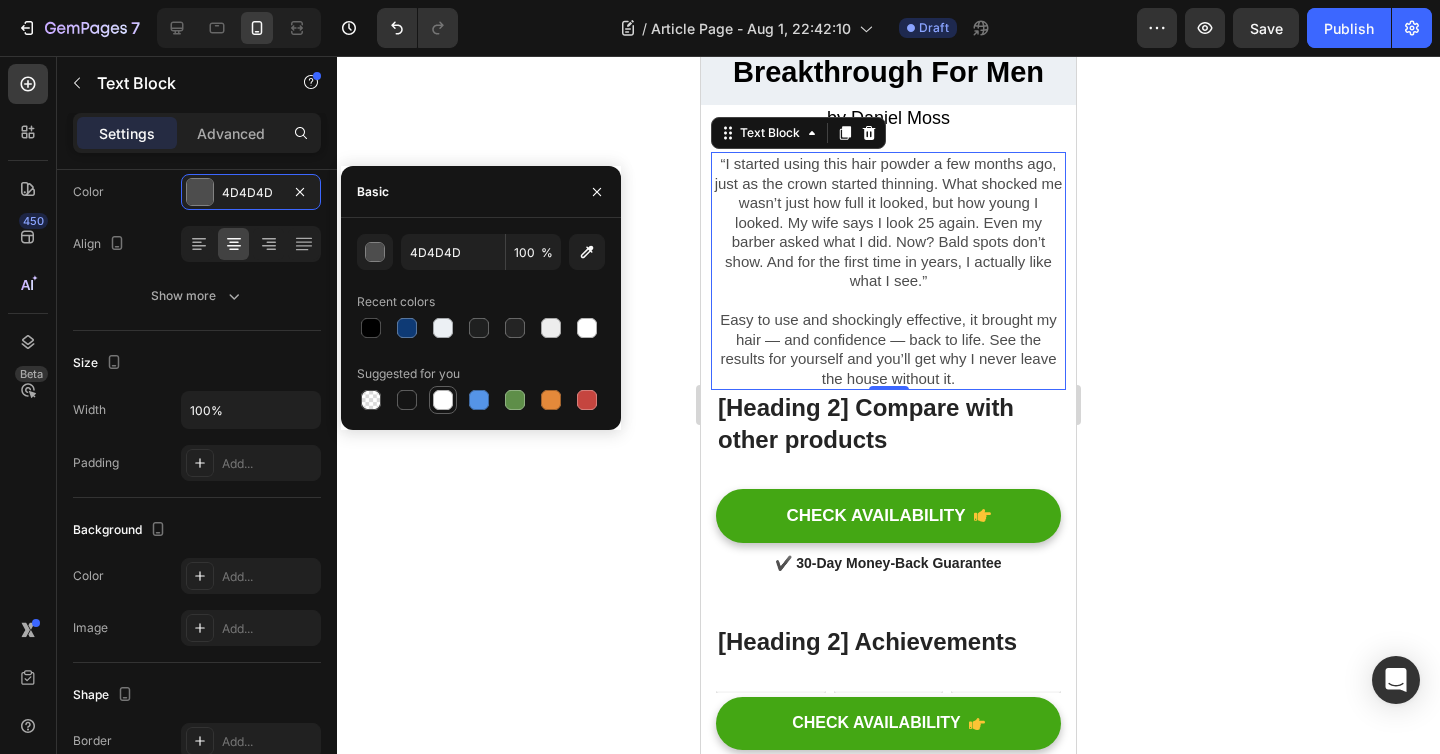 click at bounding box center (443, 400) 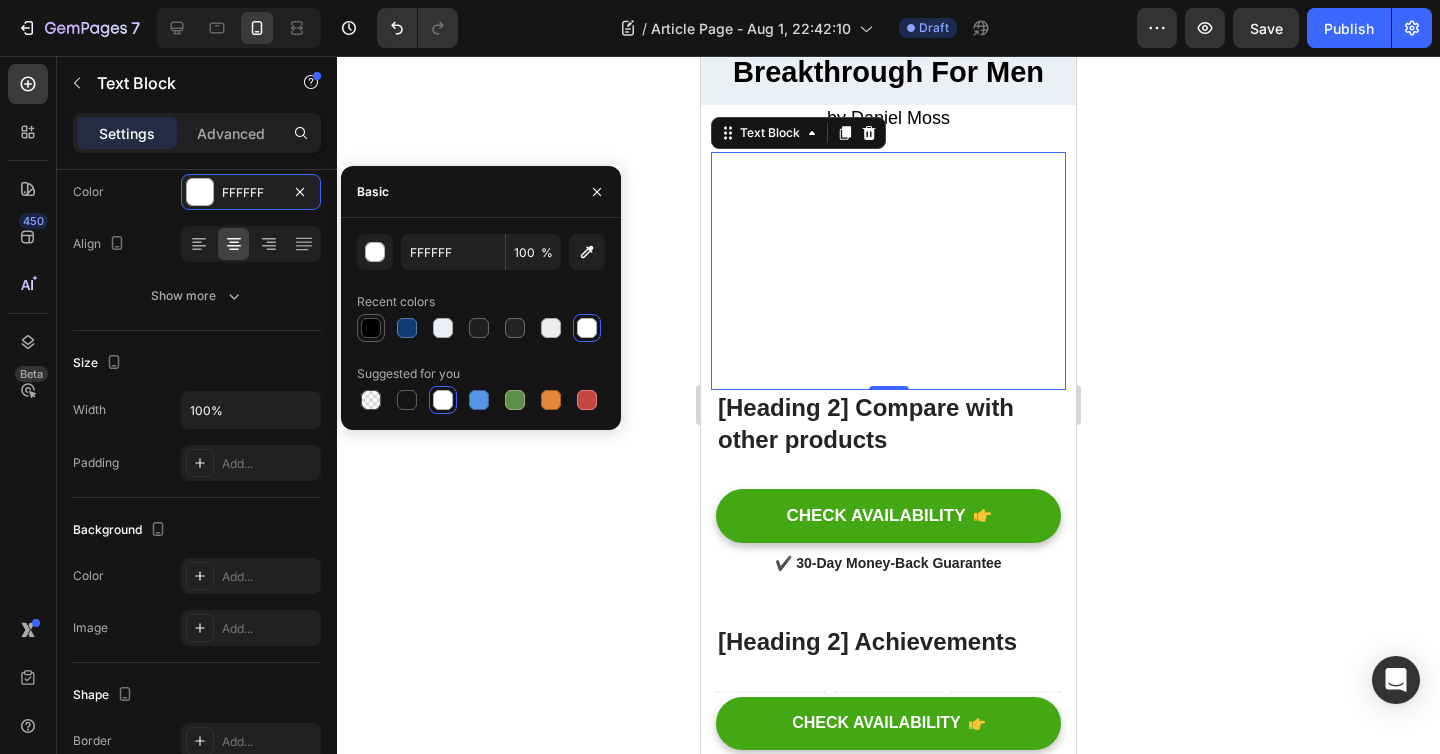 click at bounding box center (371, 328) 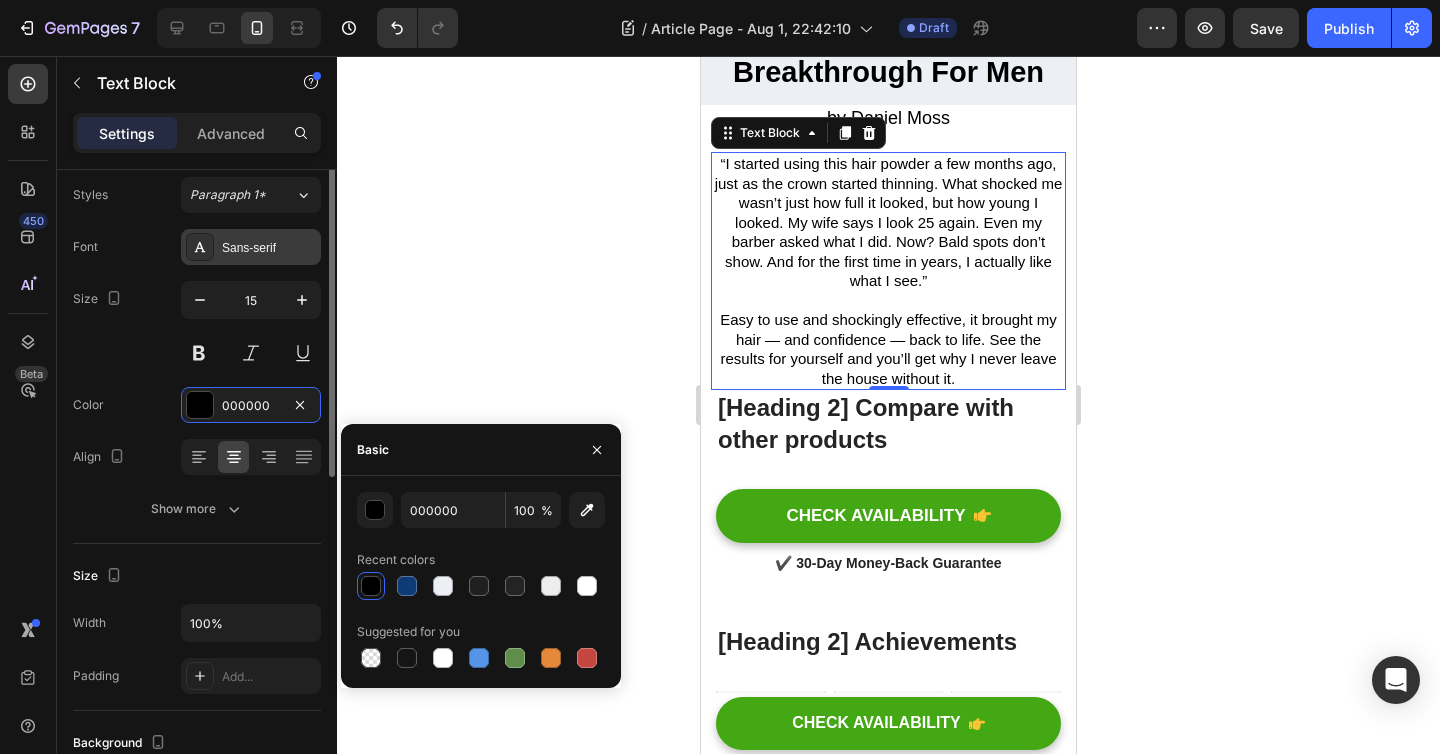 scroll, scrollTop: 0, scrollLeft: 0, axis: both 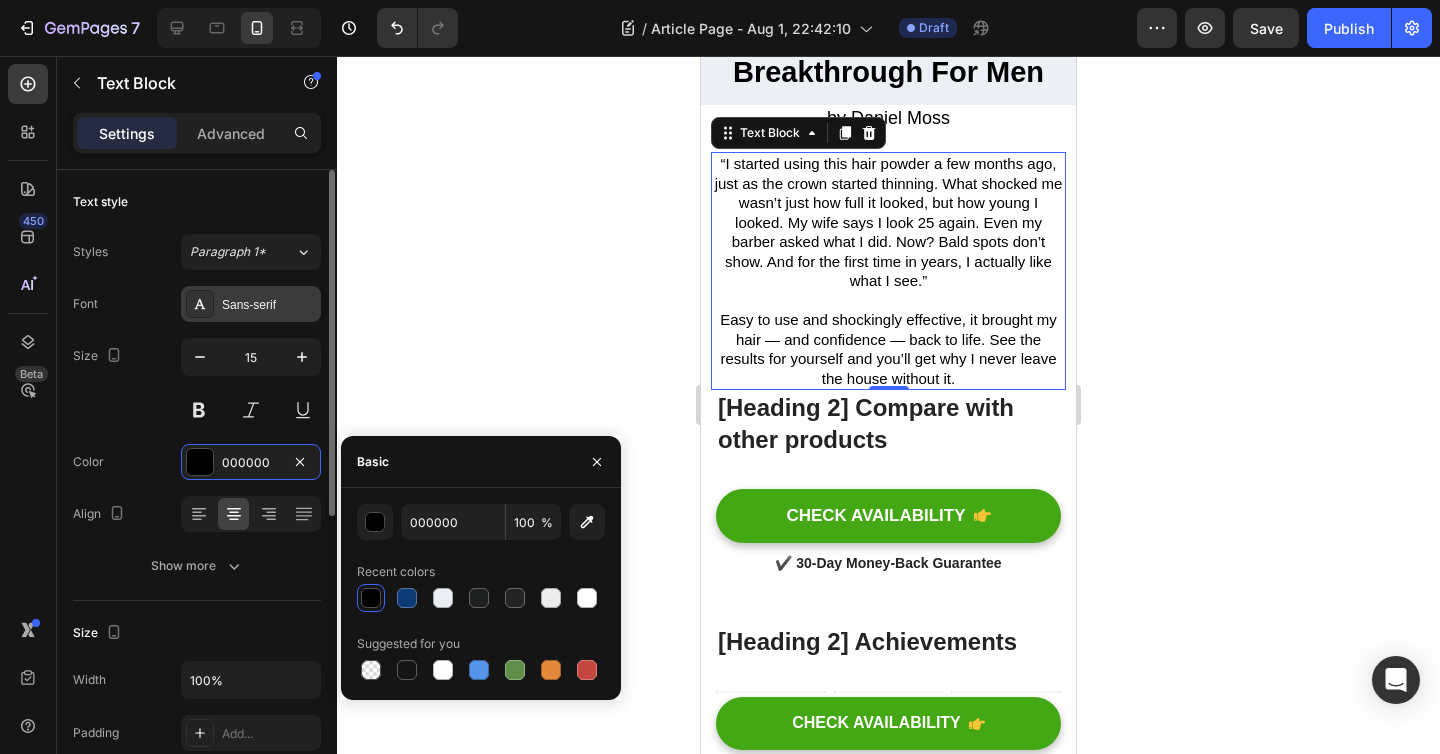 click on "Sans-serif" at bounding box center (269, 305) 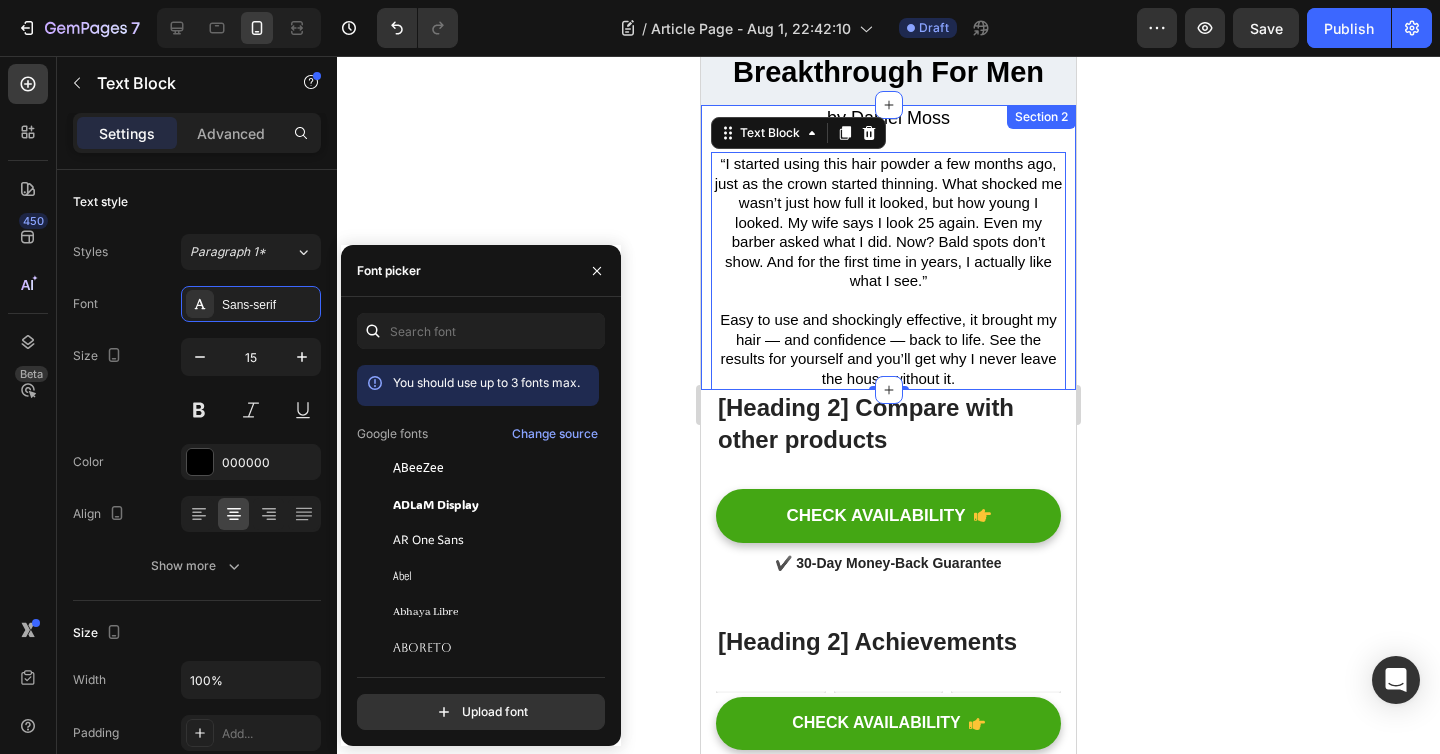 click on "by Daniel Moss Heading “I started using this hair powder a few months ago, just as the crown started thinning. What shocked me wasn’t just how full it looked, but how young I looked. My wife says I look 25 again. Even my barber asked what I did. Now? Bald spots don’t show. And for the first time in years, I actually like what I see.” ⁠⁠⁠⁠⁠⁠⁠ Easy to use and shockingly effective, it brought my hair — and confidence — back to life. See the results for yourself and you’ll get why I never leave the house without it. Text Block   0 Section 2" at bounding box center (888, 247) 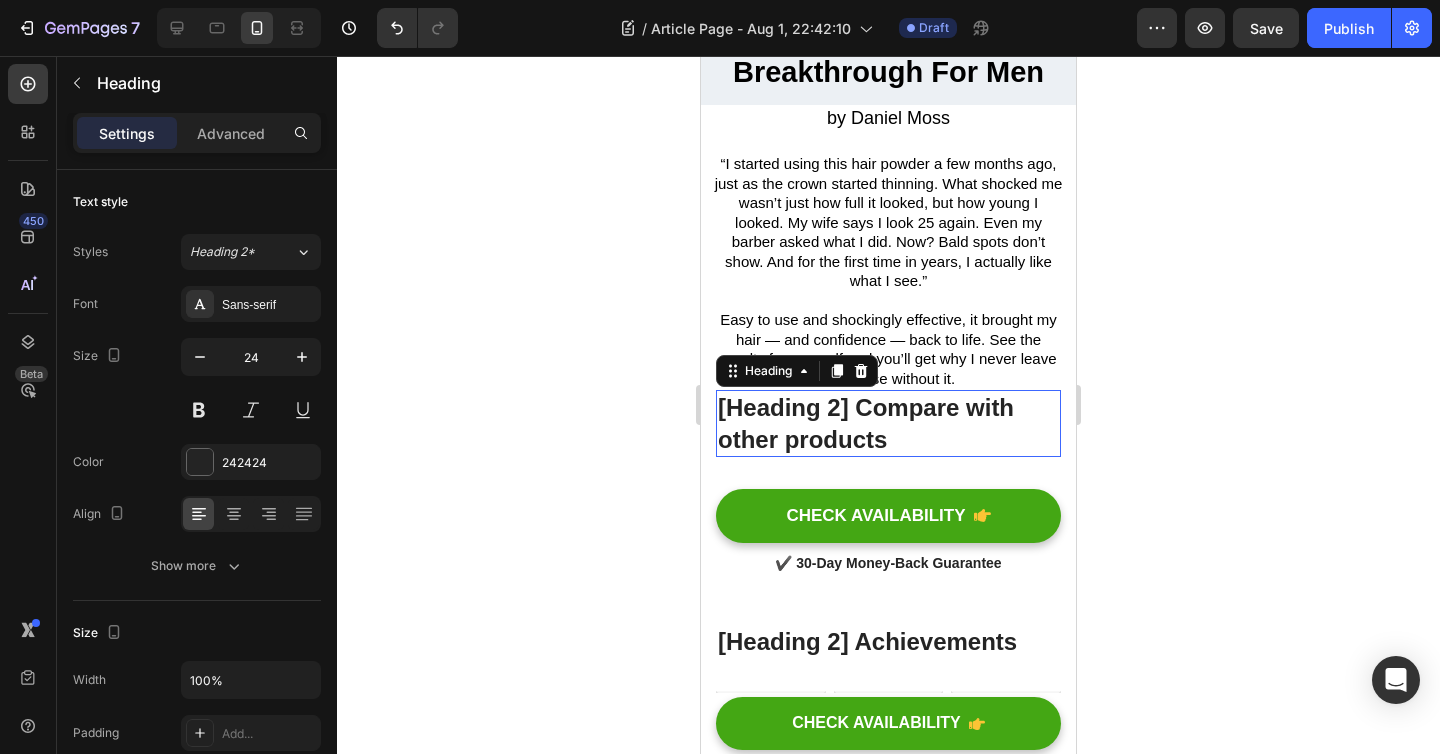 click on "[Heading 2] Compare with other products" at bounding box center [888, 423] 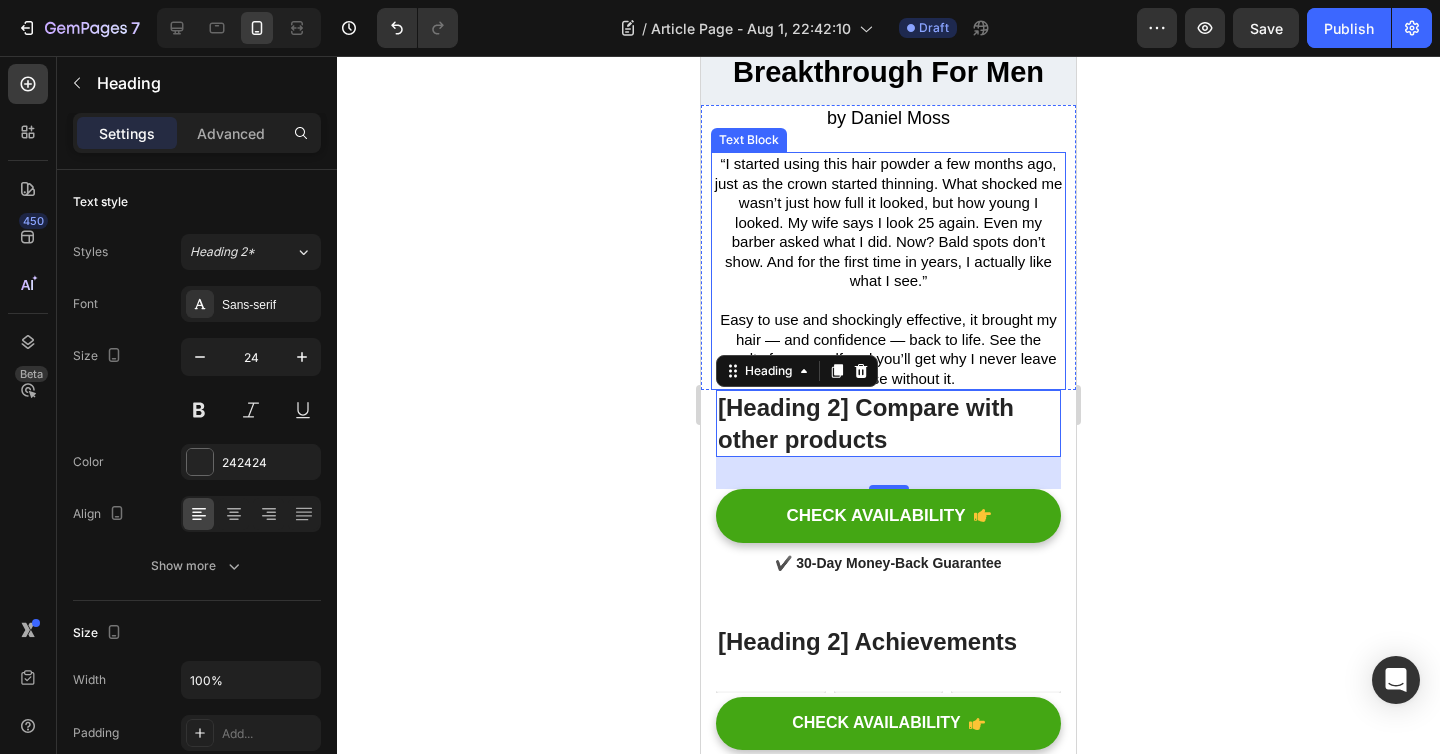 click on "“I started using this hair powder a few months ago, just as the crown started thinning. What shocked me wasn’t just how full it looked, but how young I looked. My wife says I look [AGE] again. Even my barber asked what I did. Now? Bald spots don’t show. And for the first time in years, I actually like what I see.”" at bounding box center [888, 222] 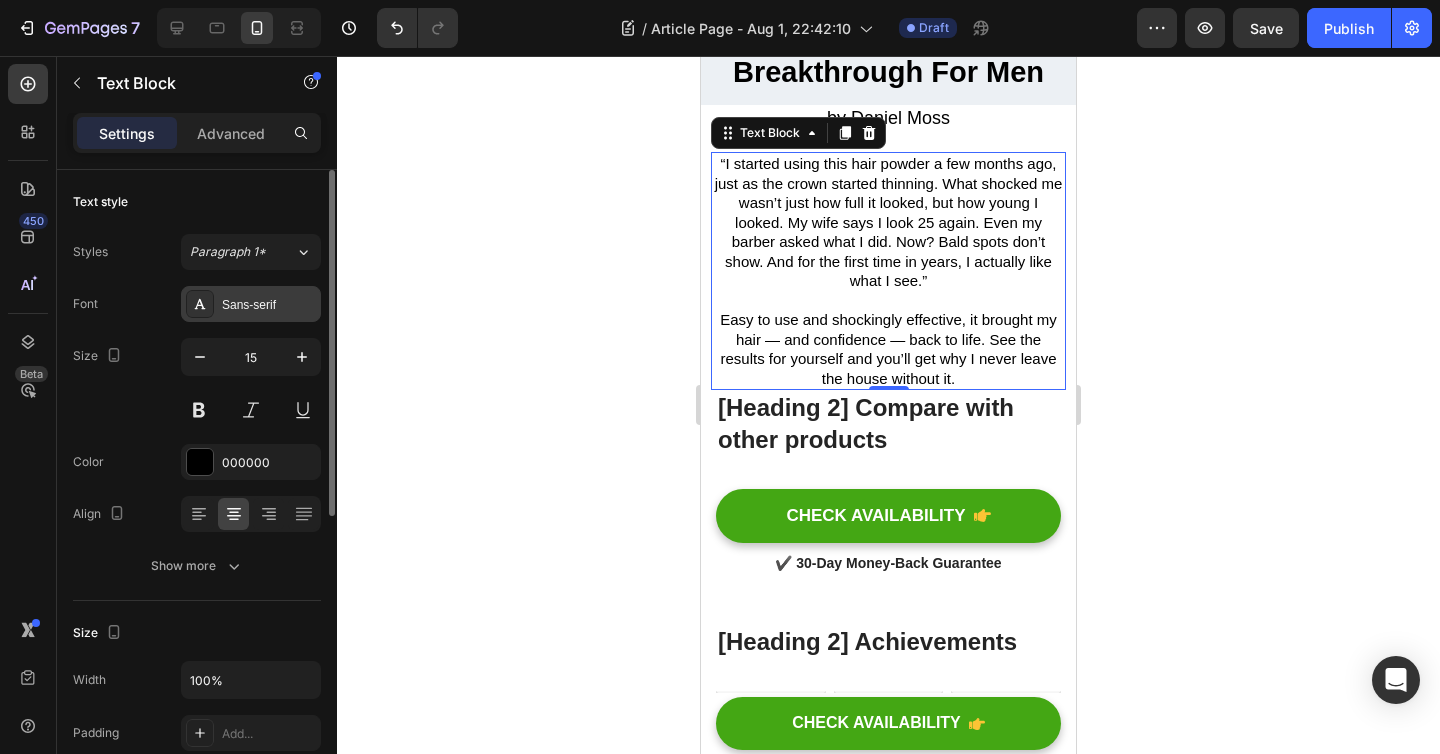 click on "Sans-serif" at bounding box center (269, 305) 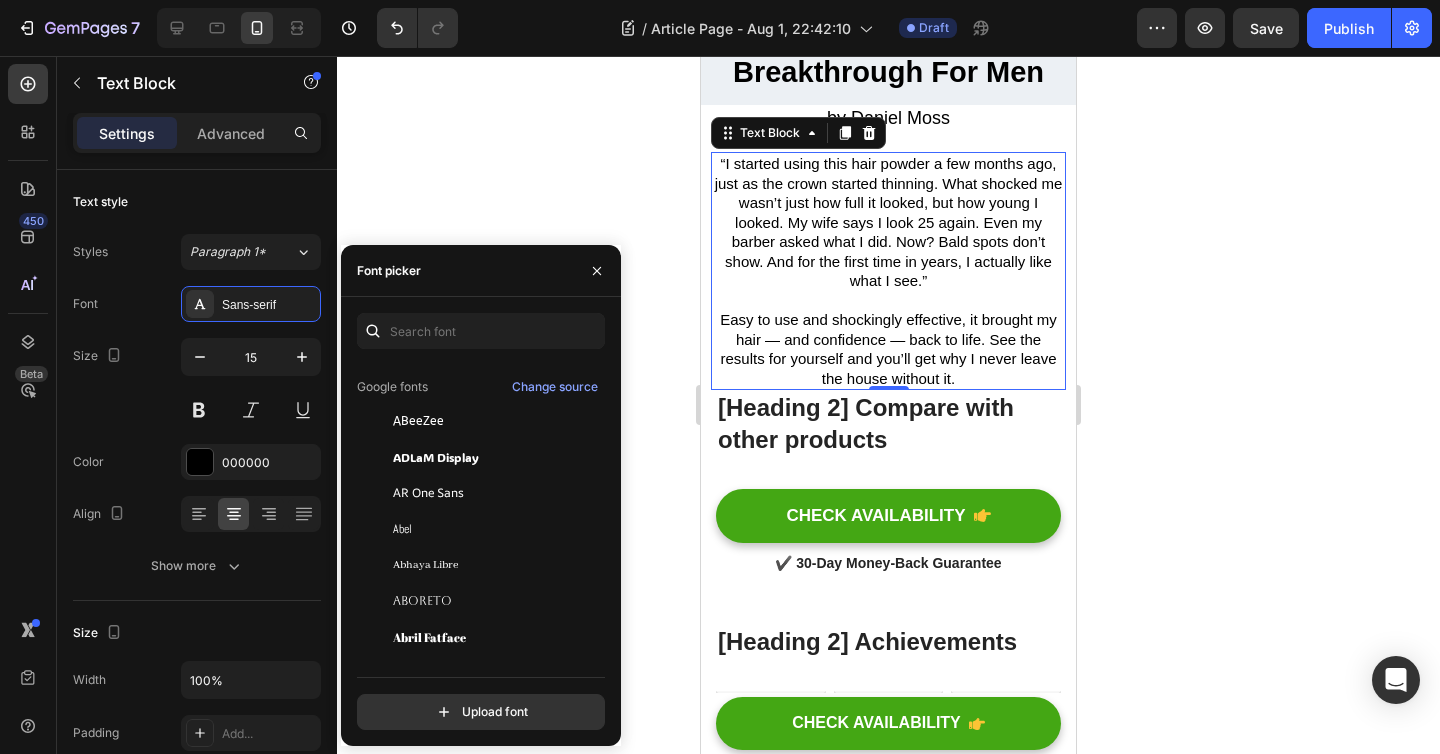 scroll, scrollTop: 84, scrollLeft: 0, axis: vertical 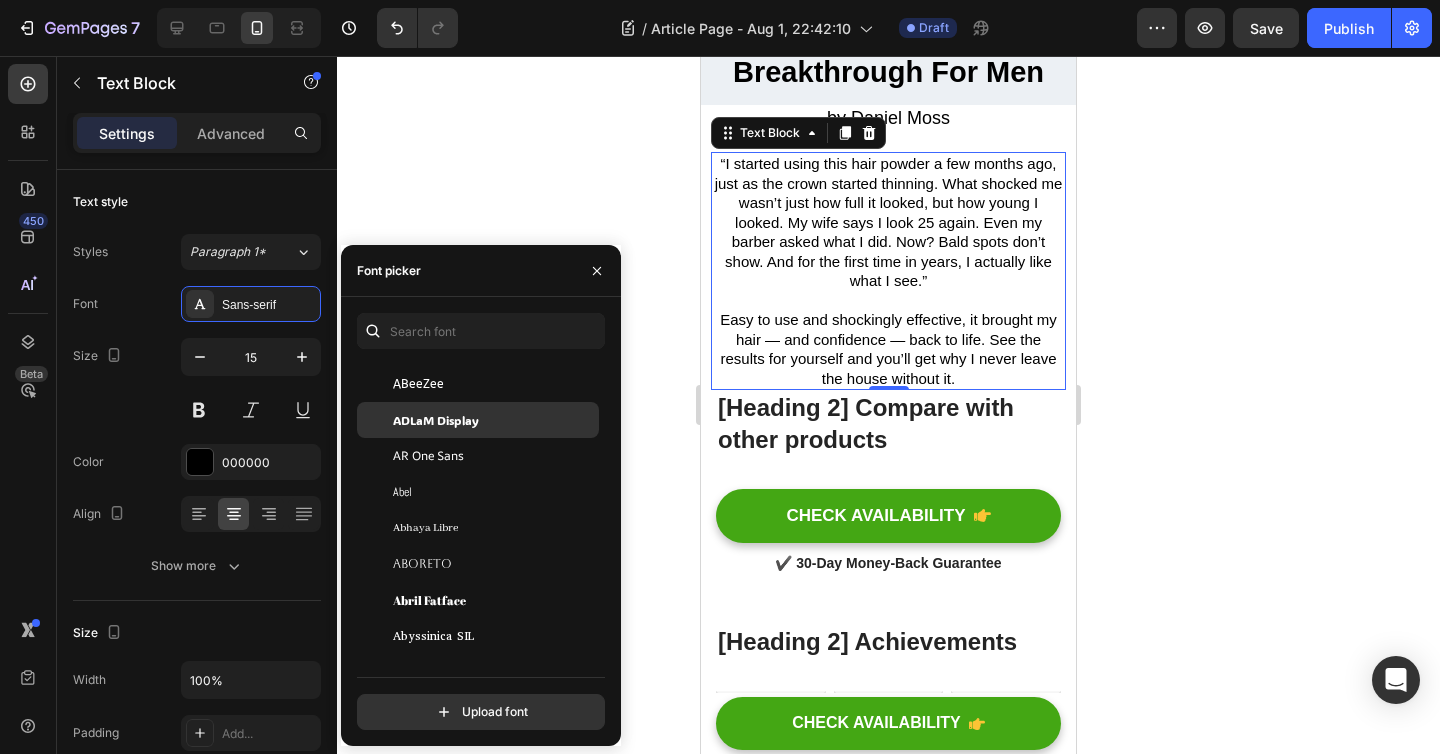 click on "ADLaM Display" at bounding box center (436, 420) 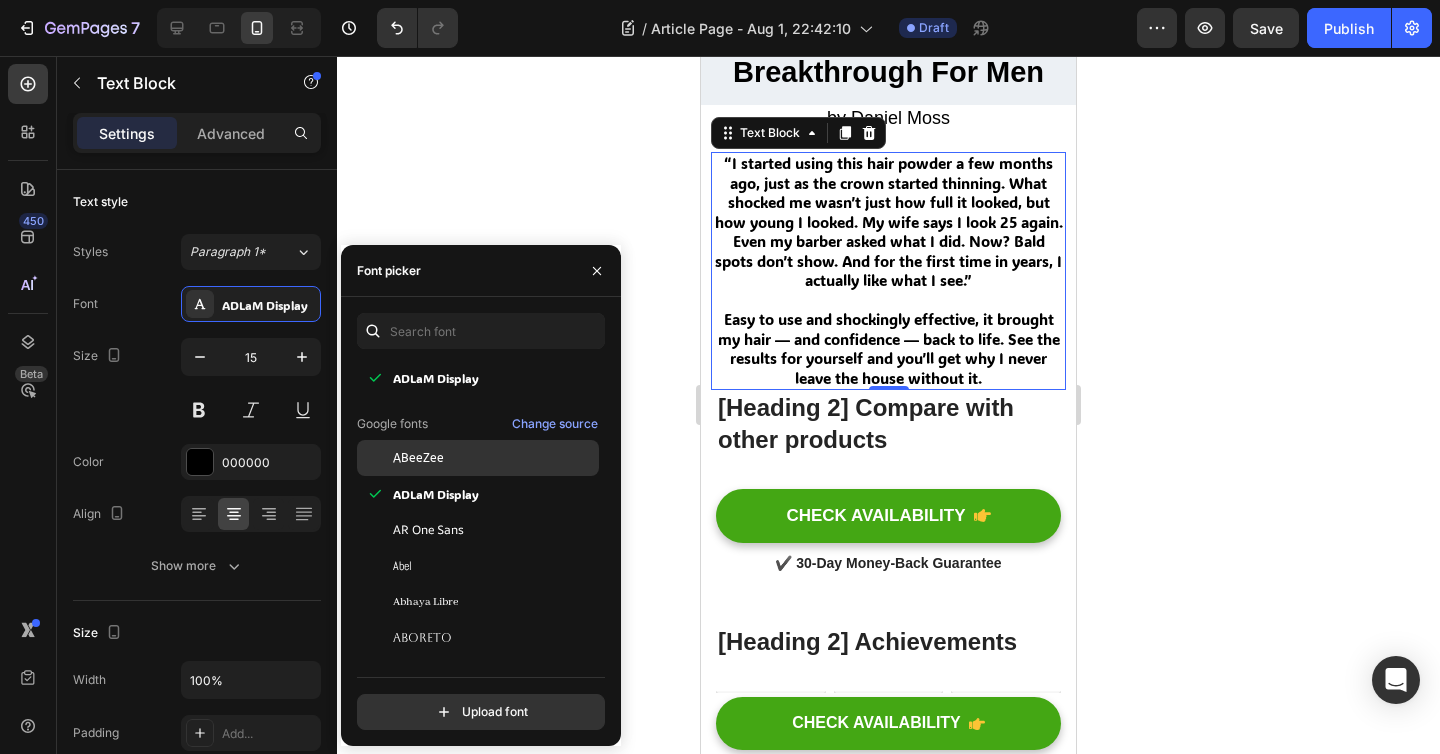 click on "ABeeZee" at bounding box center (494, 458) 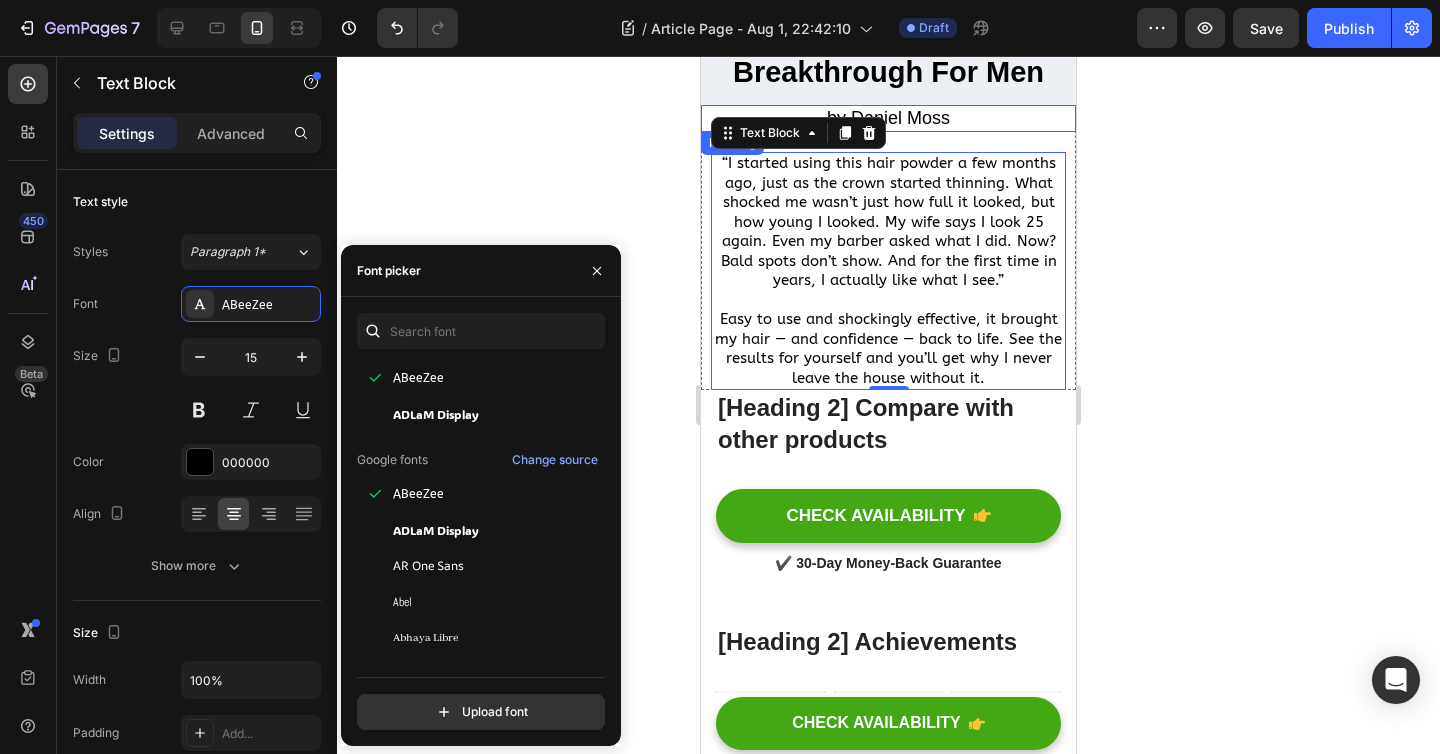 click on "by [PERSON]" at bounding box center [888, 118] 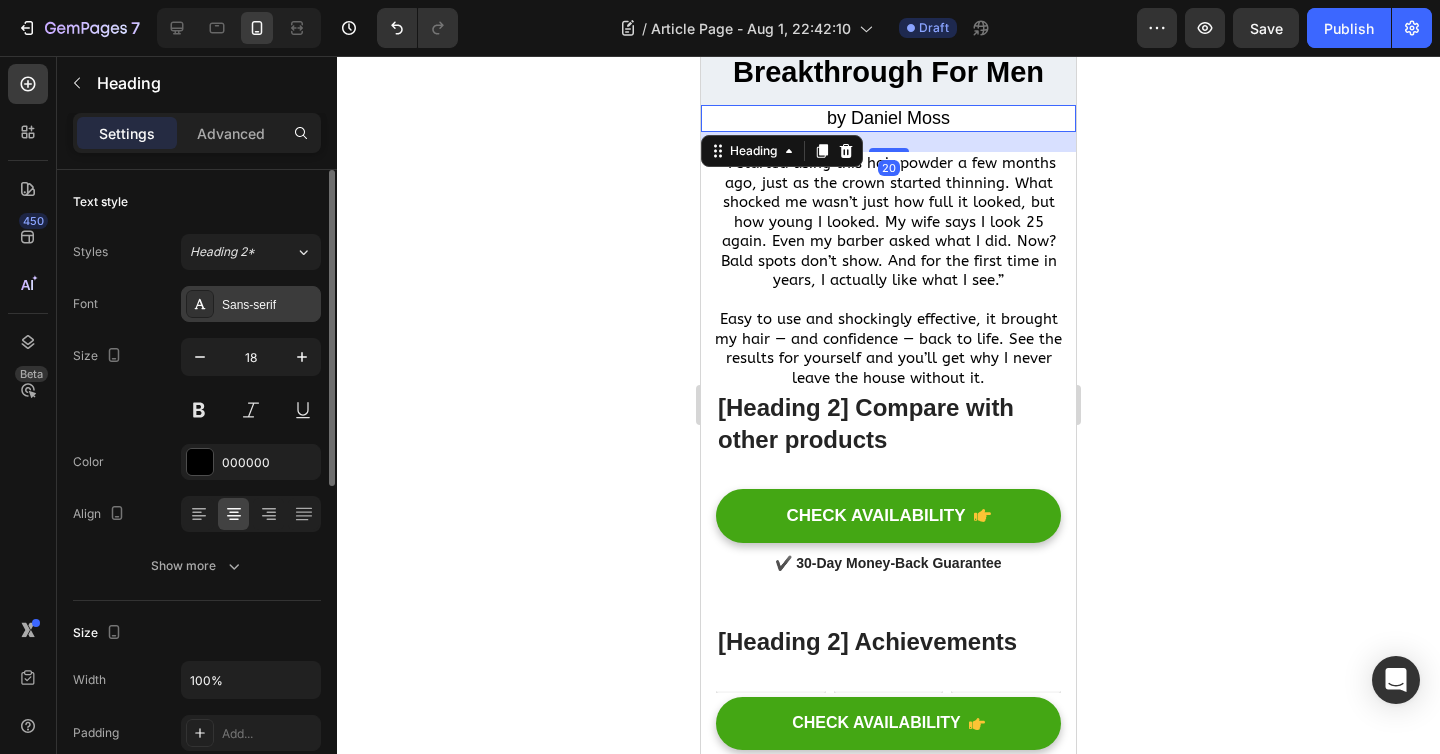 click on "Sans-serif" at bounding box center (251, 304) 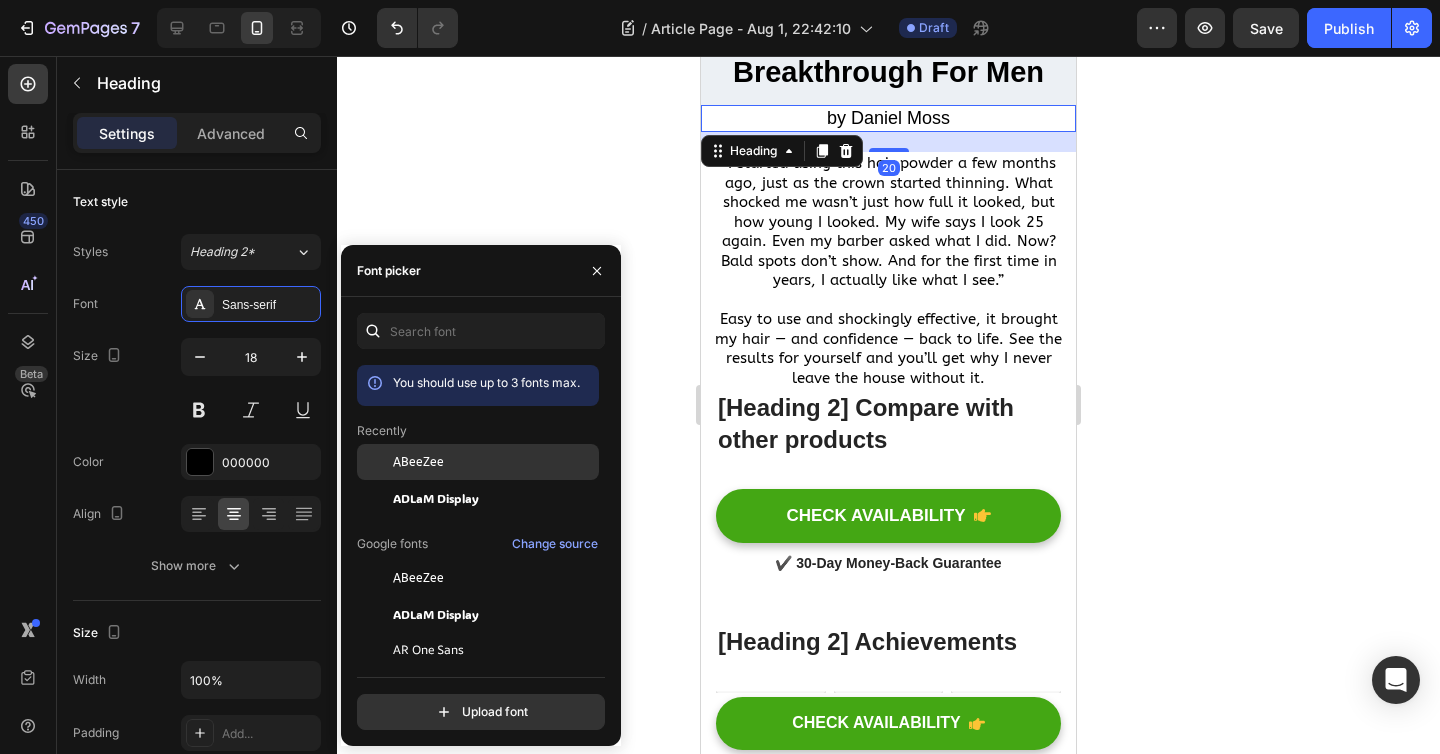 click on "ABeeZee" at bounding box center [418, 462] 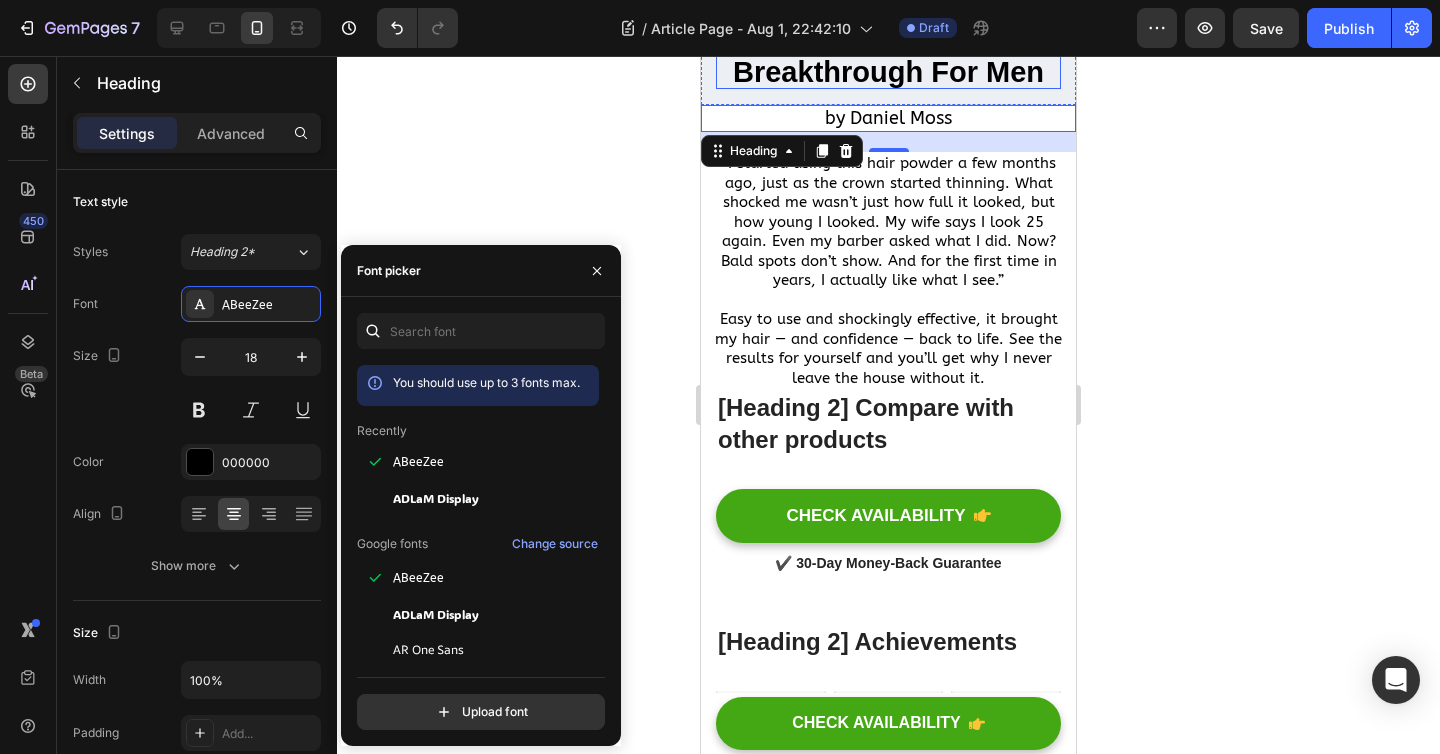 click on "Take 10 Years Off Your Hairline With This Breakthrough For Men" at bounding box center [888, 43] 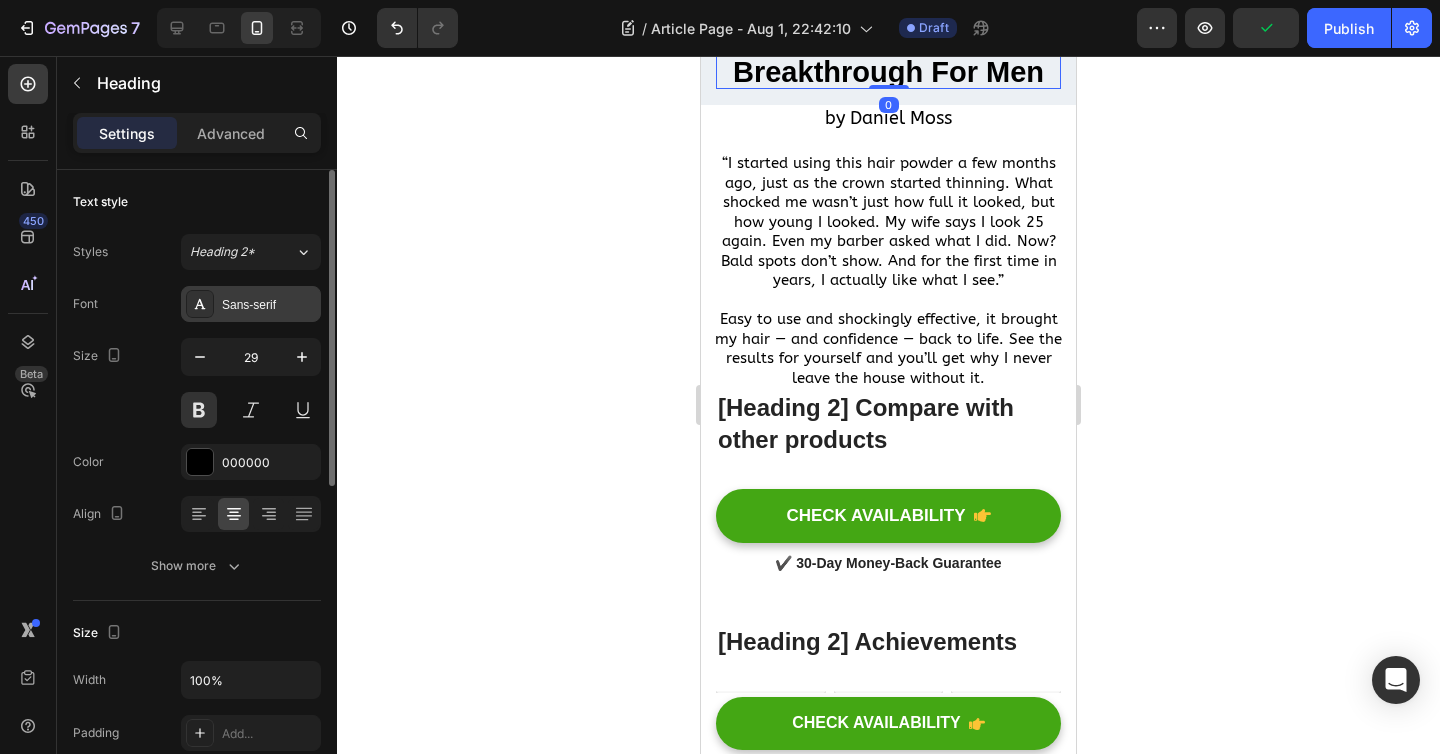 click on "Sans-serif" at bounding box center [269, 305] 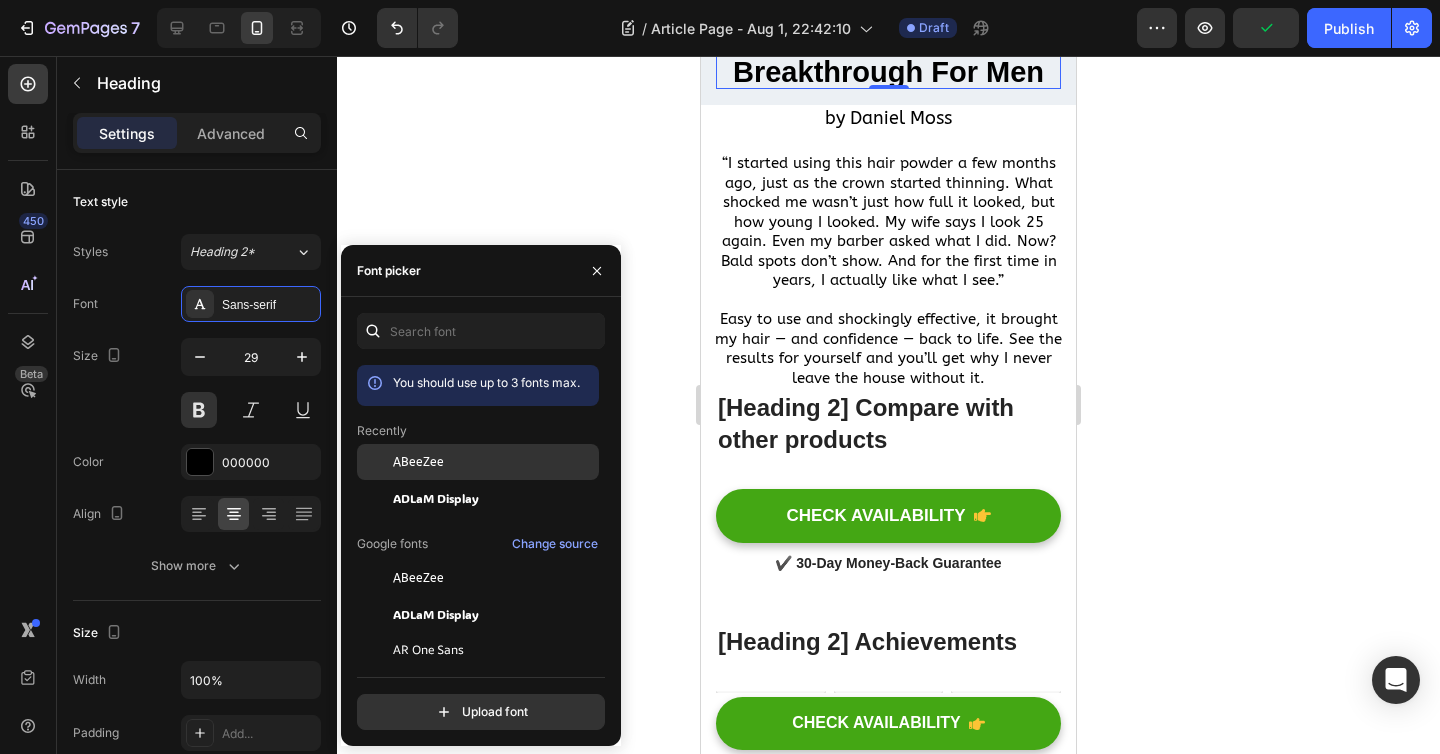 click on "ABeeZee" at bounding box center [418, 462] 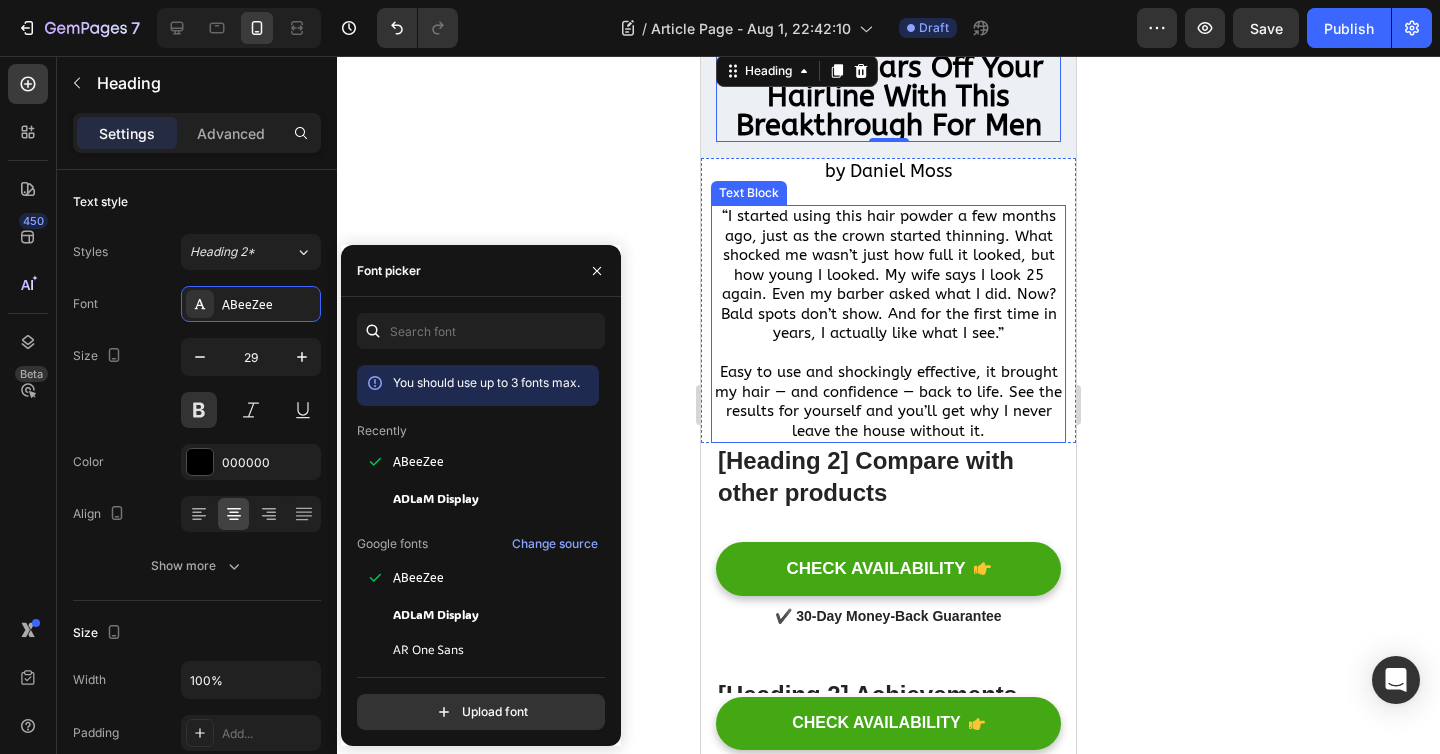 scroll, scrollTop: 0, scrollLeft: 0, axis: both 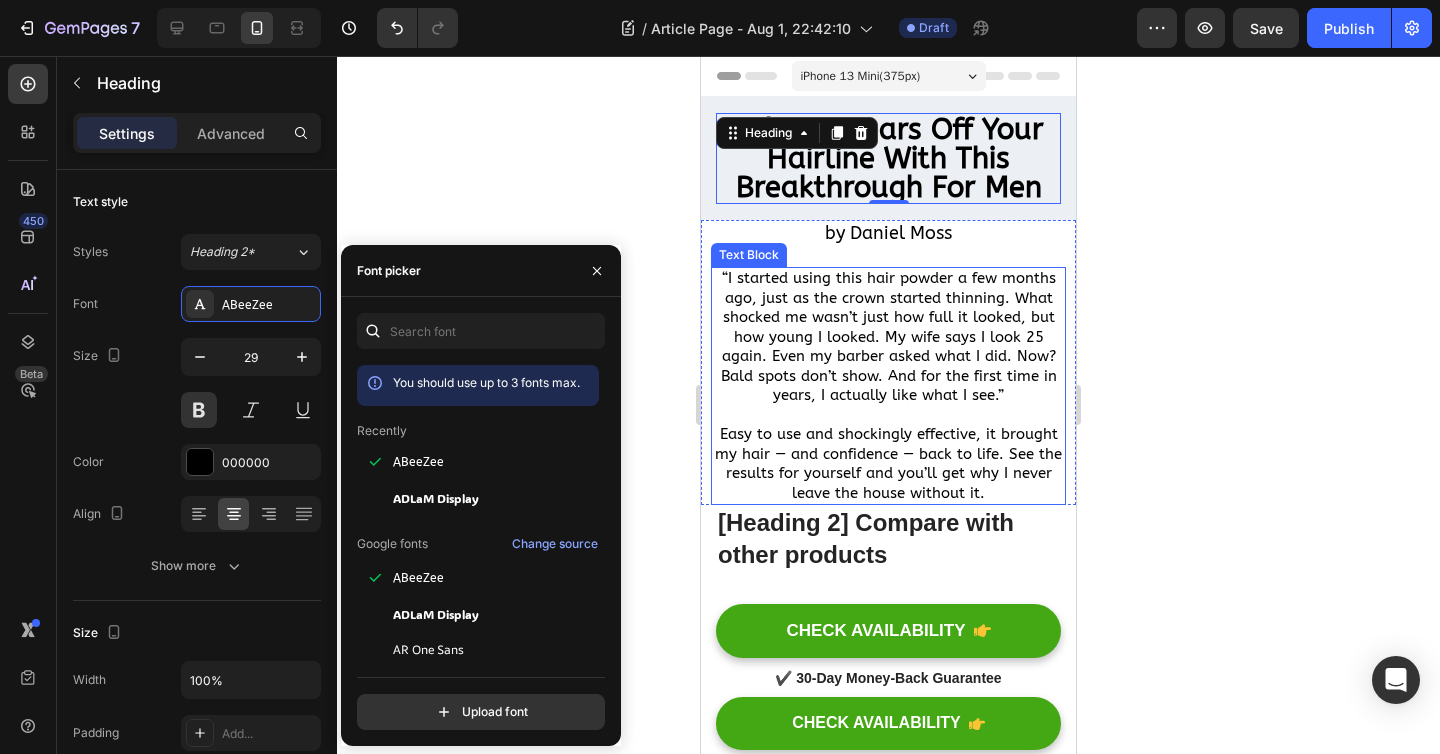 click on "“I started using this hair powder a few months ago, just as the crown started thinning. What shocked me wasn’t just how full it looked, but how young I looked. My wife says I look [AGE] again. Even my barber asked what I did. Now? Bald spots don’t show. And for the first time in years, I actually like what I see.”" at bounding box center (888, 337) 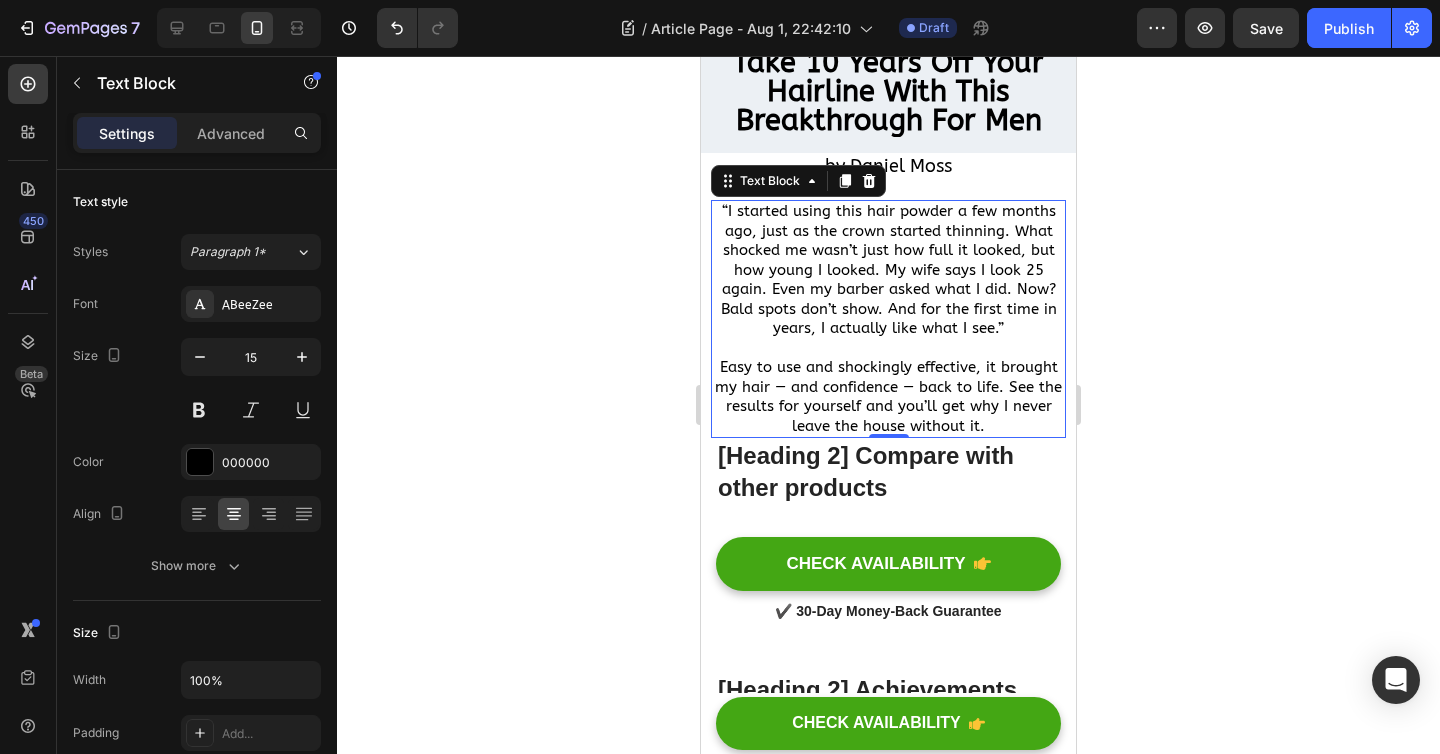 scroll, scrollTop: 84, scrollLeft: 0, axis: vertical 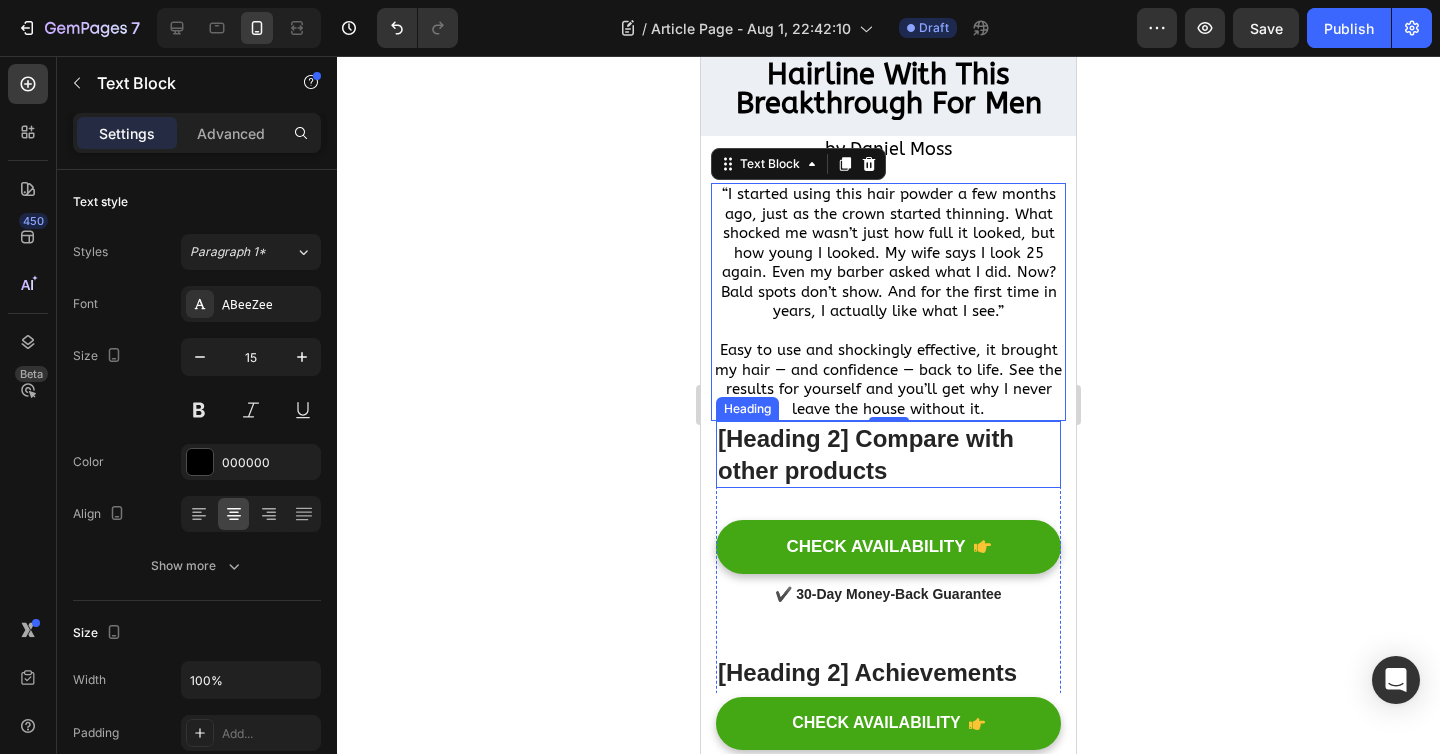 click on "[Heading 2] Compare with other products" at bounding box center [888, 454] 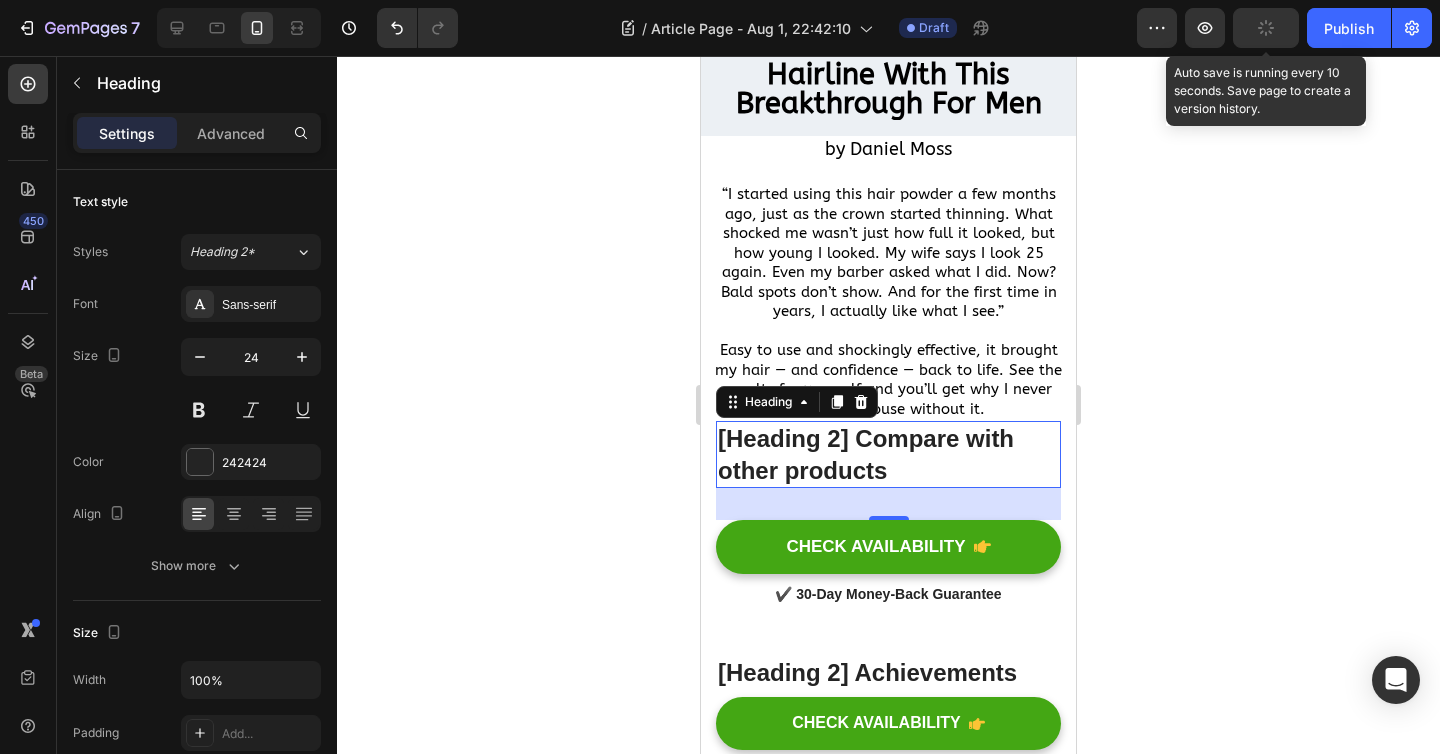 click 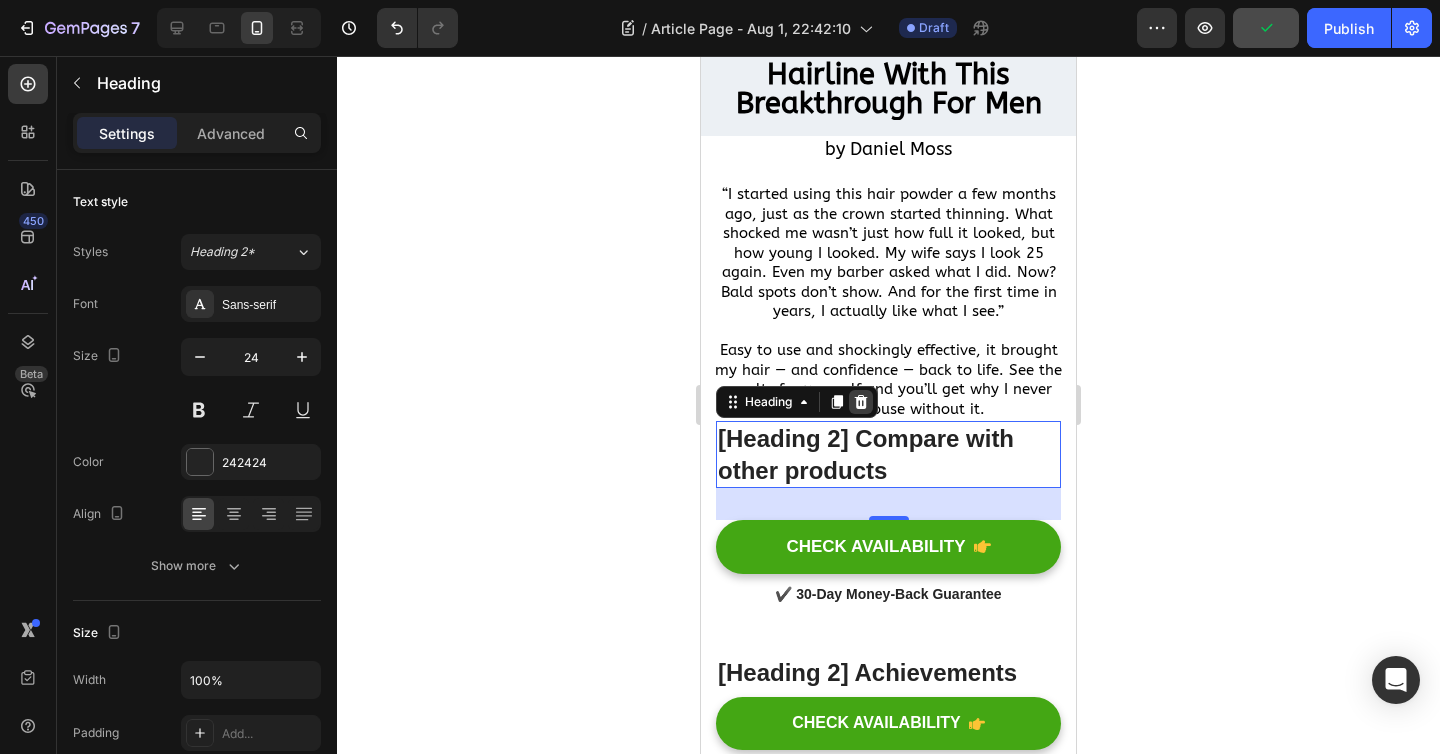 click 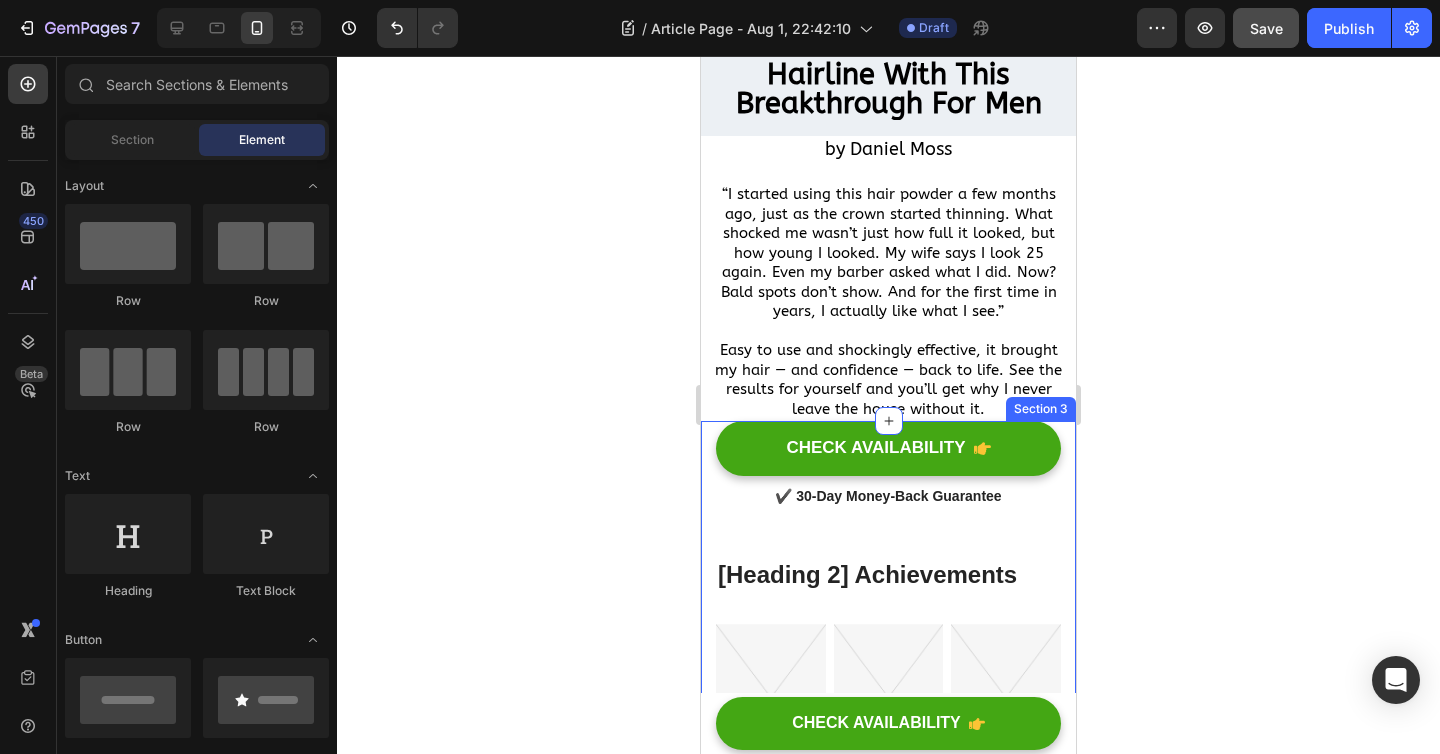 click on "Title Line Differentiation Point 1 Text block Row Differentiation Point 2 Text block Row Differentiation Point 3 Text block Row Differentiation Point 4 Text block Row Differentiation Point 5 Text block Row Differentiation Point 6 Text block Row Differentiation Point 7 Text block Row Differentiation Point 8 Text block Row Image Your Brand Heading
Icon Row
Icon Row
Icon Row
Icon Row
Icon Row
Icon Row
Icon Row
Icon Row Row Image Other Brands Heading
Icon Row
Icon Row
Icon Row
Icon Row
Icon Row
Icon Row
Icon Row
Icon Row Row  	   CHECK AVAILABILITY Button ✔️ 30-Day Money-Back Guarantee Text block [Heading 2] Achievements Heading Image Image Image Row [Heading 2] Show social proof Heading                Icon                Icon" at bounding box center (888, 1927) 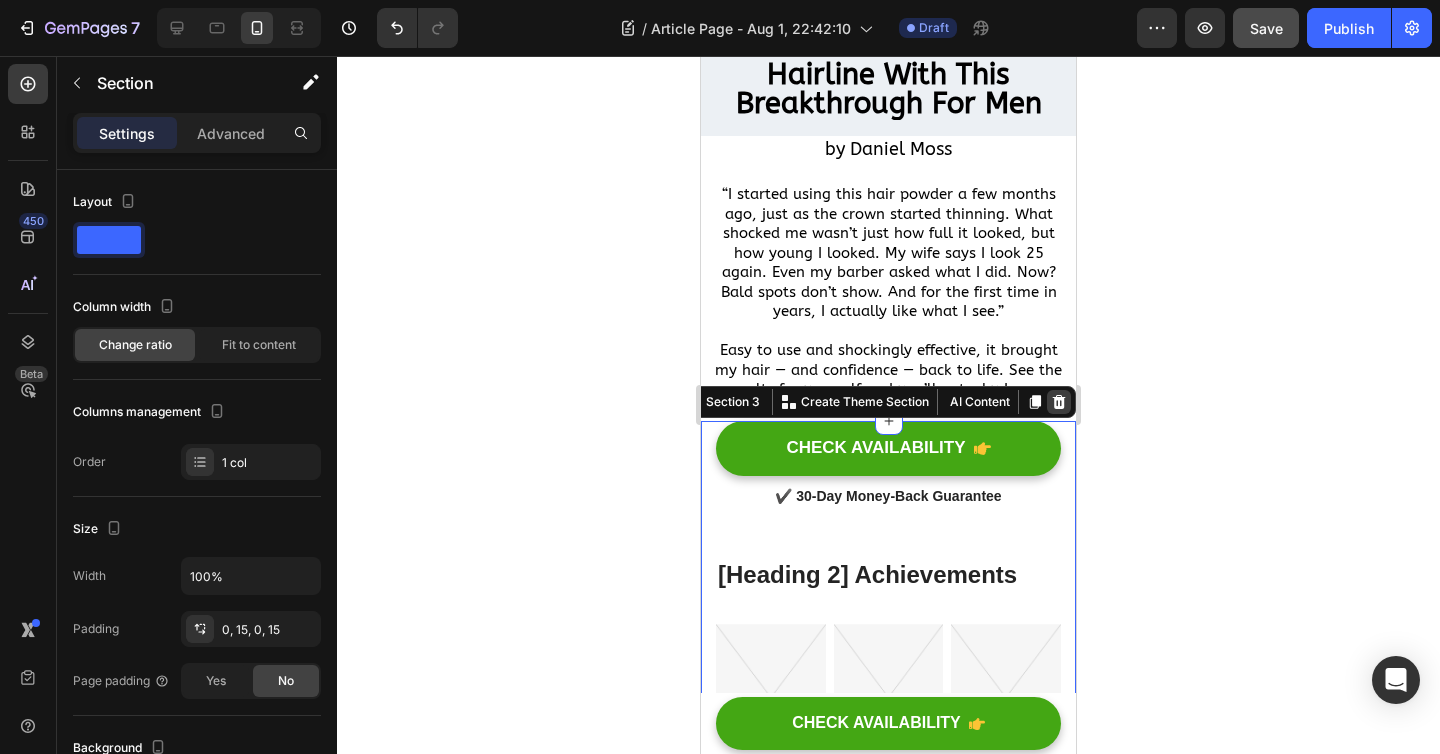 click 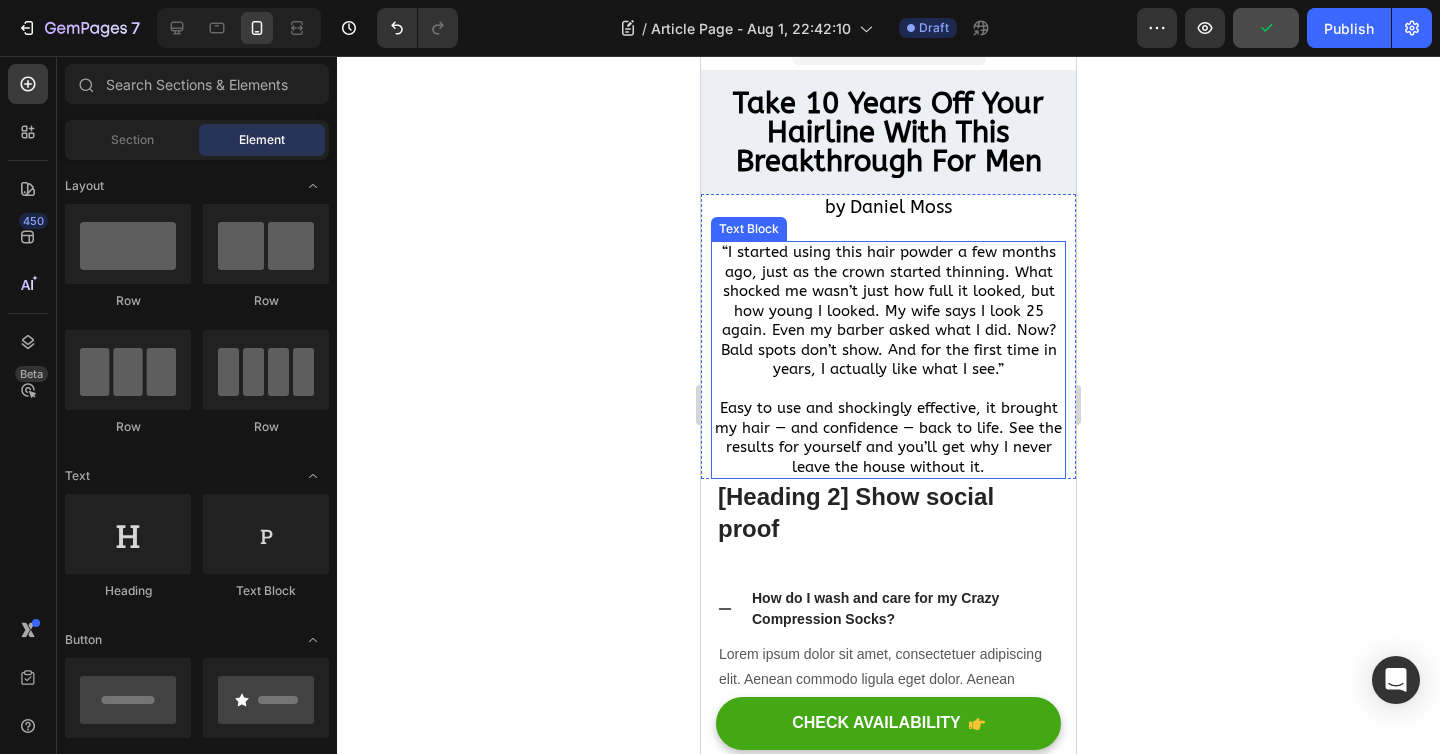 scroll, scrollTop: 0, scrollLeft: 0, axis: both 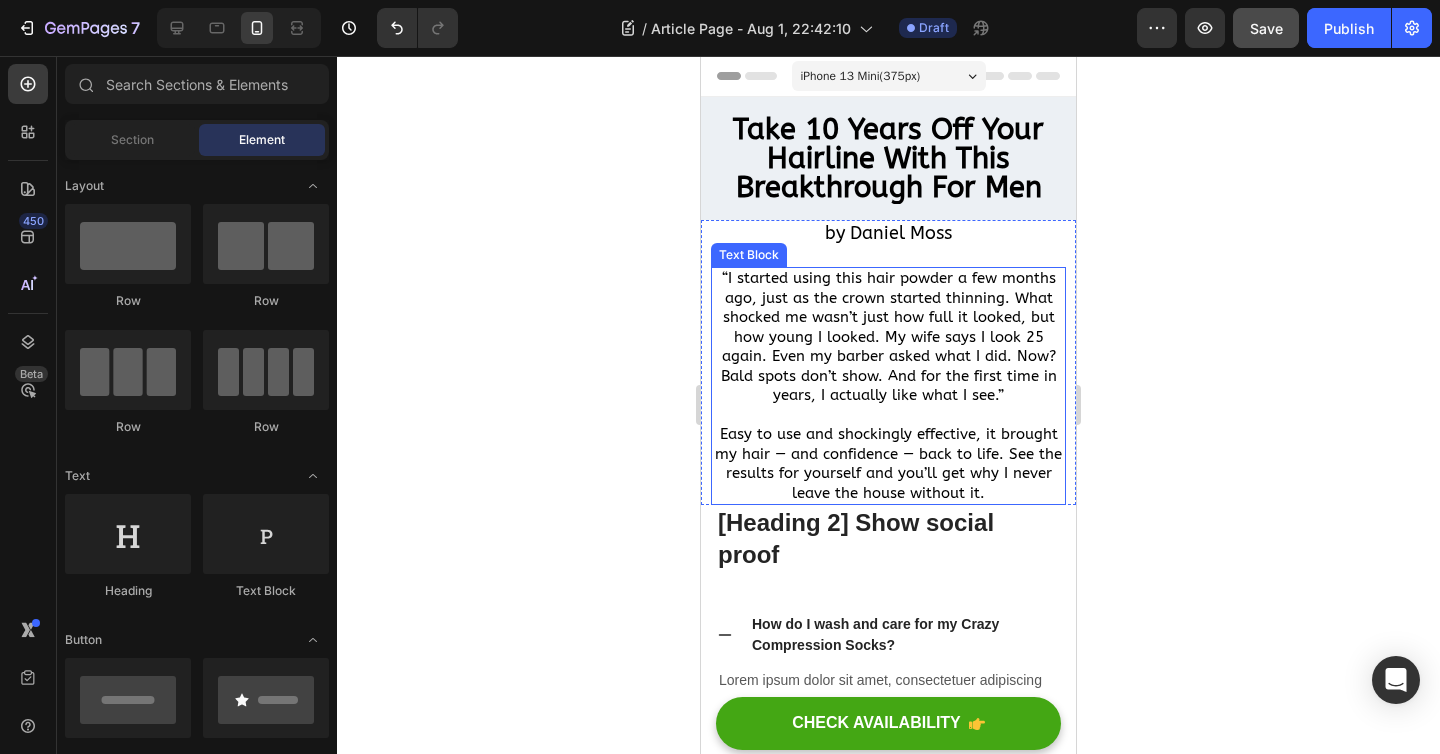 click on "⁠⁠⁠⁠⁠⁠⁠ Easy to use and shockingly effective, it brought my hair — and confidence — back to life. See the results for yourself and you’ll get why I never leave the house without it." at bounding box center (888, 455) 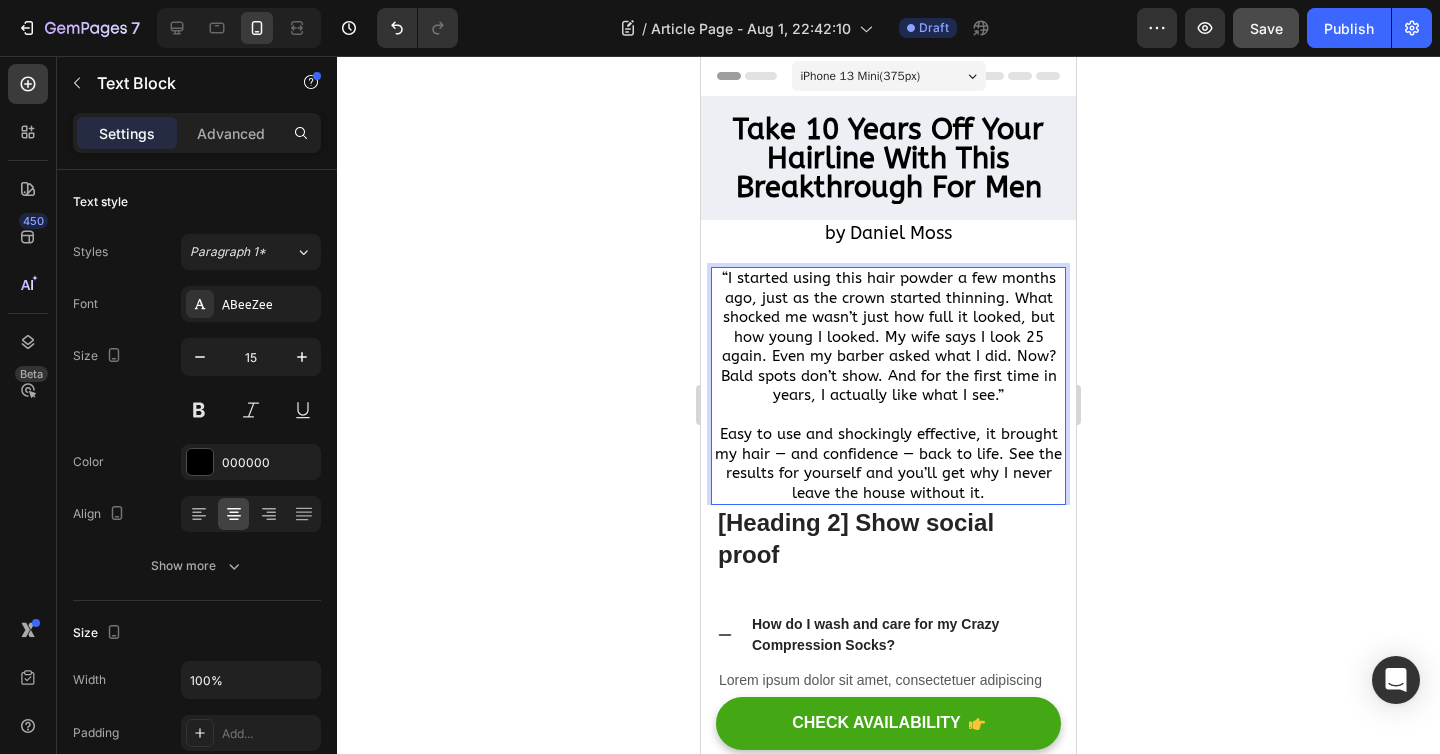 click on "Easy to use and shockingly effective, it brought my hair — and confidence — back to life. See the results for yourself and you’ll get why I never leave the house without it." at bounding box center (888, 455) 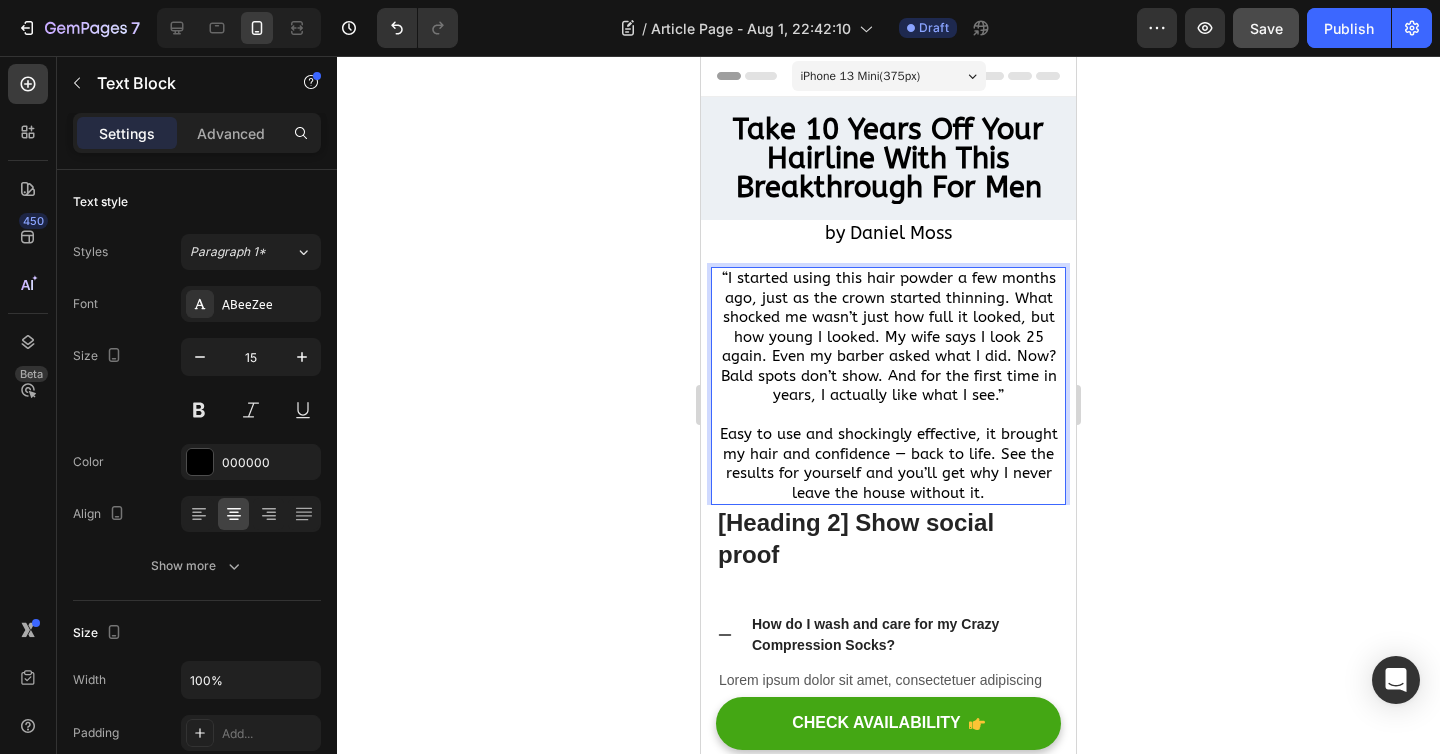 click on "Easy to use and shockingly effective, it brought my hair and confidence — back to life. See the results for yourself and you’ll get why I never leave the house without it." at bounding box center [888, 455] 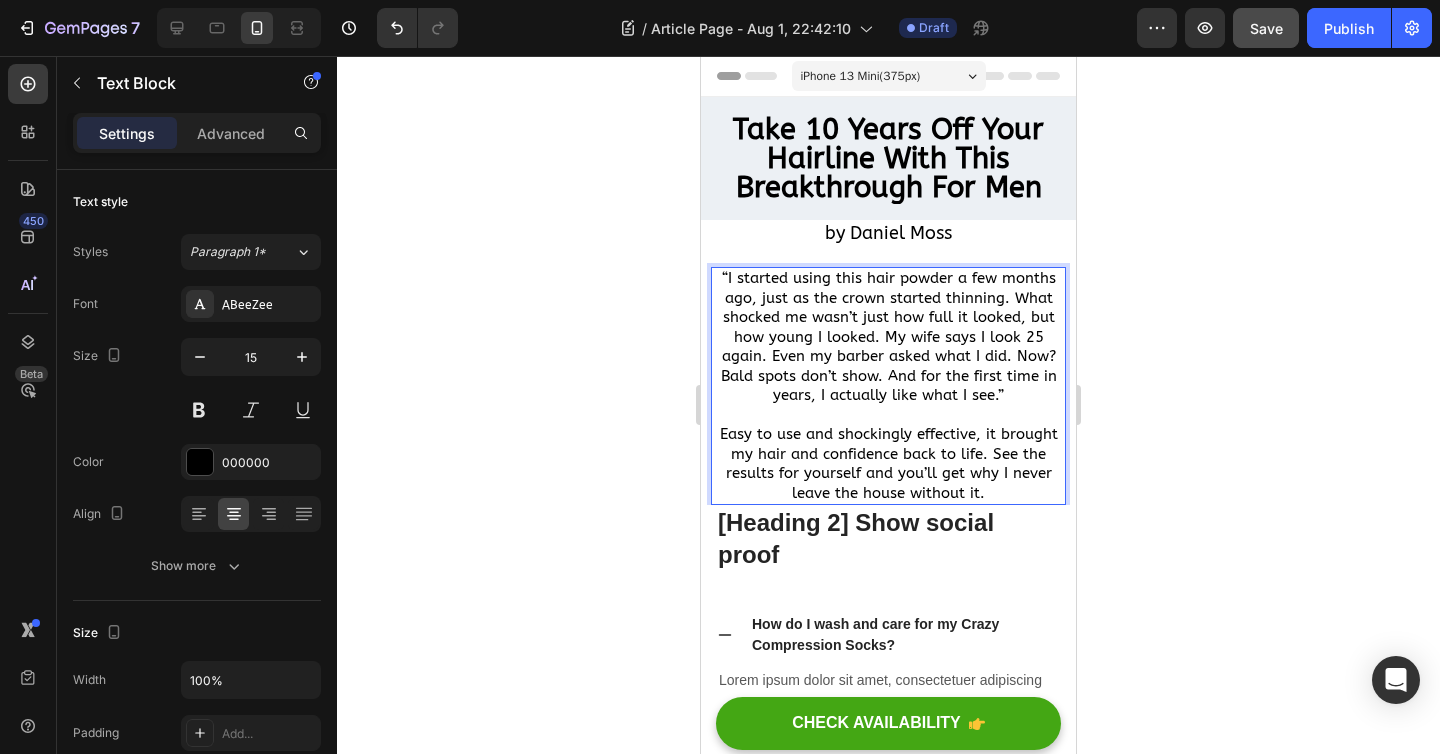 click on "Easy to use and shockingly effective, it brought my hair and confidence back to life. See the results for yourself and you’ll get why I never leave the house without it." at bounding box center (888, 455) 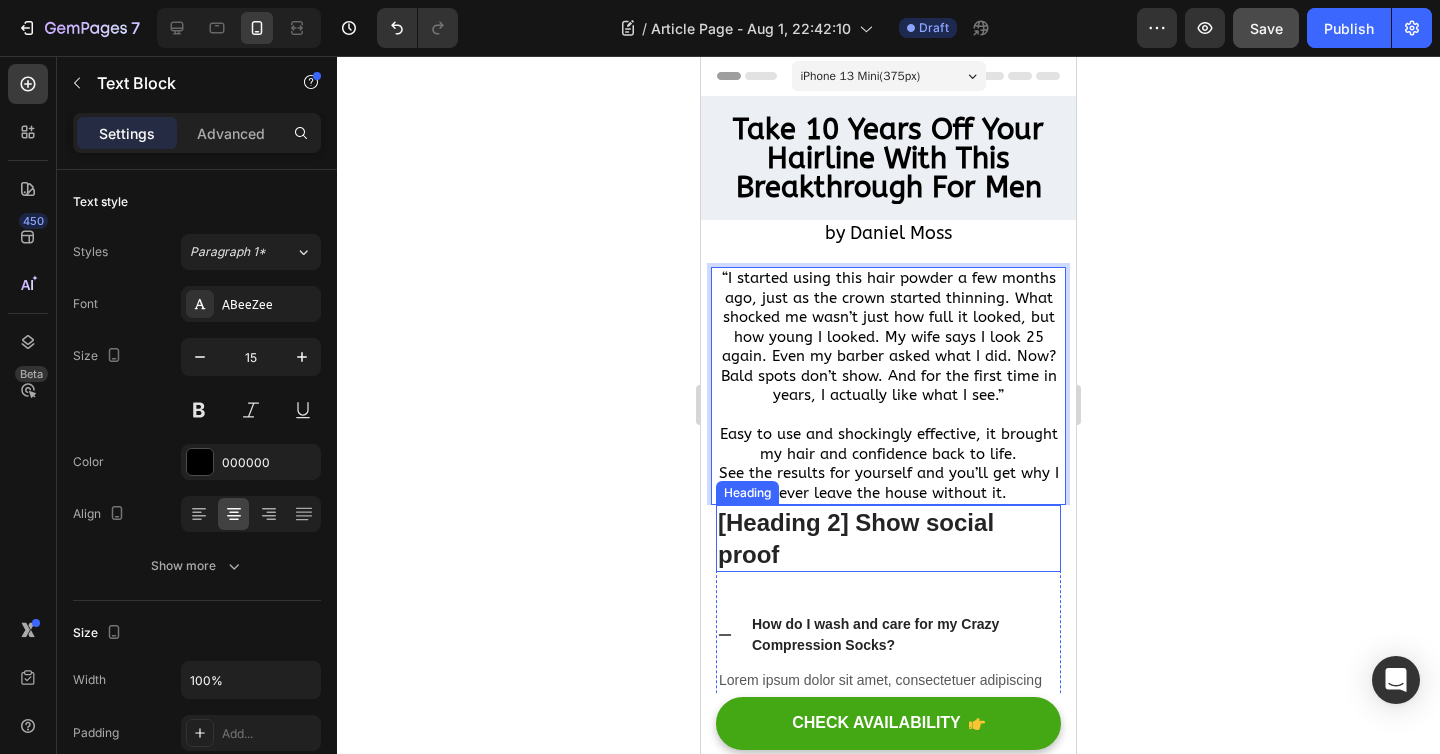 click on "[Heading 2] Show social proof" at bounding box center (888, 538) 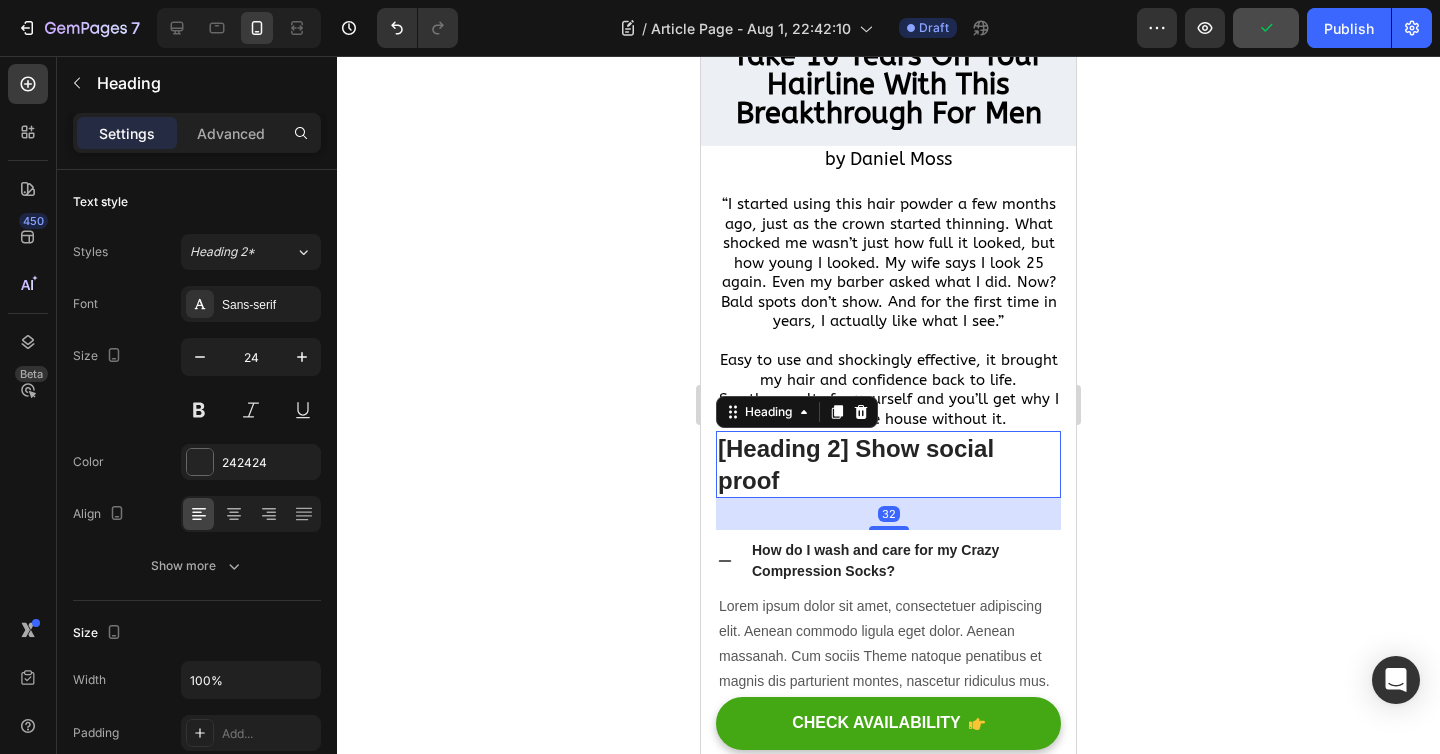 scroll, scrollTop: 84, scrollLeft: 0, axis: vertical 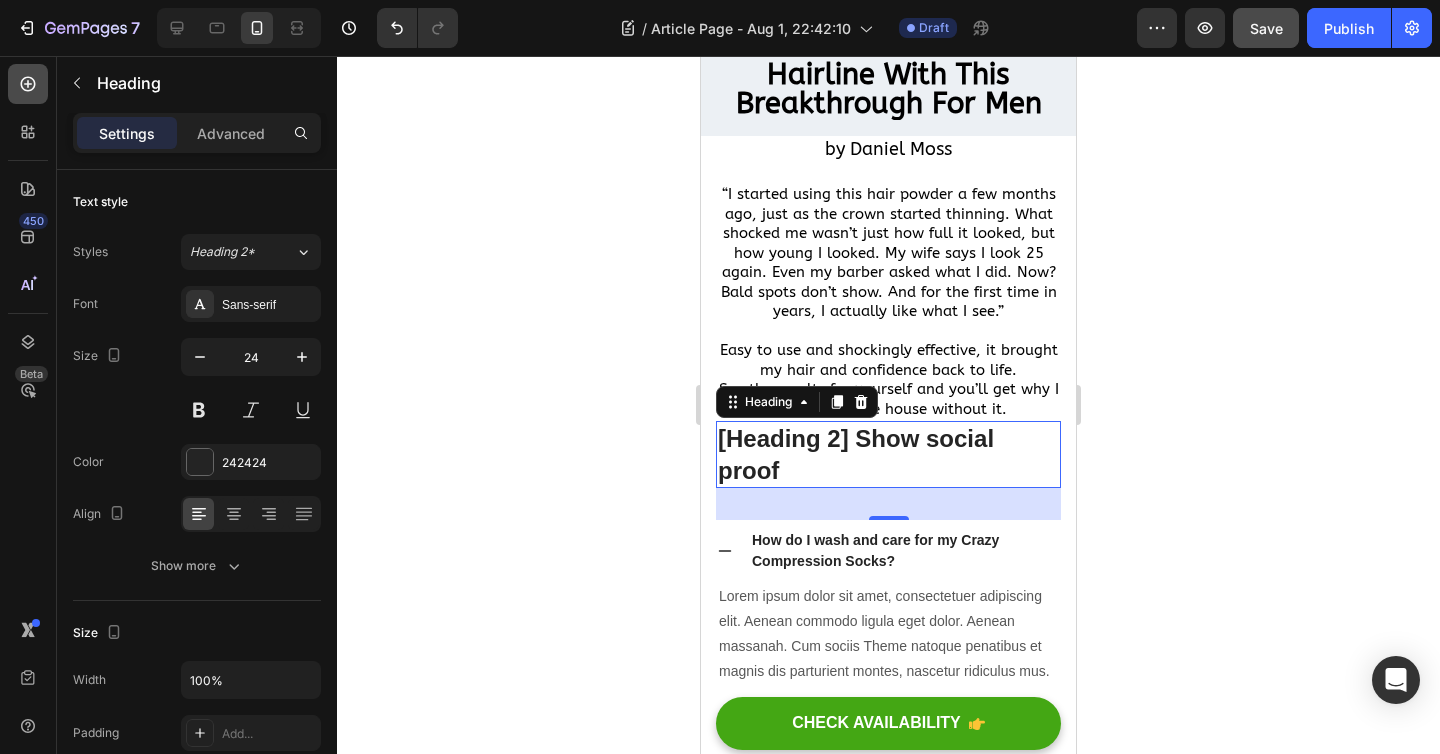 click 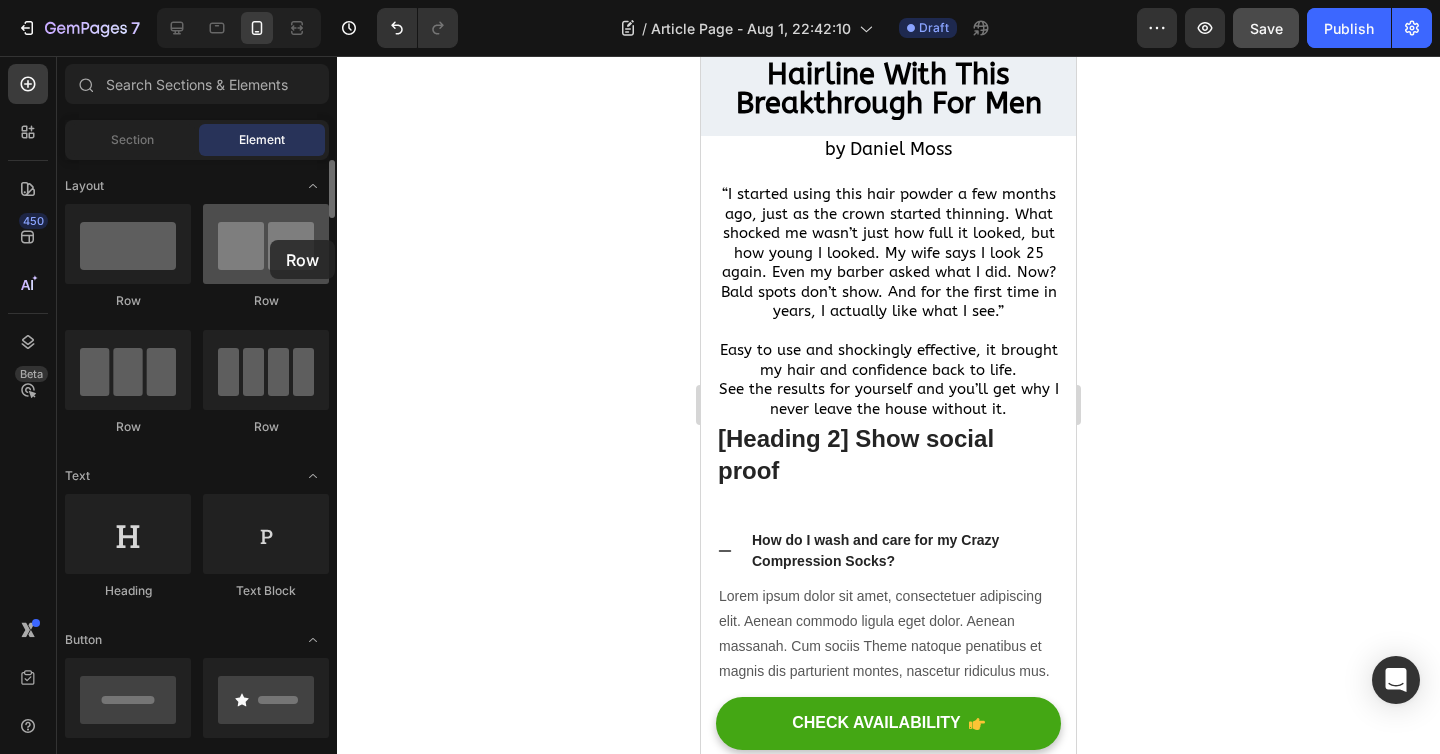 drag, startPoint x: 245, startPoint y: 253, endPoint x: 263, endPoint y: 239, distance: 22.803509 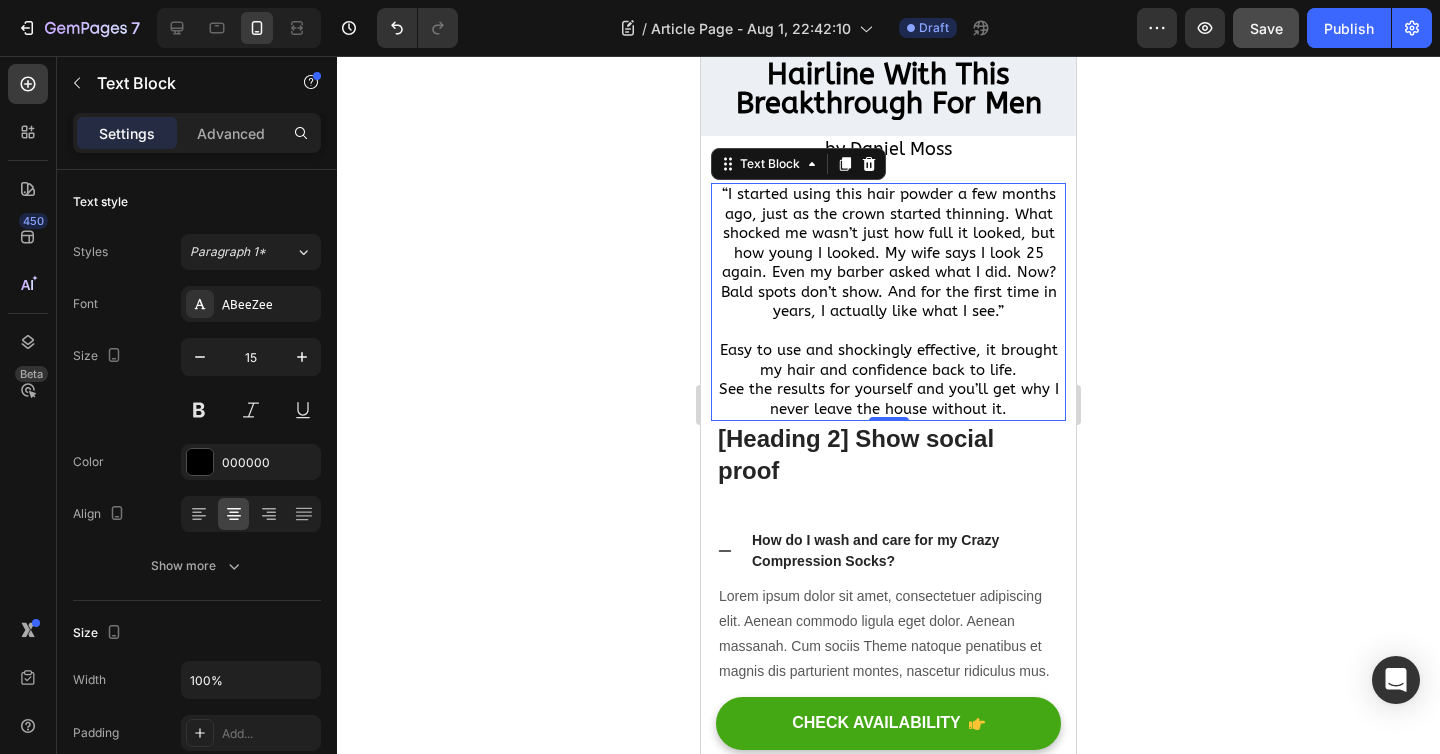 click on "“I started using this hair powder a few months ago, just as the crown started thinning. What shocked me wasn’t just how full it looked, but how young I looked. My wife says I look 25 again. Even my barber asked what I did. Now? Bald spots don’t show. And for the first time in years, I actually like what I see.” Easy to use and shockingly effective, it brought my hair and confidence back to life.  See the results for yourself and you’ll get why I never leave the house without it. Text Block   0" at bounding box center (888, 302) 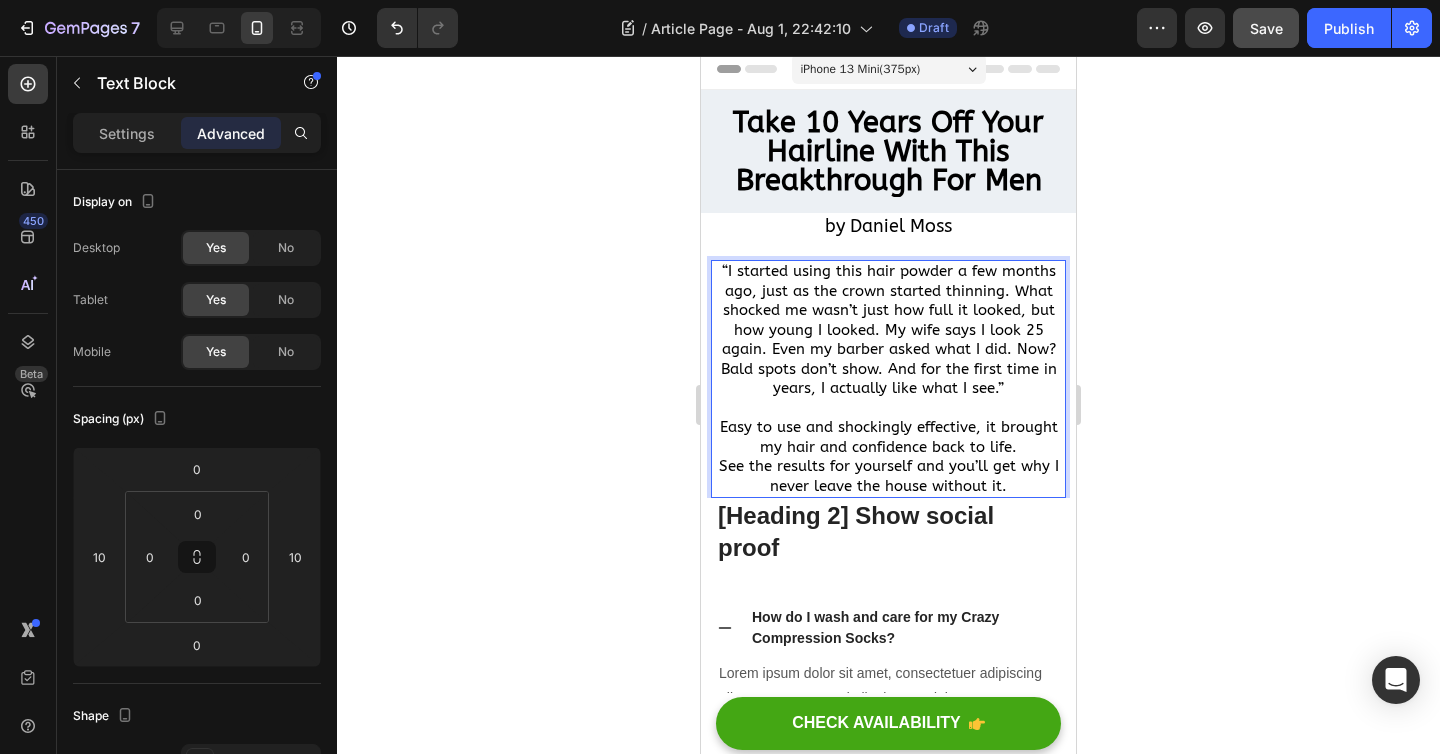 scroll, scrollTop: 0, scrollLeft: 0, axis: both 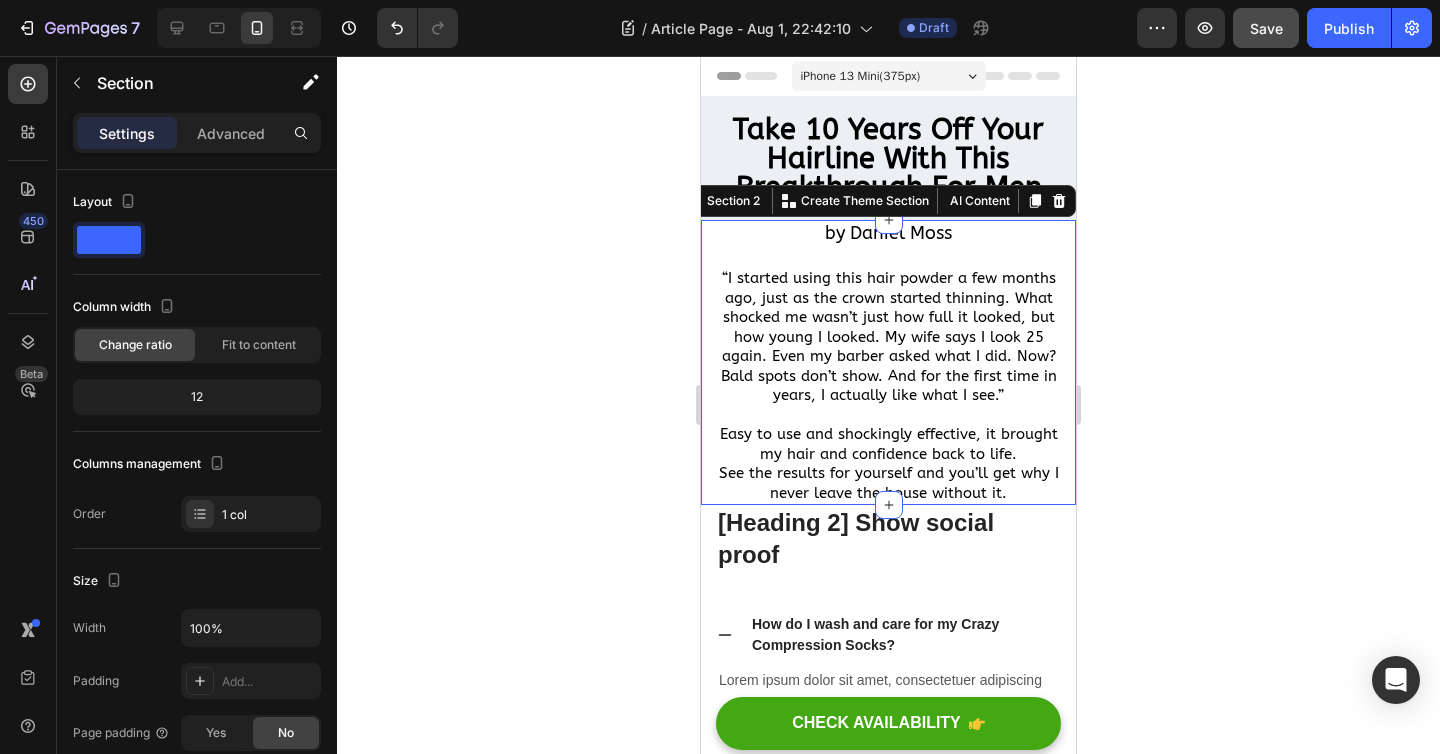 click on "by Daniel Moss Heading “I started using this hair powder a few months ago, just as the crown started thinning. What shocked me wasn’t just how full it looked, but how young I looked. My wife says I look 25 again. Even my barber asked what I did. Now? Bald spots don’t show. And for the first time in years, I actually like what I see.” Easy to use and shockingly effective, it brought my hair and confidence back to life.  See the results for yourself and you’ll get why I never leave the house without it. Text Block" at bounding box center [888, 362] 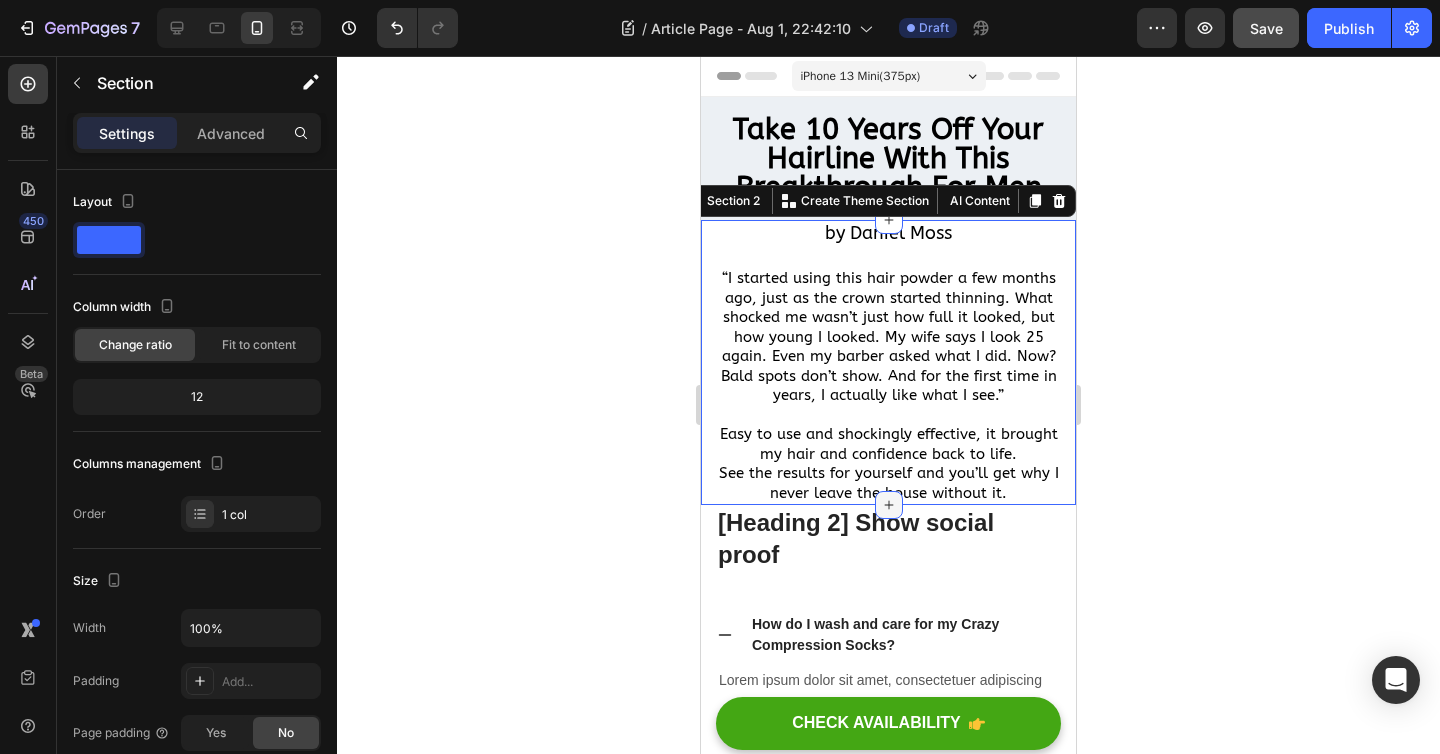 click 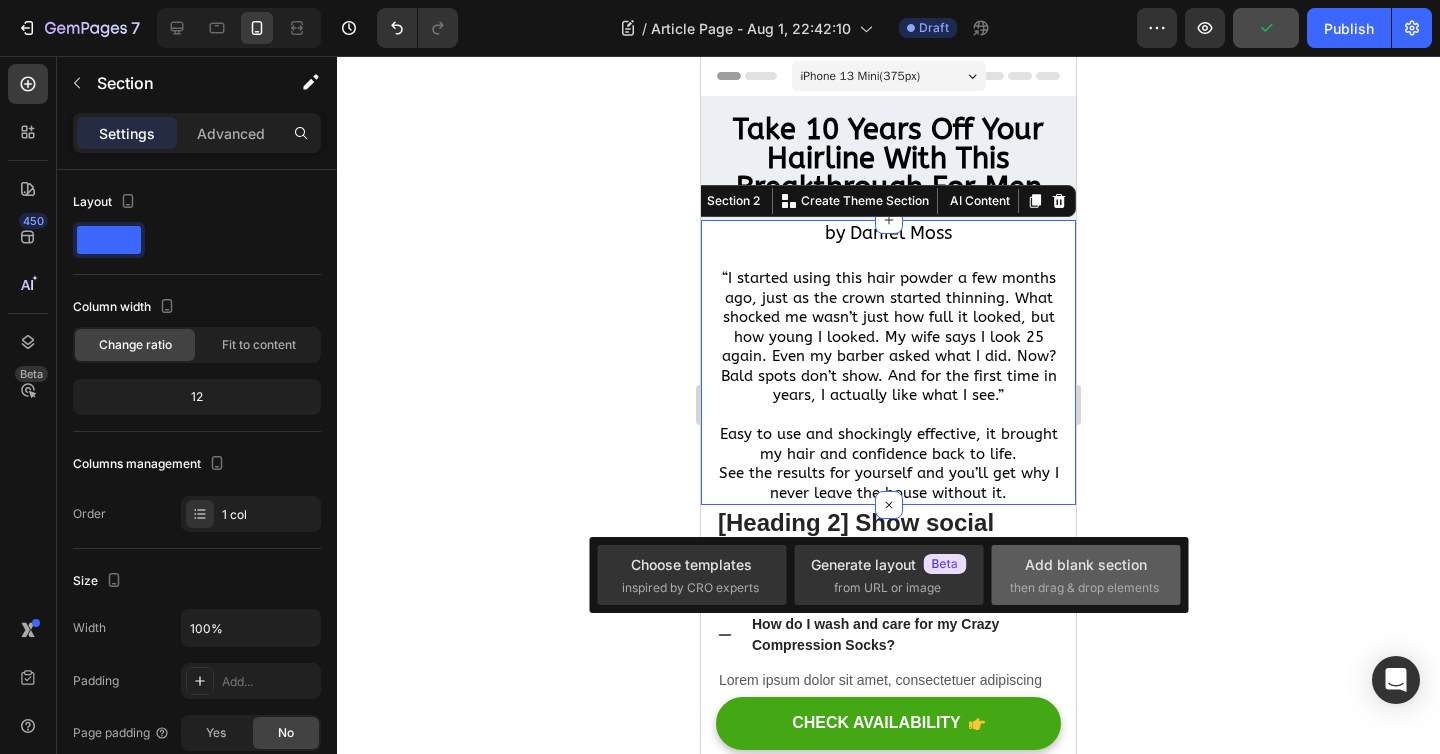 click on "then drag & drop elements" at bounding box center (1084, 588) 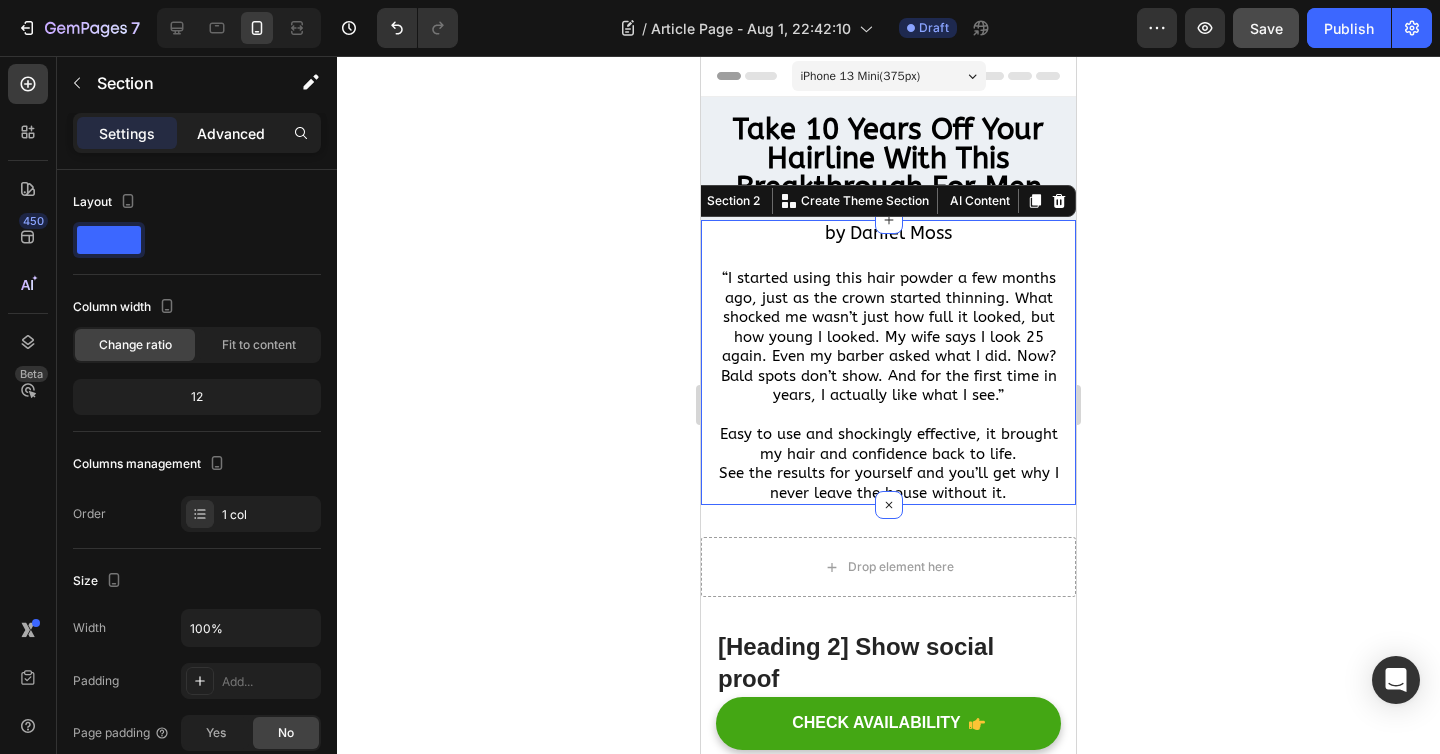 click on "Advanced" at bounding box center [231, 133] 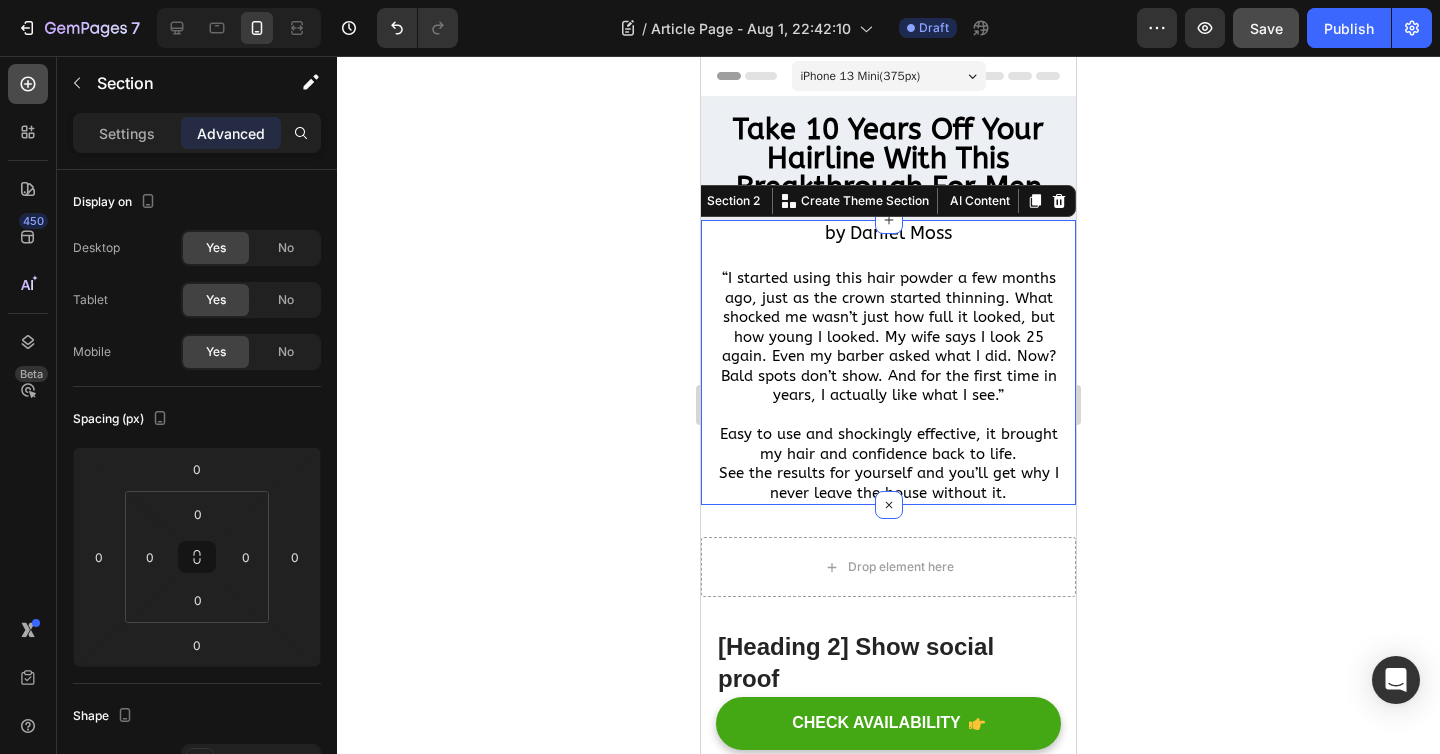 click 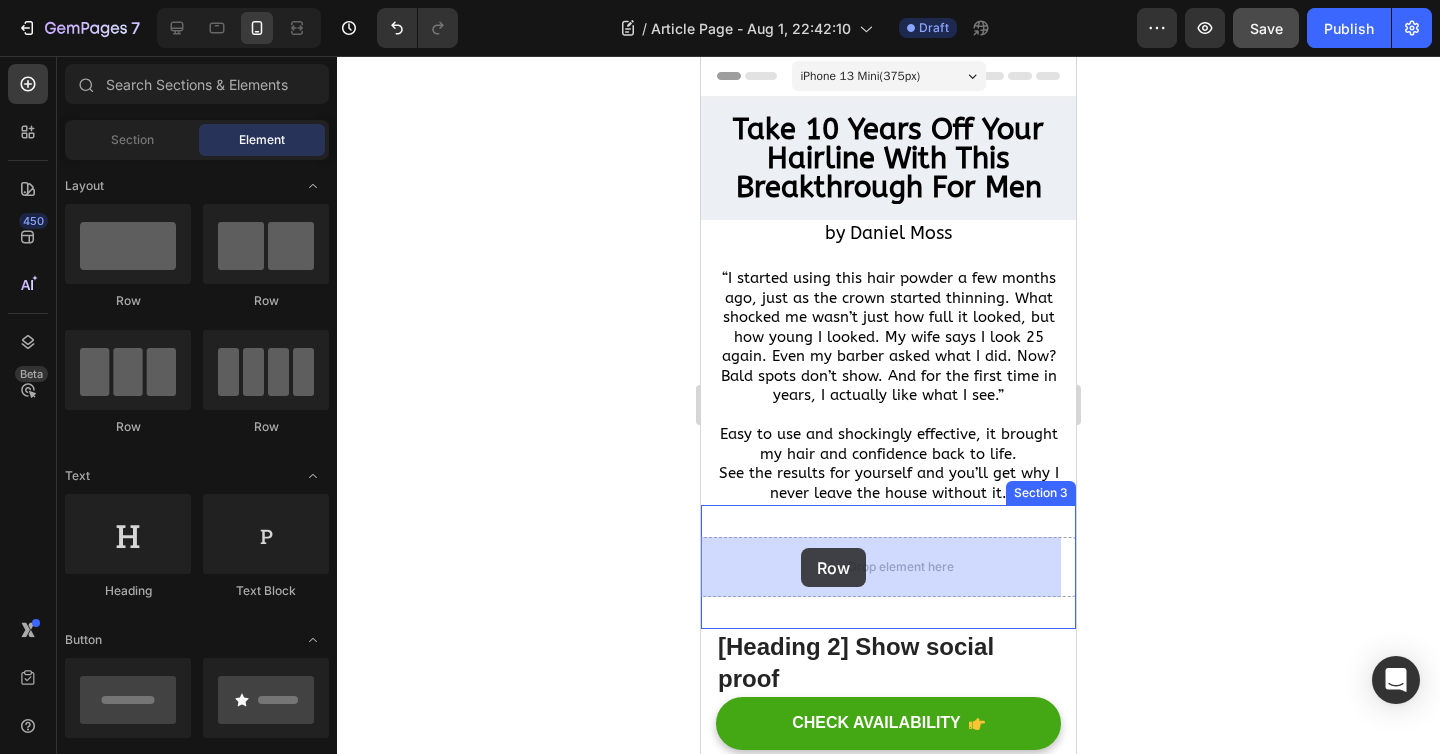 drag, startPoint x: 959, startPoint y: 326, endPoint x: 803, endPoint y: 551, distance: 273.79007 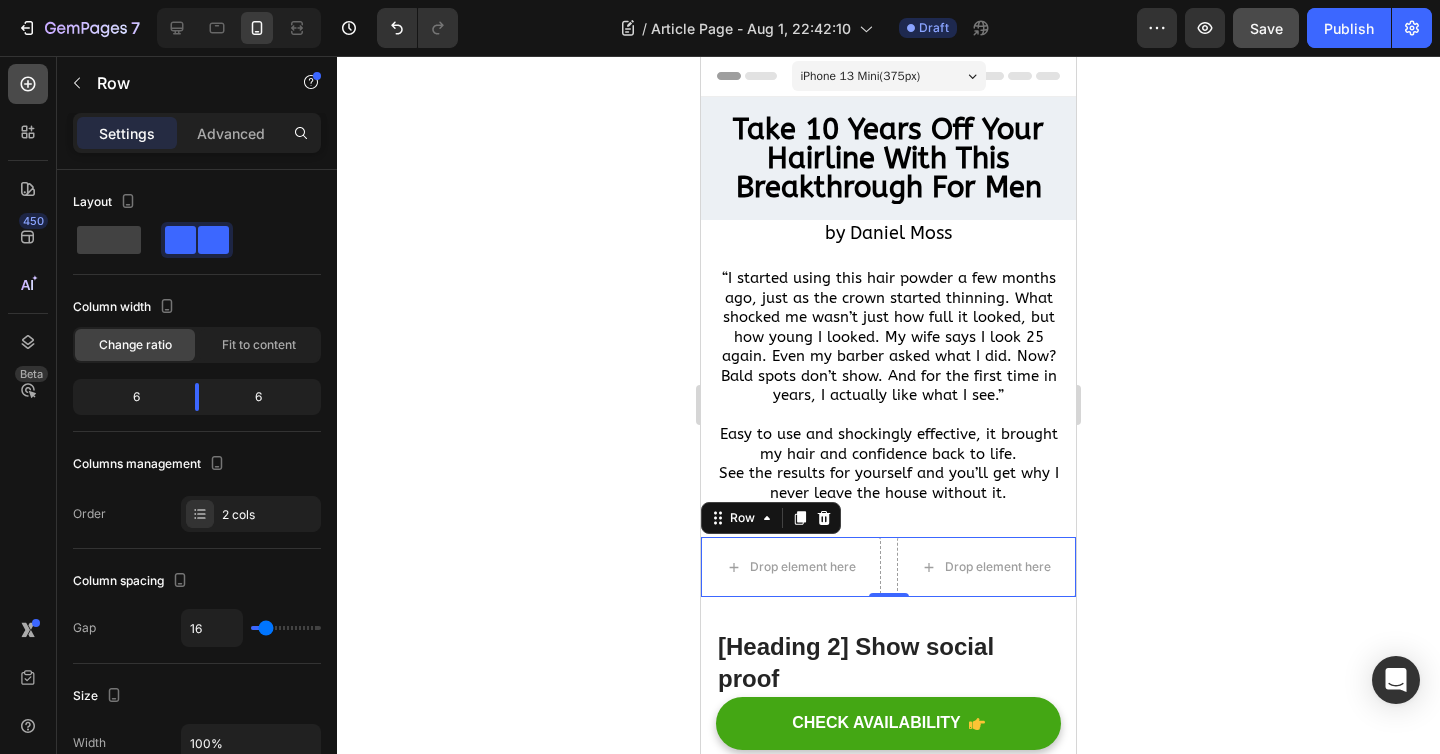 click 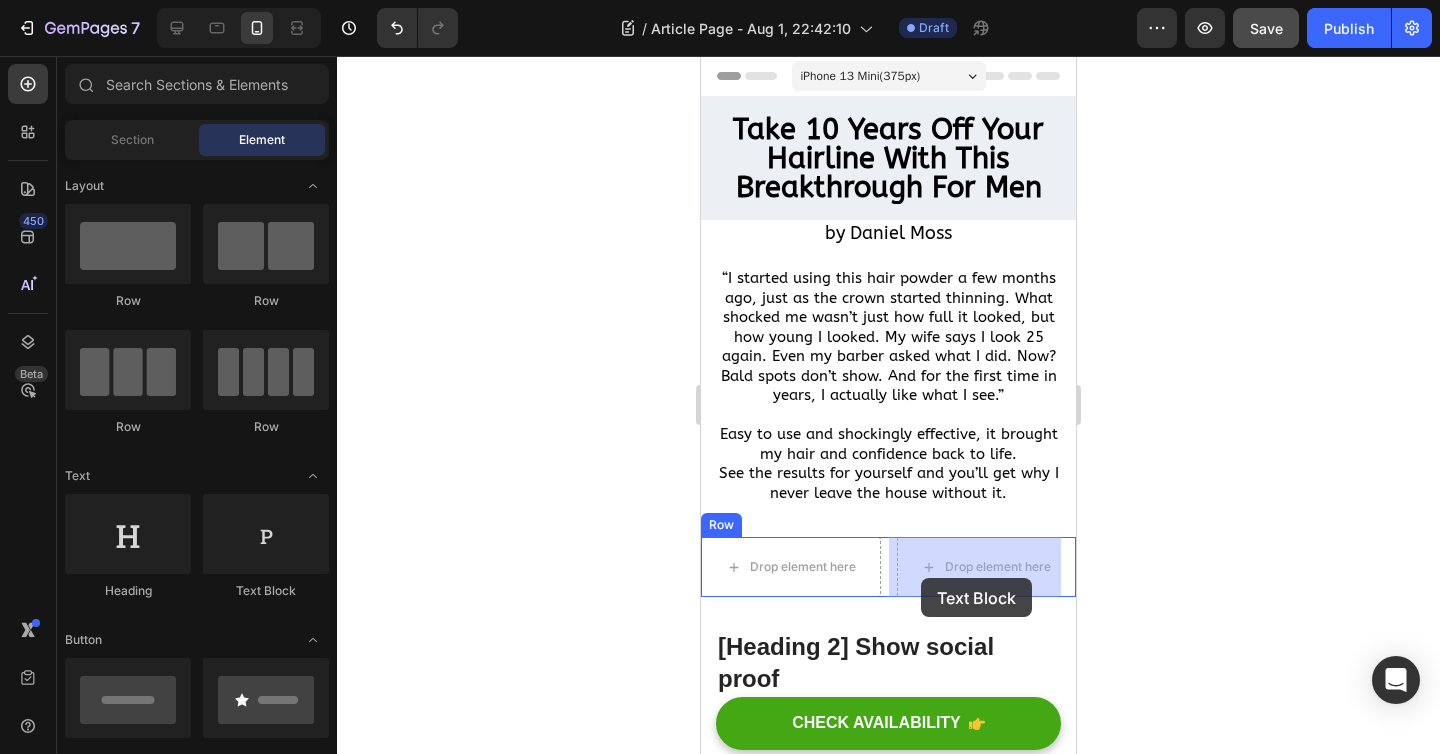 drag, startPoint x: 955, startPoint y: 601, endPoint x: 921, endPoint y: 578, distance: 41.04875 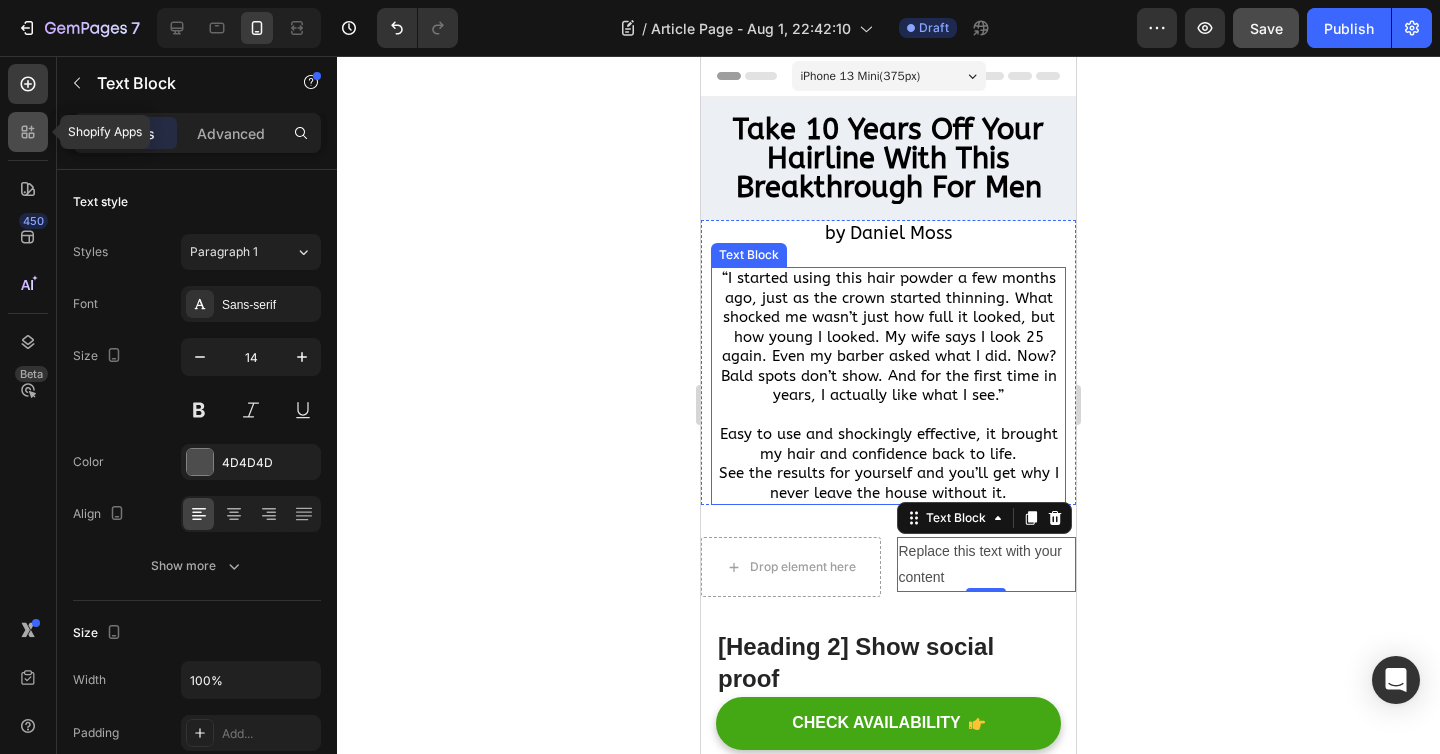 click 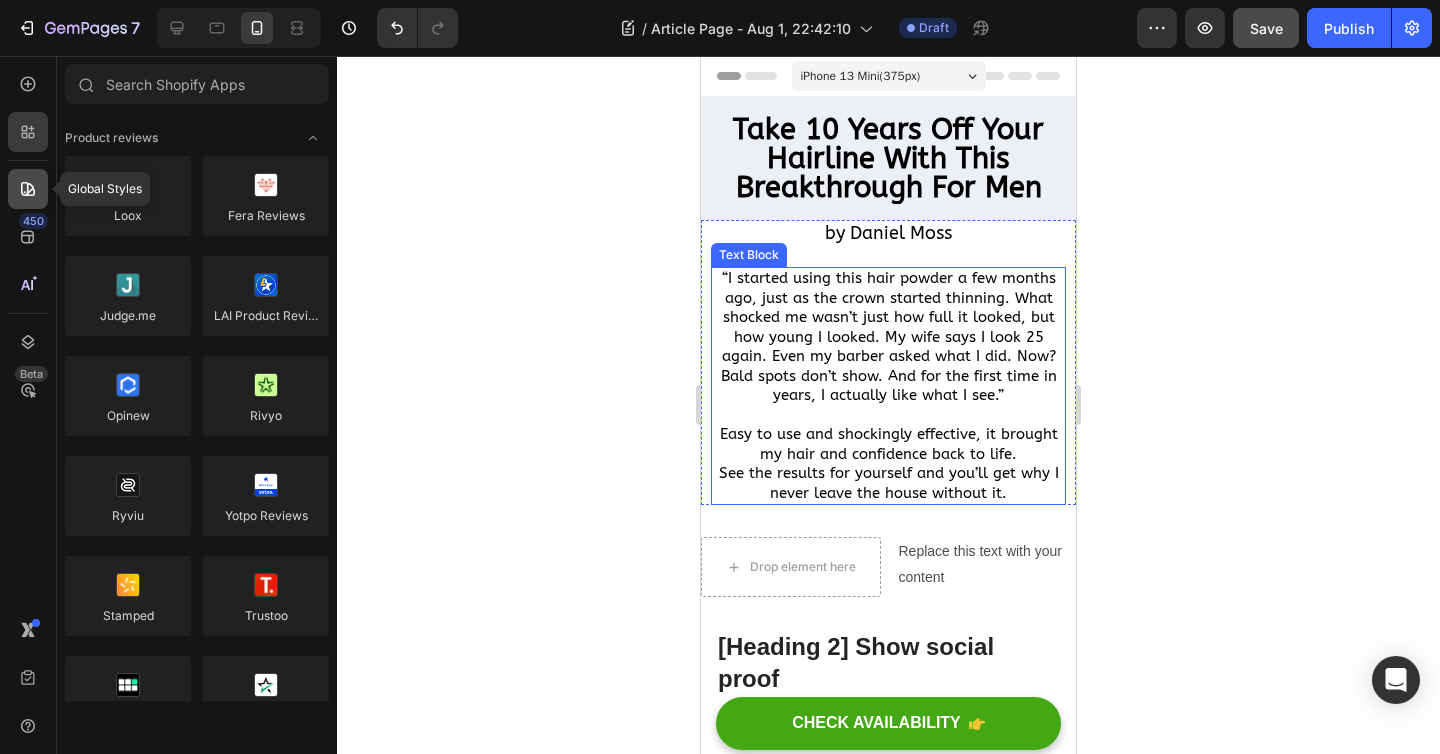 click 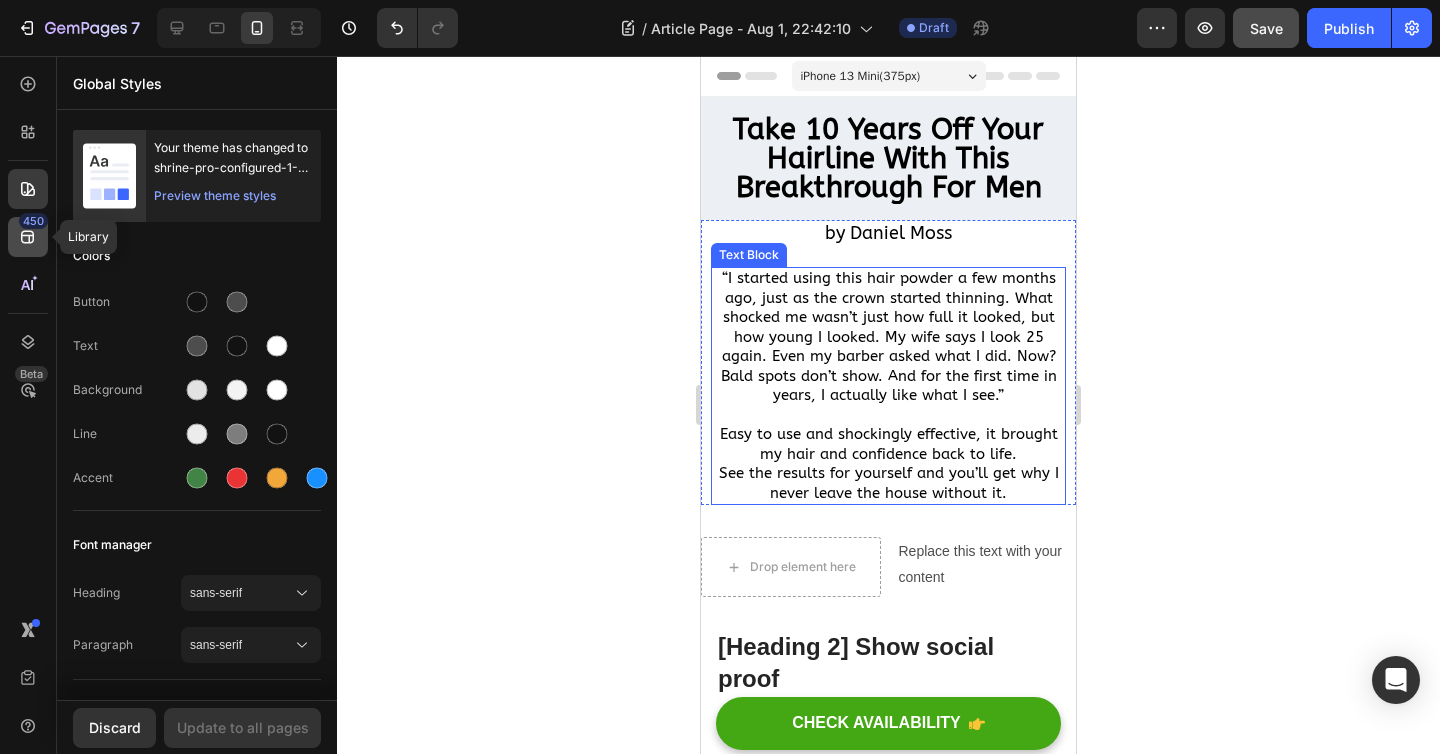 click 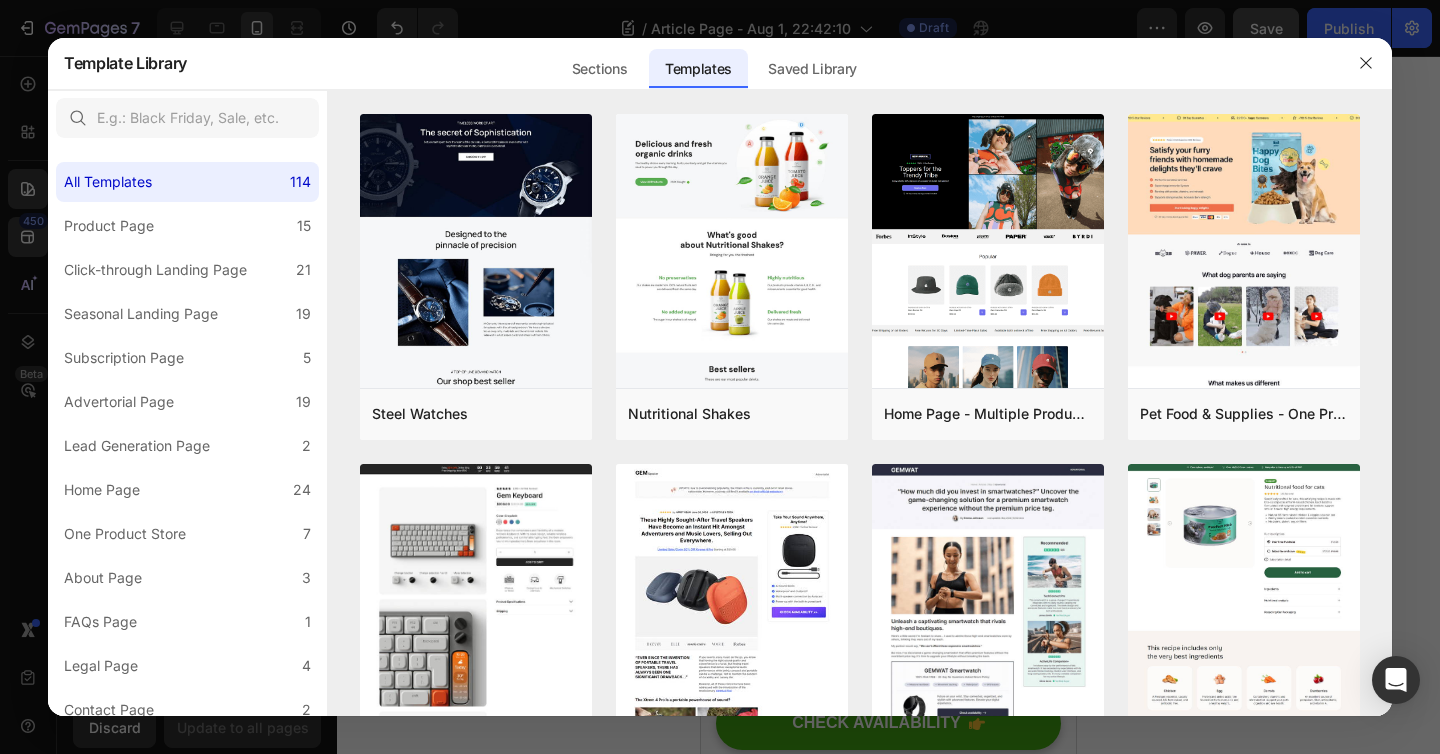 click on "Template Library" at bounding box center (125, 63) 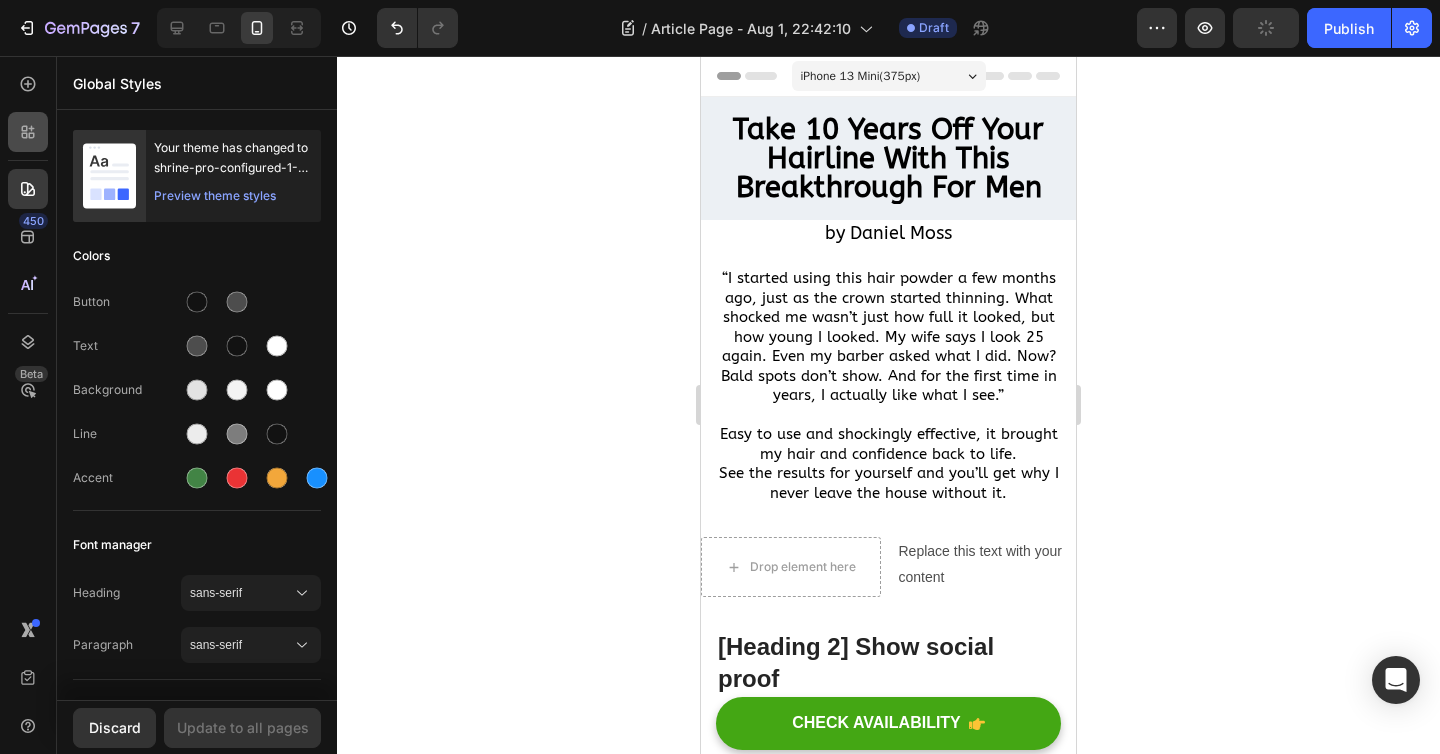 click 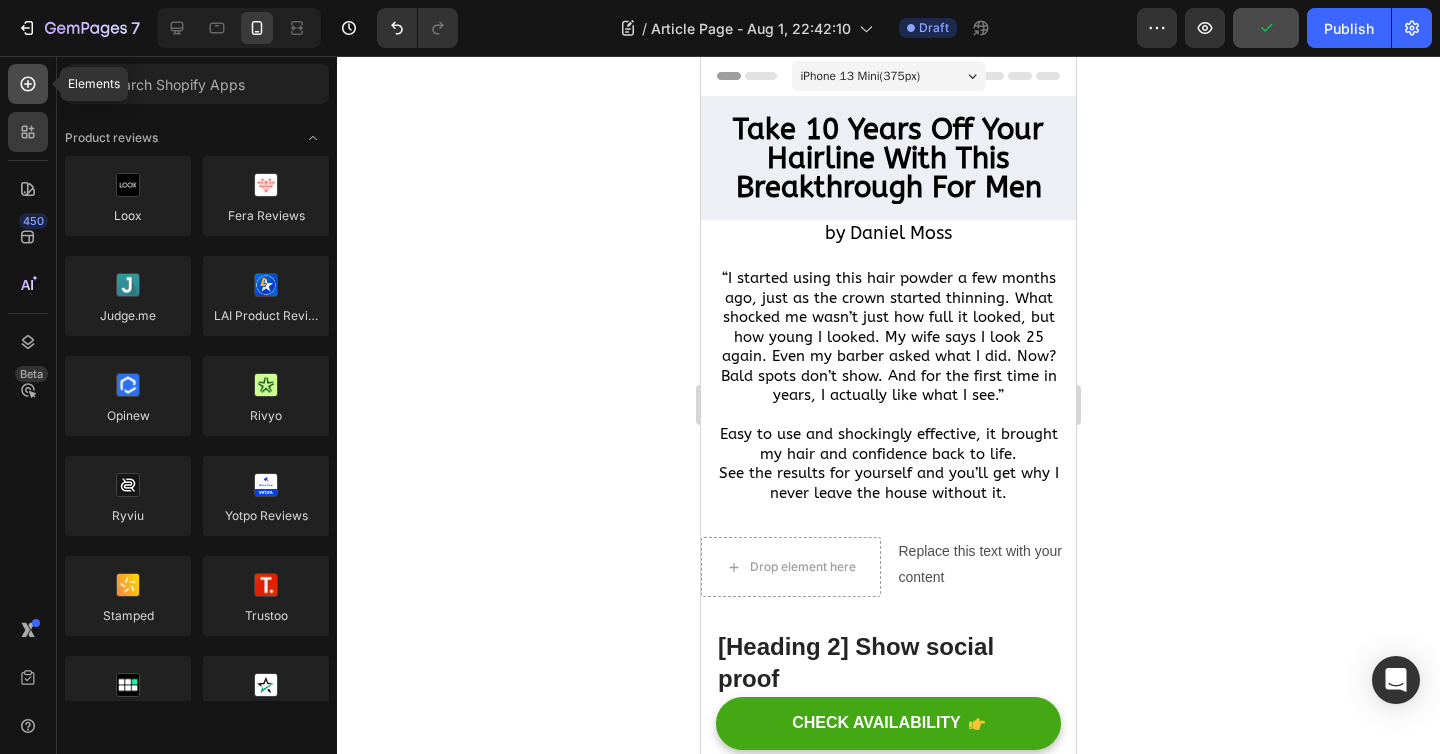 click 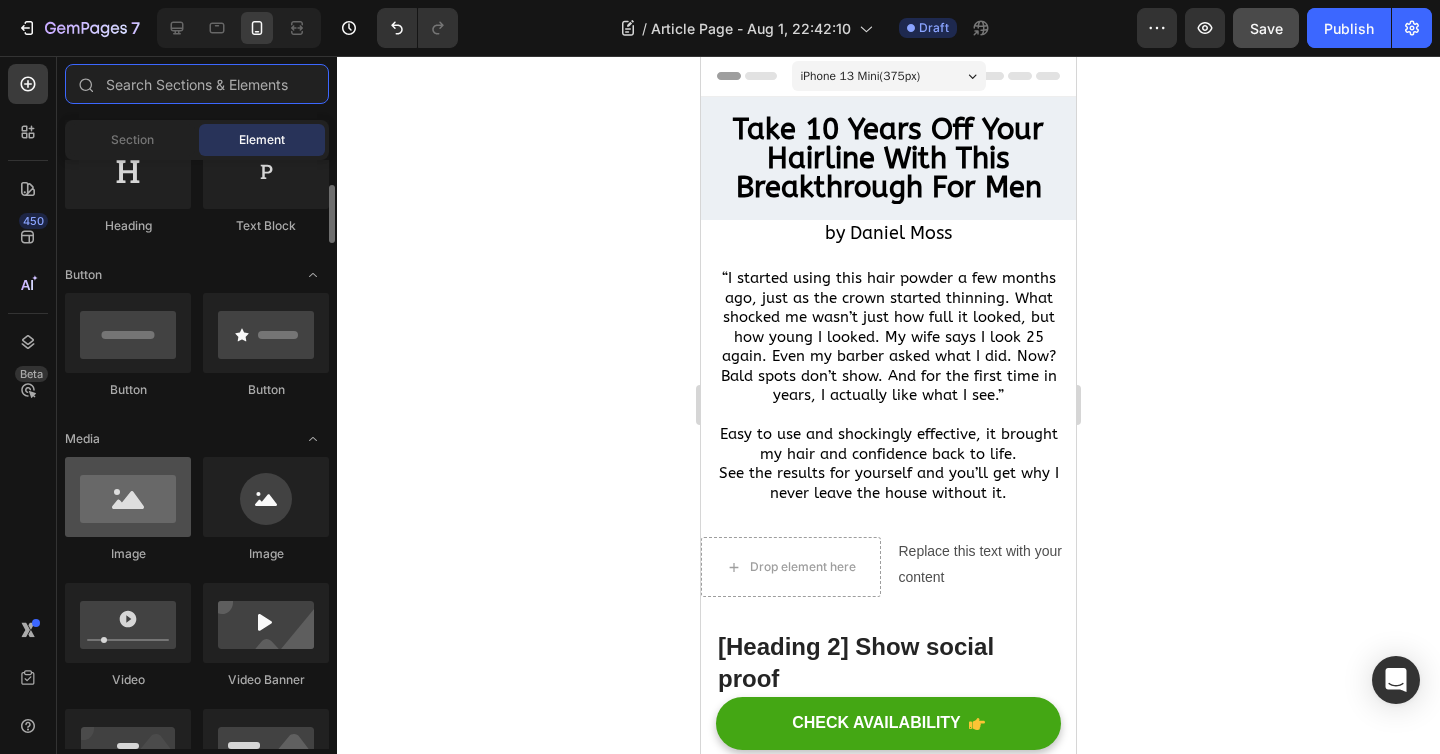 scroll, scrollTop: 372, scrollLeft: 0, axis: vertical 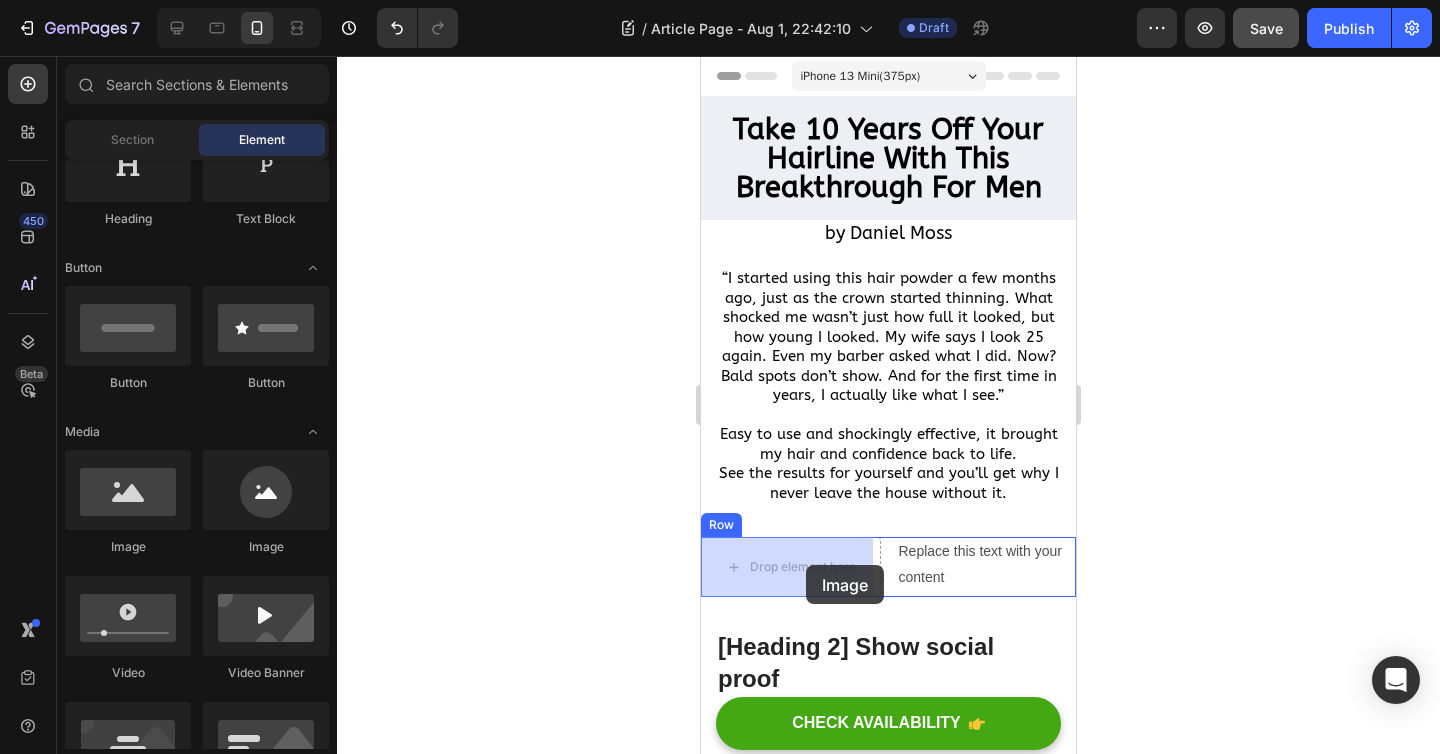 drag, startPoint x: 860, startPoint y: 541, endPoint x: 806, endPoint y: 565, distance: 59.093147 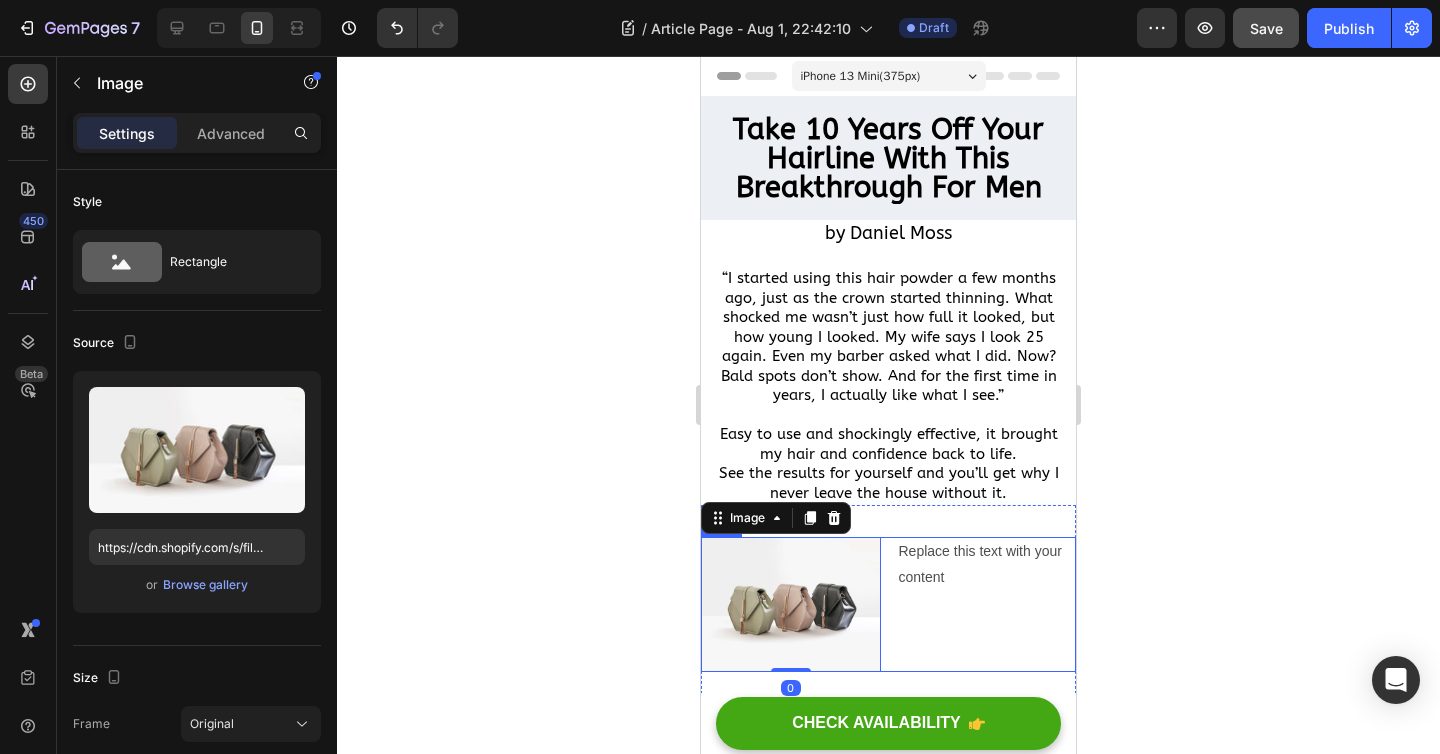click on "Replace this text with your content Text Block" at bounding box center (987, 604) 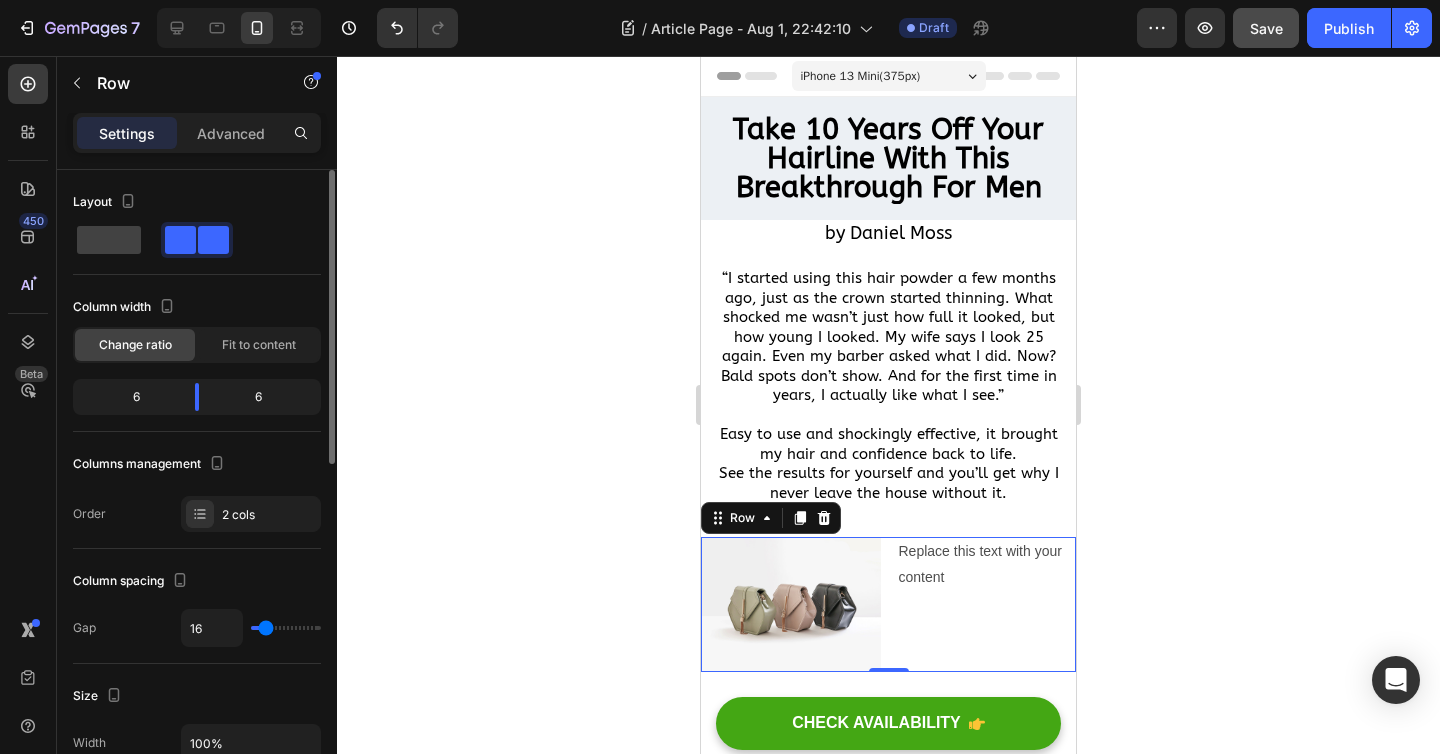 click 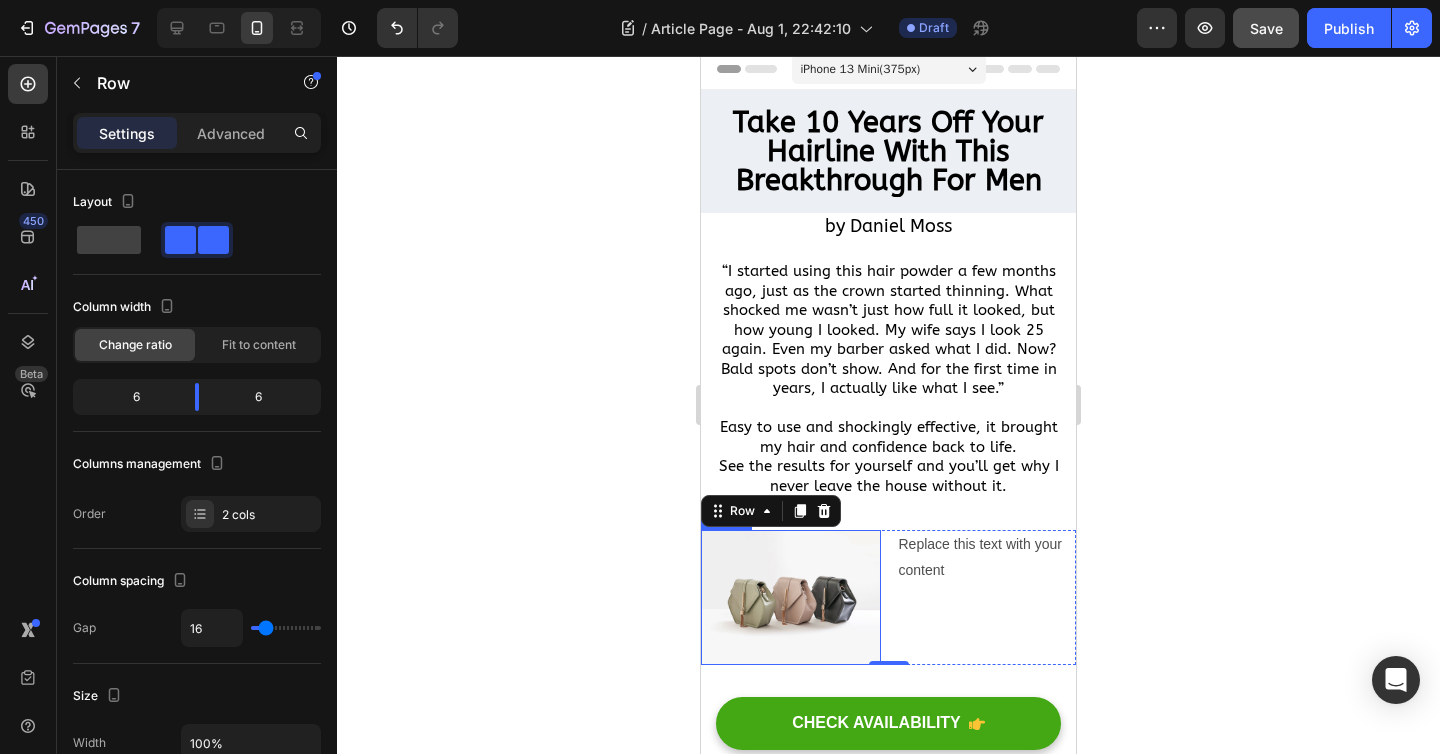 scroll, scrollTop: 0, scrollLeft: 0, axis: both 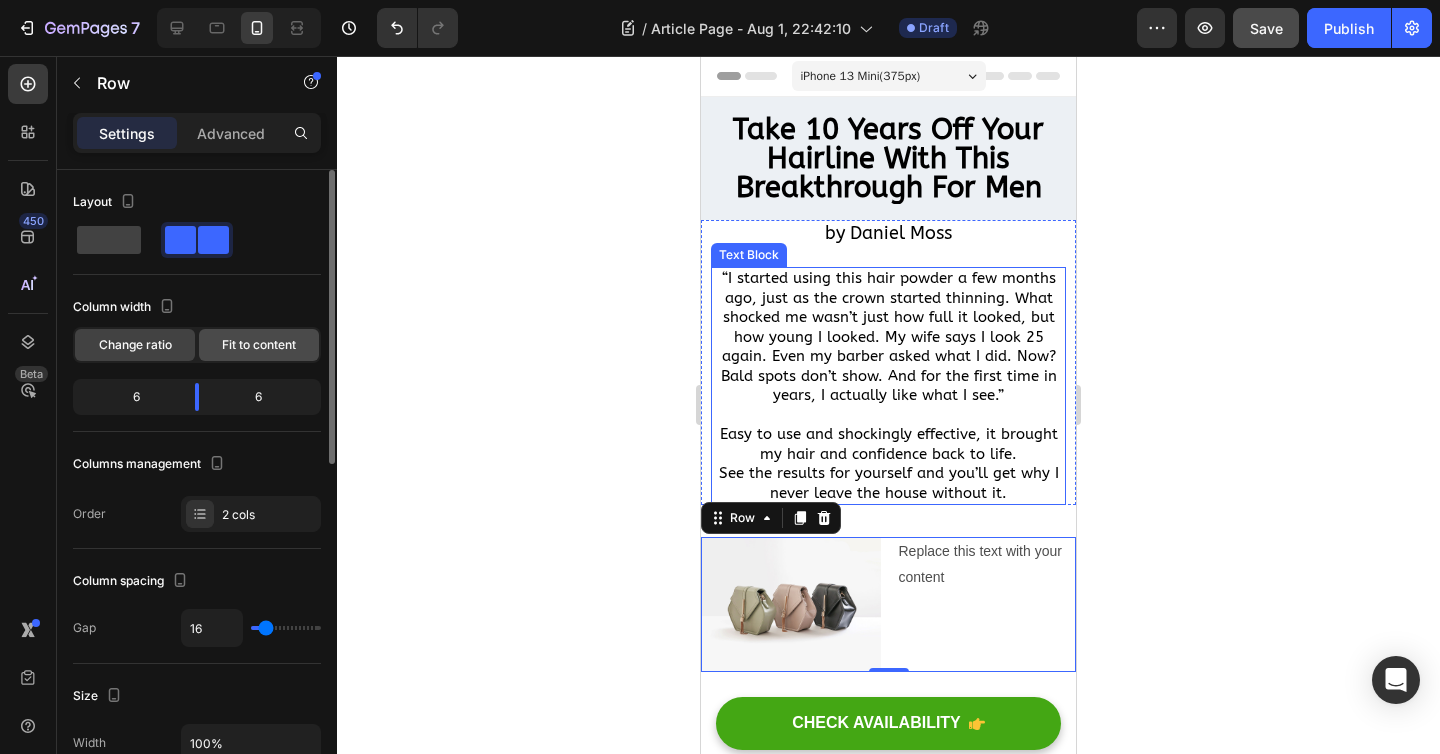 click on "Fit to content" 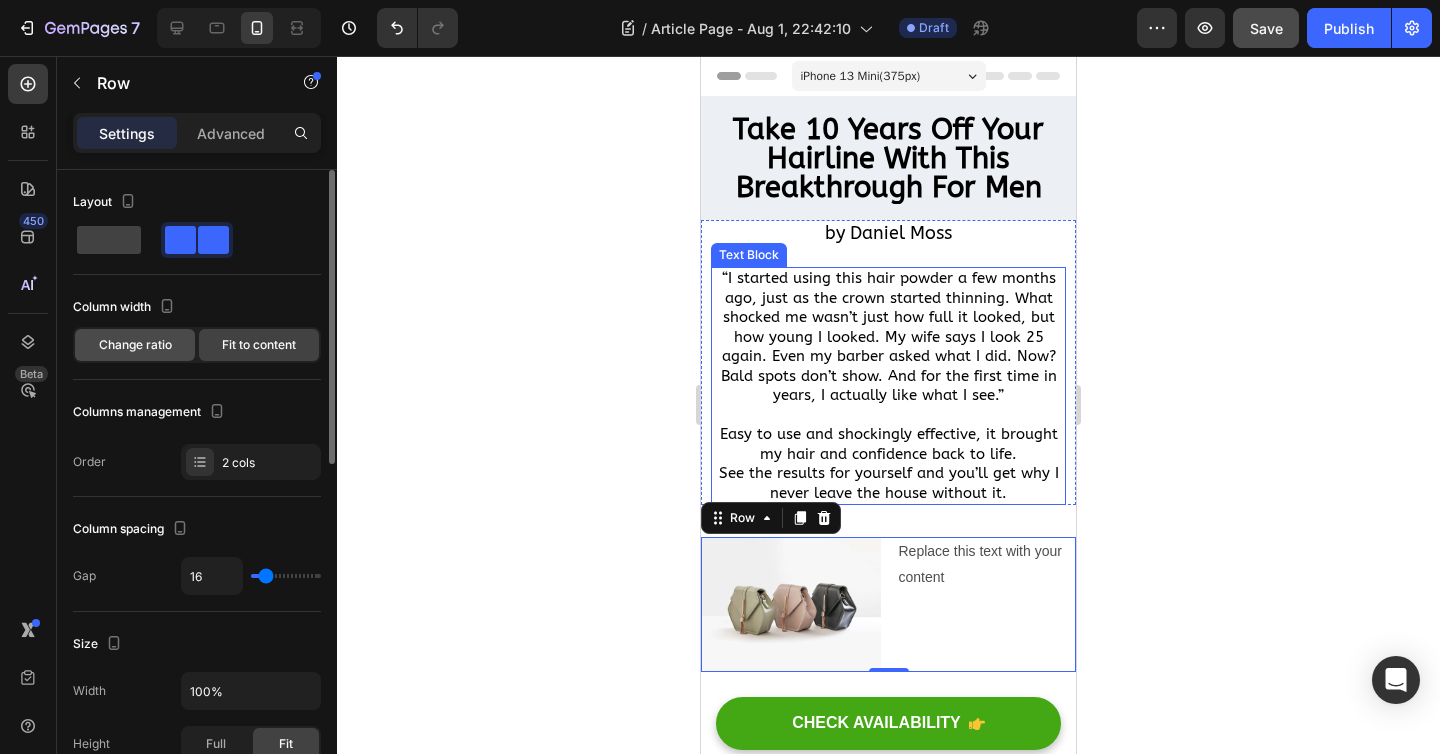 click on "Change ratio" 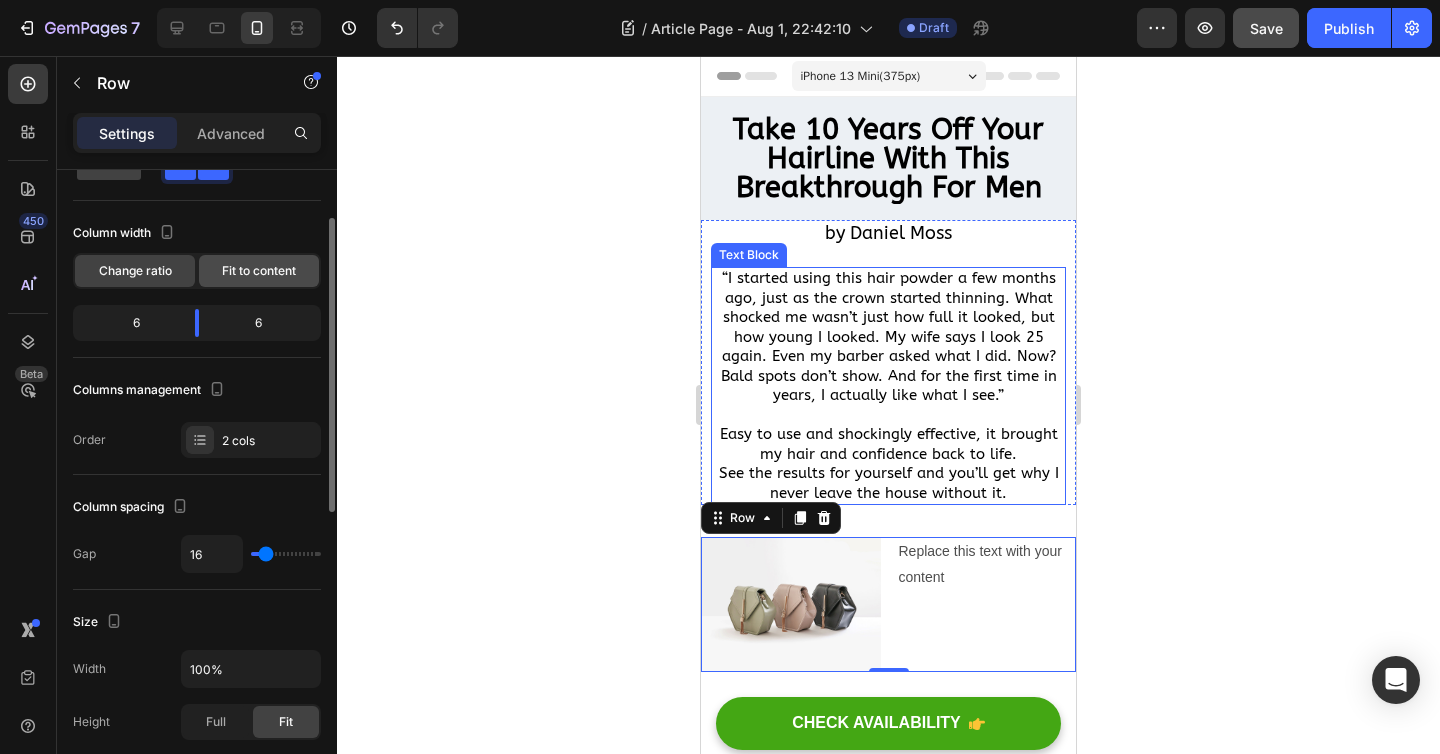 scroll, scrollTop: 84, scrollLeft: 0, axis: vertical 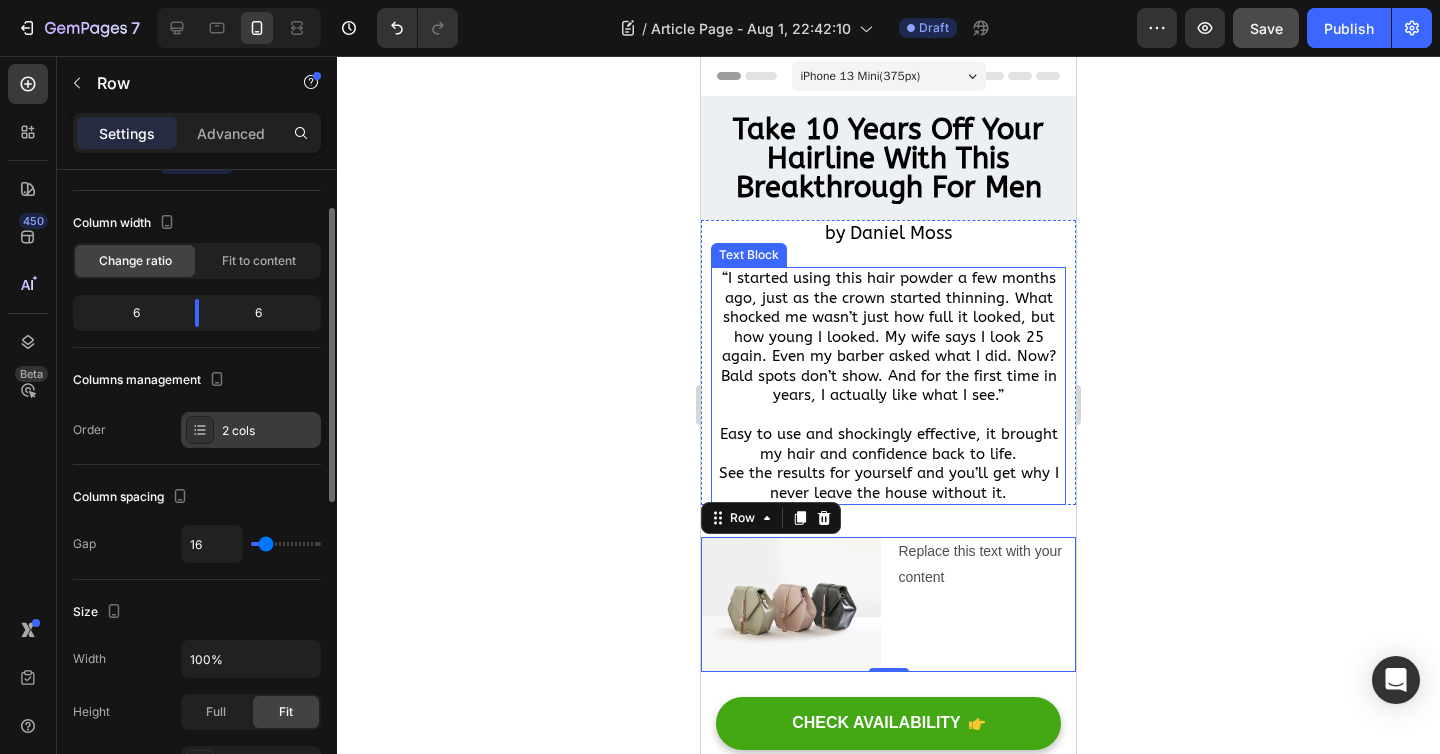 click on "2 cols" at bounding box center (269, 431) 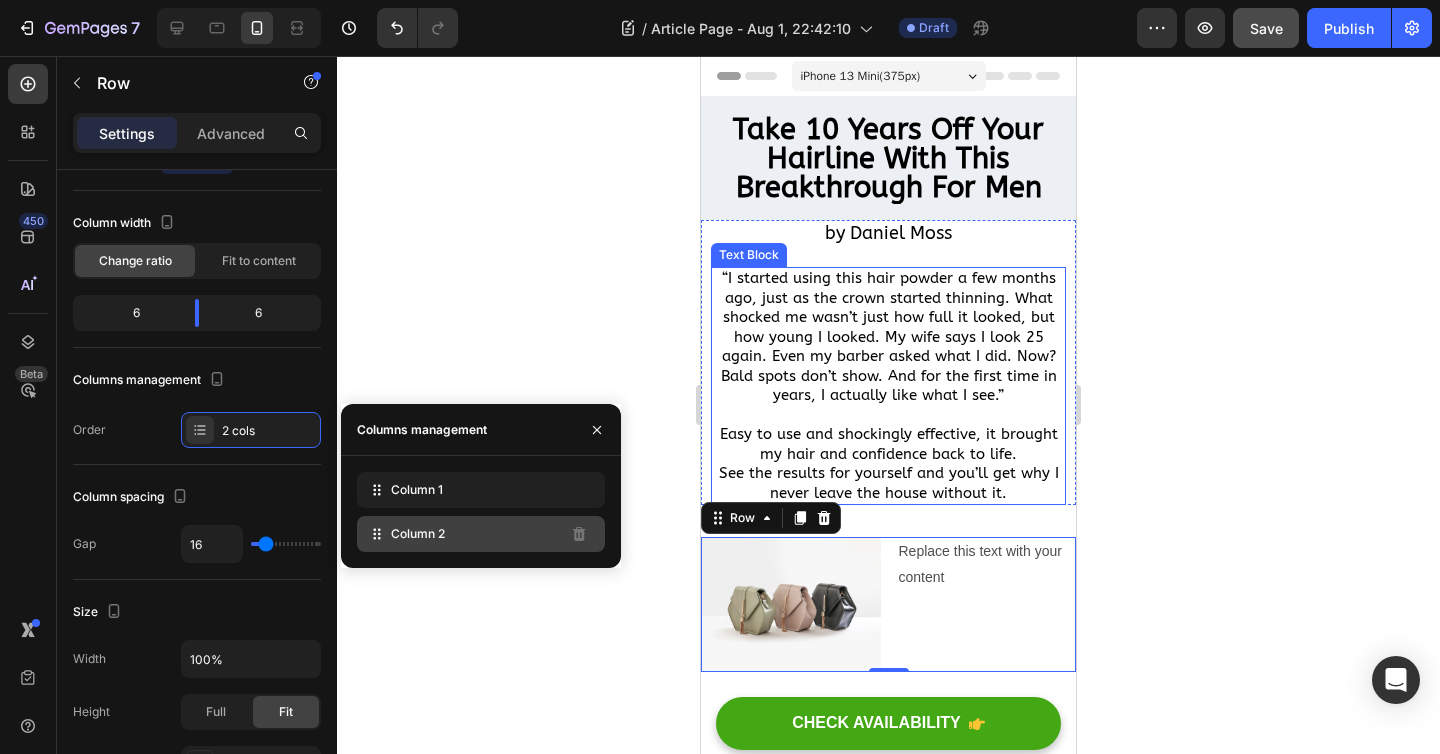 click on "Column 2" 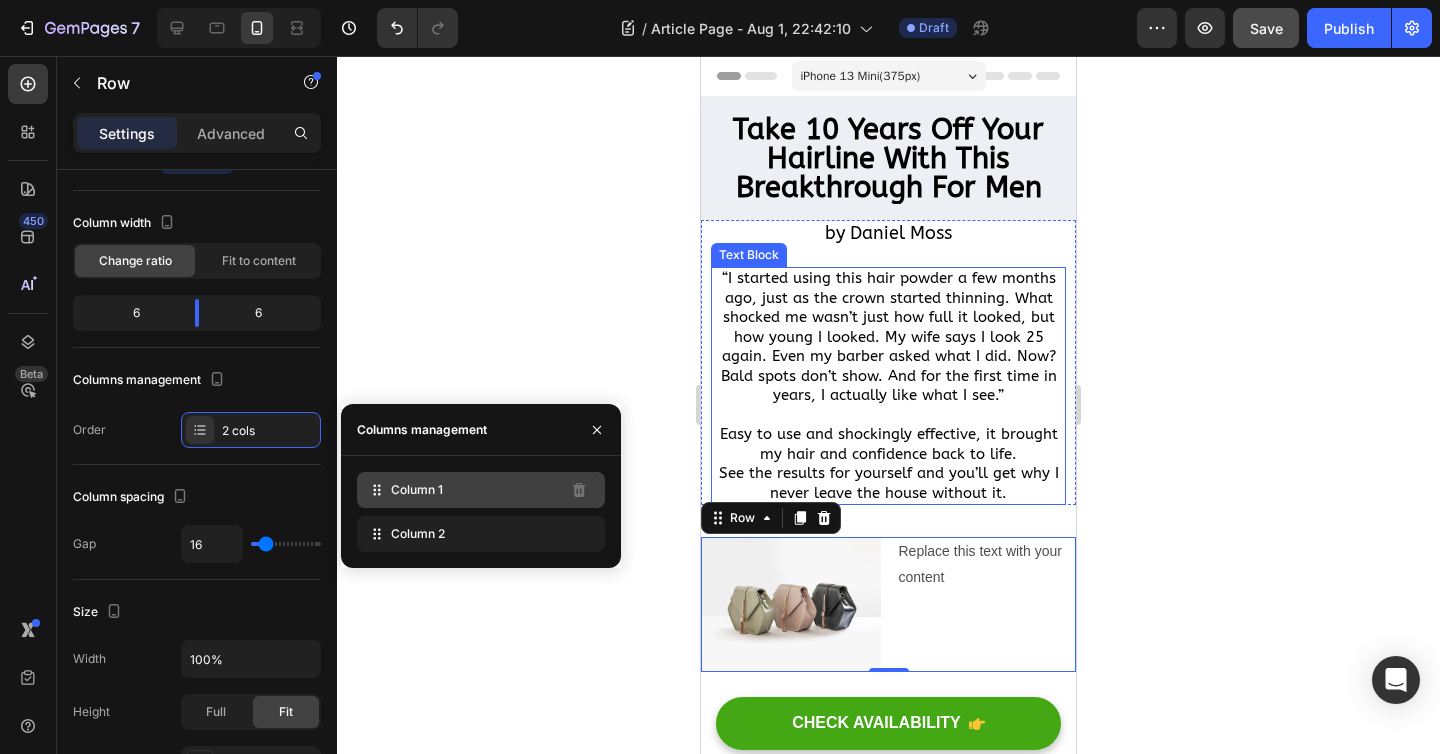 click on "Column 1" at bounding box center (417, 490) 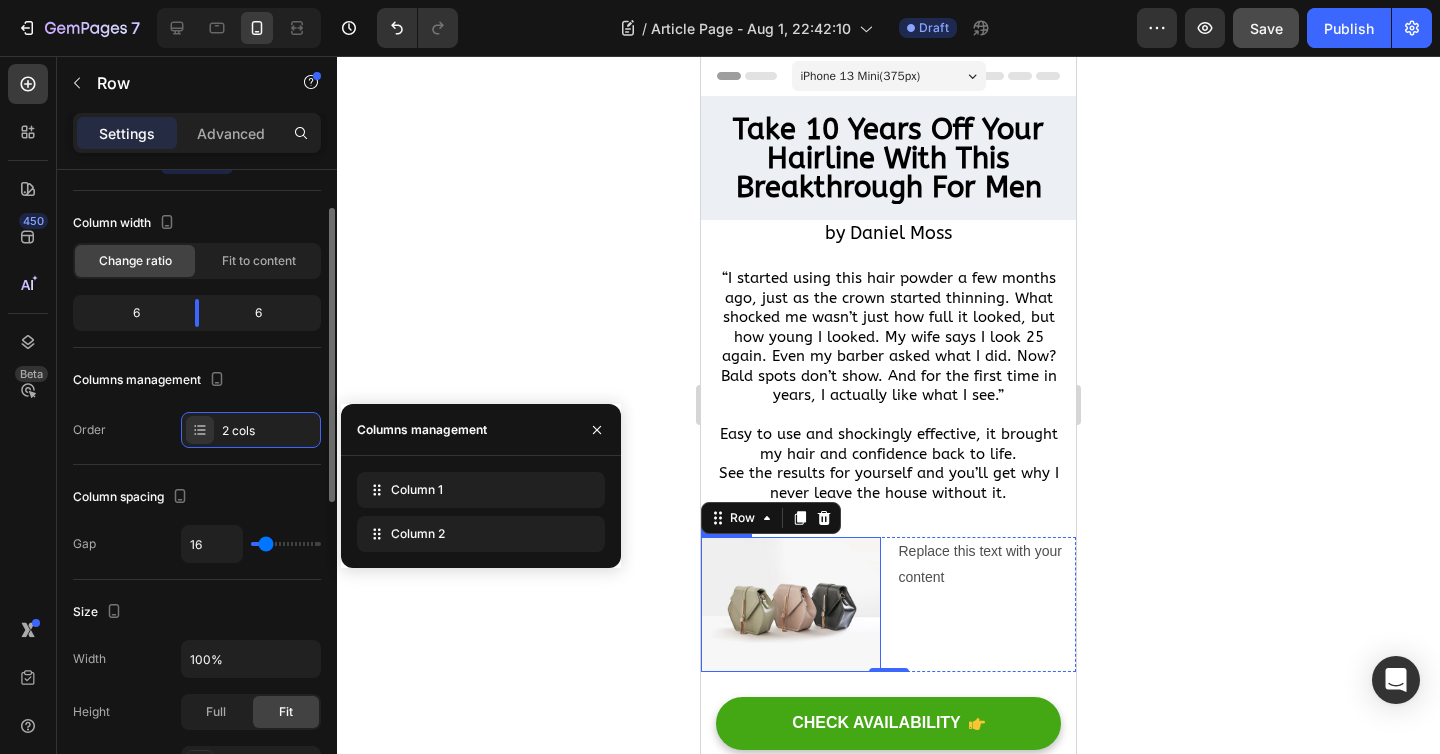 click on "Layout Column width Change ratio Fit to content 6 6 Columns management Order 2 cols" at bounding box center [197, 275] 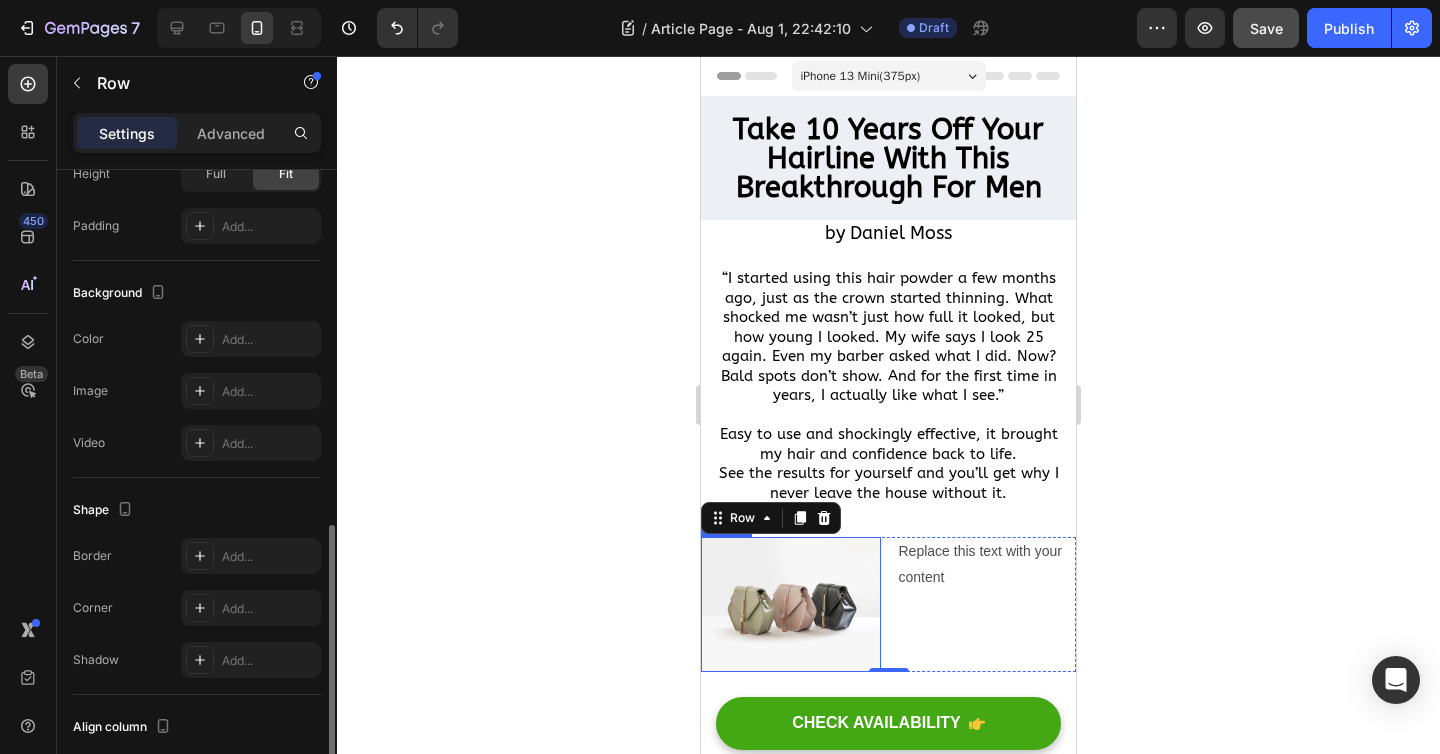 scroll, scrollTop: 755, scrollLeft: 0, axis: vertical 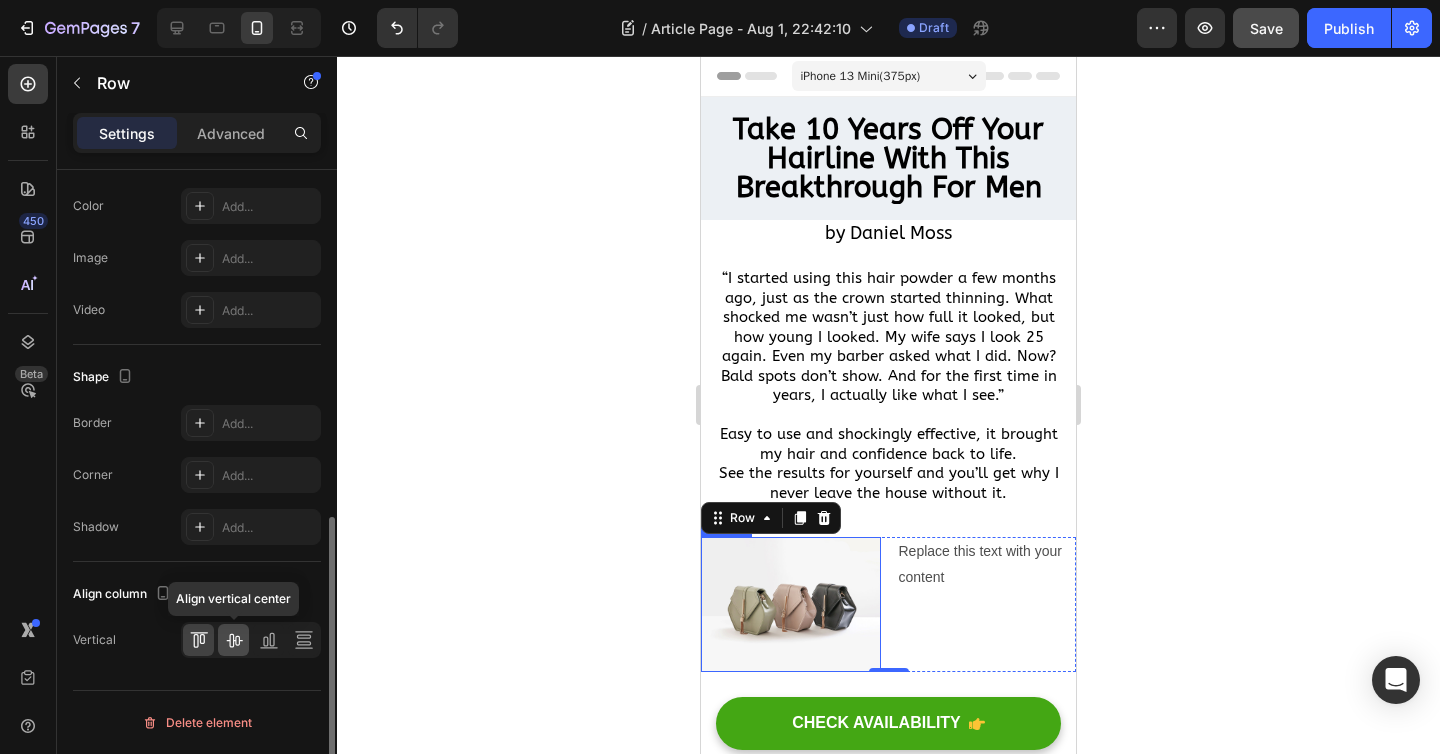 click 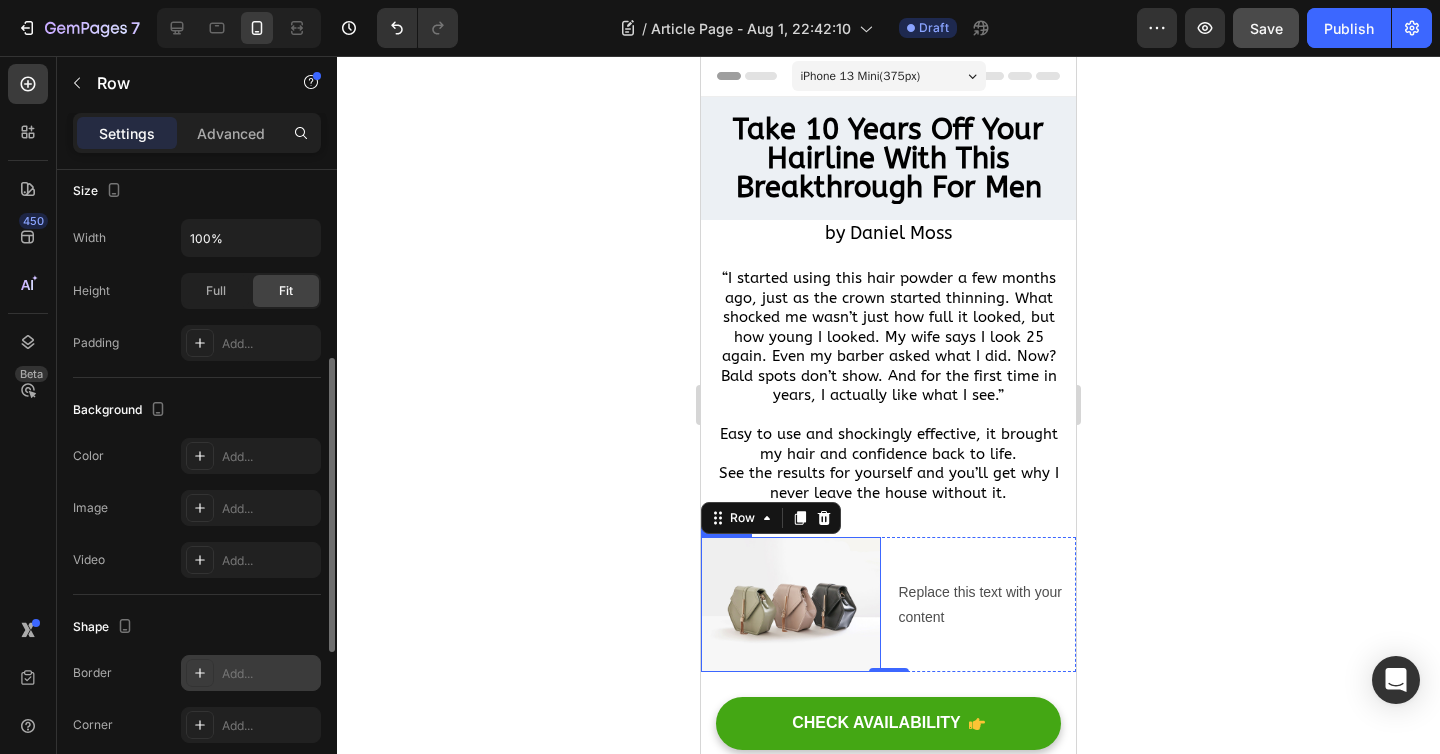 scroll, scrollTop: 755, scrollLeft: 0, axis: vertical 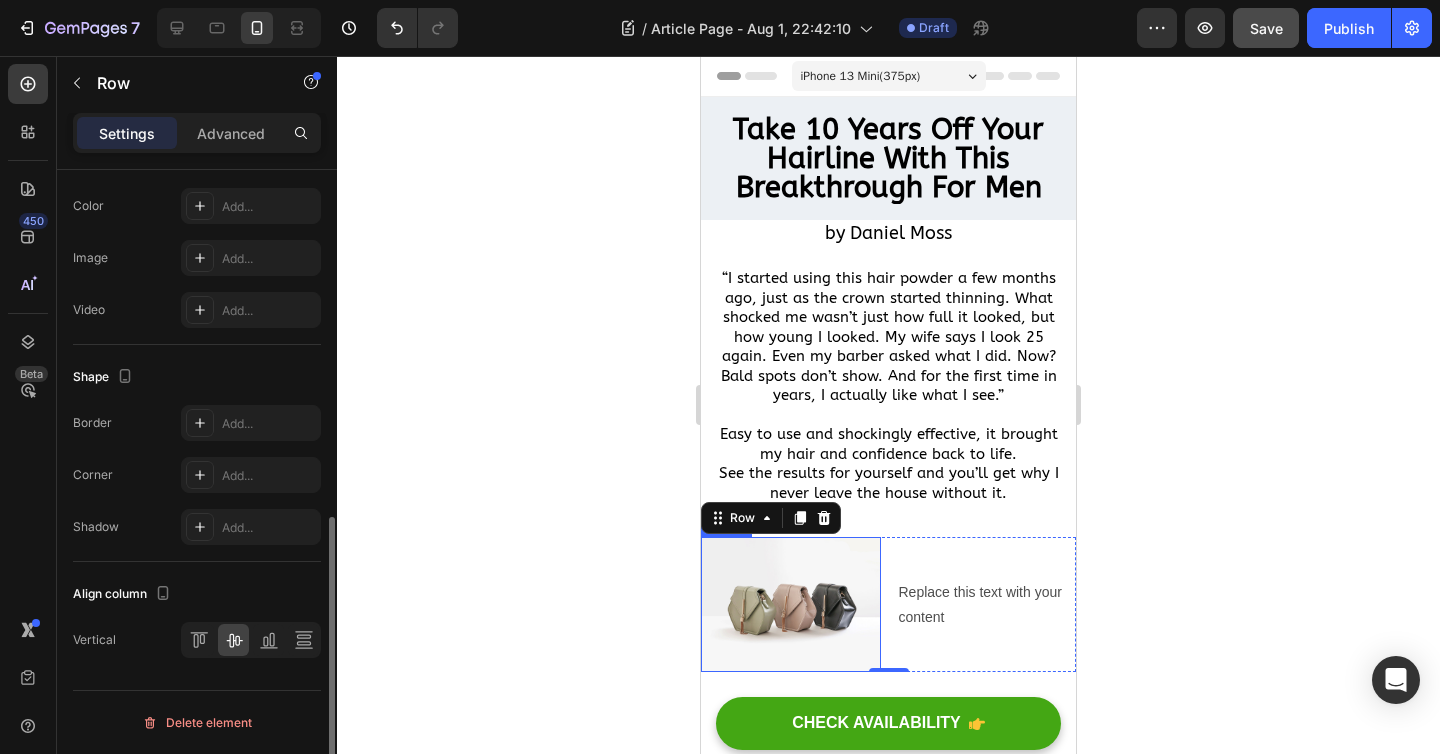 click on "Vertical" at bounding box center (94, 640) 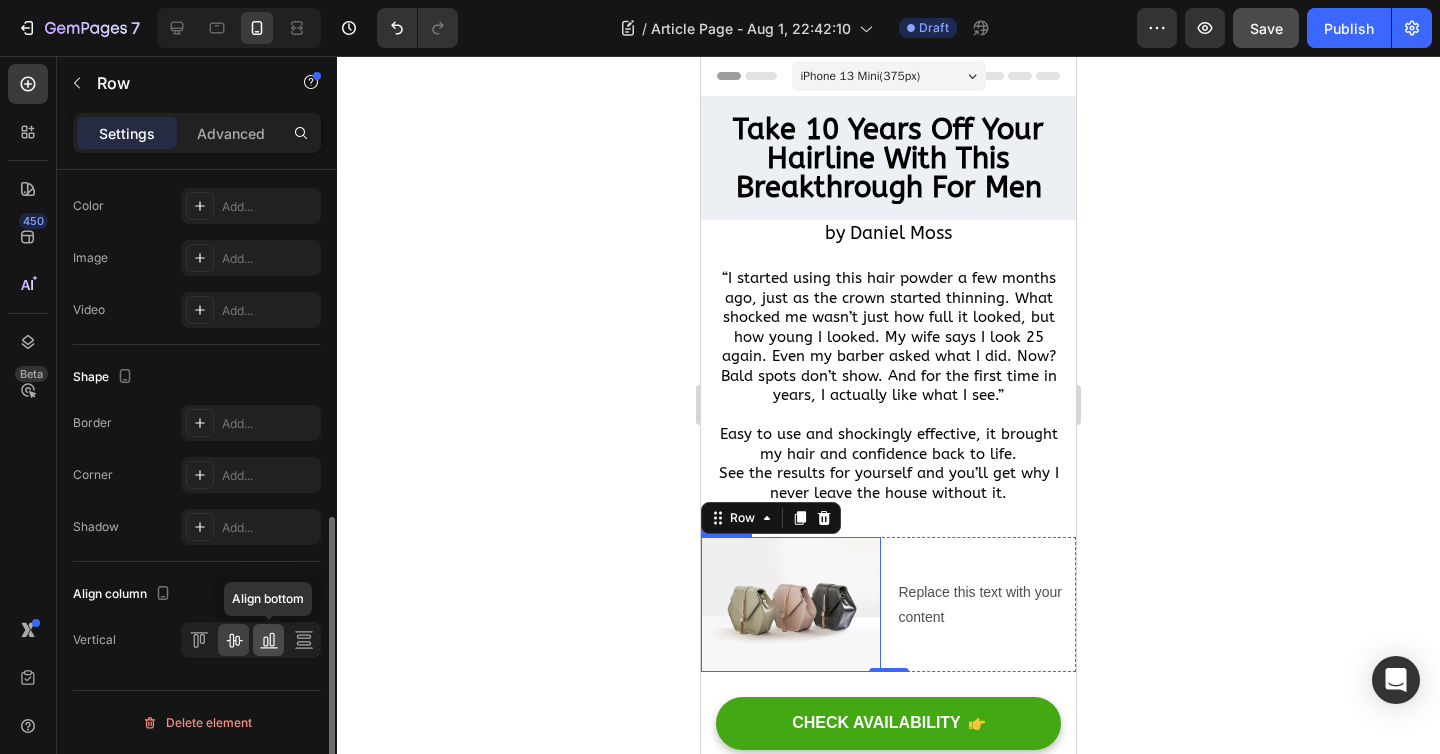 click 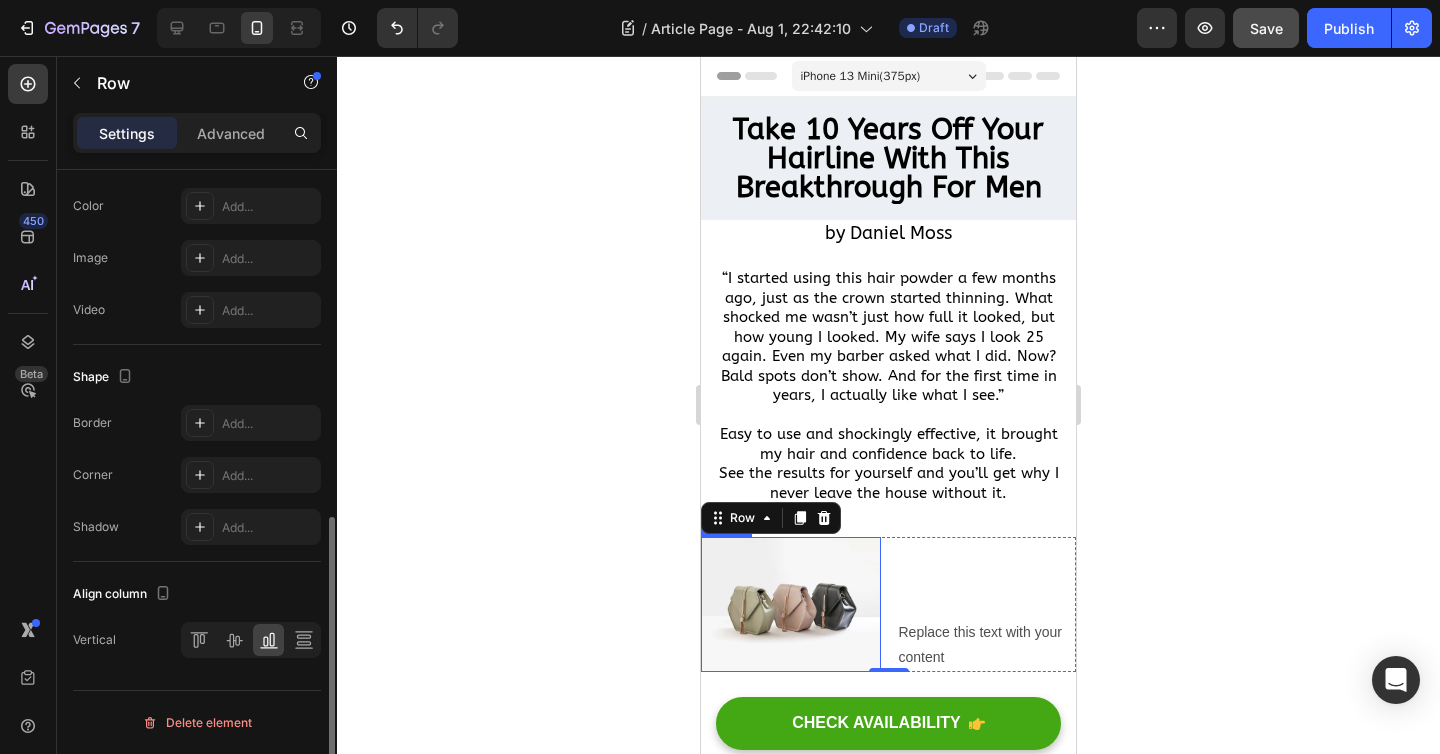 click at bounding box center (251, 640) 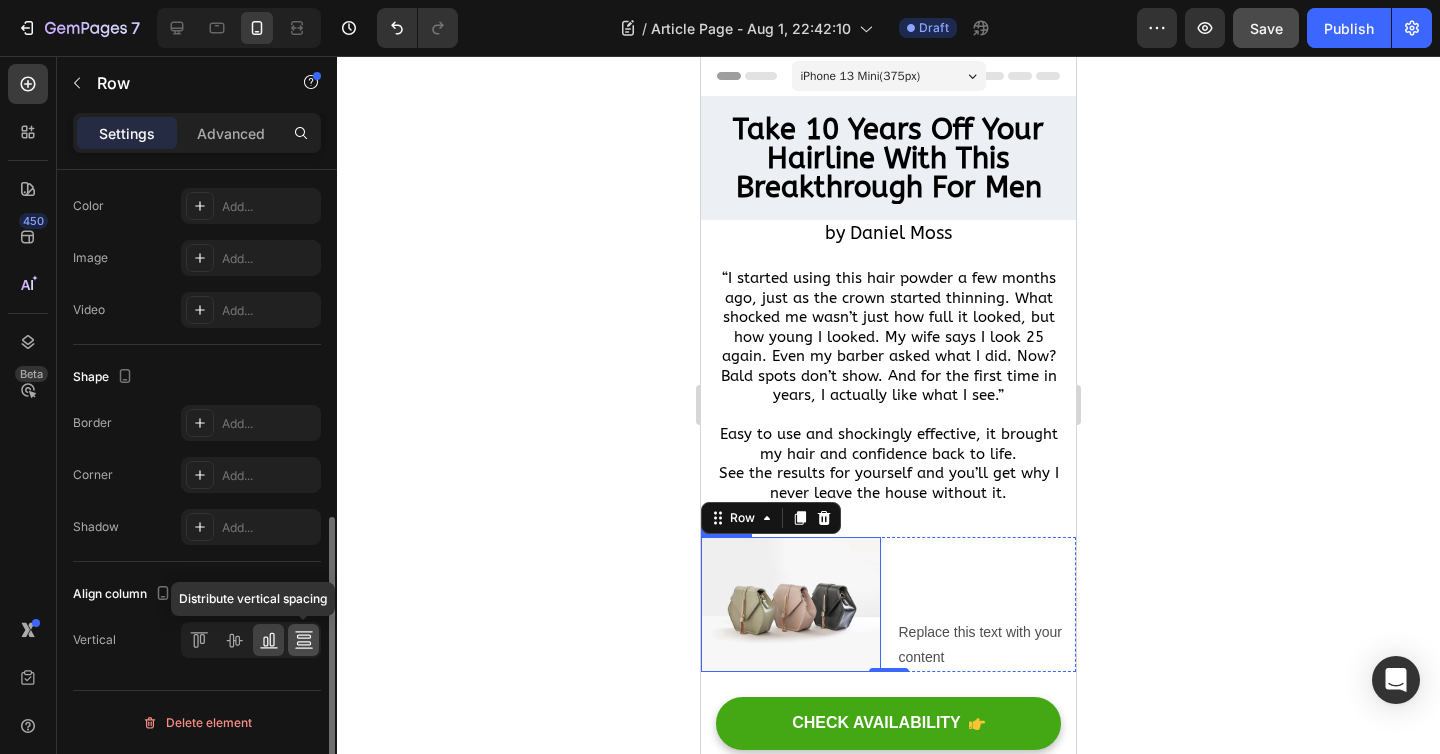 click 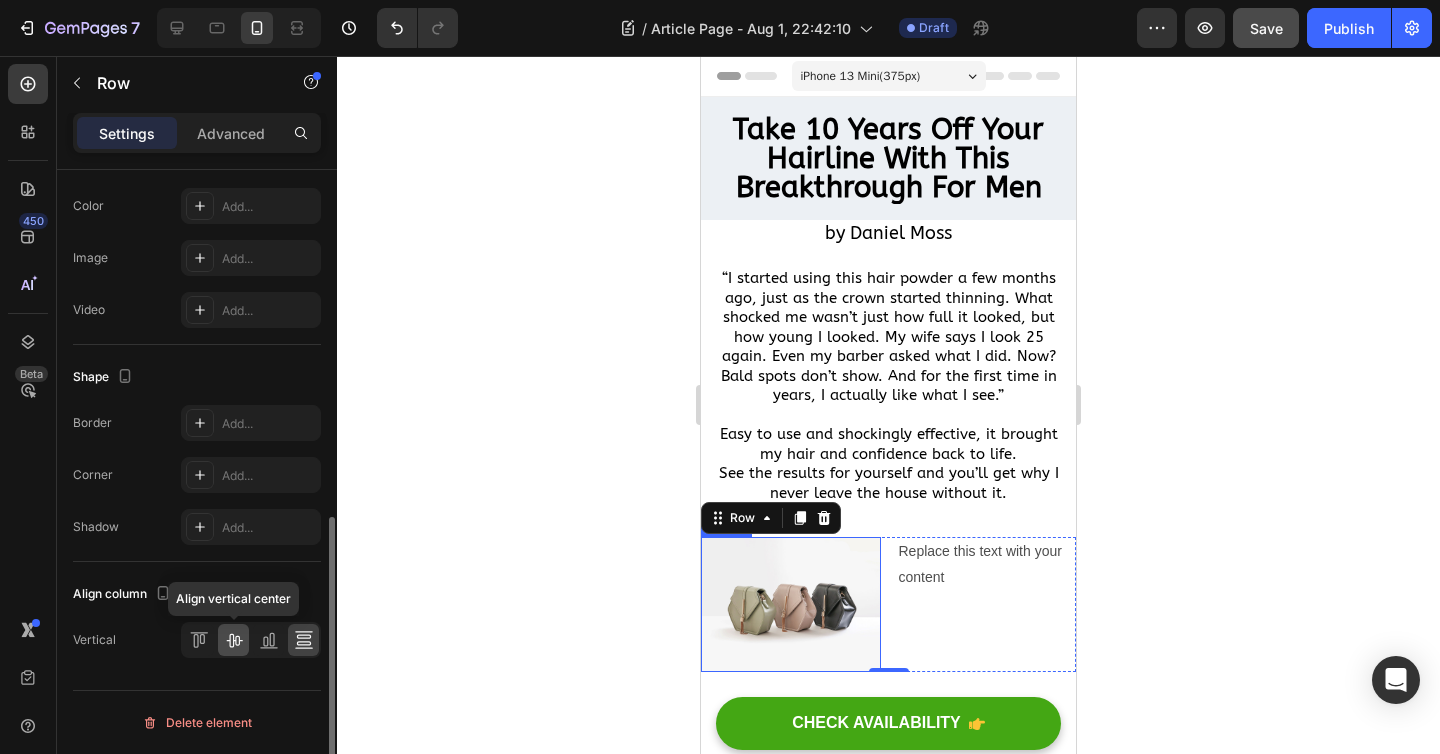 click 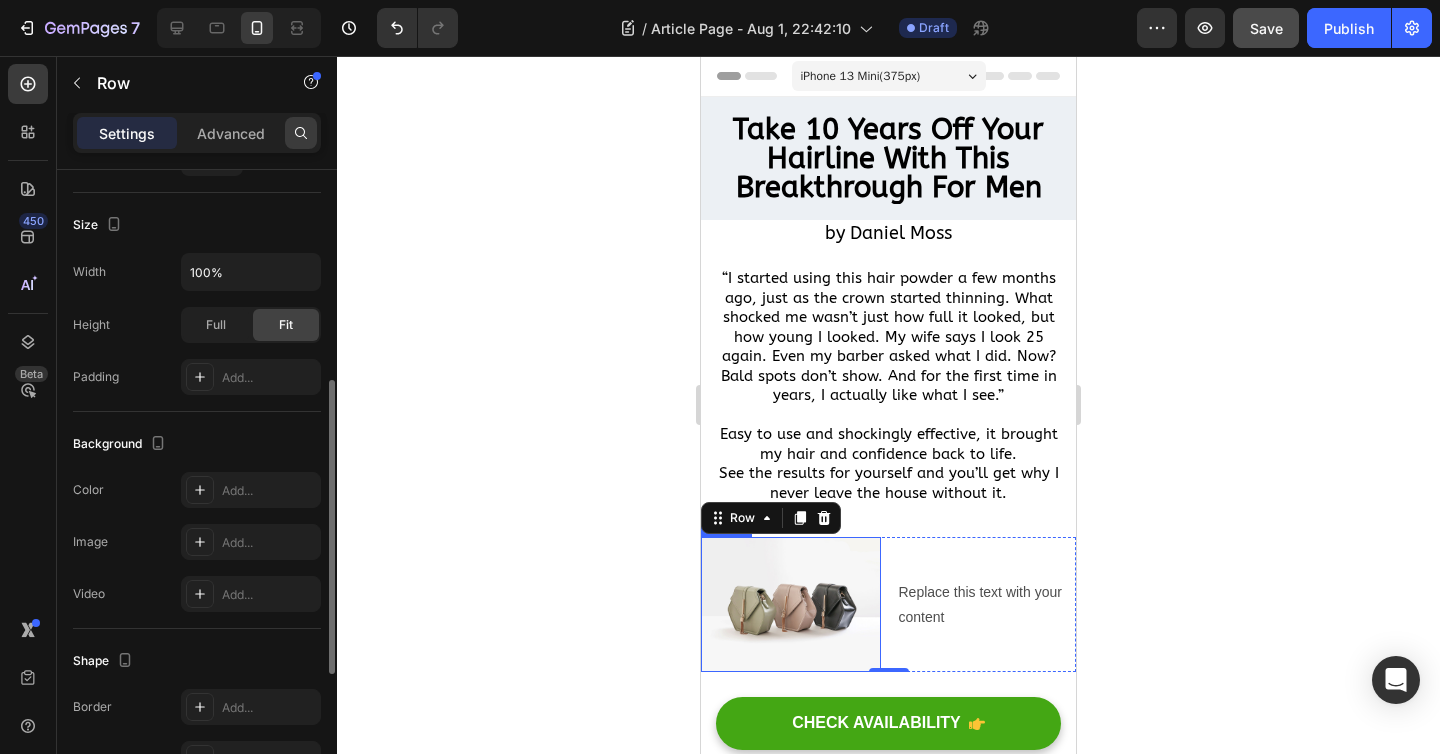 scroll, scrollTop: 467, scrollLeft: 0, axis: vertical 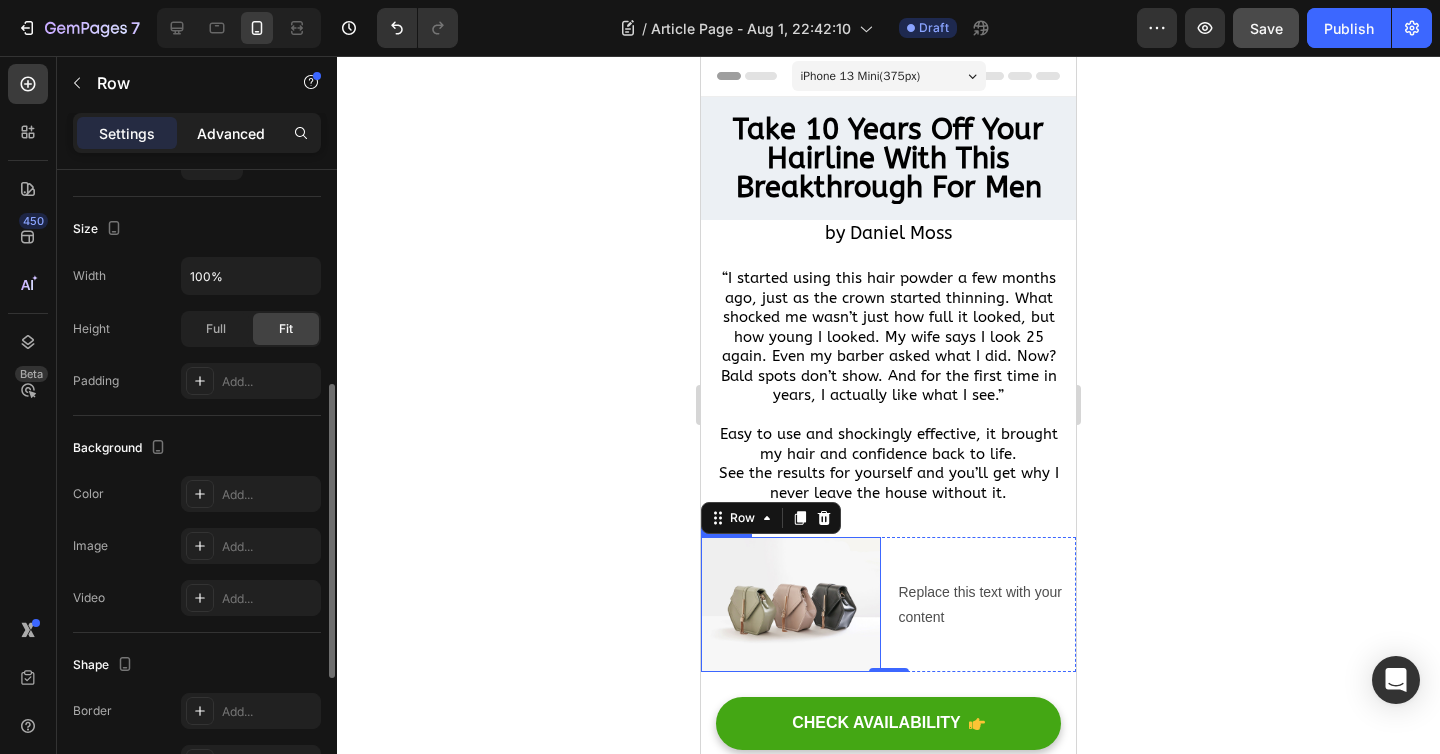 click on "Advanced" at bounding box center [231, 133] 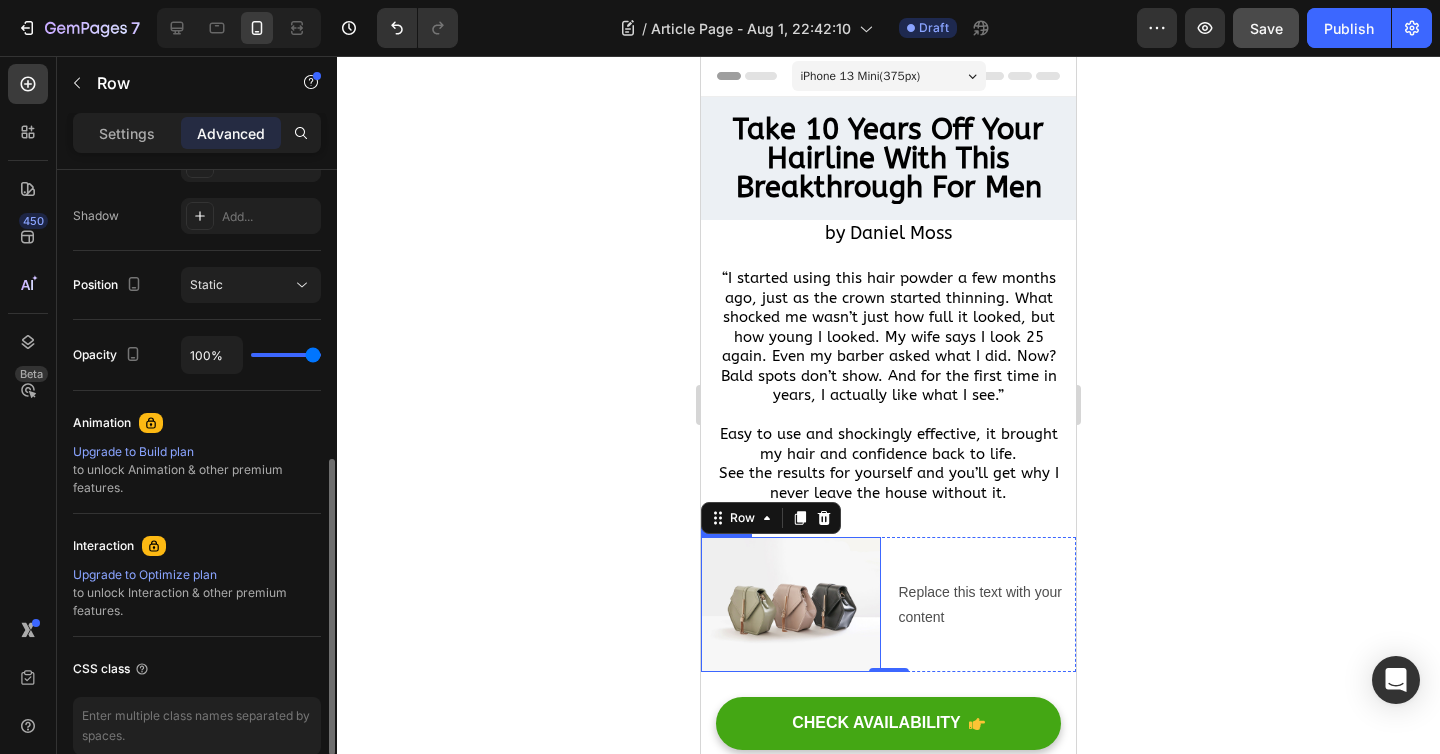 scroll, scrollTop: 659, scrollLeft: 0, axis: vertical 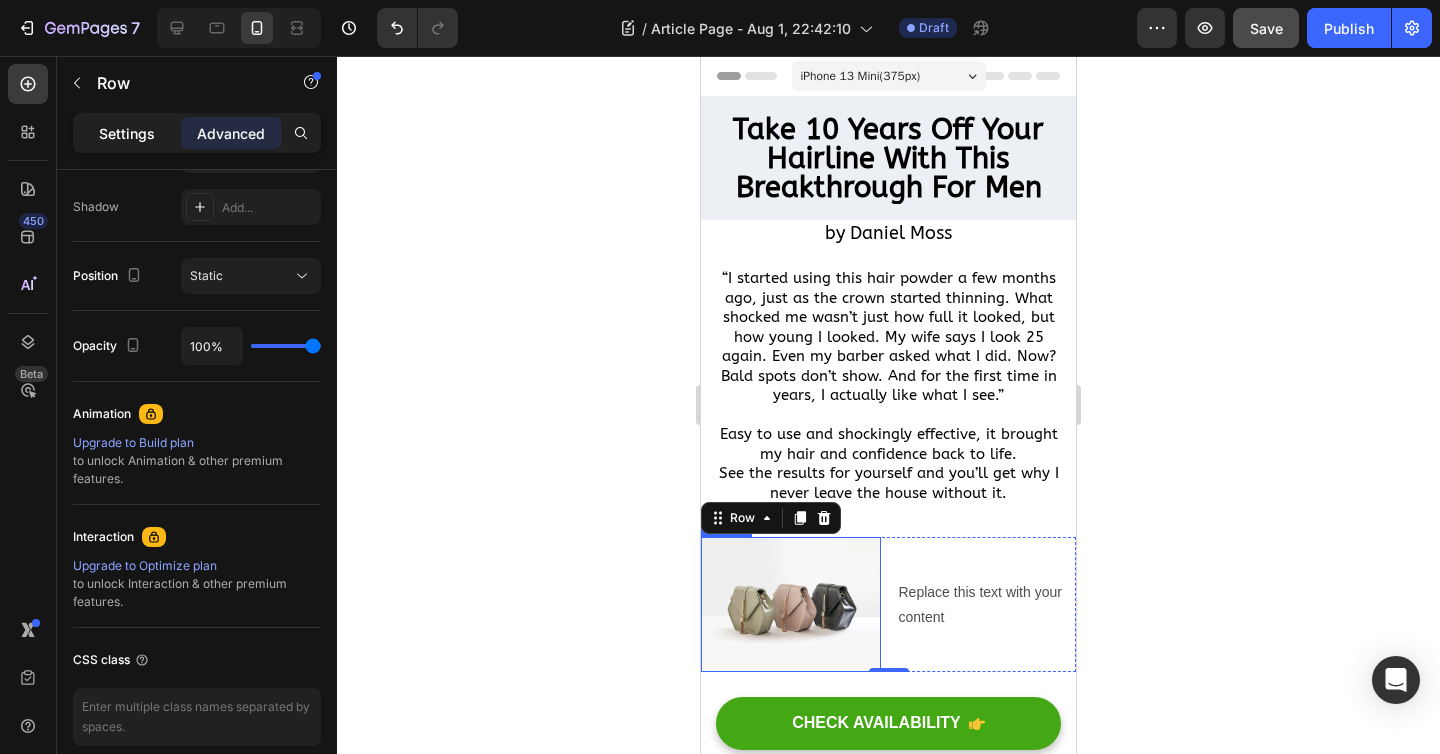 click on "Settings" 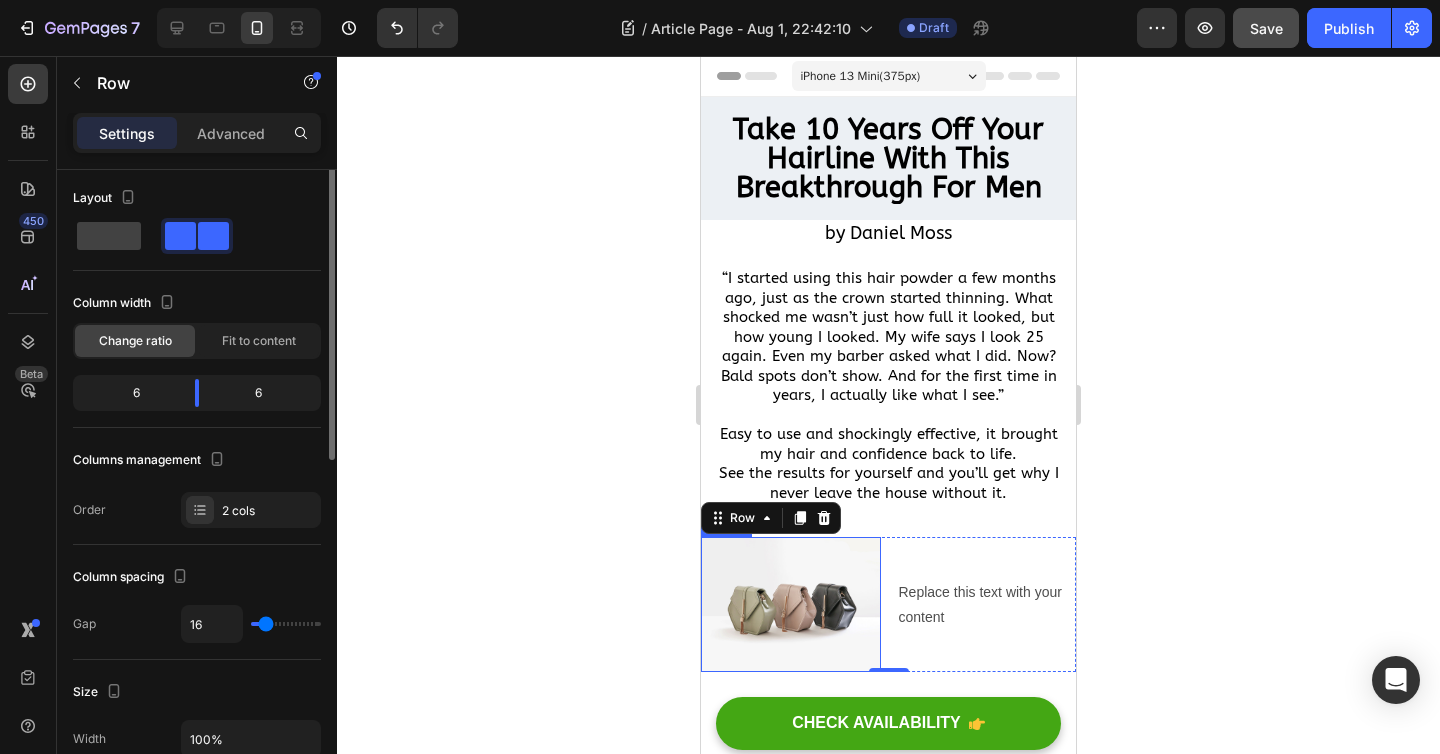 scroll, scrollTop: 0, scrollLeft: 0, axis: both 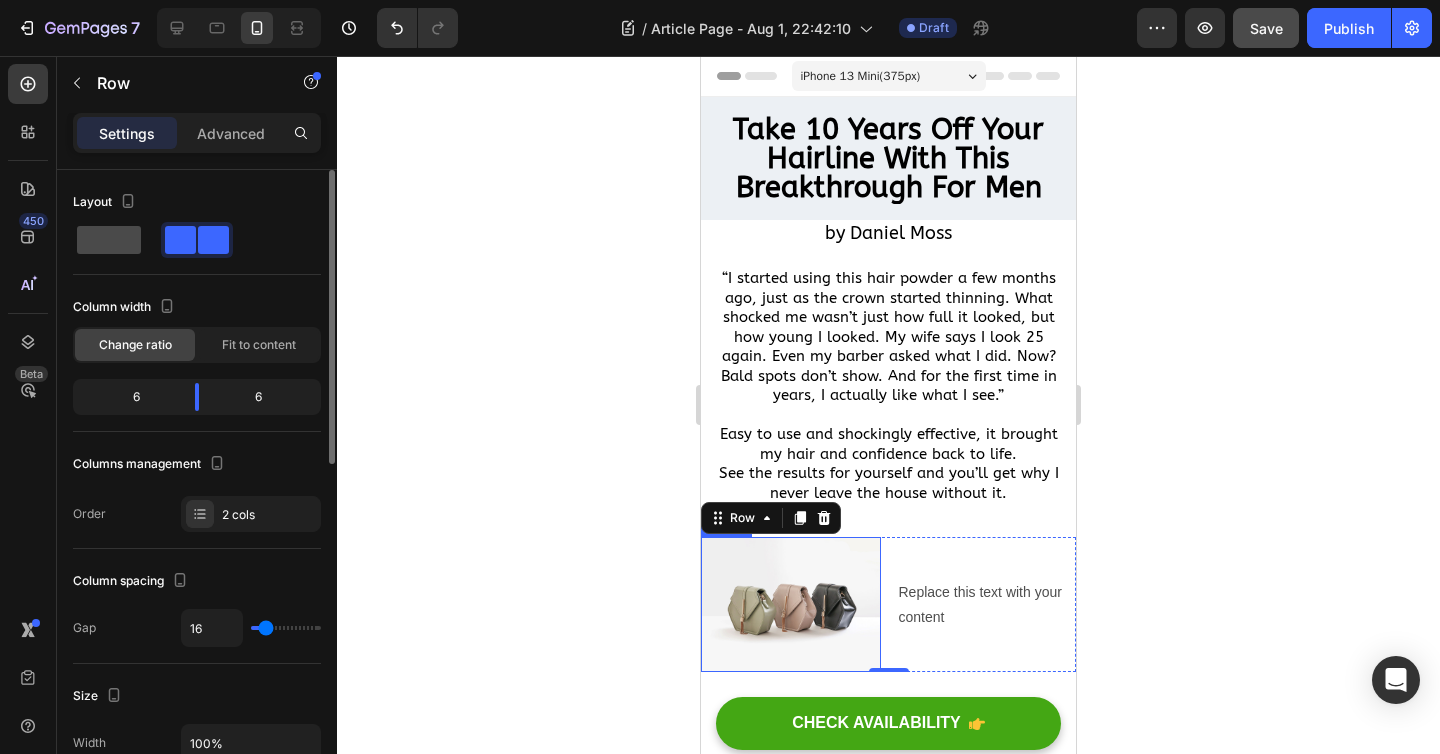 click 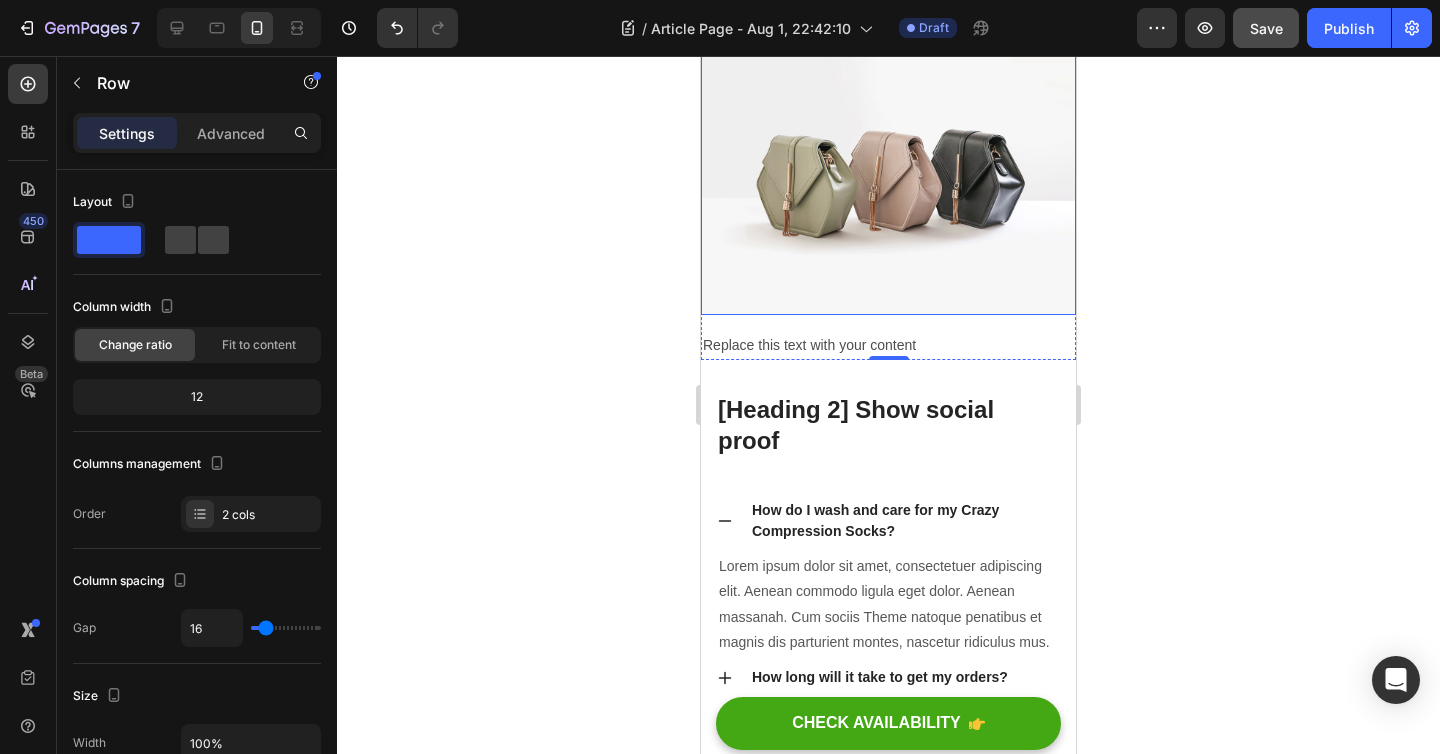 scroll, scrollTop: 507, scrollLeft: 0, axis: vertical 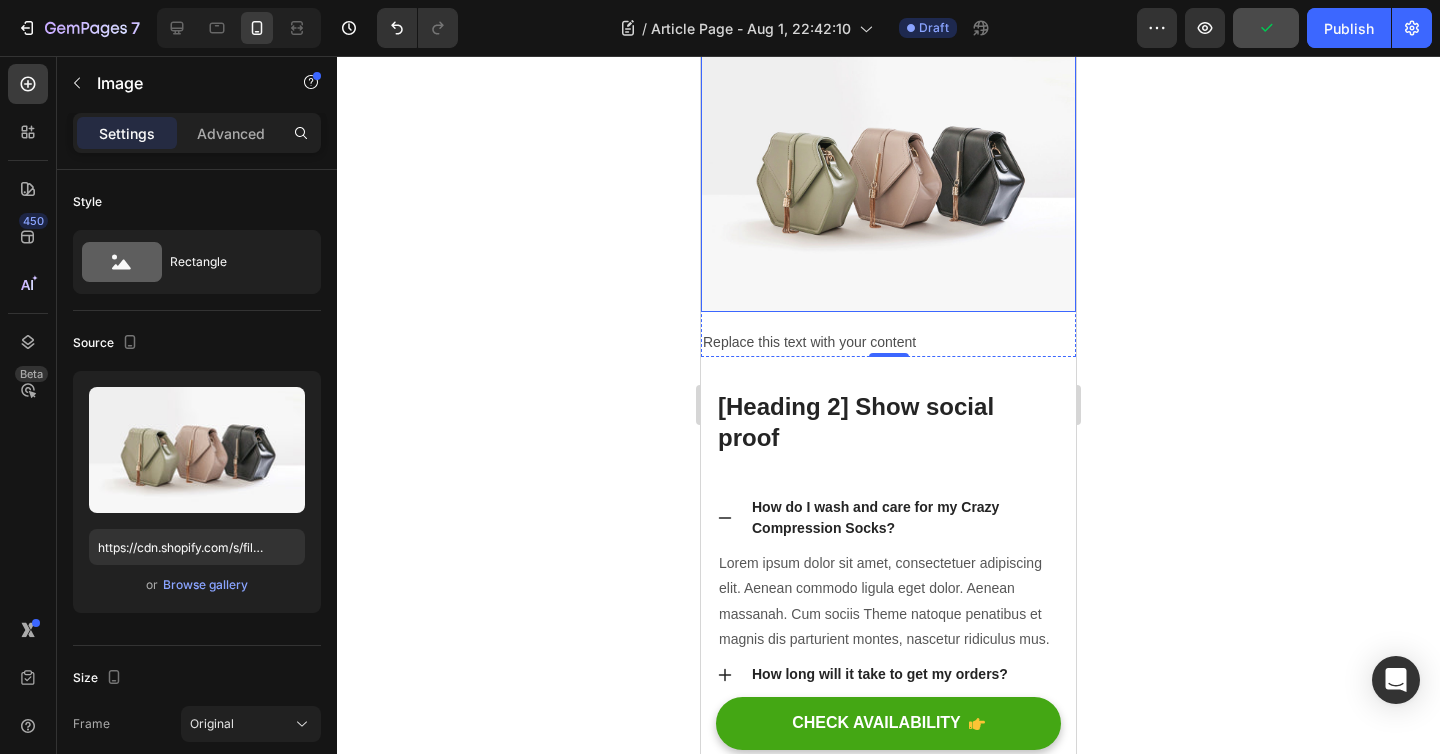 click at bounding box center (888, 170) 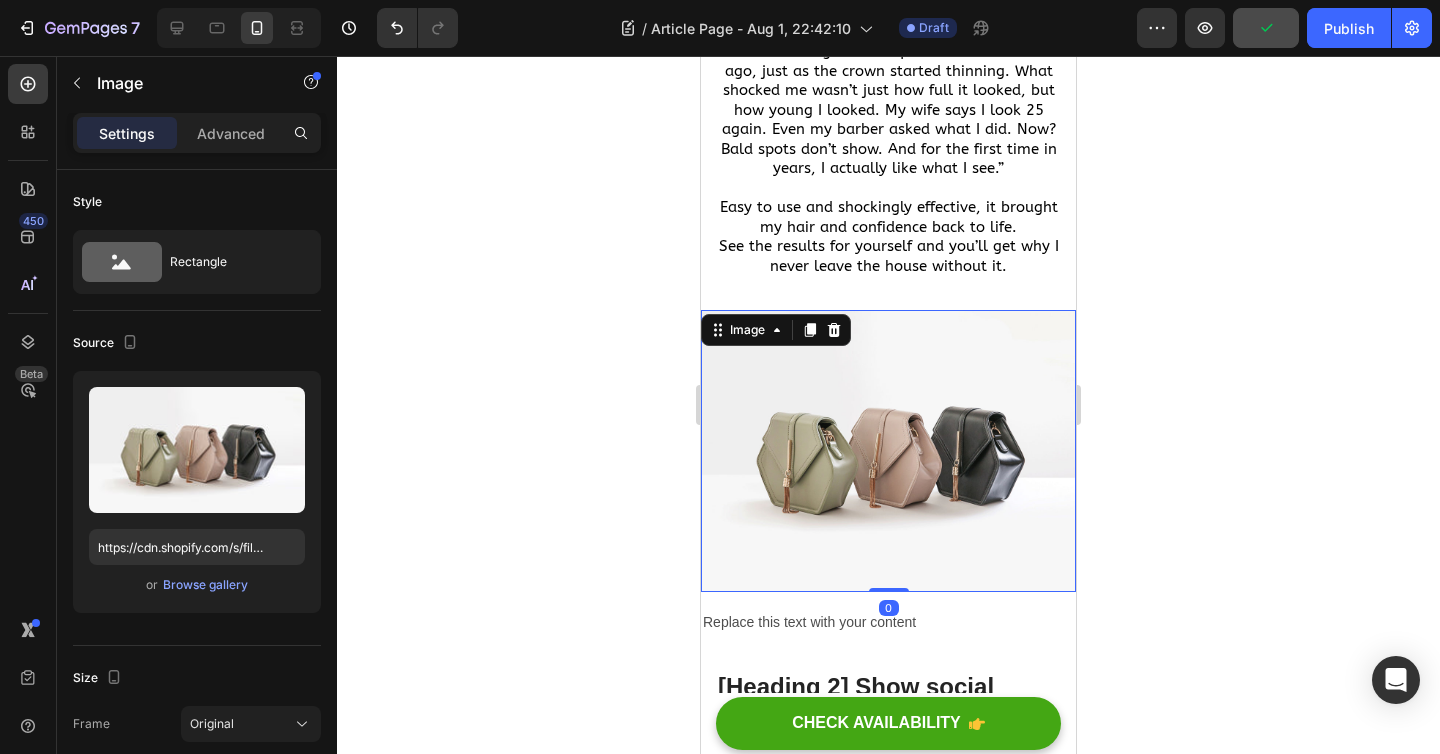 scroll, scrollTop: 218, scrollLeft: 0, axis: vertical 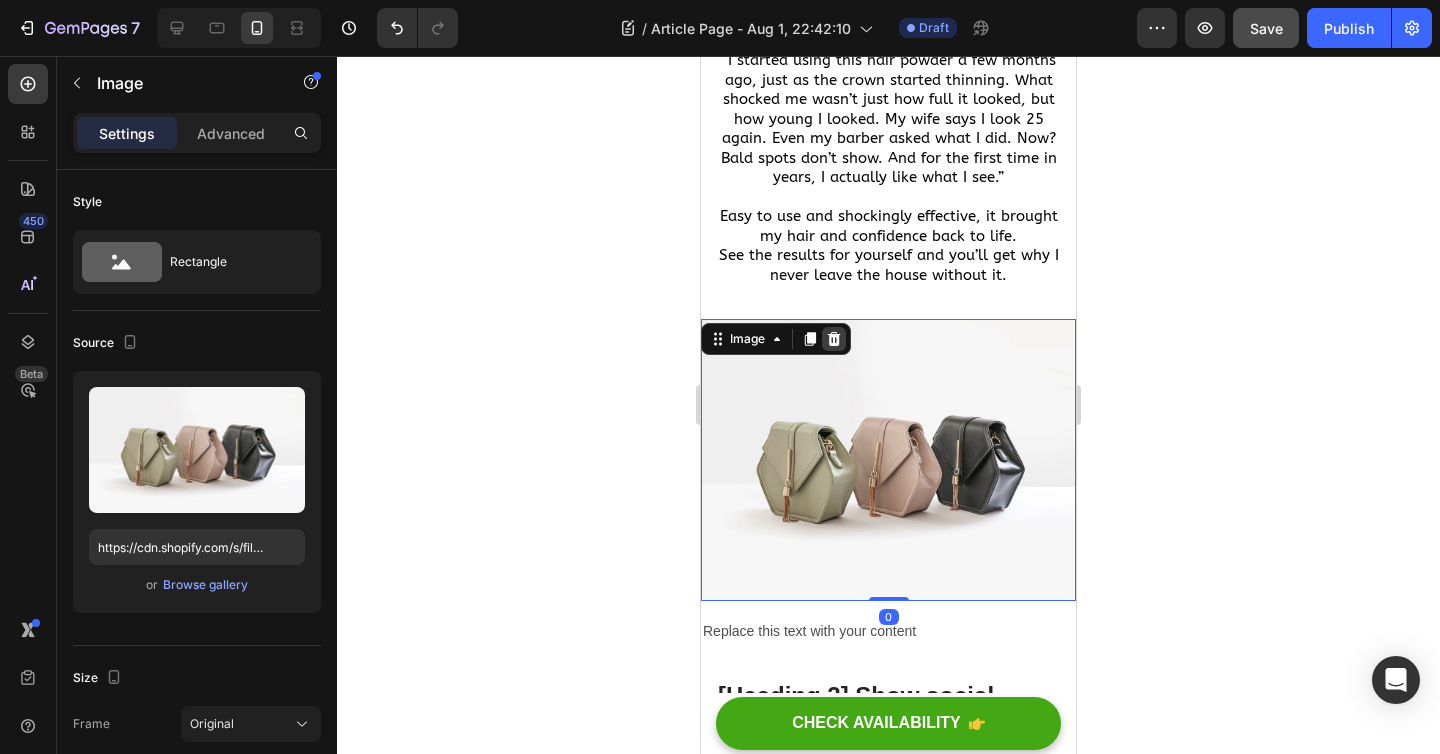 click 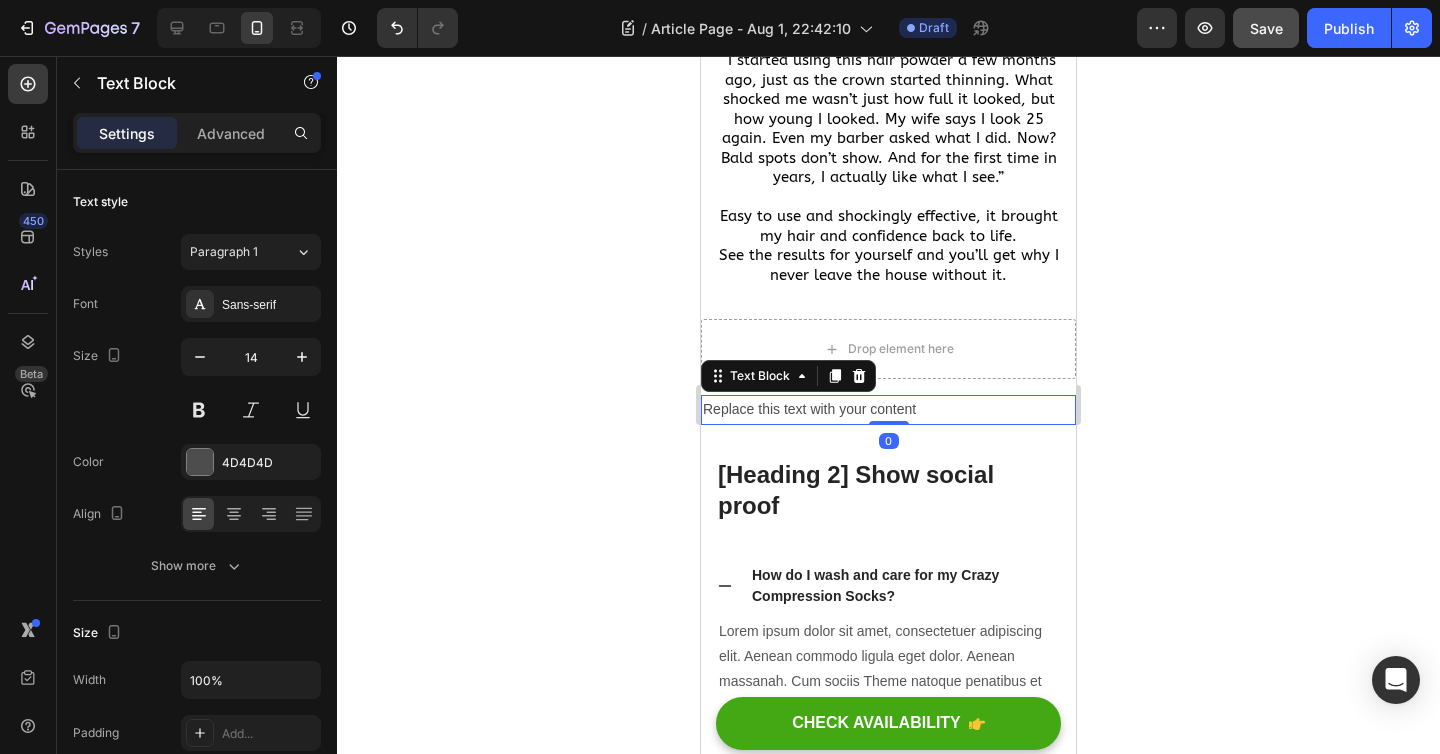 click on "Replace this text with your content" at bounding box center (888, 409) 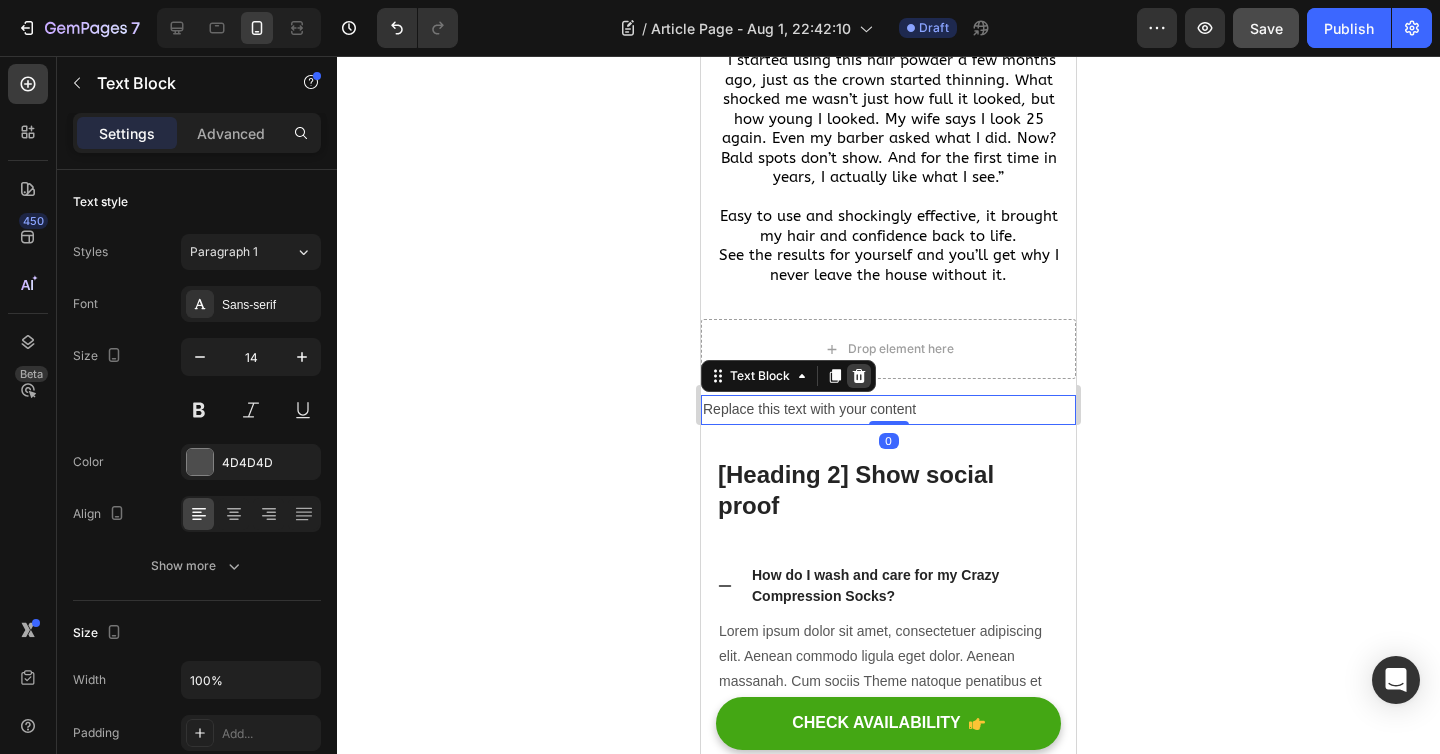 click 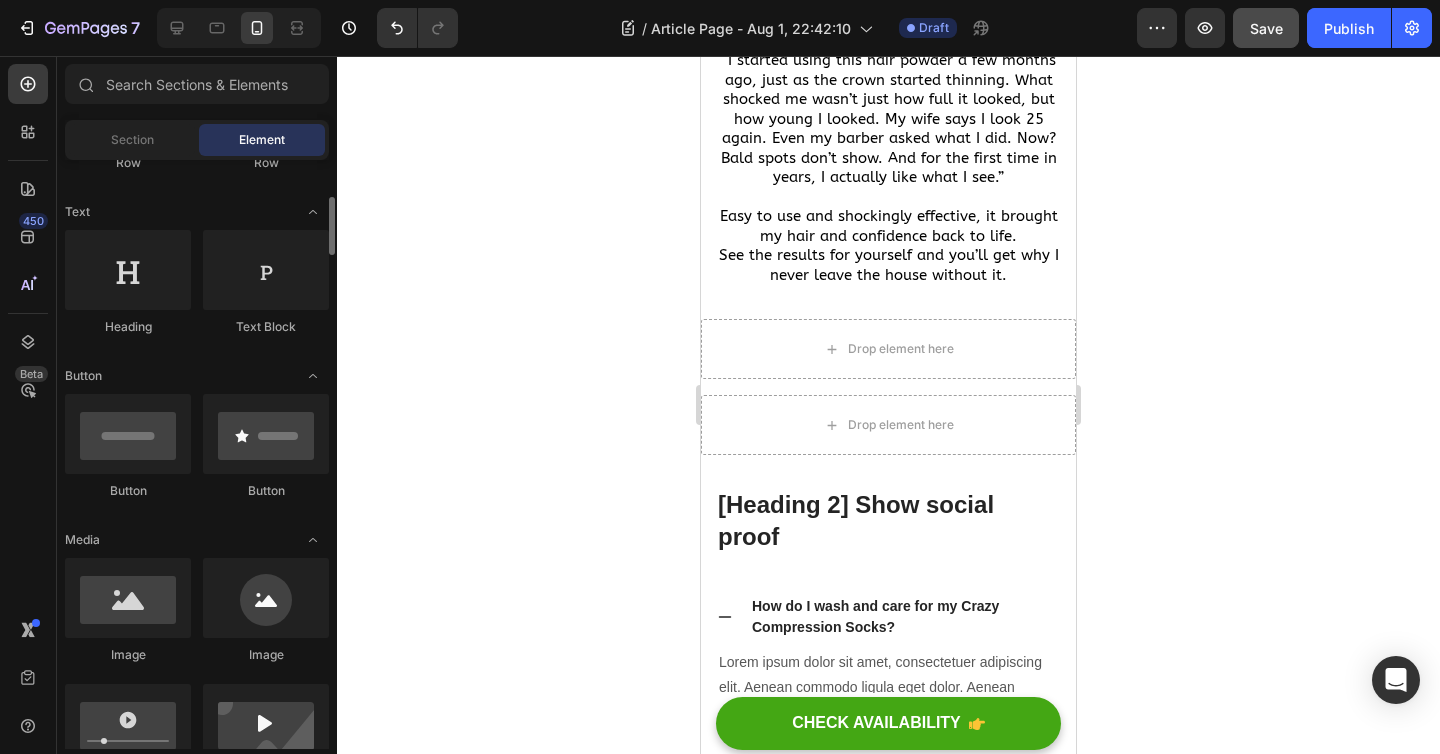 scroll, scrollTop: 274, scrollLeft: 0, axis: vertical 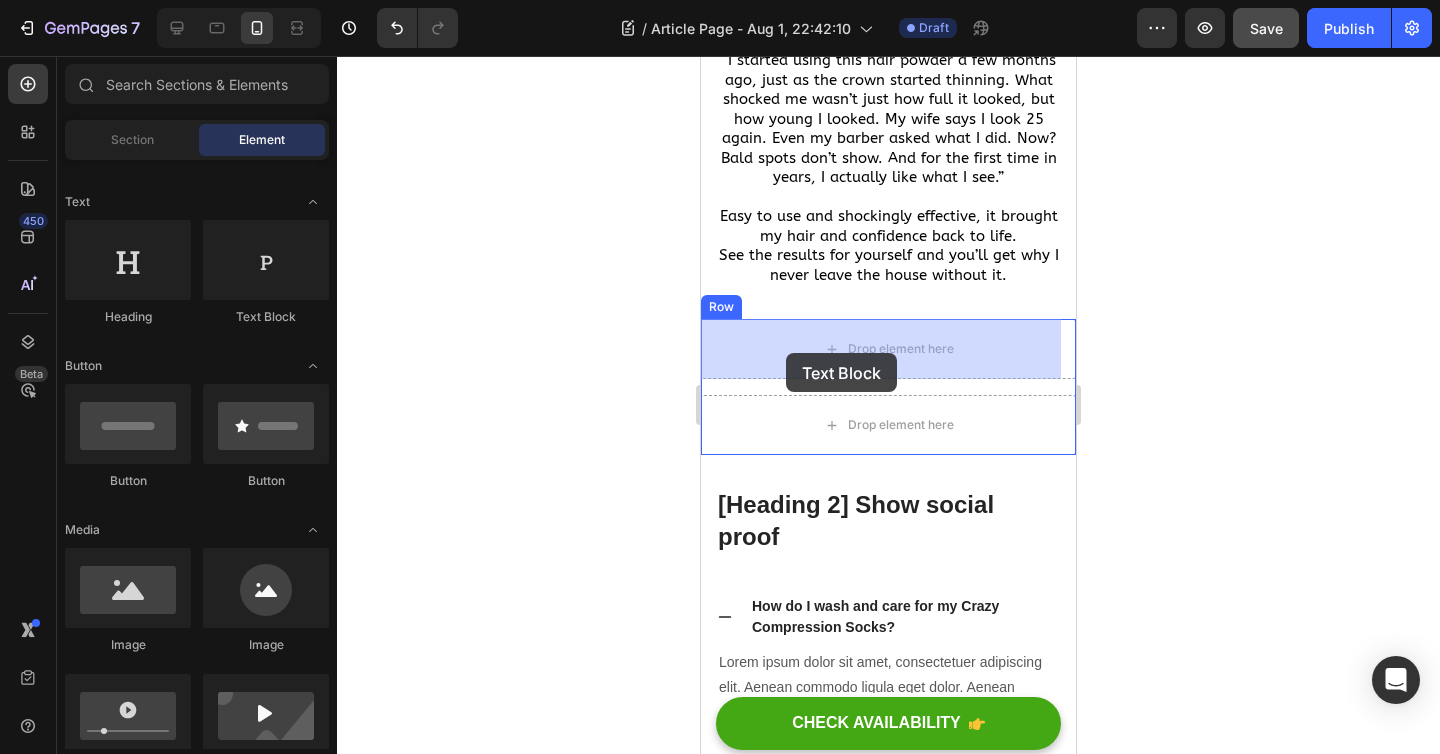 drag, startPoint x: 962, startPoint y: 344, endPoint x: 786, endPoint y: 353, distance: 176.22997 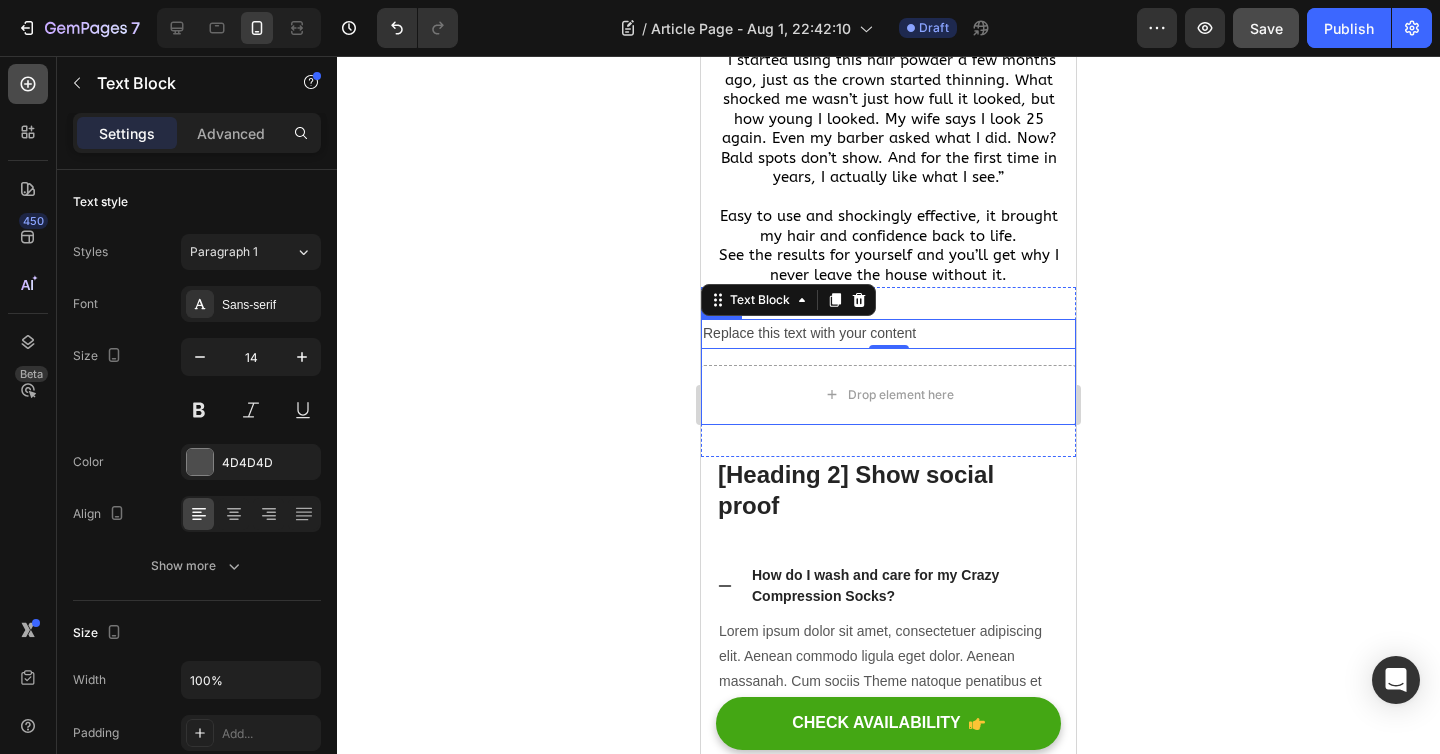 click 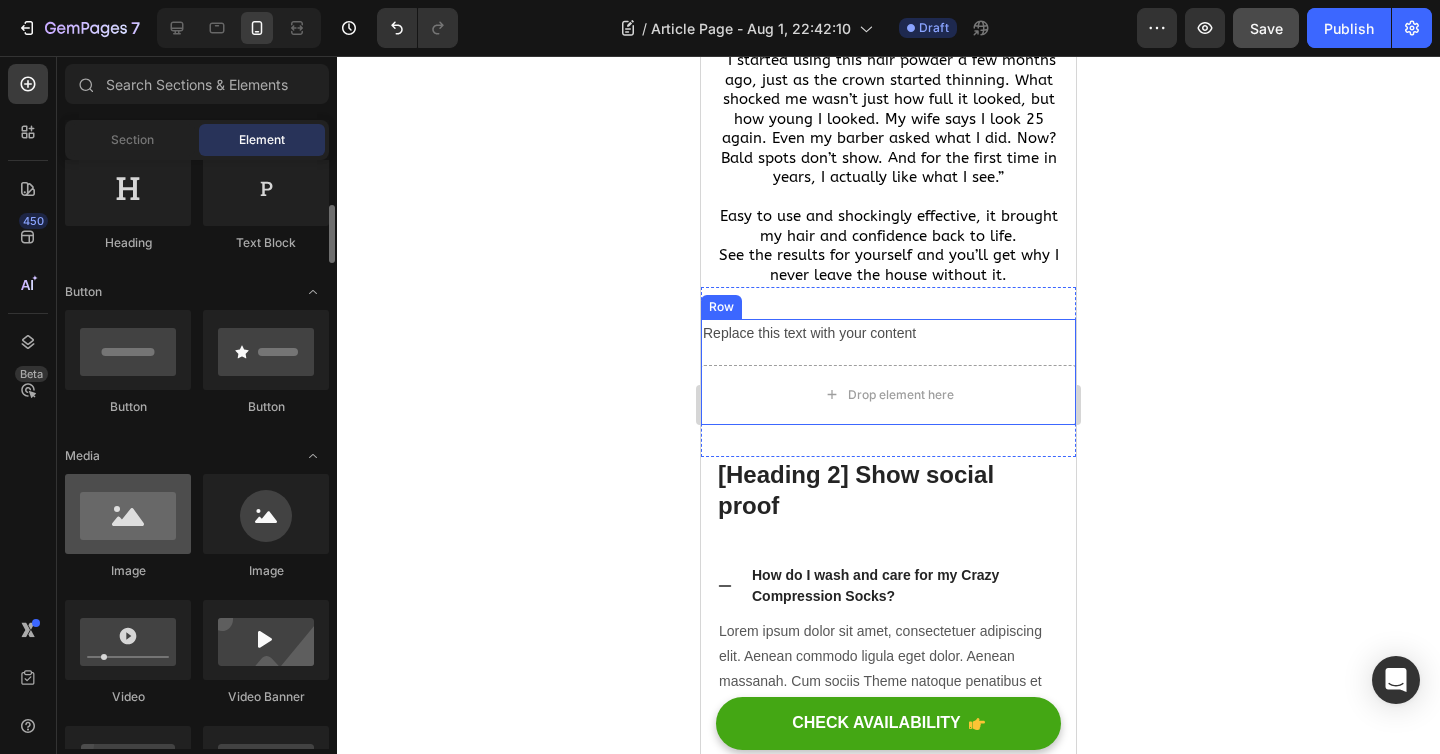 scroll, scrollTop: 358, scrollLeft: 0, axis: vertical 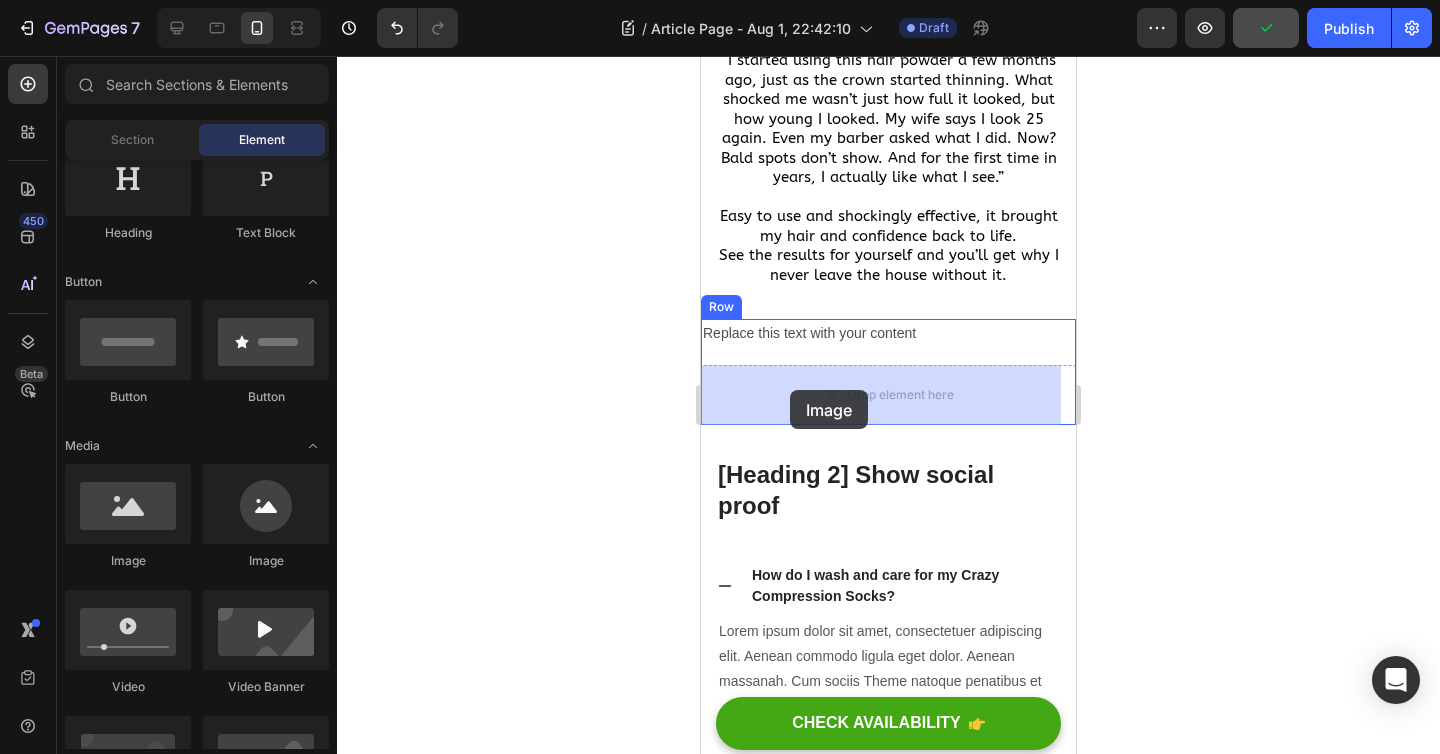 drag, startPoint x: 830, startPoint y: 562, endPoint x: 790, endPoint y: 390, distance: 176.58992 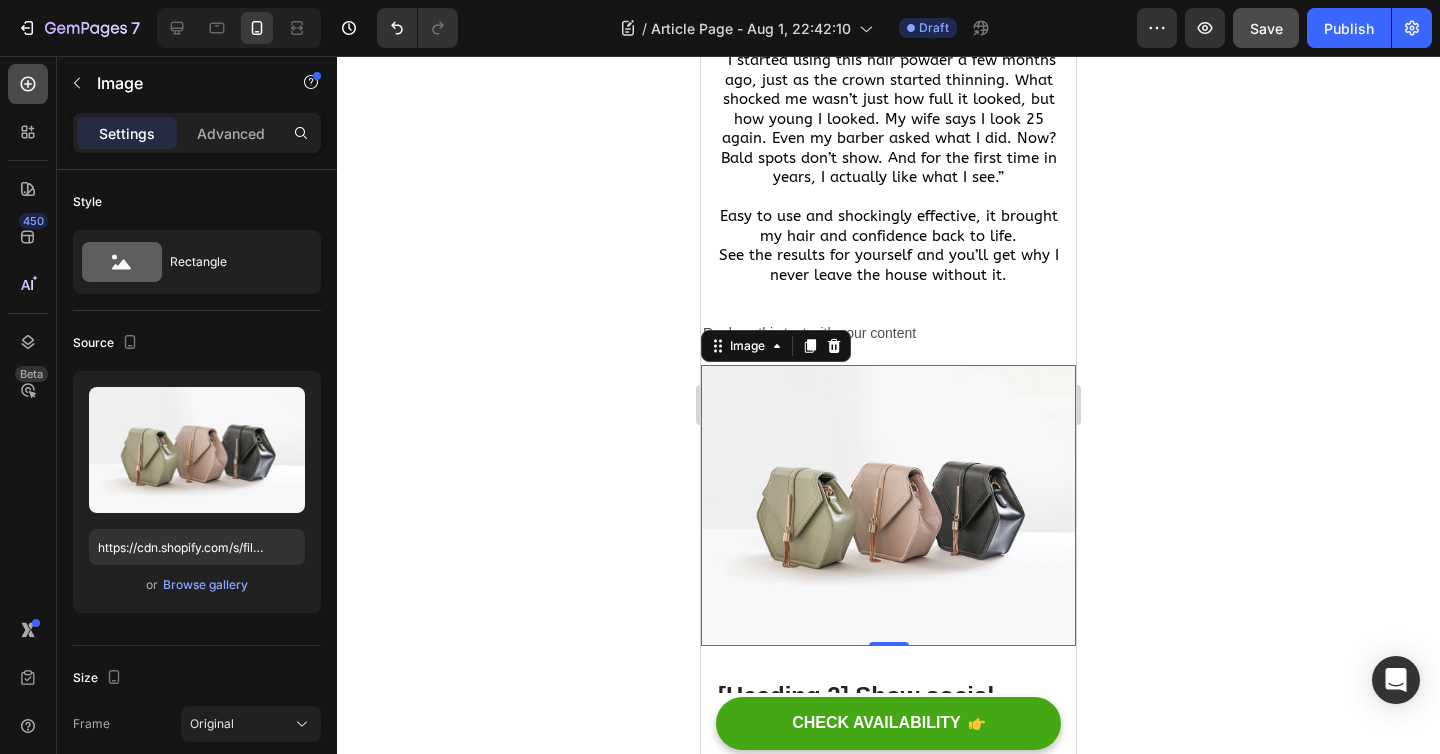 click 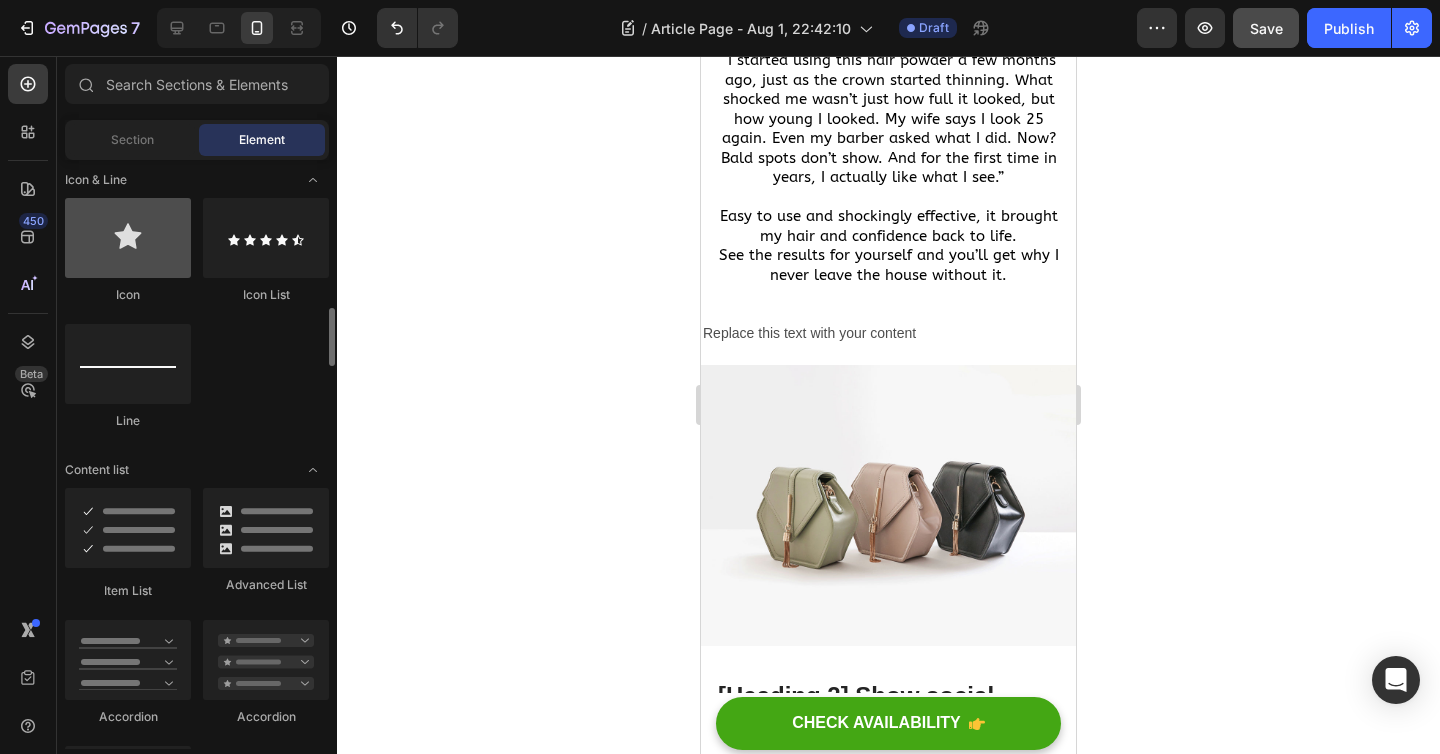 scroll, scrollTop: 1312, scrollLeft: 0, axis: vertical 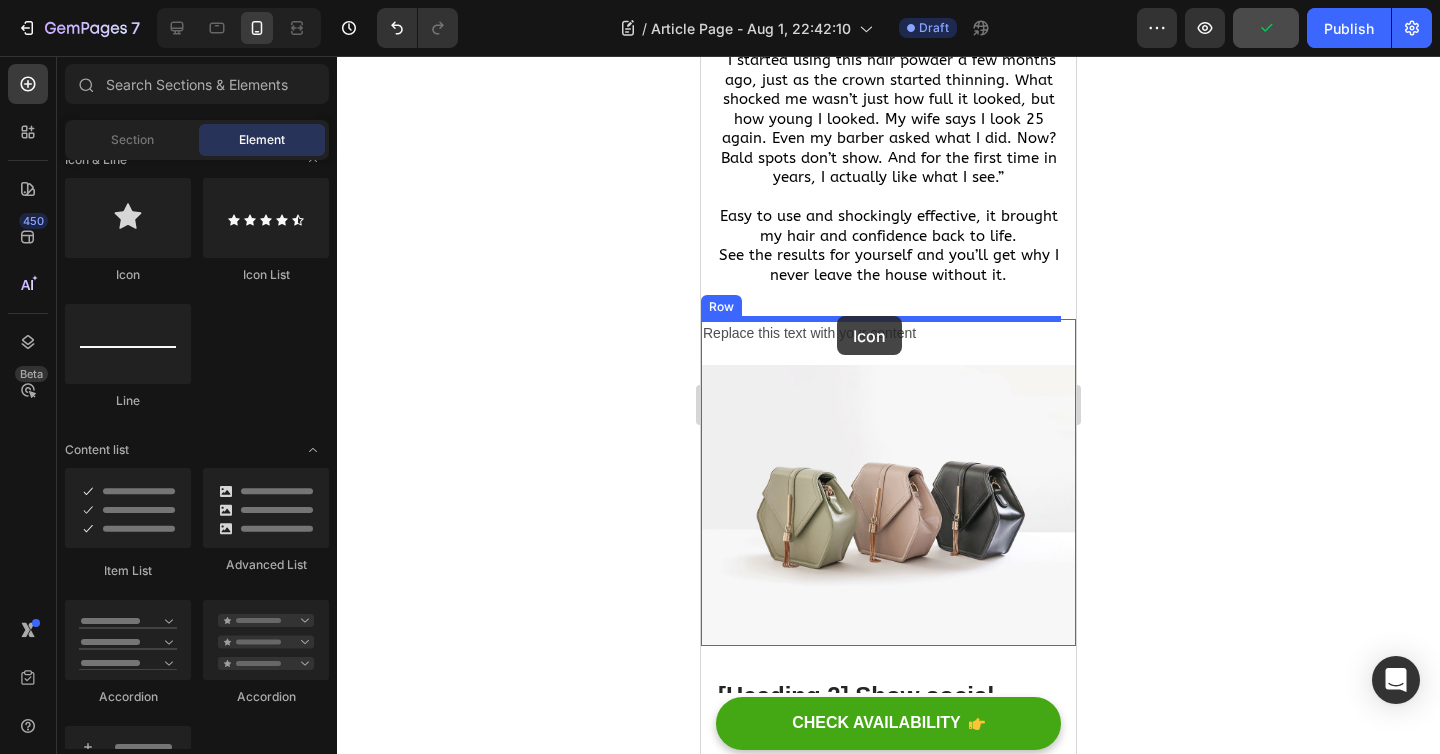 drag, startPoint x: 832, startPoint y: 272, endPoint x: 837, endPoint y: 316, distance: 44.28318 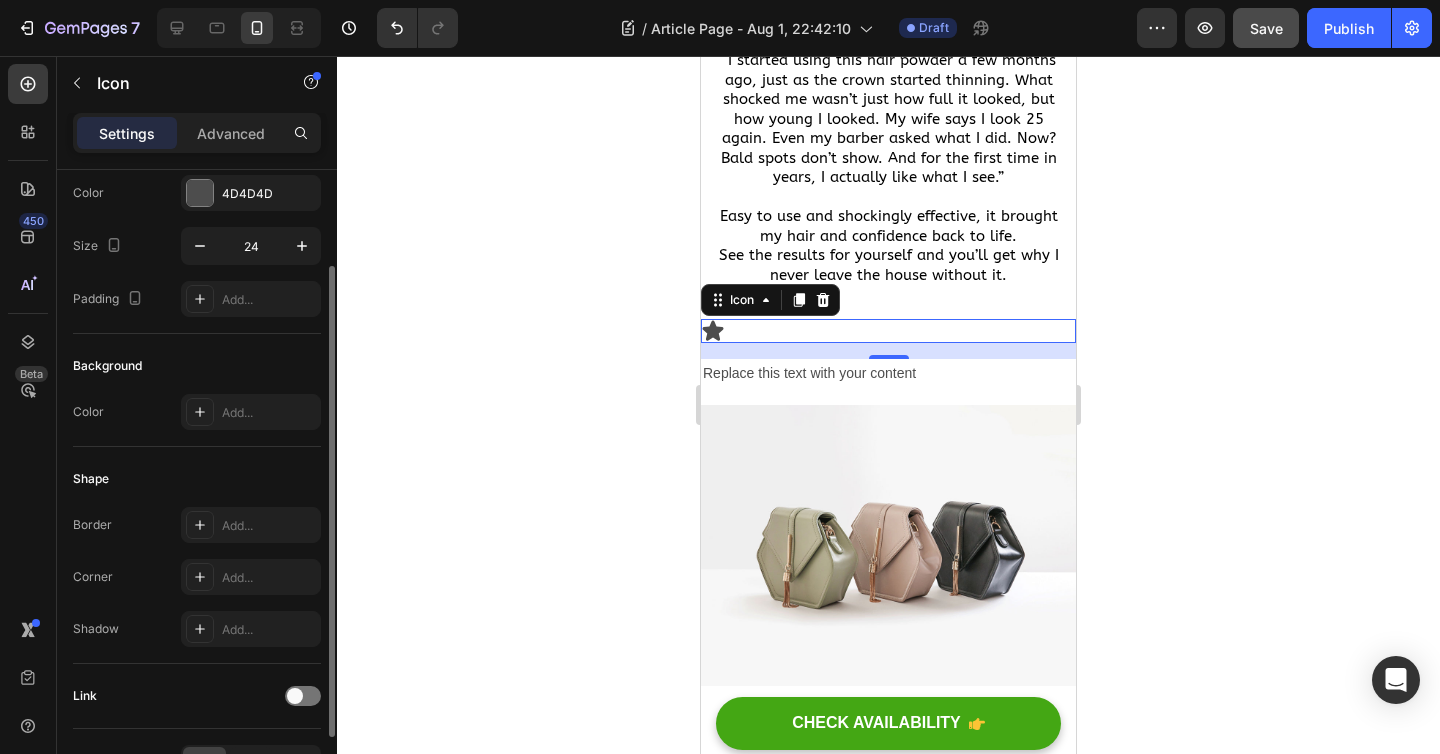 scroll, scrollTop: 230, scrollLeft: 0, axis: vertical 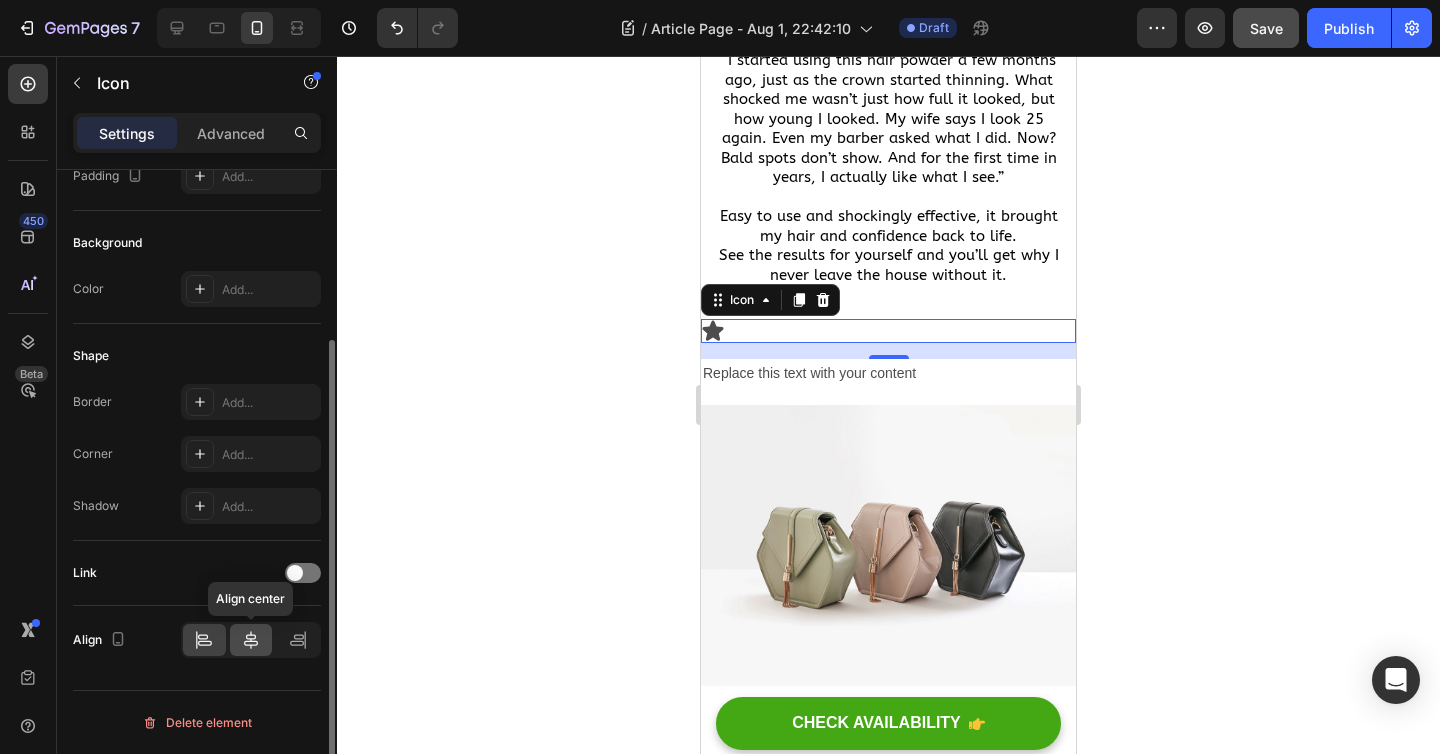 click 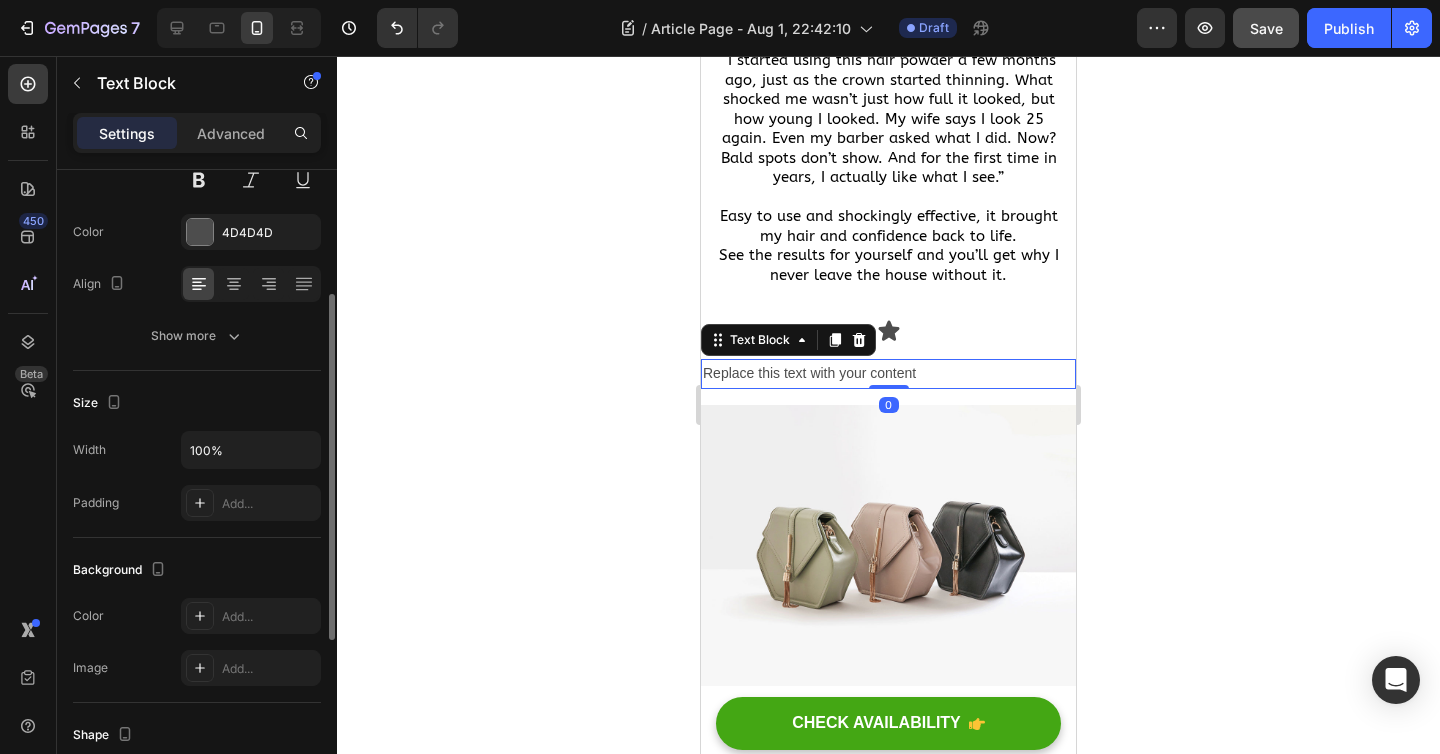 click on "Replace this text with your content" at bounding box center [888, 373] 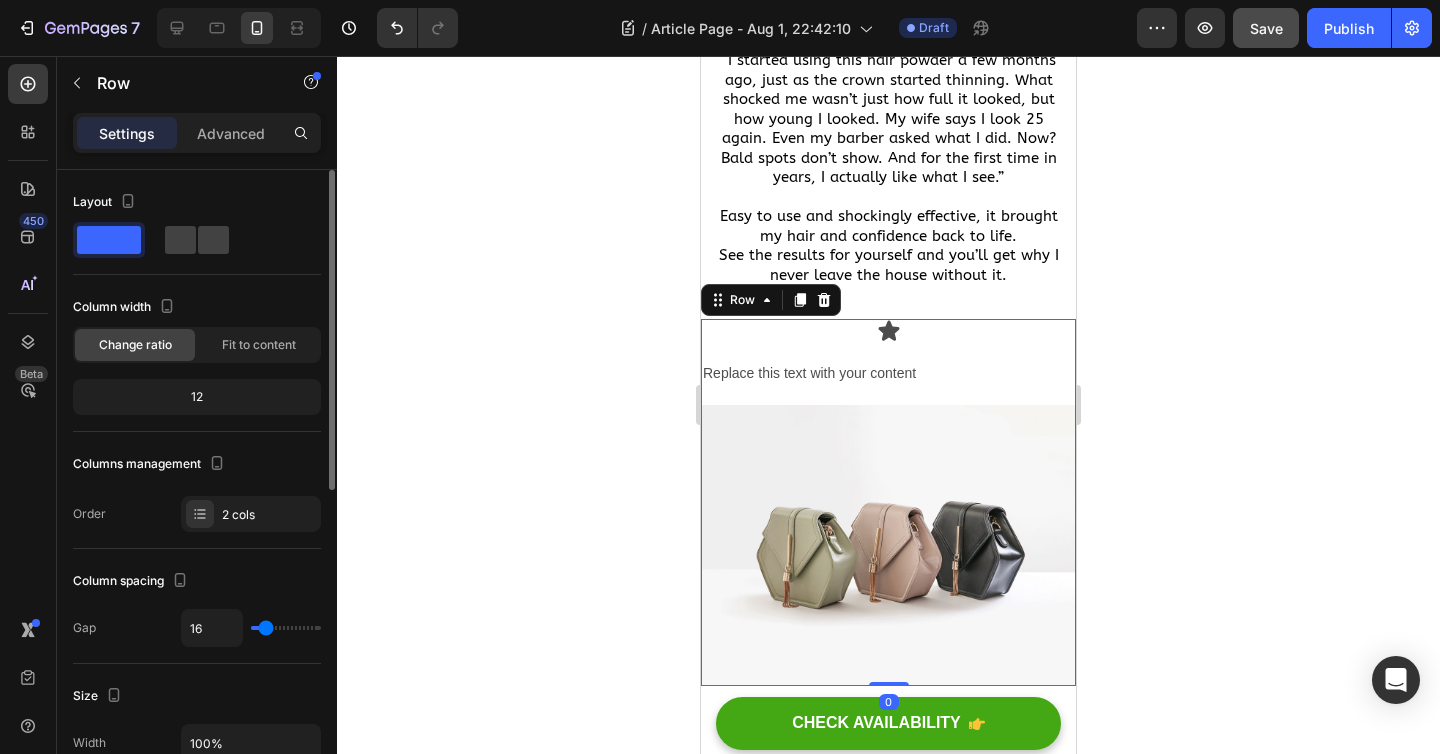 click on "Icon Replace this text with your content Text Block" at bounding box center (888, 353) 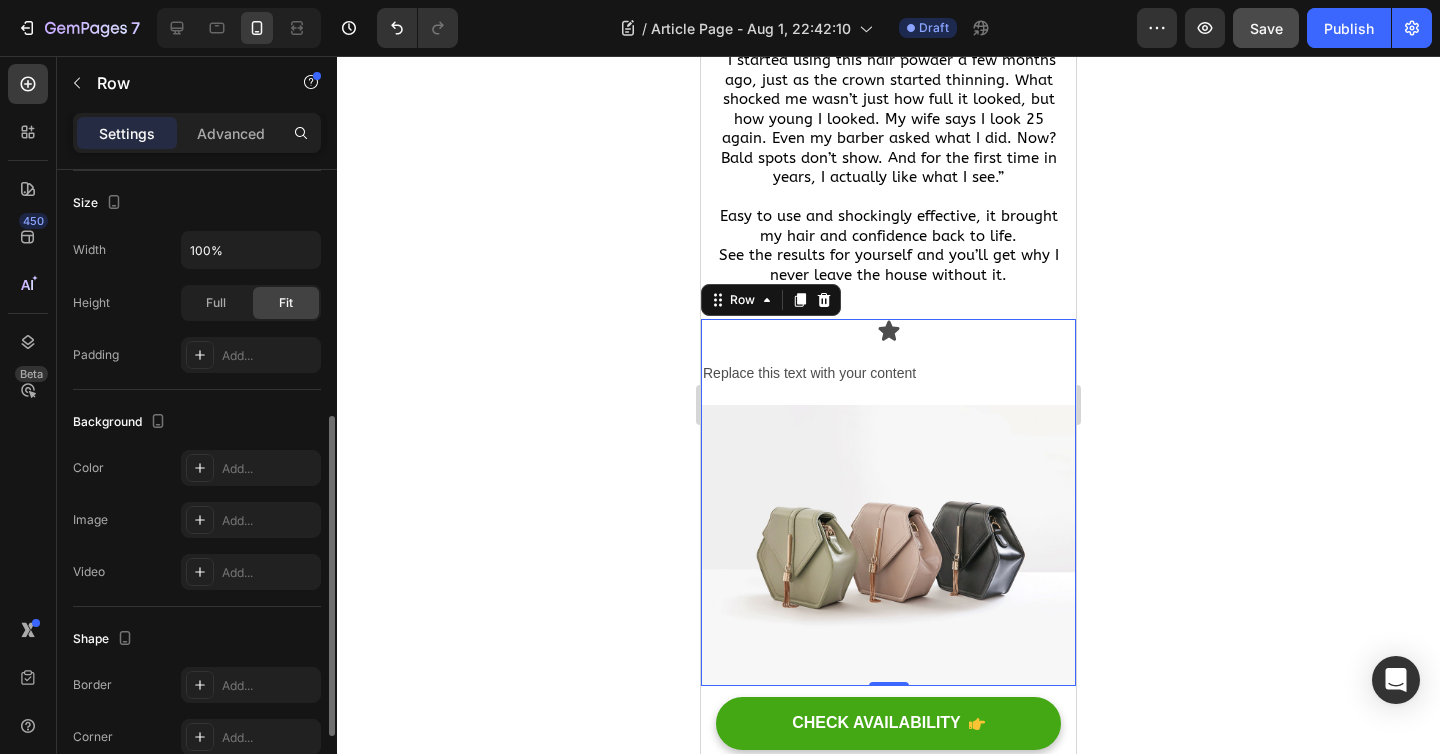 scroll, scrollTop: 642, scrollLeft: 0, axis: vertical 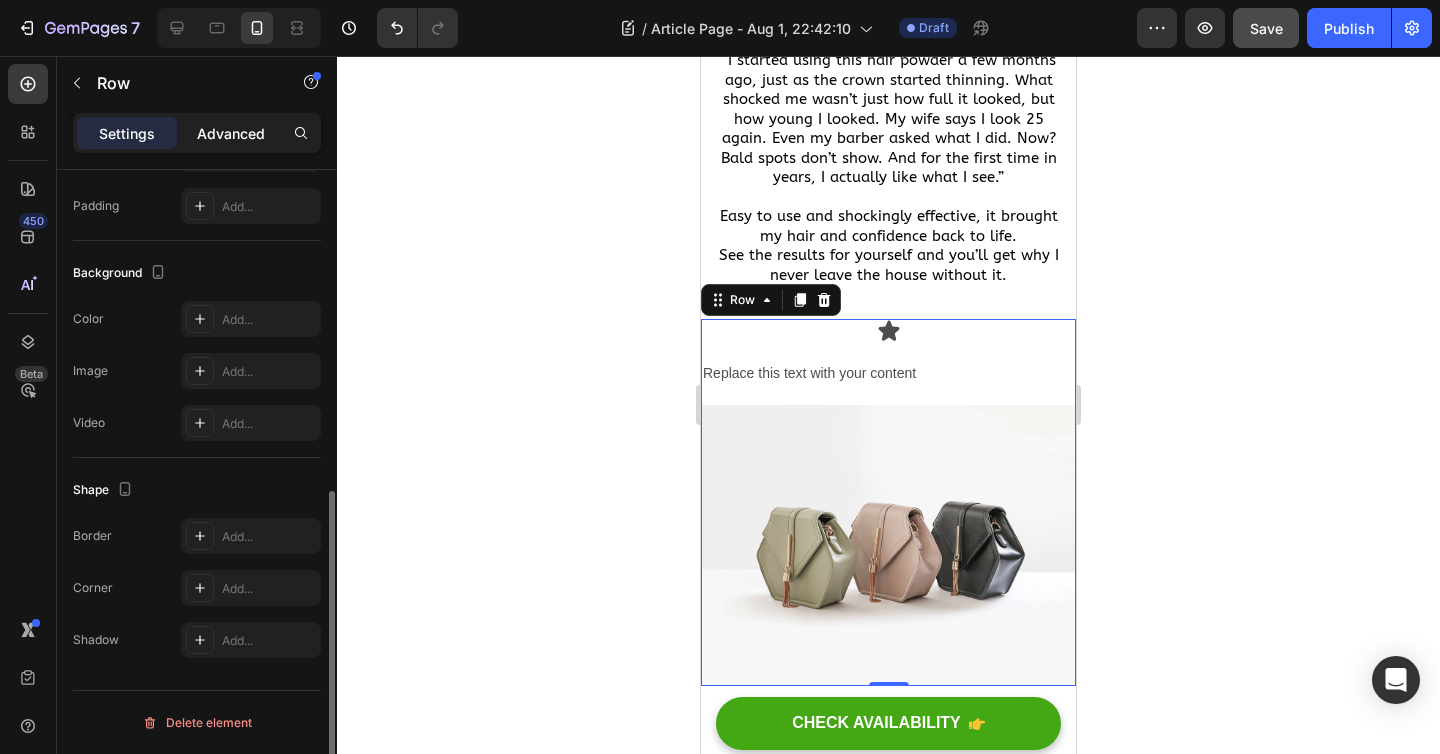 click on "Advanced" at bounding box center [231, 133] 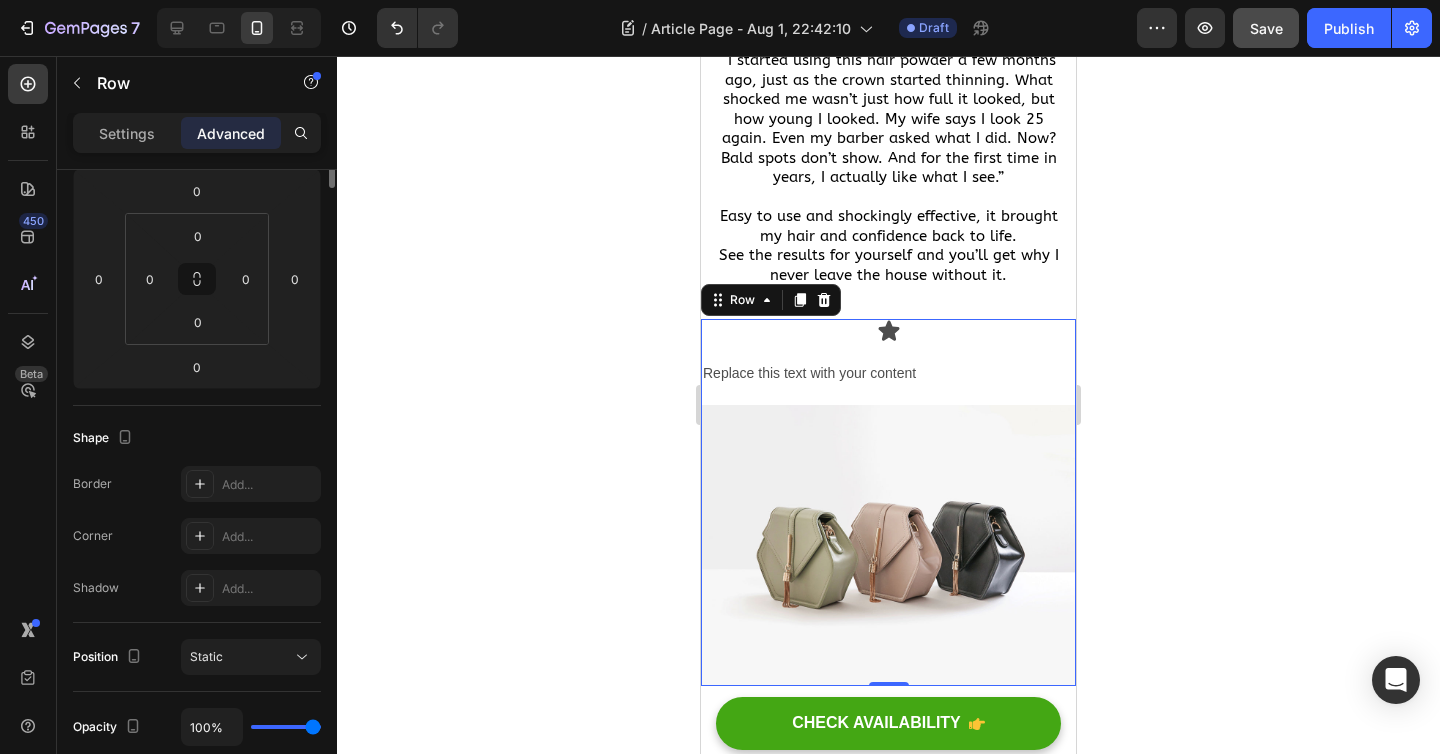 scroll, scrollTop: 0, scrollLeft: 0, axis: both 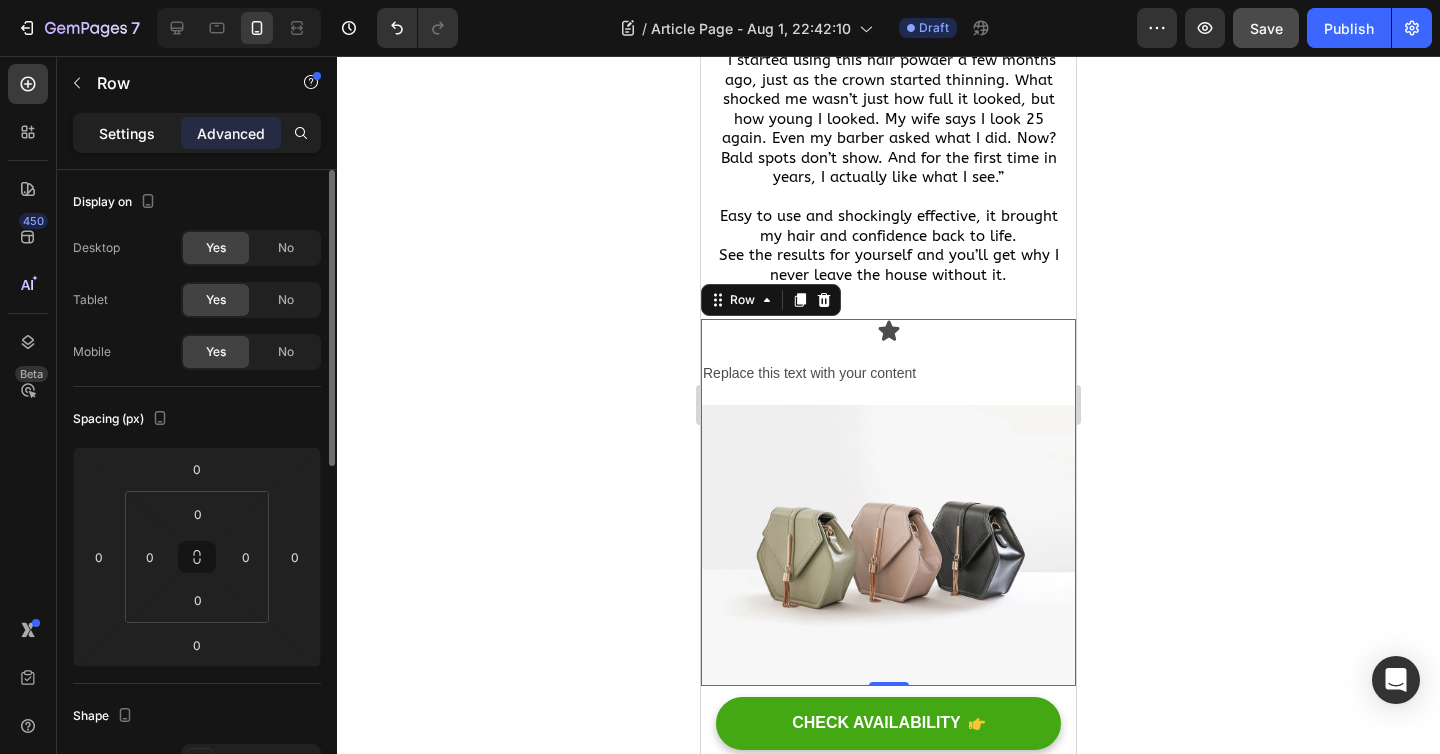 click on "Settings" at bounding box center (127, 133) 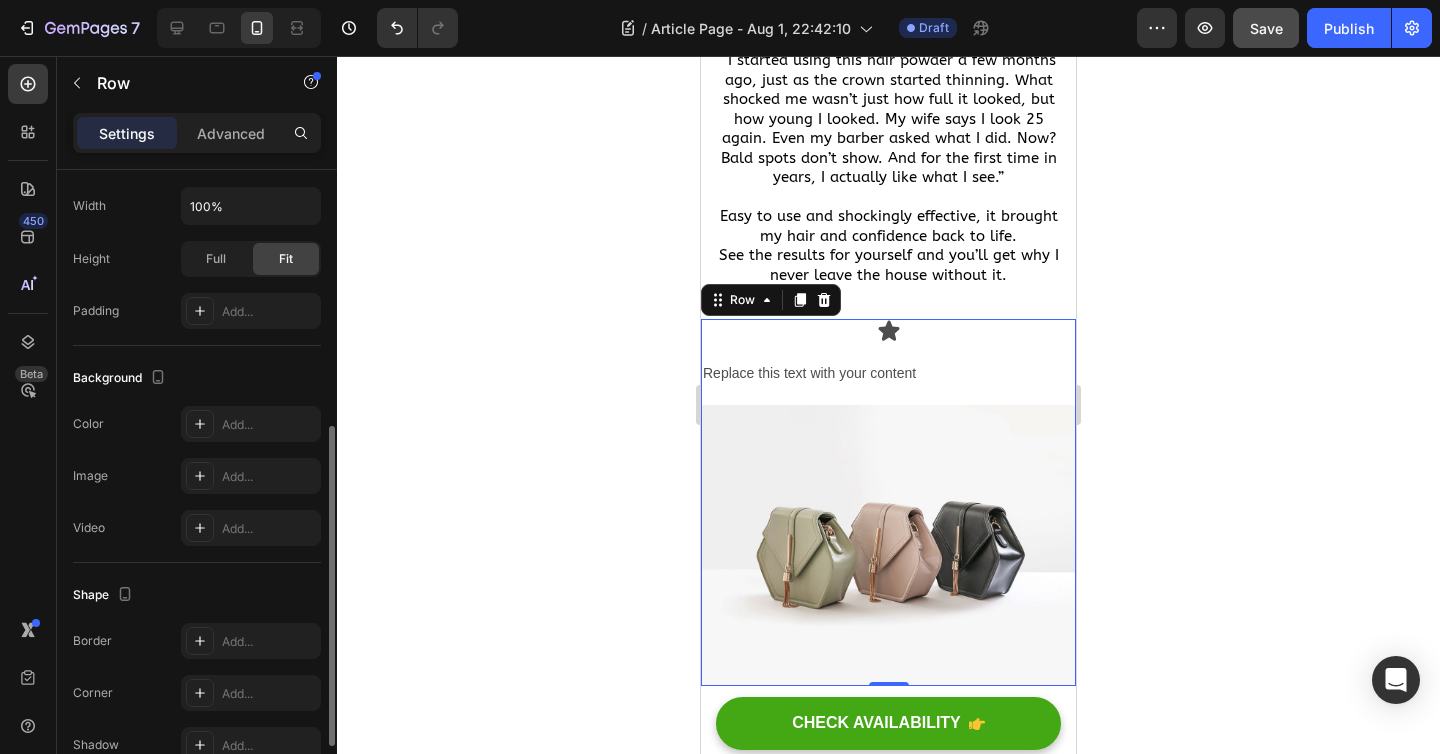 scroll, scrollTop: 550, scrollLeft: 0, axis: vertical 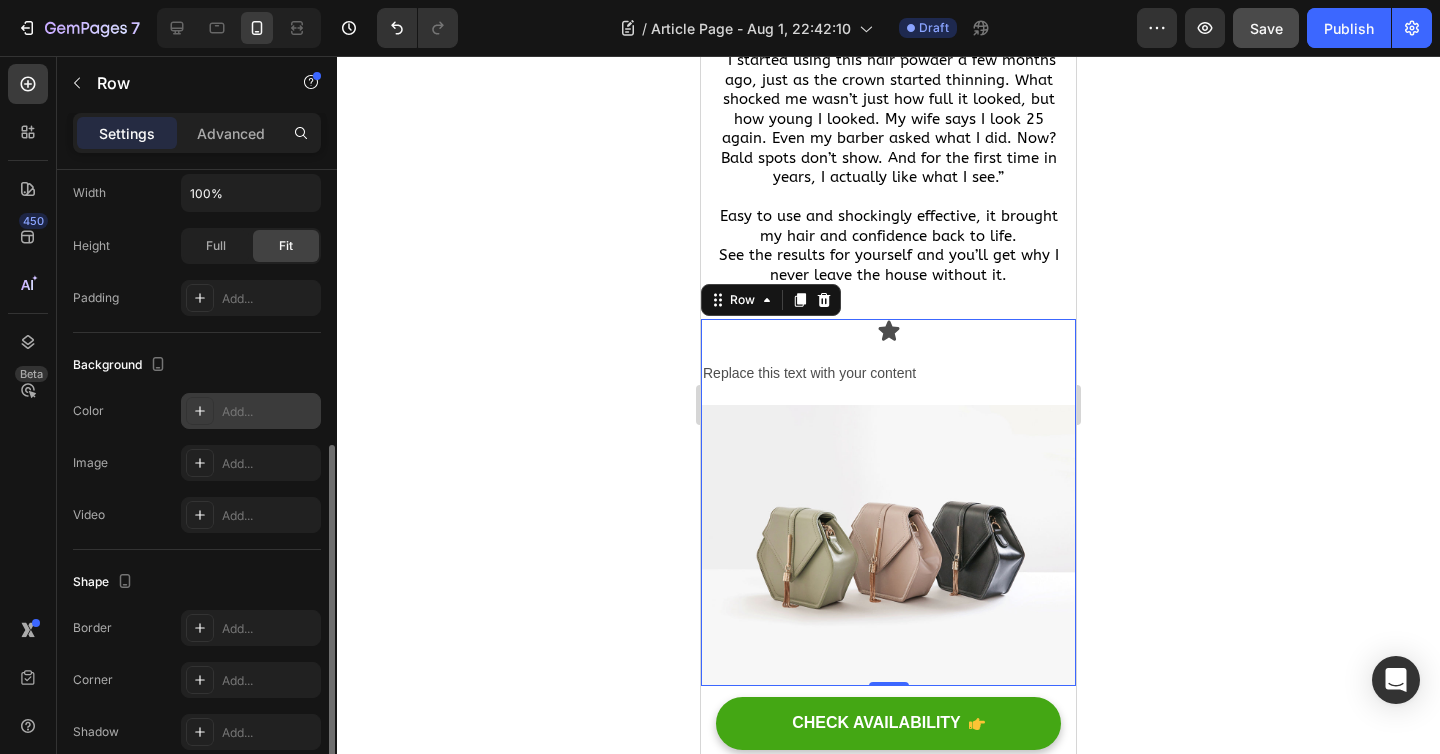 click 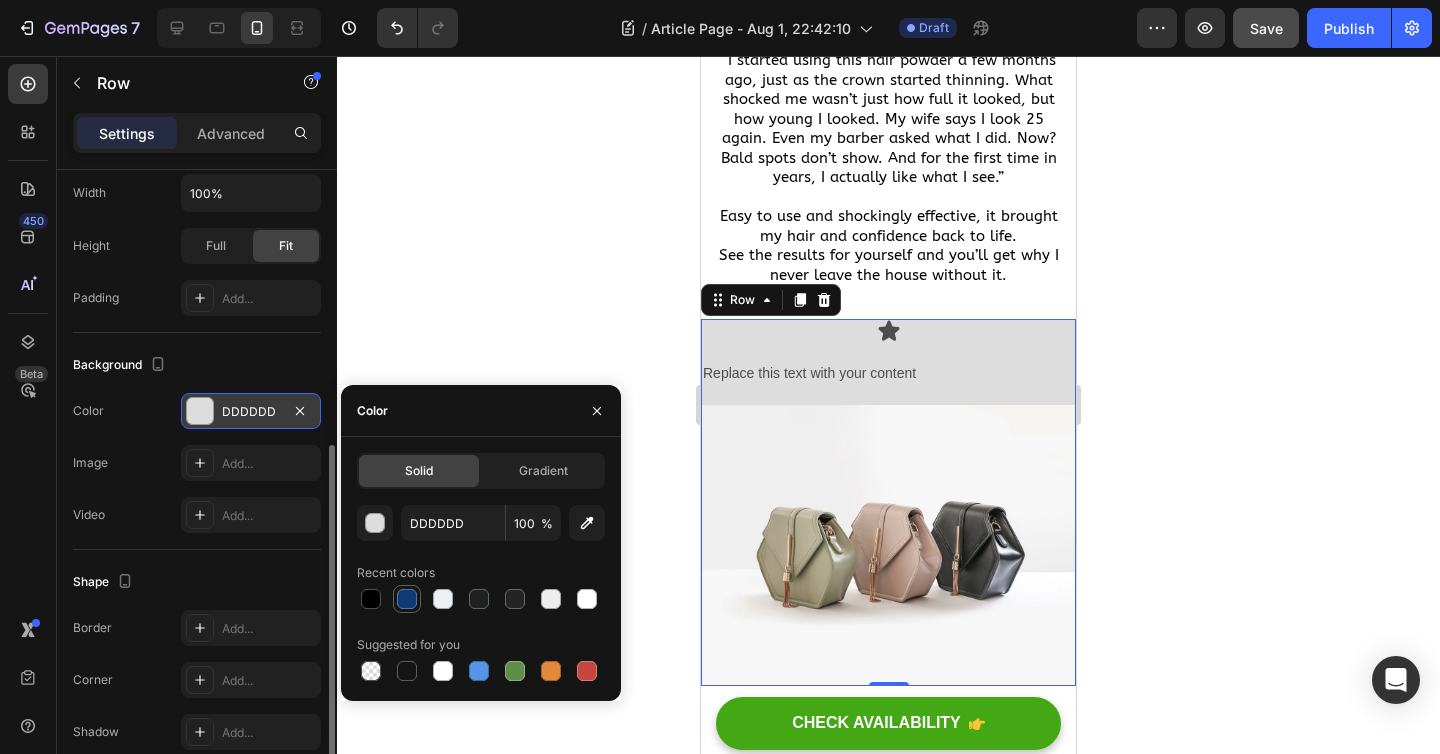 click at bounding box center [407, 599] 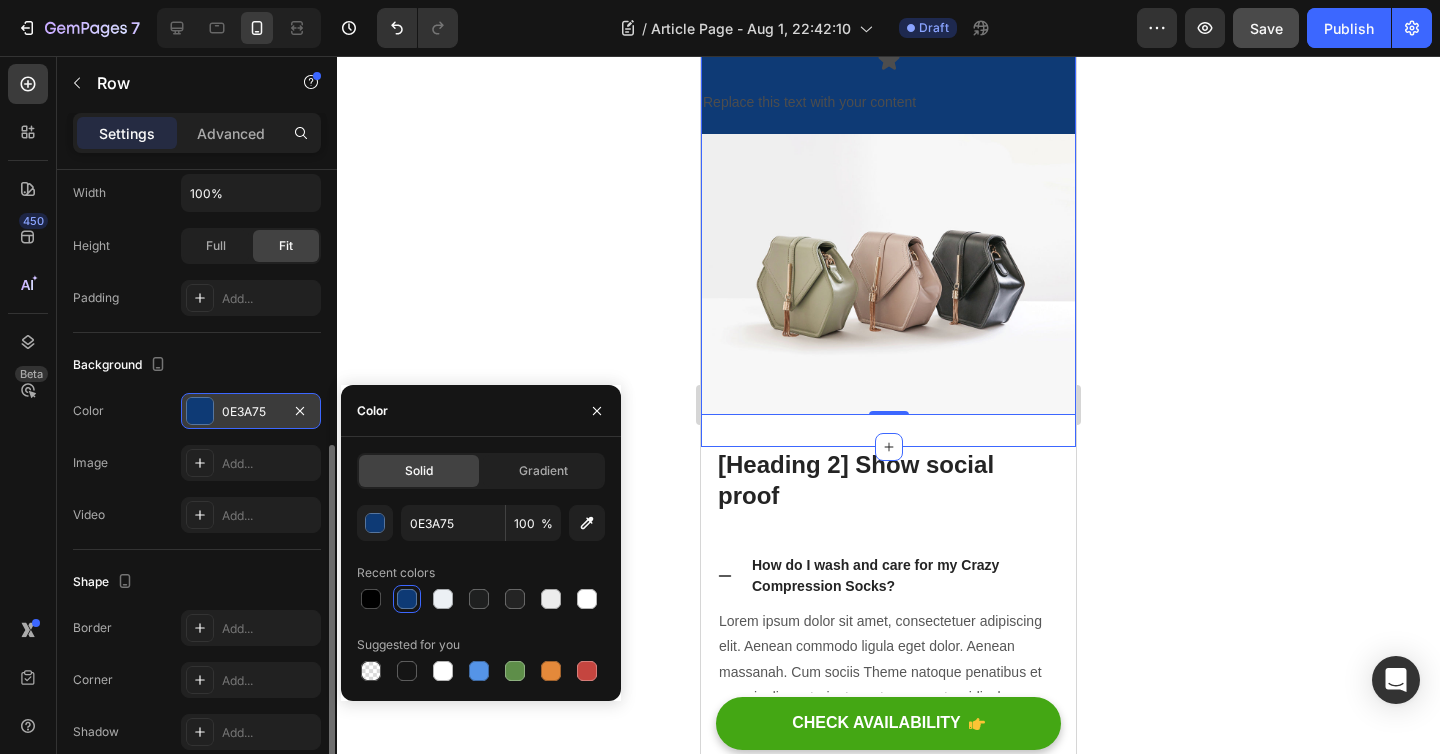 scroll, scrollTop: 505, scrollLeft: 0, axis: vertical 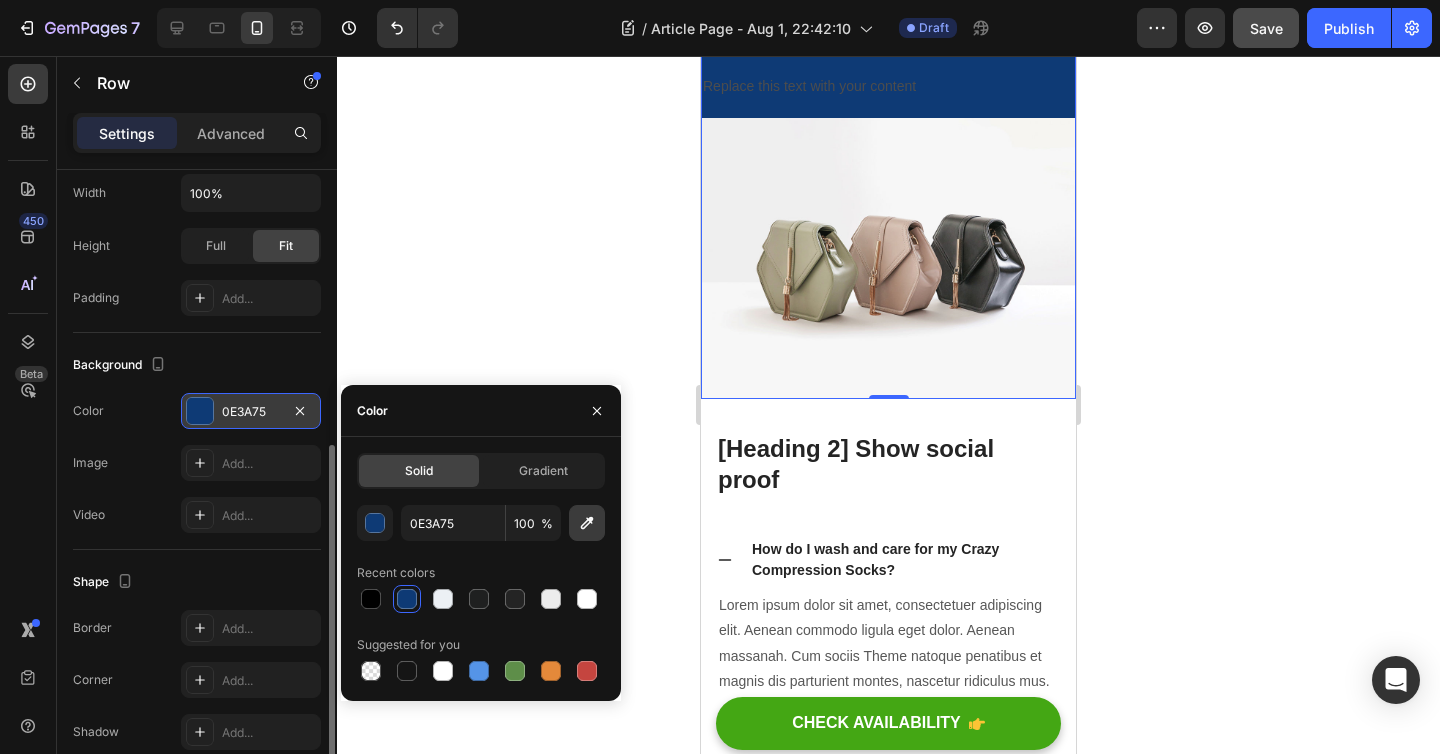 click at bounding box center [587, 523] 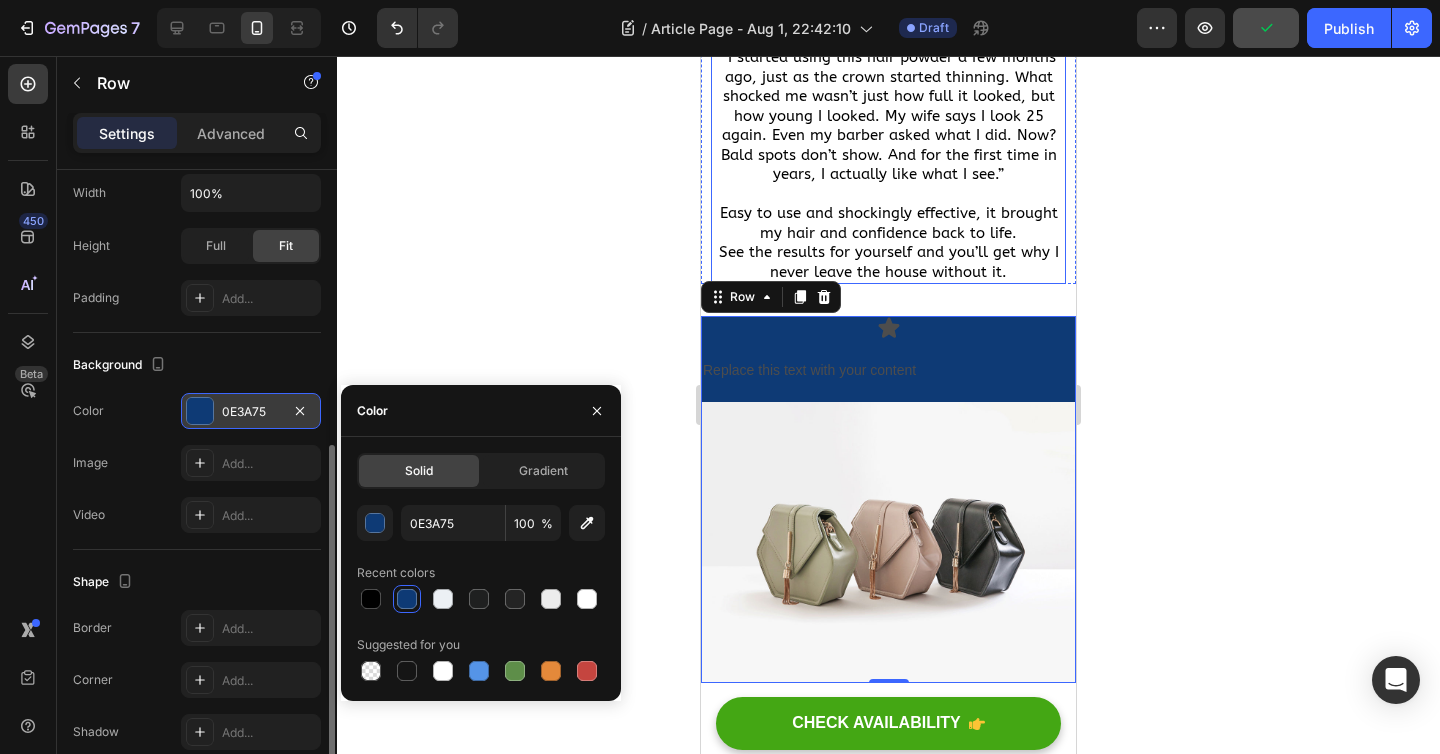 scroll, scrollTop: 0, scrollLeft: 0, axis: both 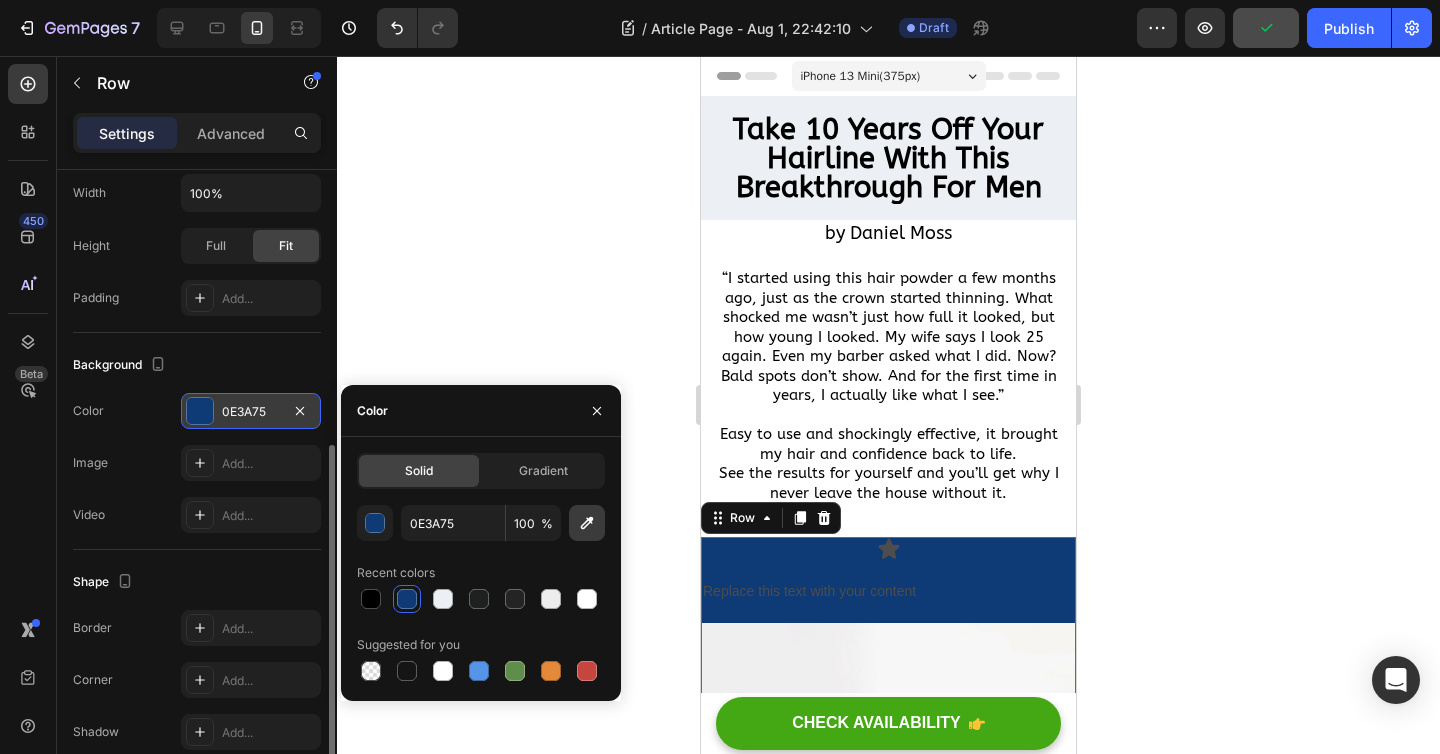 click at bounding box center (587, 523) 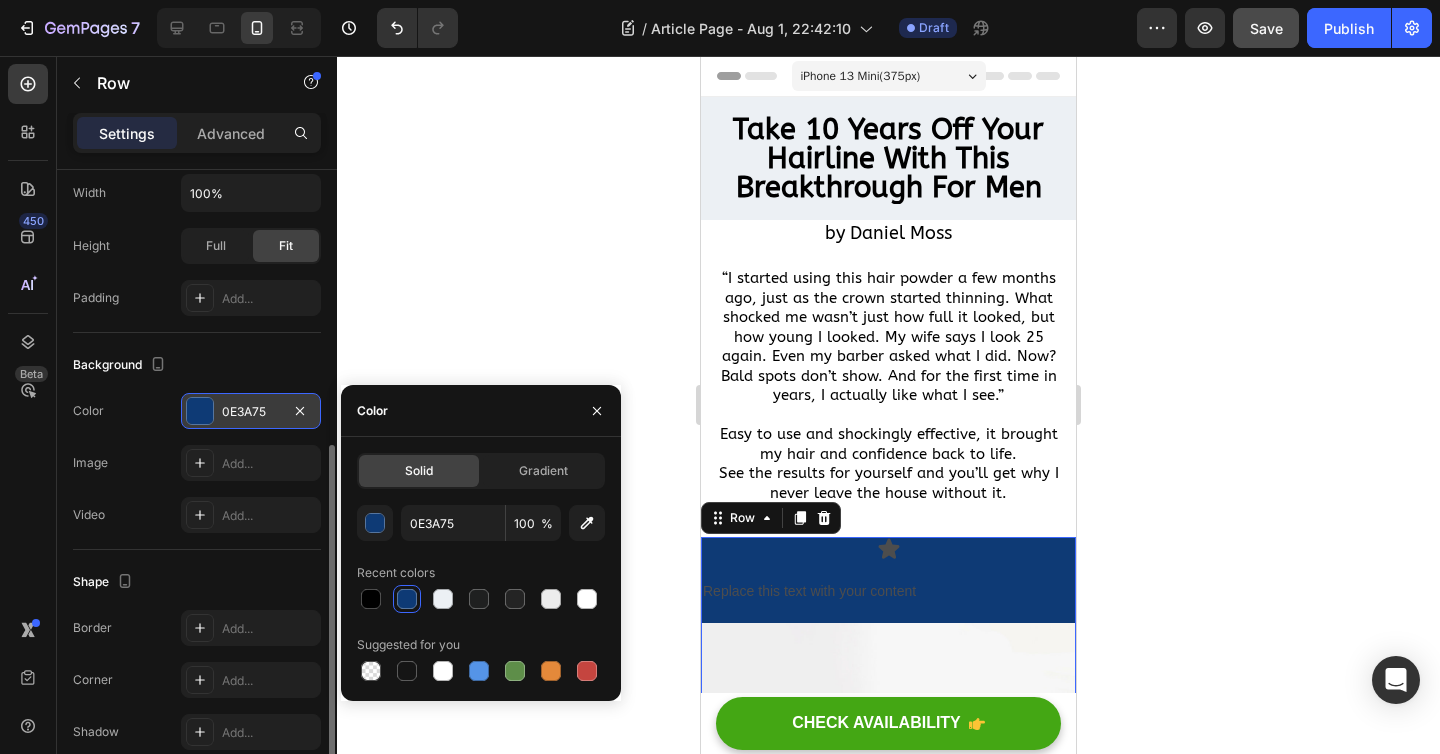 type on "ECF0F4" 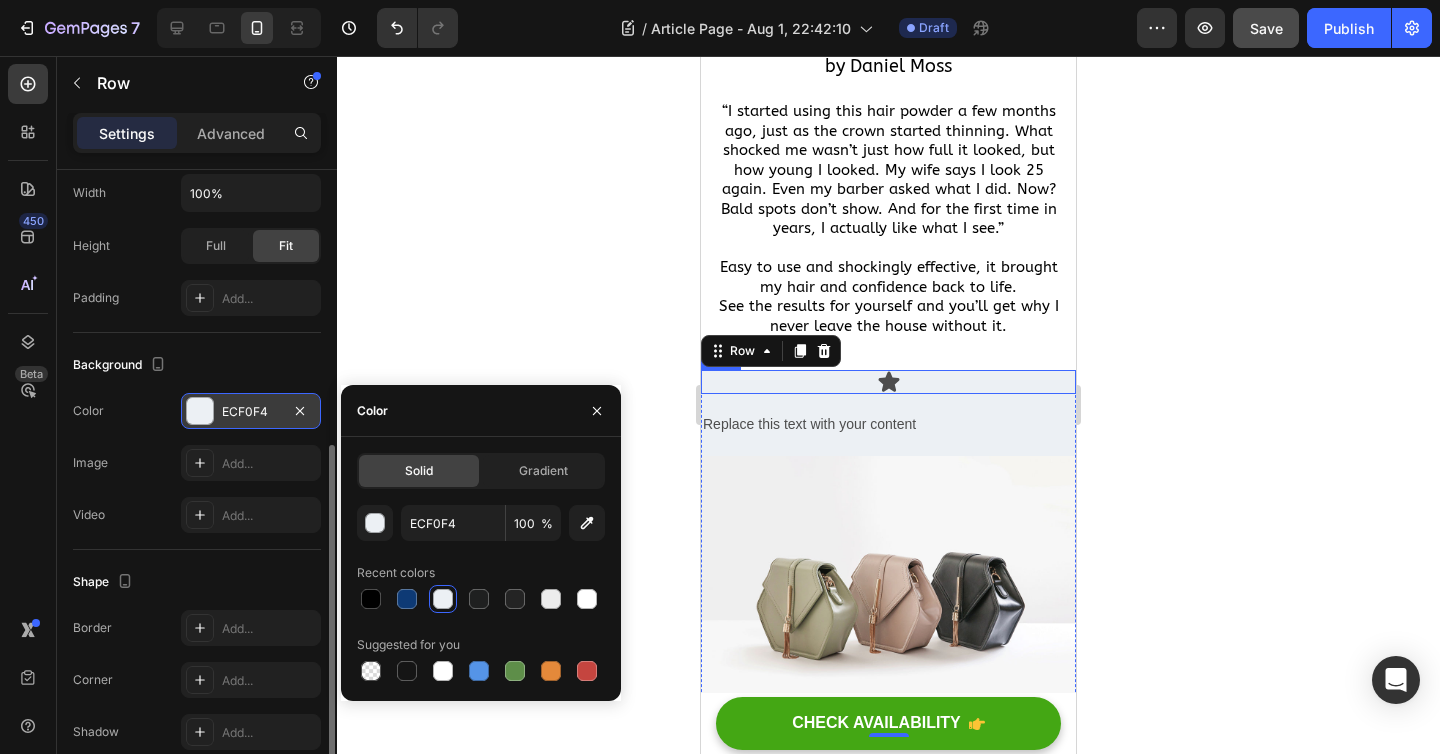 scroll, scrollTop: 184, scrollLeft: 0, axis: vertical 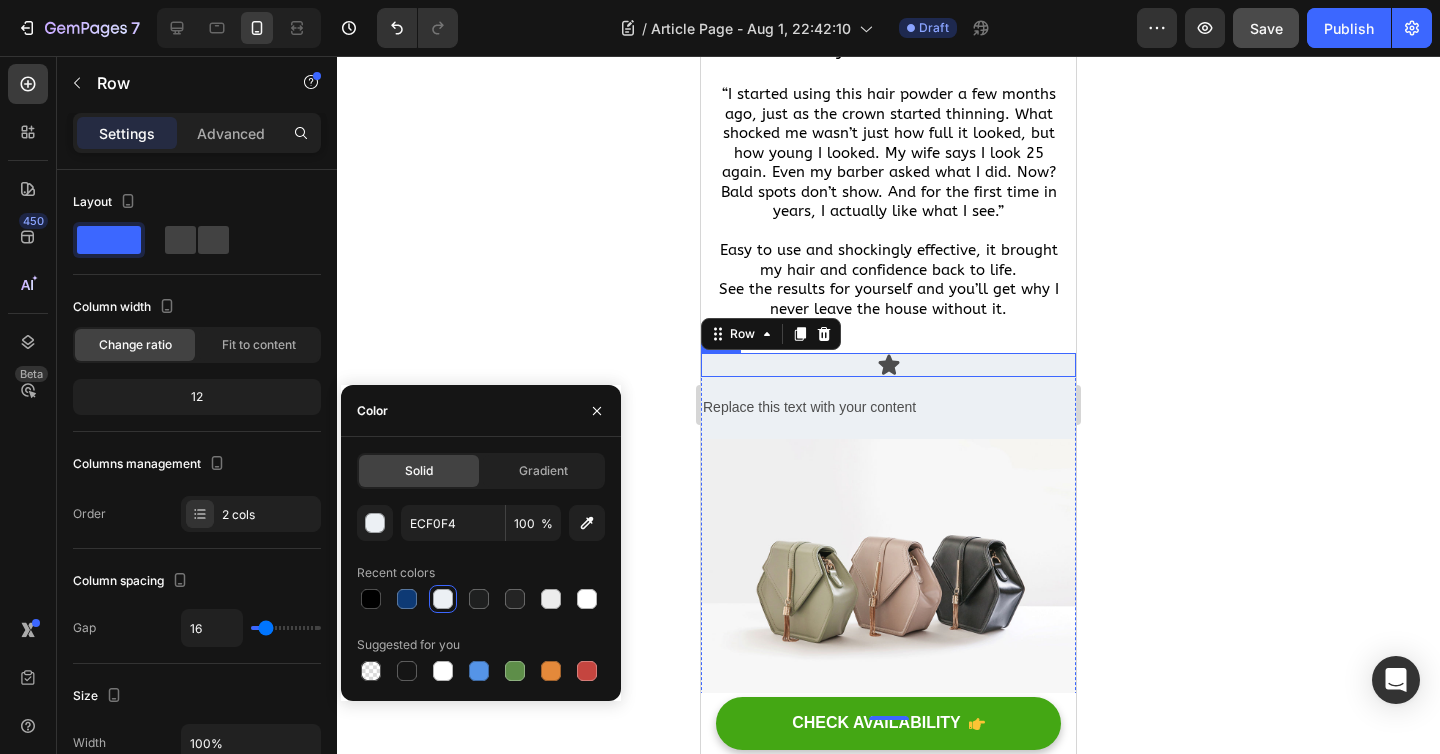 click on "Icon" at bounding box center [888, 365] 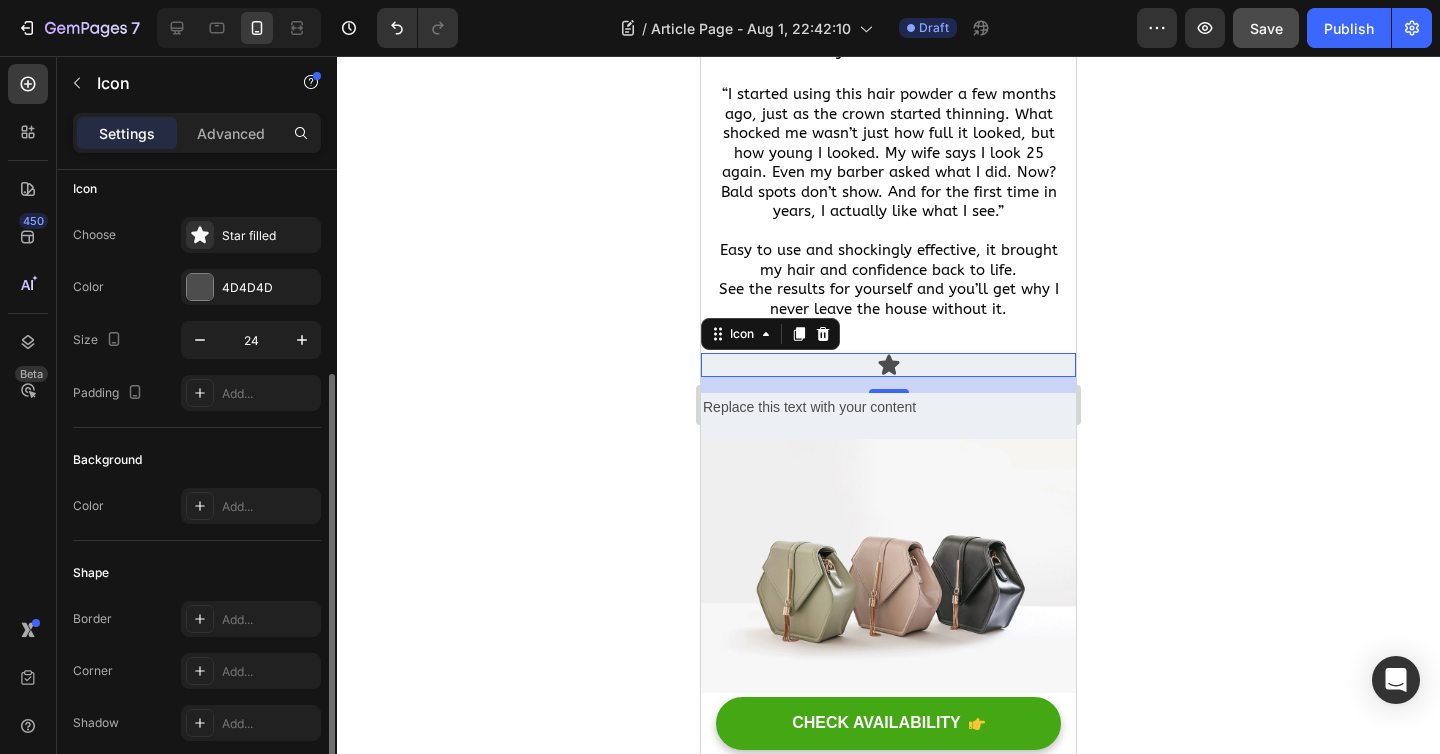 scroll, scrollTop: 0, scrollLeft: 0, axis: both 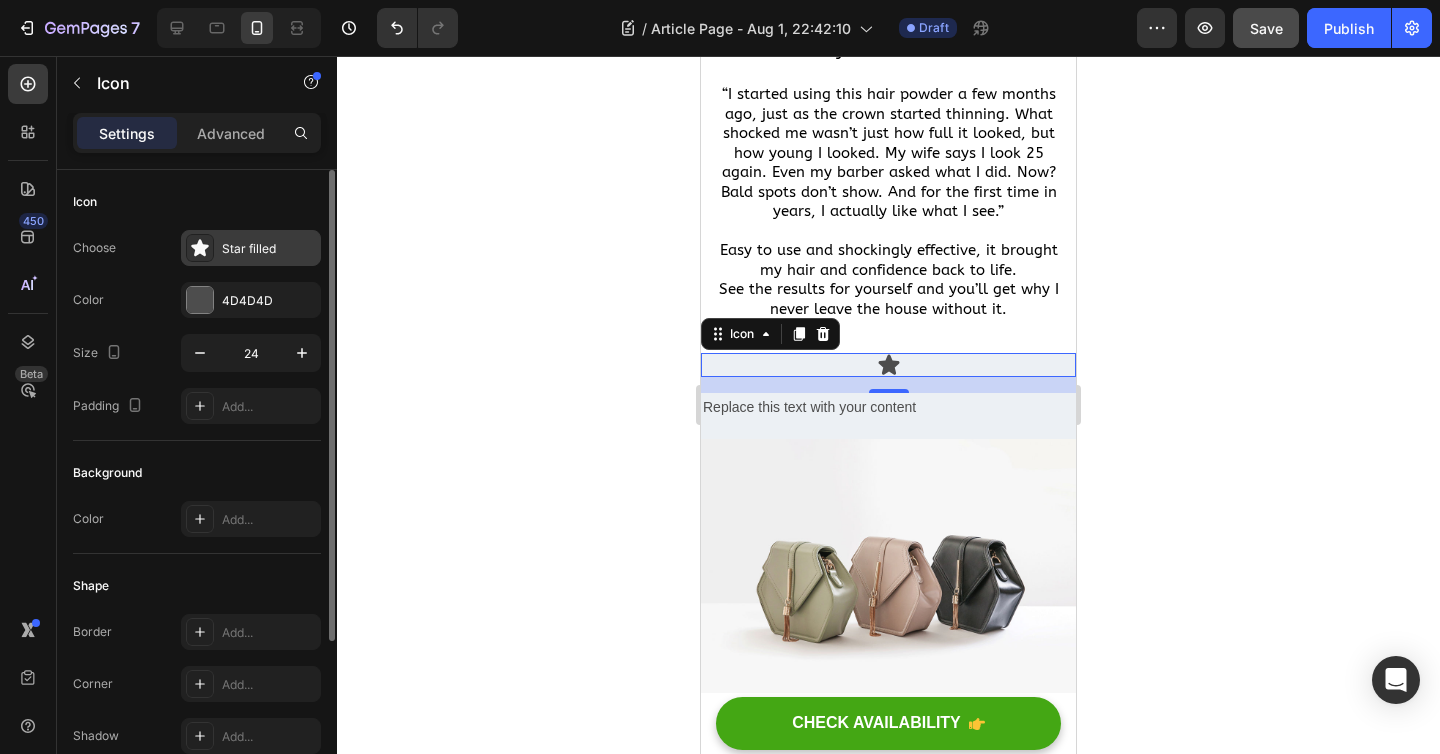 click 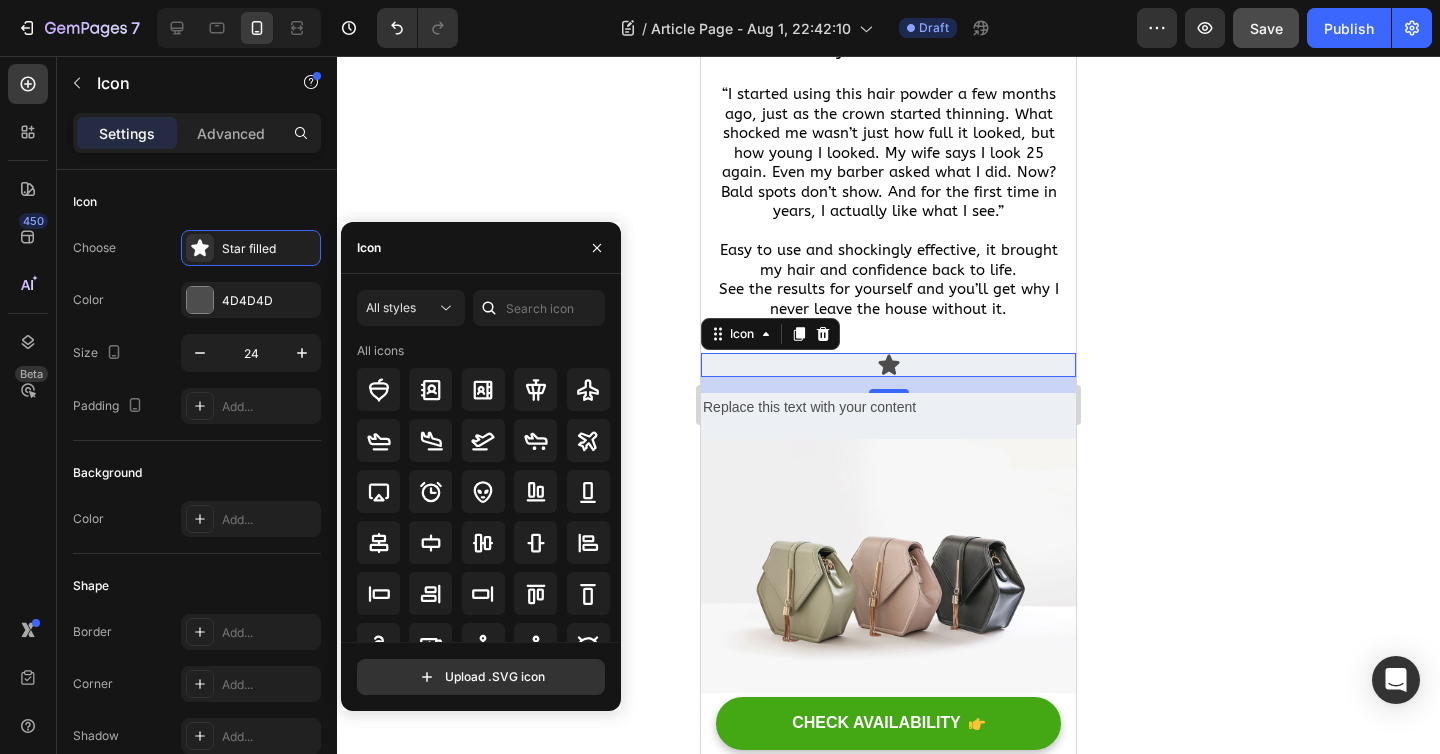 click on "Icon" at bounding box center [481, 248] 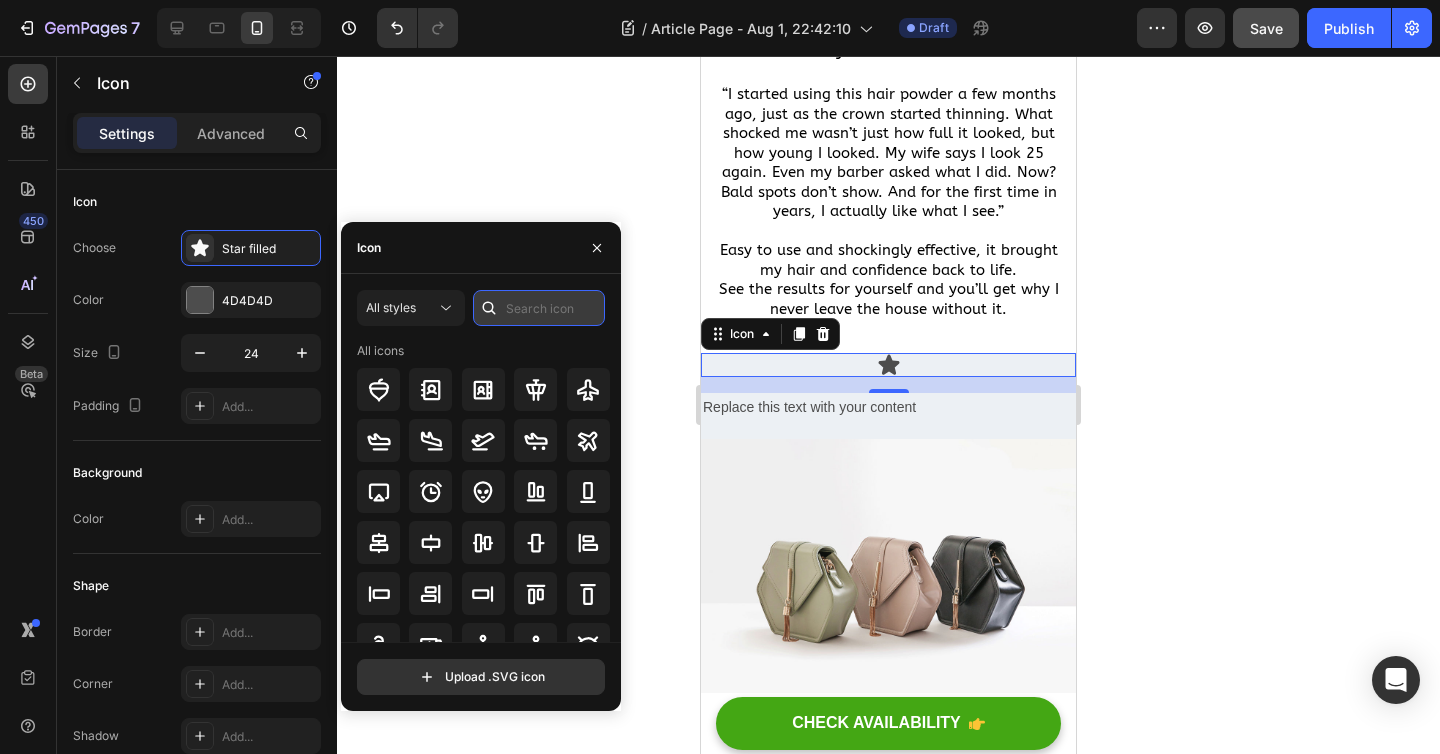 click at bounding box center [539, 308] 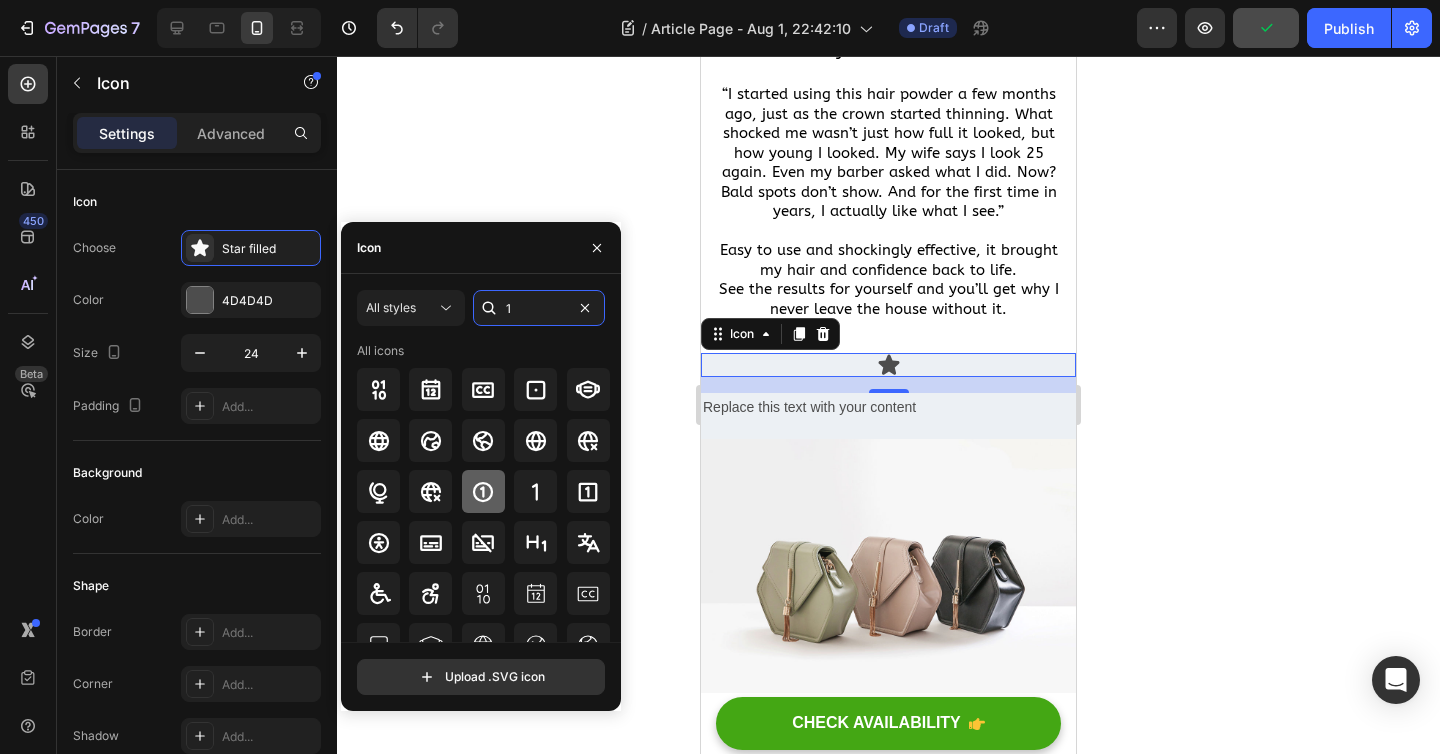 type on "1" 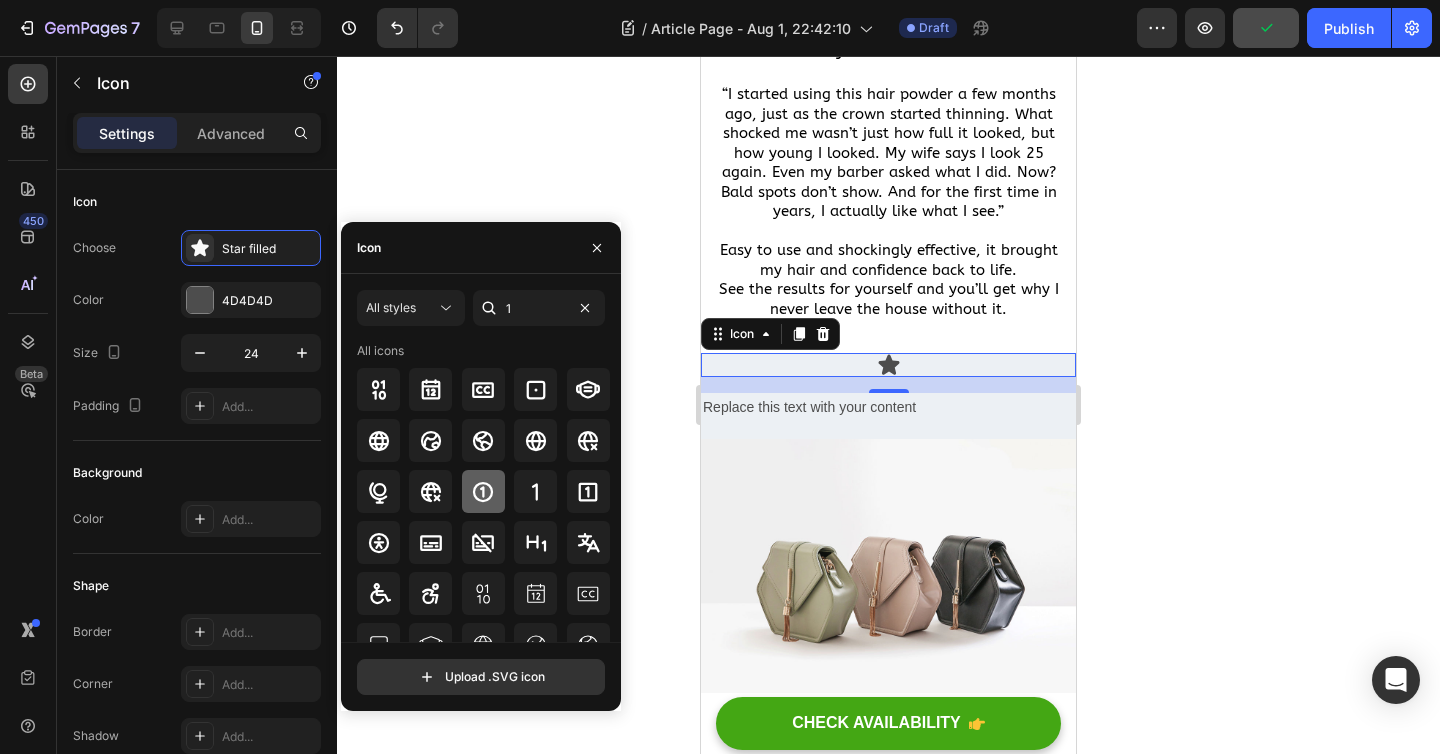 click 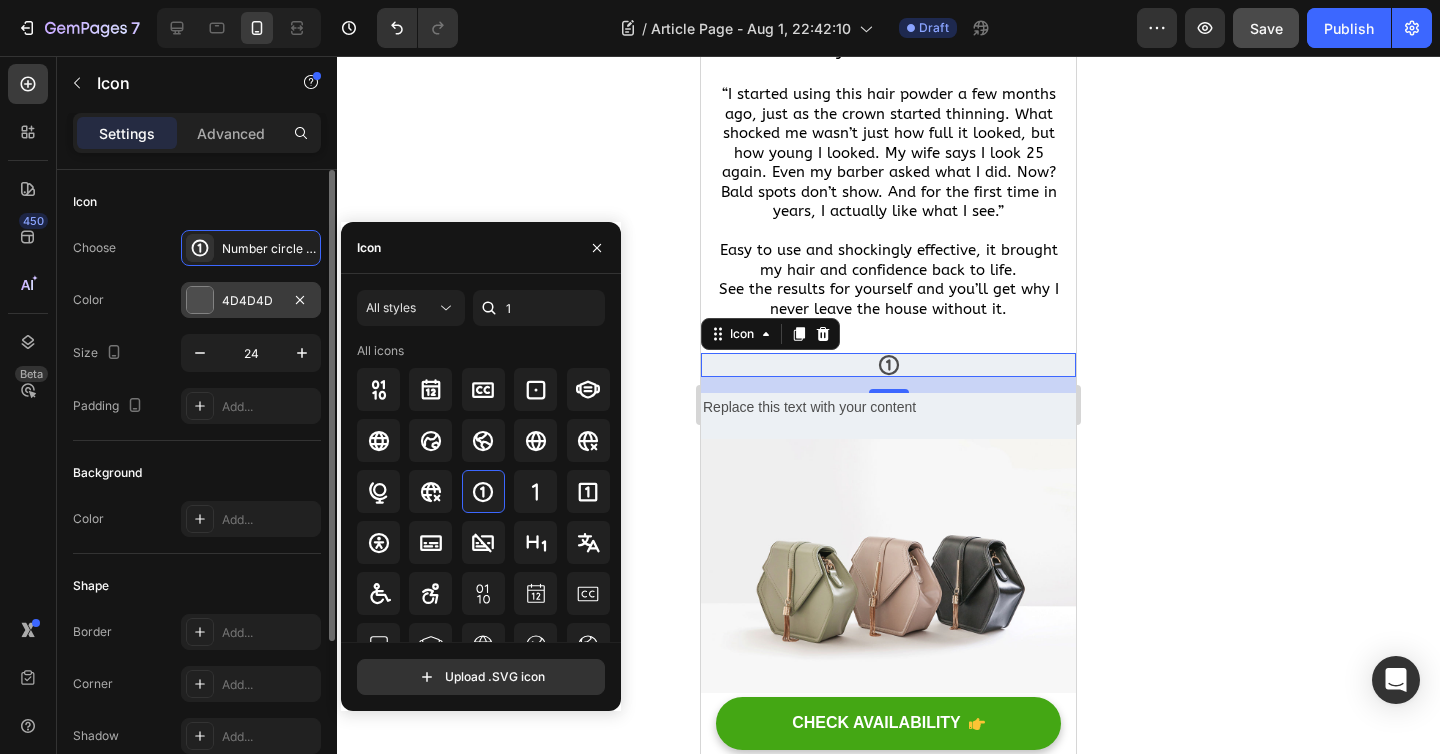 click on "4D4D4D" at bounding box center [251, 300] 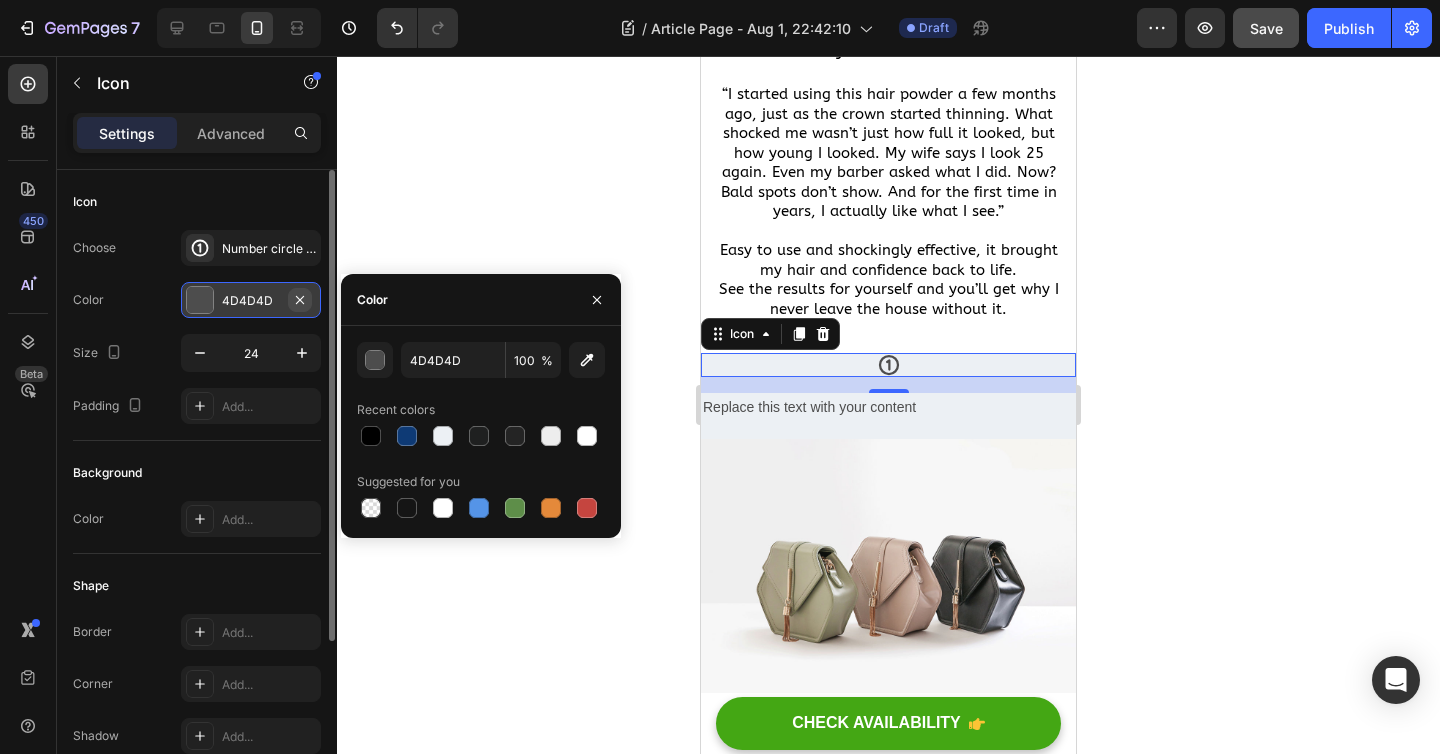 click 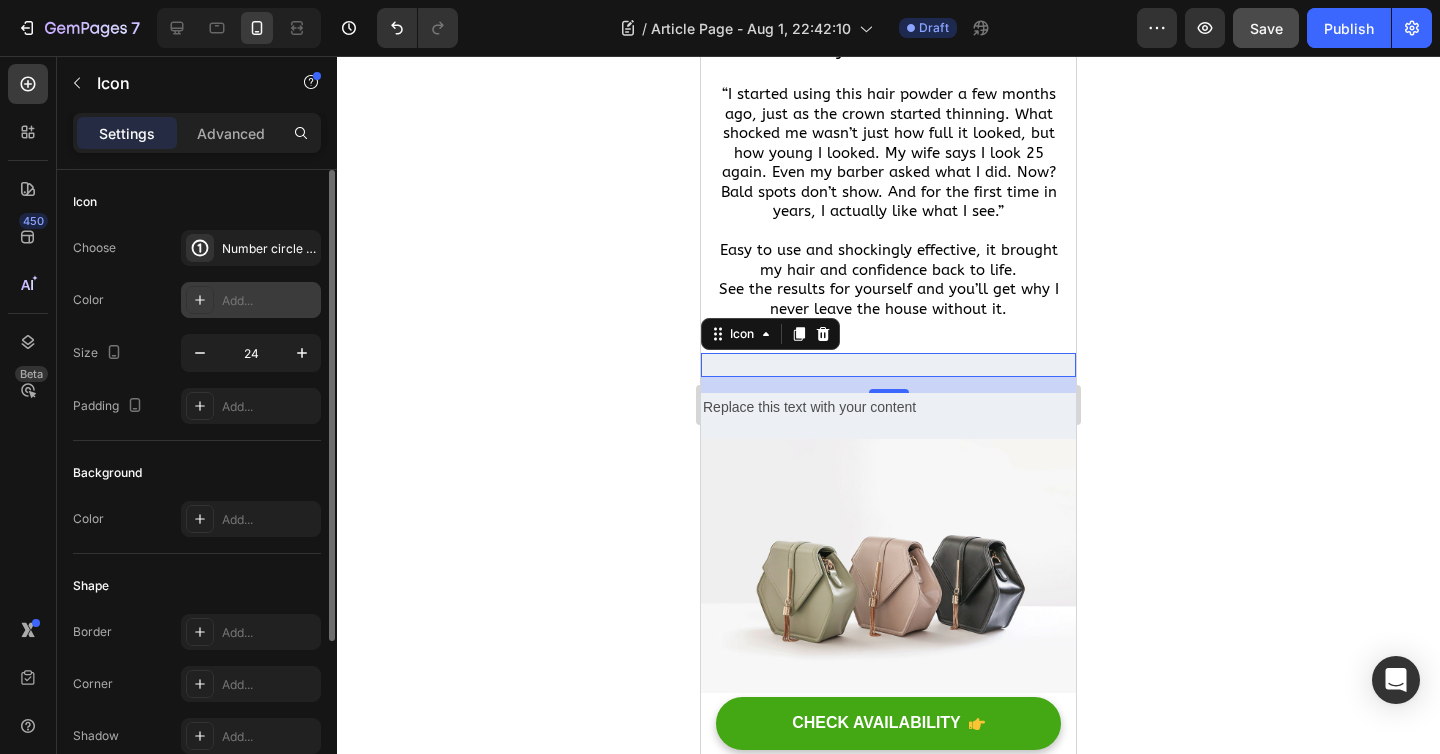 click on "Add..." at bounding box center (269, 301) 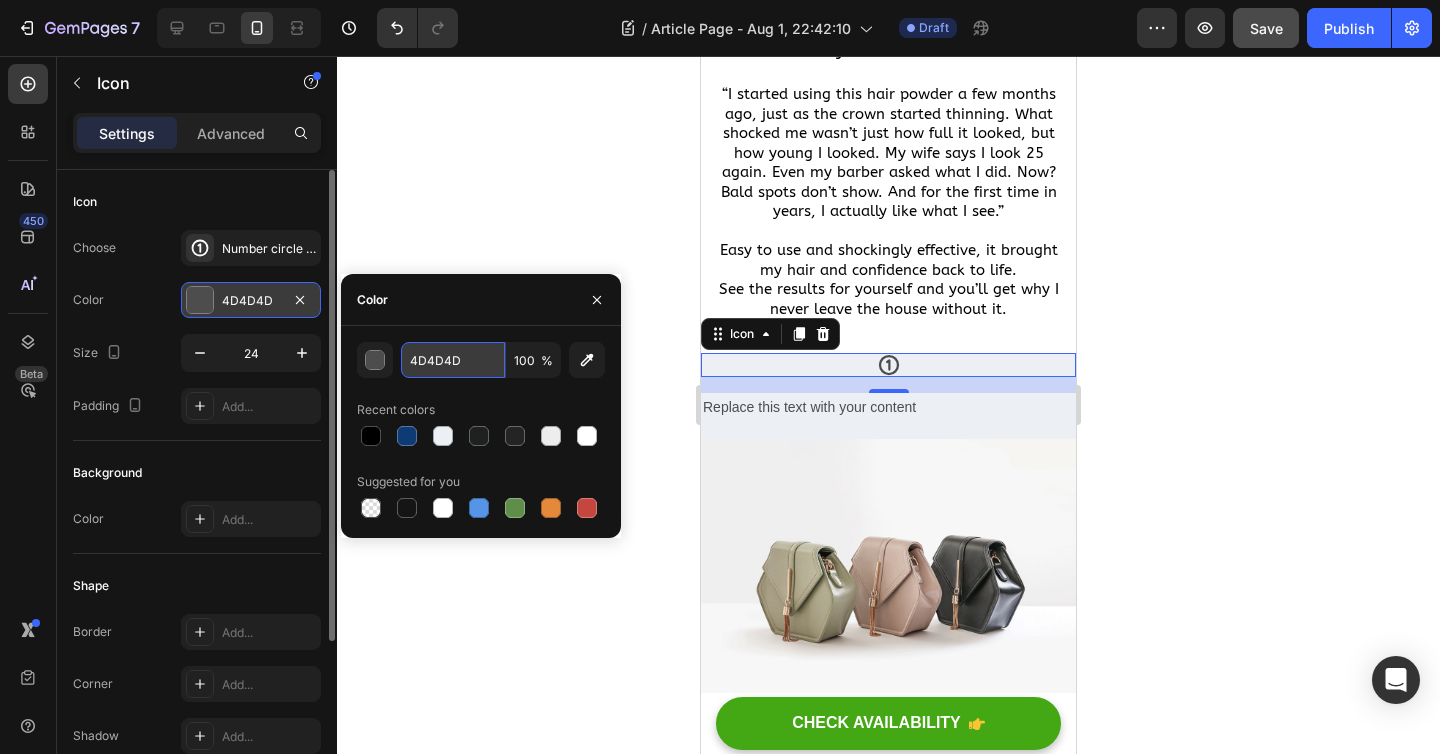 click on "4D4D4D" at bounding box center (453, 360) 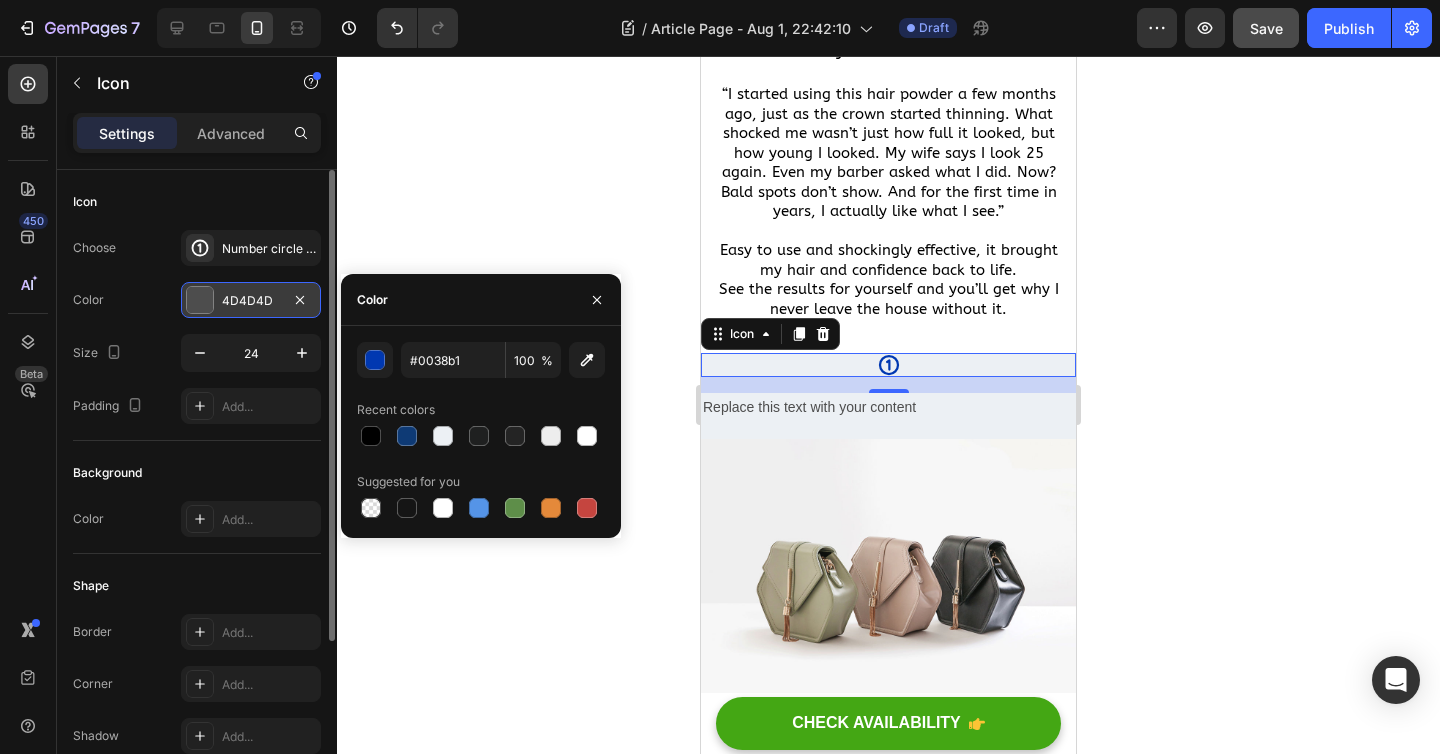 type on "0038B1" 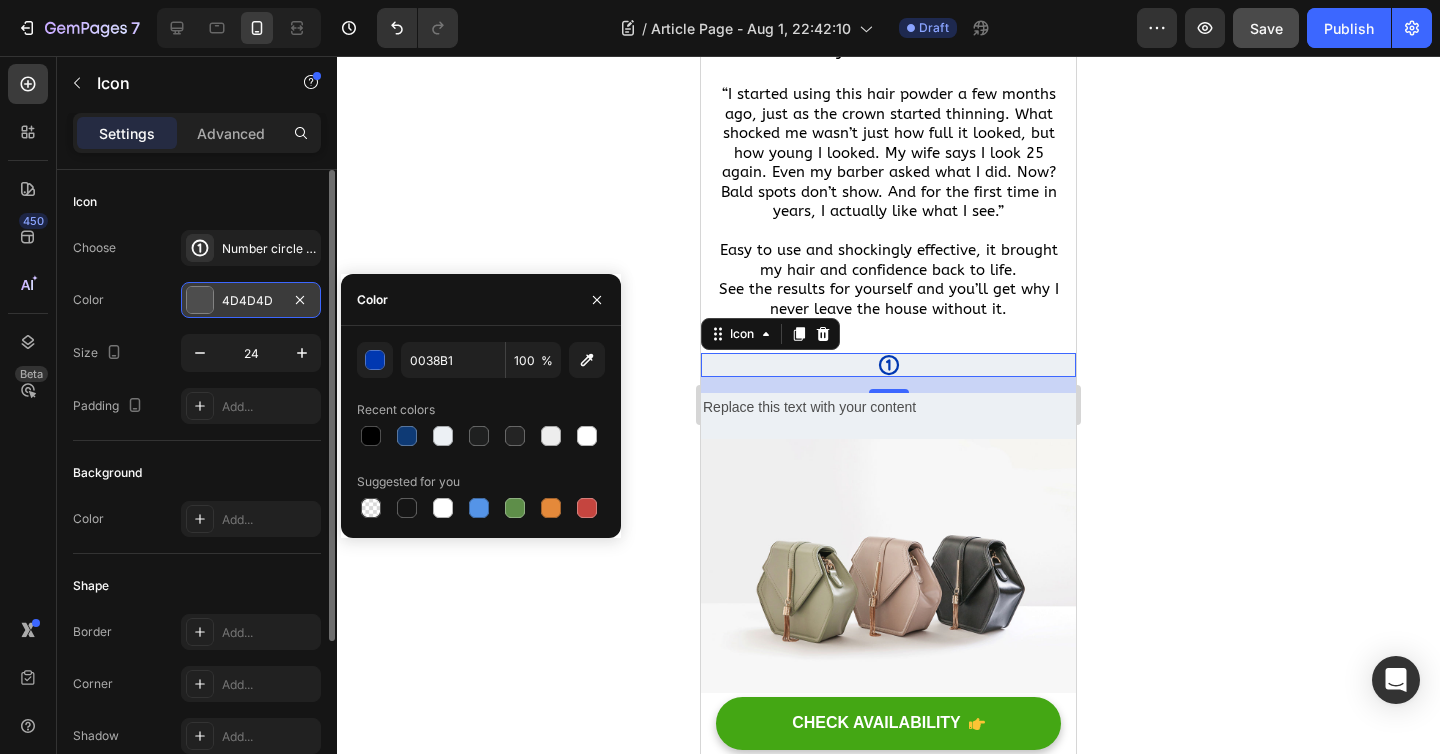 click on "0038B1 100 % Recent colors Suggested for you" at bounding box center (481, 432) 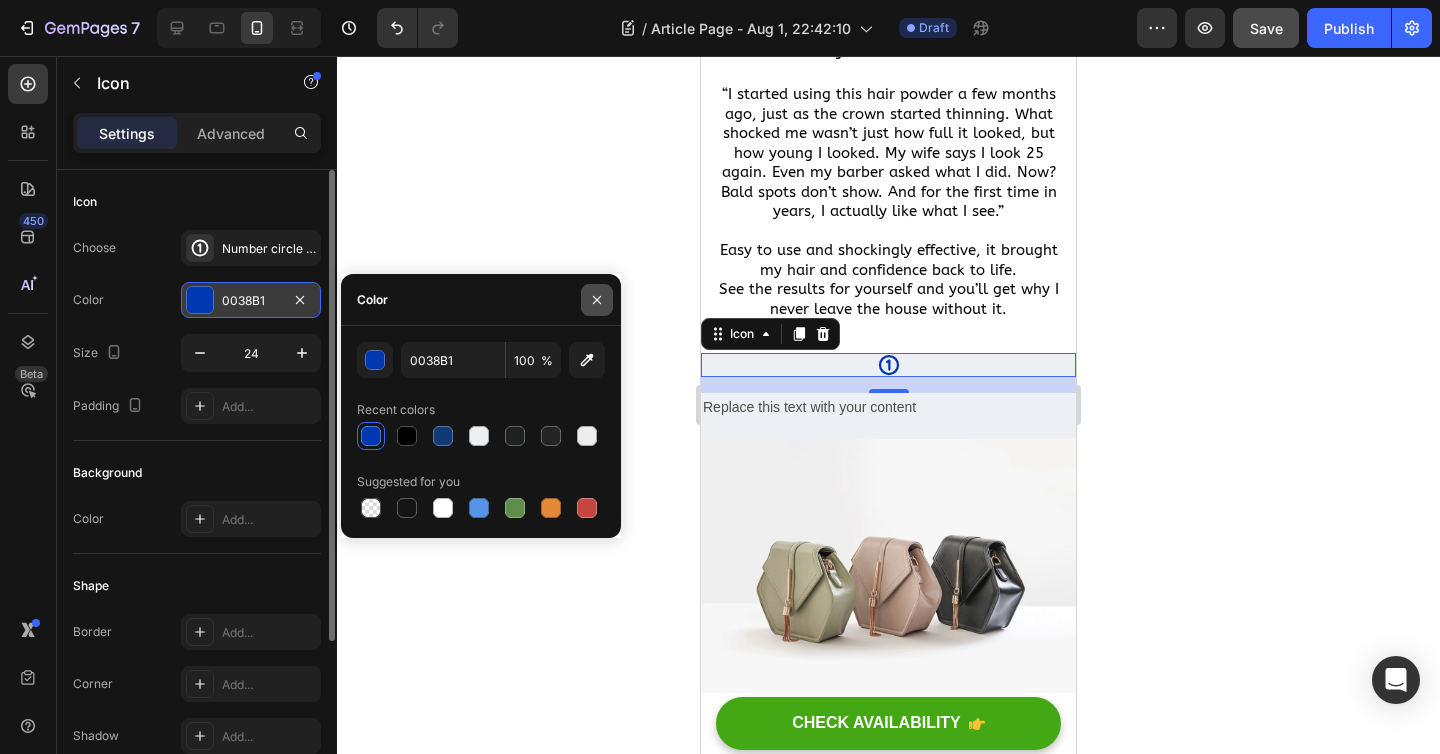 click 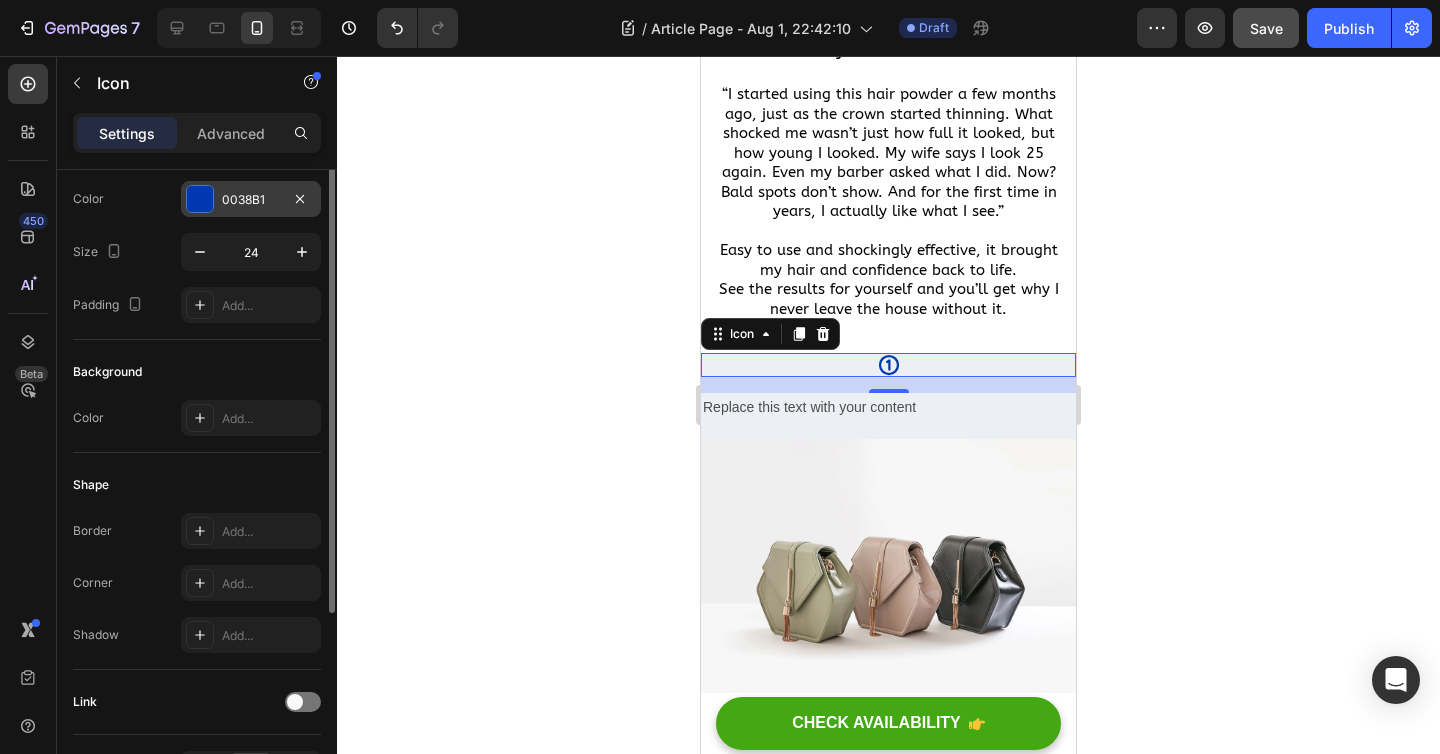 scroll, scrollTop: 0, scrollLeft: 0, axis: both 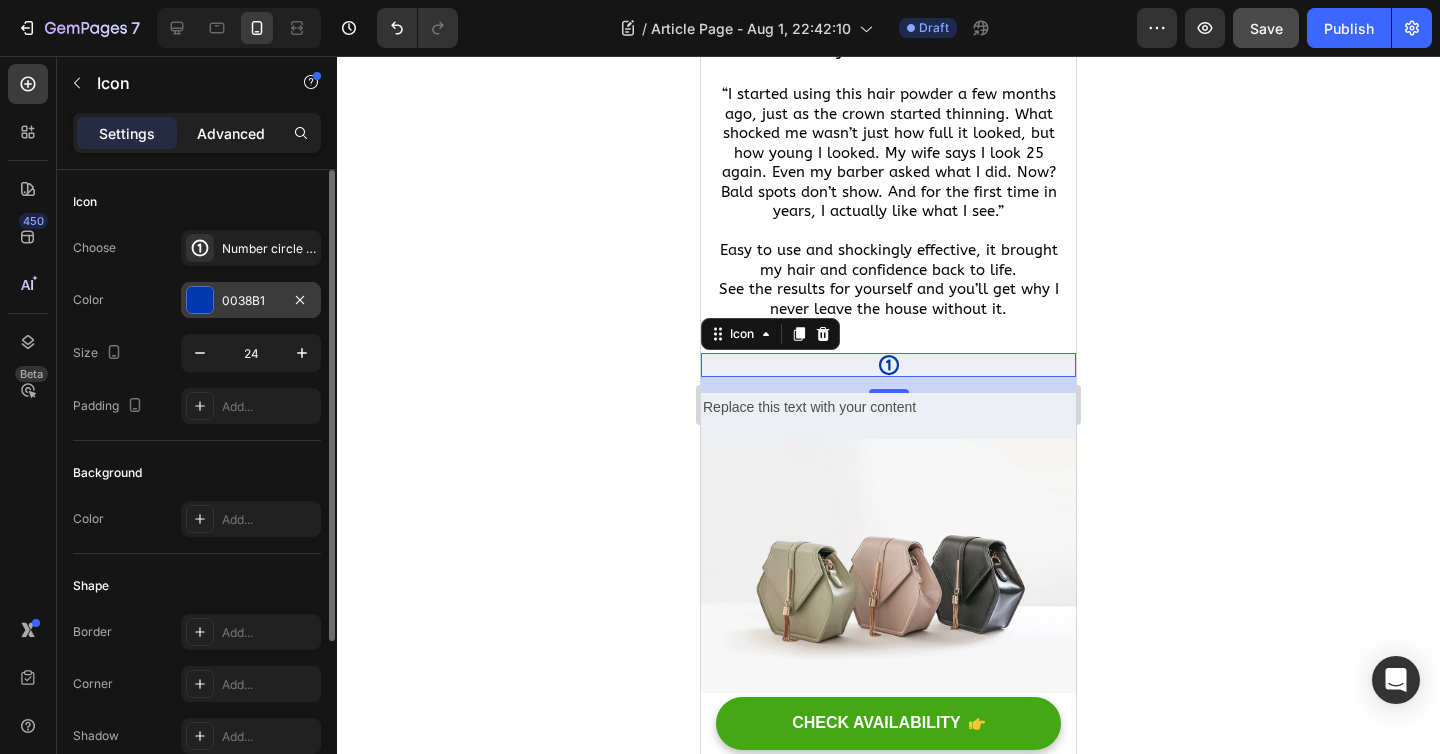 click on "Advanced" at bounding box center [231, 133] 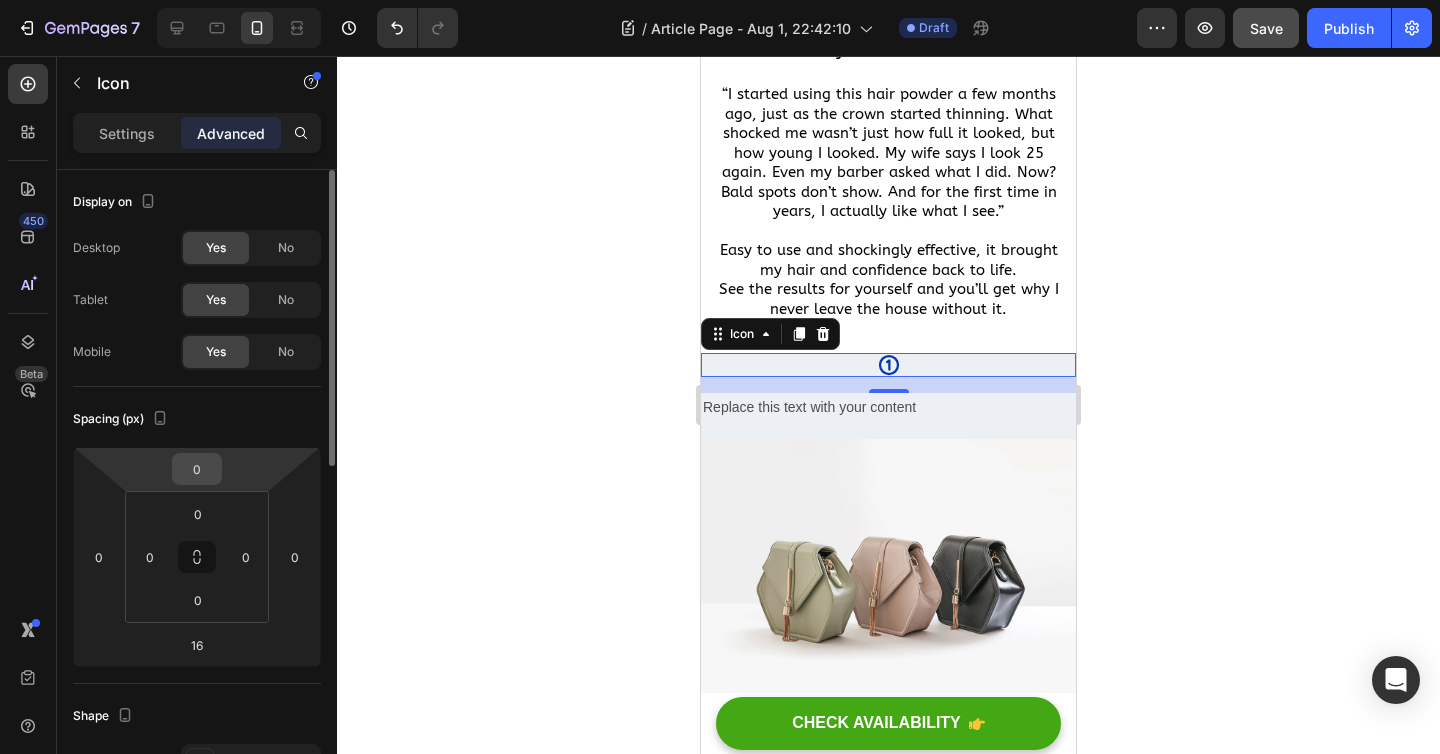 click on "0" at bounding box center [197, 469] 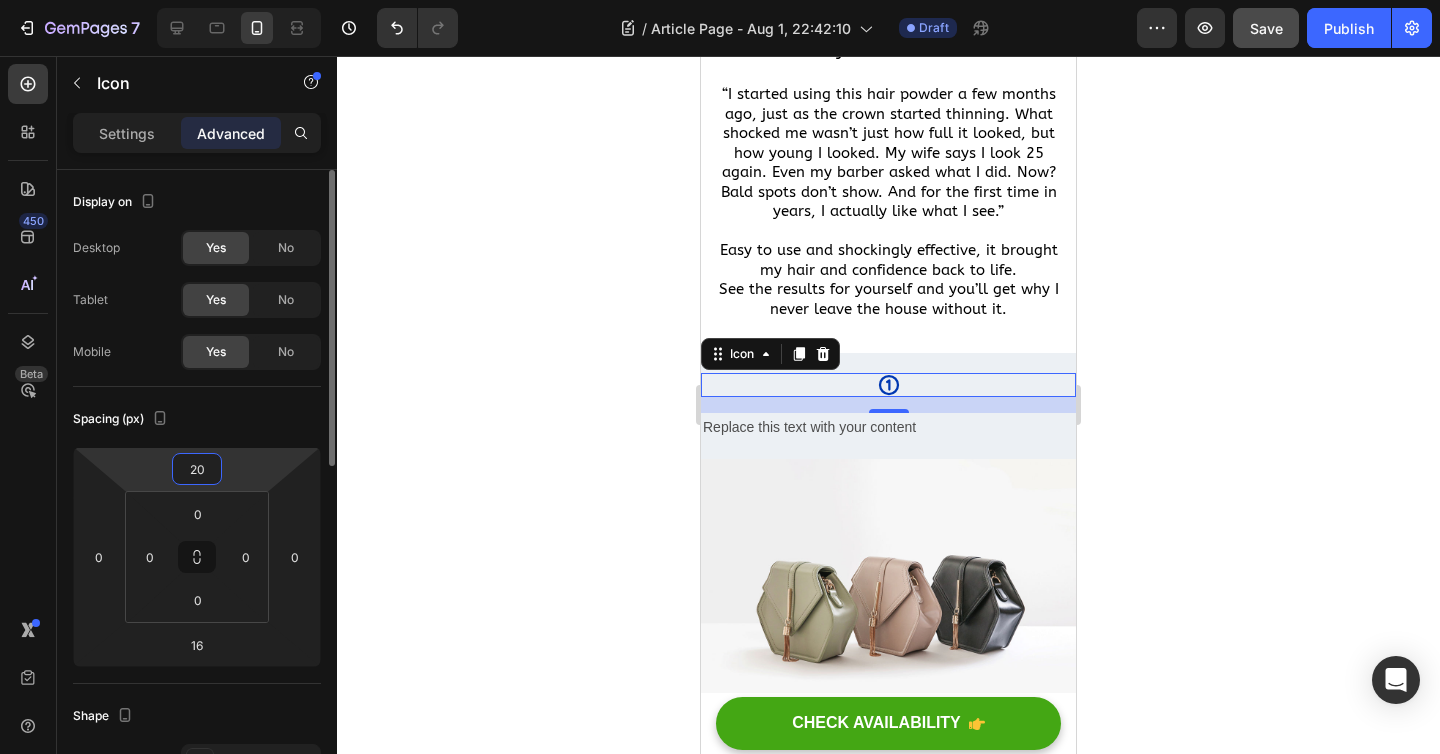 type on "0" 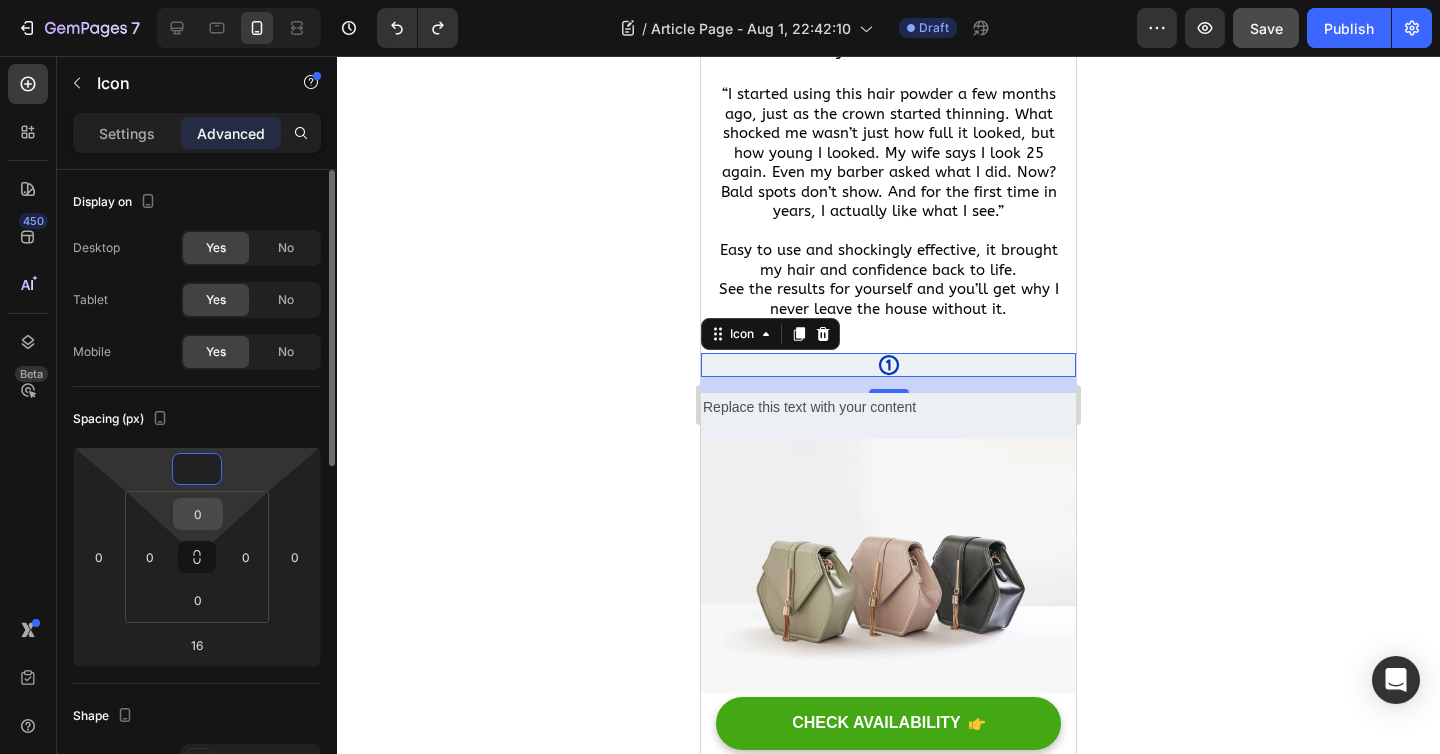type on "0" 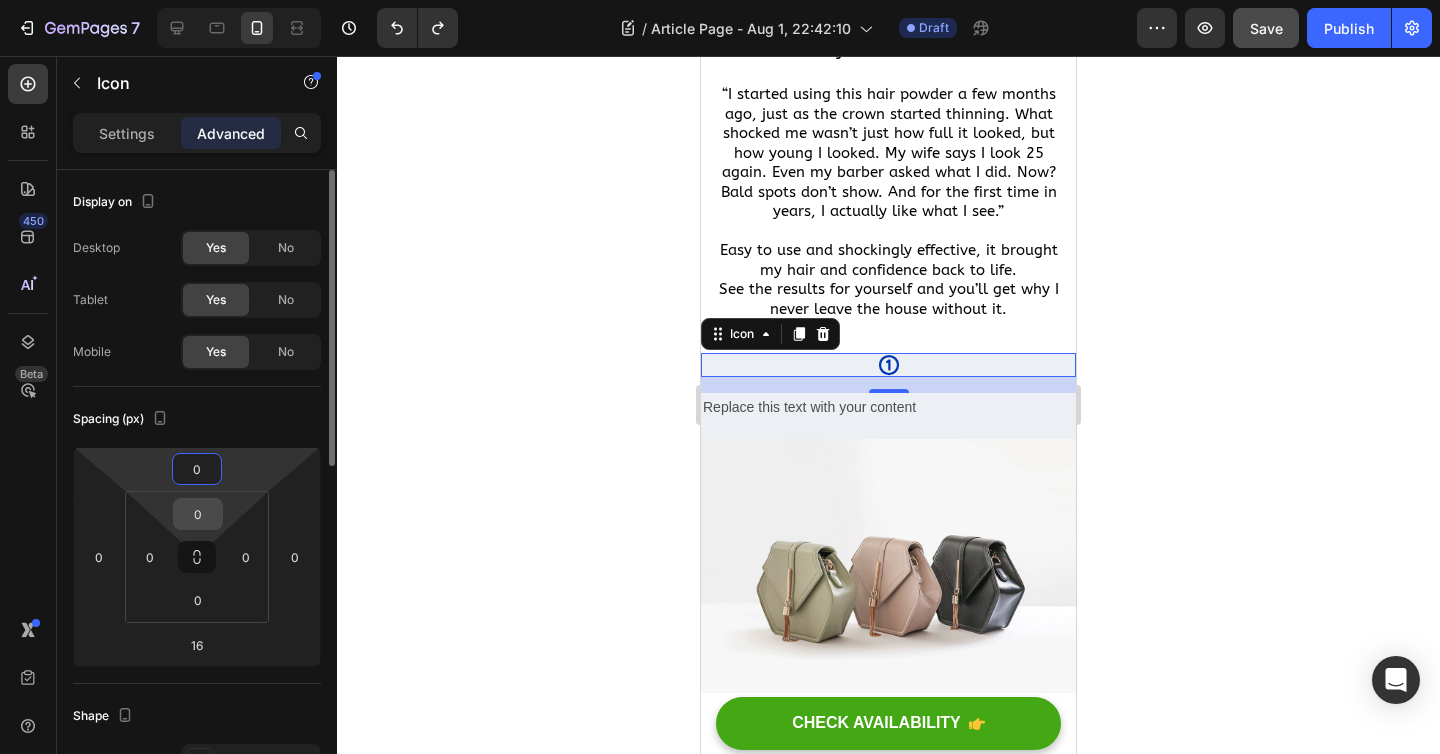 click on "0" at bounding box center [198, 514] 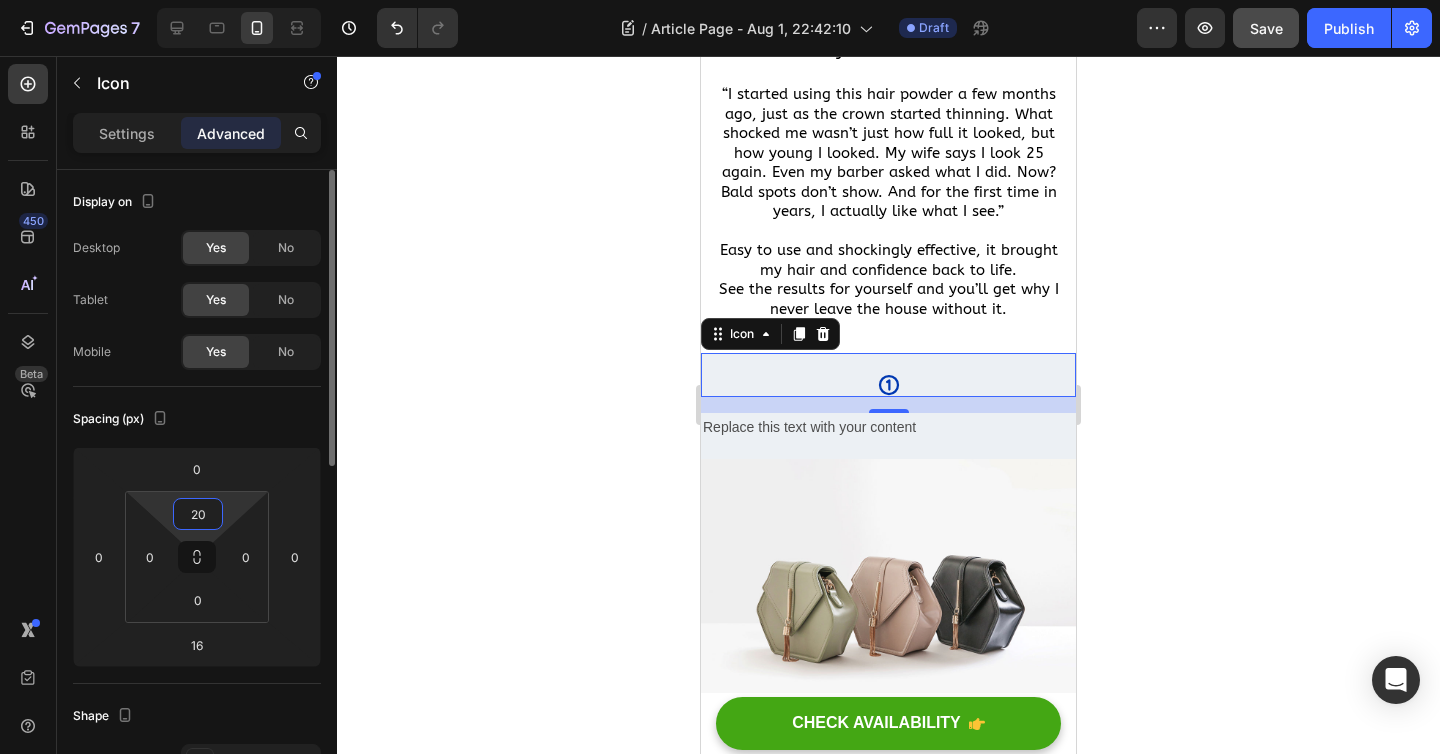 type on "2" 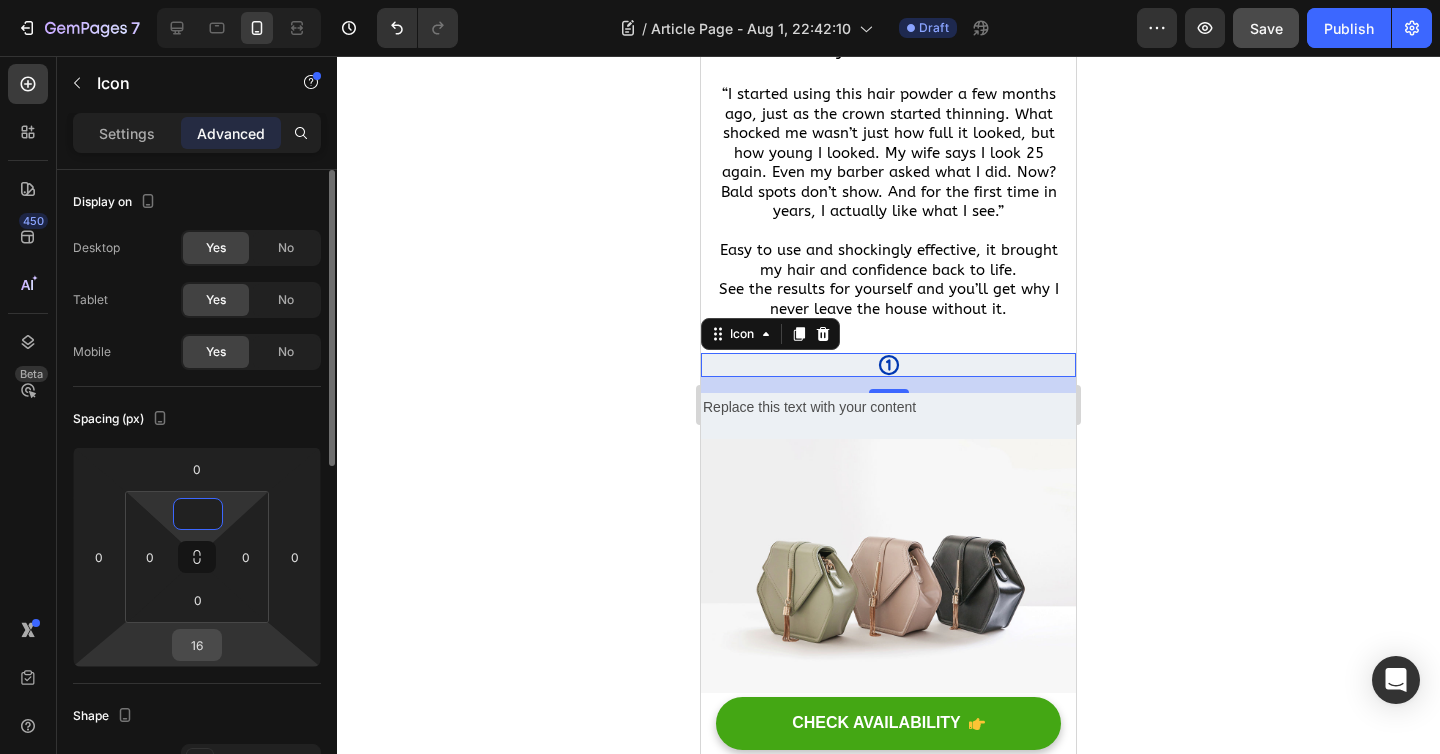 type on "0" 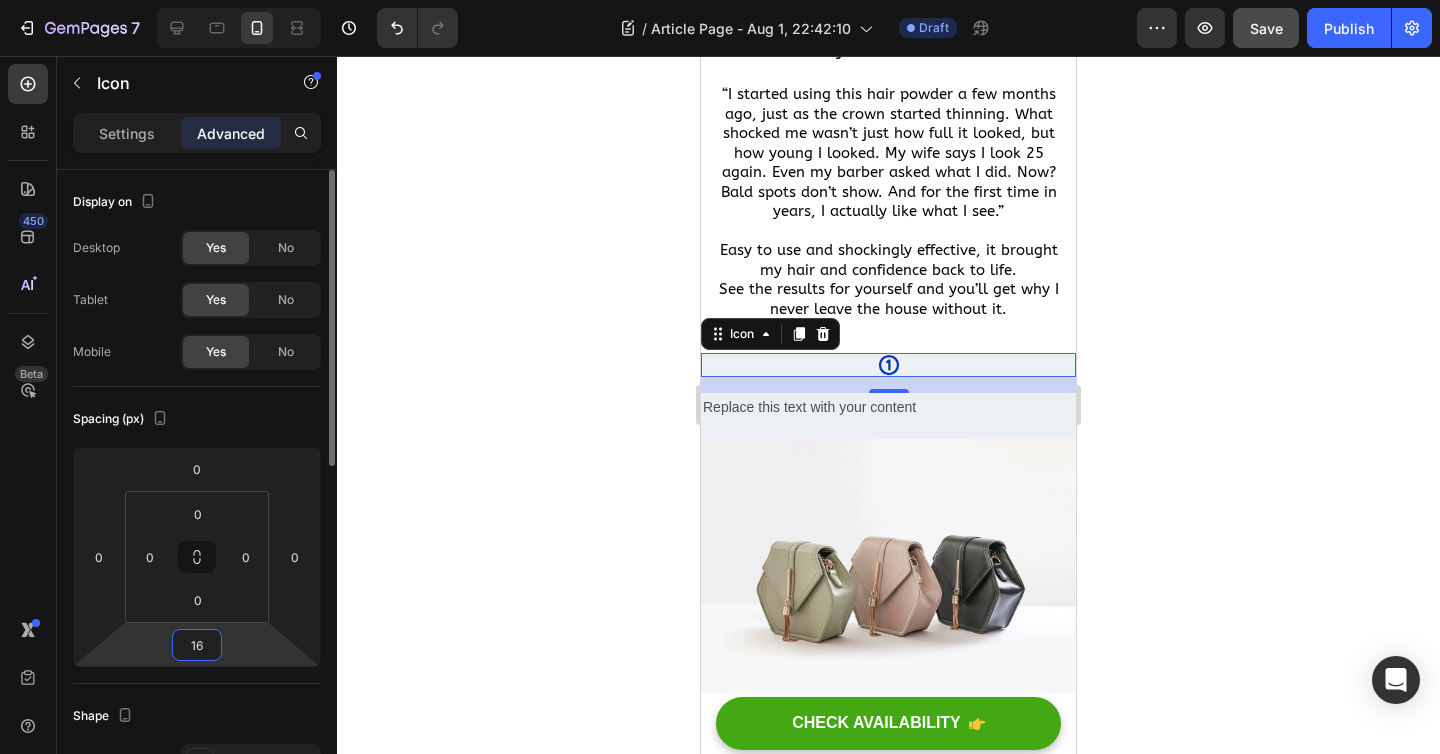 click on "16" at bounding box center [197, 645] 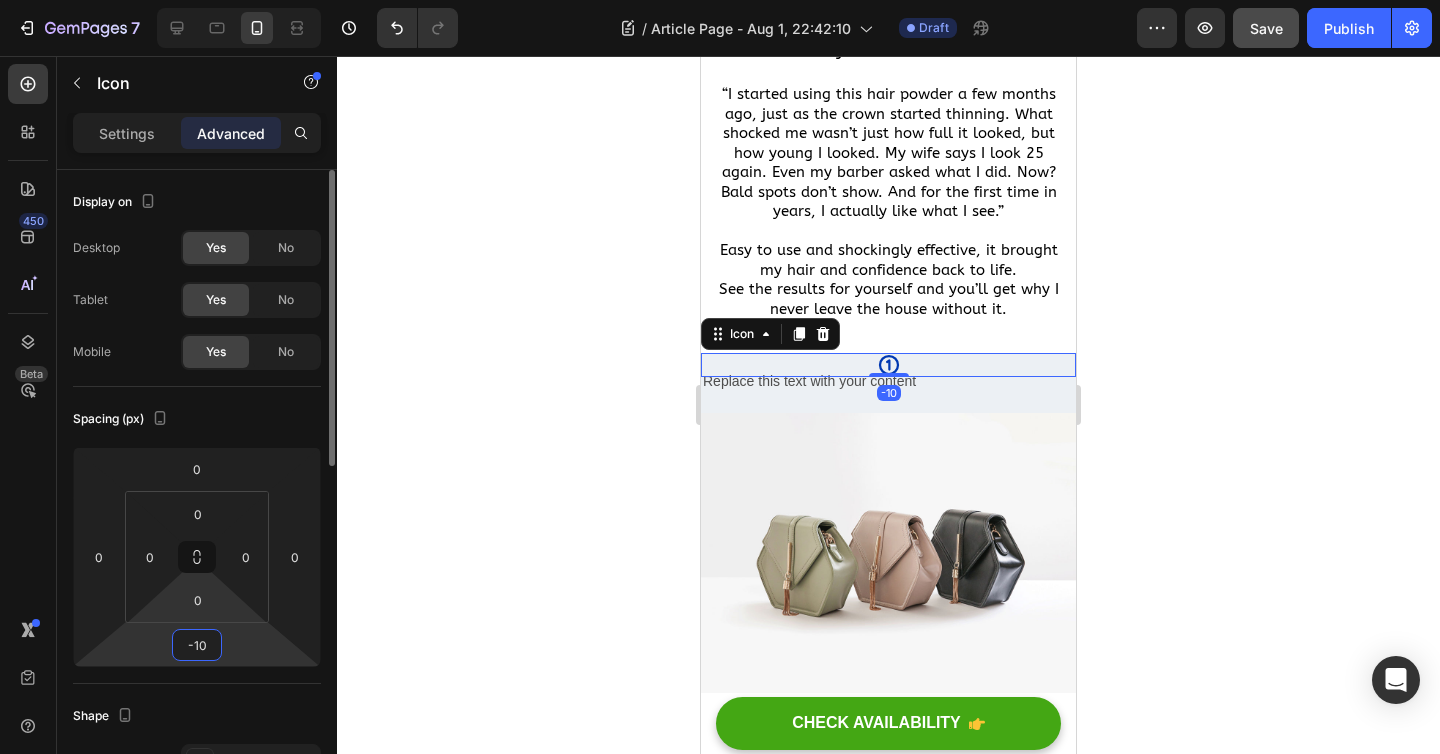 type on "-1" 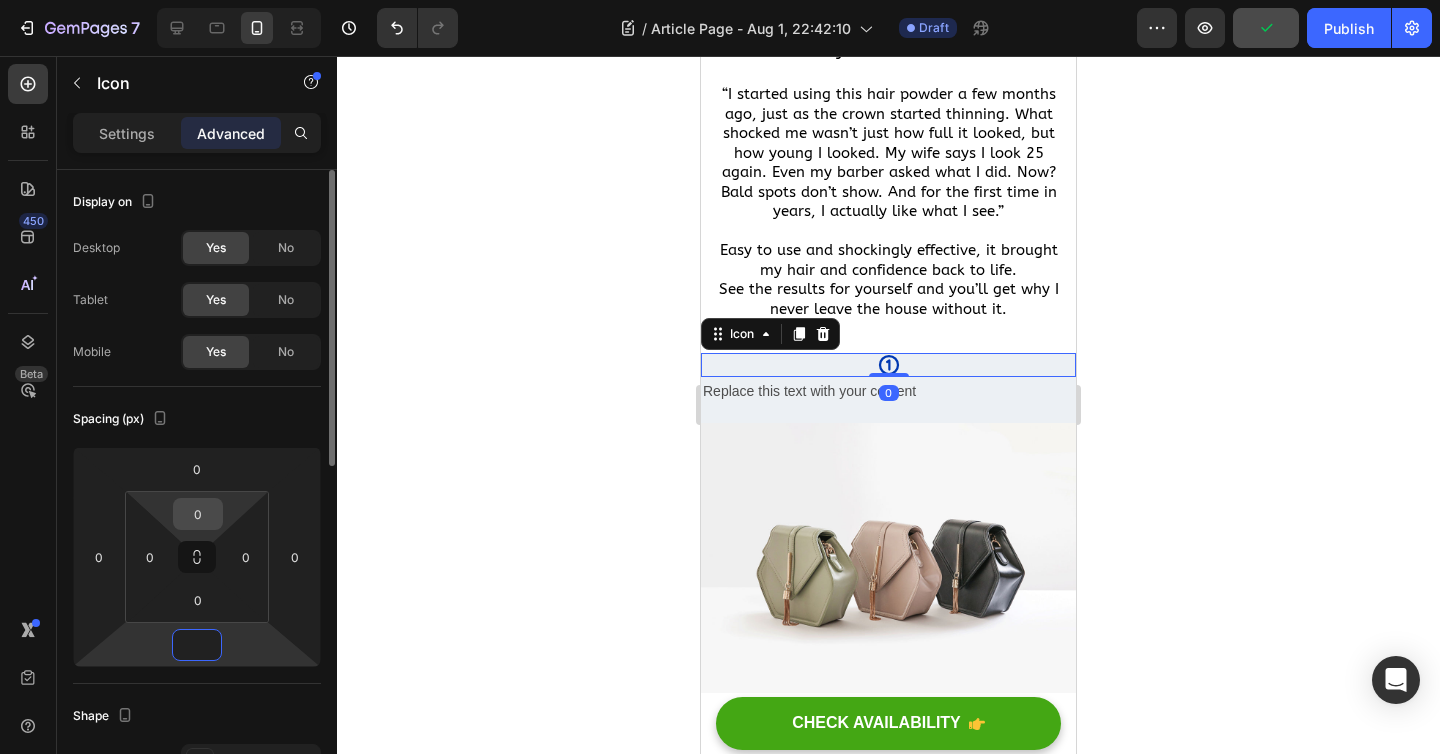 type on "0" 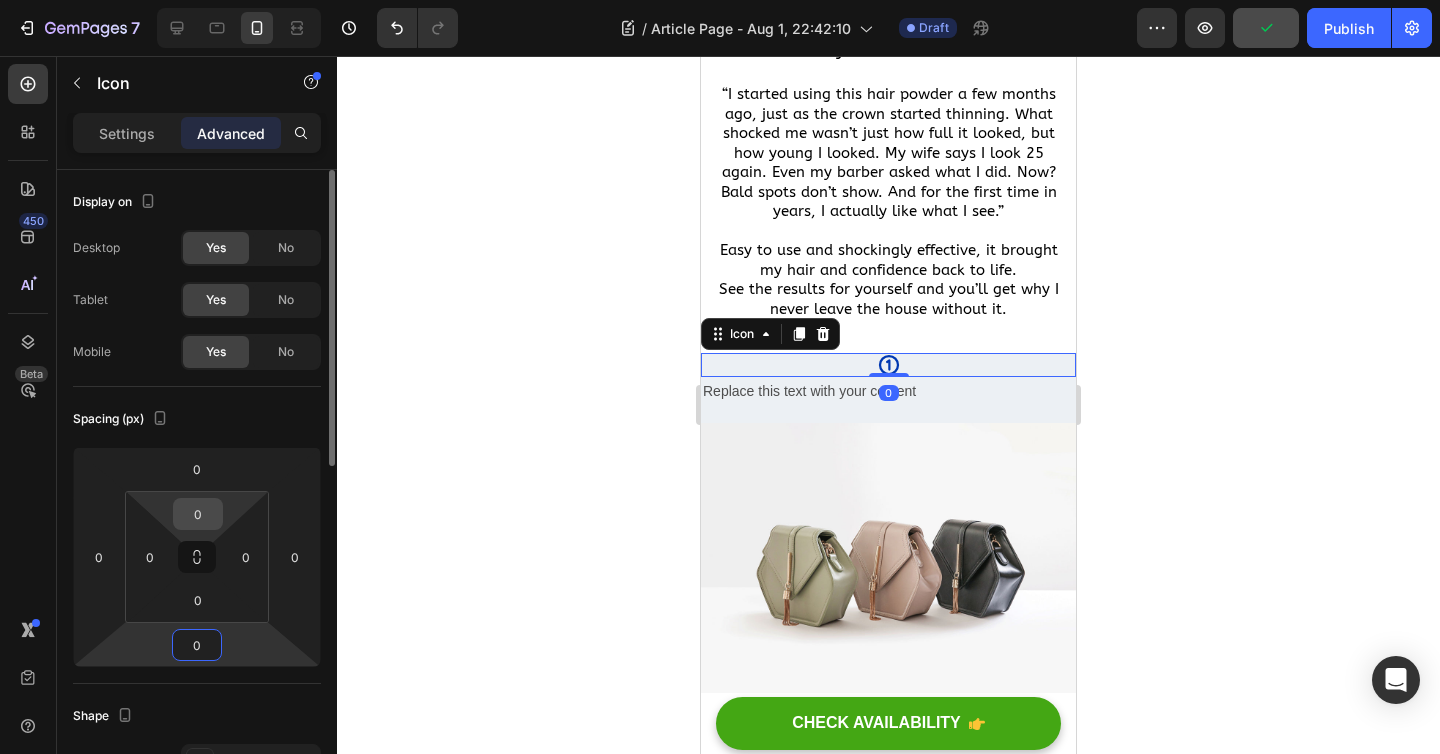 click on "0" at bounding box center [198, 514] 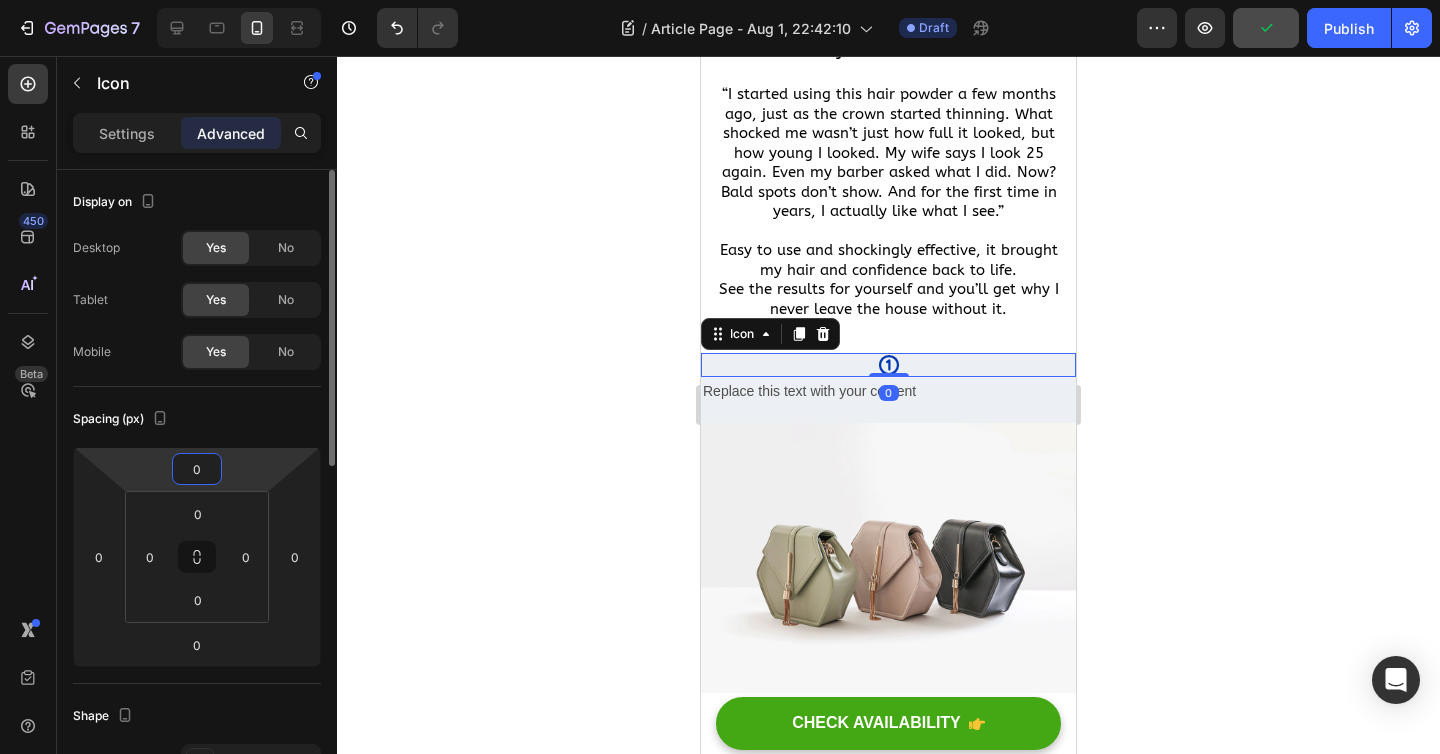 click on "0" at bounding box center [197, 469] 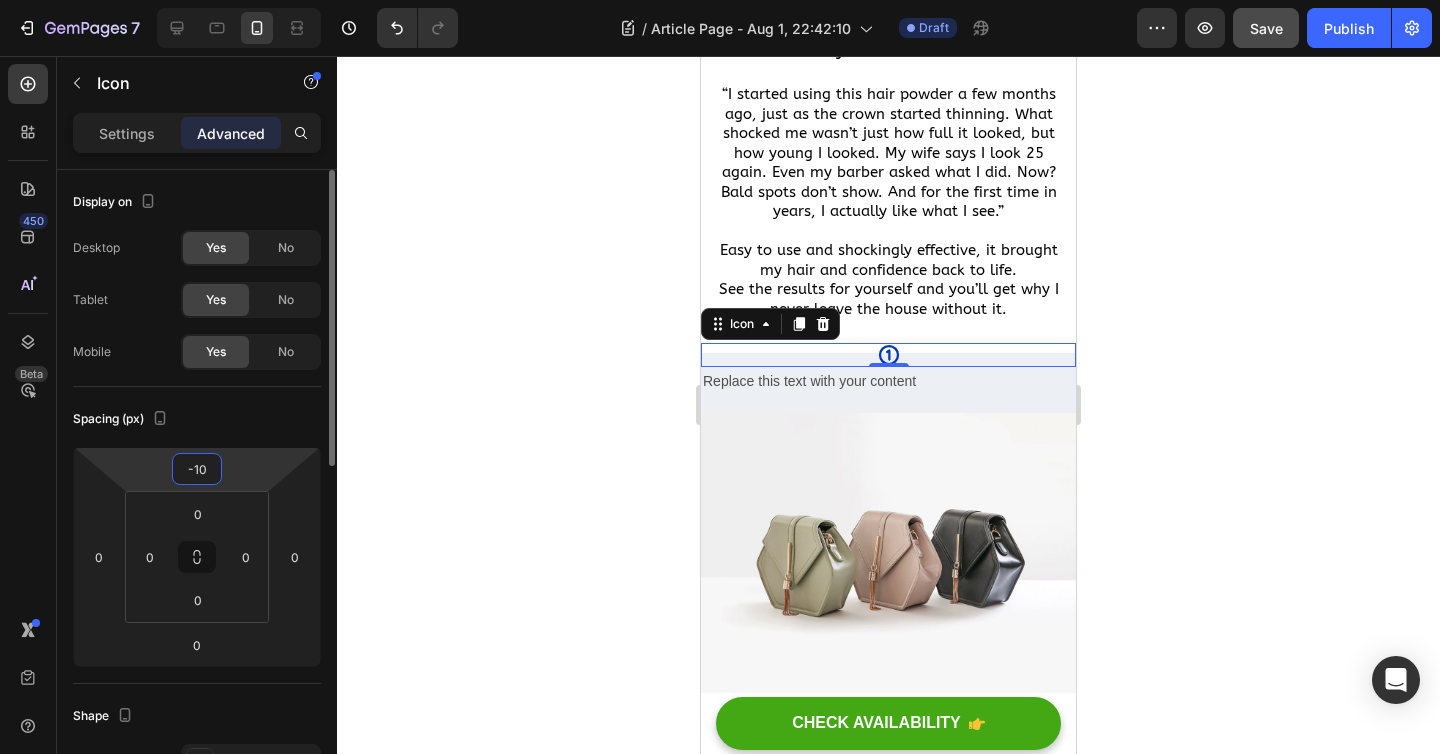 type on "-10" 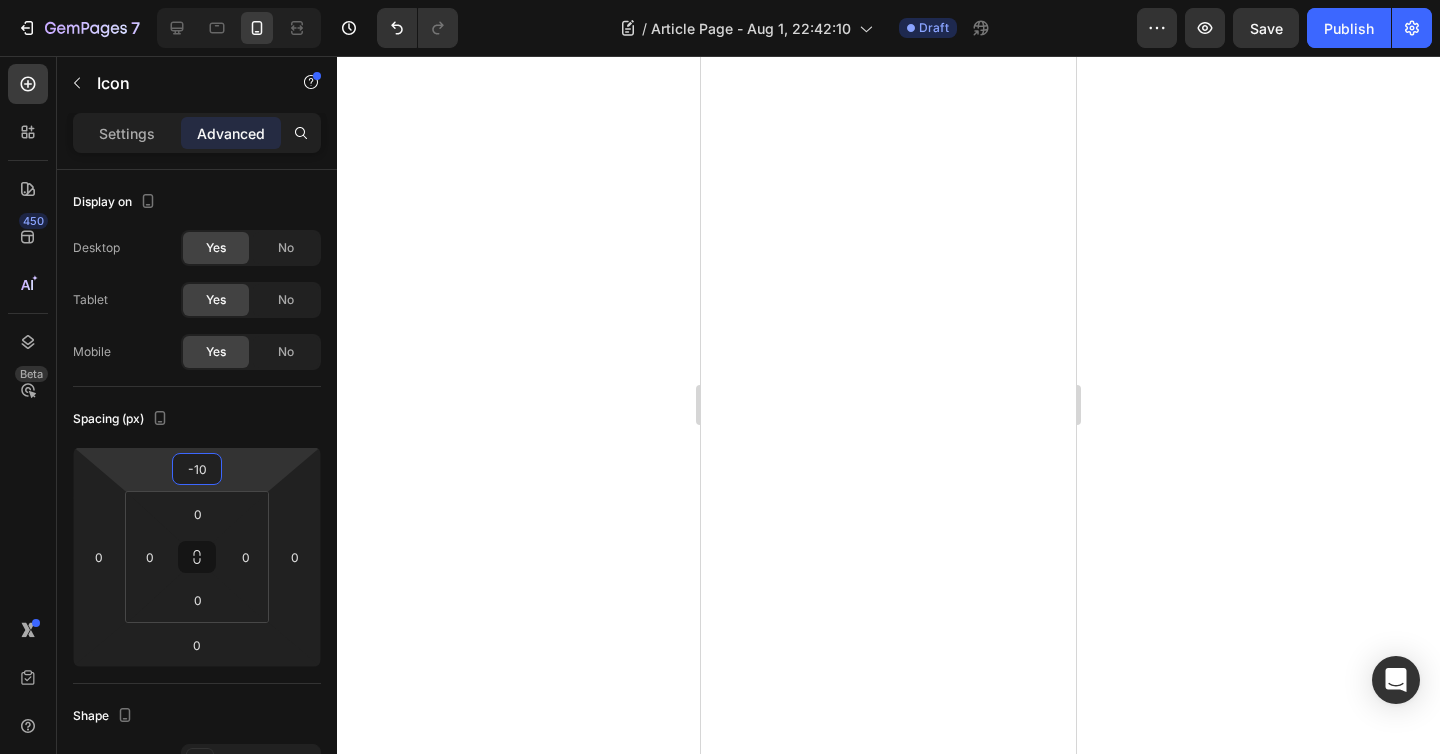 scroll, scrollTop: 0, scrollLeft: 0, axis: both 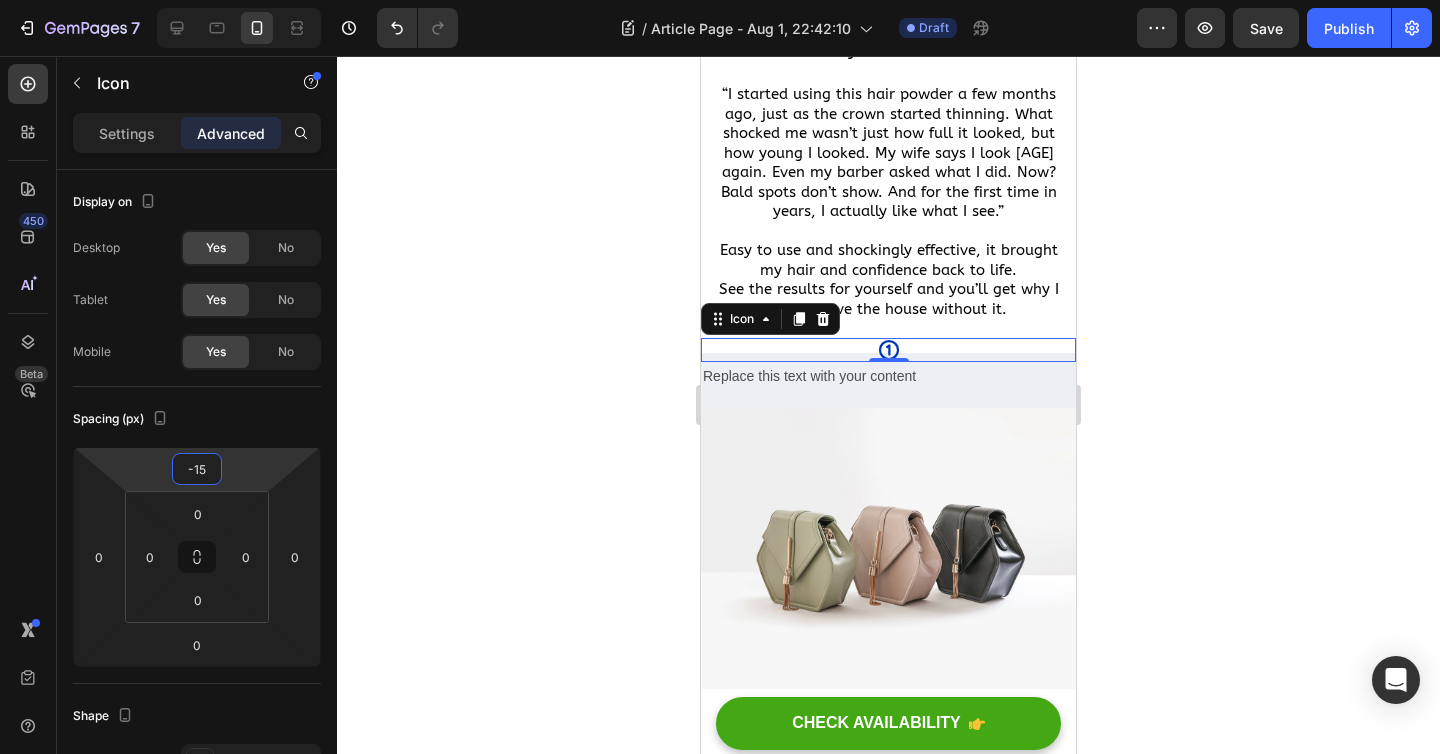 type on "-15" 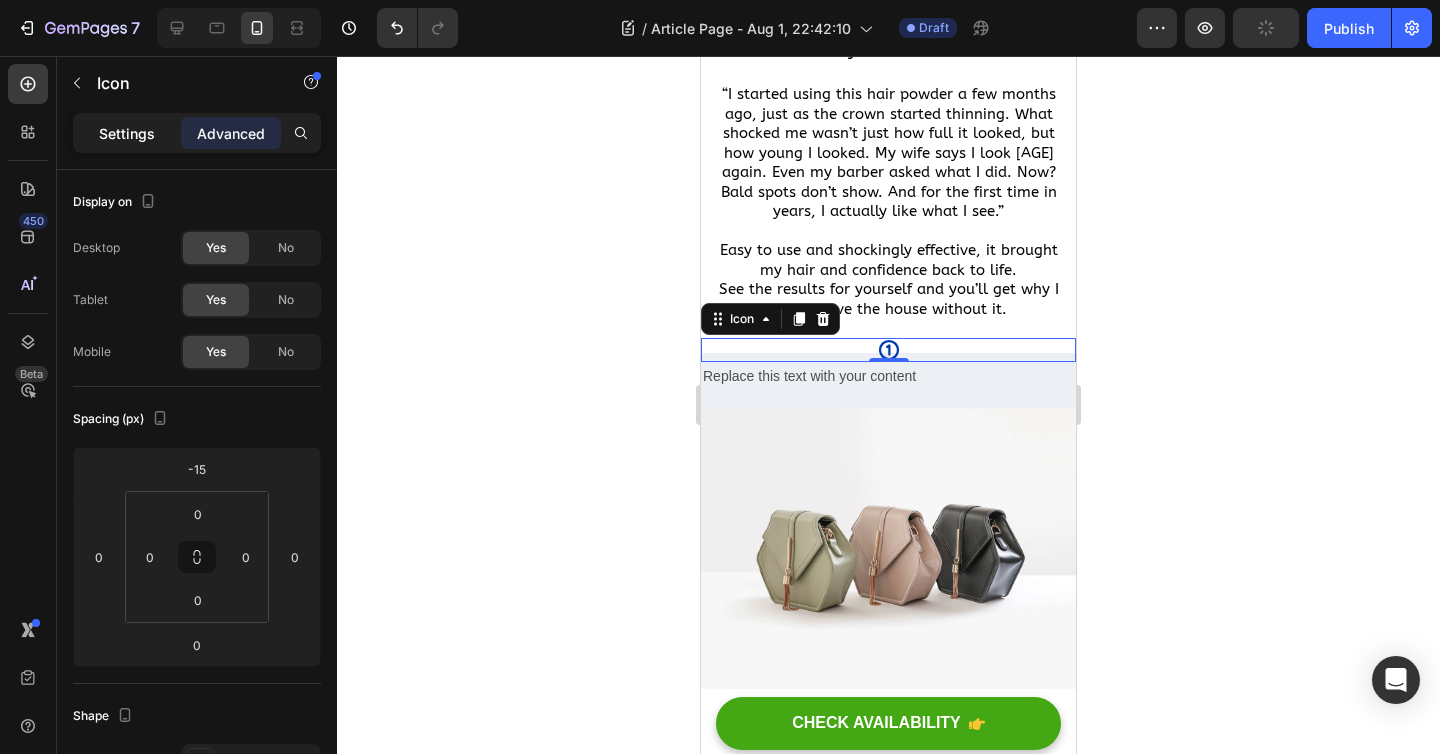 click on "Settings" at bounding box center [127, 133] 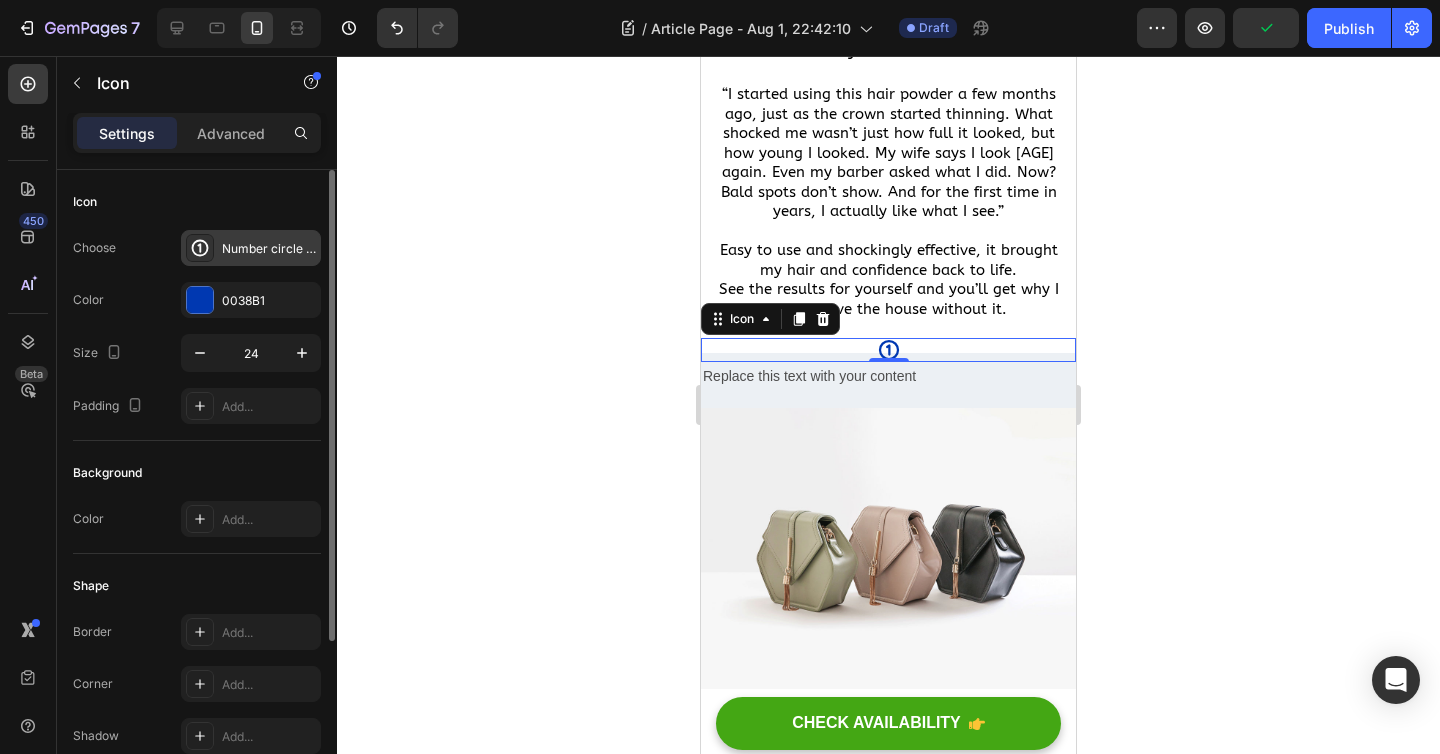 click on "Number circle one bold" at bounding box center (269, 249) 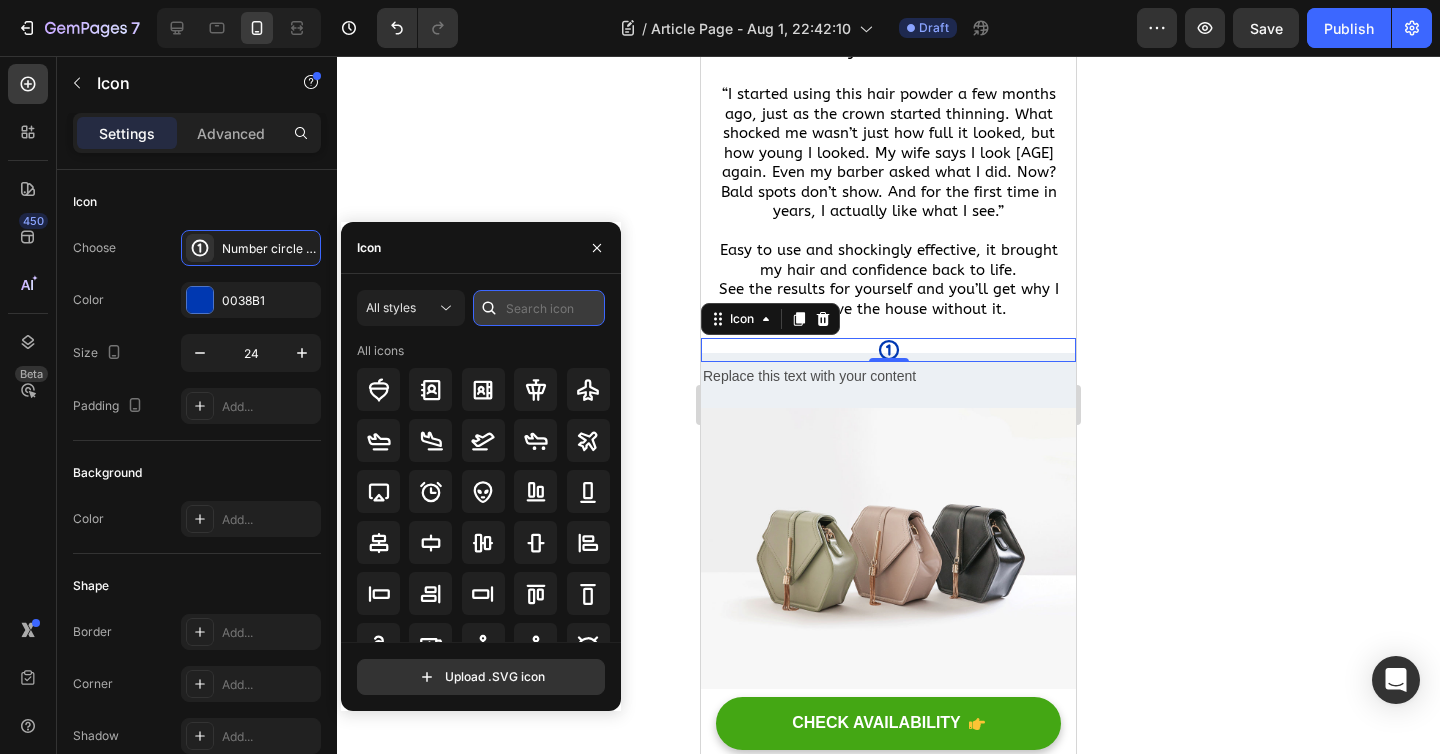 click at bounding box center [539, 308] 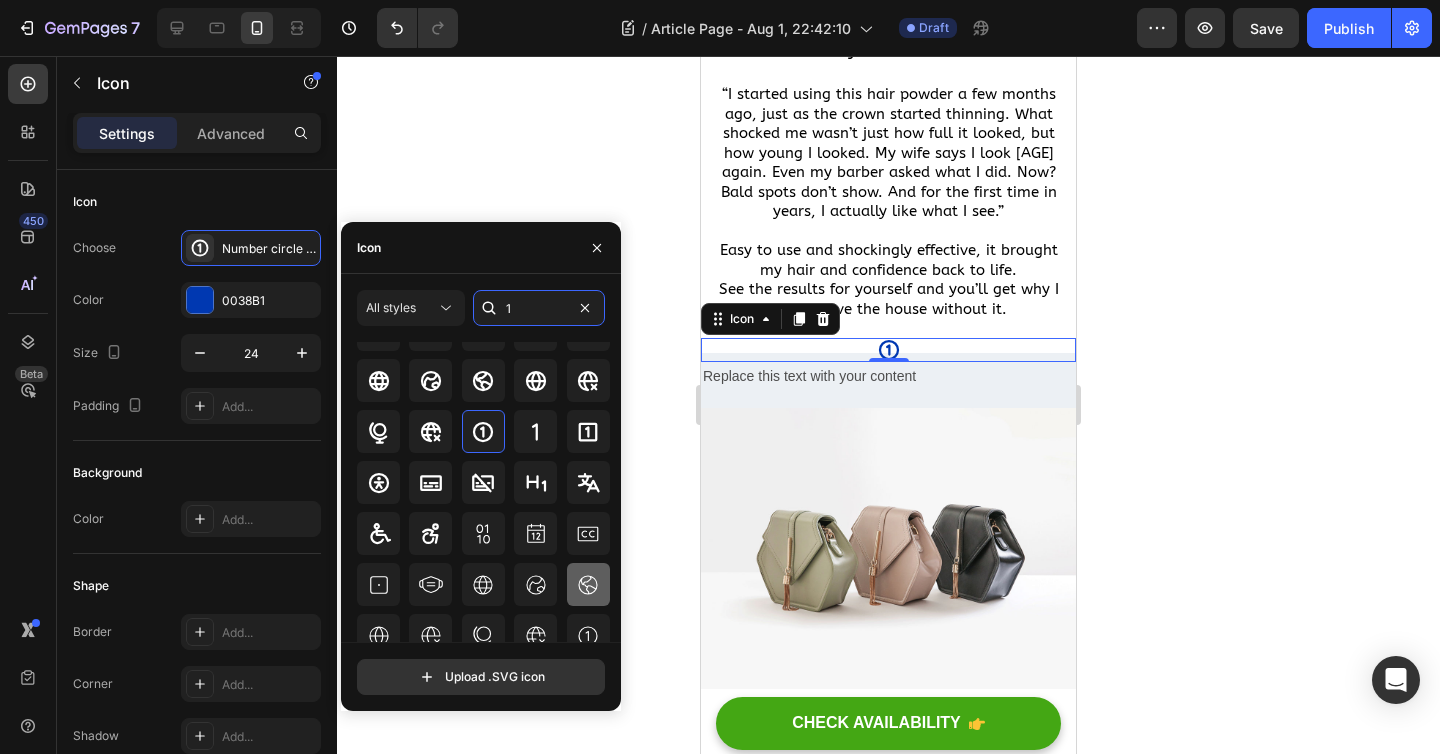 scroll, scrollTop: 84, scrollLeft: 0, axis: vertical 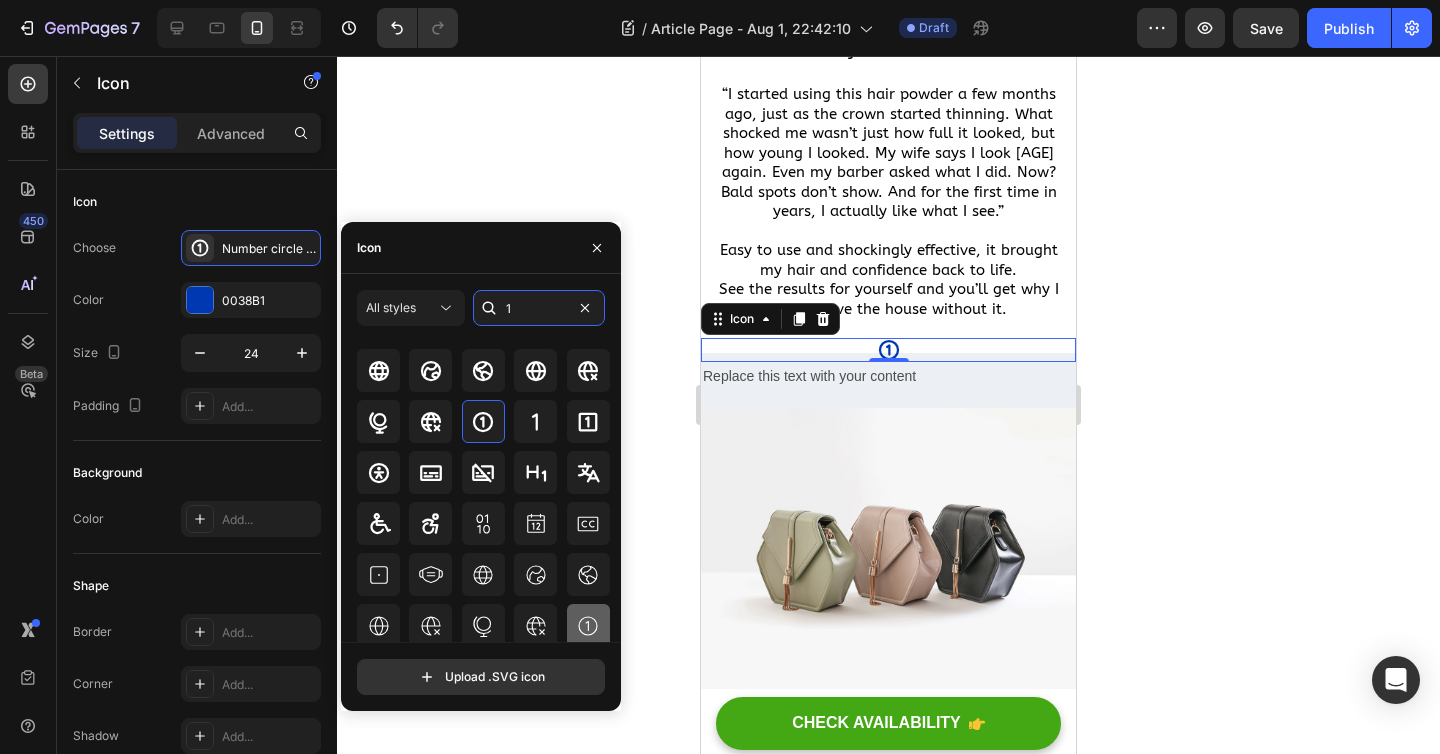 type on "1" 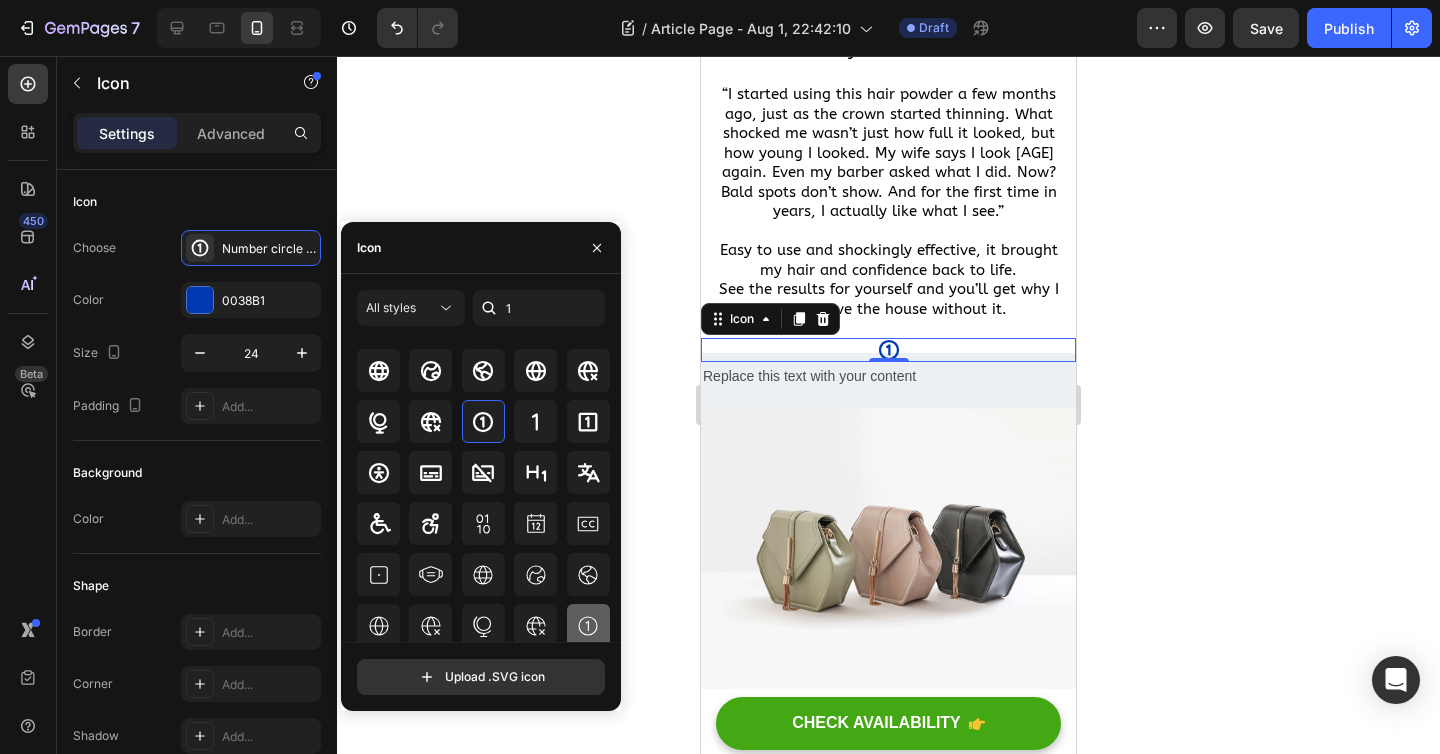 click 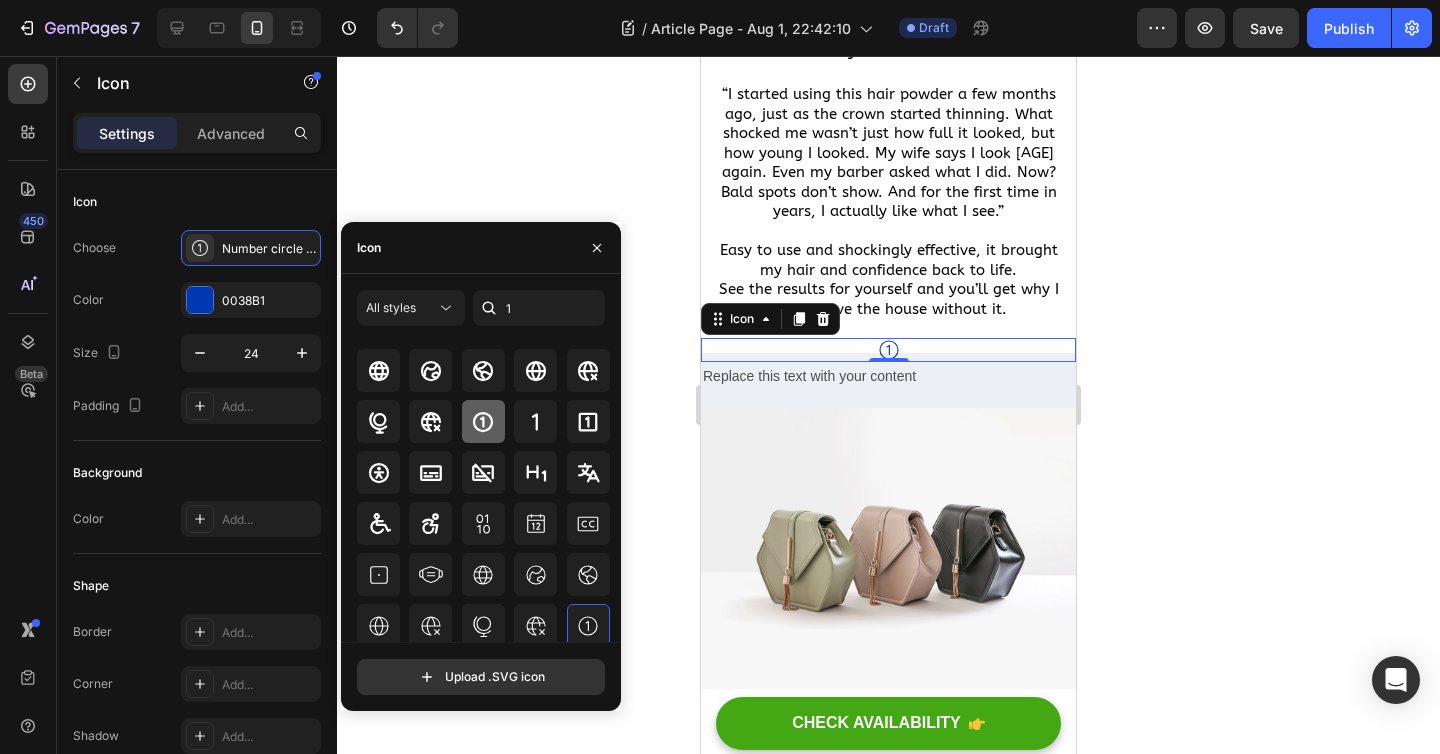 click 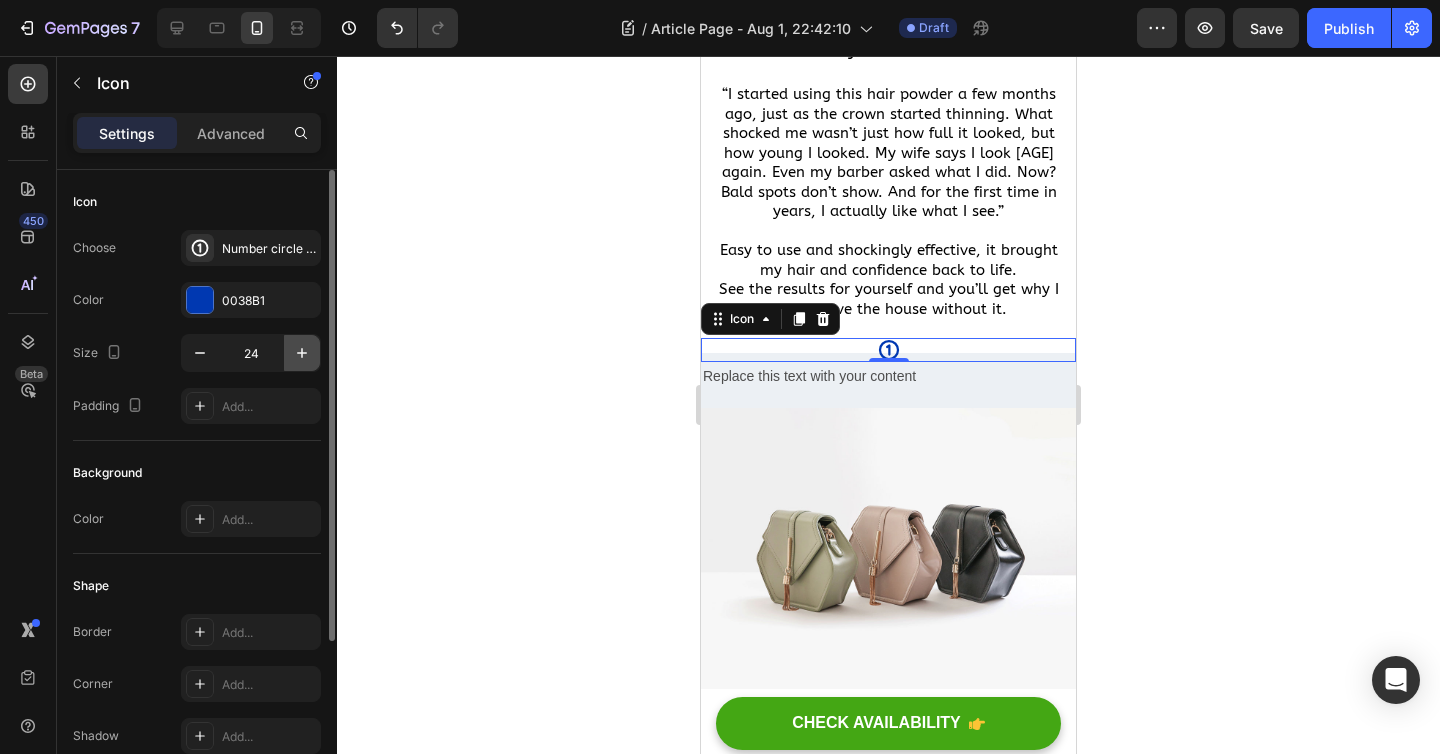 click 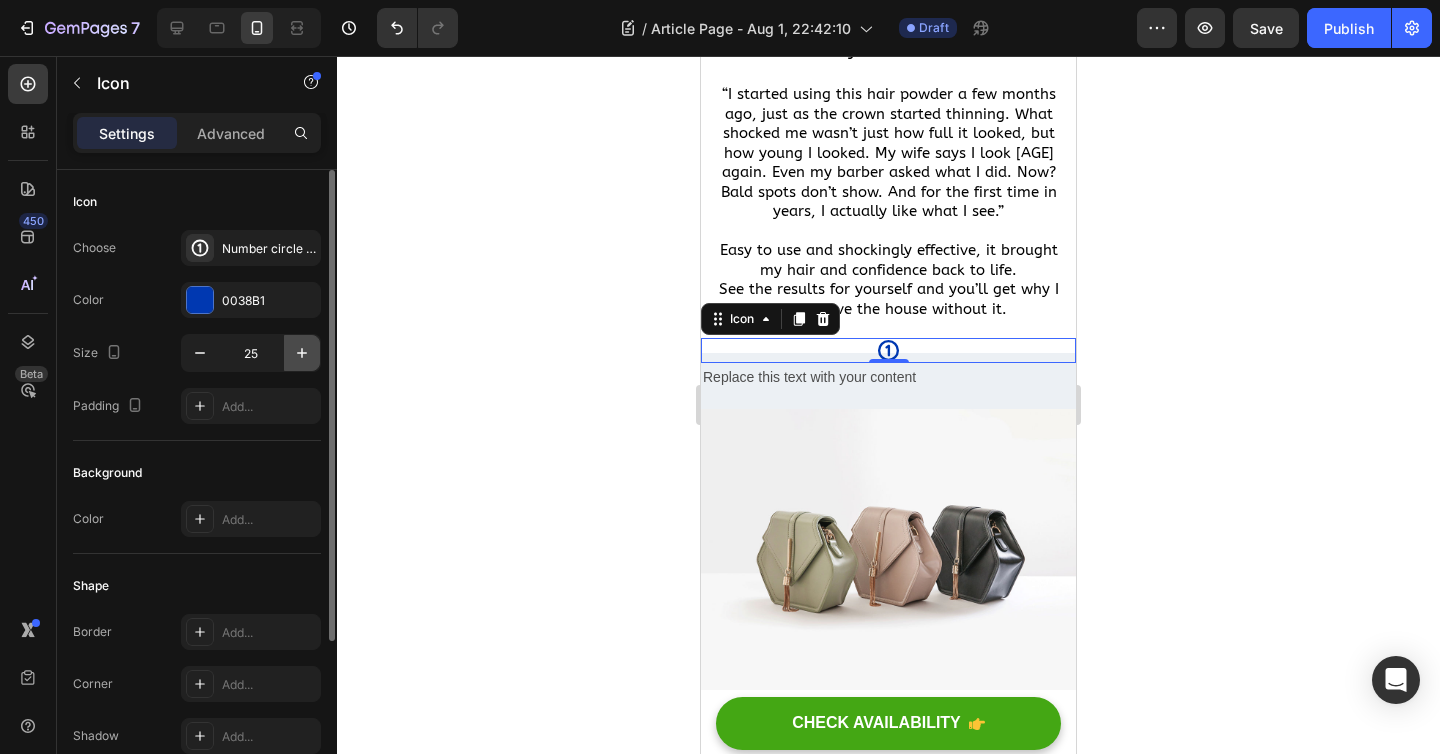 click 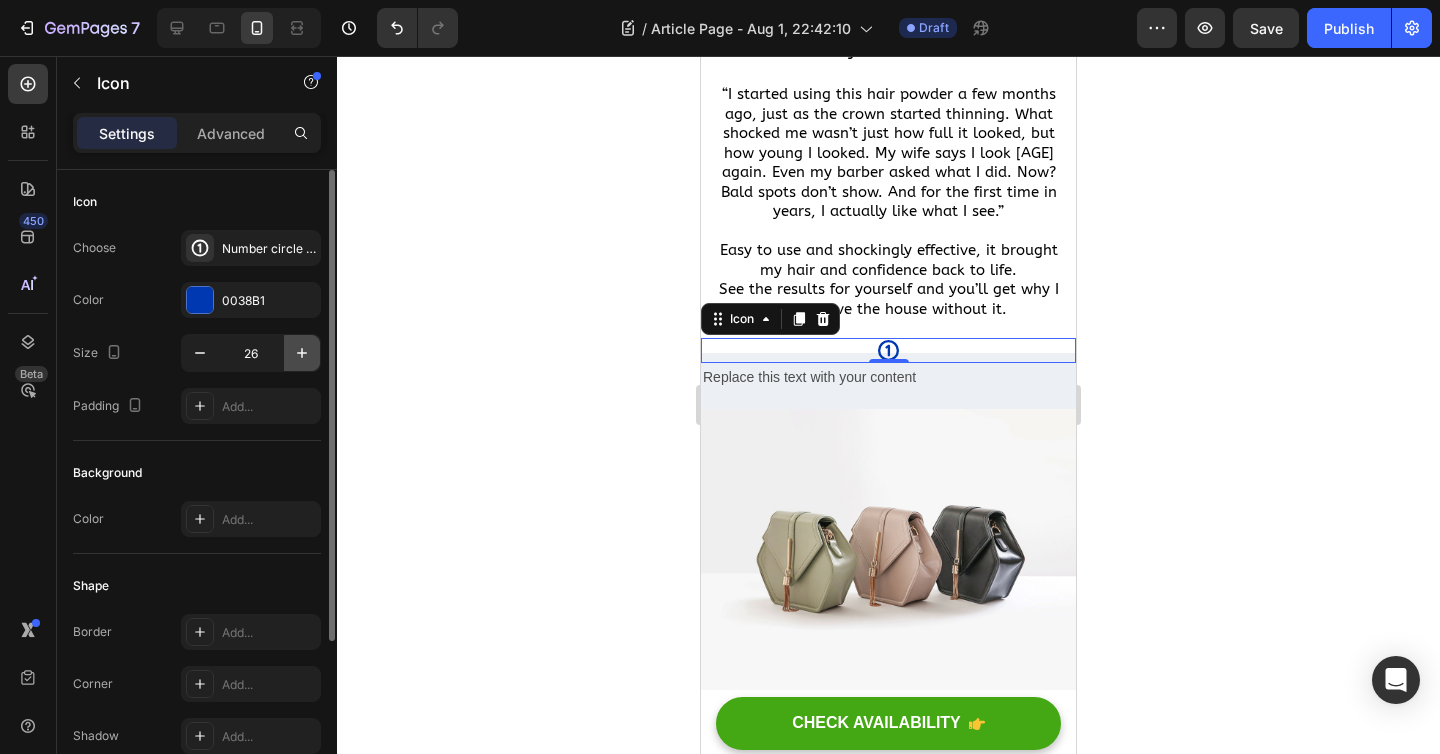 click 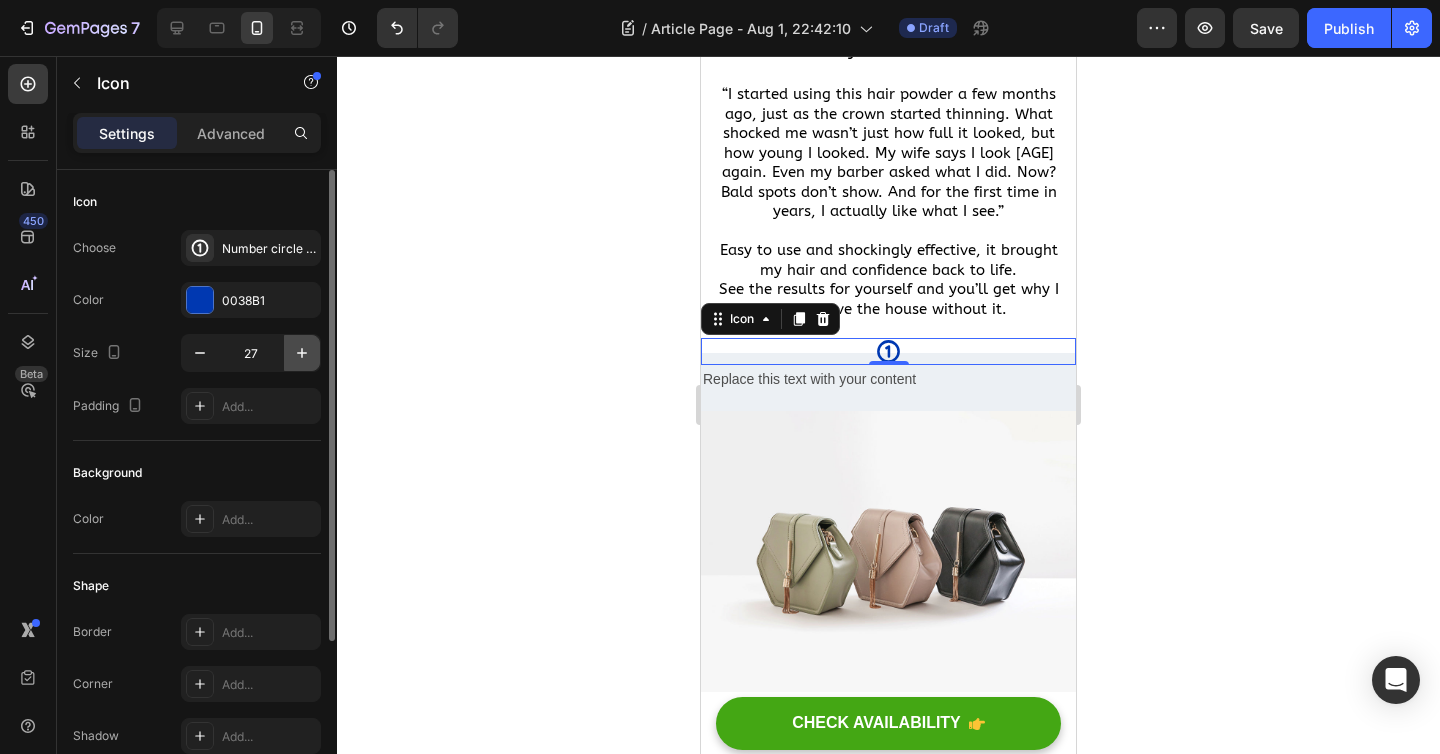 click 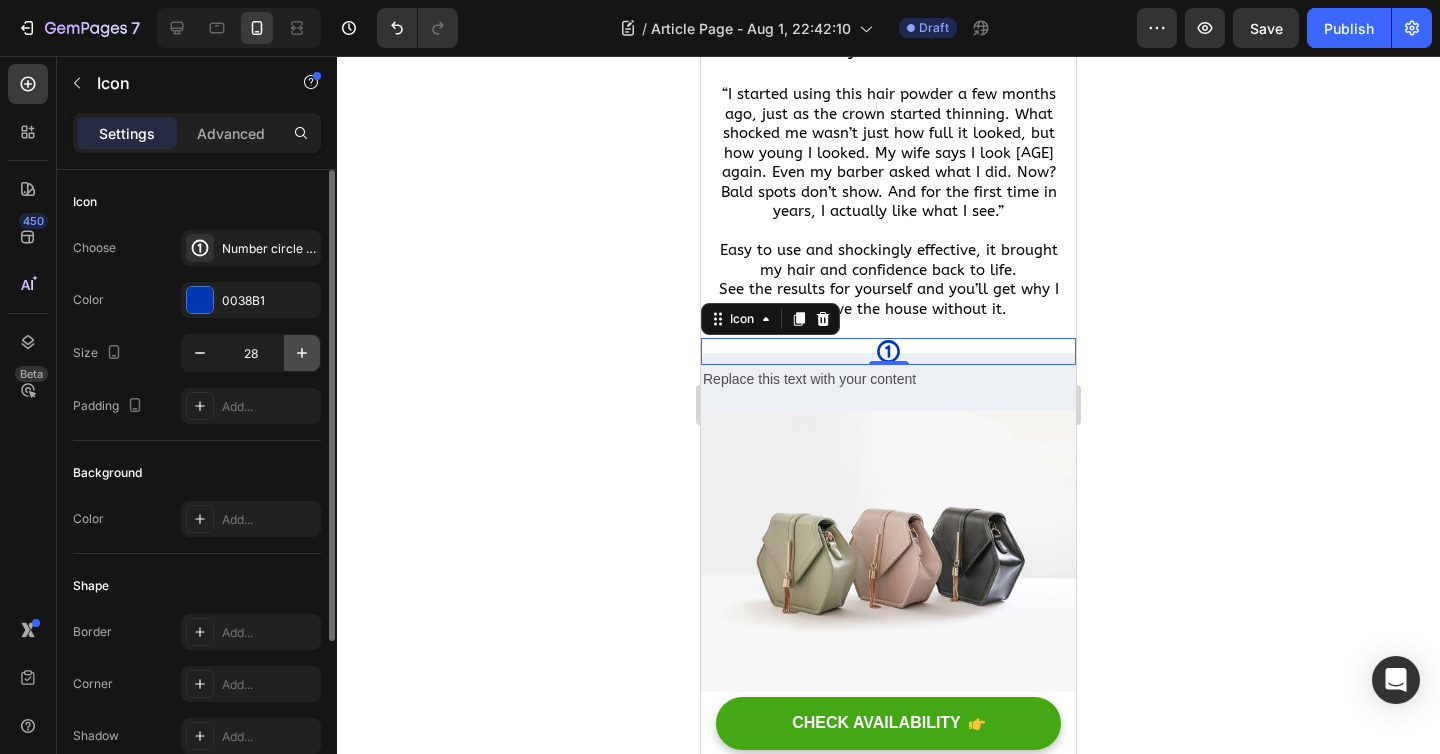 click 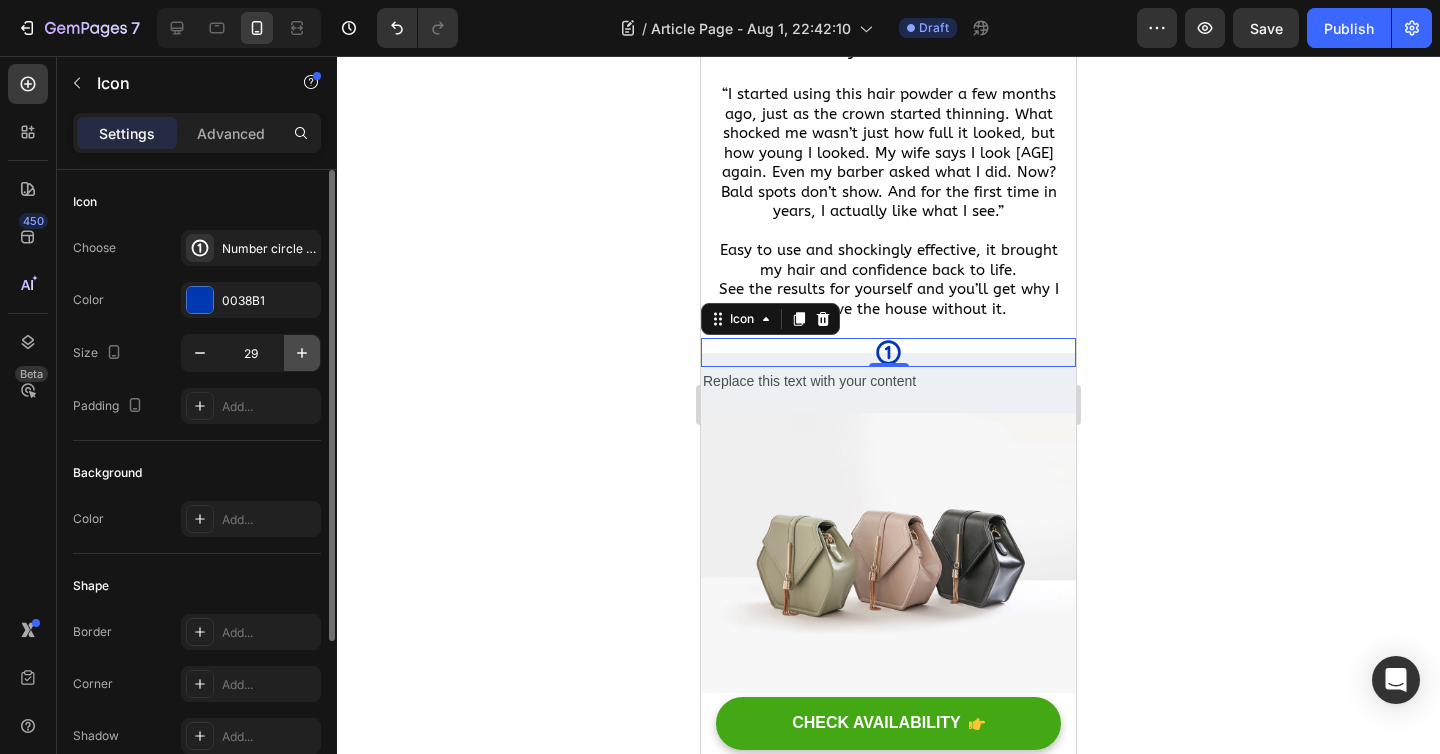 click 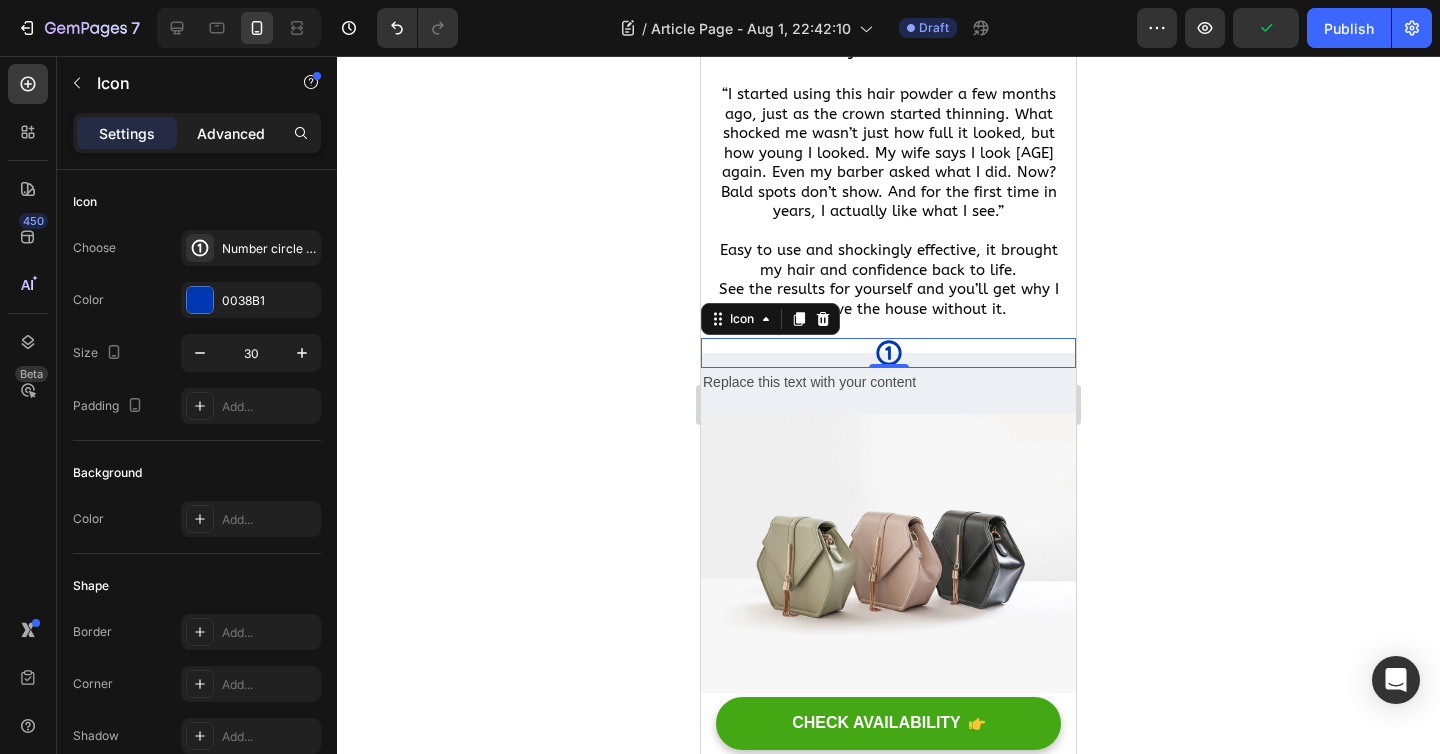 click on "Advanced" 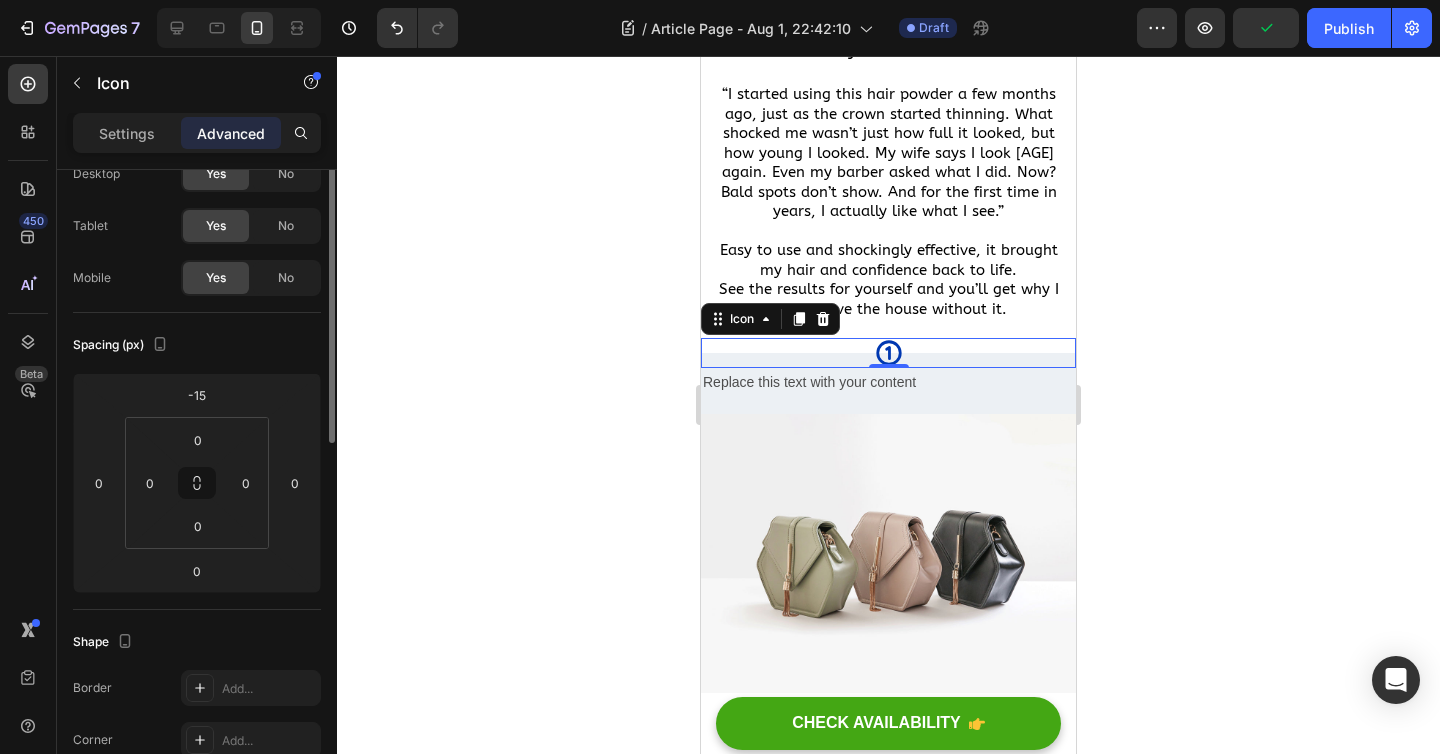 scroll, scrollTop: 84, scrollLeft: 0, axis: vertical 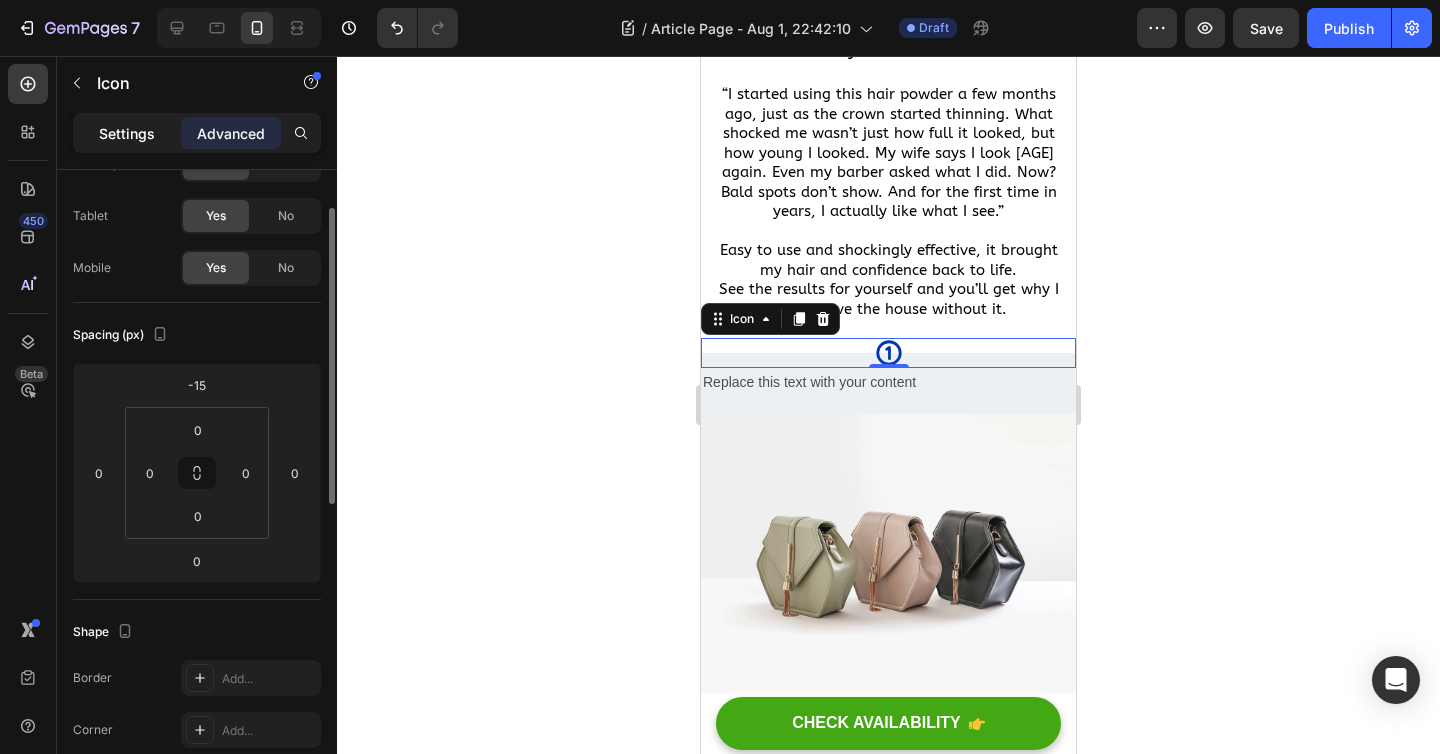 click on "Settings" at bounding box center [127, 133] 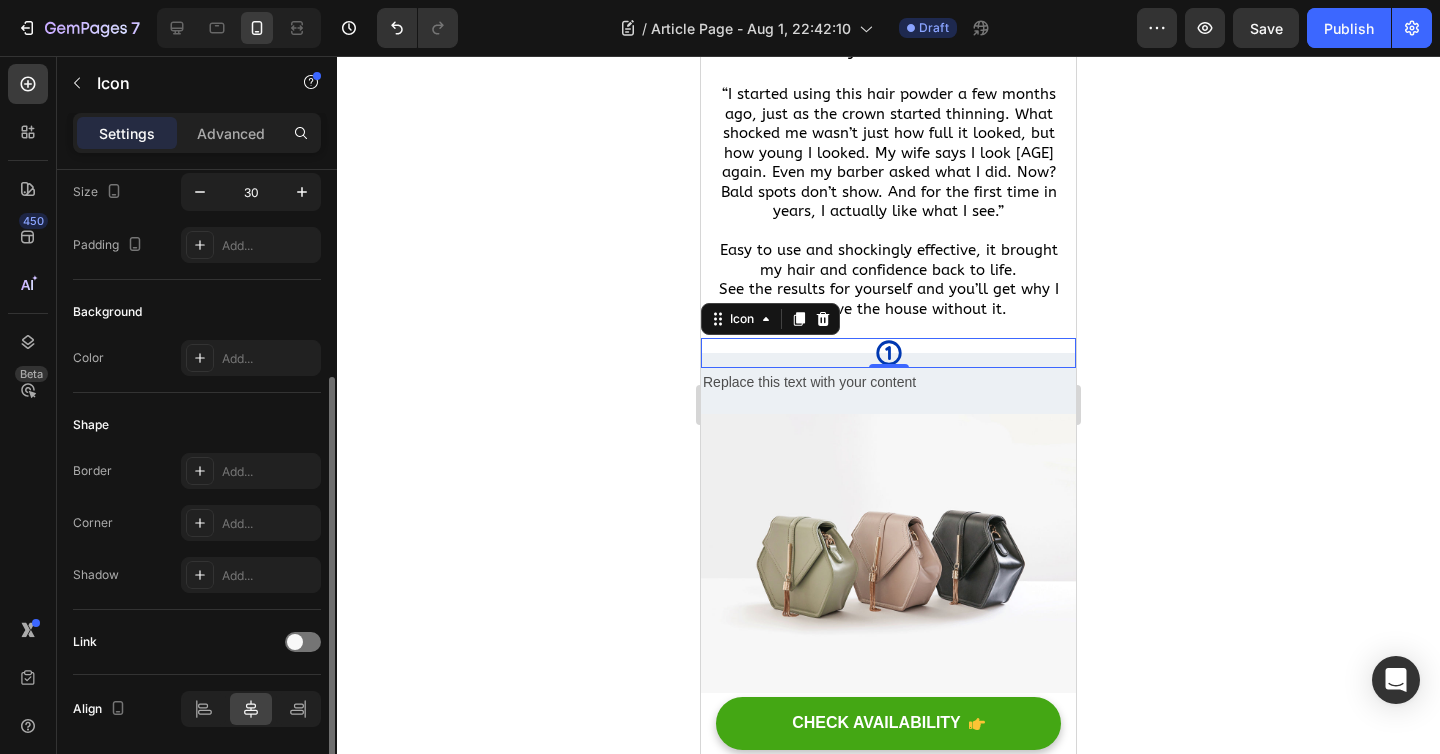 scroll, scrollTop: 230, scrollLeft: 0, axis: vertical 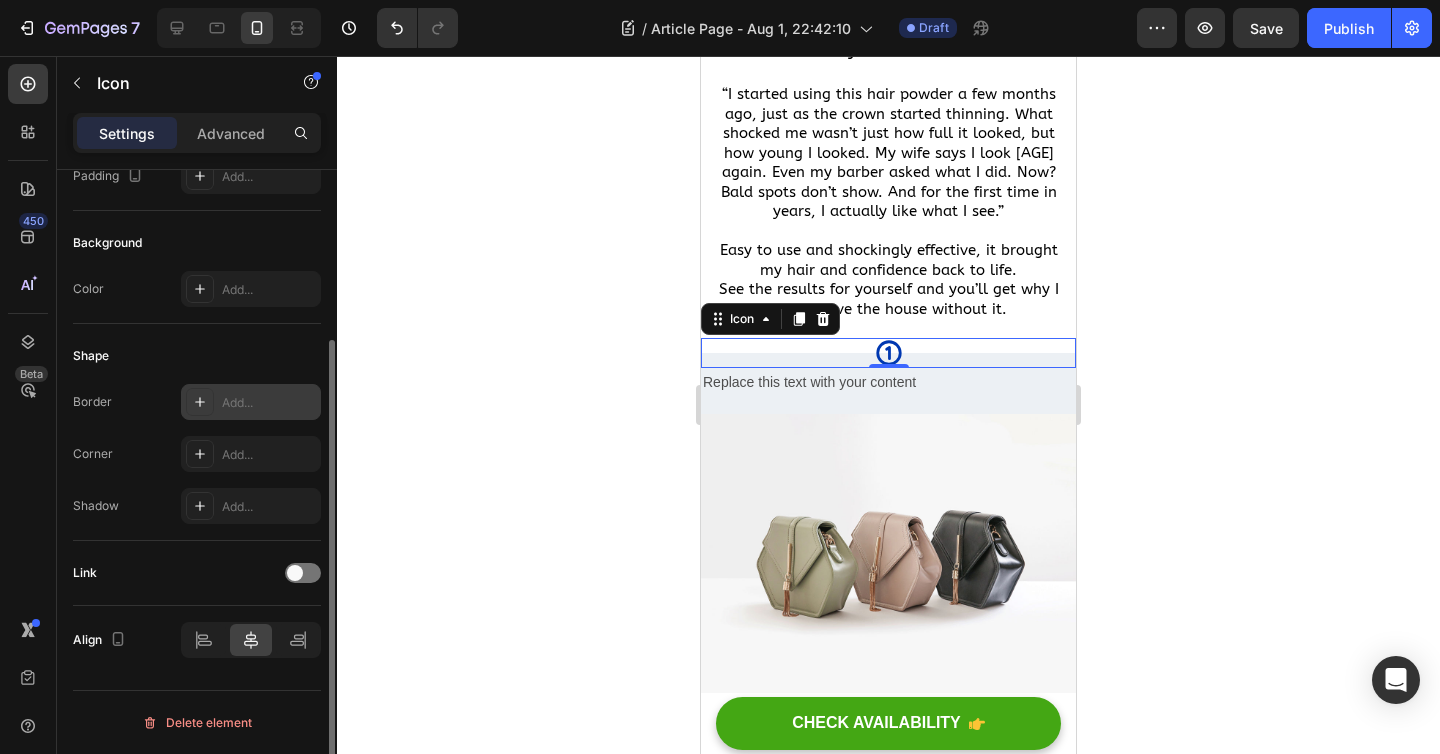 click on "Add..." at bounding box center [269, 403] 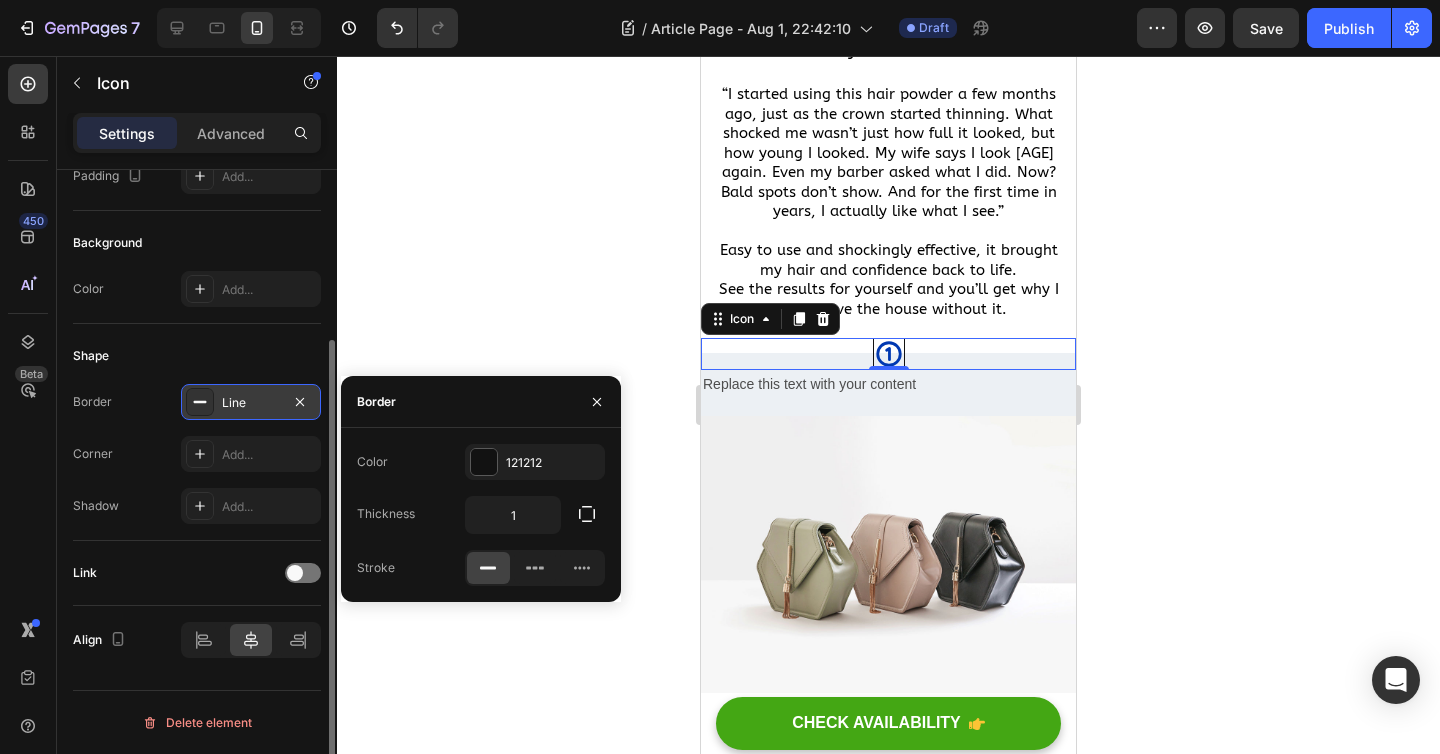click on "Shape" at bounding box center (197, 356) 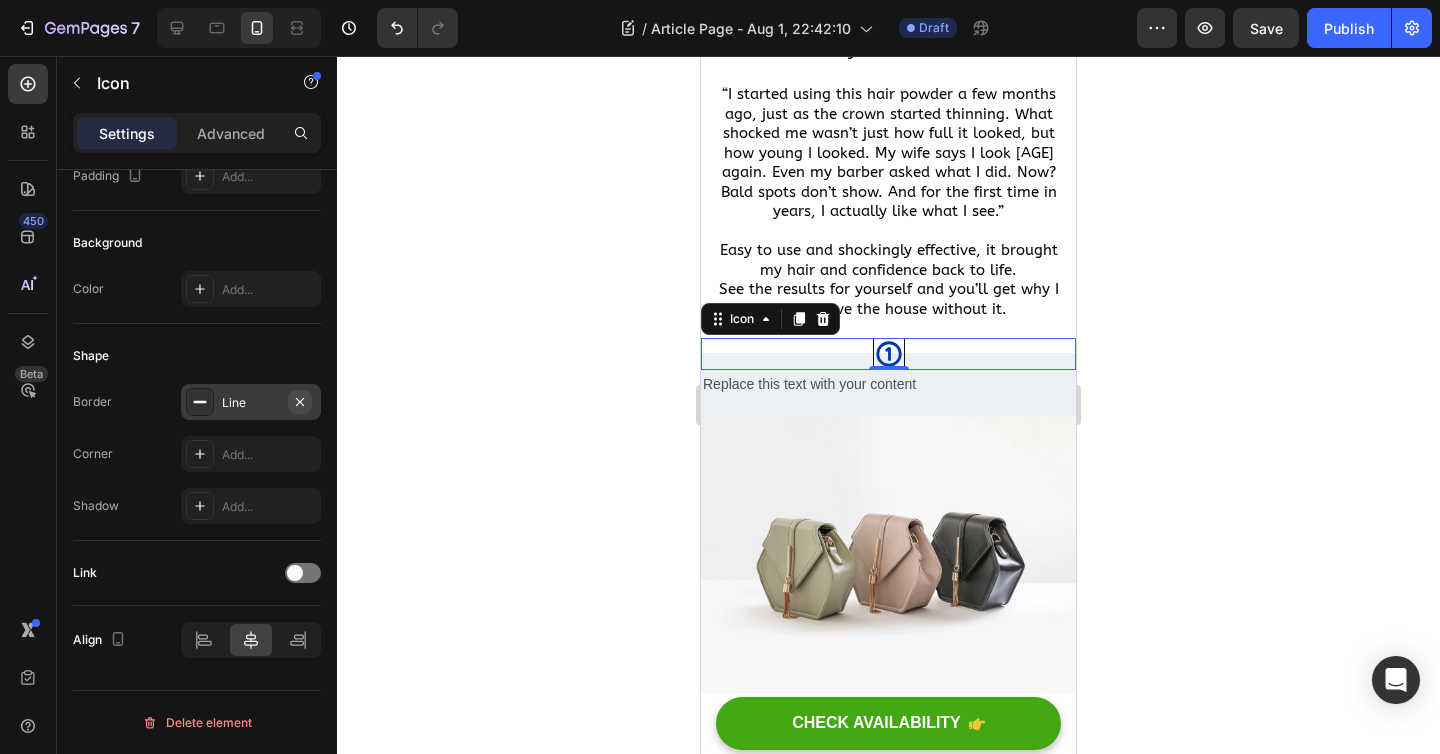 click 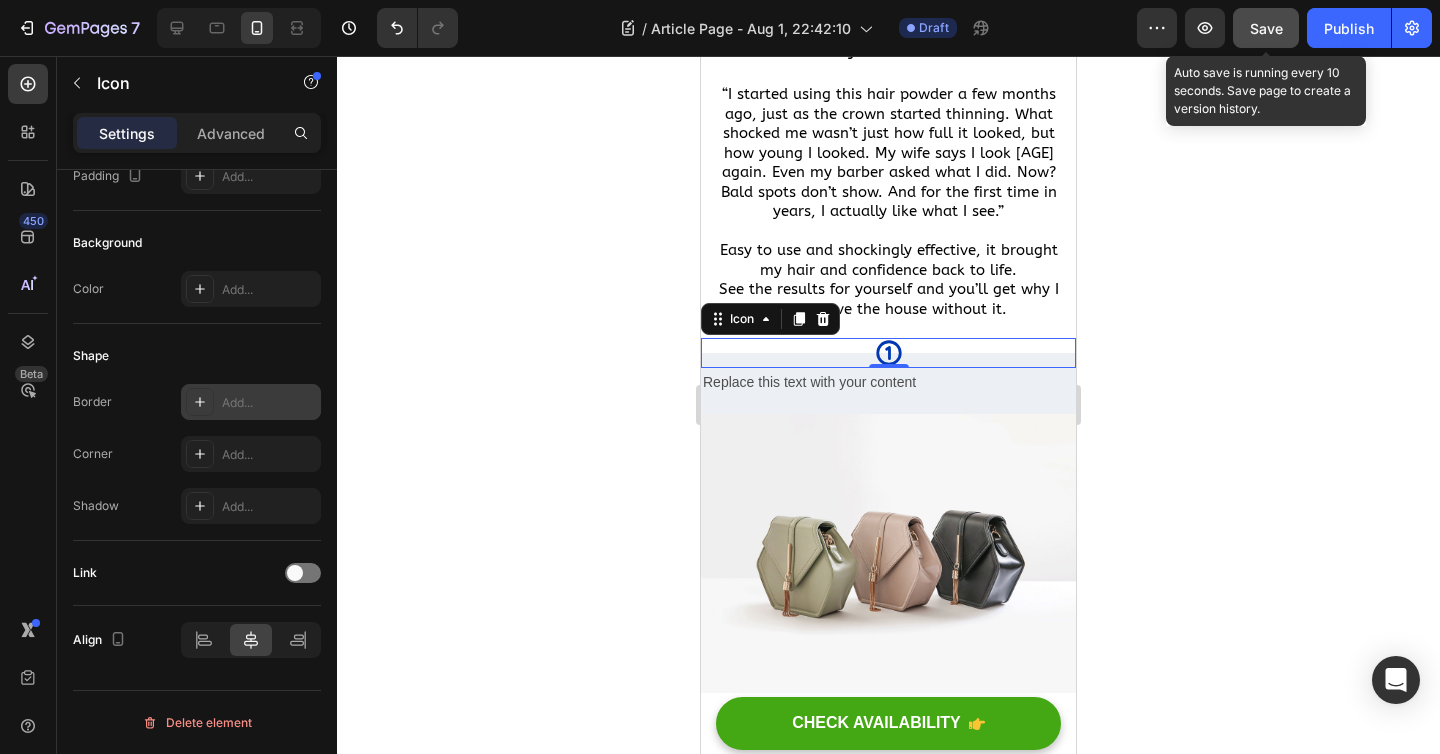 click on "Save" at bounding box center [1266, 28] 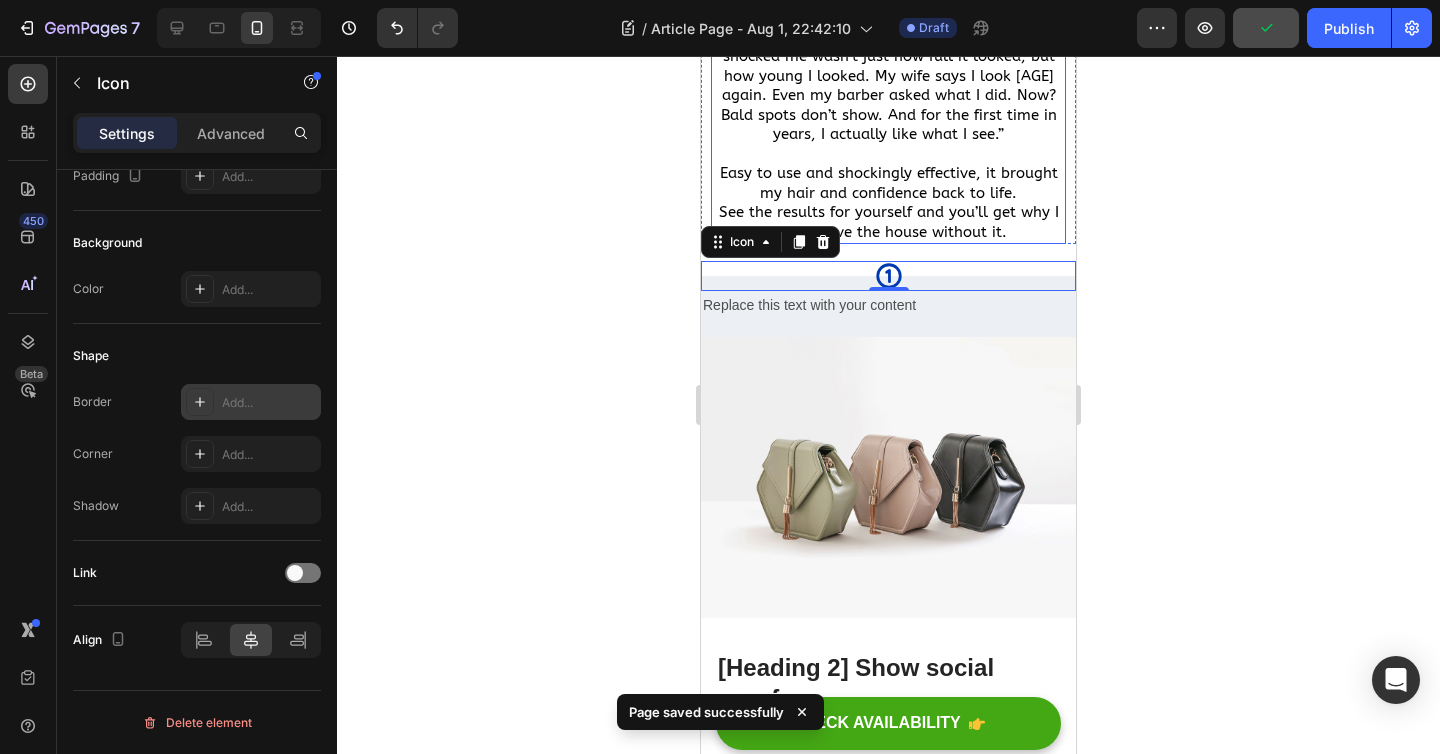 scroll, scrollTop: 268, scrollLeft: 0, axis: vertical 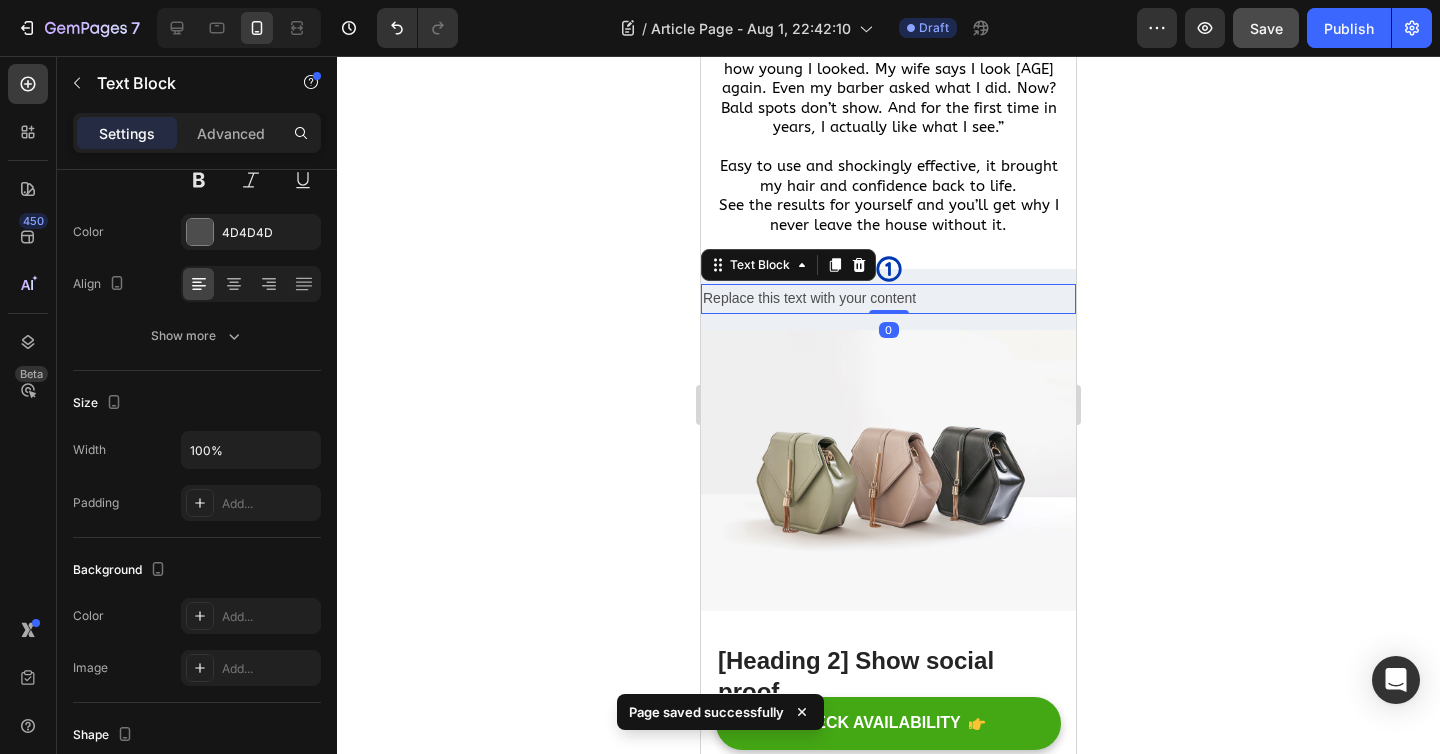 click on "Replace this text with your content" at bounding box center [888, 298] 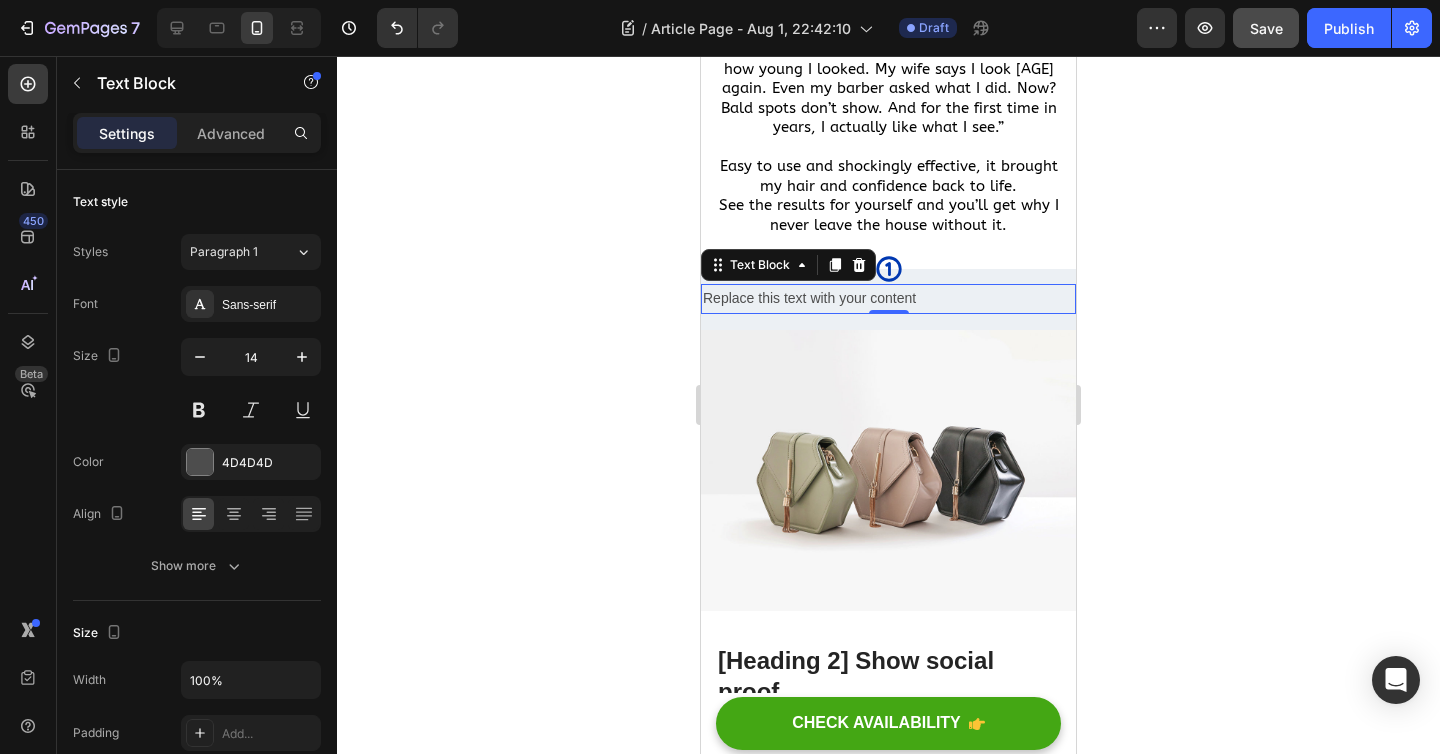 click on "Replace this text with your content" at bounding box center (888, 298) 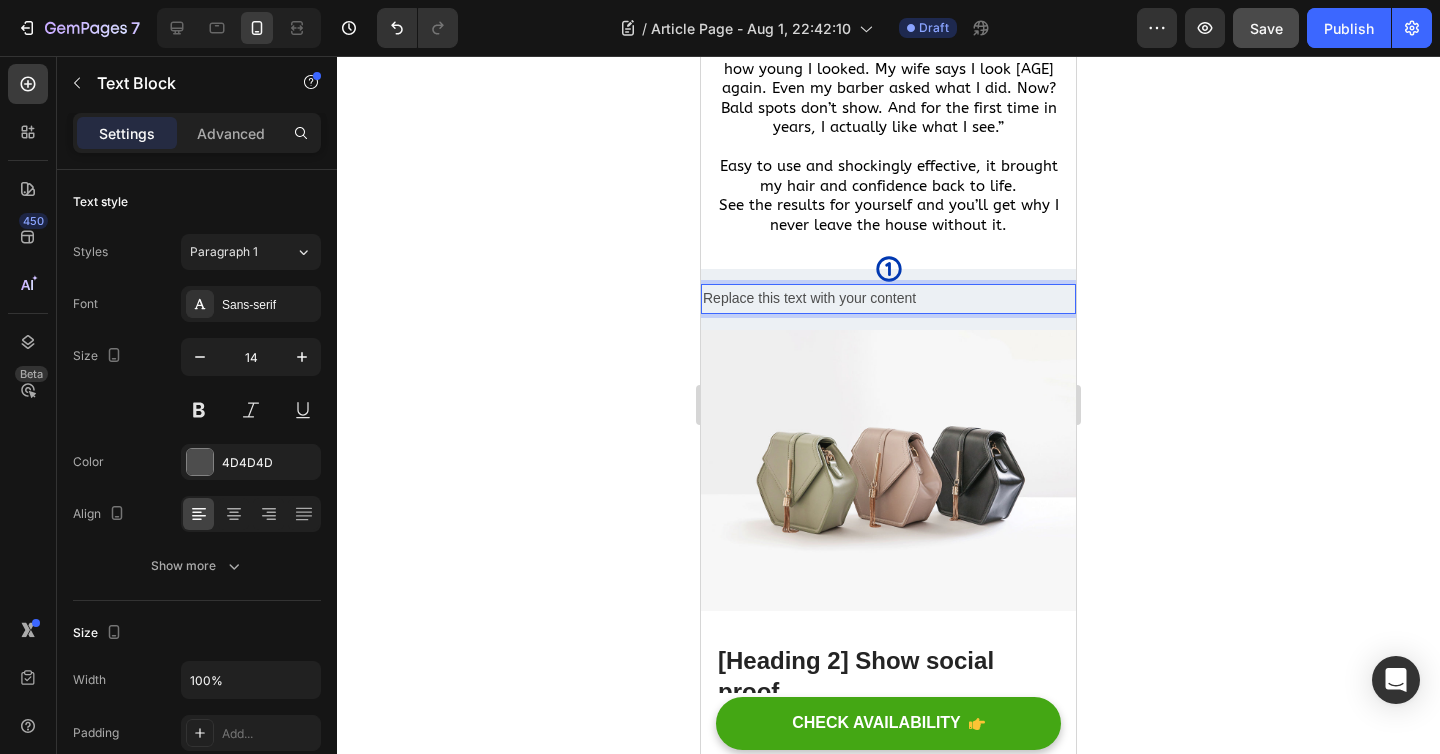 click on "Replace this text with your content" at bounding box center [888, 298] 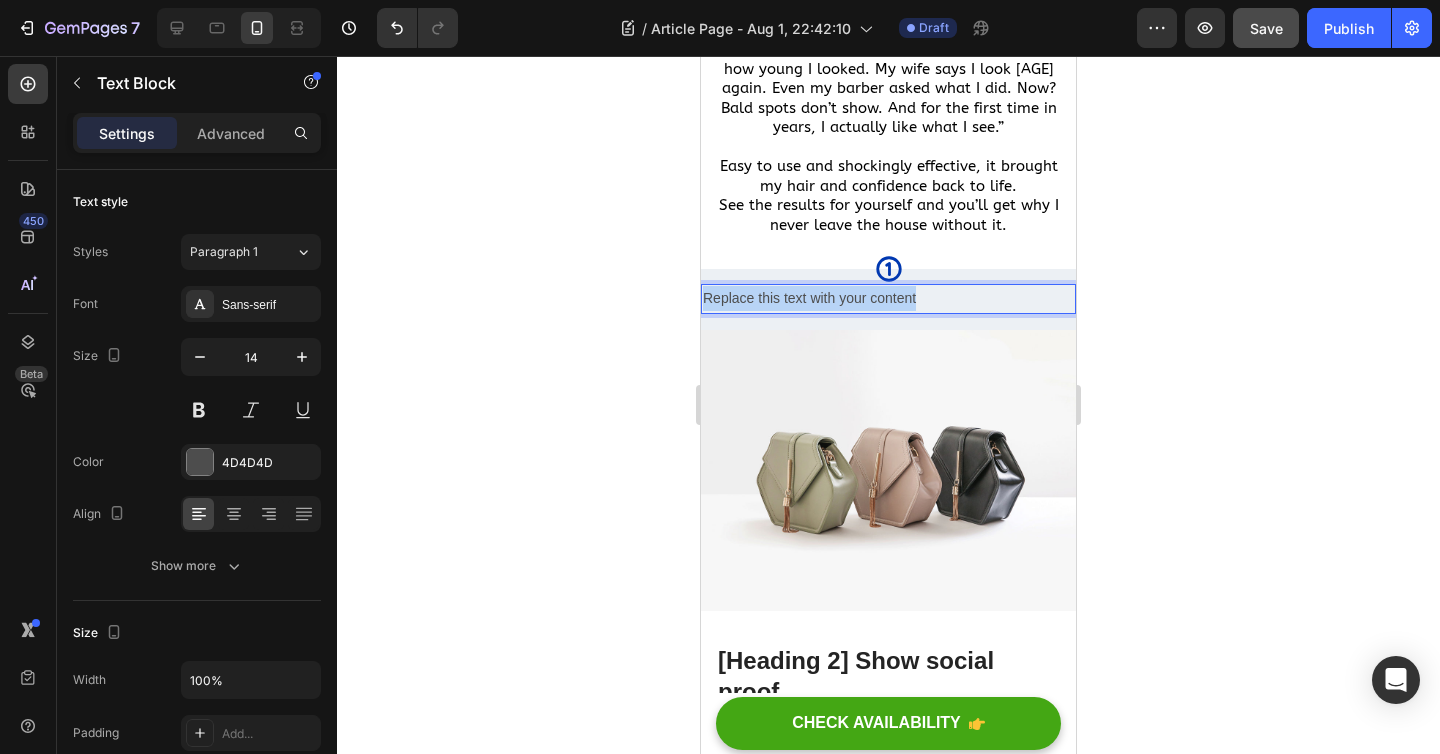 click on "Replace this text with your content" at bounding box center [888, 298] 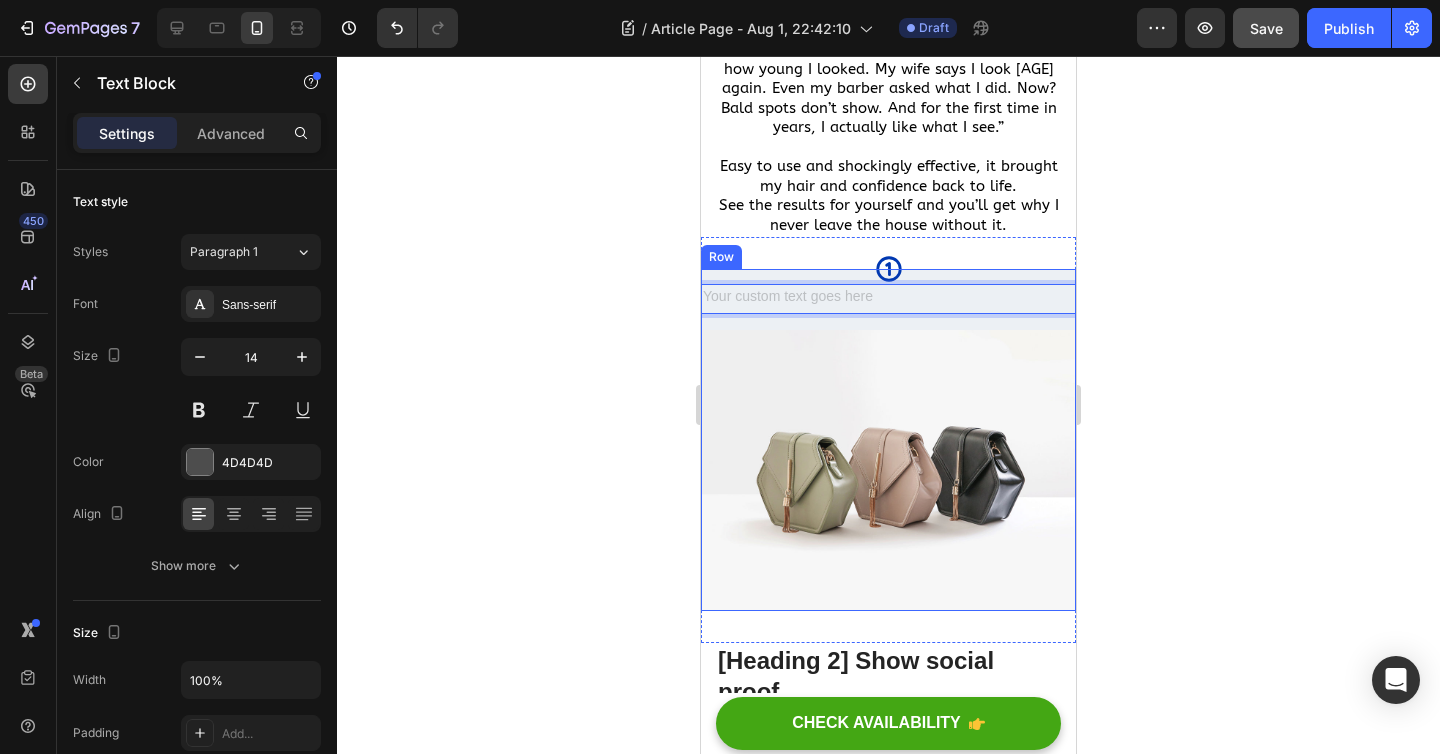 click on "Icon Text Block   0 Image Row" at bounding box center [888, 439] 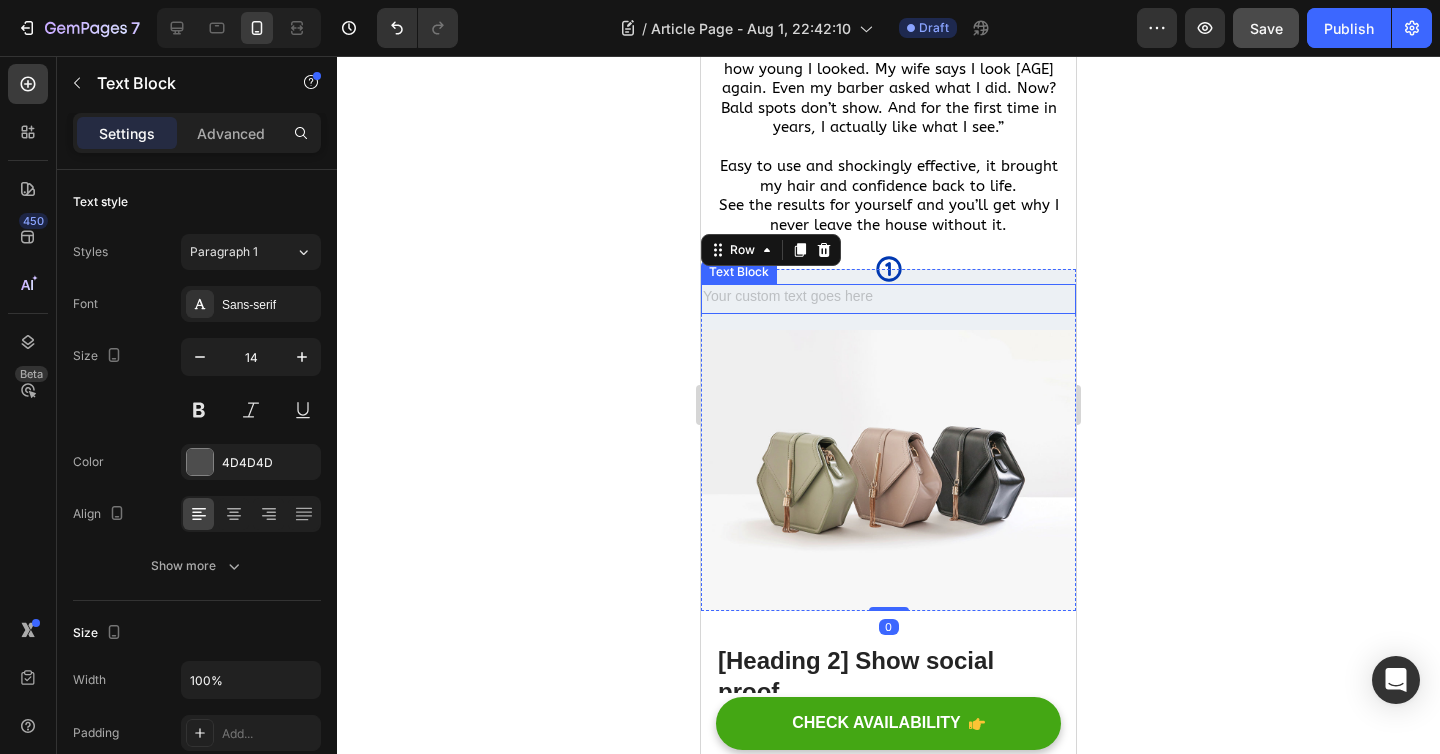 click at bounding box center [888, 298] 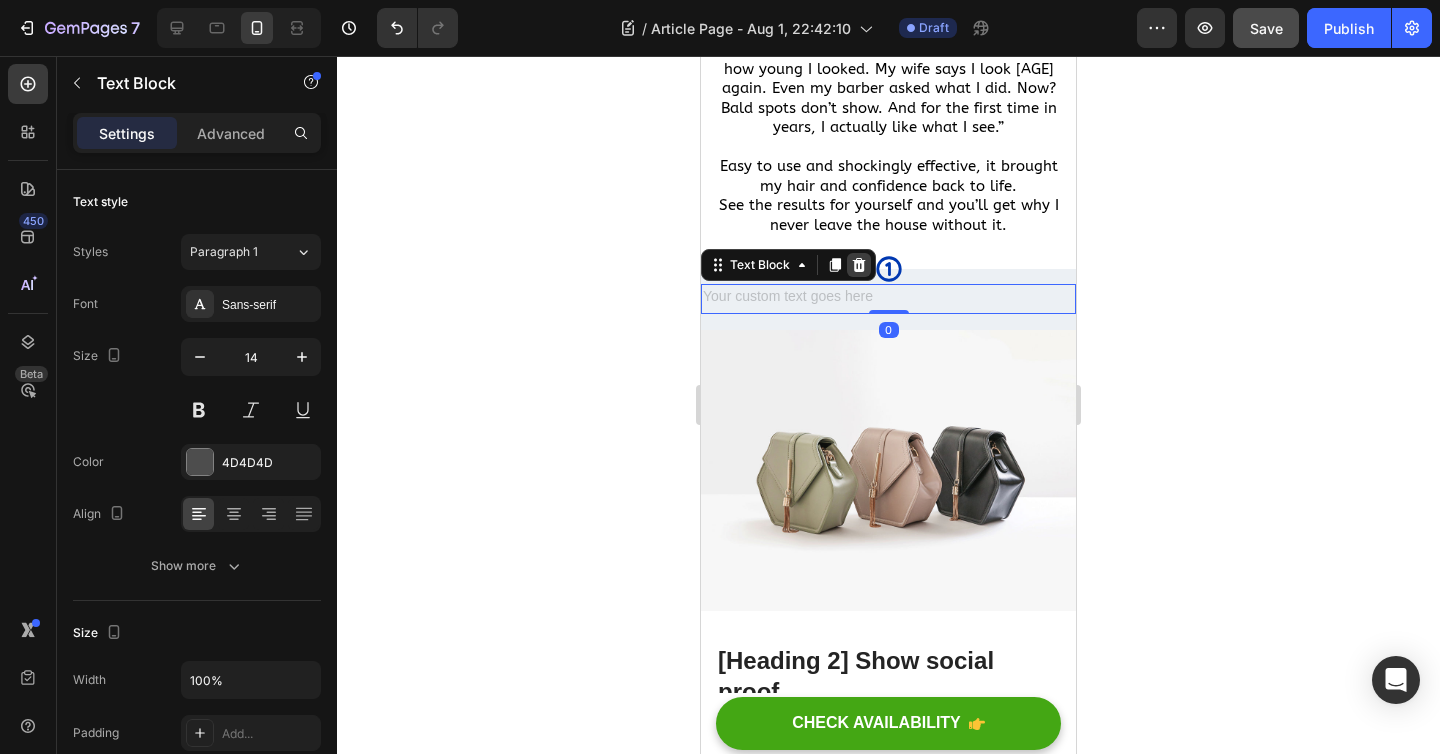 click 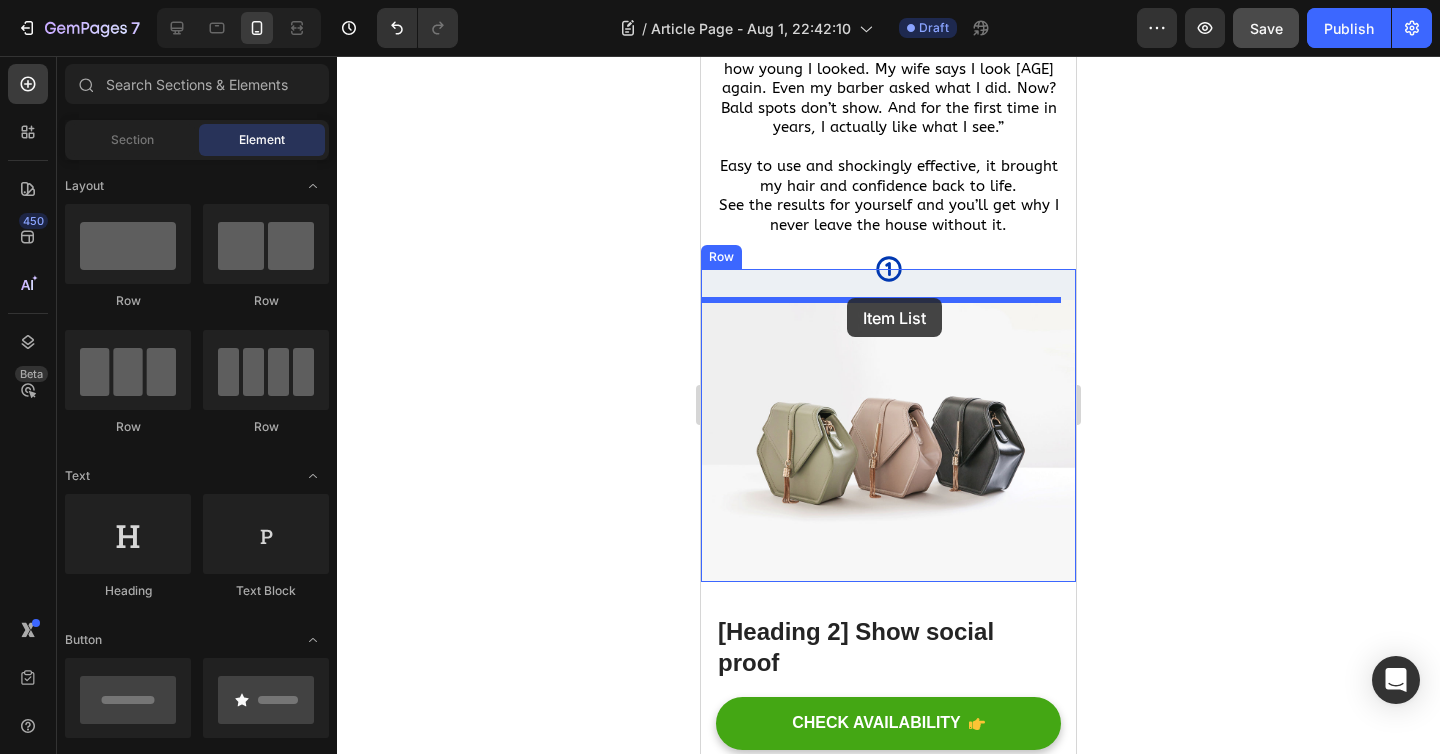drag, startPoint x: 833, startPoint y: 556, endPoint x: 847, endPoint y: 298, distance: 258.37958 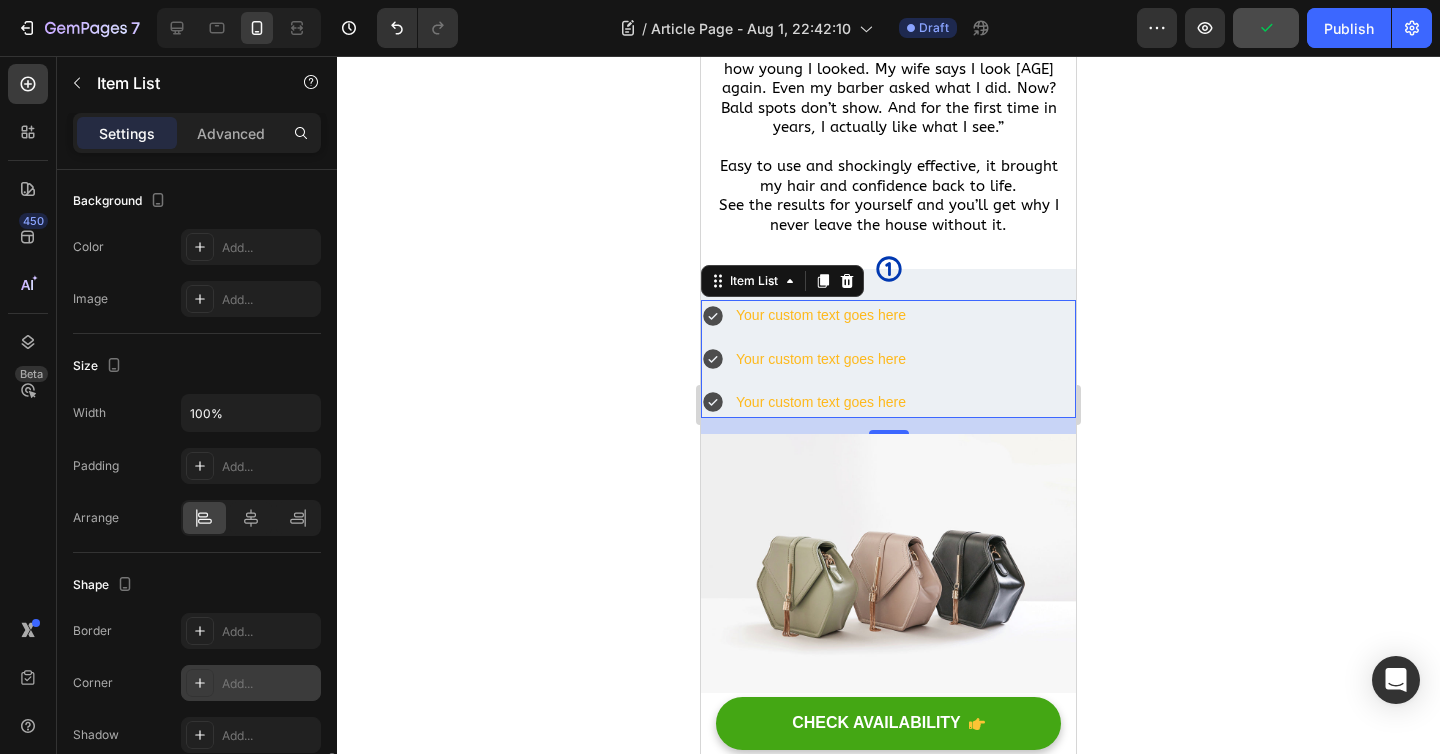 scroll, scrollTop: 1206, scrollLeft: 0, axis: vertical 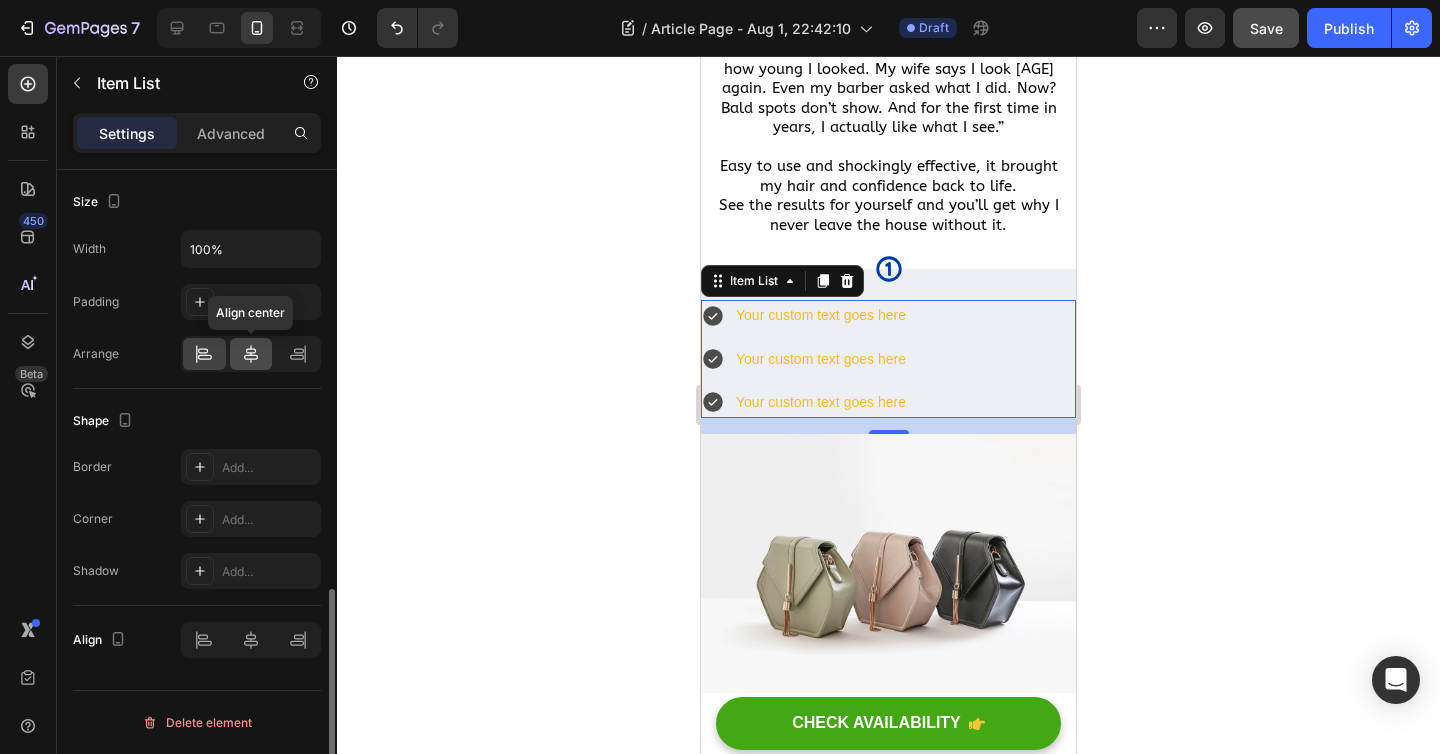 click 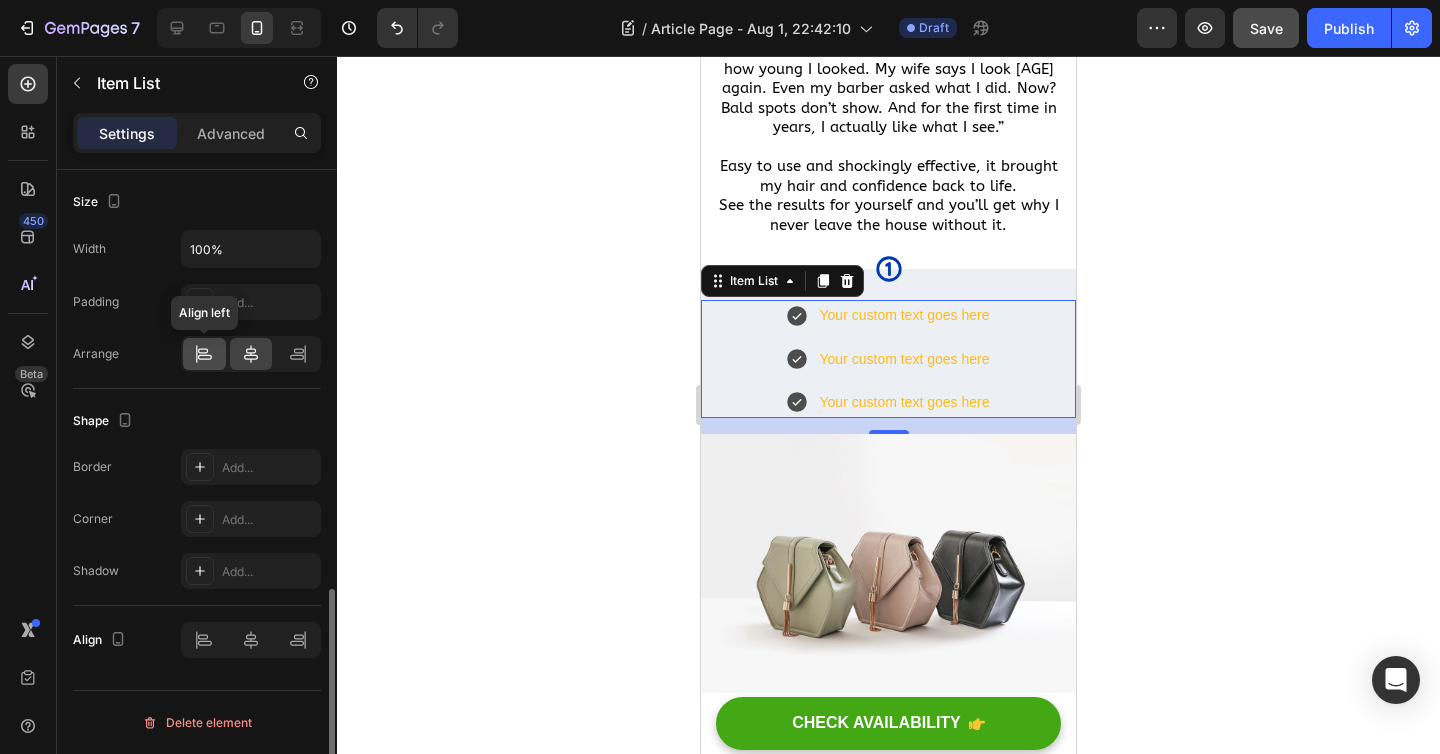click 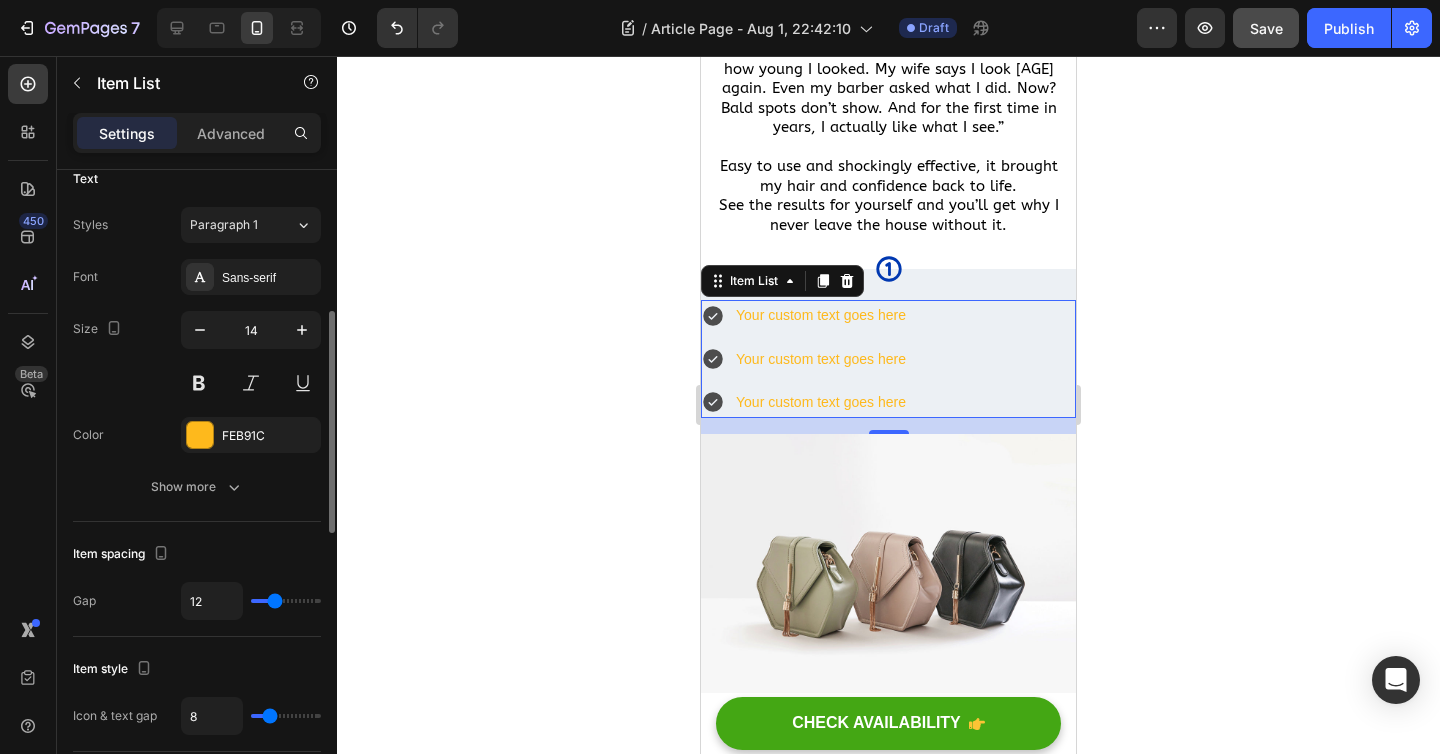 scroll, scrollTop: 446, scrollLeft: 0, axis: vertical 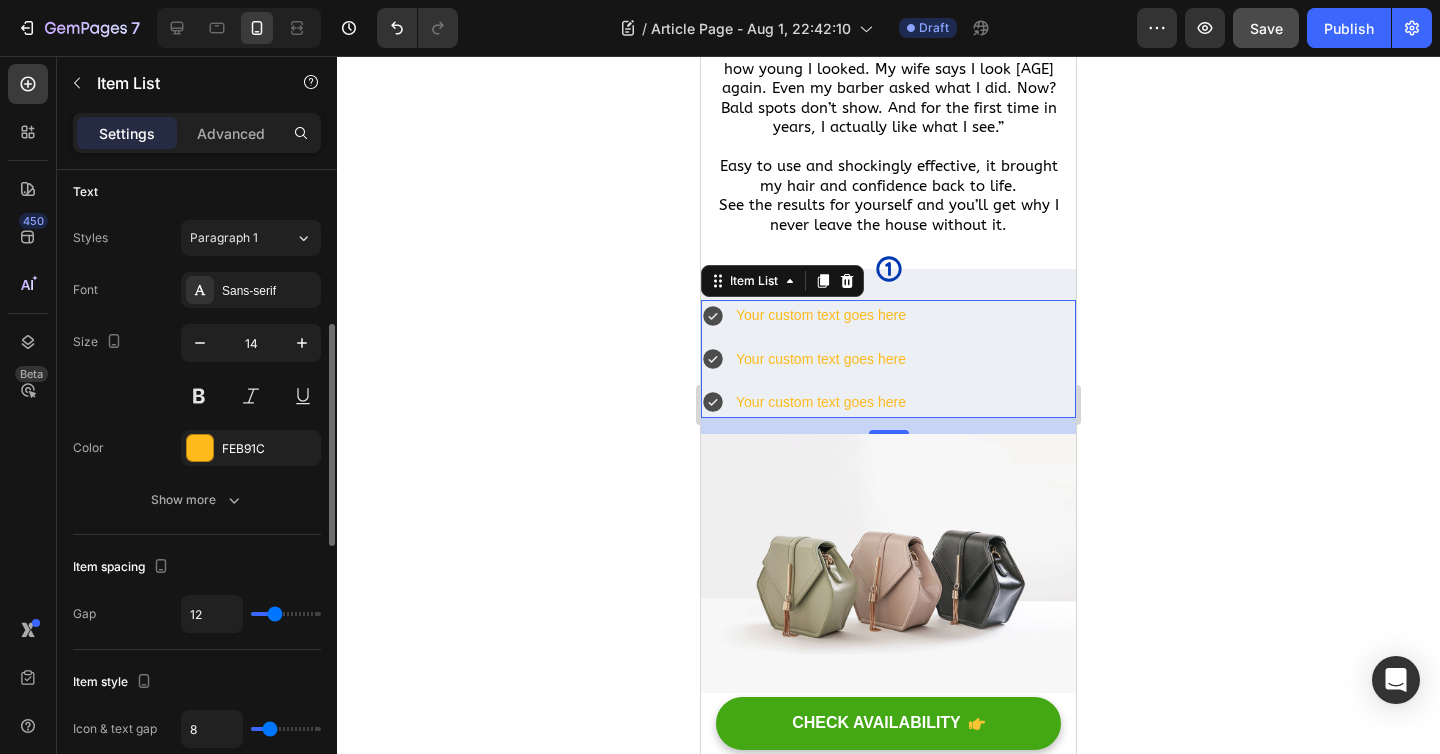type on "9" 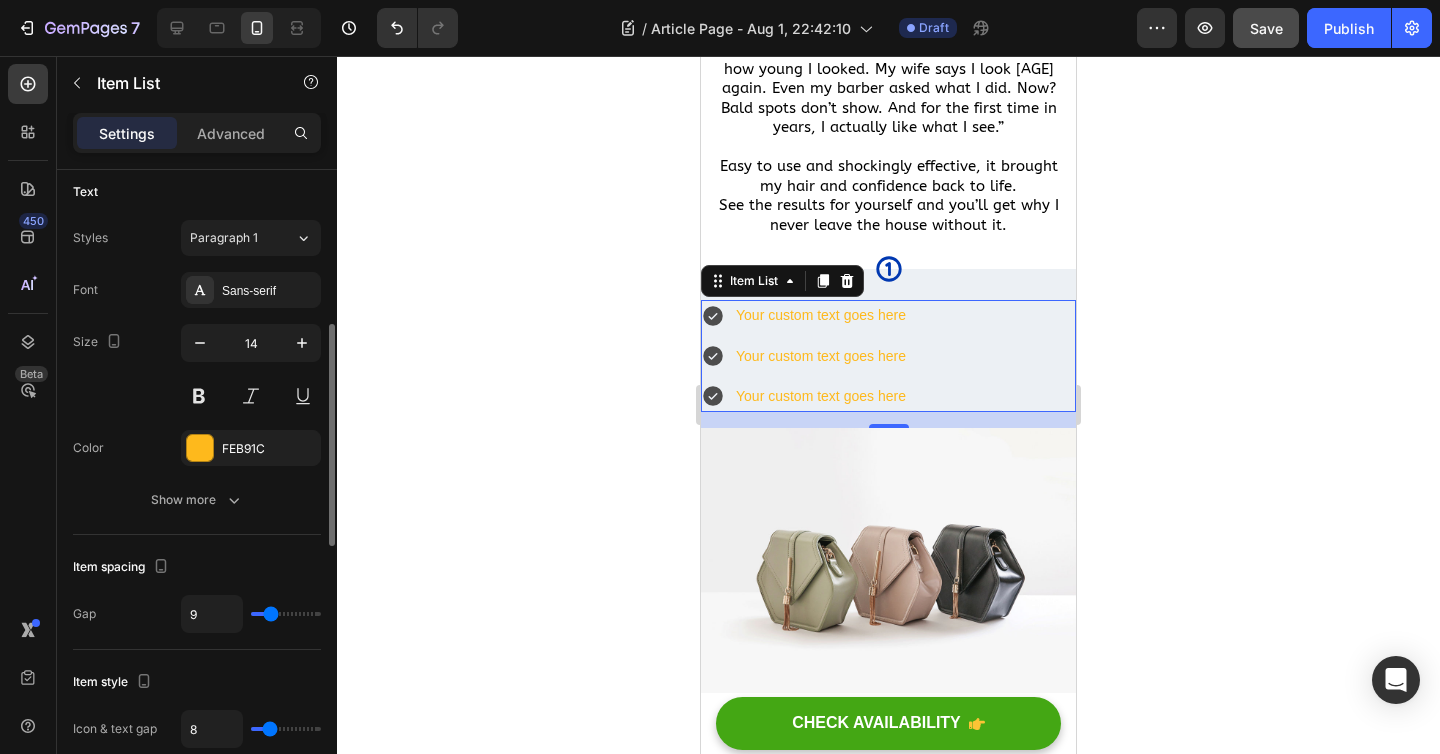 type on "8" 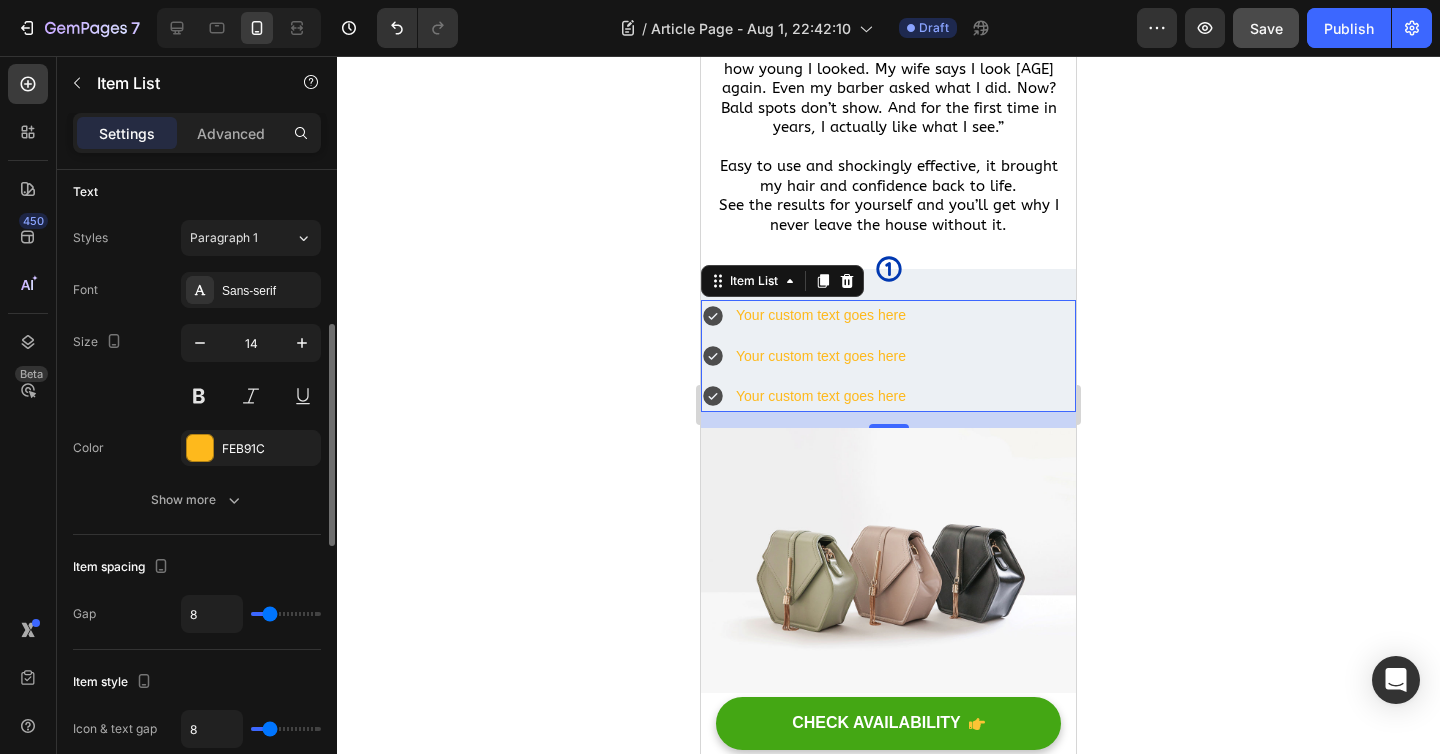 type on "7" 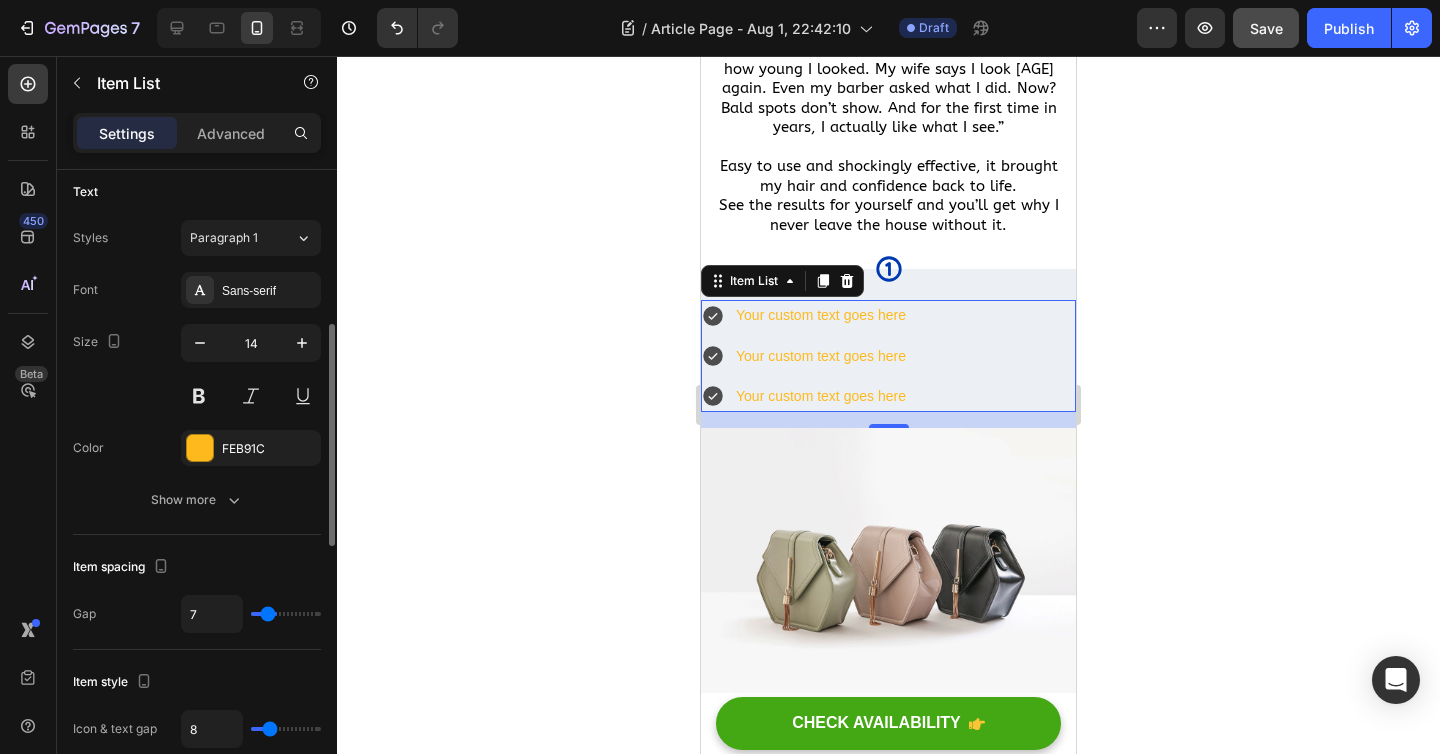 type on "6" 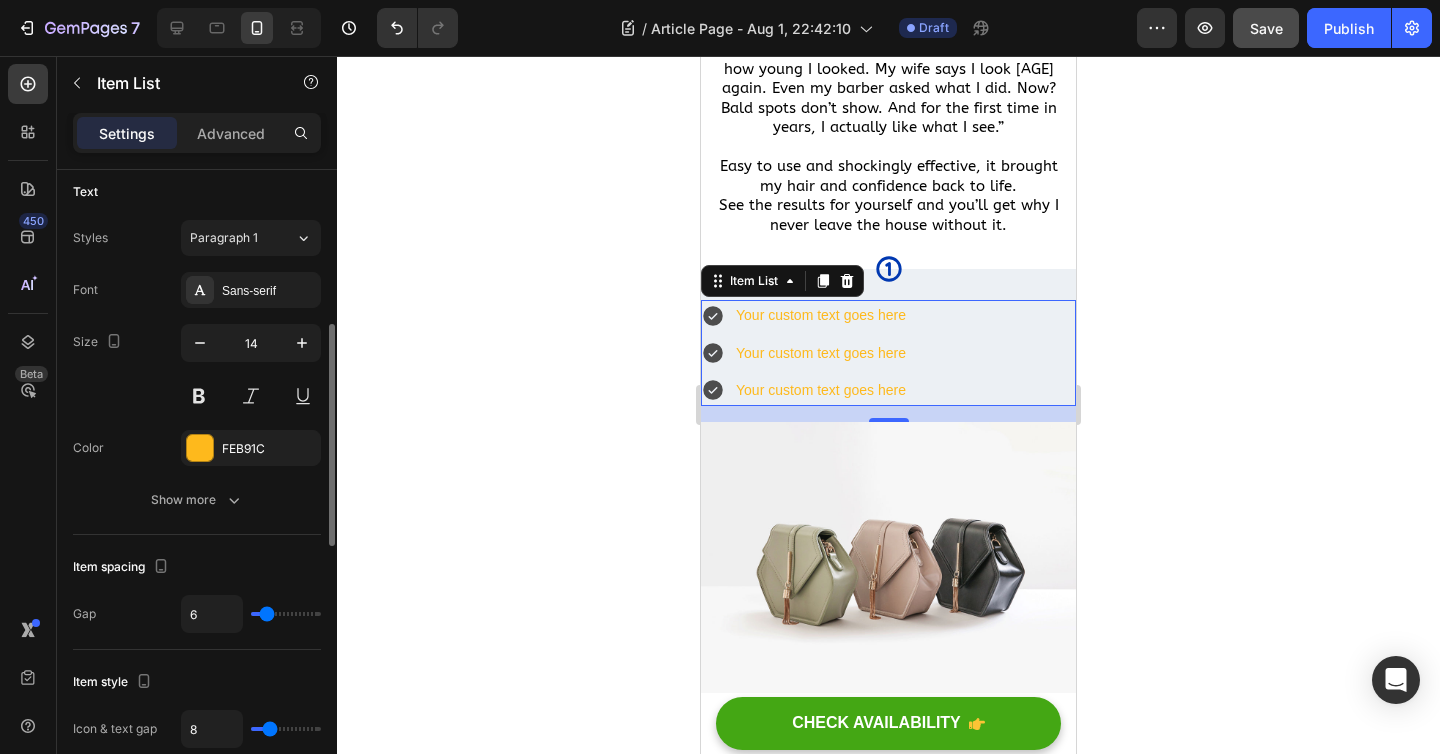 type on "6" 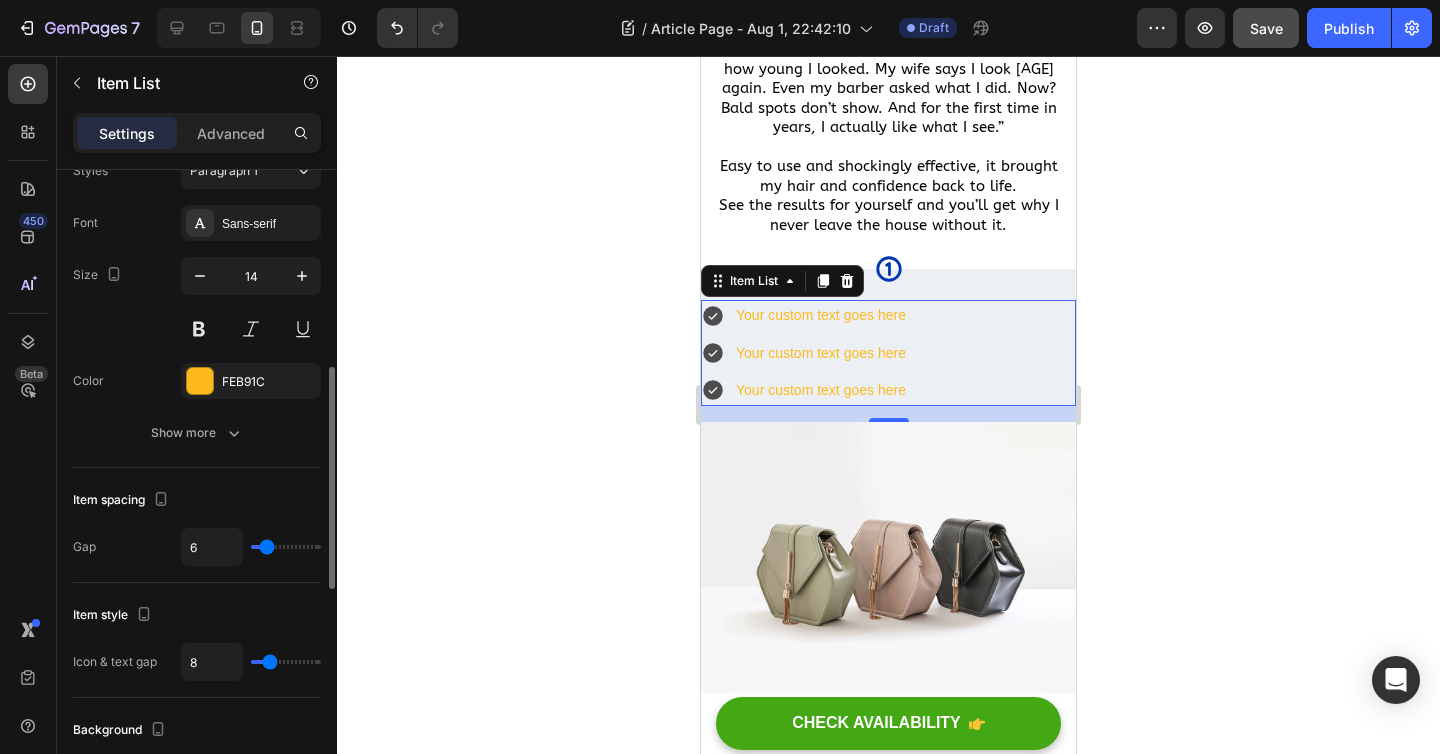 scroll, scrollTop: 530, scrollLeft: 0, axis: vertical 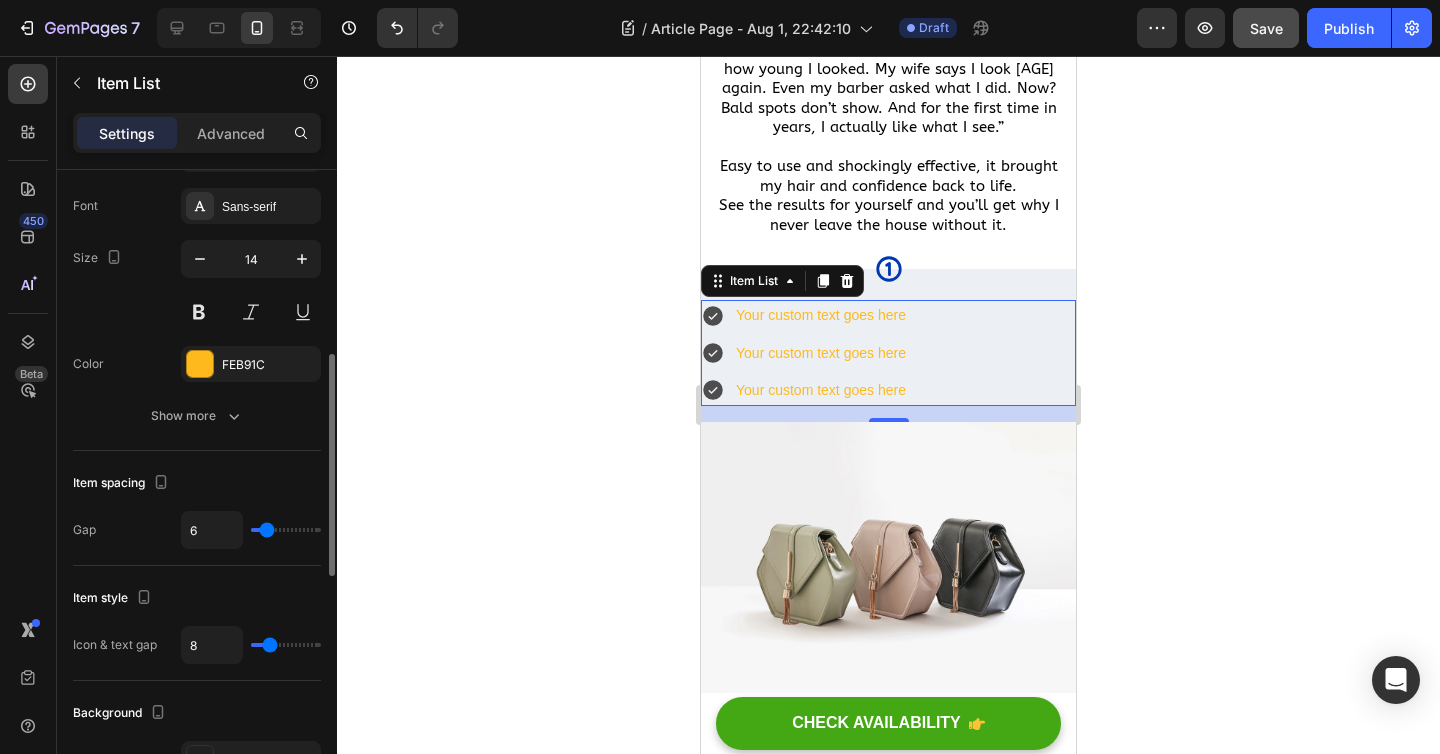 type on "6" 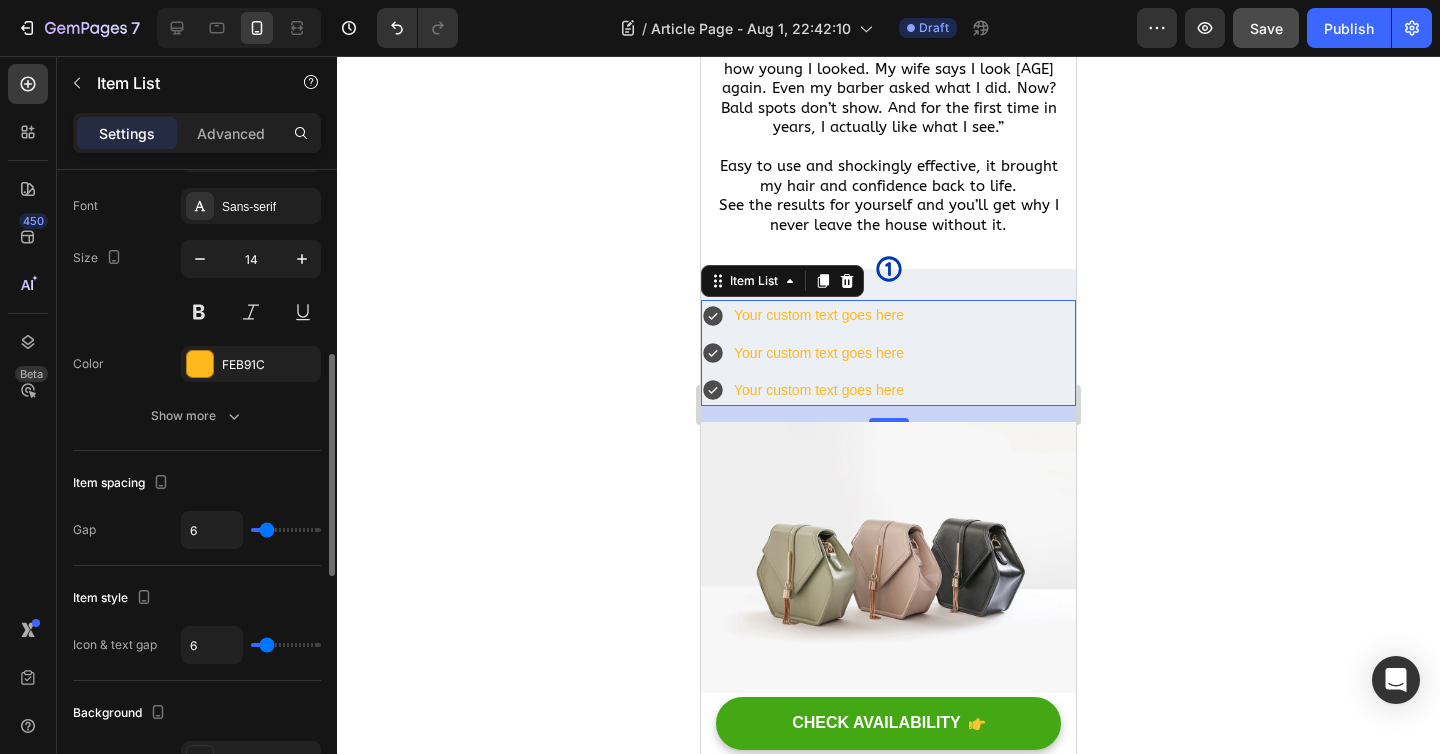 type on "5" 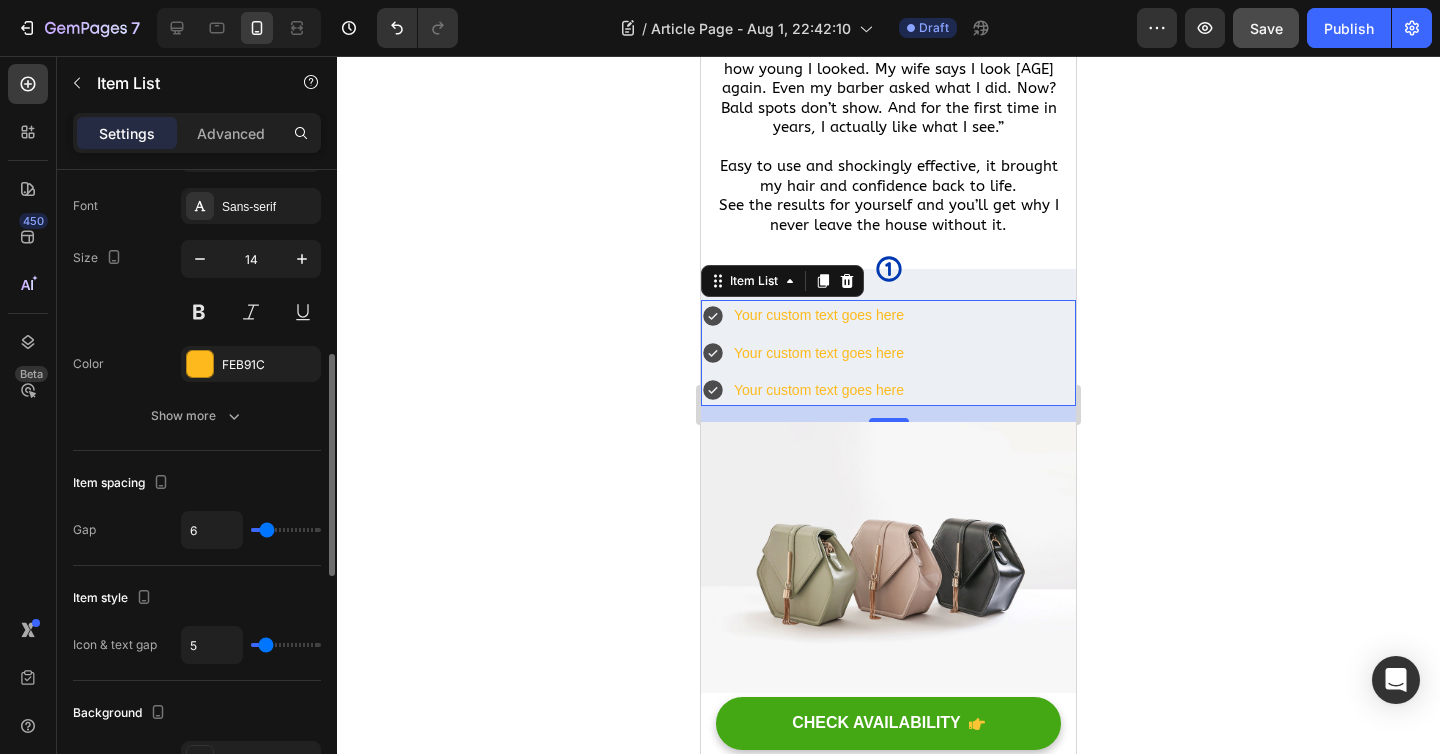type on "4" 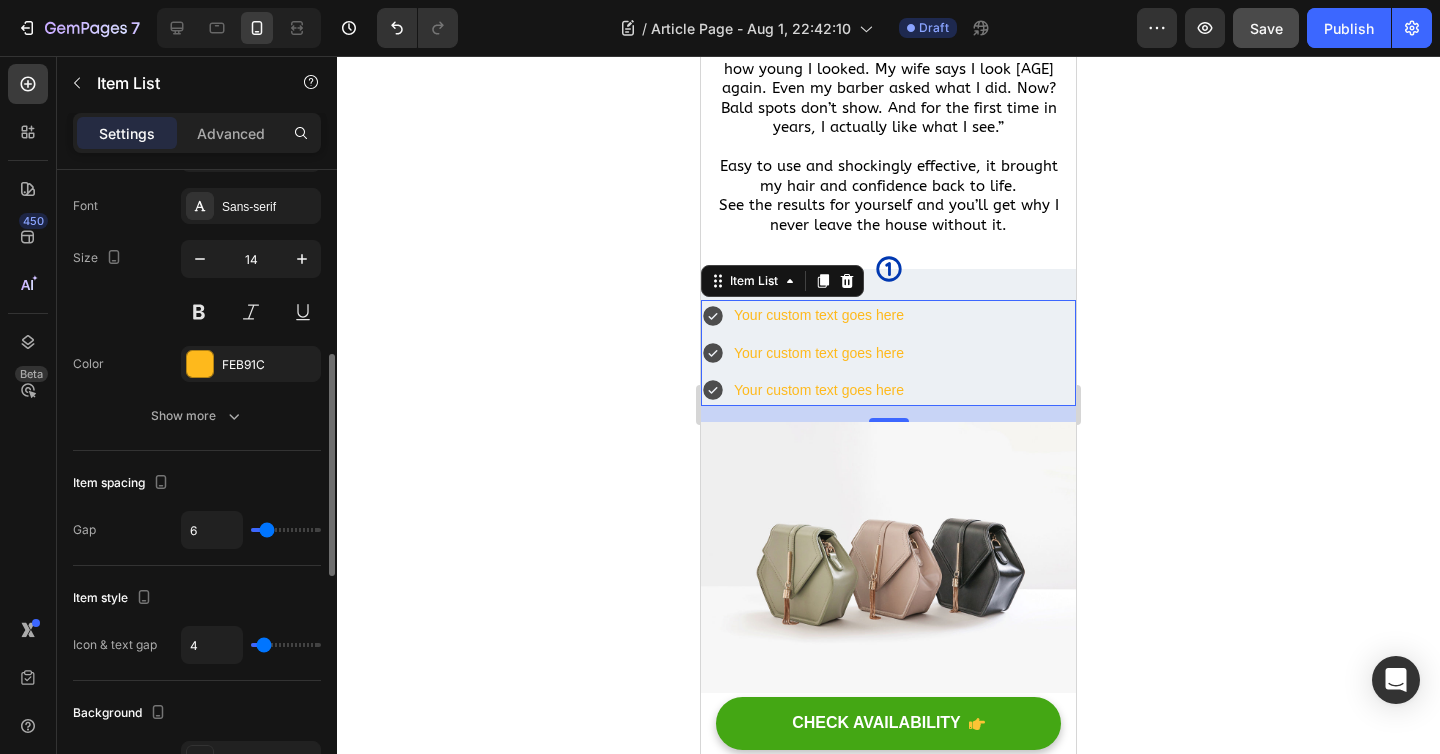 type on "3" 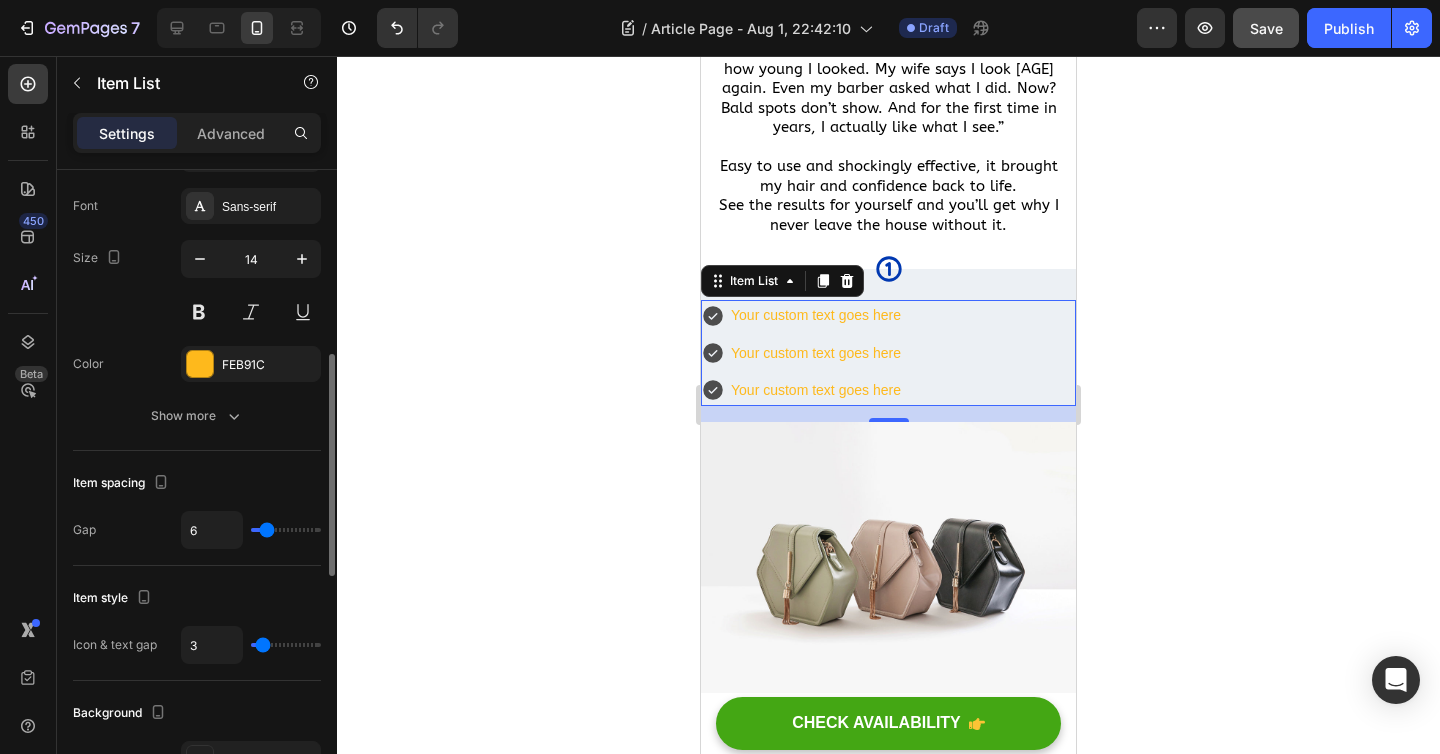 type on "2" 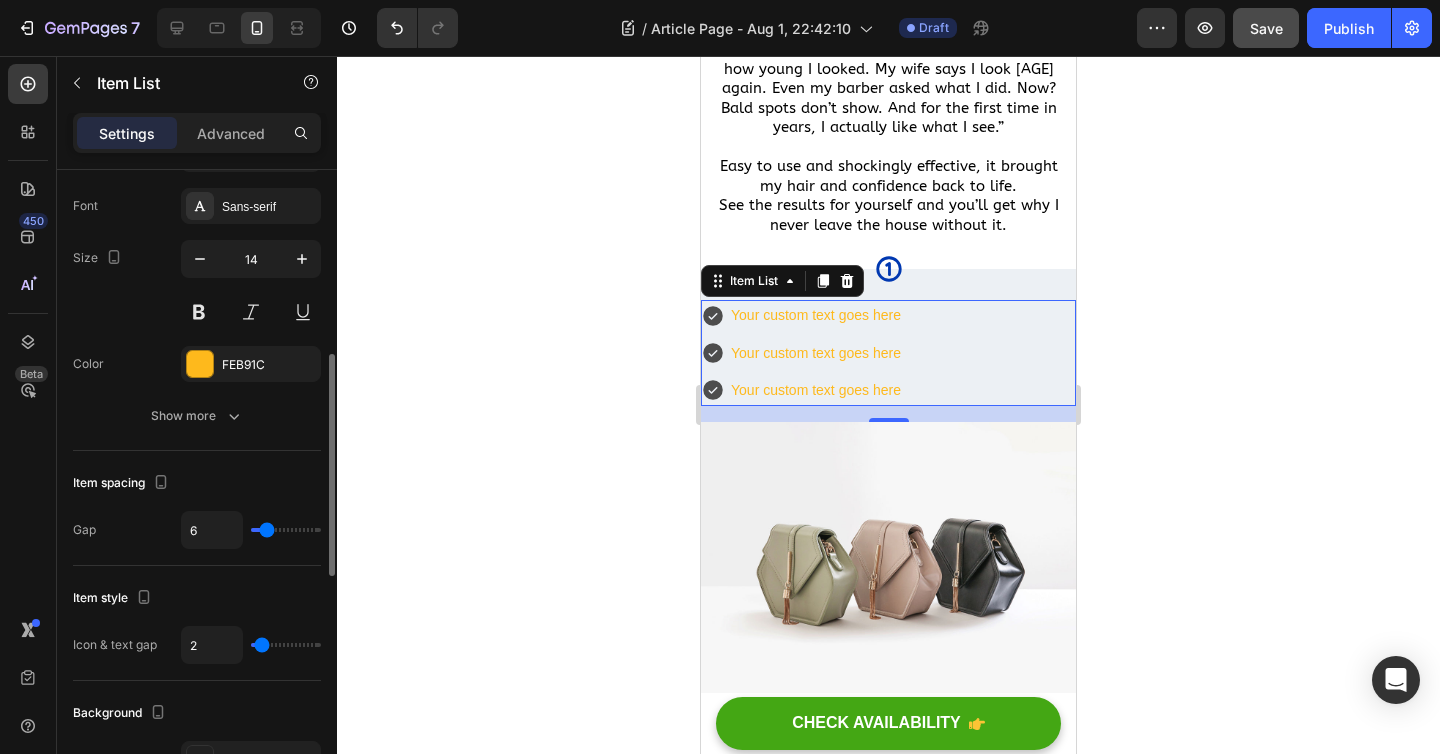 type on "1" 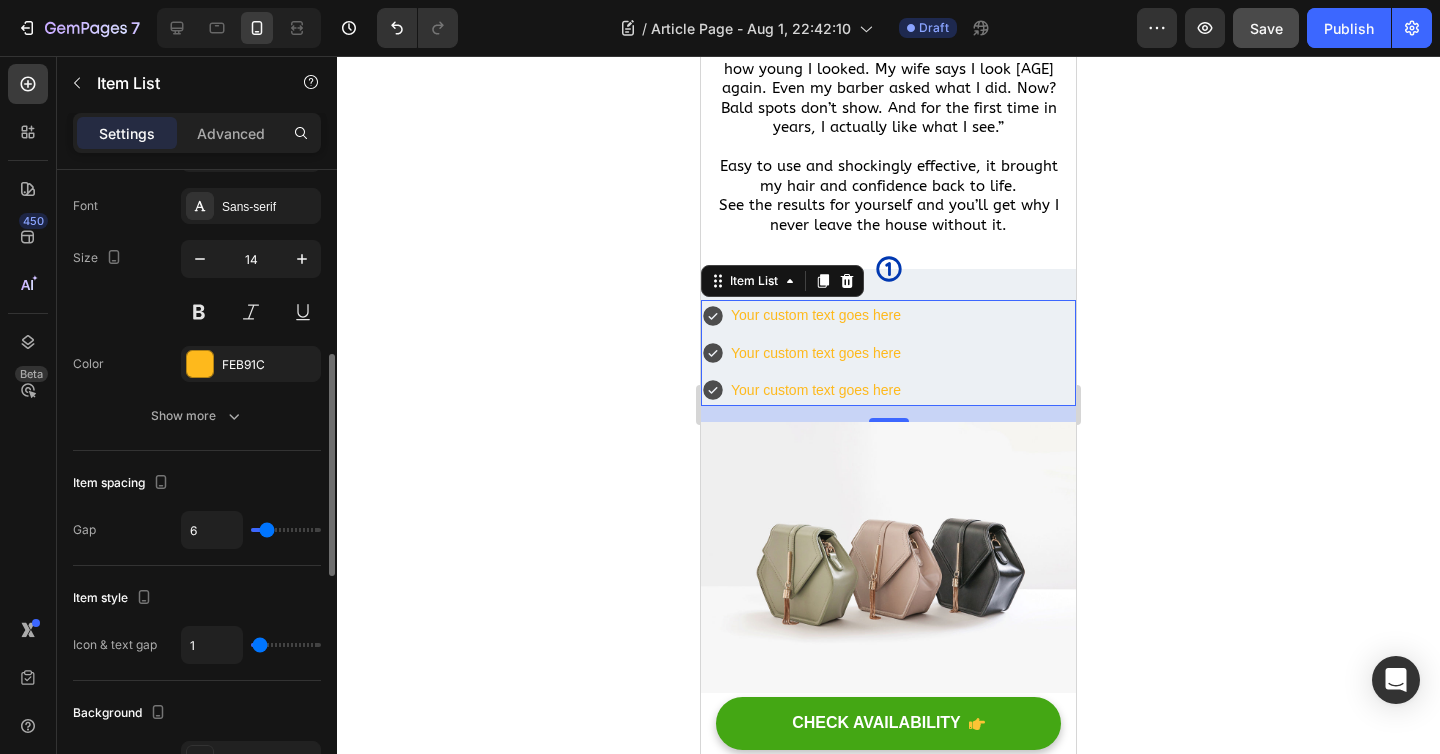 type on "0" 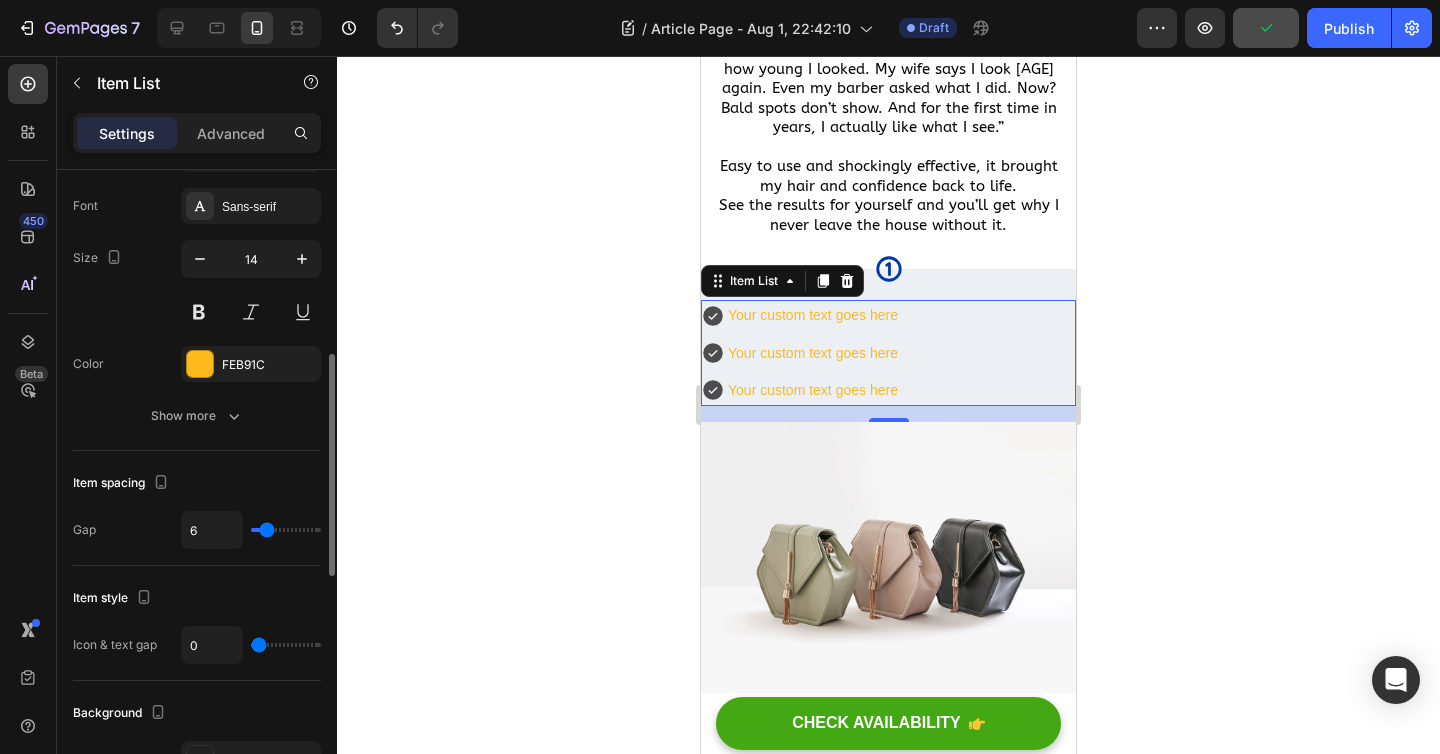 type on "0" 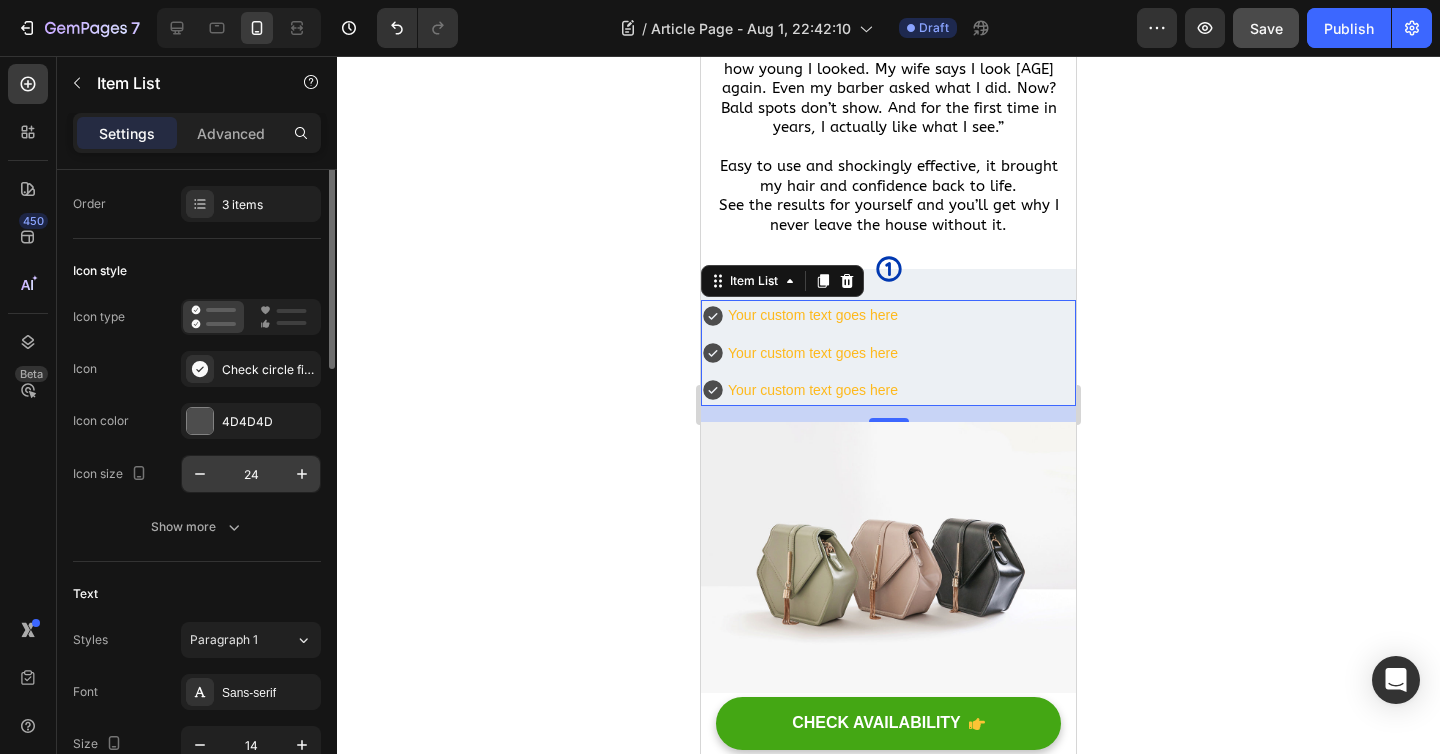 scroll, scrollTop: 0, scrollLeft: 0, axis: both 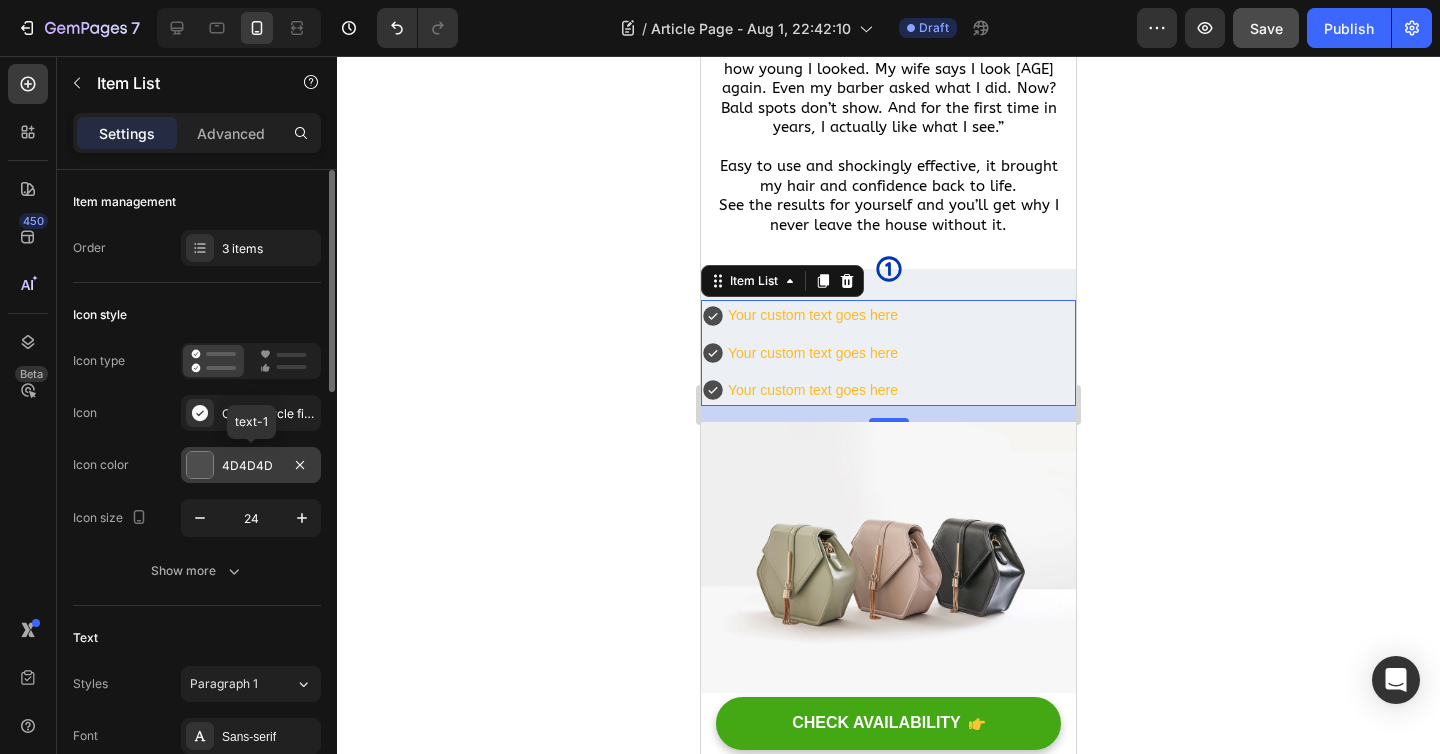 click at bounding box center [200, 465] 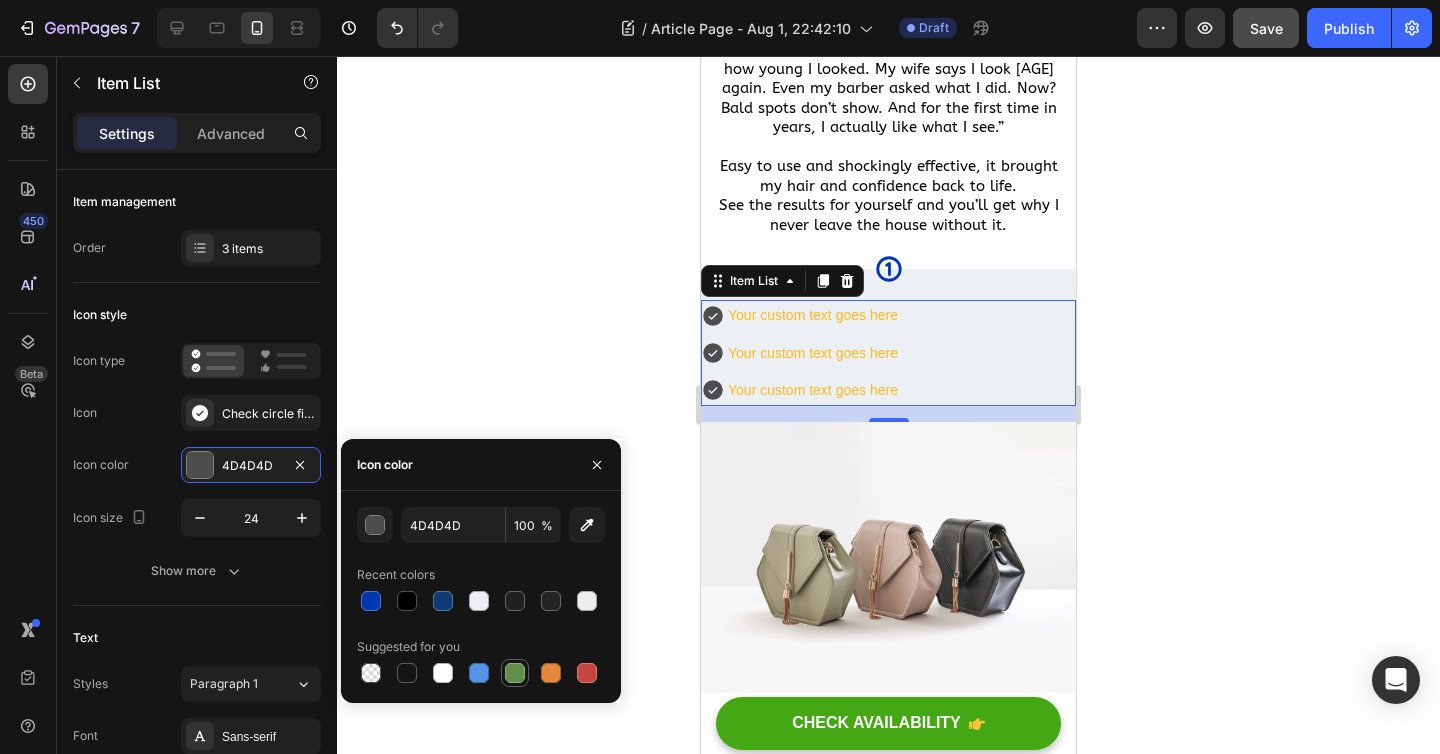 click at bounding box center (515, 673) 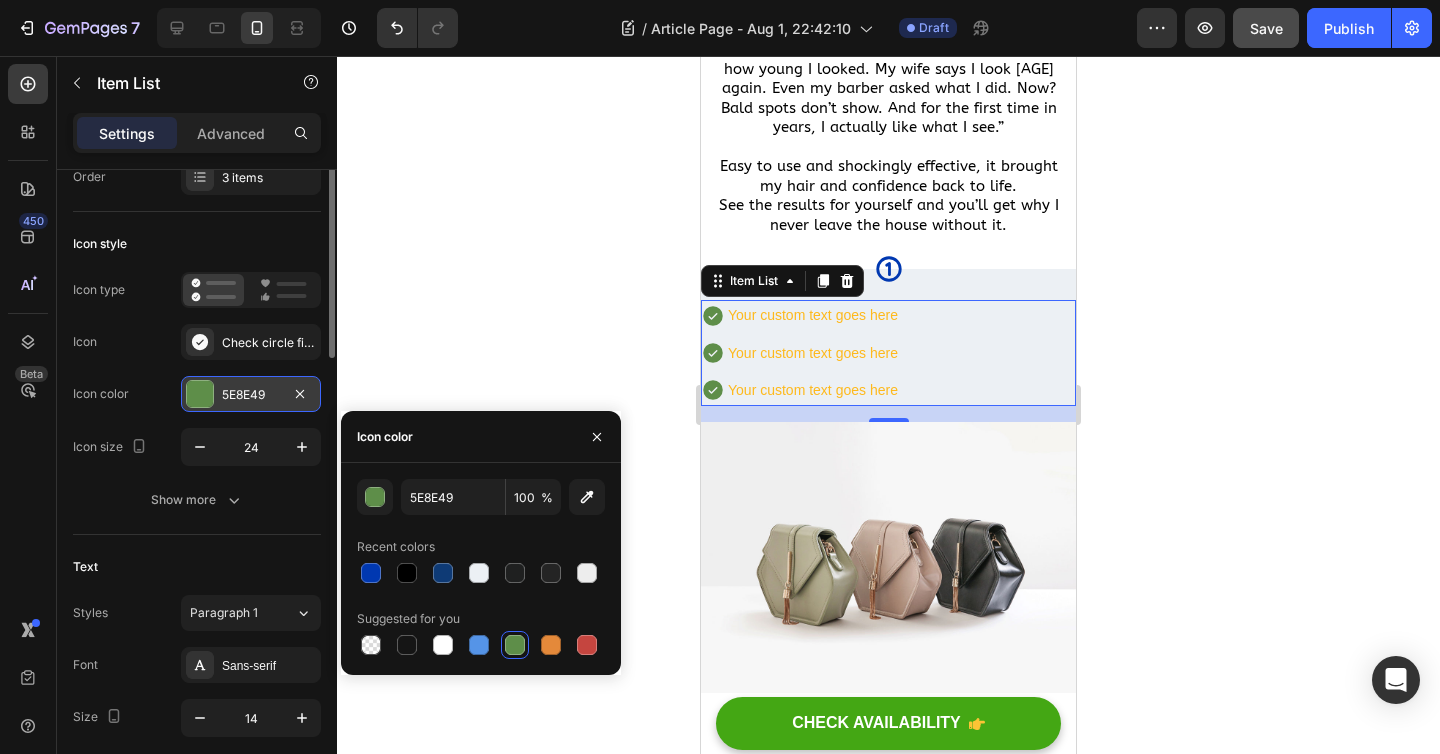 scroll, scrollTop: 84, scrollLeft: 0, axis: vertical 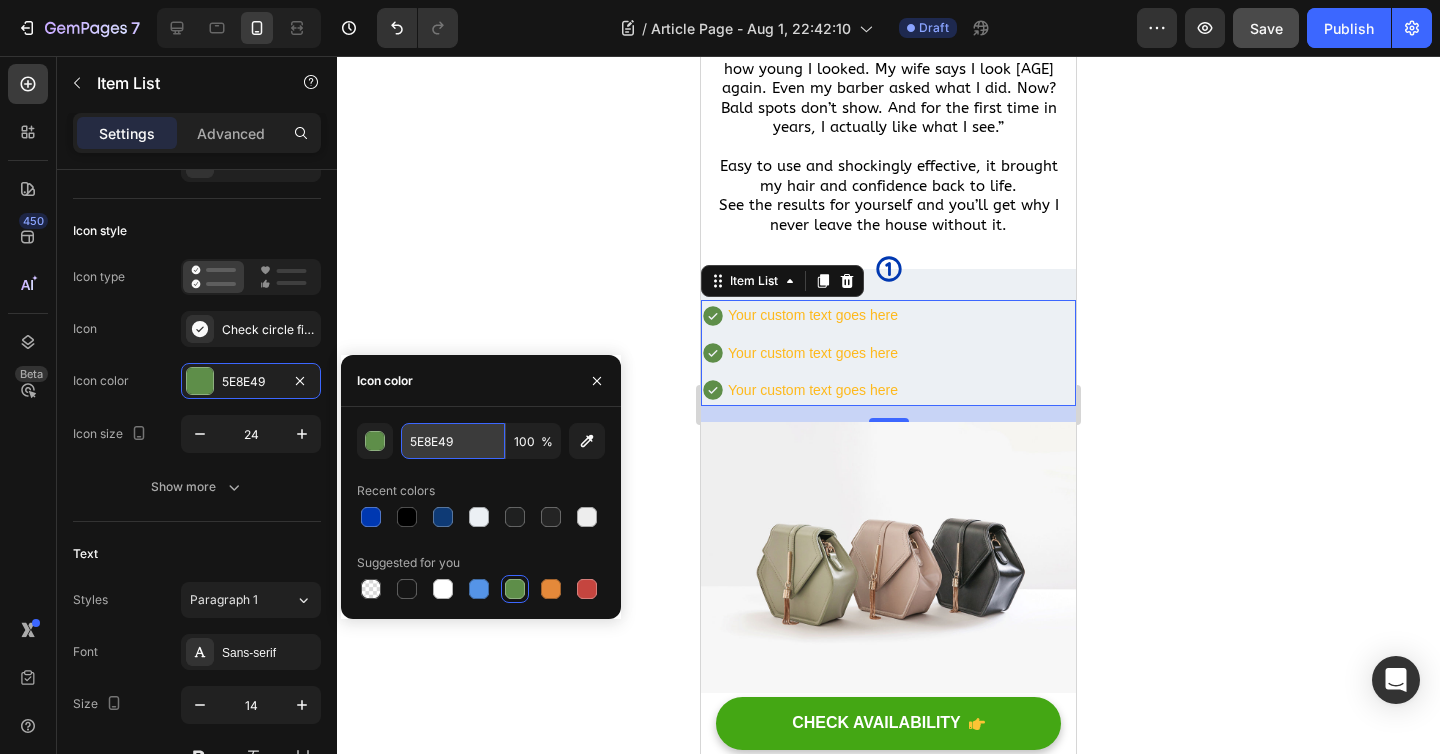 click on "5E8E49" at bounding box center (453, 441) 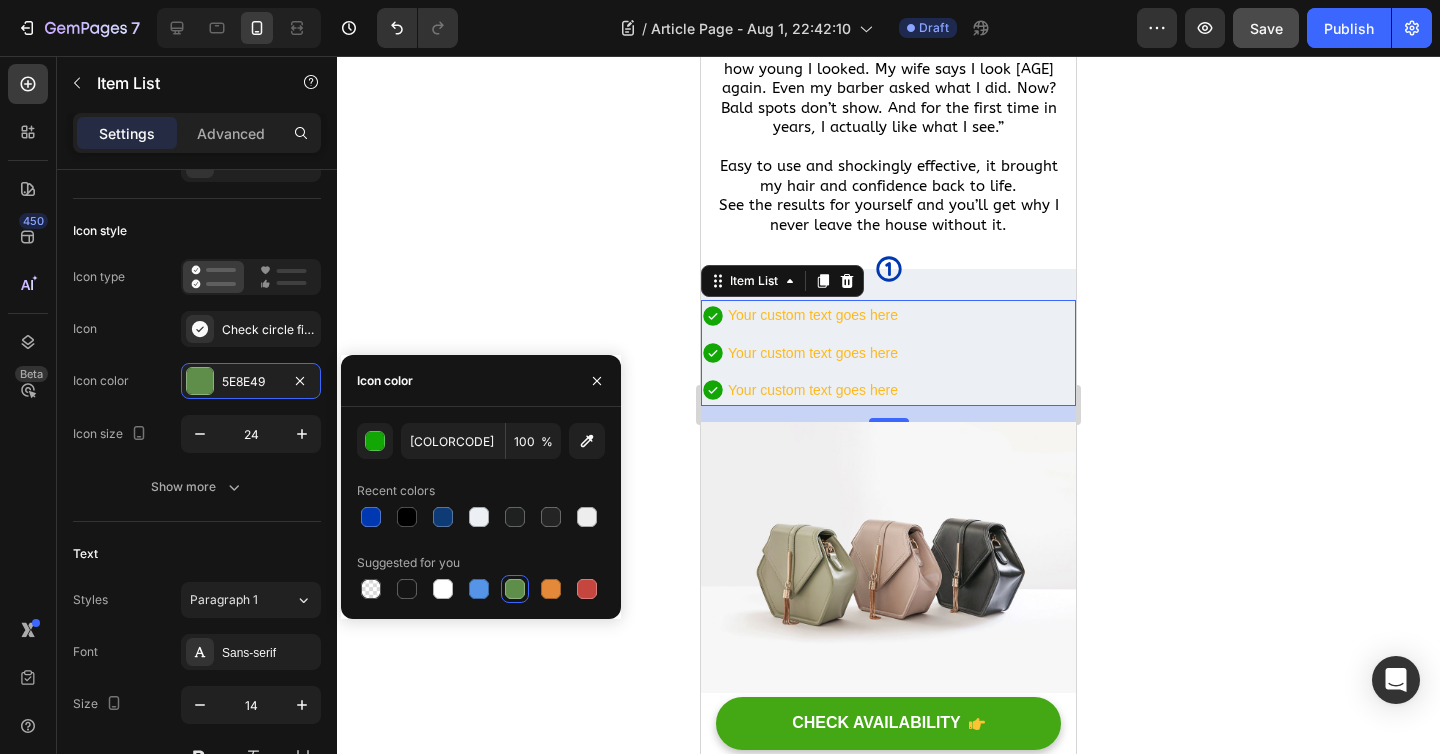 type on "12A705" 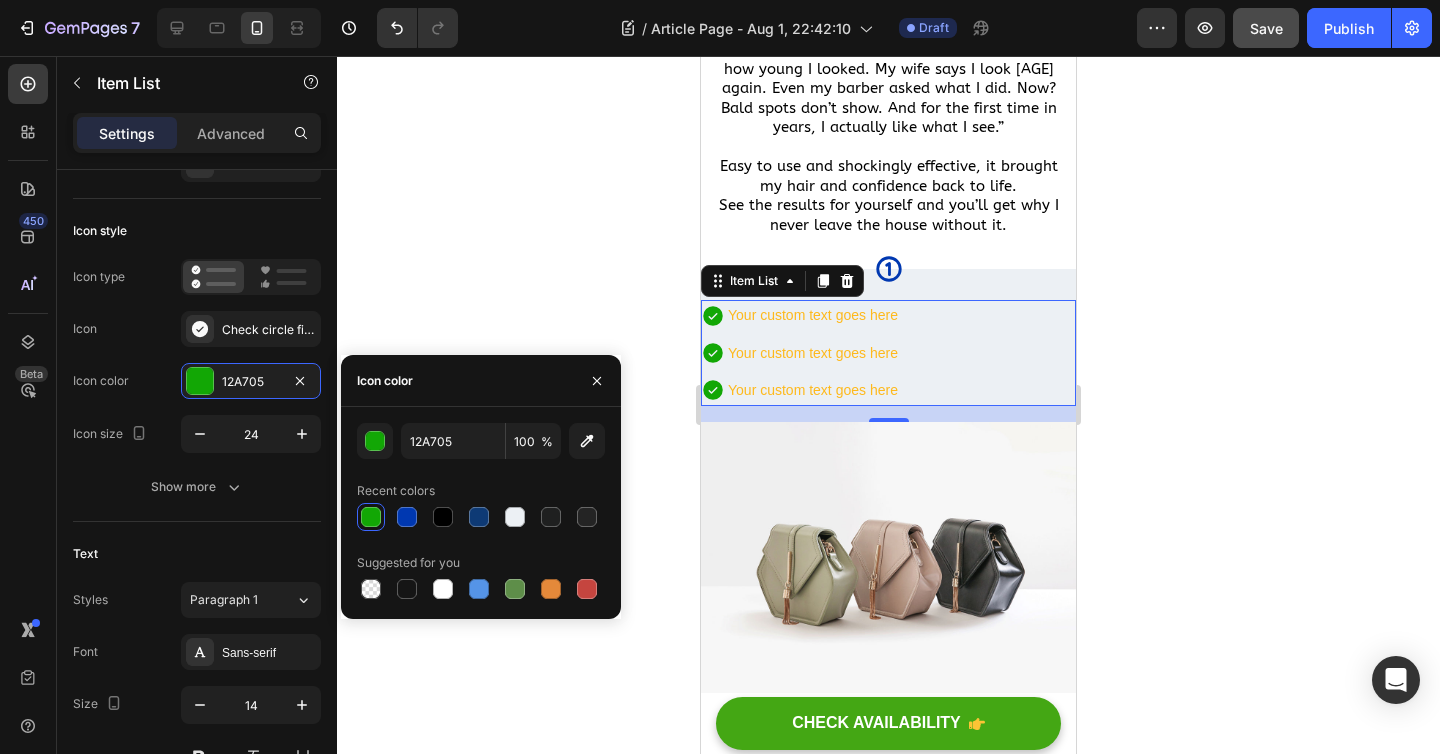 click on "Recent colors" at bounding box center (481, 491) 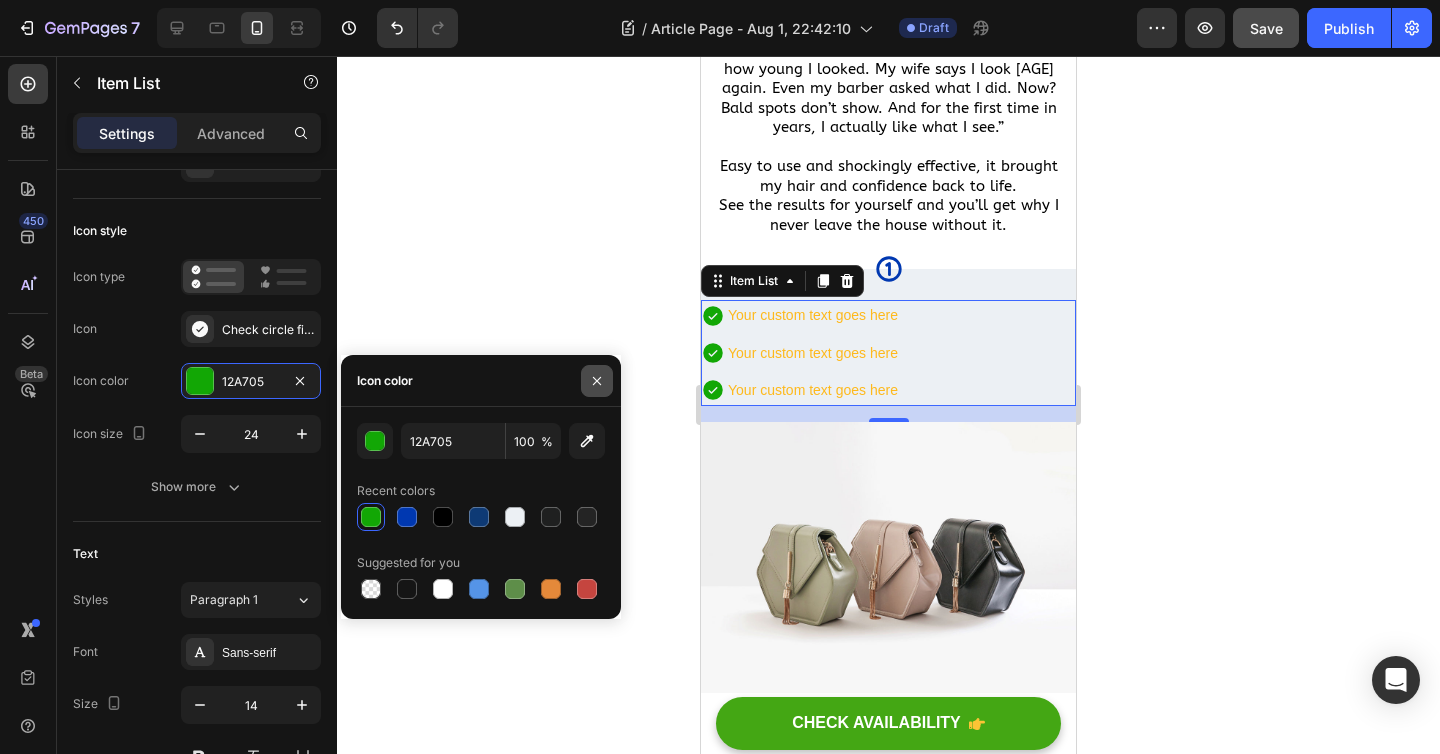 click at bounding box center [597, 381] 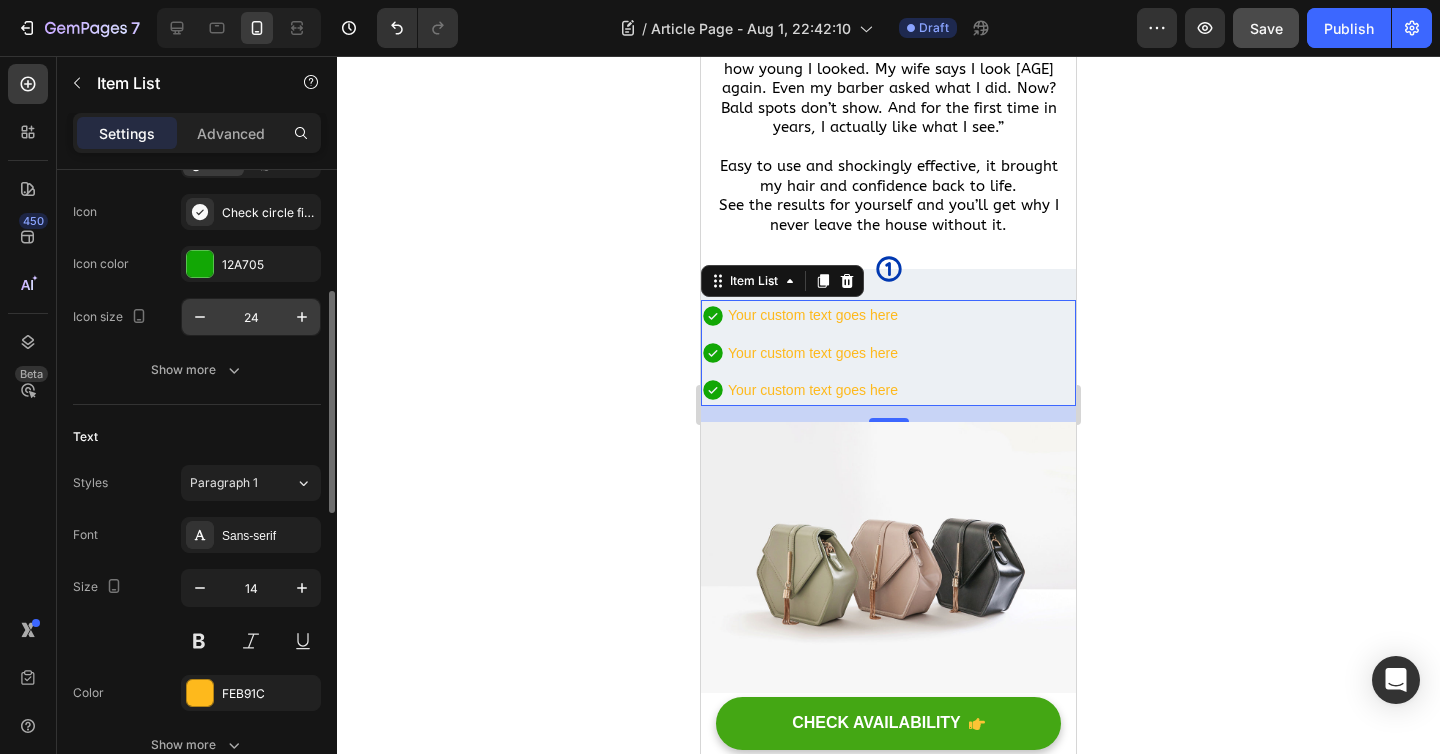 scroll, scrollTop: 269, scrollLeft: 0, axis: vertical 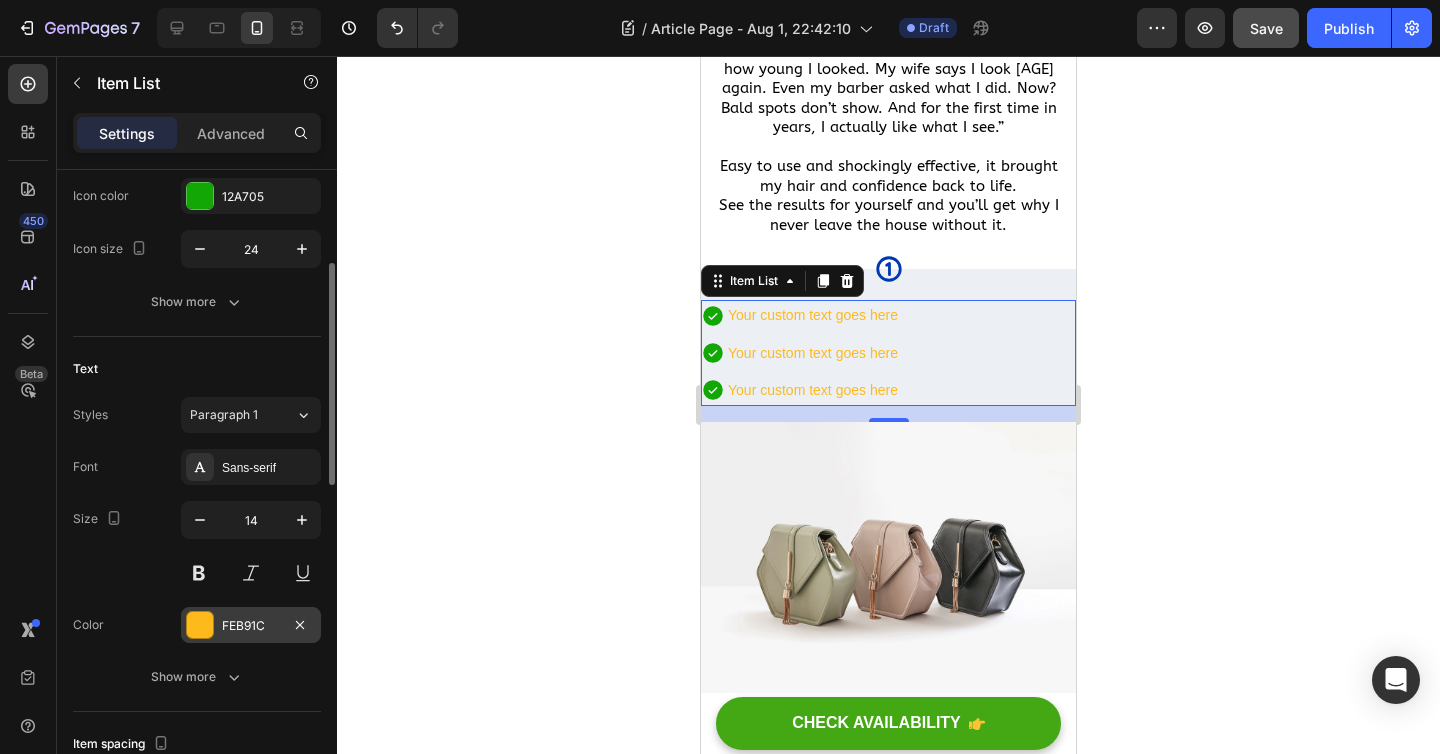 click at bounding box center [200, 625] 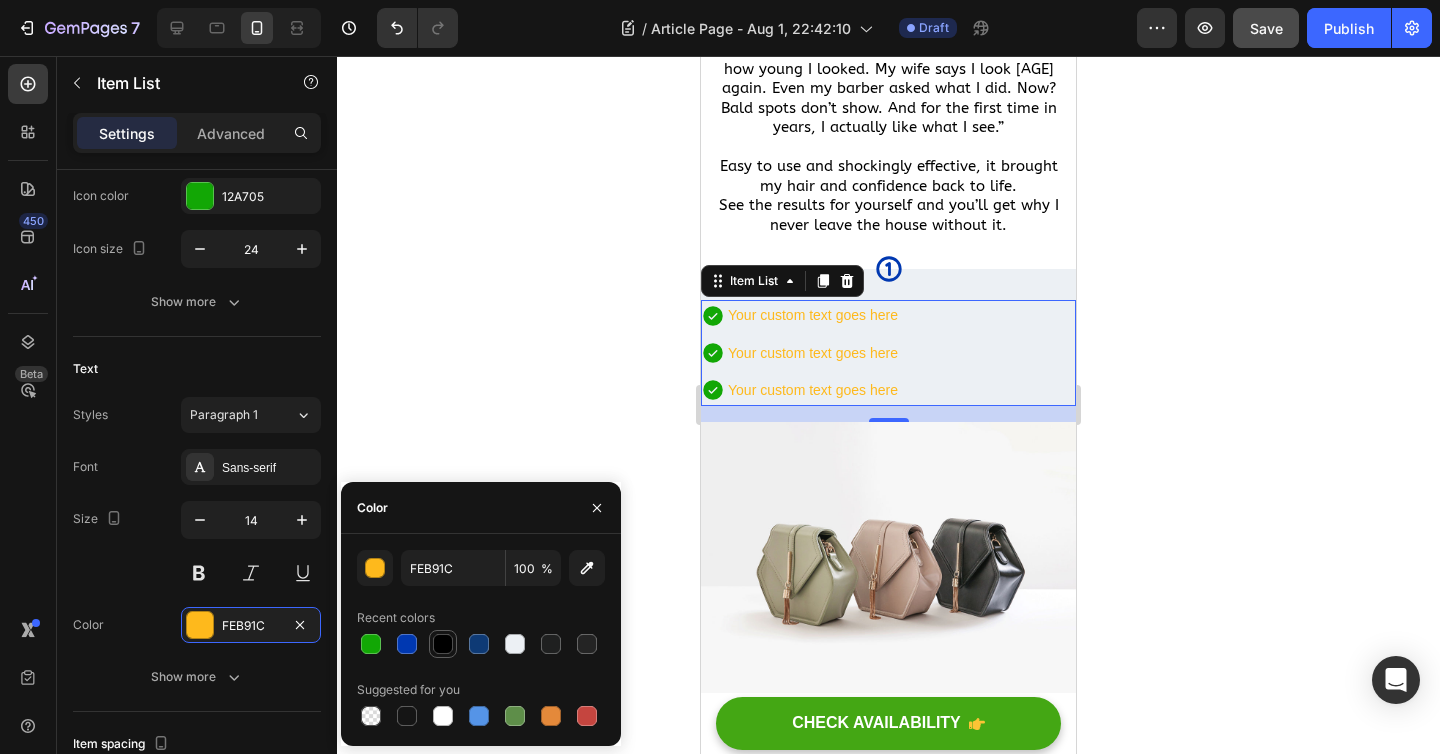 click at bounding box center (443, 644) 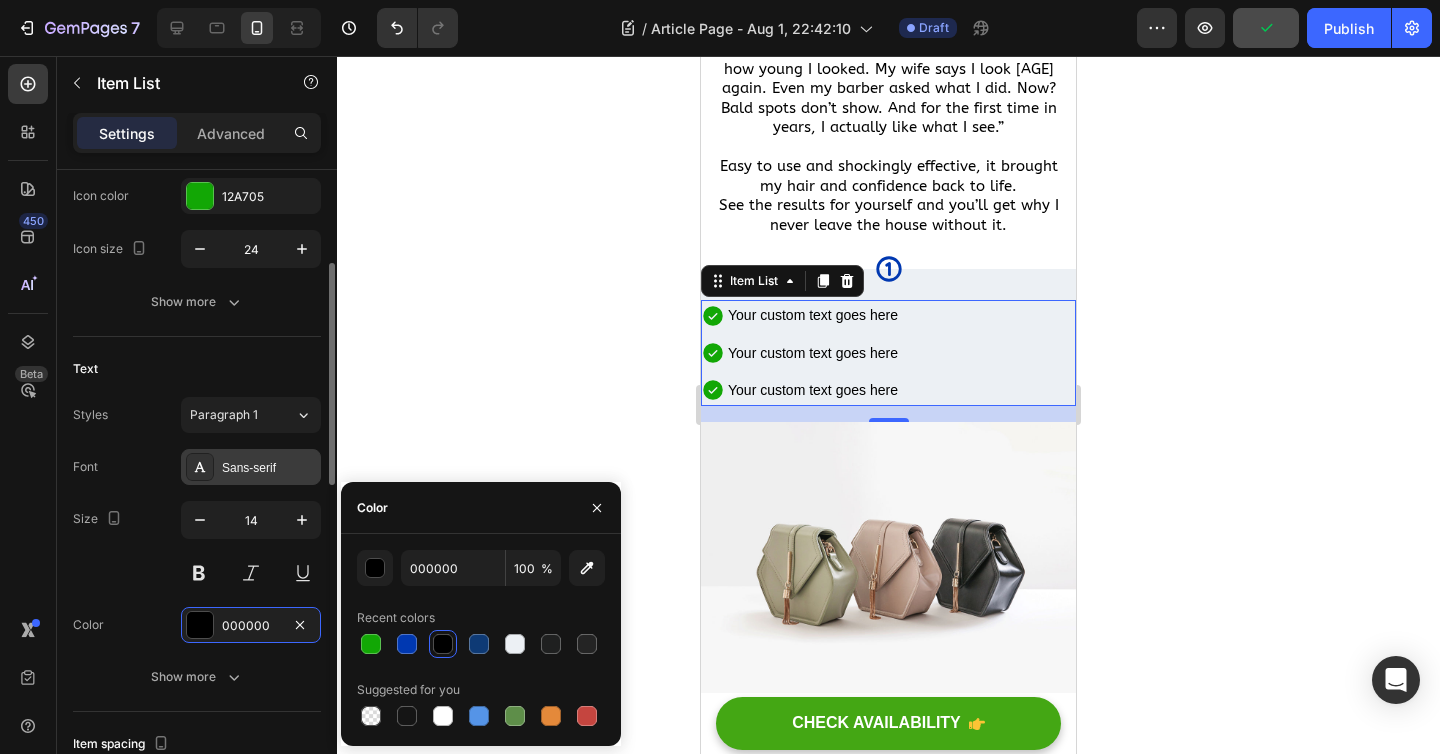 click on "Sans-serif" at bounding box center [251, 467] 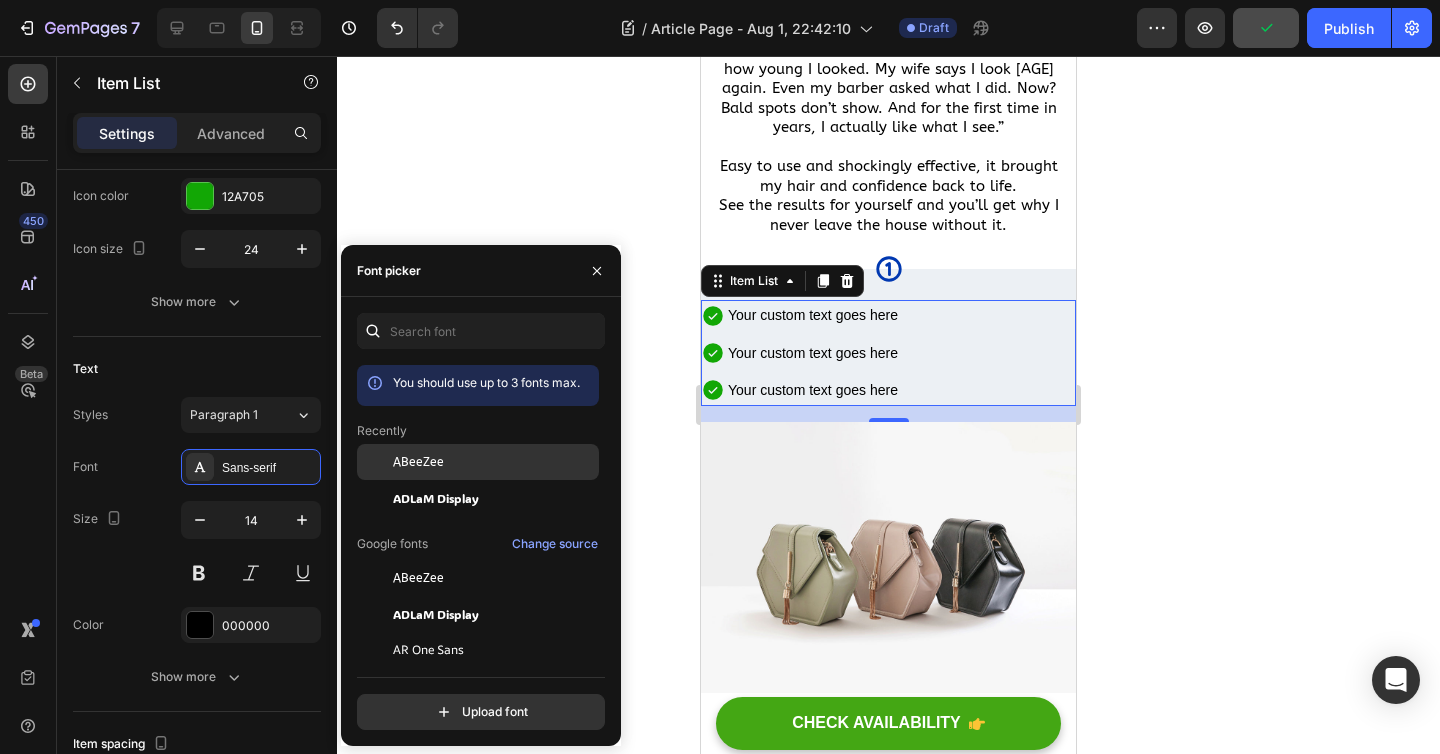 click on "ABeeZee" at bounding box center (418, 462) 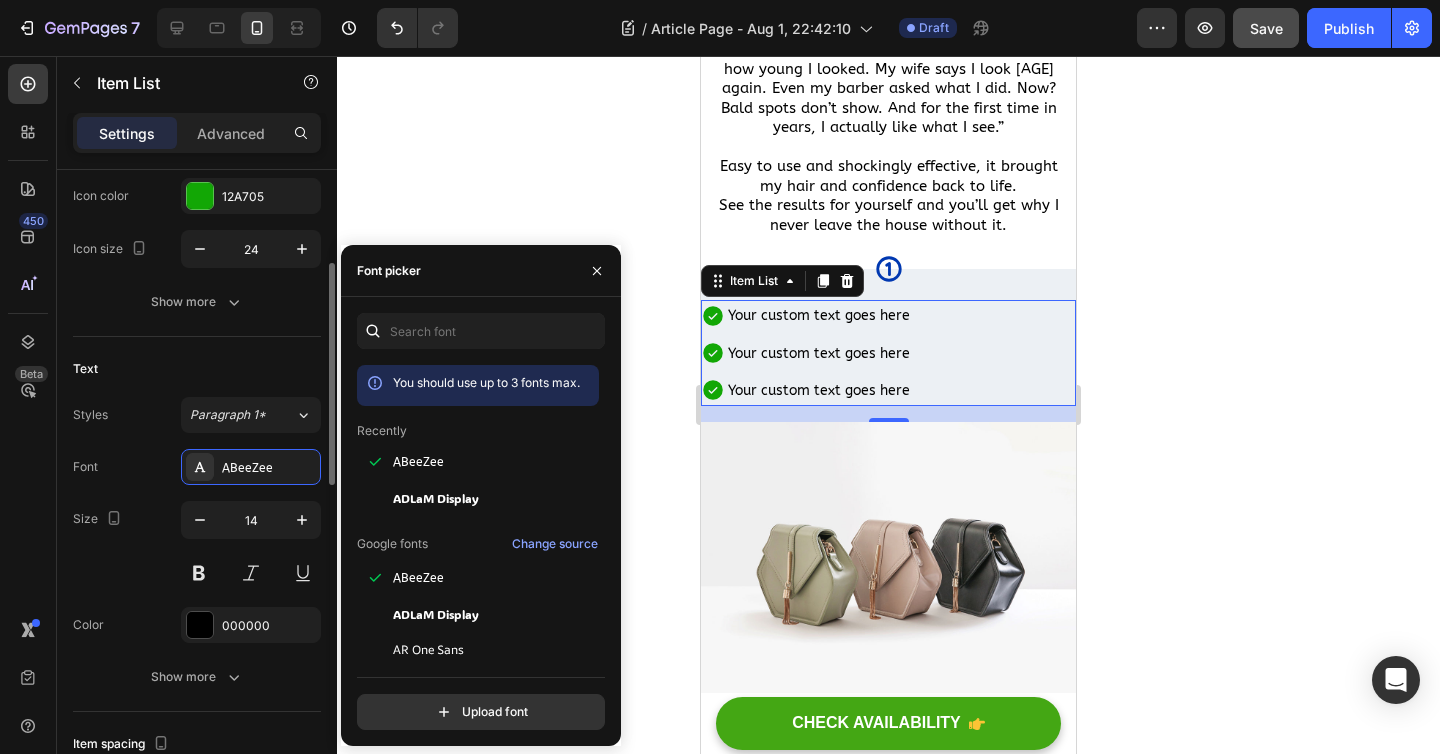 click on "Text Styles Paragraph 1* Font ABeeZee Size 14 Color 000000 Show more" 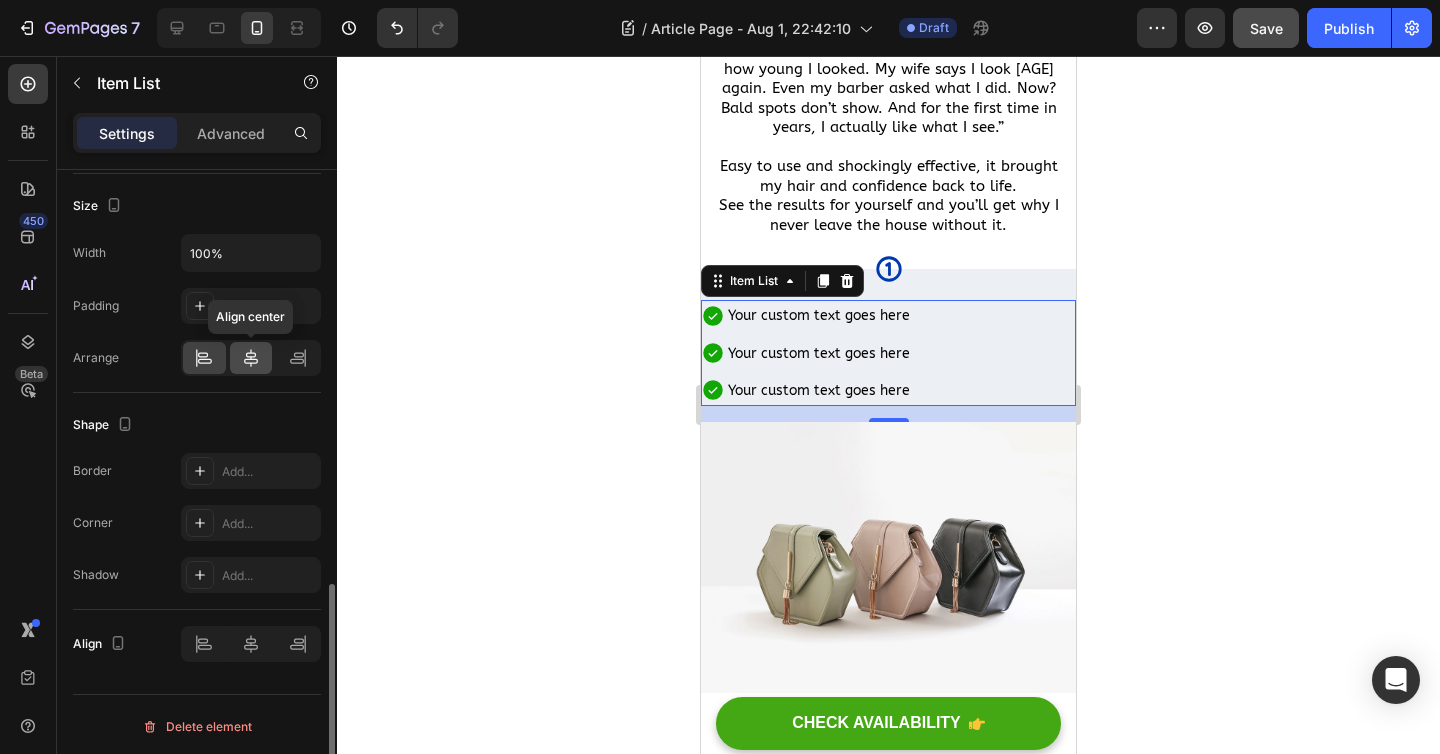scroll, scrollTop: 1206, scrollLeft: 0, axis: vertical 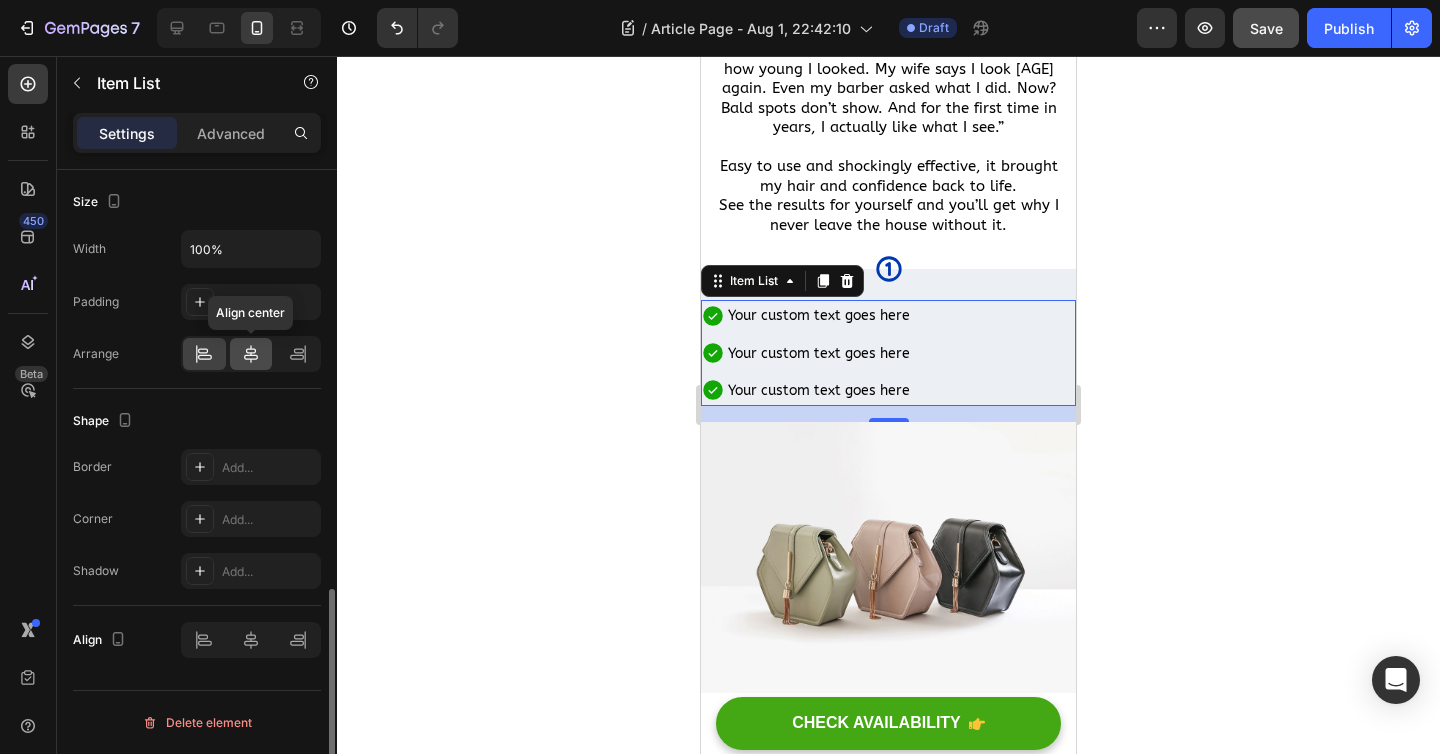 click 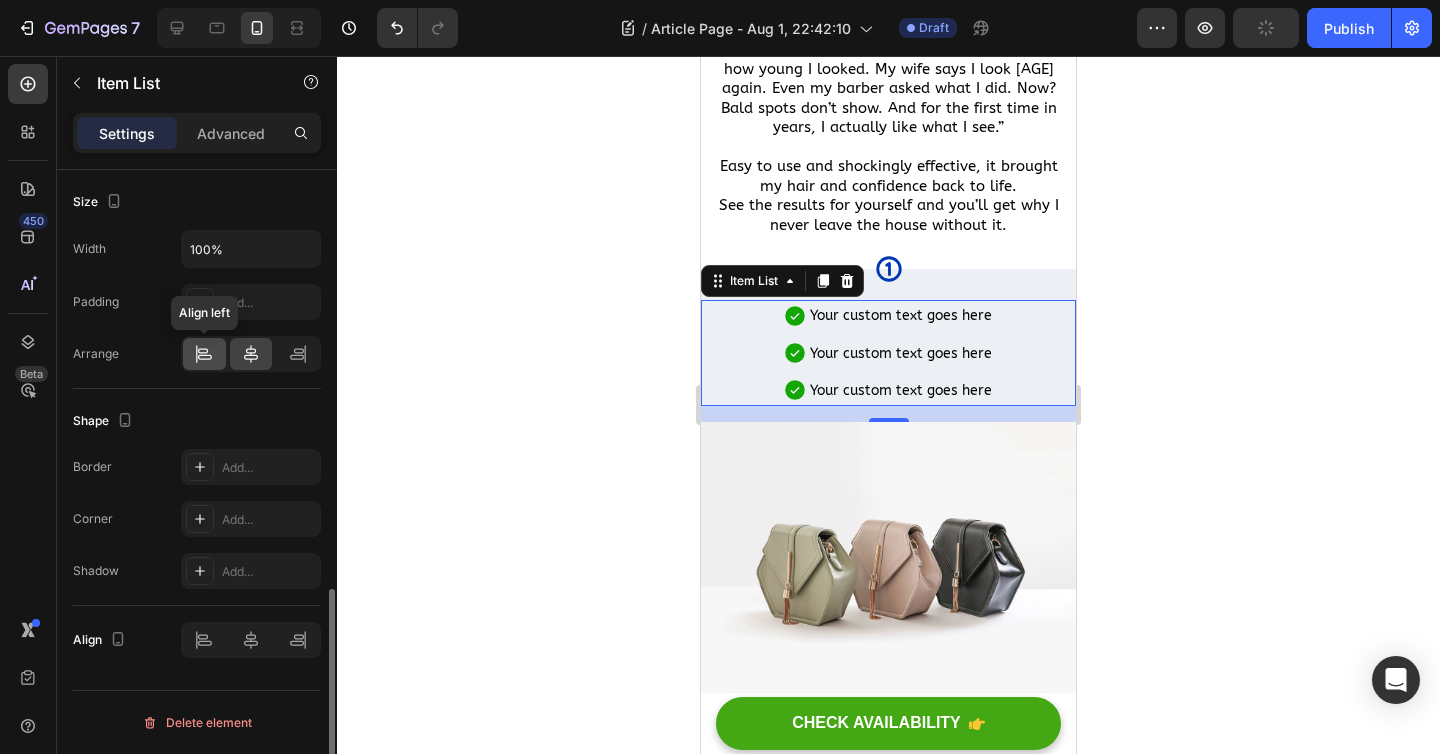 click 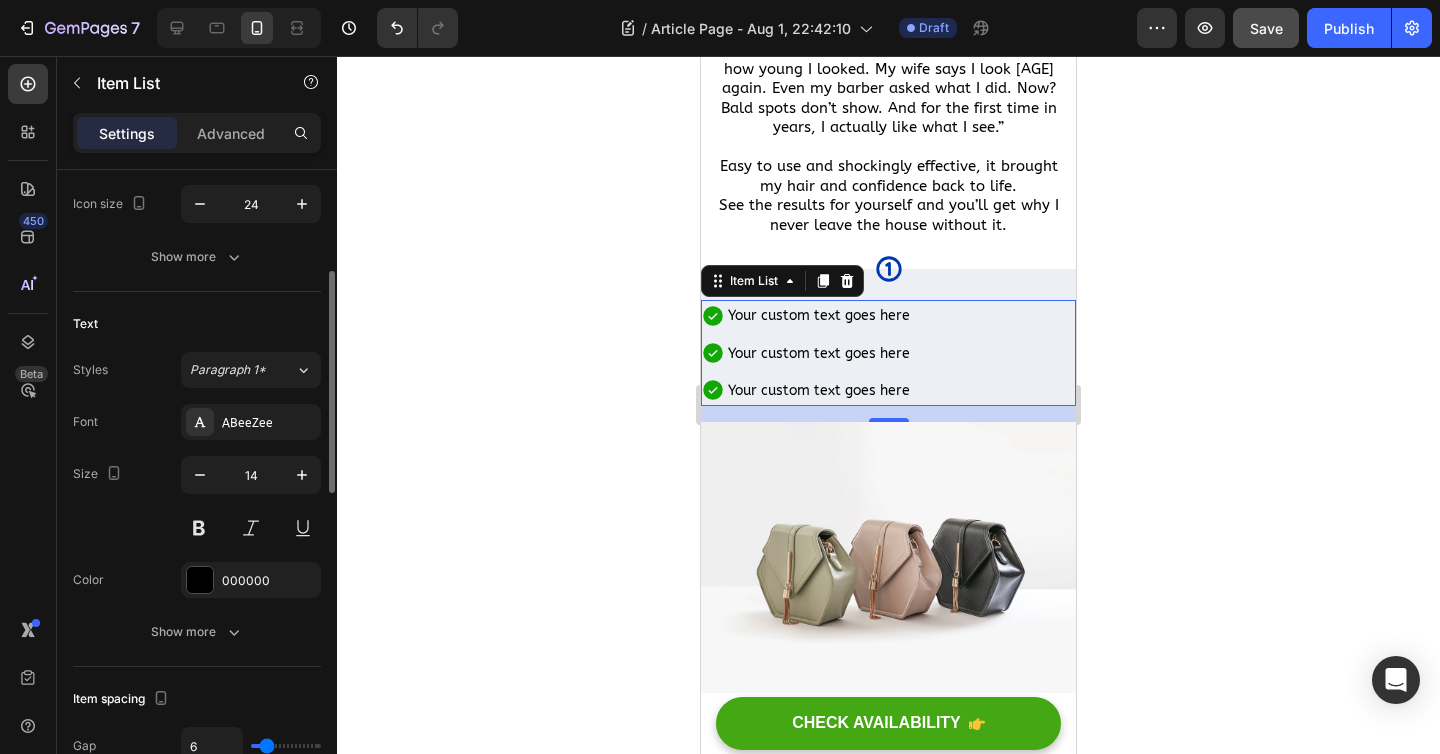 scroll, scrollTop: 320, scrollLeft: 0, axis: vertical 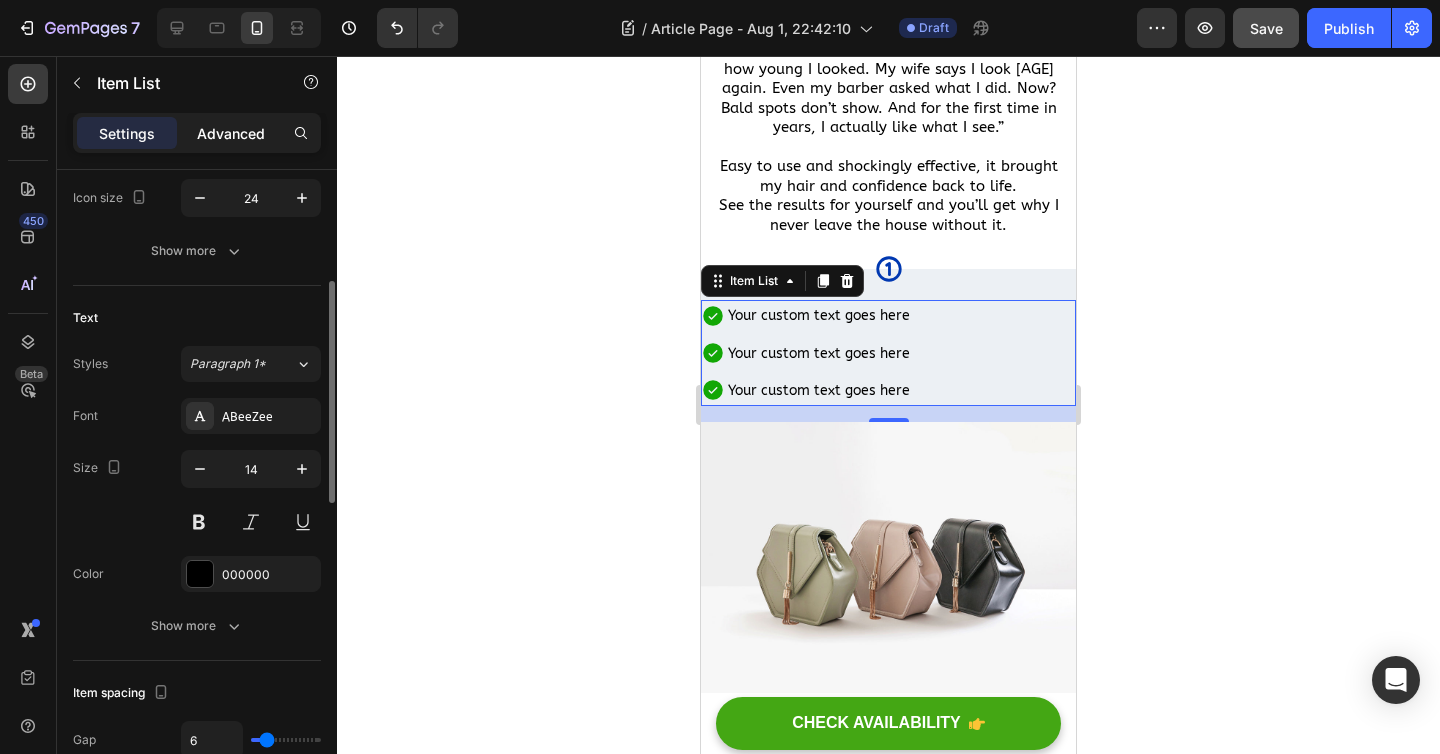 click on "Advanced" at bounding box center (231, 133) 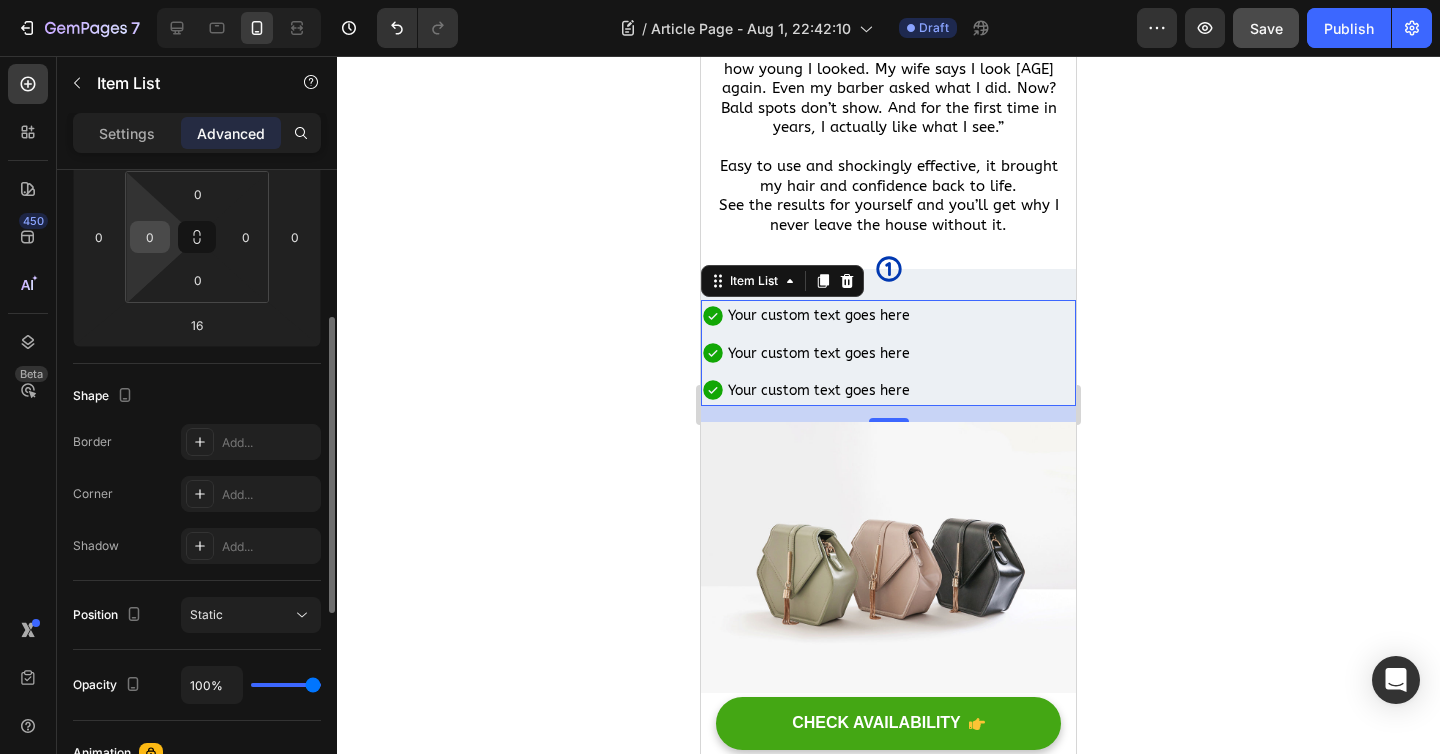 click on "0" at bounding box center (150, 237) 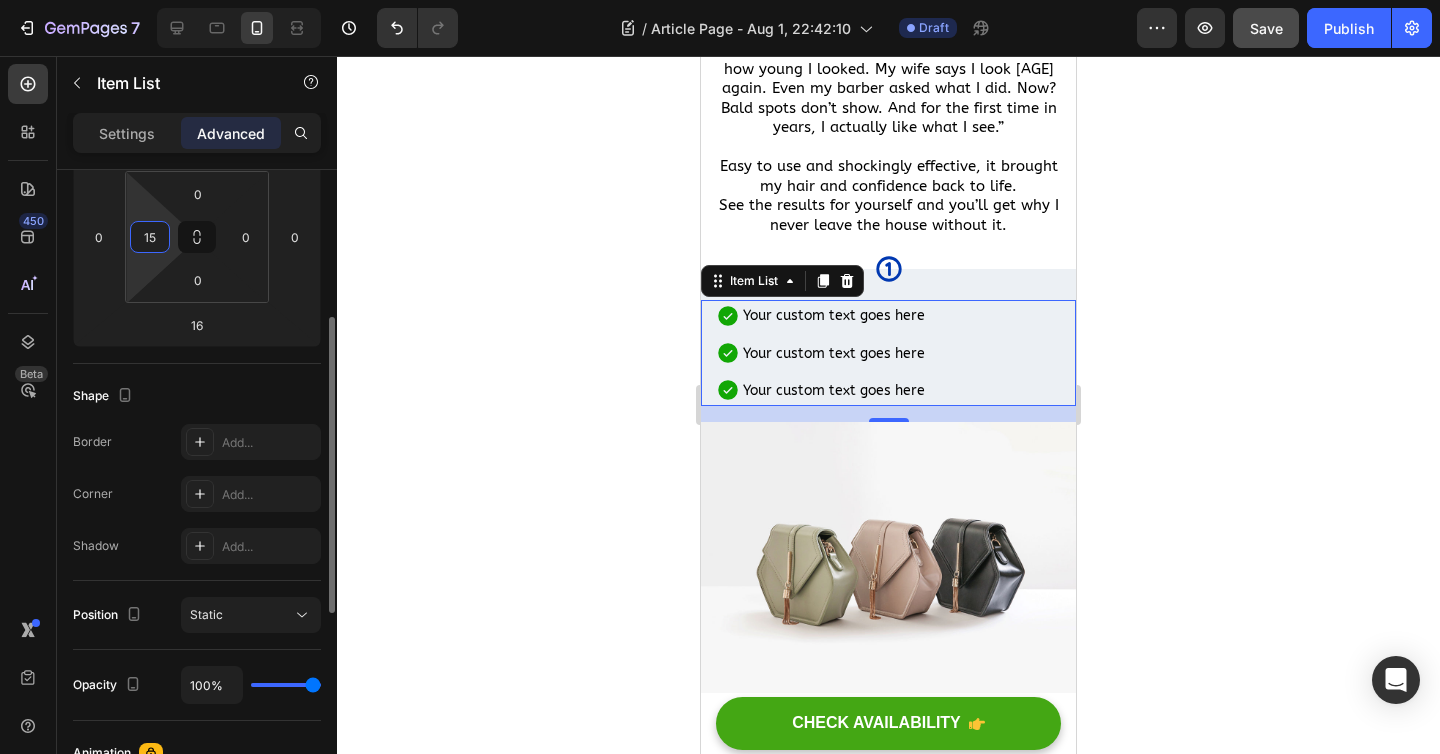 type on "1" 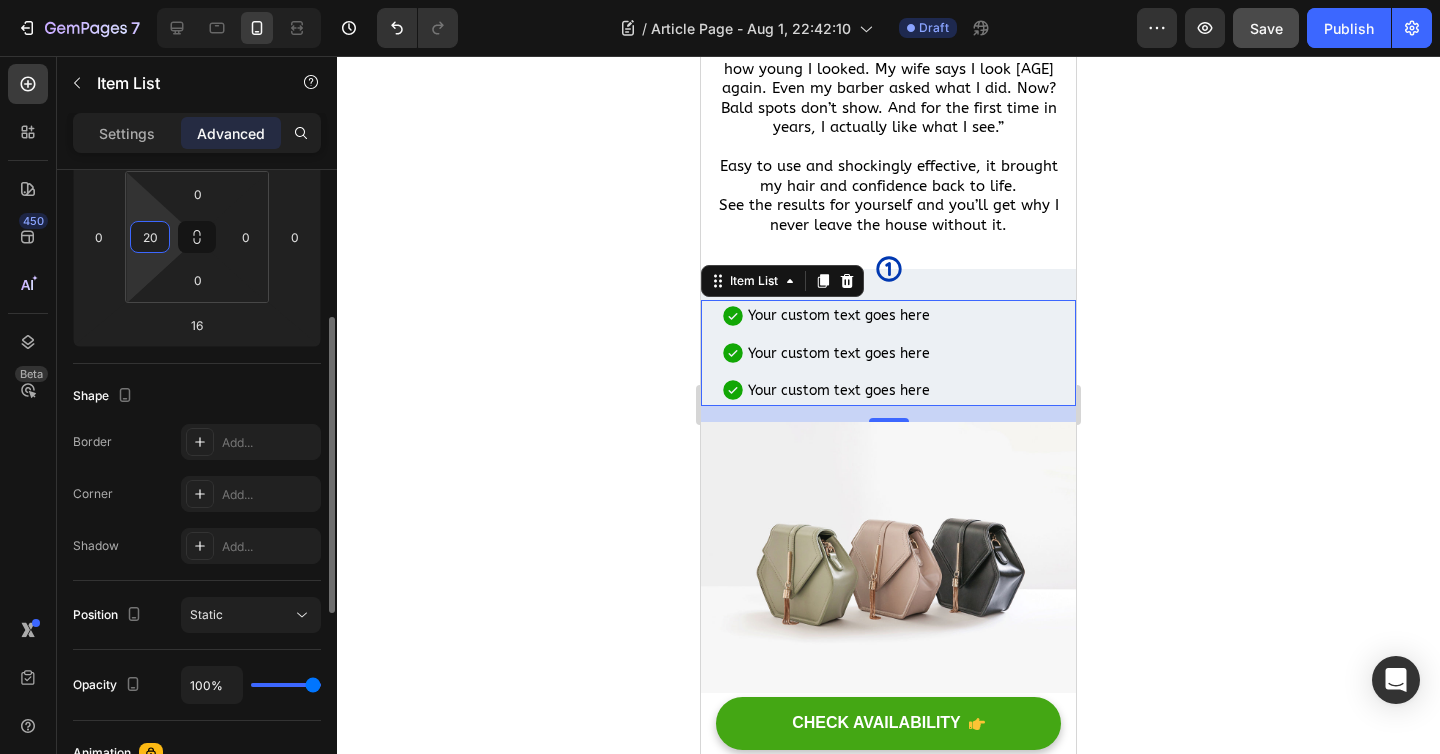 click on "20" at bounding box center (150, 237) 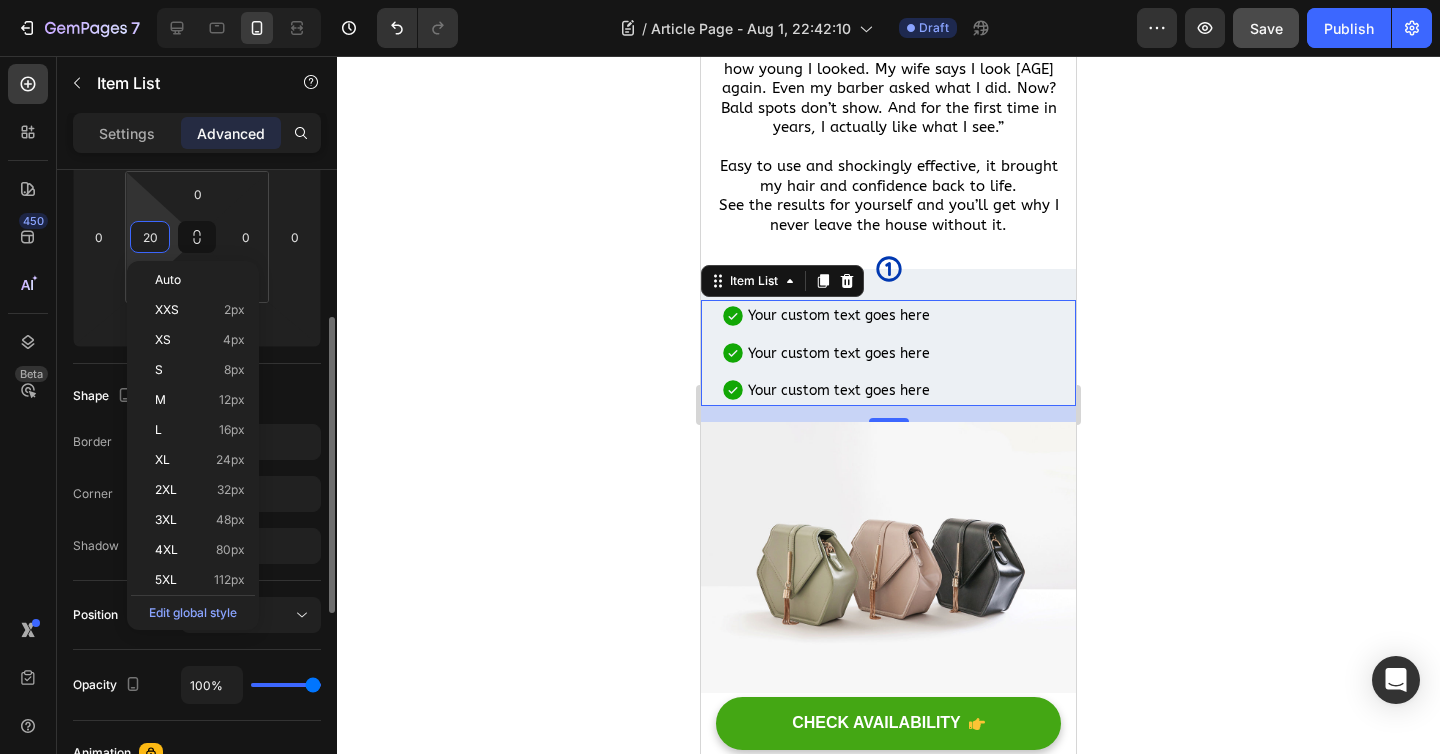 click on "20" at bounding box center [150, 237] 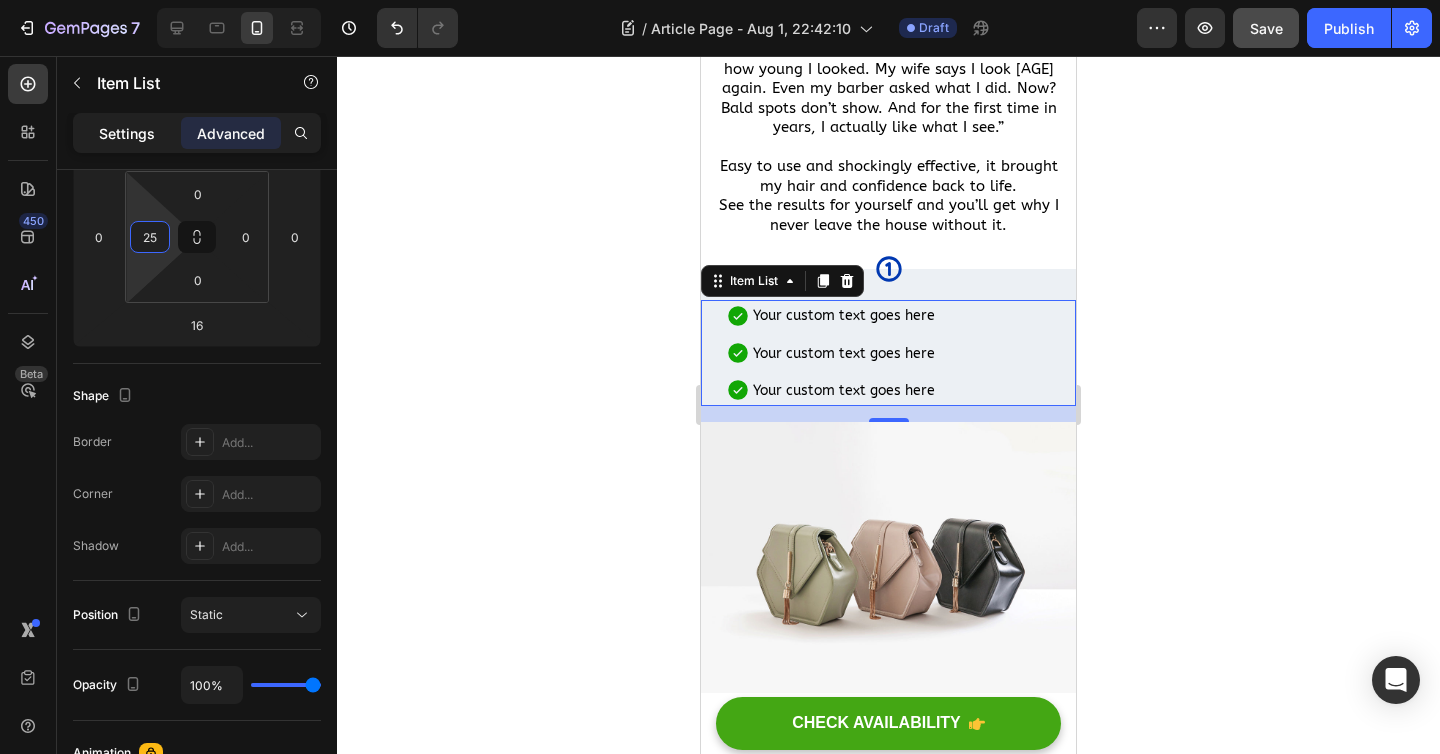 type on "25" 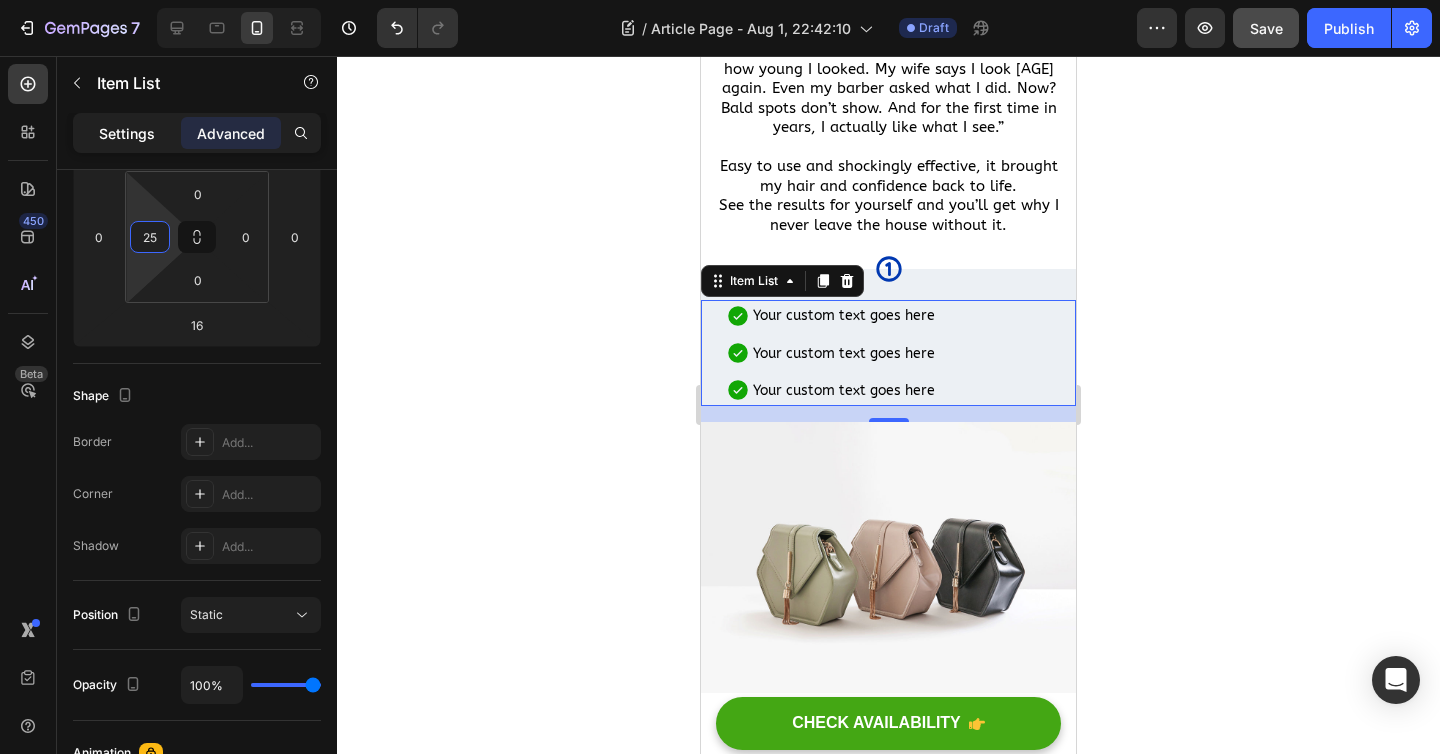 click on "Settings" at bounding box center [127, 133] 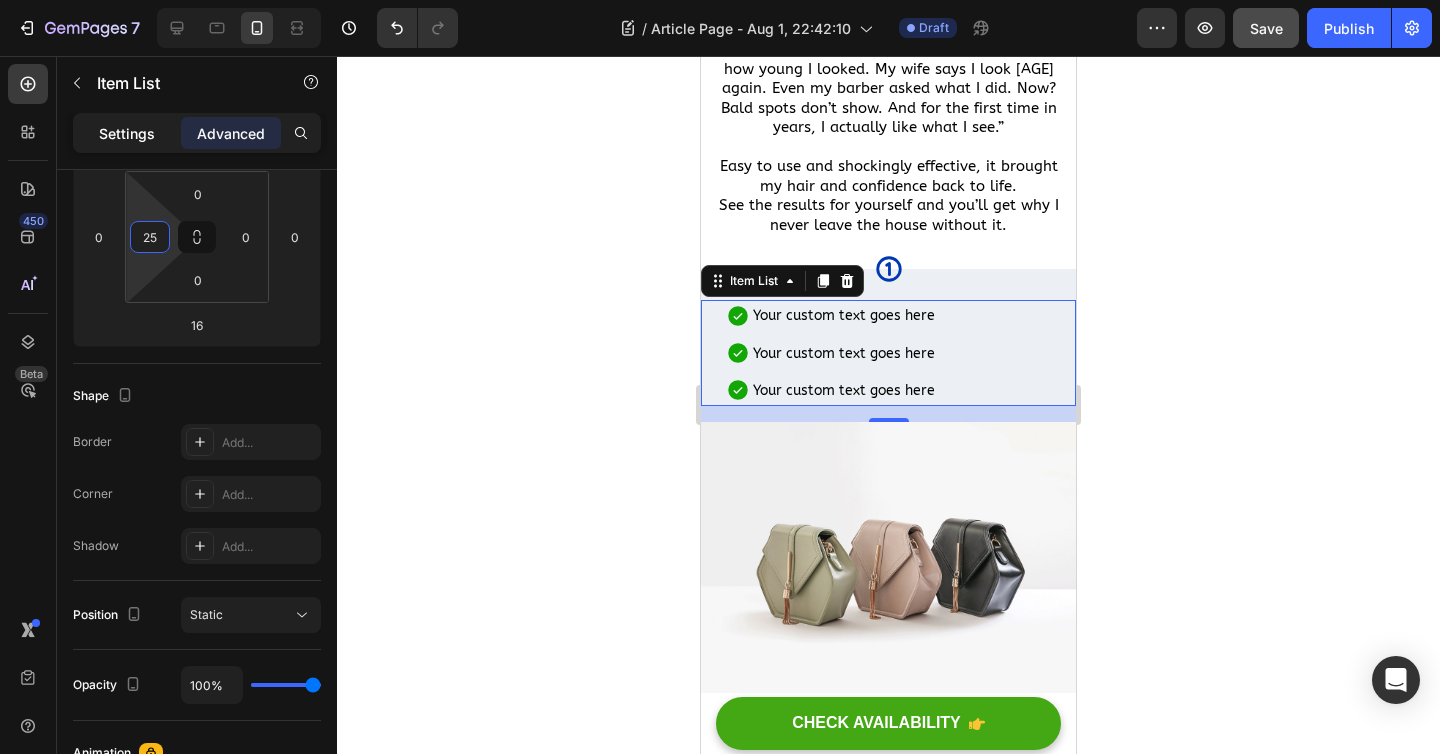 type on "0" 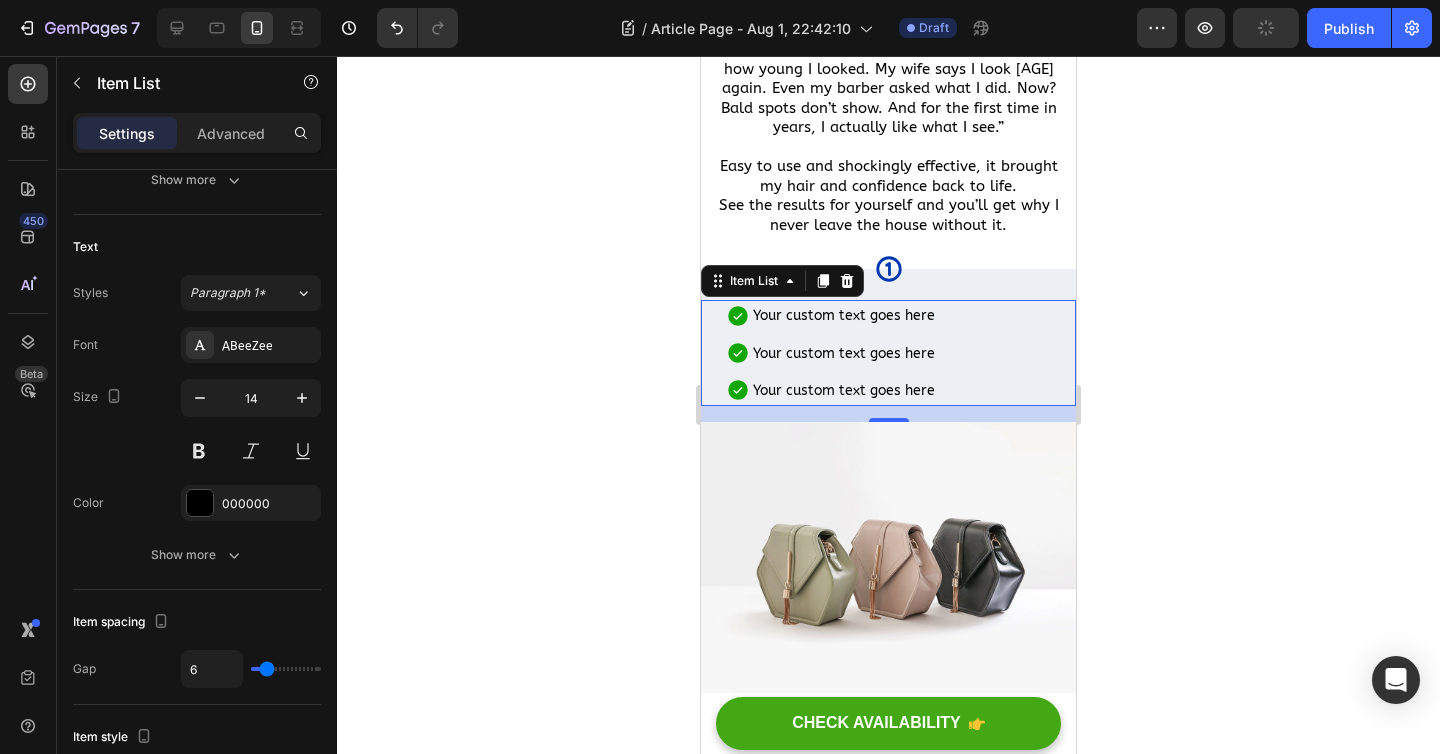 scroll, scrollTop: 0, scrollLeft: 0, axis: both 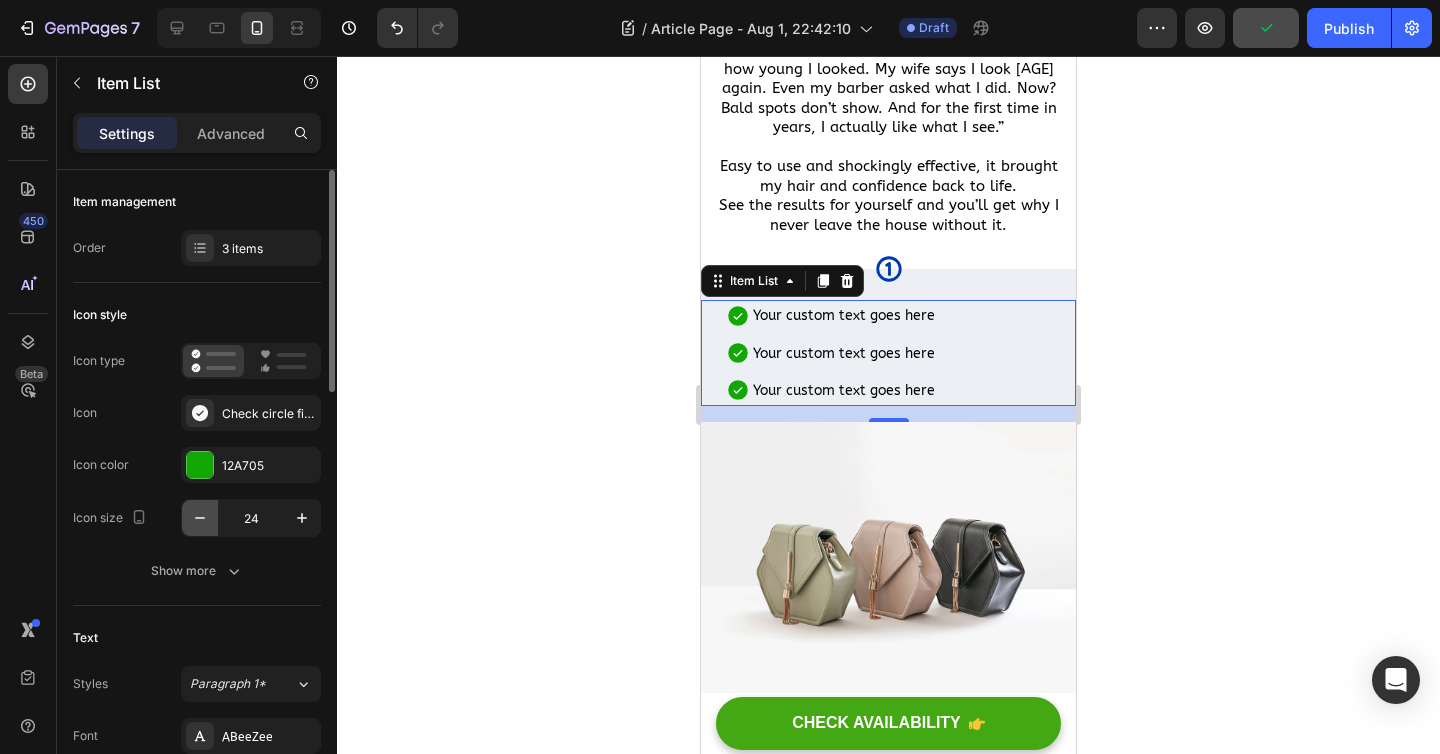 click 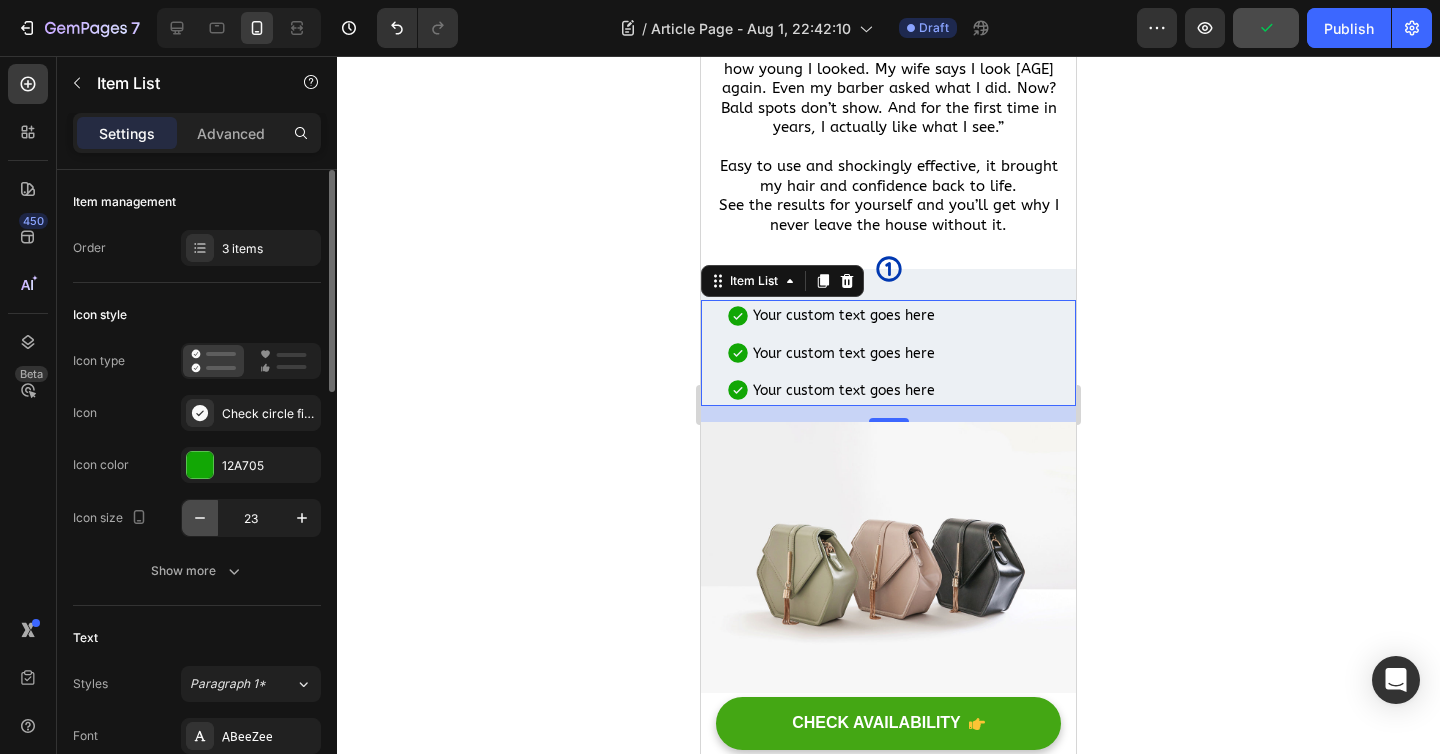 click 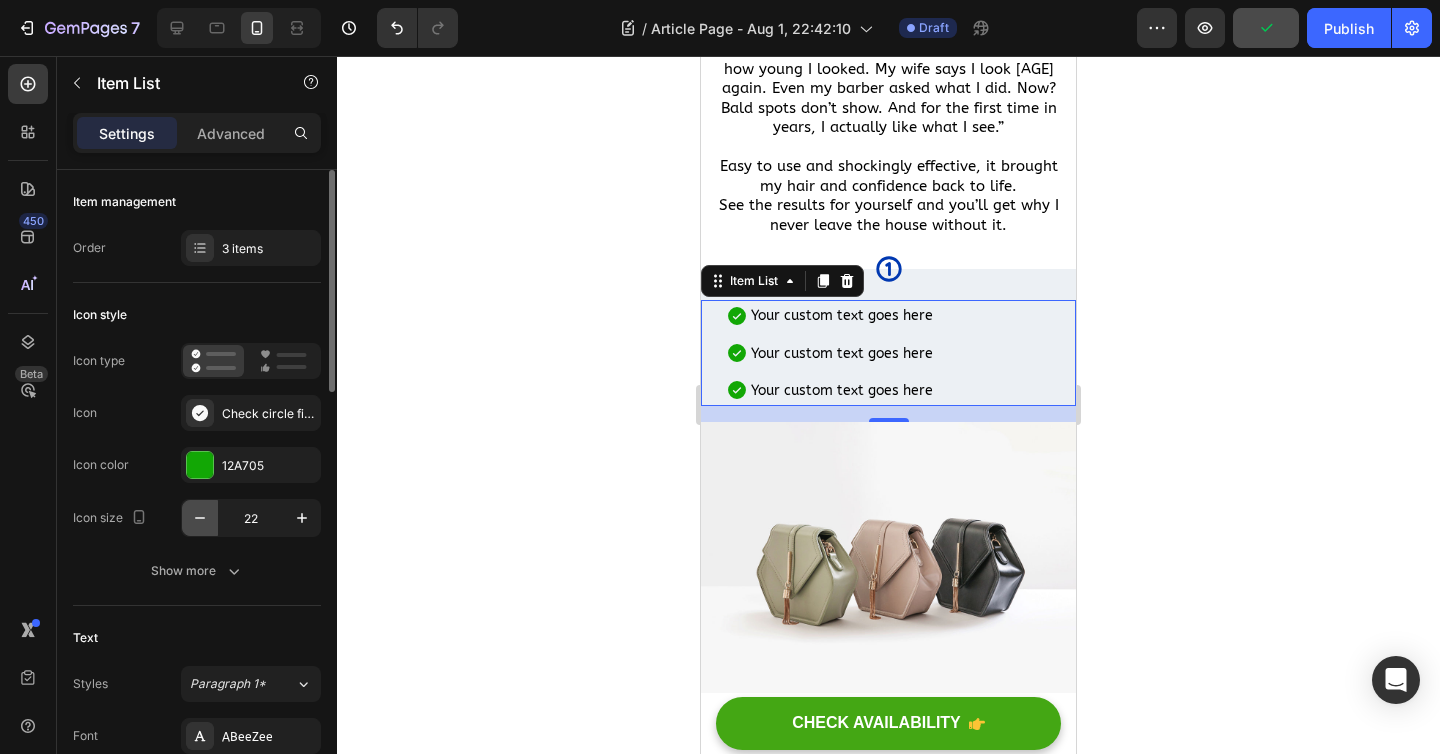 click 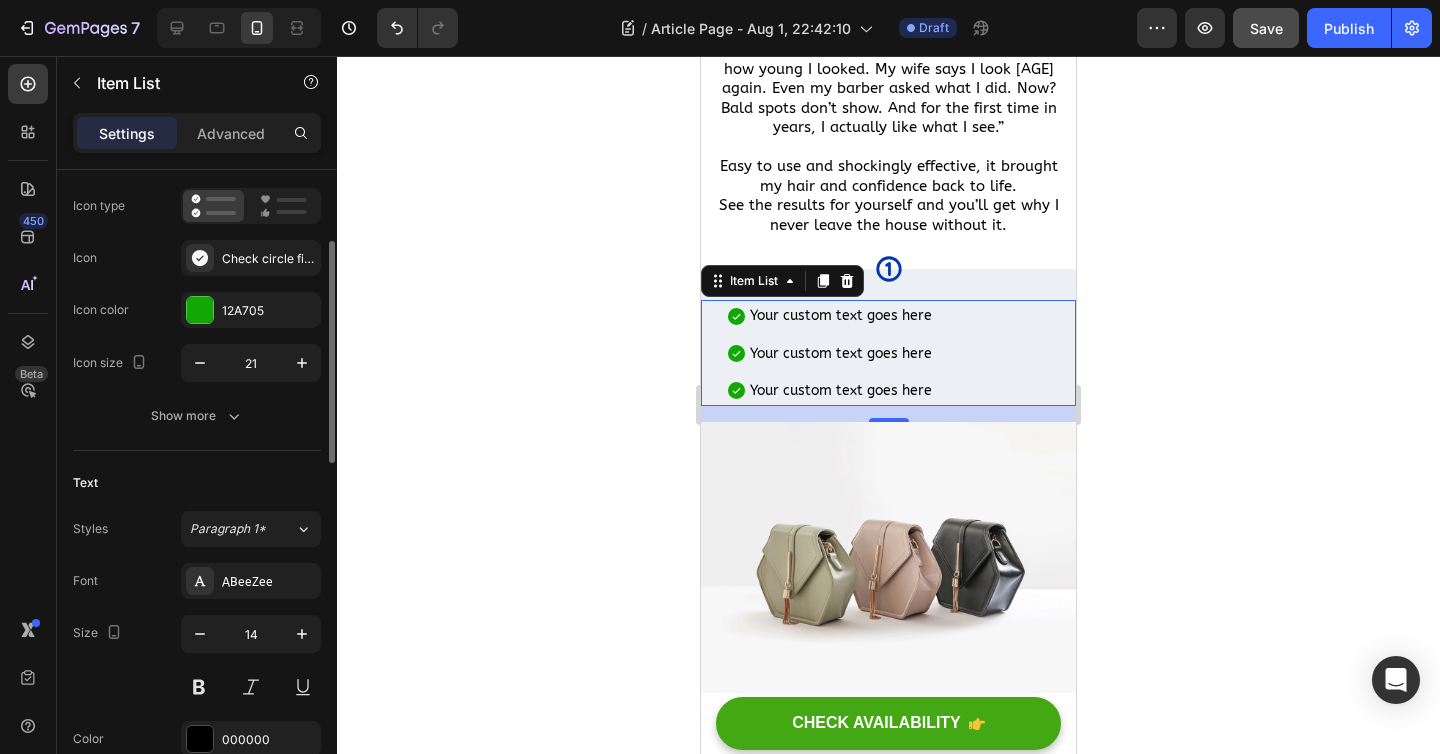 scroll, scrollTop: 168, scrollLeft: 0, axis: vertical 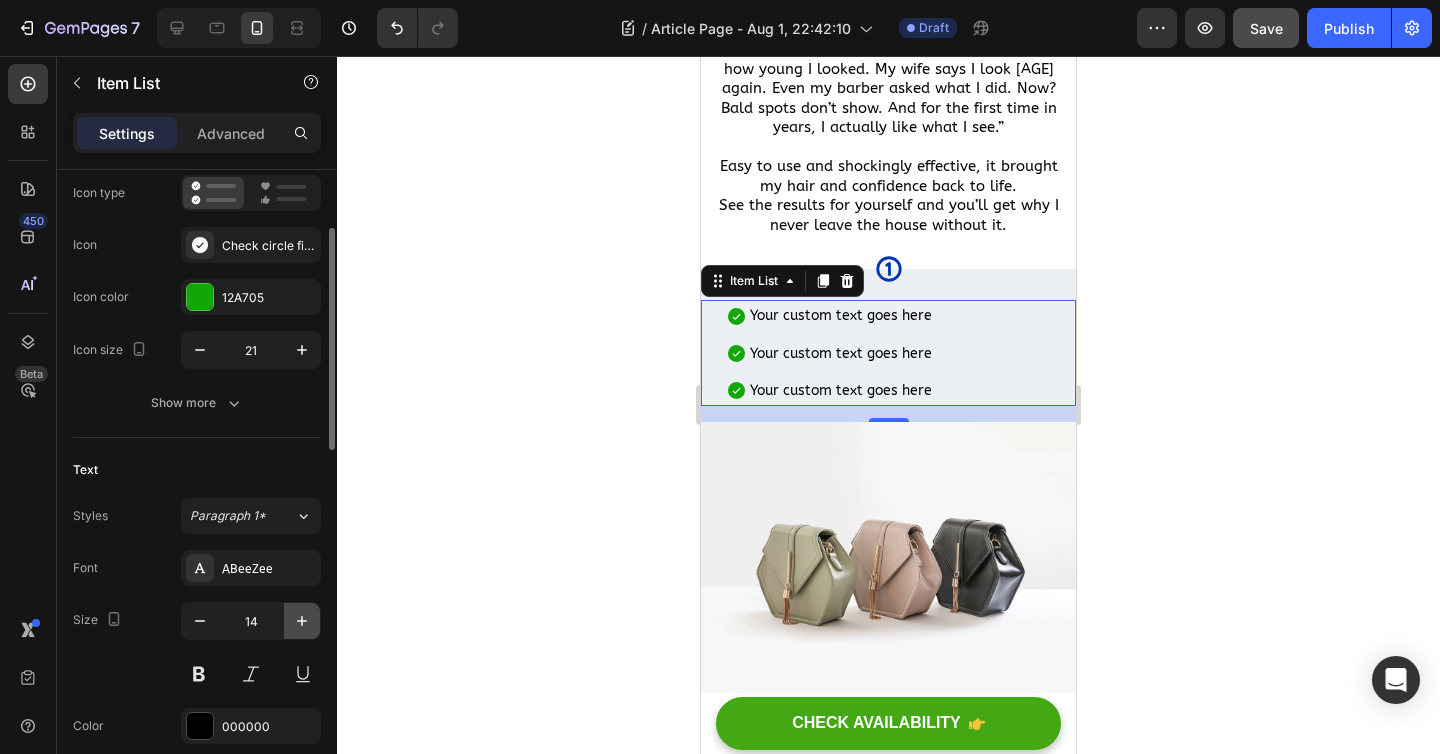 click 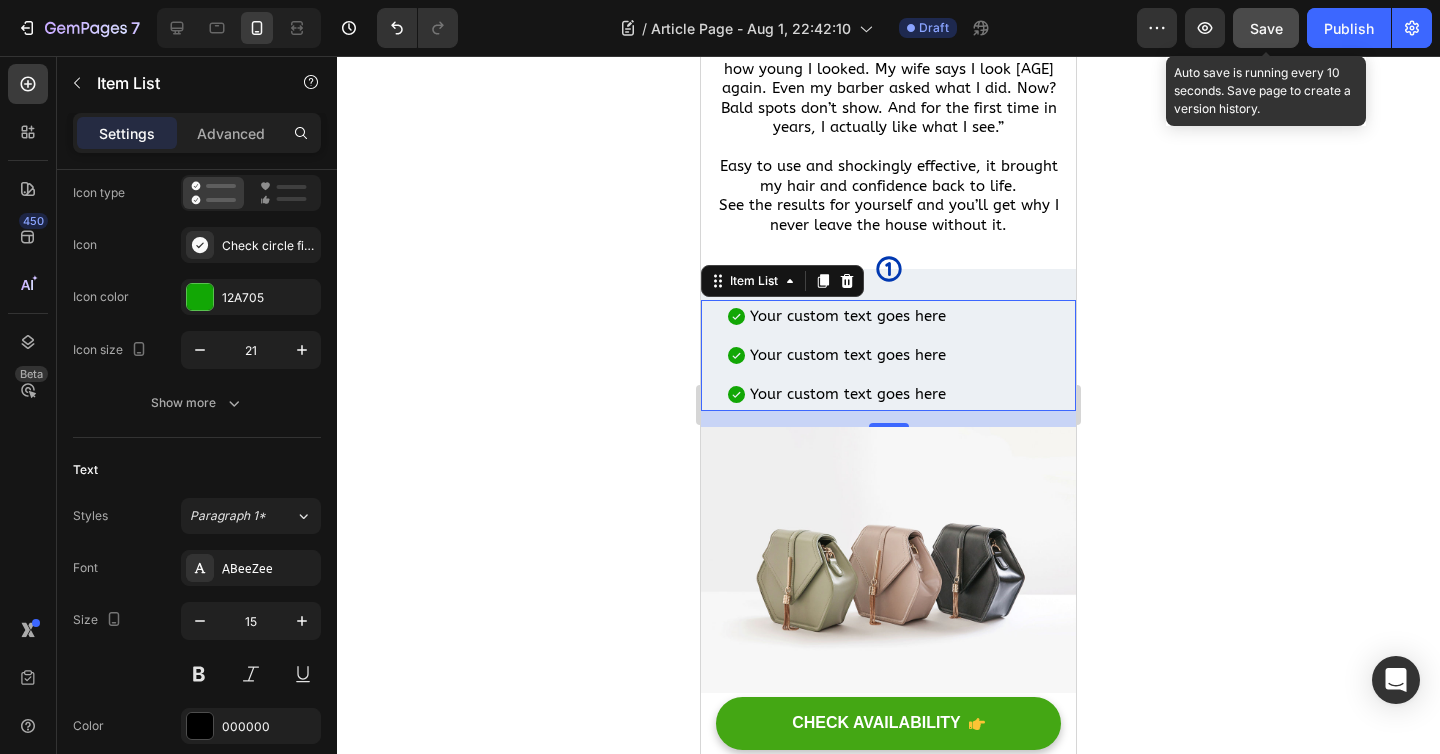 click on "Save" at bounding box center [1266, 28] 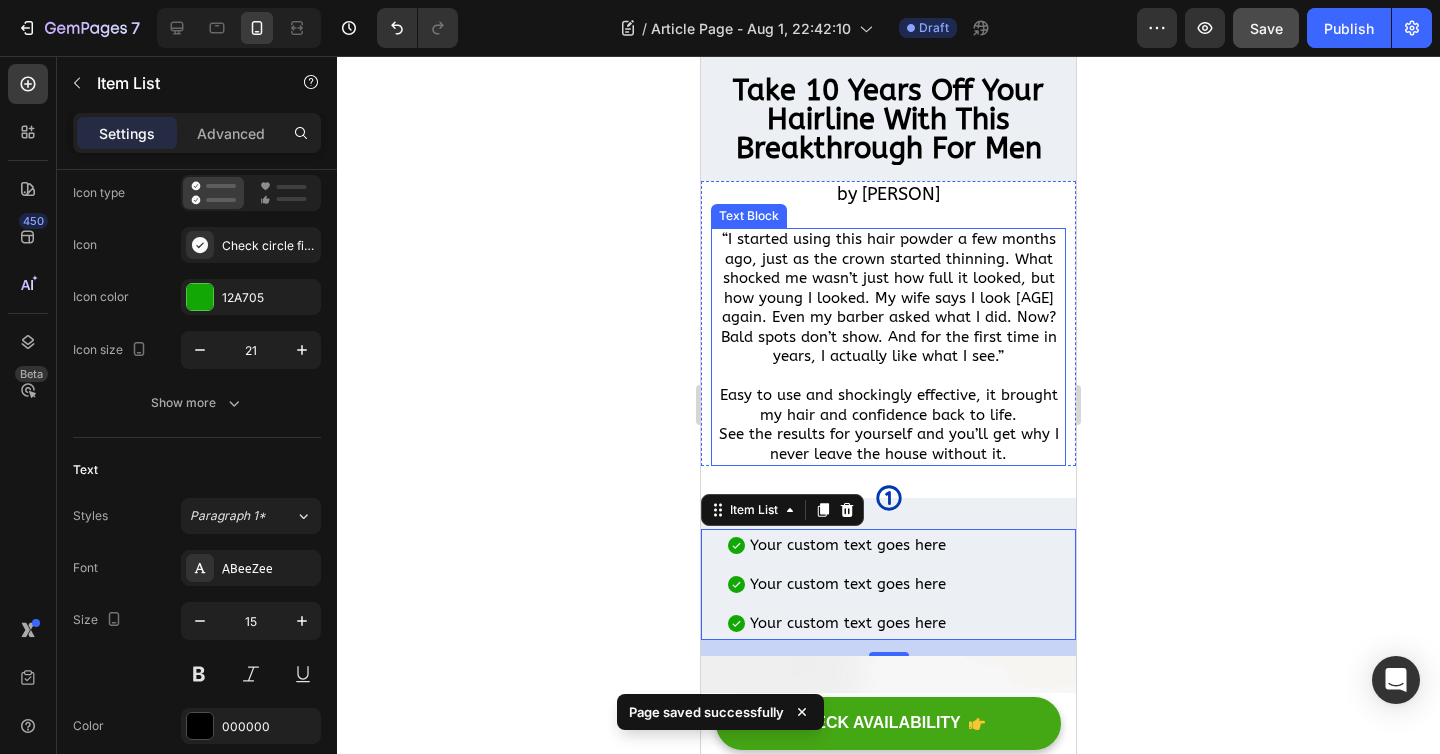 scroll, scrollTop: 0, scrollLeft: 0, axis: both 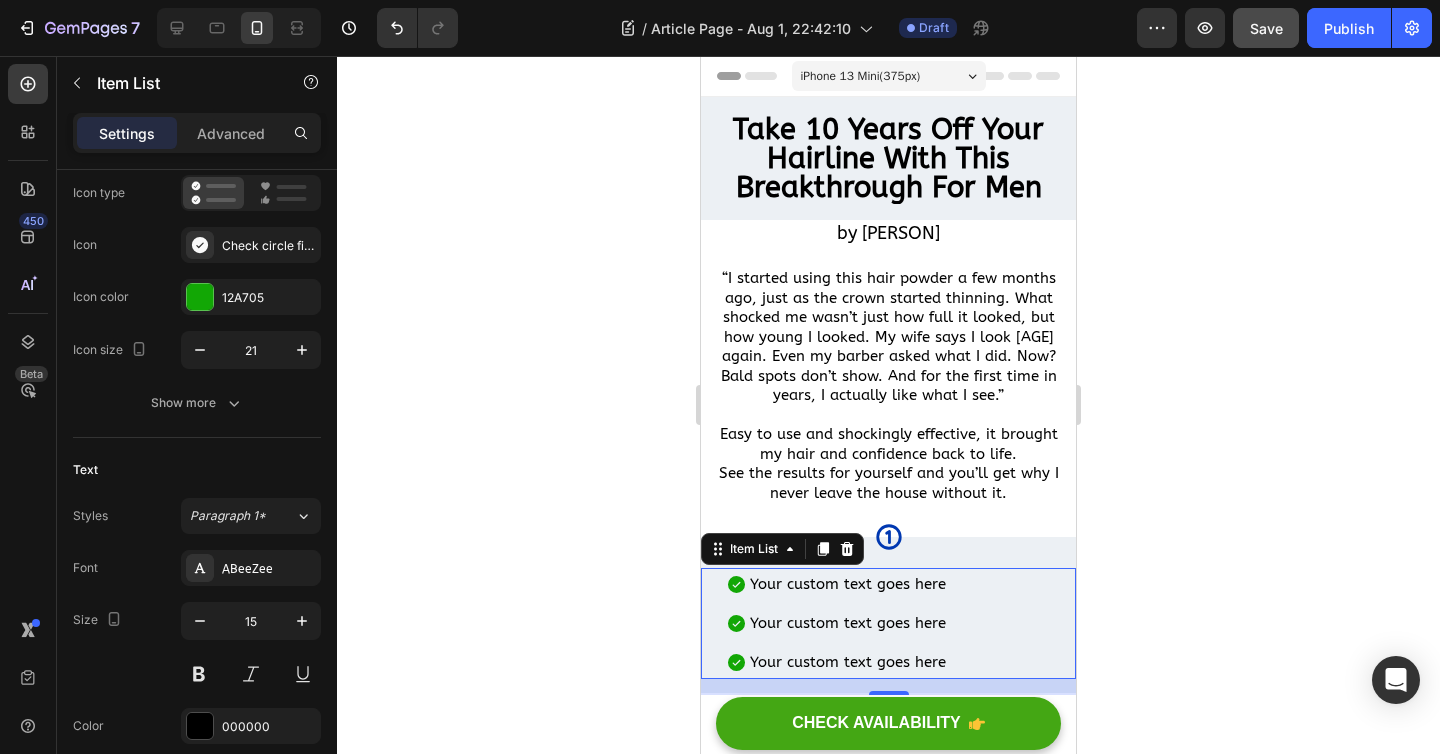 click on "Your custom text goes here" at bounding box center (848, 584) 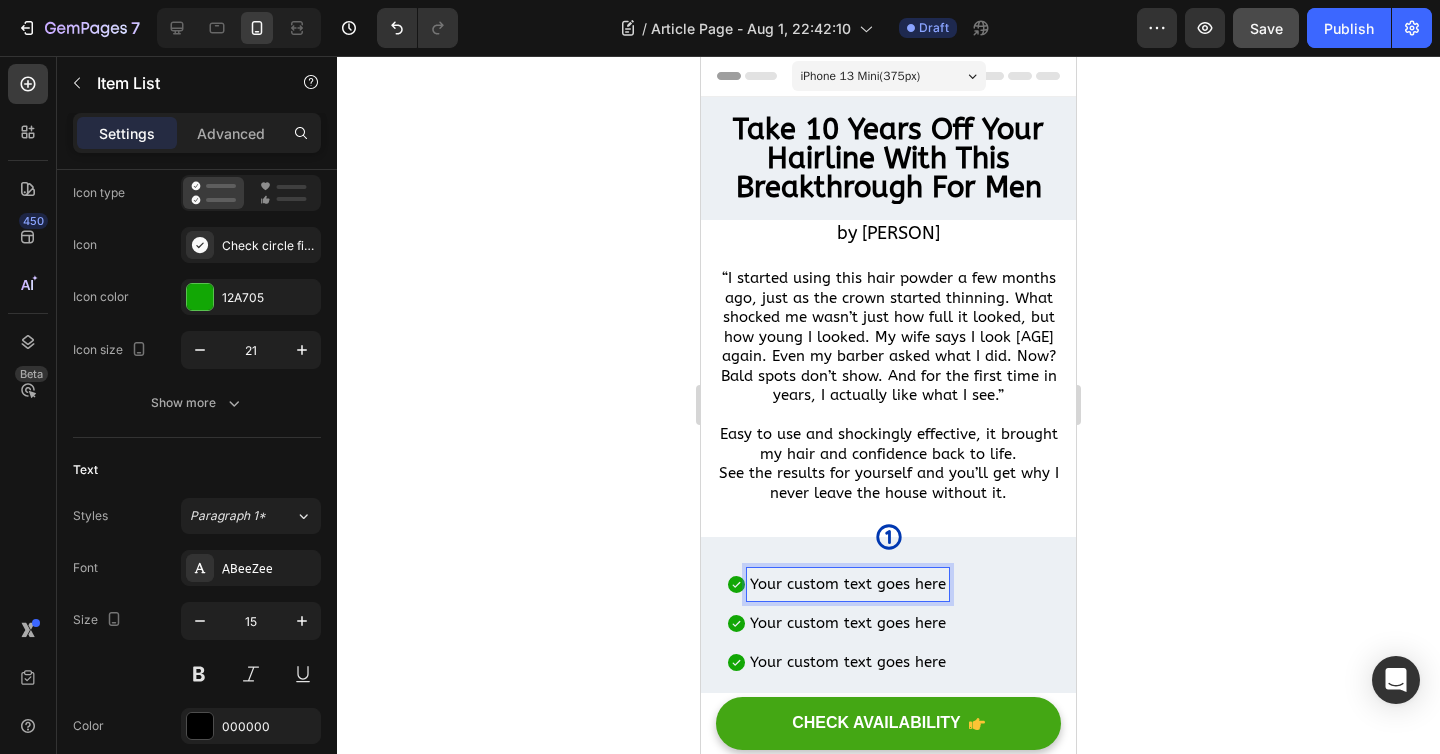 click on "Your custom text goes here" at bounding box center (848, 584) 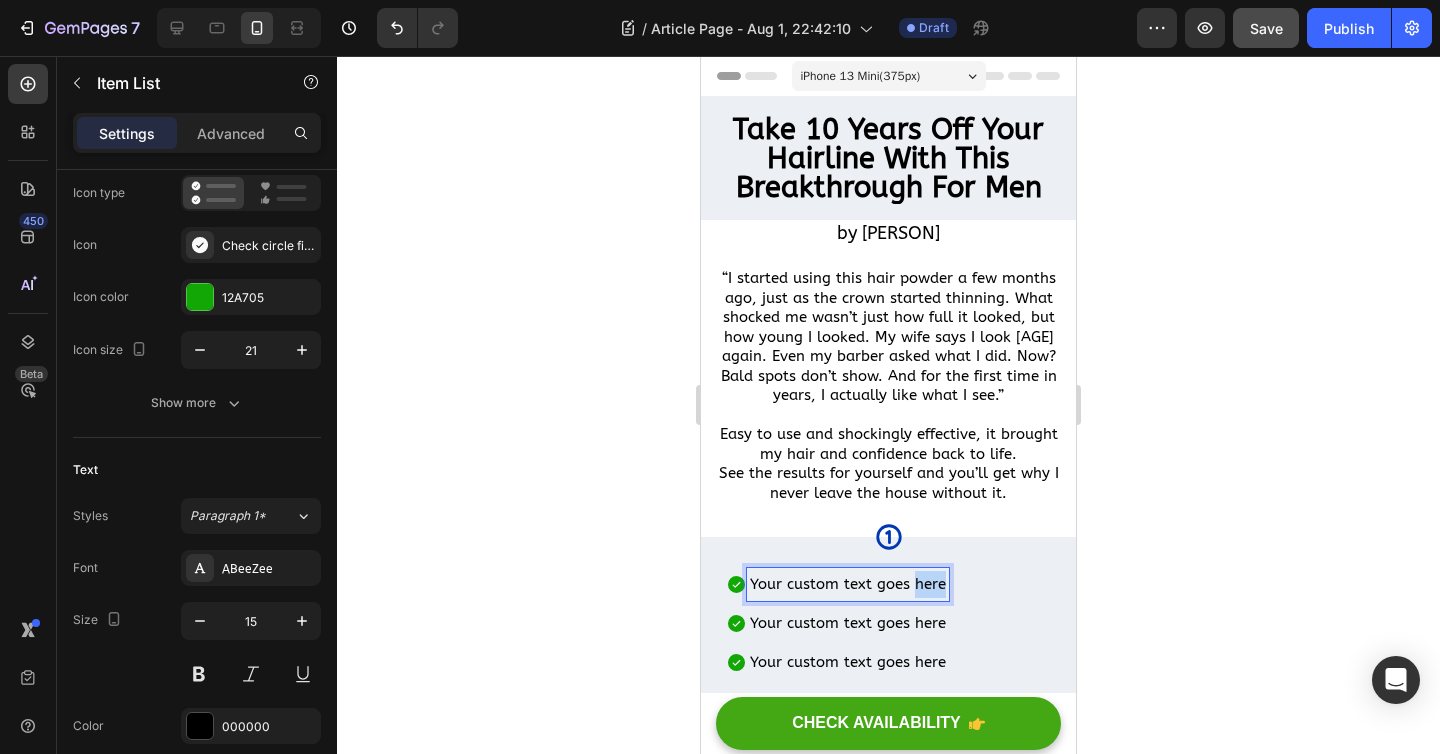 click on "Your custom text goes here" at bounding box center [848, 584] 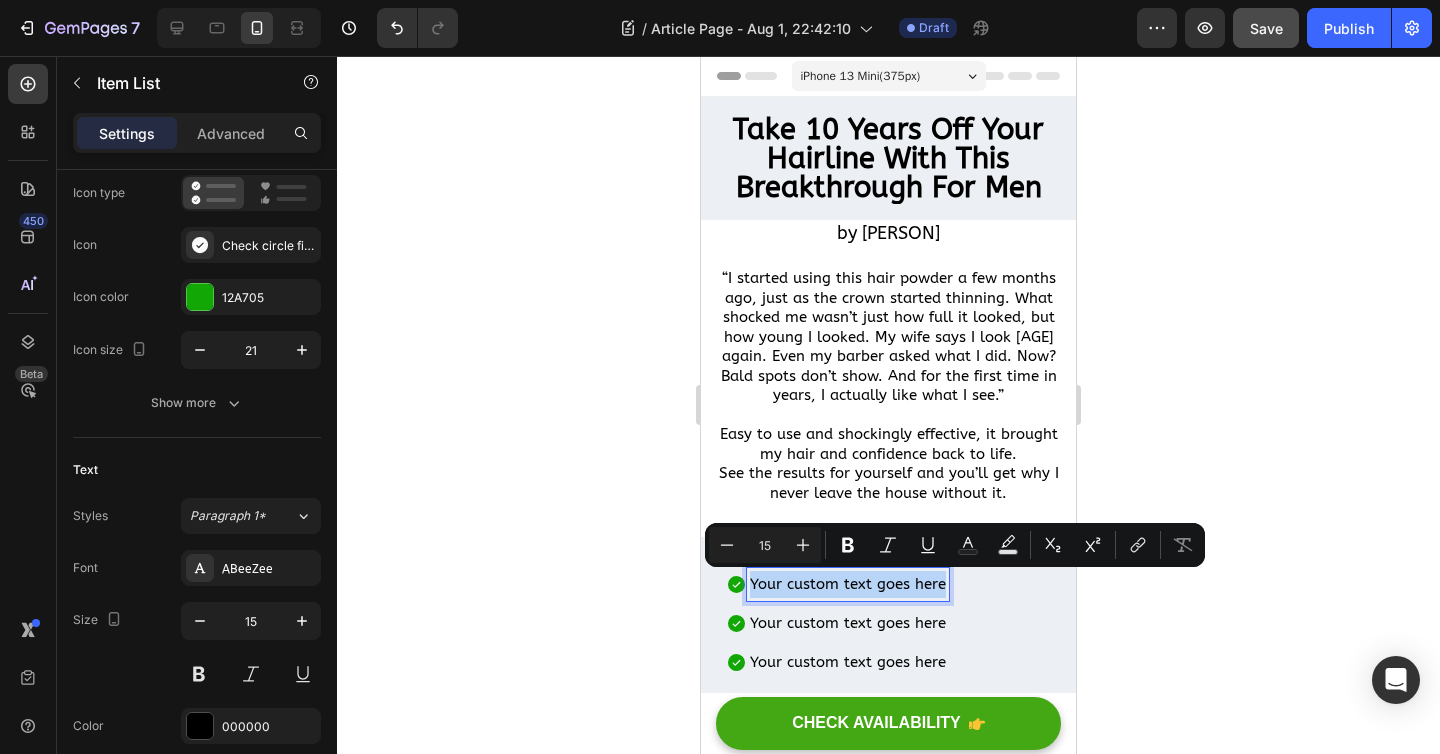 click on "Your custom text goes here" at bounding box center [848, 584] 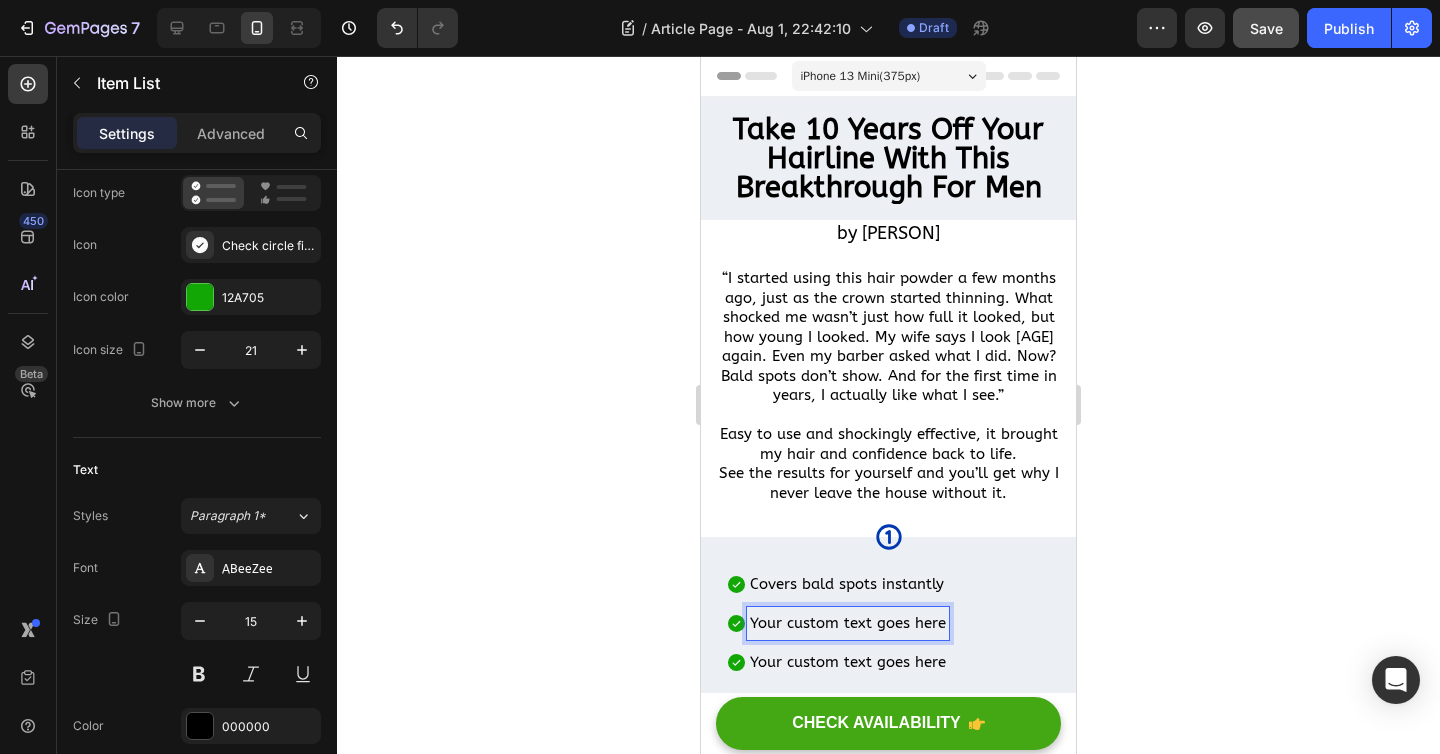 click on "Your custom text goes here" at bounding box center [848, 623] 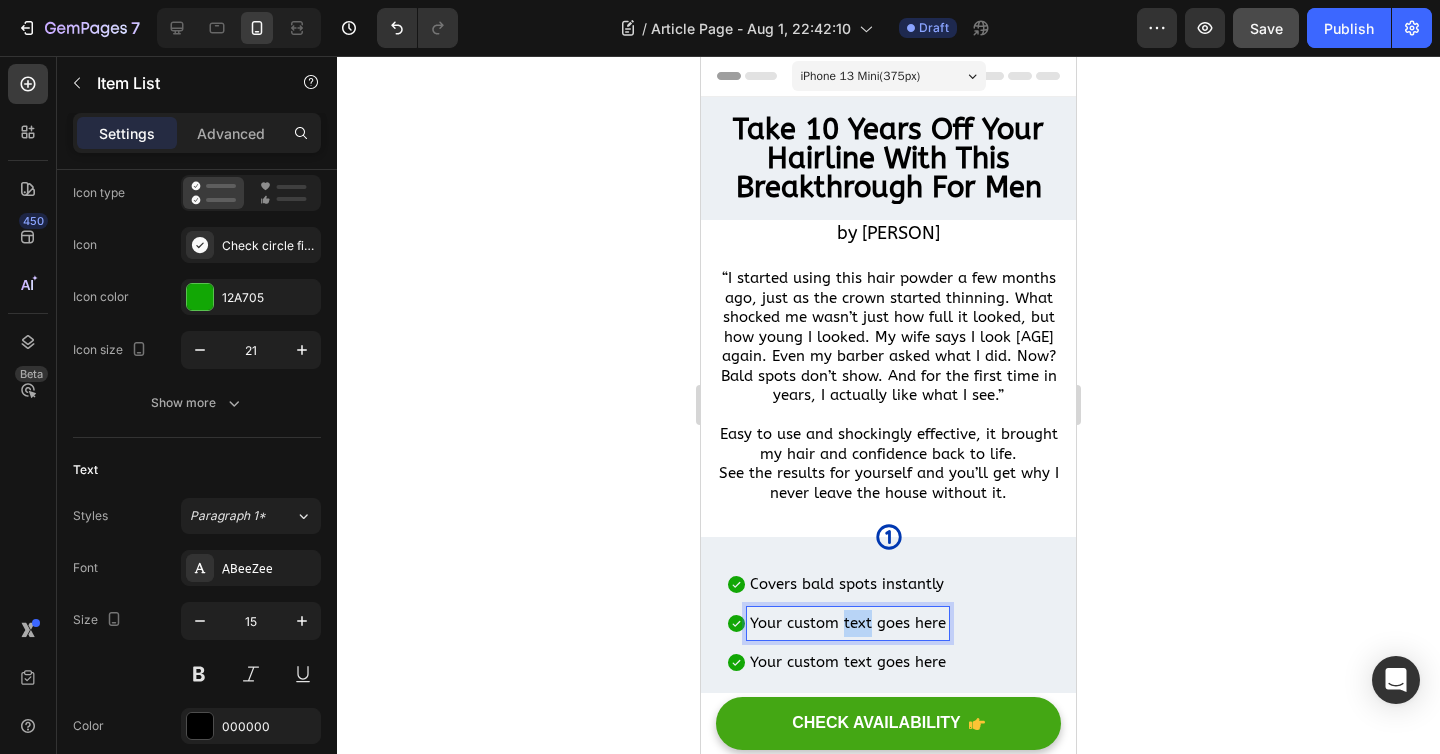 click on "Your custom text goes here" at bounding box center [848, 623] 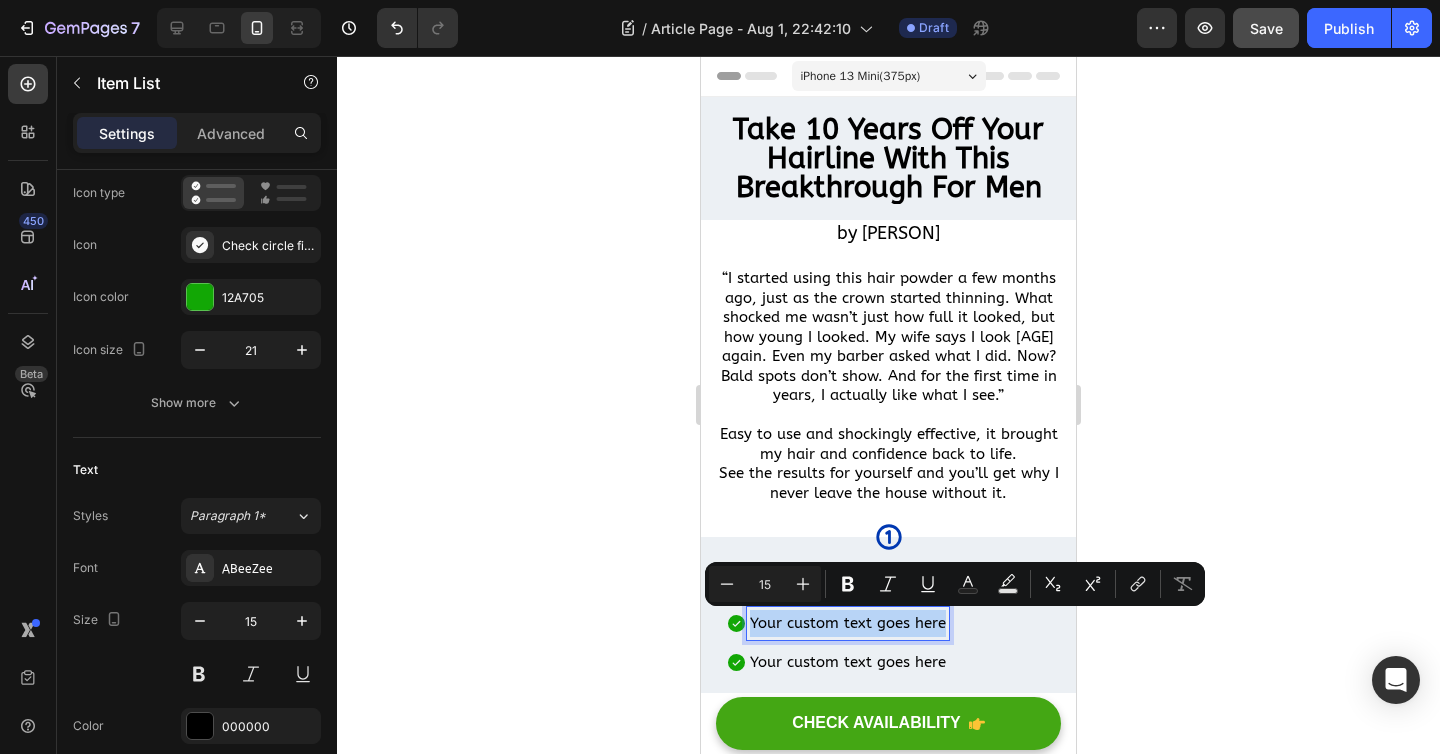 click on "Your custom text goes here" at bounding box center (848, 623) 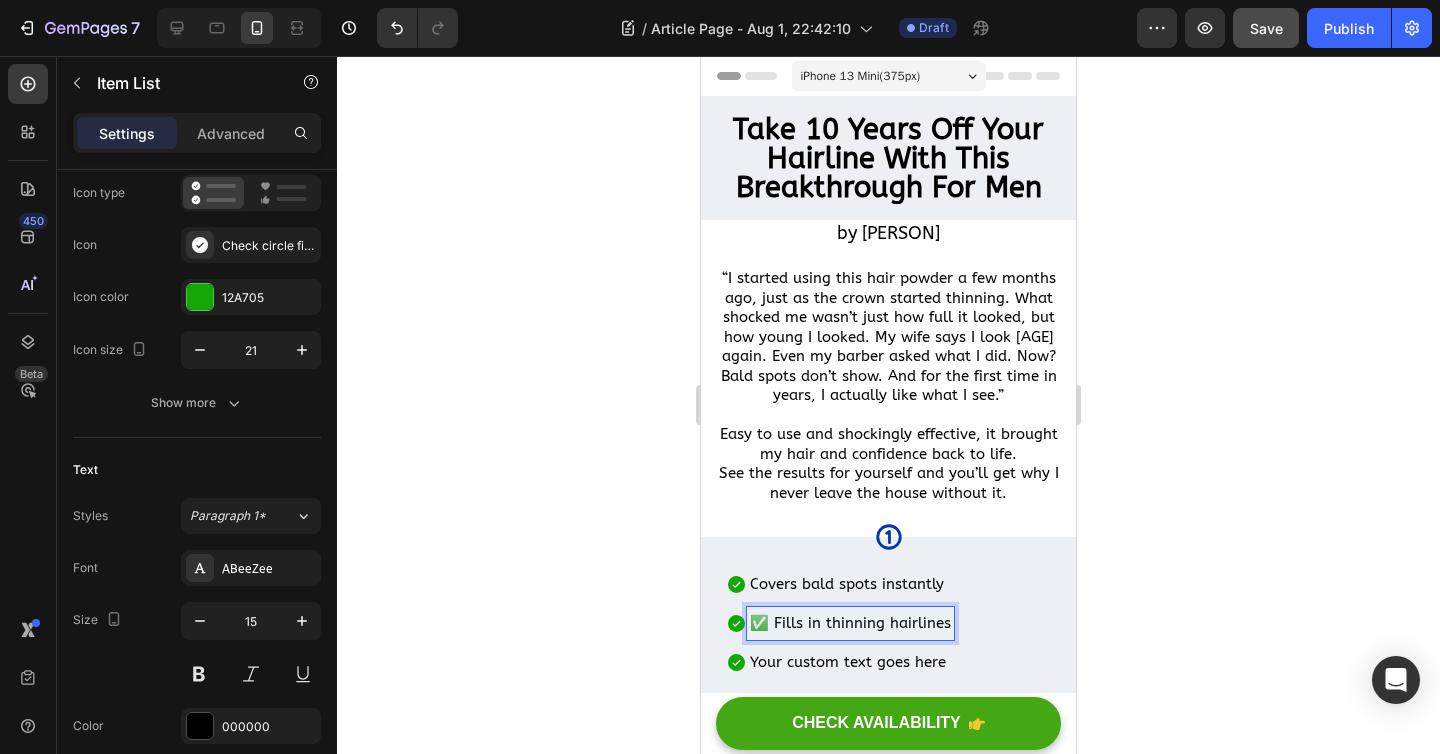 click on "✅ Fills in thinning hairlines" at bounding box center [850, 623] 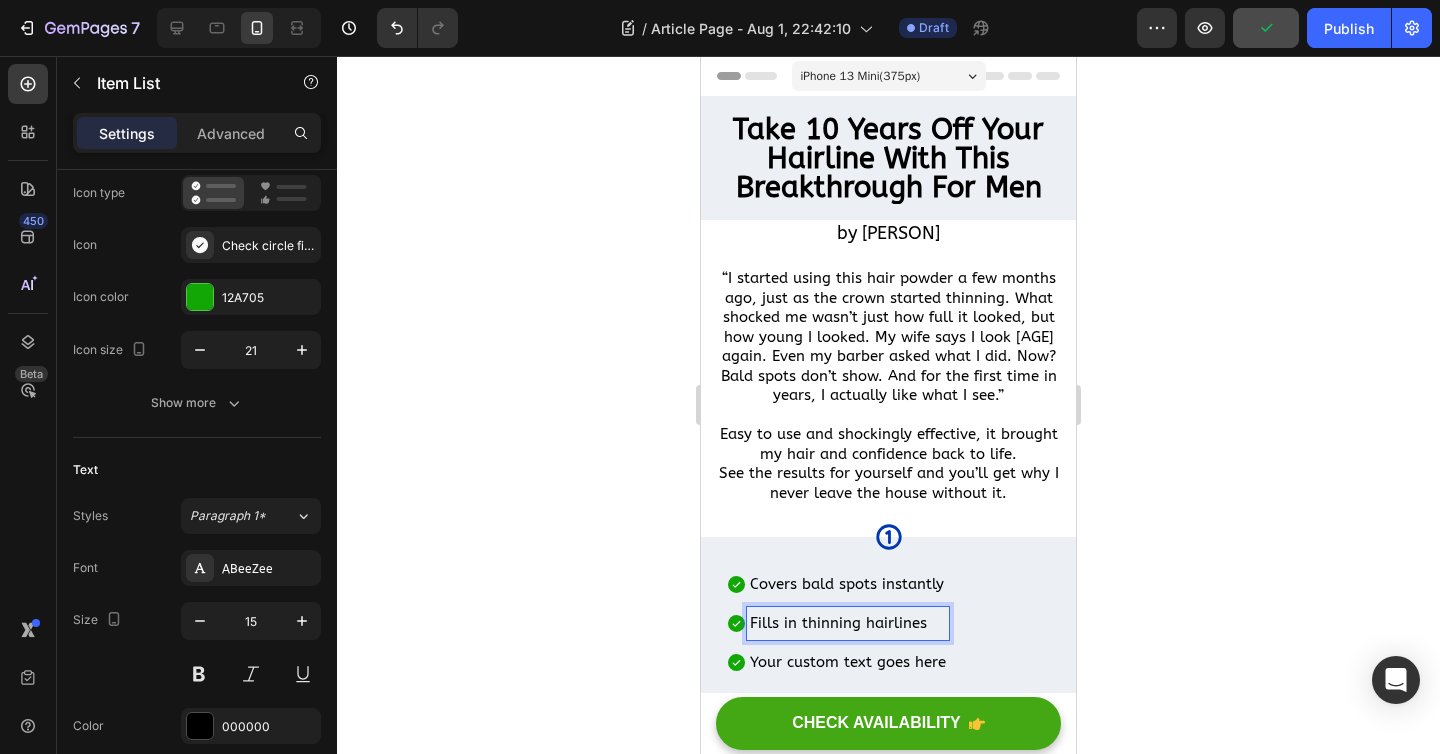 click on "Your custom text goes here" at bounding box center [848, 662] 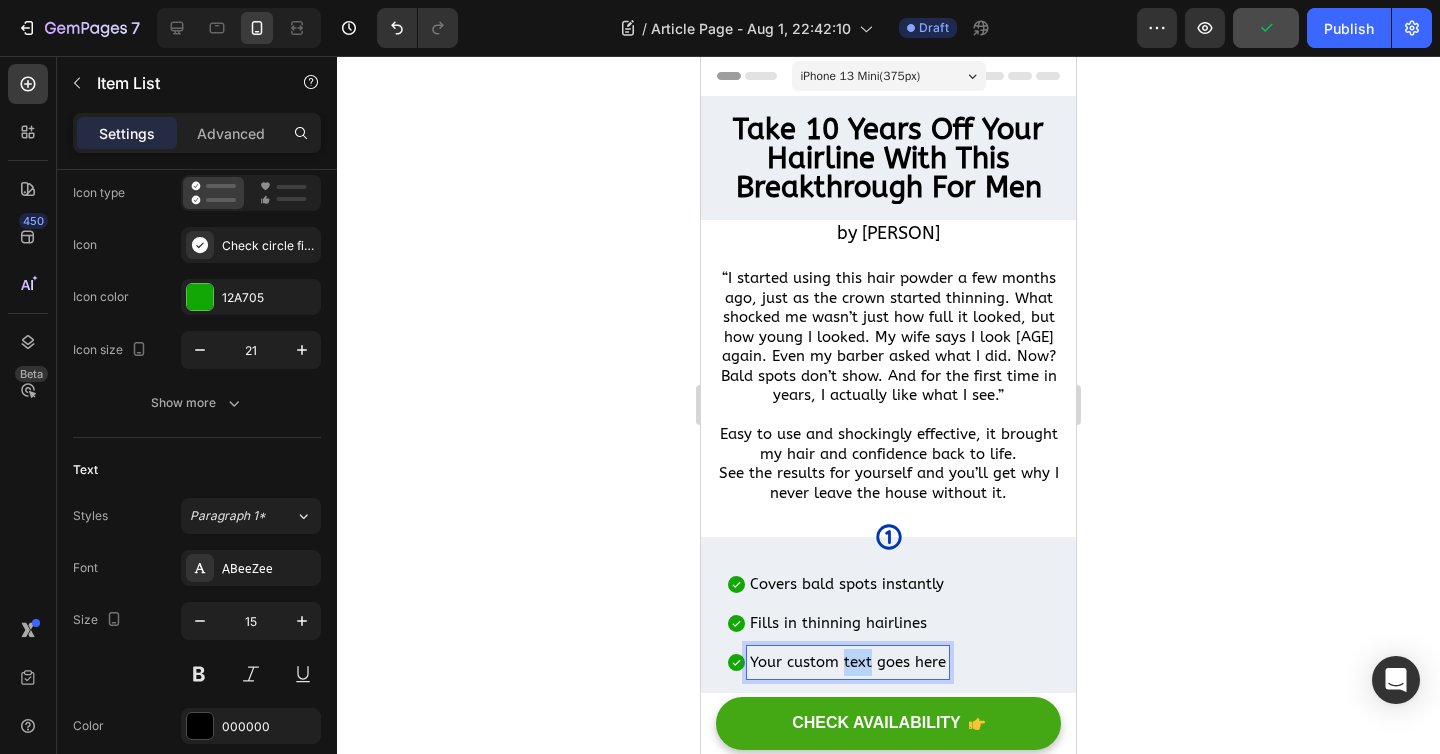 click on "Your custom text goes here" at bounding box center [848, 662] 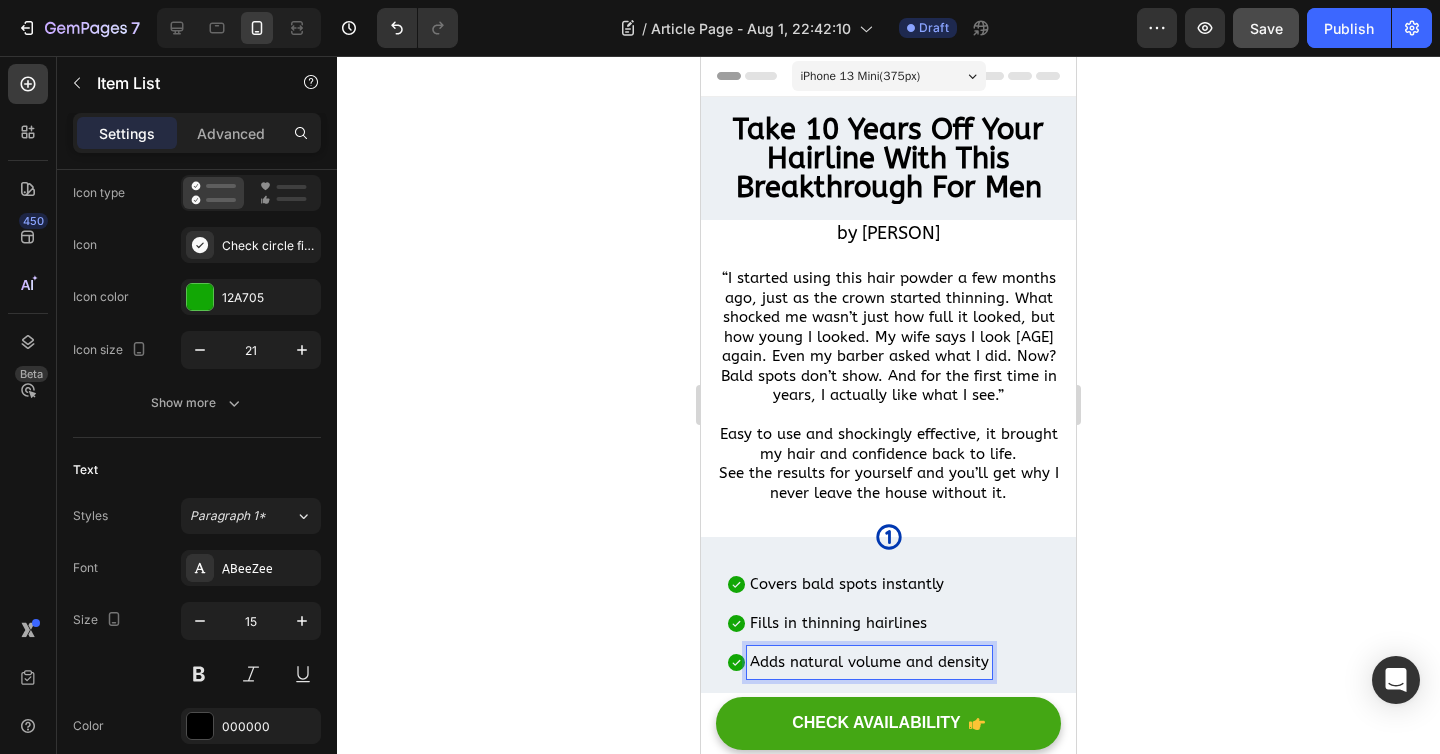 click 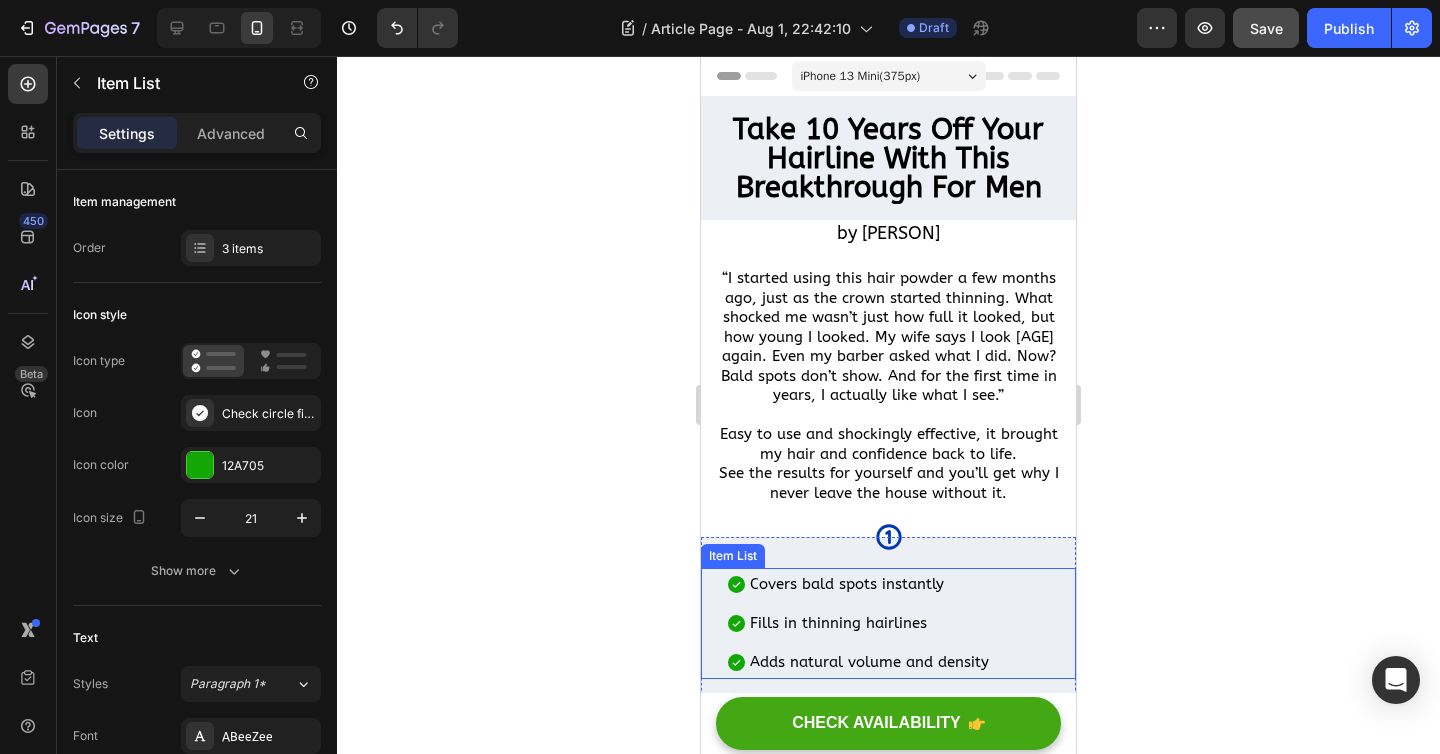 click on "Covers bald spots instantly Fills in thinning hairlines Adds natural volume and density" at bounding box center [901, 623] 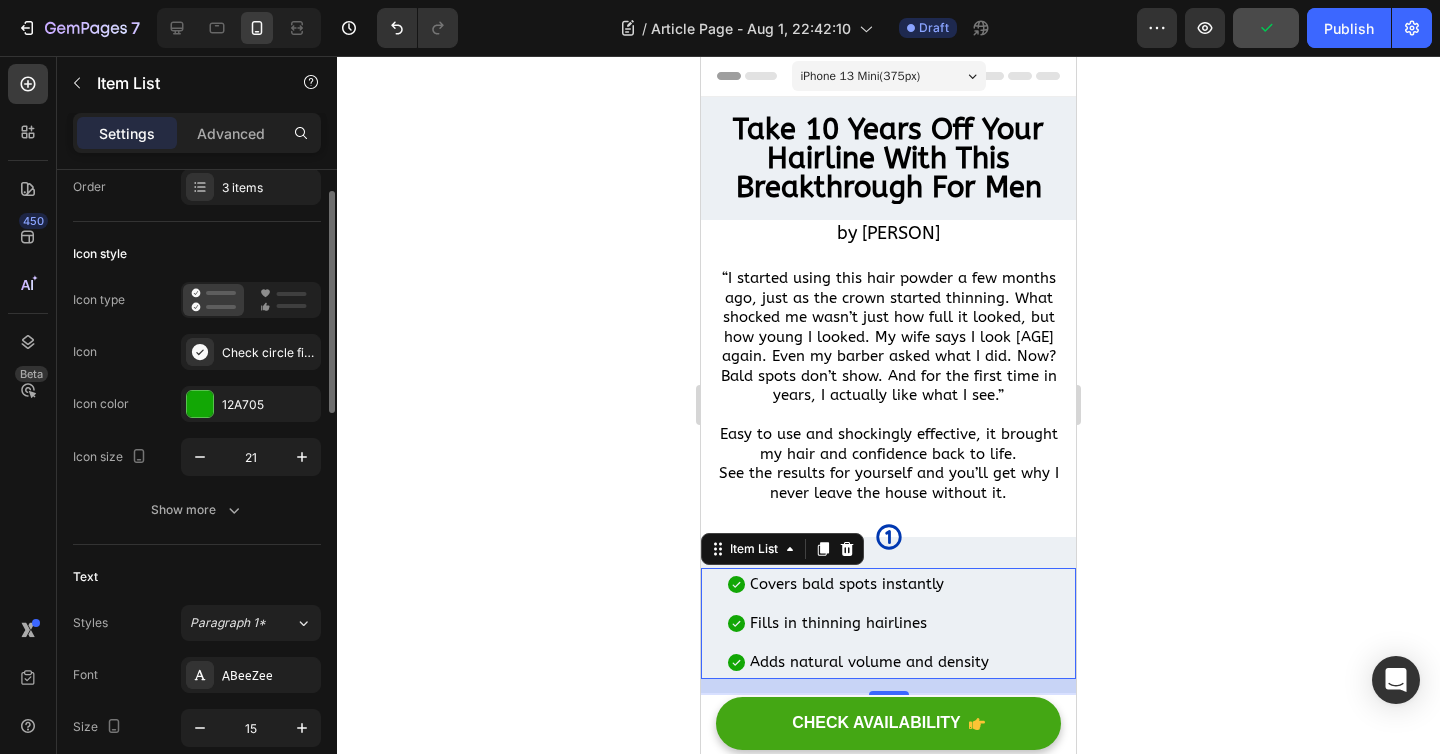 scroll, scrollTop: 0, scrollLeft: 0, axis: both 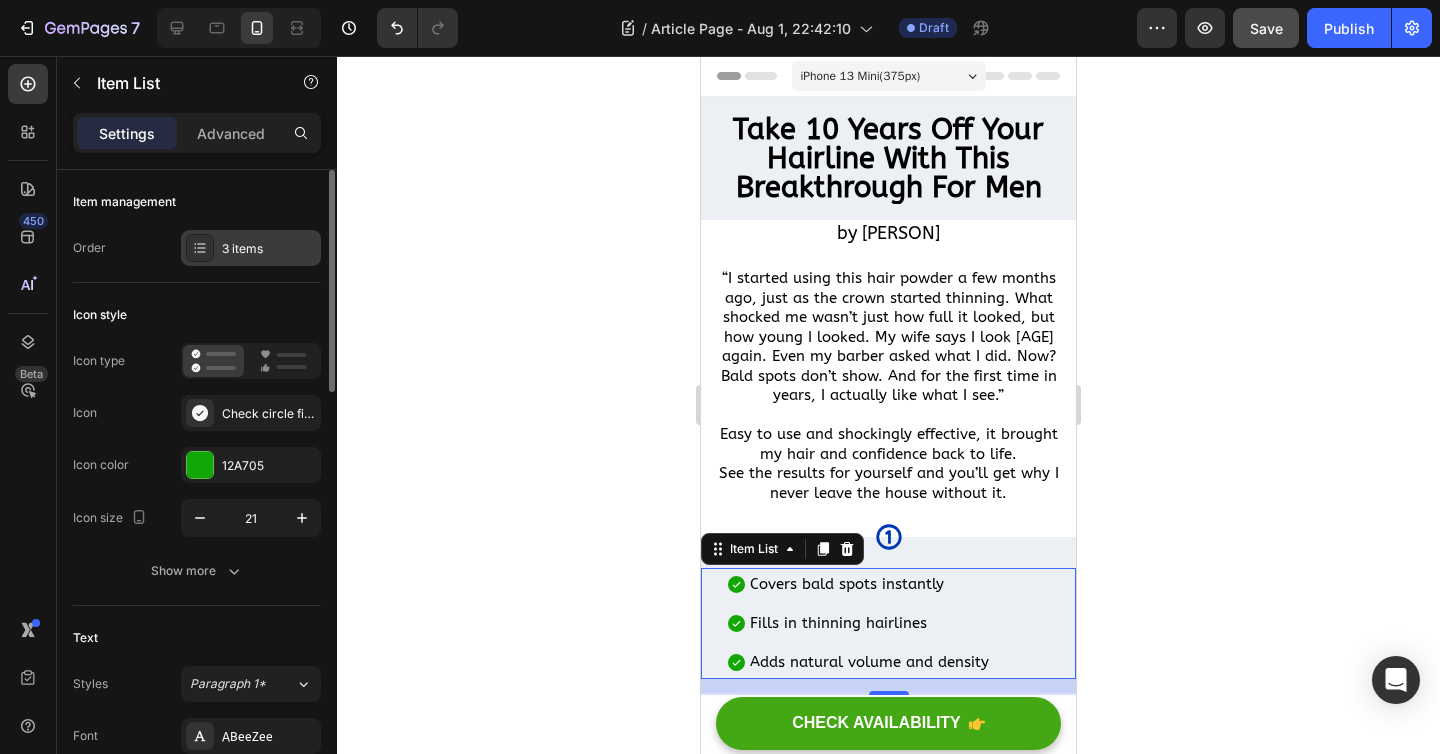 click on "3 items" at bounding box center [269, 249] 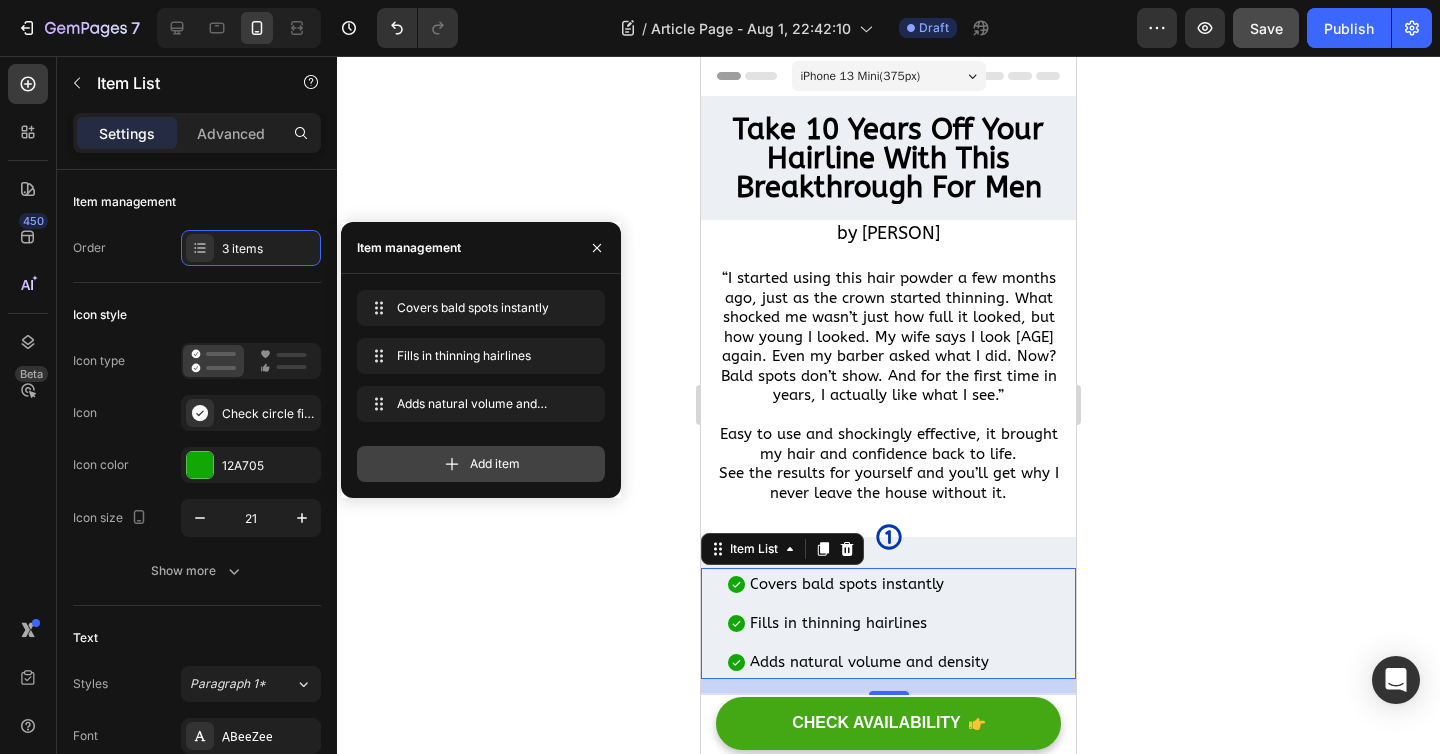 click 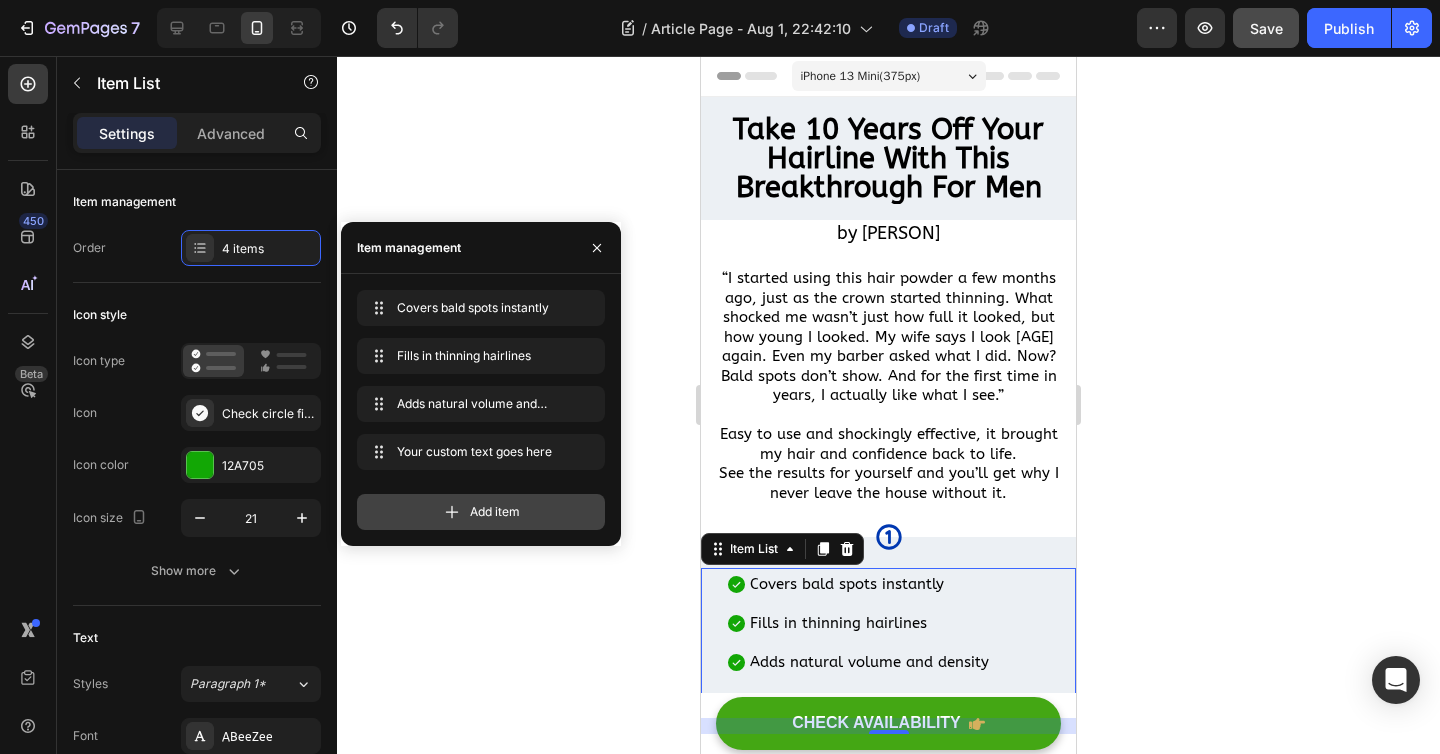 click 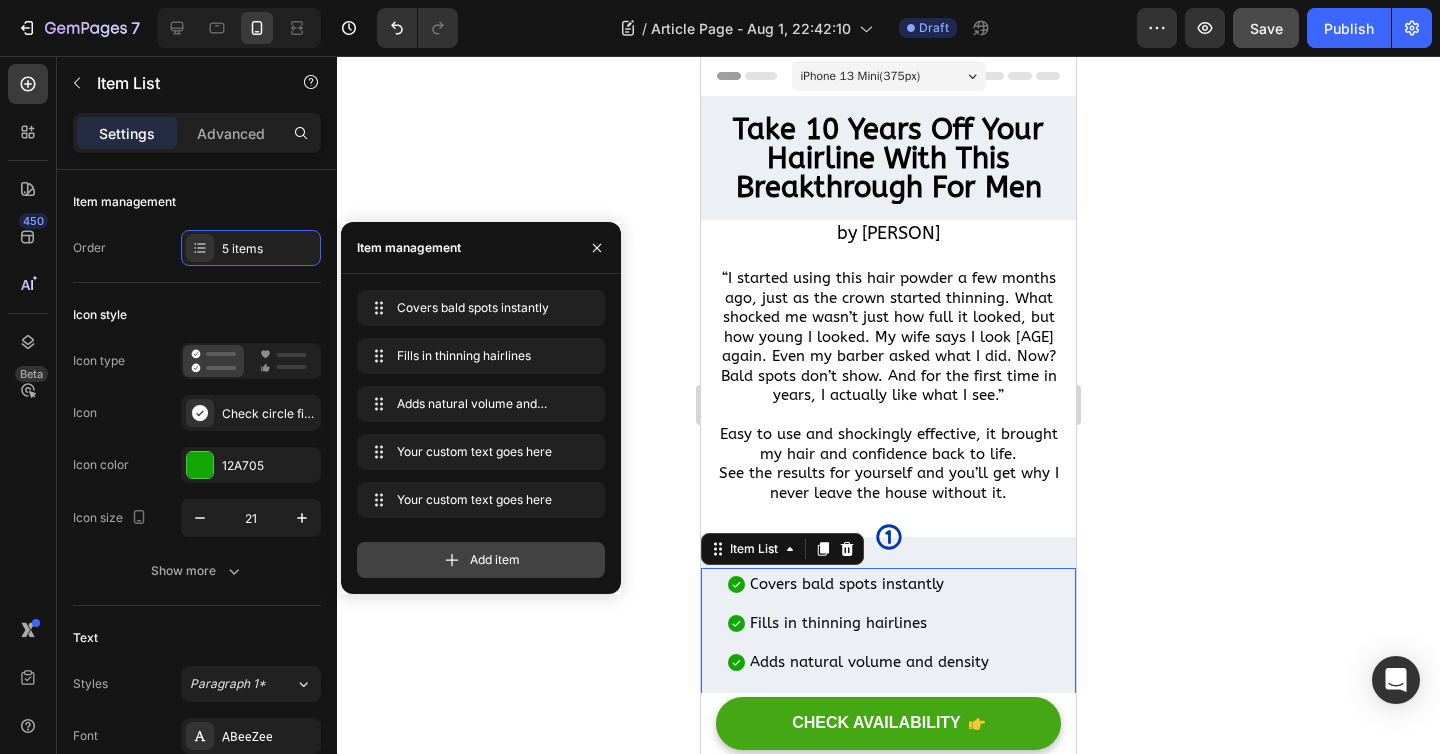 click on "Add item" at bounding box center [481, 560] 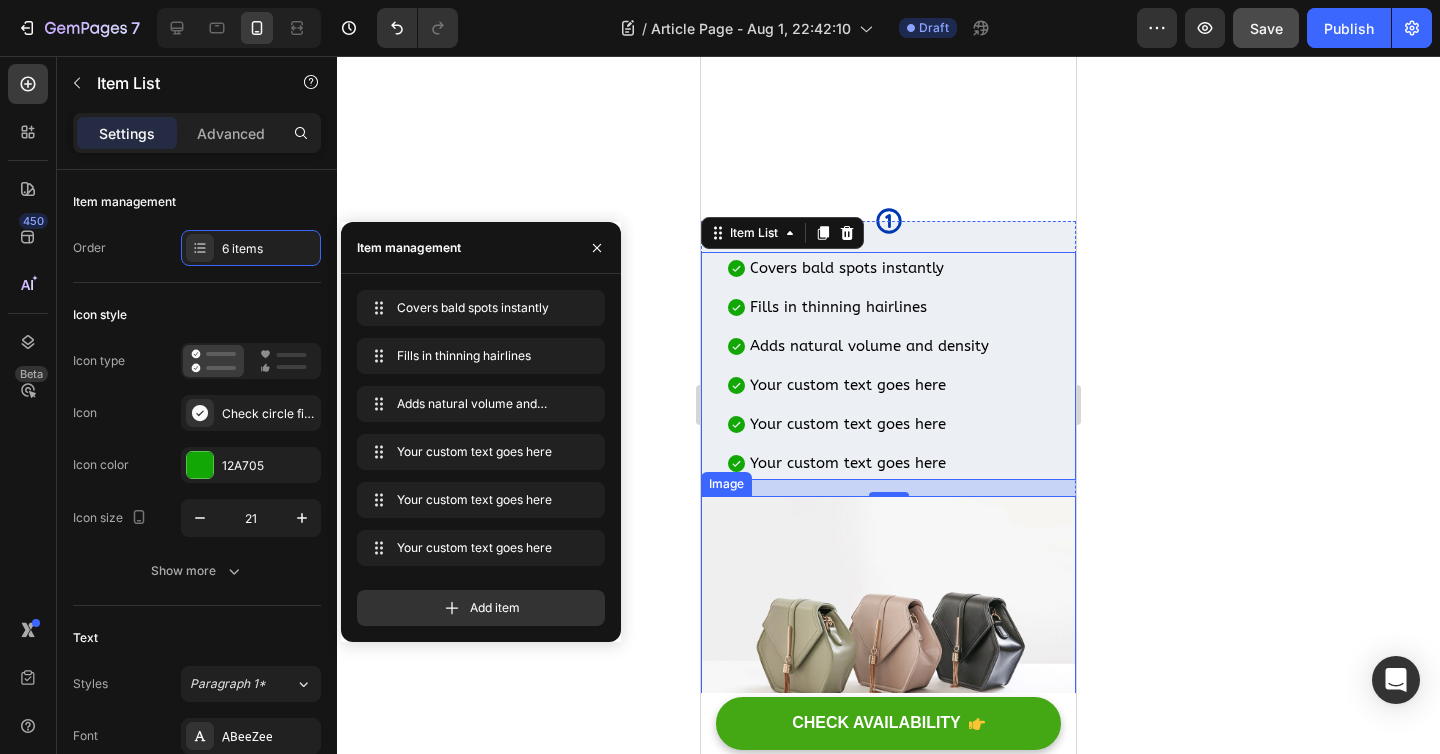 scroll, scrollTop: 457, scrollLeft: 0, axis: vertical 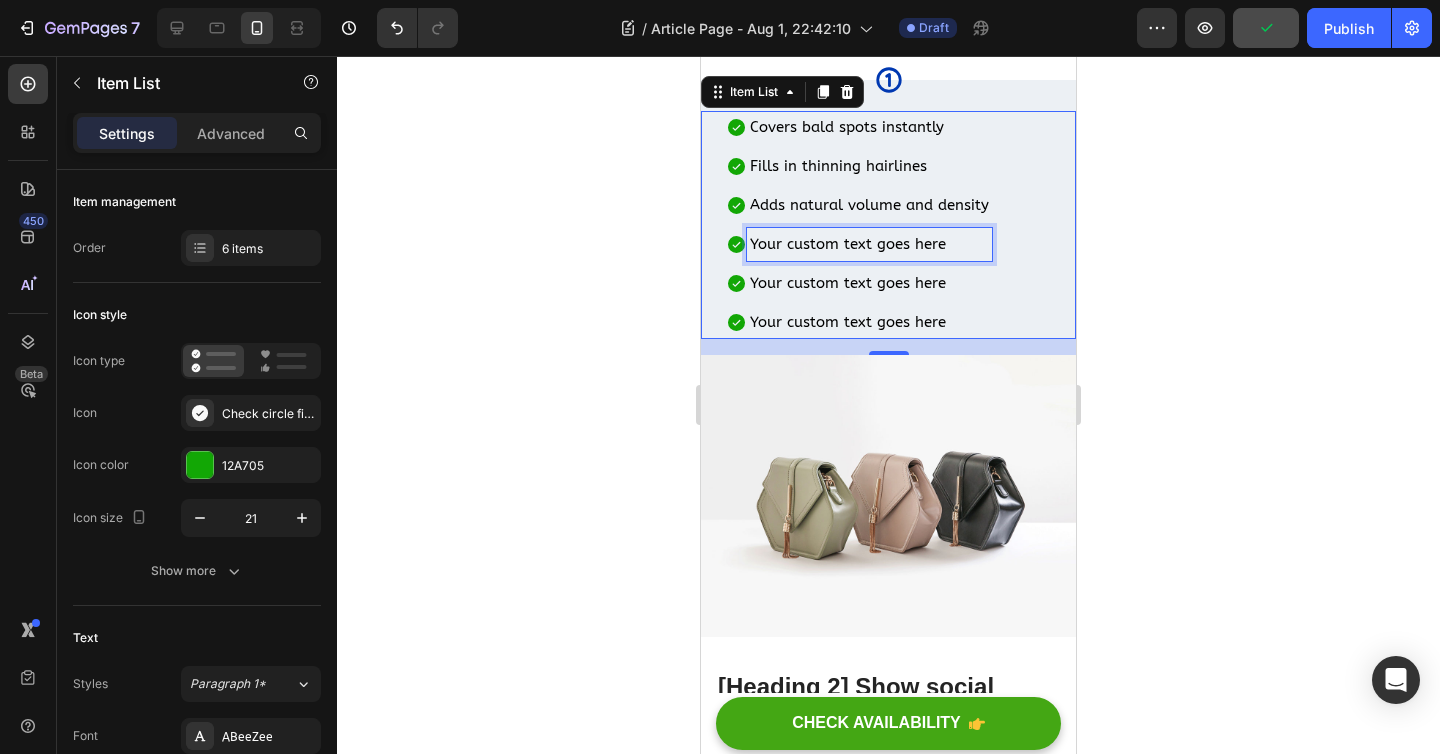 click on "Your custom text goes here" at bounding box center (869, 244) 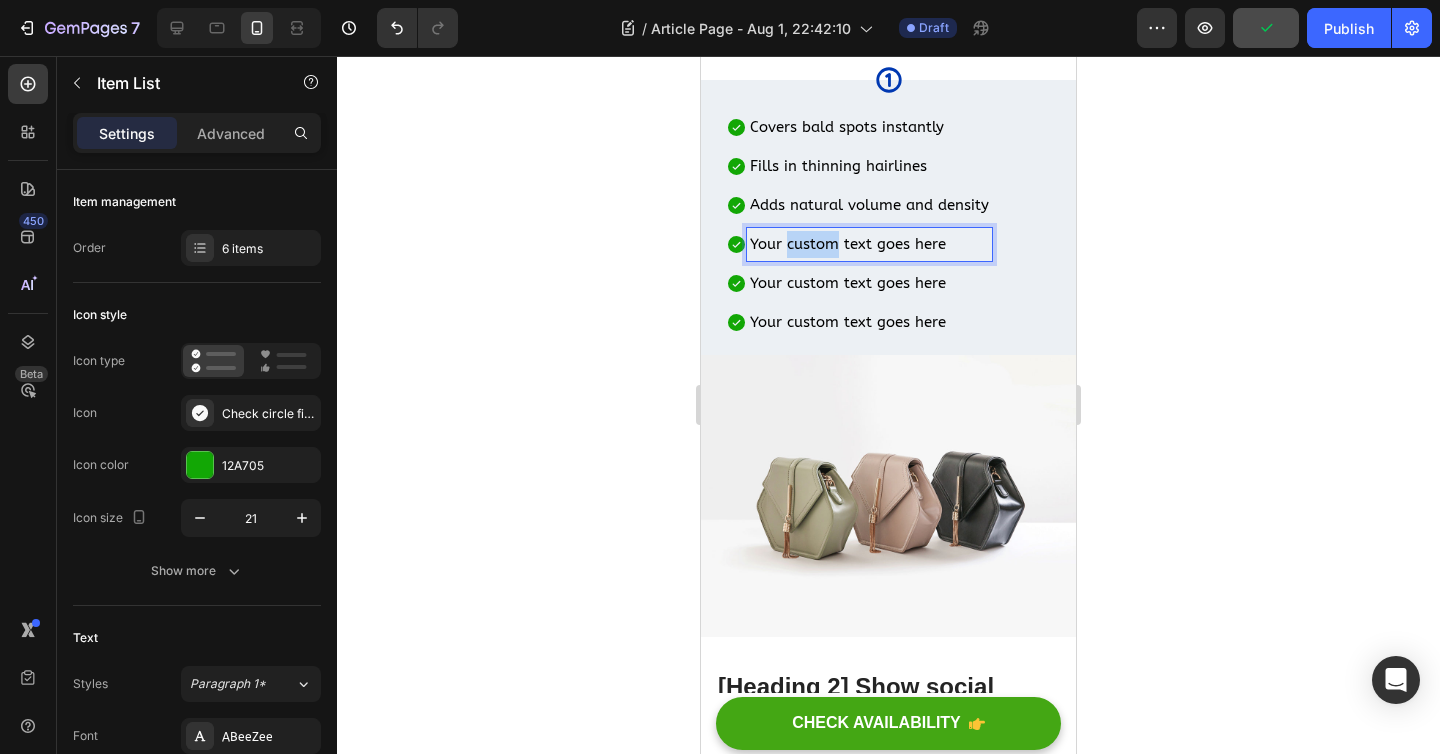 click on "Your custom text goes here" at bounding box center (869, 244) 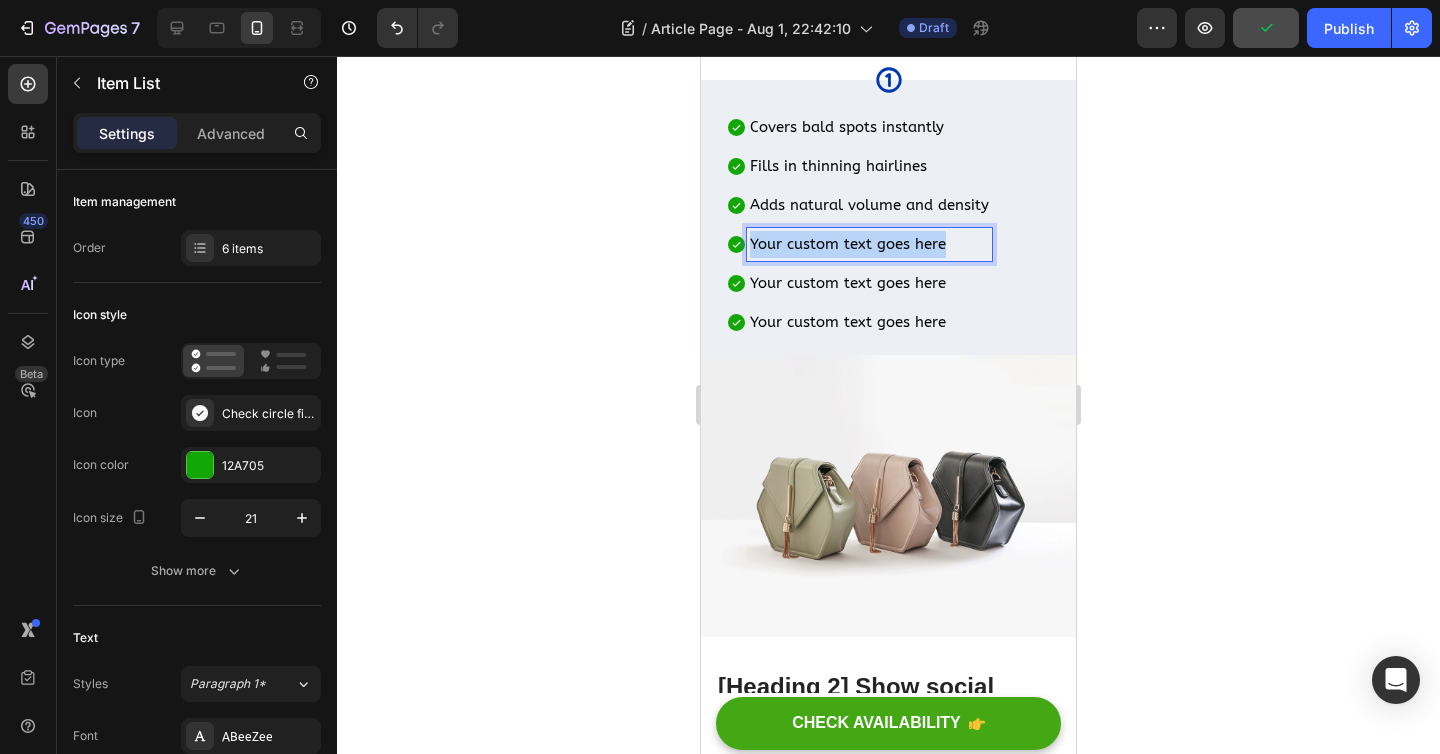 click on "Your custom text goes here" at bounding box center (869, 244) 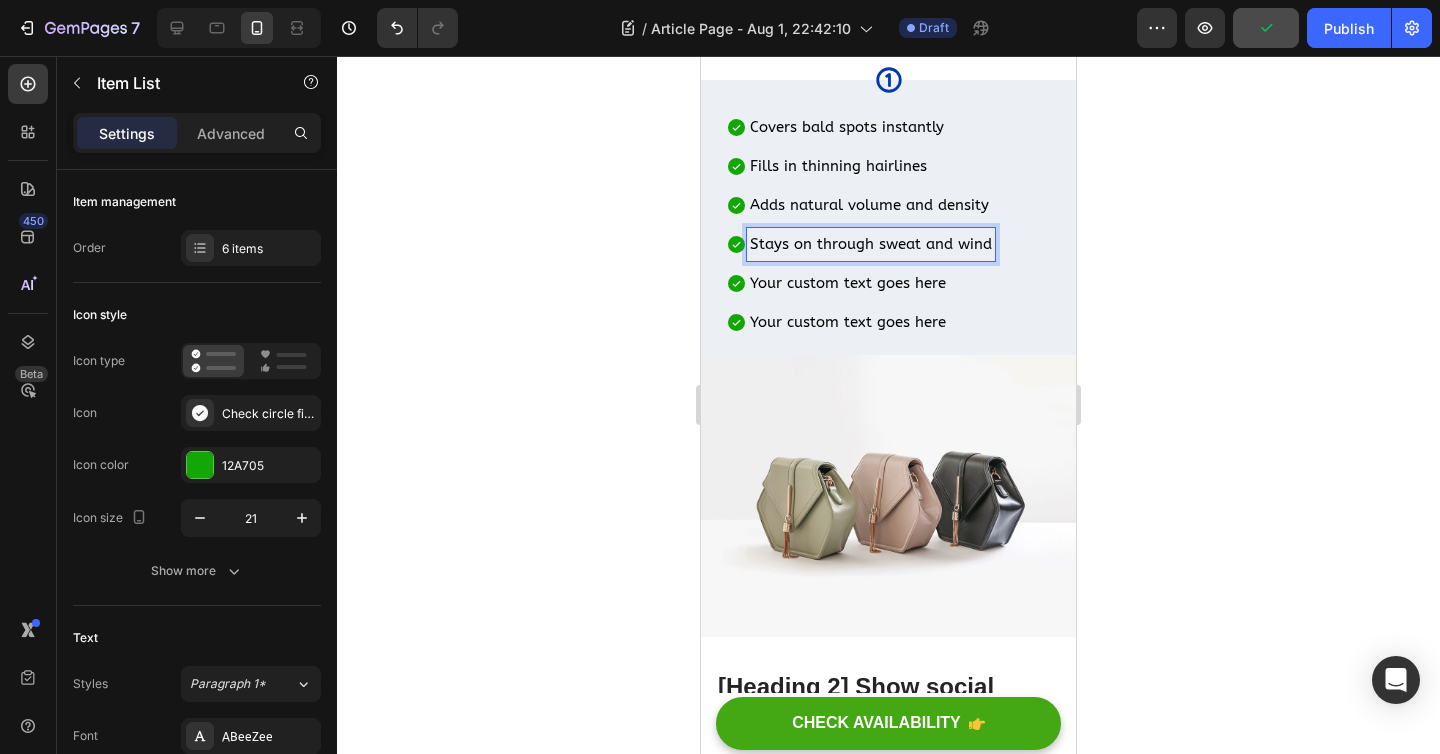 click on "Your custom text goes here" at bounding box center [871, 283] 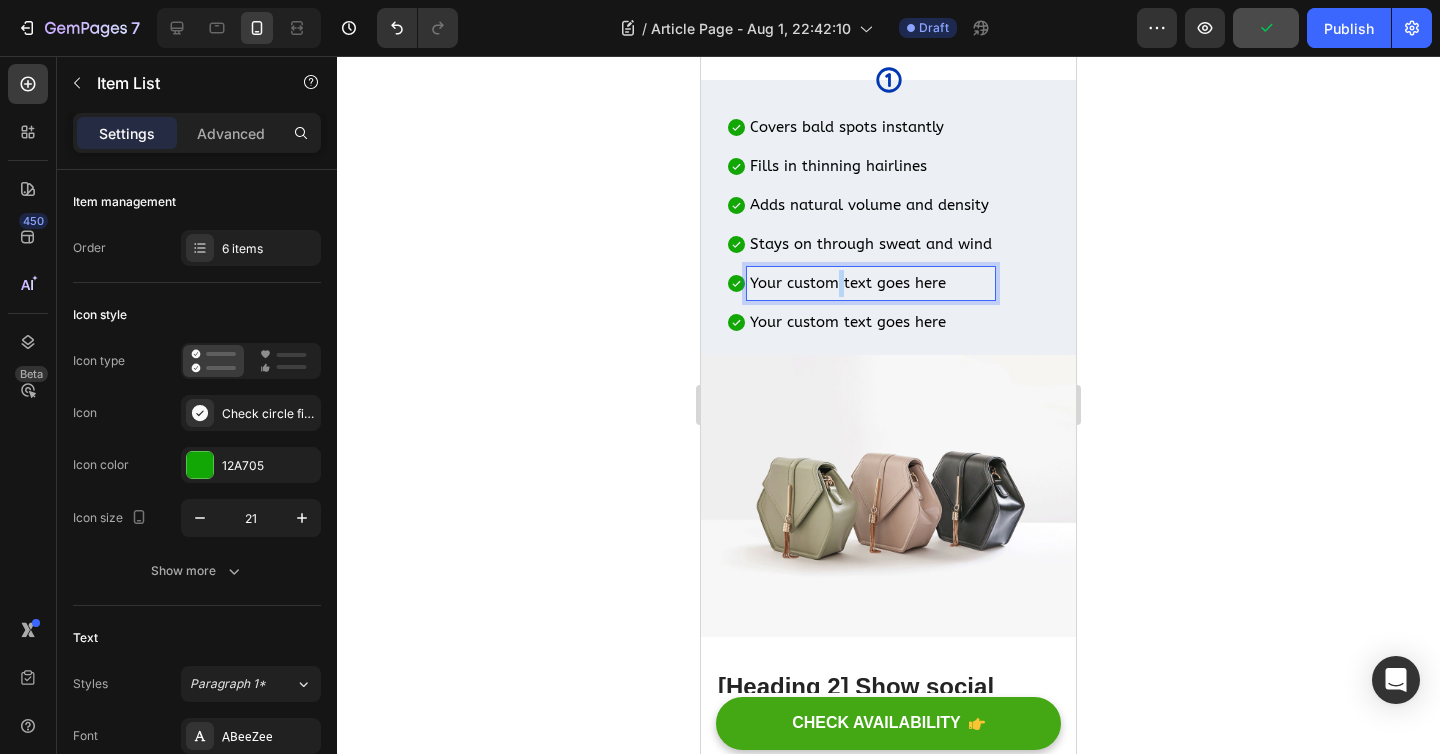 click on "Your custom text goes here" at bounding box center [871, 283] 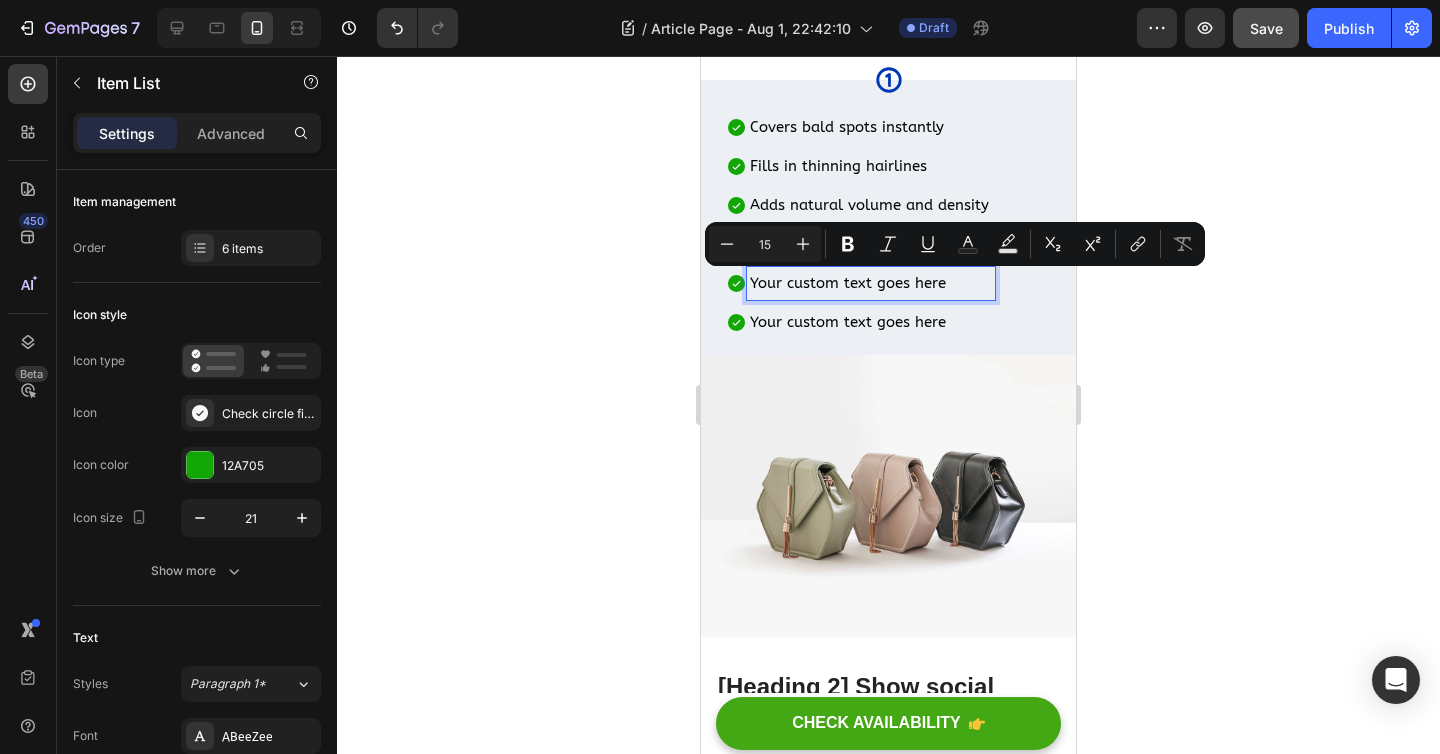 click on "Your custom text goes here" at bounding box center (871, 283) 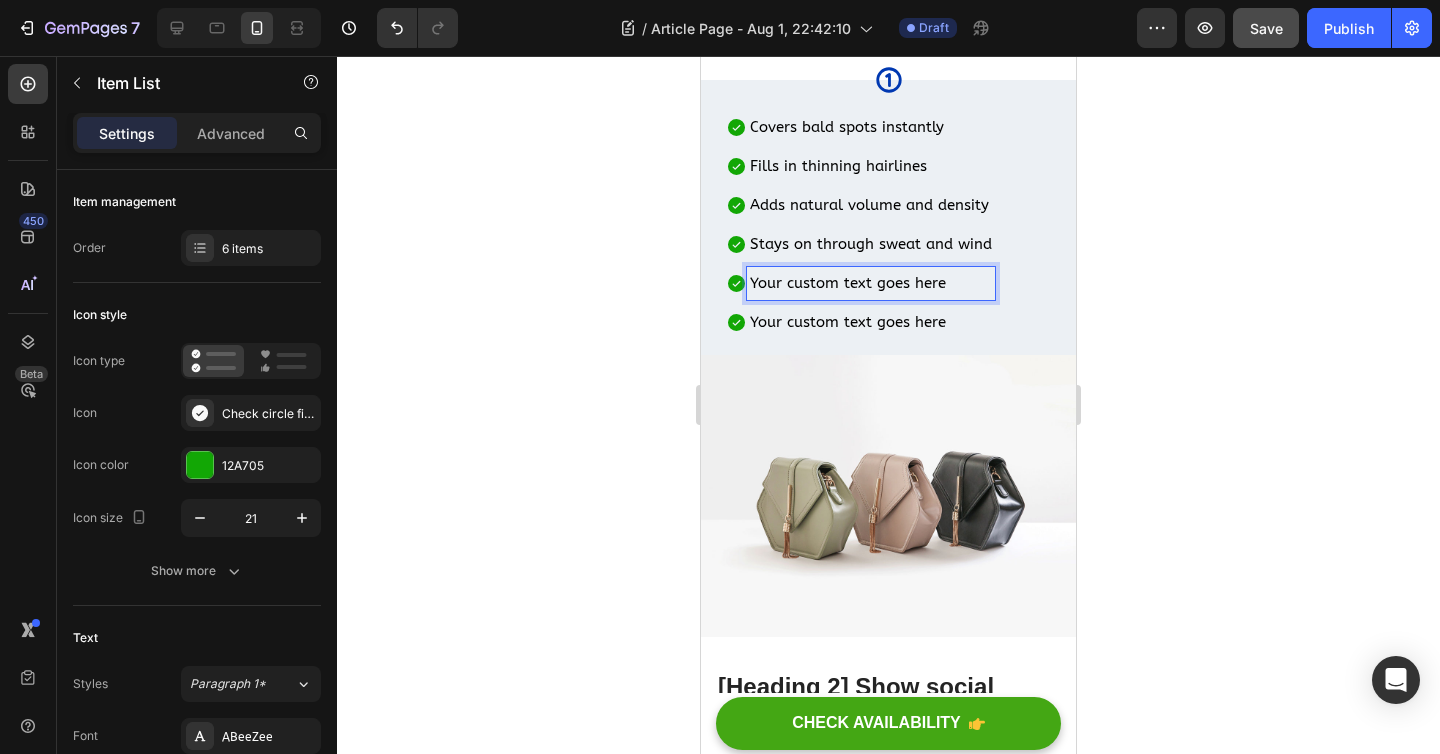 click on "Your custom text goes here" at bounding box center [871, 283] 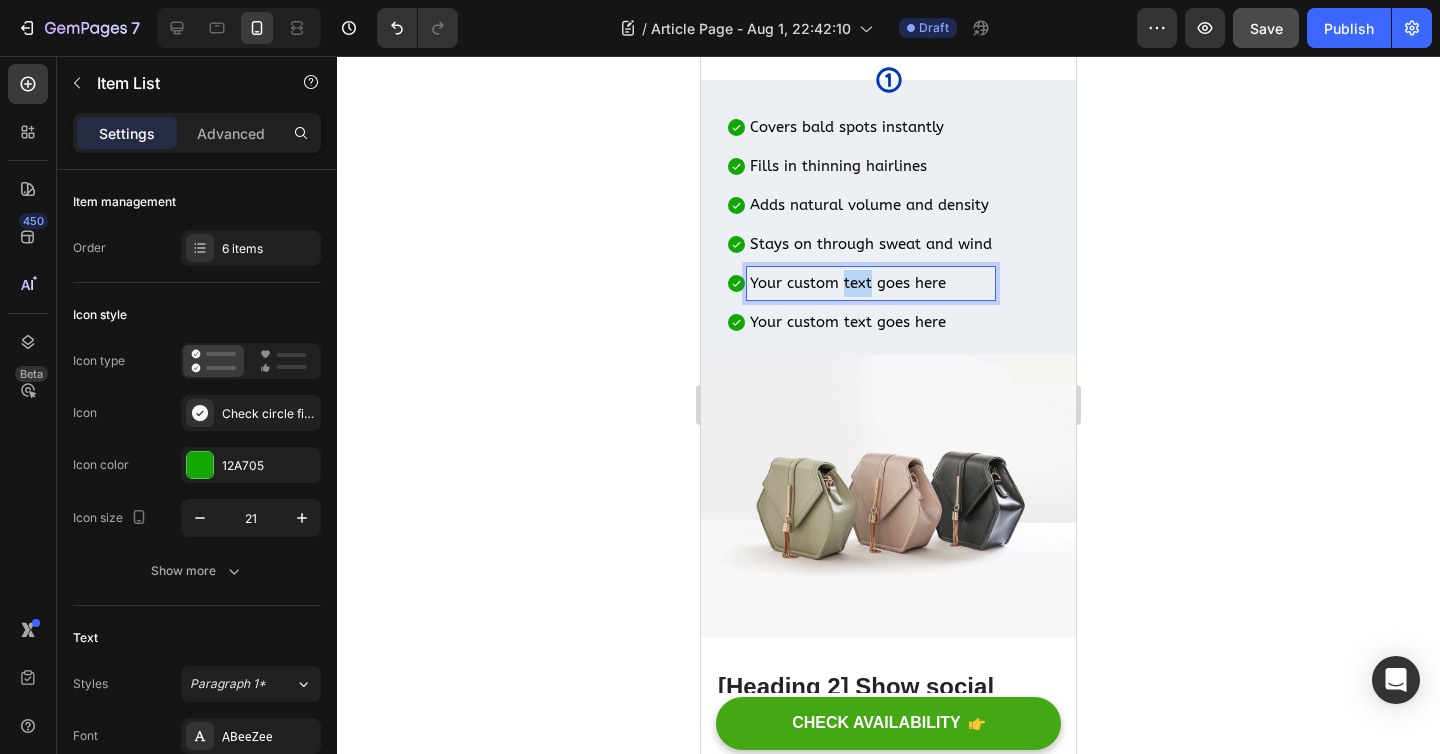 click on "Your custom text goes here" at bounding box center [871, 283] 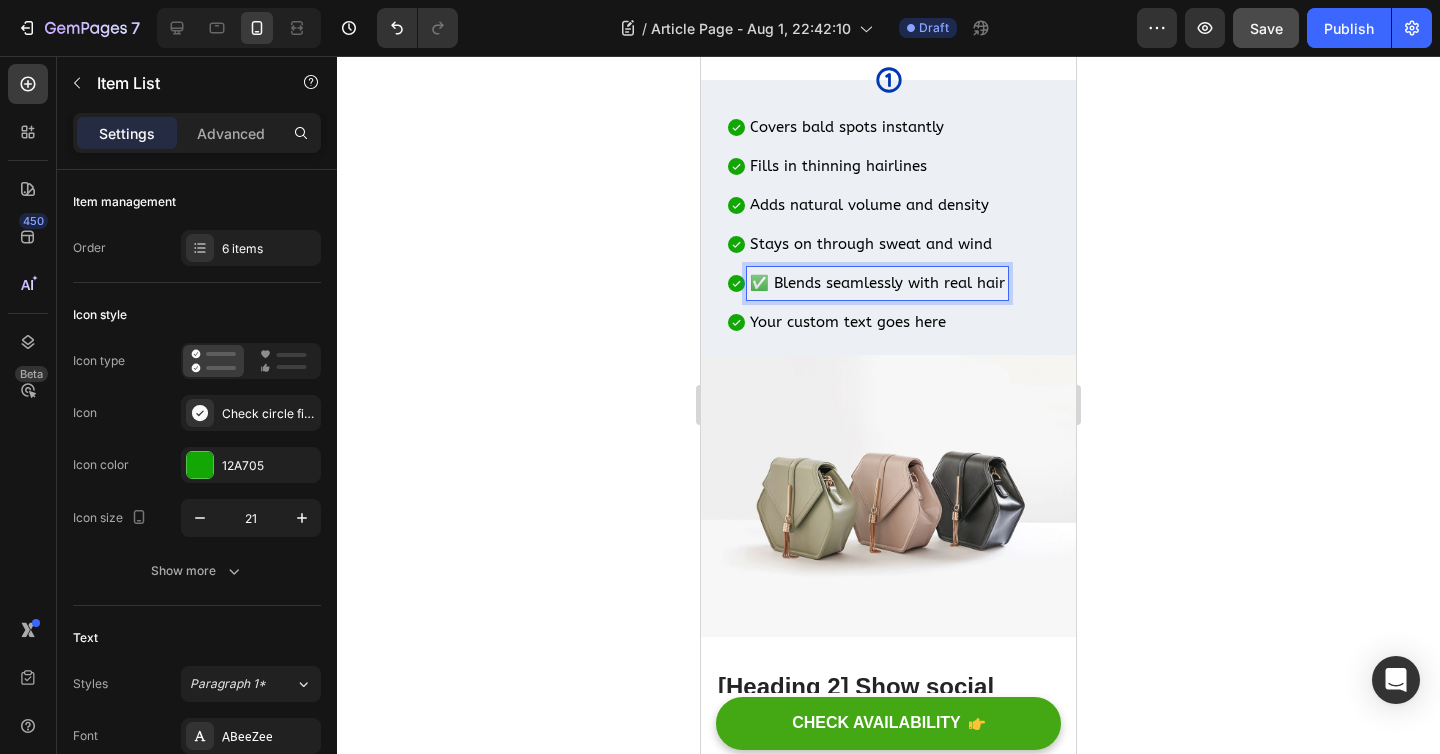 click on "✅ Blends seamlessly with real hair" at bounding box center [877, 283] 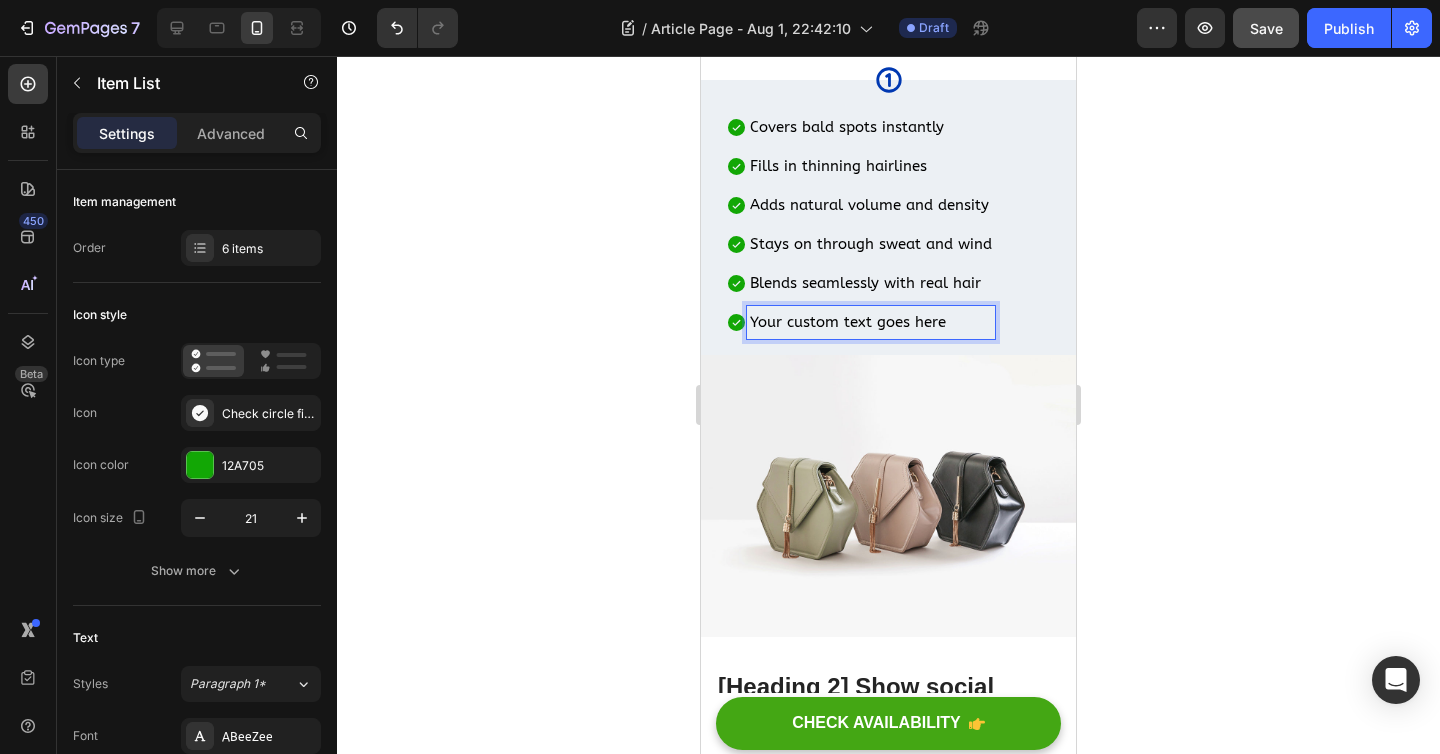 click on "Your custom text goes here" at bounding box center [871, 322] 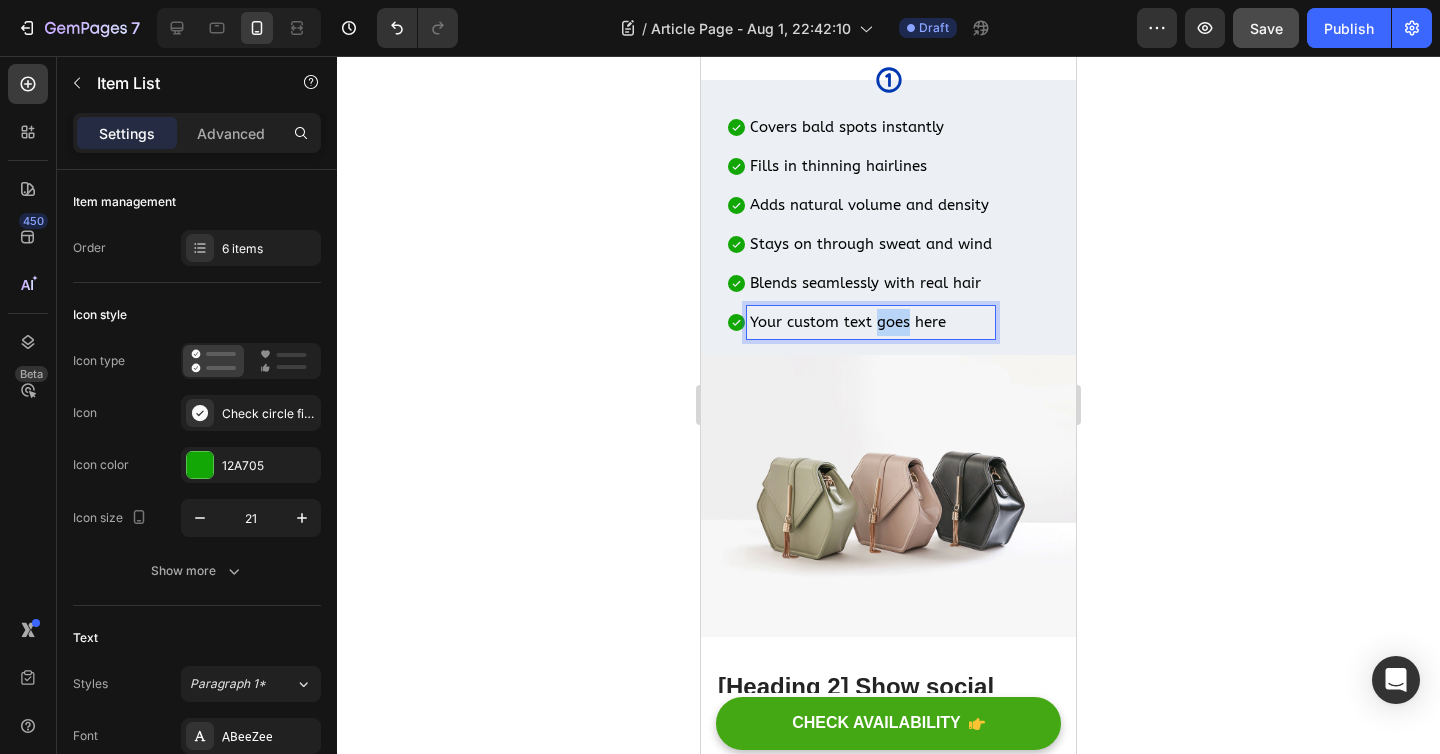 click on "Your custom text goes here" at bounding box center (871, 322) 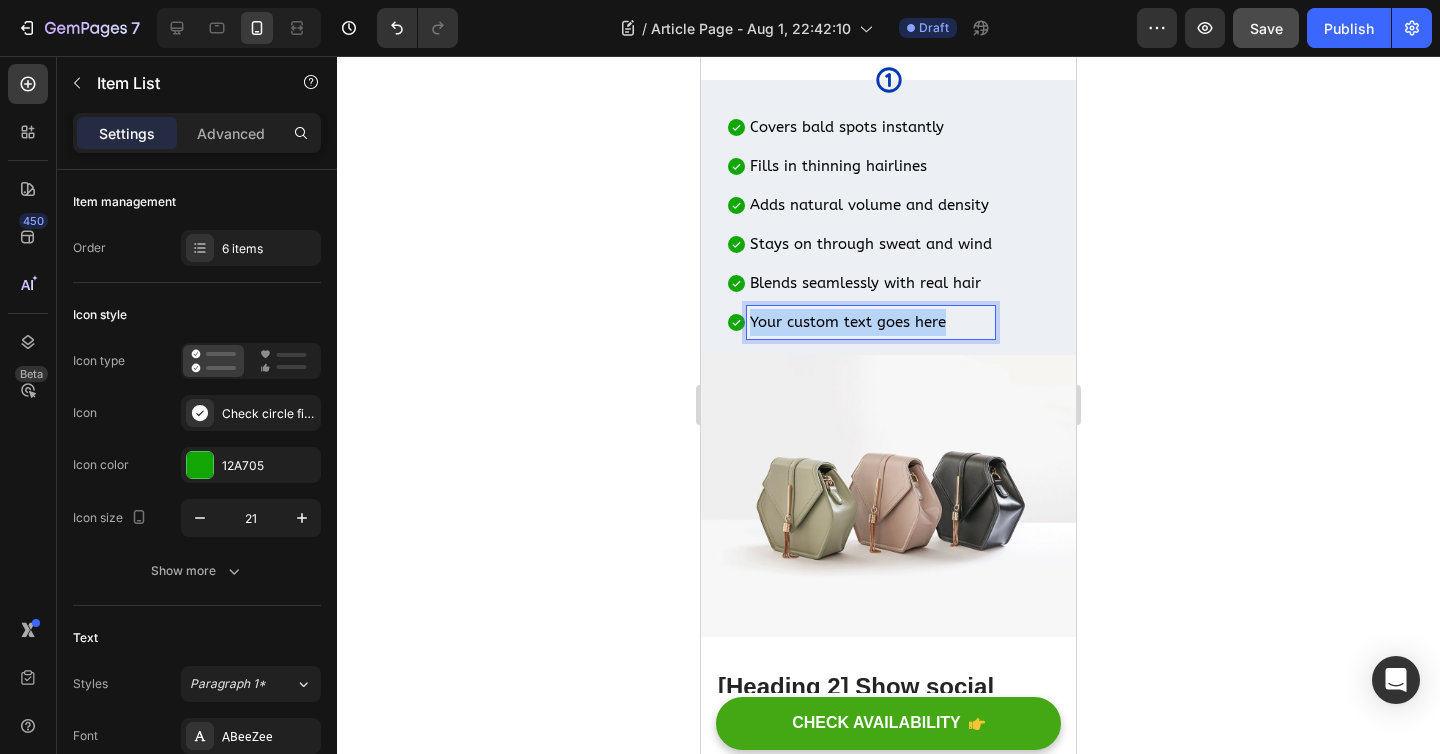 click on "Your custom text goes here" at bounding box center (871, 322) 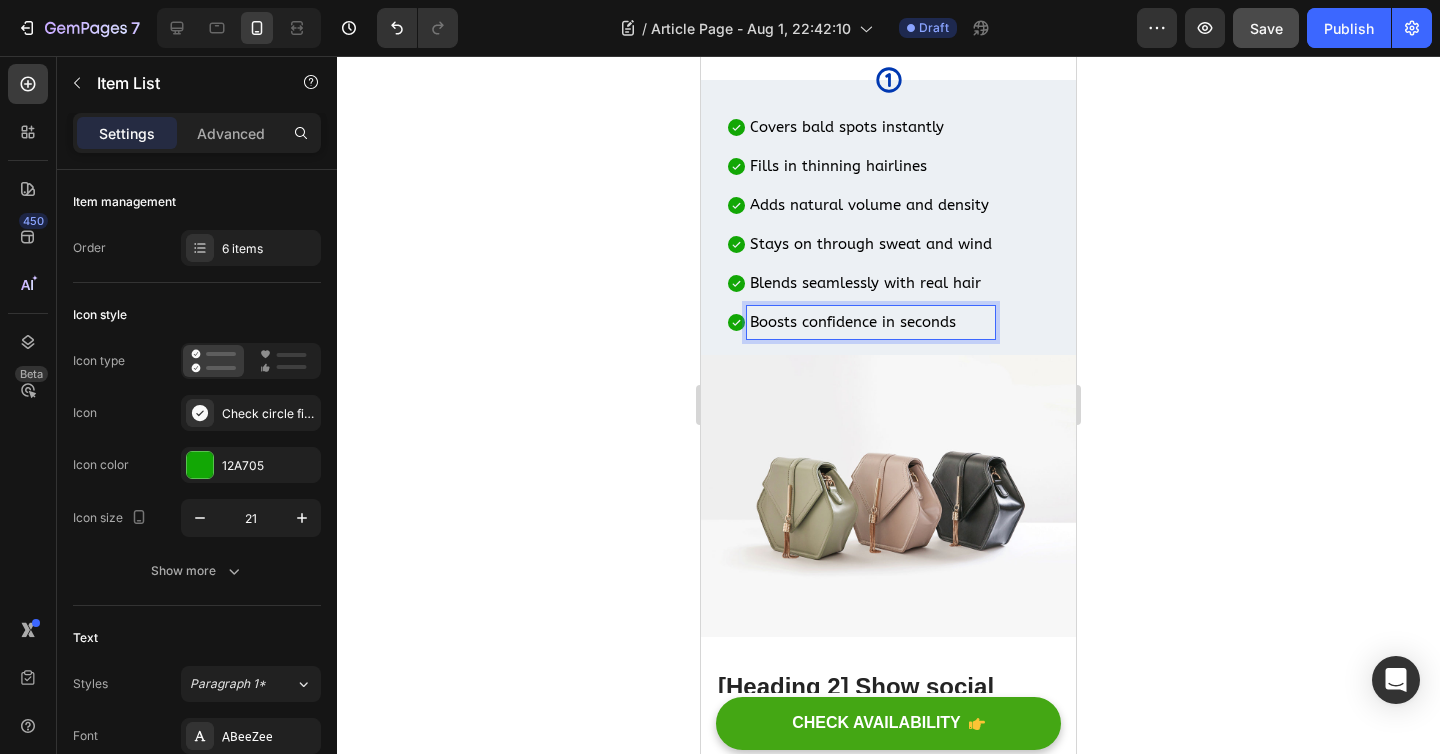 click 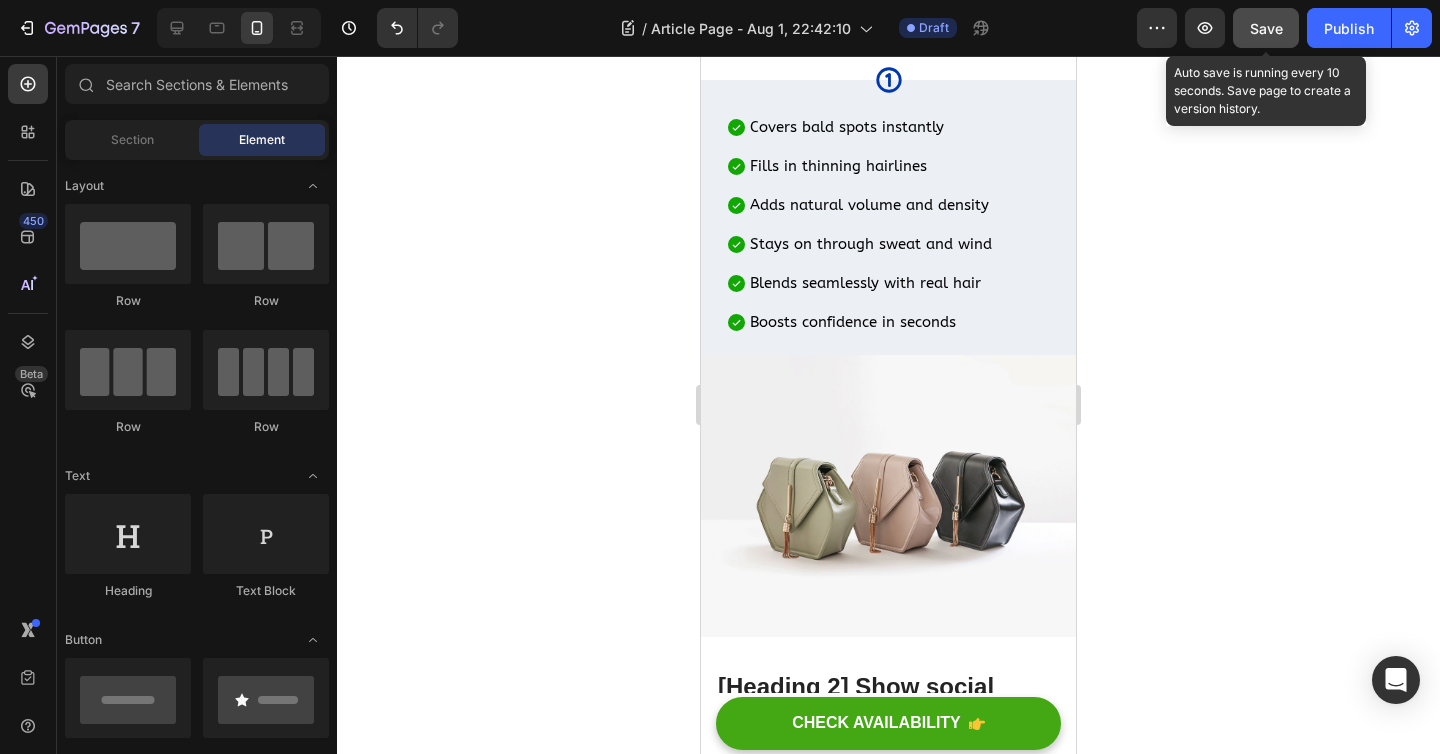 click on "Save" 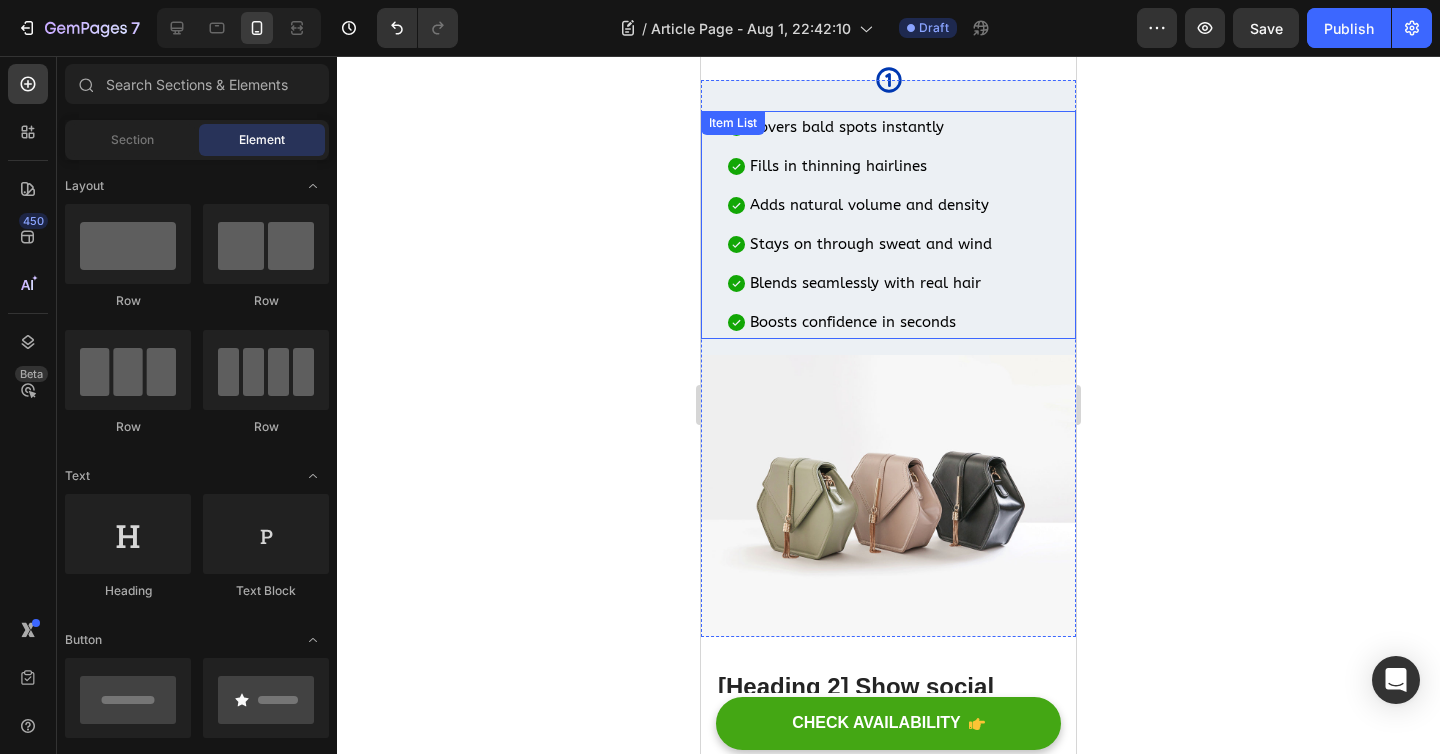 click on "Boosts confidence in seconds" at bounding box center [871, 322] 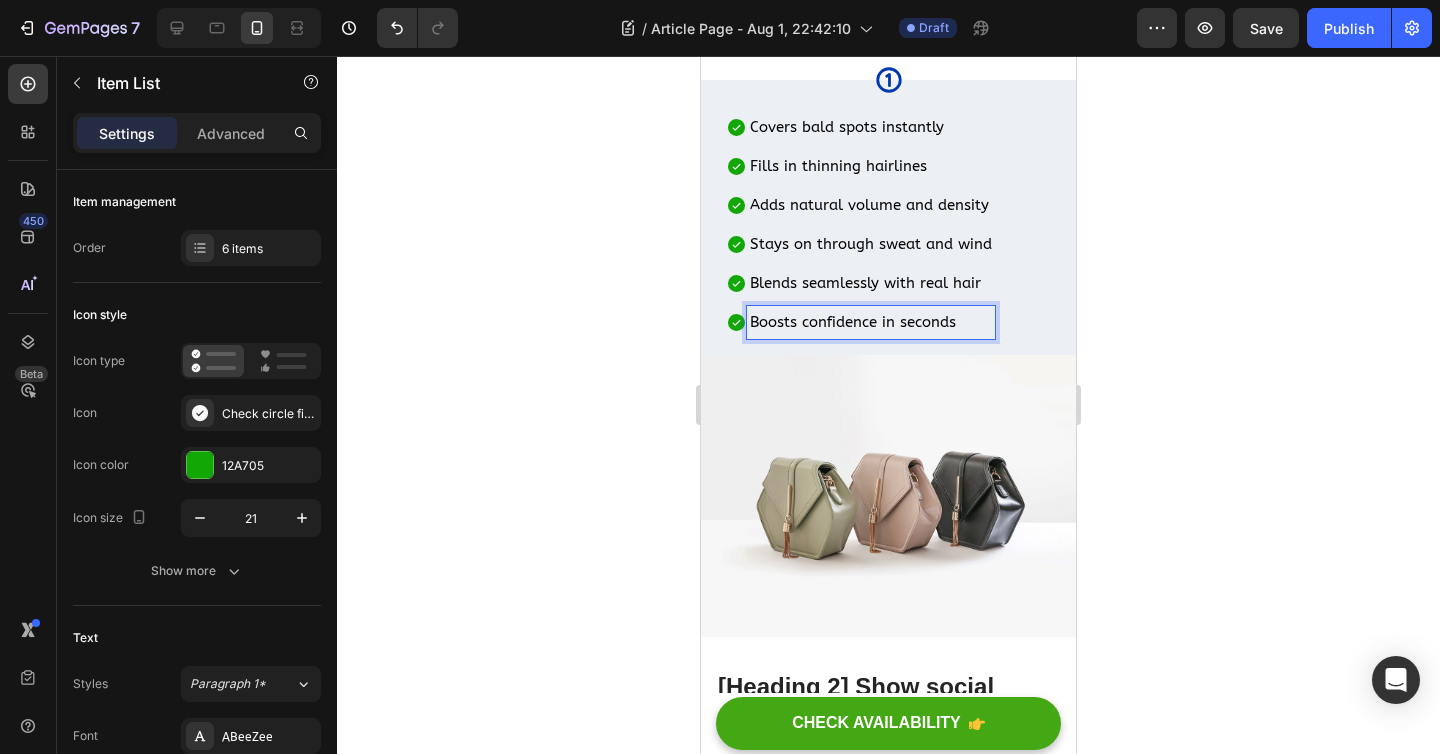click on "Boosts confidence in seconds" at bounding box center [871, 322] 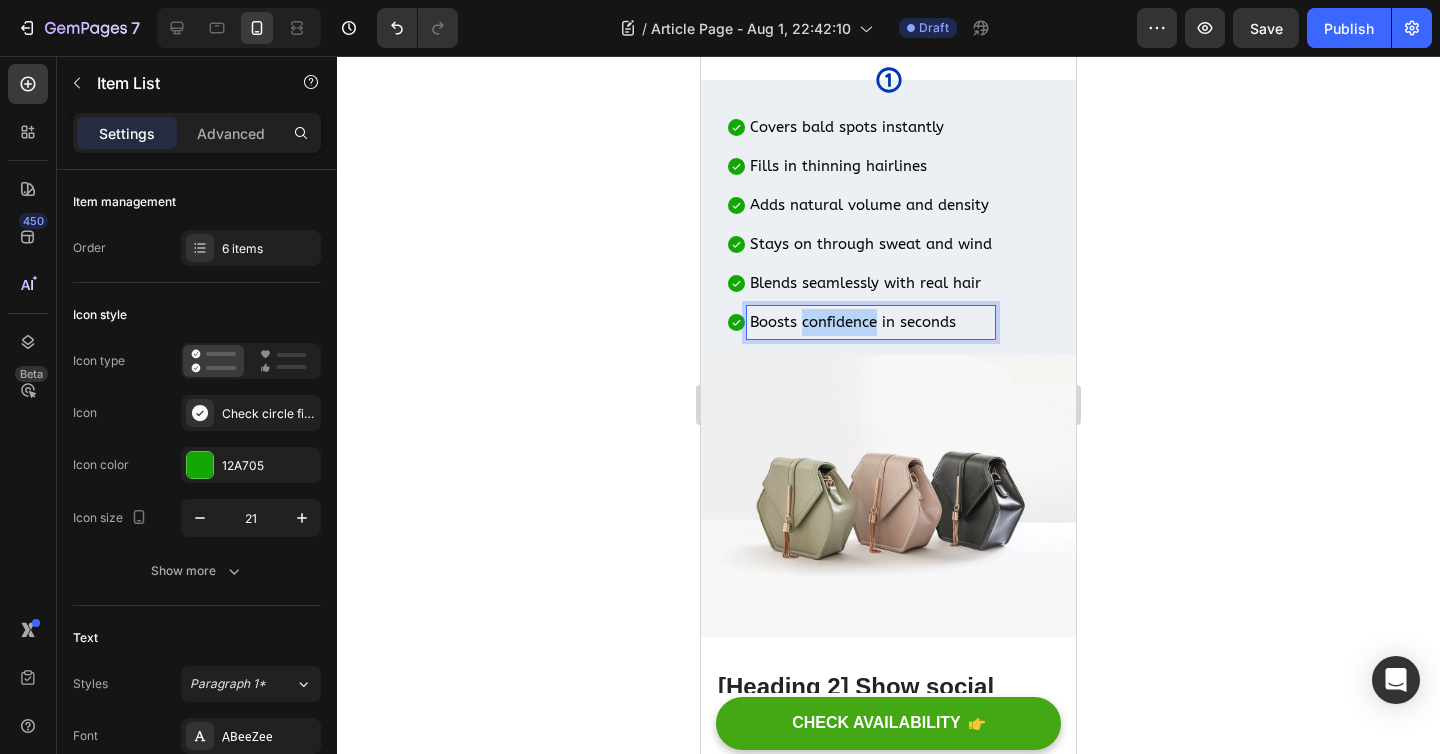 click on "Boosts confidence in seconds" at bounding box center (871, 322) 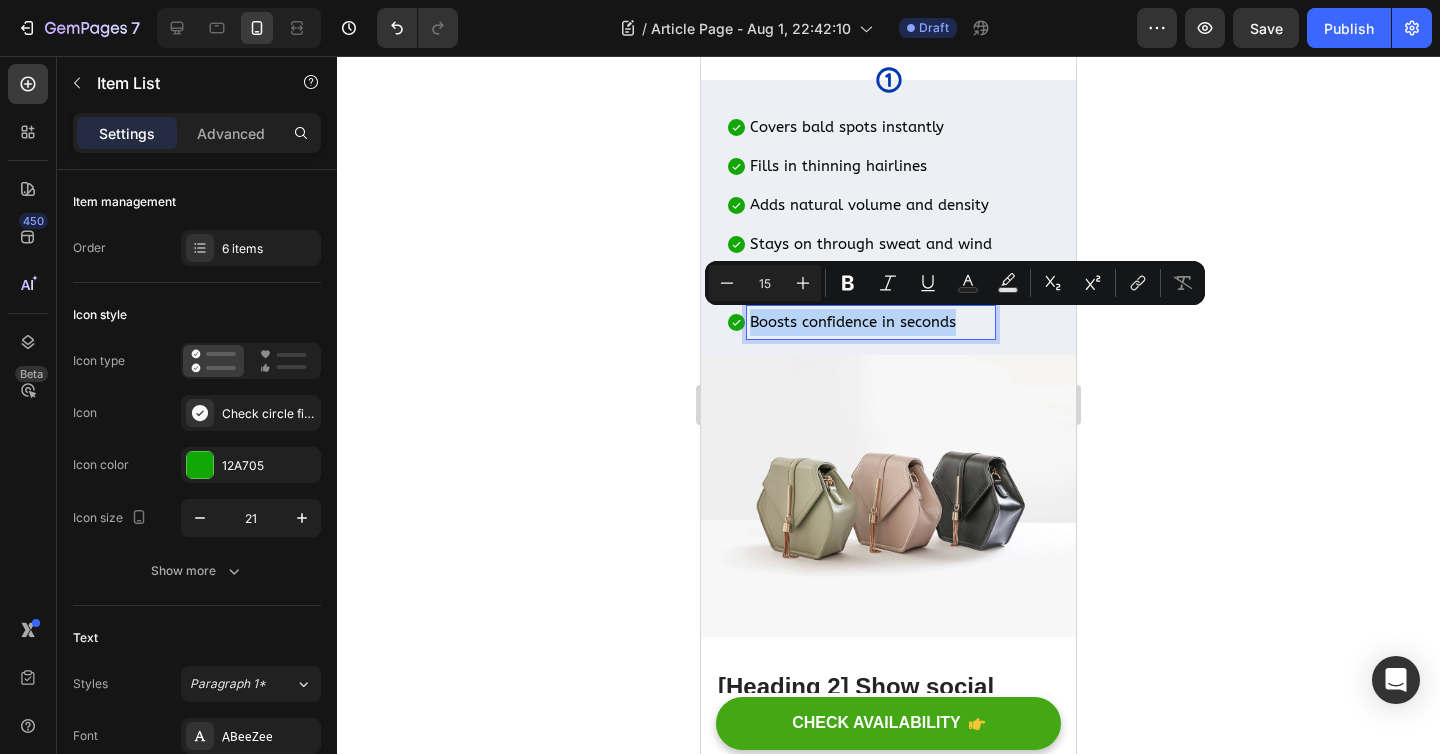 click on "Boosts confidence in seconds" at bounding box center [871, 322] 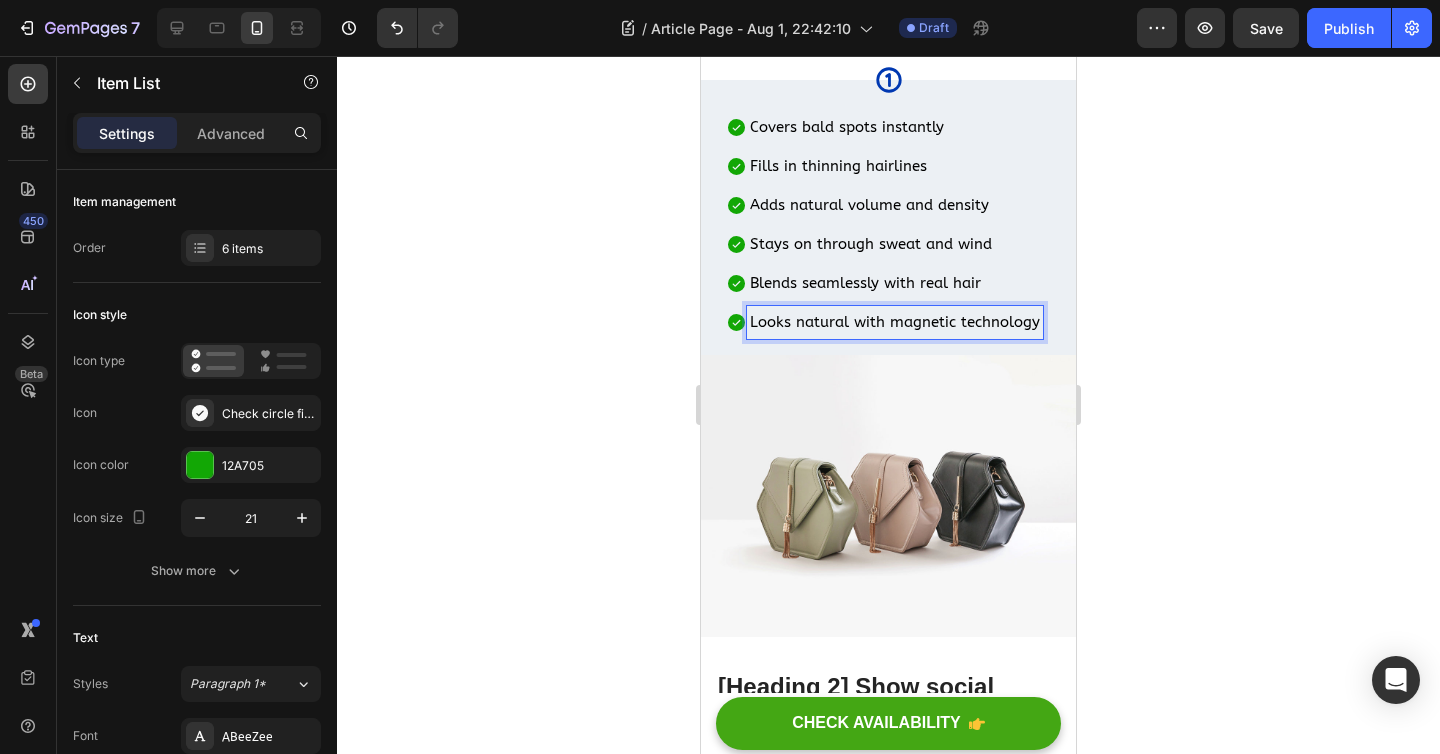 click 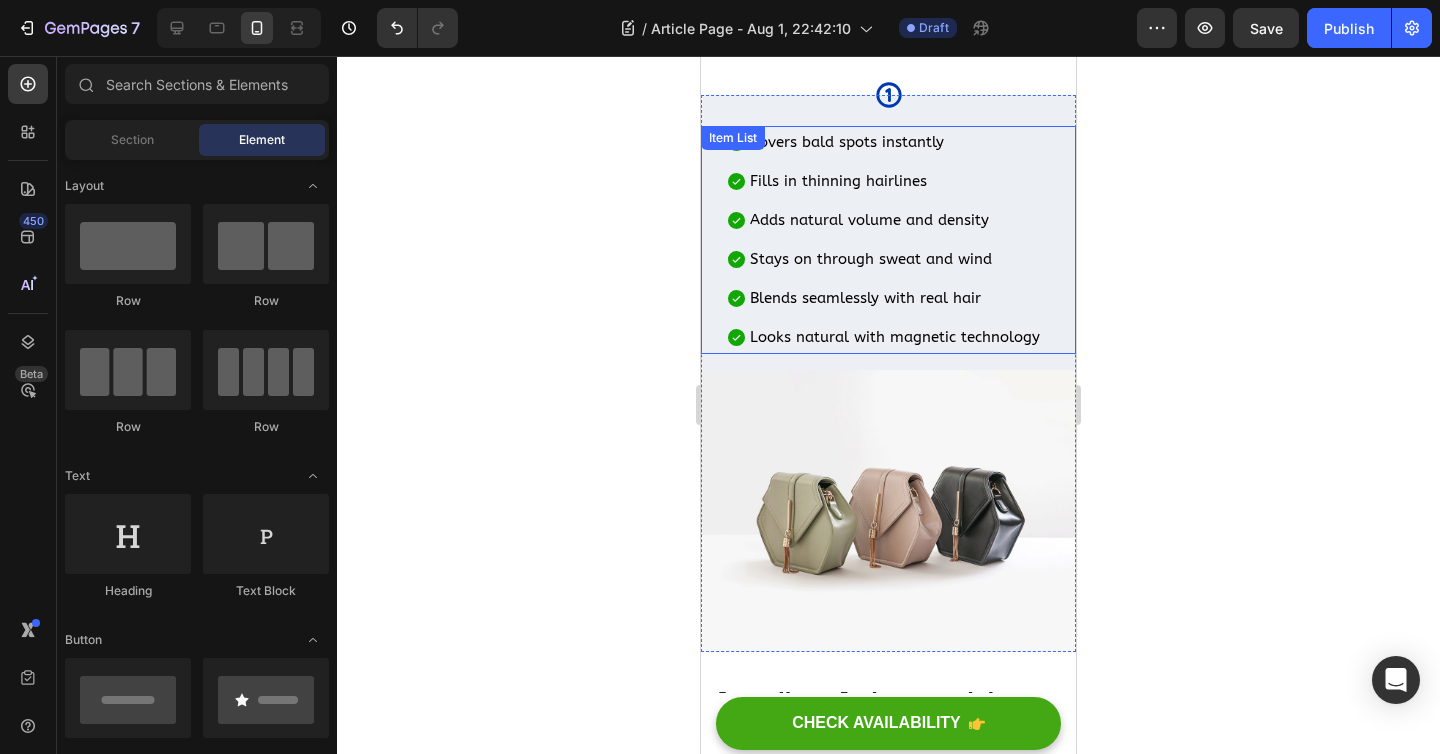 scroll, scrollTop: 440, scrollLeft: 0, axis: vertical 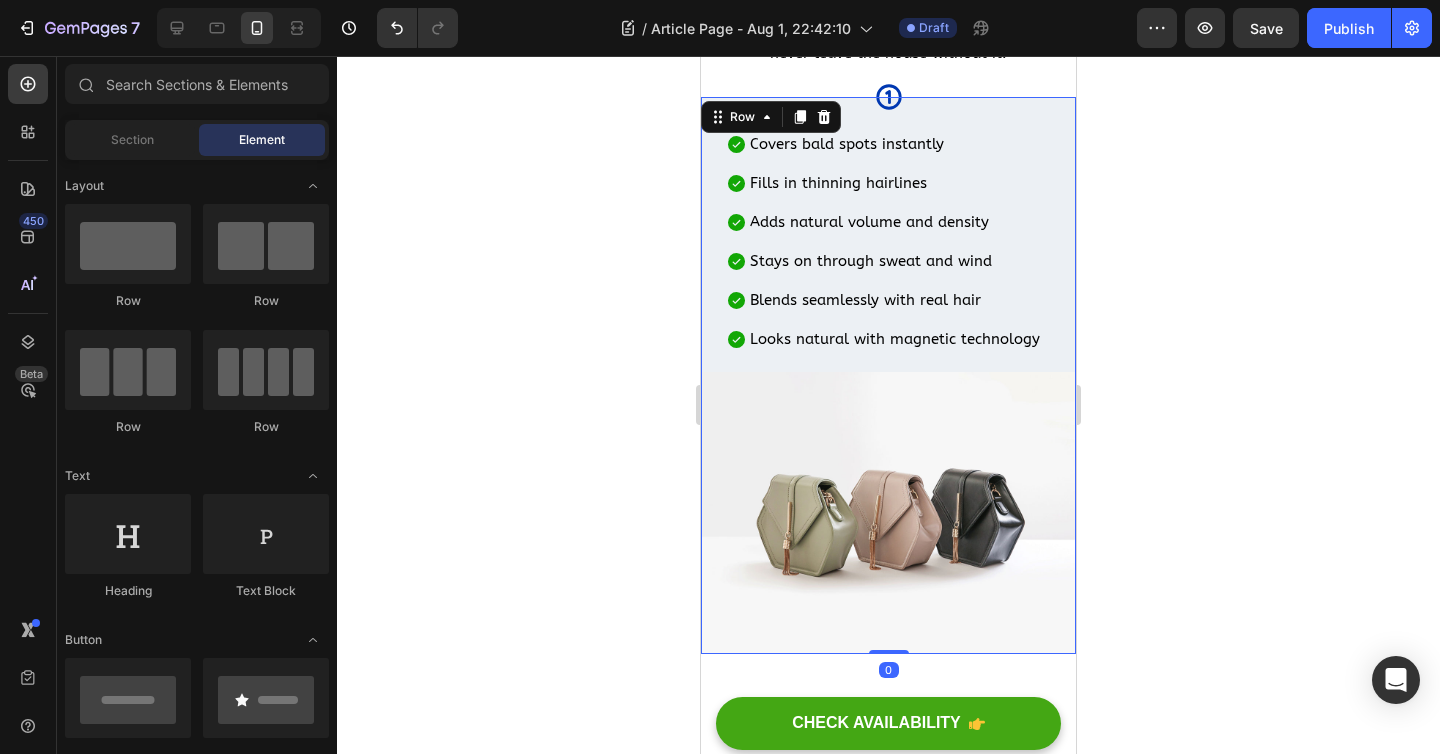 click on "Icon Covers bald spots instantly Fills in thinning hairlines Adds natural volume and density Stays on through sweat and wind Blends seamlessly with real hair Looks natural with magnetic technology Item List Image Row   0" at bounding box center [888, 375] 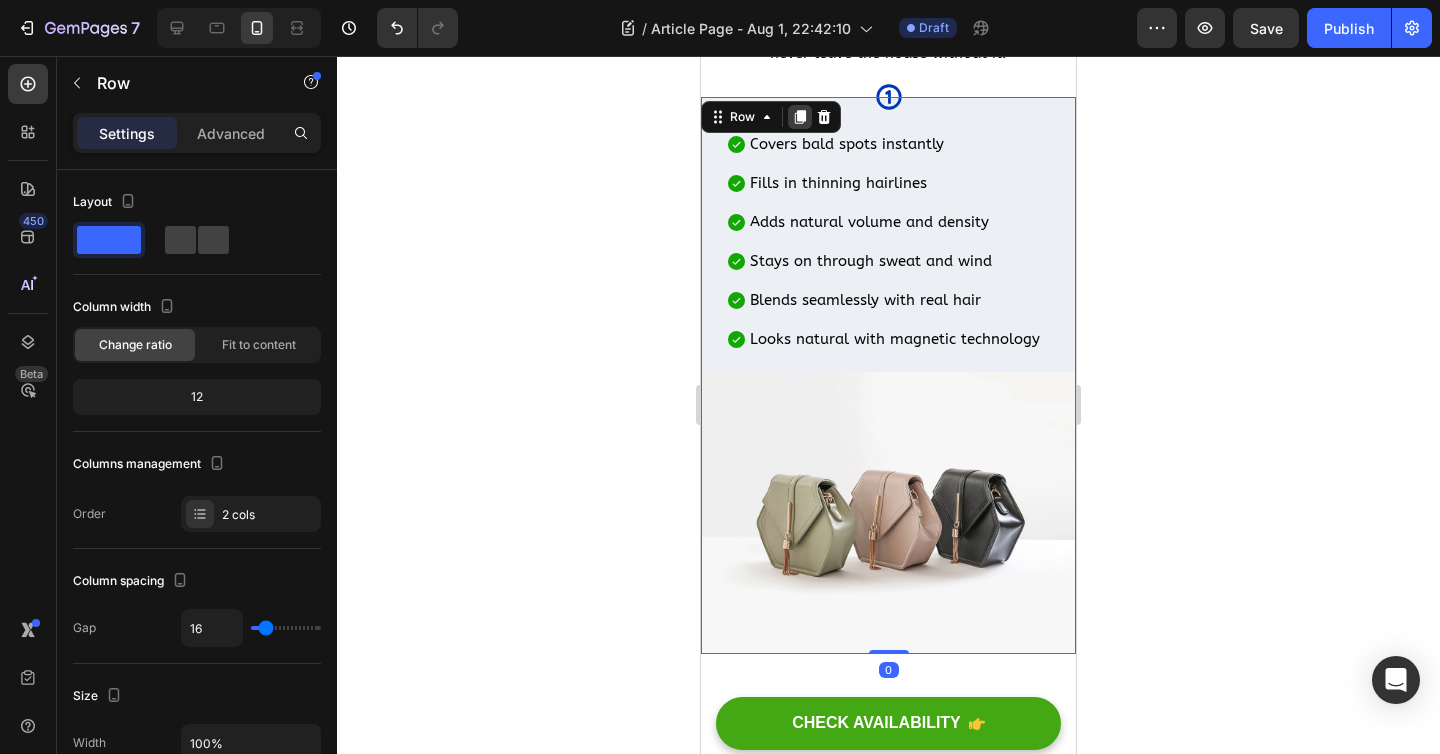 click 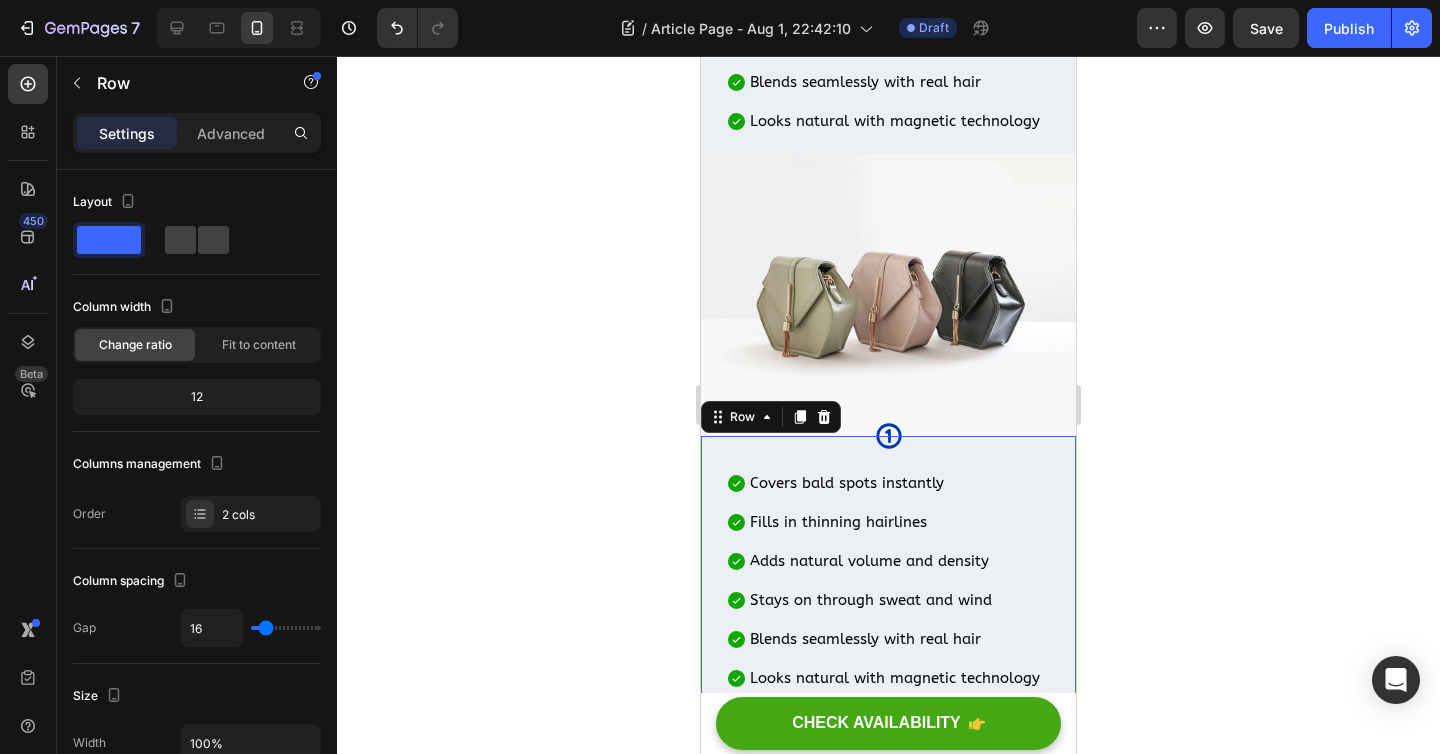 scroll, scrollTop: 656, scrollLeft: 0, axis: vertical 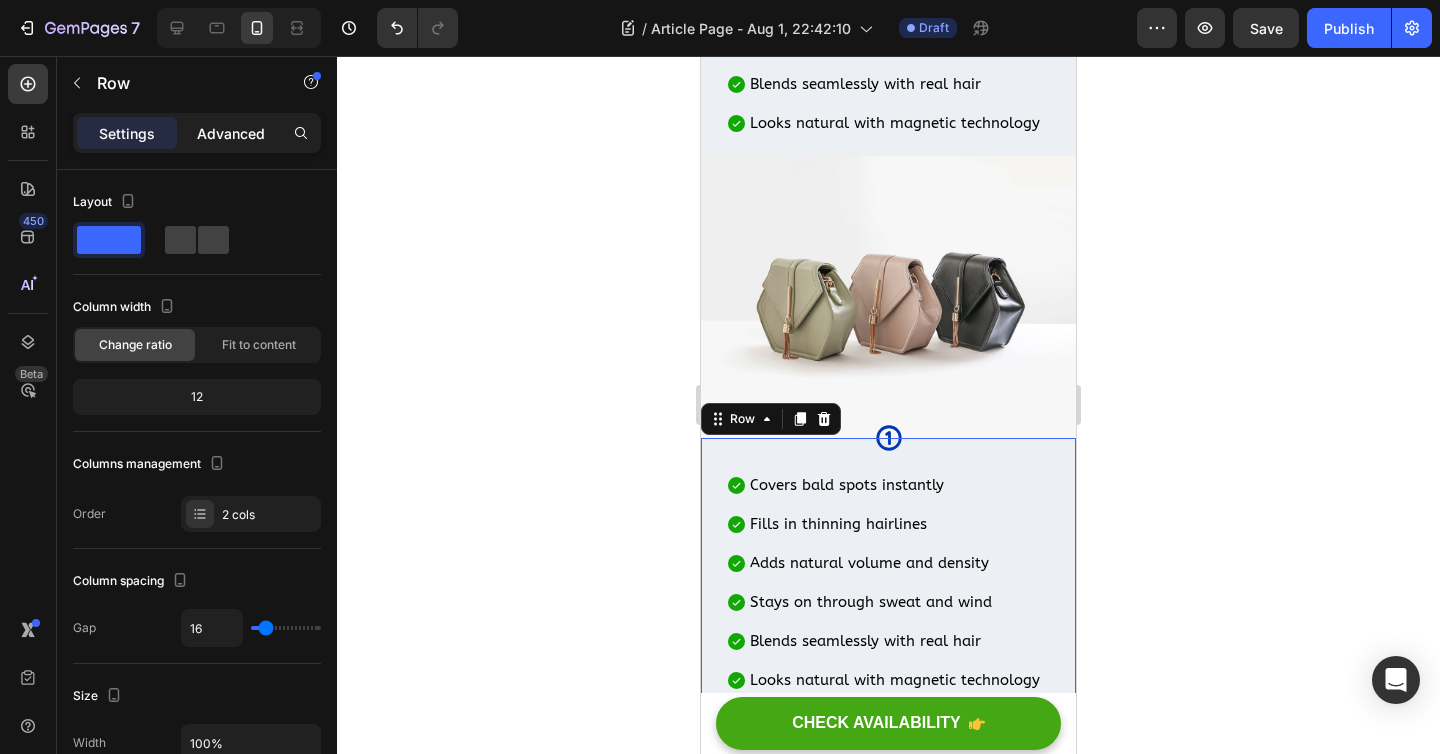 click on "Advanced" at bounding box center (231, 133) 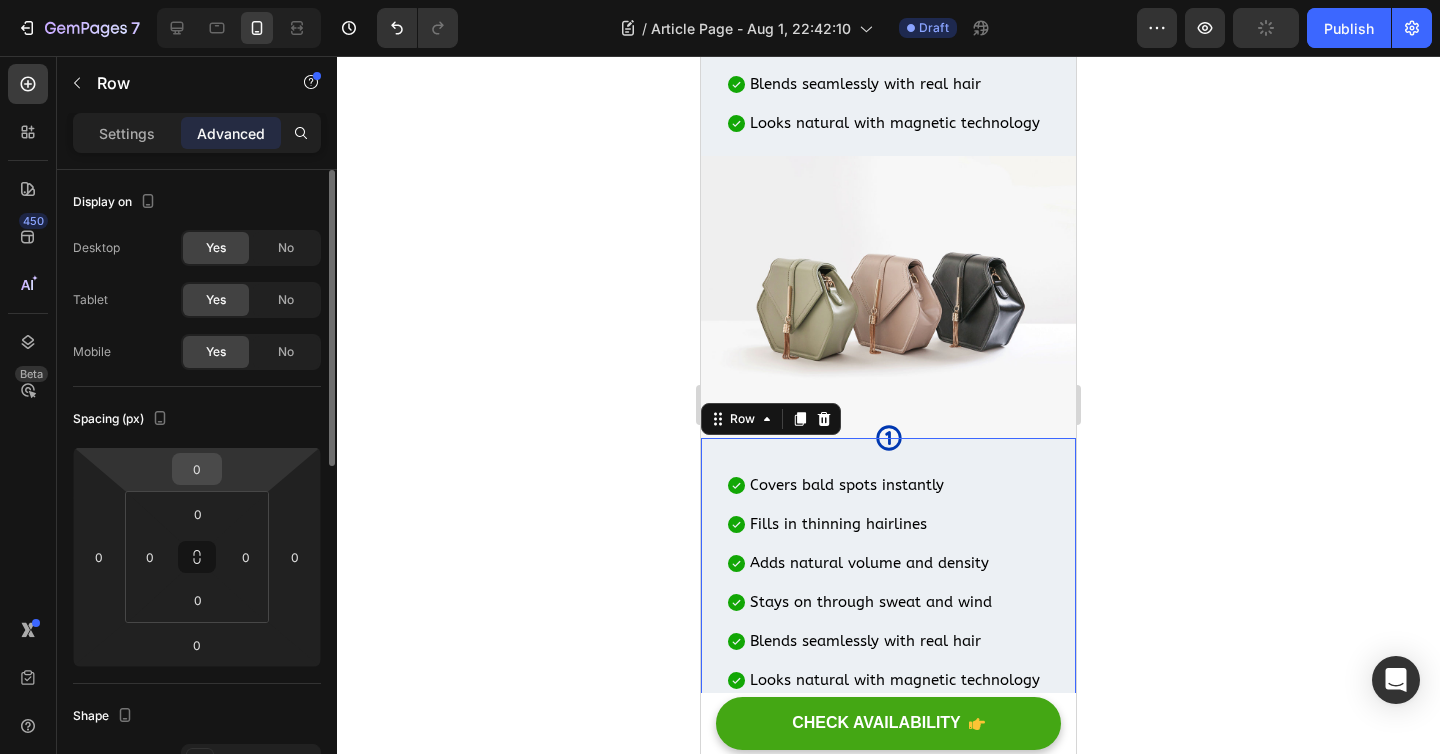 click on "0" at bounding box center [197, 469] 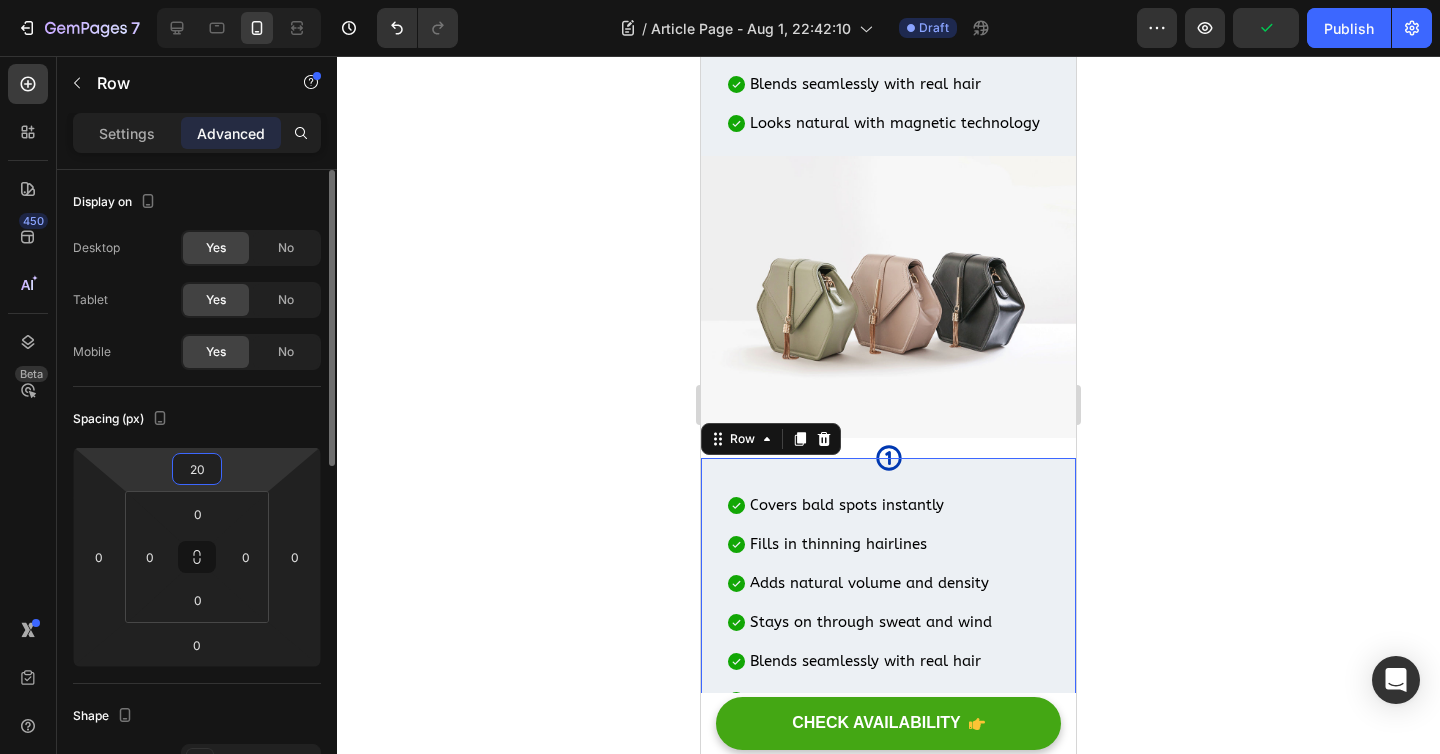 type on "2" 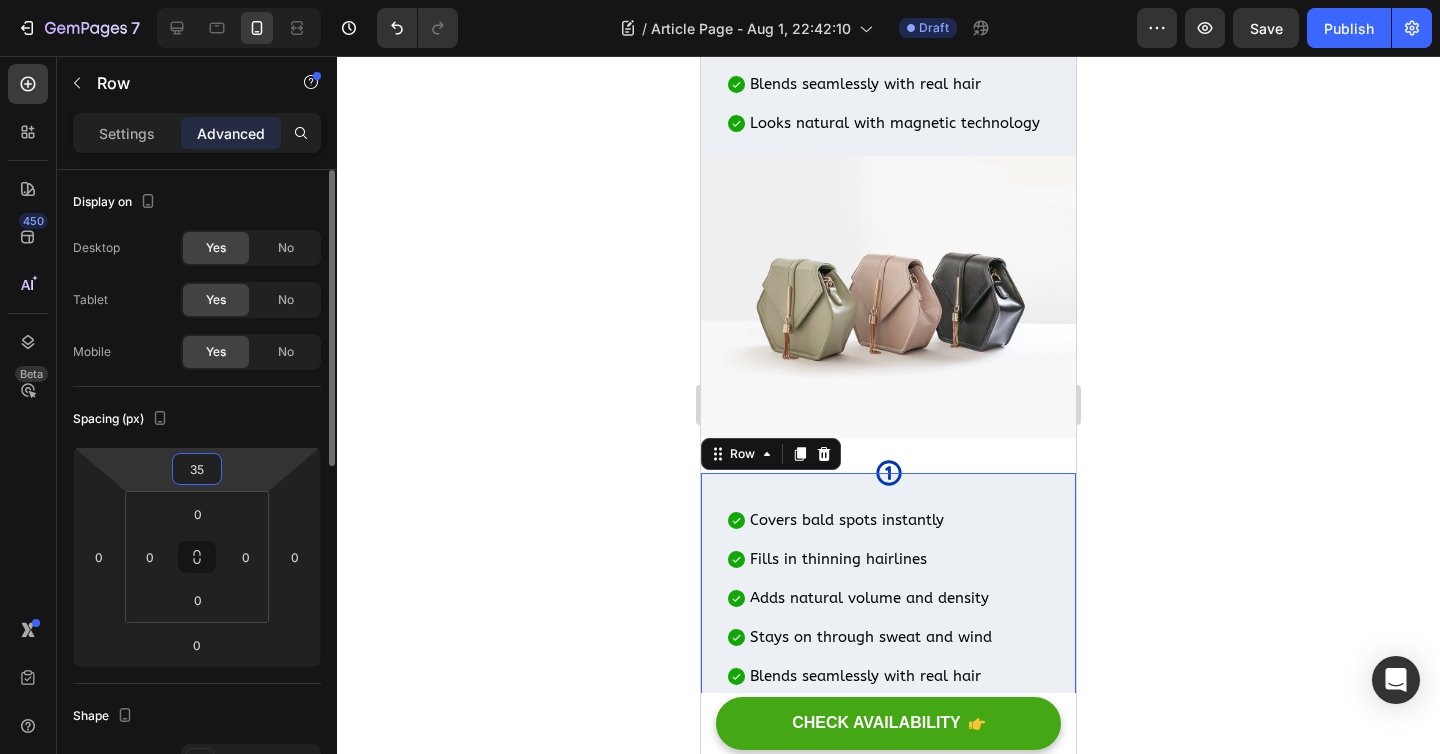 type on "3" 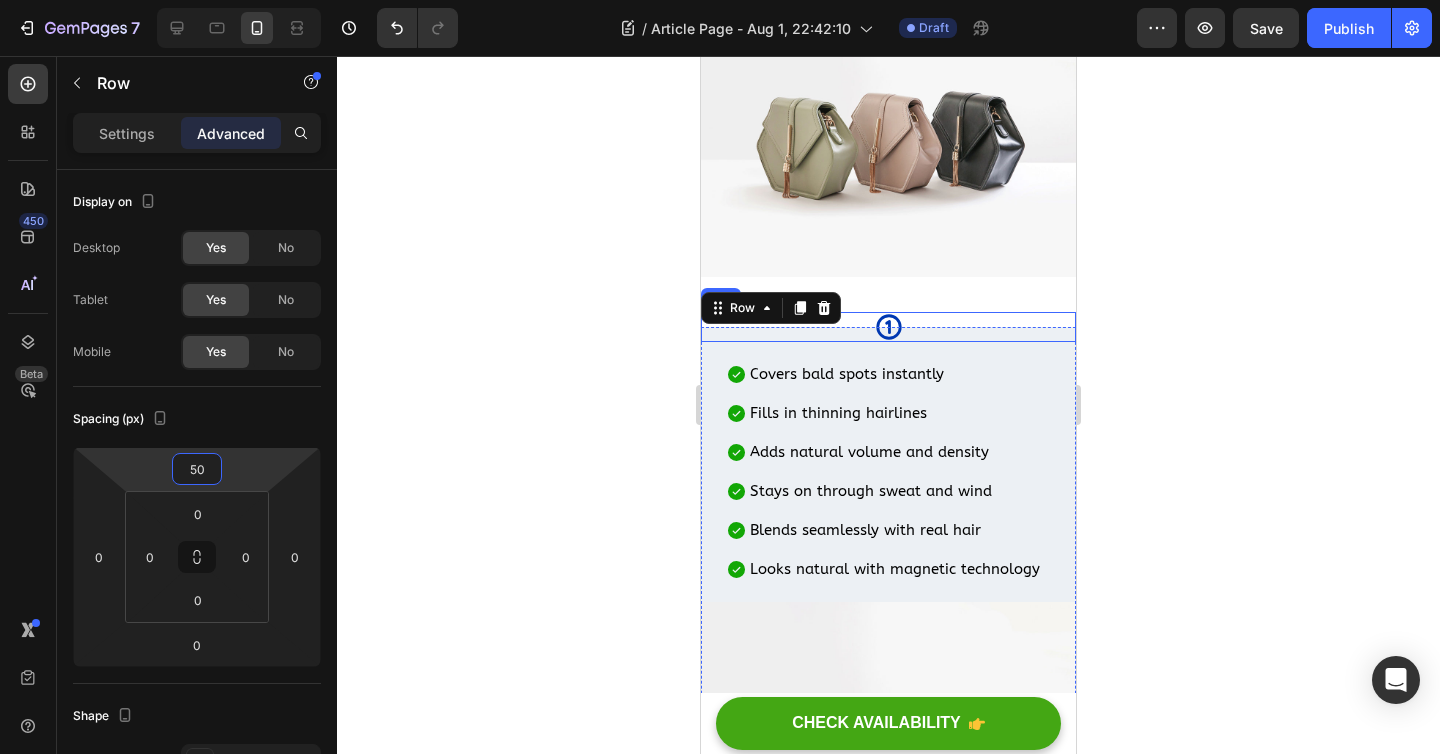 scroll, scrollTop: 824, scrollLeft: 0, axis: vertical 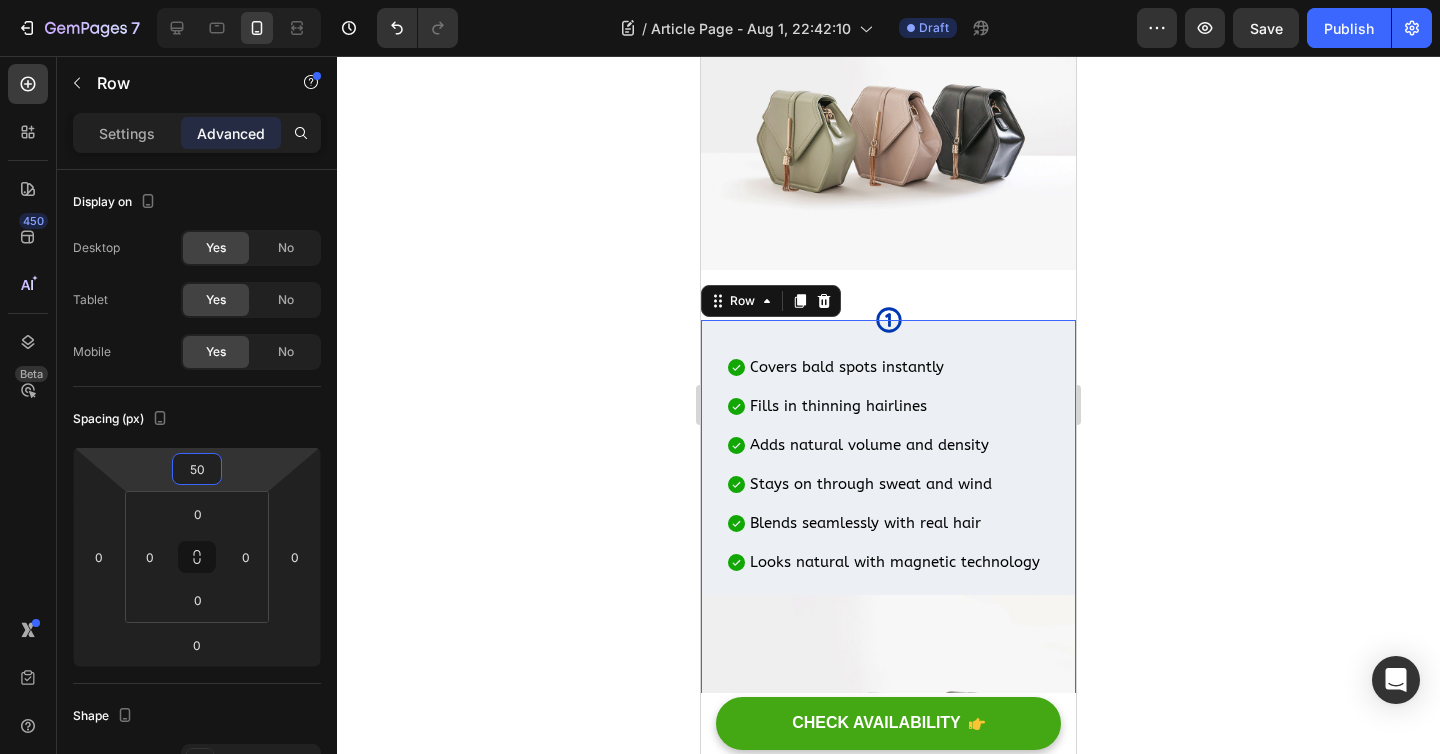 type on "5" 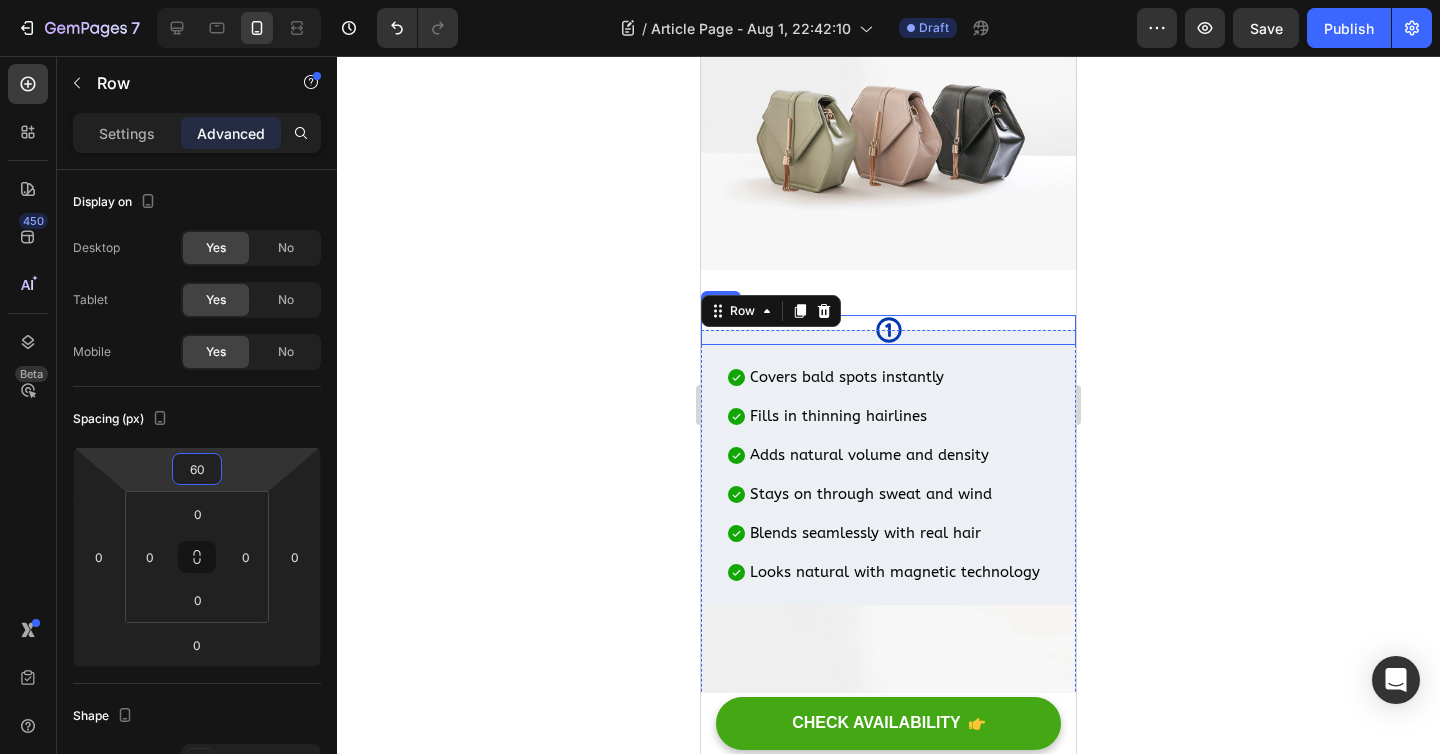 type on "6" 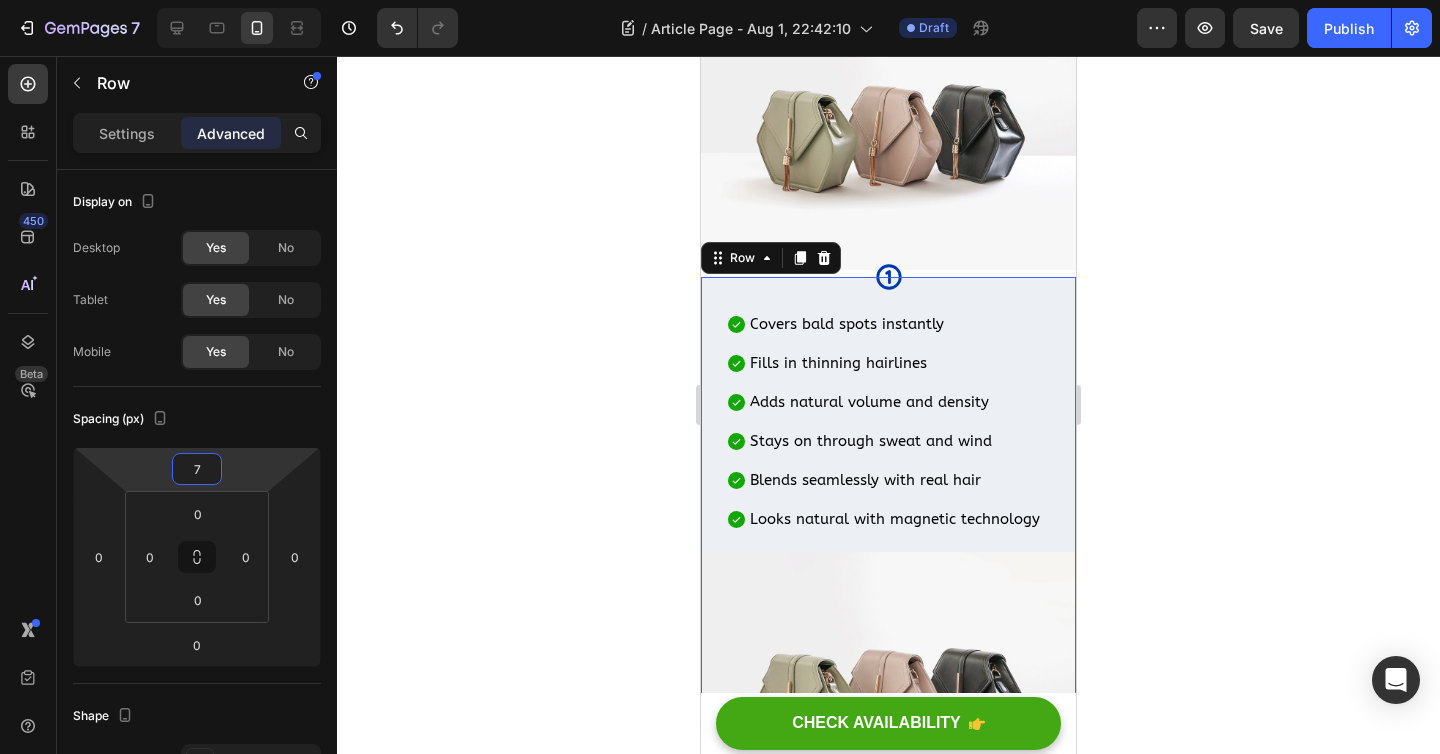 type on "70" 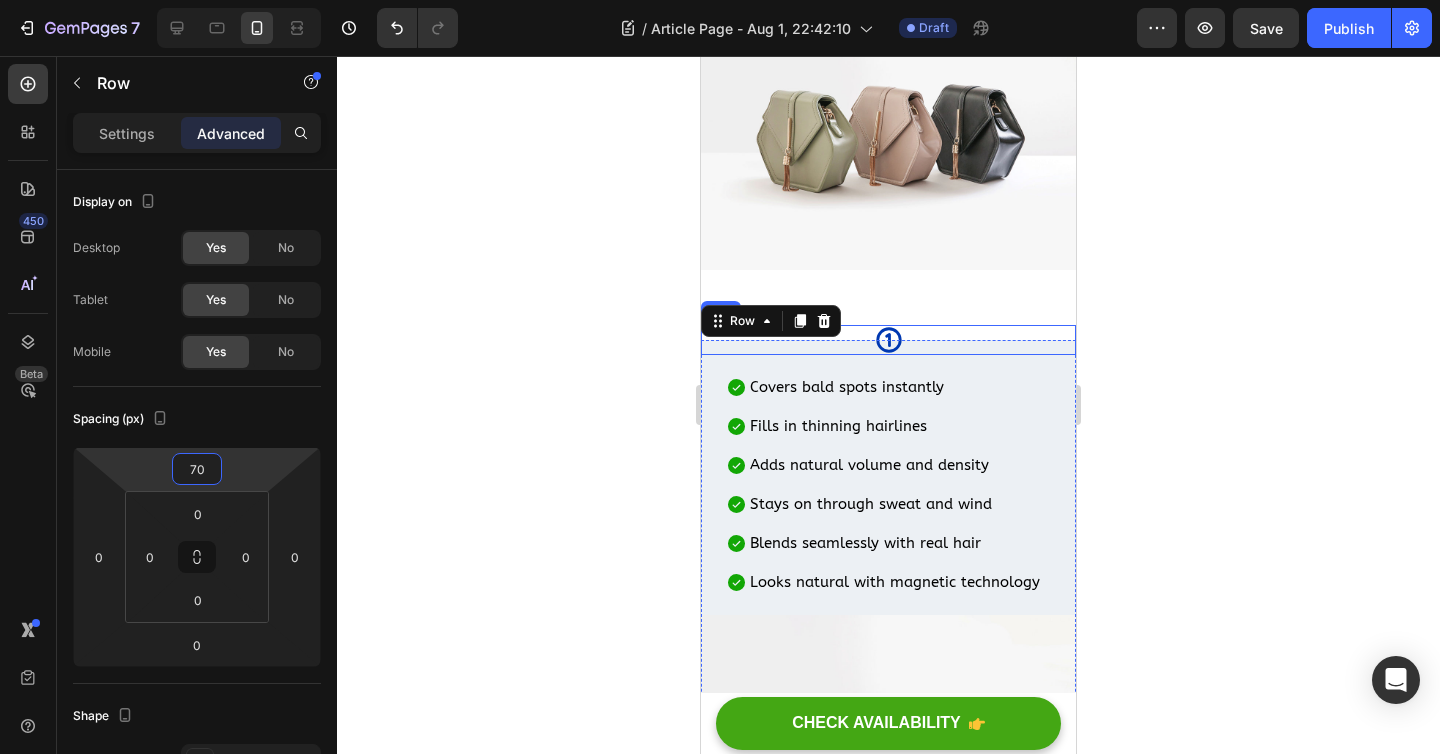 click 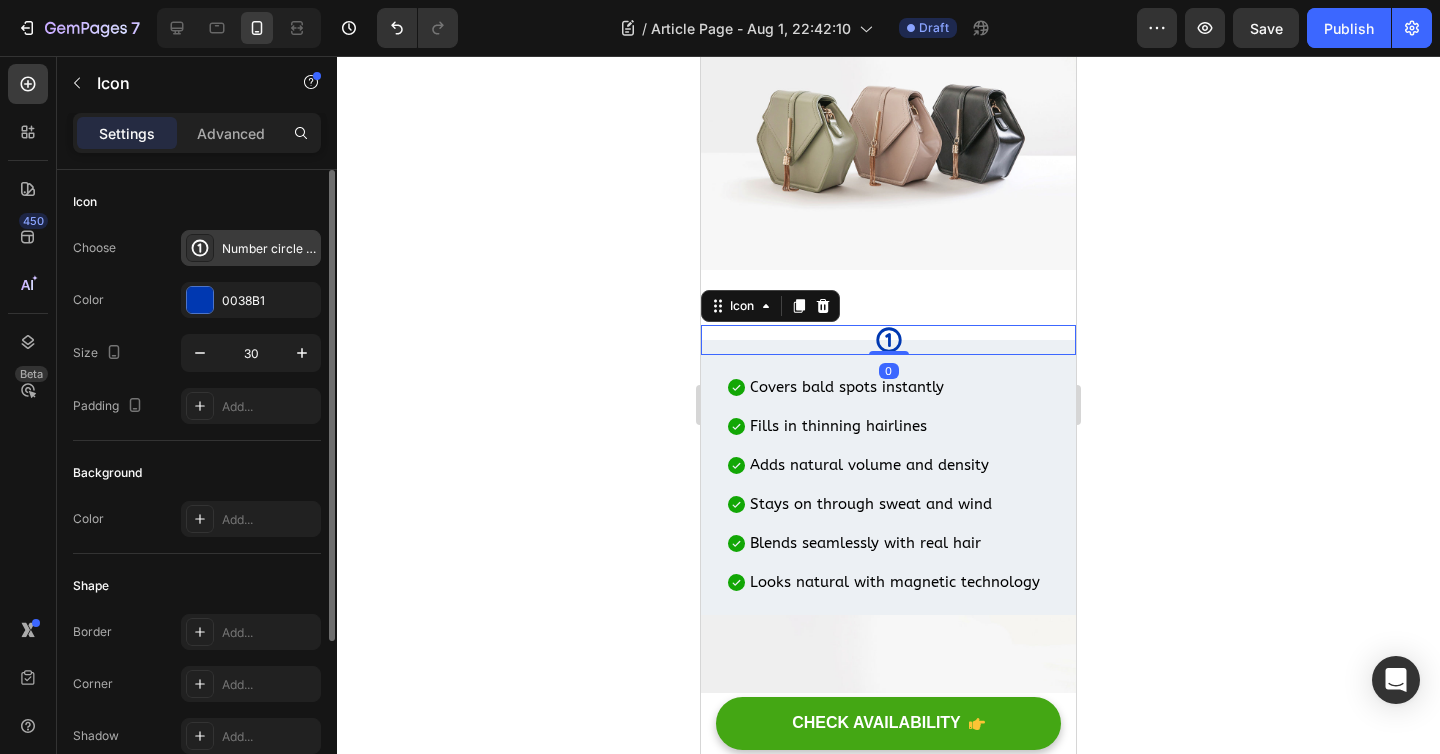 click on "Number circle one bold" at bounding box center (251, 248) 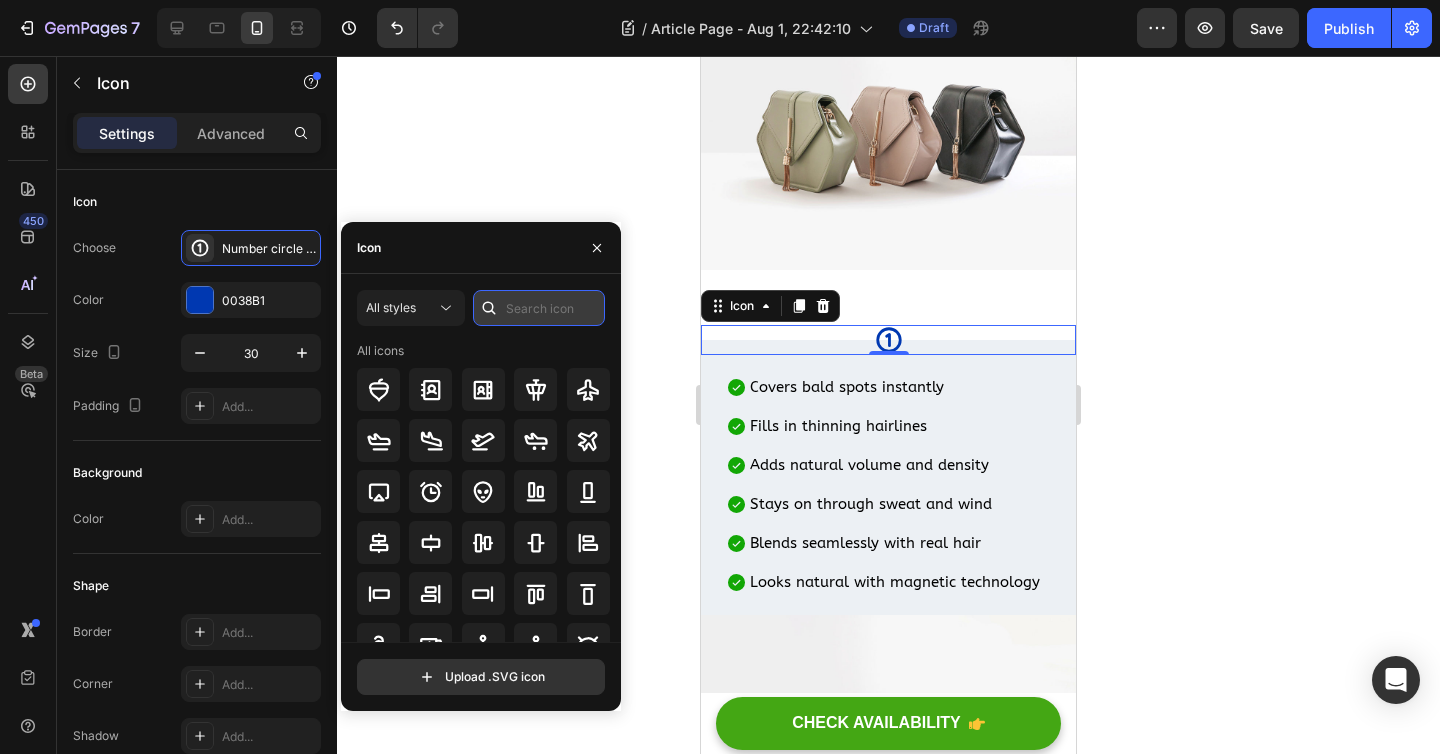 click at bounding box center (539, 308) 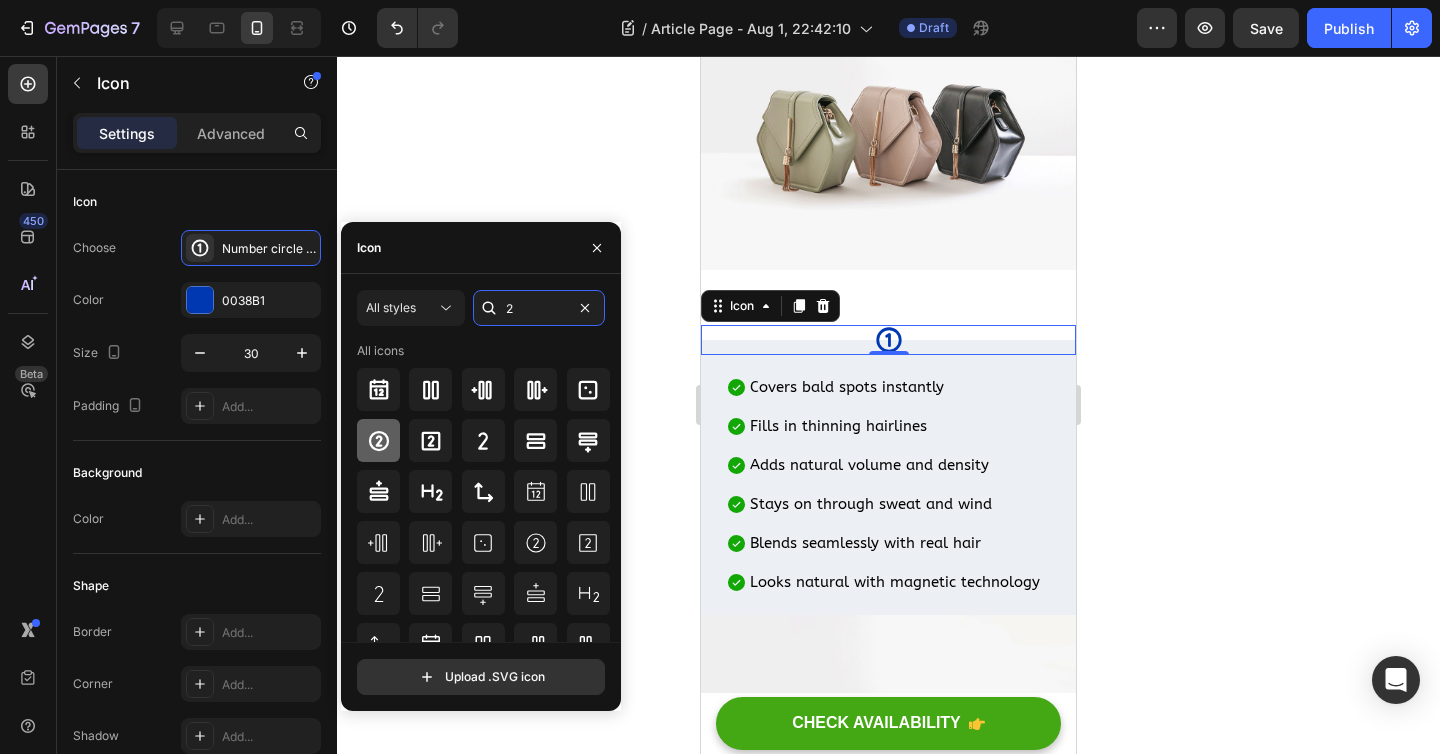 type on "2" 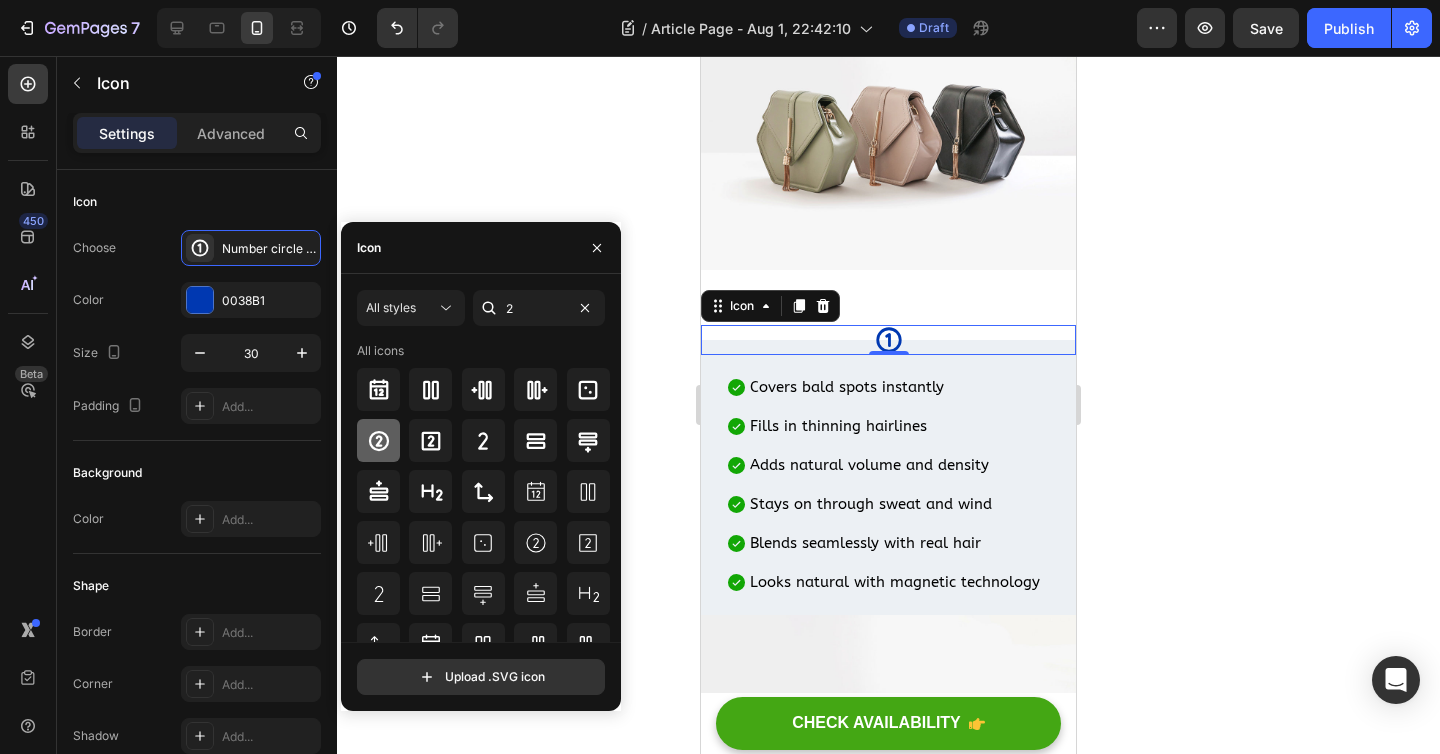 click 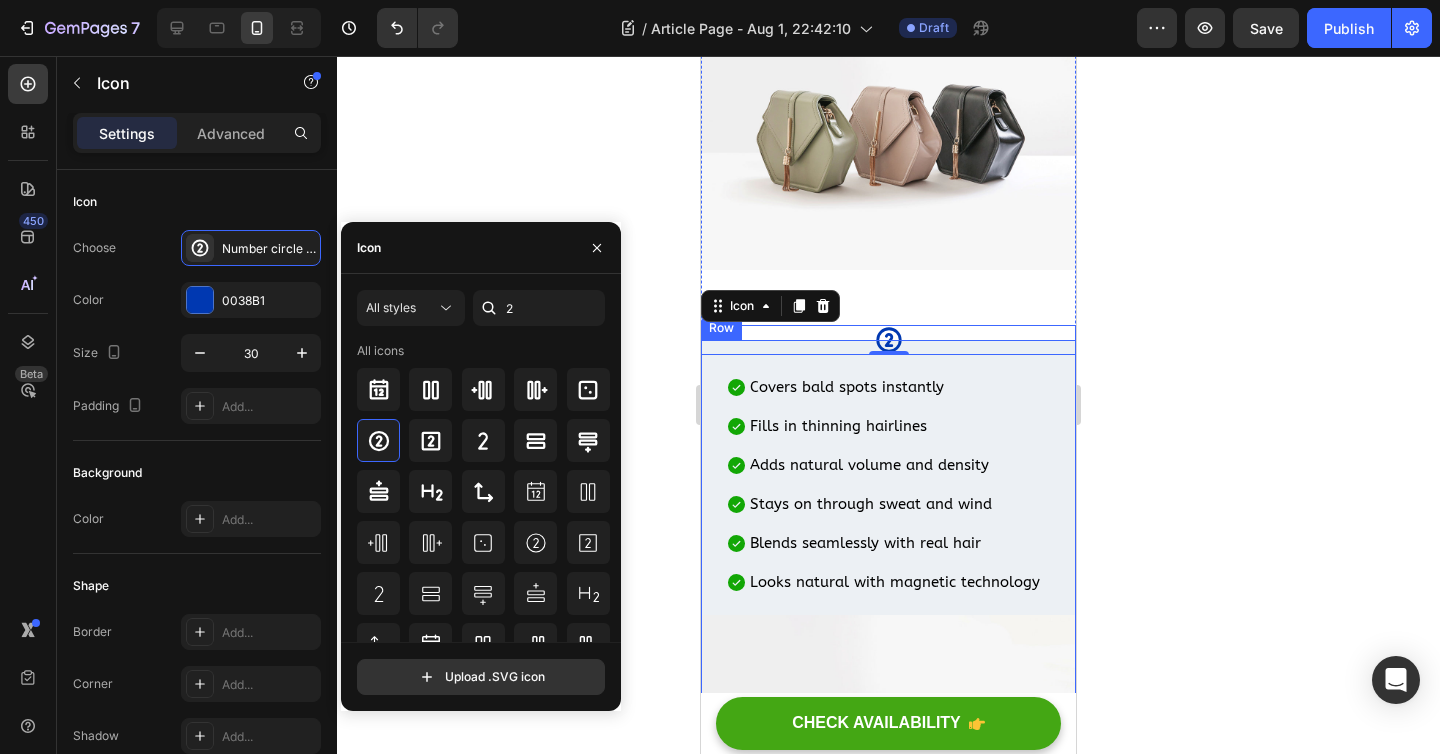click on "Icon   0 Covers bald spots instantly Fills in thinning hairlines Adds natural volume and density Stays on through sweat and wind Blends seamlessly with real hair Looks natural with magnetic technology Item List Image Row" at bounding box center [888, 618] 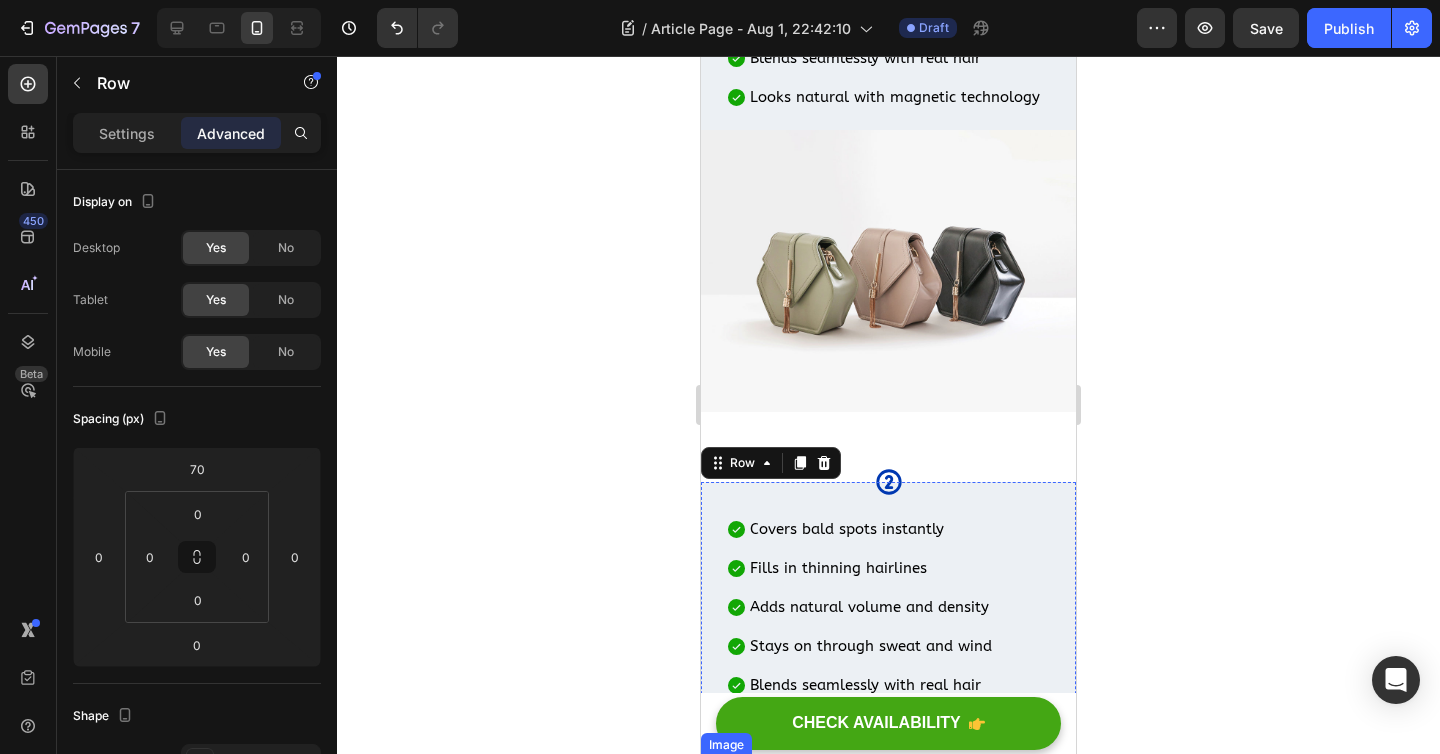 scroll, scrollTop: 680, scrollLeft: 0, axis: vertical 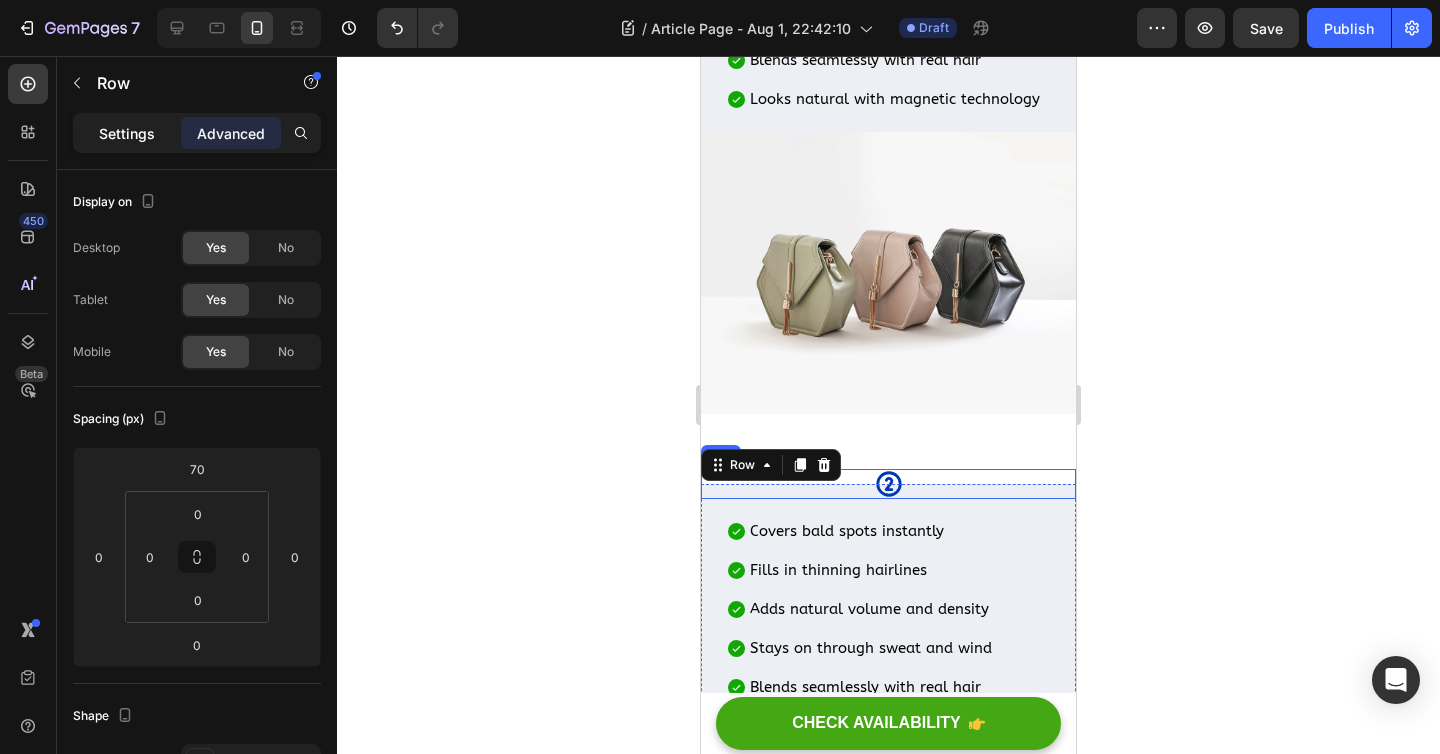 click on "Settings" at bounding box center [127, 133] 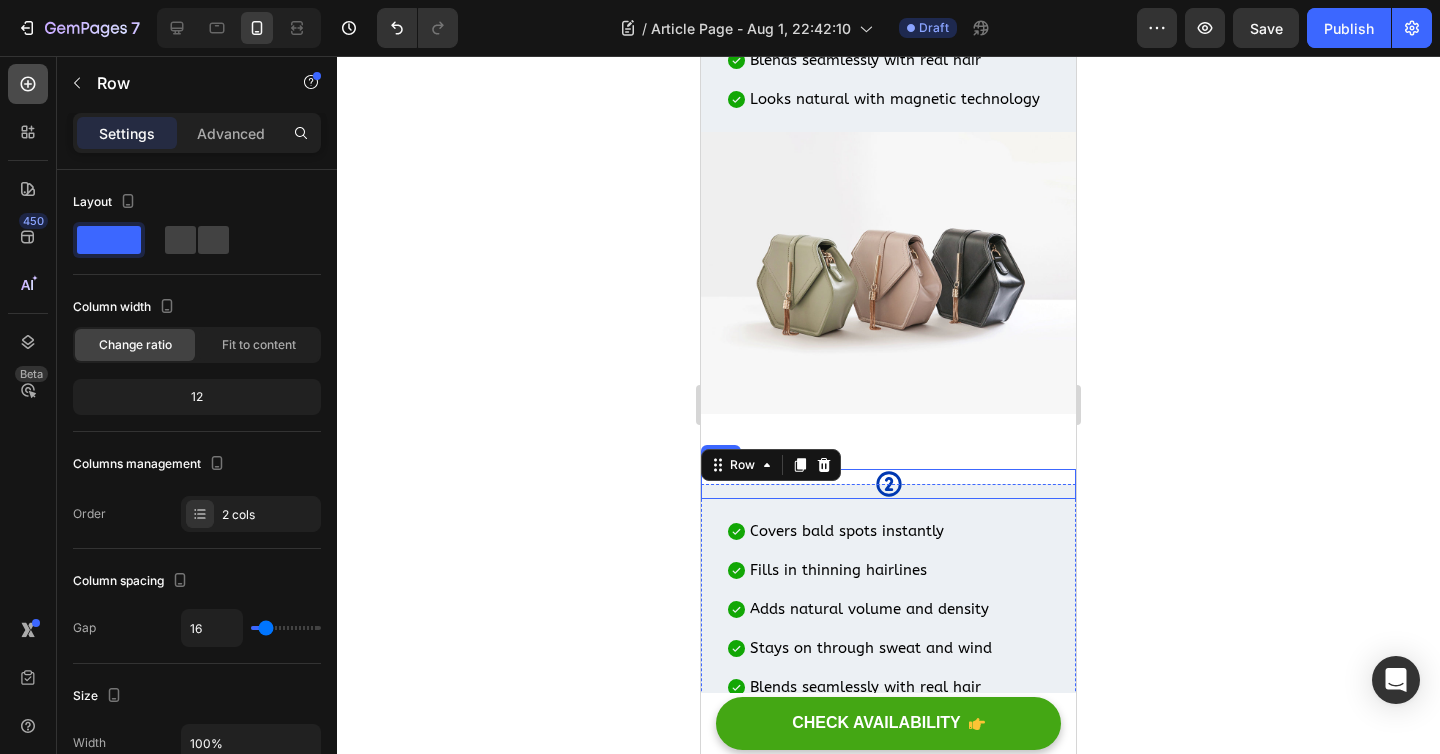 click 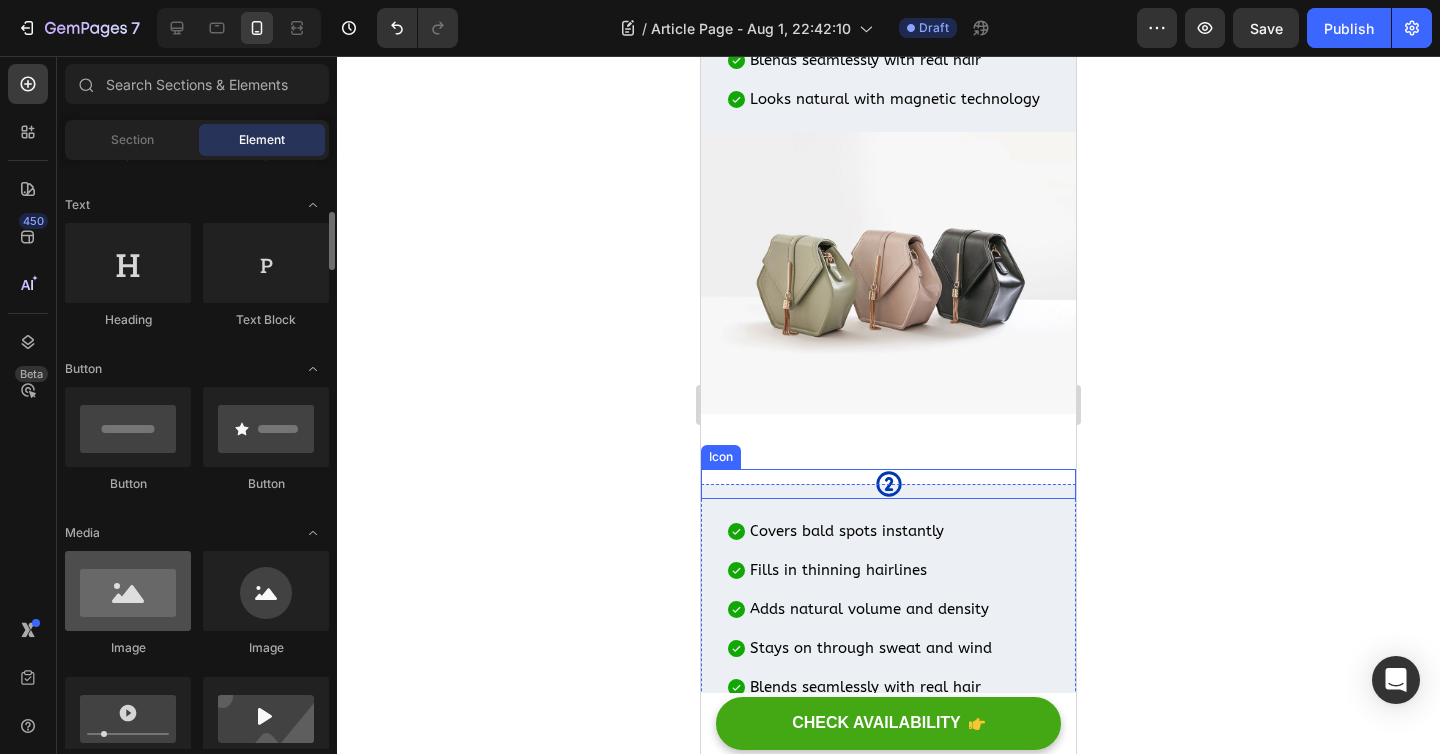 scroll, scrollTop: 269, scrollLeft: 0, axis: vertical 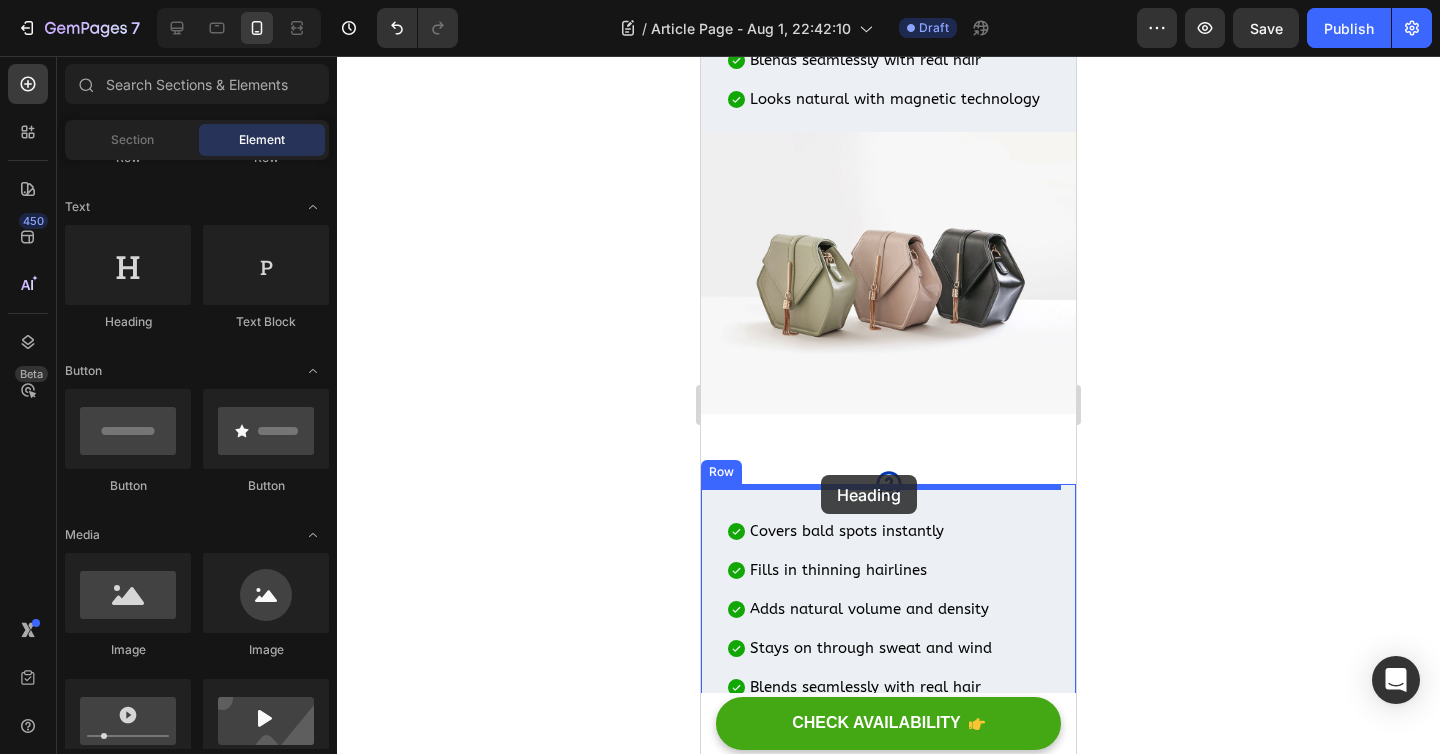 drag, startPoint x: 851, startPoint y: 335, endPoint x: 821, endPoint y: 475, distance: 143.1782 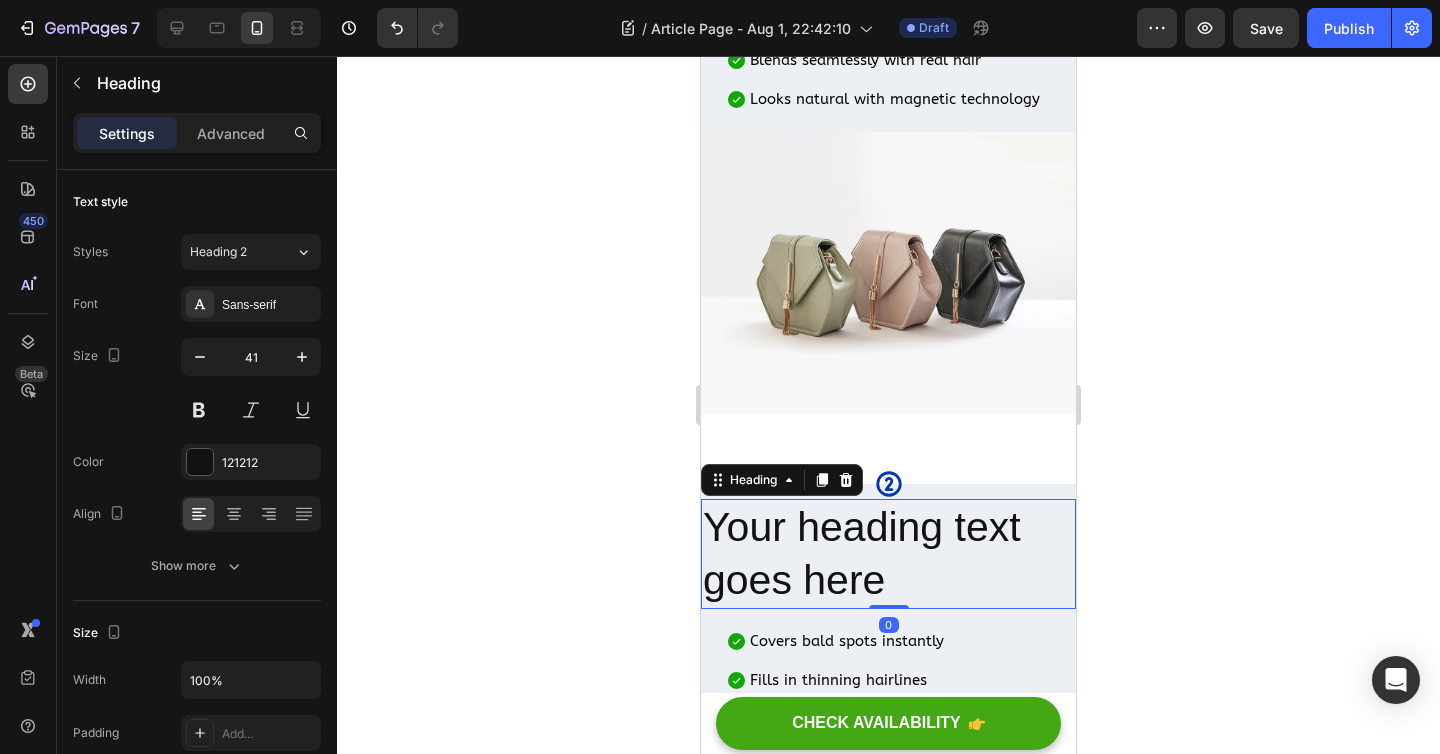 click on "Your heading text goes here" at bounding box center (888, 554) 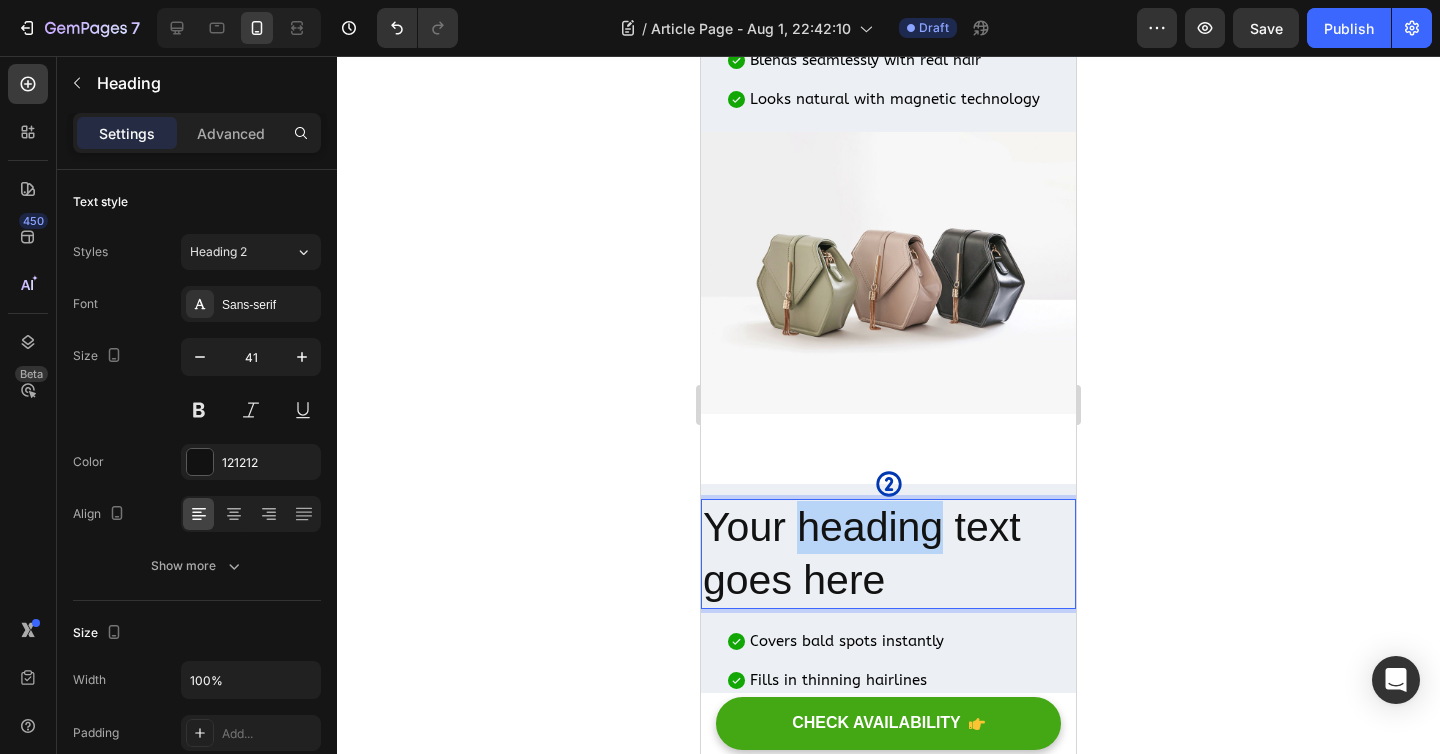 click on "Your heading text goes here" at bounding box center (888, 554) 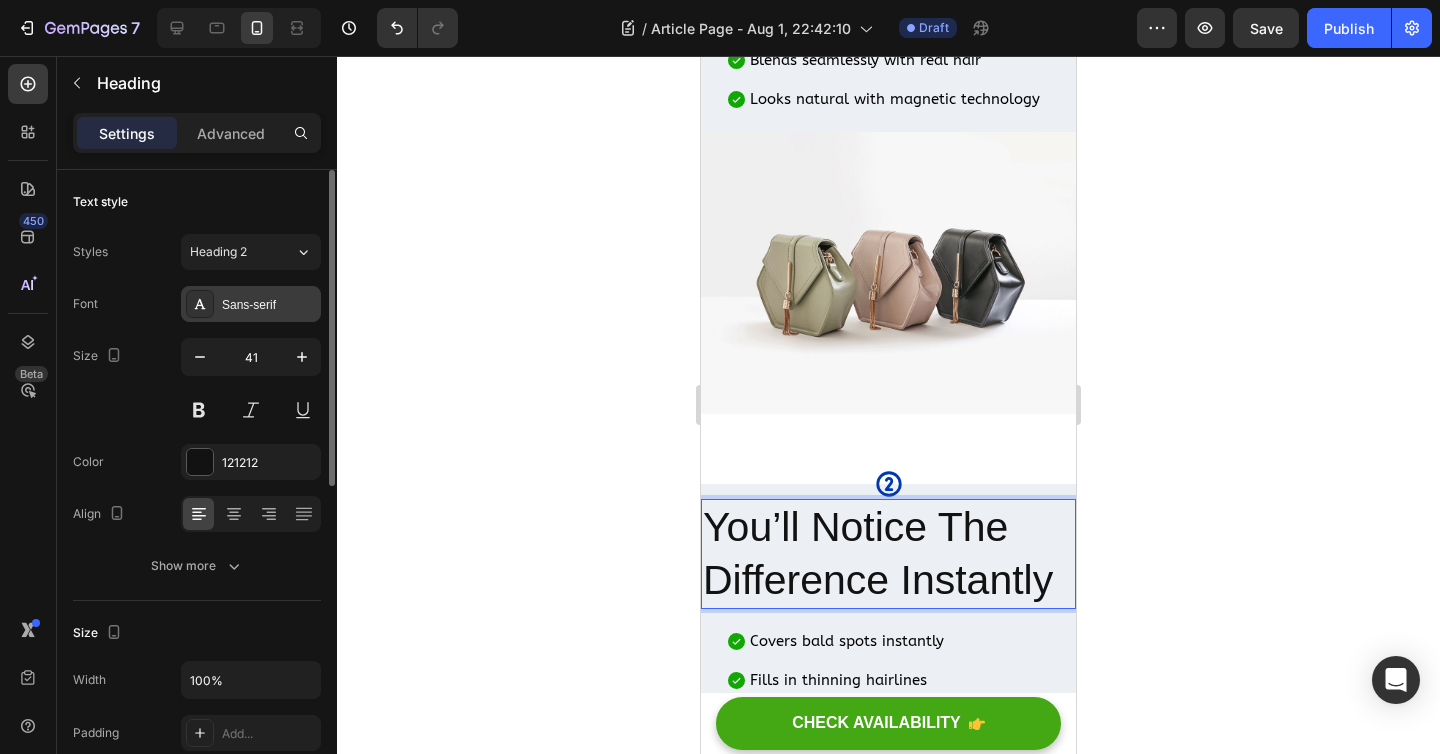 click on "Sans-serif" at bounding box center [269, 305] 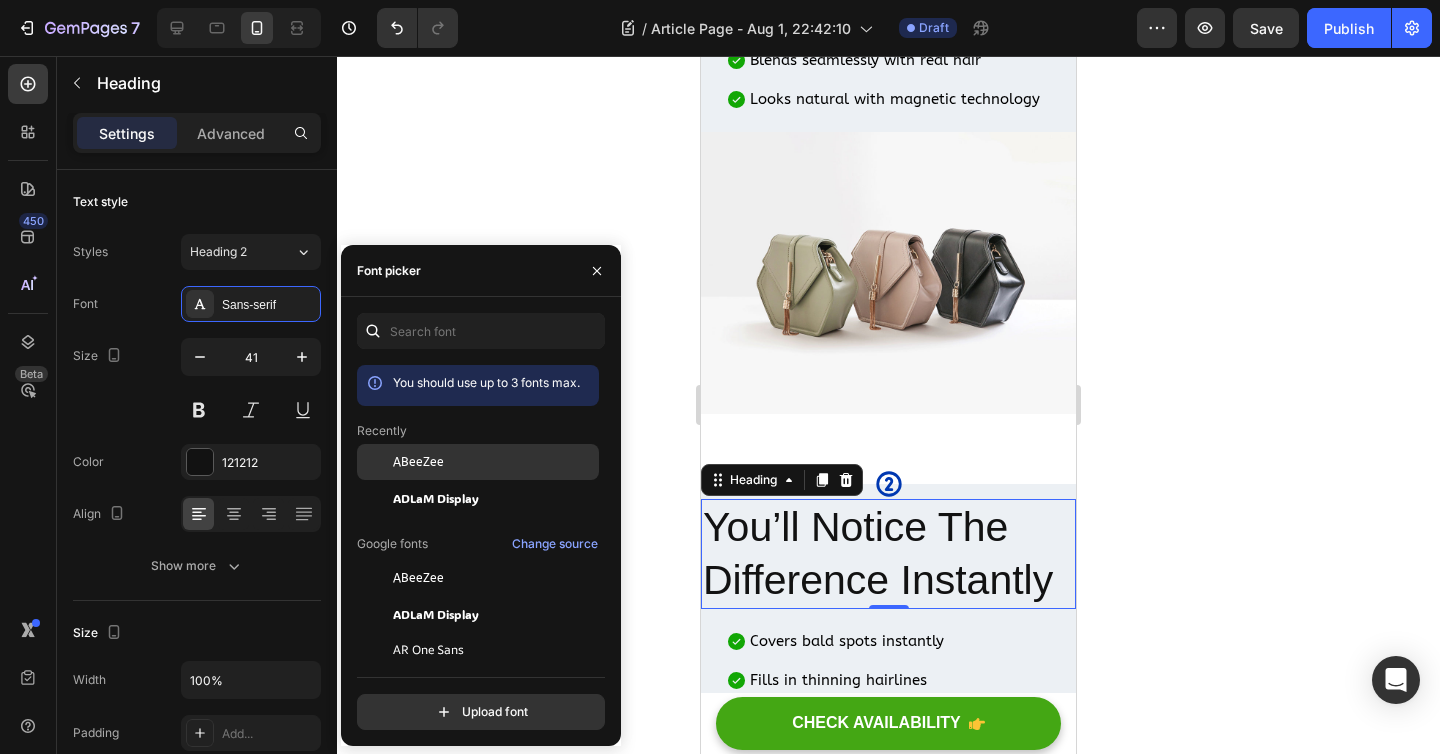 click on "ABeeZee" at bounding box center [494, 462] 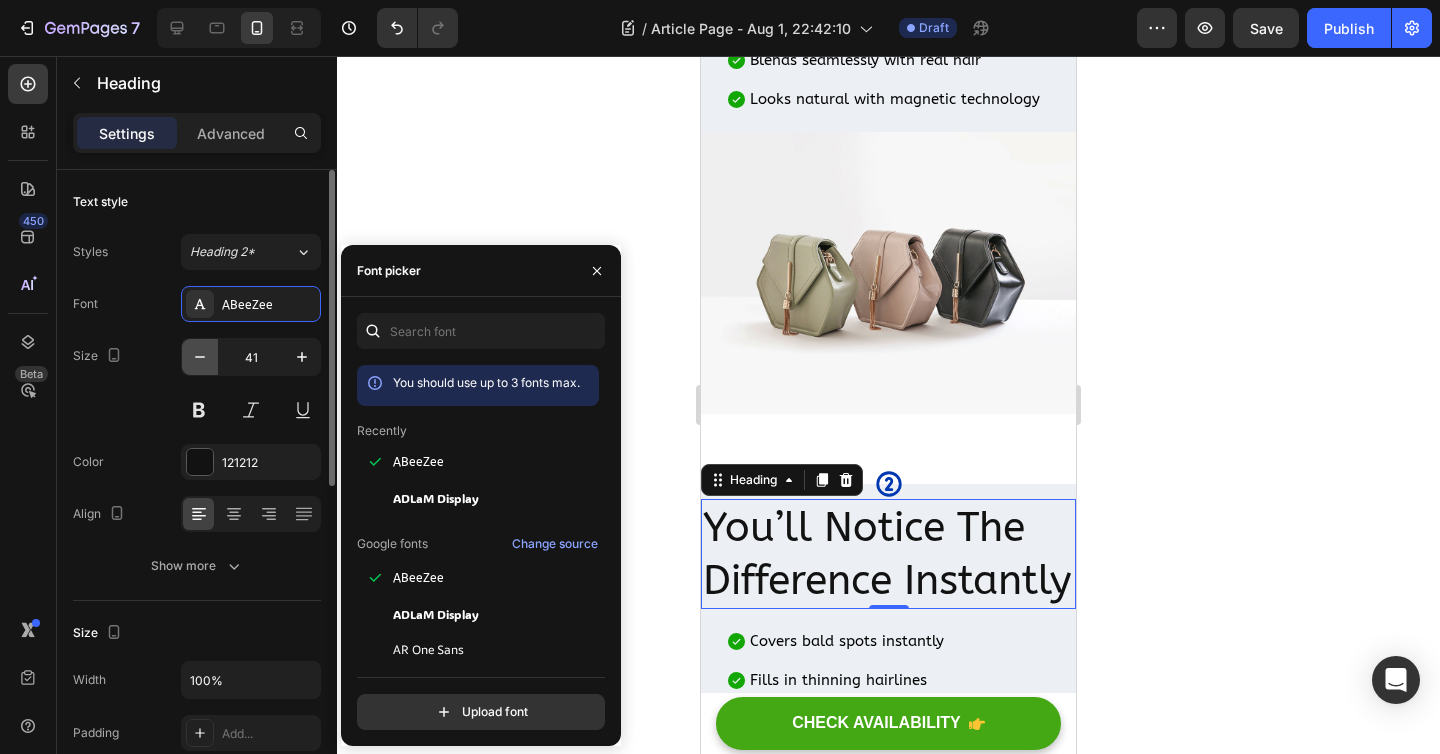 click 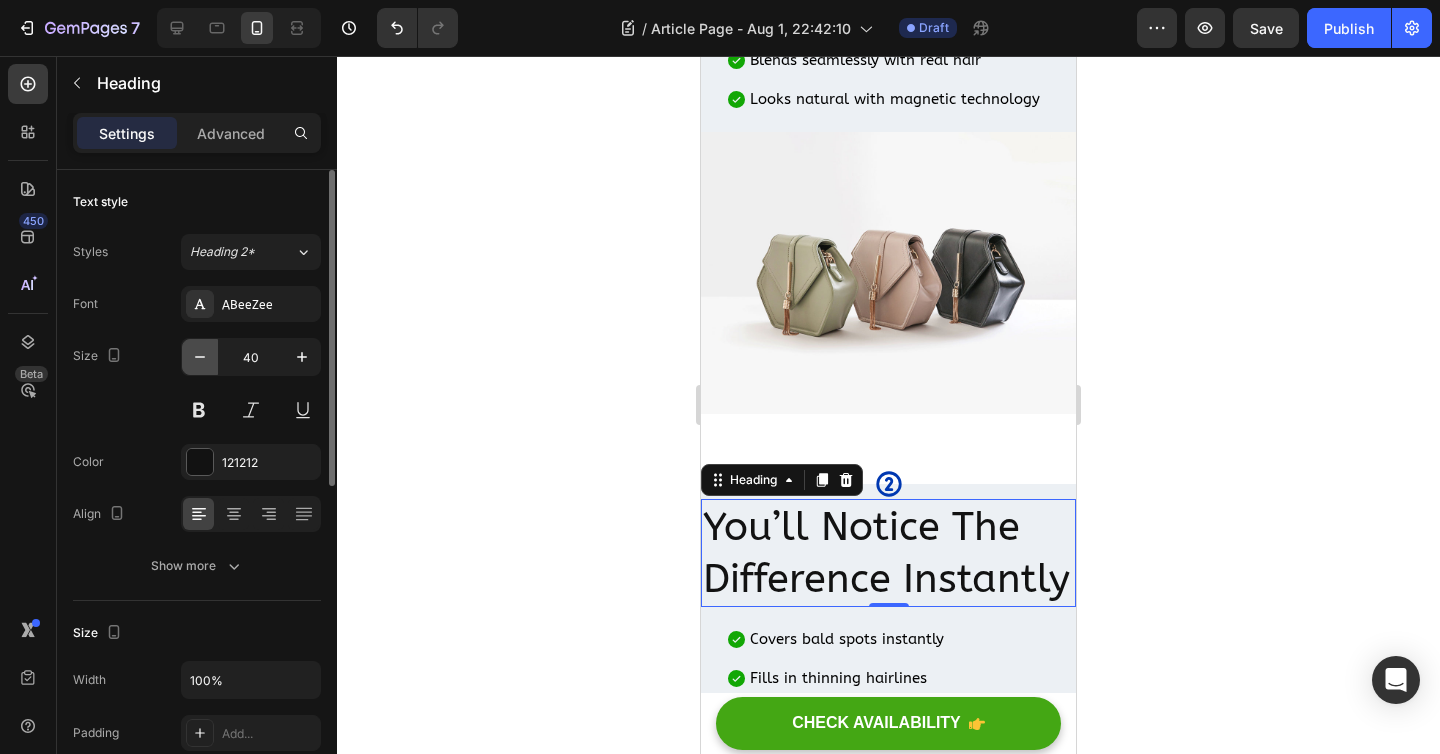 click 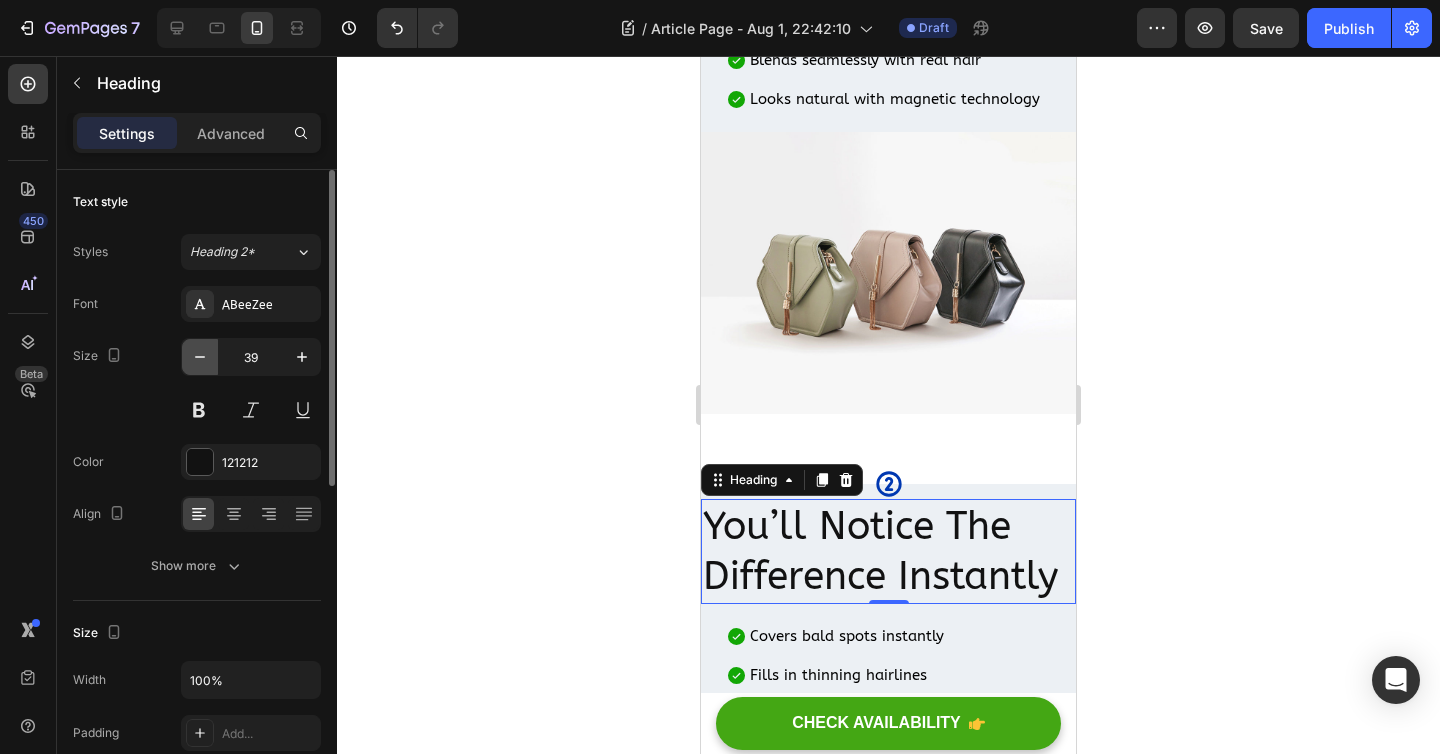 click 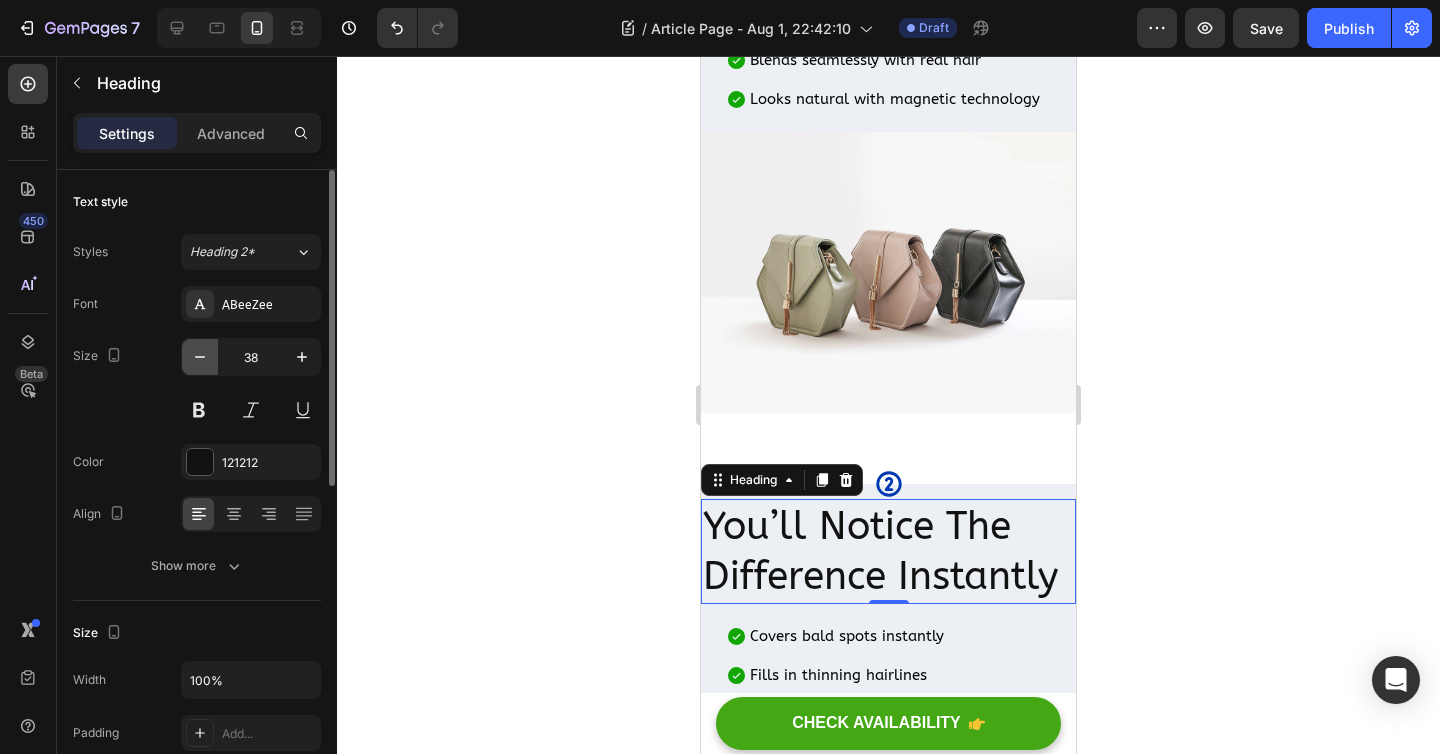 click 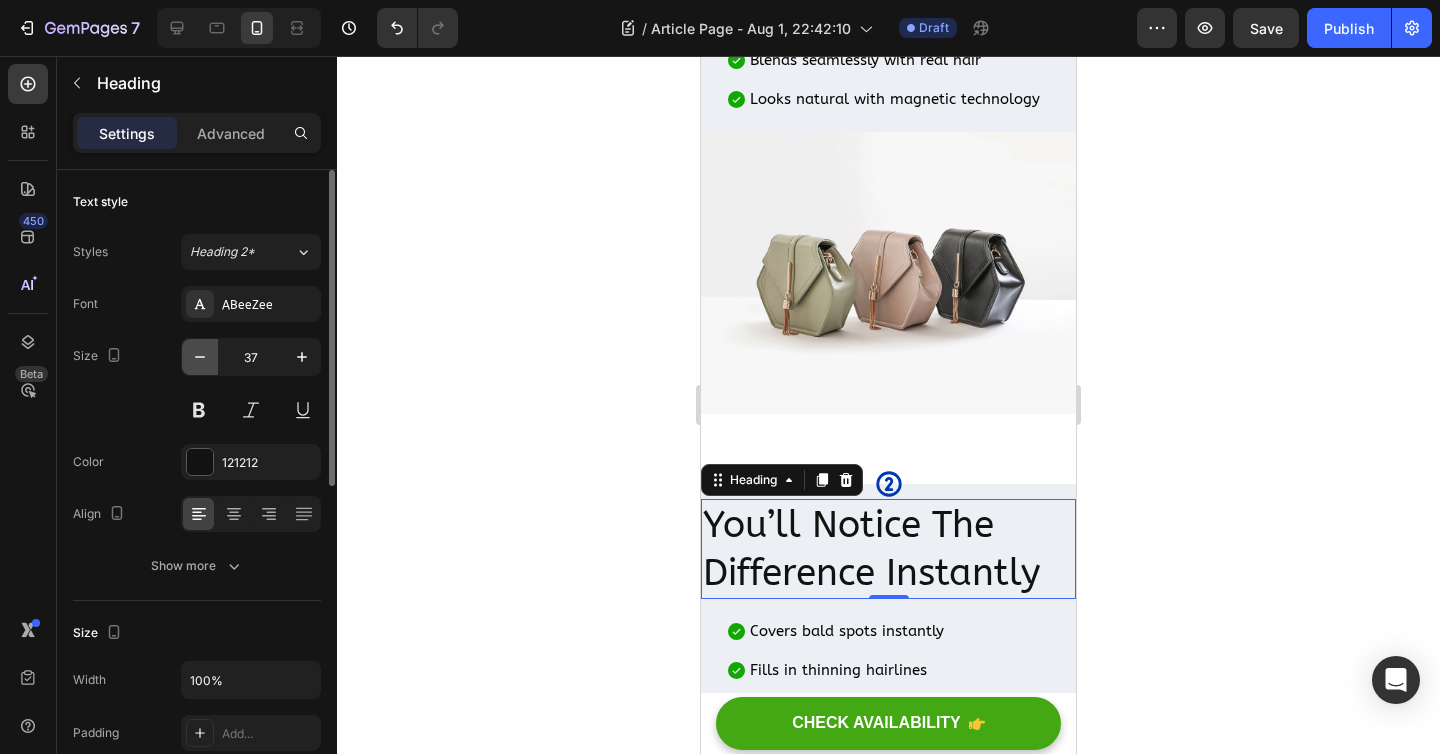 click 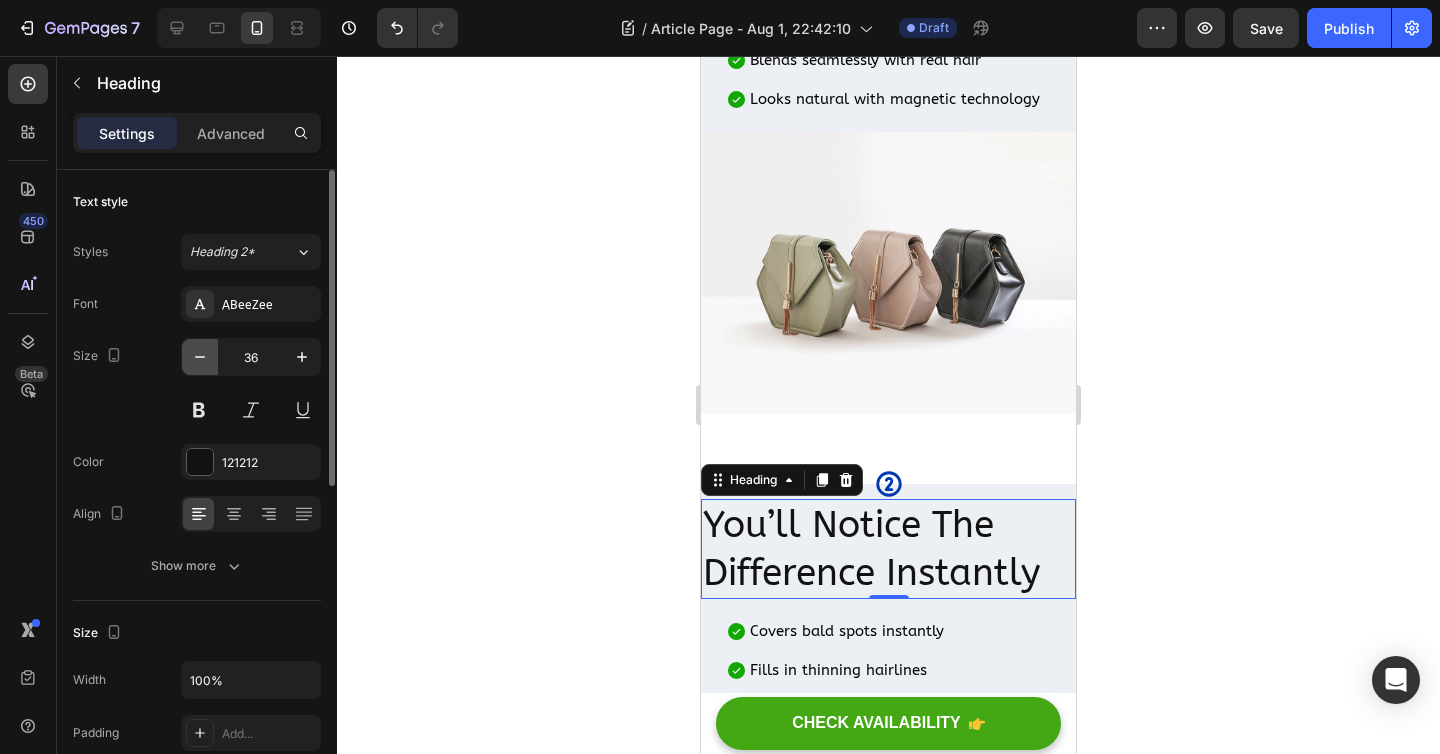 click 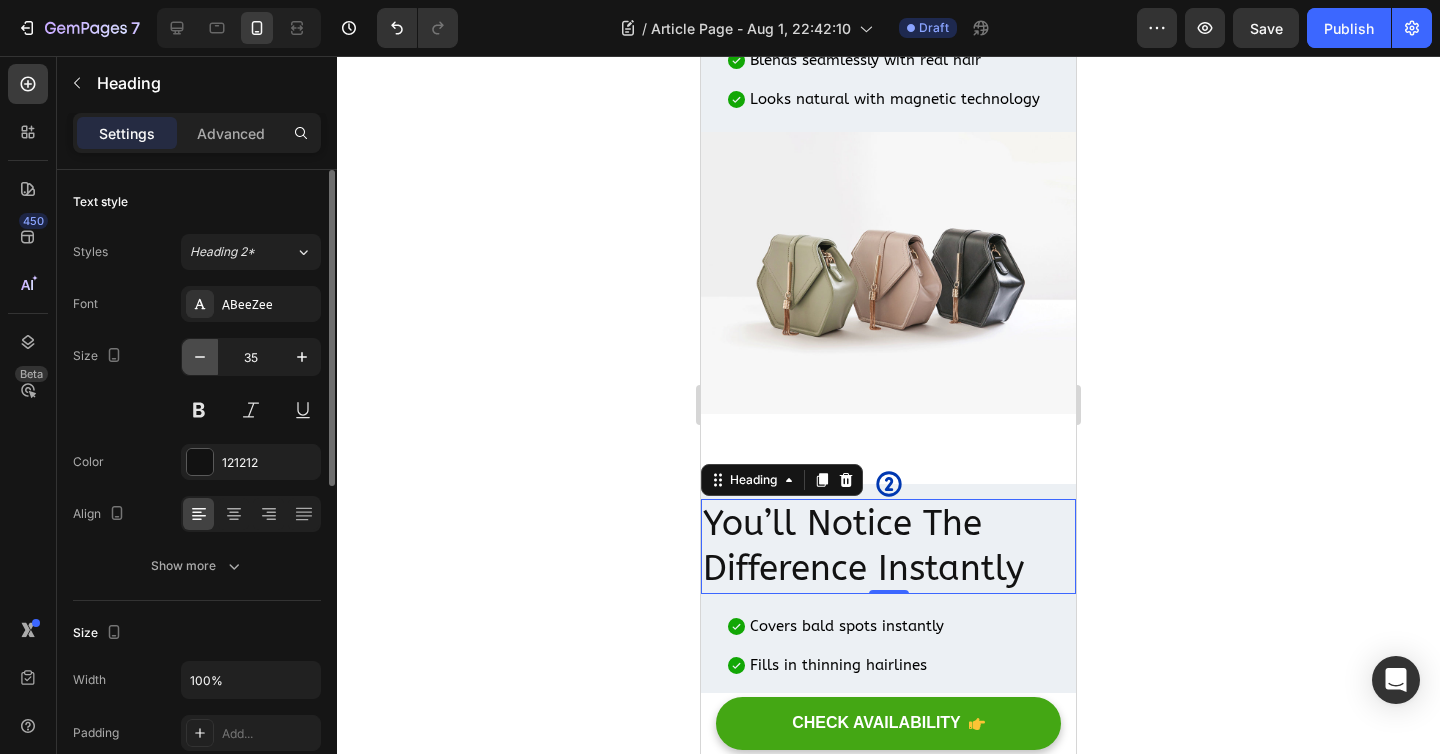 click 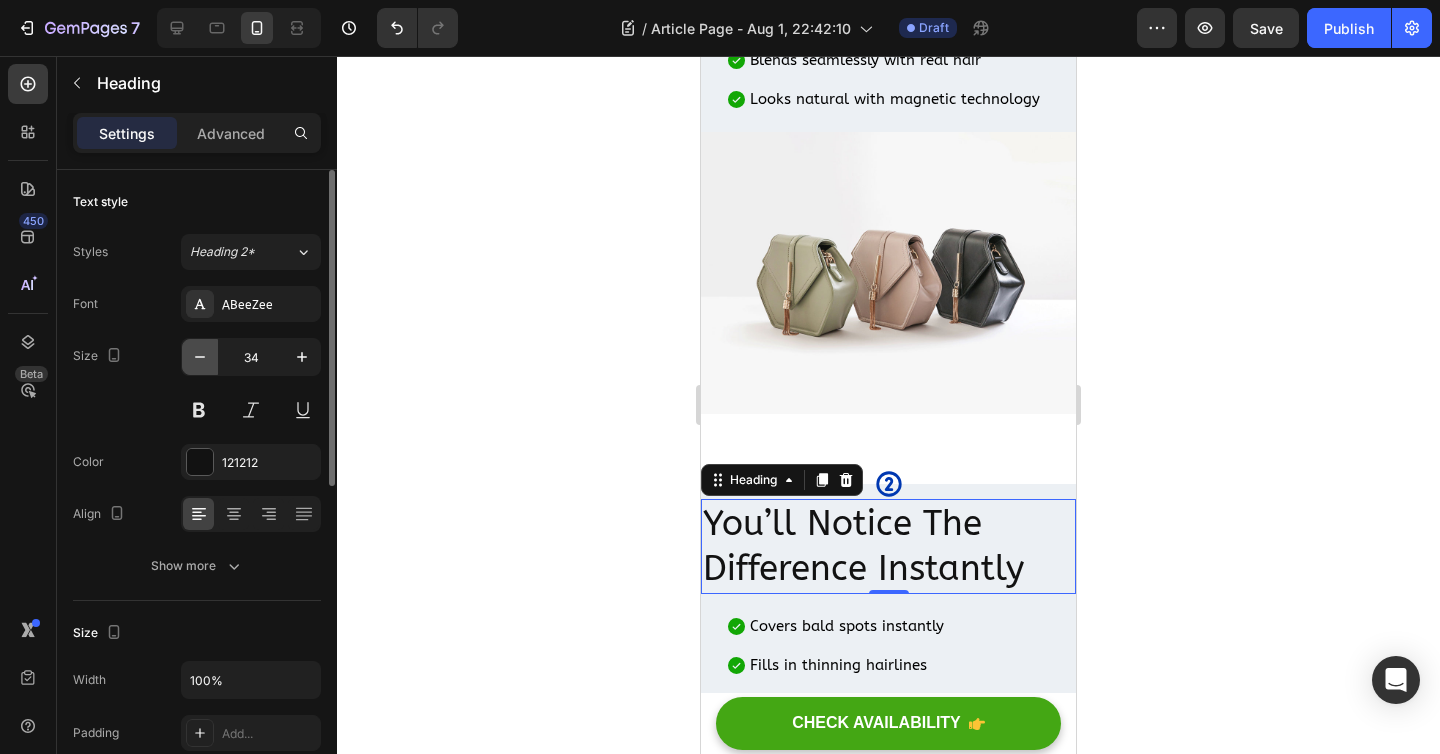 click 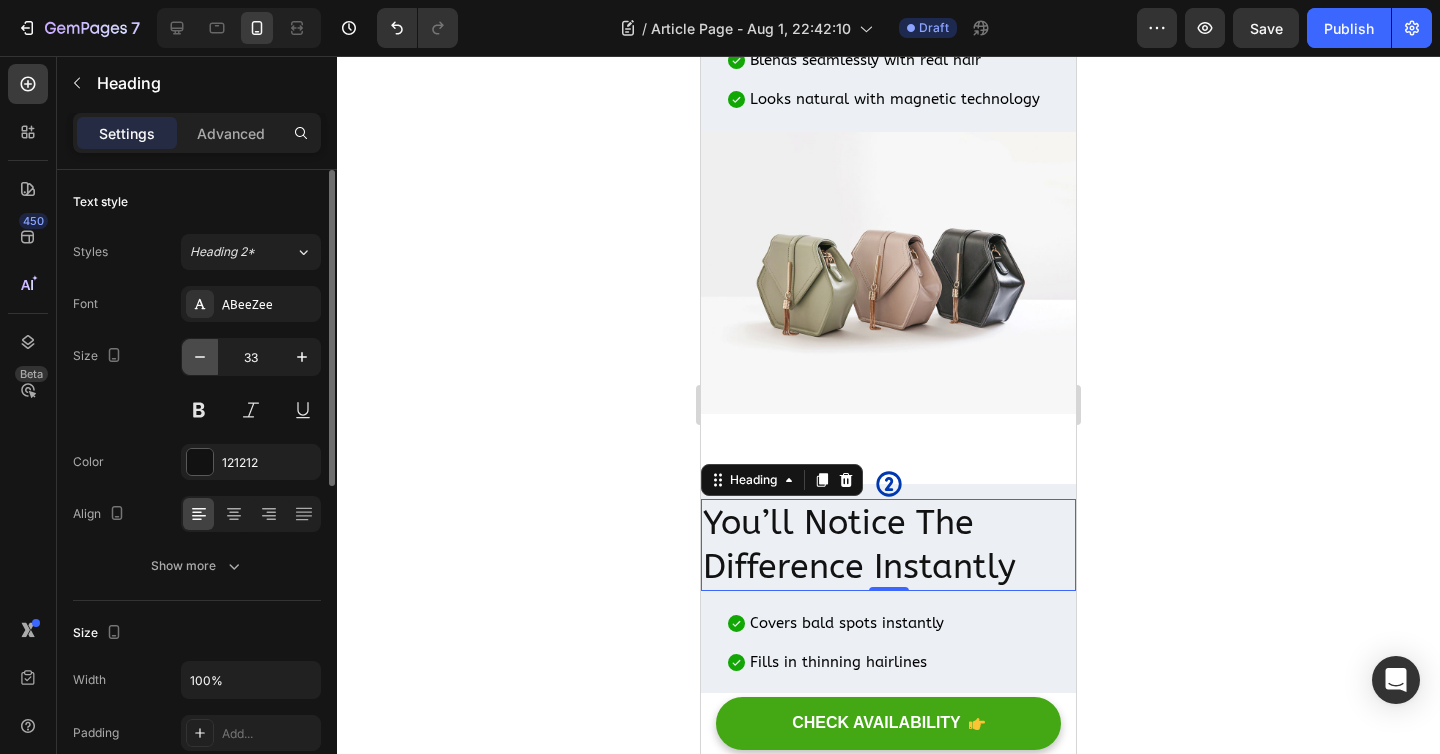 click 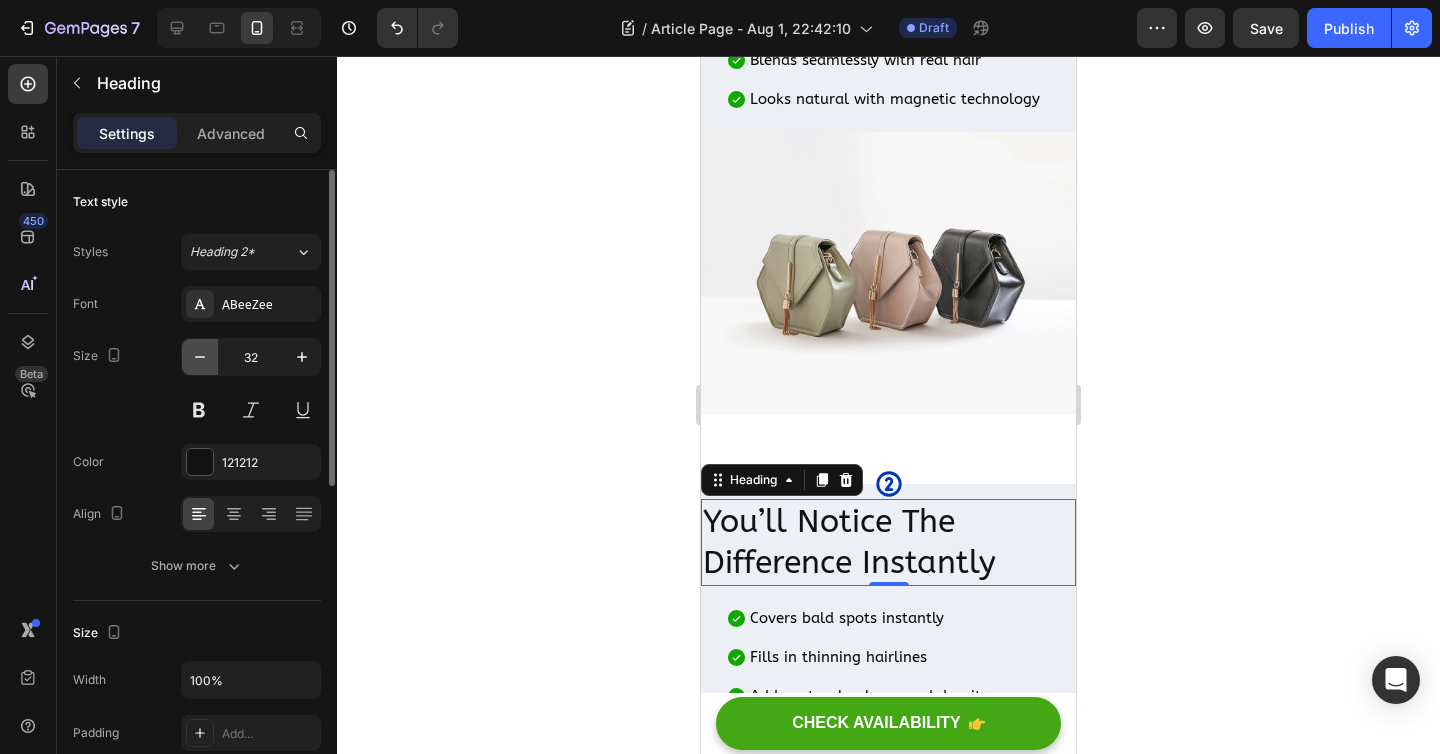 click 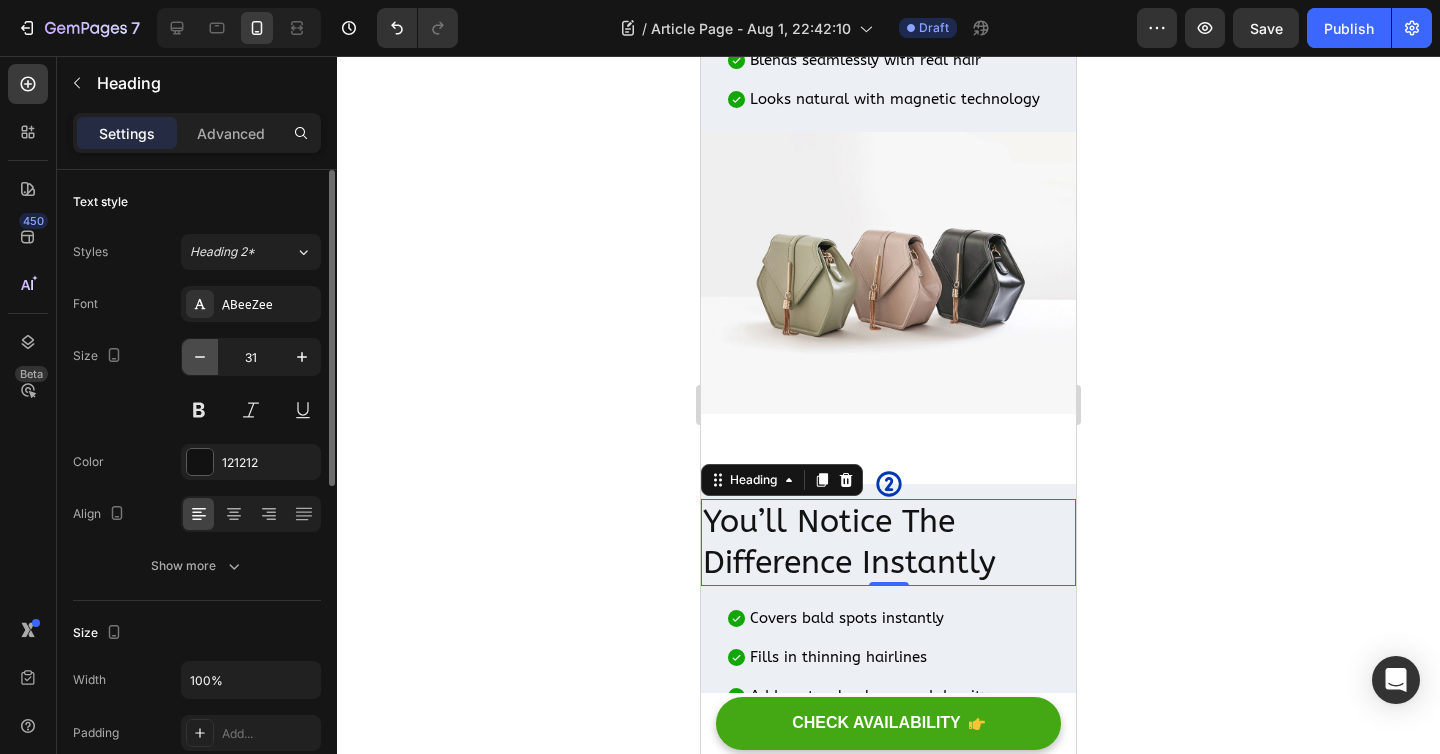 click 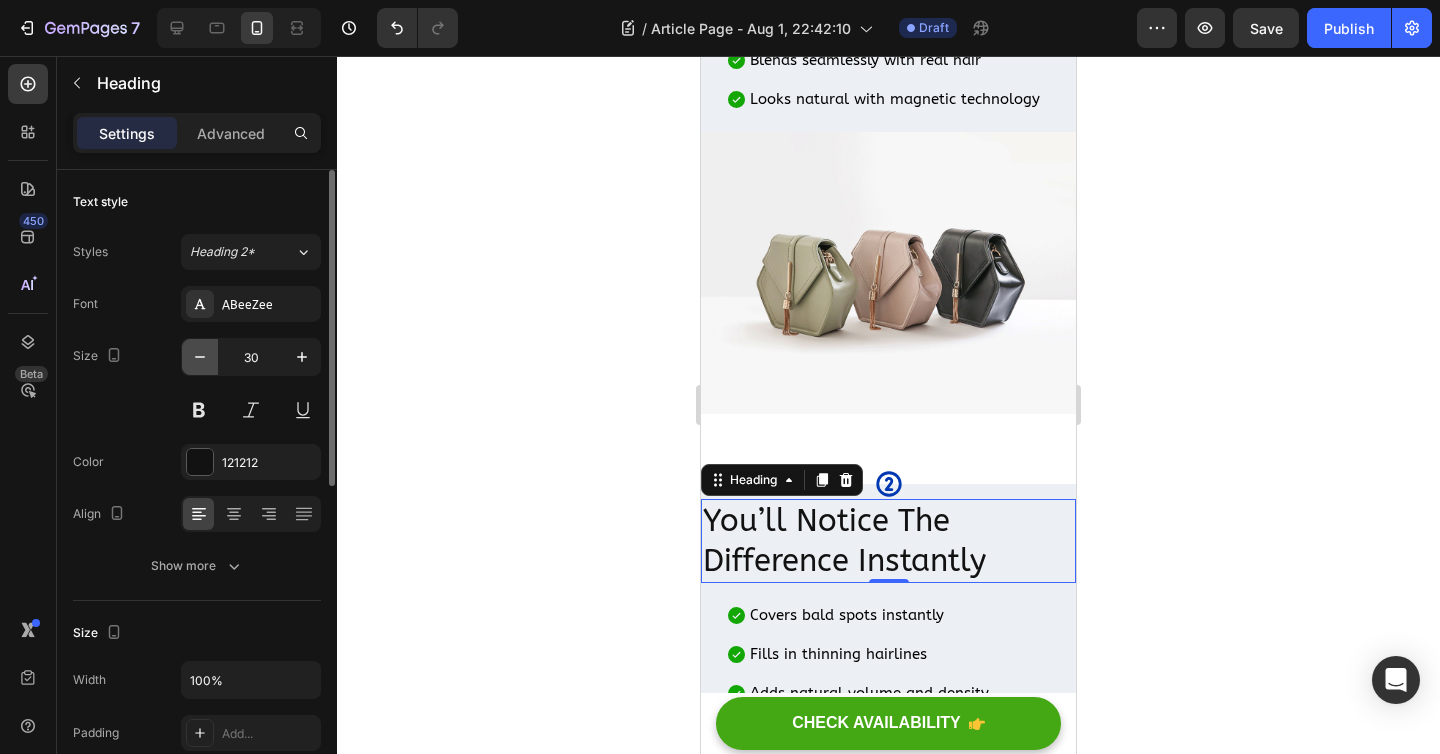 click 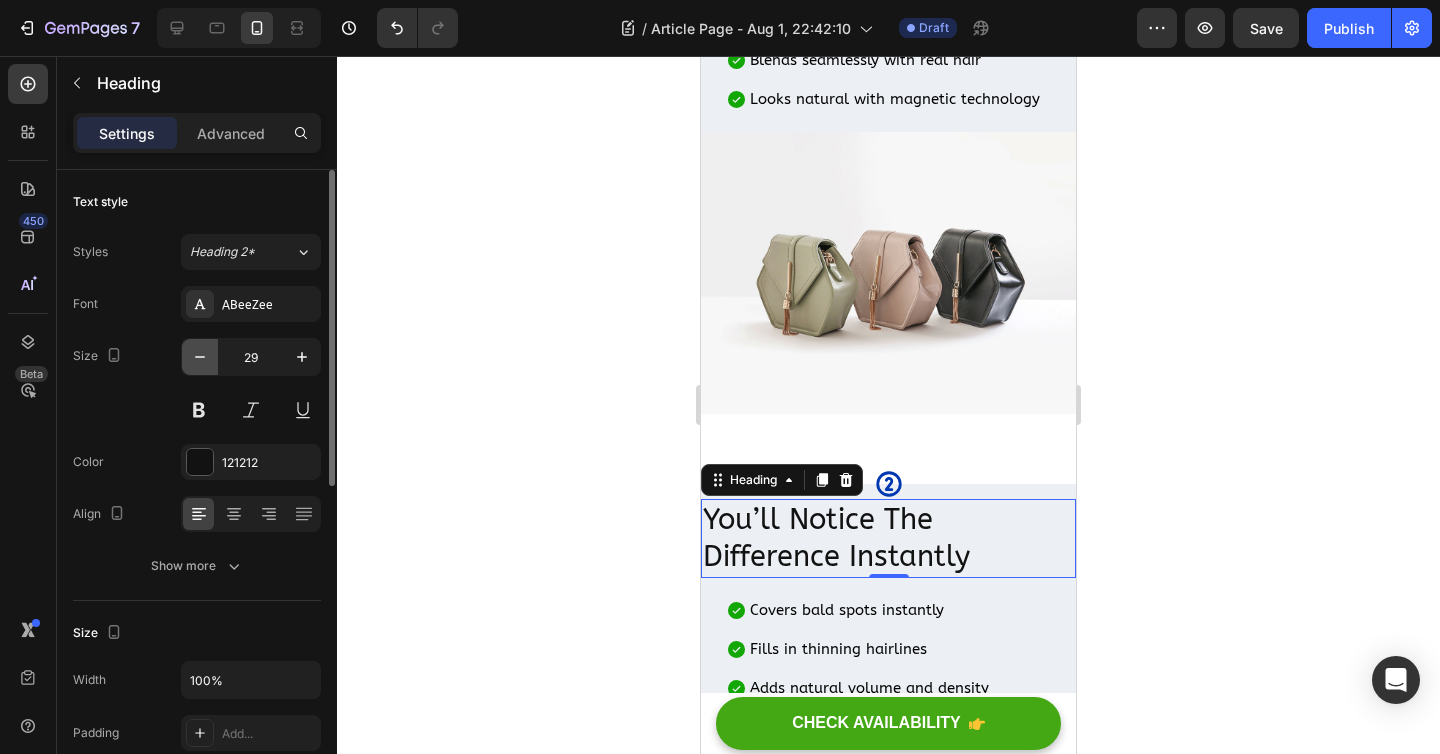 click 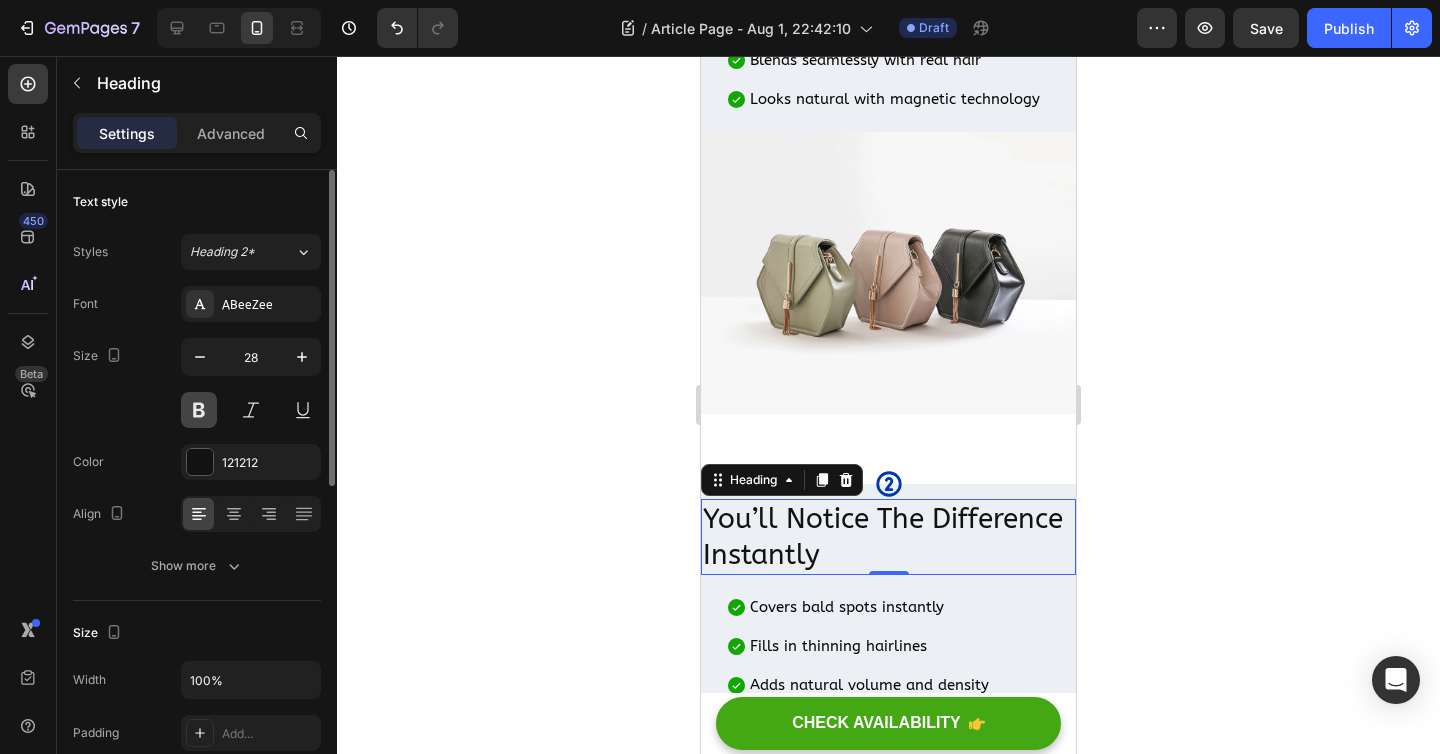click at bounding box center (199, 410) 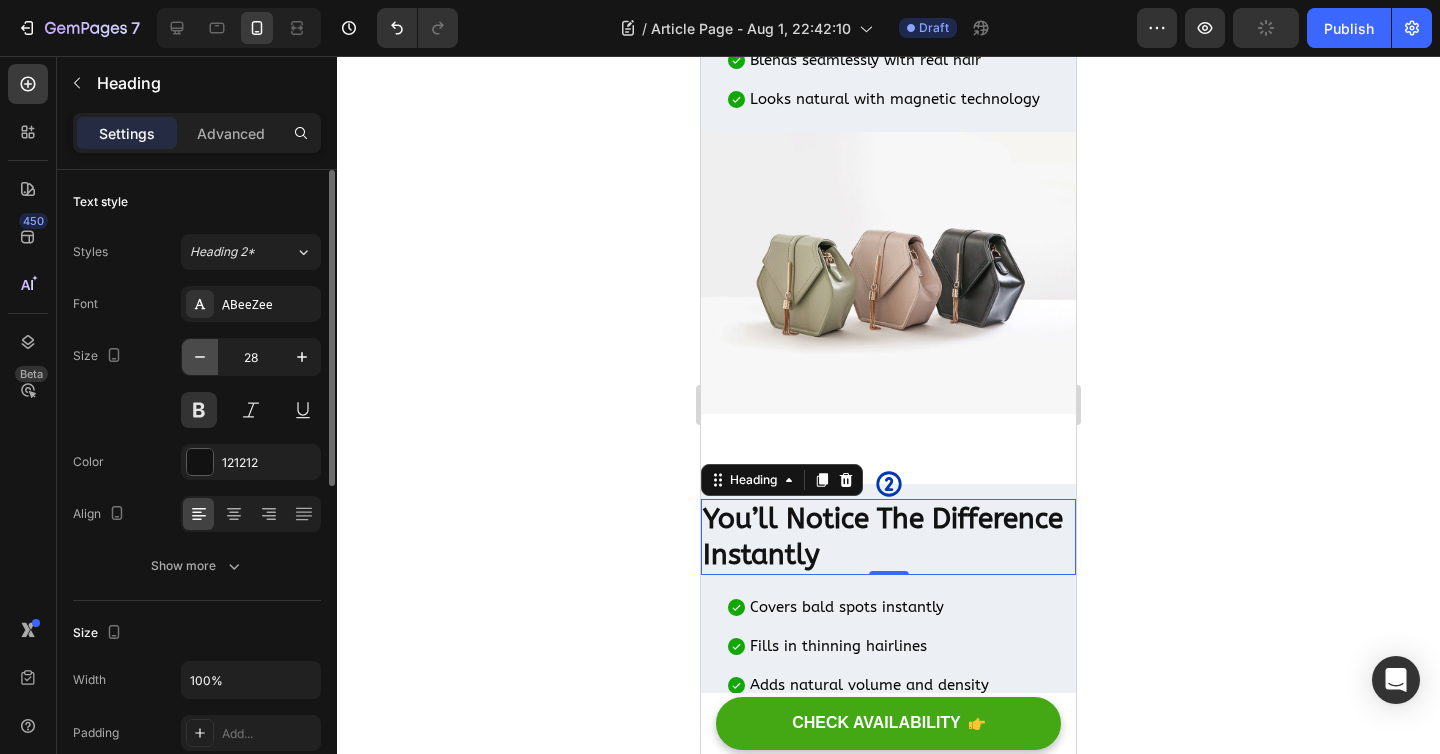 click 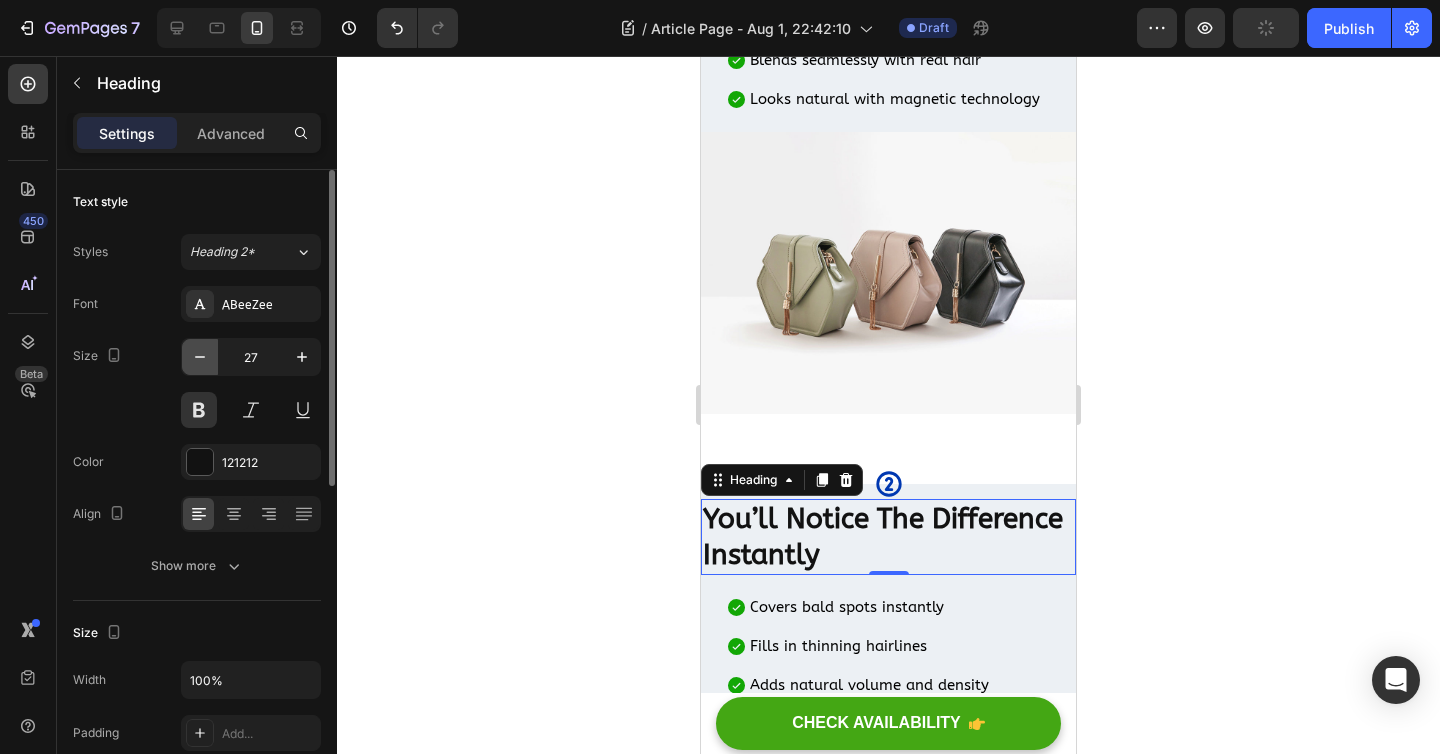 click 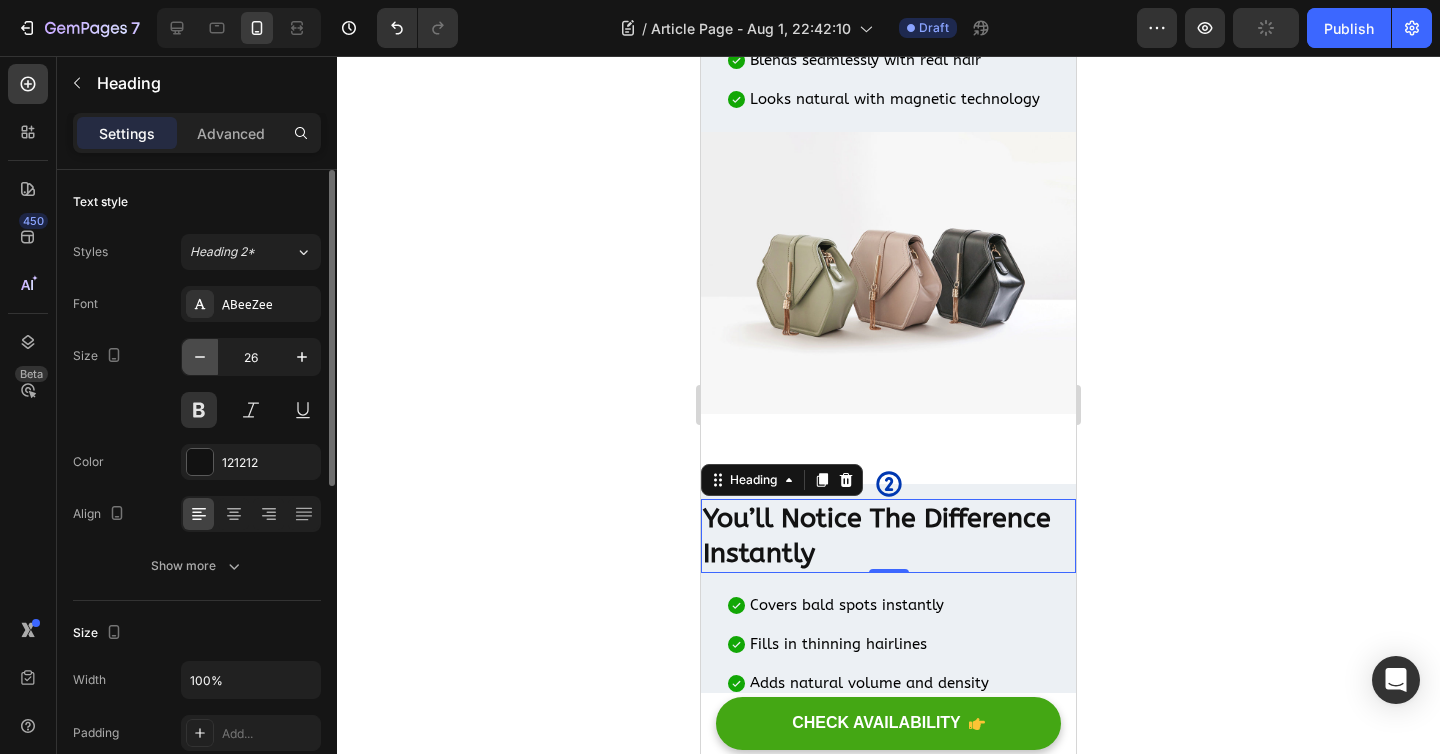 click 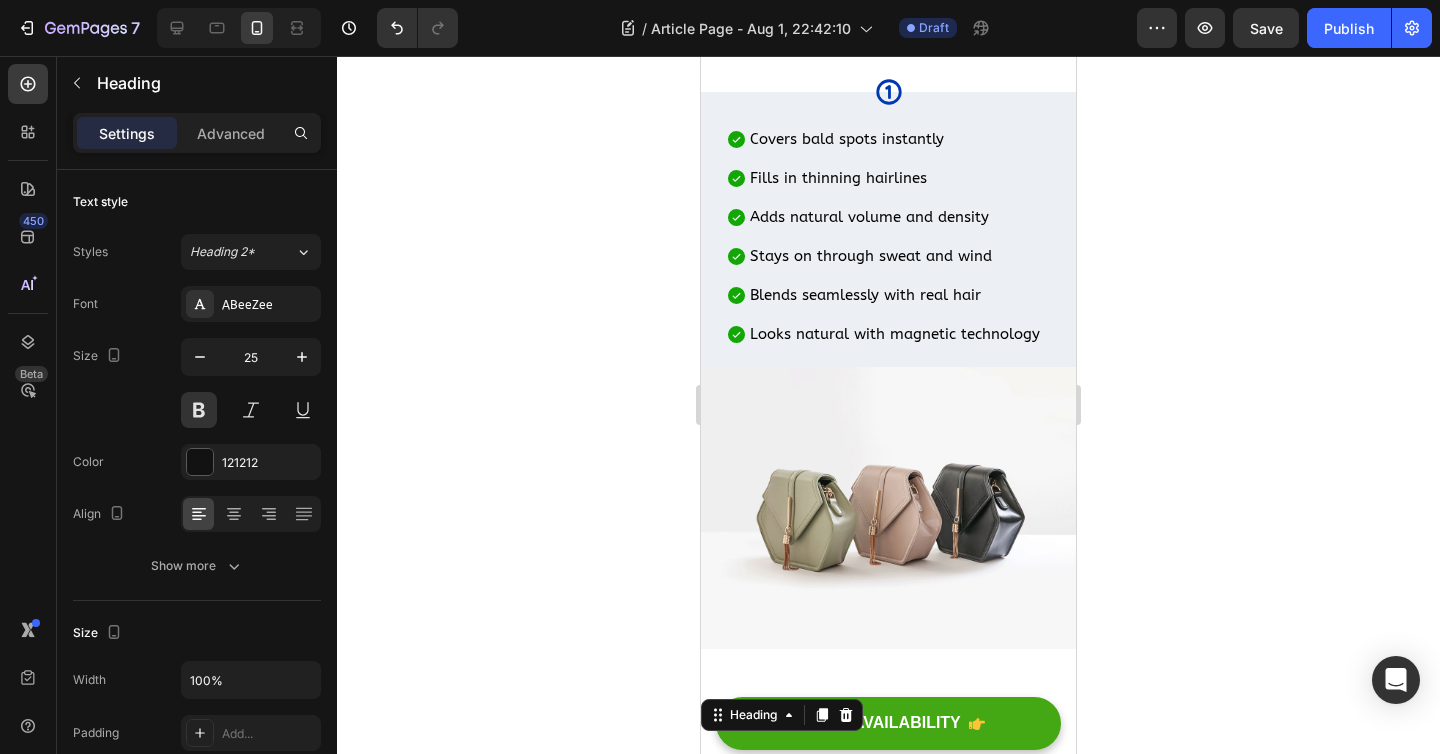 scroll, scrollTop: 476, scrollLeft: 0, axis: vertical 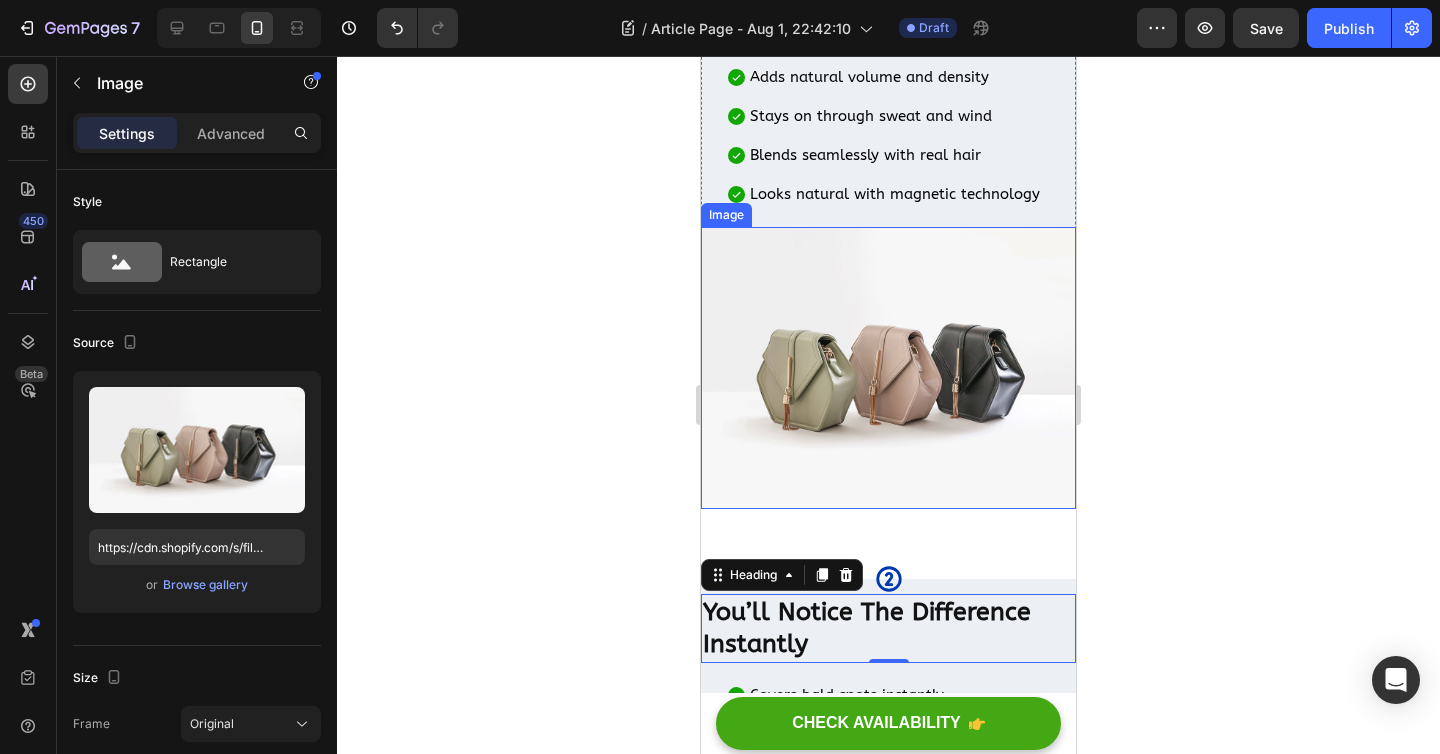 click at bounding box center [888, 367] 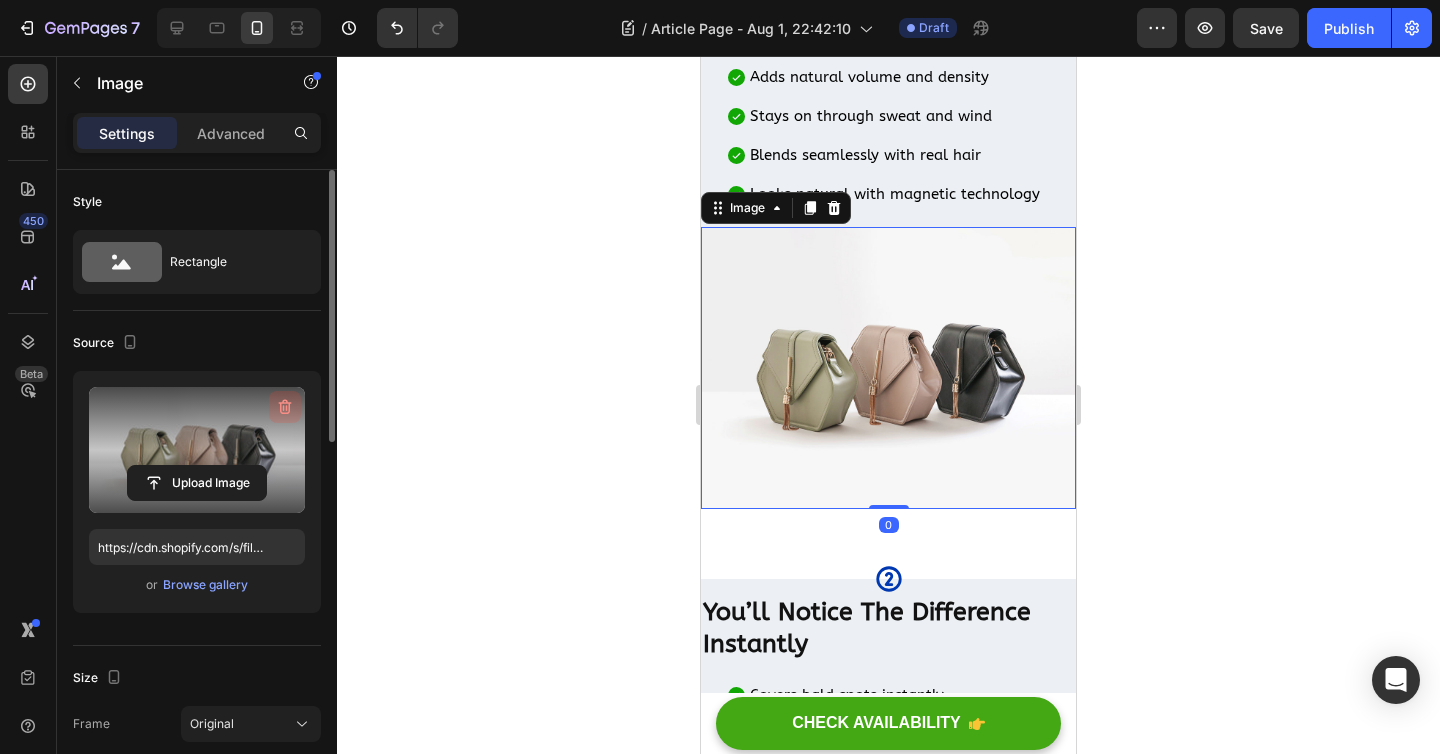 click 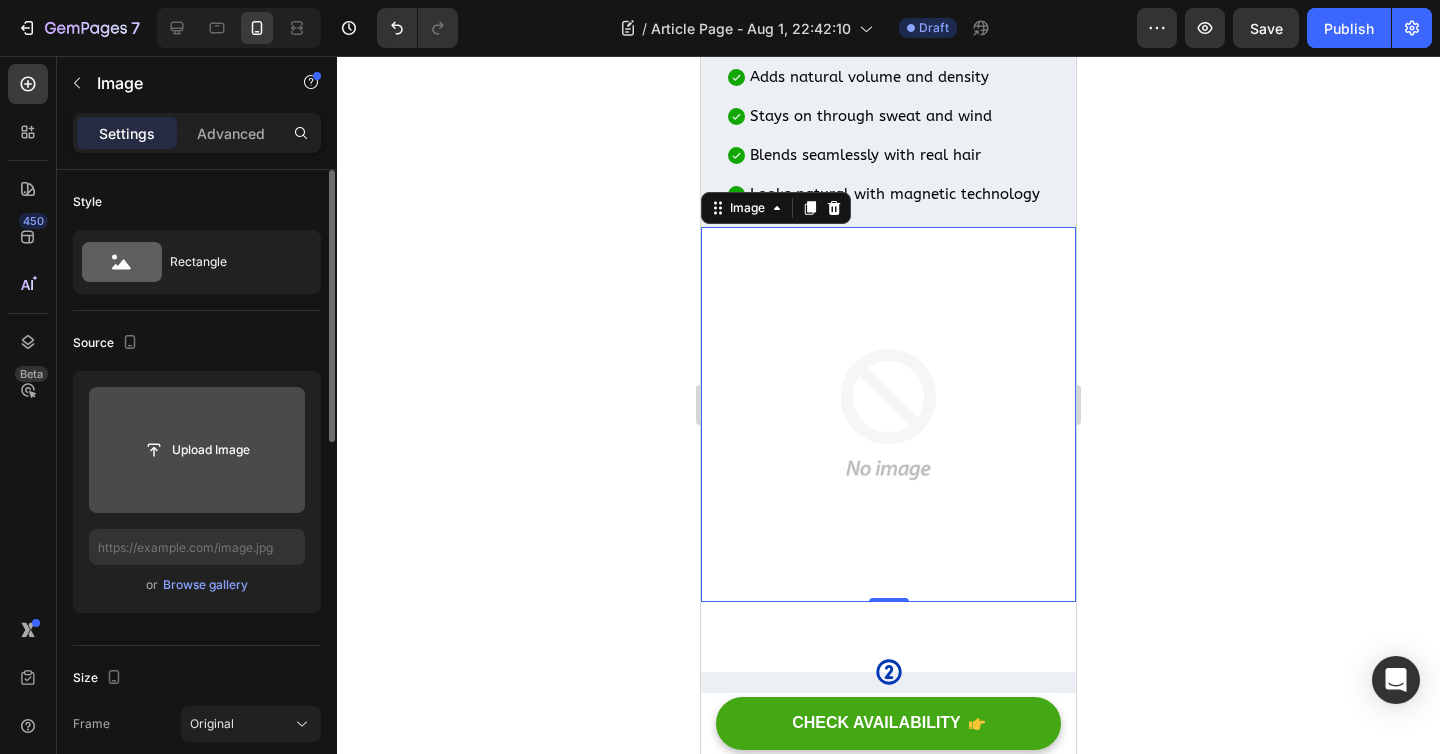click 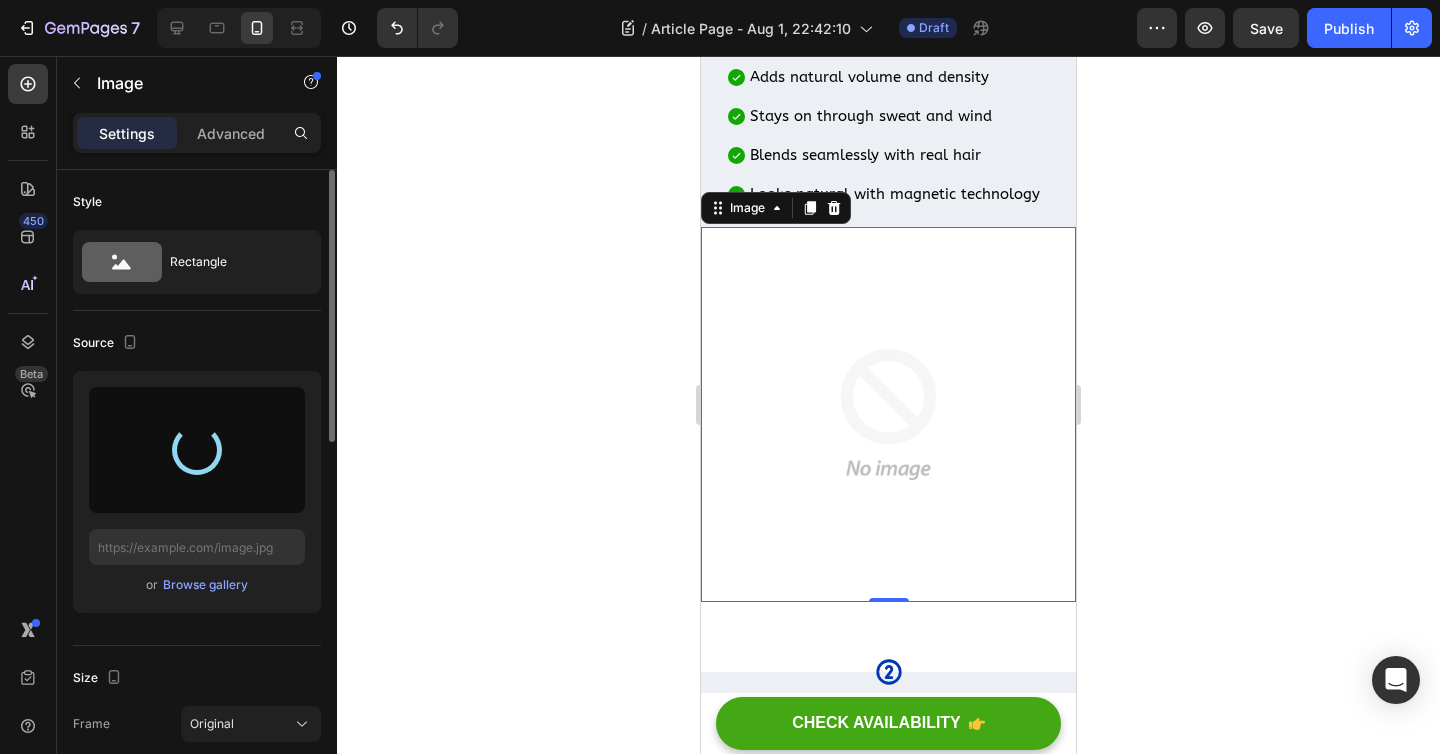 type on "https://cdn.shopify.com/s/files/1/0944/5061/4553/files/gempages_568482525710648465-50477aa7-cb09-42bd-95b4-60297de59438.png" 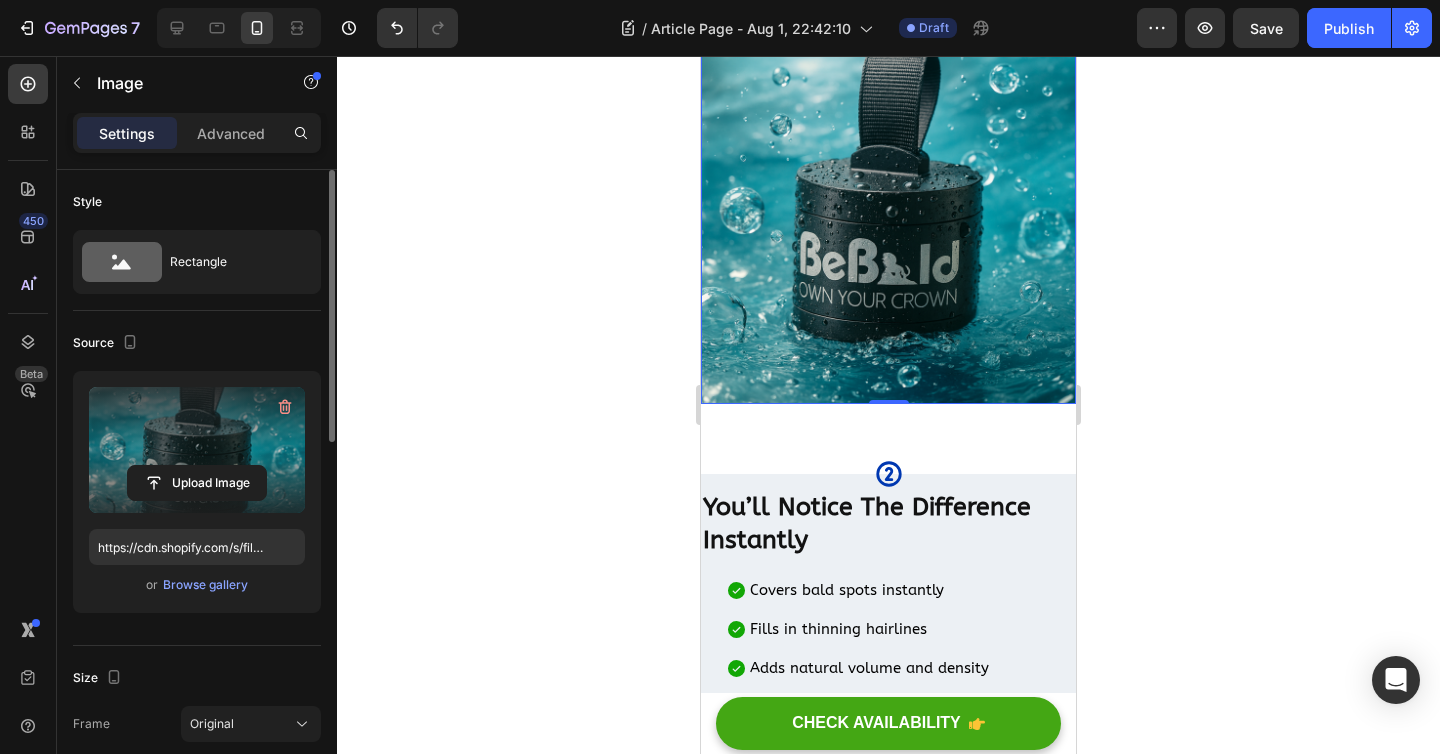 scroll, scrollTop: 793, scrollLeft: 0, axis: vertical 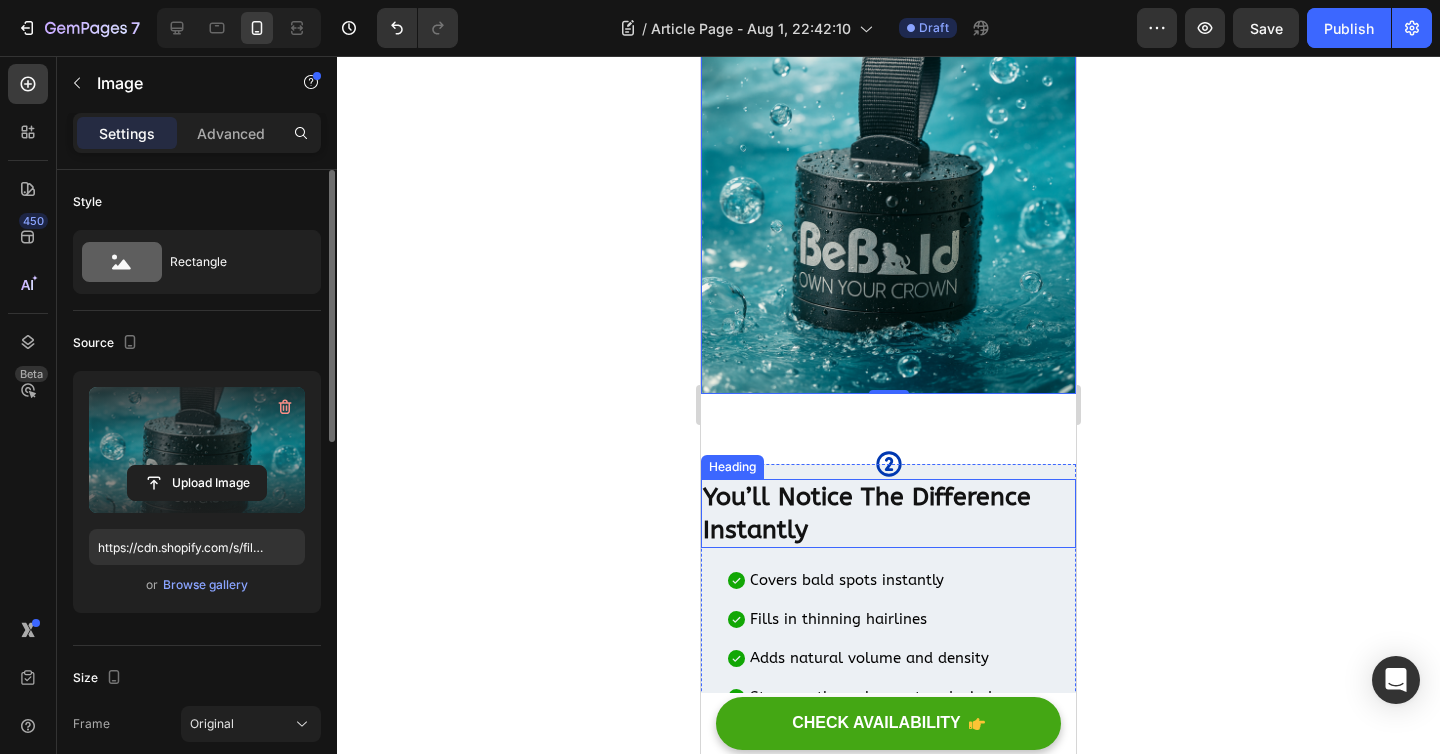 click on "You’ll Notice The Difference Instantly" at bounding box center (888, 513) 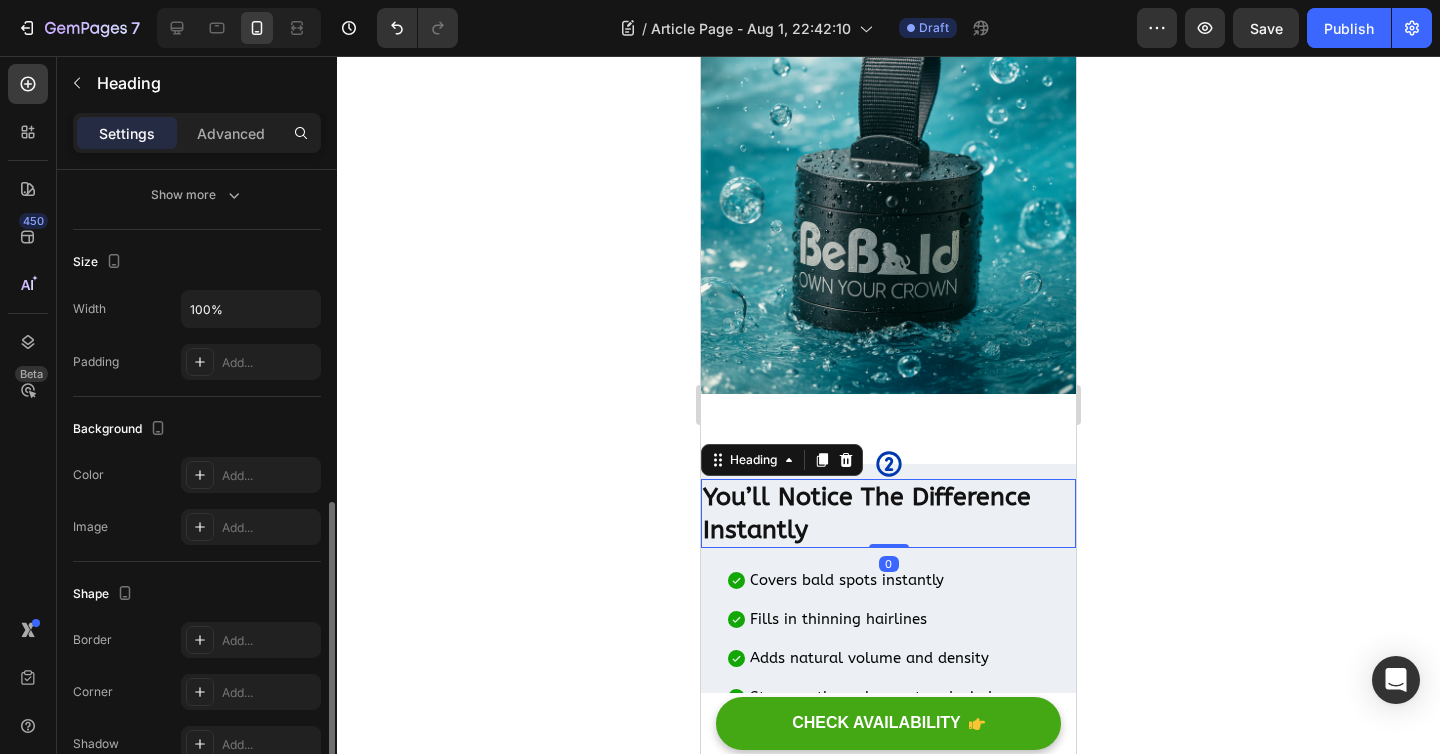 scroll, scrollTop: 657, scrollLeft: 0, axis: vertical 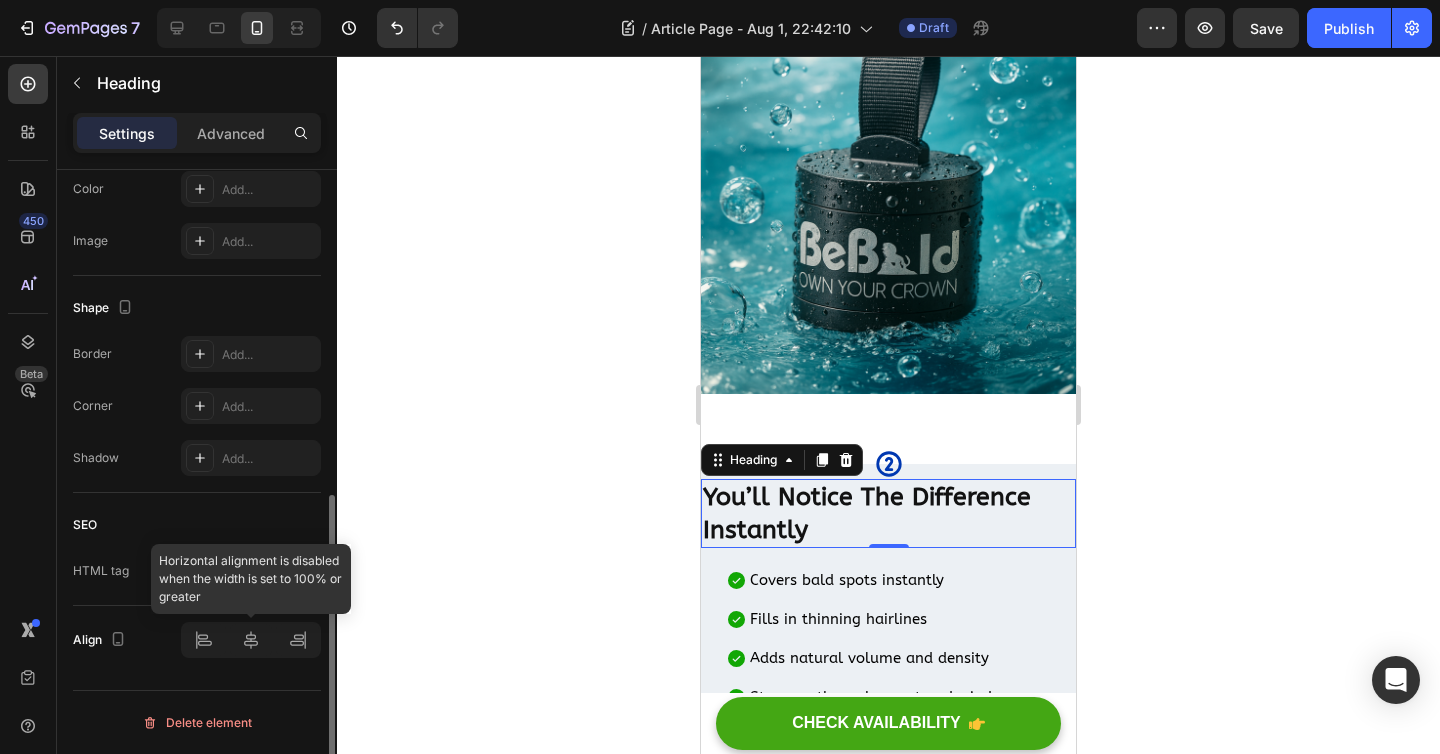 click 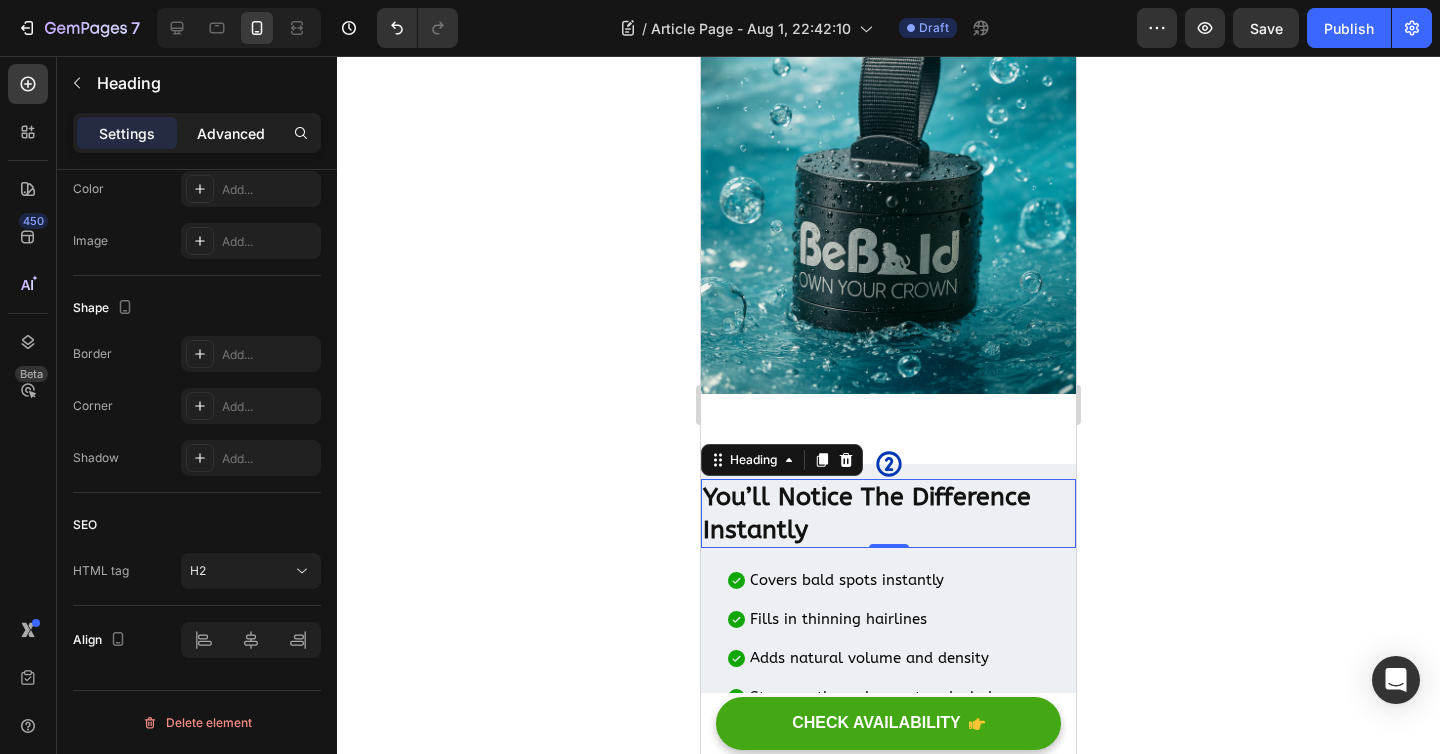 click on "Advanced" at bounding box center [231, 133] 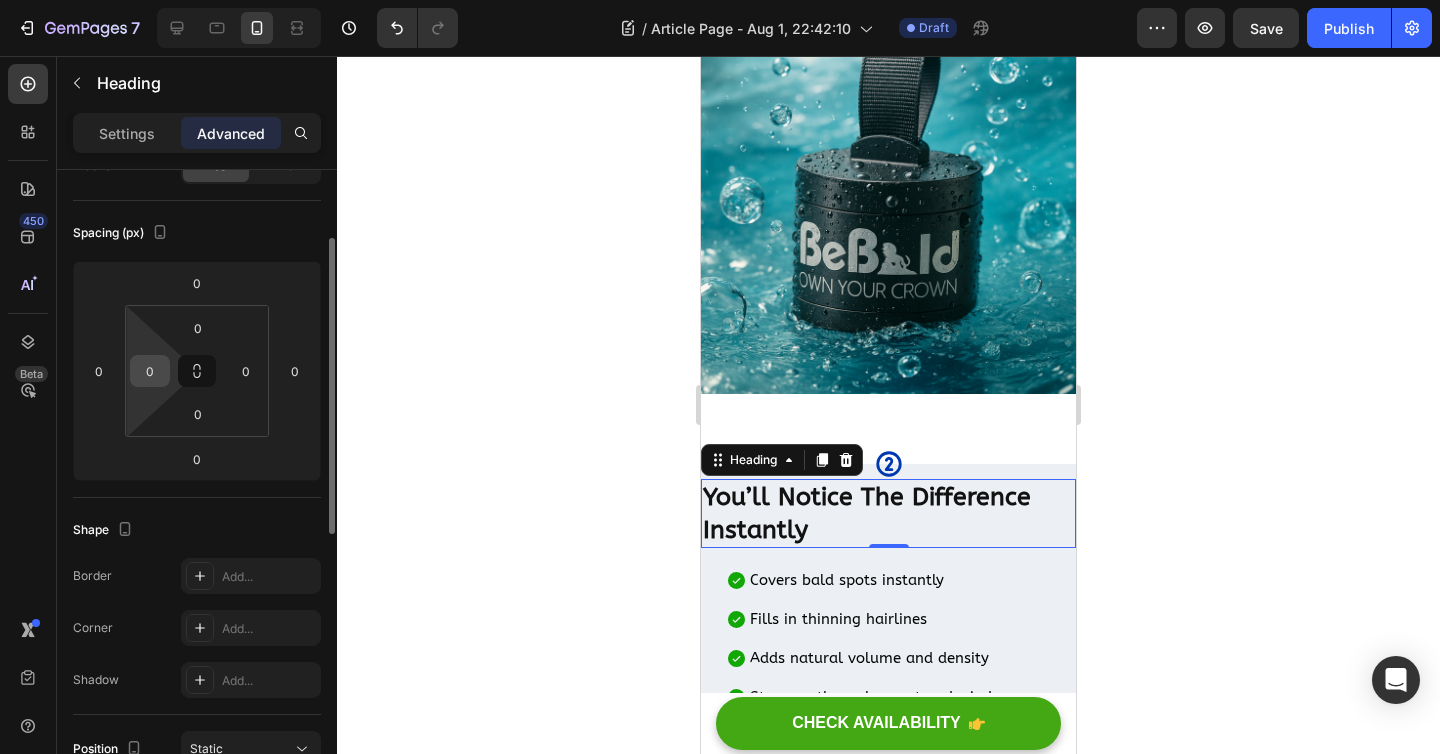 scroll, scrollTop: 174, scrollLeft: 0, axis: vertical 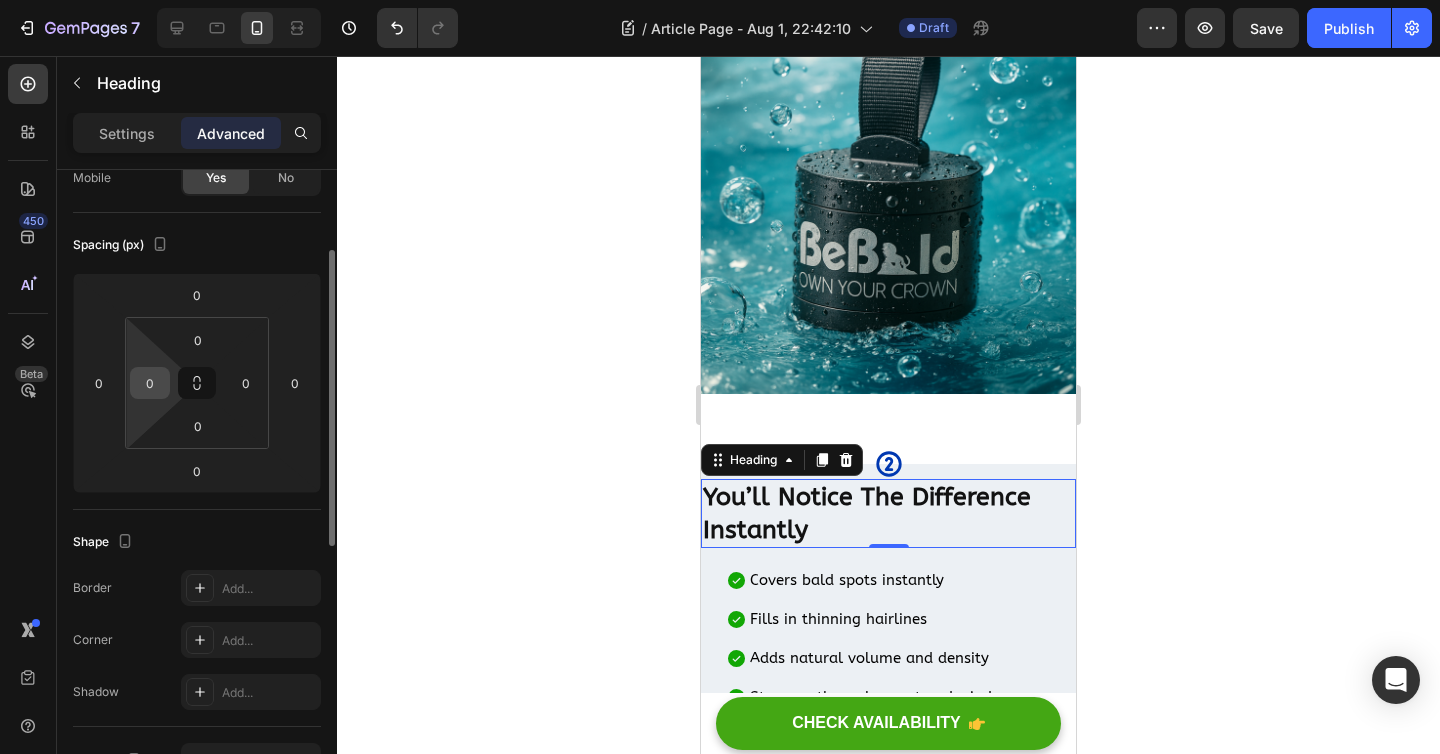 click on "0" at bounding box center (150, 383) 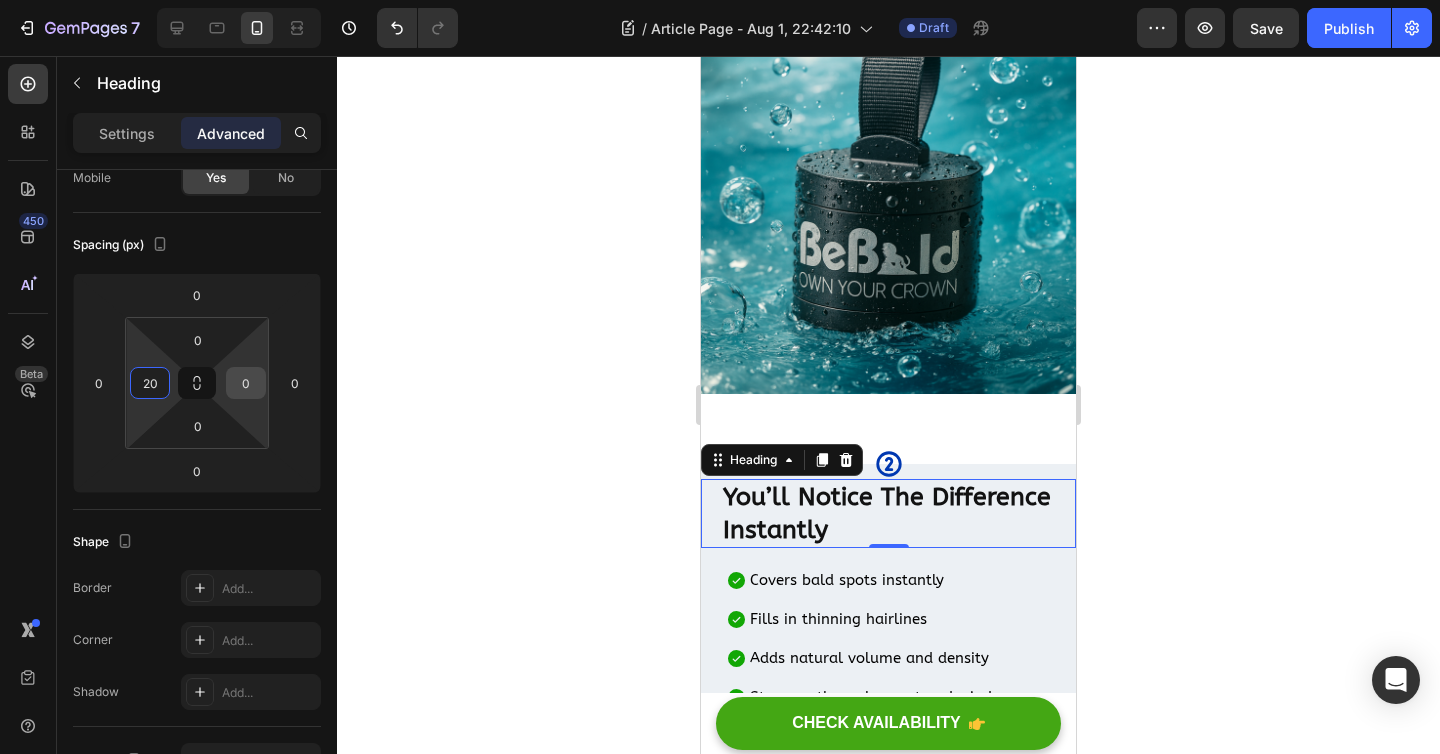 type on "20" 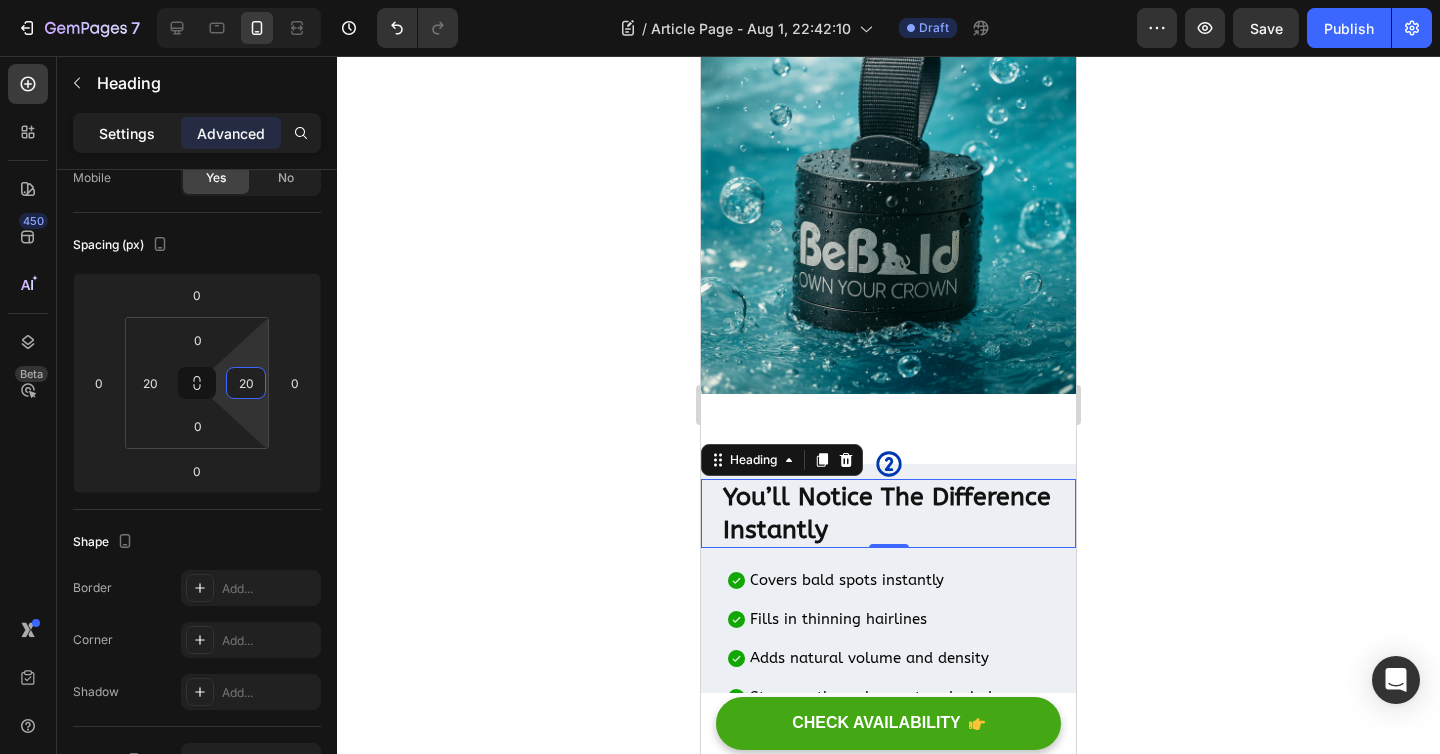 type on "20" 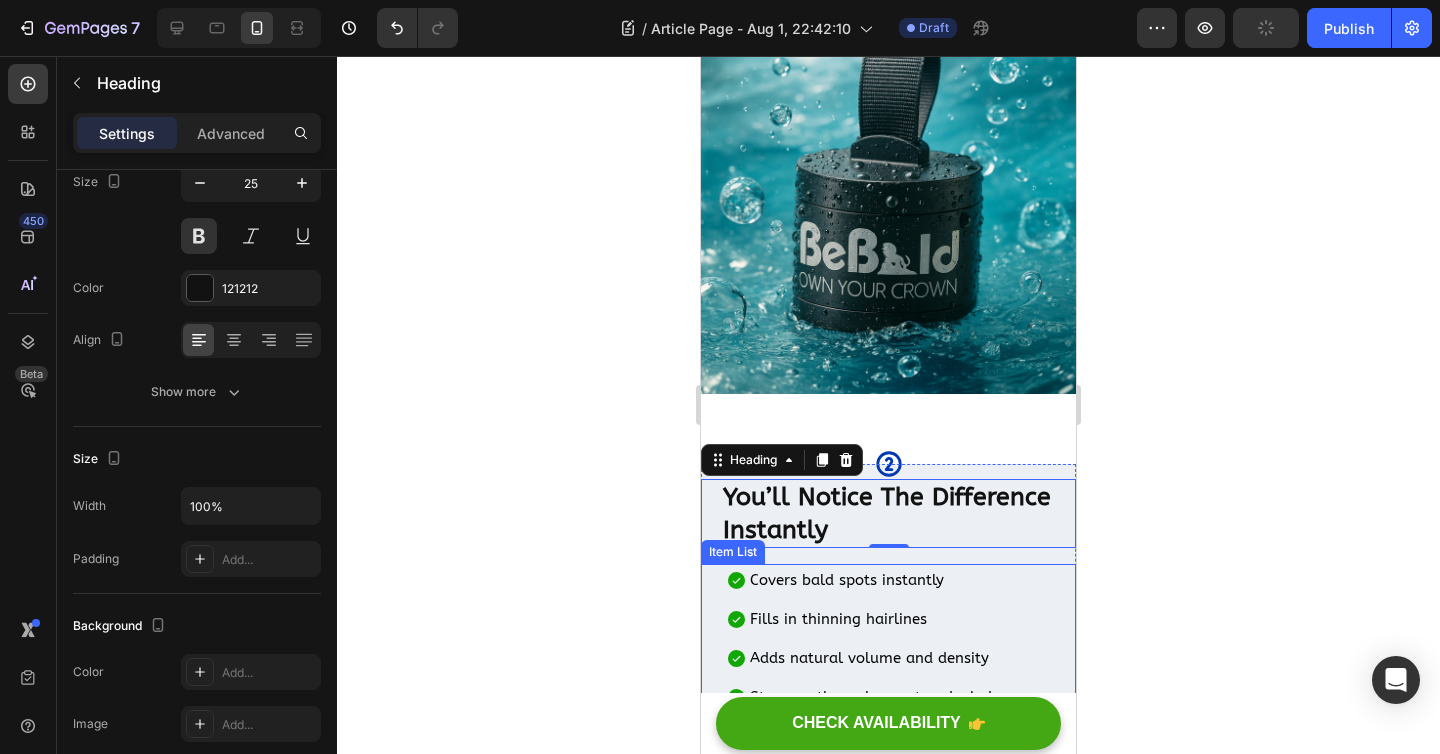 click on "Covers bald spots instantly" at bounding box center (884, 580) 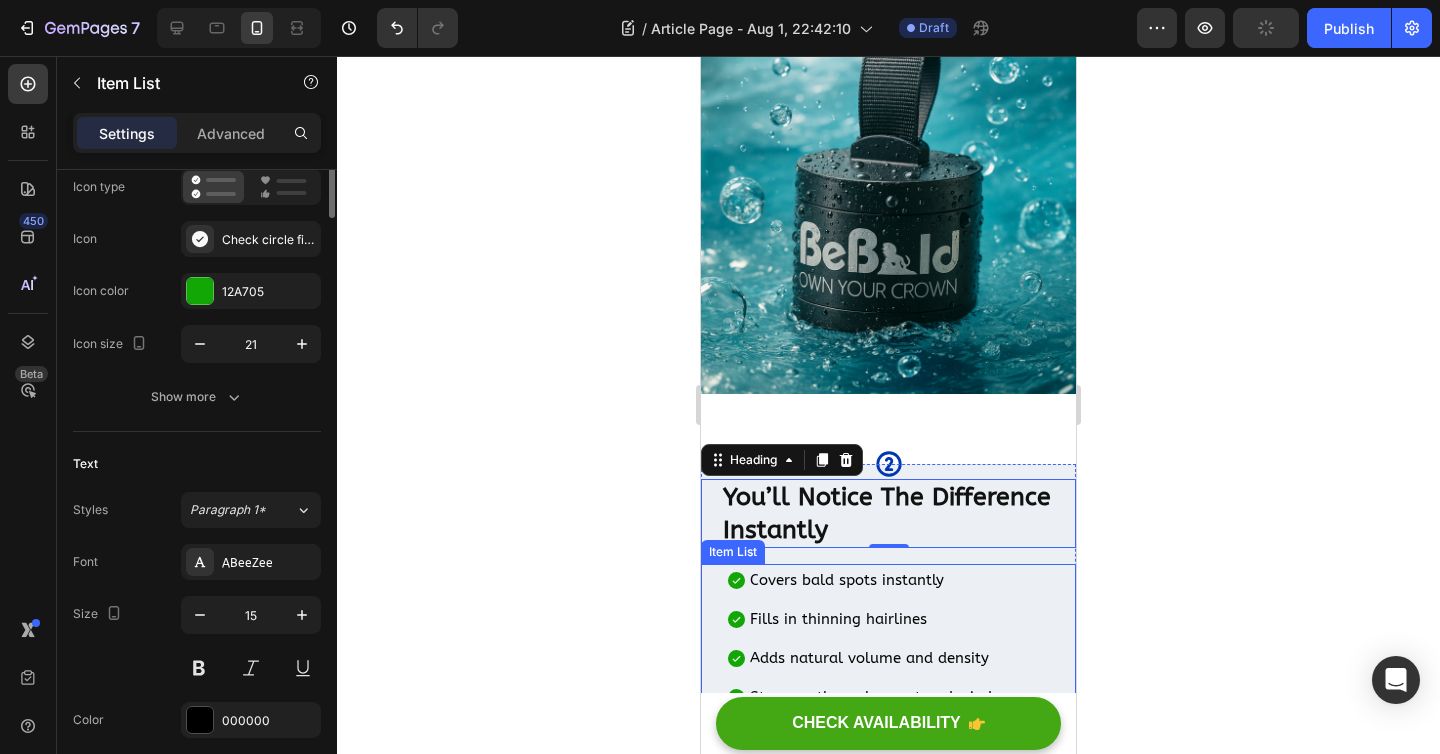 scroll, scrollTop: 0, scrollLeft: 0, axis: both 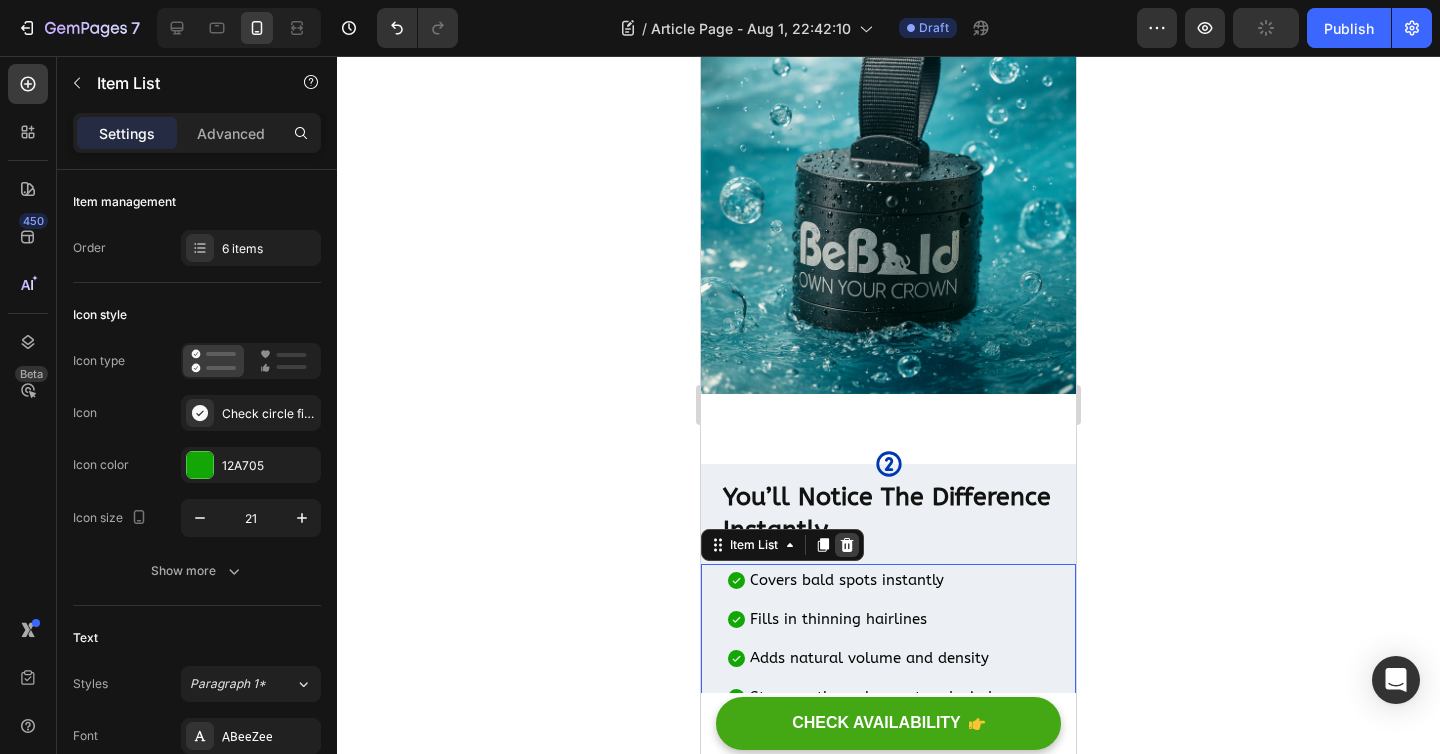 click 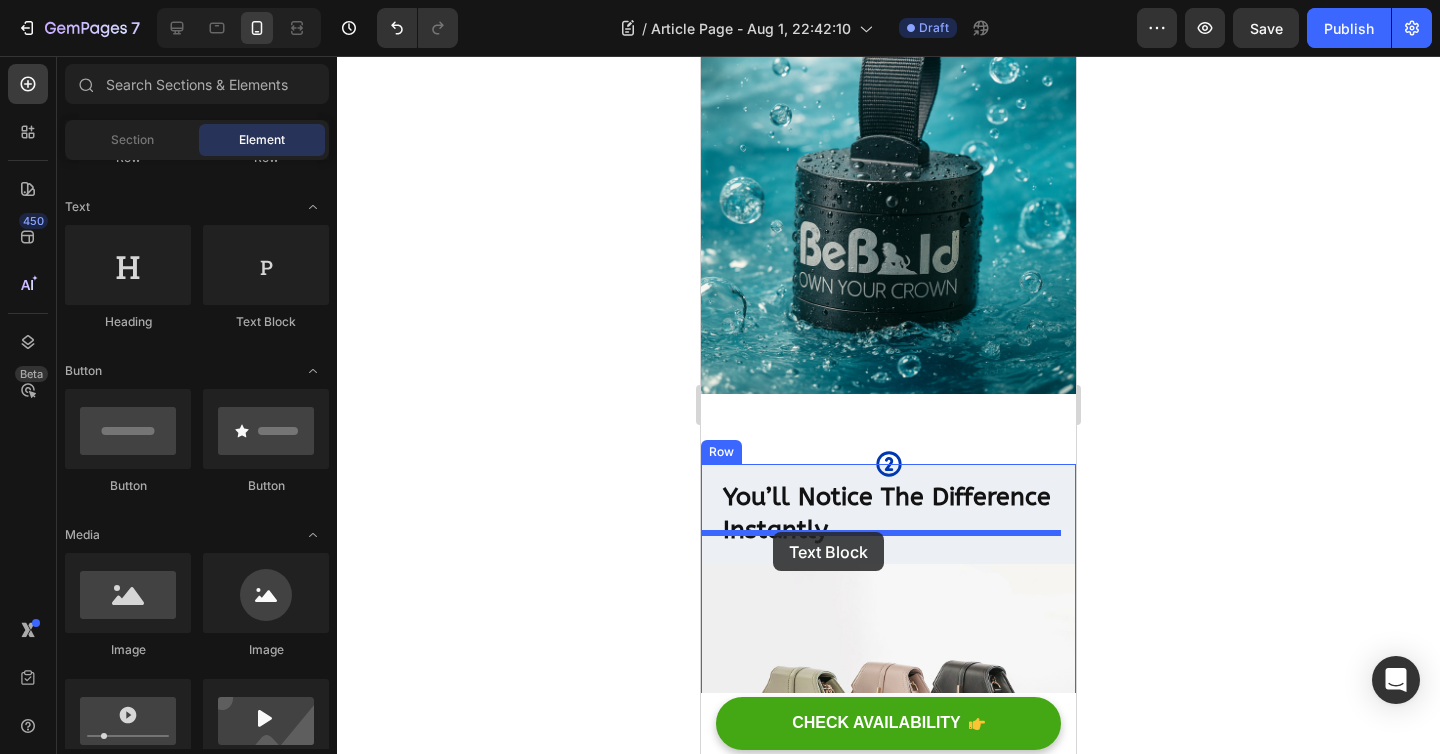drag, startPoint x: 947, startPoint y: 333, endPoint x: 773, endPoint y: 532, distance: 264.3426 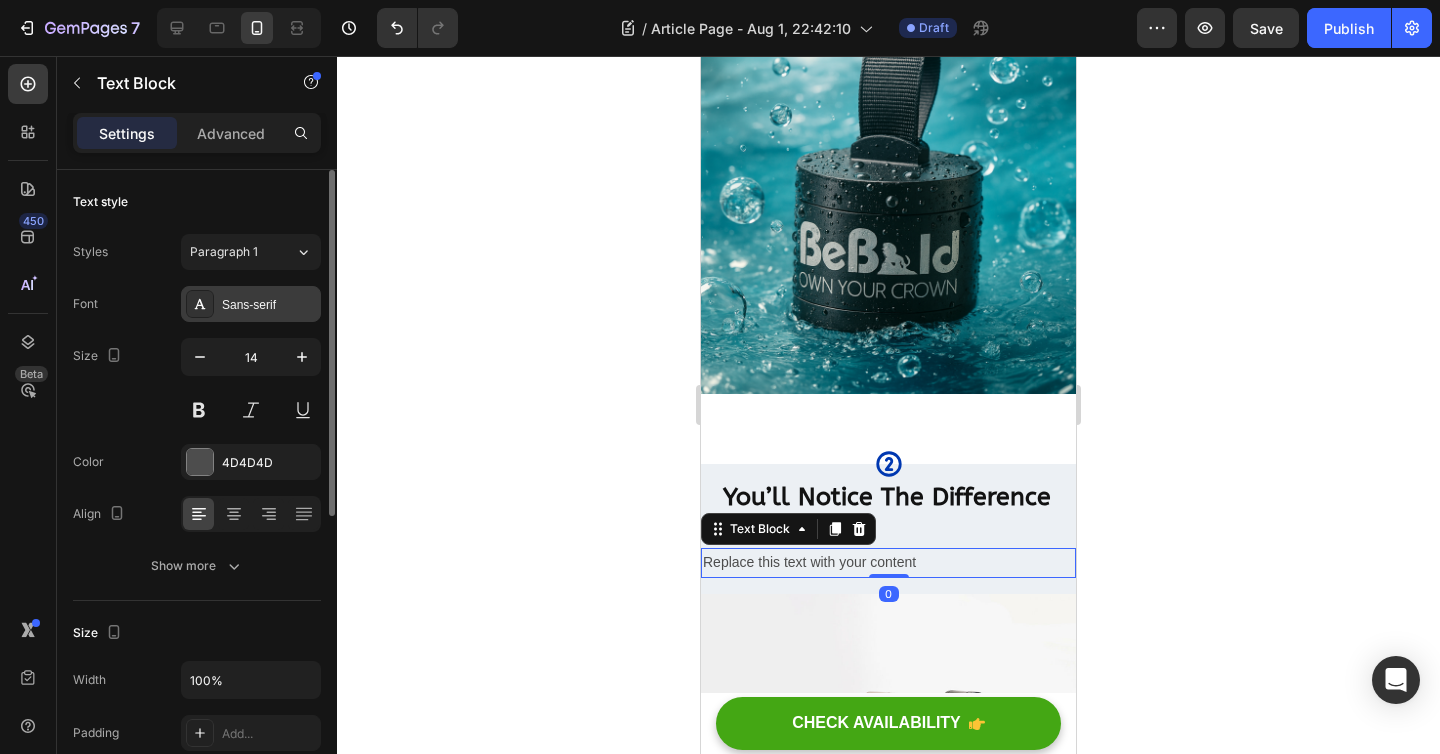click on "Sans-serif" at bounding box center (269, 305) 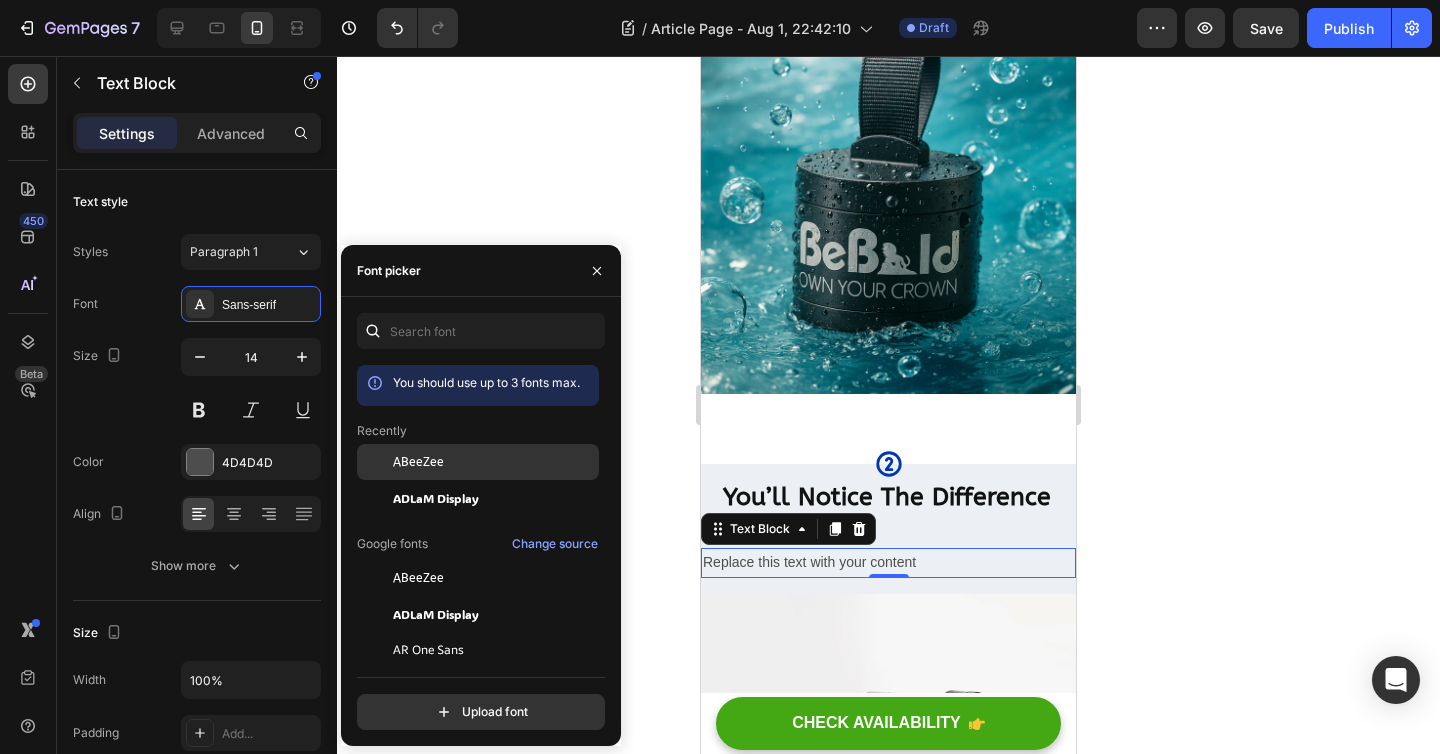 click on "ABeeZee" 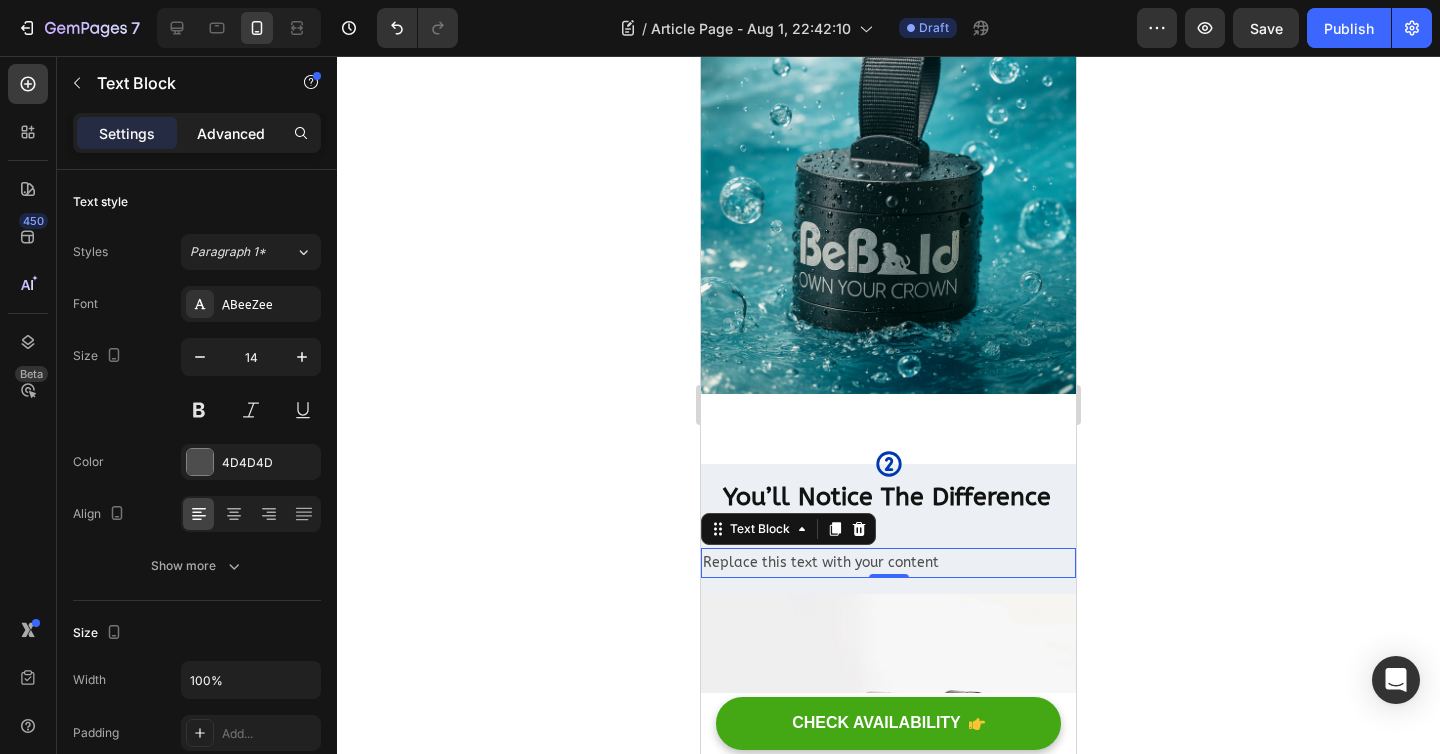 click on "Advanced" at bounding box center (231, 133) 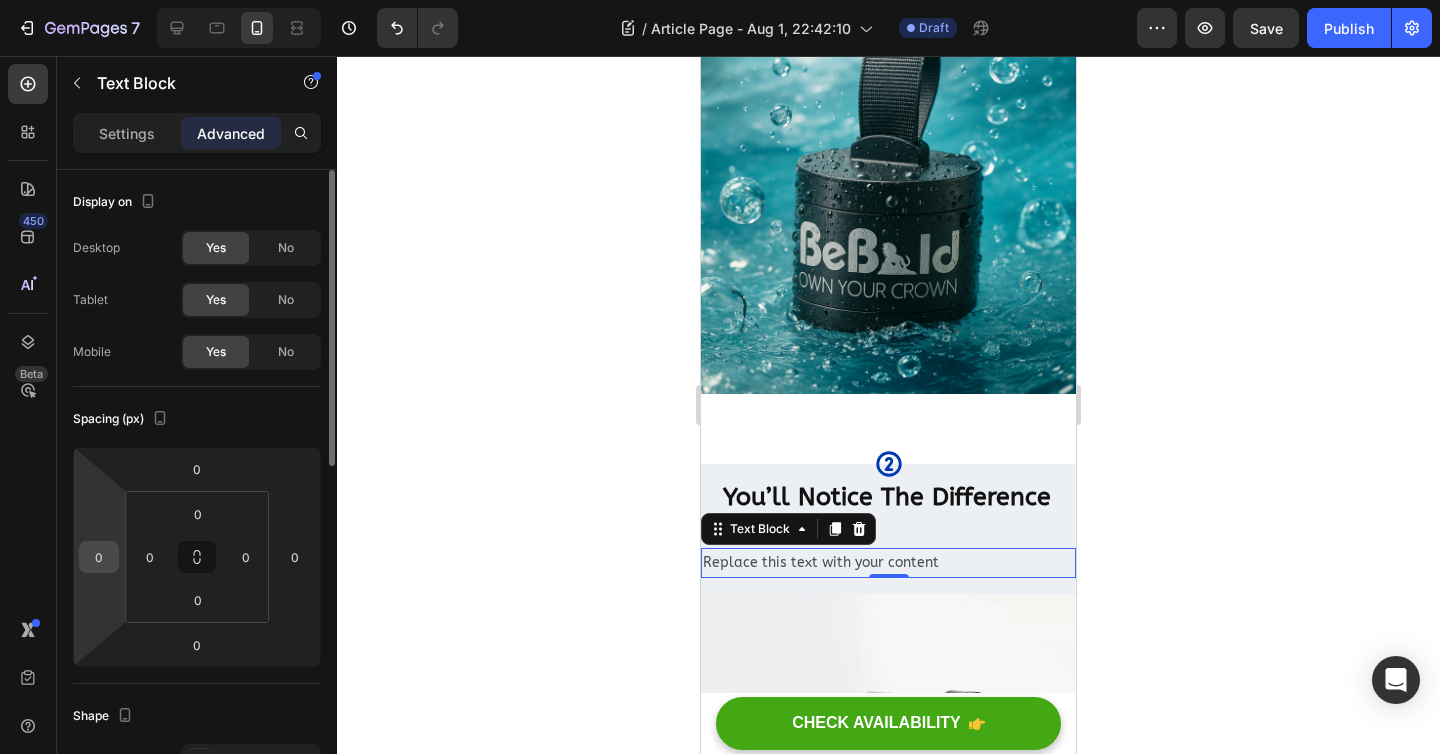 click on "0" at bounding box center [99, 557] 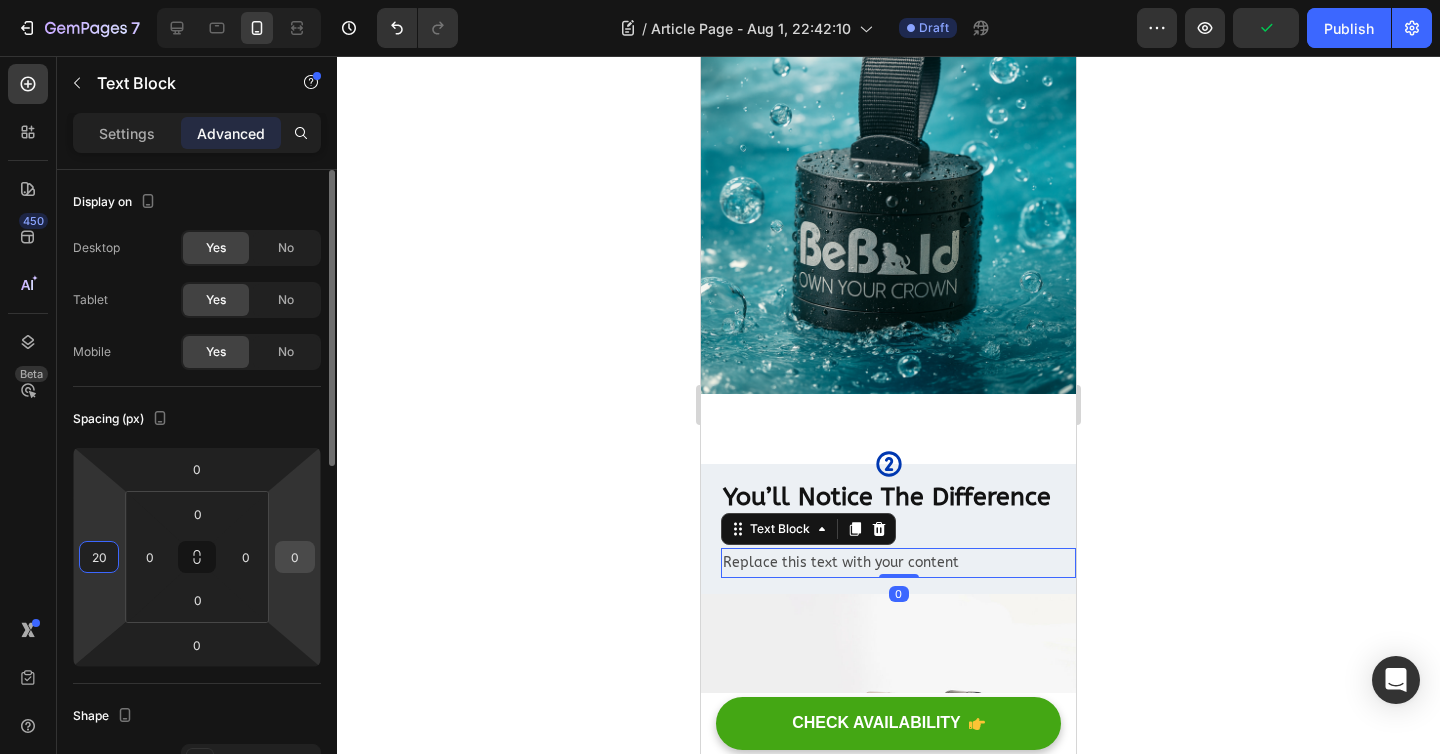type on "20" 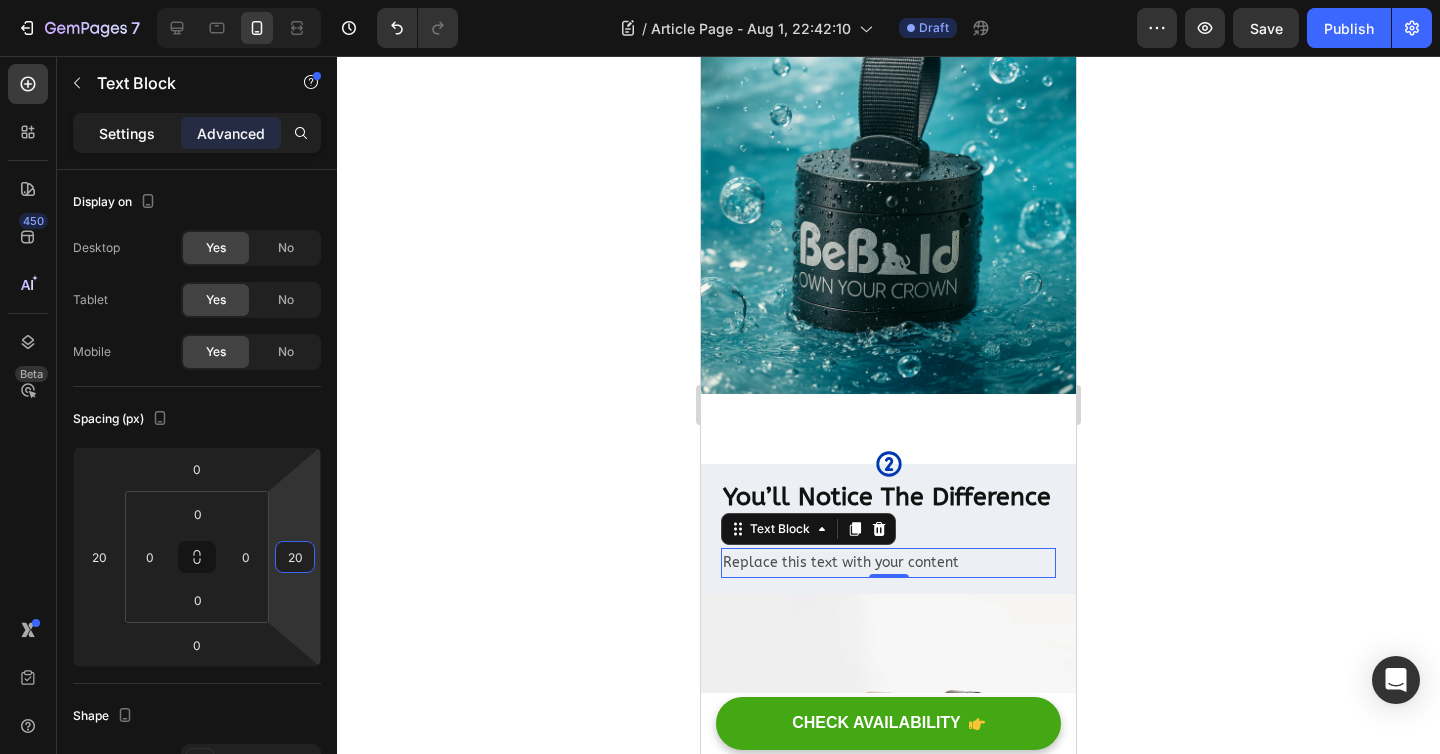 type on "20" 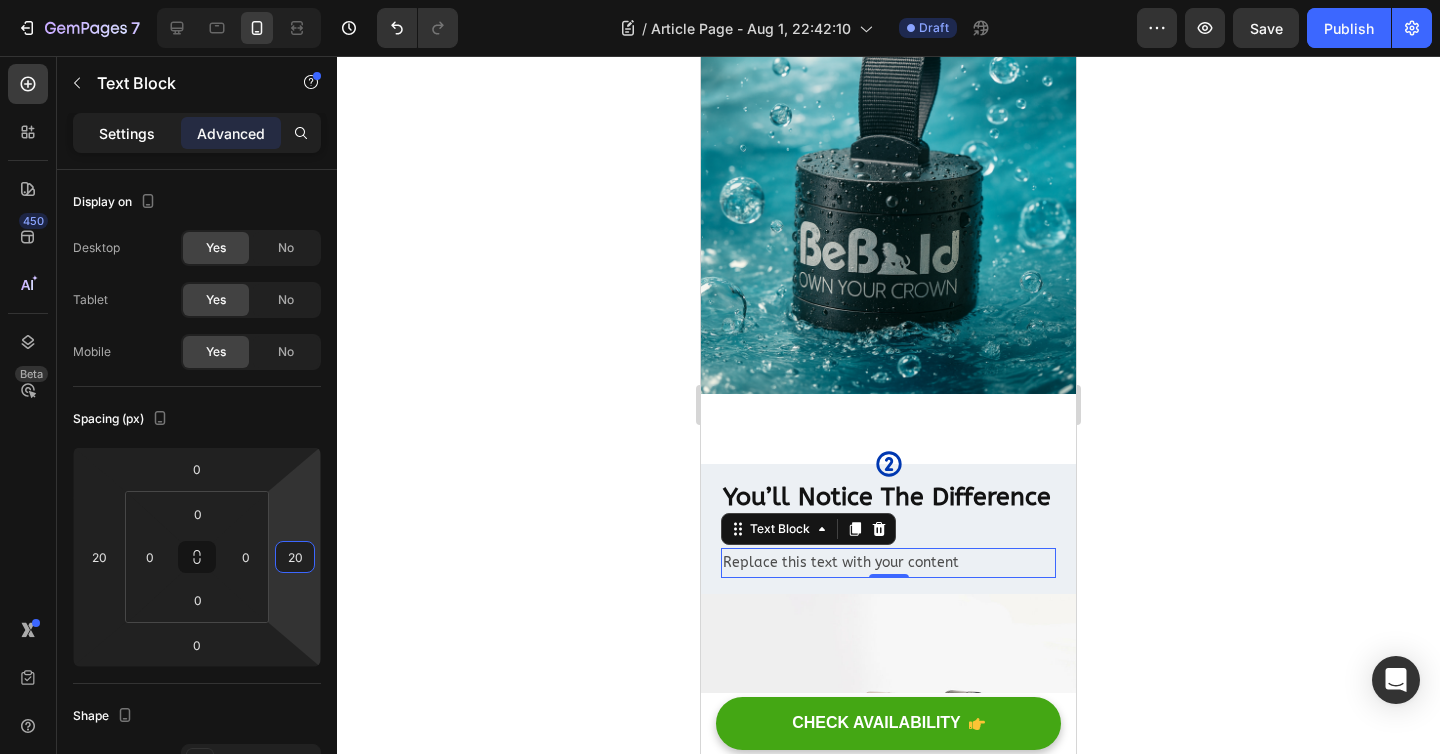 click on "Settings" at bounding box center (127, 133) 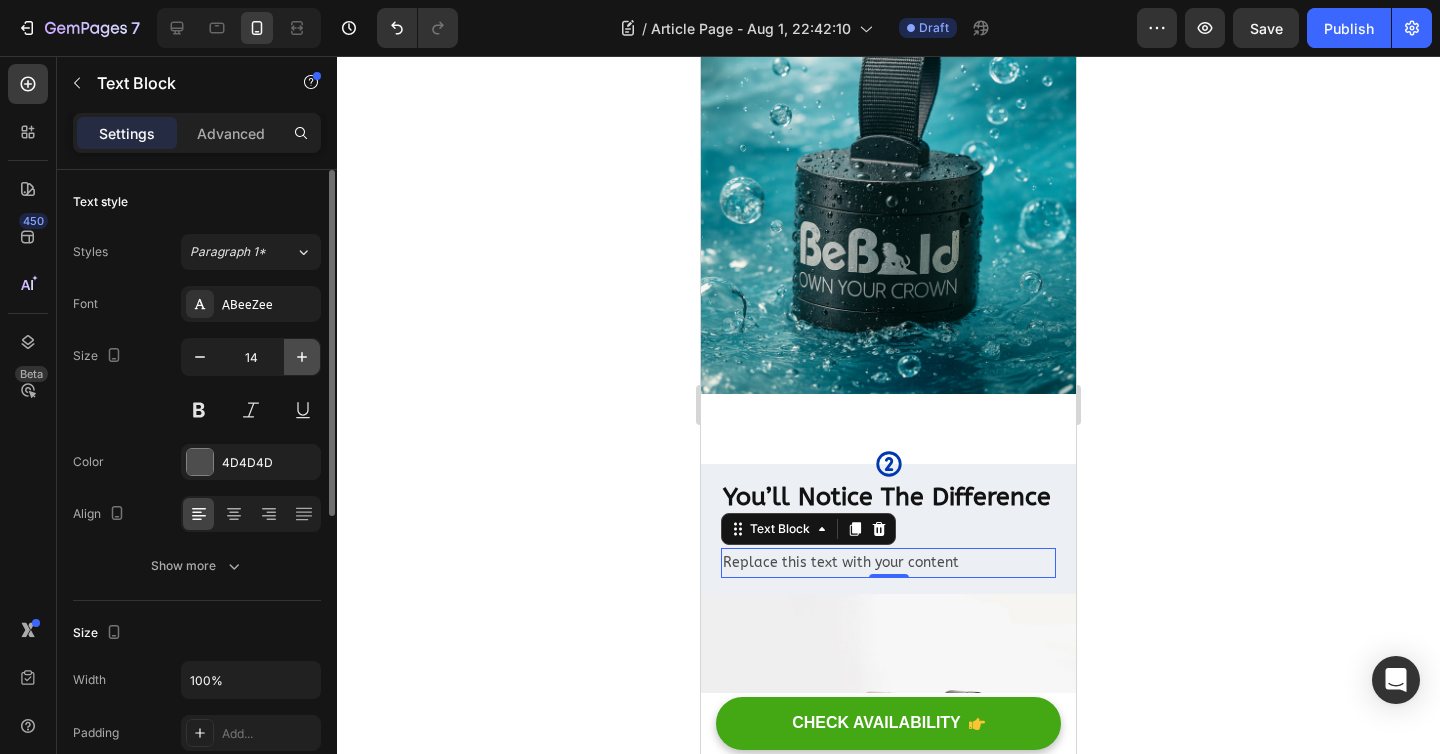 click 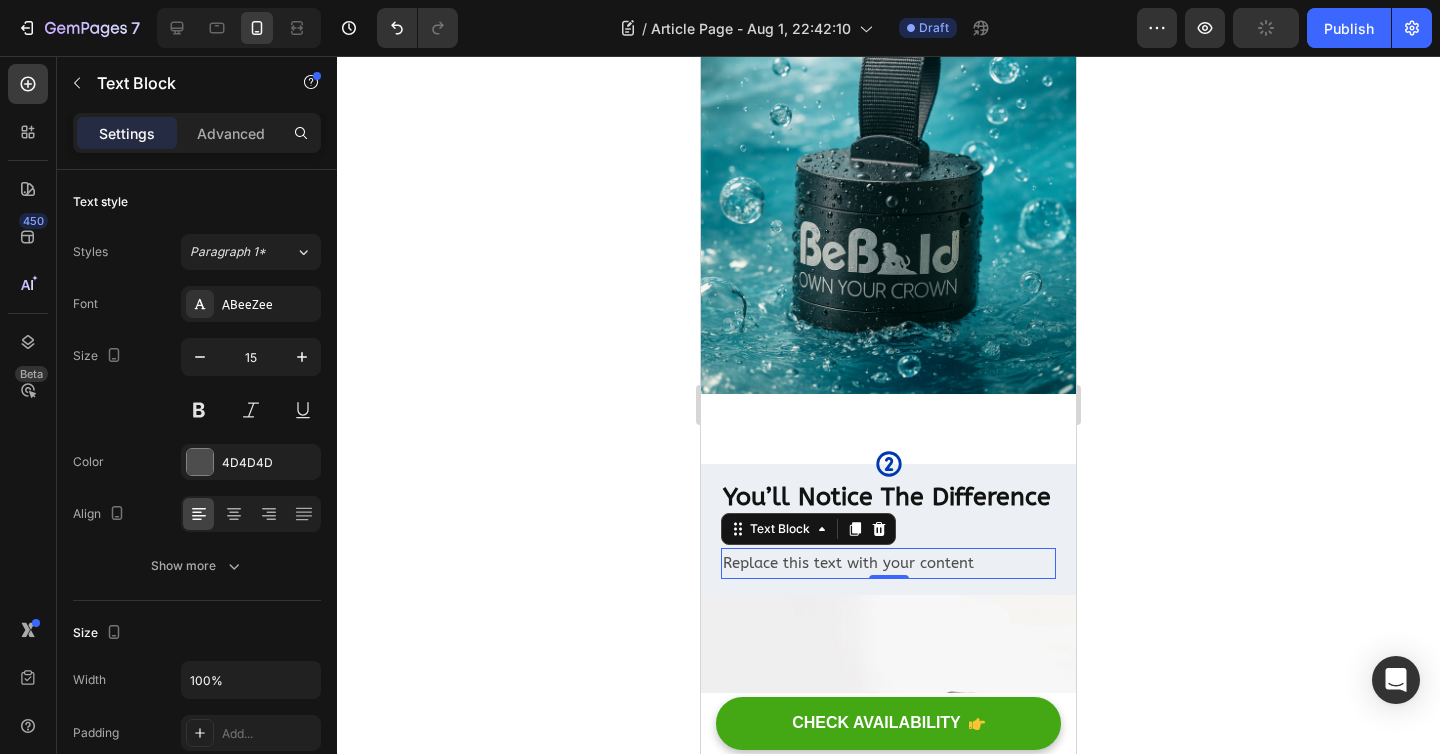 click on "Replace this text with your content" at bounding box center [888, 563] 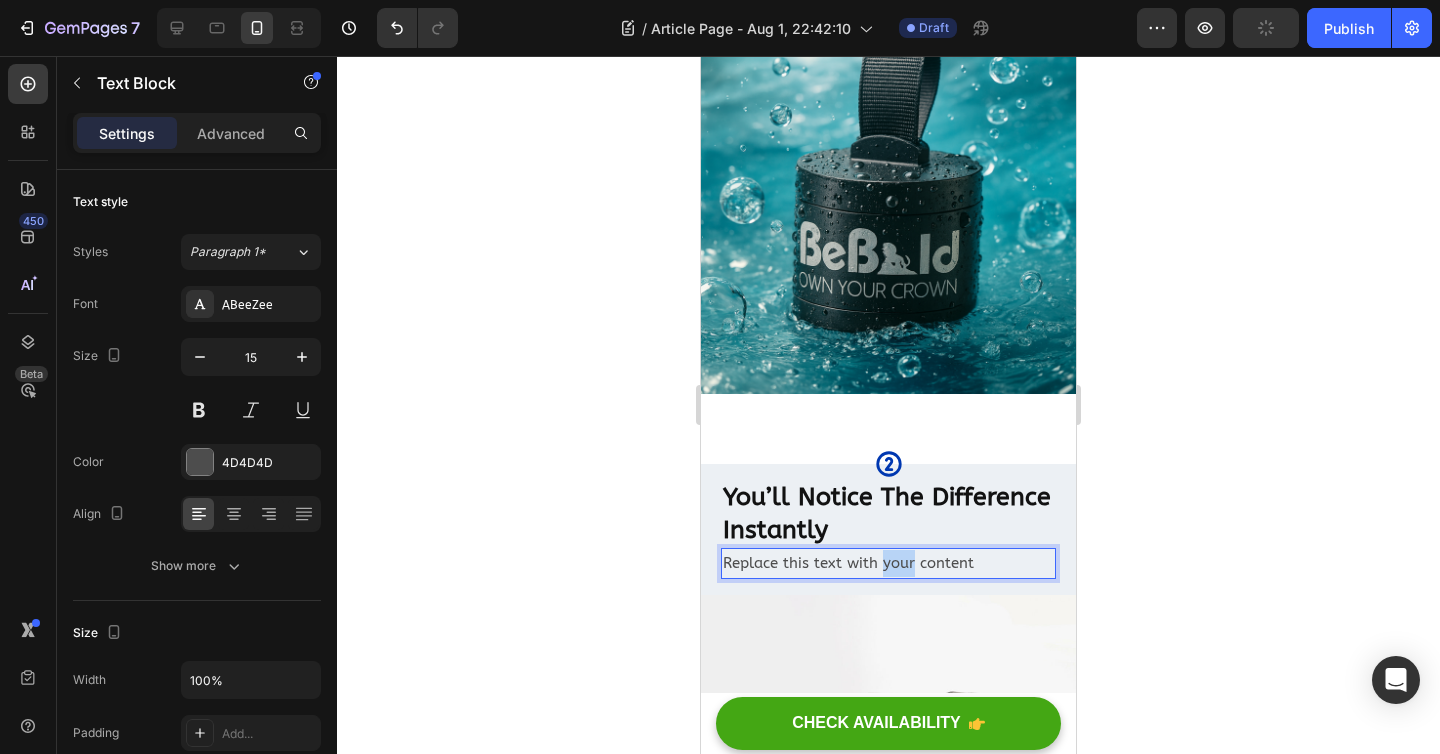 click on "Replace this text with your content" at bounding box center [888, 563] 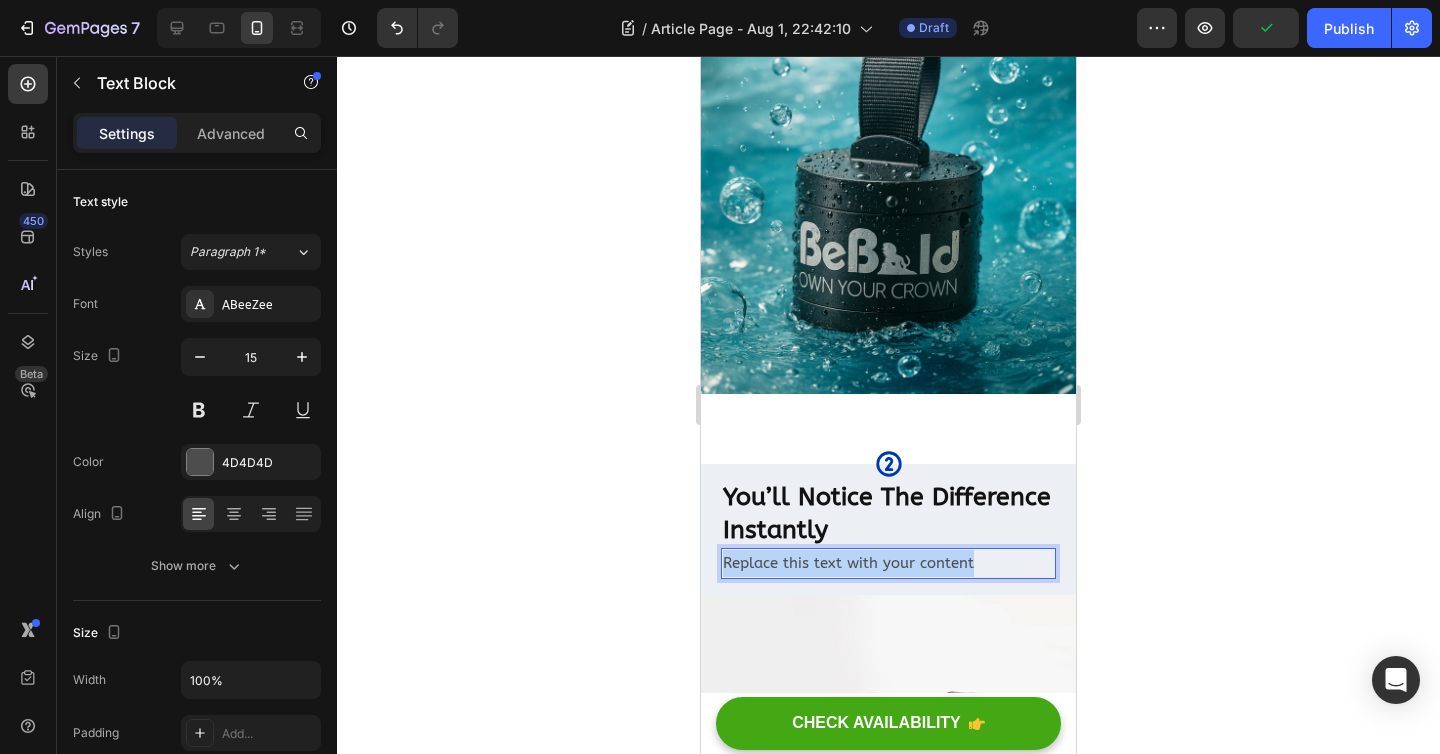 click on "Replace this text with your content" at bounding box center (888, 563) 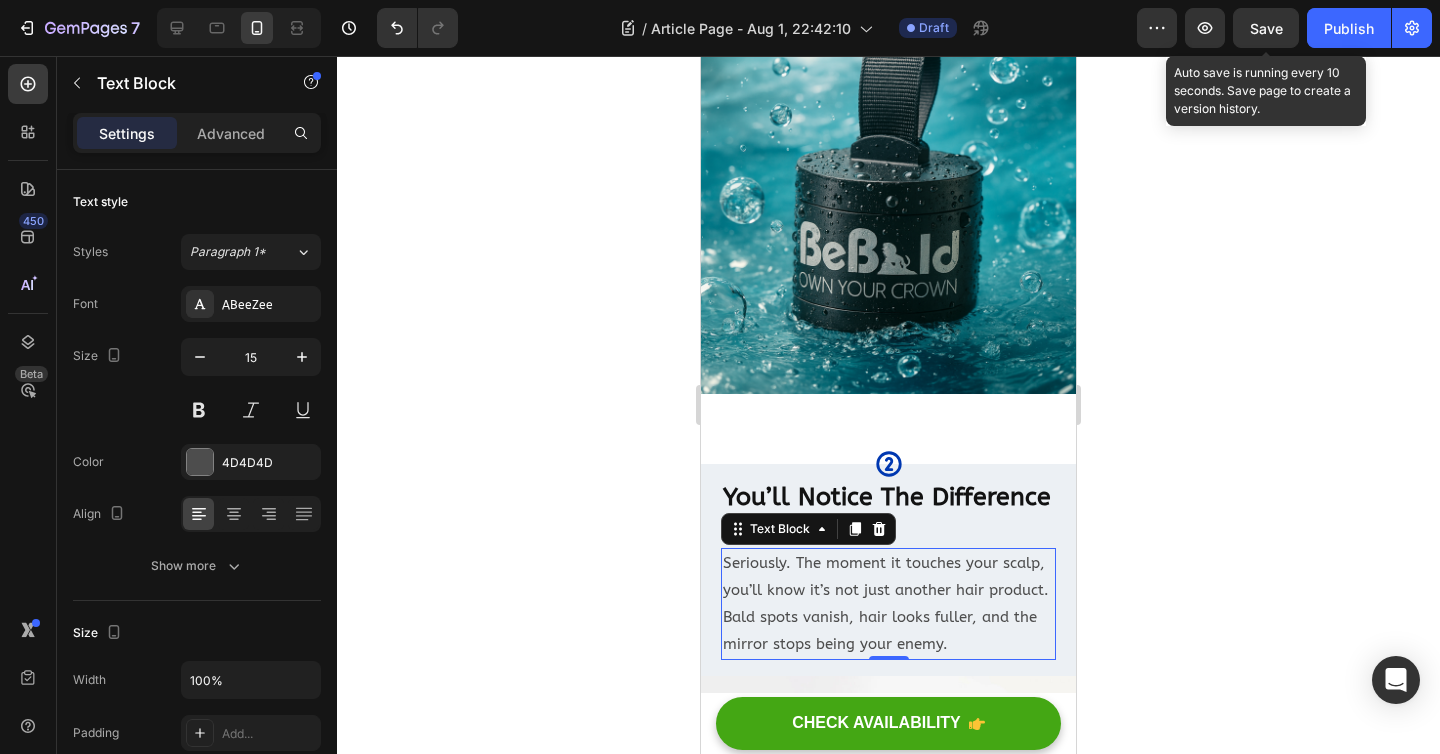 click on "Save" 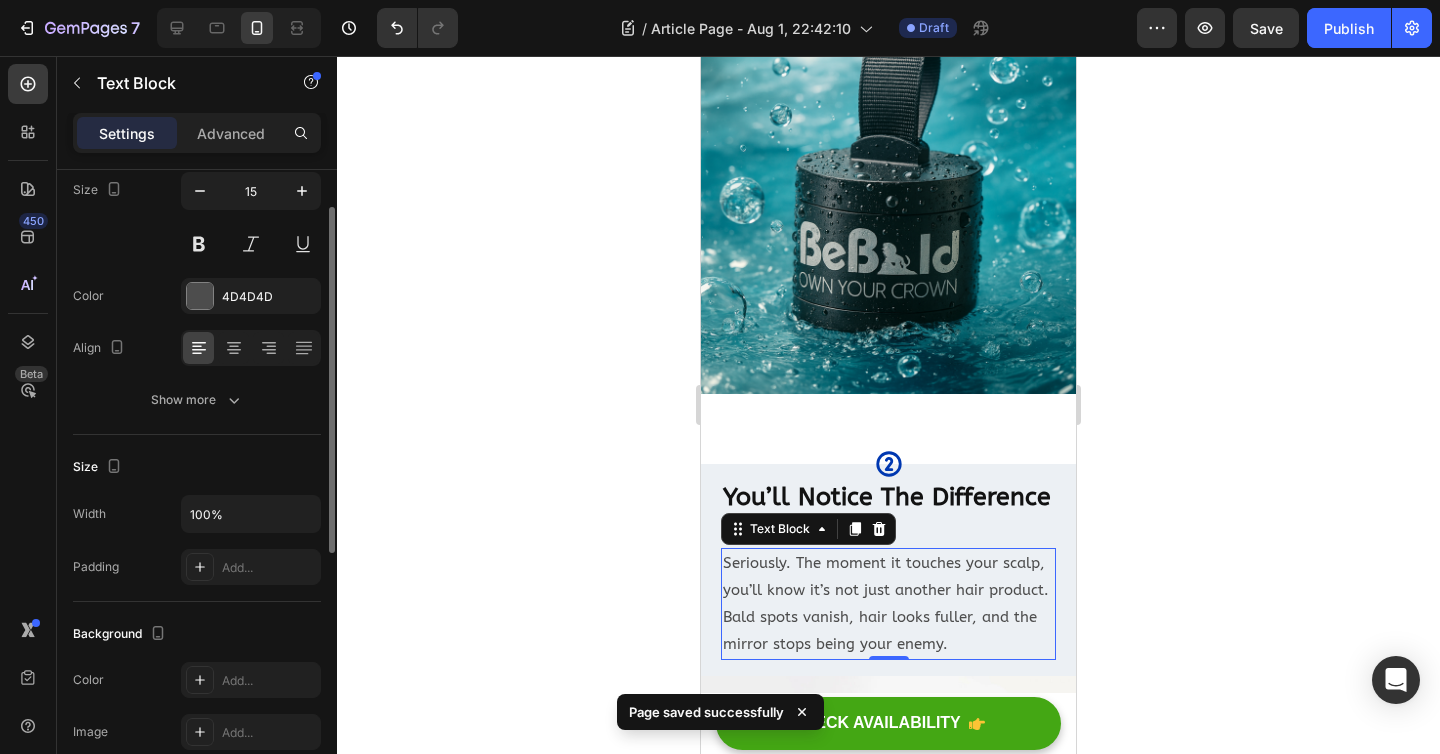scroll, scrollTop: 183, scrollLeft: 0, axis: vertical 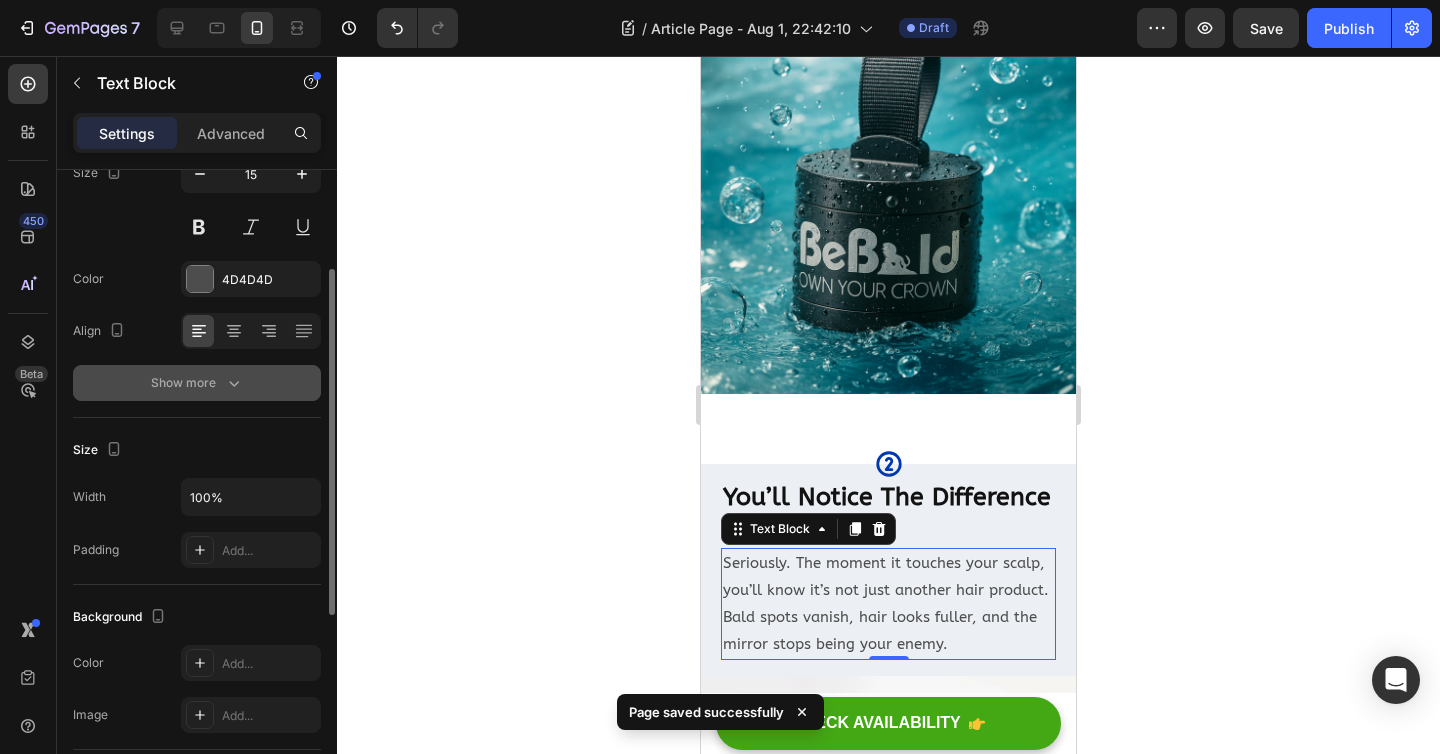 click 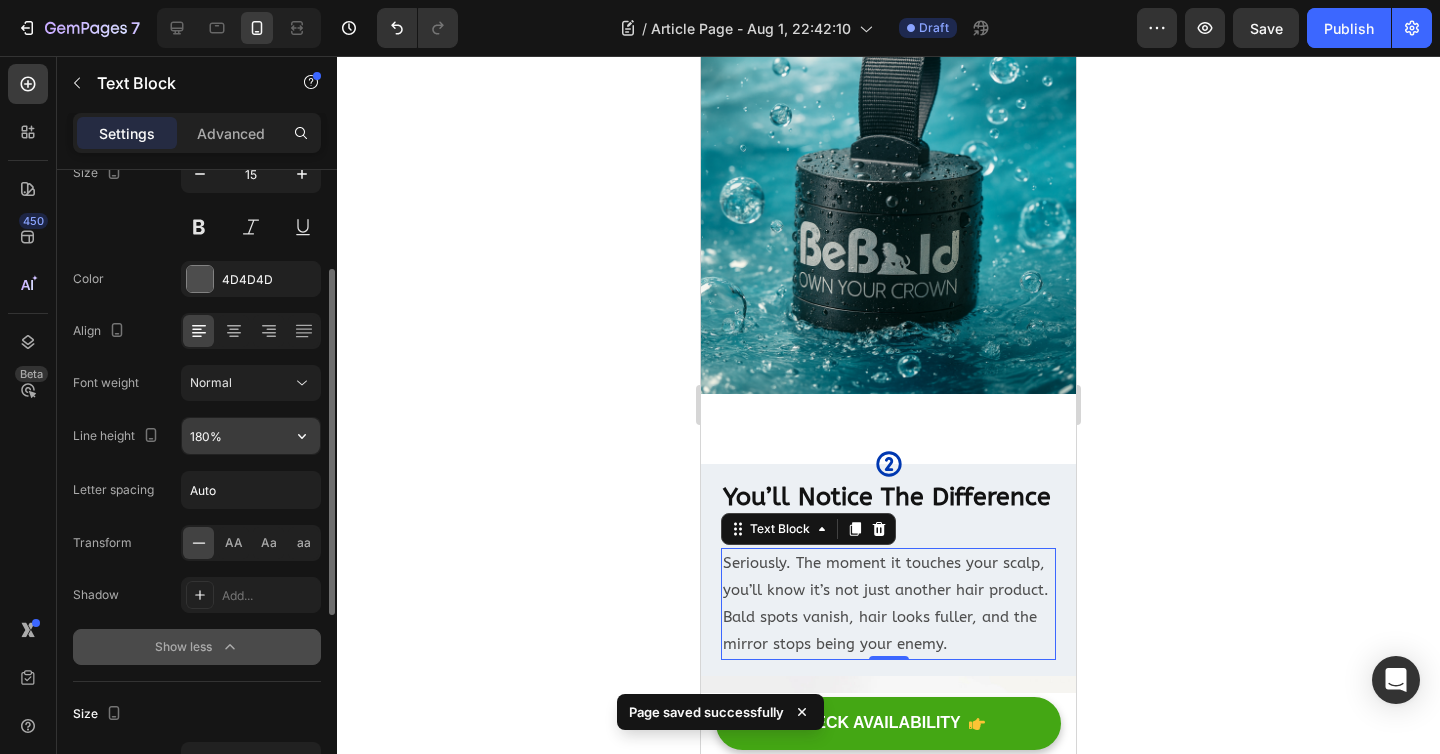 click on "180%" at bounding box center (251, 436) 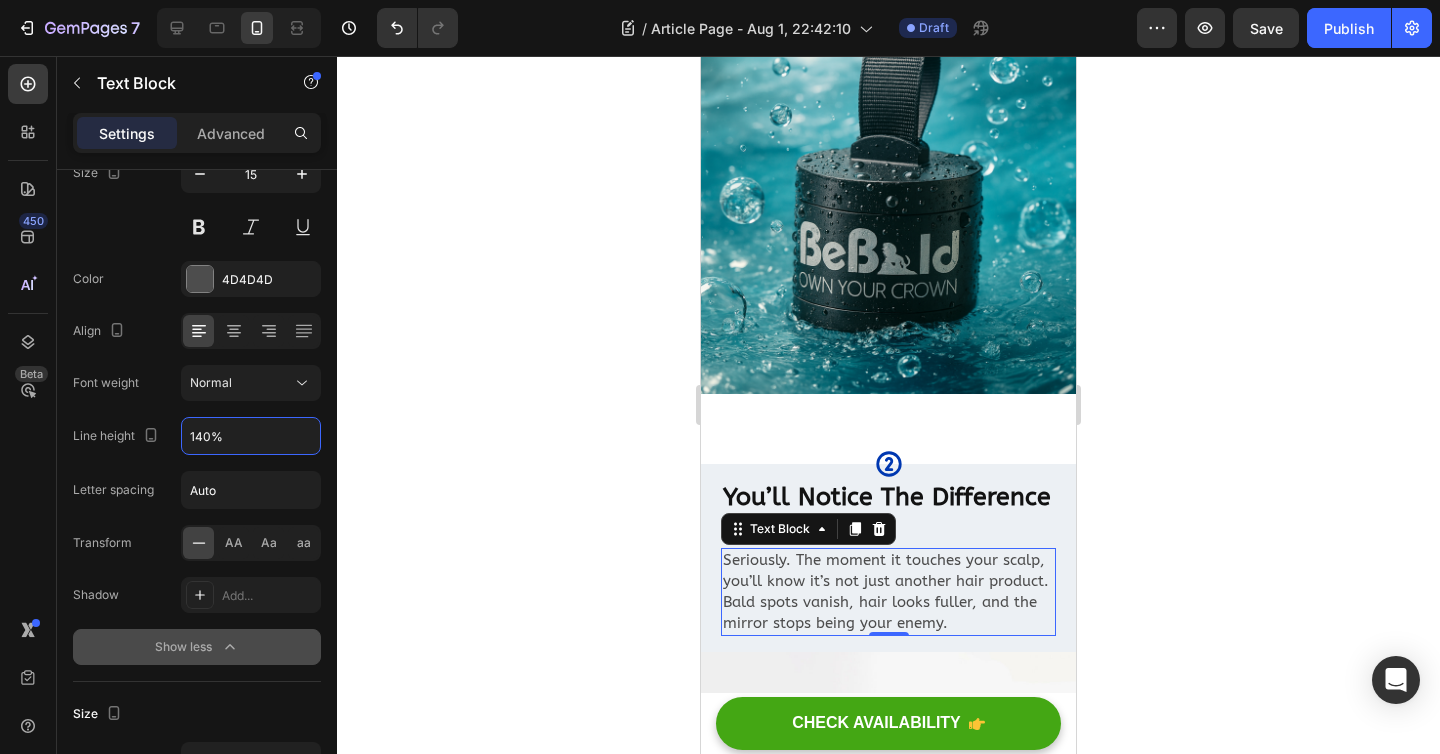 type on "140%" 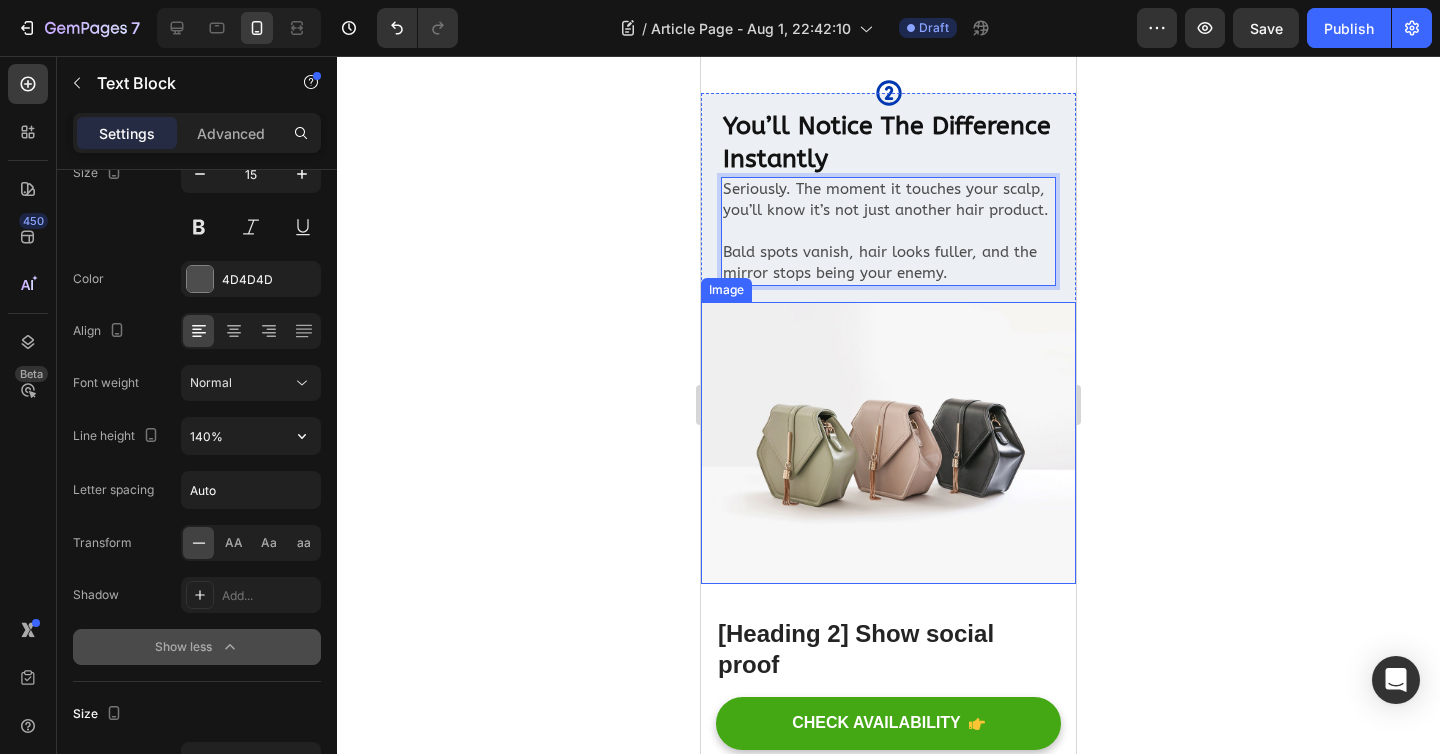 scroll, scrollTop: 1174, scrollLeft: 0, axis: vertical 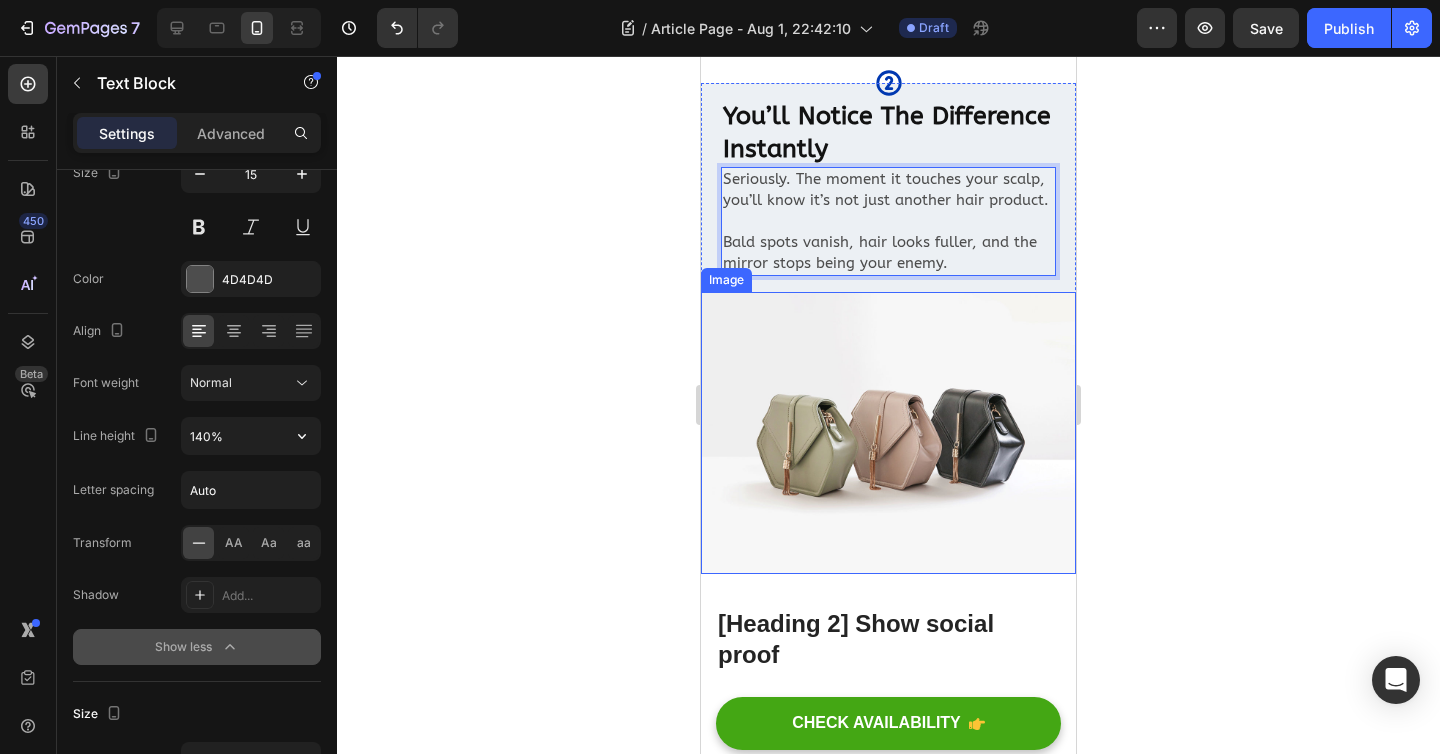 click at bounding box center (888, 432) 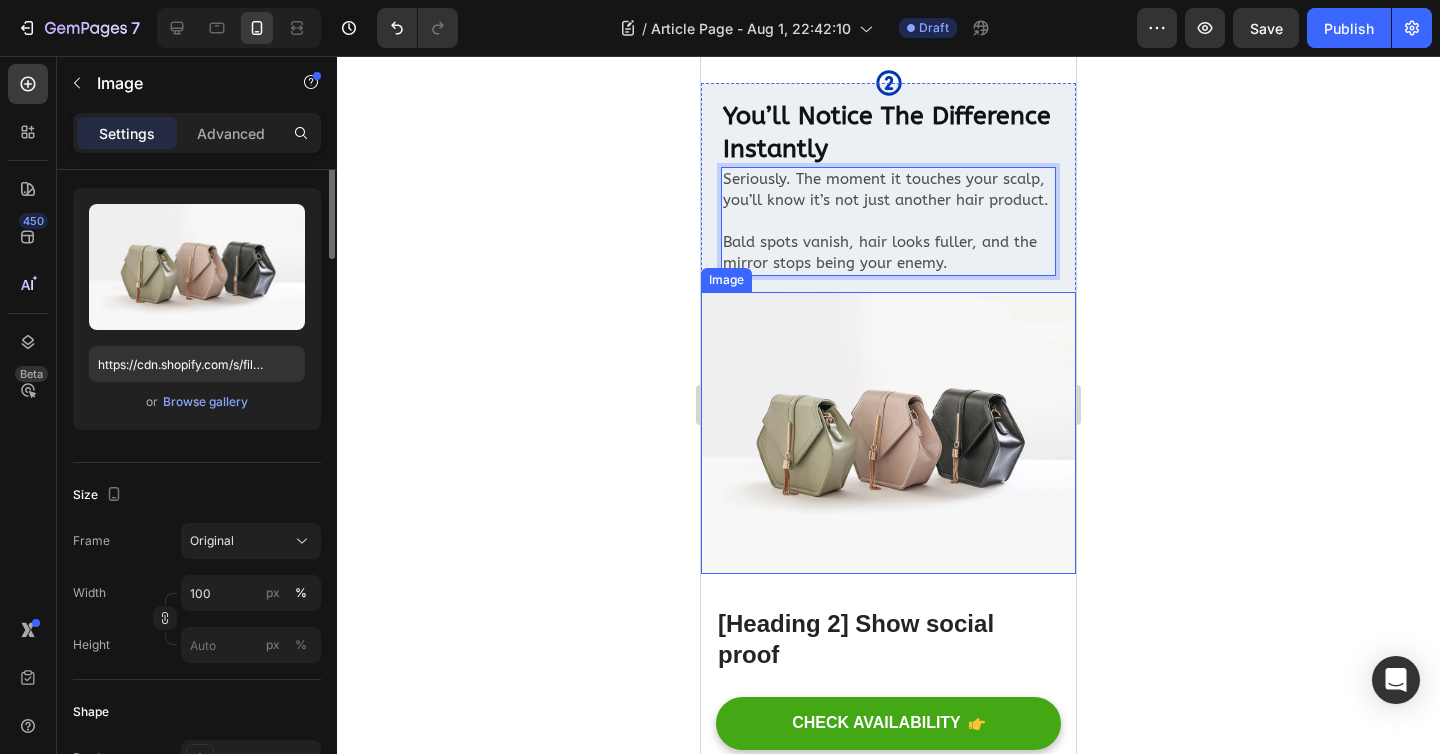 scroll, scrollTop: 0, scrollLeft: 0, axis: both 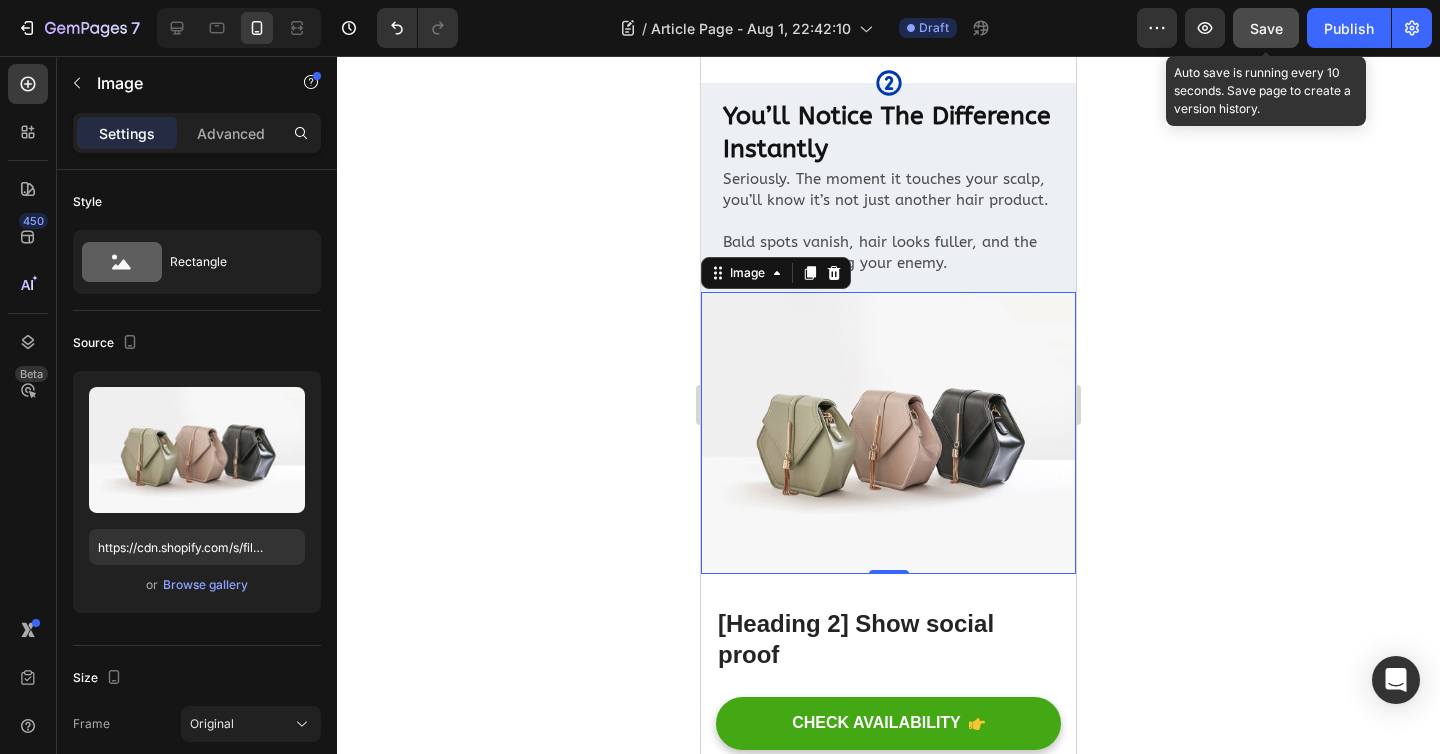 click on "Save" 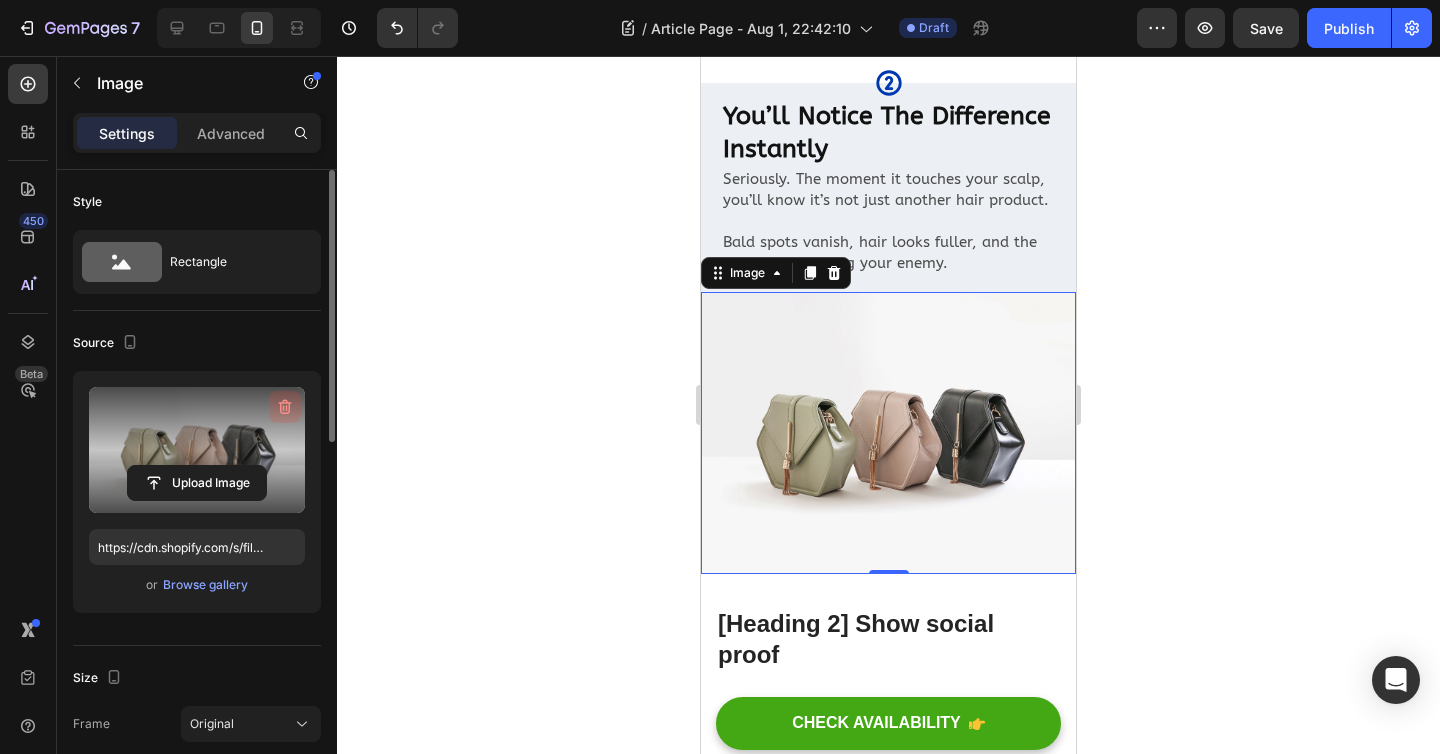 click 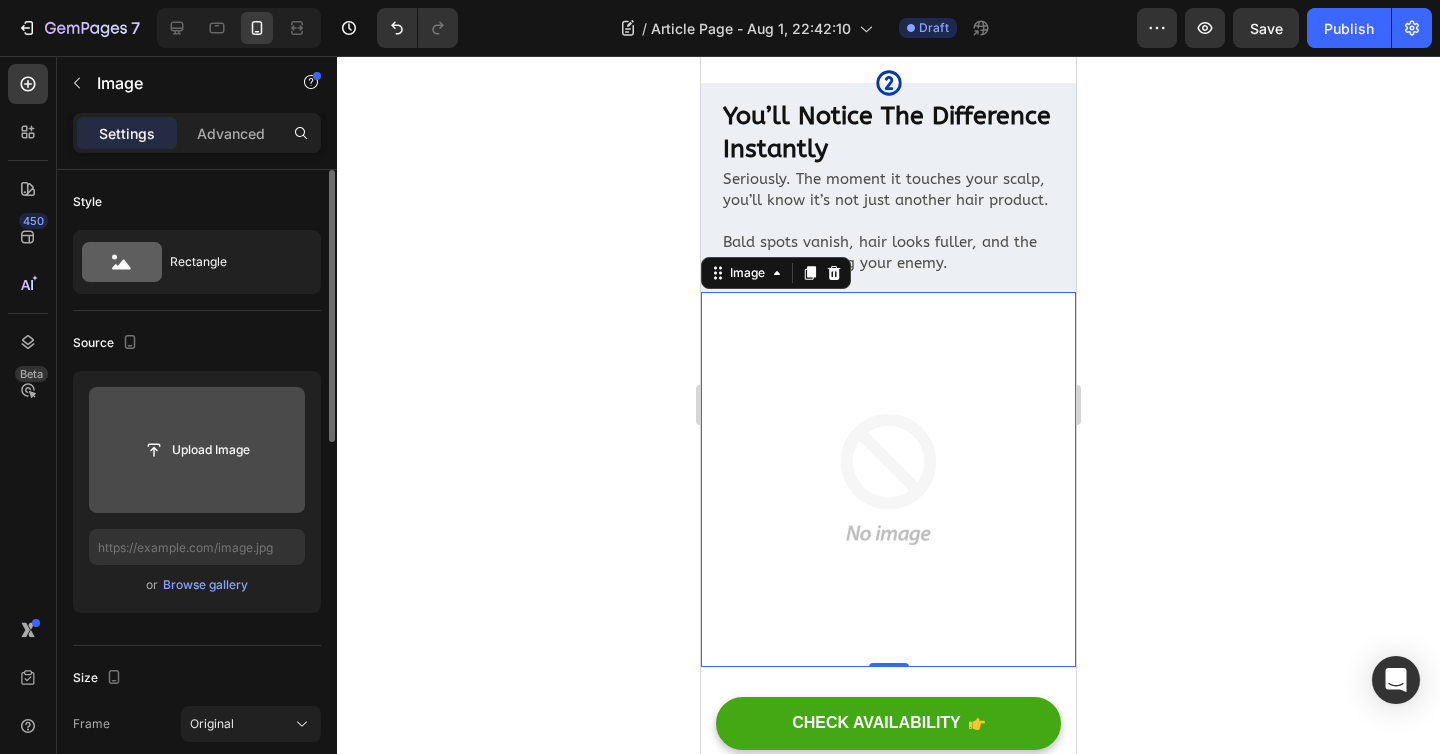 click 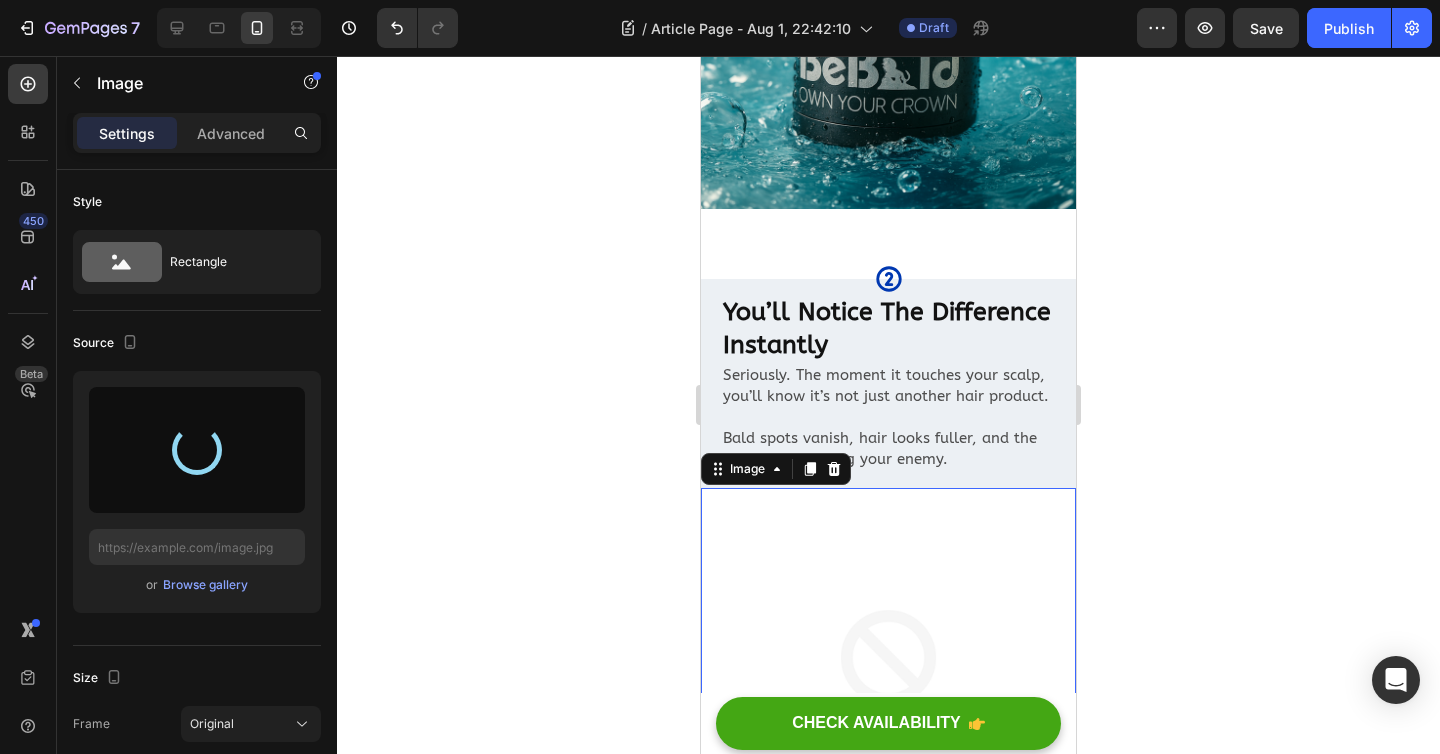 scroll, scrollTop: 977, scrollLeft: 0, axis: vertical 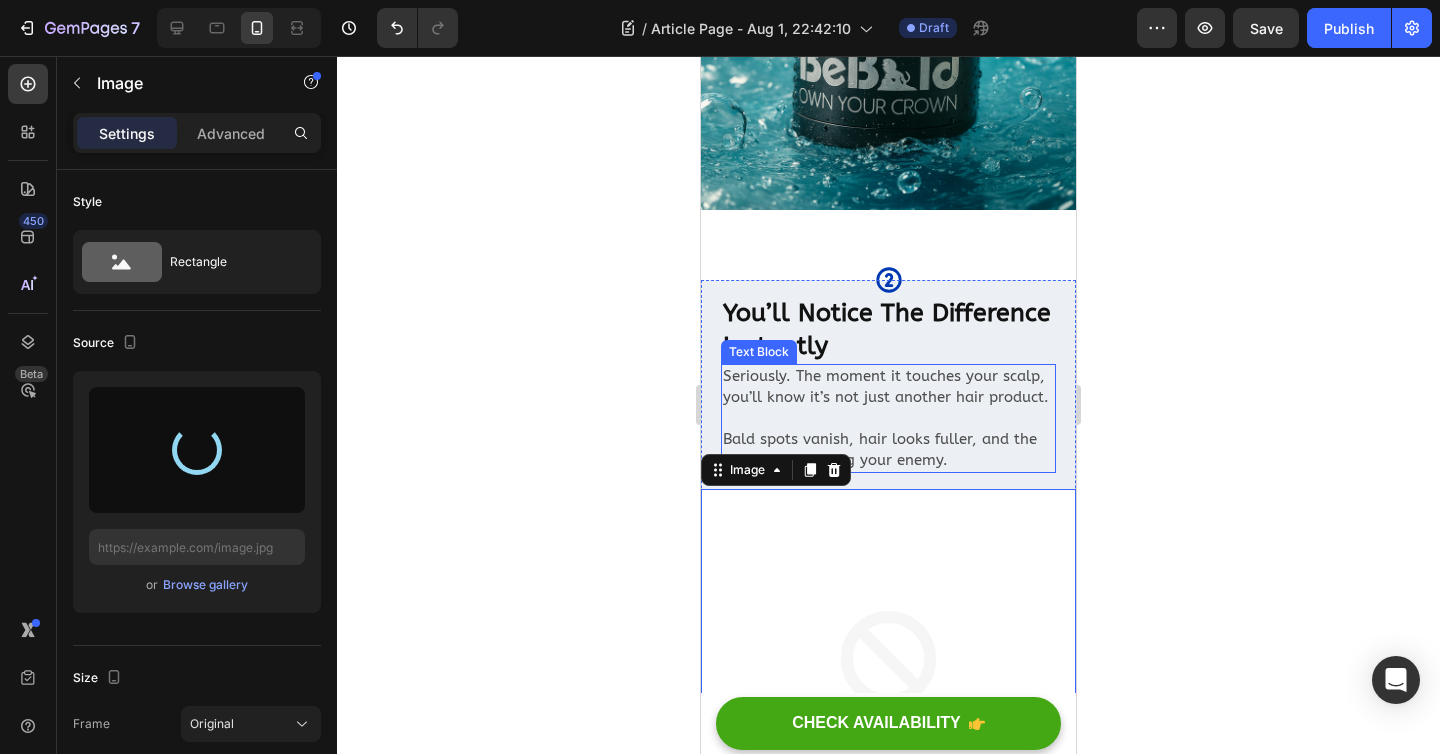 type on "https://cdn.shopify.com/s/files/1/0944/5061/4553/files/gempages_568482525710648465-6ba9d87f-edd2-4c2f-9dce-e0bdbf24effe.png" 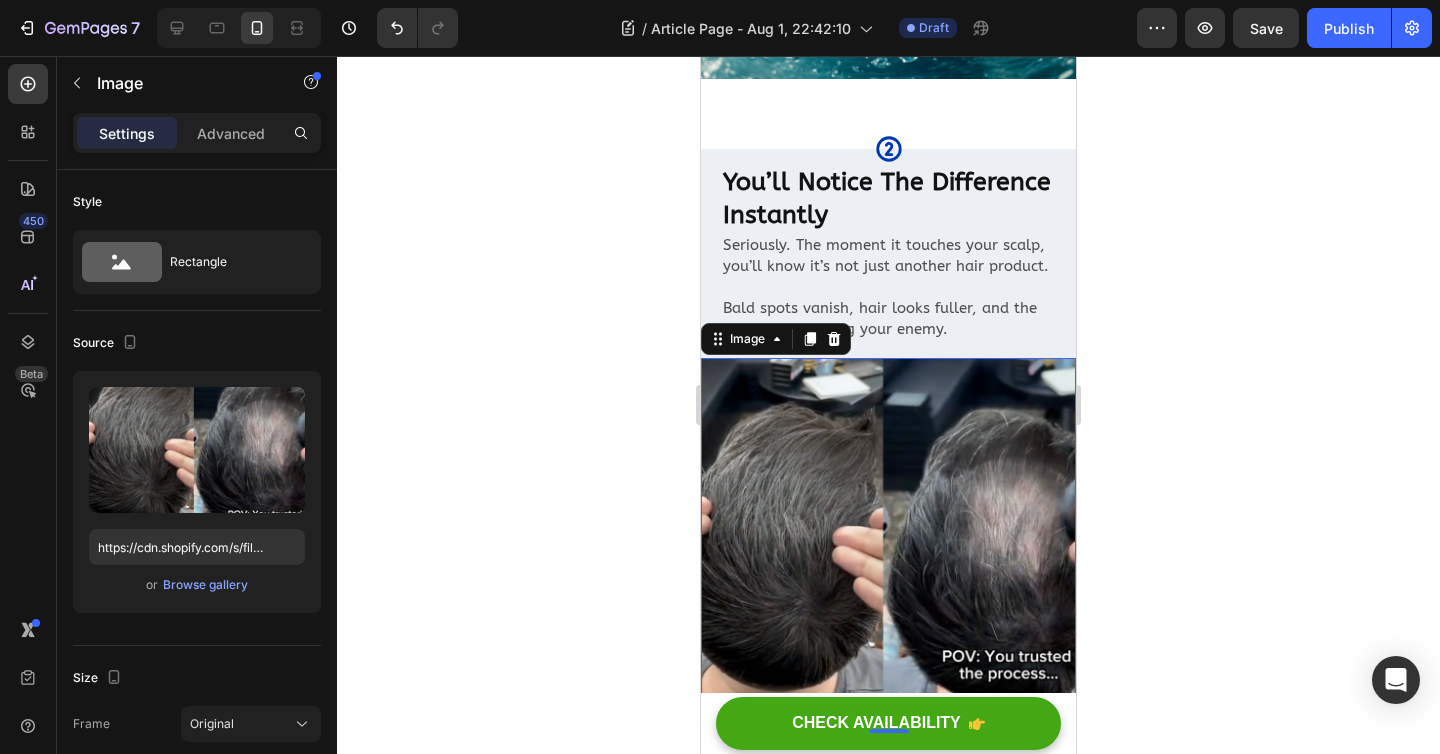 scroll, scrollTop: 1093, scrollLeft: 0, axis: vertical 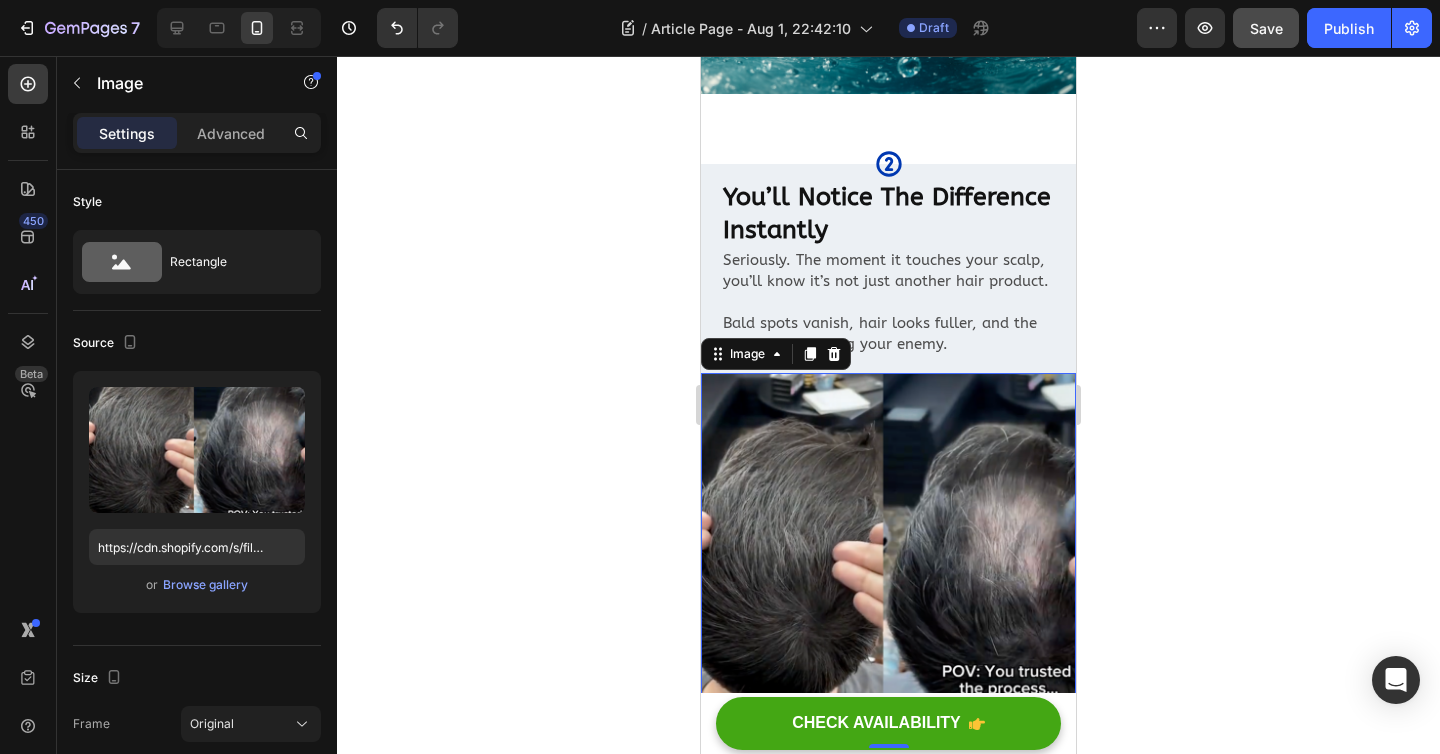 click on "Save" 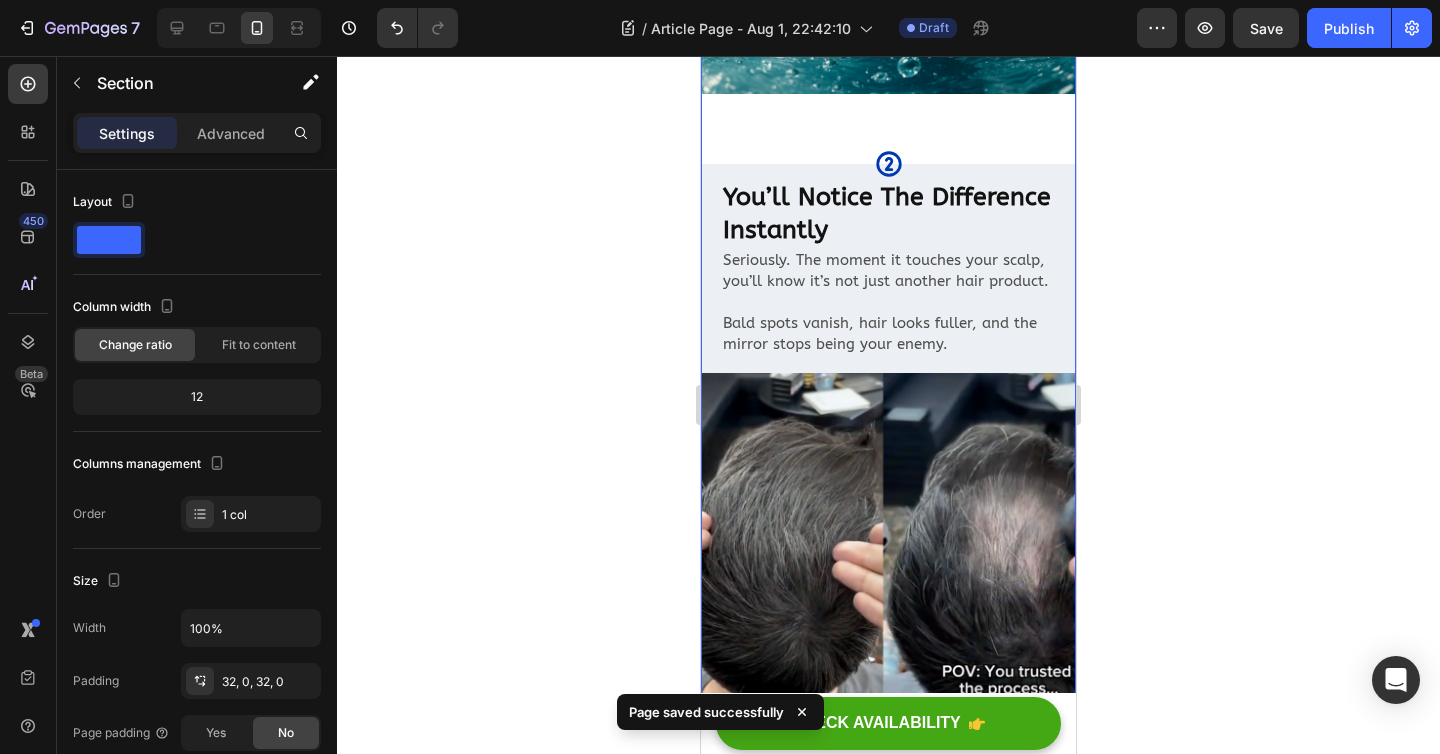 click on "Icon Covers bald spots instantly Fills in thinning hairlines Adds natural volume and density Stays on through sweat and wind Blends seamlessly with real hair Looks natural with magnetic technology Item List Image Row
Icon You’ll Notice The Difference Instantly Heading Seriously. The moment it touches your scalp, you’ll know it’s not just another hair product. ⁠⁠⁠⁠⁠⁠⁠ Bald spots vanish, hair looks fuller, and the mirror stops being your enemy. Text Block" at bounding box center (888, 96) 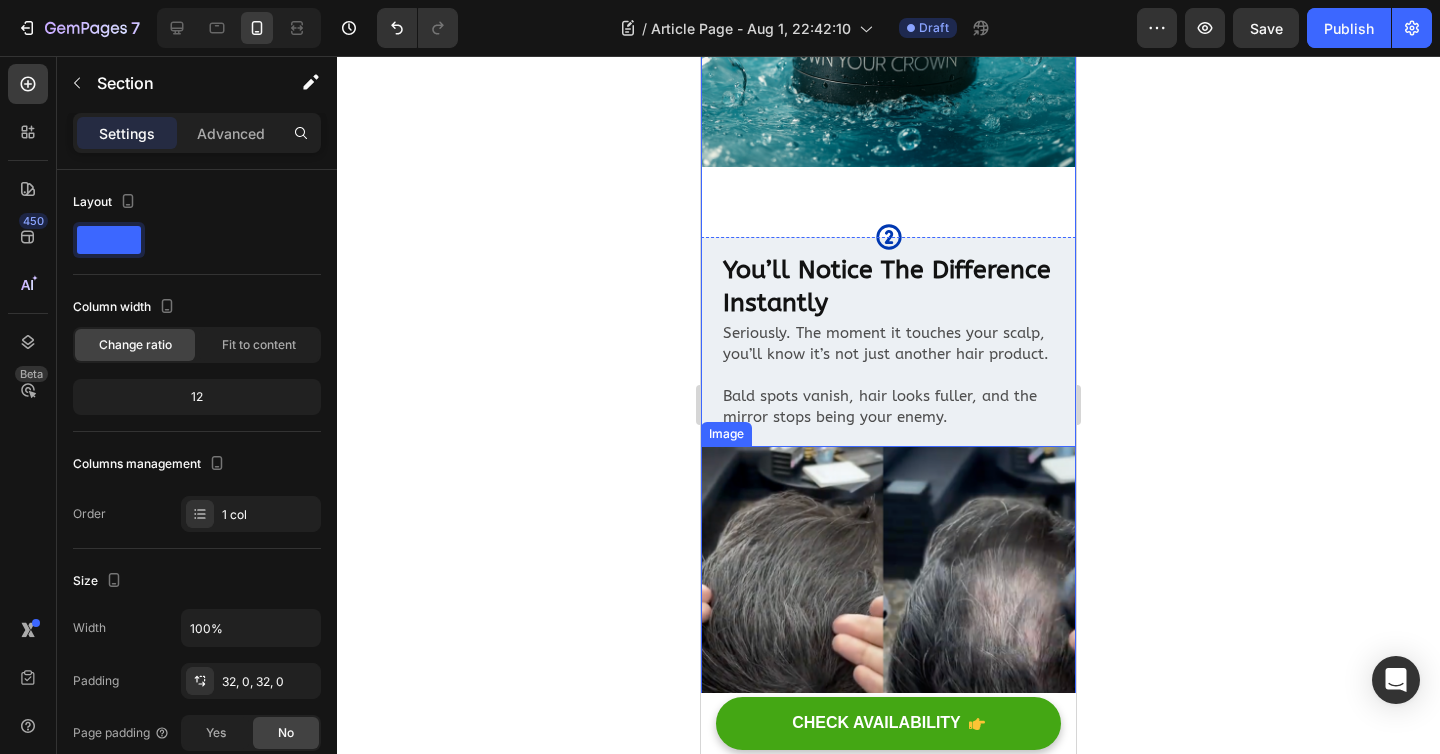 scroll, scrollTop: 1003, scrollLeft: 0, axis: vertical 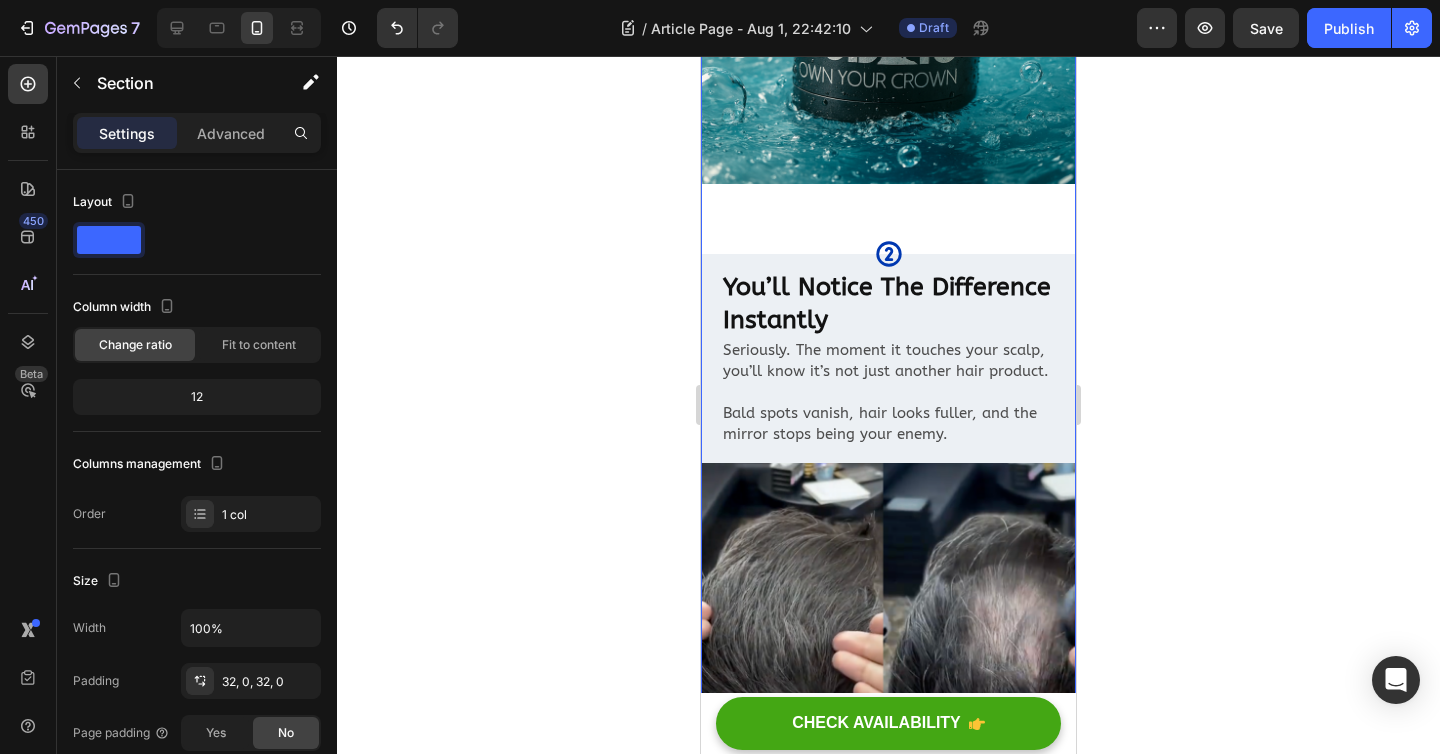 click on "Icon Covers bald spots instantly Fills in thinning hairlines Adds natural volume and density Stays on through sweat and wind Blends seamlessly with real hair Looks natural with magnetic technology Item List Image Row
Icon You’ll Notice The Difference Instantly Heading Seriously. The moment it touches your scalp, you’ll know it’s not just another hair product. ⁠⁠⁠⁠⁠⁠⁠ Bald spots vanish, hair looks fuller, and the mirror stops being your enemy. Text Block" at bounding box center [888, 186] 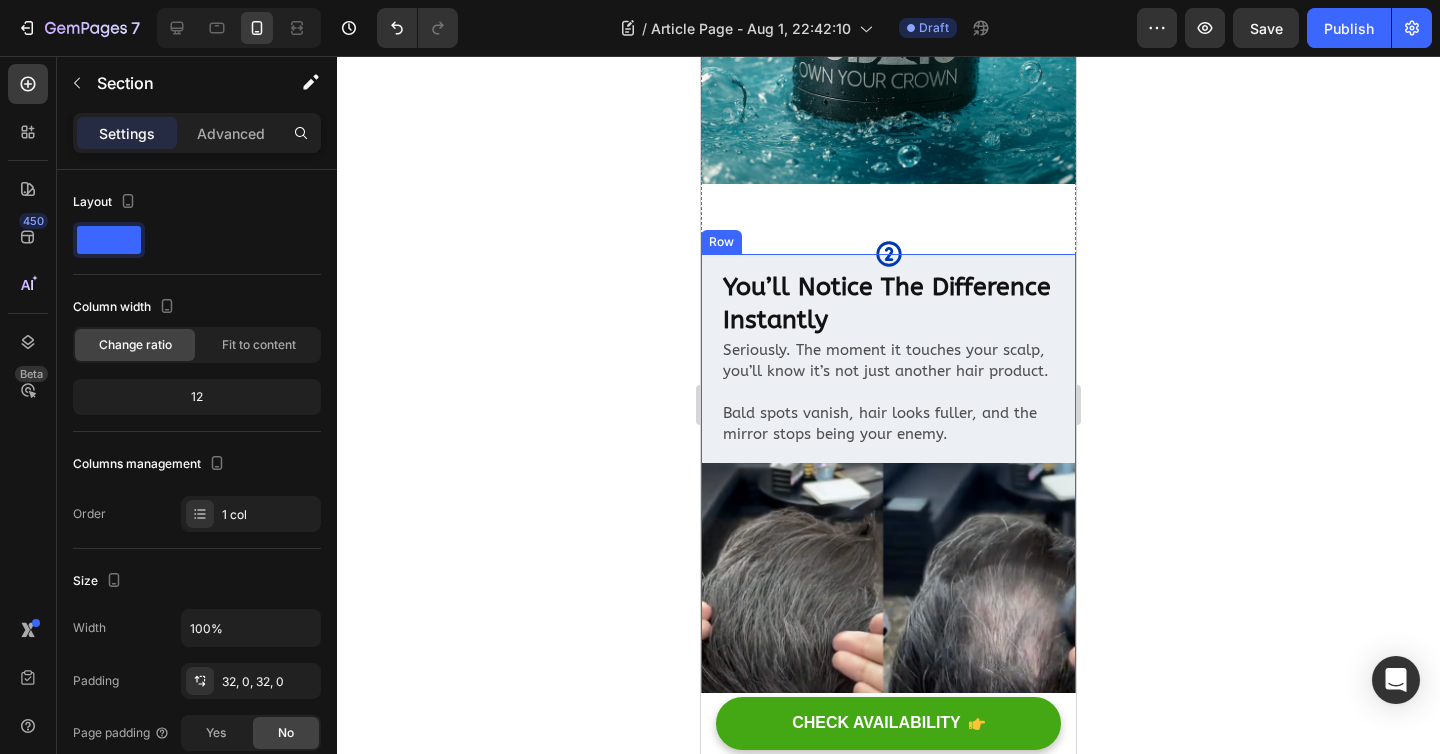 click on "Icon You’ll Notice The Difference Instantly Heading Seriously. The moment it touches your scalp, you’ll know it’s not just another hair product. ⁠⁠⁠⁠⁠⁠⁠ Bald spots vanish, hair looks fuller, and the mirror stops being your enemy. Text Block" at bounding box center [888, 350] 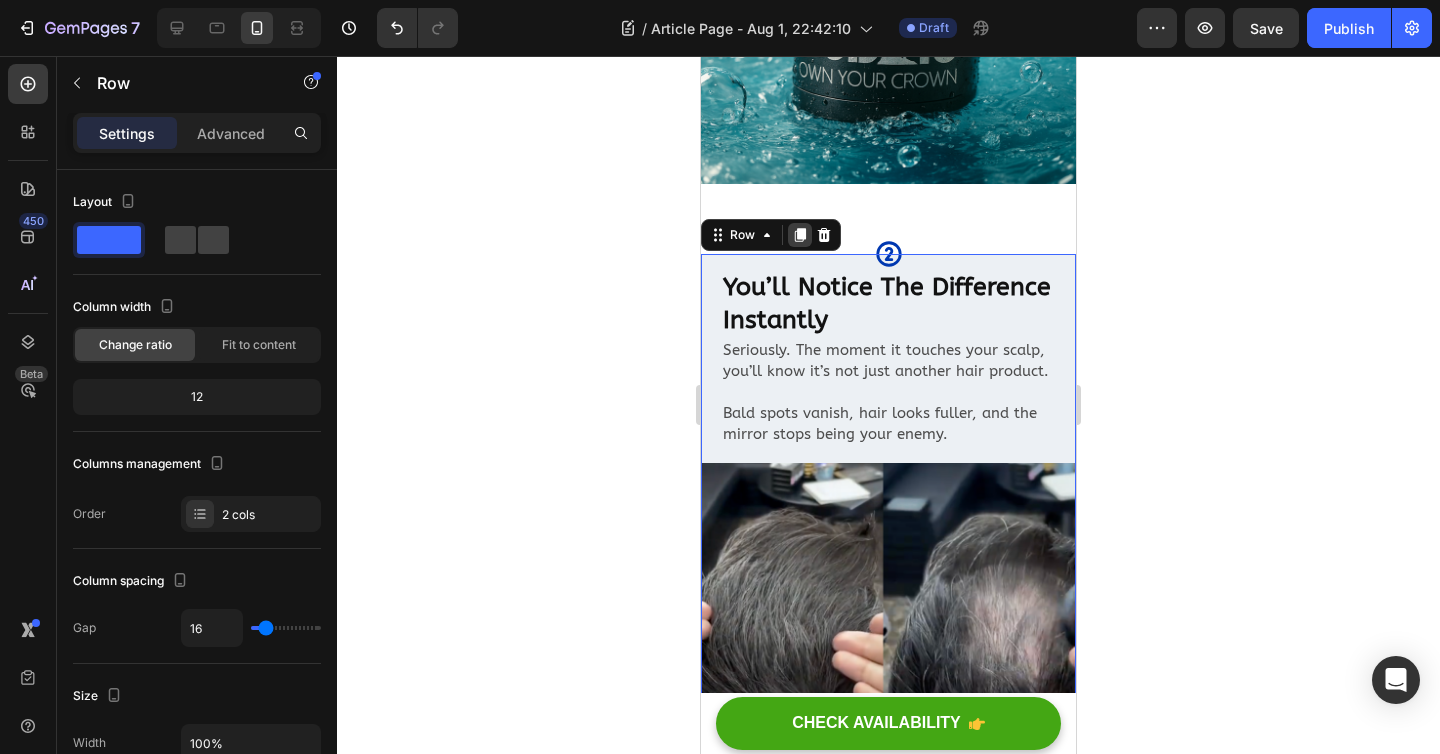 click 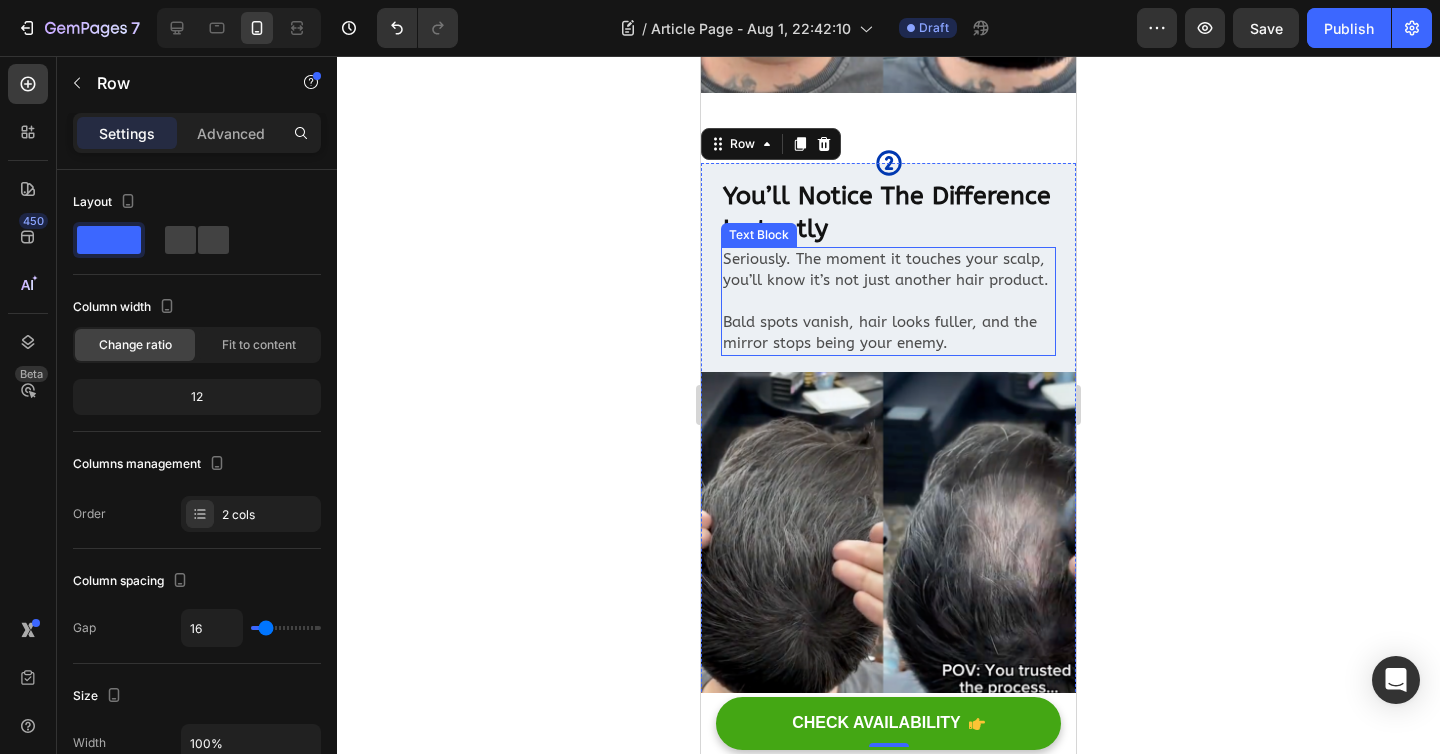 scroll, scrollTop: 1776, scrollLeft: 0, axis: vertical 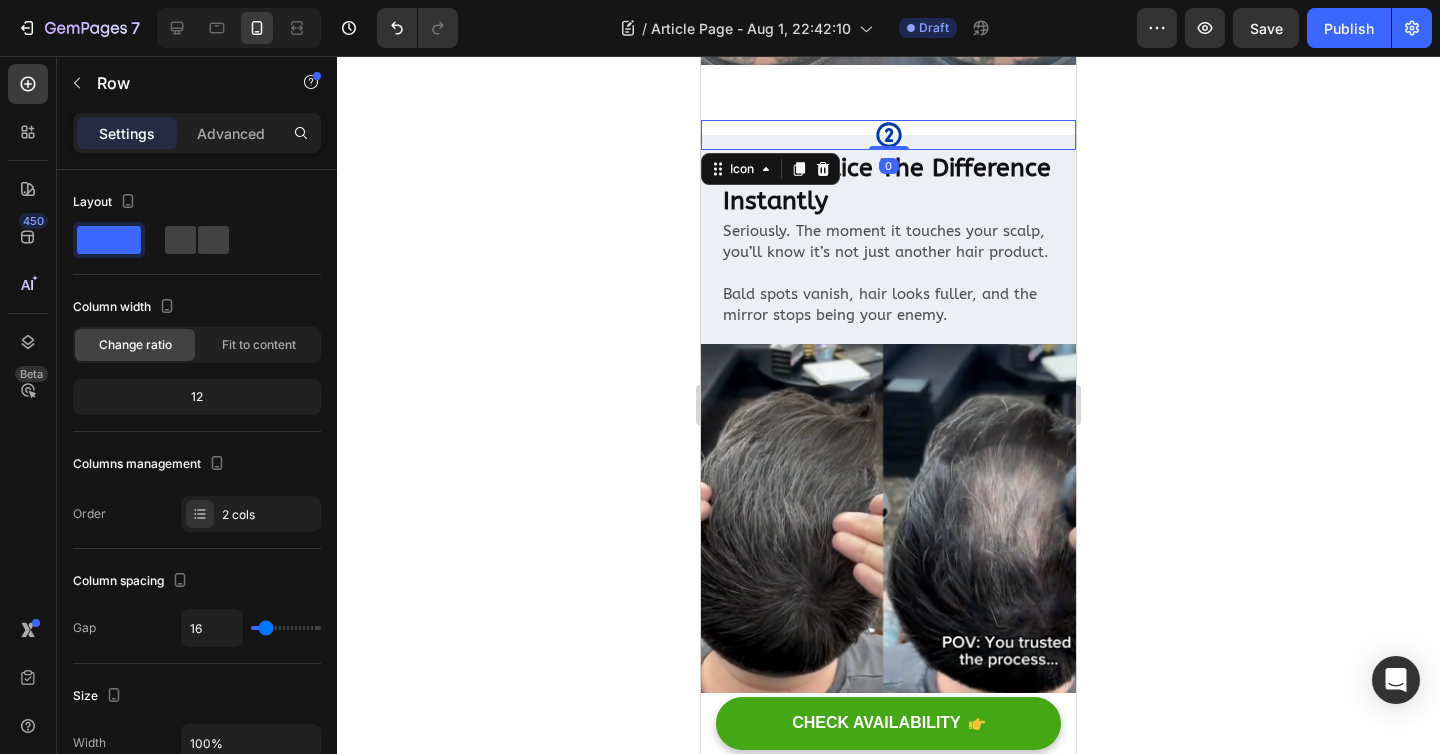 click 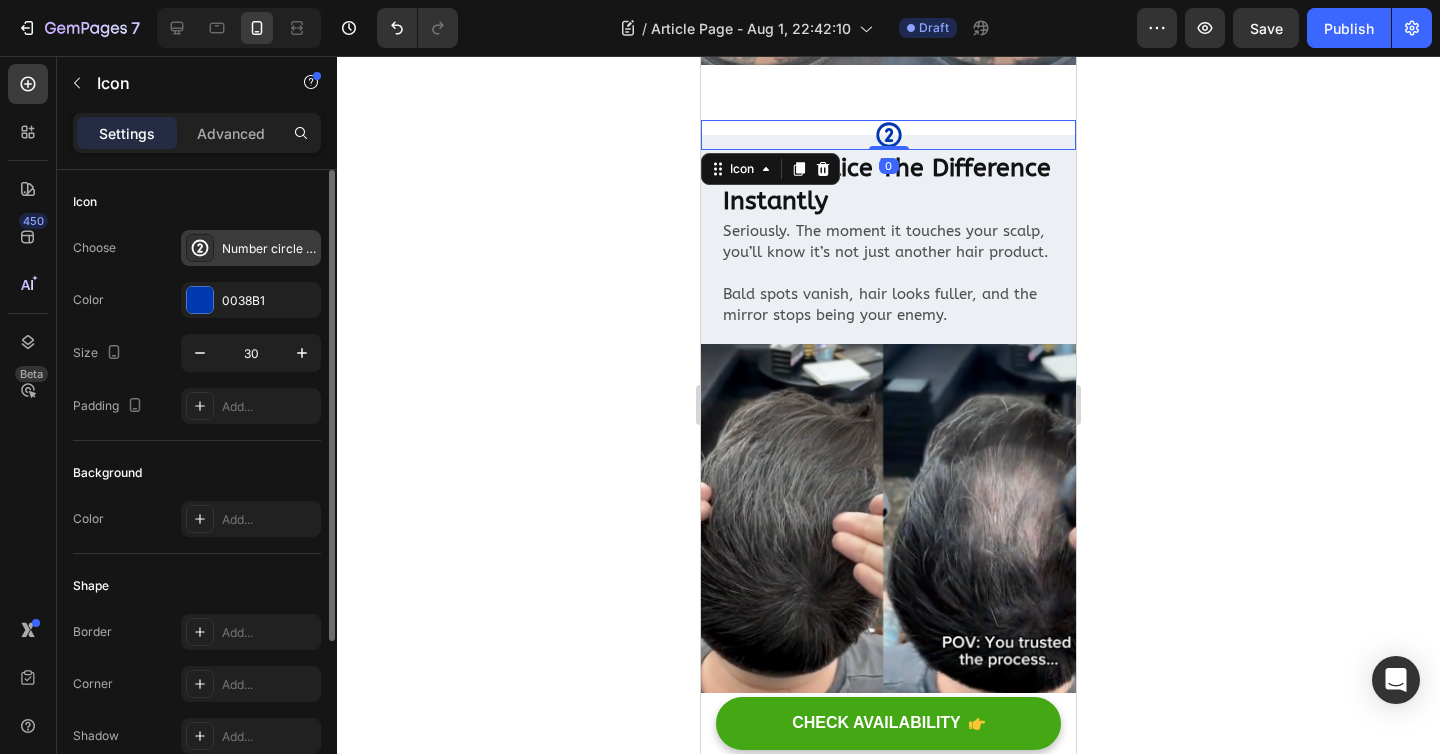 click on "Number circle two bold" at bounding box center [251, 248] 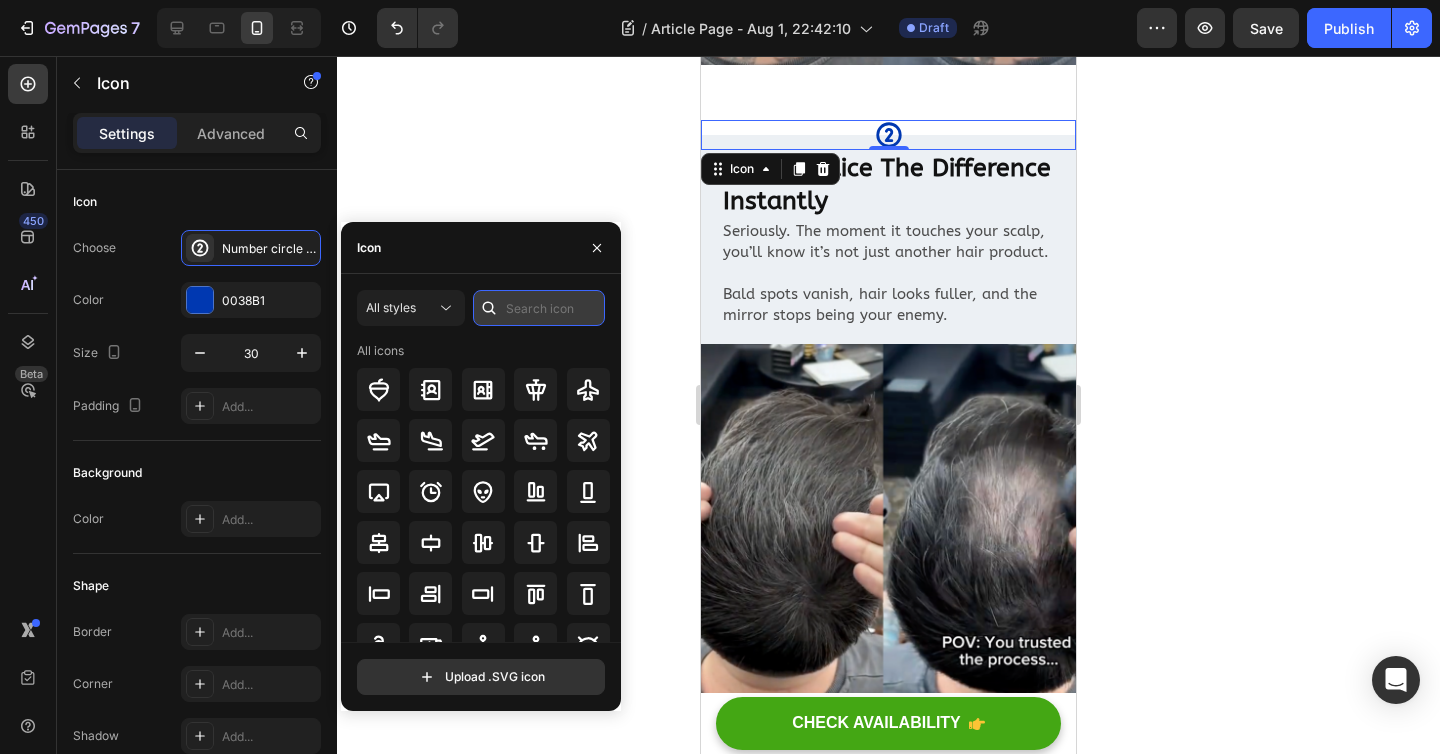 click at bounding box center [539, 308] 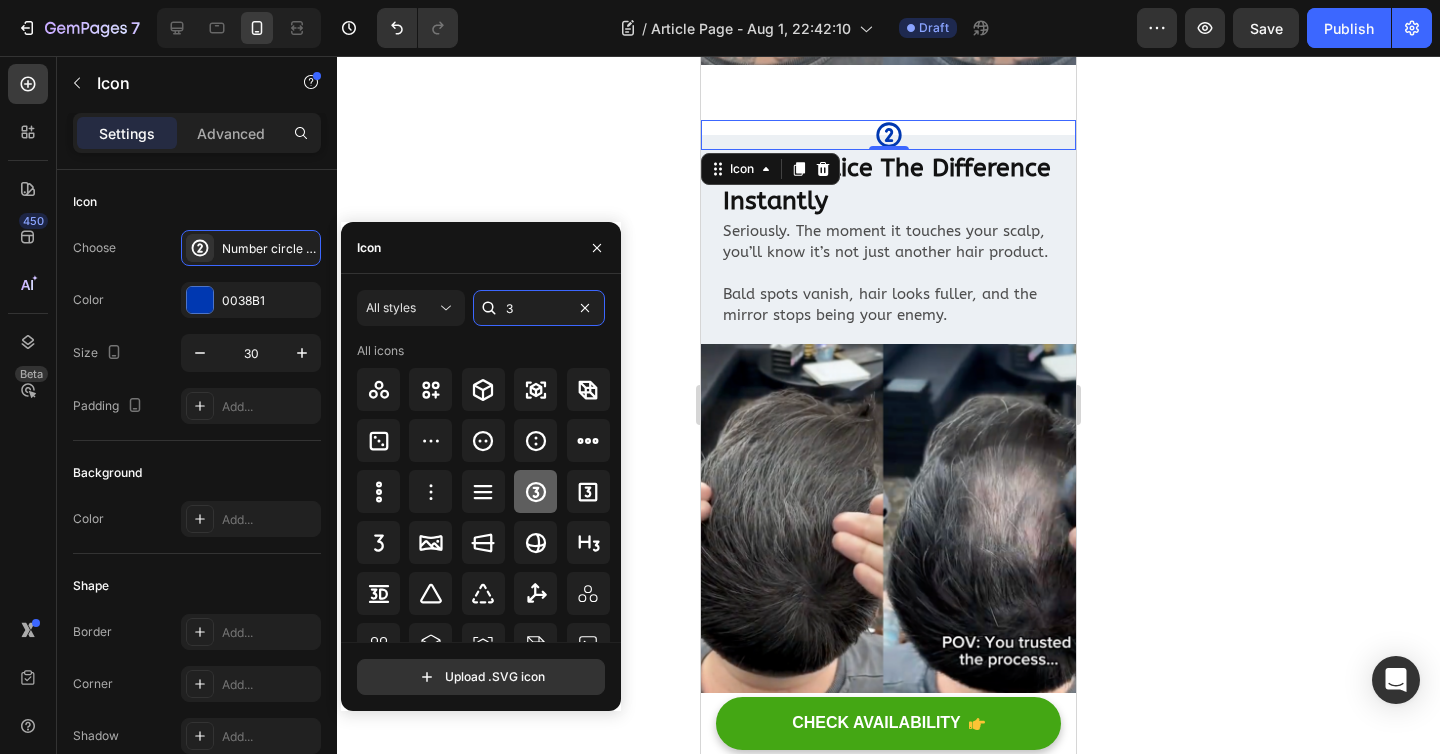 type on "3" 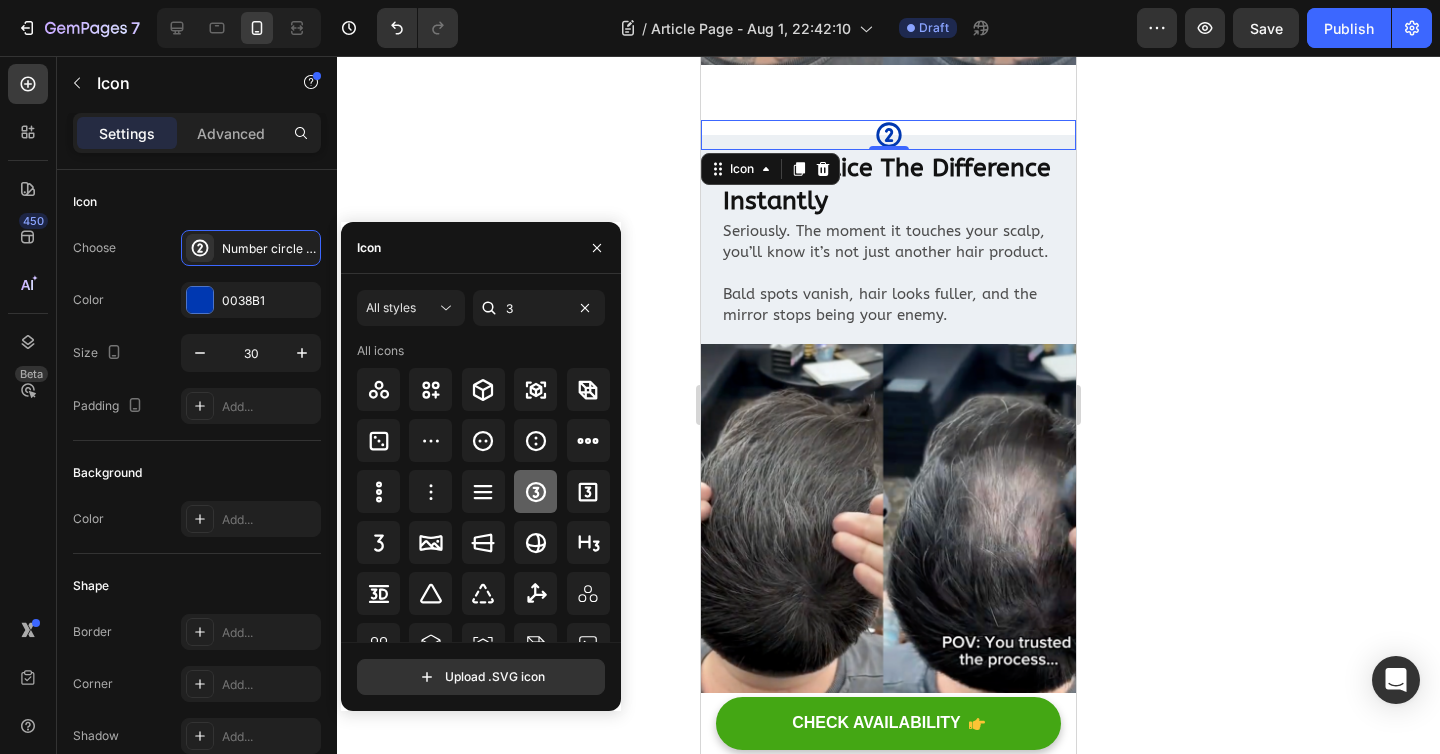 click 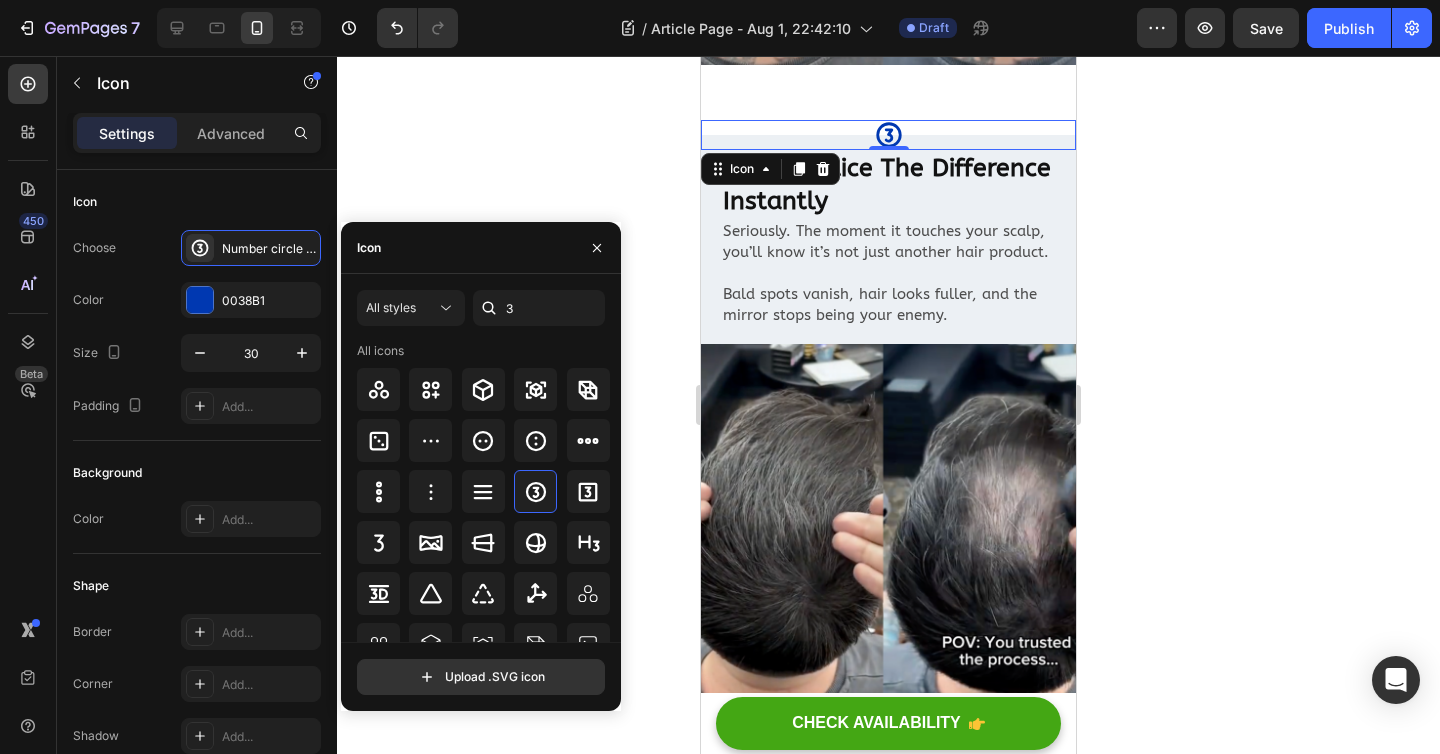 click 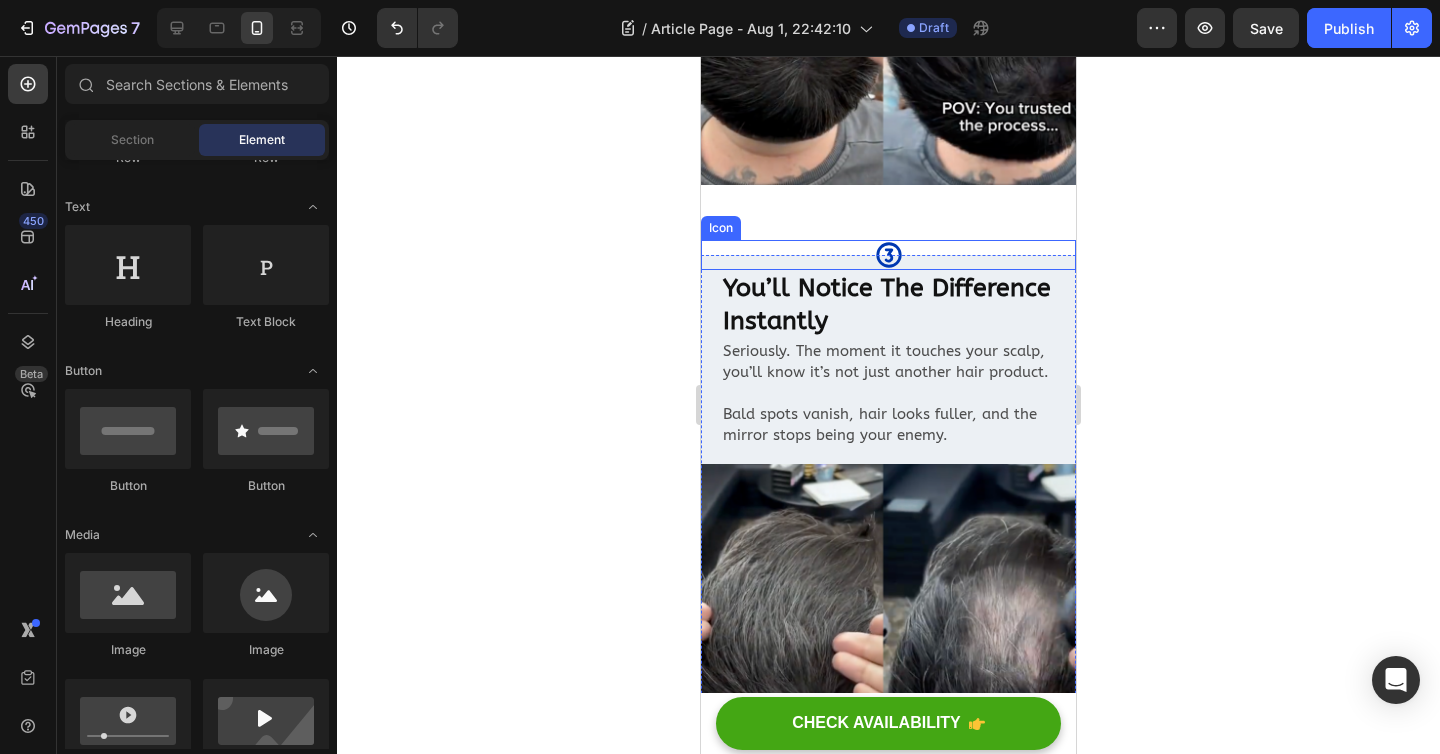 scroll, scrollTop: 1647, scrollLeft: 0, axis: vertical 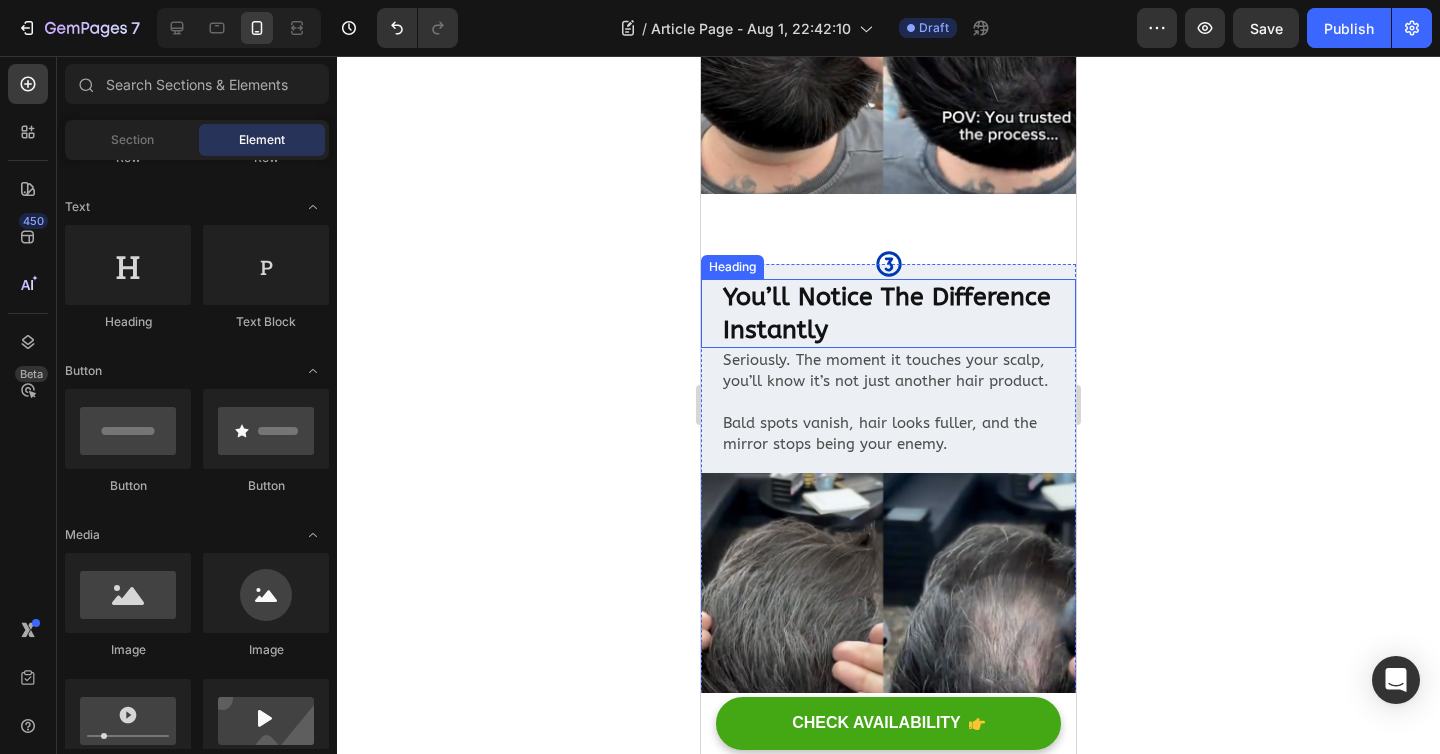 click on "You’ll Notice The Difference Instantly" at bounding box center [888, 313] 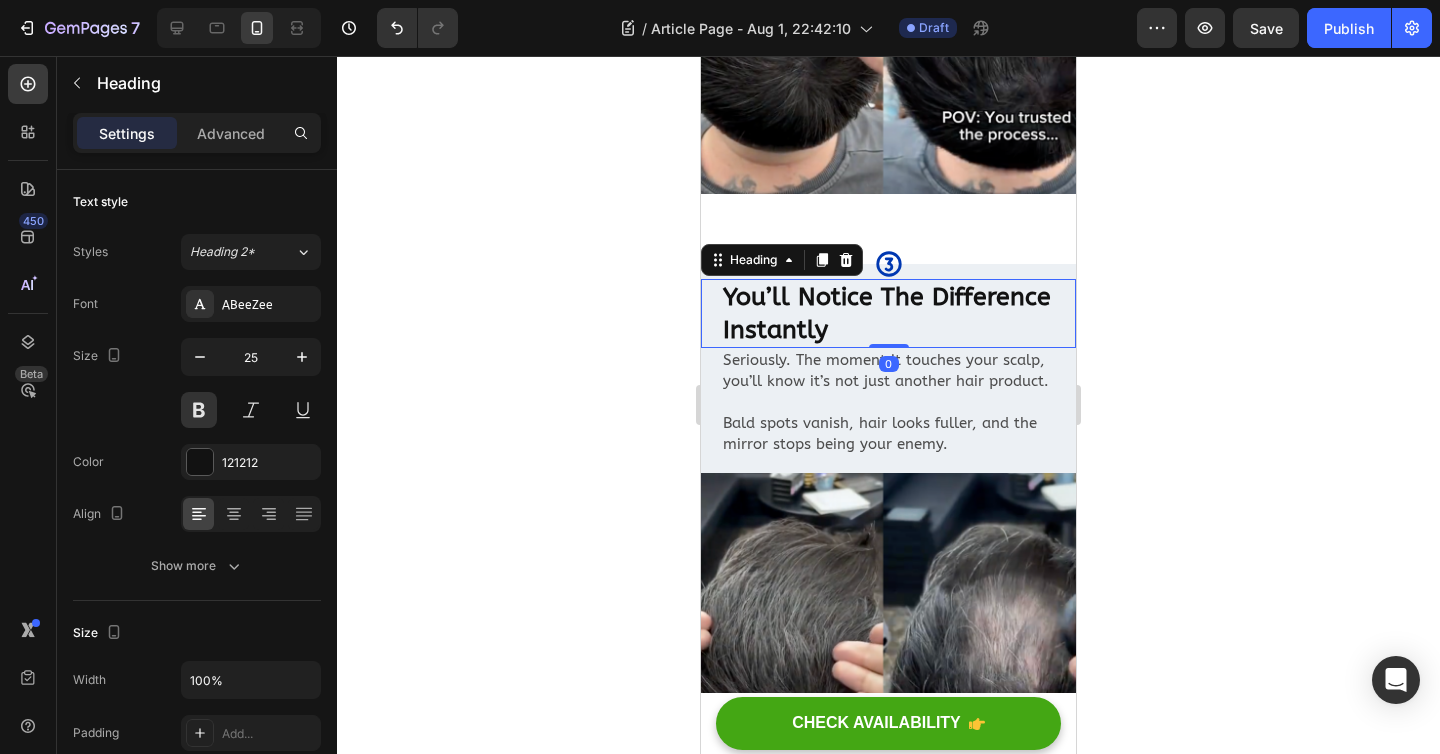 click on "You’ll Notice The Difference Instantly" at bounding box center (888, 313) 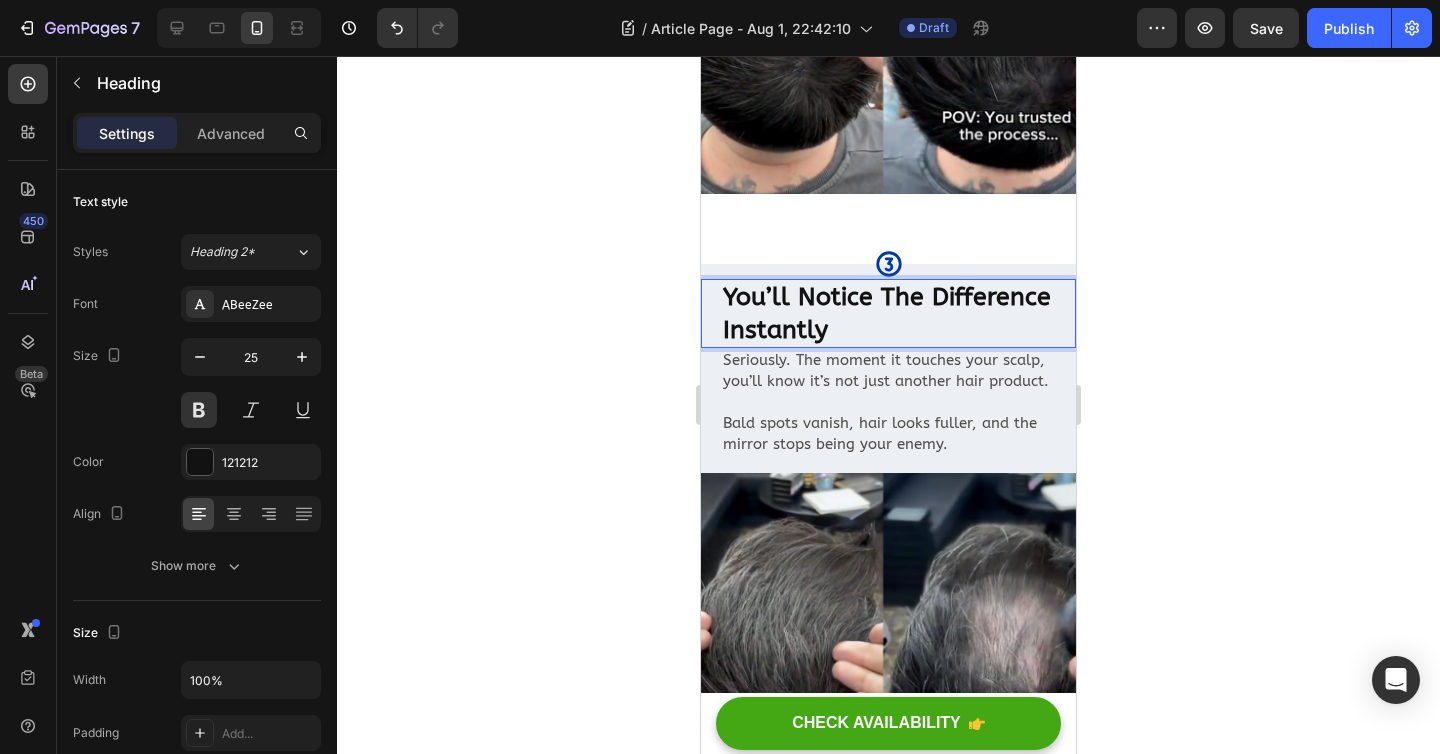 click on "You’ll Notice The Difference Instantly" at bounding box center (888, 313) 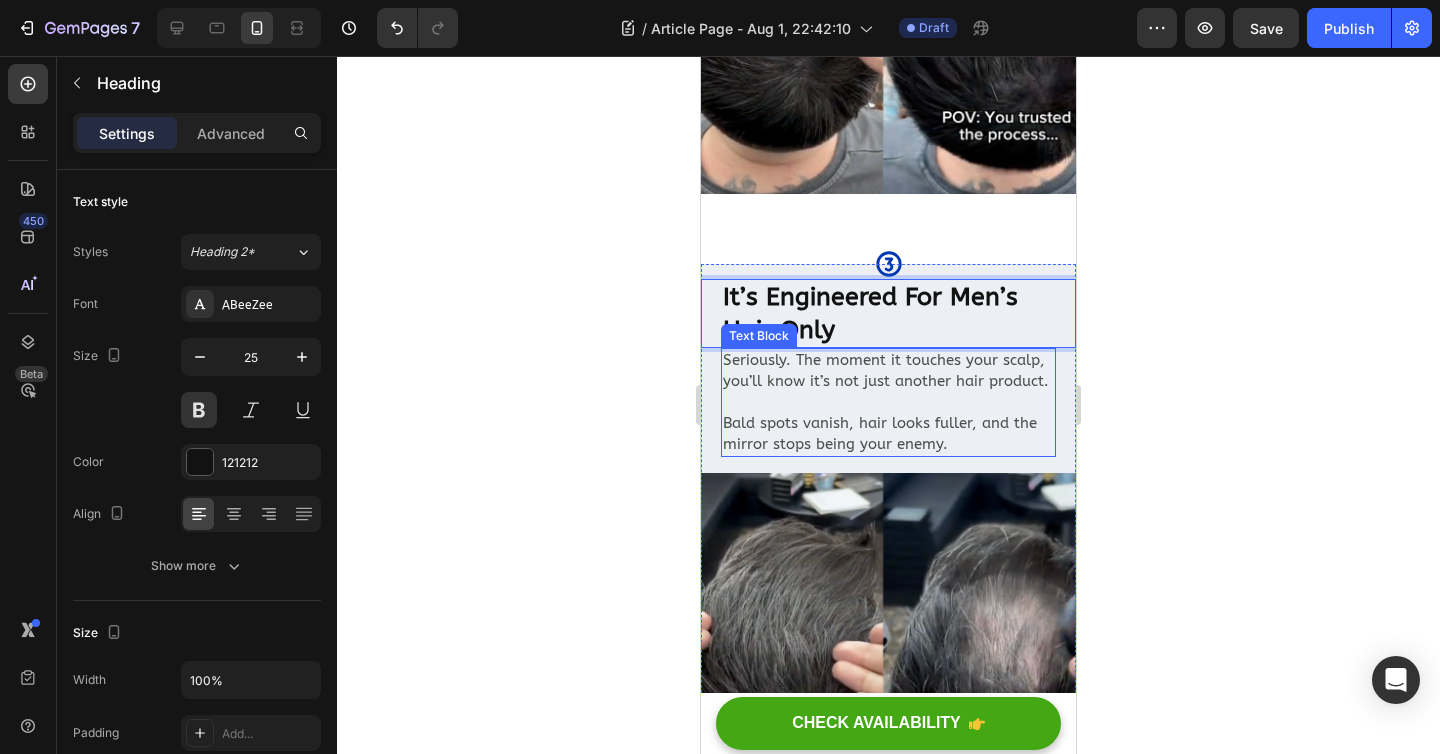 click on "Seriously. The moment it touches your scalp, you’ll know it’s not just another hair product. Bald spots vanish, hair looks fuller, and the mirror stops being your enemy." at bounding box center [888, 402] 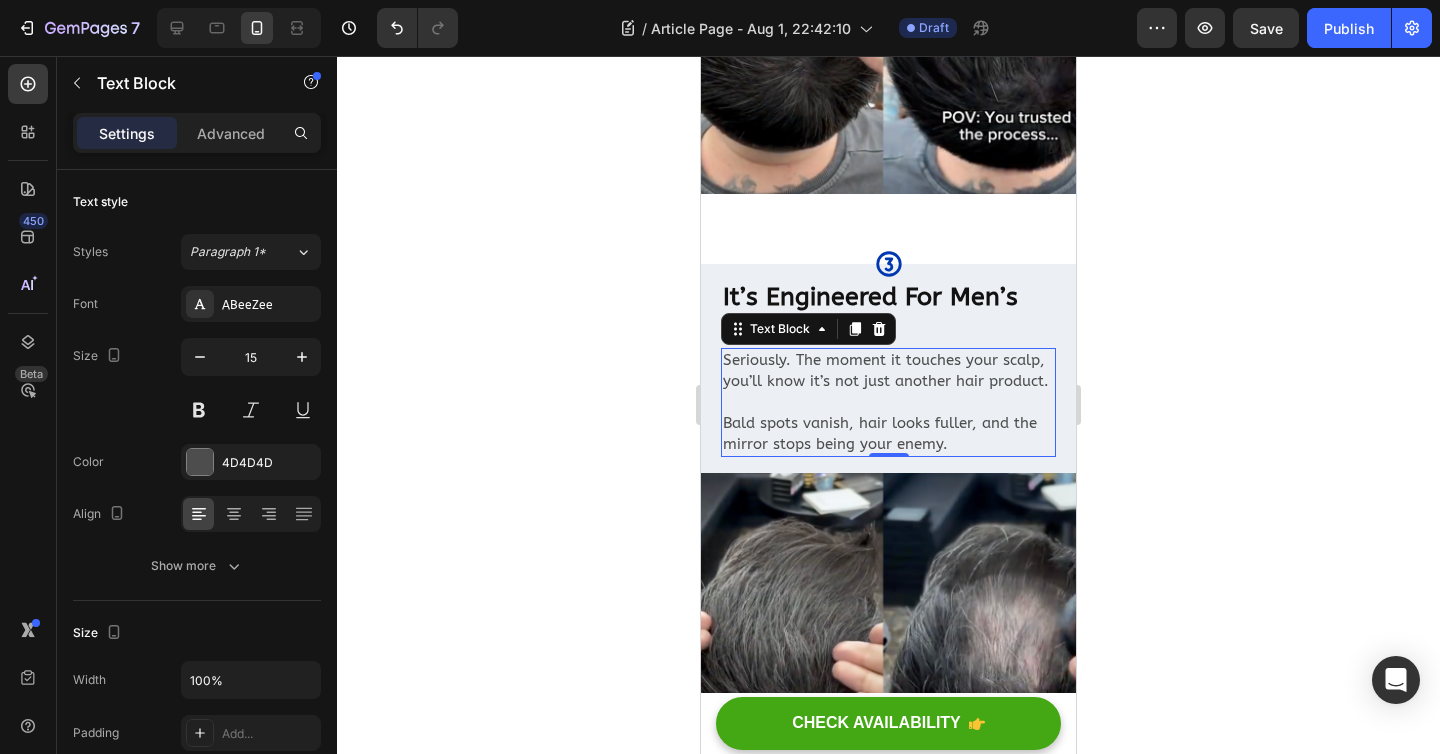 click on "Seriously. The moment it touches your scalp, you’ll know it’s not just another hair product. Bald spots vanish, hair looks fuller, and the mirror stops being your enemy." at bounding box center [888, 402] 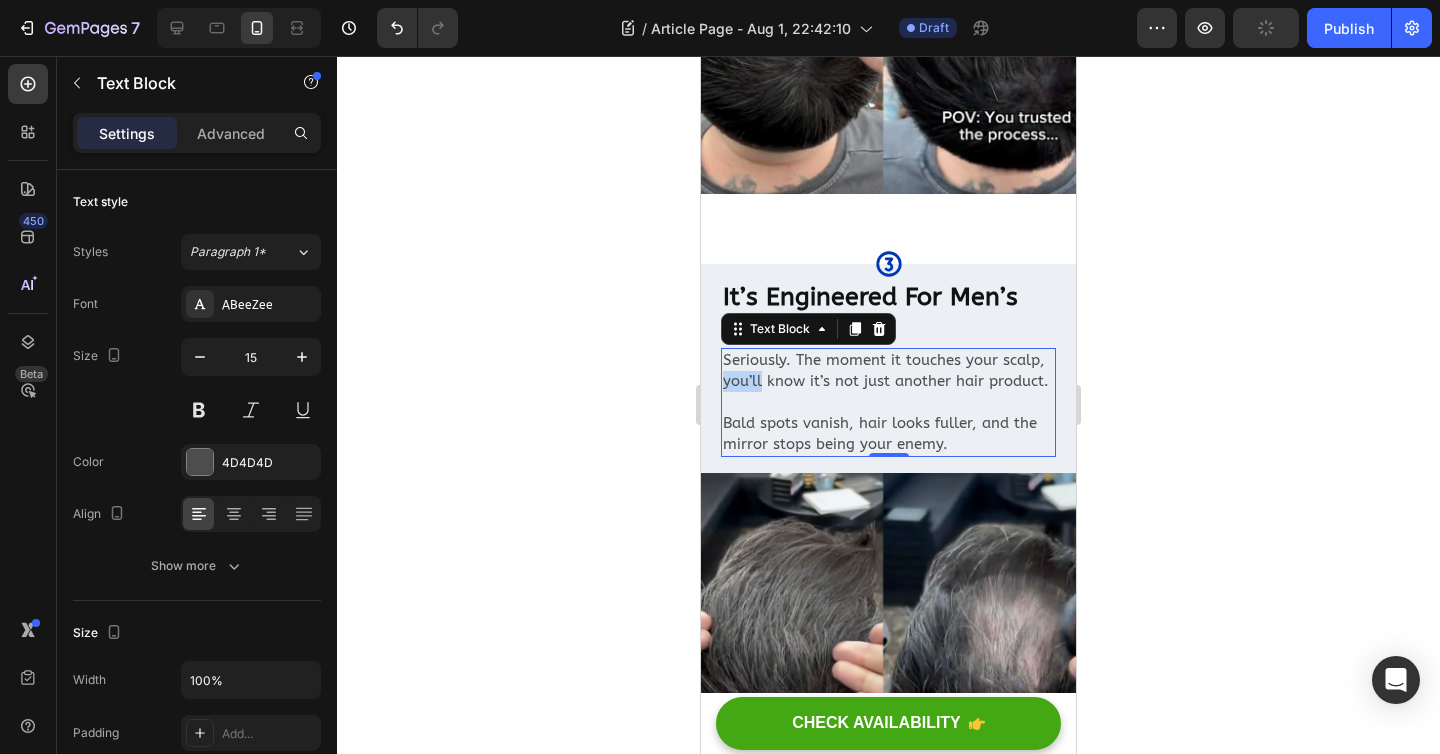 click on "Seriously. The moment it touches your scalp, you’ll know it’s not just another hair product. Bald spots vanish, hair looks fuller, and the mirror stops being your enemy." at bounding box center (888, 402) 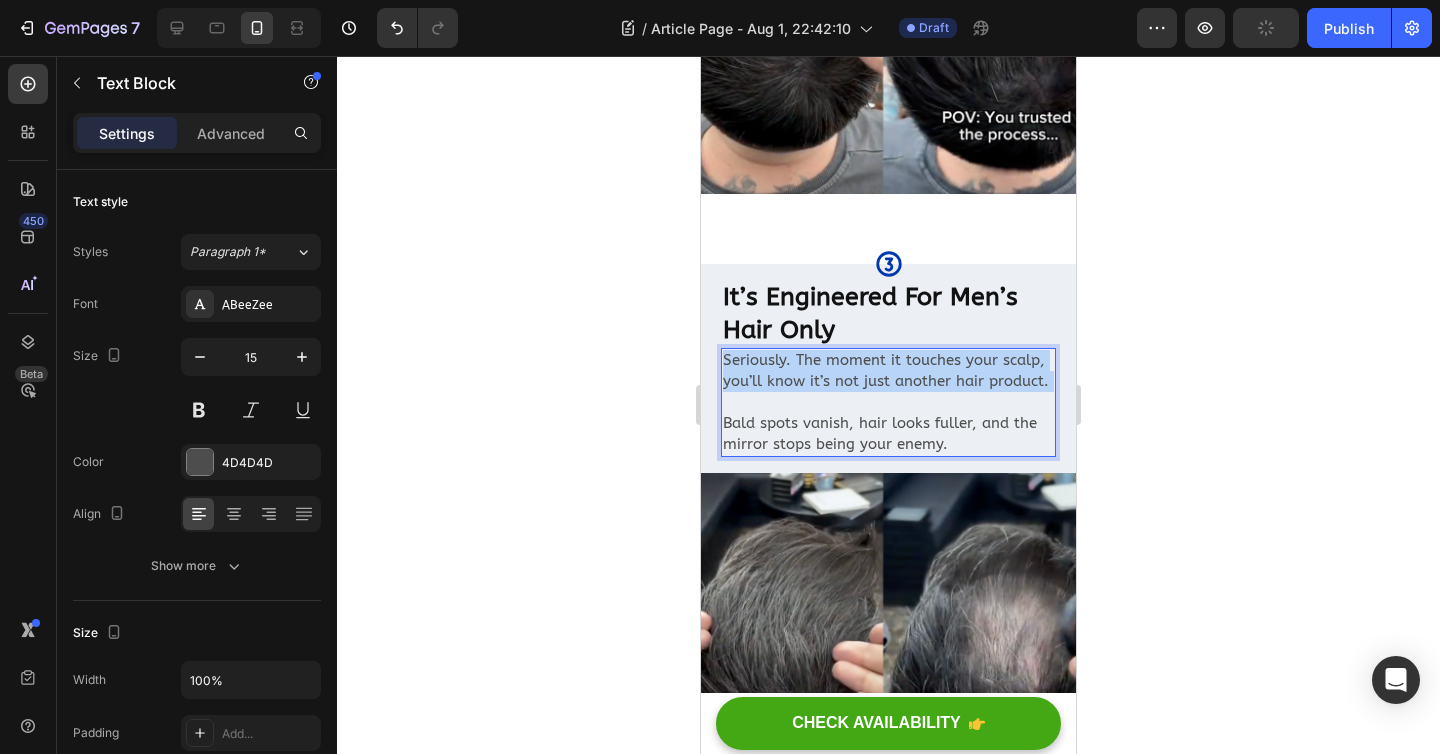 click on "Seriously. The moment it touches your scalp, you’ll know it’s not just another hair product. Bald spots vanish, hair looks fuller, and the mirror stops being your enemy." at bounding box center (888, 402) 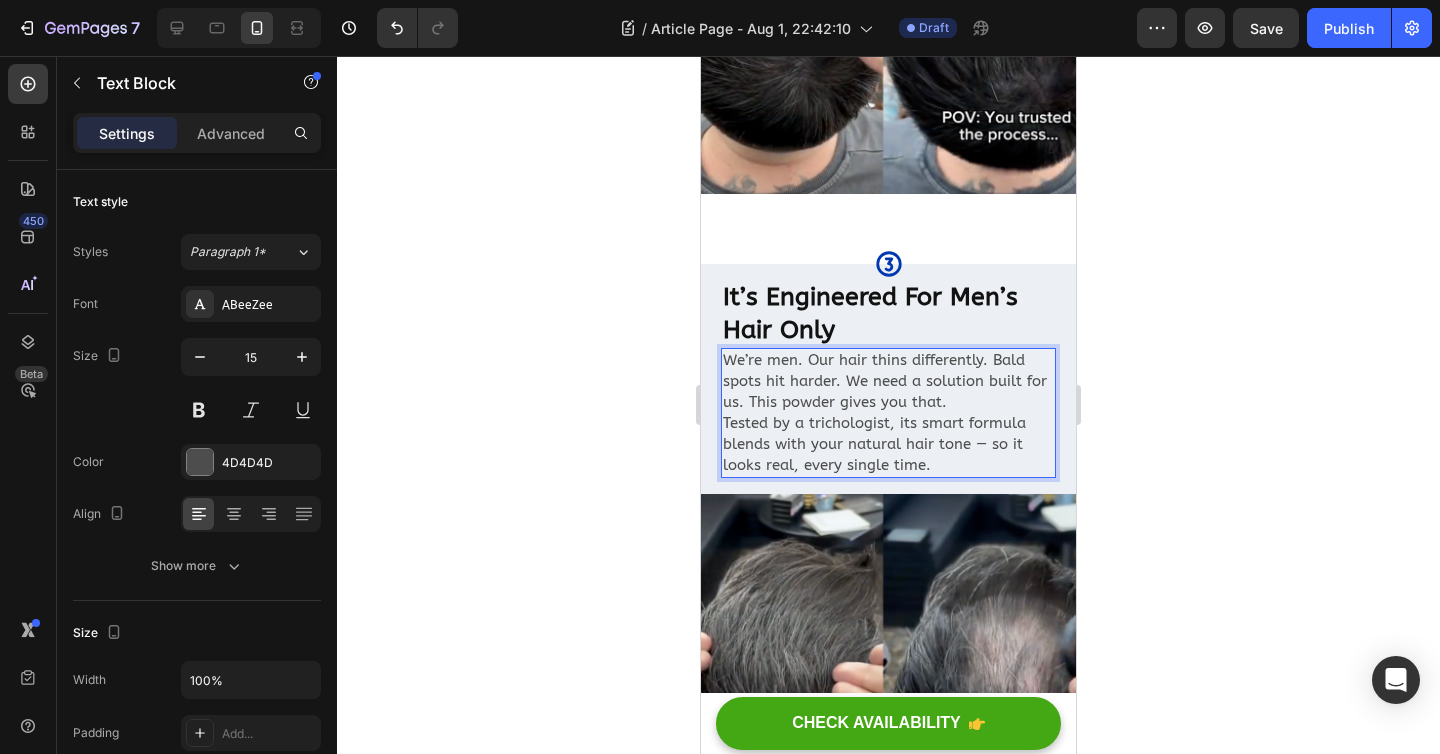 click on "We’re men. Our hair thins differently. Bald spots hit harder. We need a solution built for us. This powder gives you that." at bounding box center (888, 381) 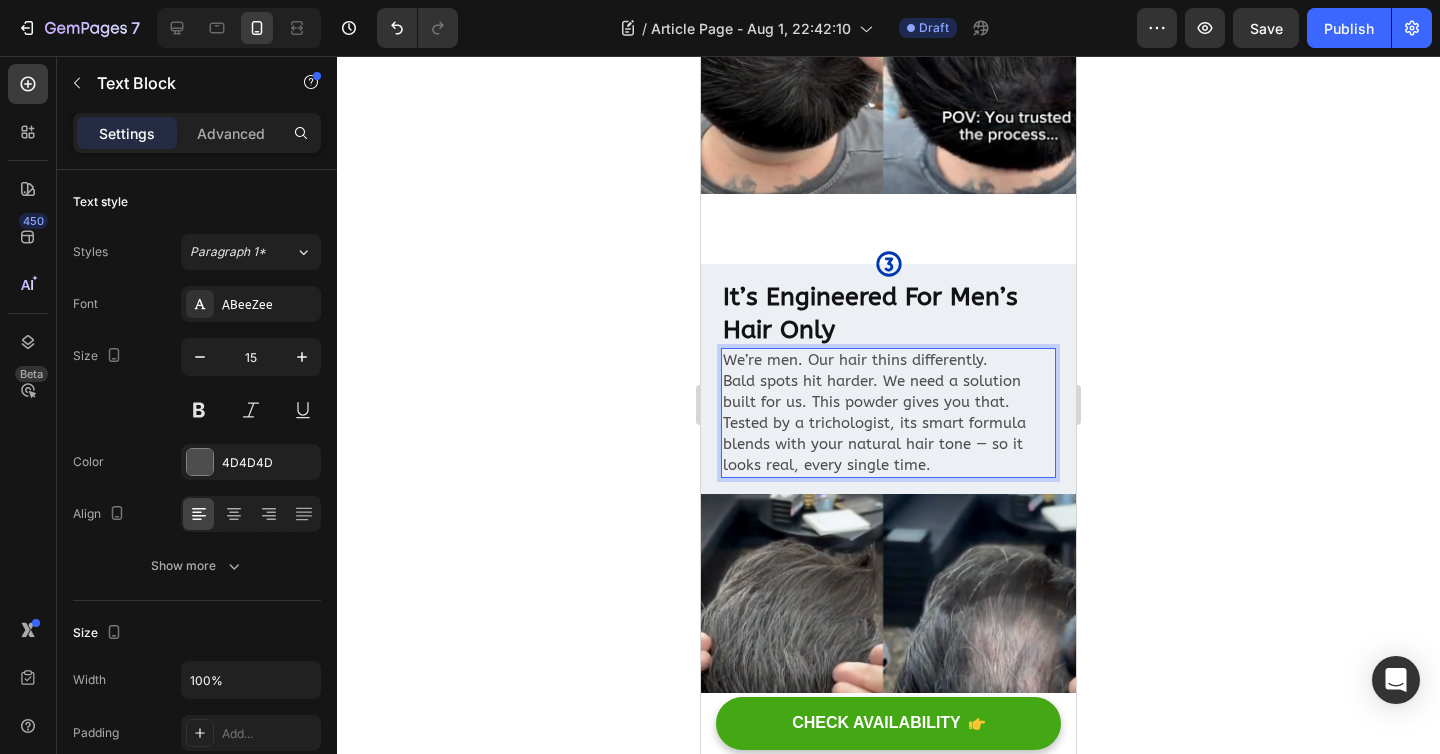 click on "We’re men. Our hair thins differently. Bald spots hit harder. We need a solution built for us. This powder gives you that." at bounding box center (888, 381) 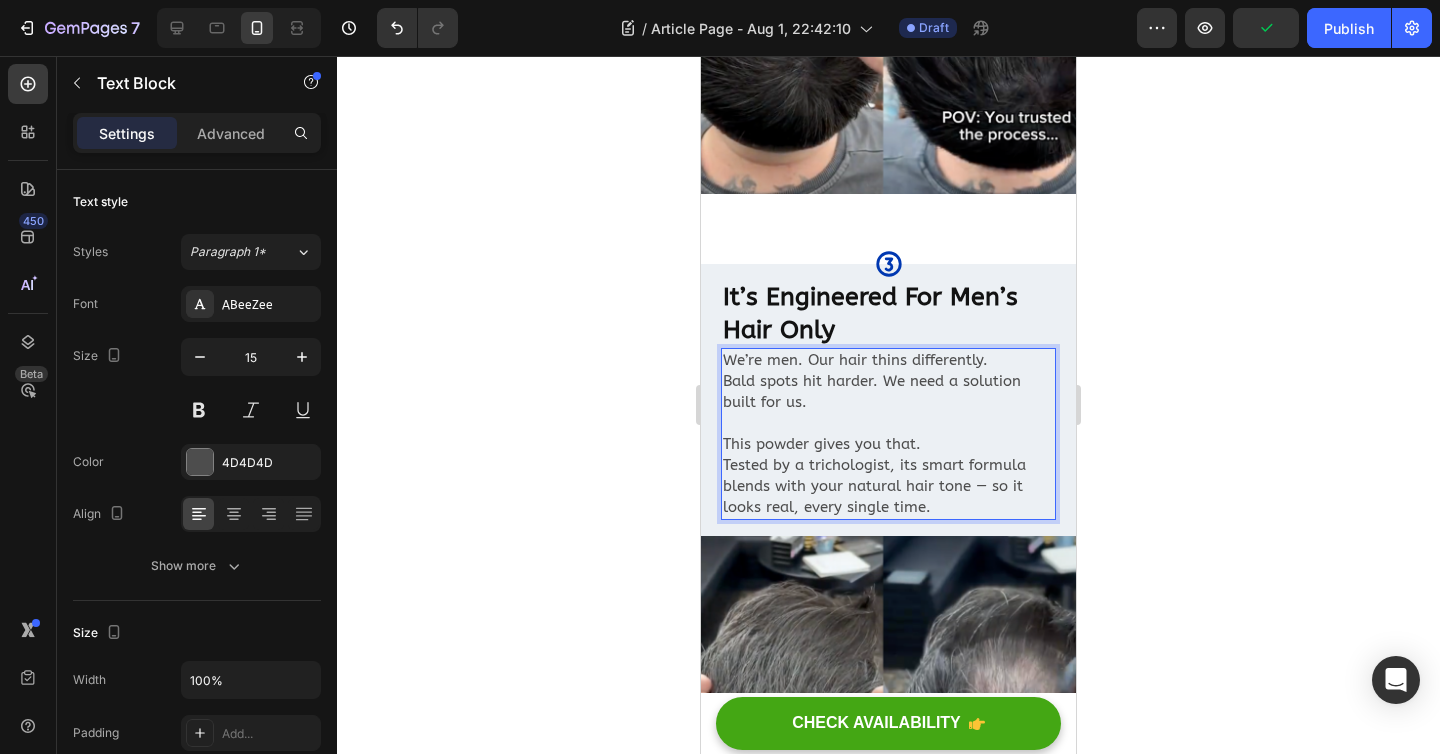 click on "This powder gives you that." at bounding box center (888, 444) 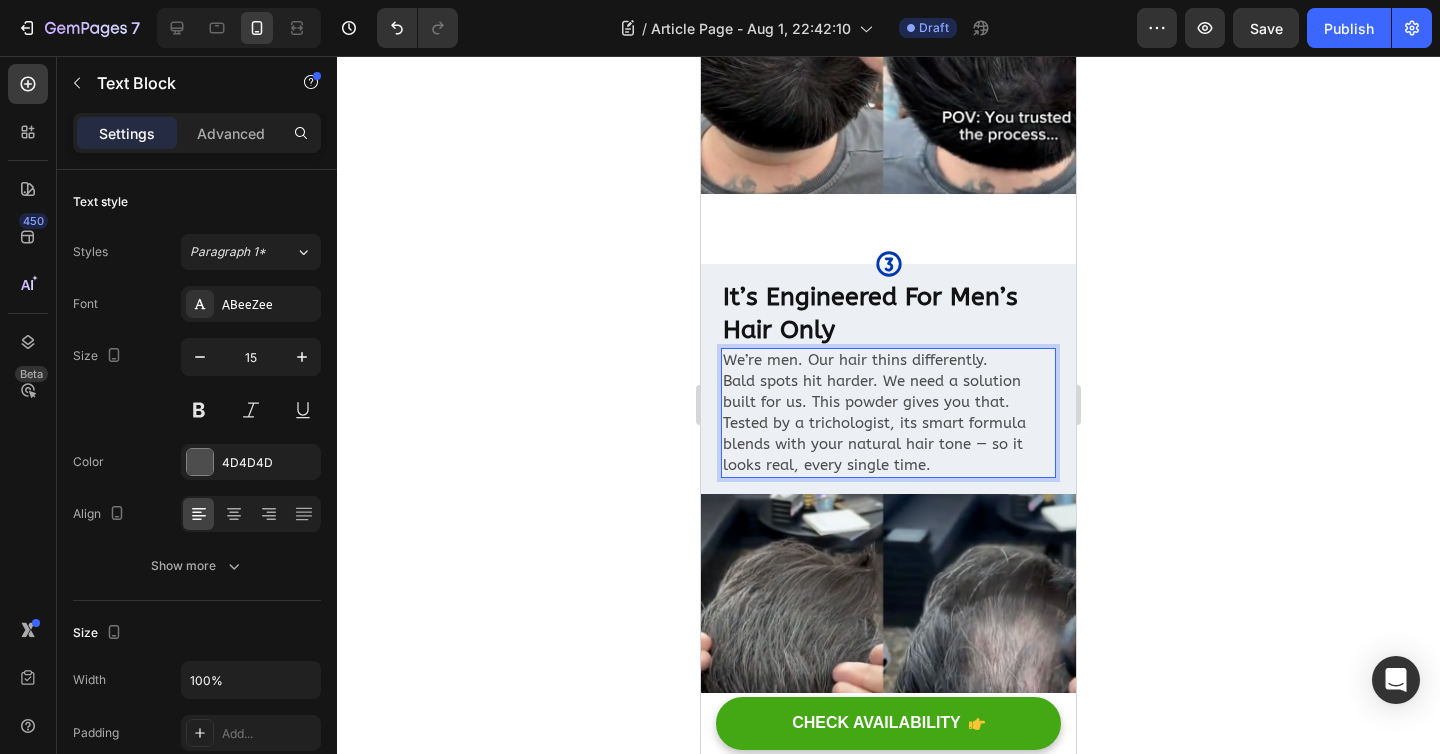 click on "We’re men. Our hair thins differently. Bald spots hit harder. We need a solution built for us. This powder gives you that." at bounding box center (888, 381) 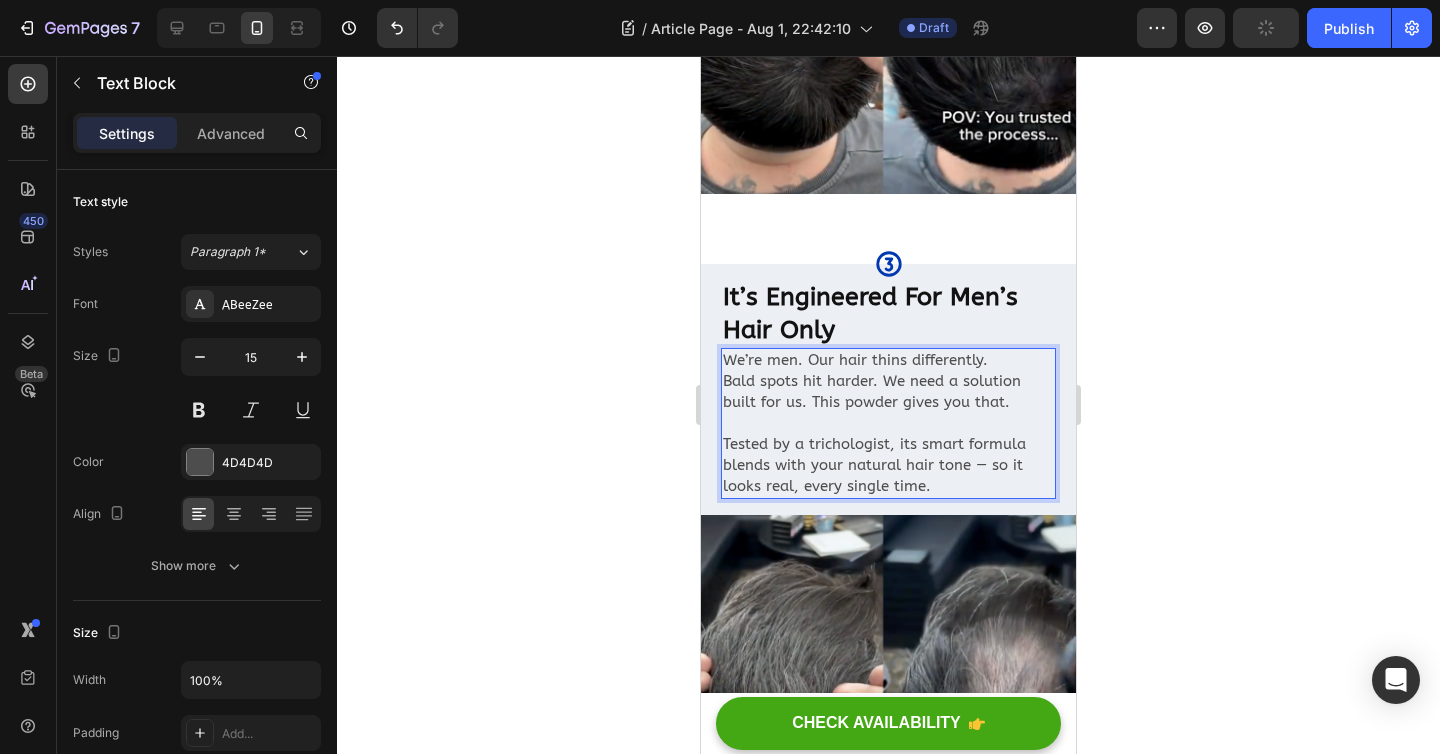 click on "Tested by a trichologist, its smart formula blends with your natural hair tone — so it looks real, every single time." at bounding box center (888, 465) 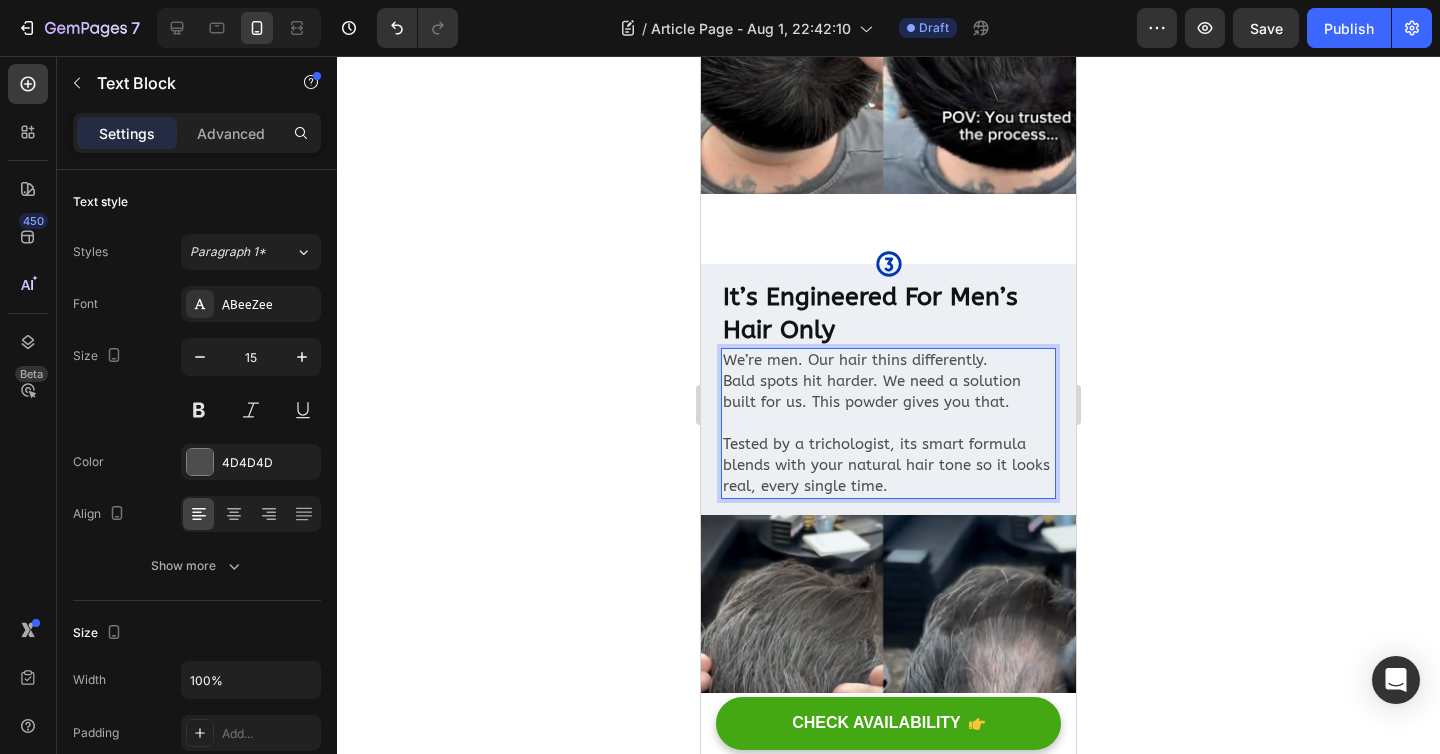 click on "Tested by a trichologist, its smart formula blends with your natural hair tone so it looks real, every single time." at bounding box center [888, 465] 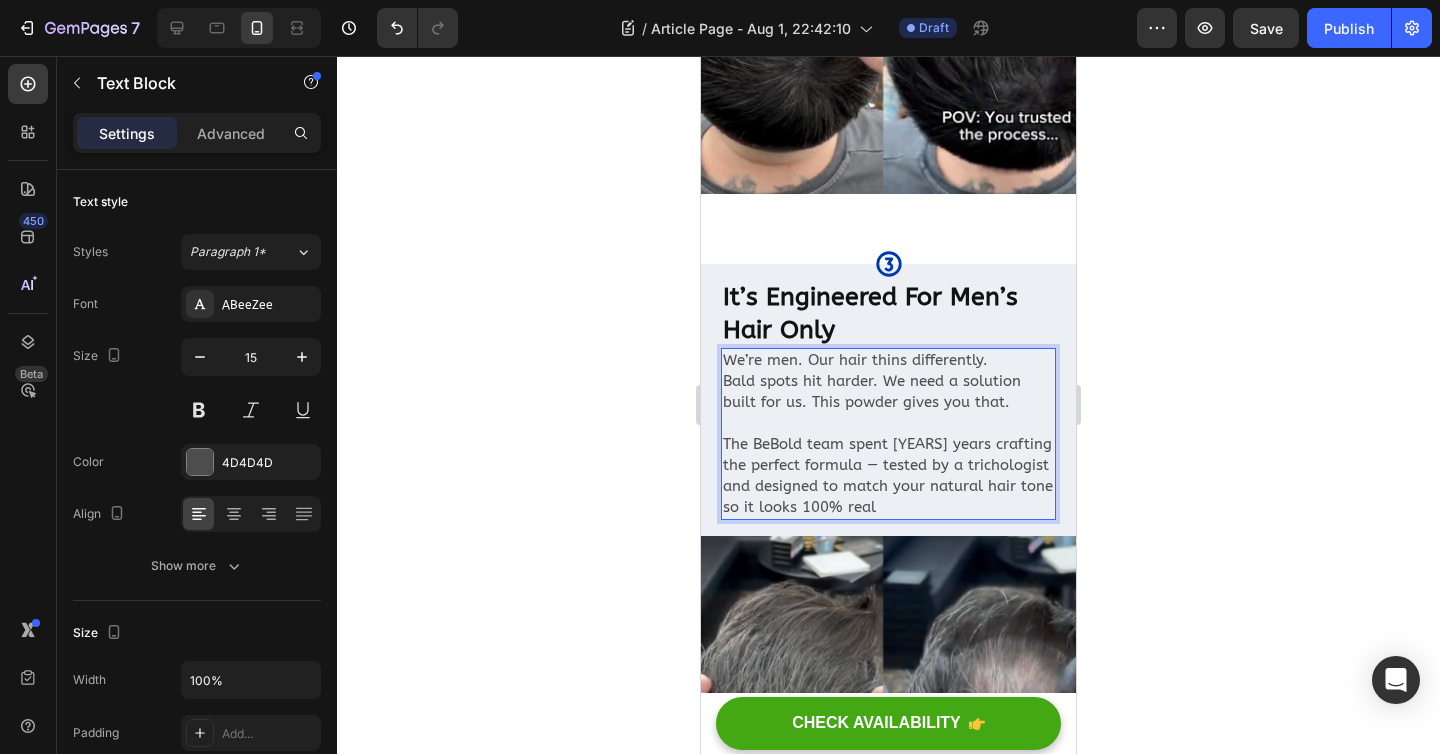 click on "The BeBold team spent [YEARS] years crafting the perfect formula — tested by a trichologist and designed to match your natural hair tone so it looks 100% real" at bounding box center [888, 476] 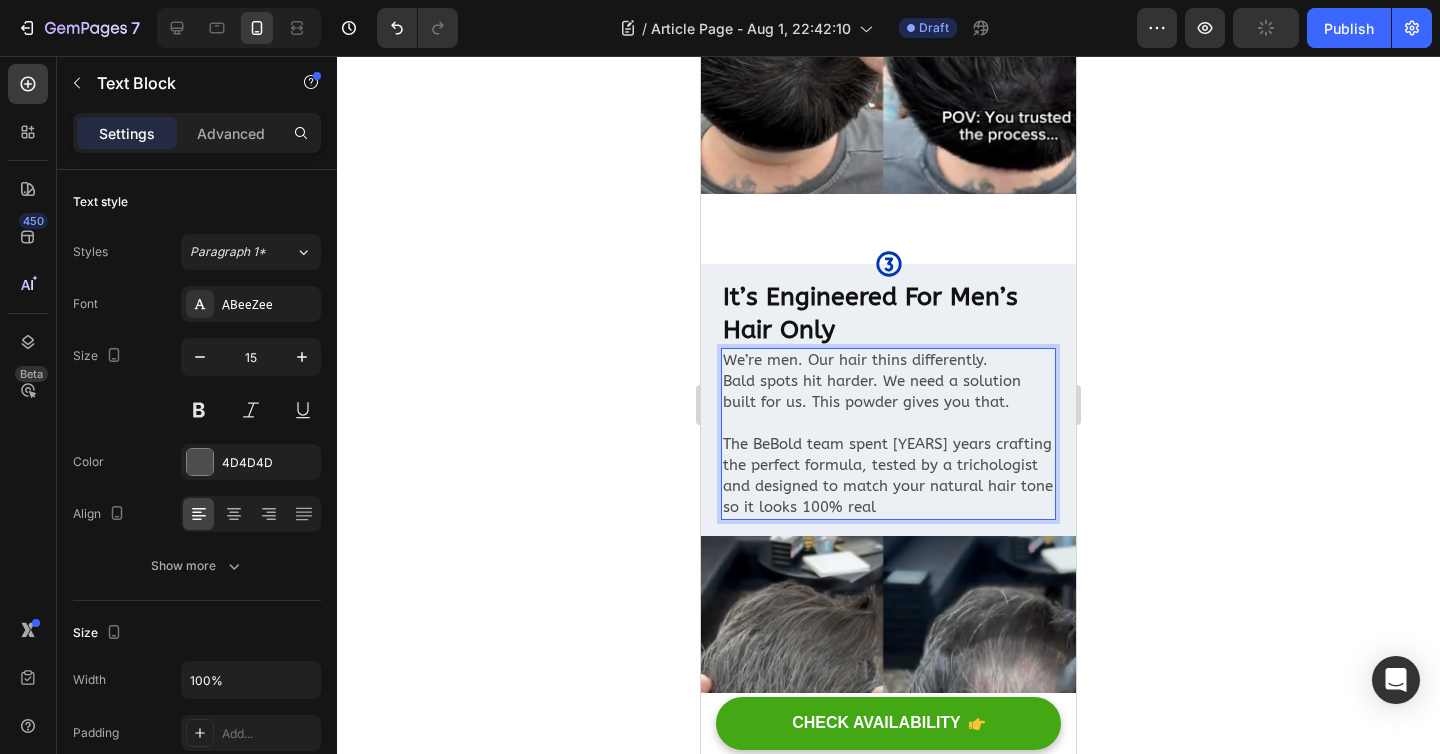 click on "The BeBold team spent [YEARS] years crafting the perfect formula, tested by a trichologist and designed to match your natural hair tone so it looks 100% real" at bounding box center (888, 476) 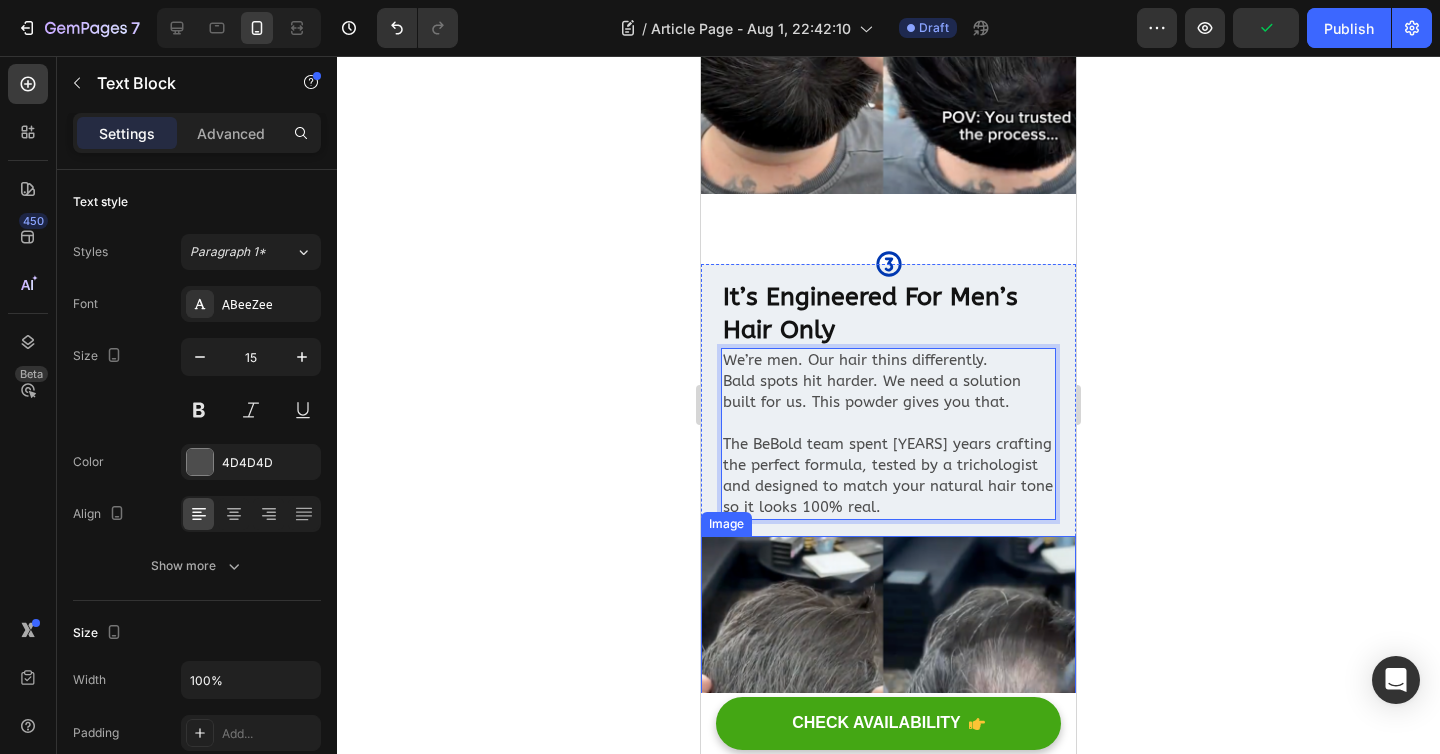 click at bounding box center (888, 723) 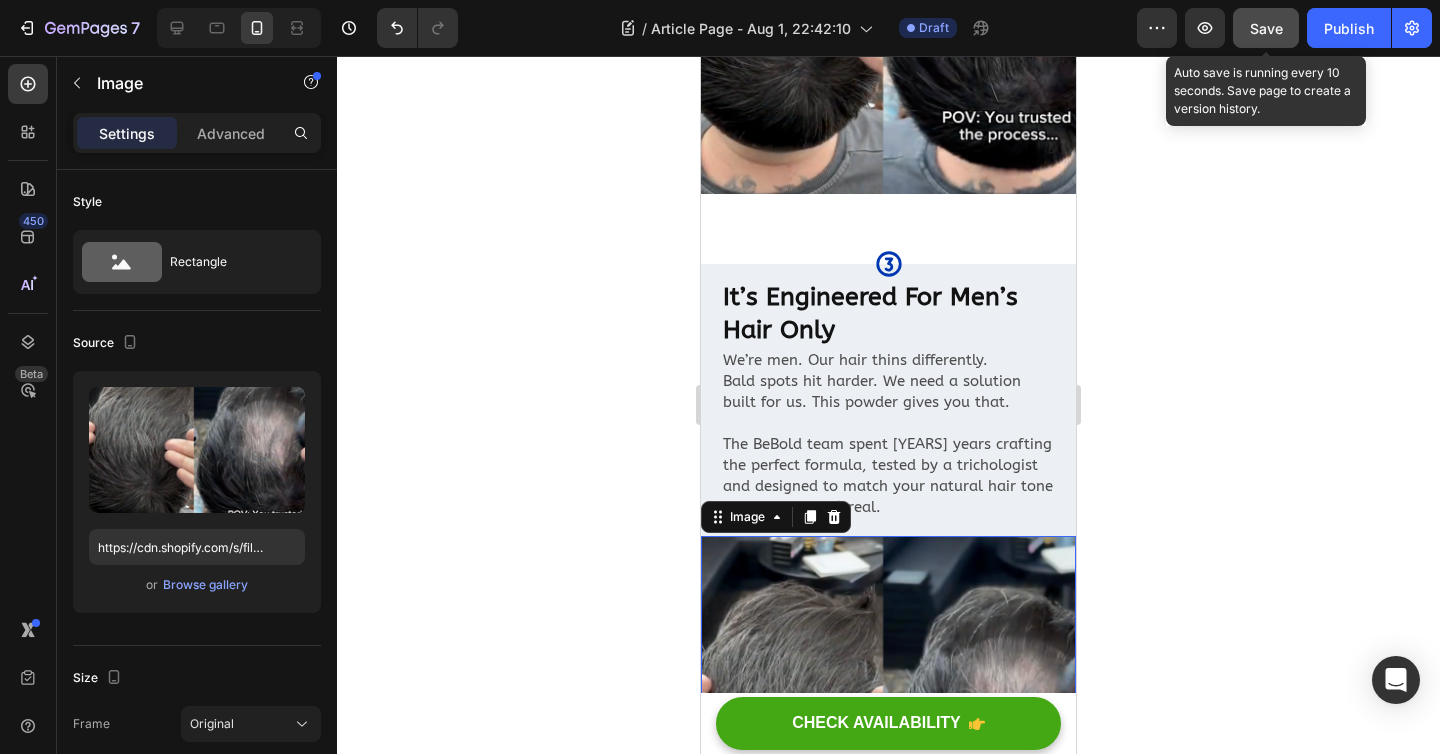 click on "Save" 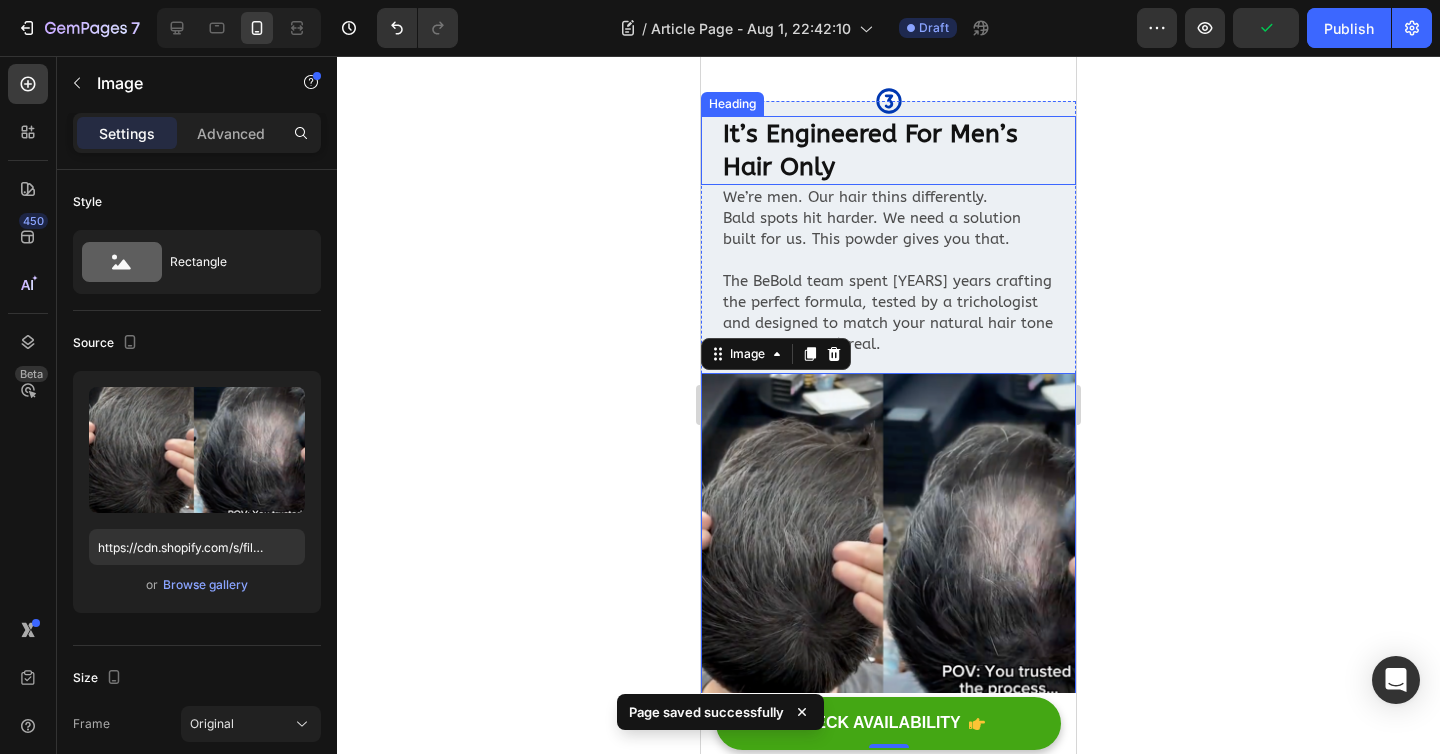 scroll, scrollTop: 1928, scrollLeft: 0, axis: vertical 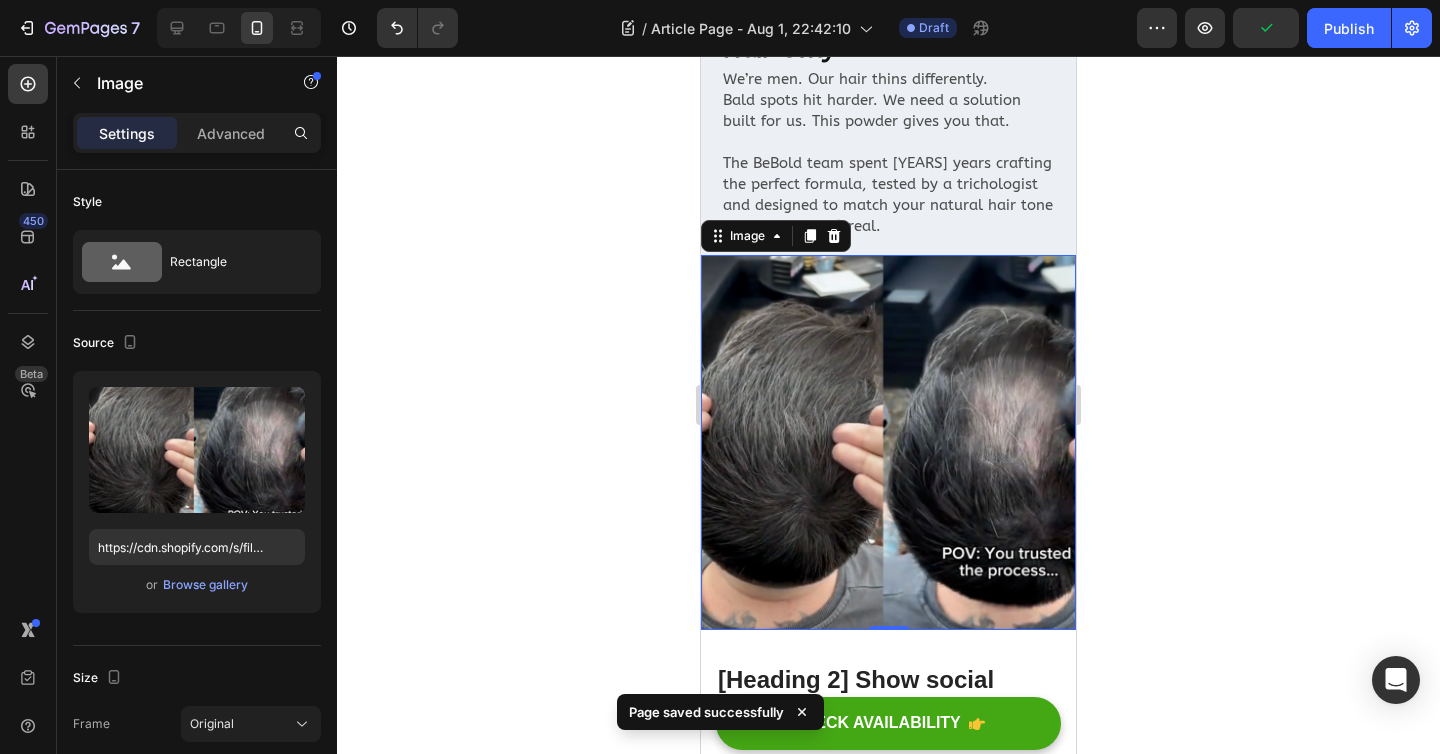 click at bounding box center (888, 442) 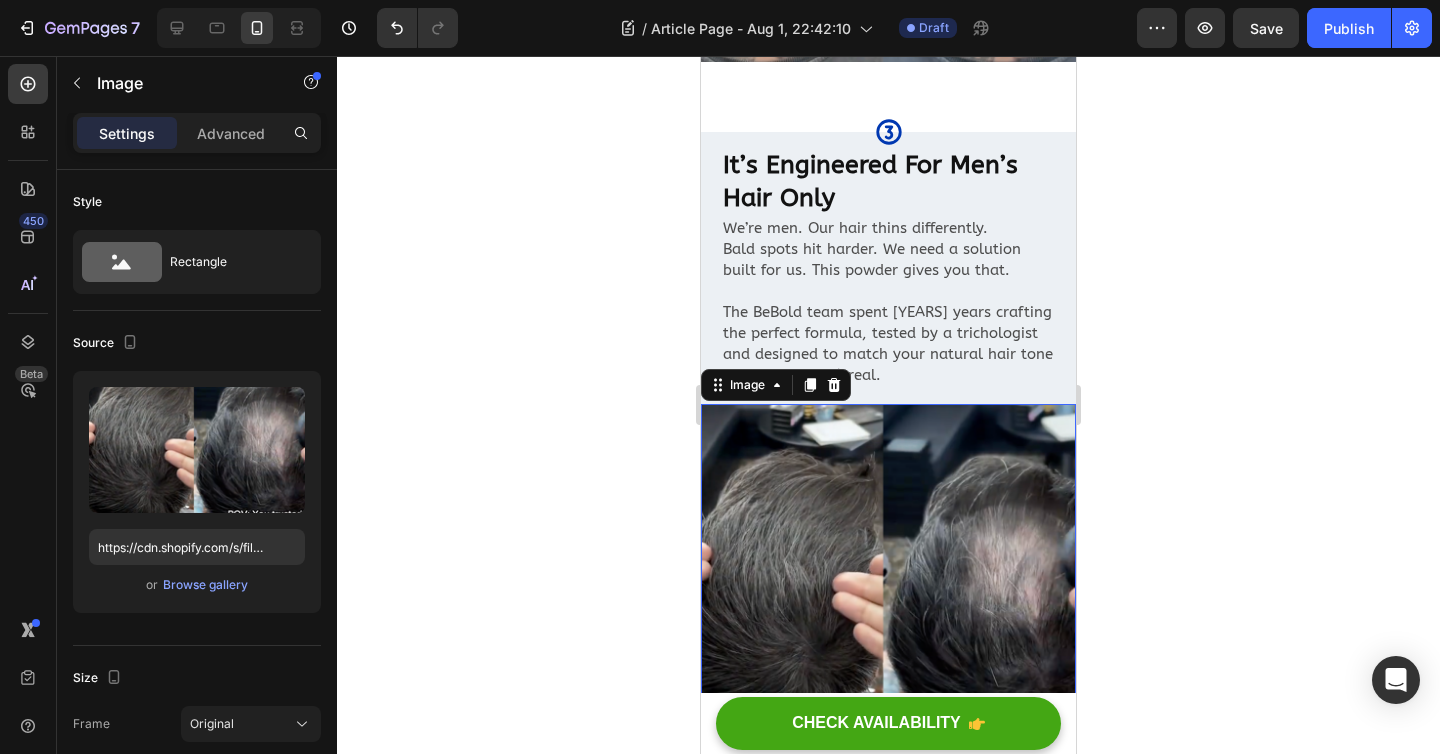 scroll, scrollTop: 1792, scrollLeft: 0, axis: vertical 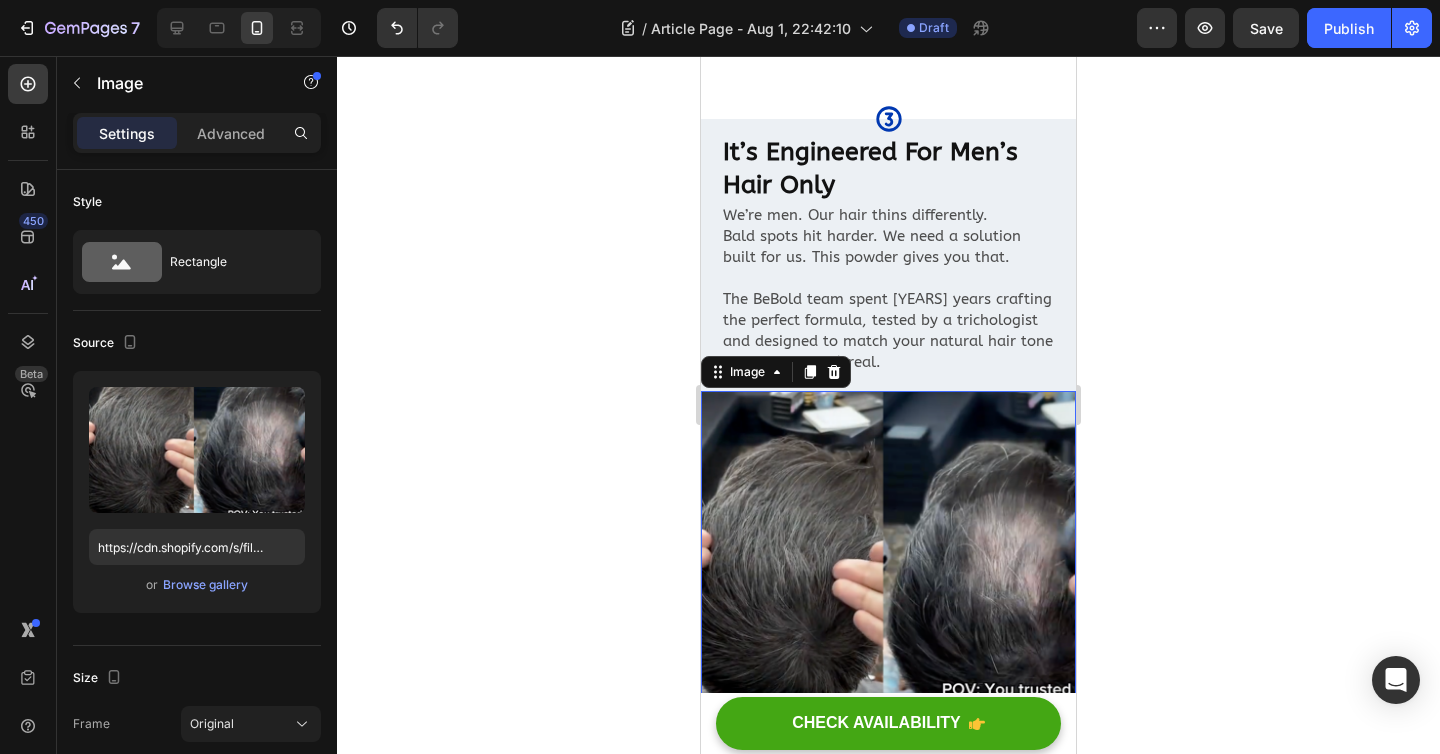 click at bounding box center (888, 578) 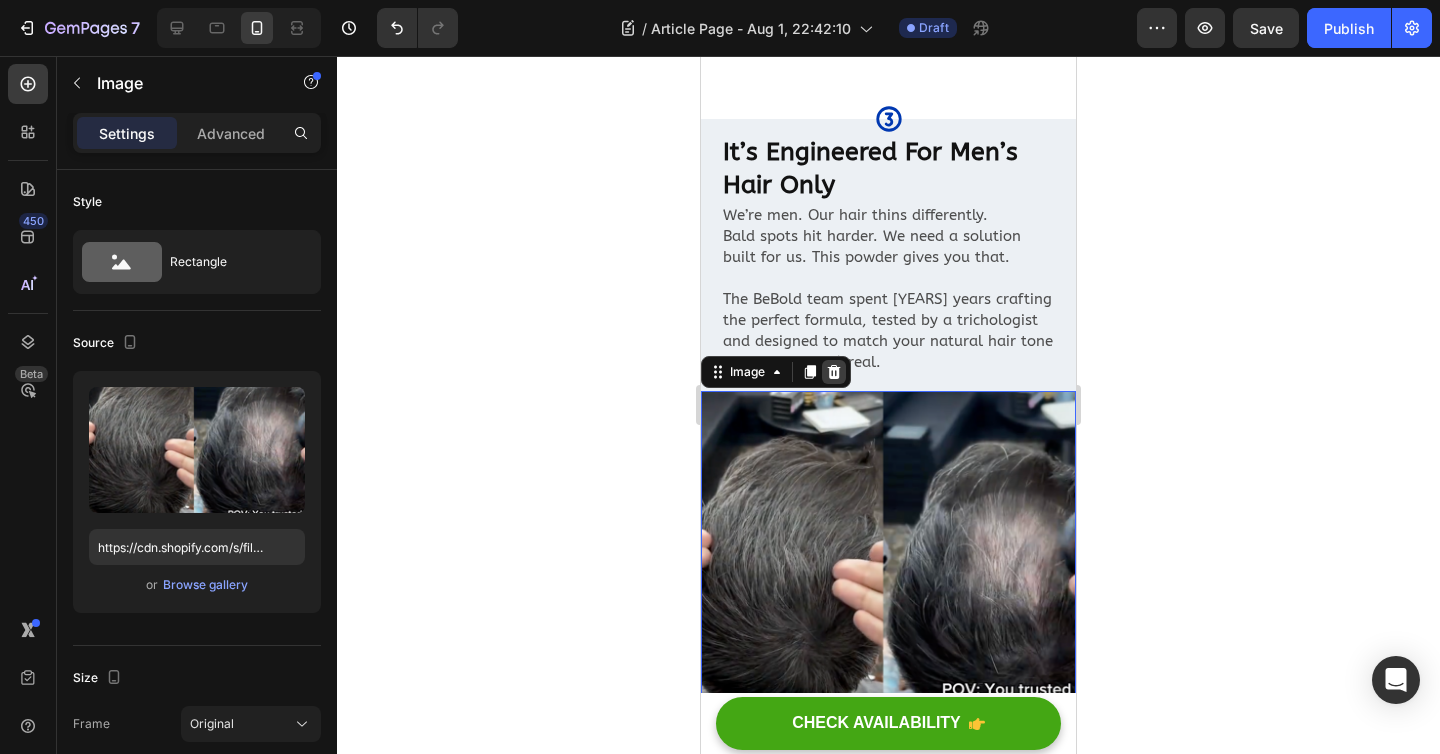 click 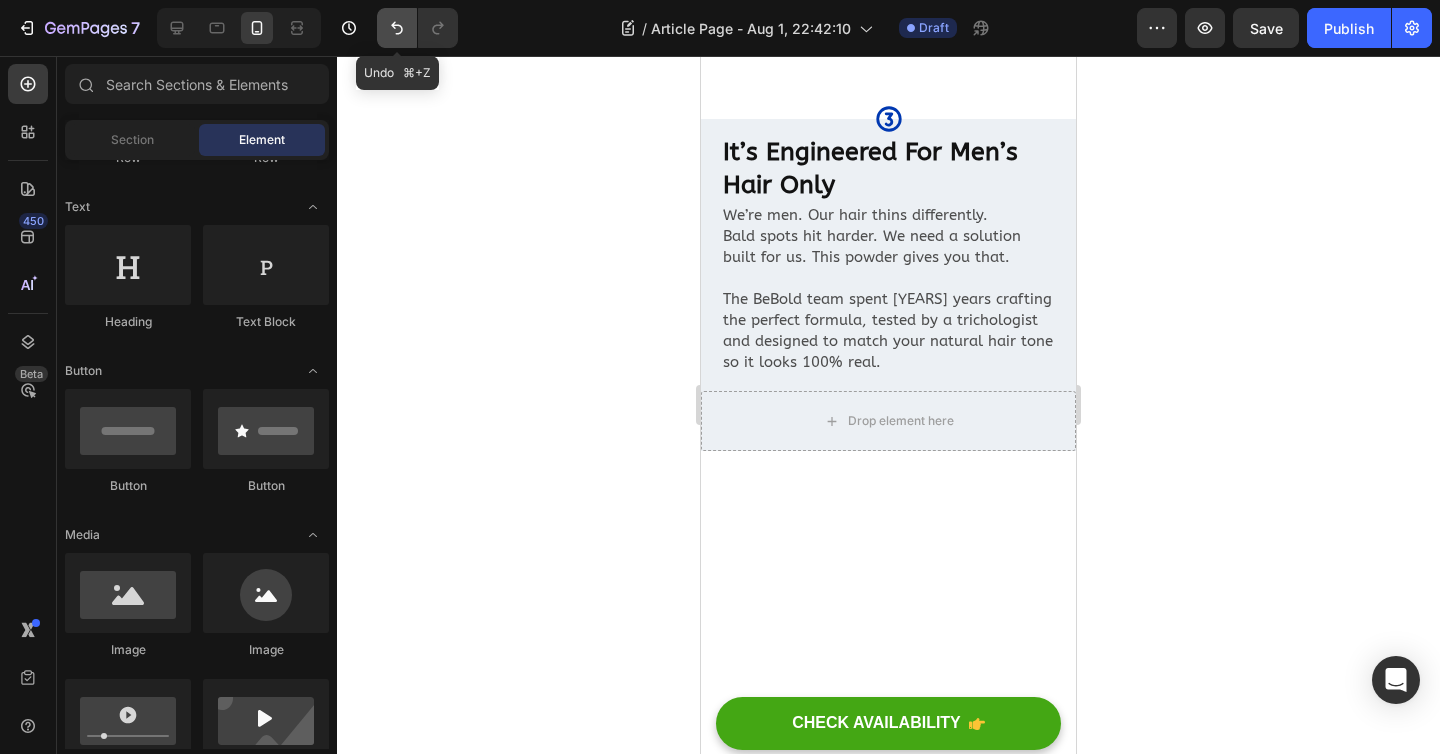 click 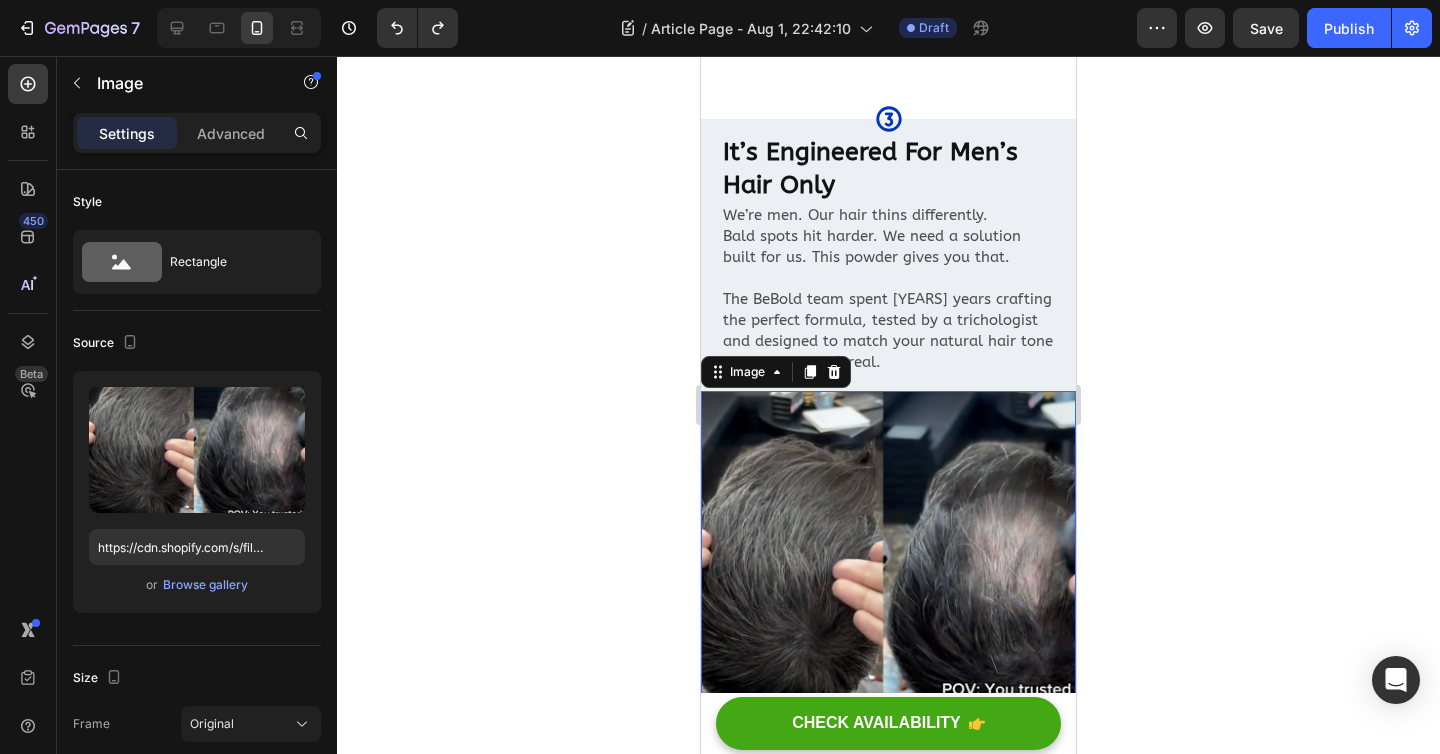 click at bounding box center [888, 578] 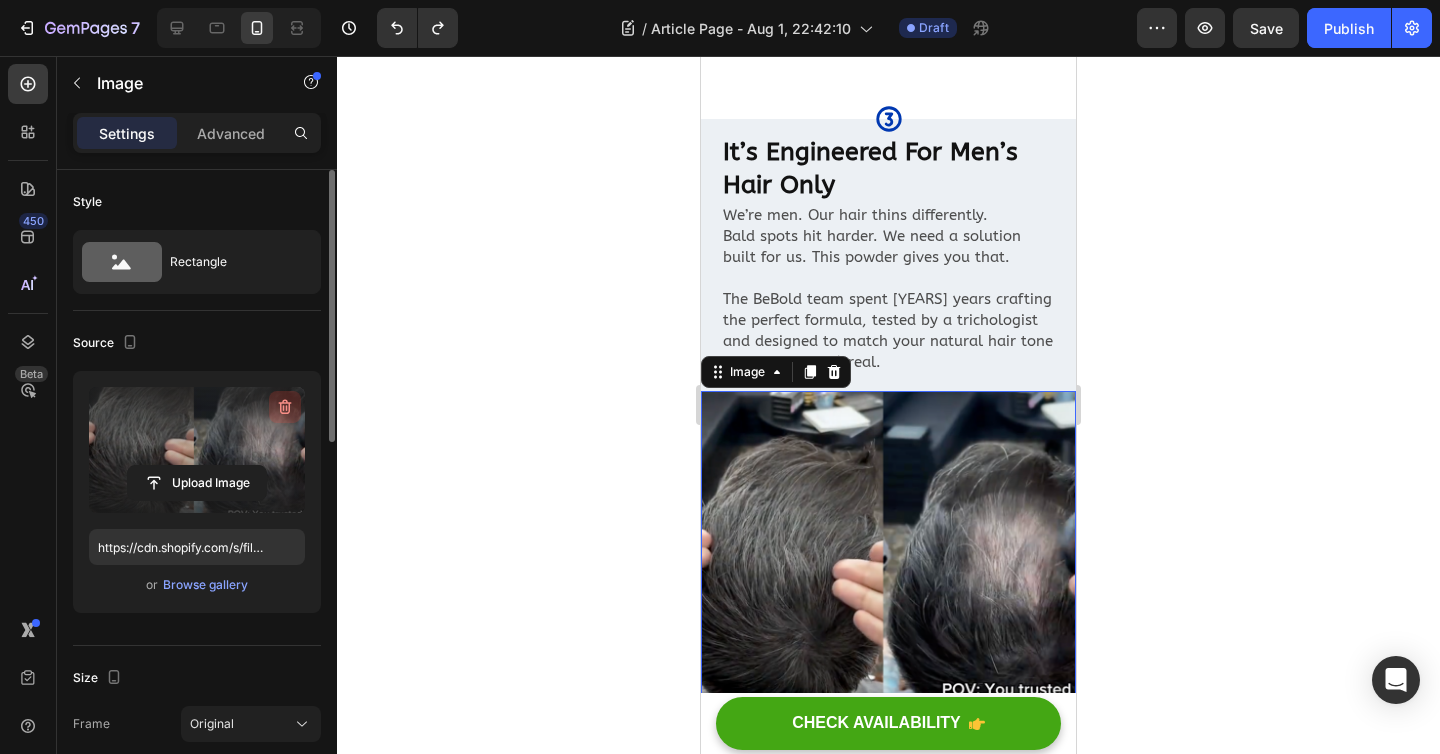 click 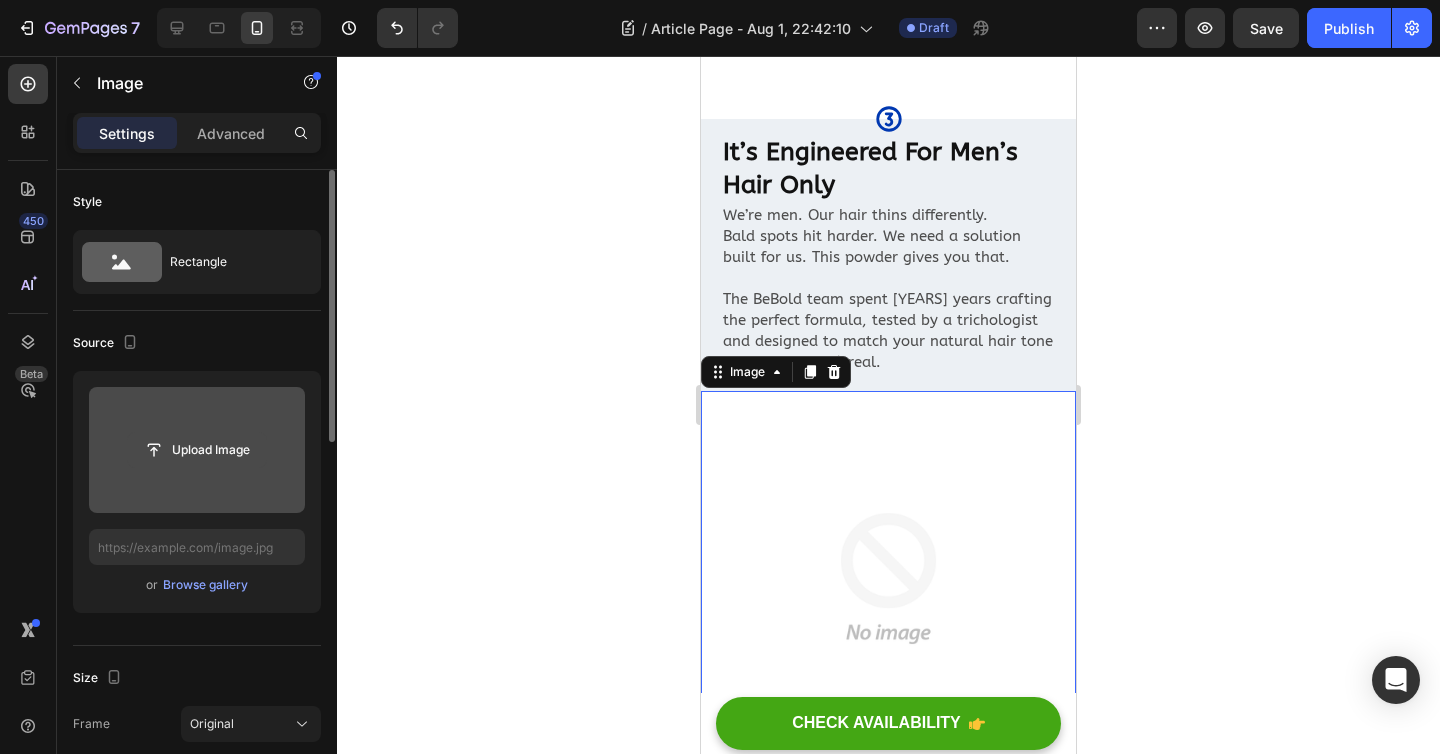 click 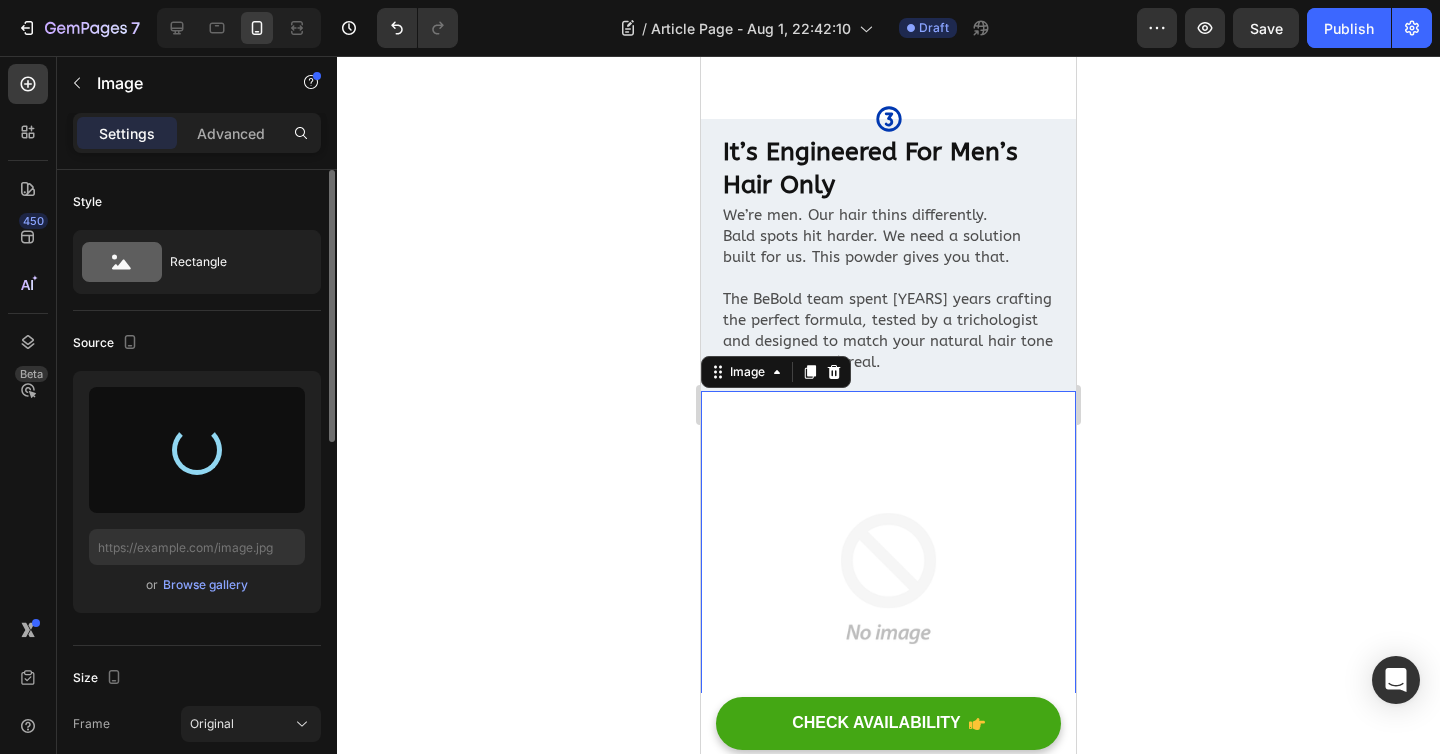 type on "https://cdn.shopify.com/s/files/1/0944/5061/4553/files/gempages_568482525710648465-3155efc5-e672-4265-b894-dab1e2dabab5.png" 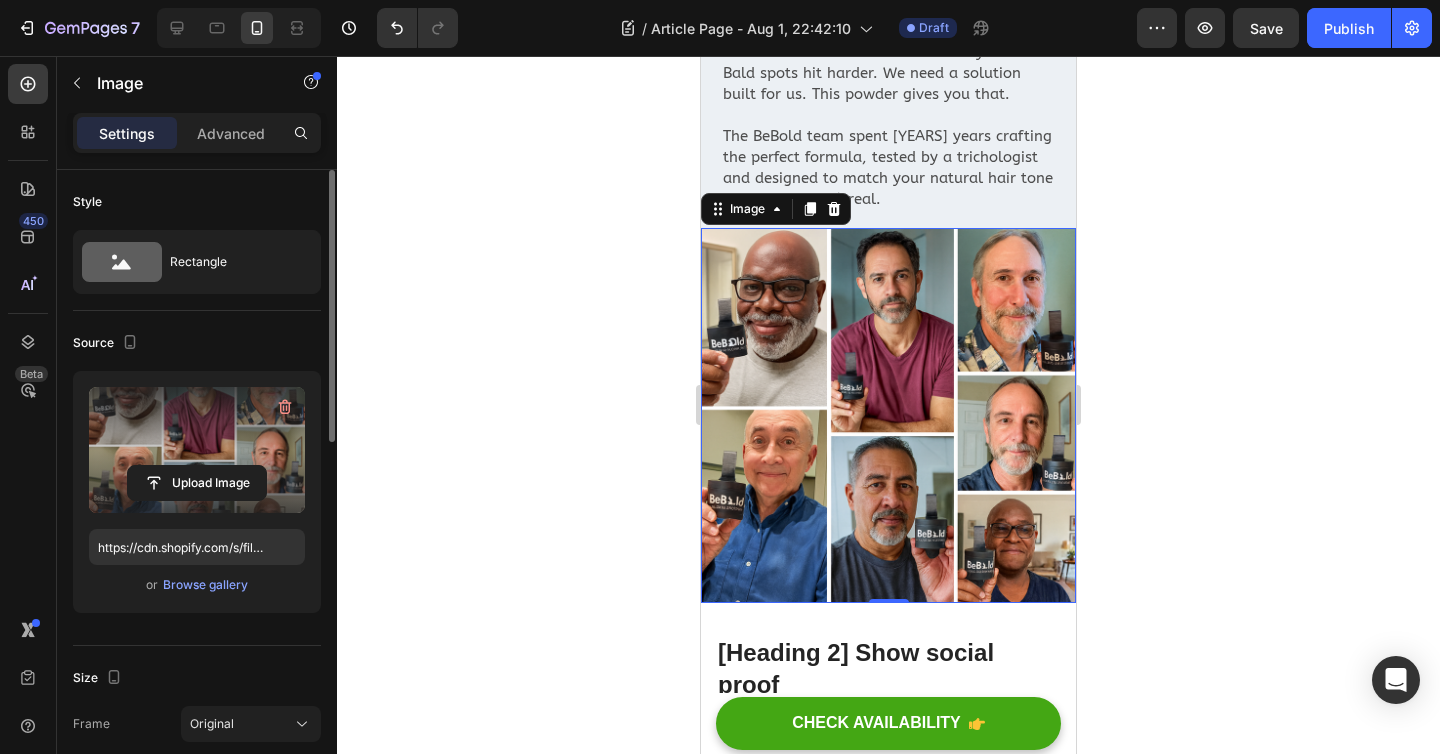 scroll, scrollTop: 1951, scrollLeft: 0, axis: vertical 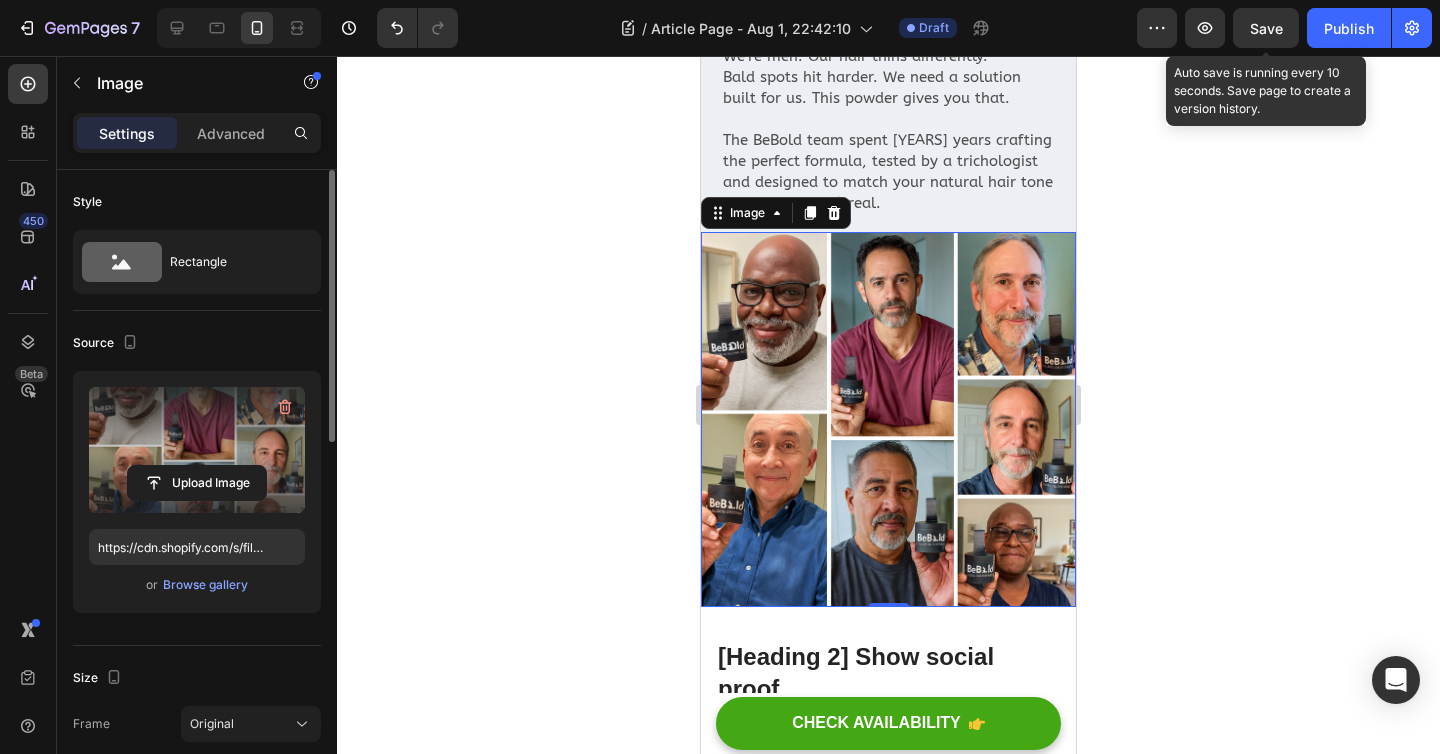 click on "Save" at bounding box center (1266, 28) 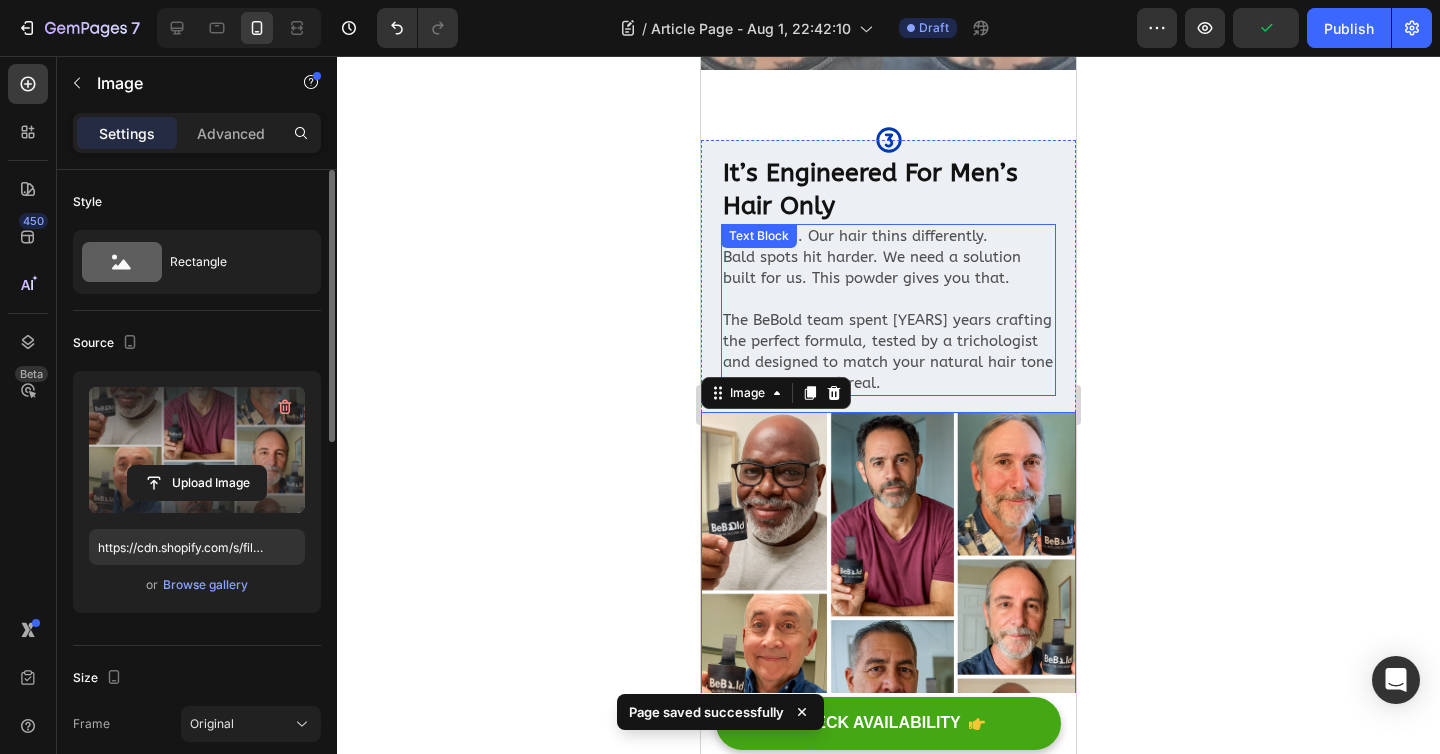 scroll, scrollTop: 1767, scrollLeft: 0, axis: vertical 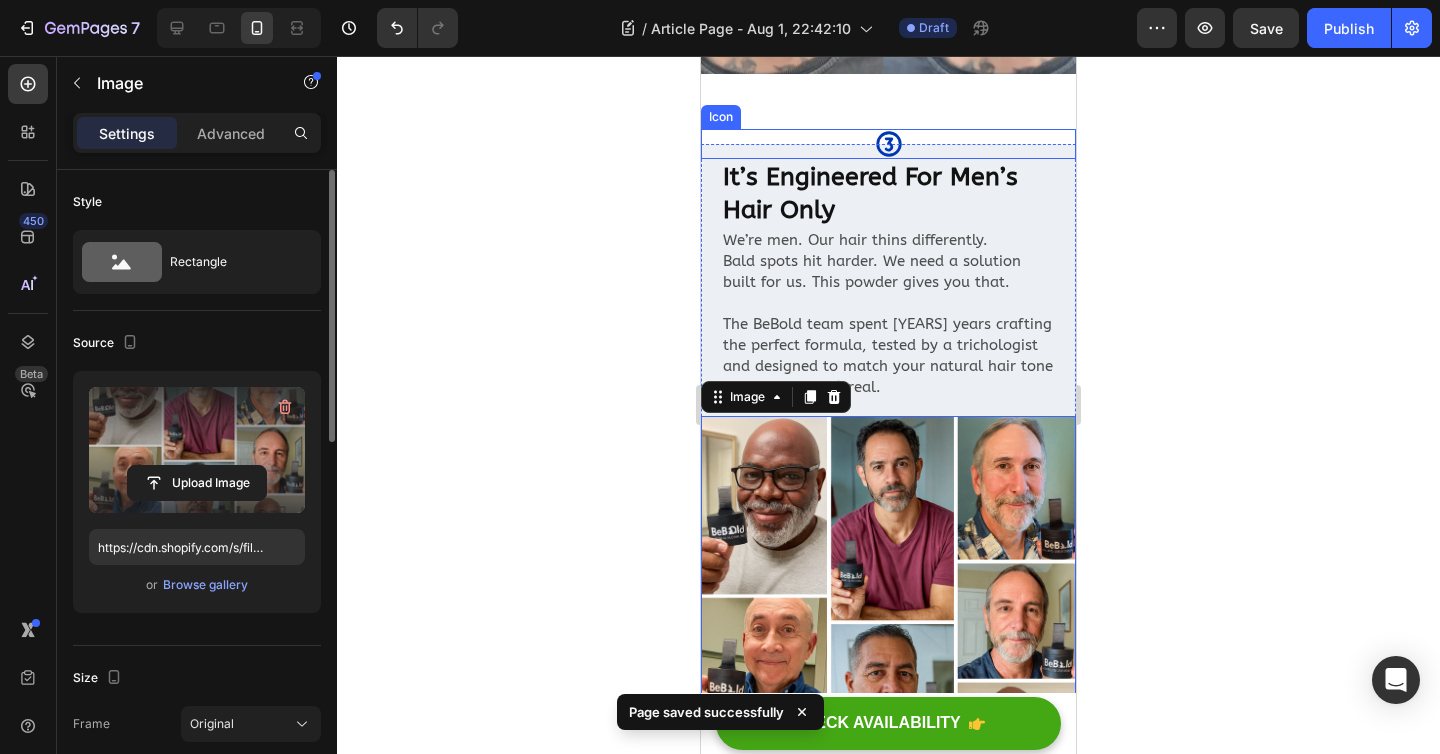 click on "Icon" at bounding box center (888, 144) 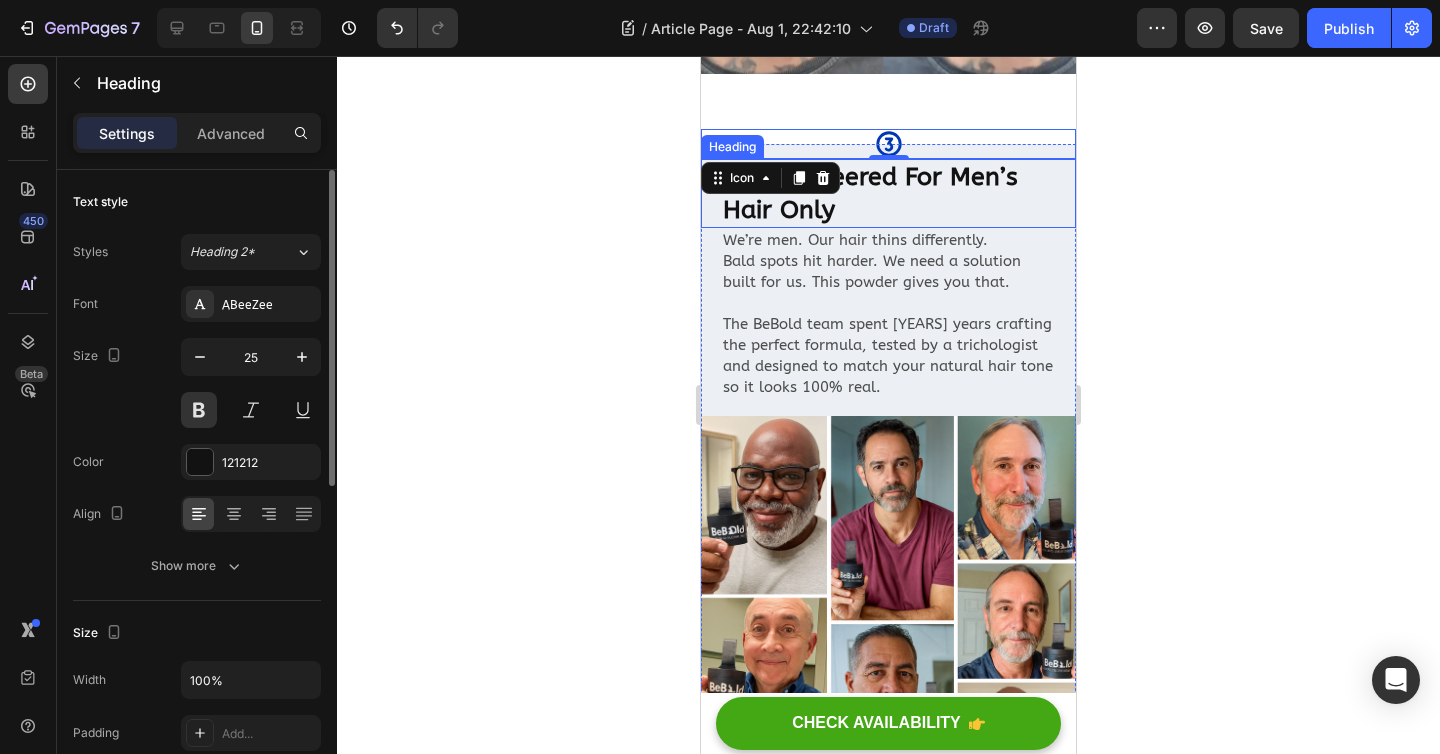 click on "It’s Engineered For Men’s Hair Only Heading" at bounding box center [888, 193] 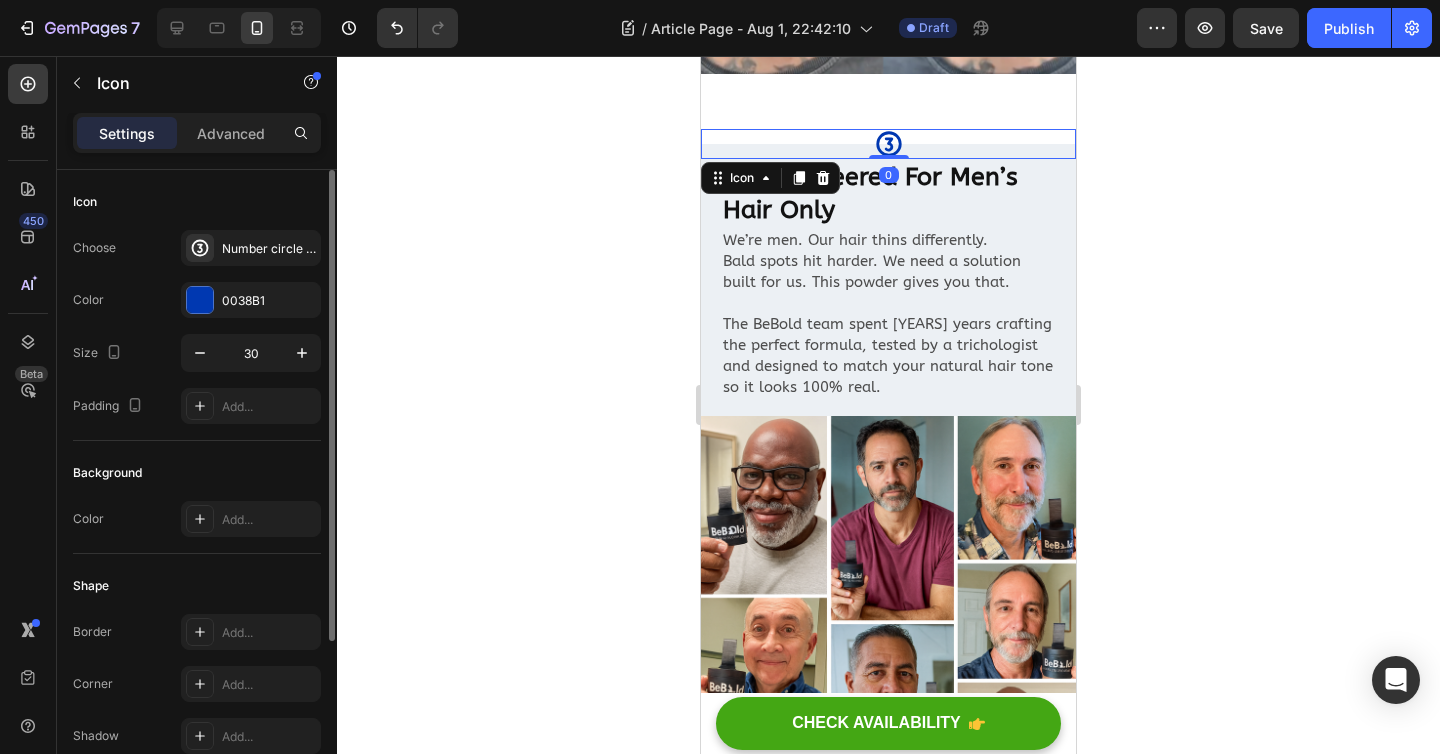 click on "Icon   0" at bounding box center (888, 144) 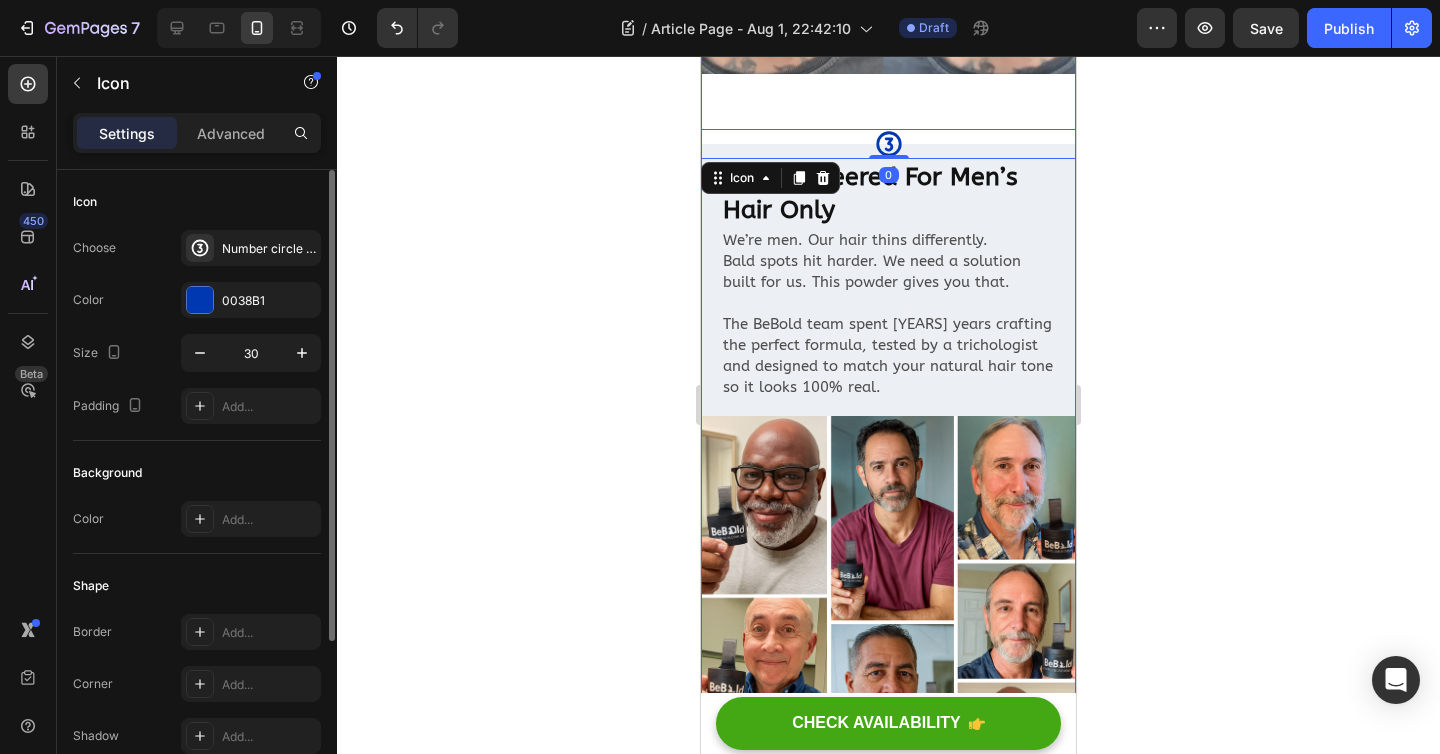 click on "Icon Covers bald spots instantly Fills in thinning hairlines Adds natural volume and density Stays on through sweat and wind Blends seamlessly with real hair Looks natural with magnetic technology Item List Image Row
Icon You’ll Notice The Difference Instantly Heading Seriously. The moment it touches your scalp, you’ll know it’s not just another hair product. ⁠⁠⁠⁠⁠⁠⁠ Bald spots vanish, hair looks fuller, and the mirror stops being your enemy. Text Block Image Row
Icon   0 It’s Engineered For Men’s Hair Only Heading We’re men. Our hair thins differently. Bald spots hit harder. We need a solution built for us. This powder gives you that. The BeBold team spent 2 years crafting the perfect formula, tested by a trichologist and designed to match your natural hair tone so it looks 100% real. Text Block Image Row" at bounding box center [888, -220] 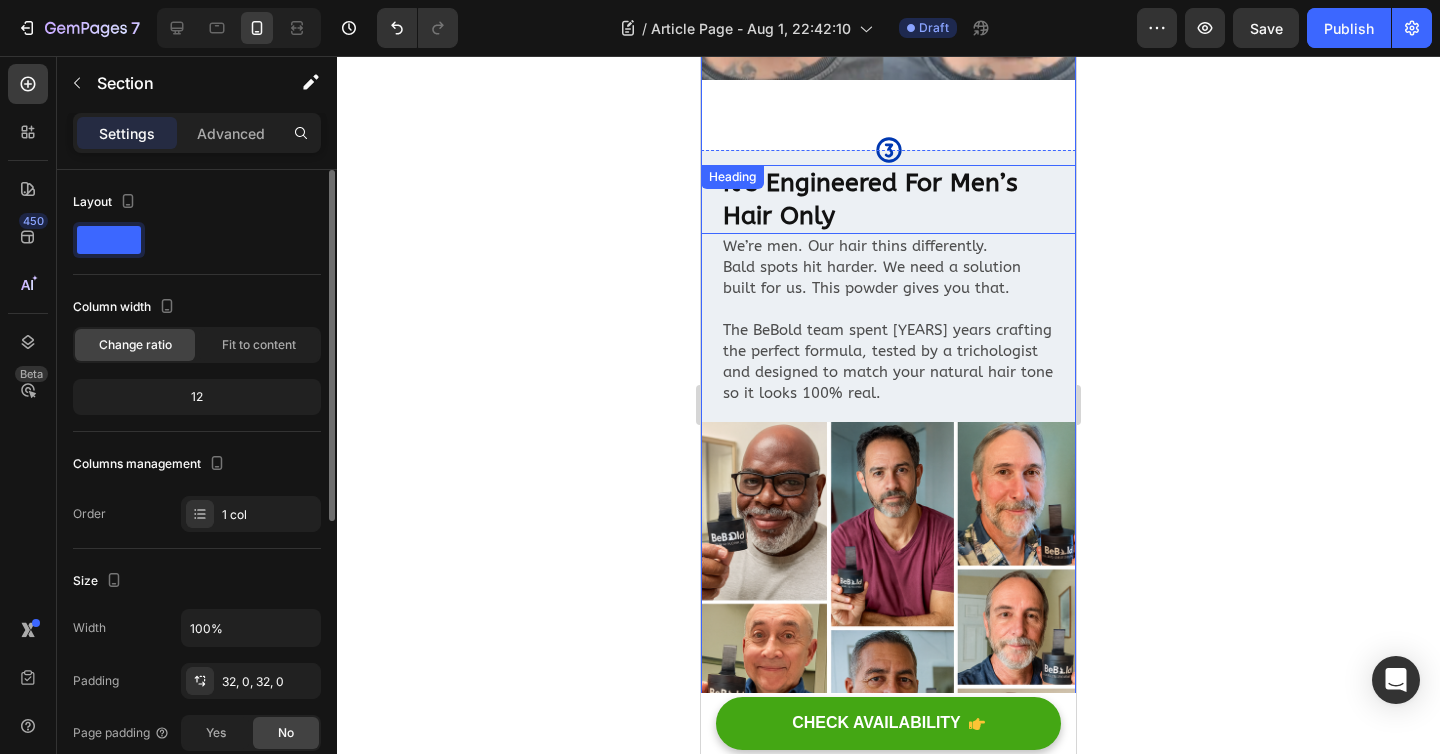 scroll, scrollTop: 1758, scrollLeft: 0, axis: vertical 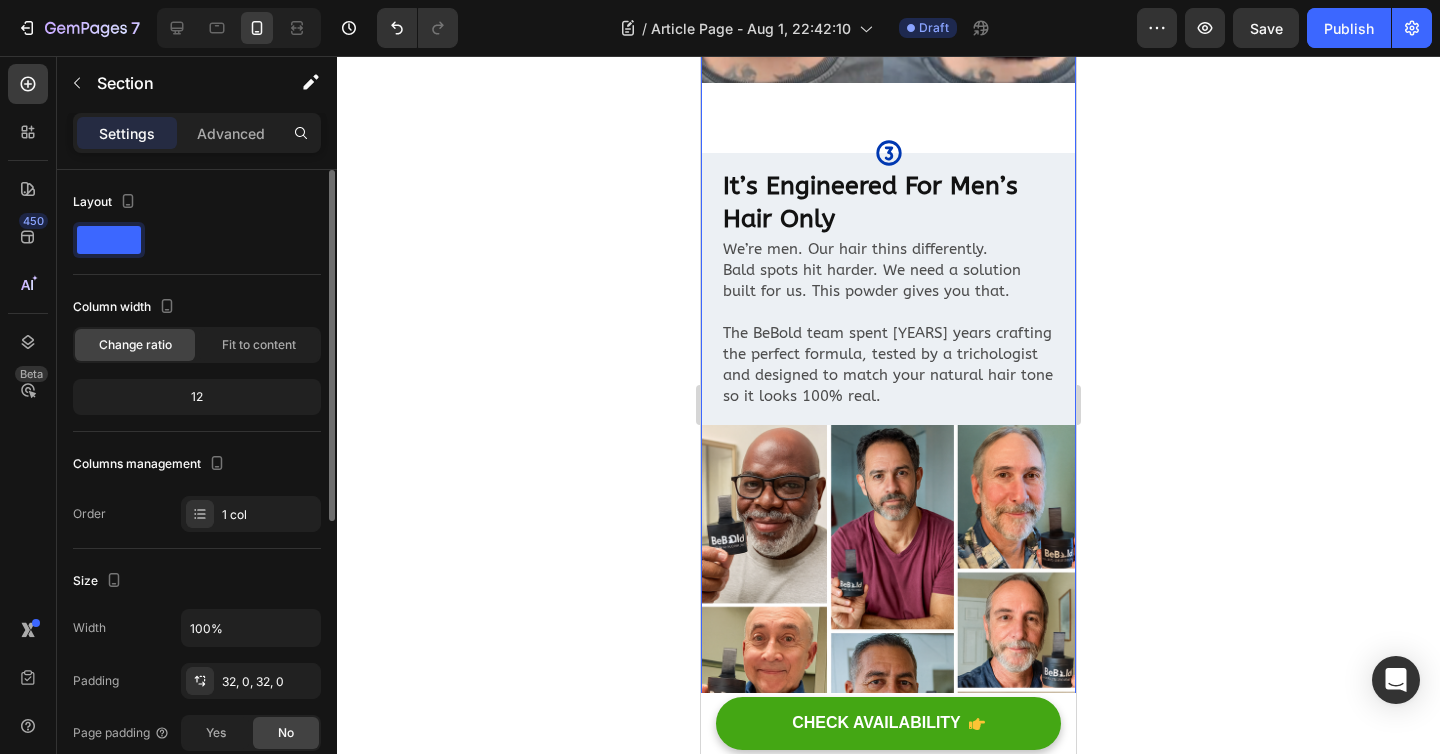 click on "Icon Covers bald spots instantly Fills in thinning hairlines Adds natural volume and density Stays on through sweat and wind Blends seamlessly with real hair Looks natural with magnetic technology Item List Image Row
Icon You’ll Notice The Difference Instantly Heading Seriously. The moment it touches your scalp, you’ll know it’s not just another hair product. ⁠⁠⁠⁠⁠⁠⁠ Bald spots vanish, hair looks fuller, and the mirror stops being your enemy. Text Block Image Row
Icon It’s Engineered For Men’s Hair Only Heading We’re men. Our hair thins differently. Bald spots hit harder. We need a solution built for us. This powder gives you that. The BeBold team spent [YEARS] years crafting the perfect formula, tested by a trichologist and designed to match your natural hair tone so it looks 100% real. Text Block Image Row" at bounding box center (888, -211) 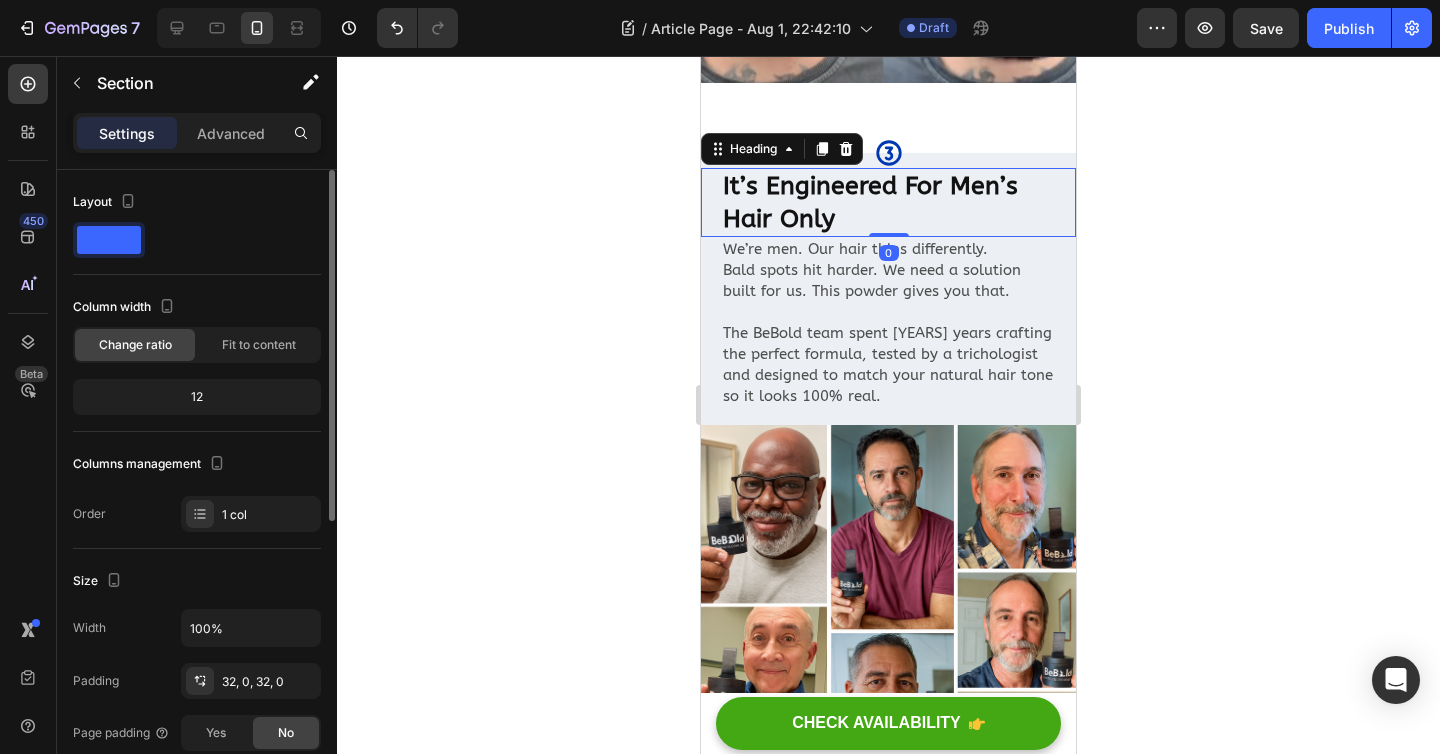click on "It’s Engineered For Men’s Hair Only Heading   0" at bounding box center (888, 202) 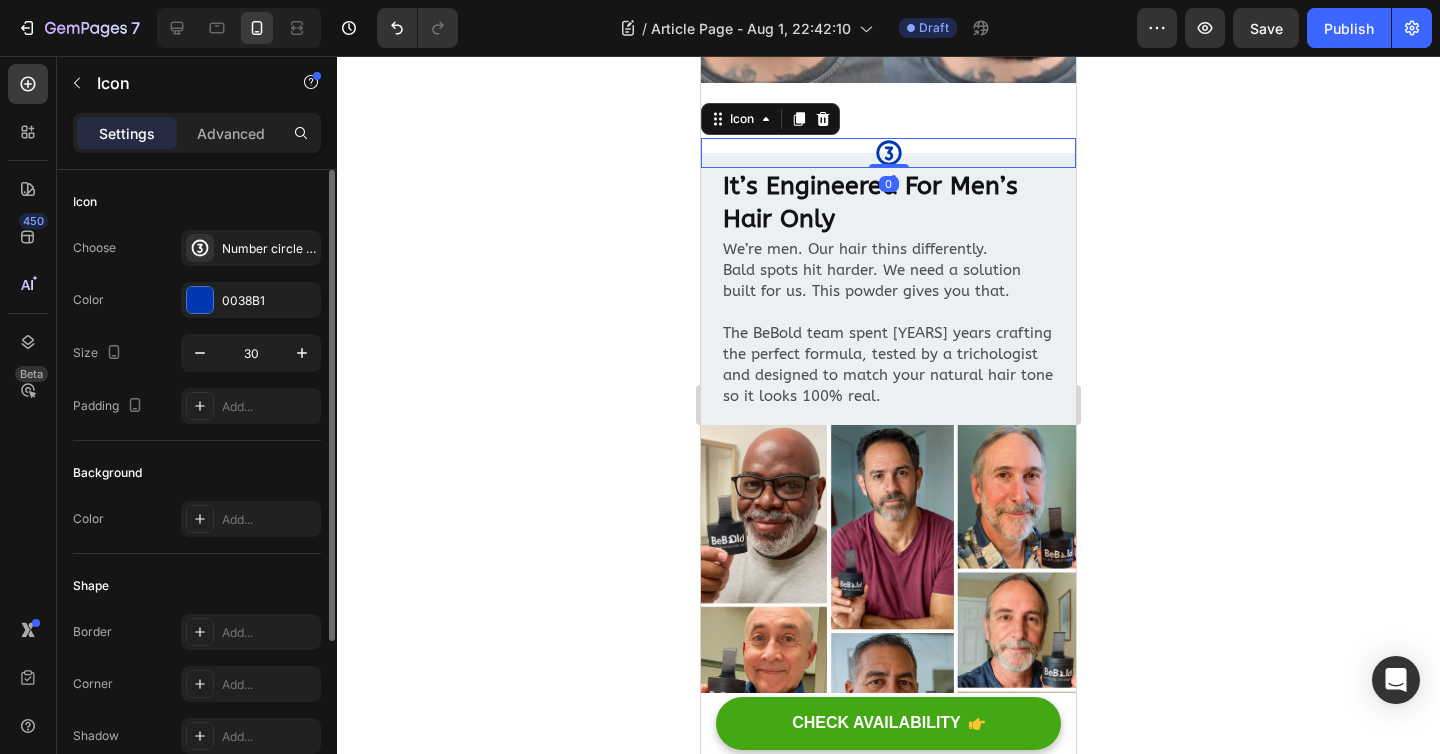 click on "Icon   0" at bounding box center (888, 153) 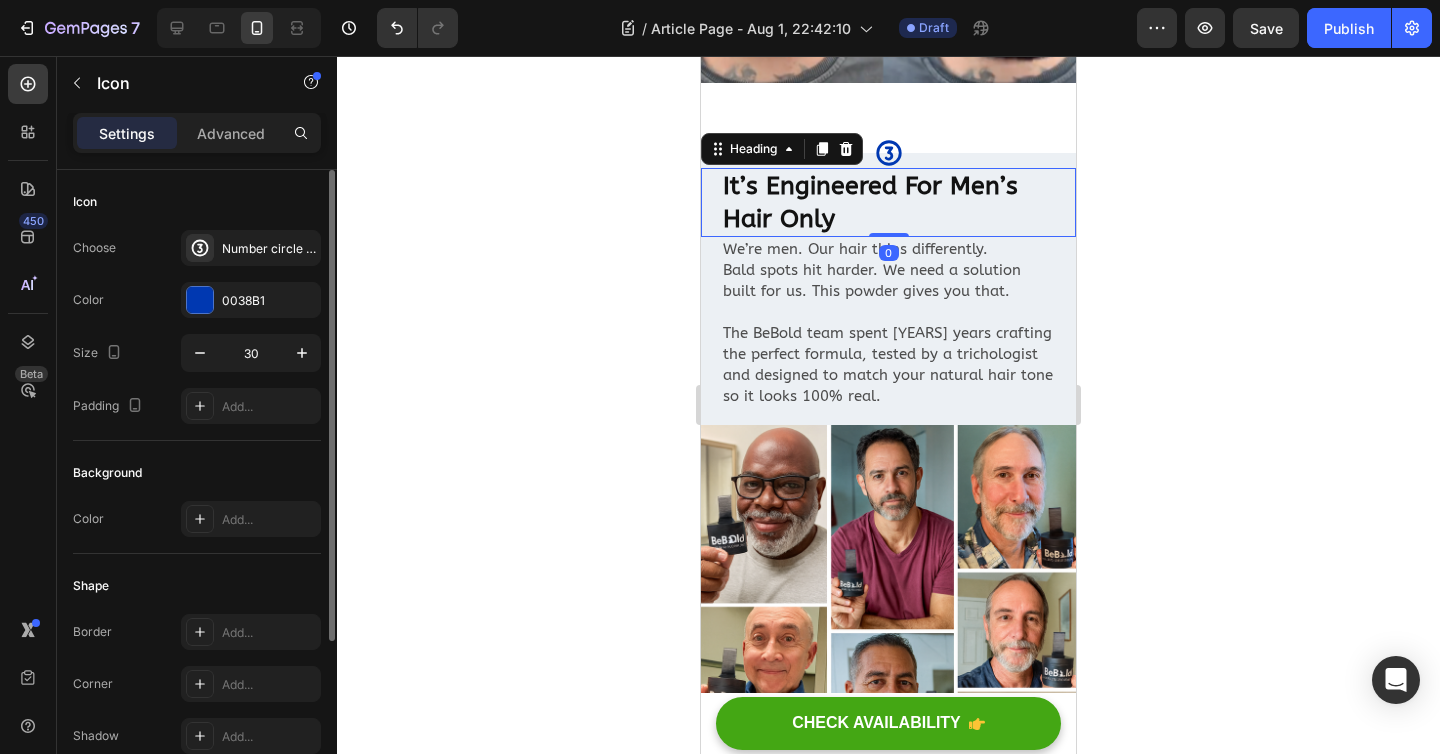 click on "It’s Engineered For Men’s Hair Only Heading   0" at bounding box center (888, 202) 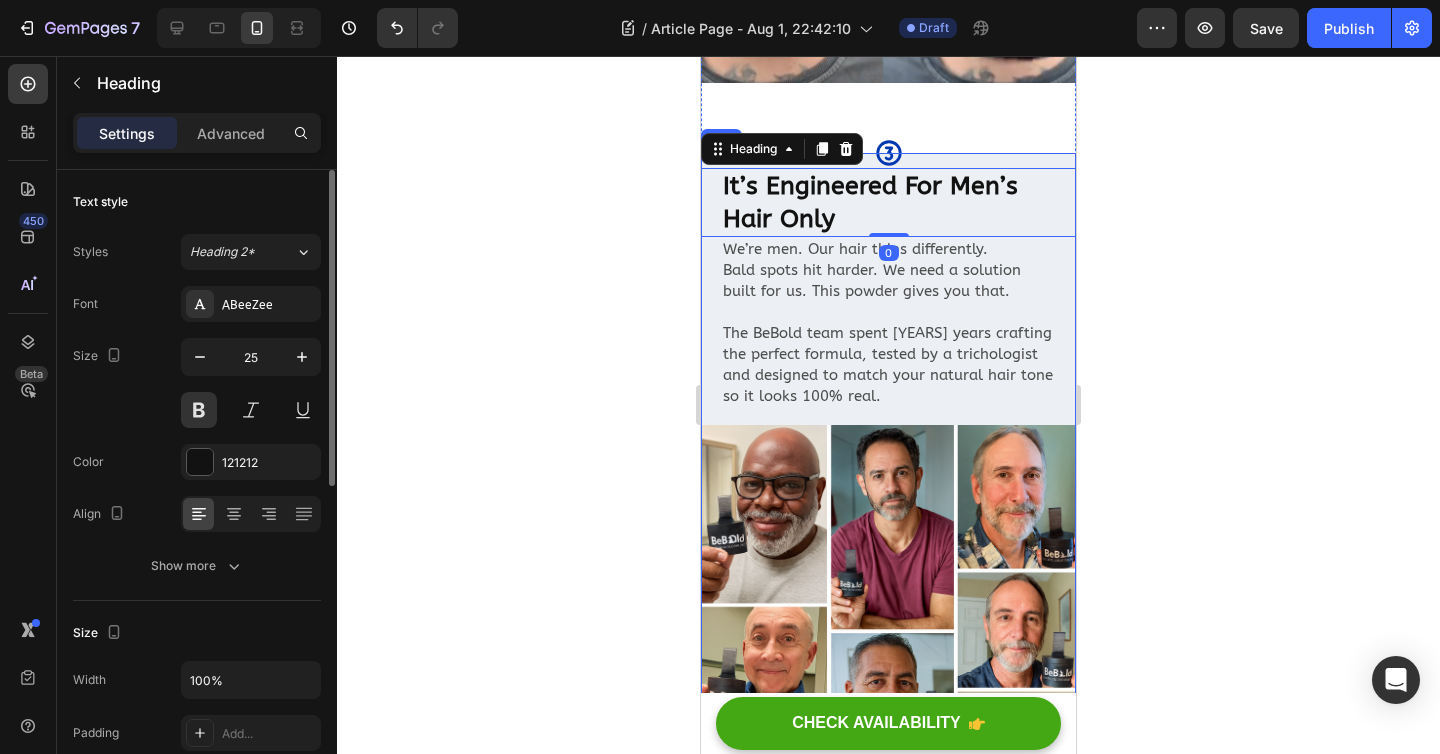 click on "Icon It’s Engineered For Men’s Hair Only Heading   0 We’re men. Our hair thins differently. Bald spots hit harder. We need a solution built for us. This powder gives you that. The BeBold team spent [YEARS] years crafting the perfect formula, tested by a trichologist and designed to match your natural hair tone so it looks 100% real. Text Block" at bounding box center [888, 281] 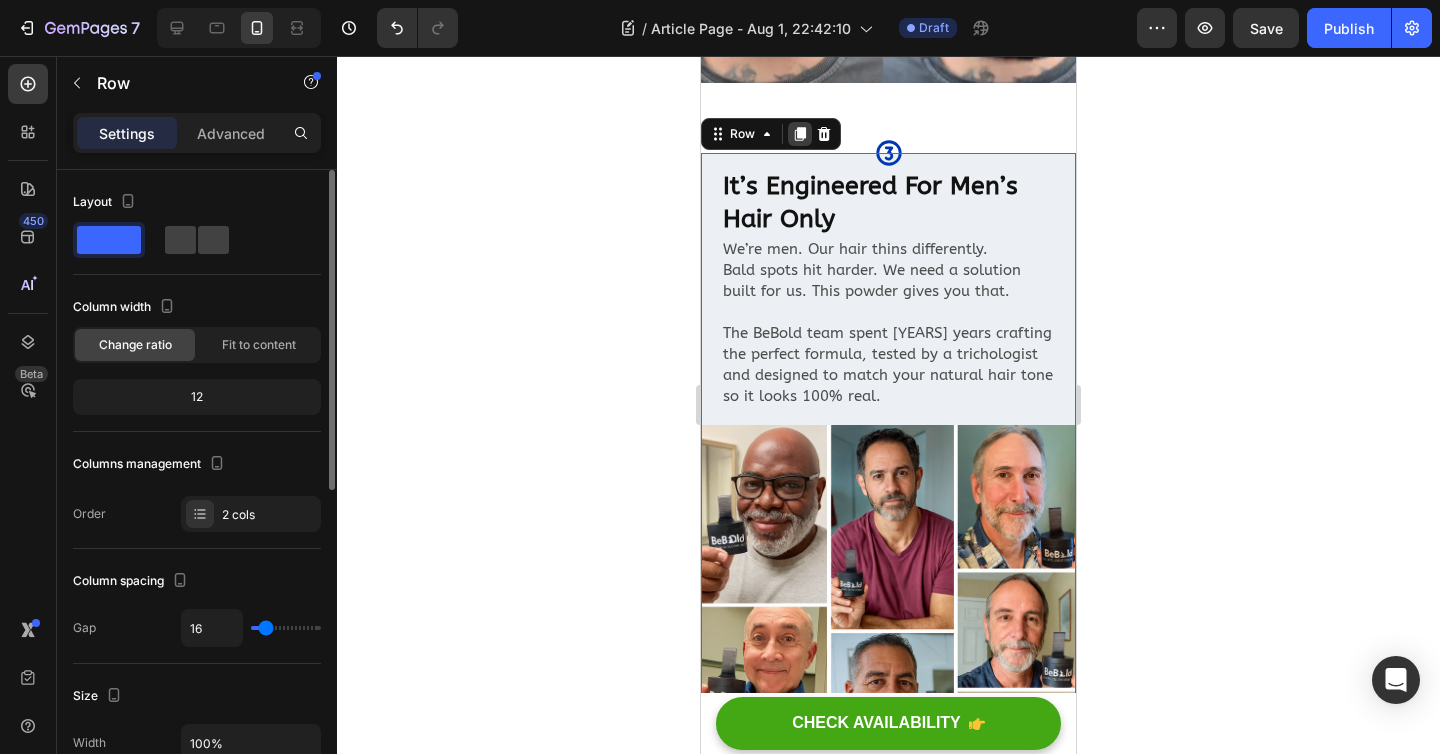 click 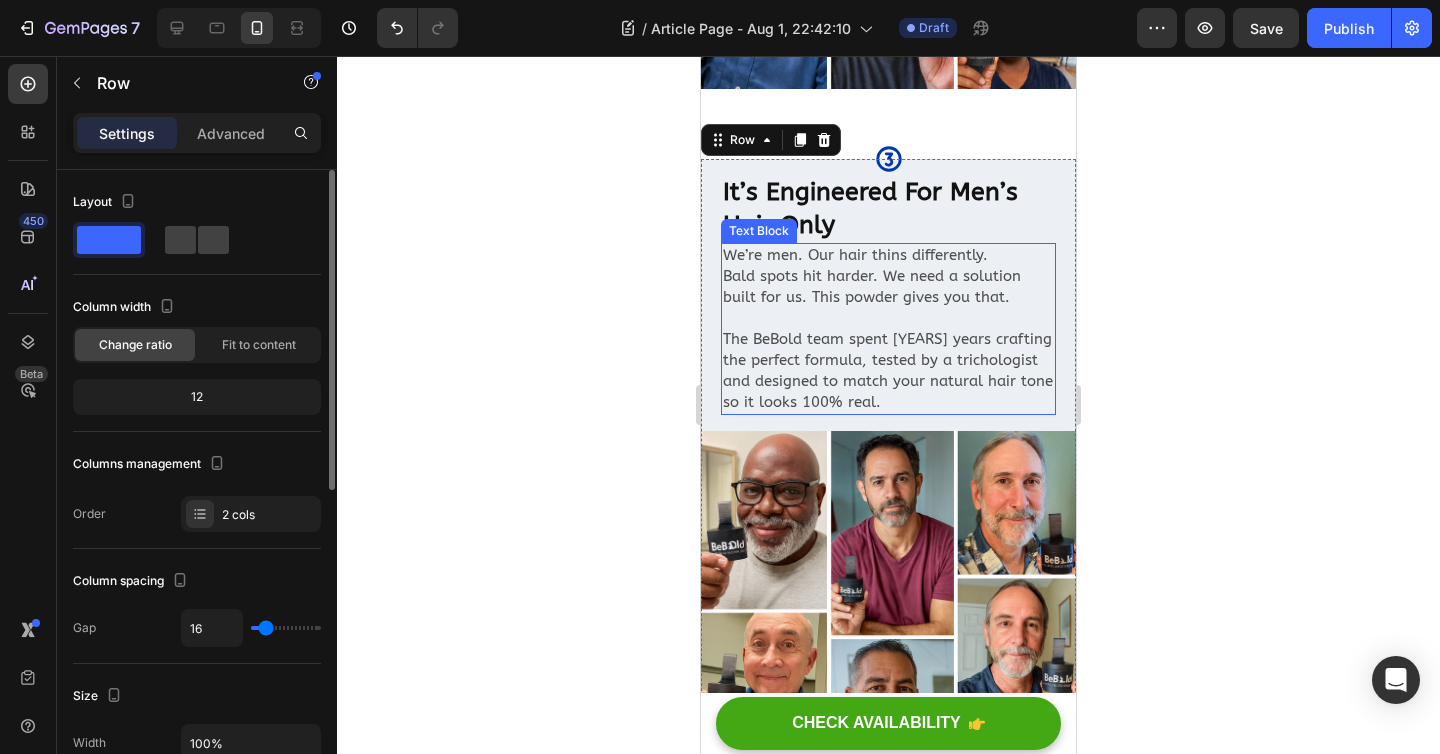 scroll, scrollTop: 2478, scrollLeft: 0, axis: vertical 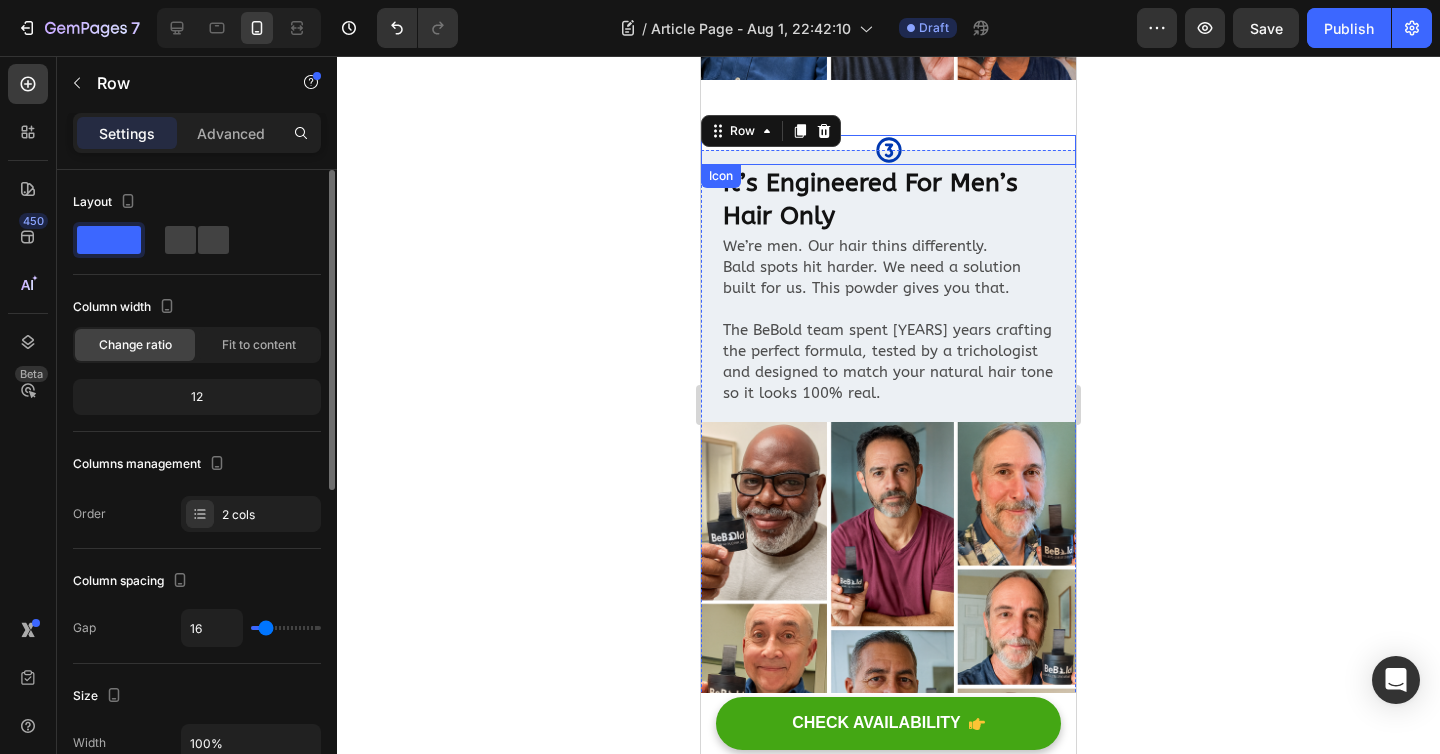 click 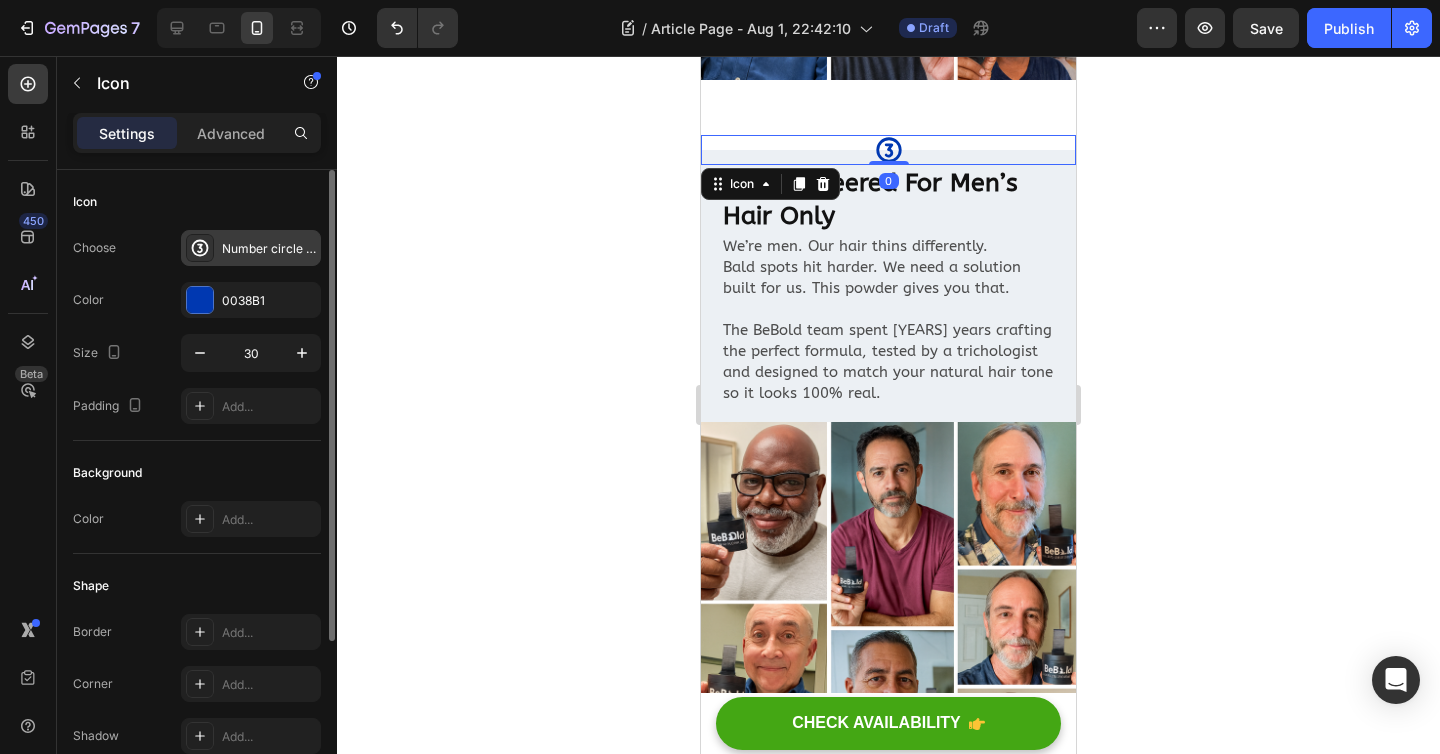 click on "Number circle three bold" at bounding box center [269, 249] 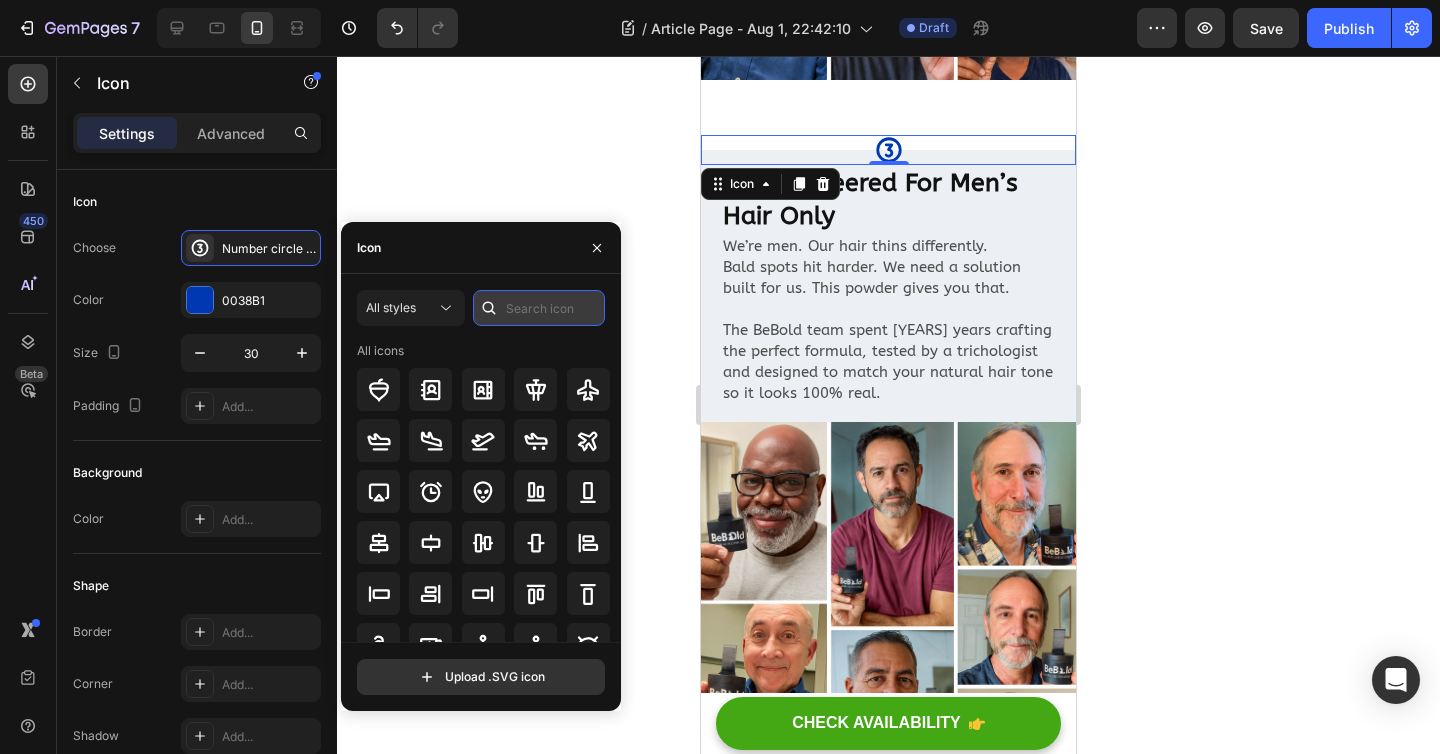 click at bounding box center (539, 308) 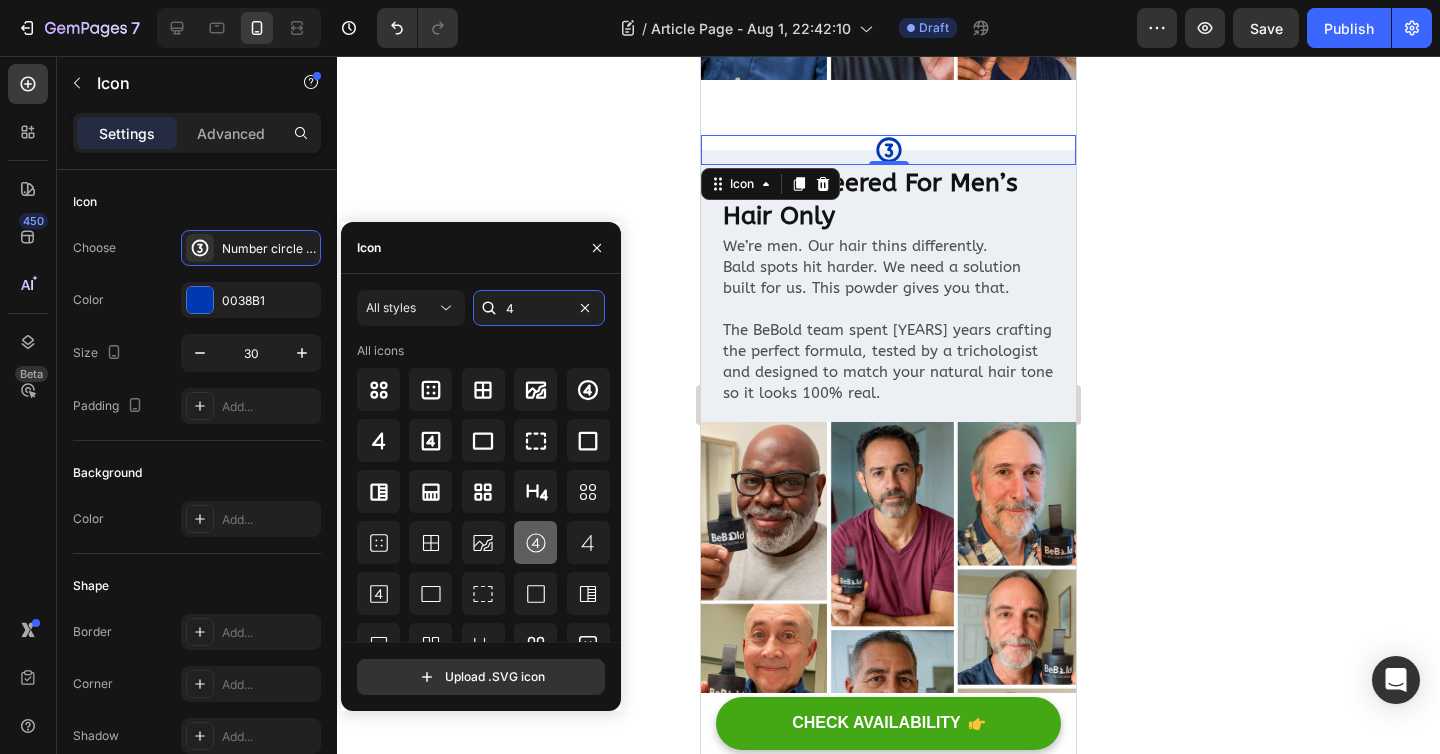type on "4" 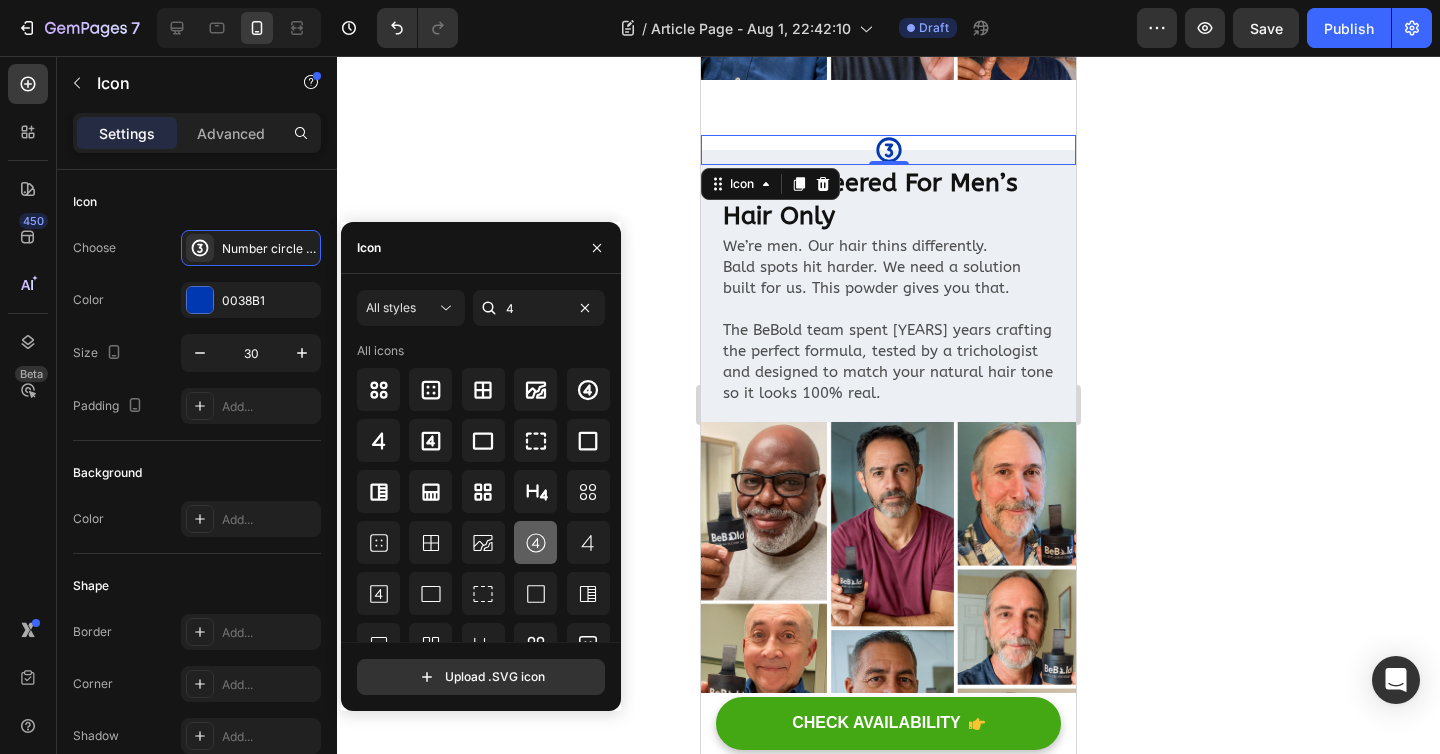 click 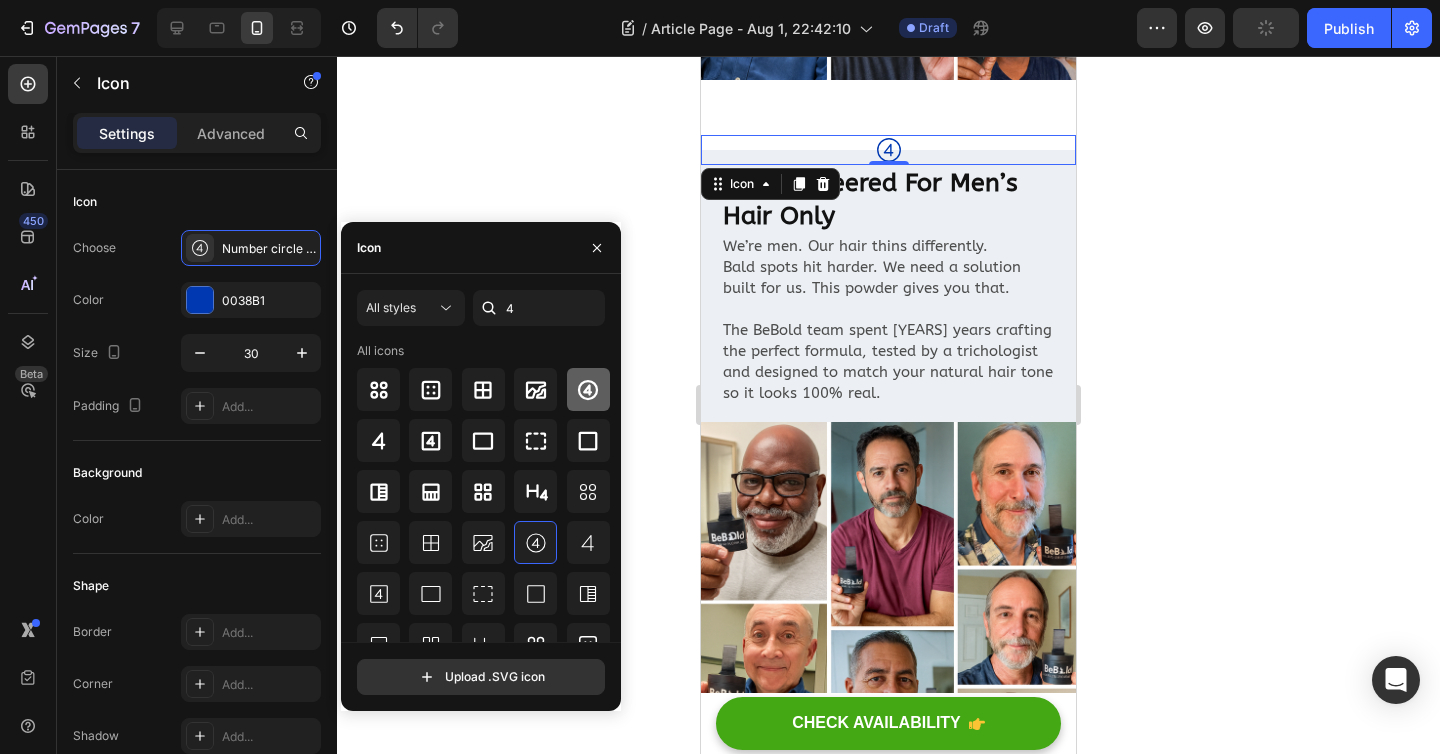 click 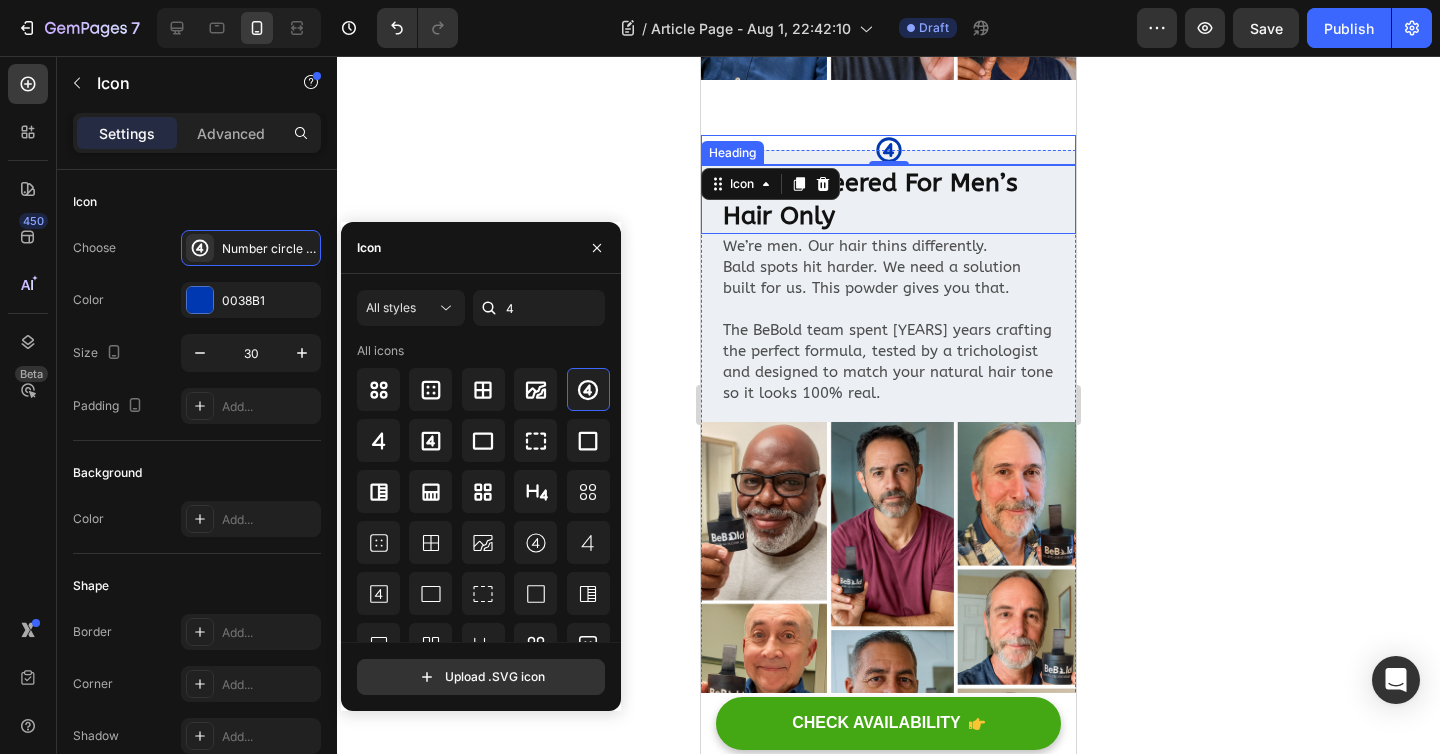 click on "It’s Engineered For Men’s Hair Only" at bounding box center [888, 199] 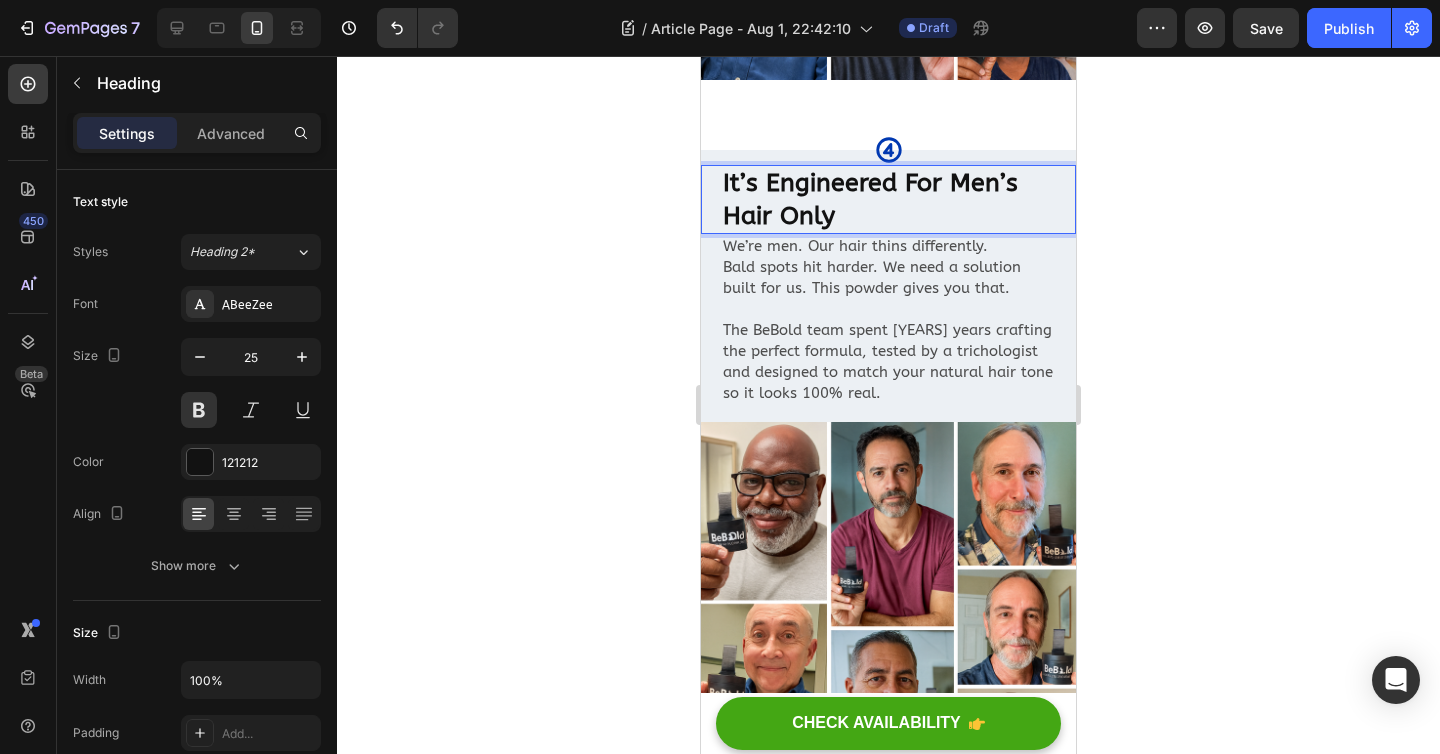click on "It’s Engineered For Men’s Hair Only" at bounding box center (888, 199) 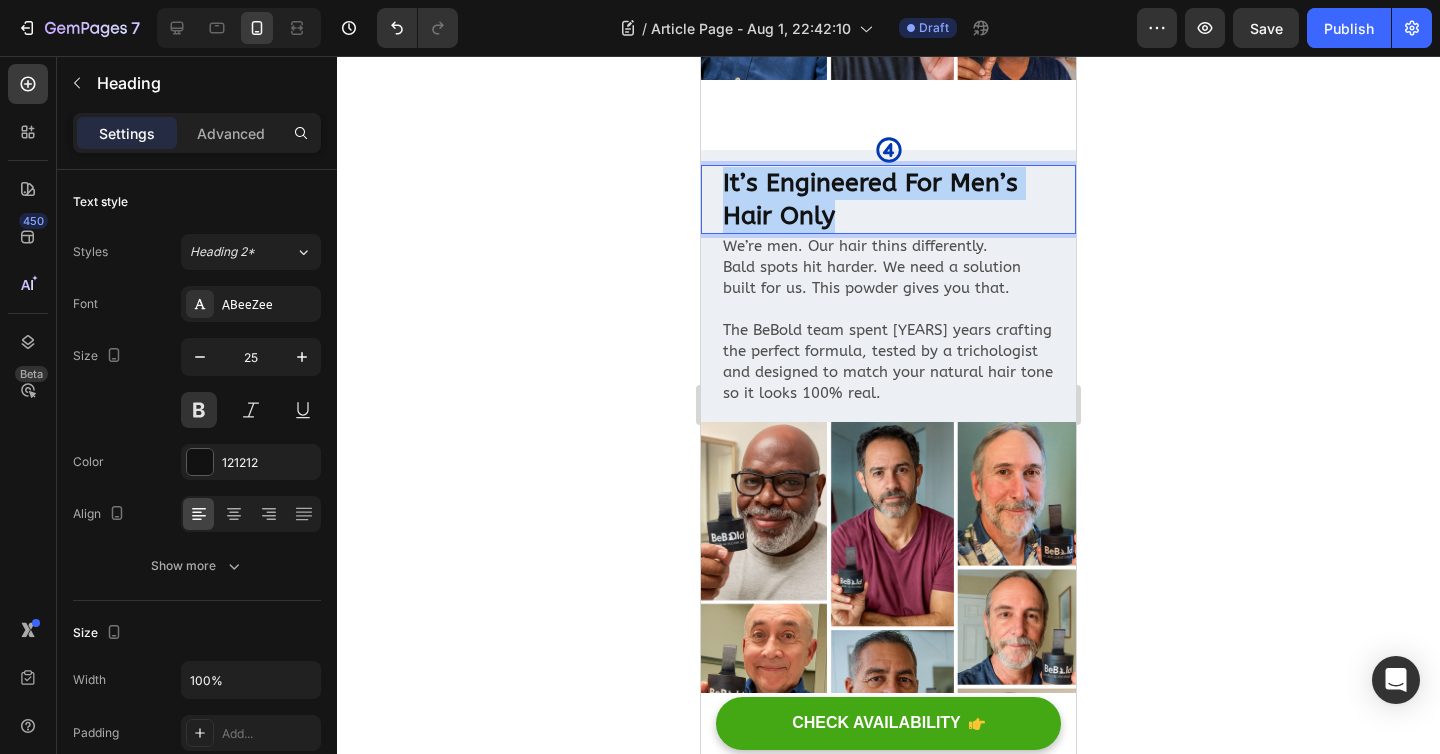 click on "It’s Engineered For Men’s Hair Only" at bounding box center [888, 199] 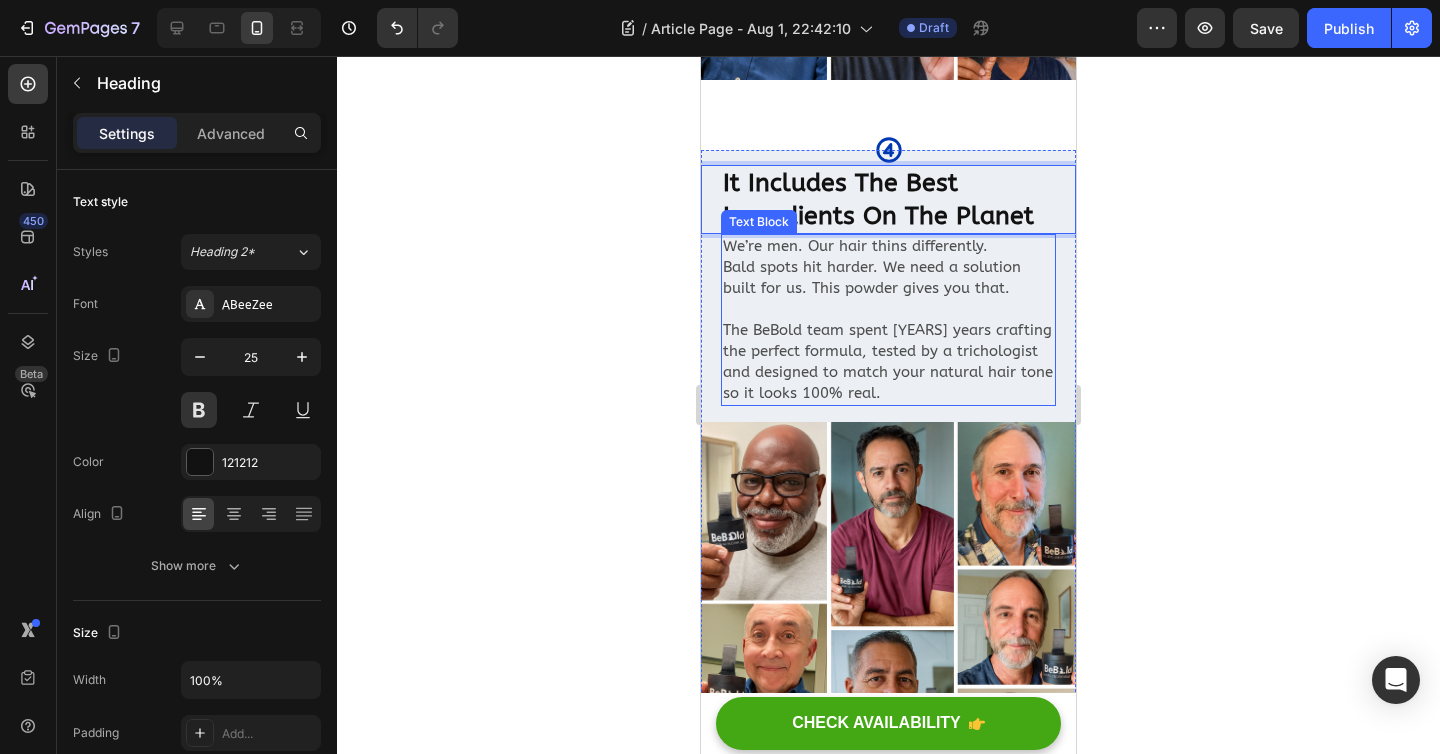 click on "We’re men. Our hair thins differently. Bald spots hit harder. We need a solution built for us. This powder gives you that." at bounding box center [888, 267] 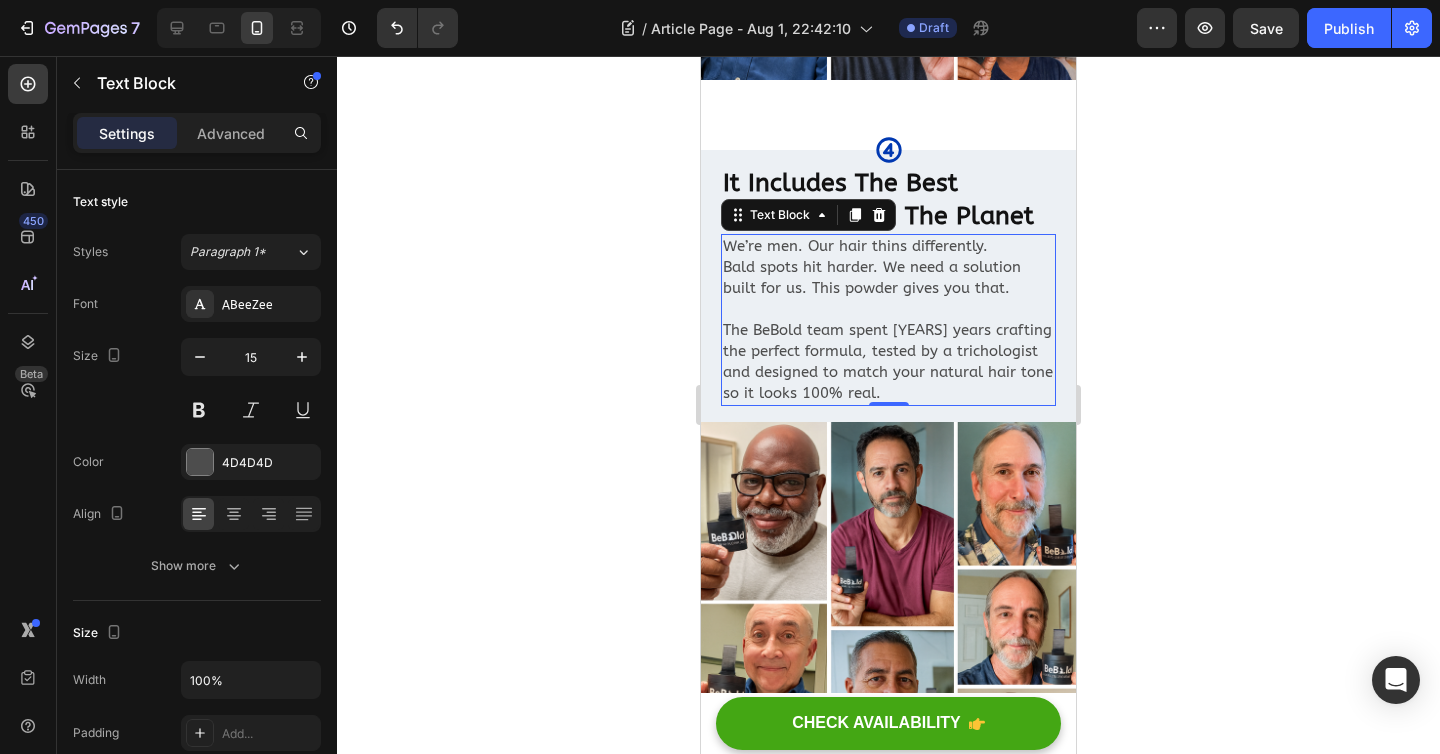 click on "We’re men. Our hair thins differently. Bald spots hit harder. We need a solution built for us. This powder gives you that." at bounding box center (888, 267) 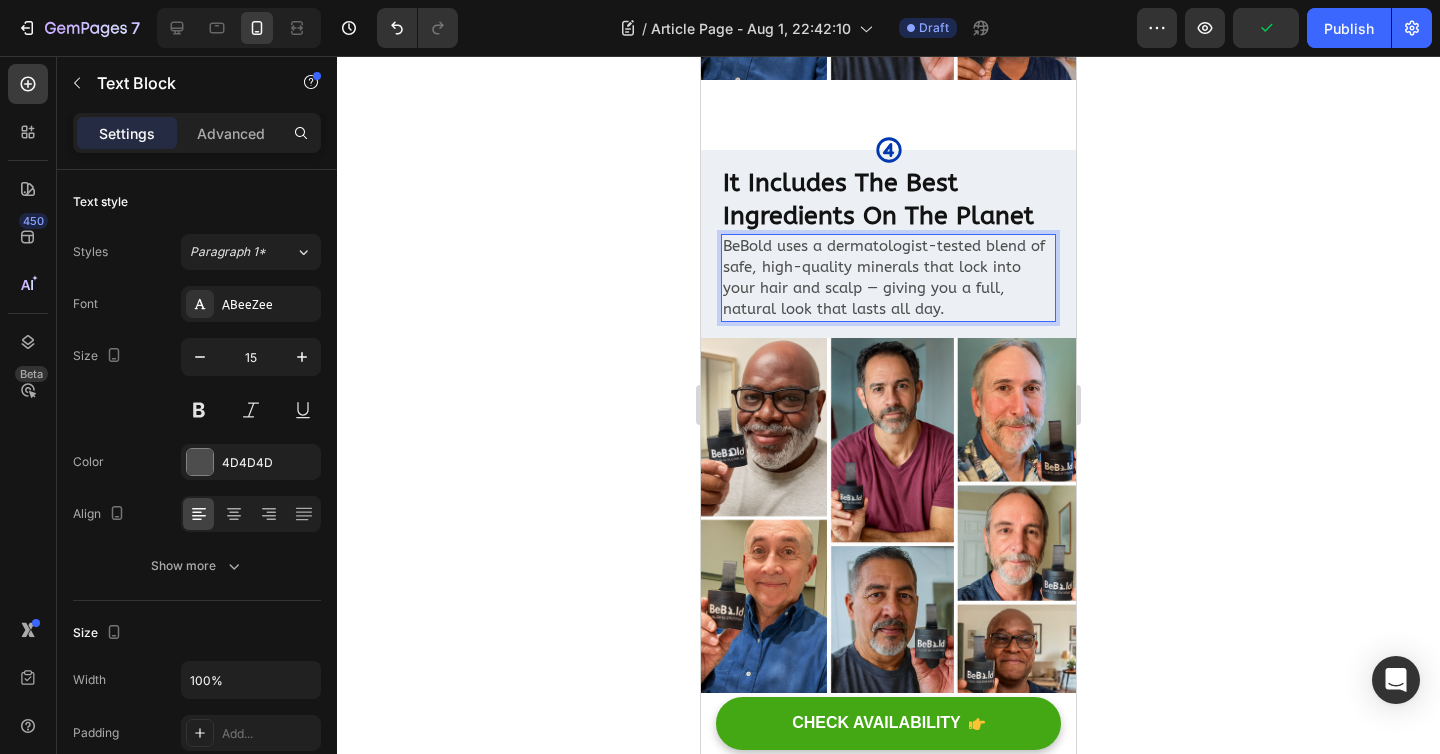 click on "BeBold uses a dermatologist-tested blend of safe, high-quality minerals that lock into your hair and scalp — giving you a full, natural look that lasts all day." at bounding box center [888, 278] 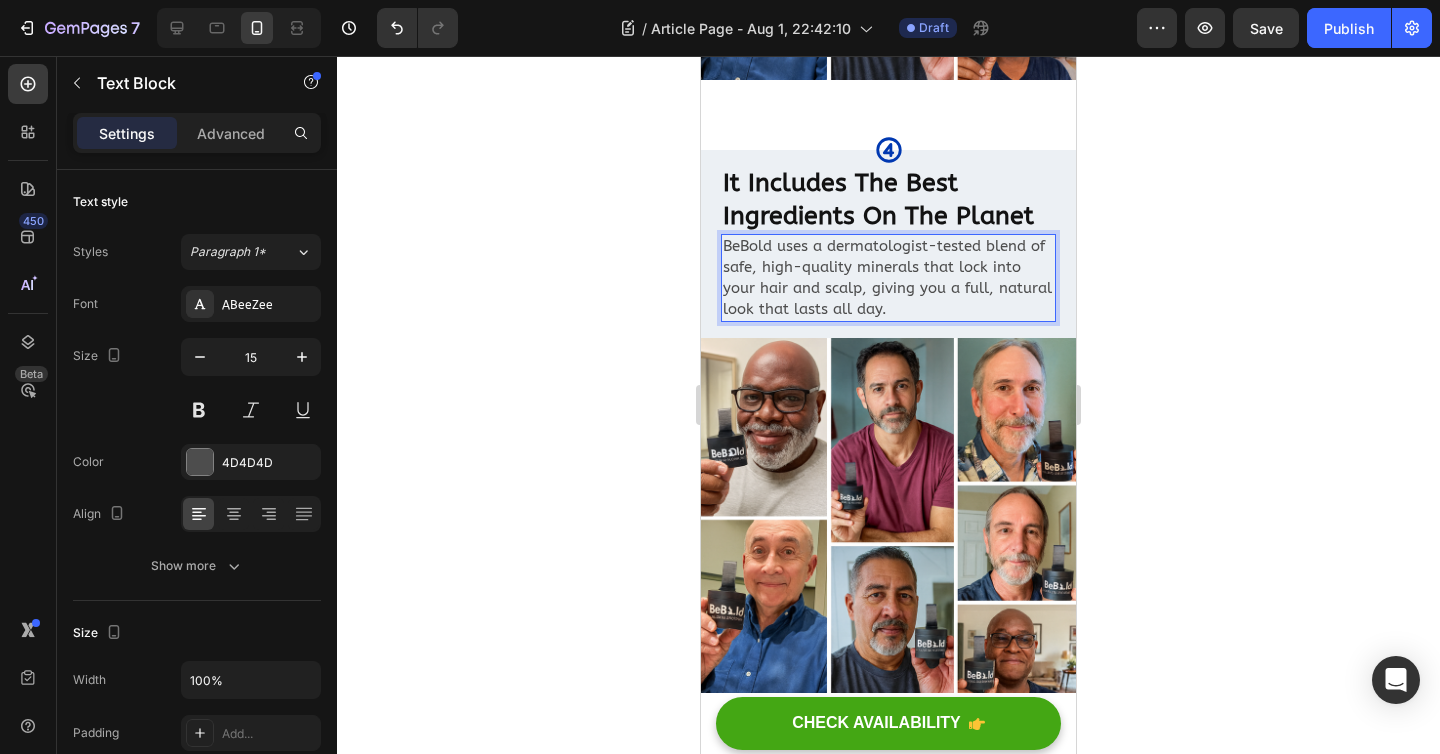 click on "BeBold uses a dermatologist-tested blend of safe, high-quality minerals that lock into your hair and scalp, giving you a full, natural look that lasts all day." at bounding box center [888, 278] 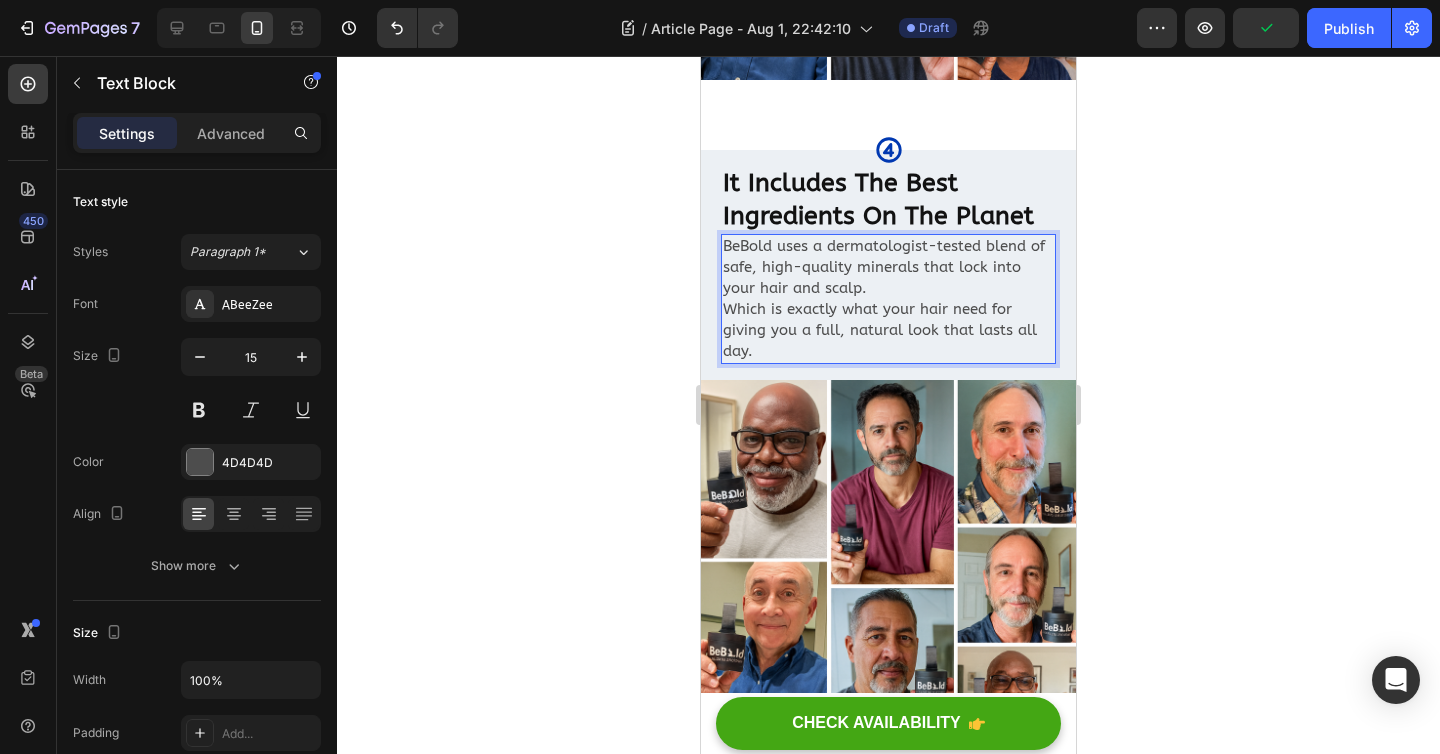 click 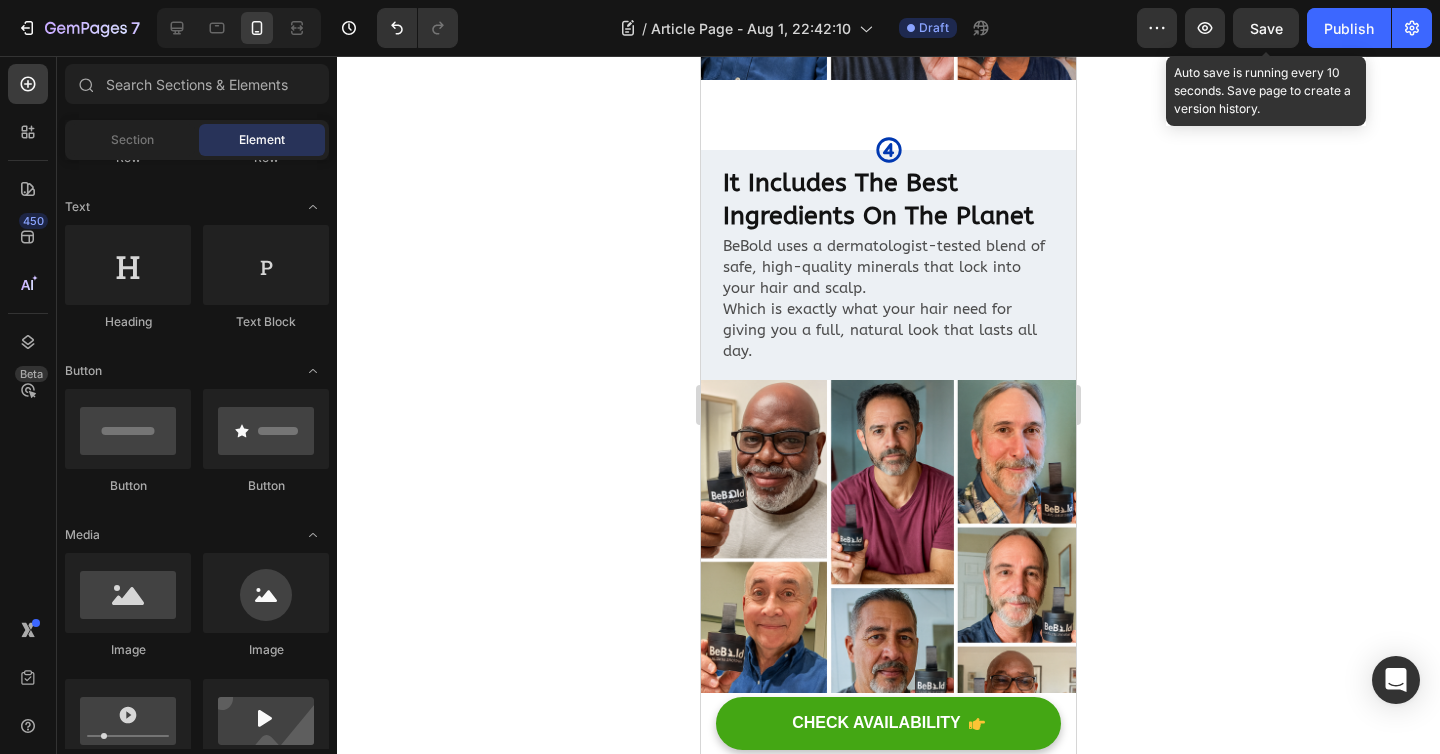 click on "Save" at bounding box center (1266, 28) 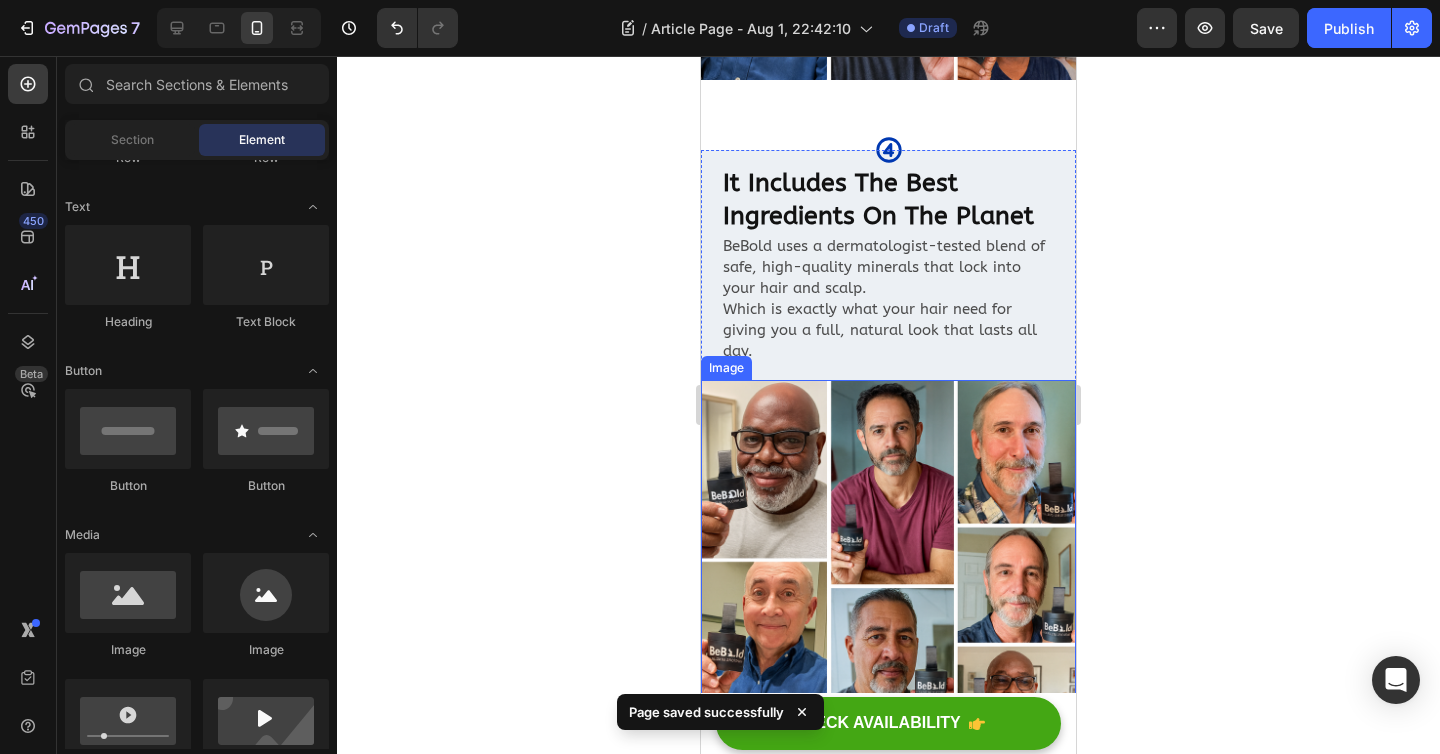 scroll, scrollTop: 2562, scrollLeft: 0, axis: vertical 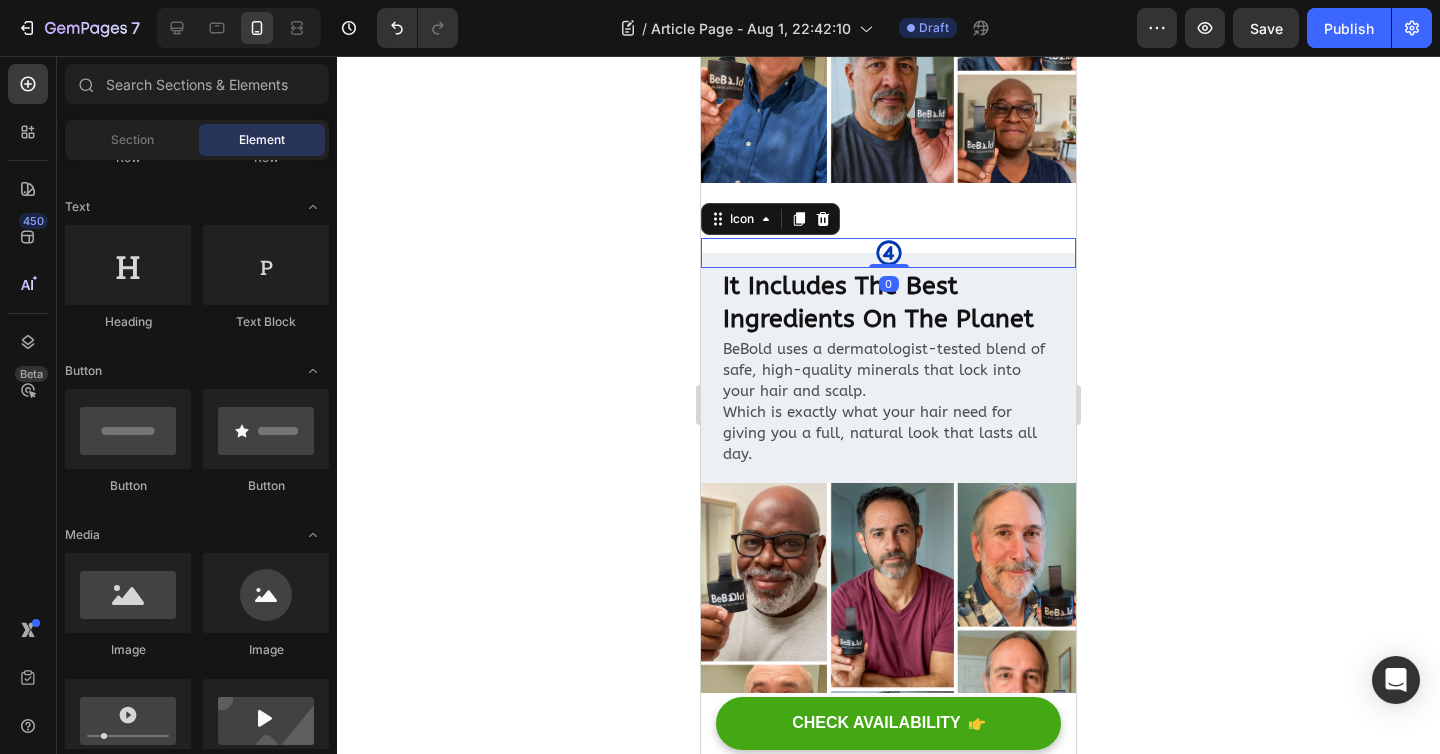click on "Icon   0" at bounding box center [888, 253] 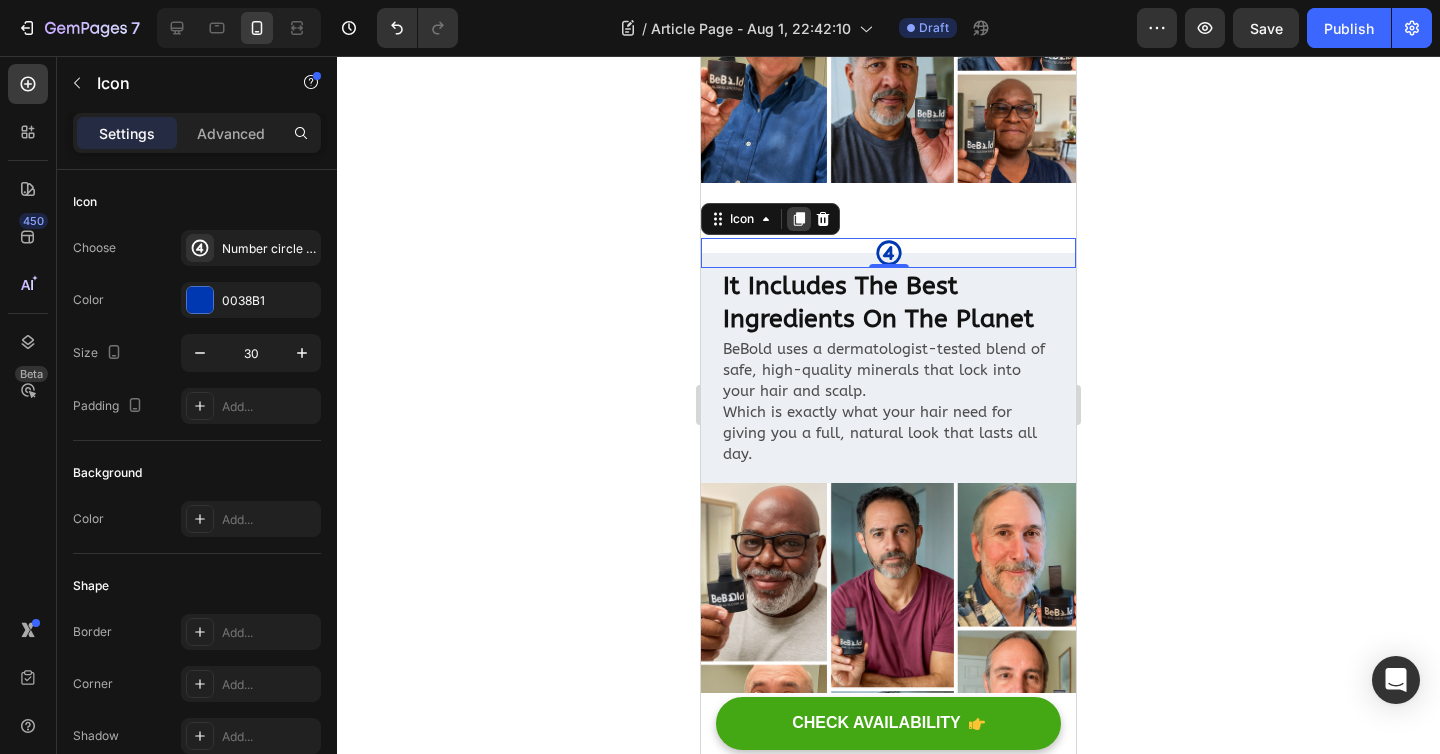 click 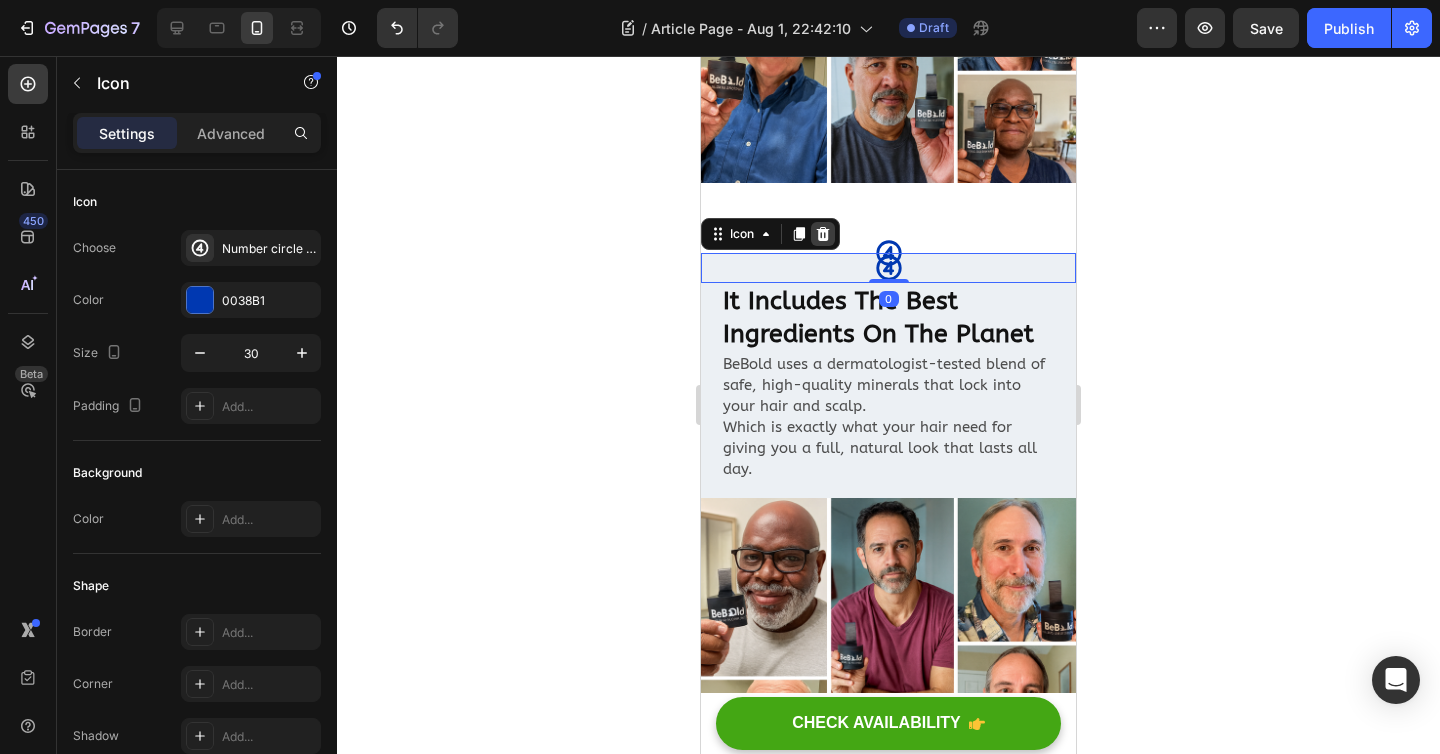 click 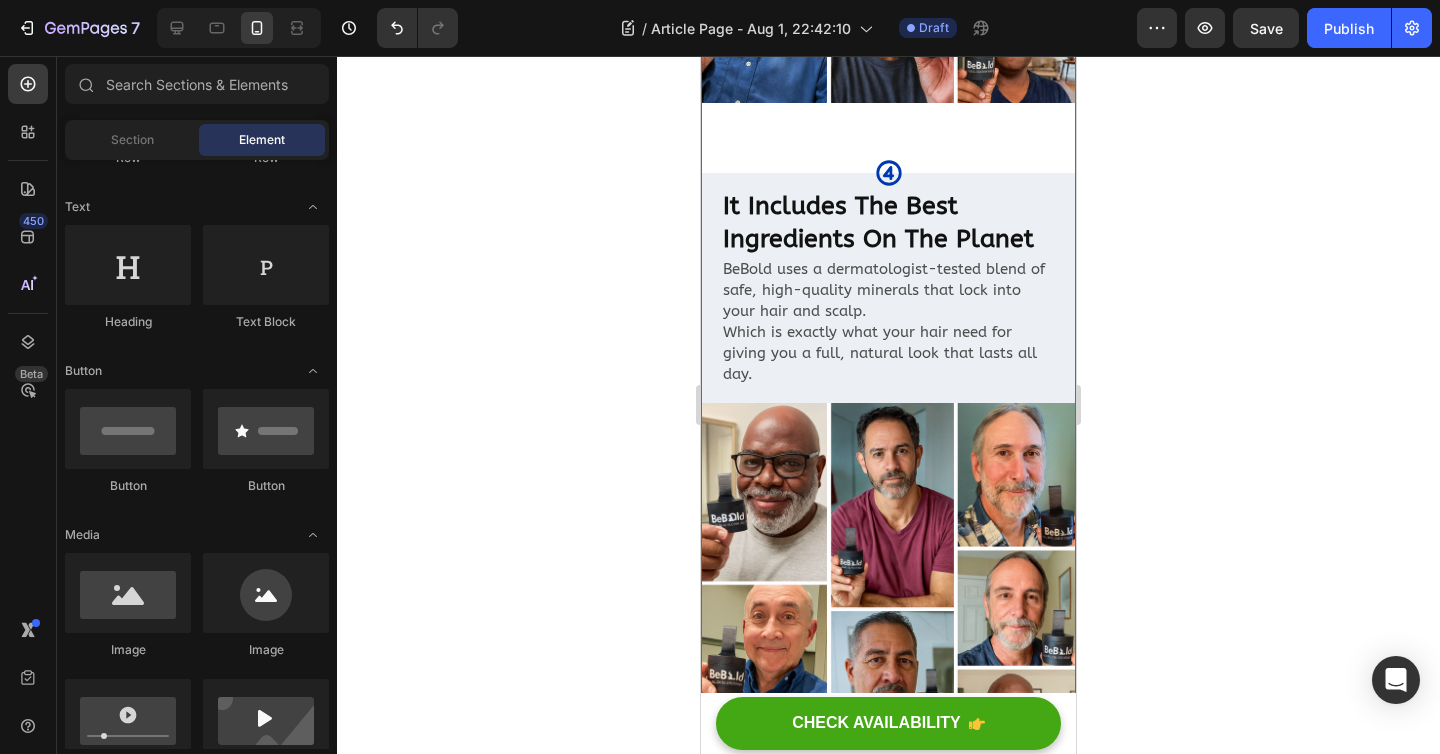 scroll, scrollTop: 2660, scrollLeft: 0, axis: vertical 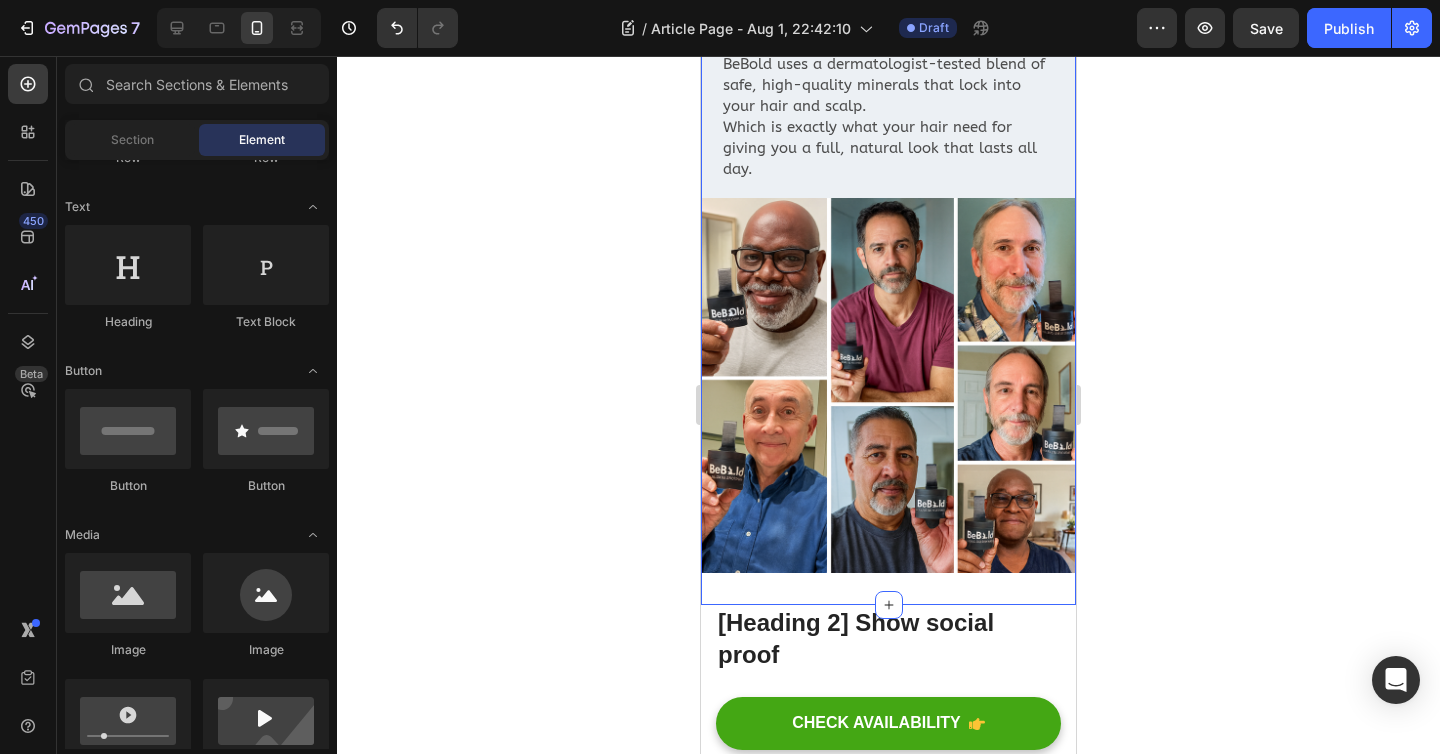 click on "Icon Covers bald spots instantly Fills in thinning hairlines Adds natural volume and density Stays on through sweat and wind Blends seamlessly with real hair Looks natural with magnetic technology Item List Image Row
Icon You’ll Notice The Difference Instantly Heading Seriously. The moment it touches your scalp, you’ll know it’s not just another hair product. ⁠⁠⁠⁠⁠⁠⁠ Bald spots vanish, hair looks fuller, and the mirror stops being your enemy. Text Block Image Row
Icon It’s Engineered For Men’s Hair Only Heading We’re men. Our hair thins differently. Bald spots hit harder. We need a solution built for us. This powder gives you that. The BeBold team spent [YEARS] years crafting the perfect formula, tested by a trichologist and designed to match your natural hair tone so it looks 100% real. Text Block Image Row
Icon It Includes The Best Ingredients On The Planet Heading Text Block Image Row Section 3" at bounding box center [888, -775] 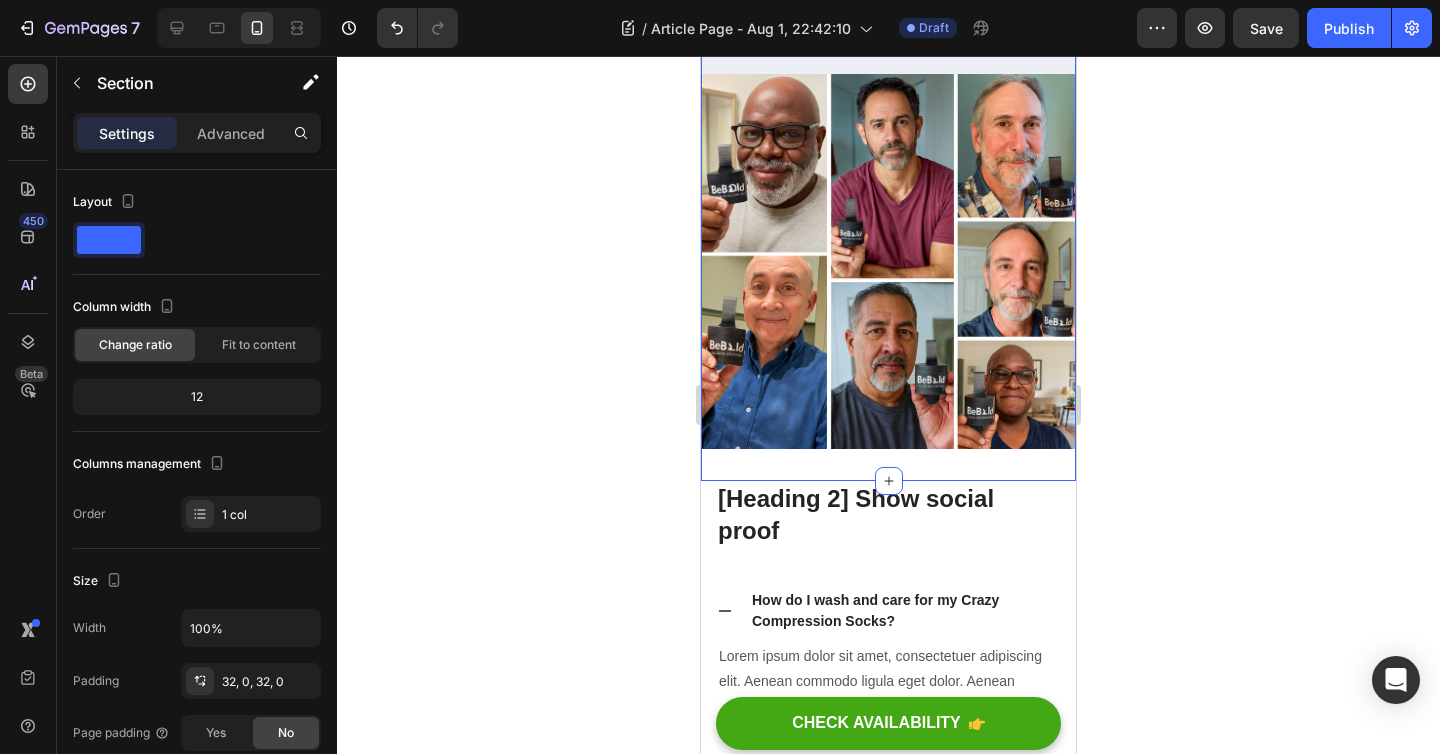 scroll, scrollTop: 2786, scrollLeft: 0, axis: vertical 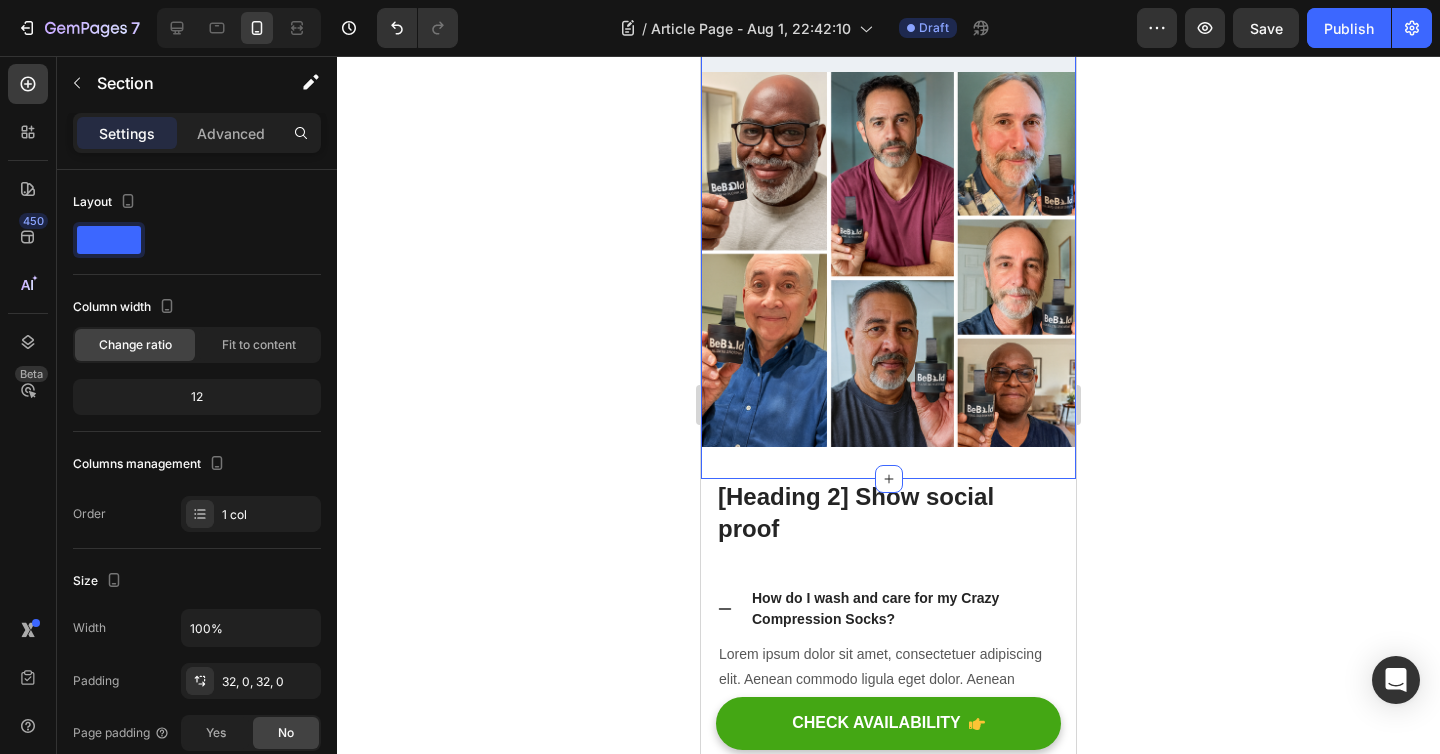 click on "Icon Covers bald spots instantly Fills in thinning hairlines Adds natural volume and density Stays on through sweat and wind Blends seamlessly with real hair Looks natural with magnetic technology Item List Image Row
Icon You’ll Notice The Difference Instantly Heading Seriously. The moment it touches your scalp, you’ll know it’s not just another hair product. ⁠⁠⁠⁠⁠⁠⁠ Bald spots vanish, hair looks fuller, and the mirror stops being your enemy. Text Block Image Row
Icon It’s Engineered For Men’s Hair Only Heading We’re men. Our hair thins differently. Bald spots hit harder. We need a solution built for us. This powder gives you that. The BeBold team spent [YEARS] years crafting the perfect formula, tested by a trichologist and designed to match your natural hair tone so it looks 100% real. Text Block Image Row
Icon It Includes The Best Ingredients On The Planet Heading Text Block Image Row Section 3   Create Theme Section" at bounding box center (888, -901) 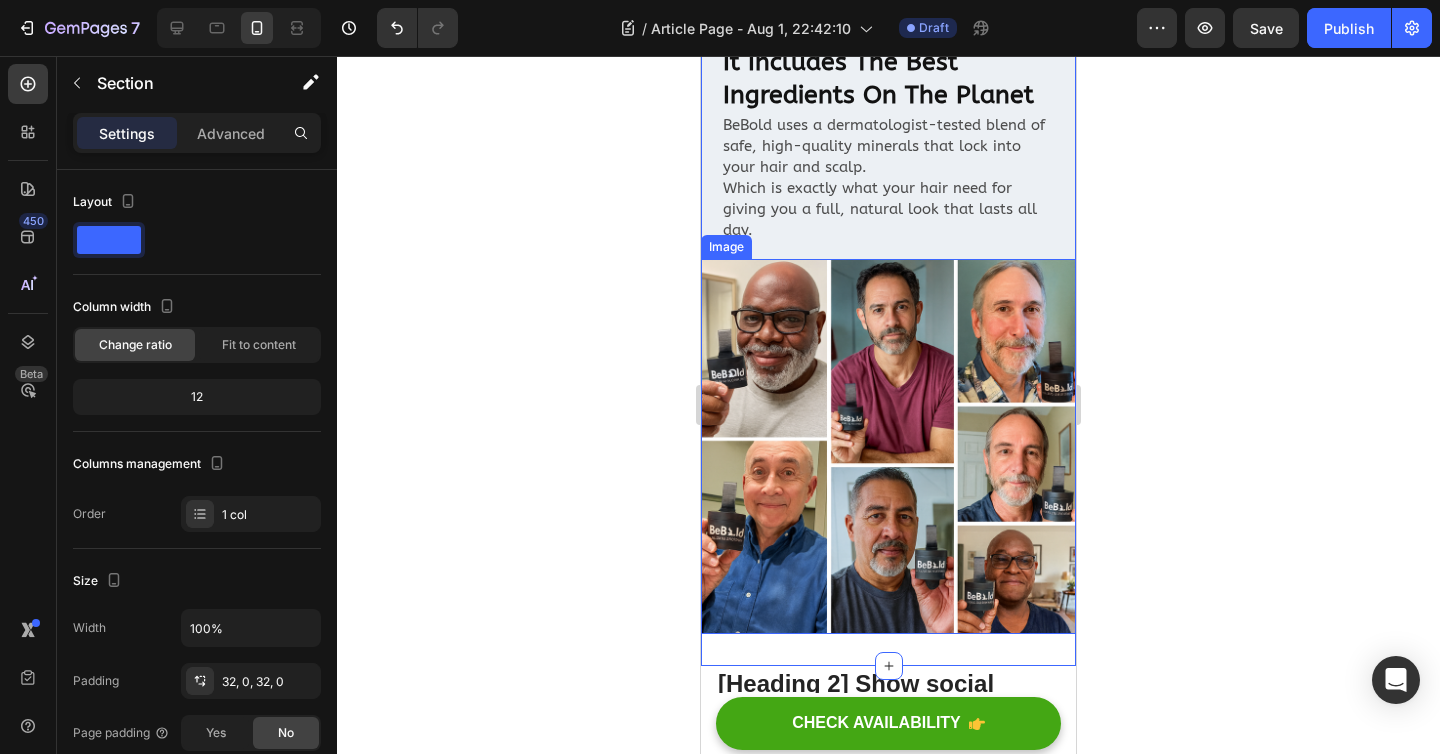 click at bounding box center [888, 446] 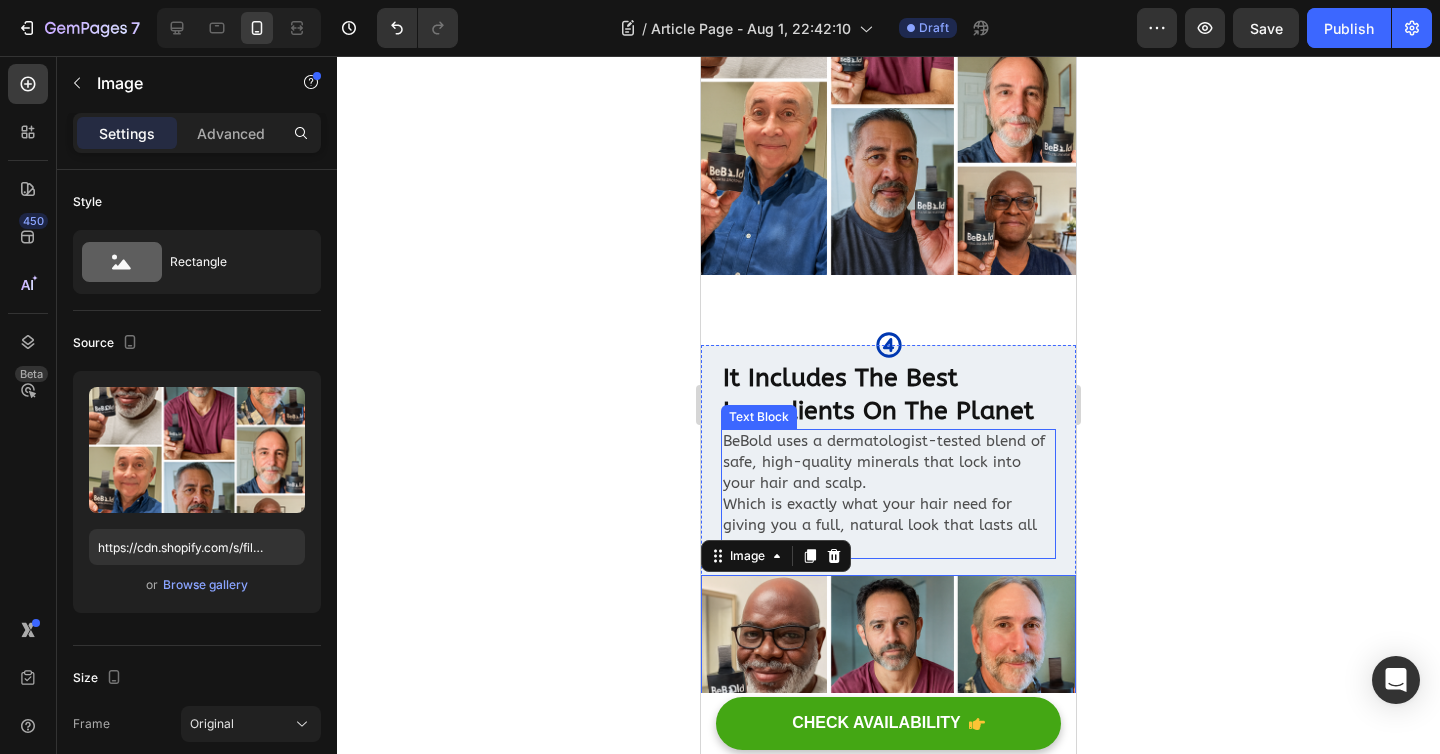 scroll, scrollTop: 2277, scrollLeft: 0, axis: vertical 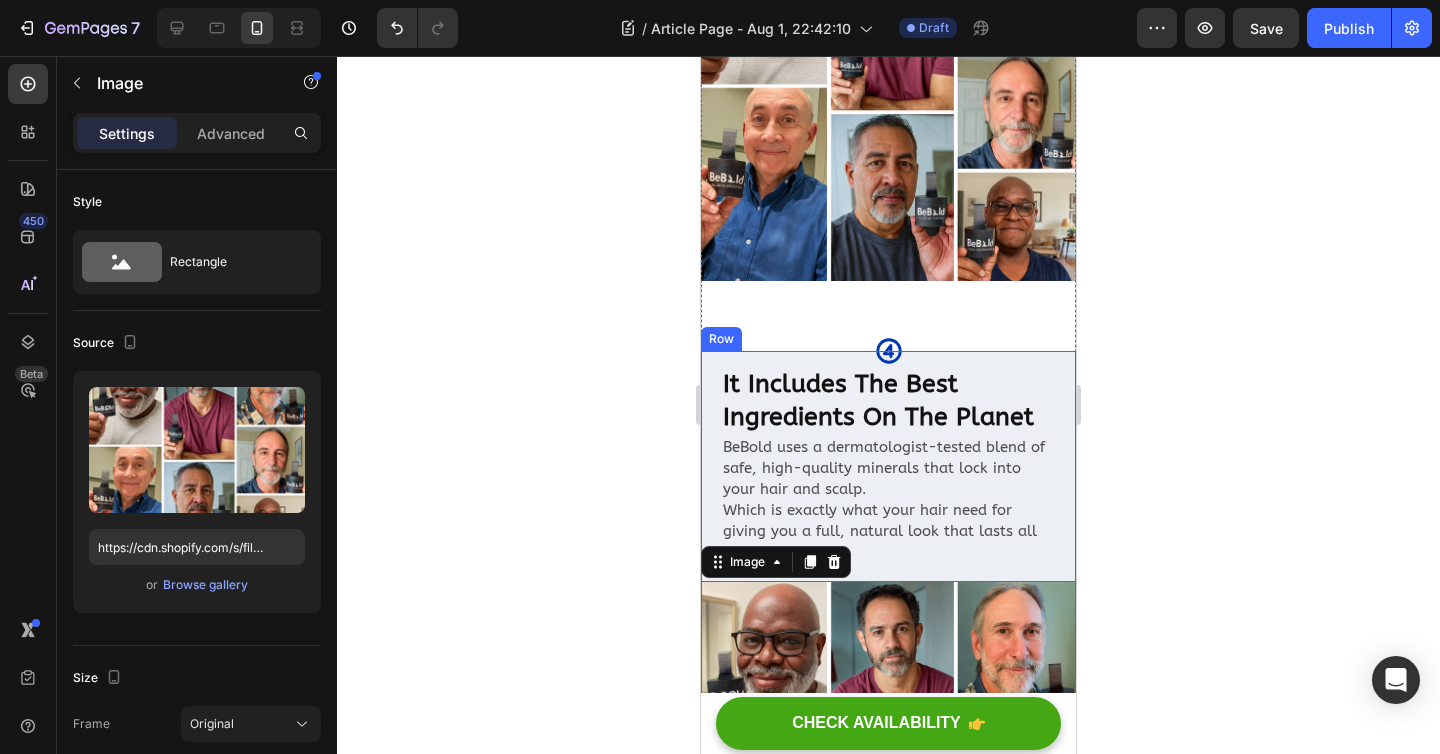 click on "Icon It Includes The Best Ingredients On The Planet Heading BeBold uses a dermatologist-tested blend of safe, high-quality minerals that lock into your hair and scalp.  Which is exactly what your hair need for giving you a full, natural look that lasts all day." at bounding box center [888, 458] 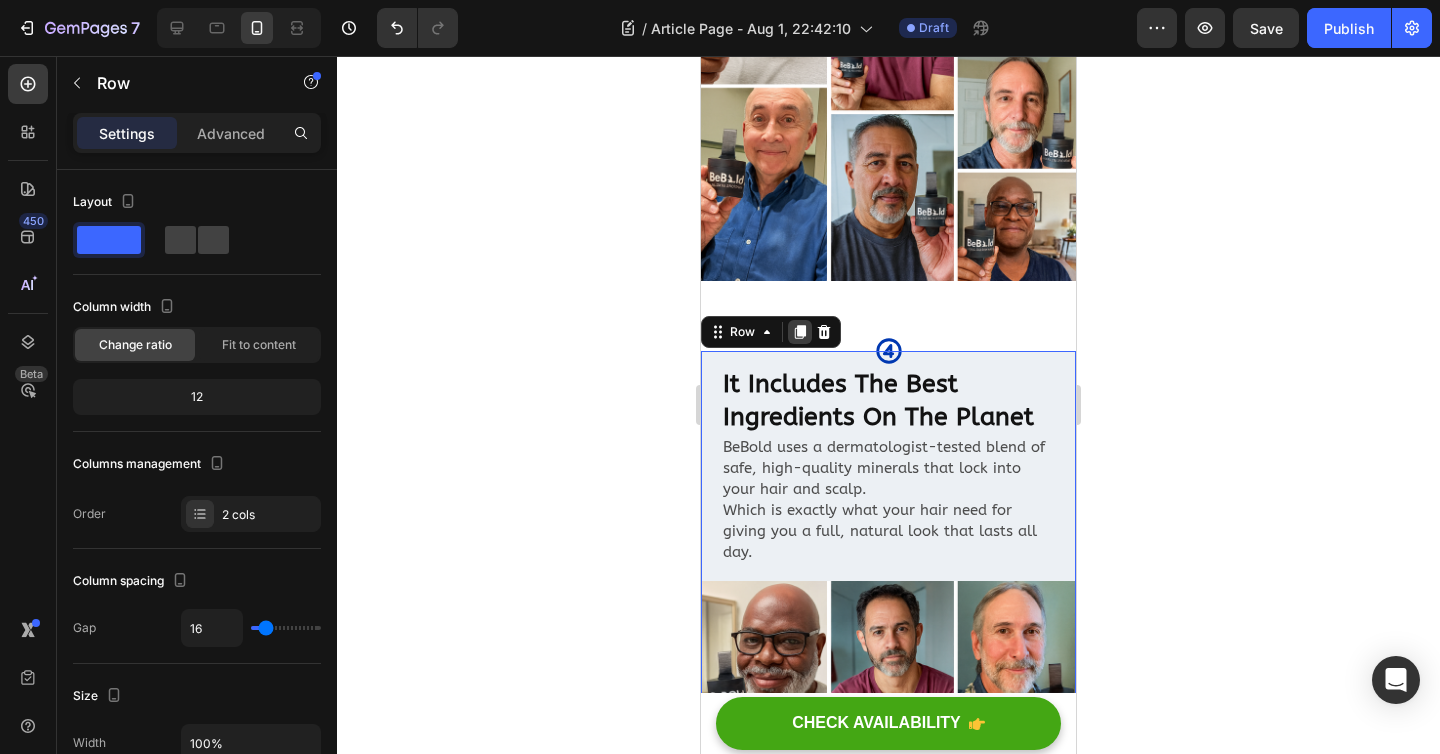 click 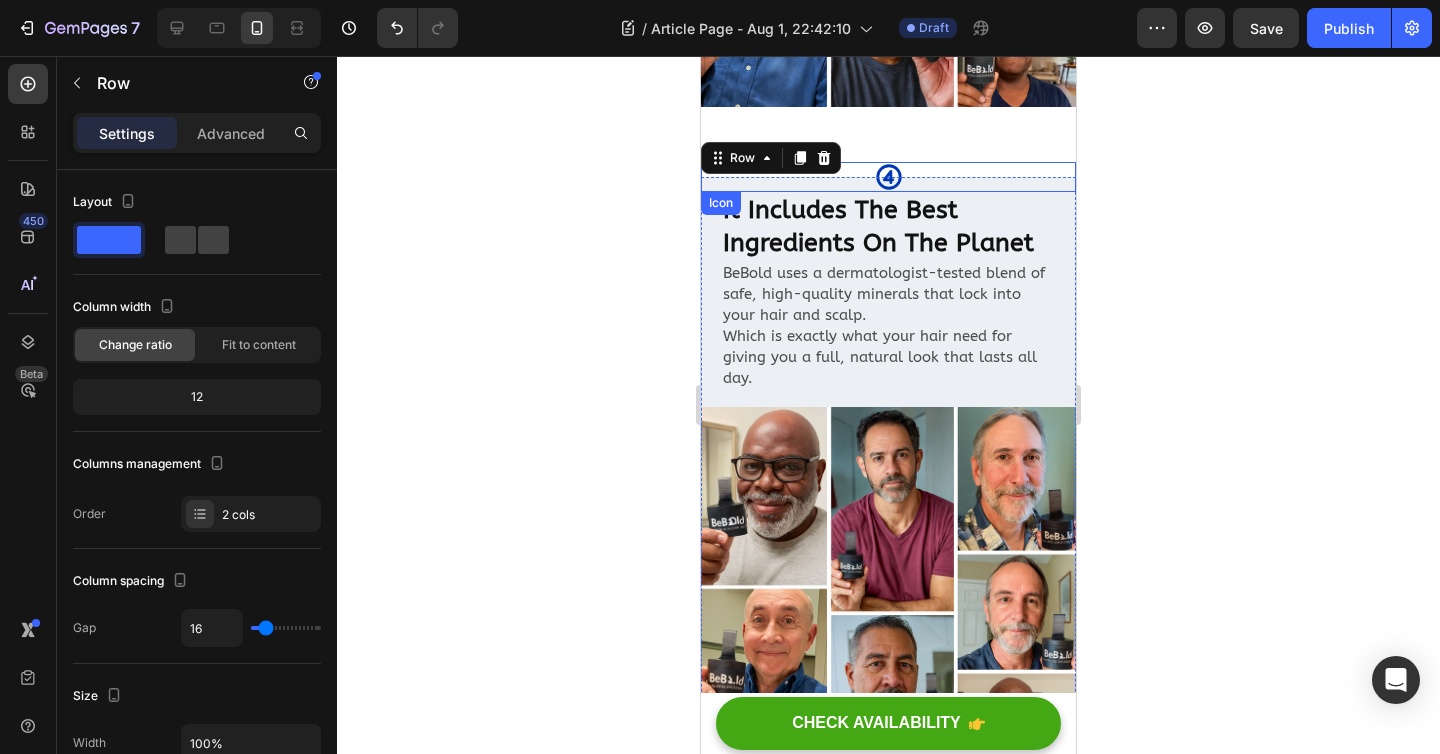 scroll, scrollTop: 3138, scrollLeft: 0, axis: vertical 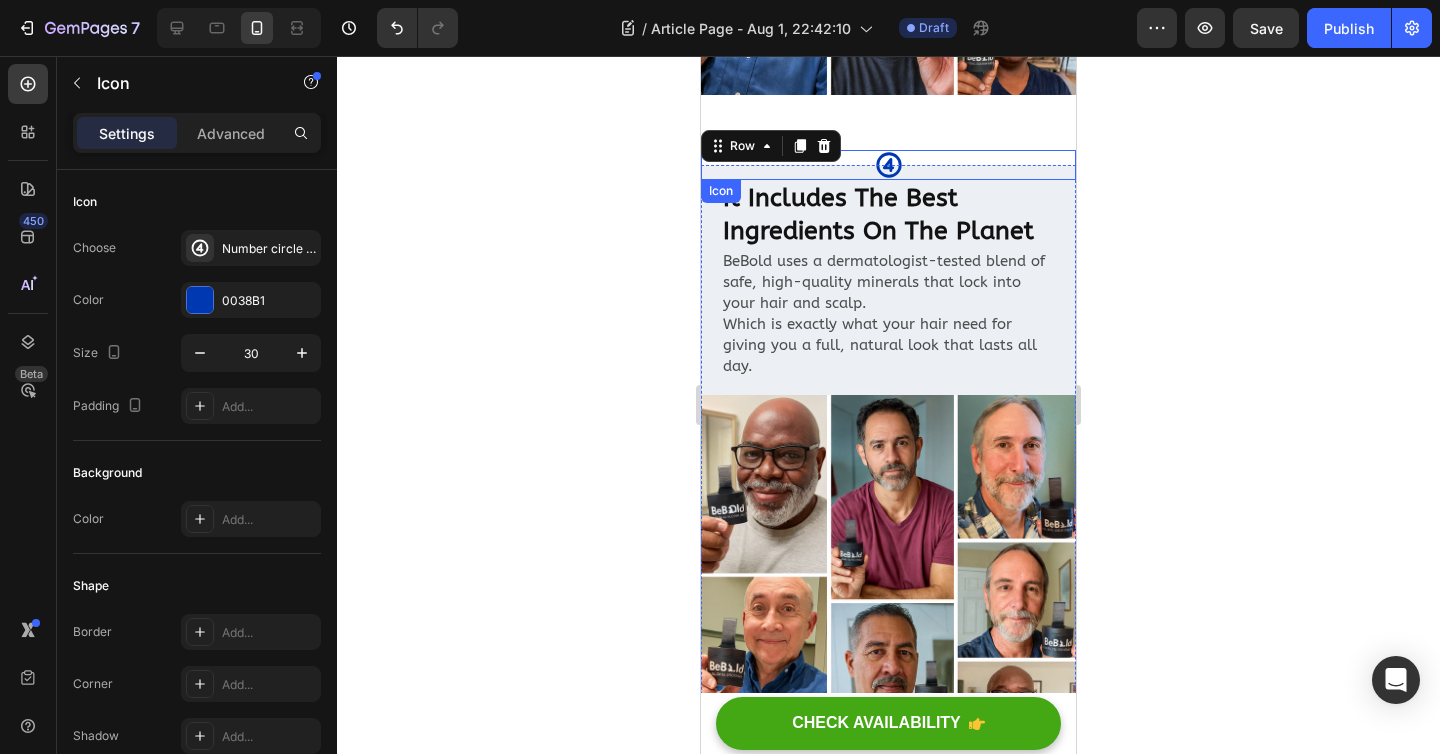 click 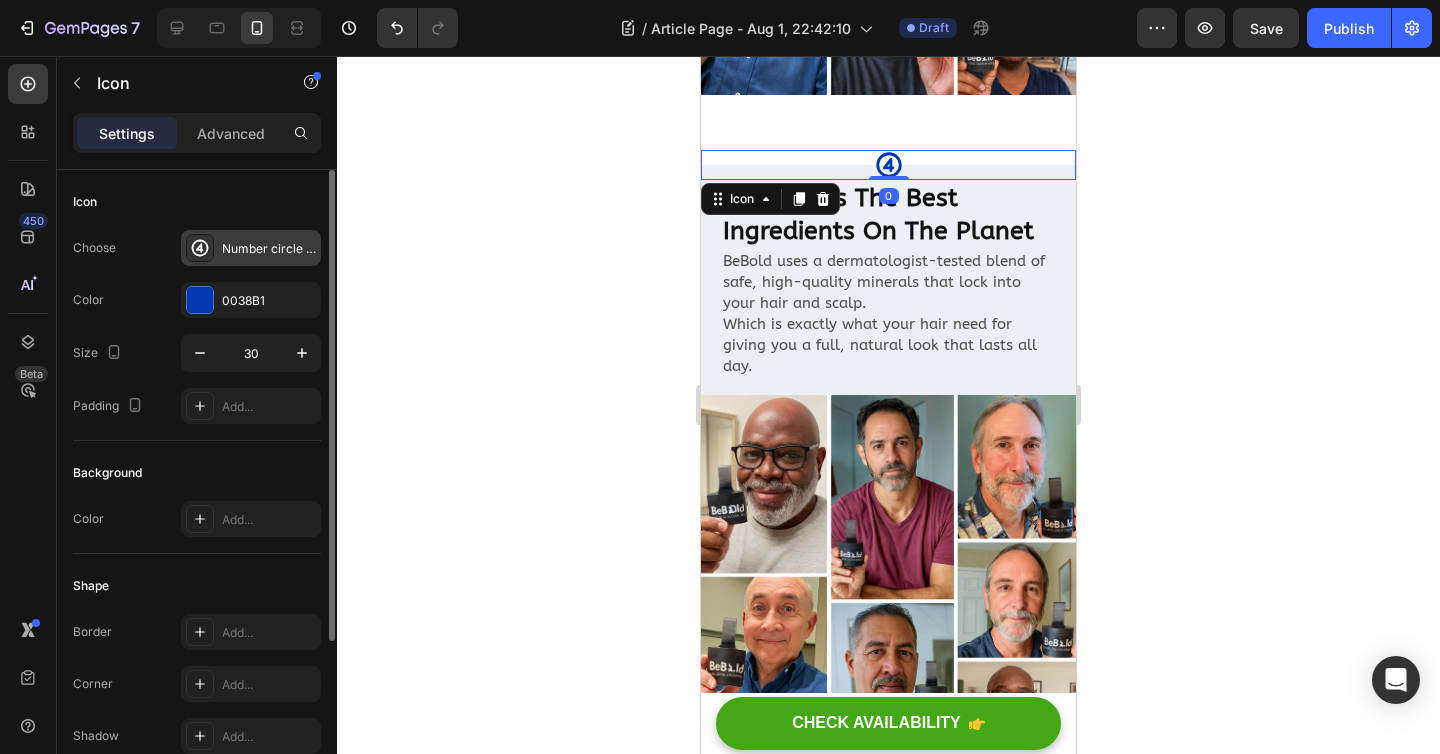 click on "Number circle four bold" at bounding box center [269, 249] 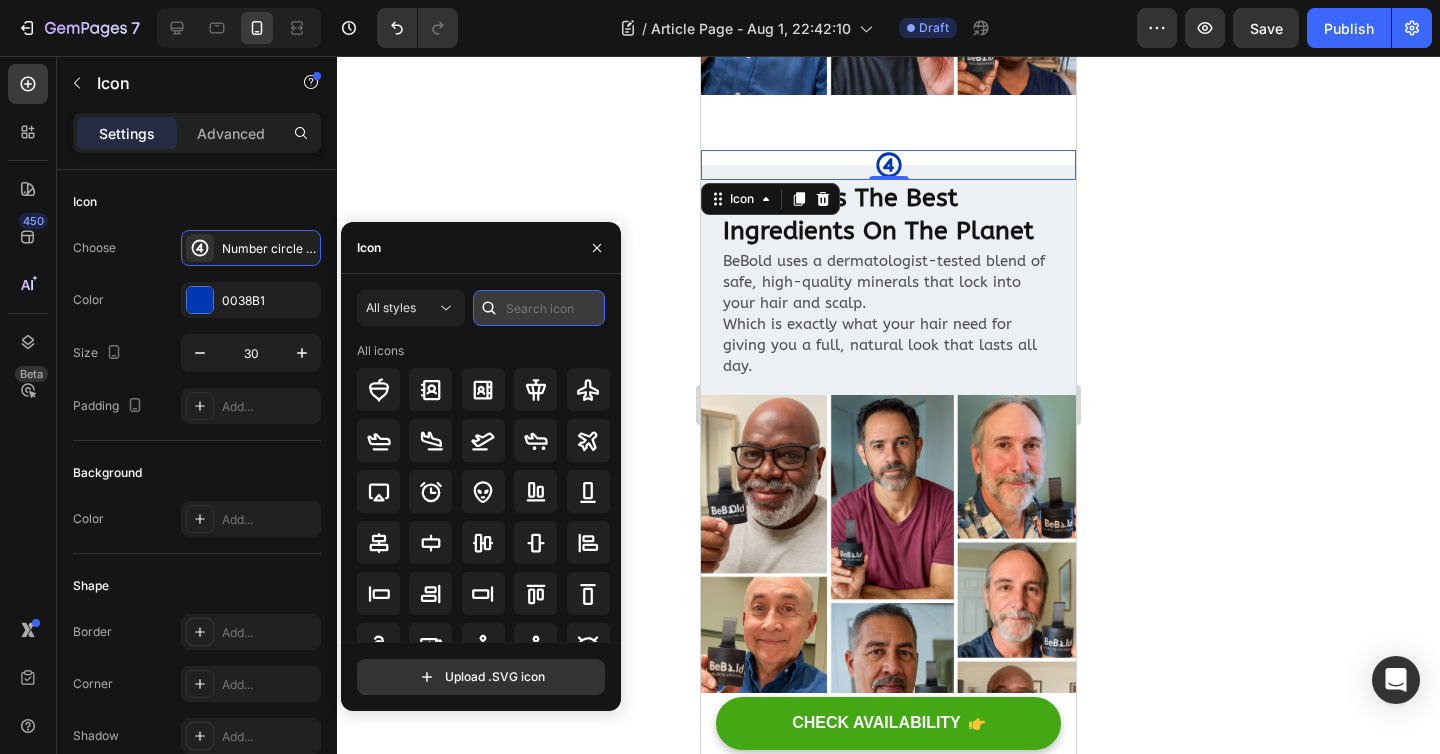 click at bounding box center [539, 308] 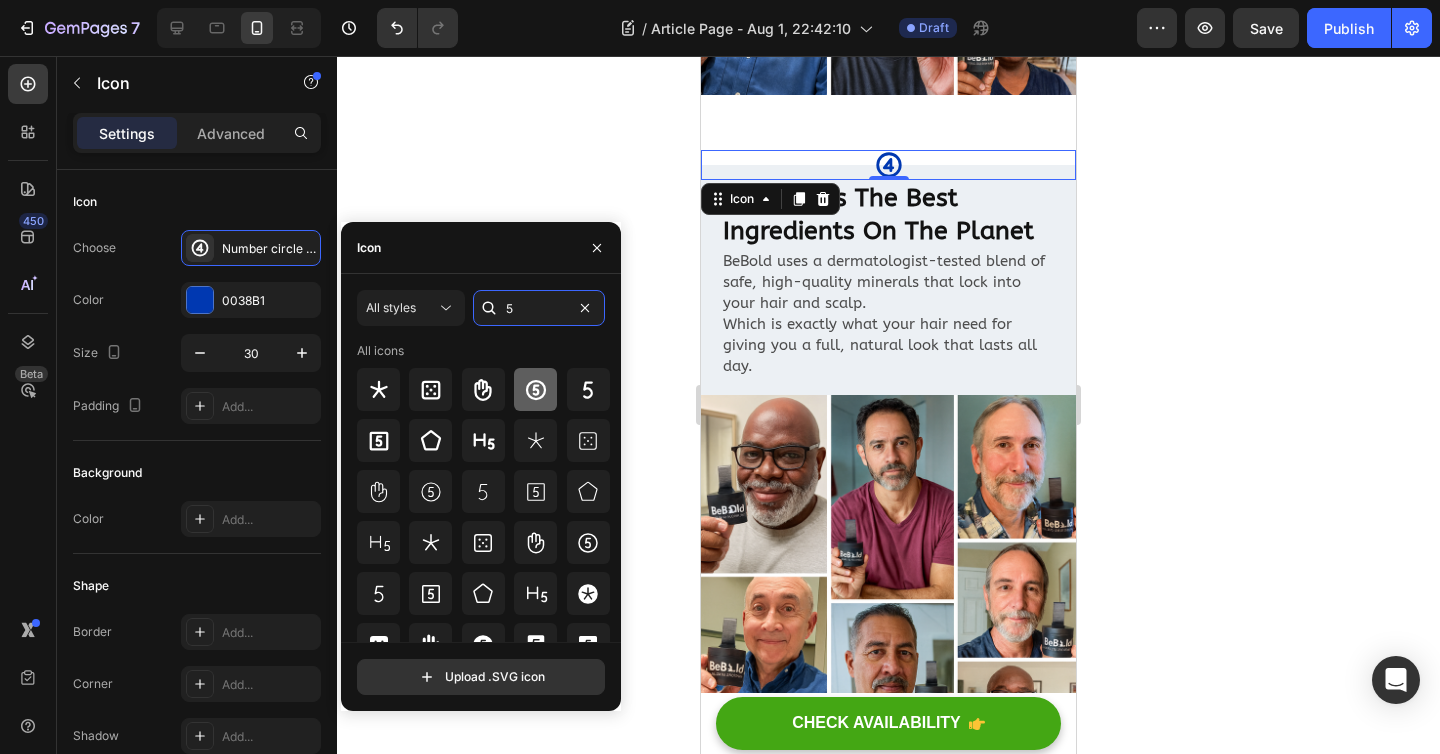 type on "5" 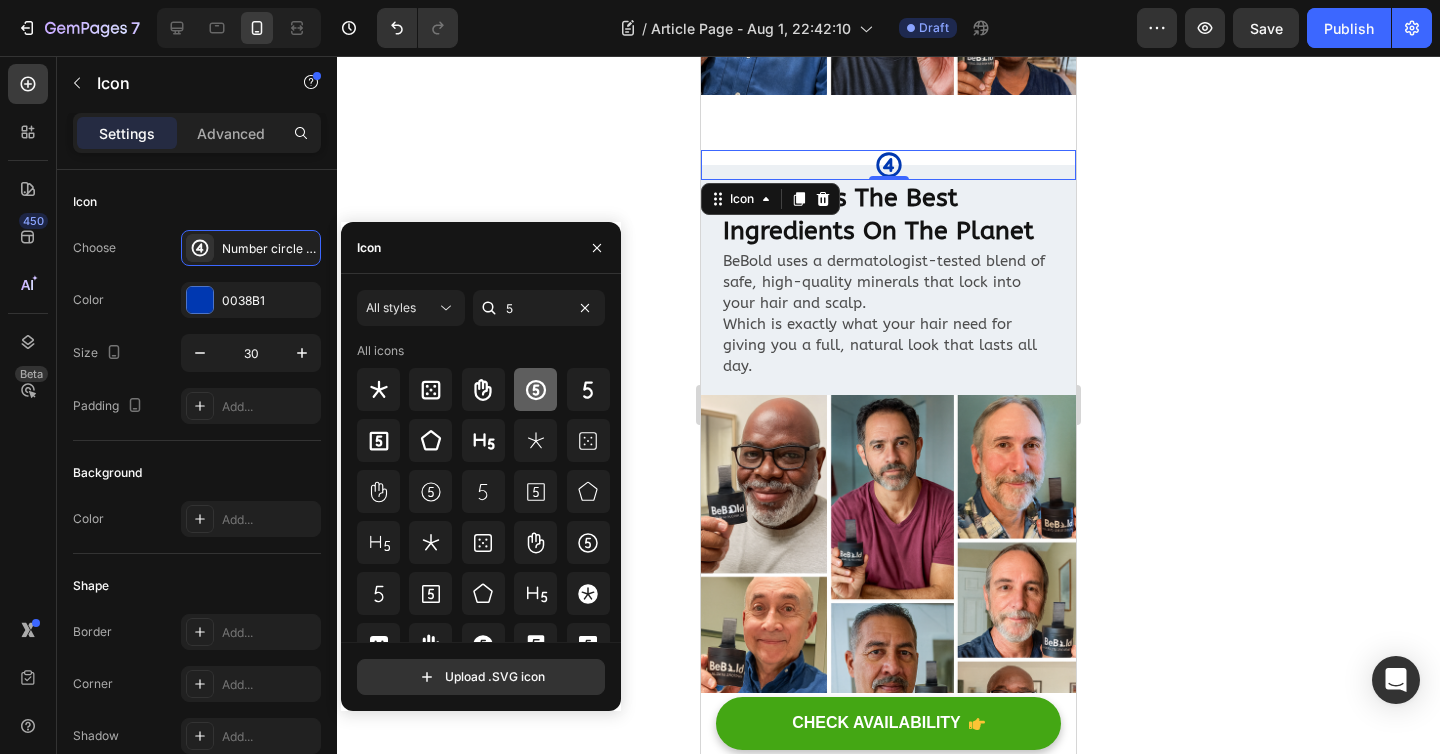 click 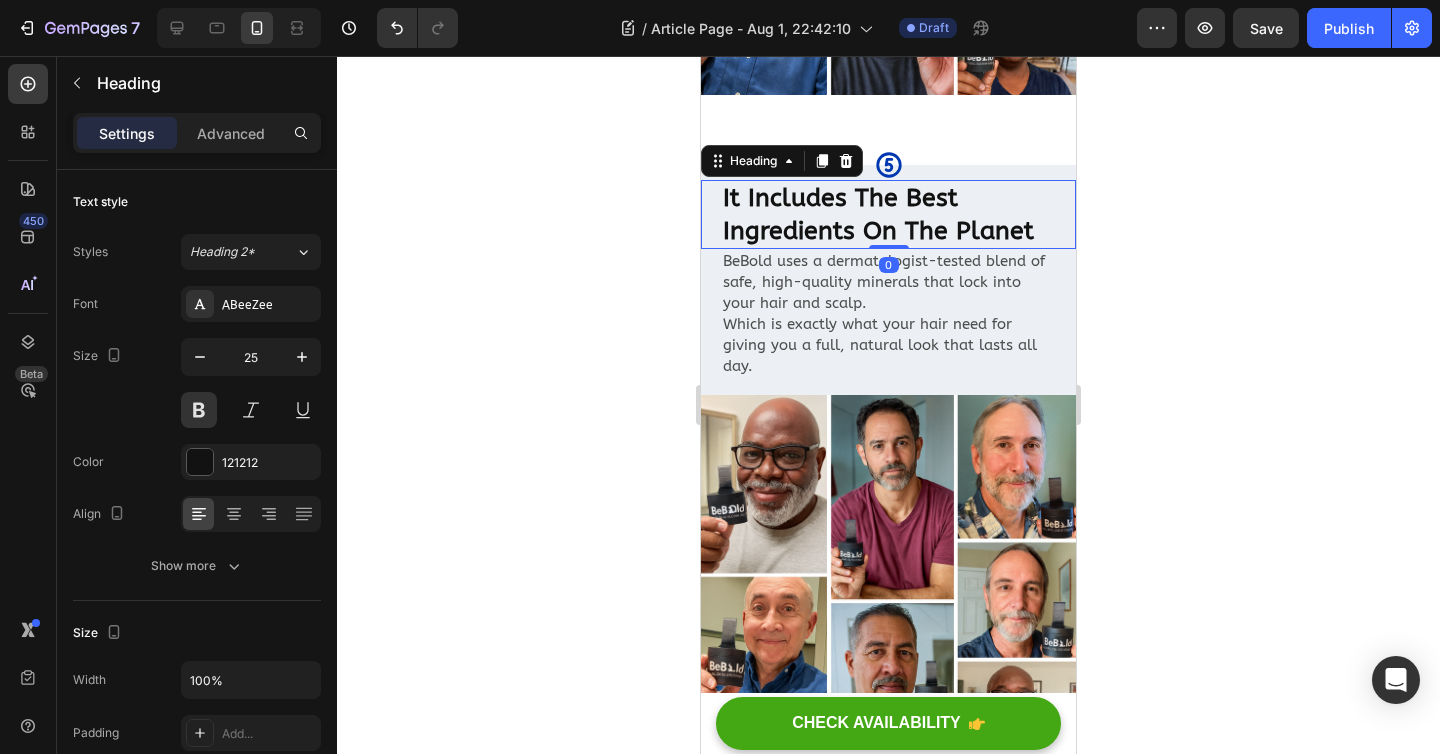 click on "It Includes The Best Ingredients On The Planet" at bounding box center [888, 214] 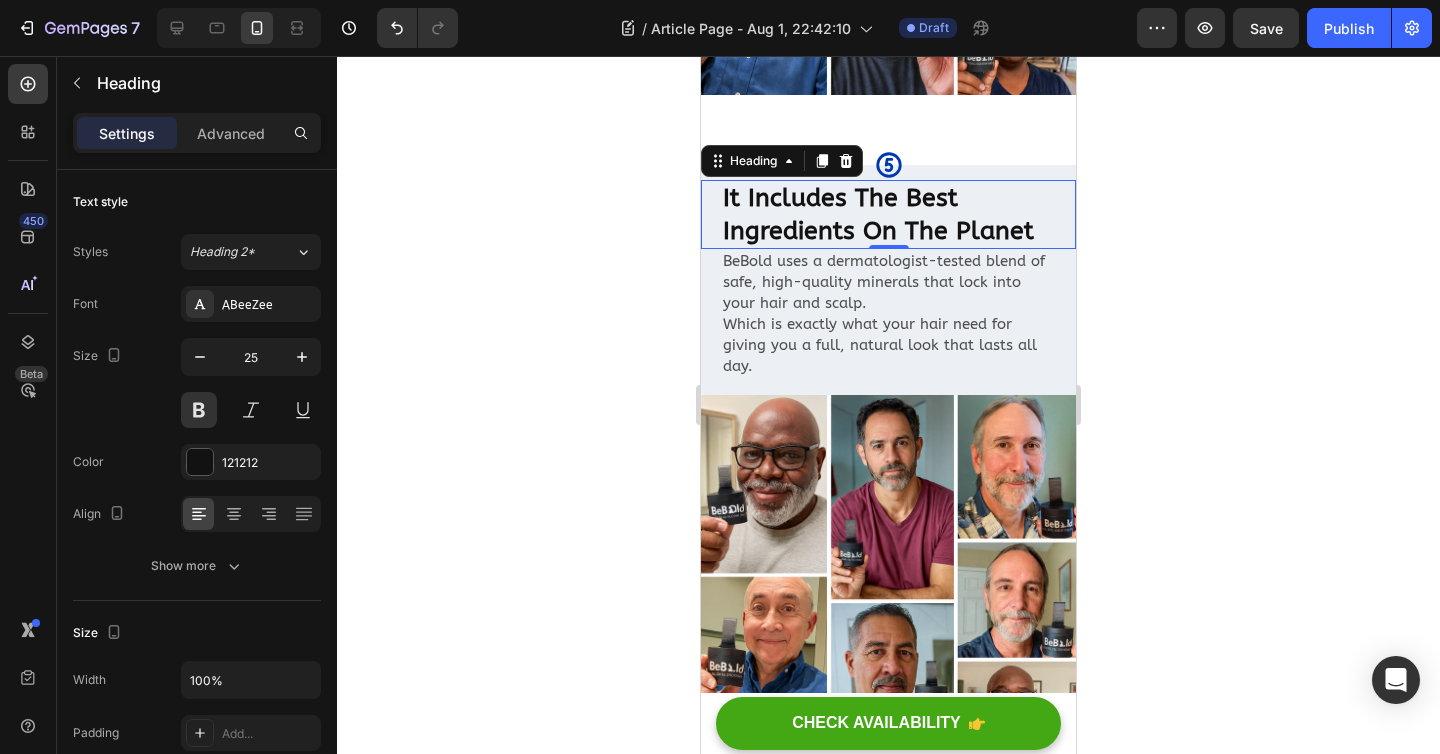 click on "It Includes The Best Ingredients On The Planet" at bounding box center [888, 214] 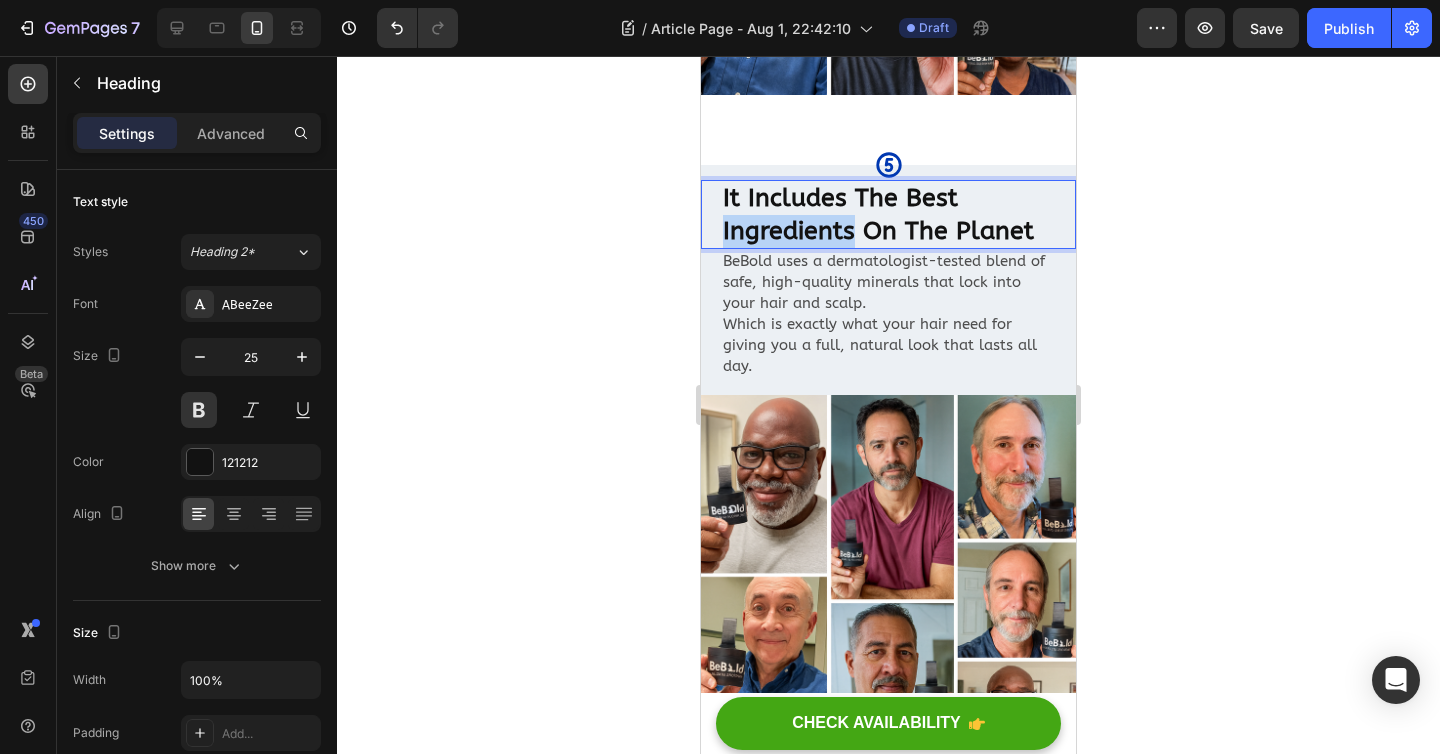 click on "It Includes The Best Ingredients On The Planet" at bounding box center (888, 214) 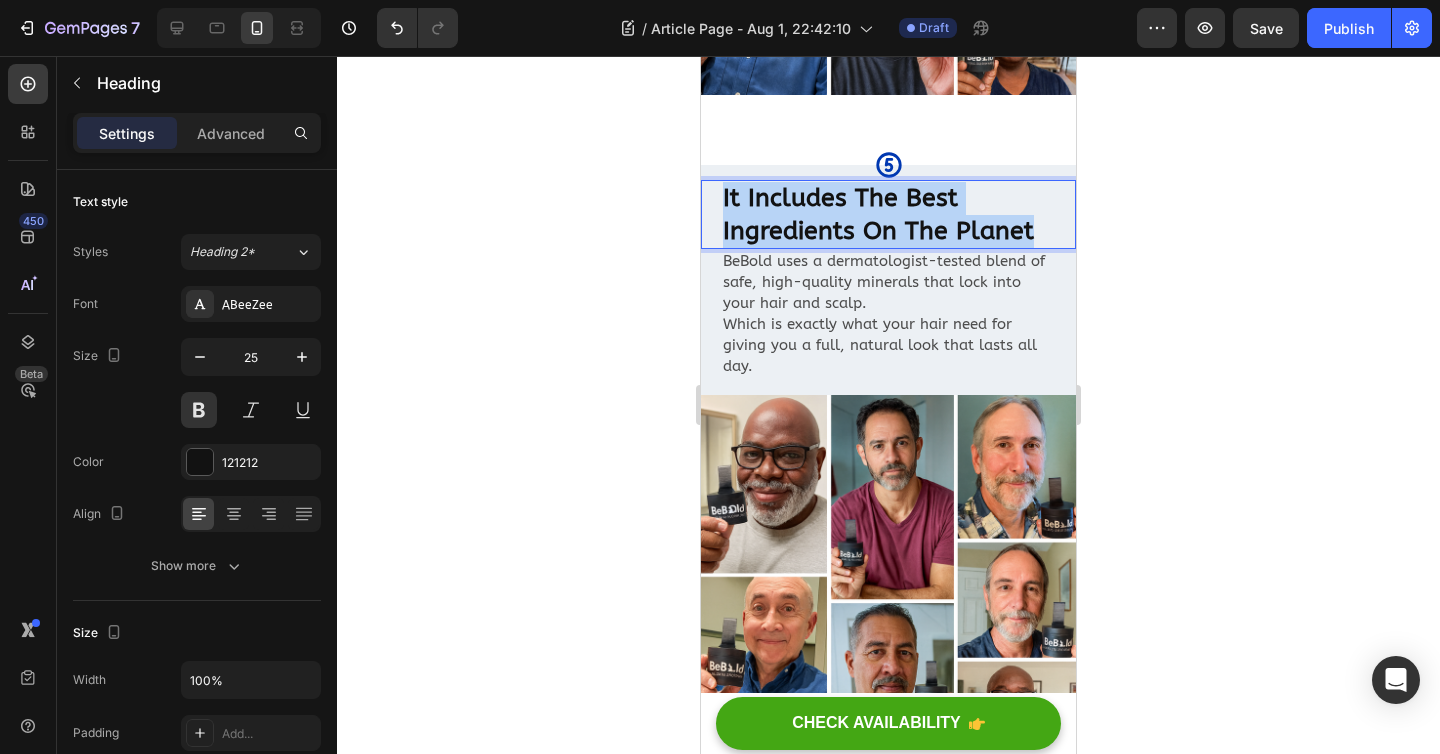 click on "It Includes The Best Ingredients On The Planet" at bounding box center (888, 214) 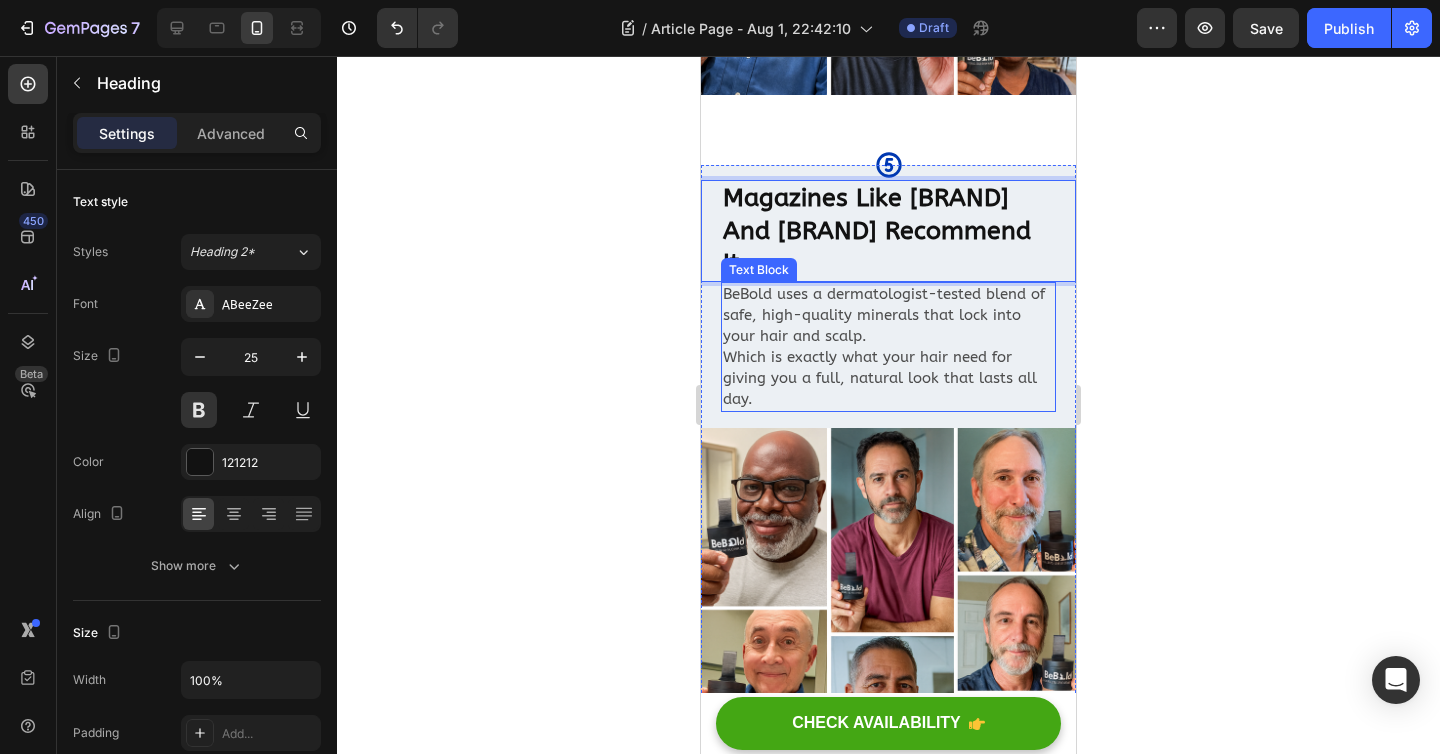 click on "BeBold uses a dermatologist-tested blend of safe, high-quality minerals that lock into your hair and scalp.  Which is exactly what your hair need for giving you a full, natural look that lasts all day." at bounding box center [888, 347] 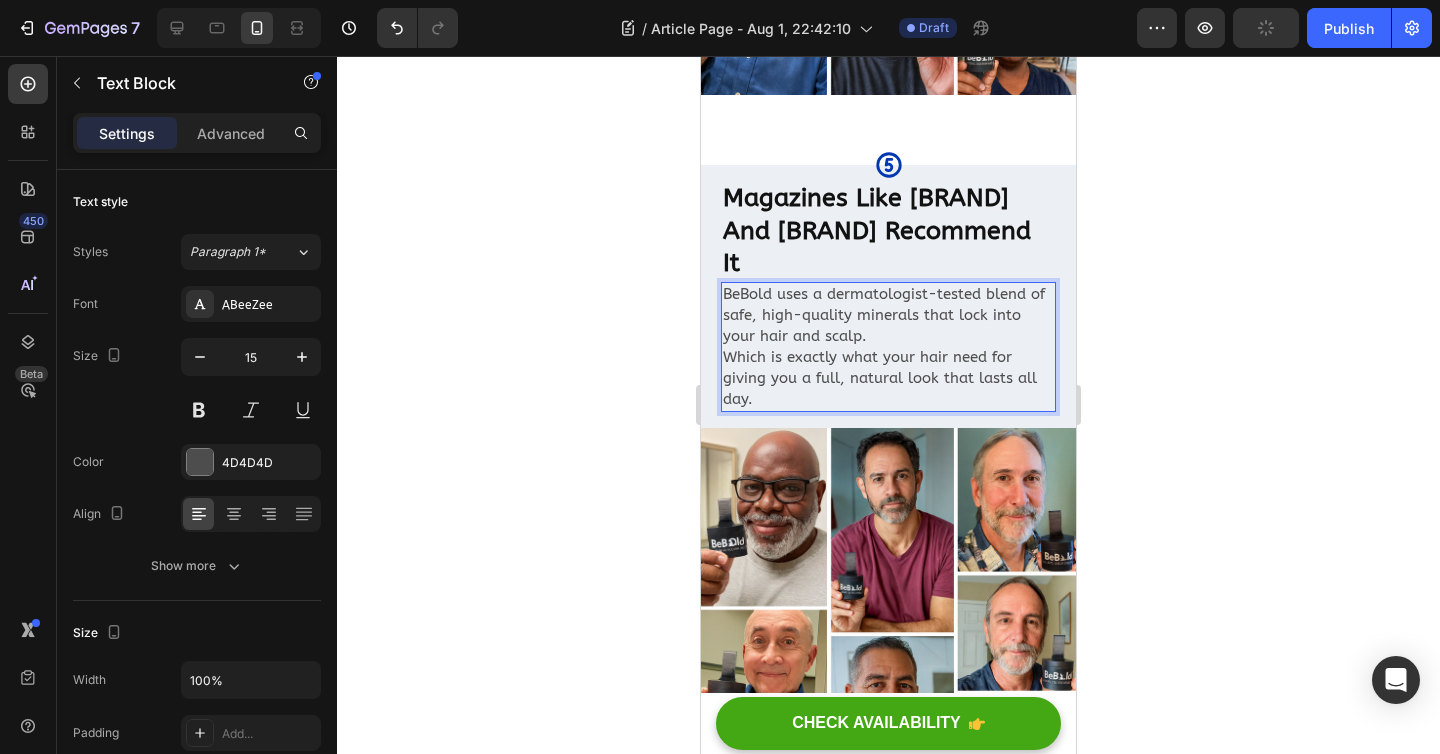click on "BeBold uses a dermatologist-tested blend of safe, high-quality minerals that lock into your hair and scalp.  Which is exactly what your hair need for giving you a full, natural look that lasts all day." at bounding box center (888, 347) 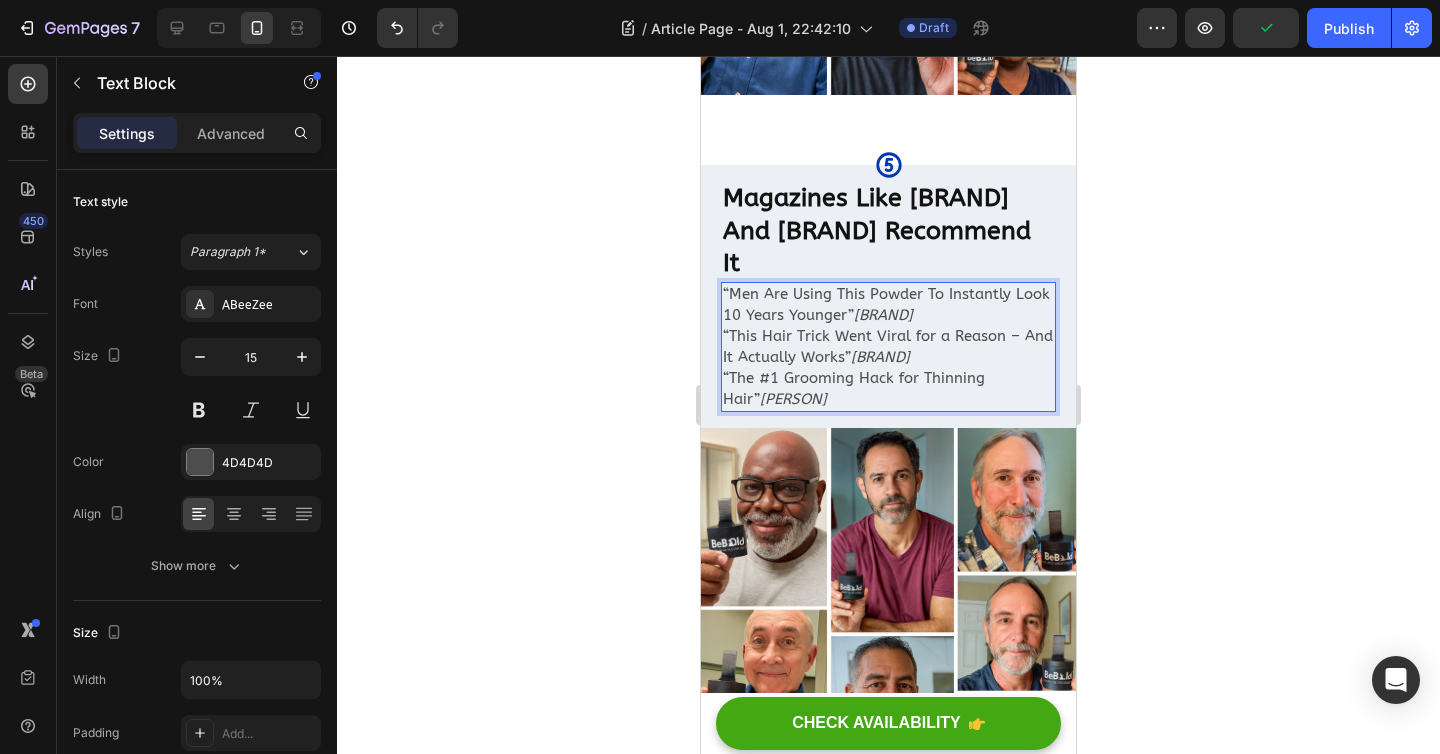 click 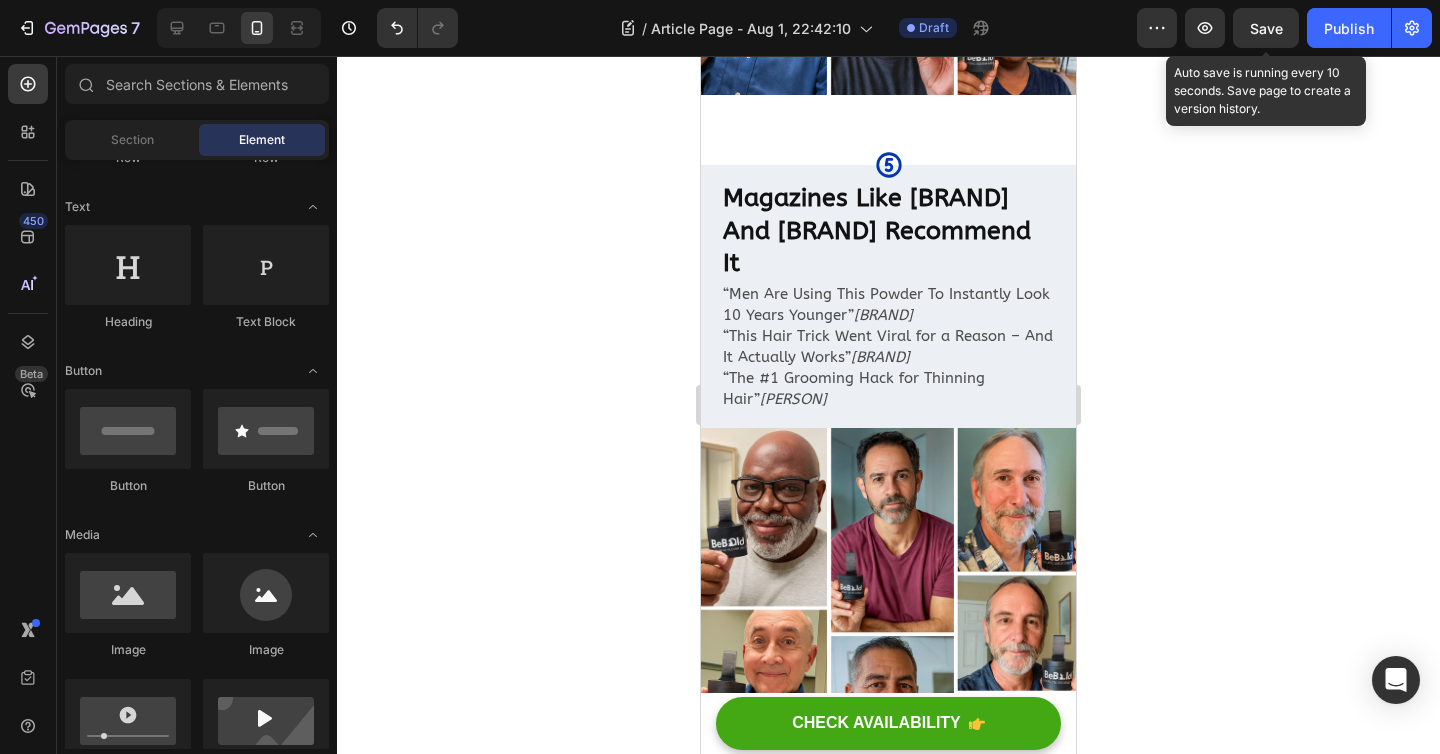 click on "Save" at bounding box center (1266, 28) 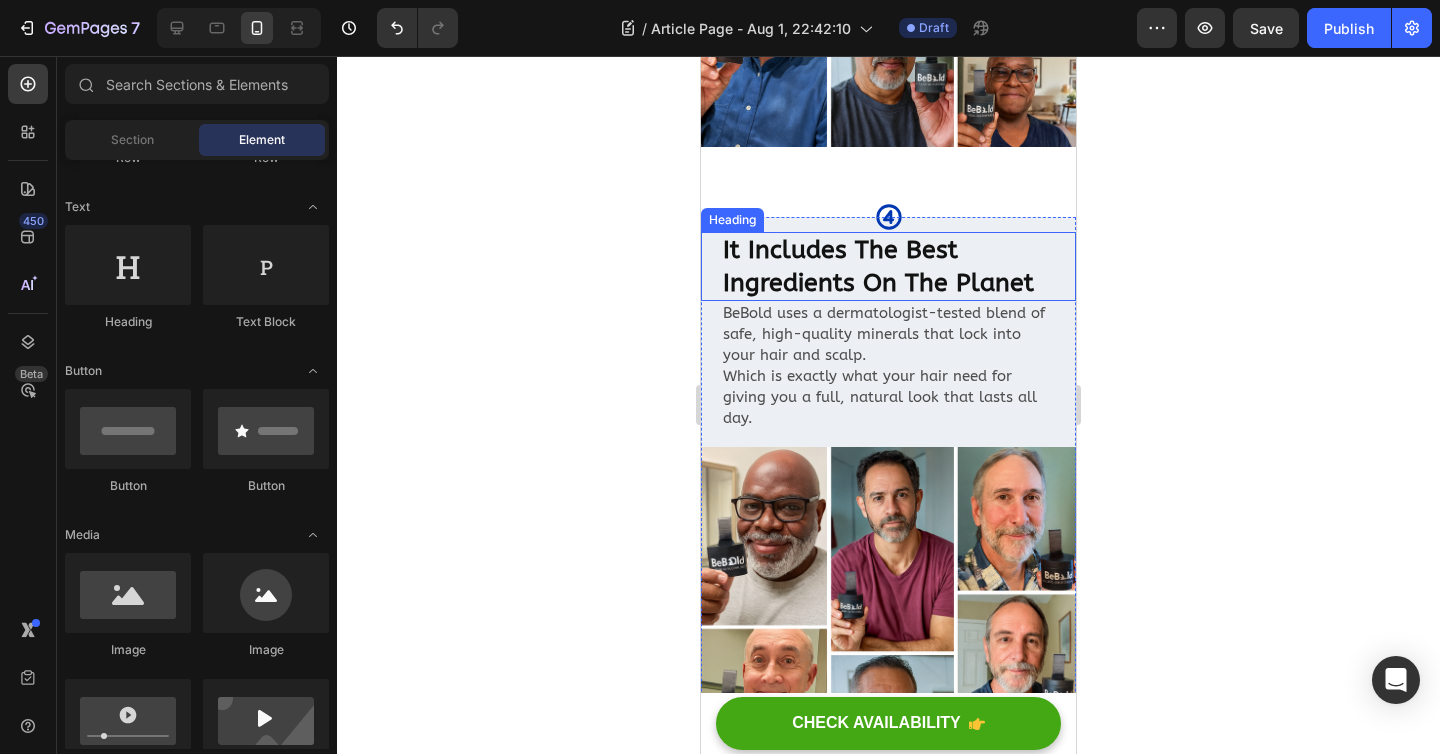 scroll, scrollTop: 2420, scrollLeft: 0, axis: vertical 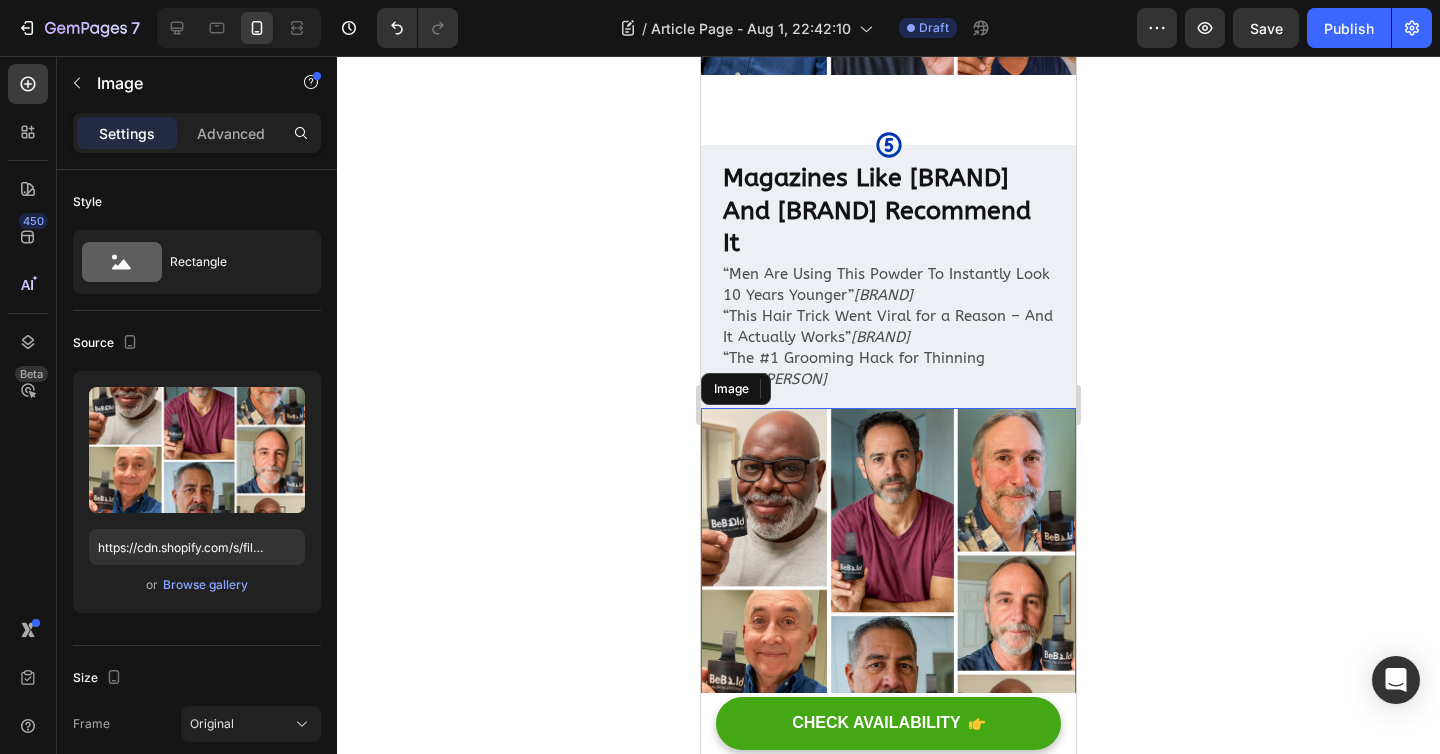 click at bounding box center (888, 595) 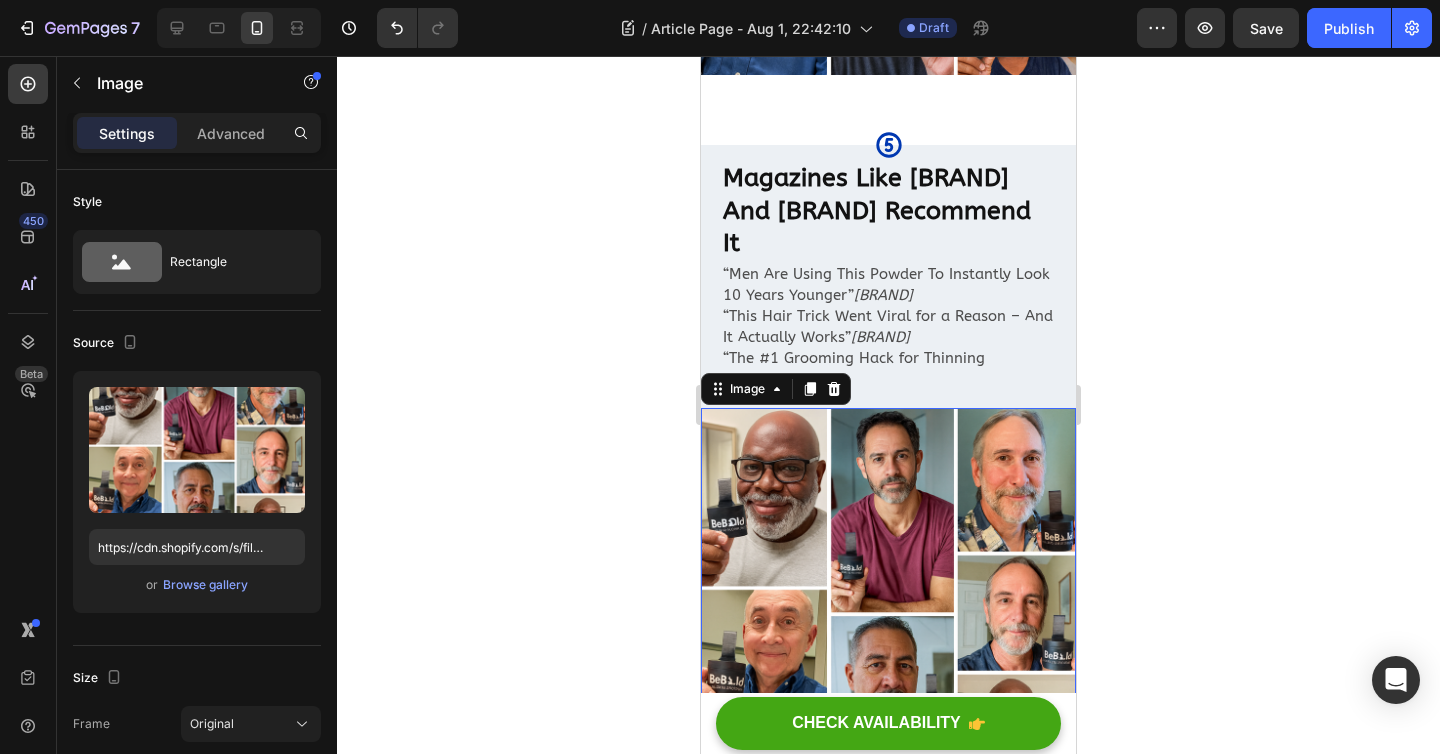 scroll, scrollTop: 3195, scrollLeft: 0, axis: vertical 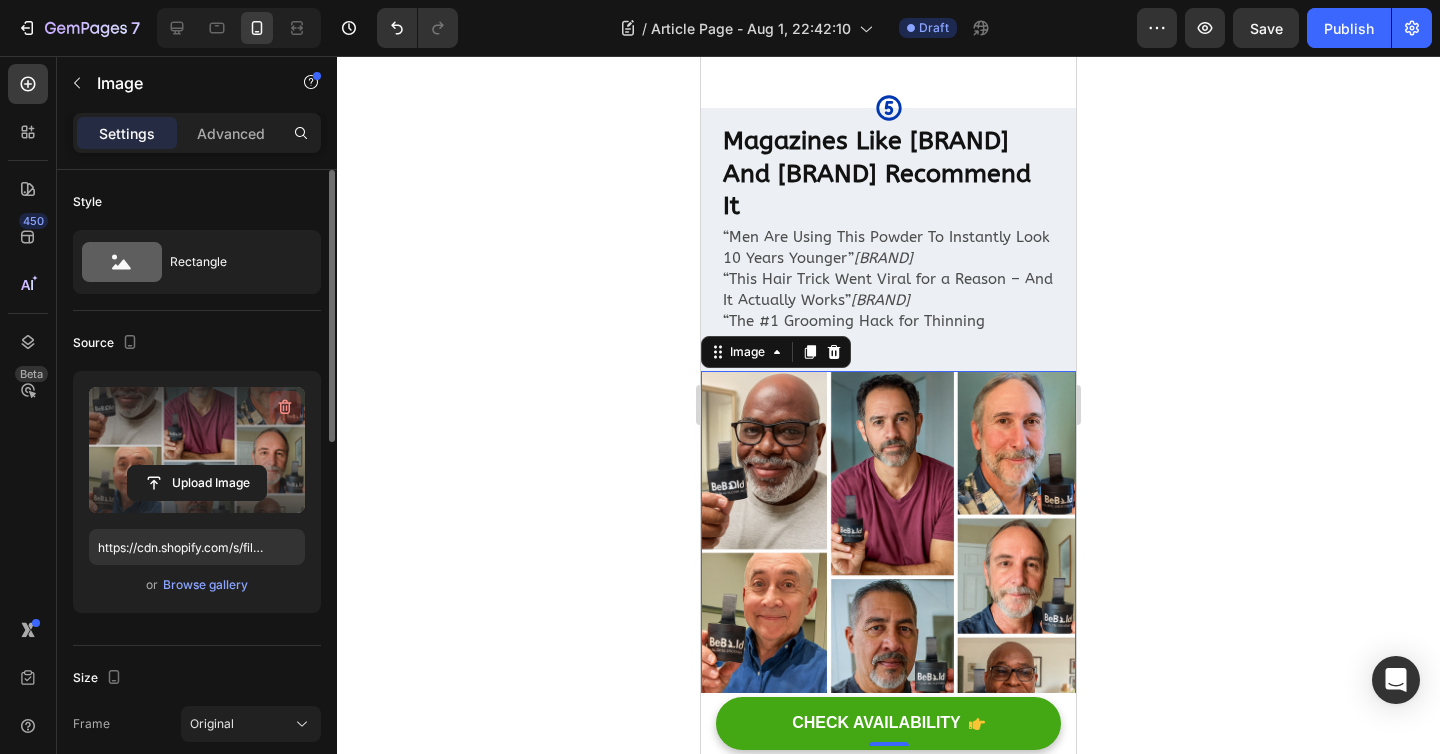 click 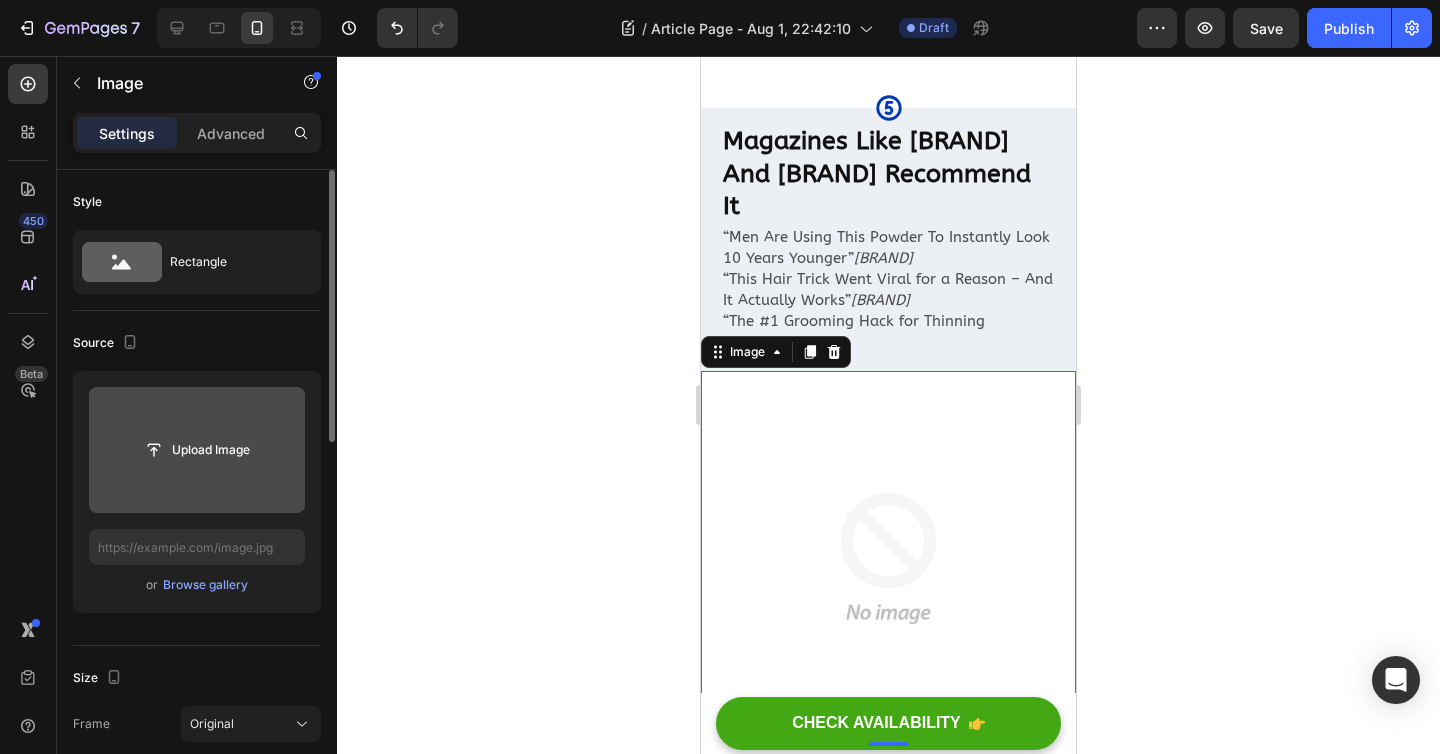 click 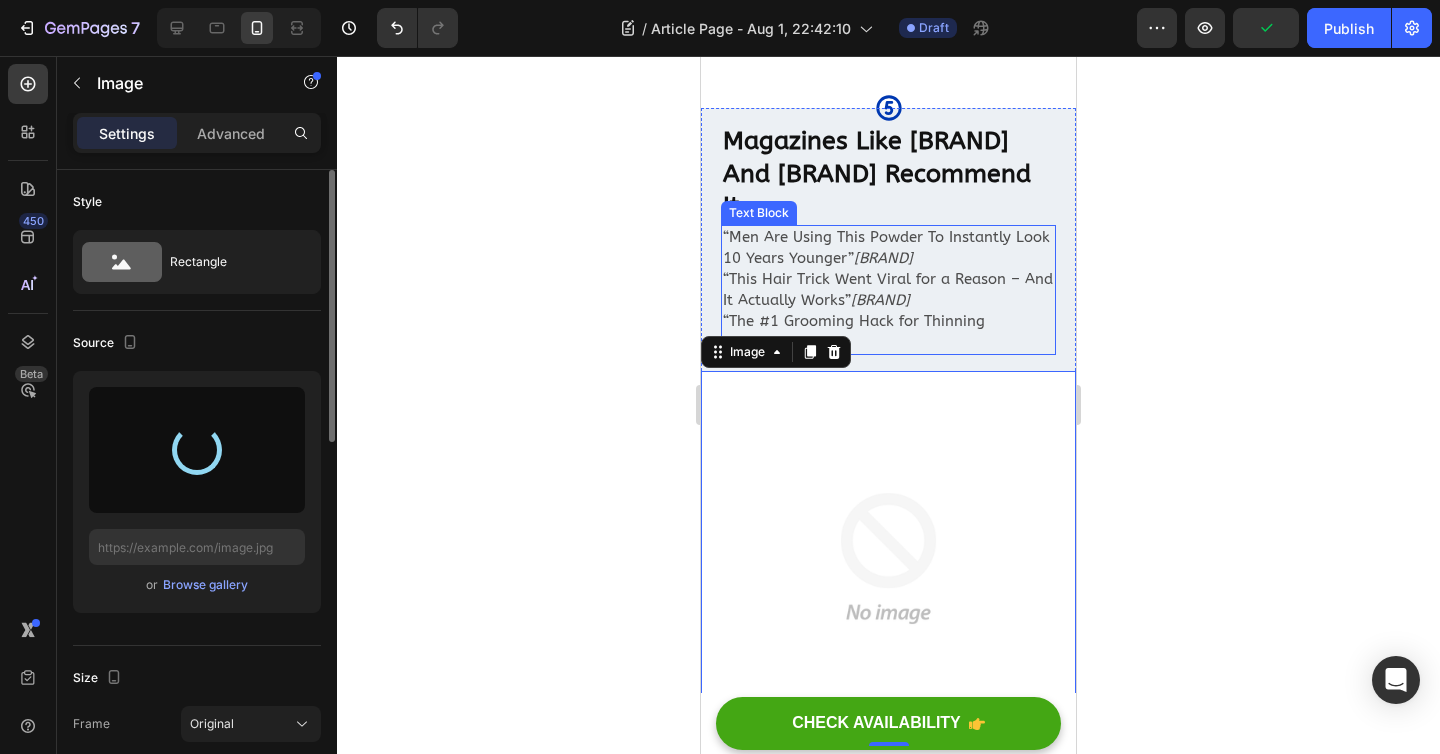 type on "https://cdn.shopify.com/s/files/1/0944/5061/4553/files/gempages_568482525710648465-7ee6ea75-54e4-403c-be88-b10ee7e2b74f.png" 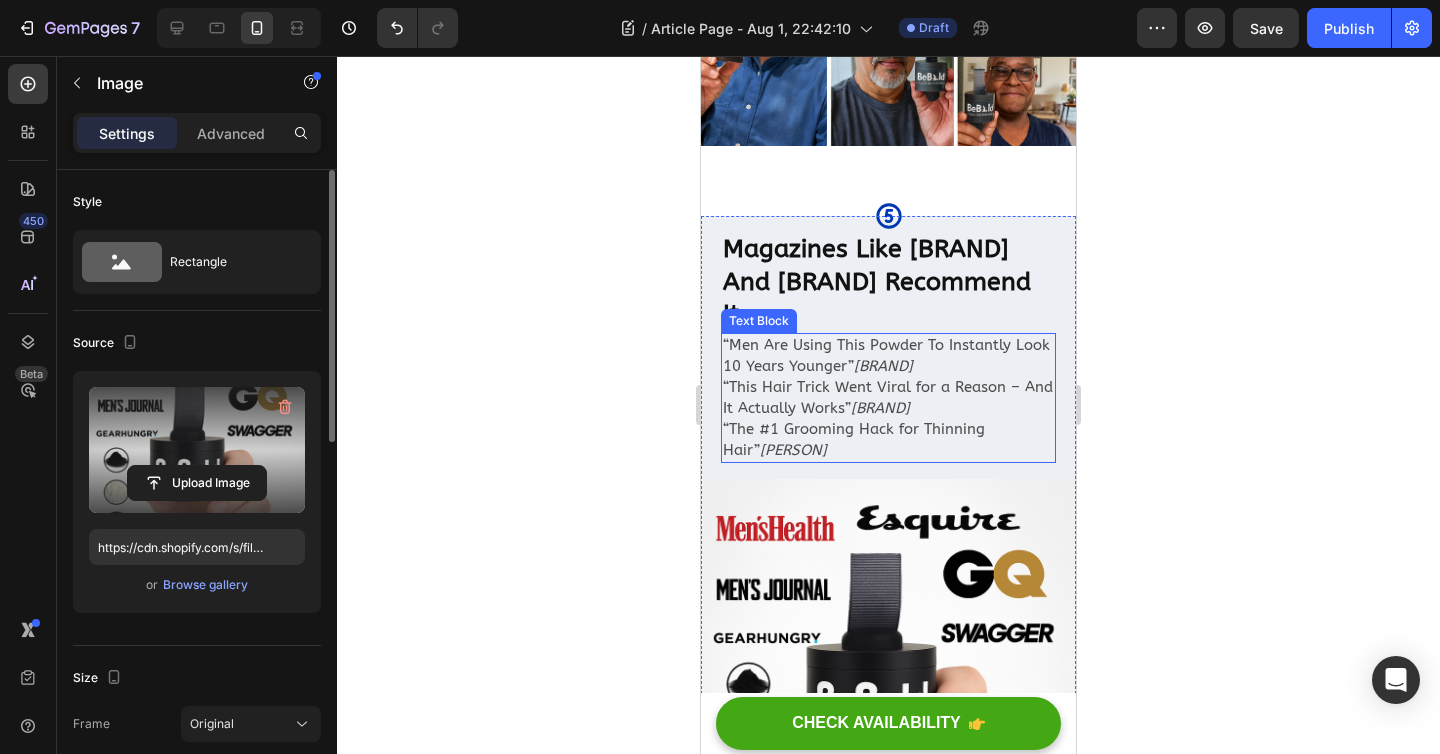 scroll, scrollTop: 3077, scrollLeft: 0, axis: vertical 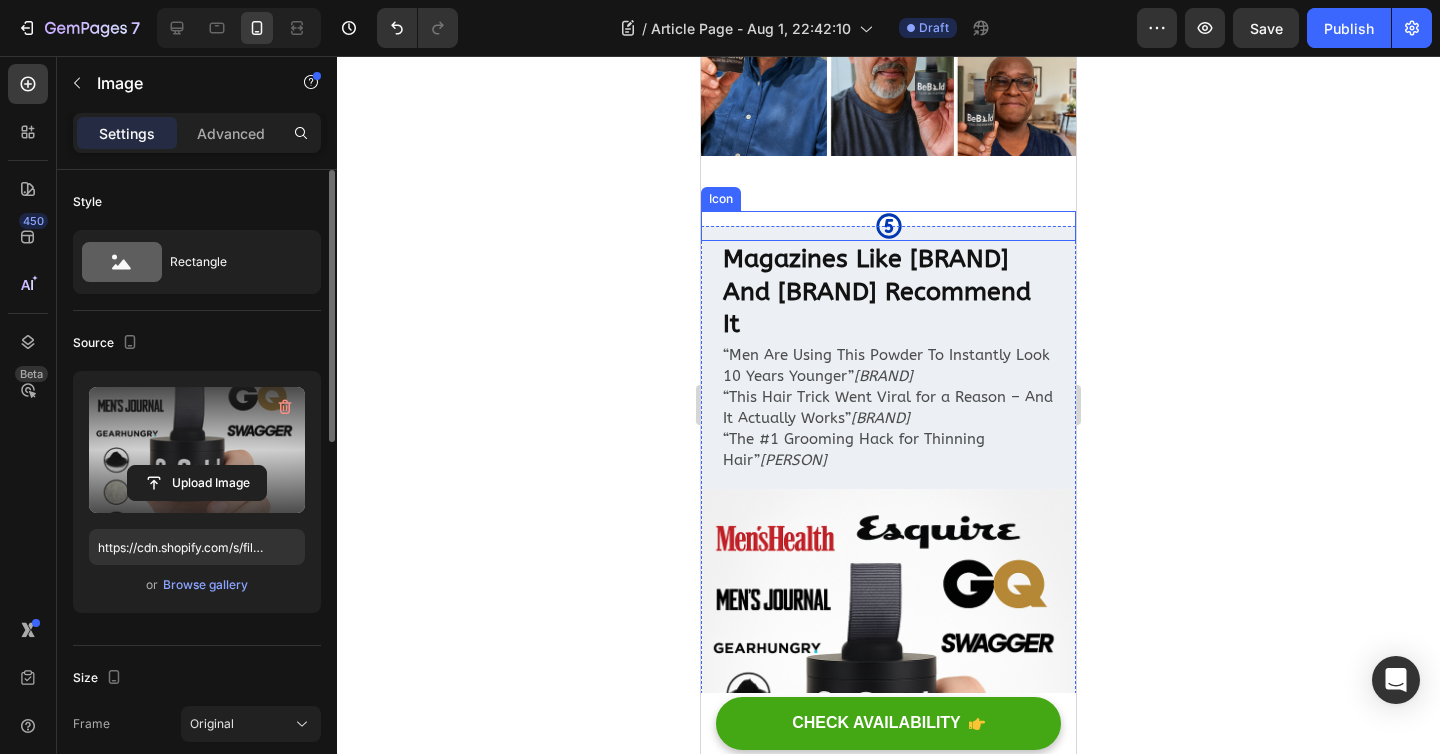 click on "Icon" at bounding box center (888, 226) 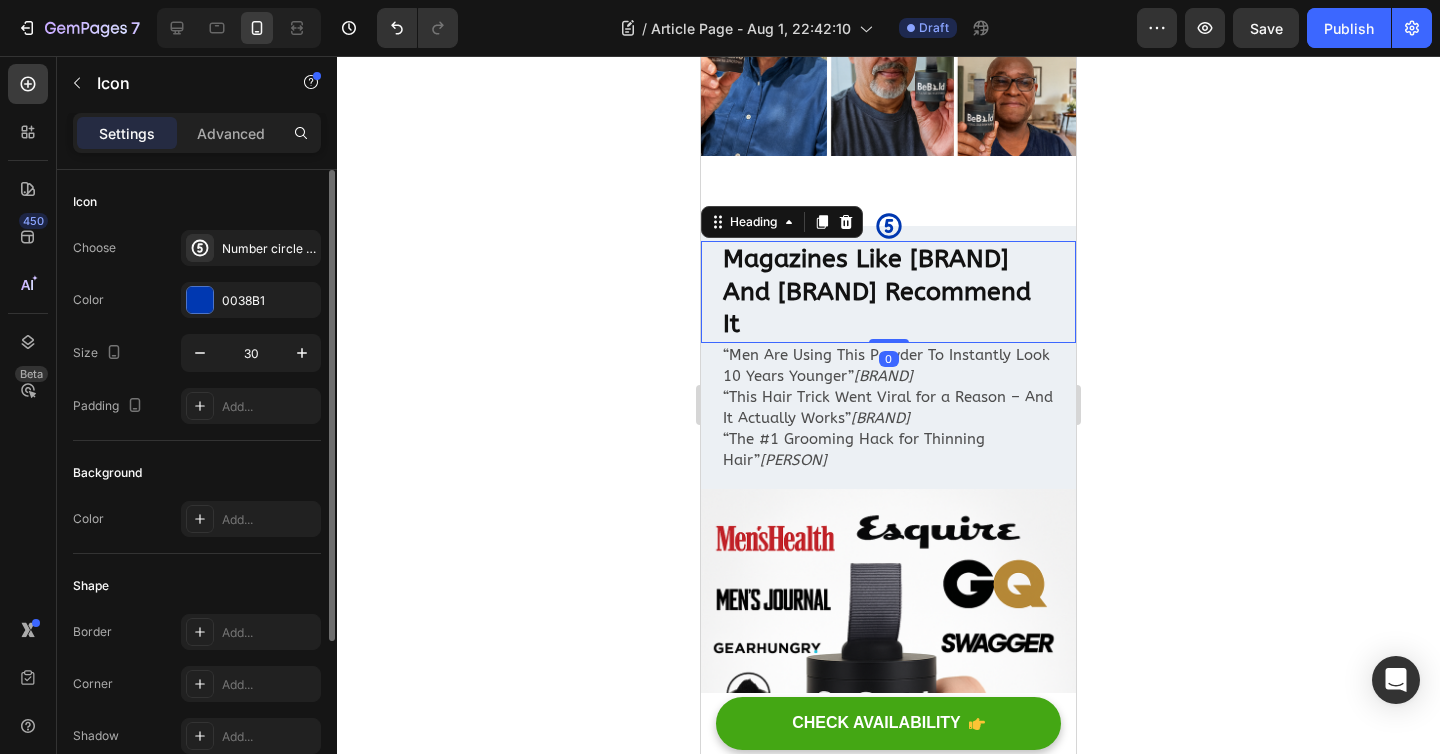 click on "Magazines Like [BRAND] And [BRAND] Recommend It Heading   0" at bounding box center (888, 292) 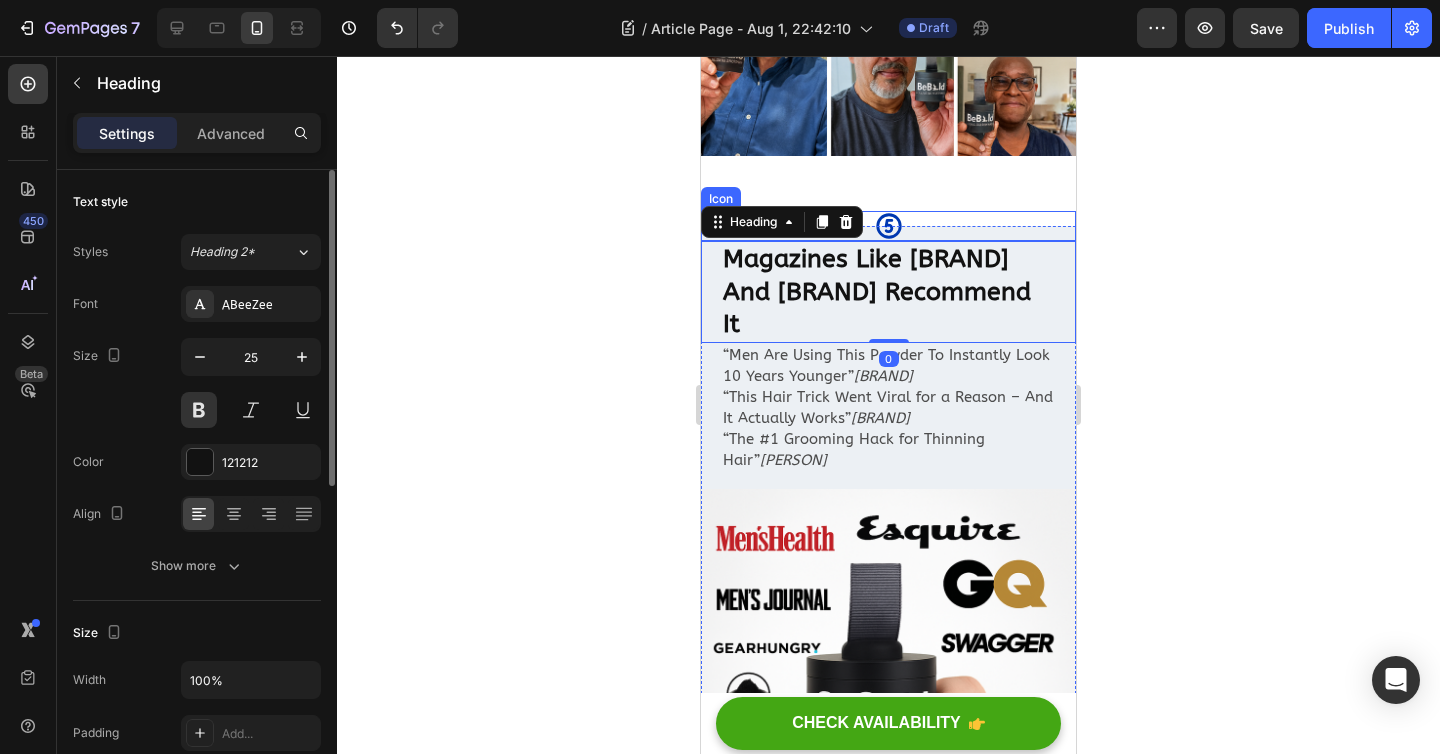 click on "Icon" at bounding box center [888, 226] 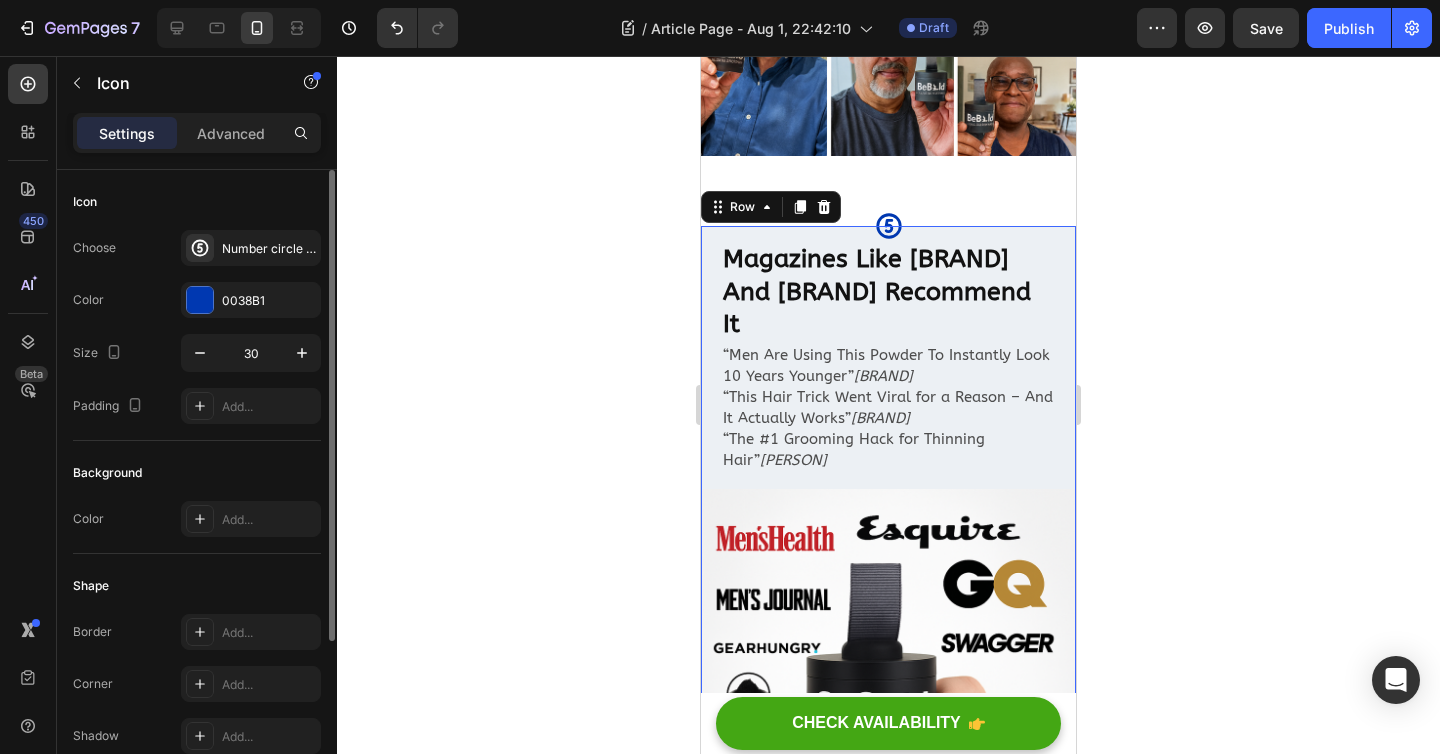 click on "Icon Magazines Like [BRAND] And [BRAND] Recommend It Heading “Men Are Using This Powder To Instantly Look 10 Years Younger”  [BRAND] “This Hair Trick Went Viral for a Reason – And It Actually Works”  [BRAND] “The #1 Grooming Hack for Thinning Hair”  [PERSON] Text Block" at bounding box center (888, 349) 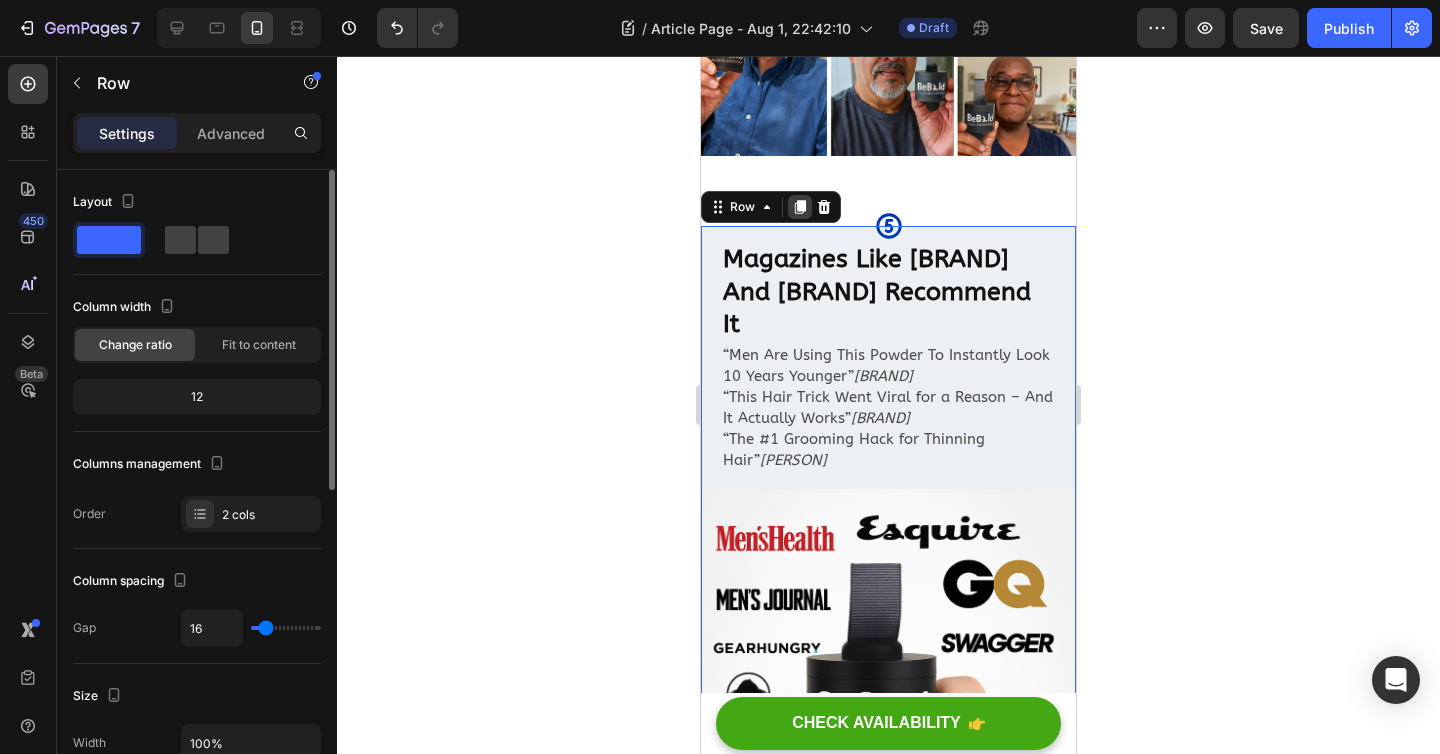 click 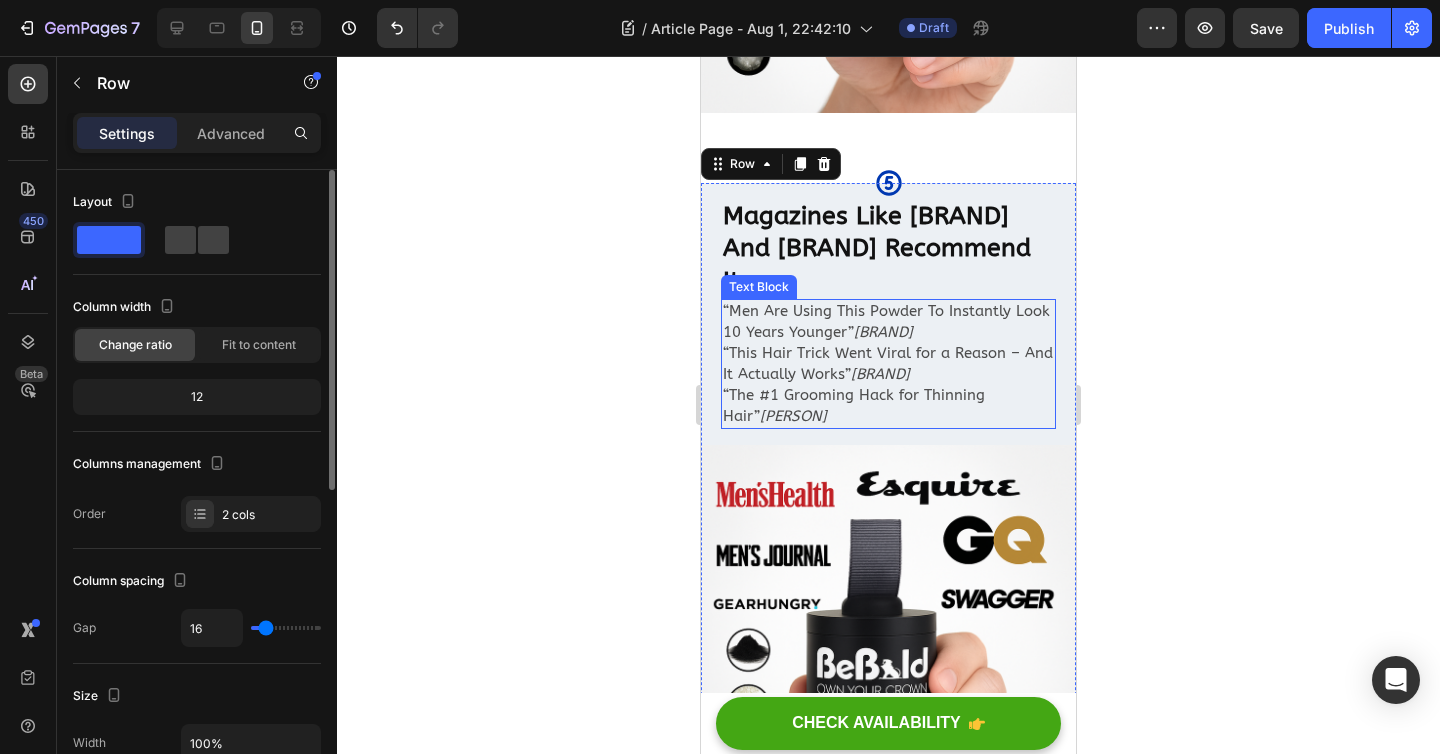 scroll, scrollTop: 3831, scrollLeft: 0, axis: vertical 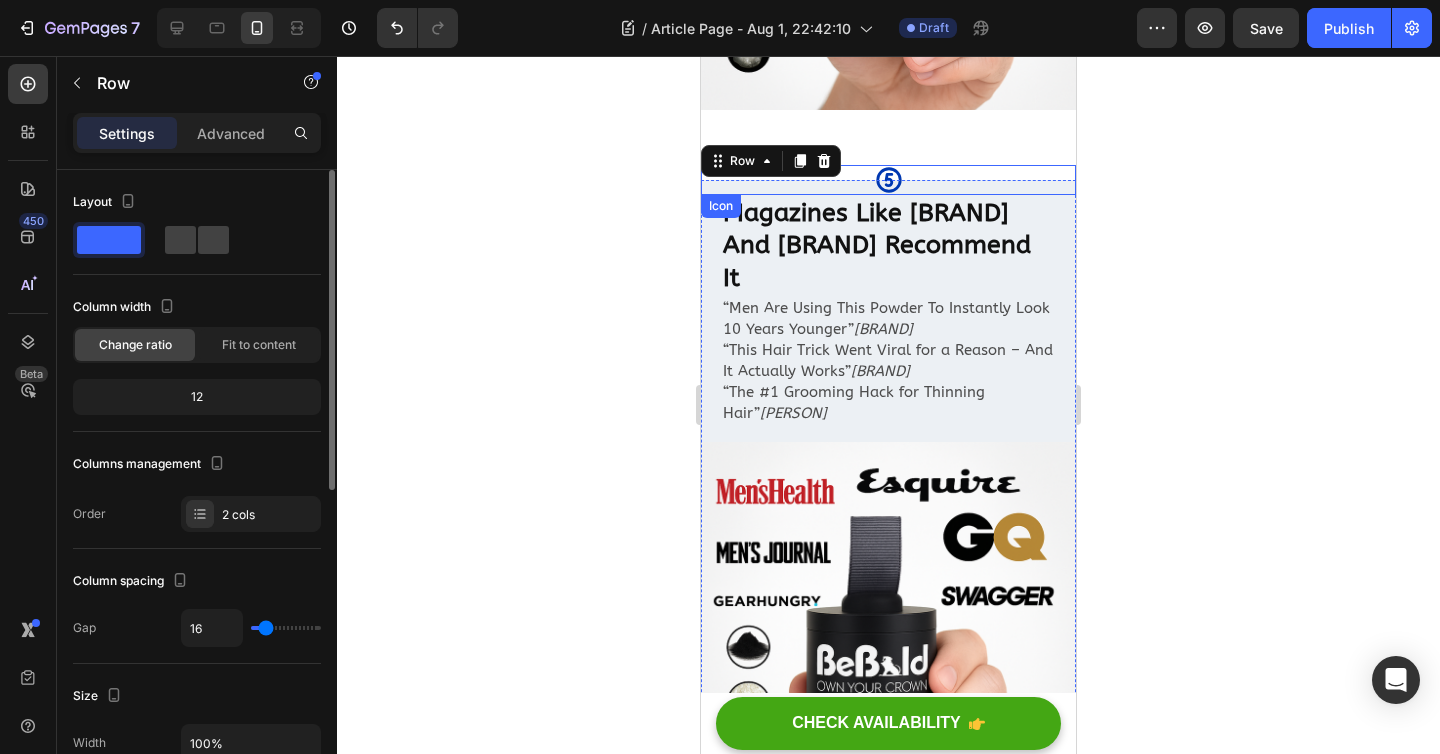 click 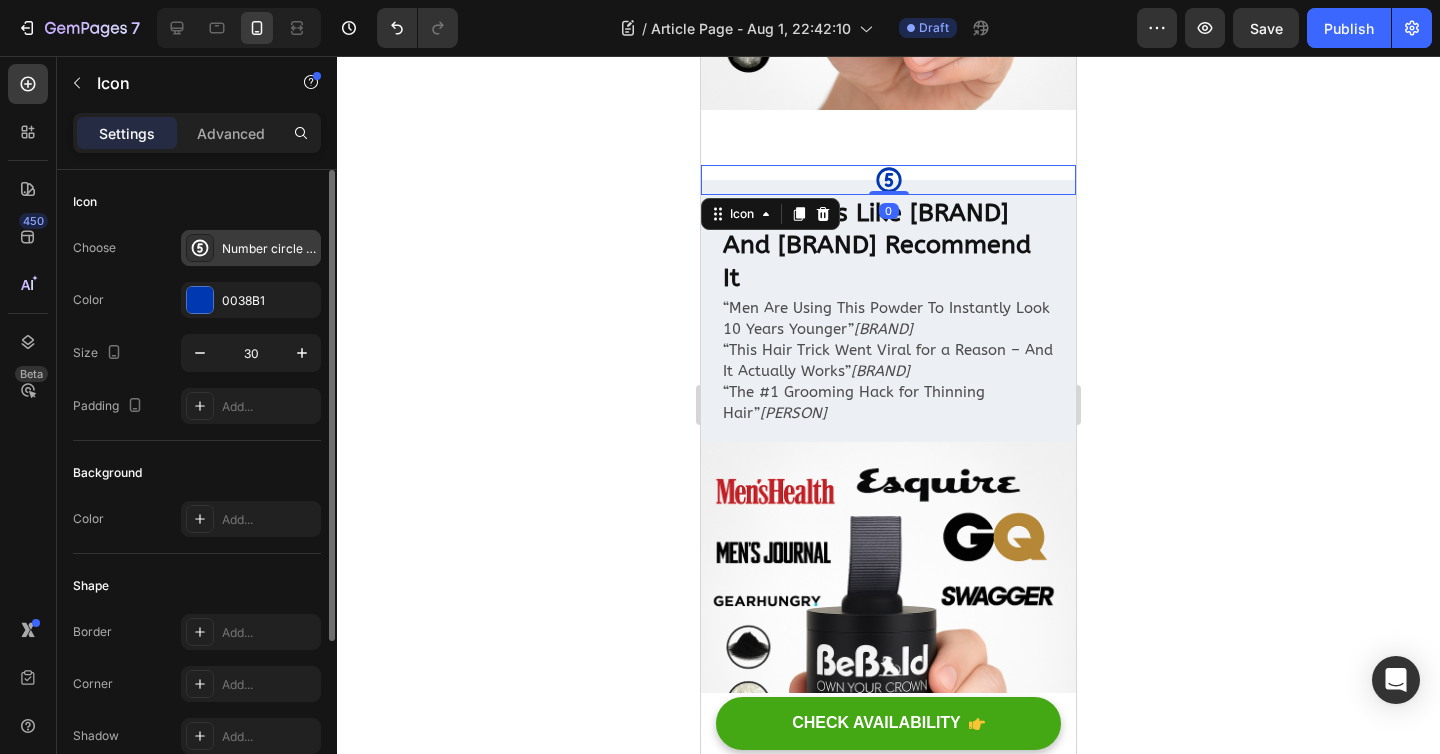 click on "Number circle five bold" at bounding box center [269, 249] 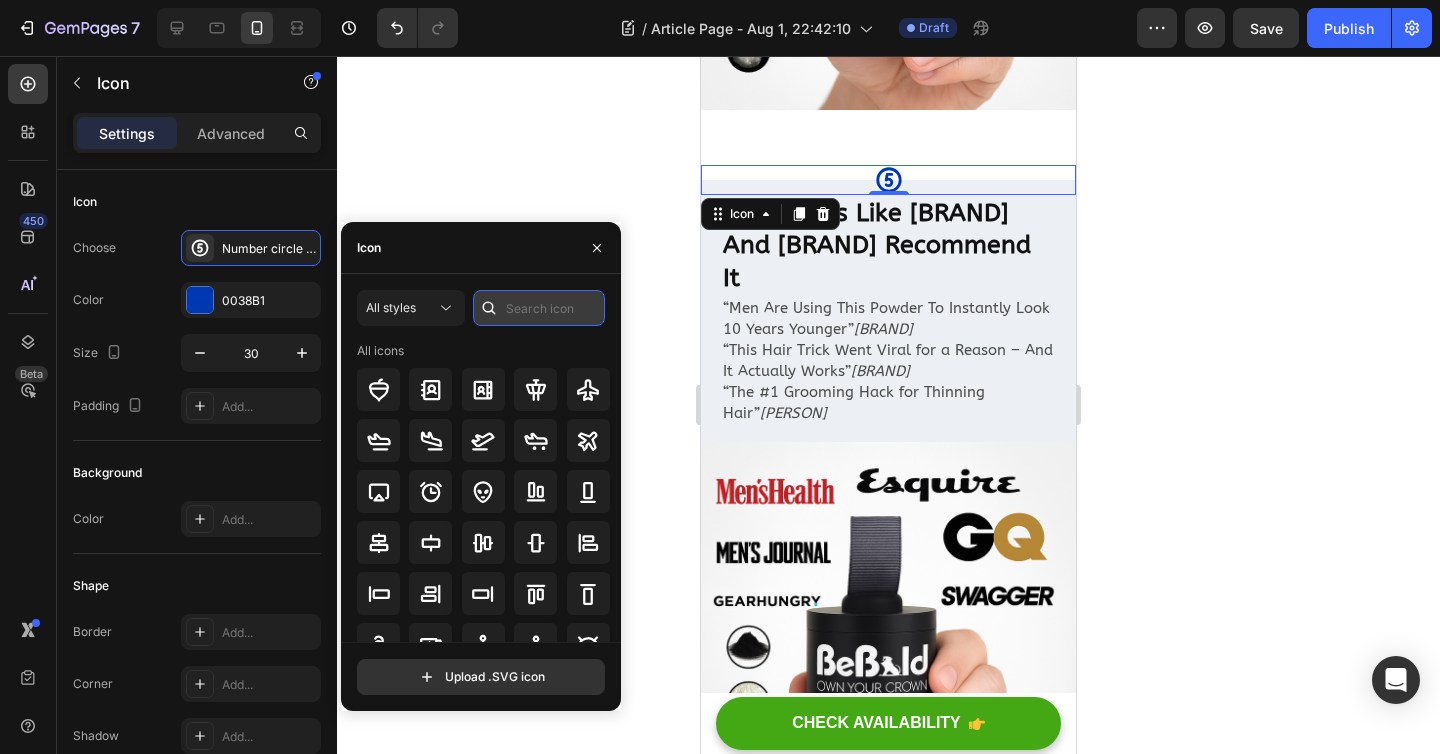 click at bounding box center (539, 308) 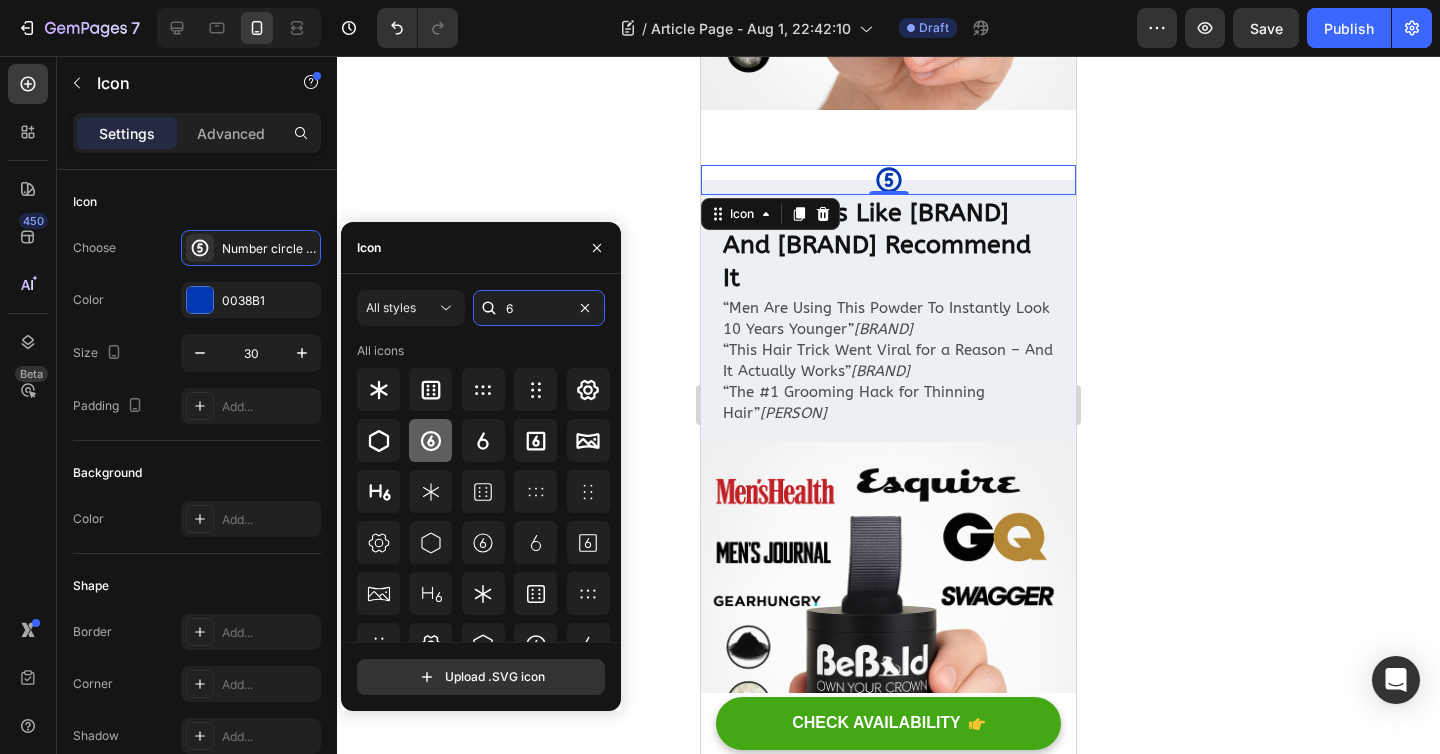 type on "6" 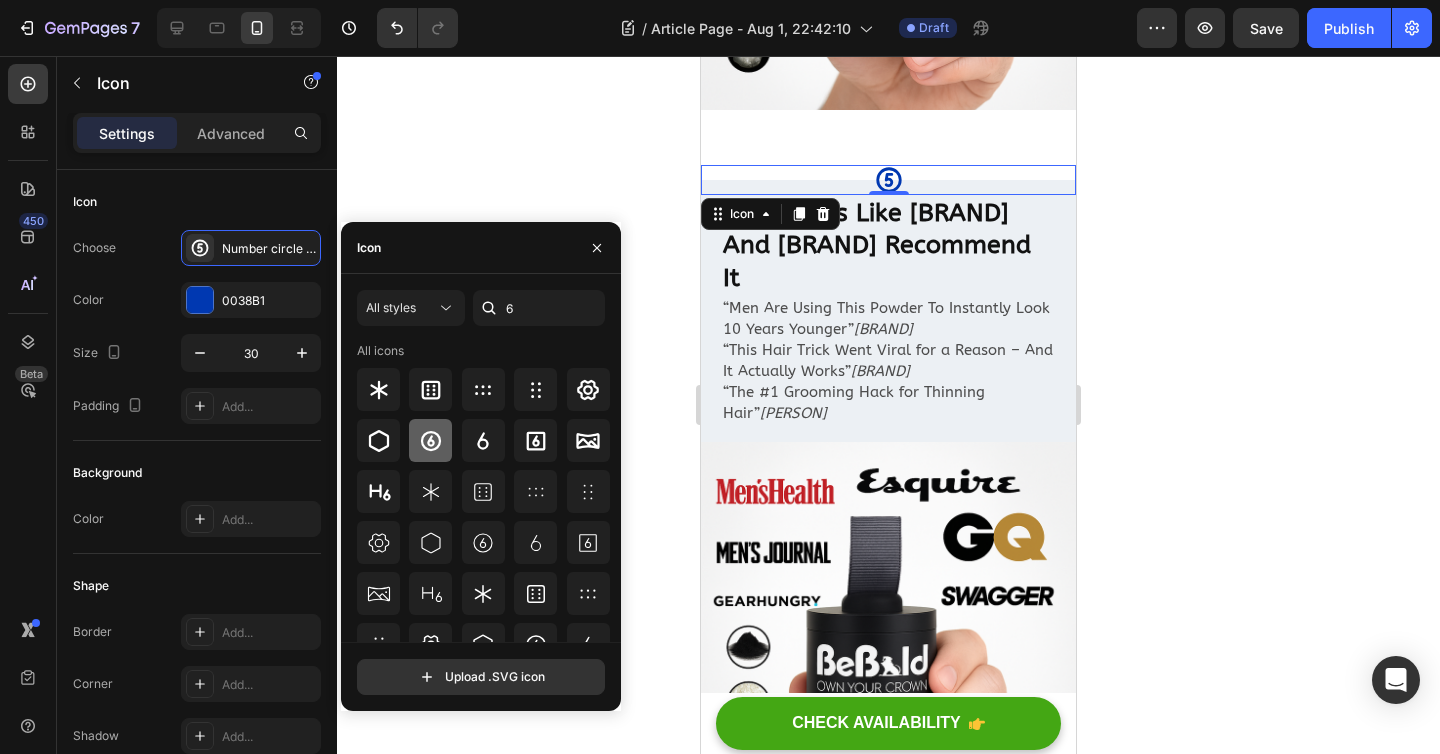 click 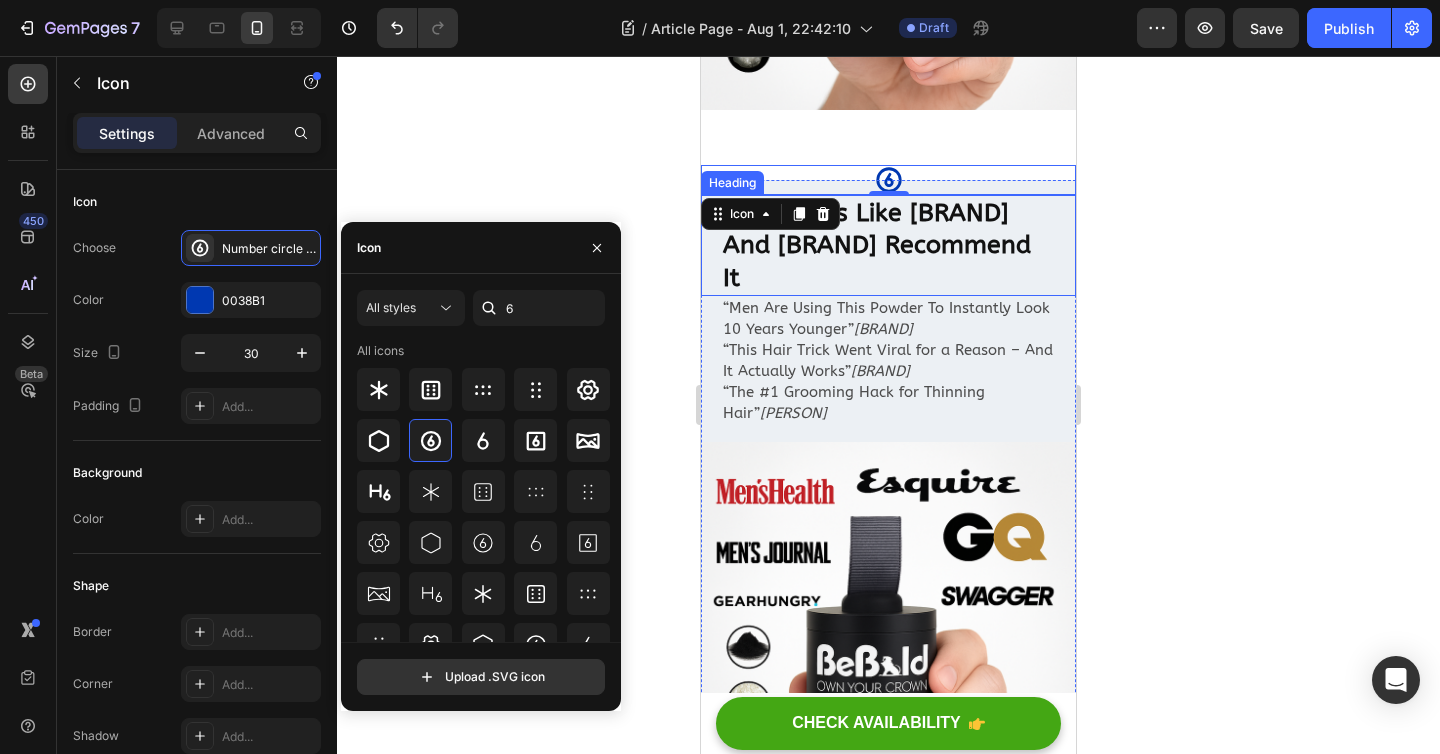 click on "Magazines Like [BRAND] And [BRAND] Recommend It" at bounding box center [888, 246] 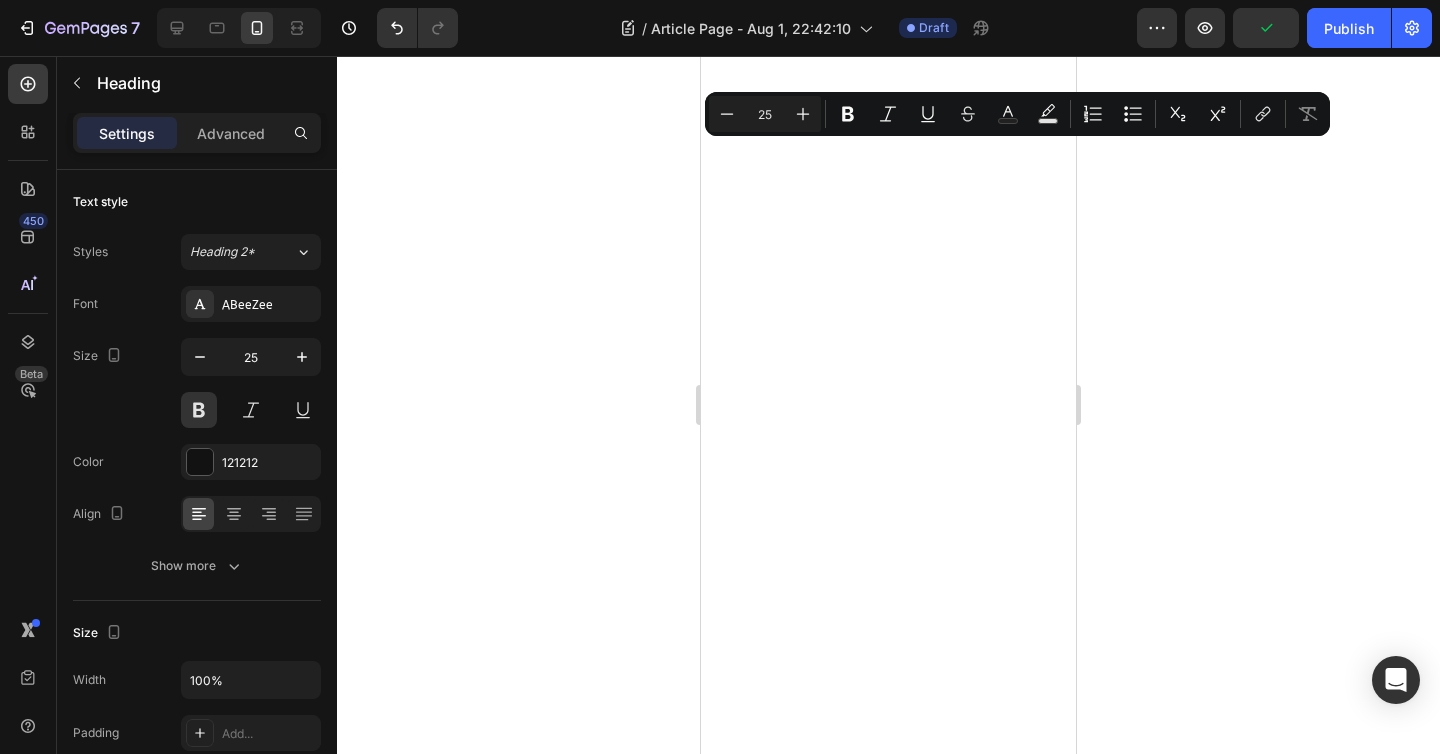 scroll, scrollTop: 0, scrollLeft: 0, axis: both 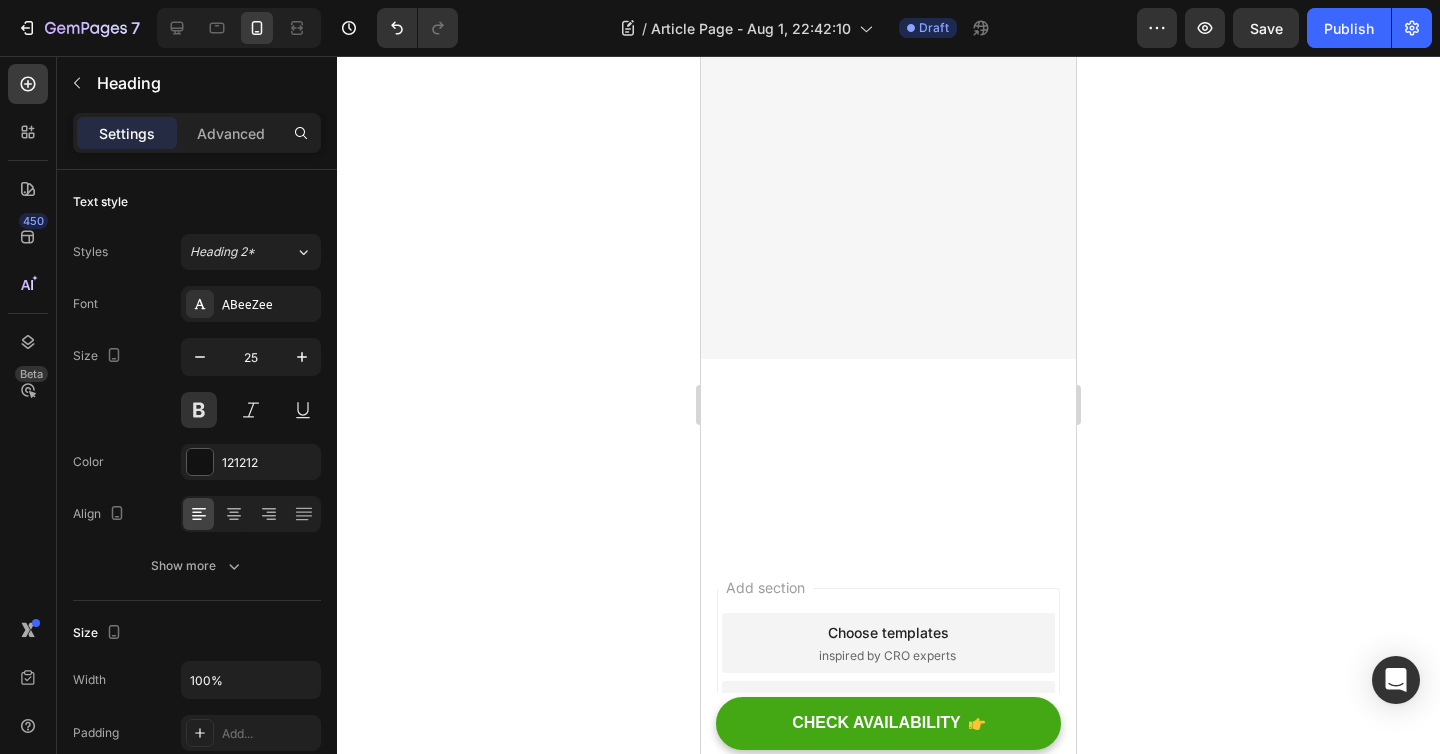 click on "“Men Are Using This Powder To Instantly Look 10 Years Younger”  [GQ] “This Hair Trick Went Viral for a Reason – And It Actually Works”  [Men’s Health] “The #1 Grooming Hack for Thinning Hair”  [Unfinished Man]" at bounding box center [888, -1579] 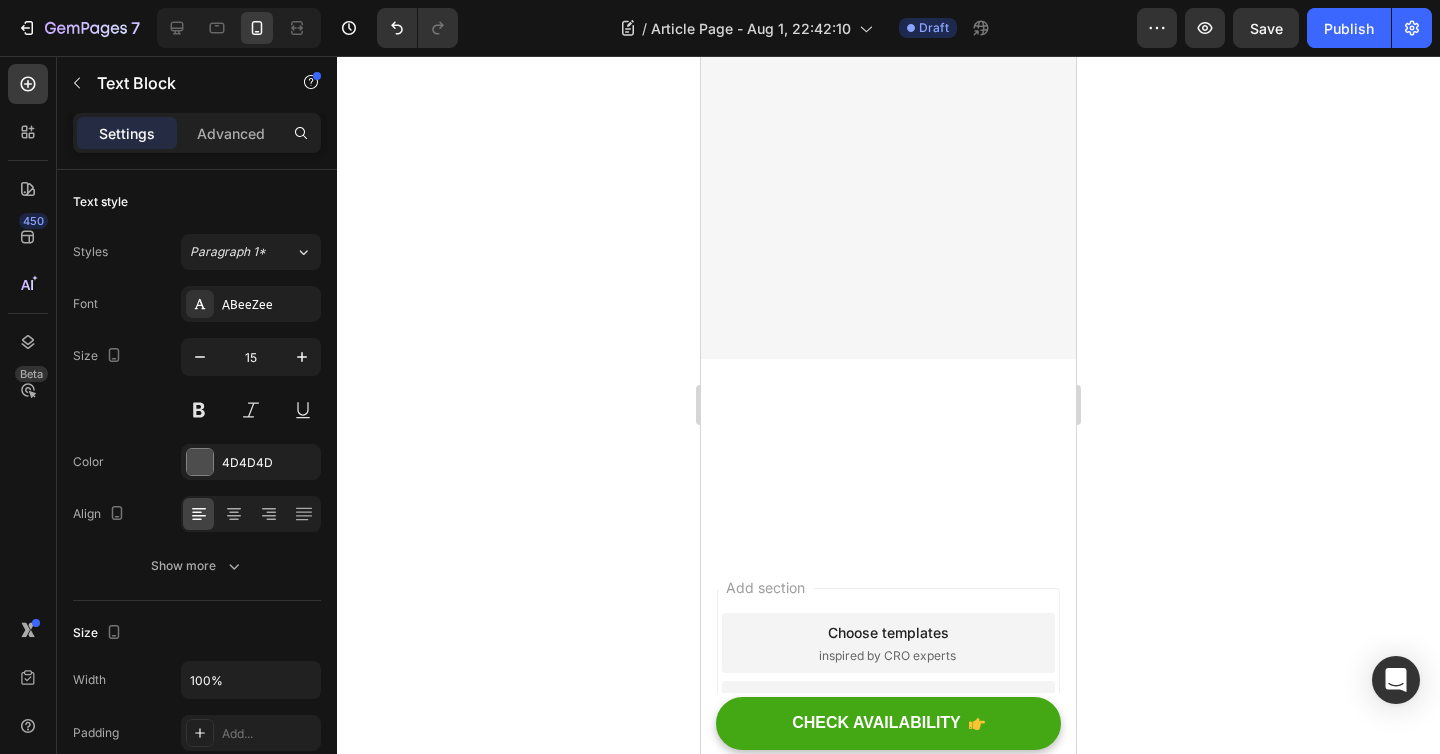 click on "“Men Are Using This Powder To Instantly Look 10 Years Younger”  [GQ] “This Hair Trick Went Viral for a Reason – And It Actually Works”  [Men’s Health] “The #1 Grooming Hack for Thinning Hair”  [Unfinished Man]" at bounding box center (888, -1579) 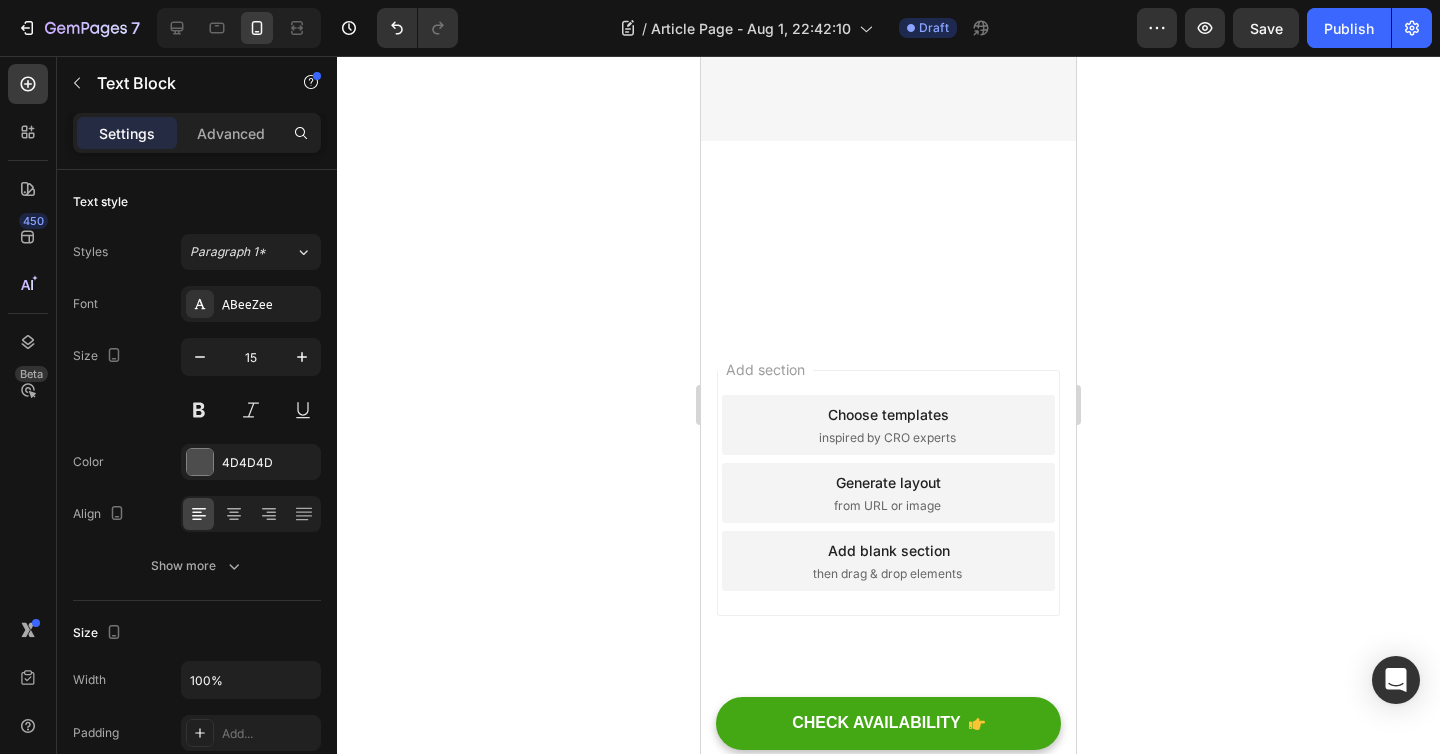 scroll, scrollTop: 3915, scrollLeft: 0, axis: vertical 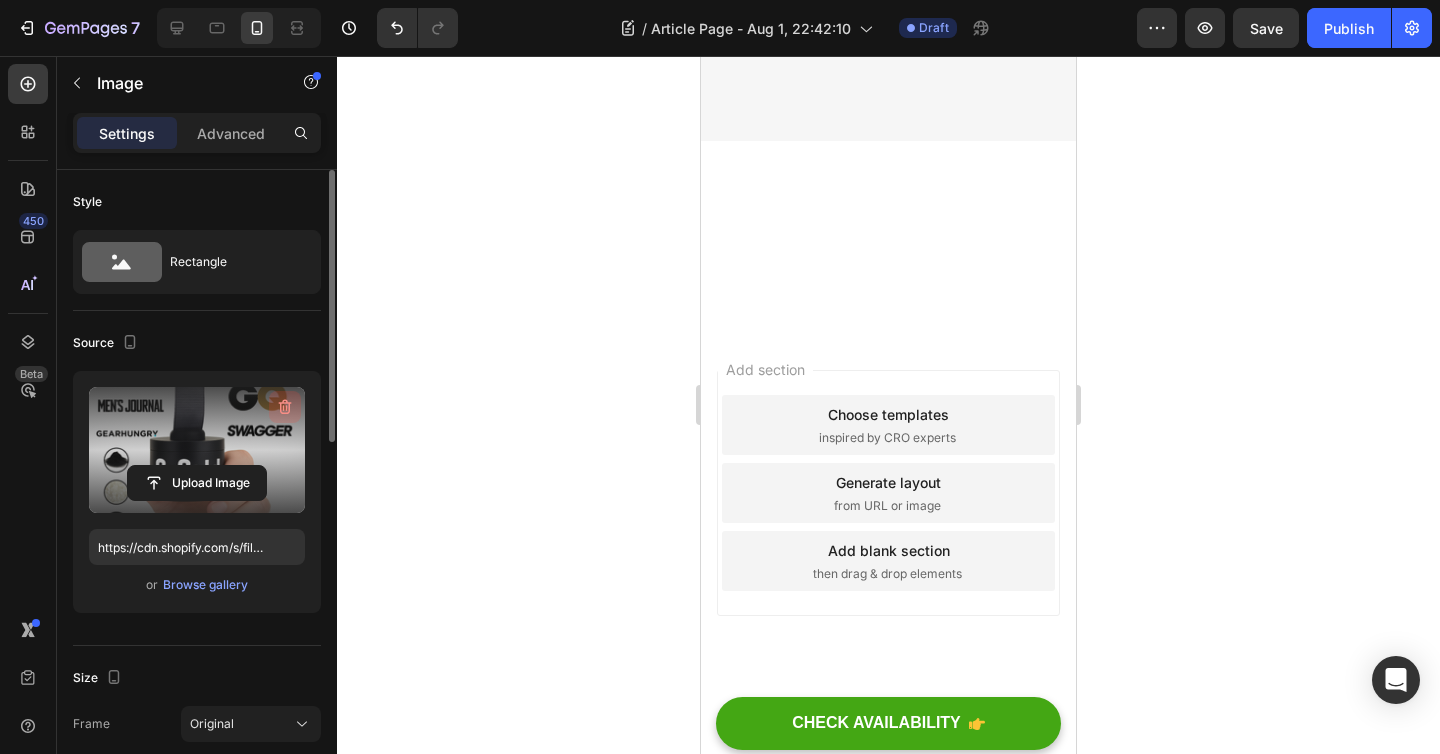 click 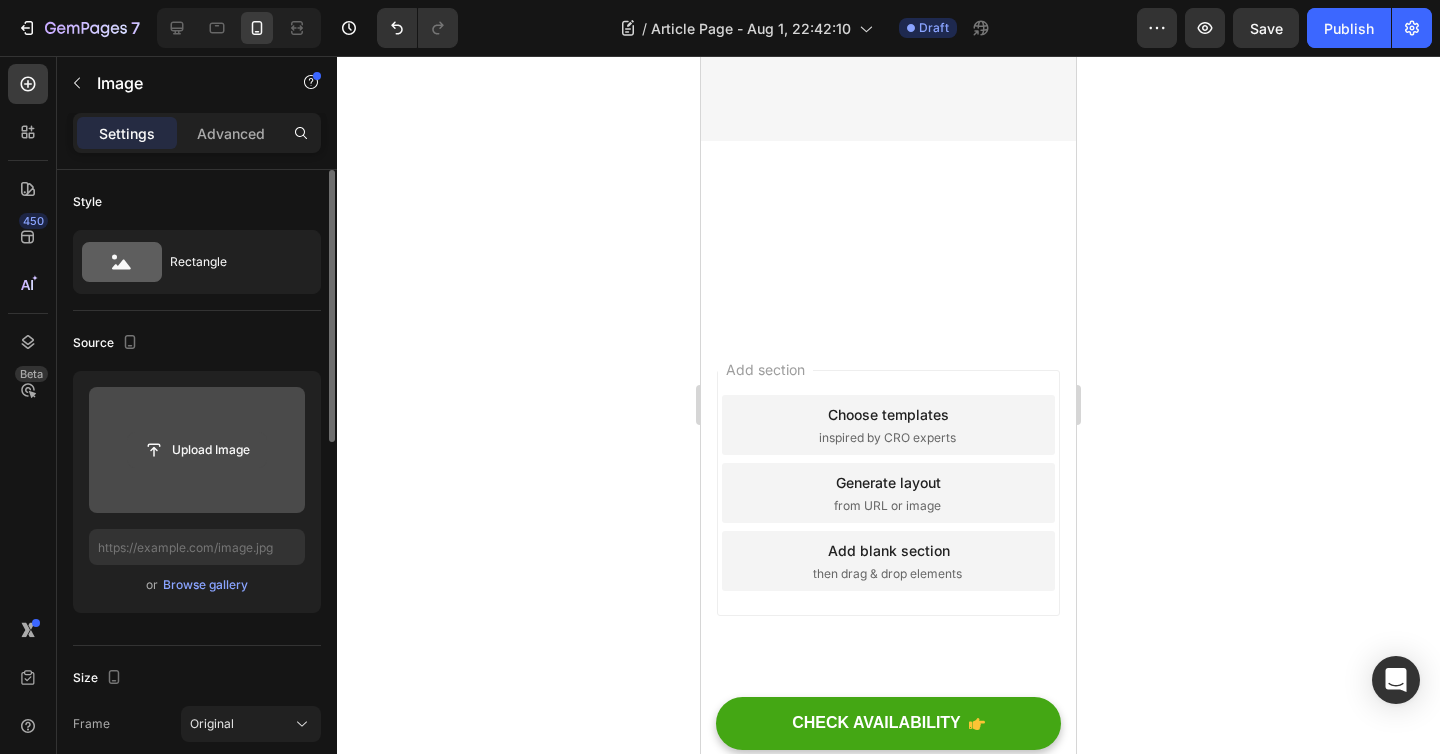click 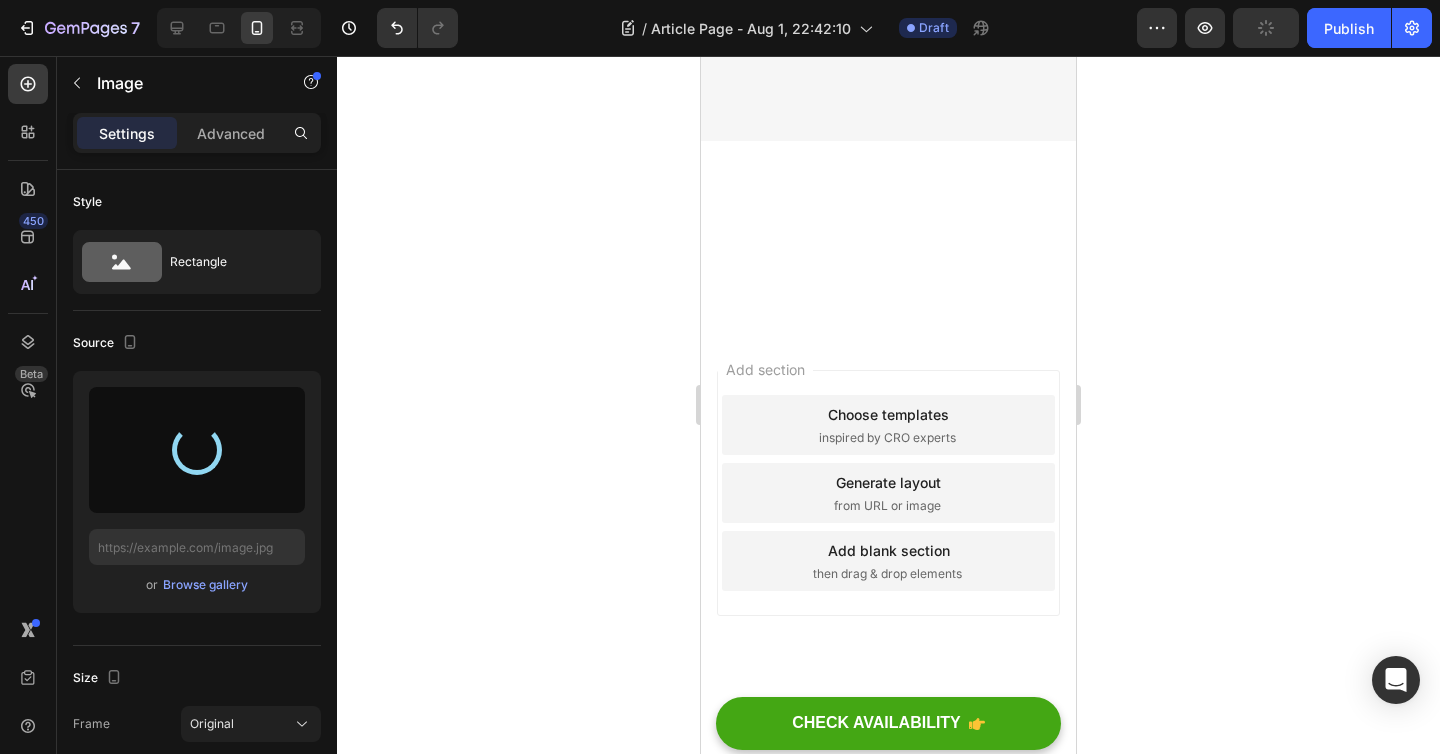 type on "https://cdn.shopify.com/s/files/1/0944/5061/4553/files/gempages_568482525710648465-345d8315-f22d-49b6-a972-ae8ca189b965.png" 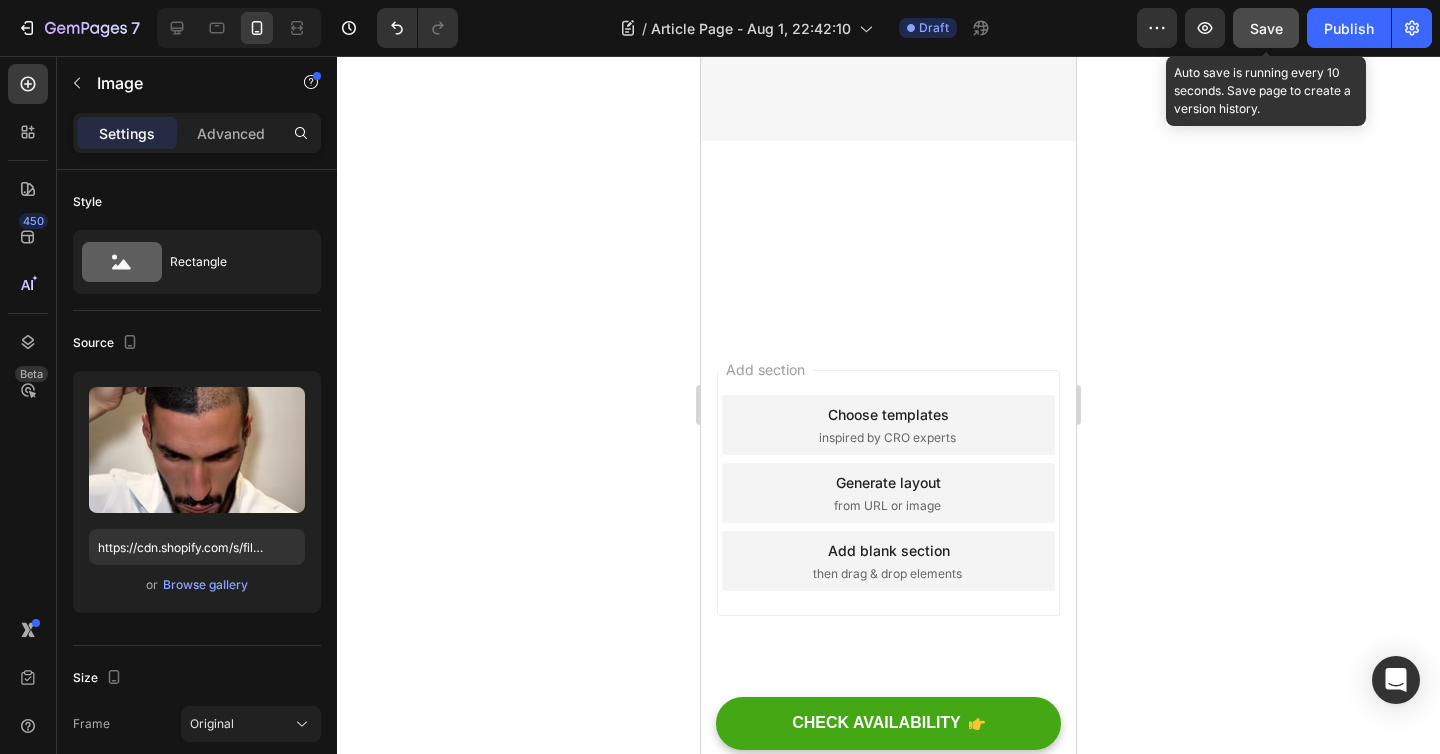 click on "Save" at bounding box center [1266, 28] 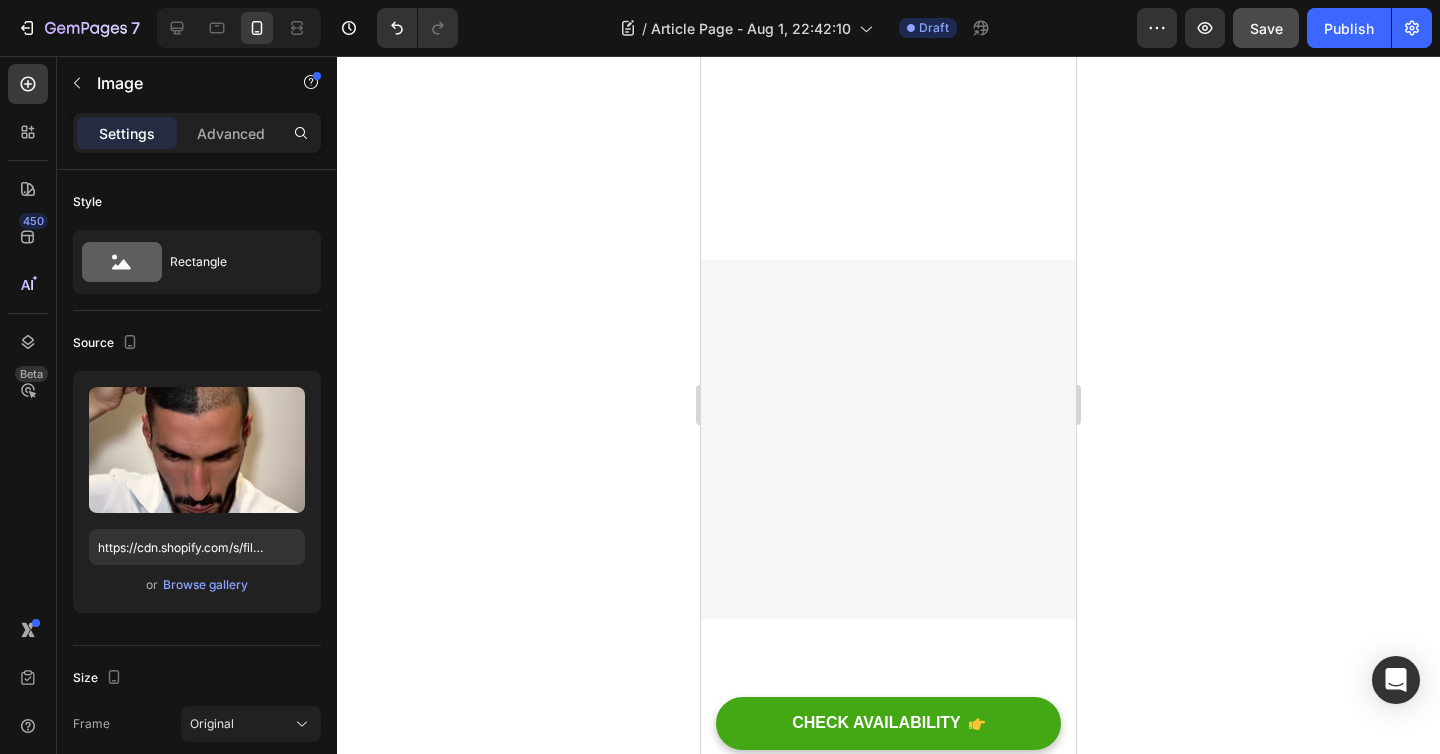 scroll, scrollTop: 3436, scrollLeft: 0, axis: vertical 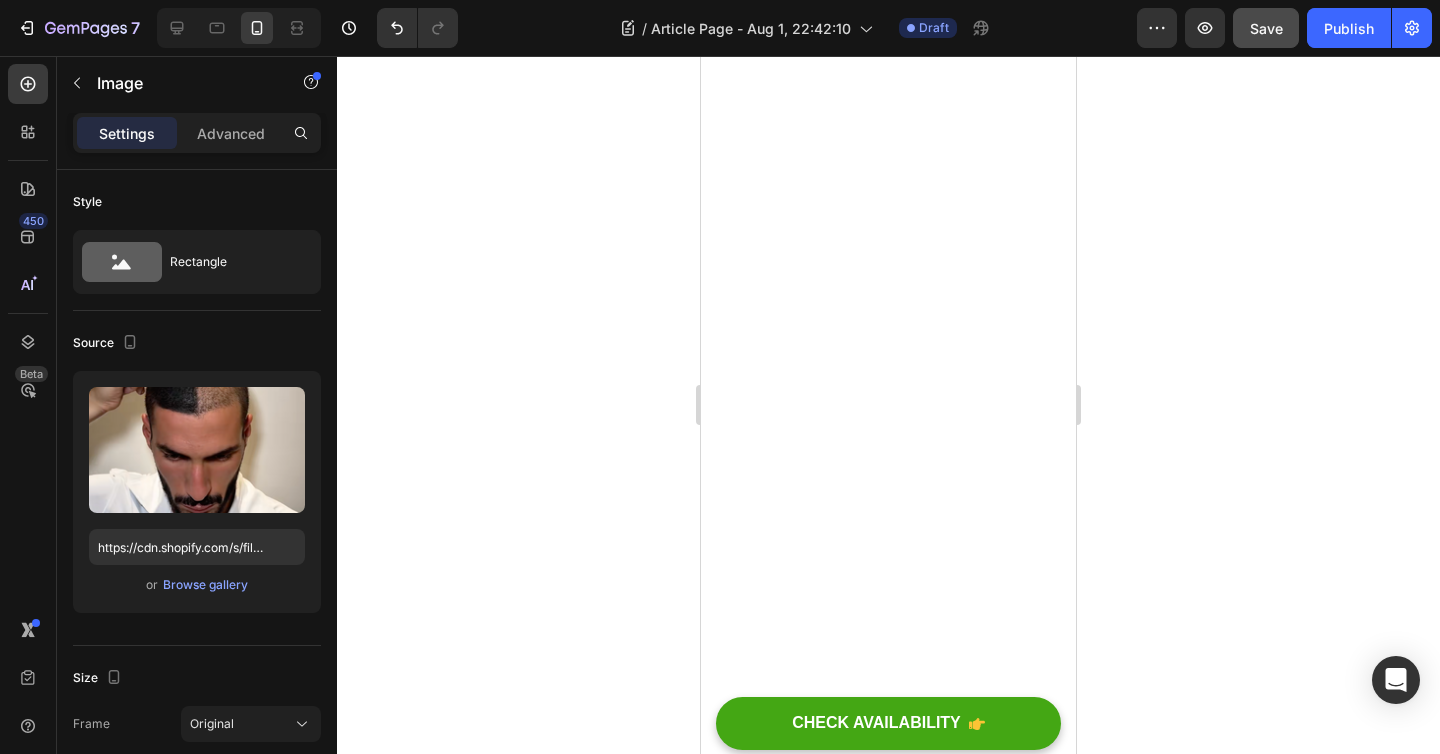 click at bounding box center (888, -787) 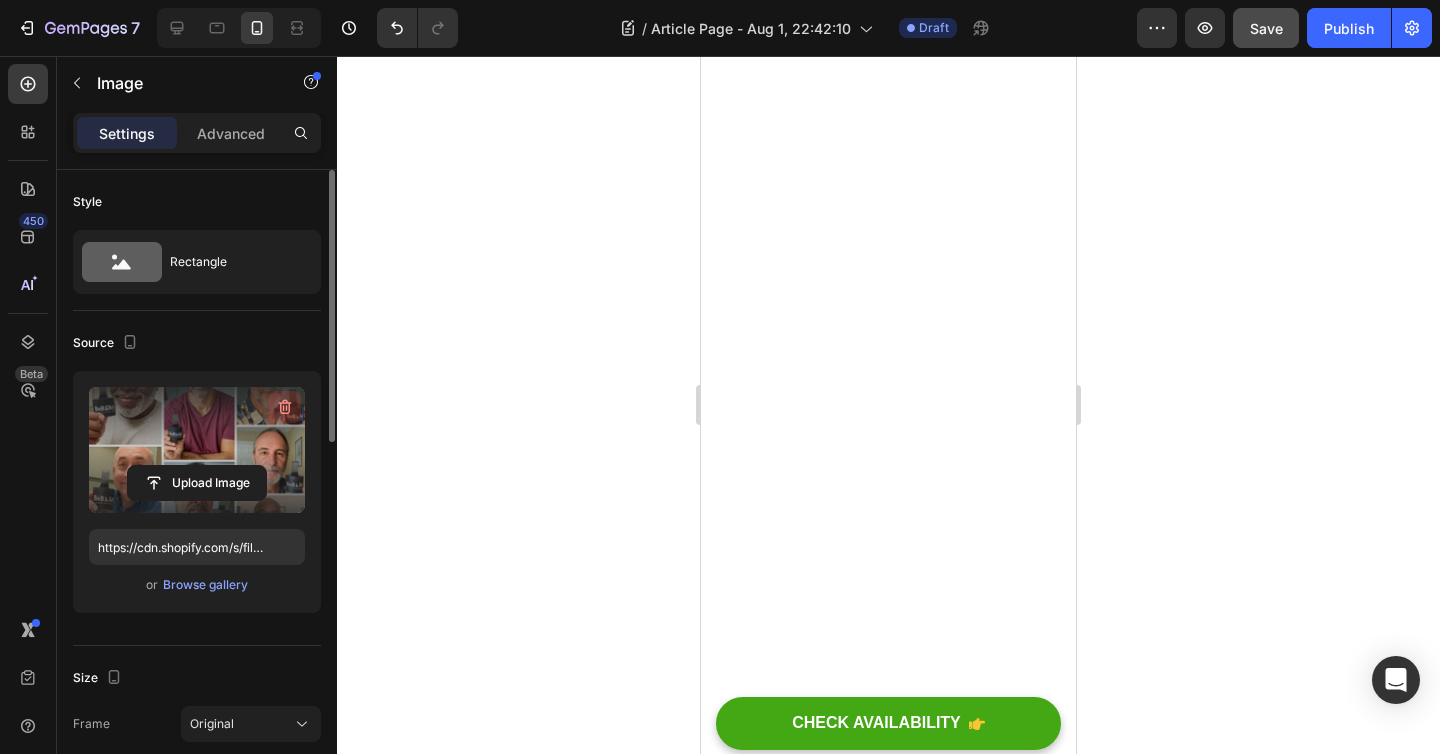 click 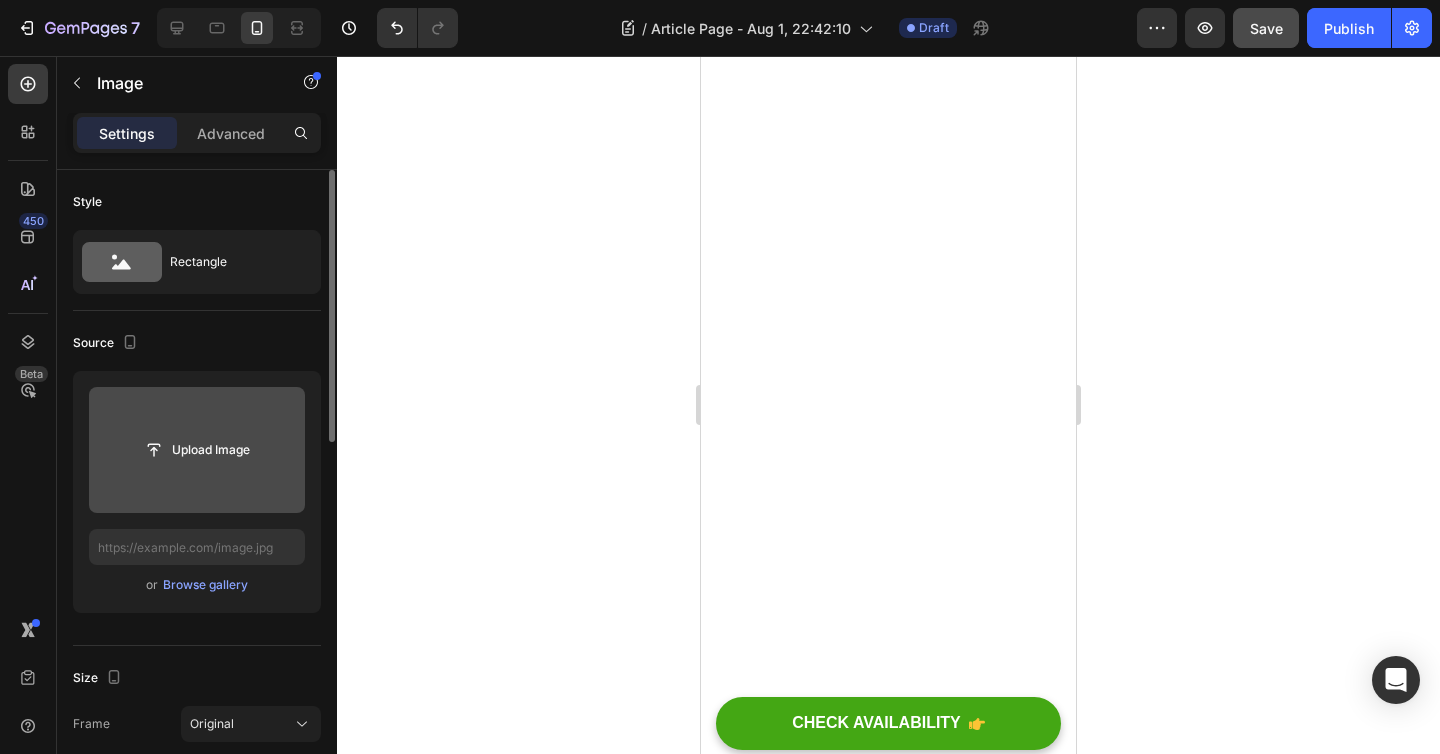 click at bounding box center [197, 450] 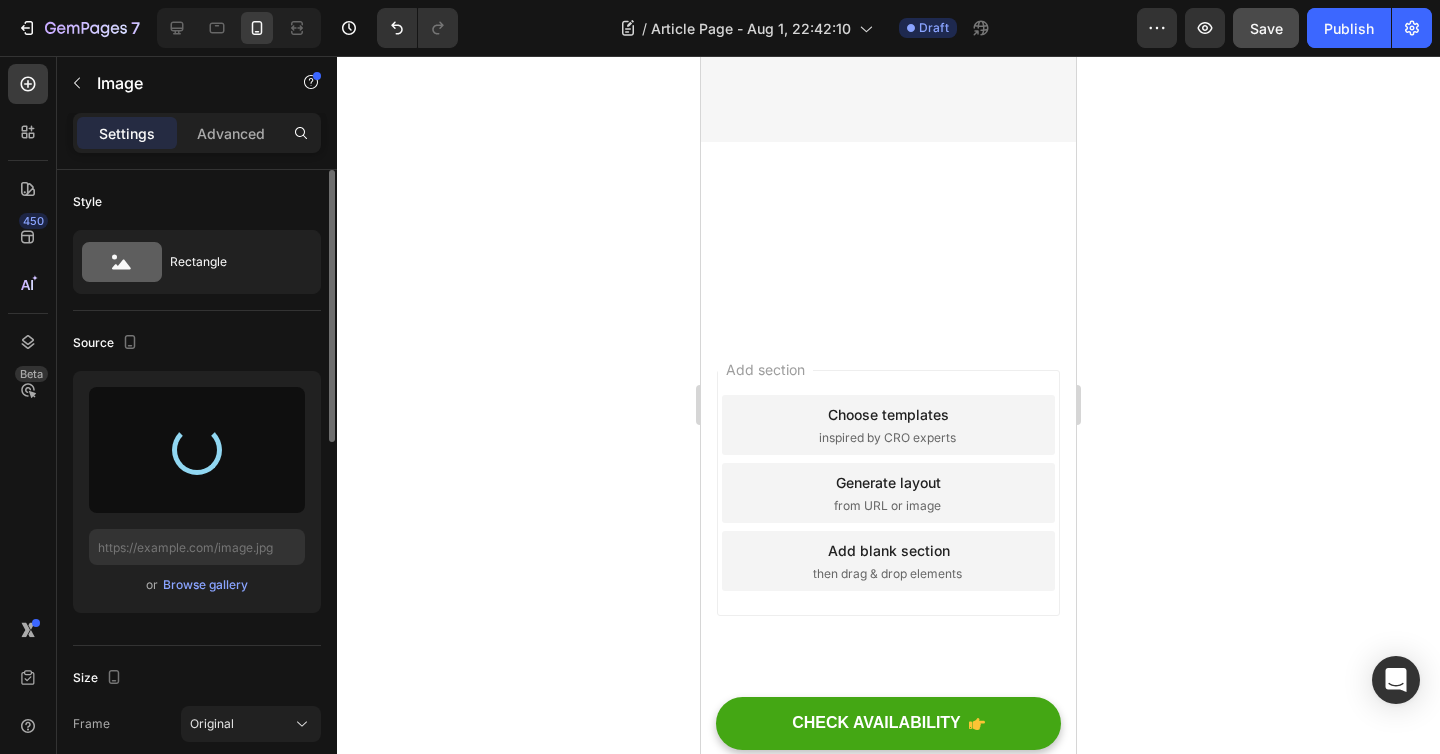 scroll, scrollTop: 4071, scrollLeft: 0, axis: vertical 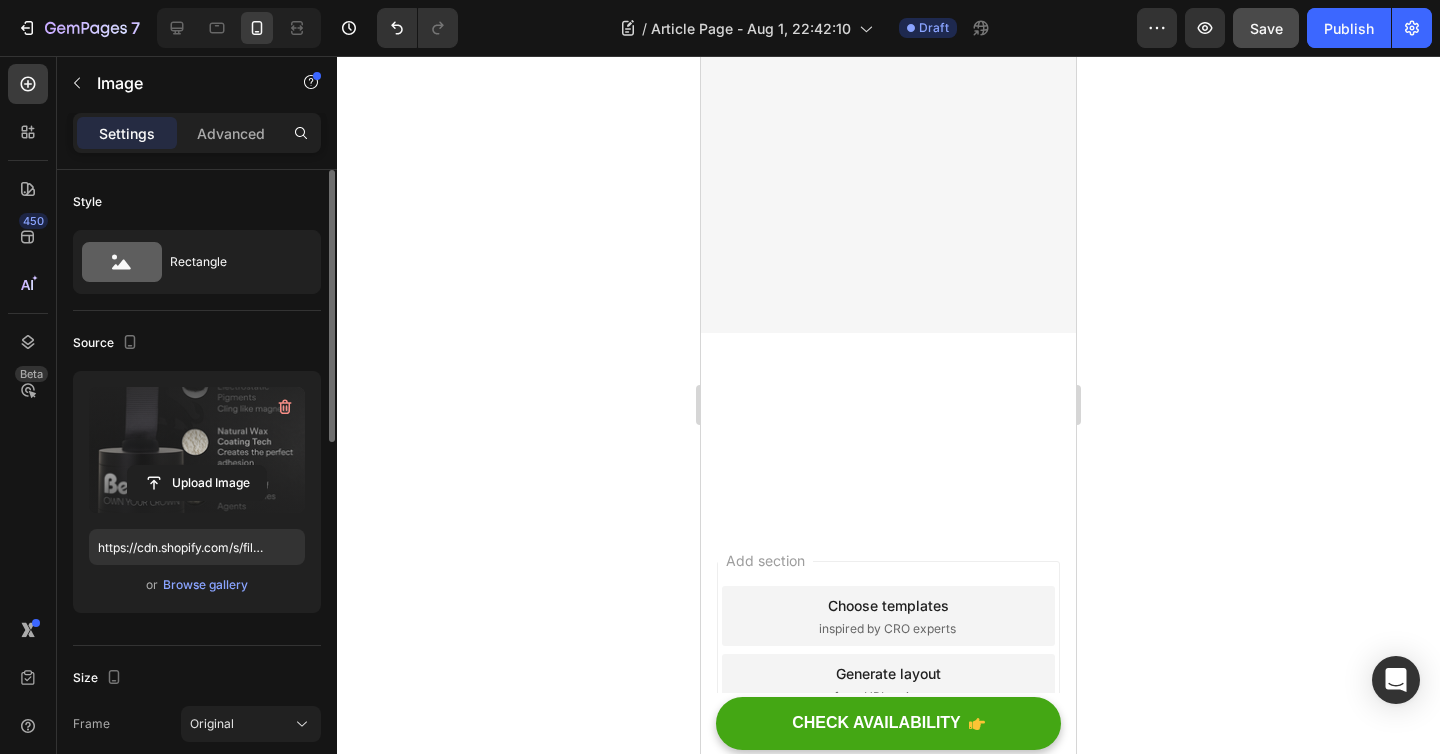 click on "Icon" at bounding box center [888, -1639] 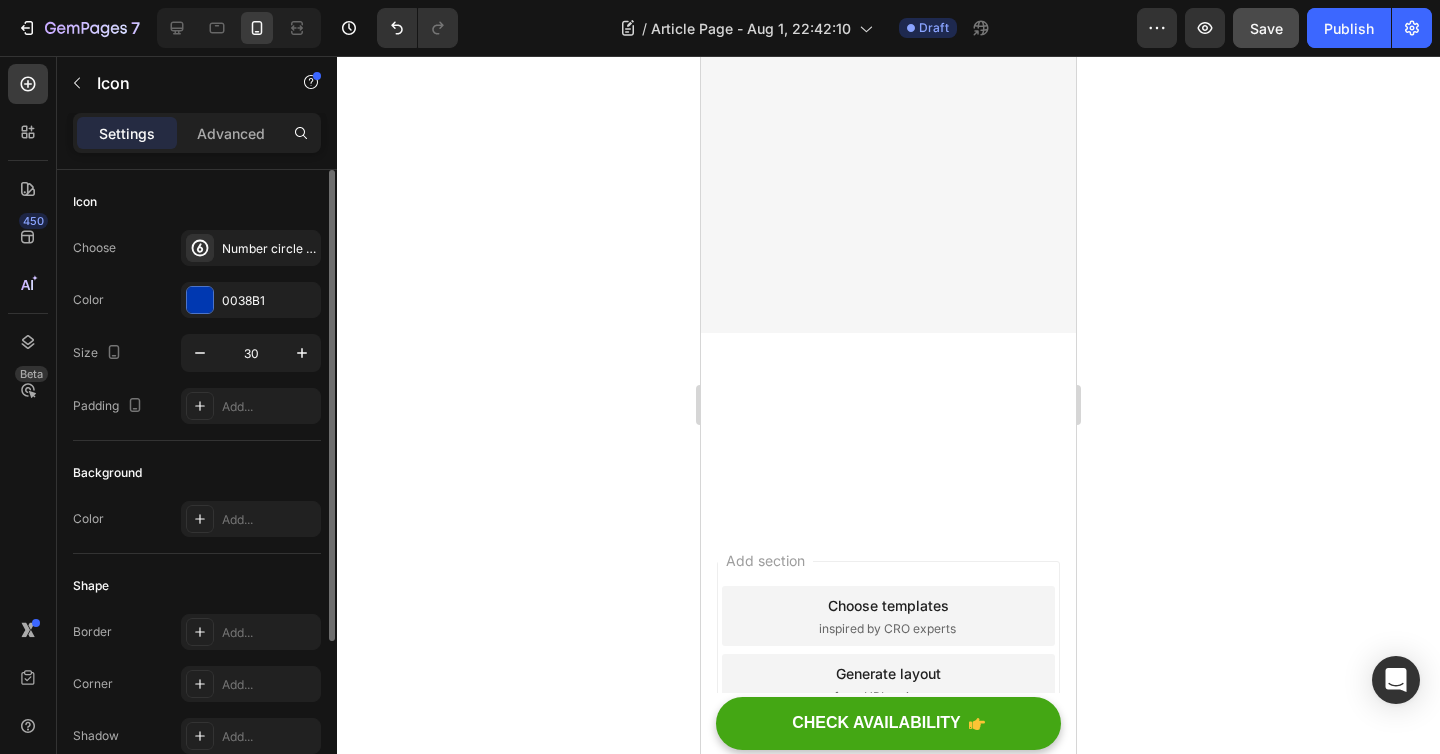 click on "It Feels Ooooohhh Heading" at bounding box center [888, -1606] 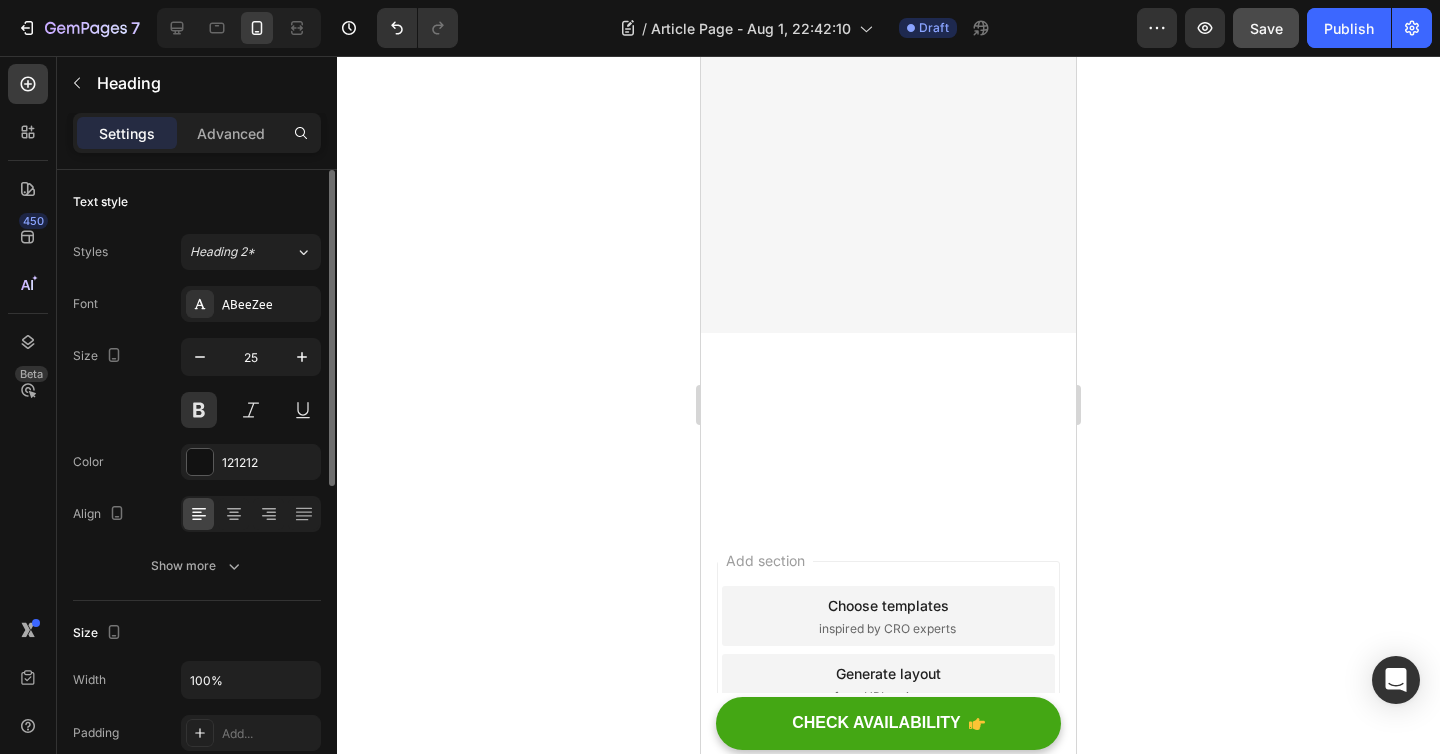 click on "Icon It Feels Ooooohhh Heading   0 BeBold doesn’t flake, stain, or itch. It blends in naturally, feels lightweight, and stays put all day — even through sweat and wind. No sticky residue. No weird texture. Just clean, bold confidence. Text Block" at bounding box center [888, -1559] 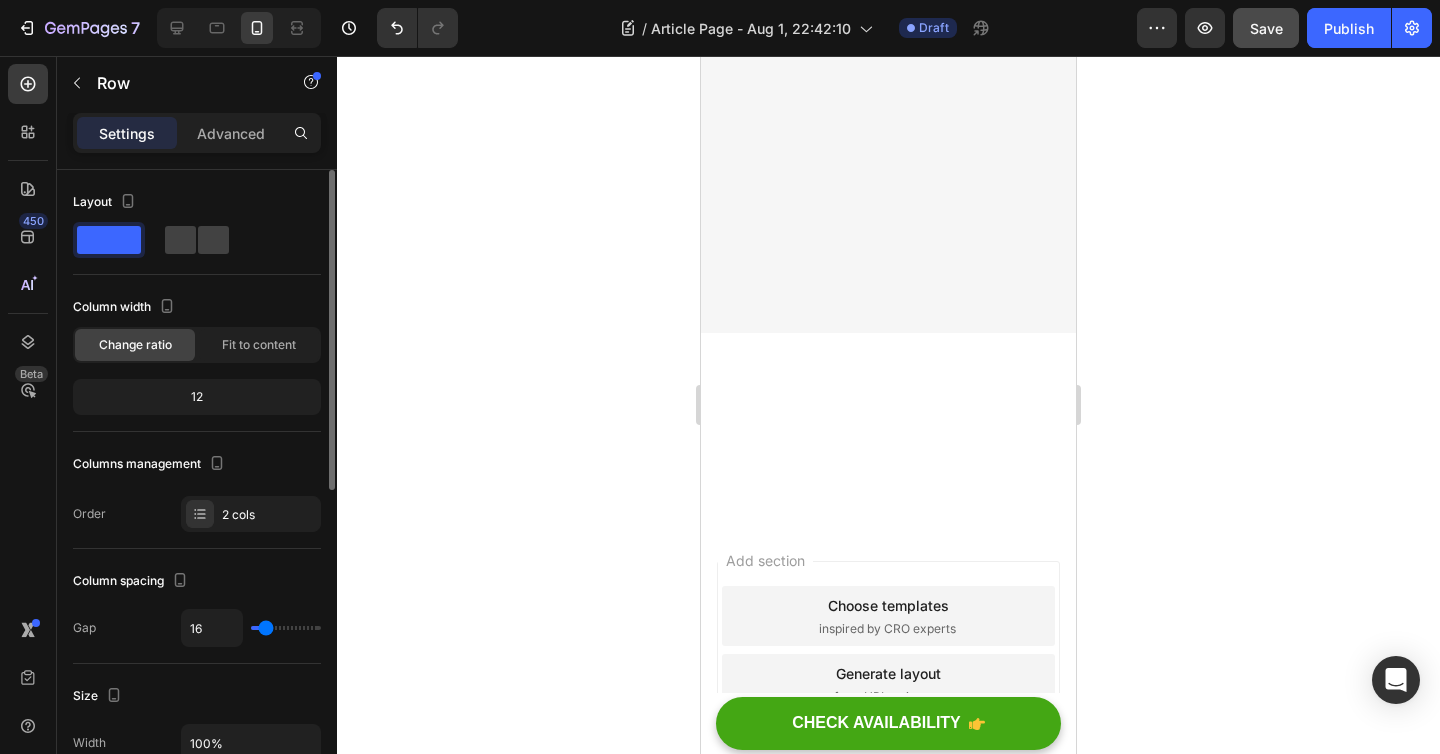 click 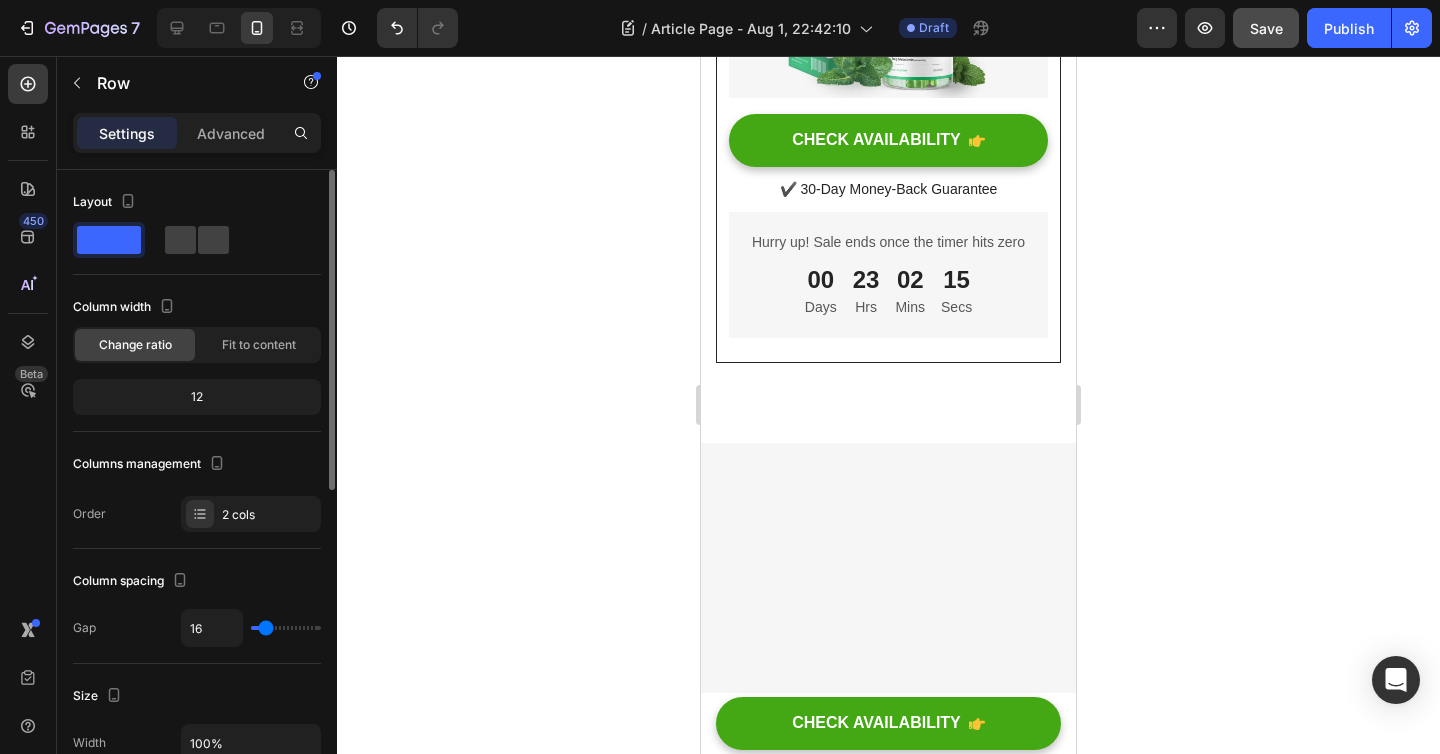 scroll, scrollTop: 4437, scrollLeft: 0, axis: vertical 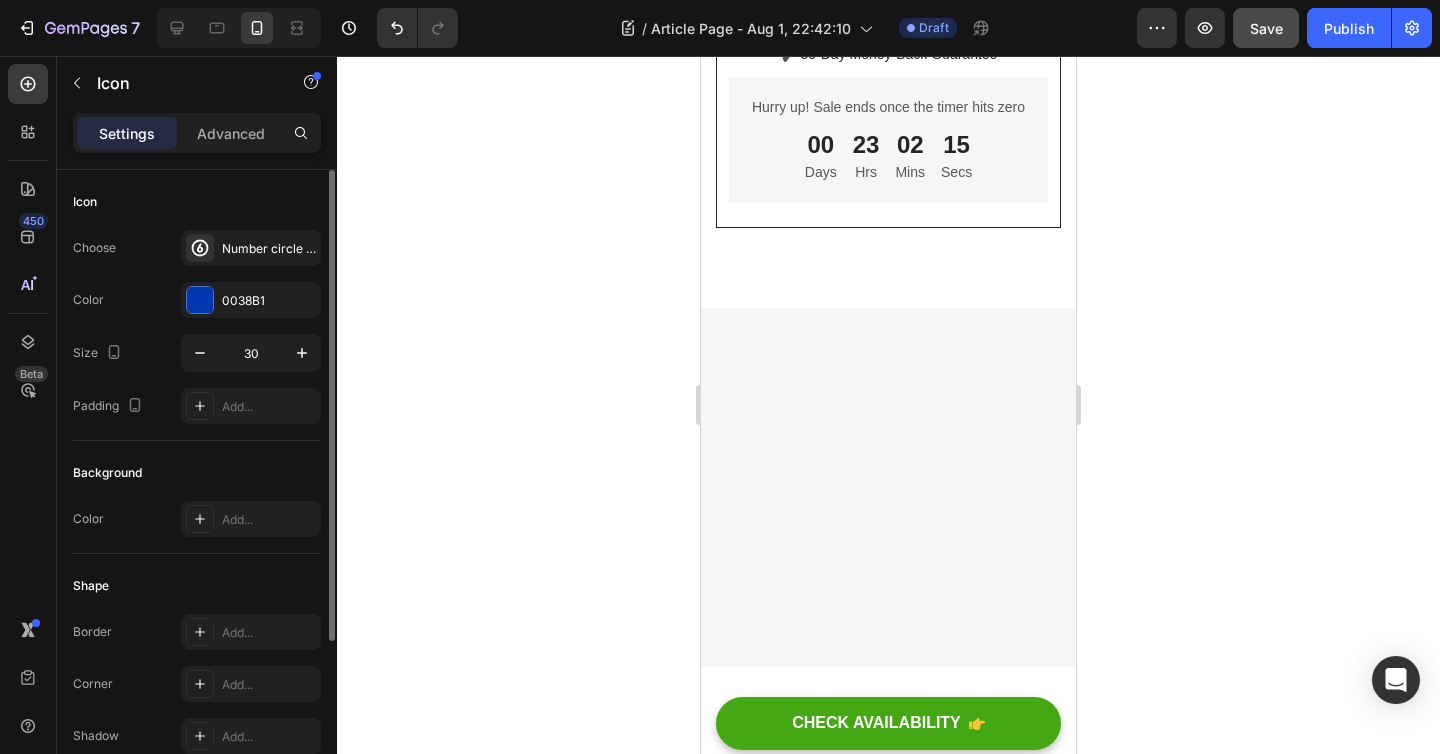 click 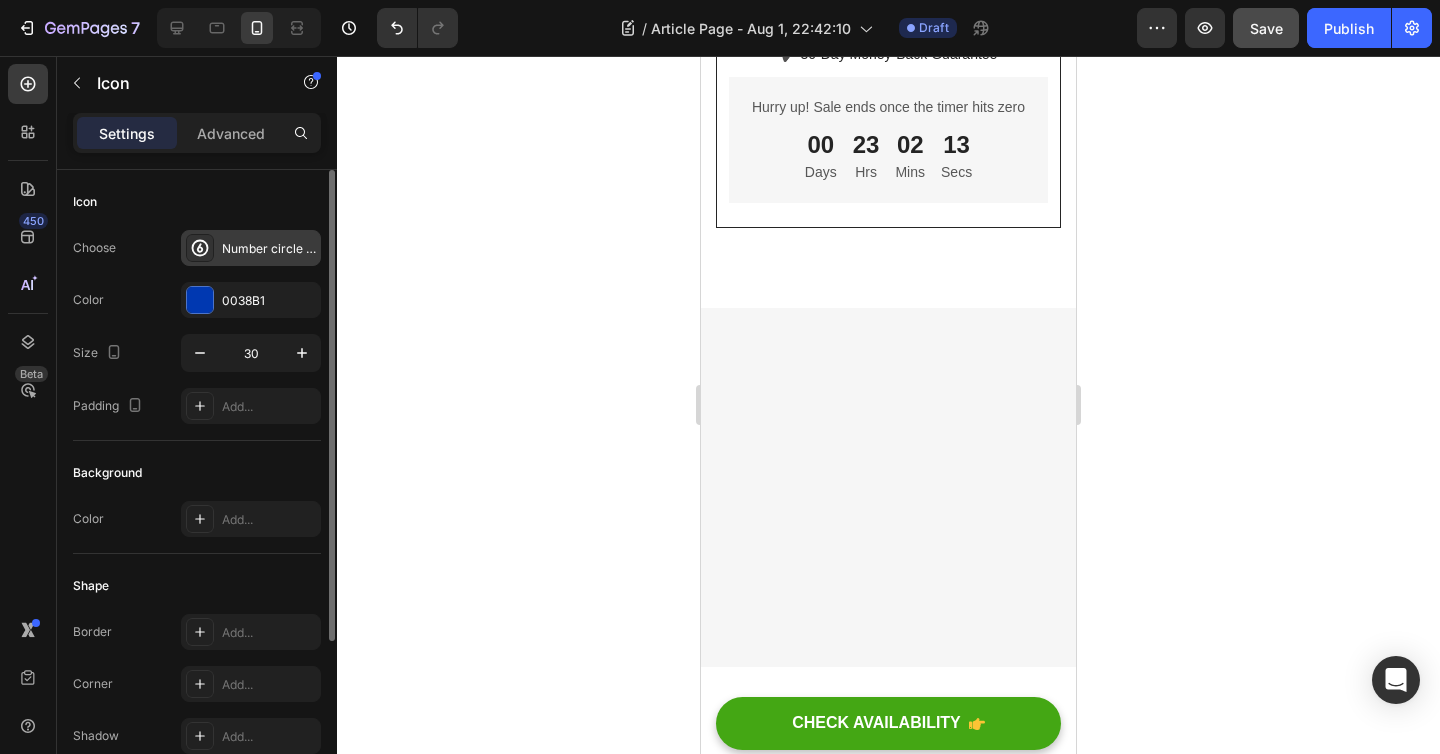 click on "Number circle six bold" at bounding box center (269, 249) 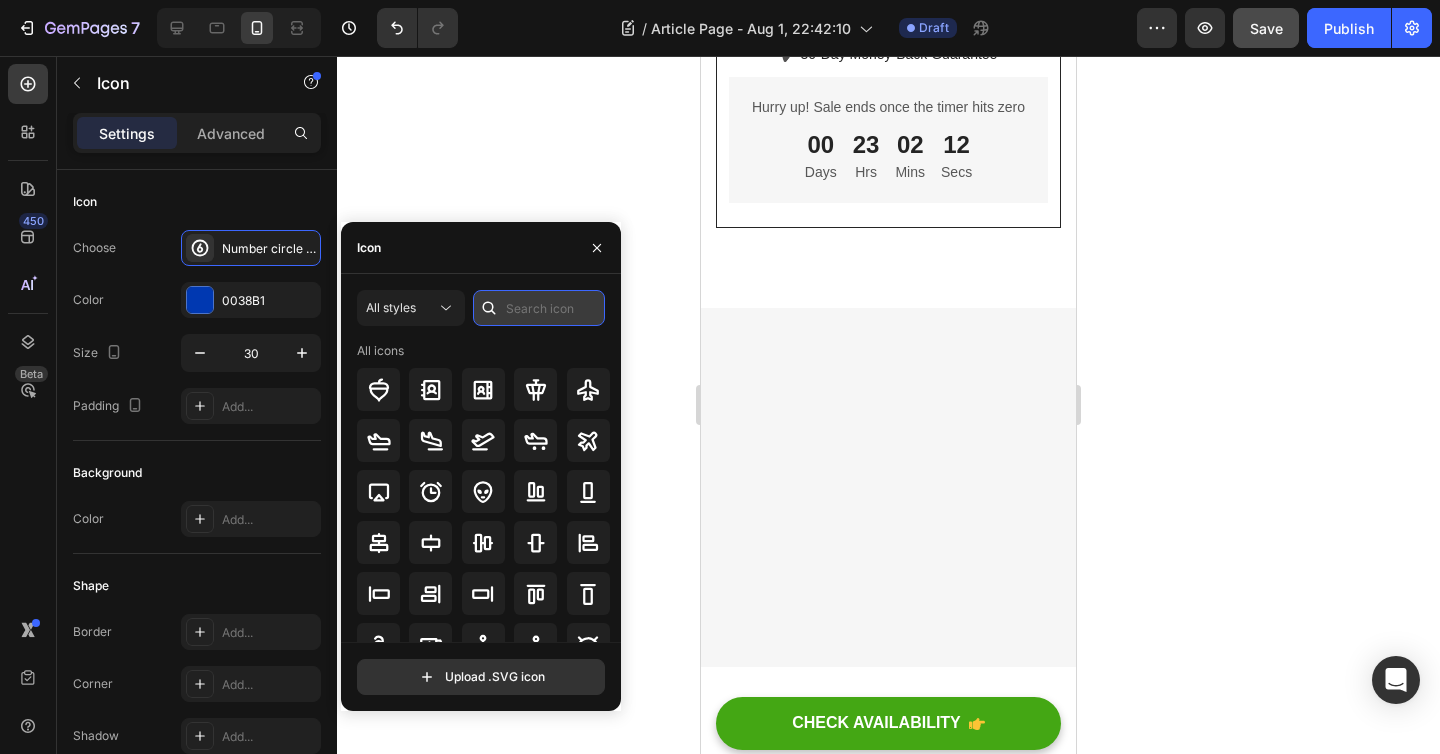 click at bounding box center [539, 308] 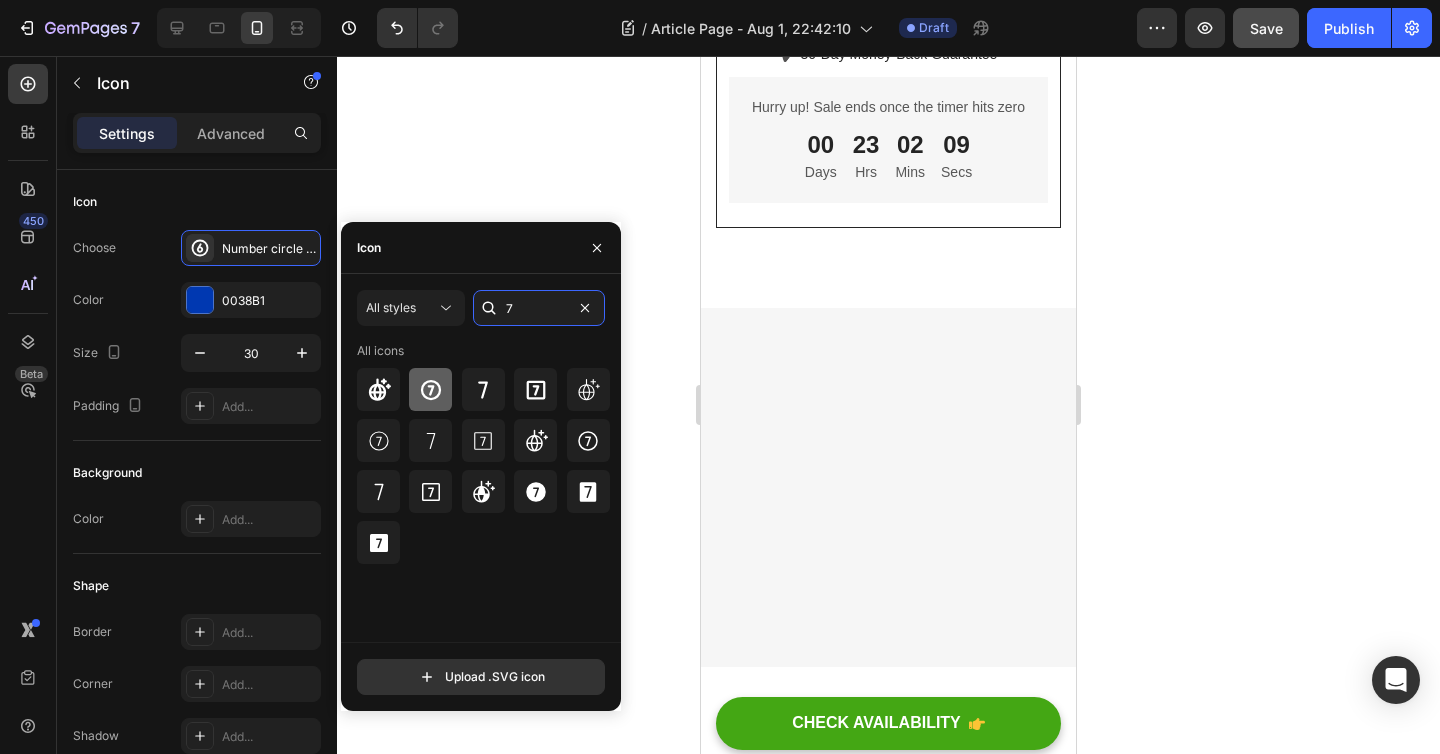 type on "7" 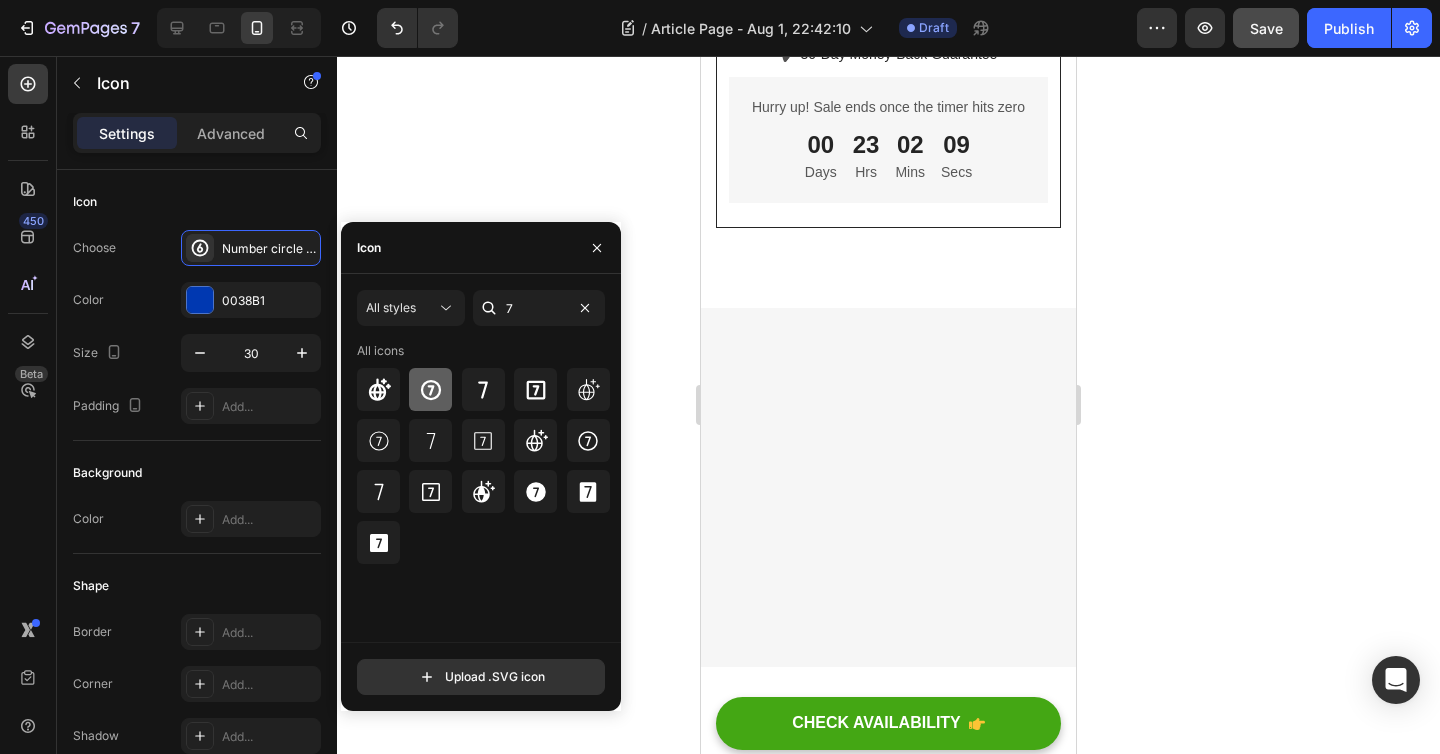 click 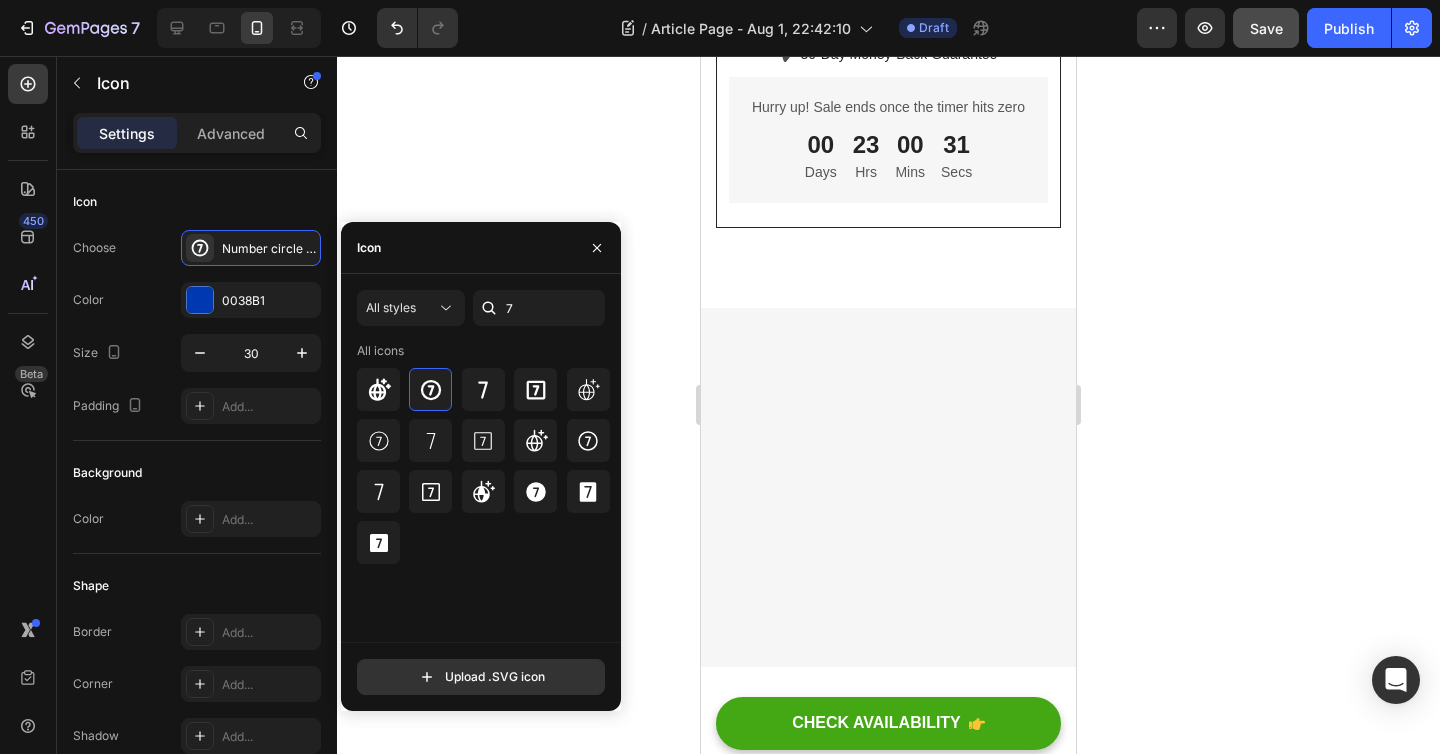 click on "It Feels Ooooohhh" at bounding box center [888, -1647] 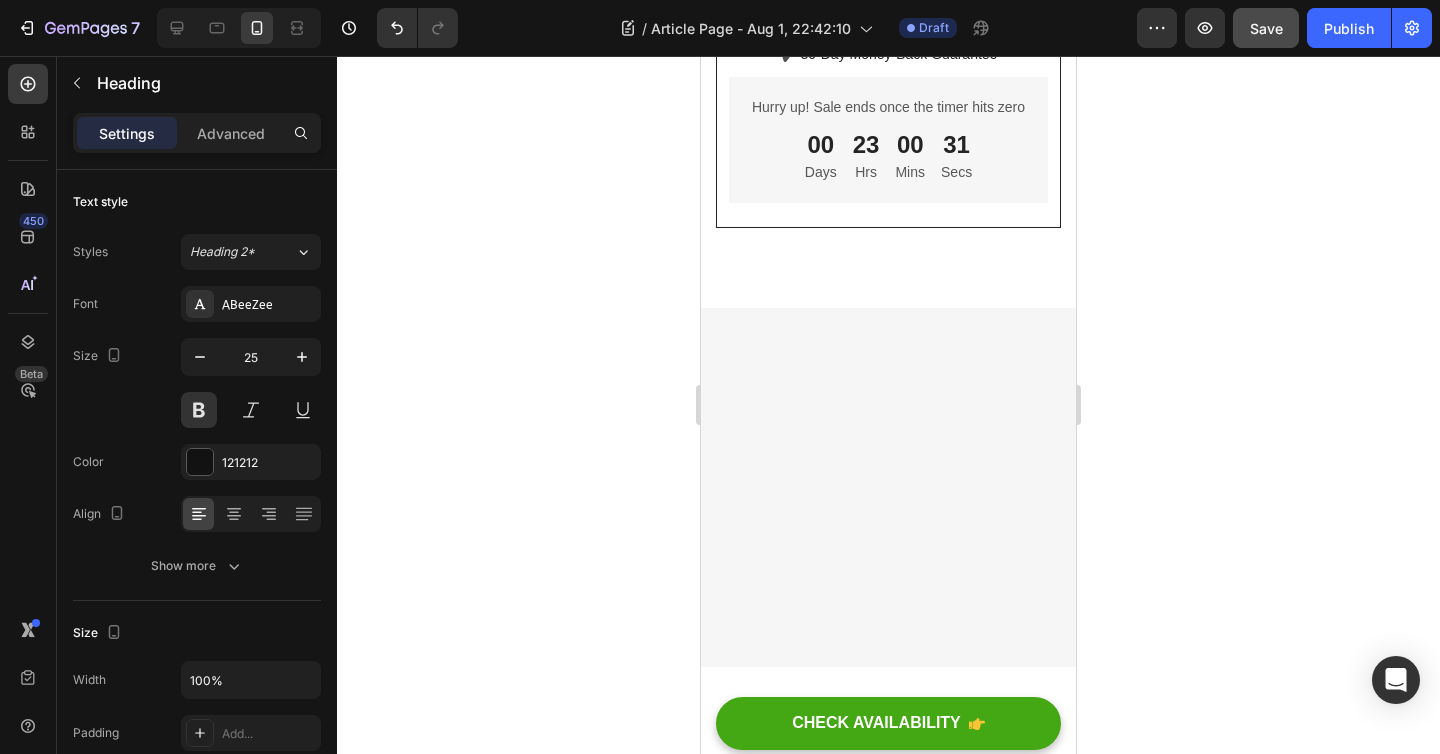 click on "It Feels Ooooohhh" at bounding box center (888, -1647) 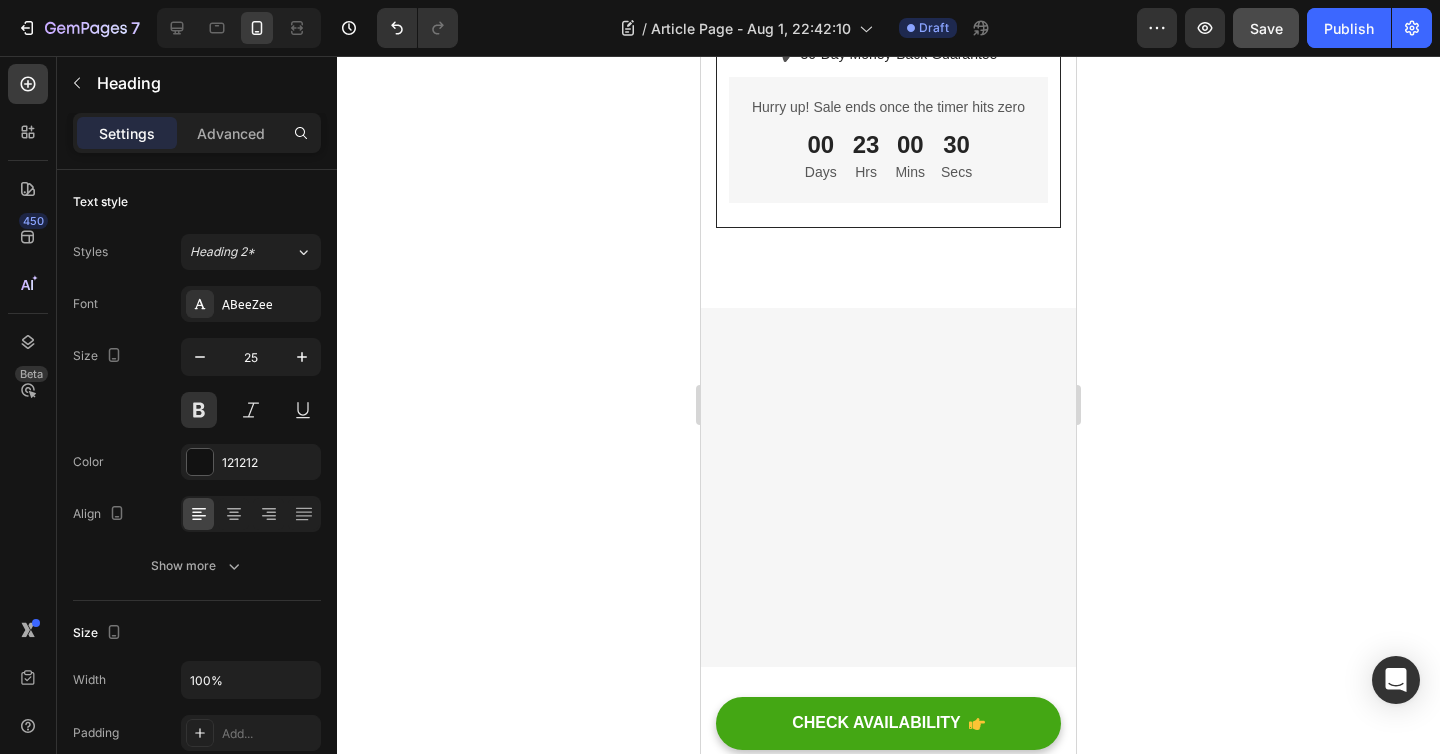 click on "It Feels Ooooohhh" at bounding box center (888, -1647) 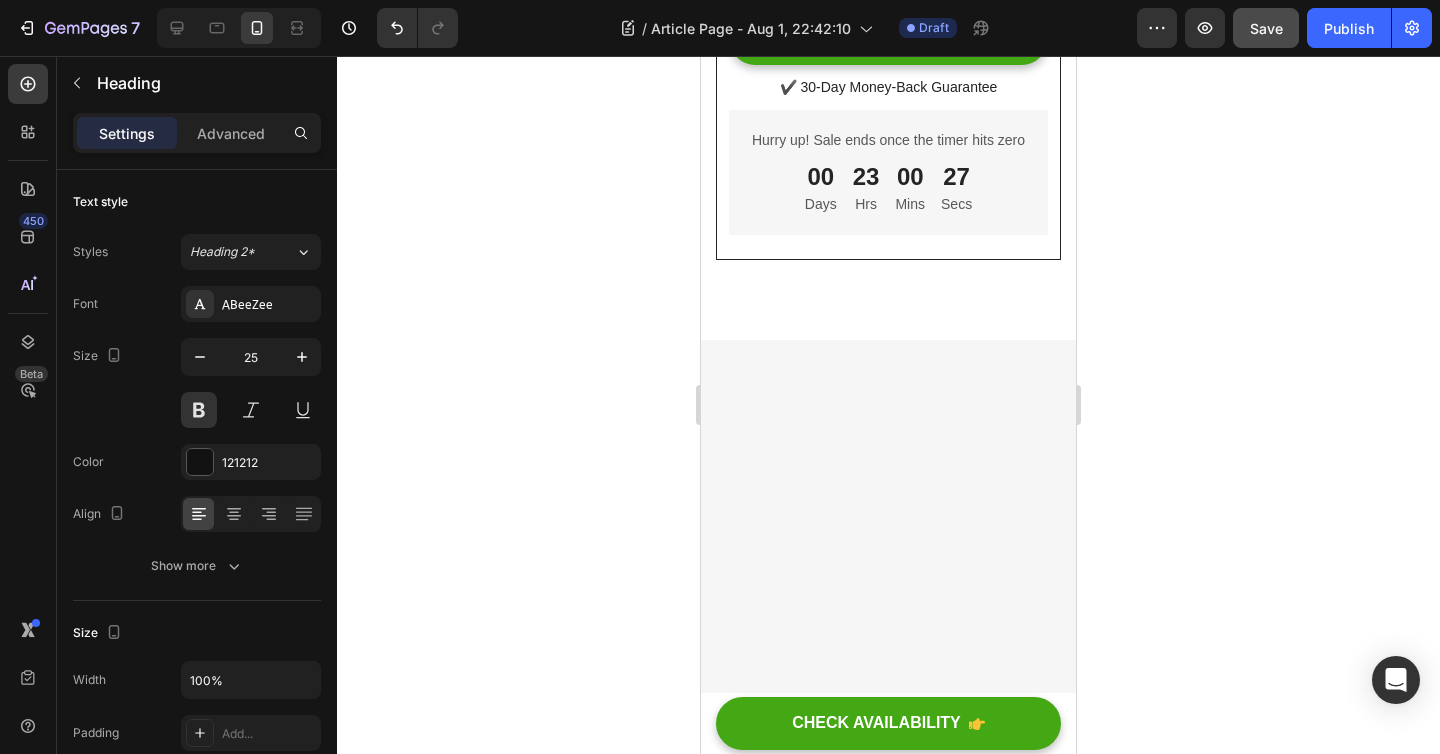 click on "BeBold Users Are Raving — 4.8 Stars And Counting! Heading   0" at bounding box center (888, -1631) 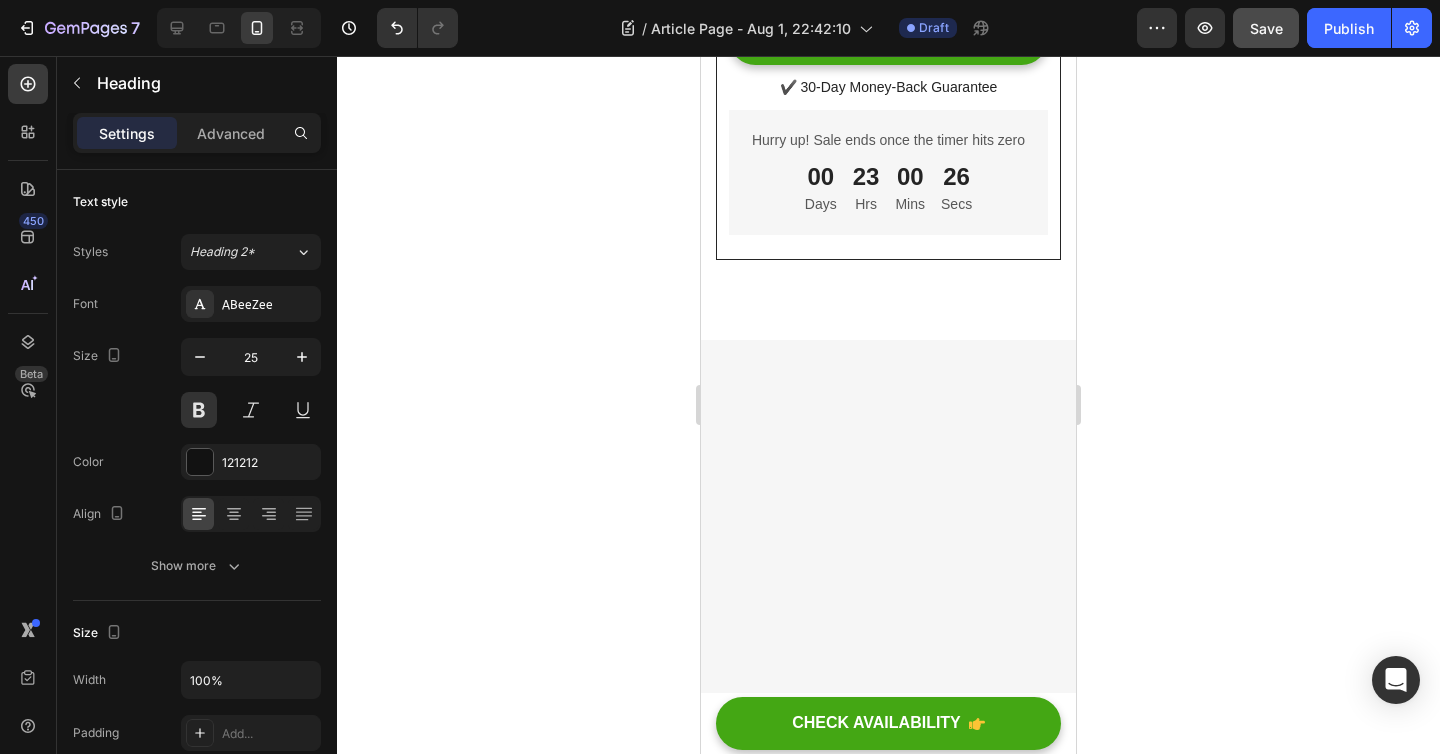 click on "BeBold Users Are Raving — 4.8 Stars And Counting!" at bounding box center (888, -1631) 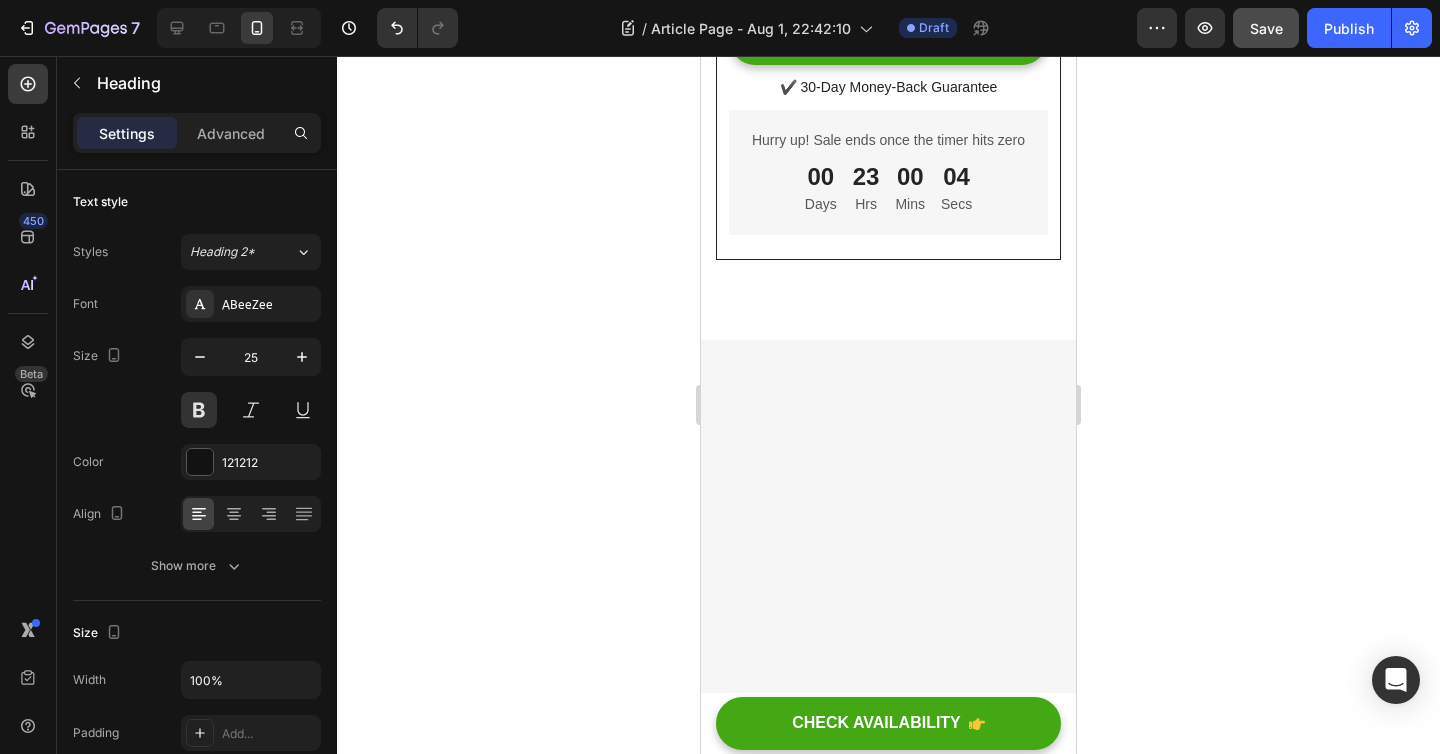 click on "BeBold doesn’t flake, stain, or itch. It blends in naturally, feels lightweight, and stays put all day — even through sweat and wind. No sticky residue. No weird texture. Just clean, bold confidence." at bounding box center [888, -1542] 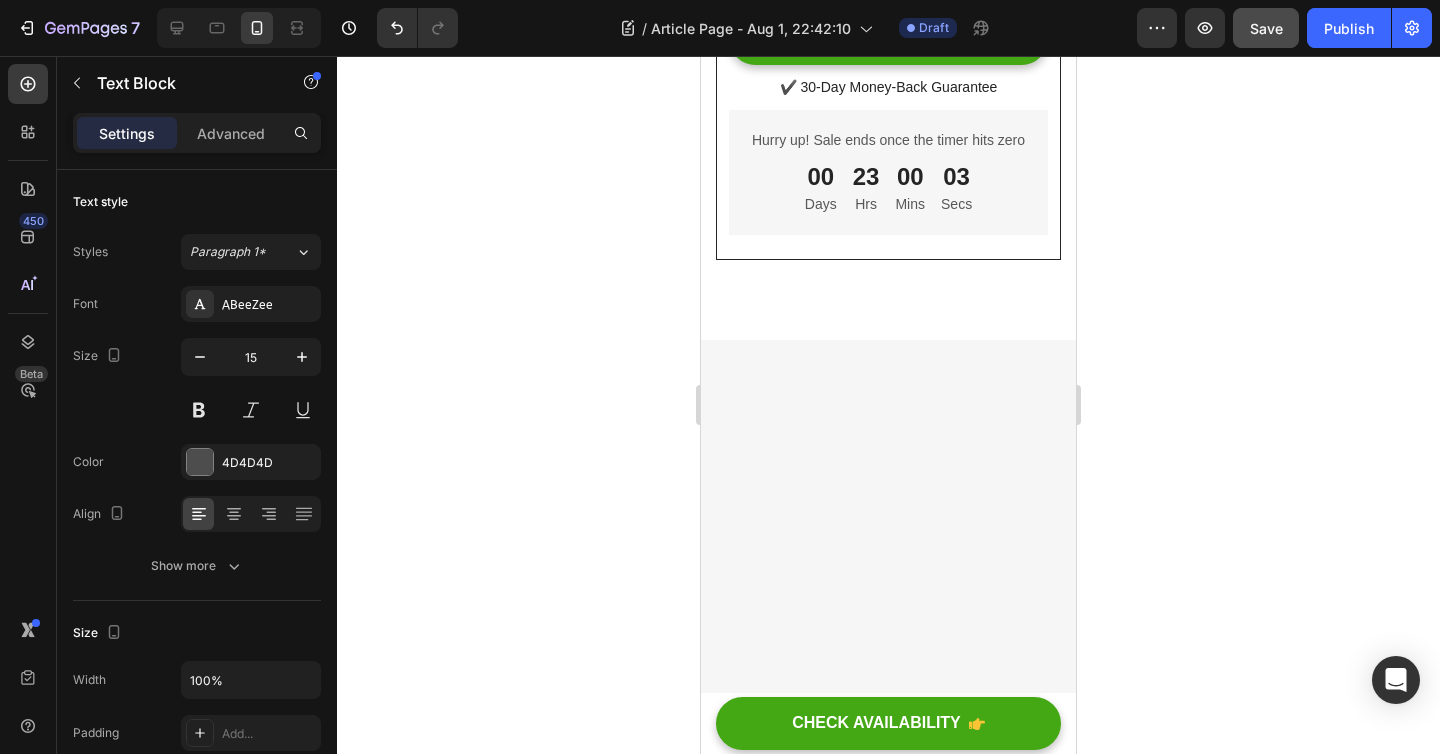 click on "BeBold doesn’t flake, stain, or itch. It blends in naturally, feels lightweight, and stays put all day — even through sweat and wind. No sticky residue. No weird texture. Just clean, bold confidence." at bounding box center [888, -1542] 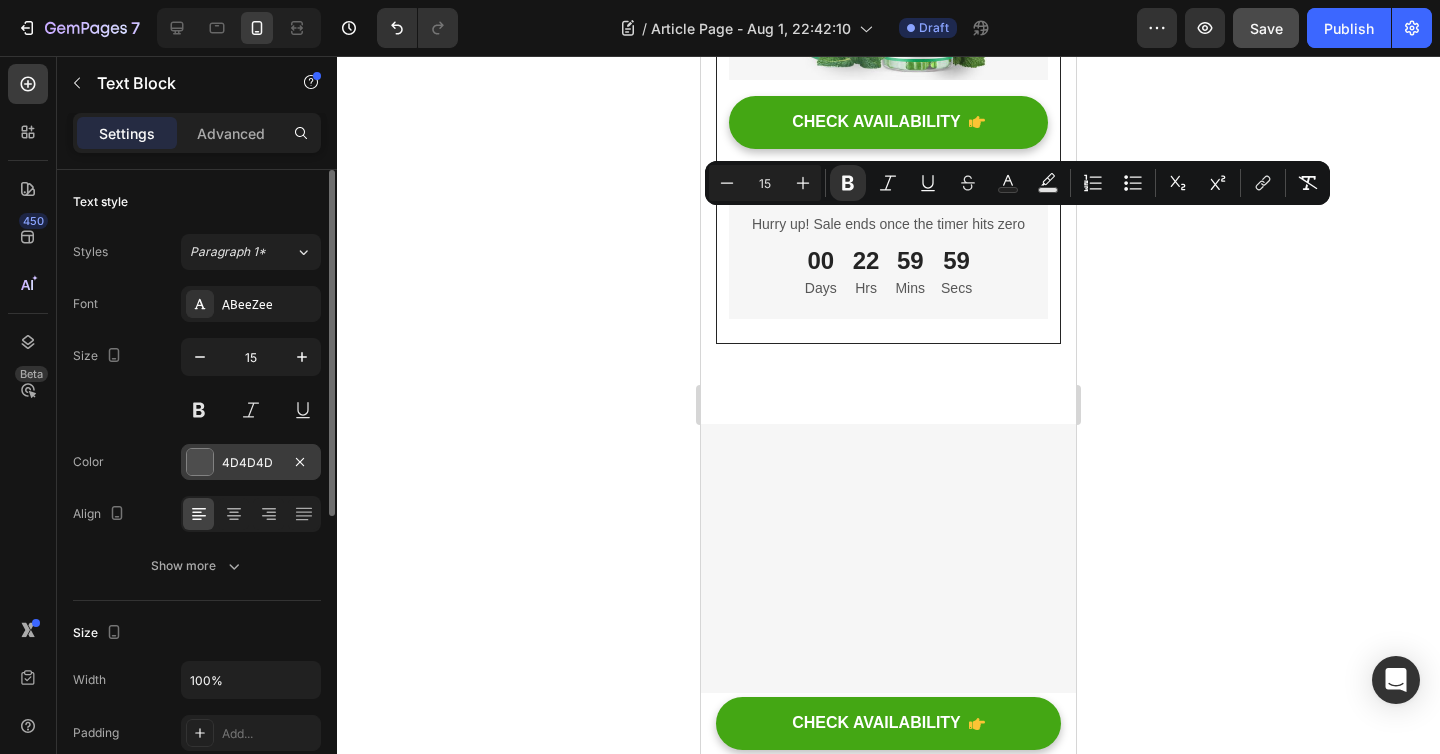 click at bounding box center (200, 462) 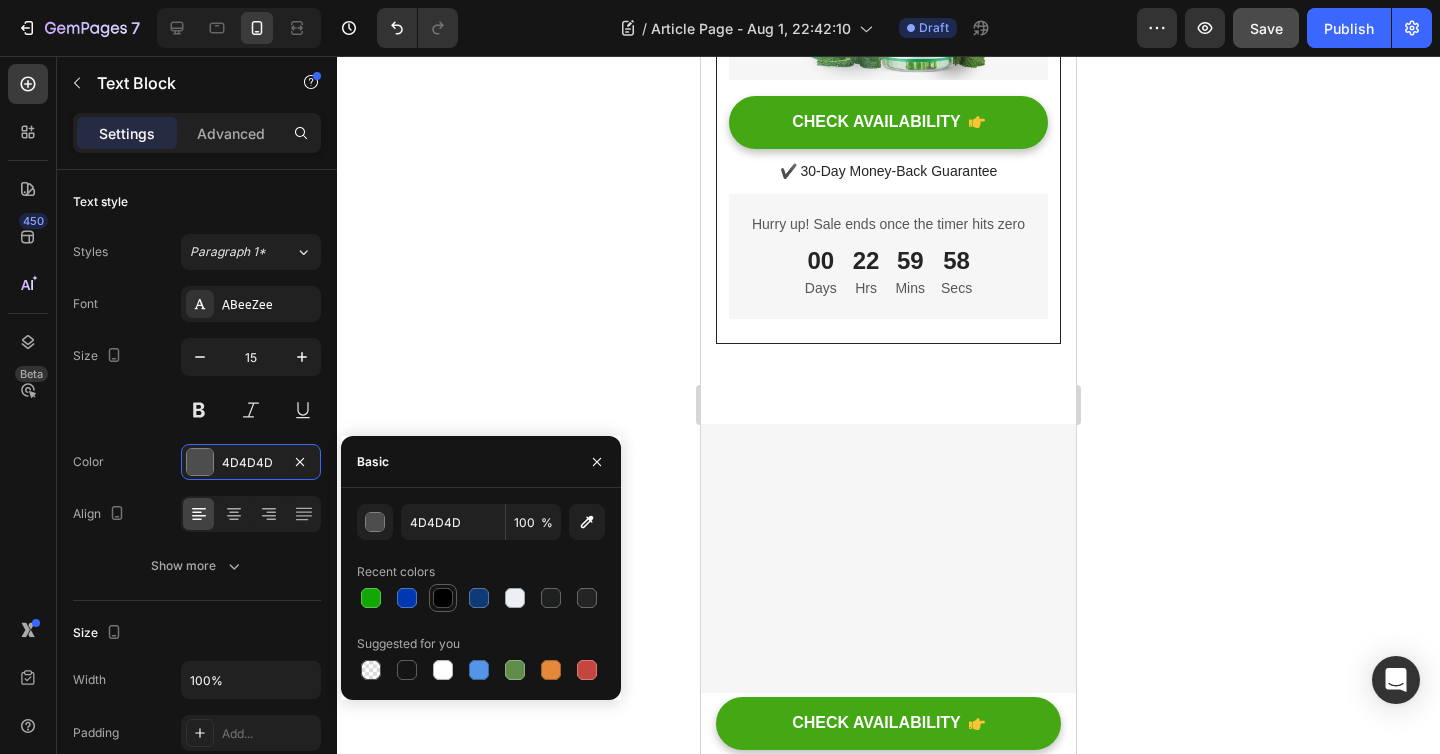 click at bounding box center [443, 598] 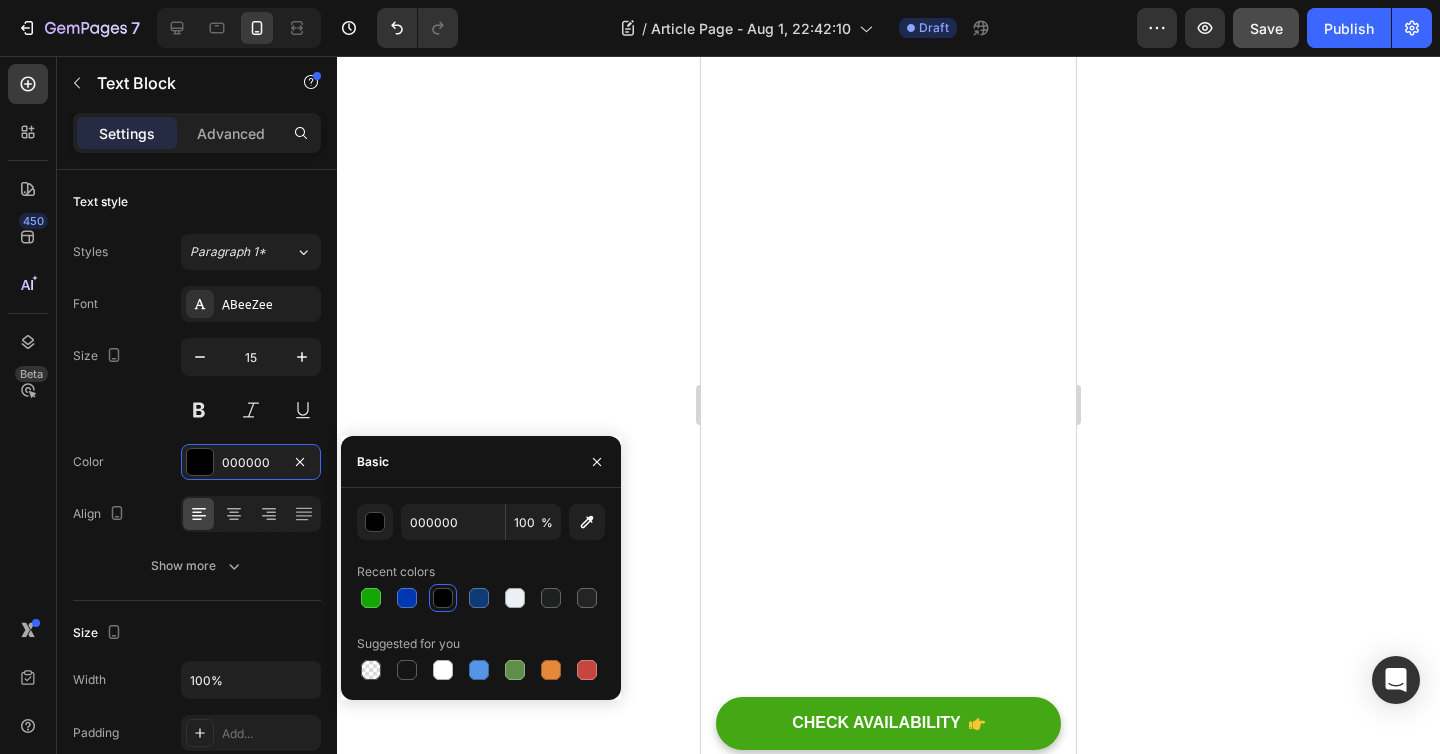 scroll, scrollTop: 3484, scrollLeft: 0, axis: vertical 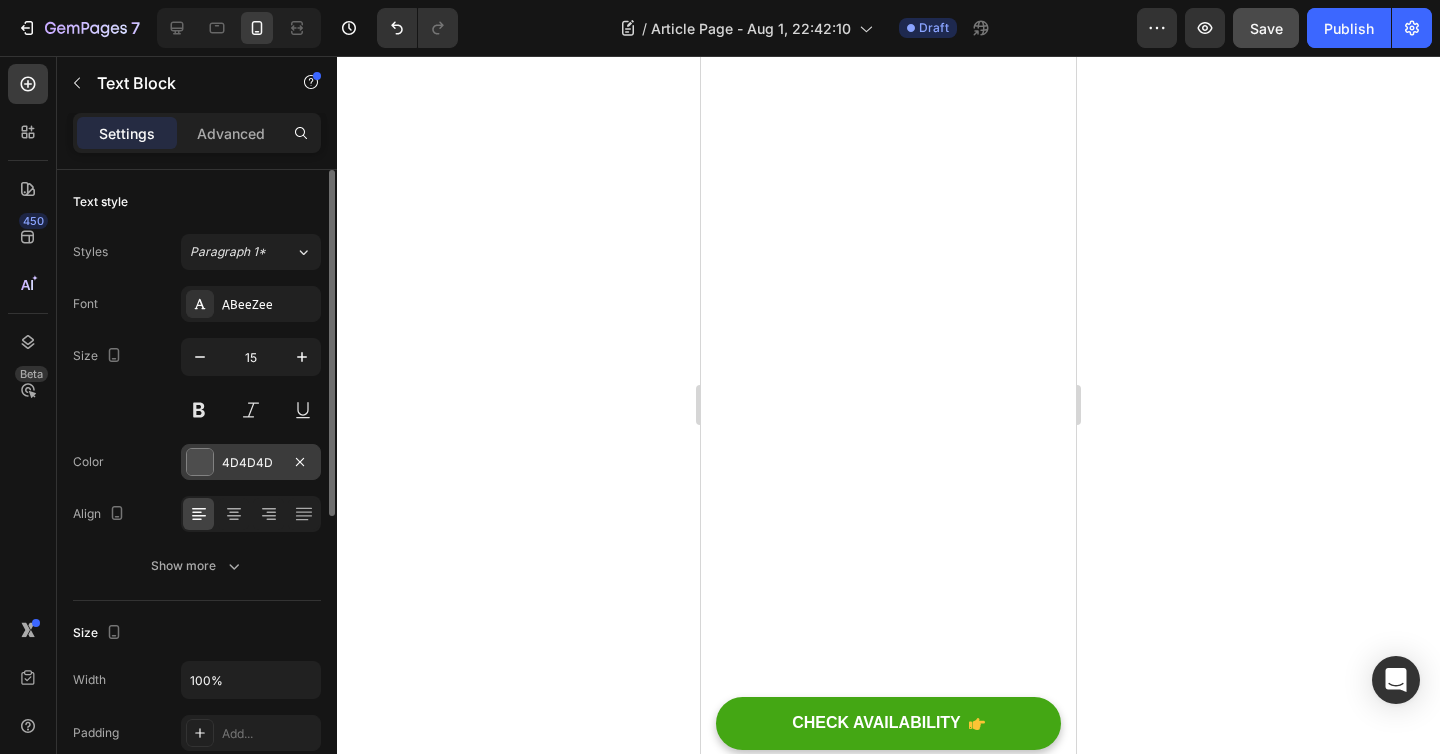 click at bounding box center [200, 462] 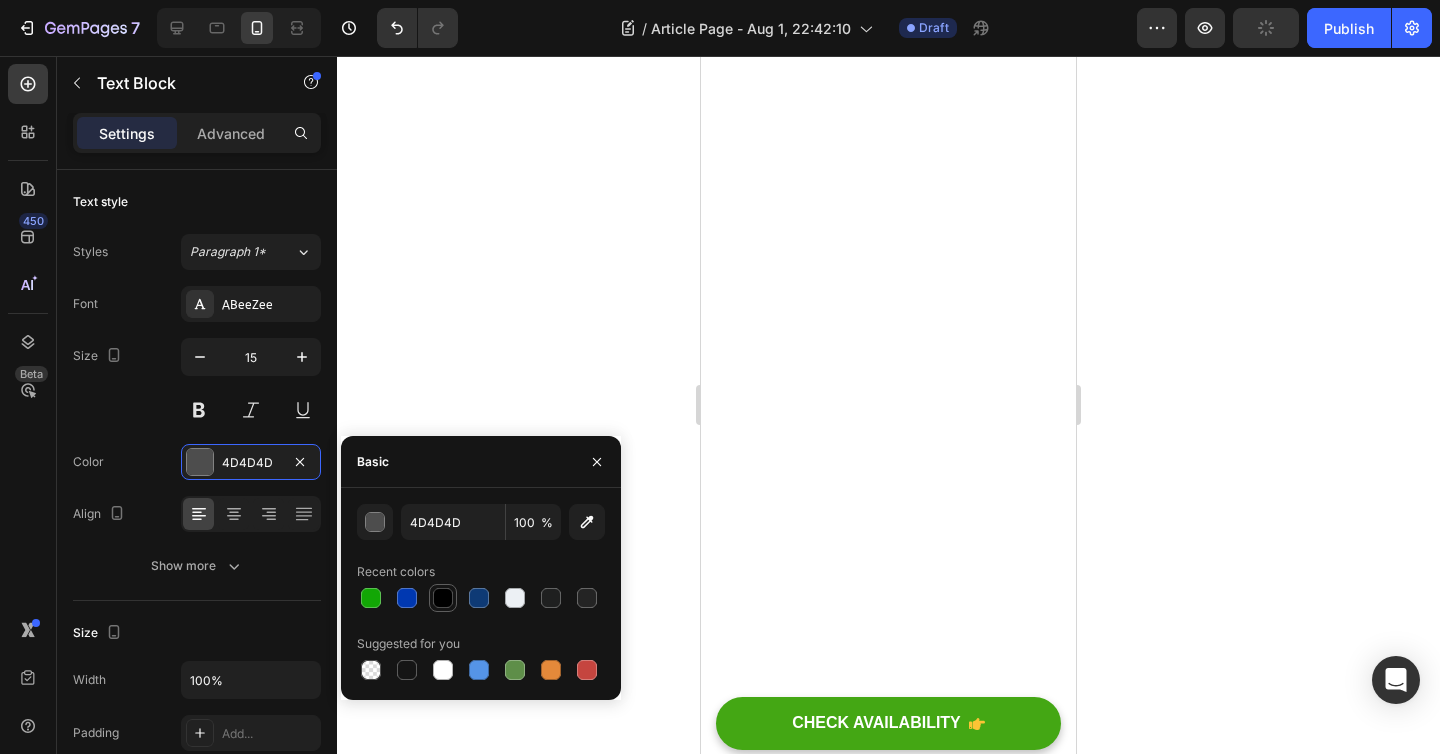 click at bounding box center [443, 598] 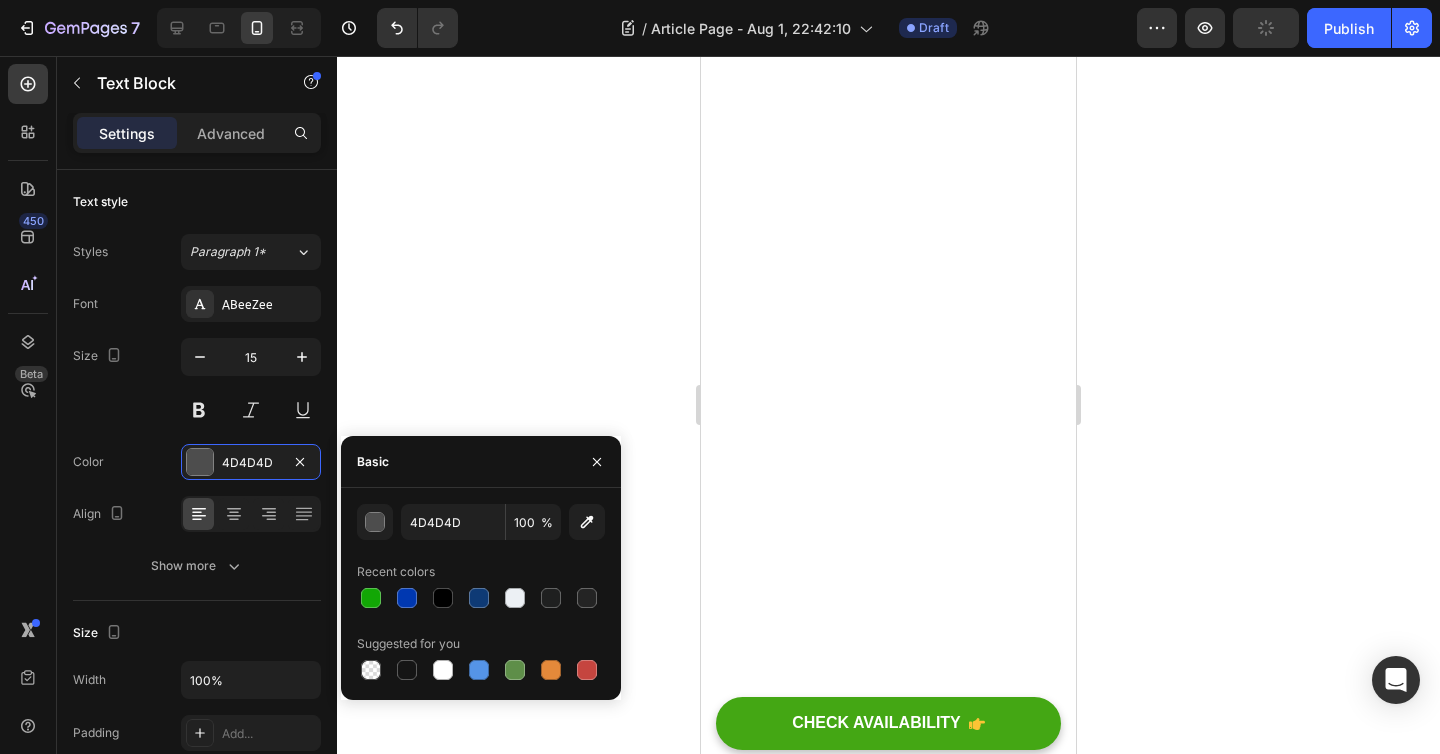 type on "000000" 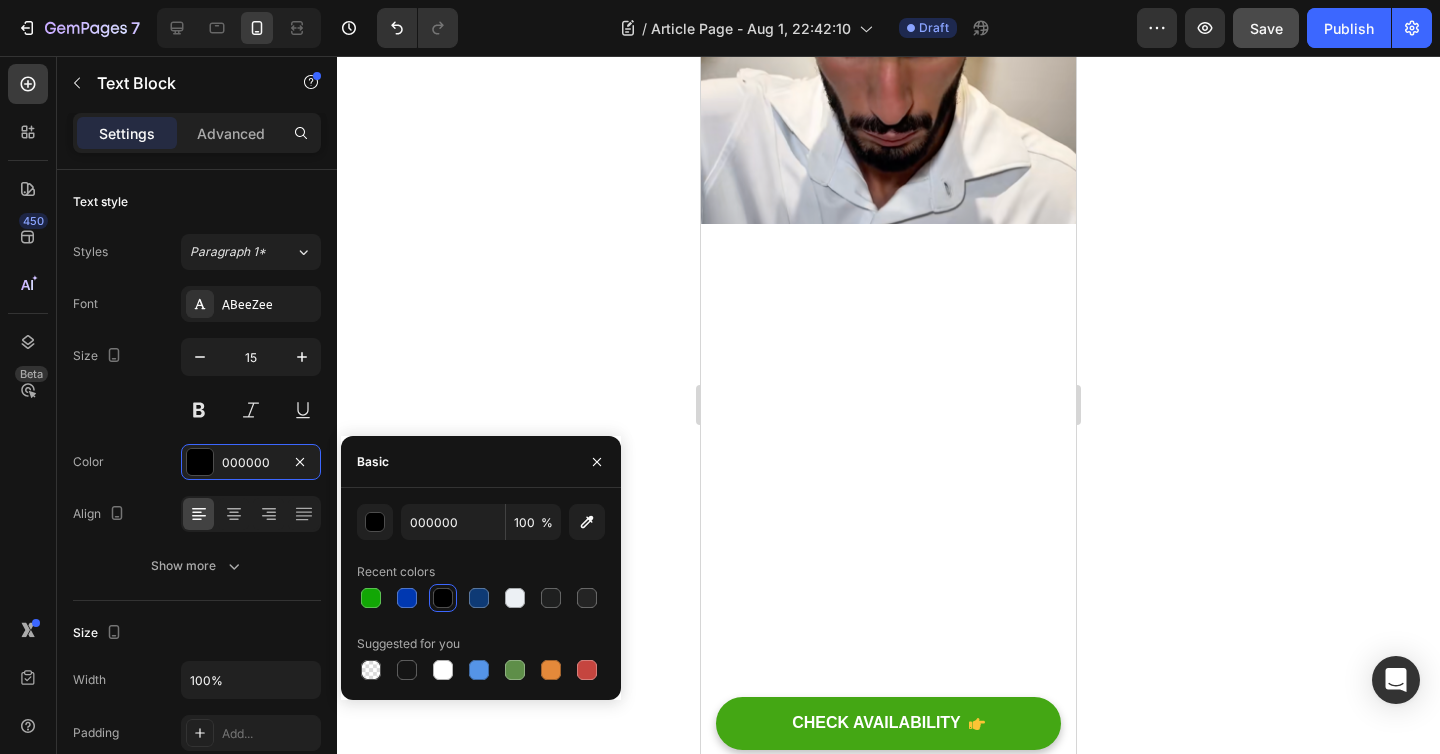 scroll, scrollTop: 3199, scrollLeft: 0, axis: vertical 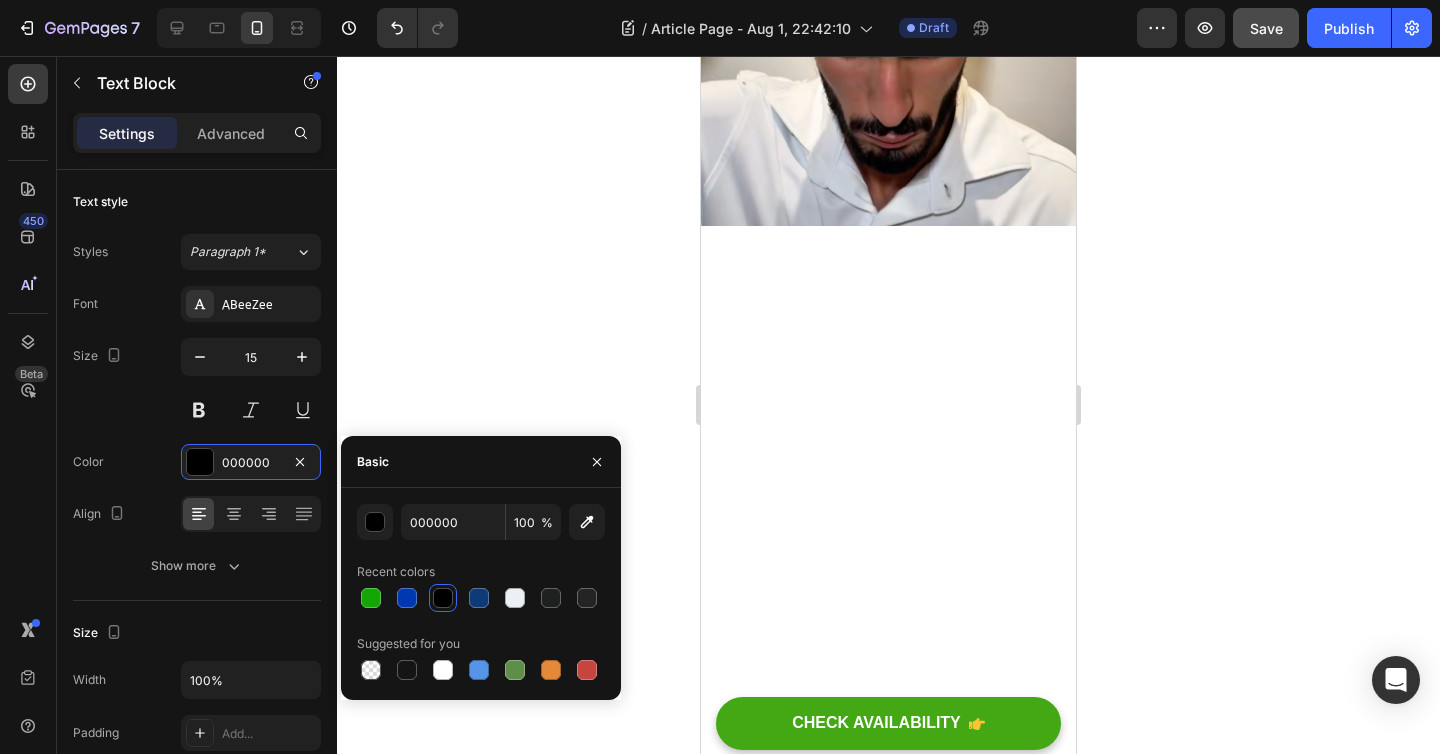 click on "“Men Are Using This Powder To Instantly Look 10 Years Younger”  [GQ] “This Hair Trick Went Viral for a Reason – And It Actually Works”  [Men’s Health] “The #1 Grooming Hack for Thinning Hair”  [Unfinished Man]" at bounding box center (888, -1214) 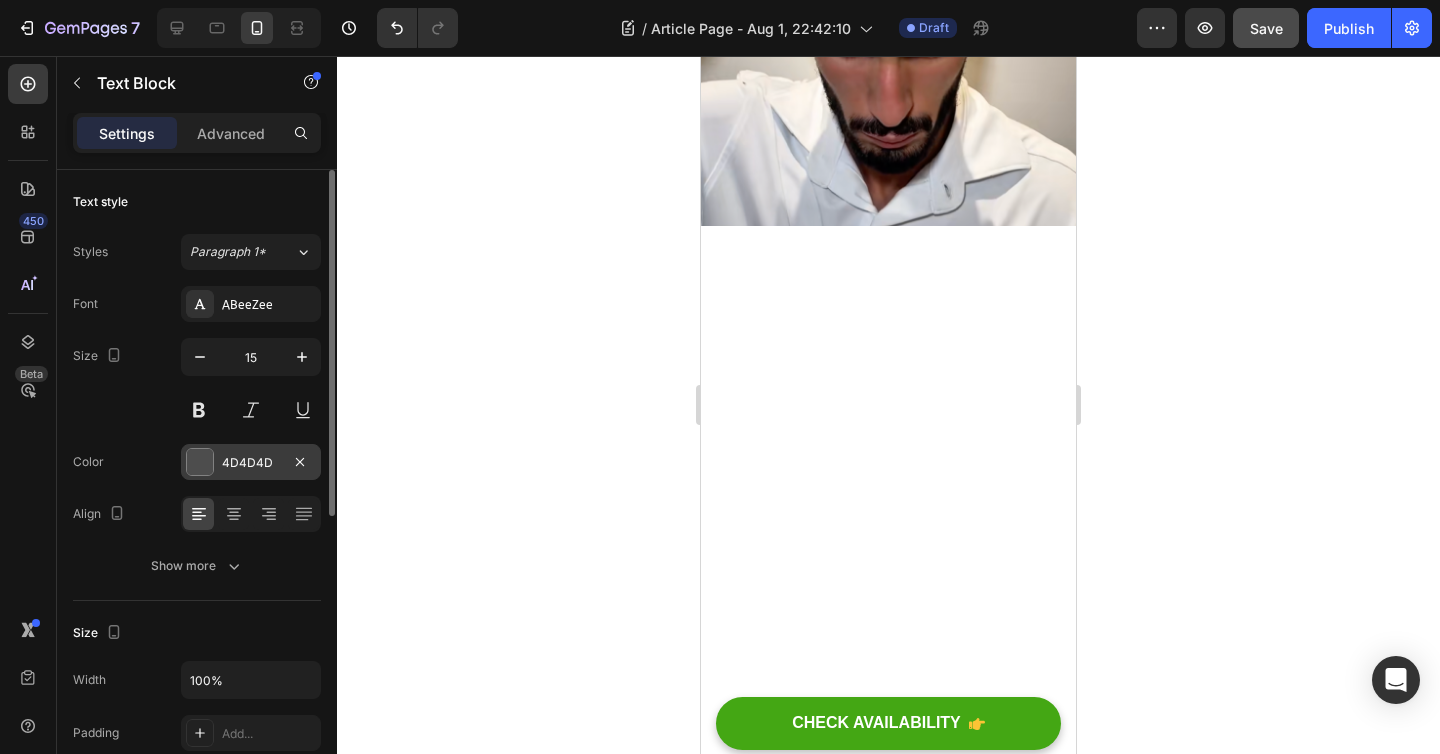 click at bounding box center (200, 462) 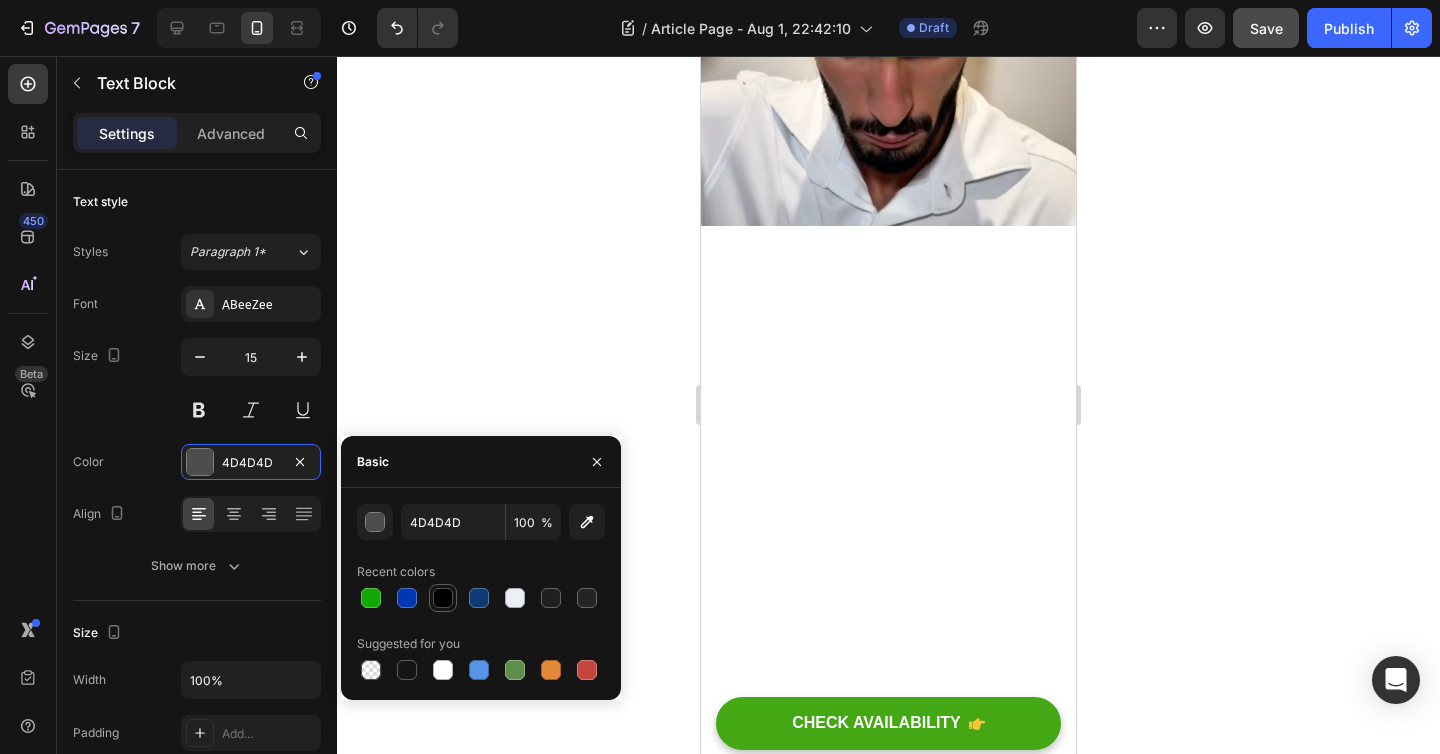 click at bounding box center (443, 598) 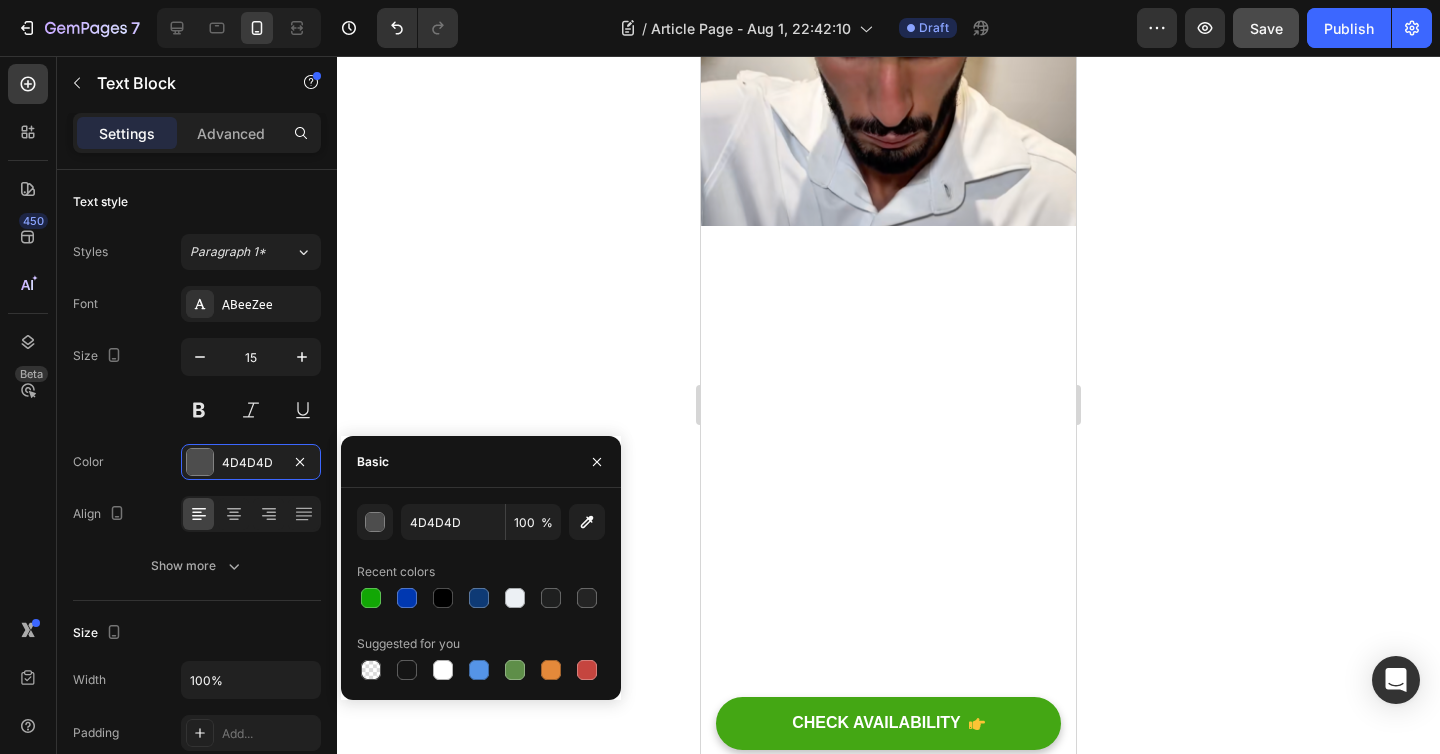 type on "000000" 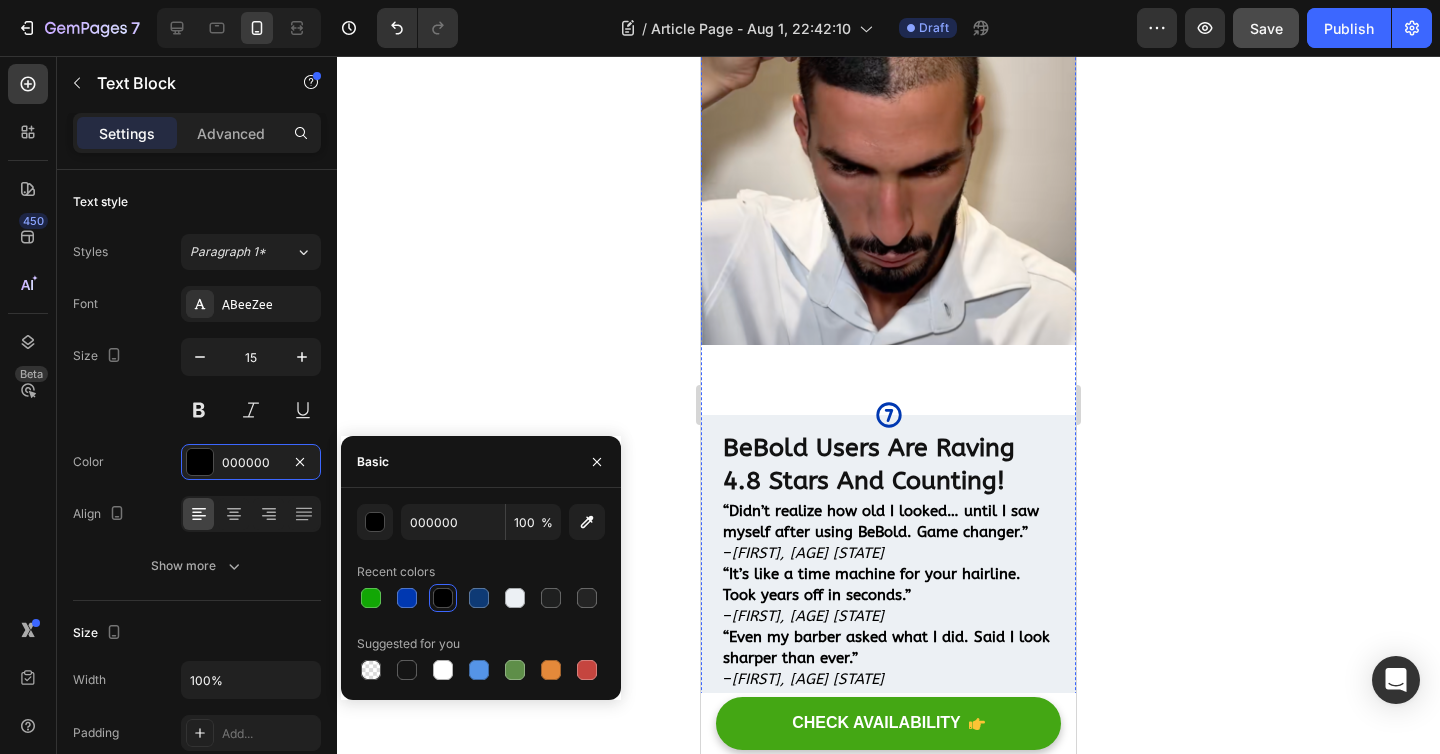 scroll, scrollTop: 2321, scrollLeft: 0, axis: vertical 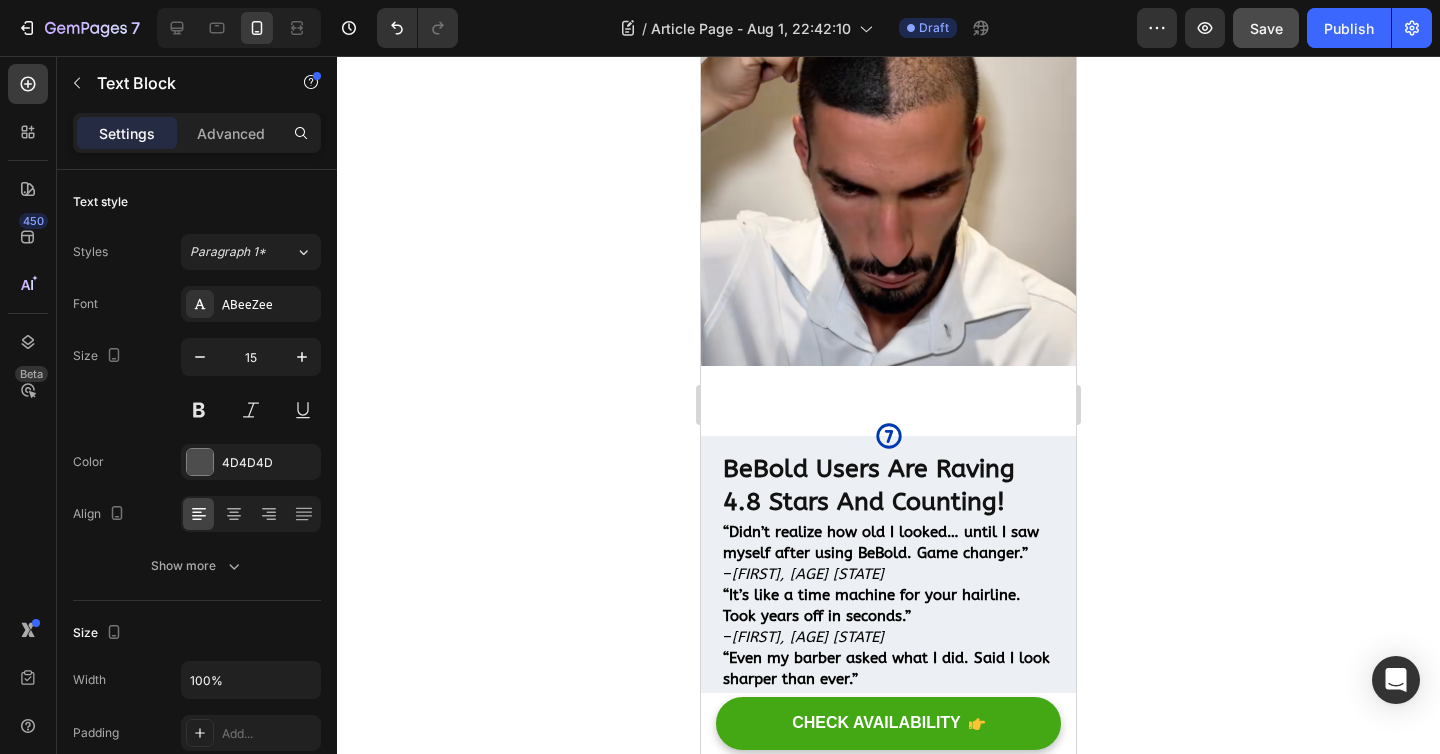 click on "BeBold uses a dermatologist-tested blend of safe, high-quality minerals that lock into your hair and scalp.  Which is exactly what your hair need for giving you a full, natural look that lasts all day." at bounding box center (888, -669) 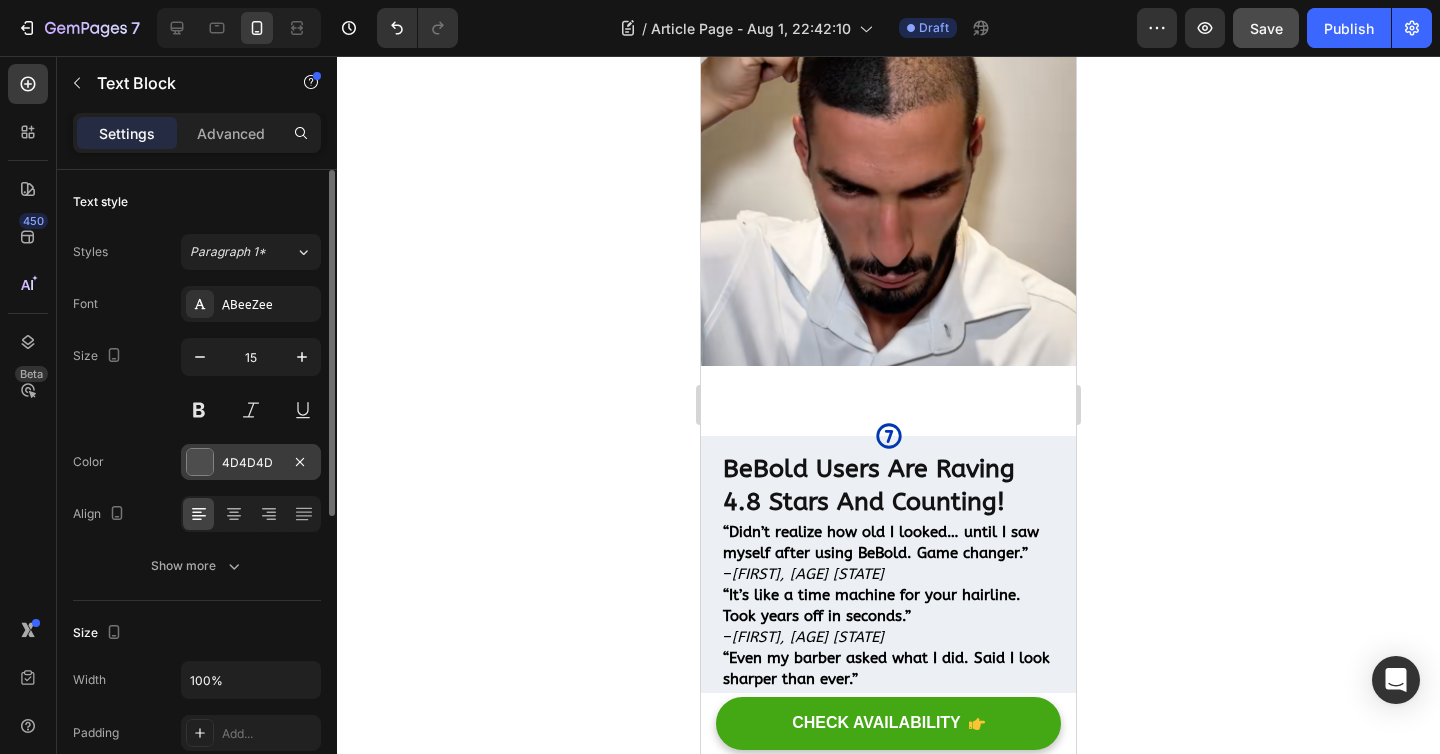 click at bounding box center (200, 462) 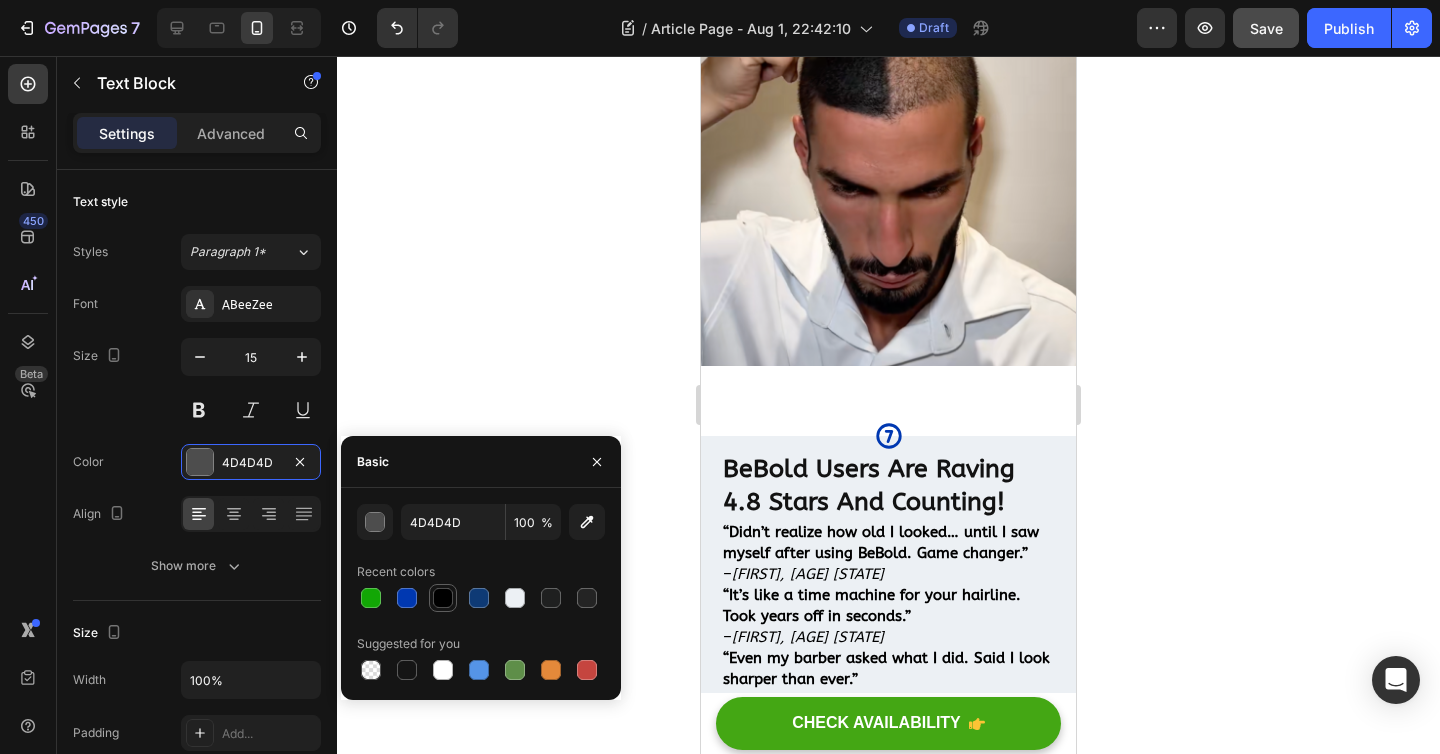 click at bounding box center [443, 598] 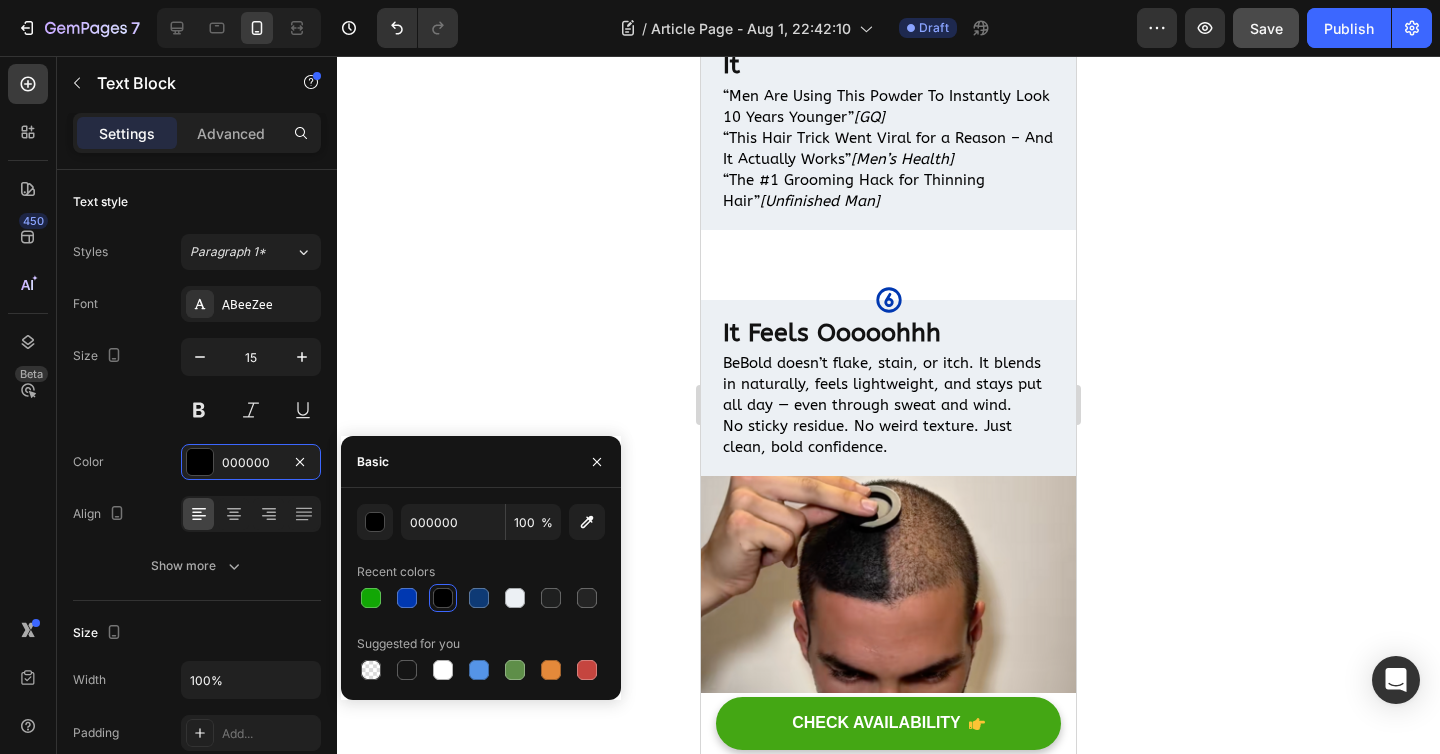 scroll, scrollTop: 1820, scrollLeft: 0, axis: vertical 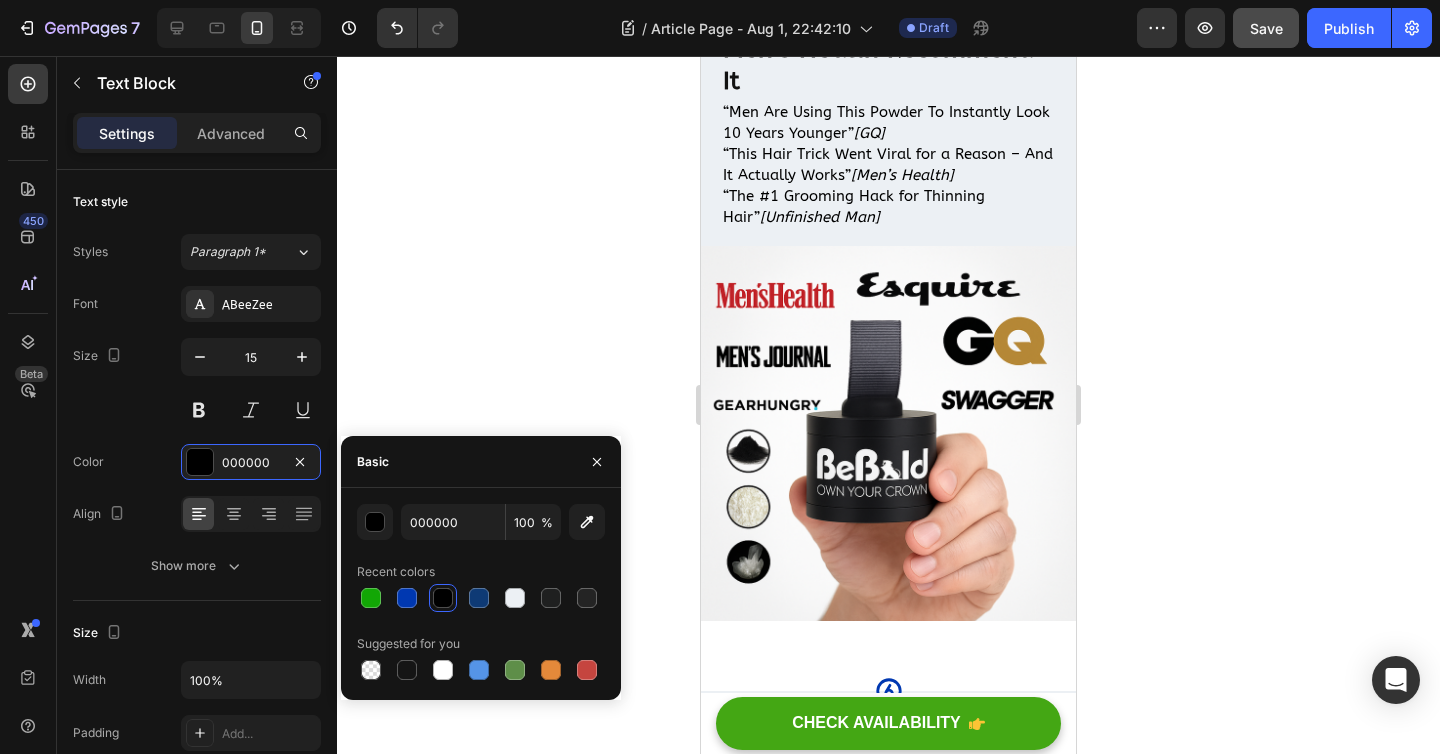 click on "We’re men. Our hair thins differently. Bald spots hit harder. We need a solution built for us. This powder gives you that." at bounding box center [888, -542] 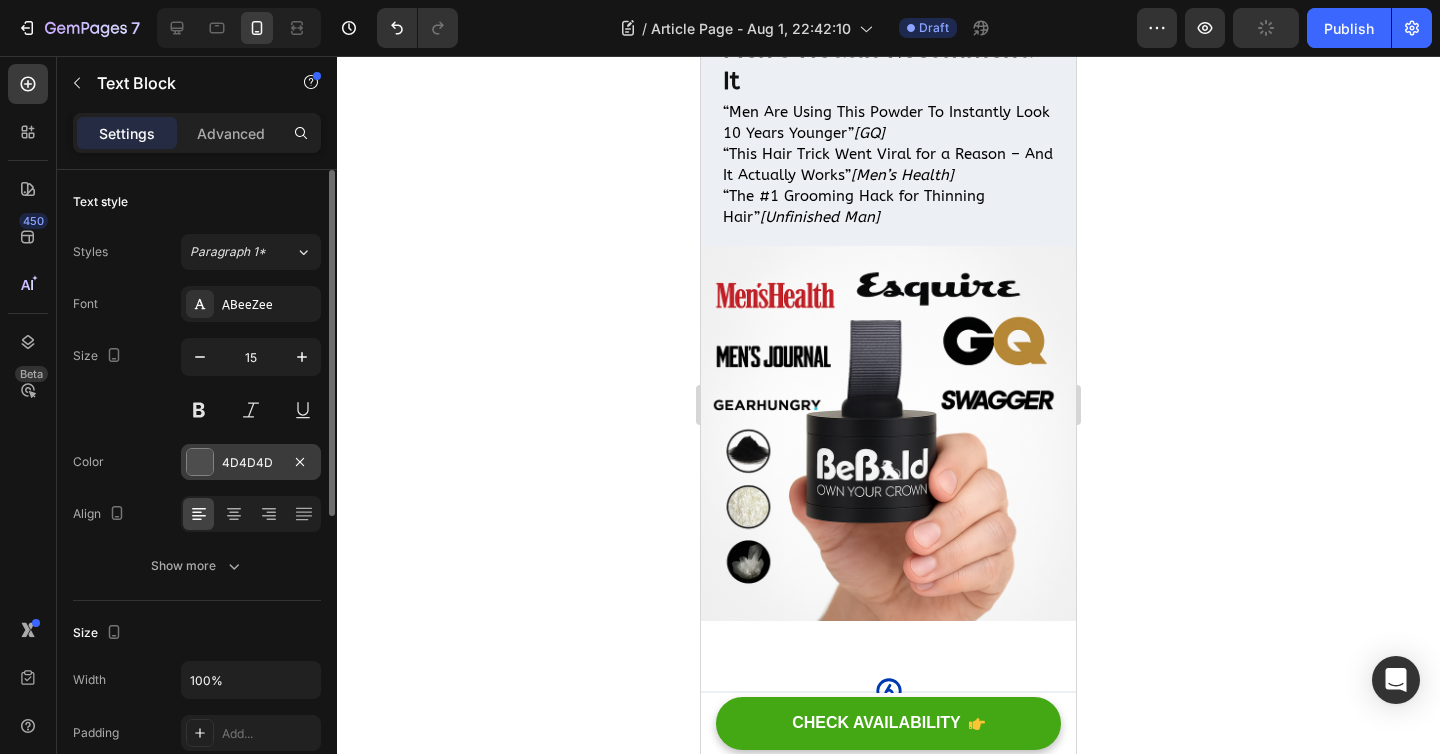 click at bounding box center [200, 462] 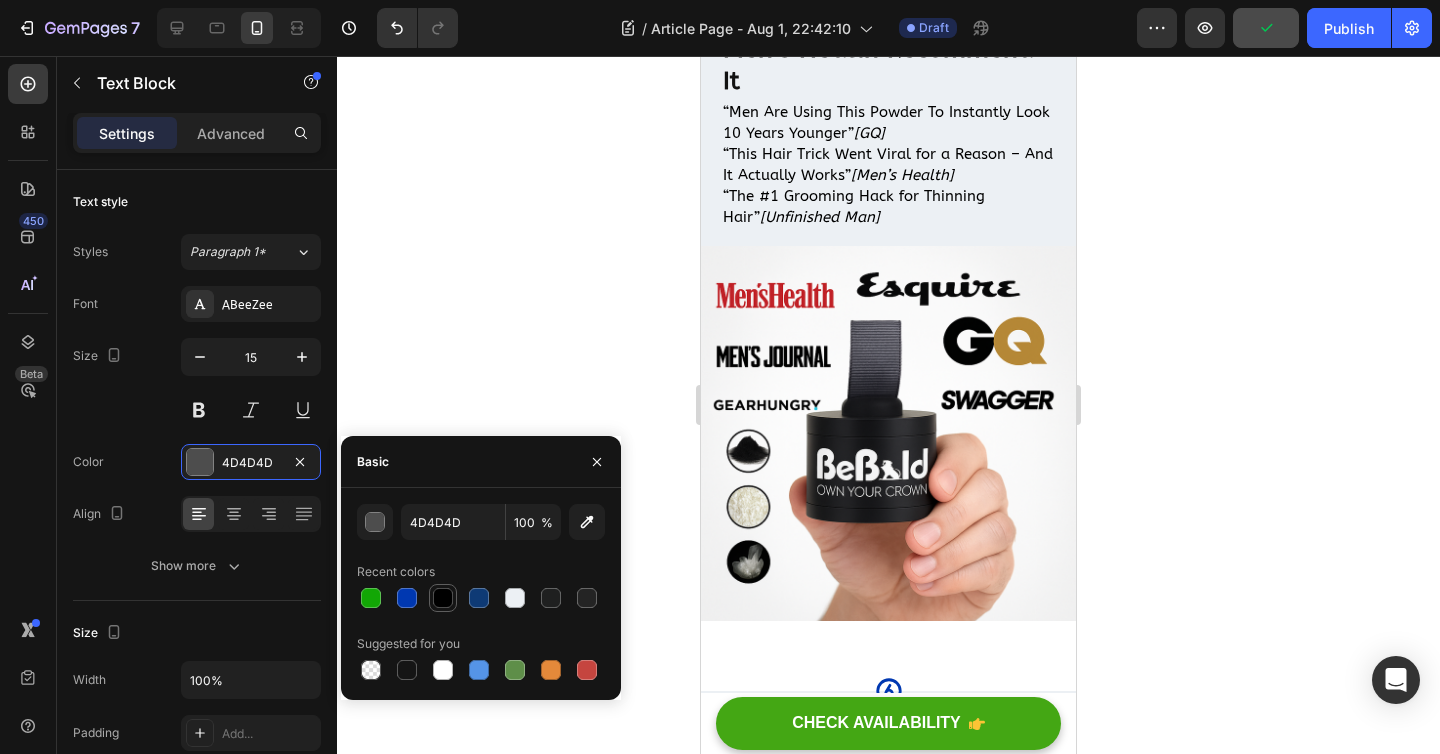 click at bounding box center [443, 598] 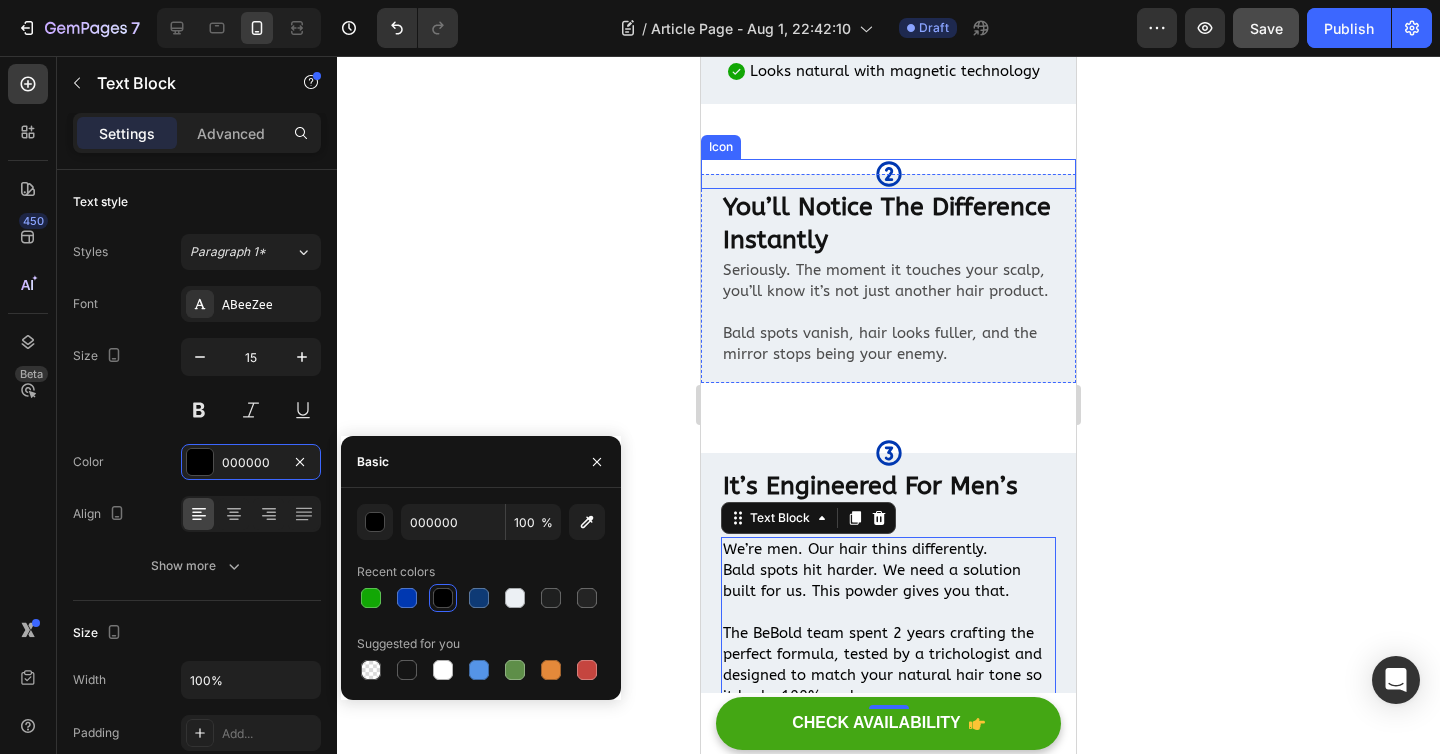 scroll, scrollTop: 704, scrollLeft: 0, axis: vertical 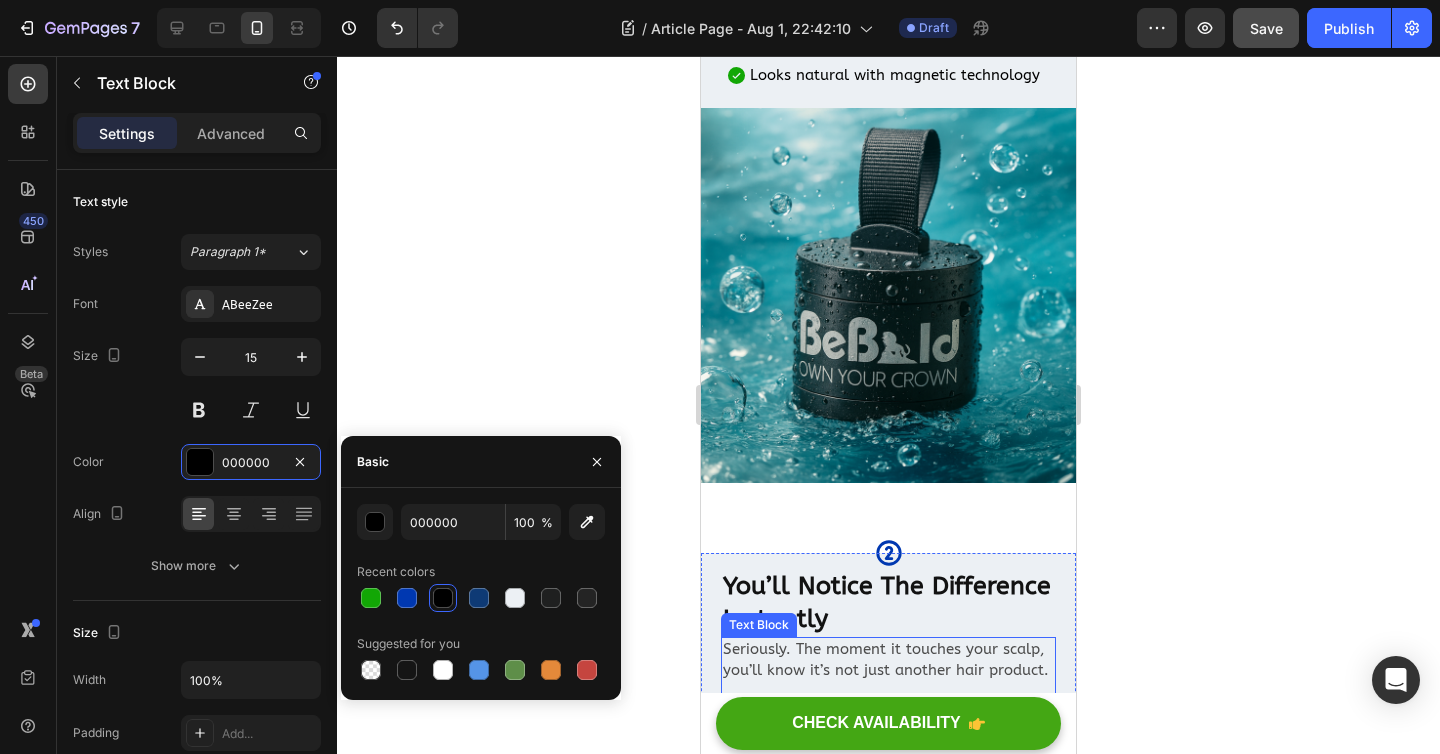 click on "Seriously. The moment it touches your scalp, you’ll know it’s not just another hair product. Bald spots vanish, hair looks fuller, and the mirror stops being your enemy." at bounding box center [888, 691] 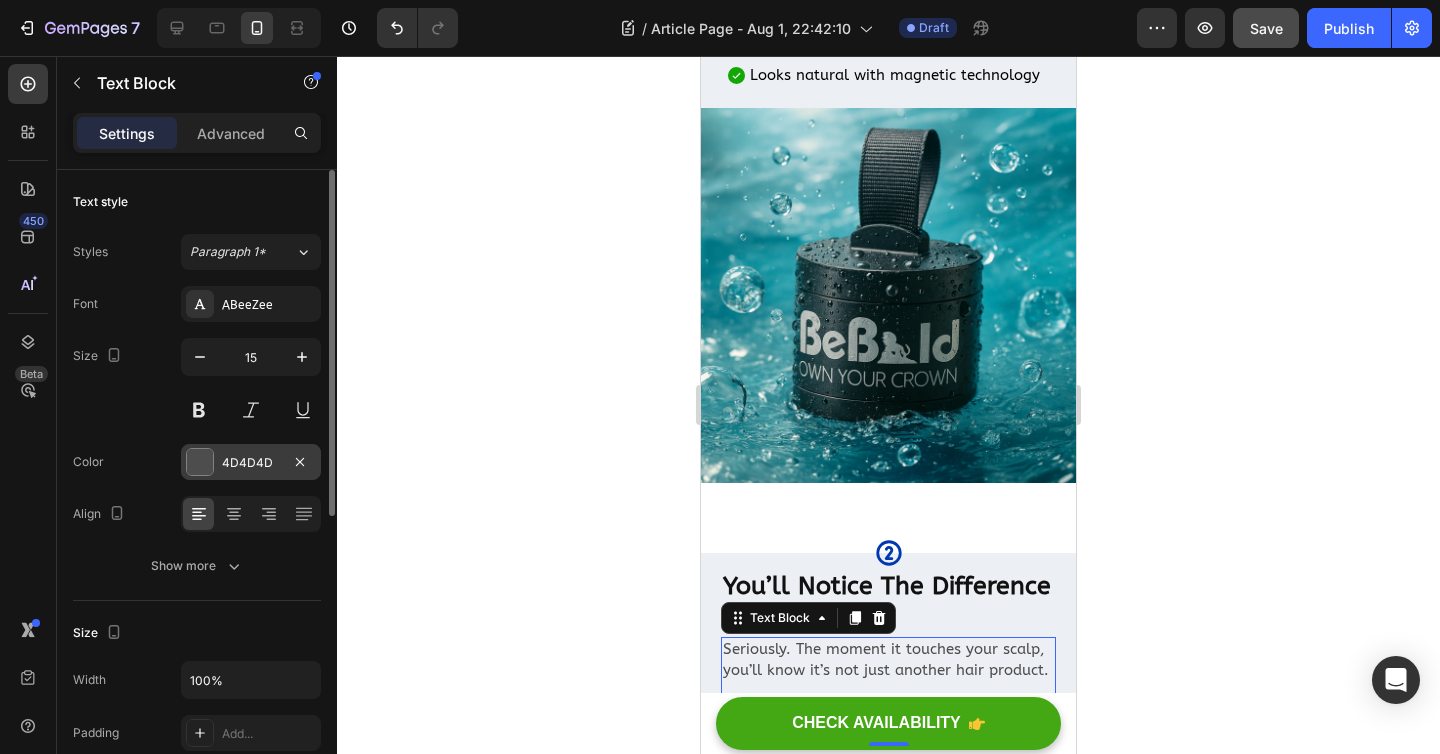 click at bounding box center (200, 462) 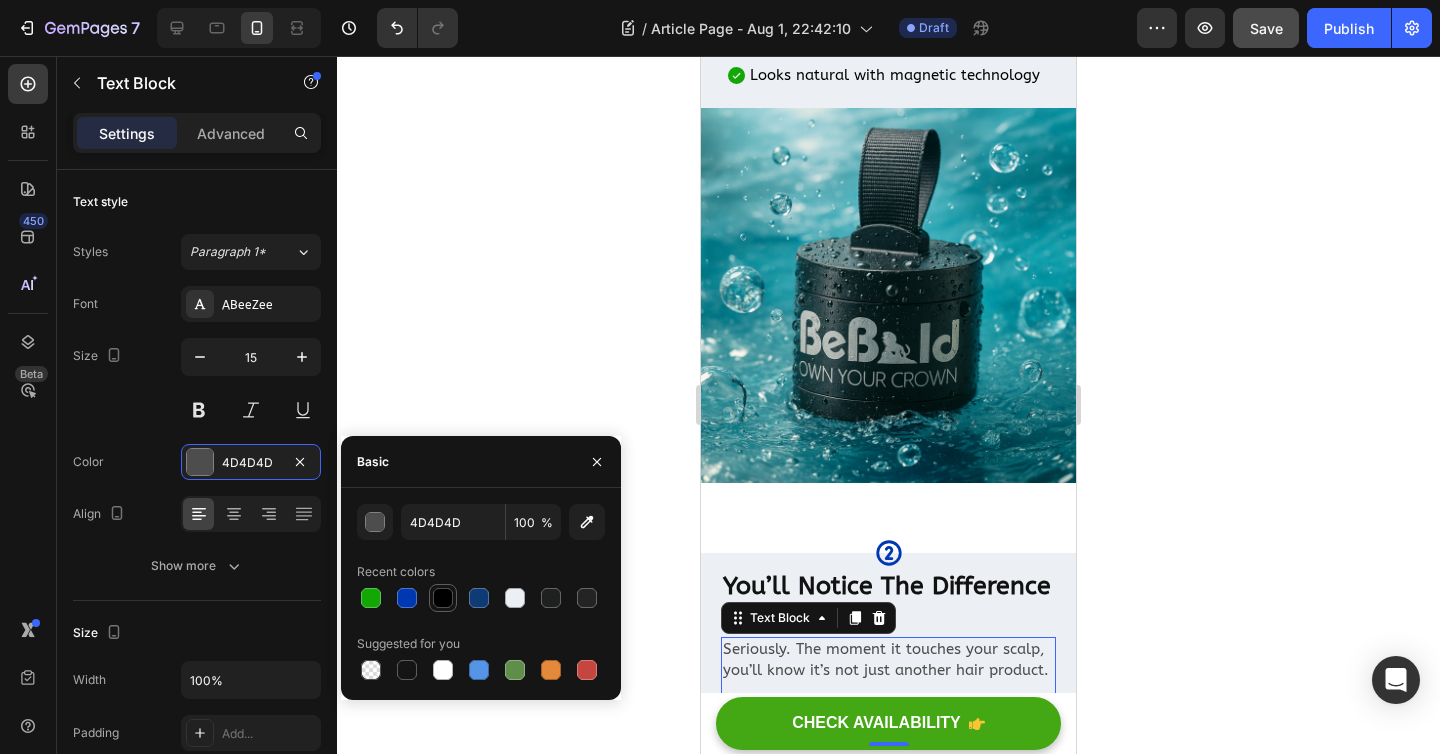 click at bounding box center (443, 598) 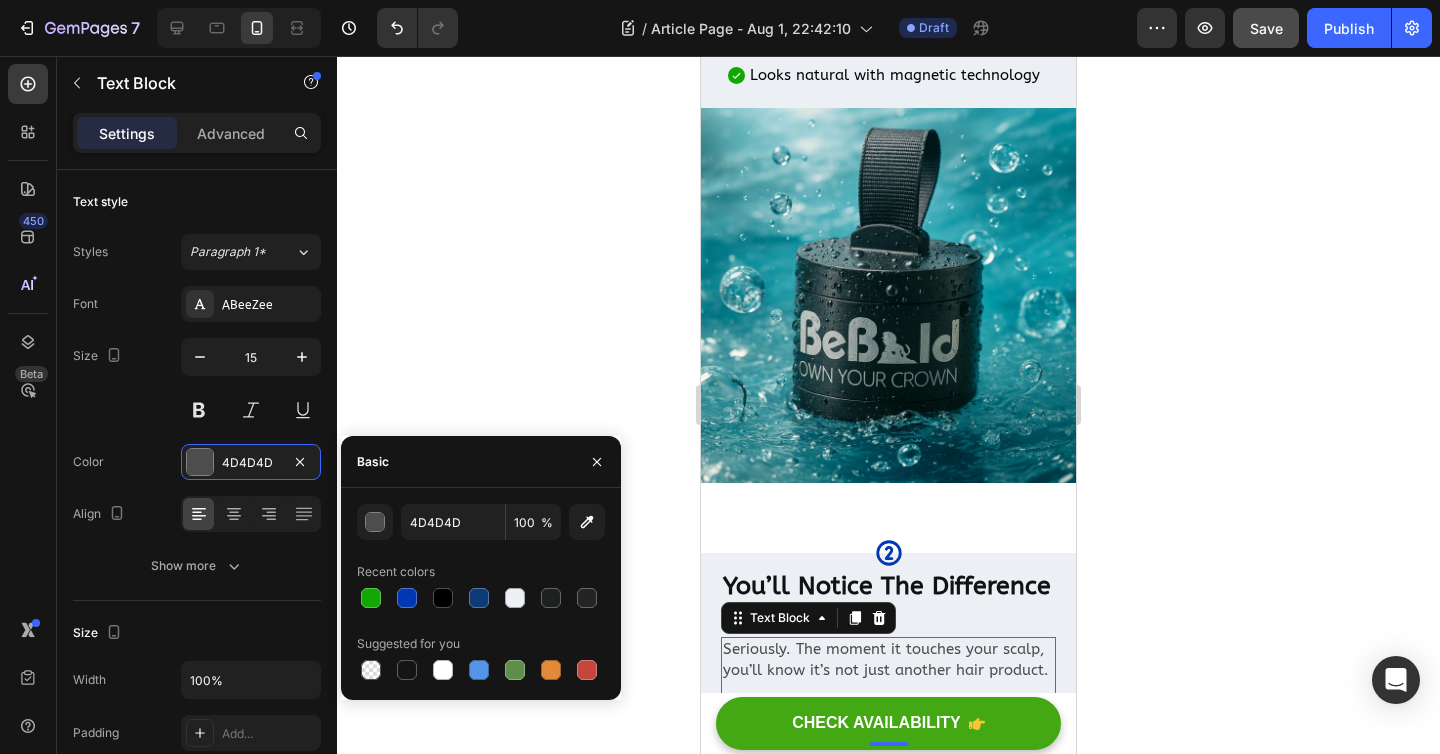 type on "000000" 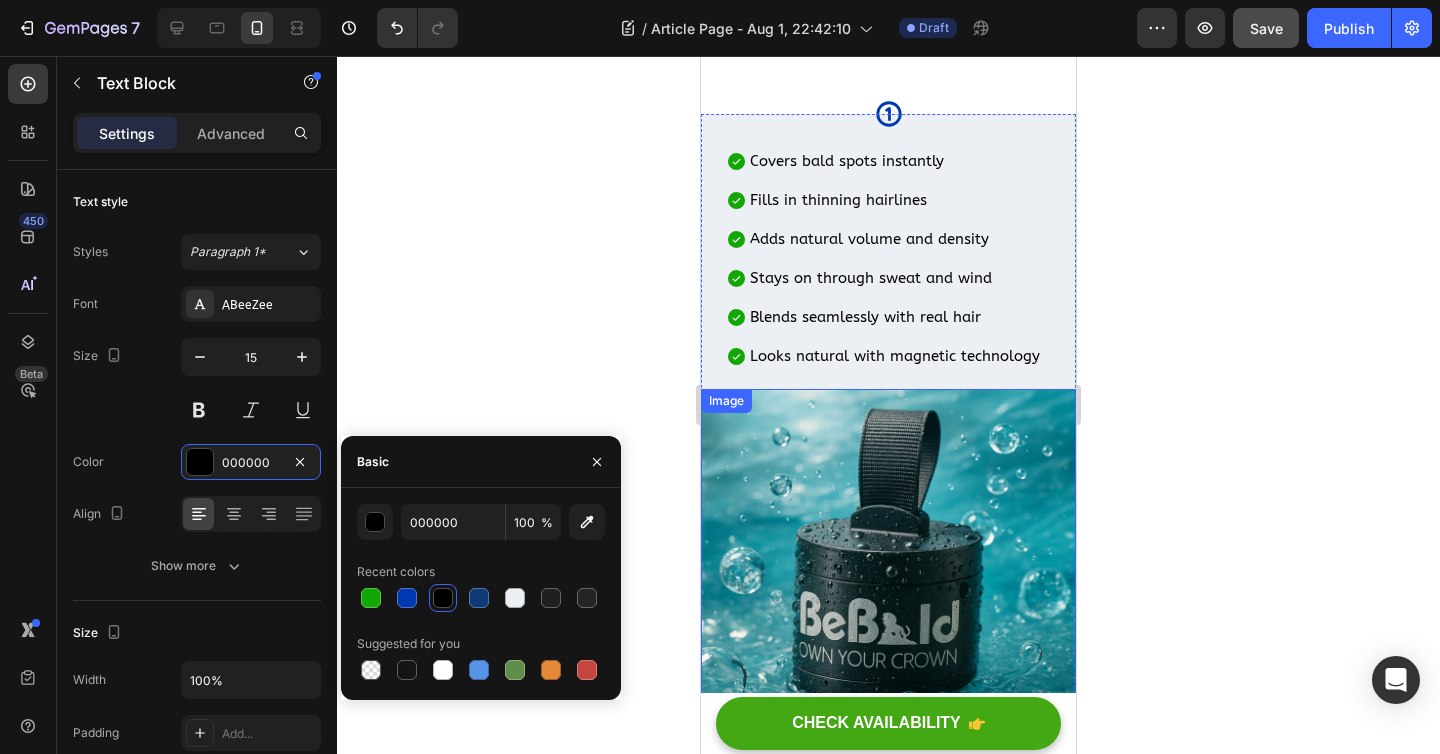 scroll, scrollTop: 417, scrollLeft: 0, axis: vertical 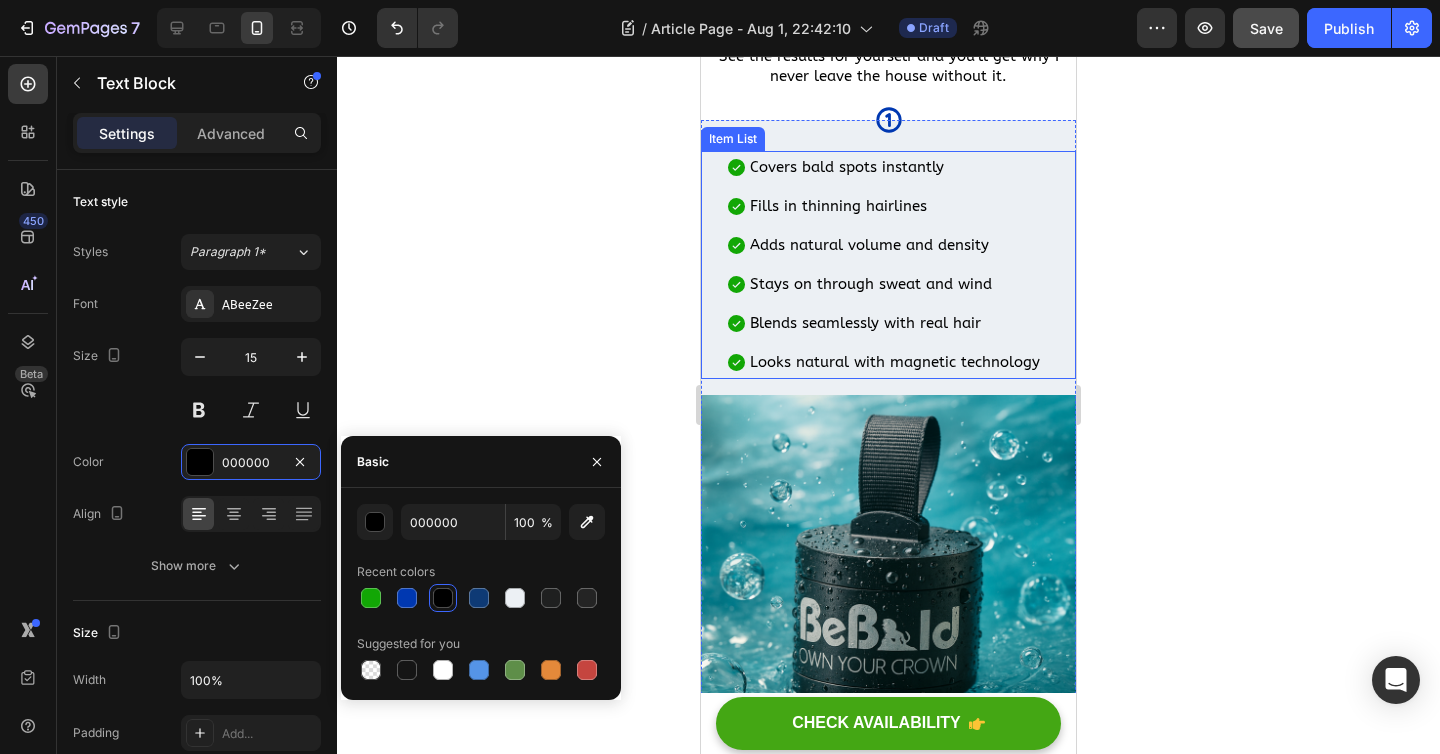 click on "Covers bald spots instantly Fills in thinning hairlines Adds natural volume and density Stays on through sweat and wind Blends seamlessly with real hair Looks natural with magnetic technology" at bounding box center [888, 265] 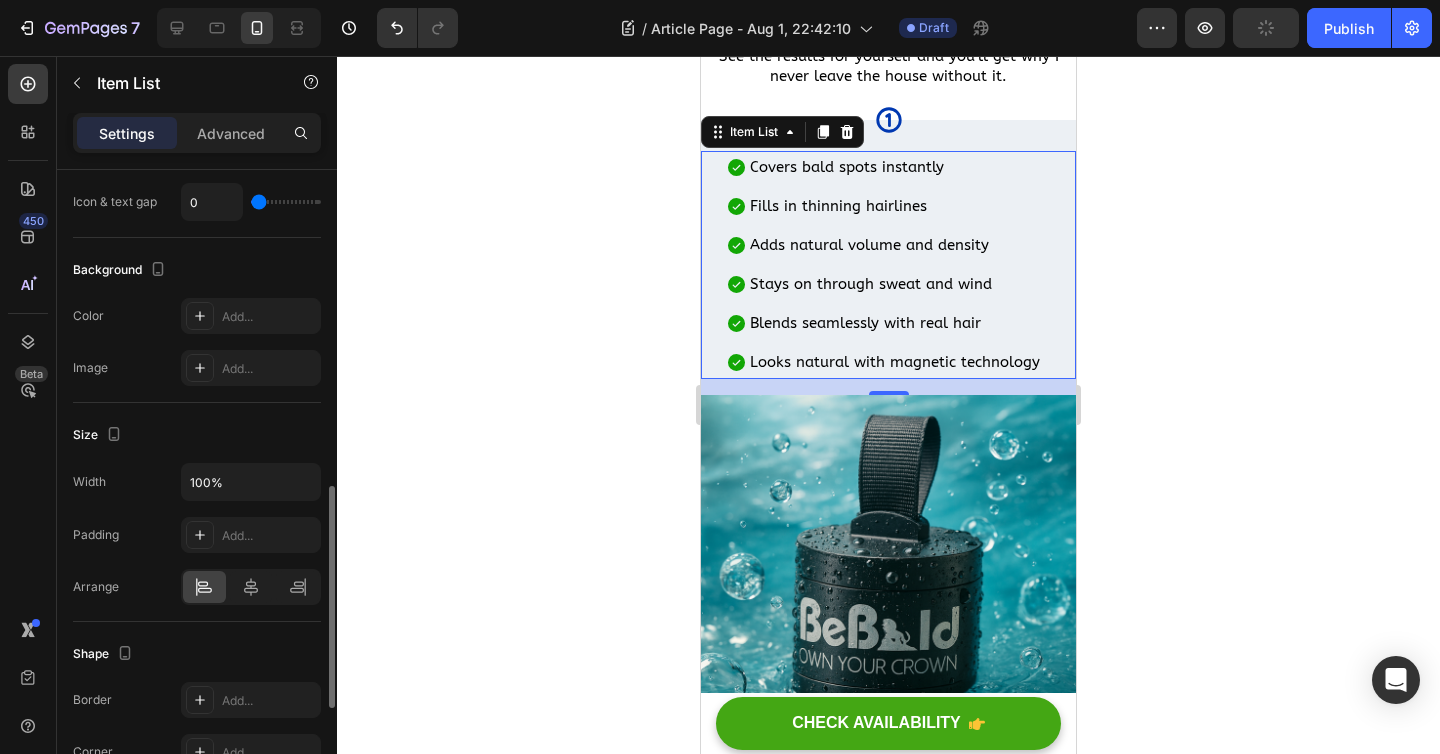 scroll, scrollTop: 948, scrollLeft: 0, axis: vertical 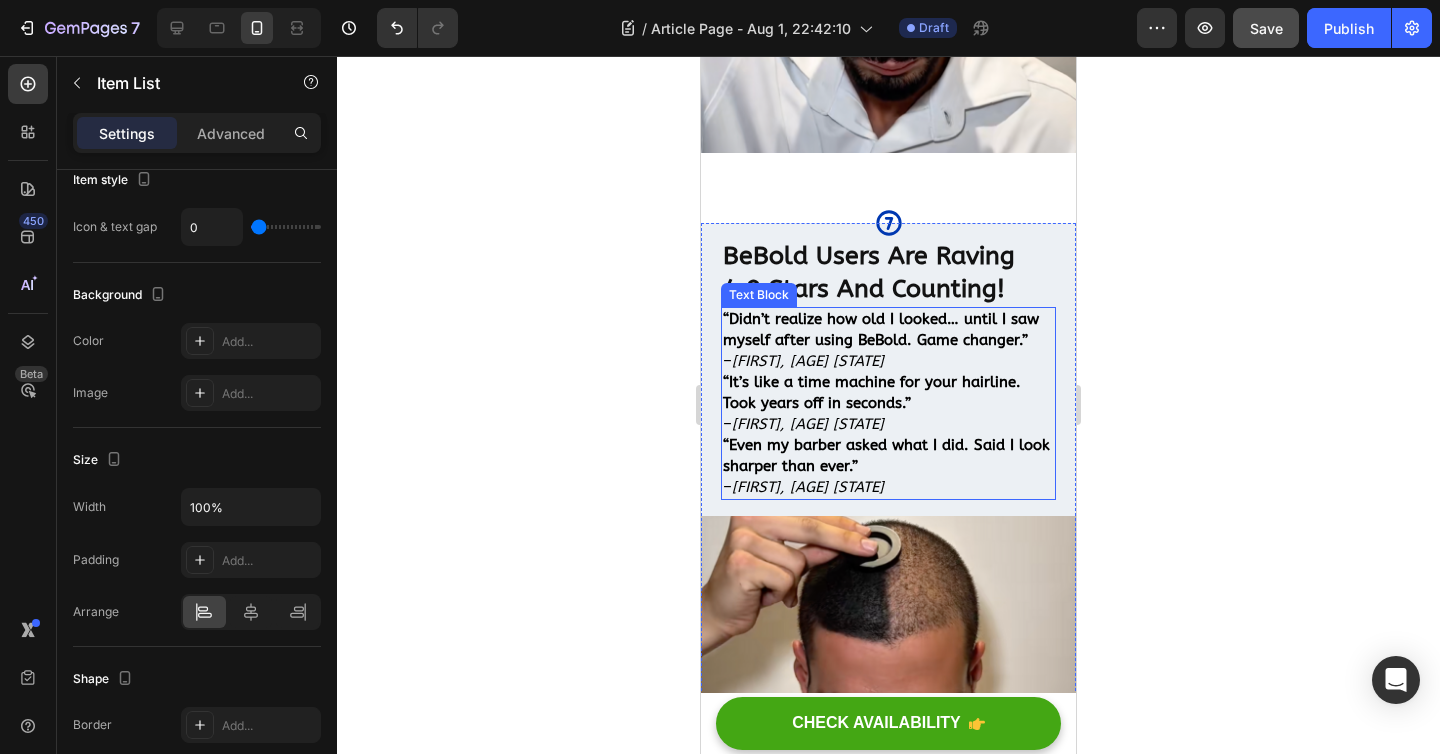 click on "Mike, 52 NY" at bounding box center [808, 361] 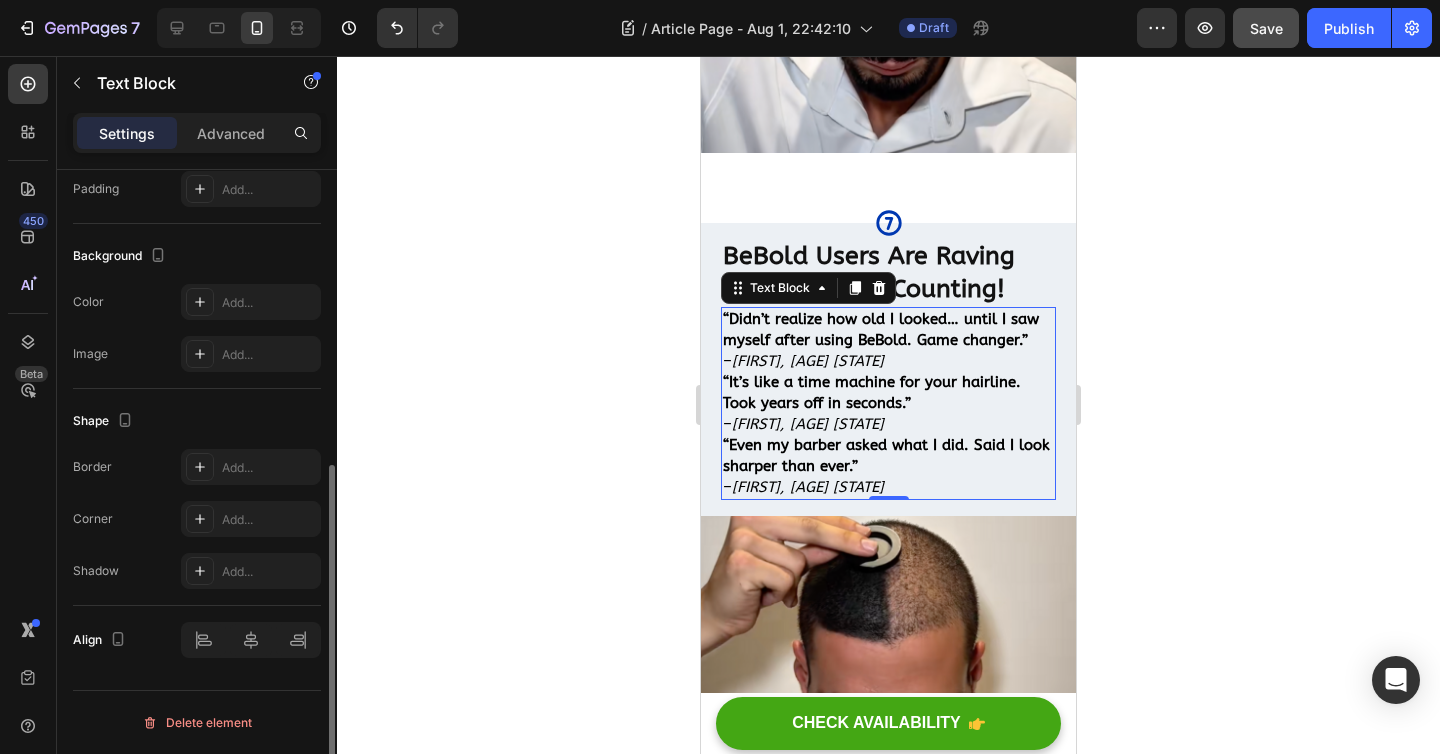 scroll, scrollTop: 0, scrollLeft: 0, axis: both 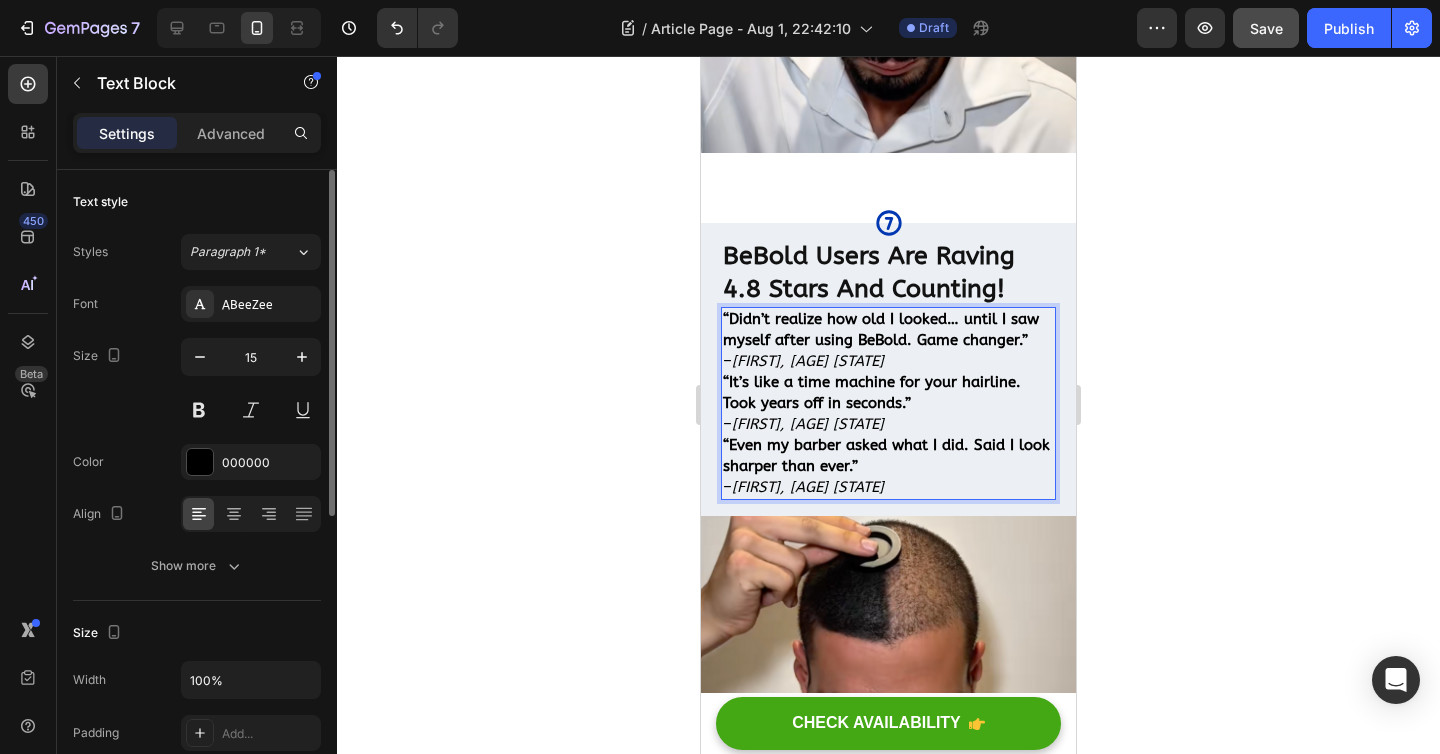 click on "Mike, 52 NY" at bounding box center [808, 361] 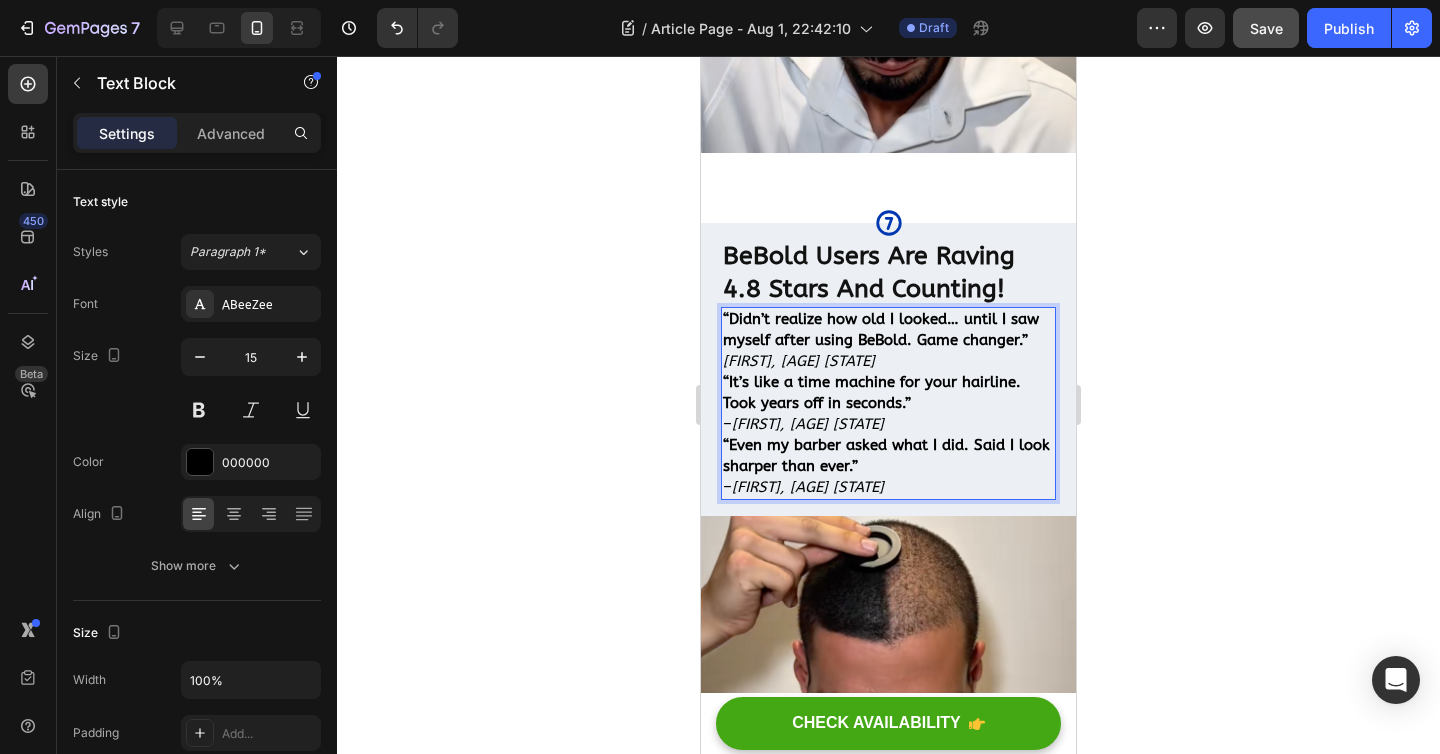 click on "James, 60 TX" at bounding box center (808, 424) 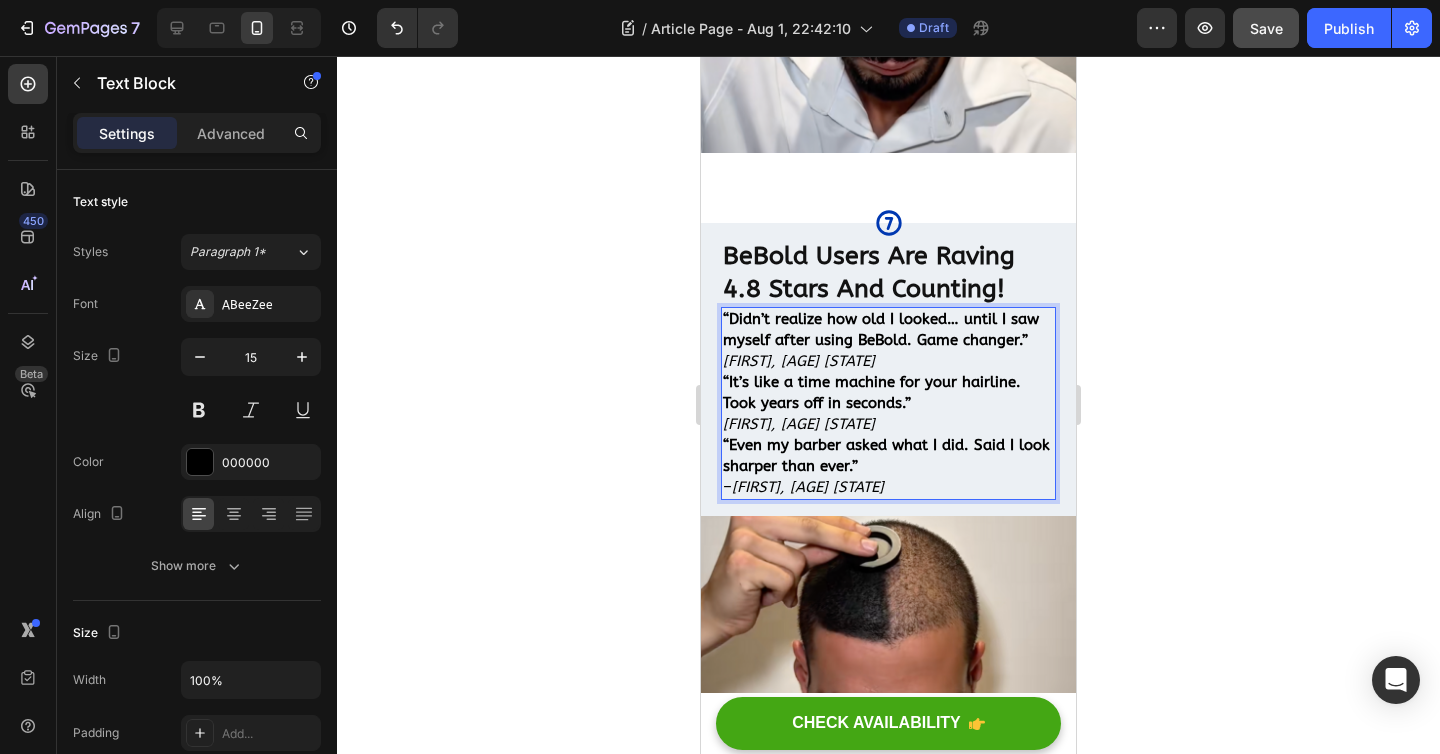 click on "Tony, 45 FL" at bounding box center (808, 487) 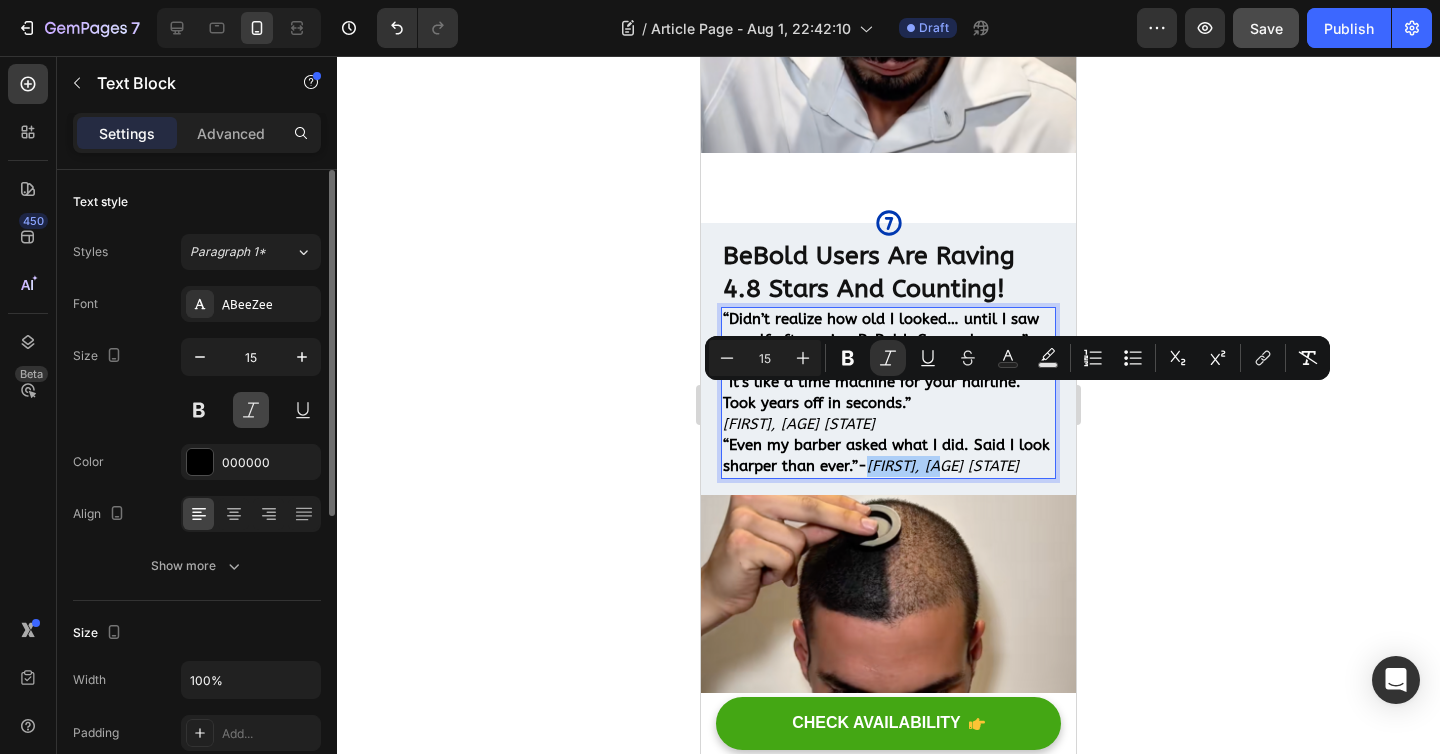 click at bounding box center (251, 410) 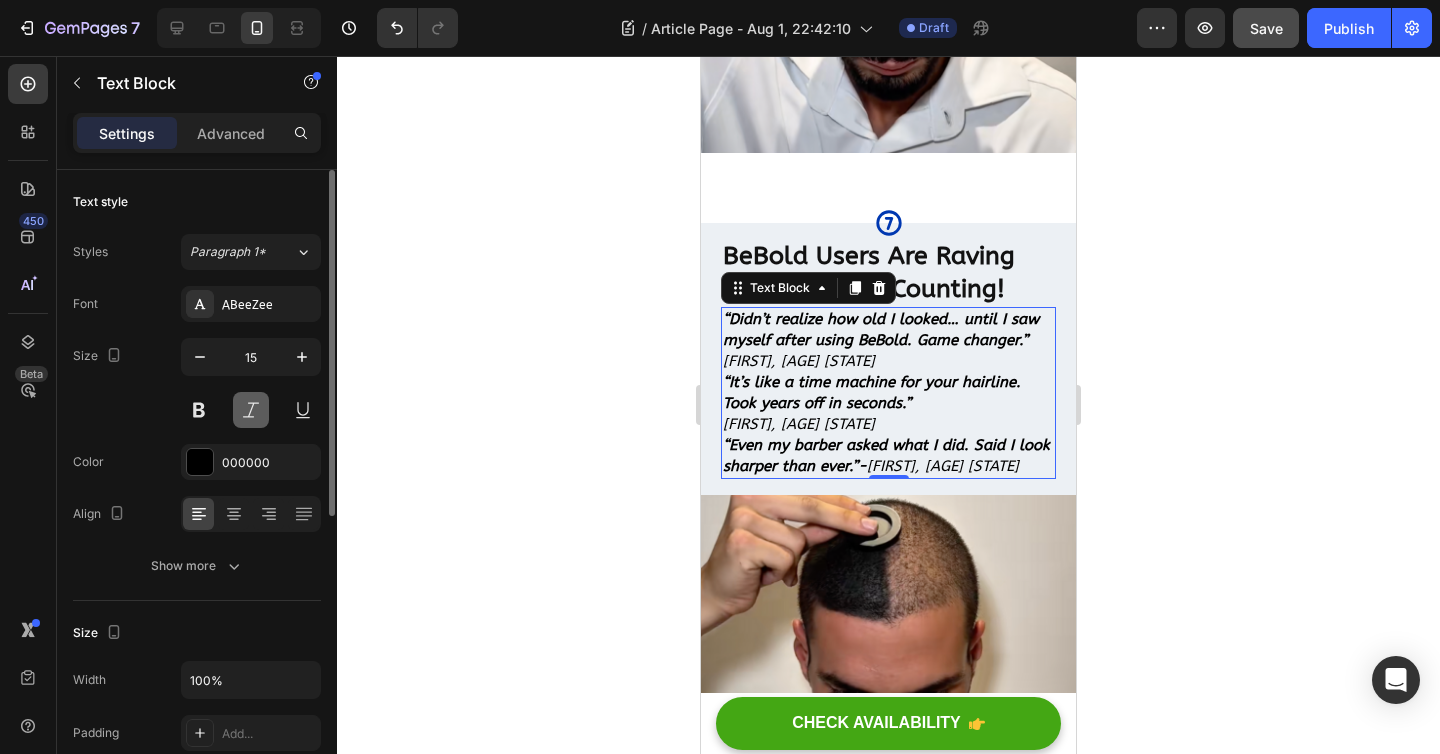click at bounding box center [251, 410] 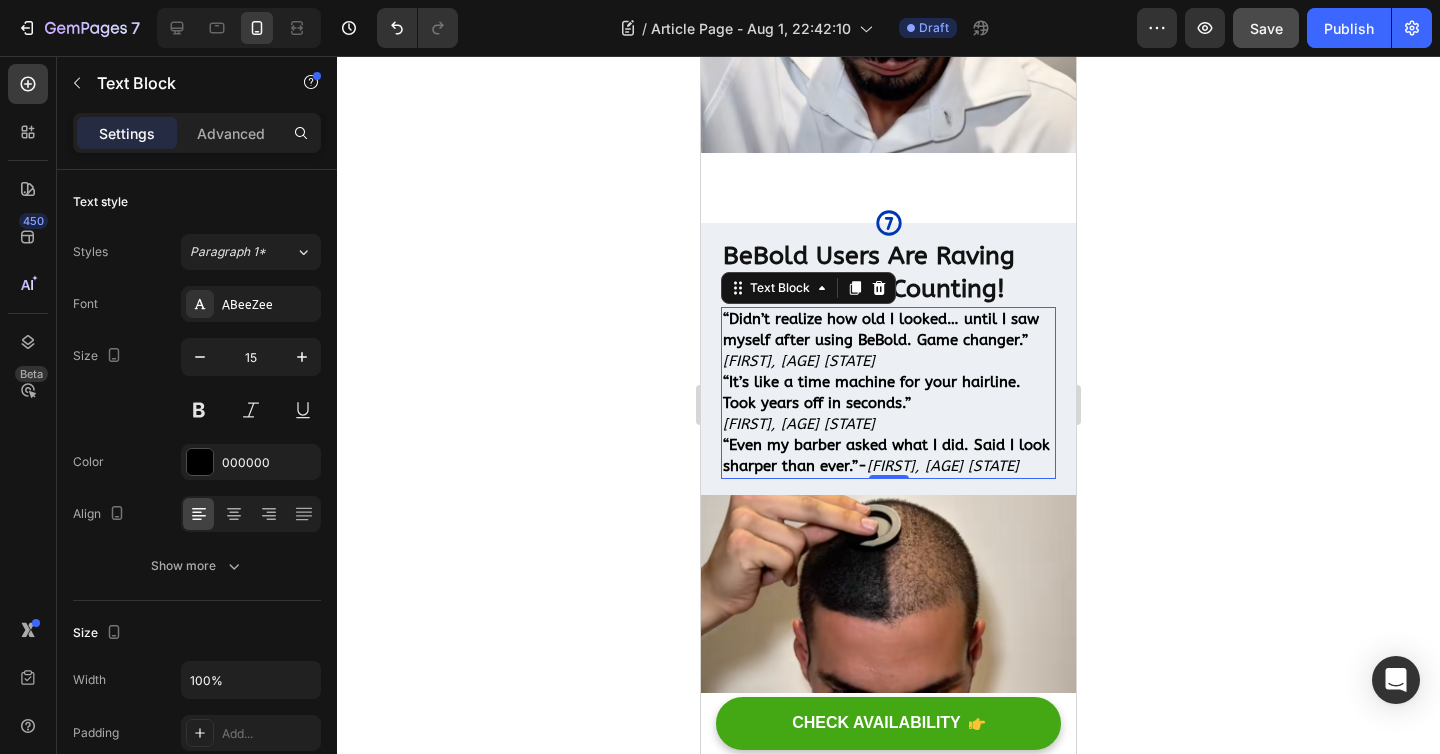 click on "Tony, 45 FL" at bounding box center [943, 466] 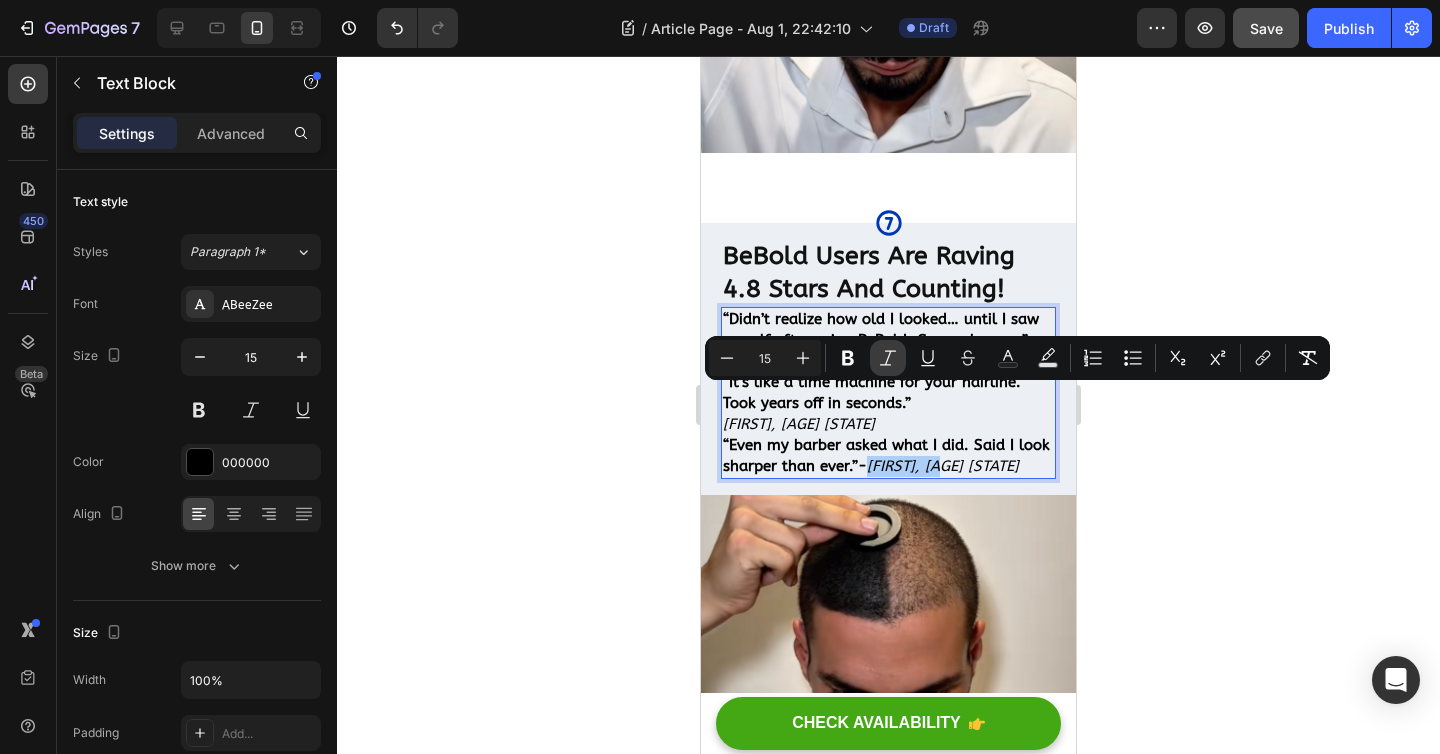 click 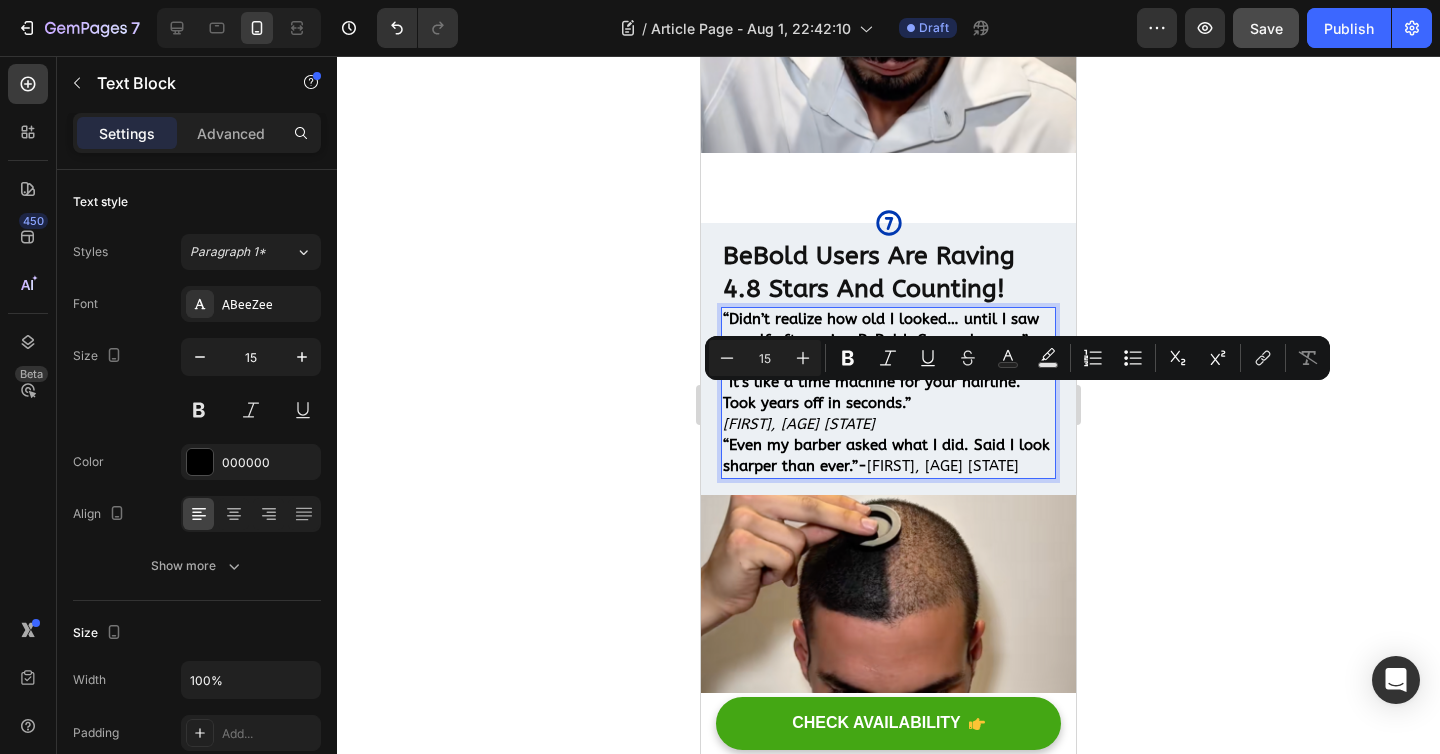 click on "“Even my barber asked what I did. Said I look sharper than ever.”-" at bounding box center (886, 455) 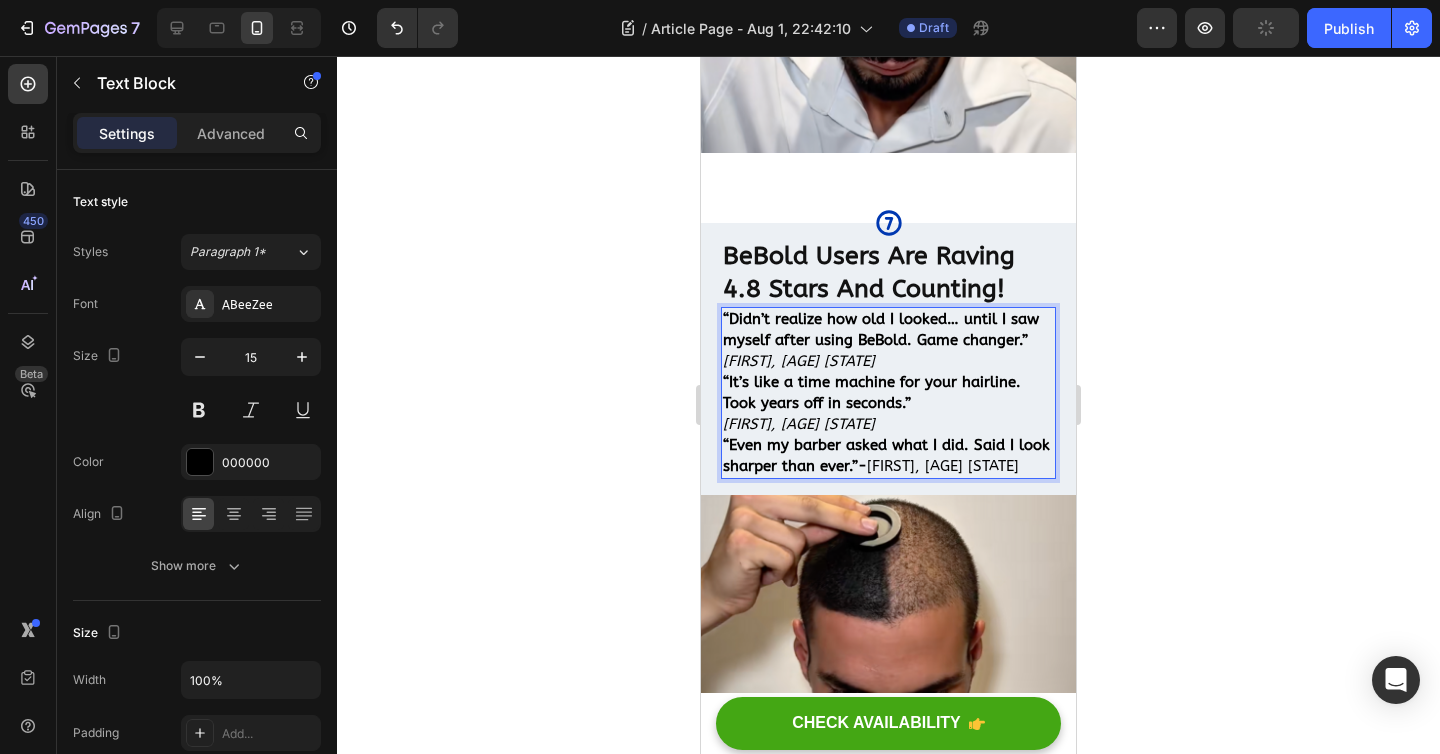 click on "James, 60 TX" at bounding box center (799, 424) 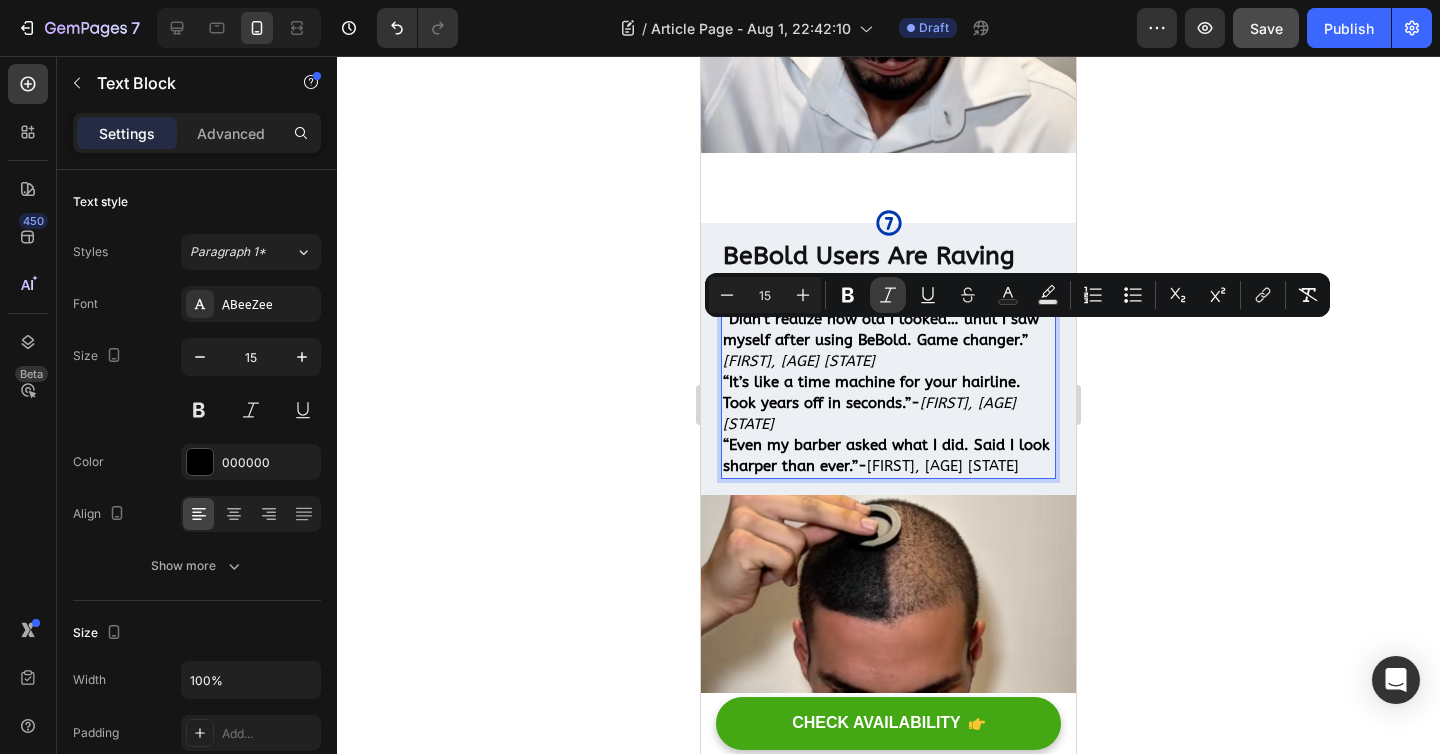 click 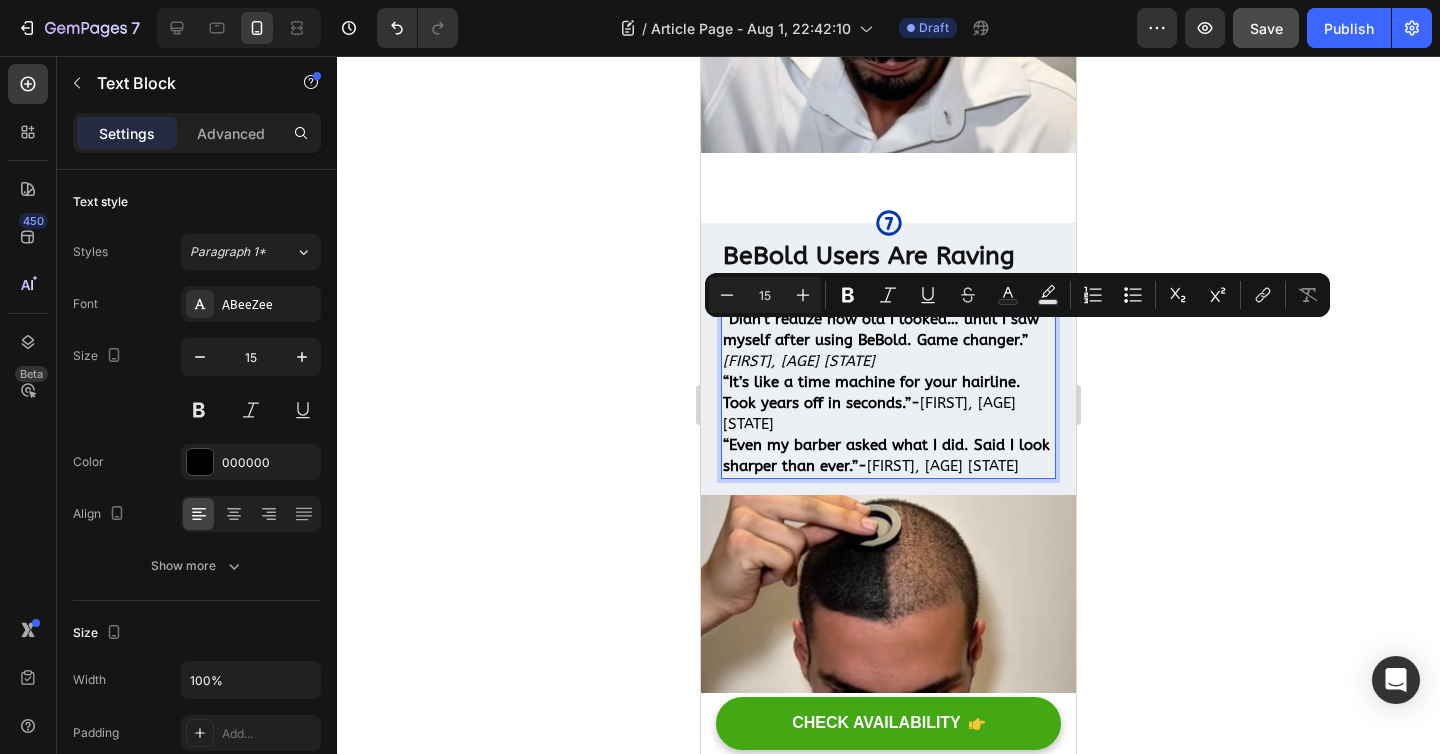 click on "“Didn’t realize how old I looked… until I saw myself after using BeBold. Game changer.”" at bounding box center (881, 329) 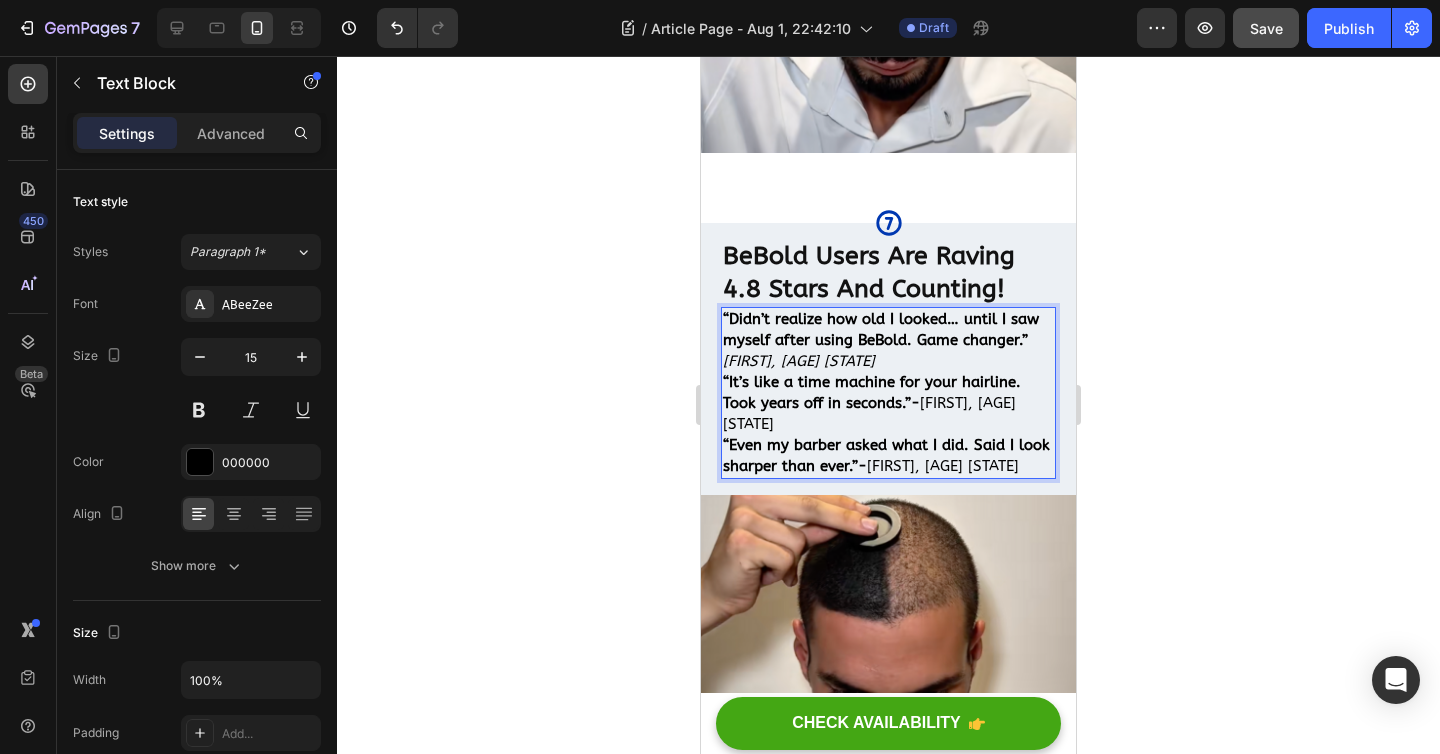 click on "Mike, 52 NY" at bounding box center (799, 361) 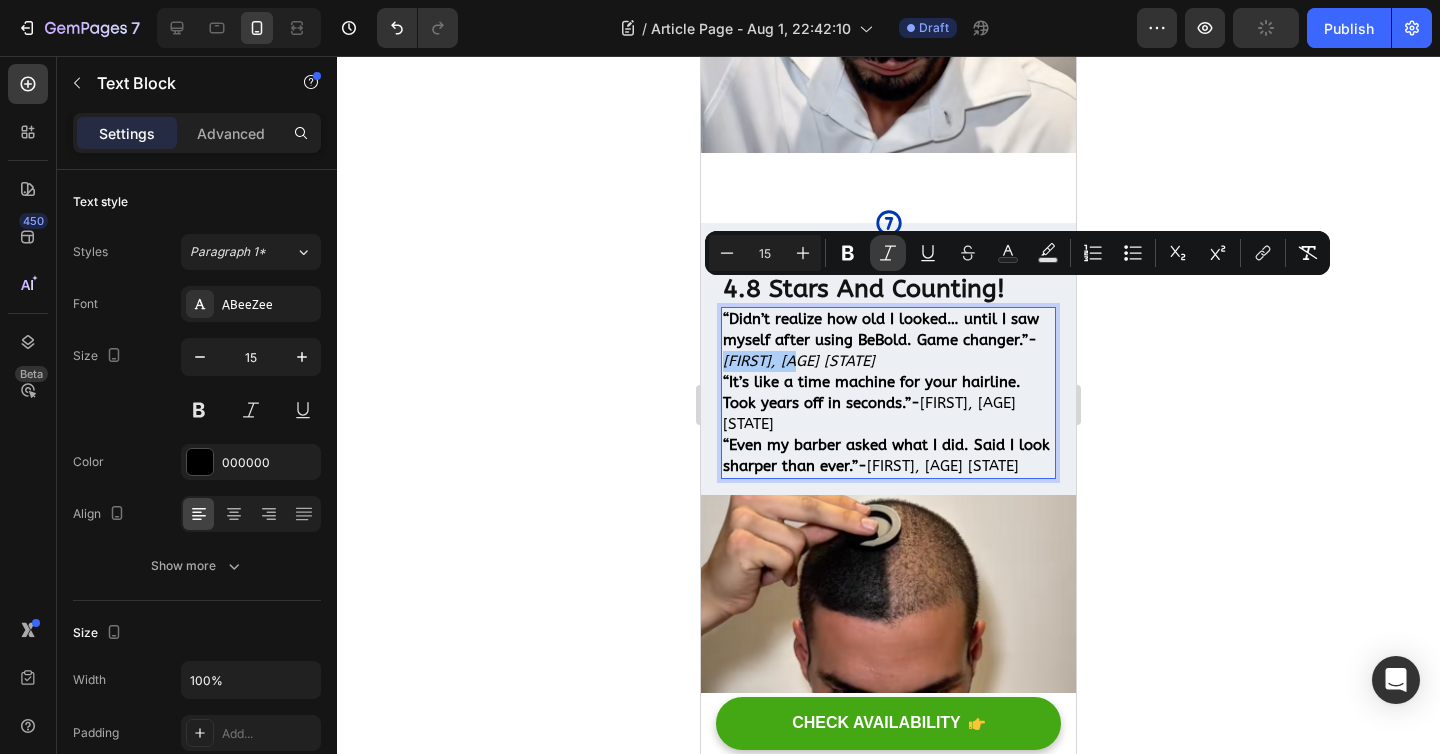 click 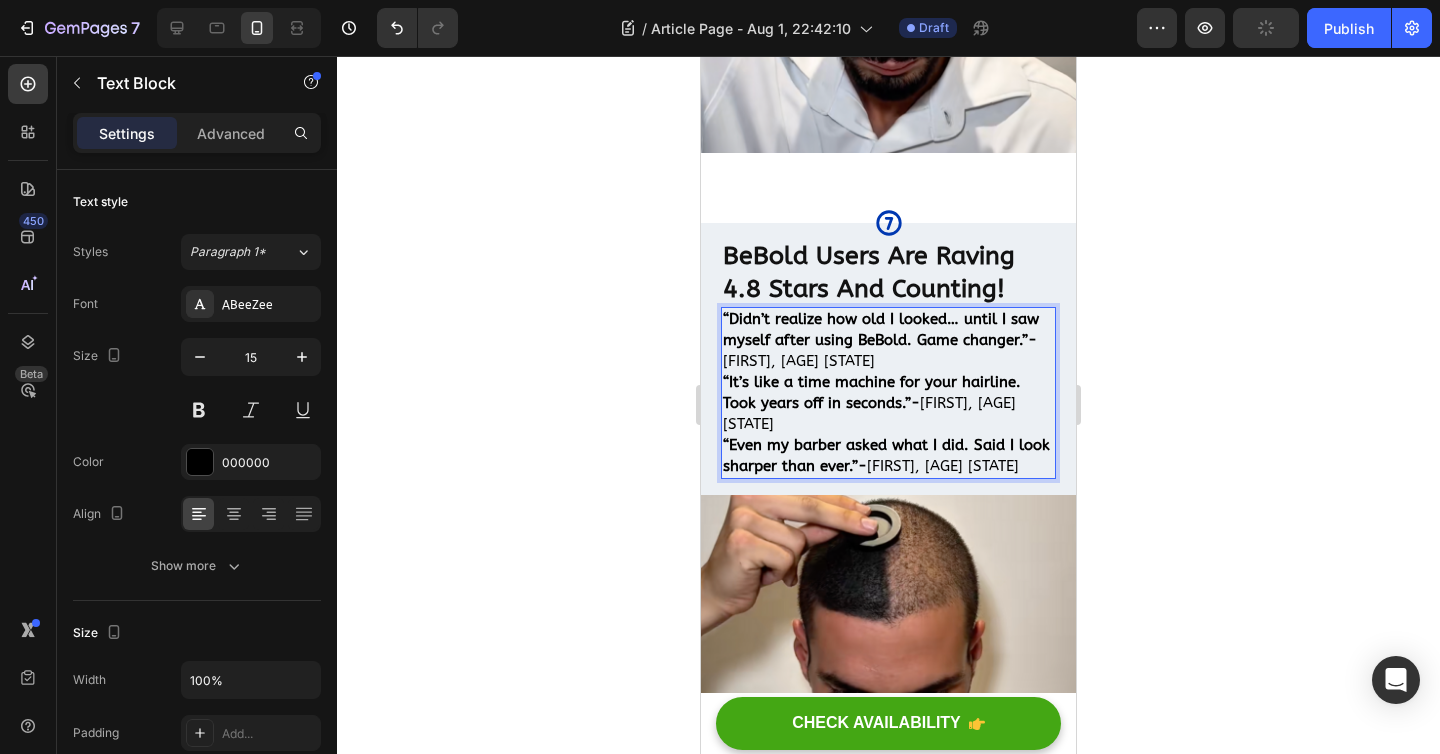click on "“It’s like a time machine for your hairline. Took years off in seconds.”-" at bounding box center (872, 392) 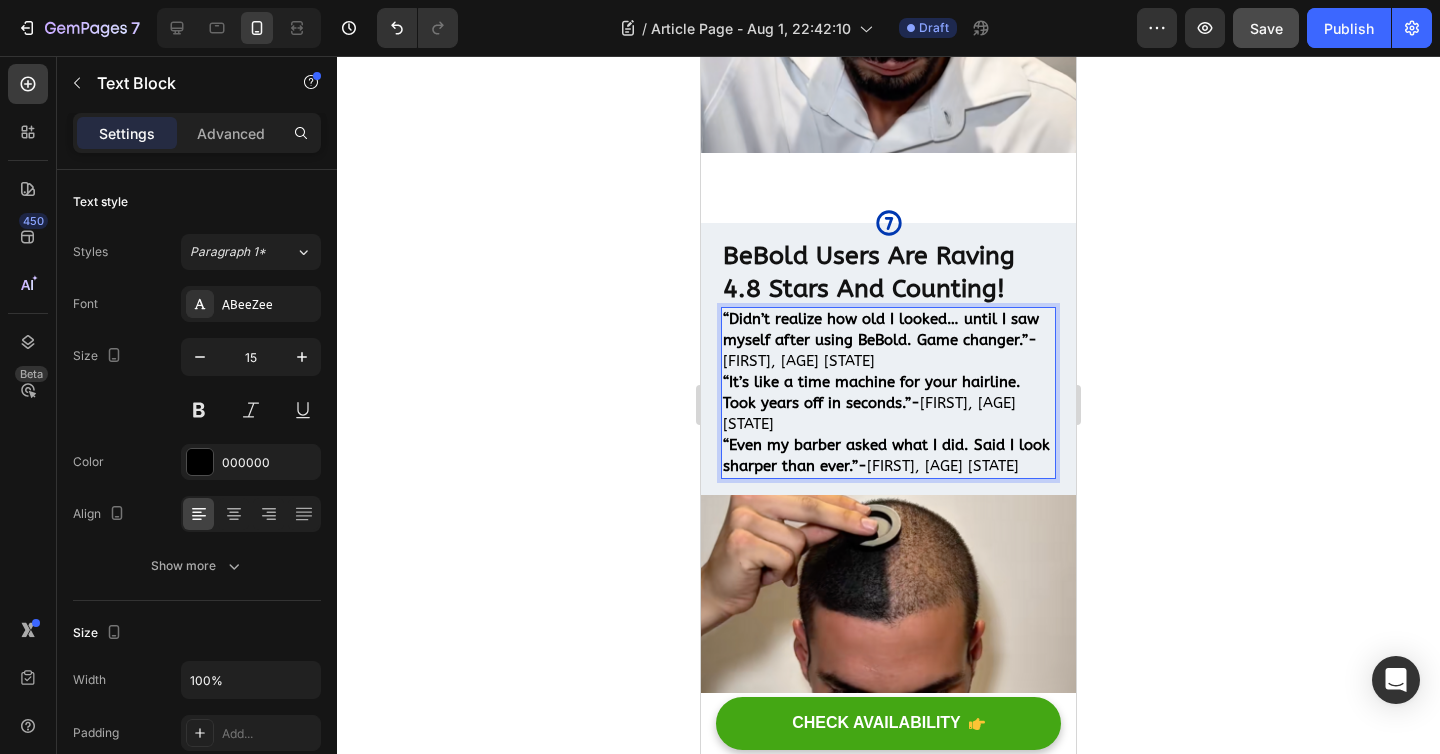 click 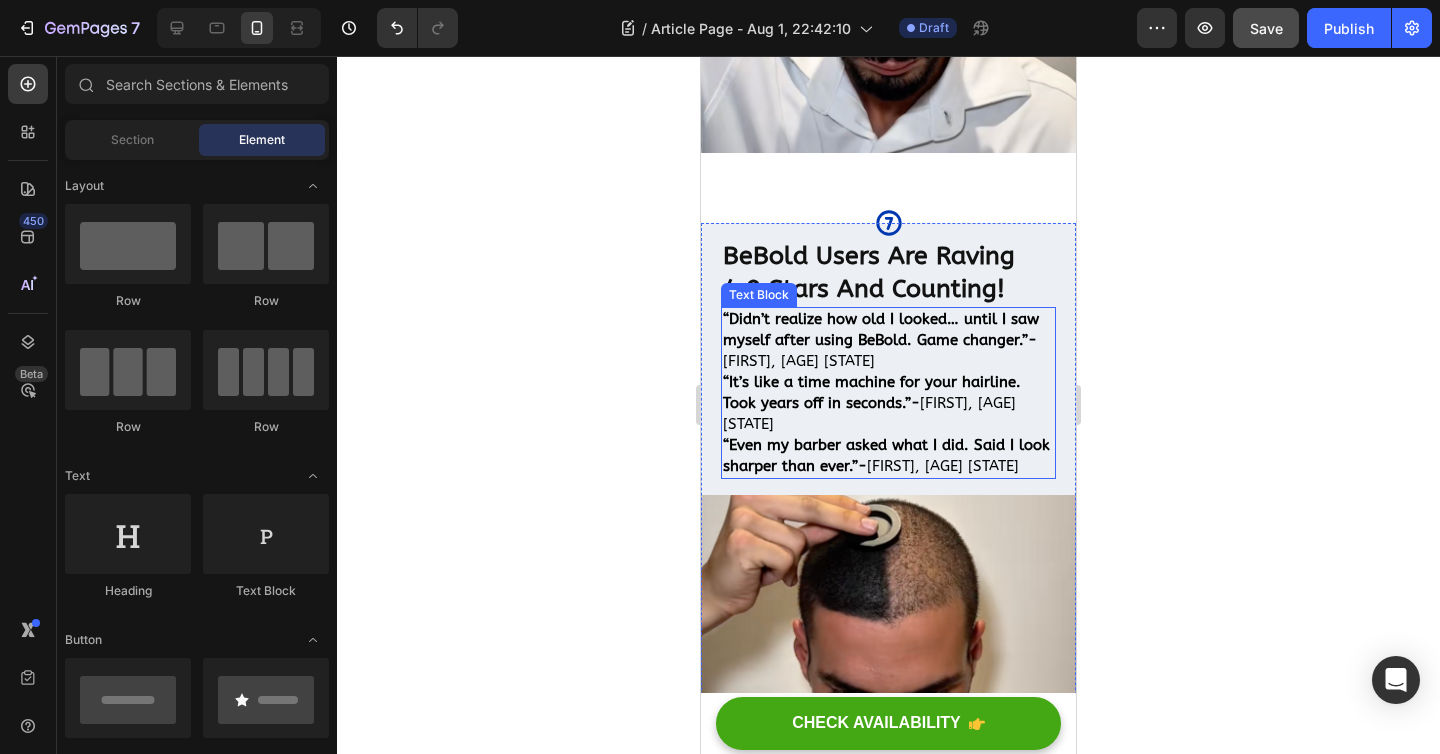 click on "“Didn’t realize how old I looked… until I saw myself after using BeBold. Game changer.”- Mike, 52 NY" at bounding box center (888, 340) 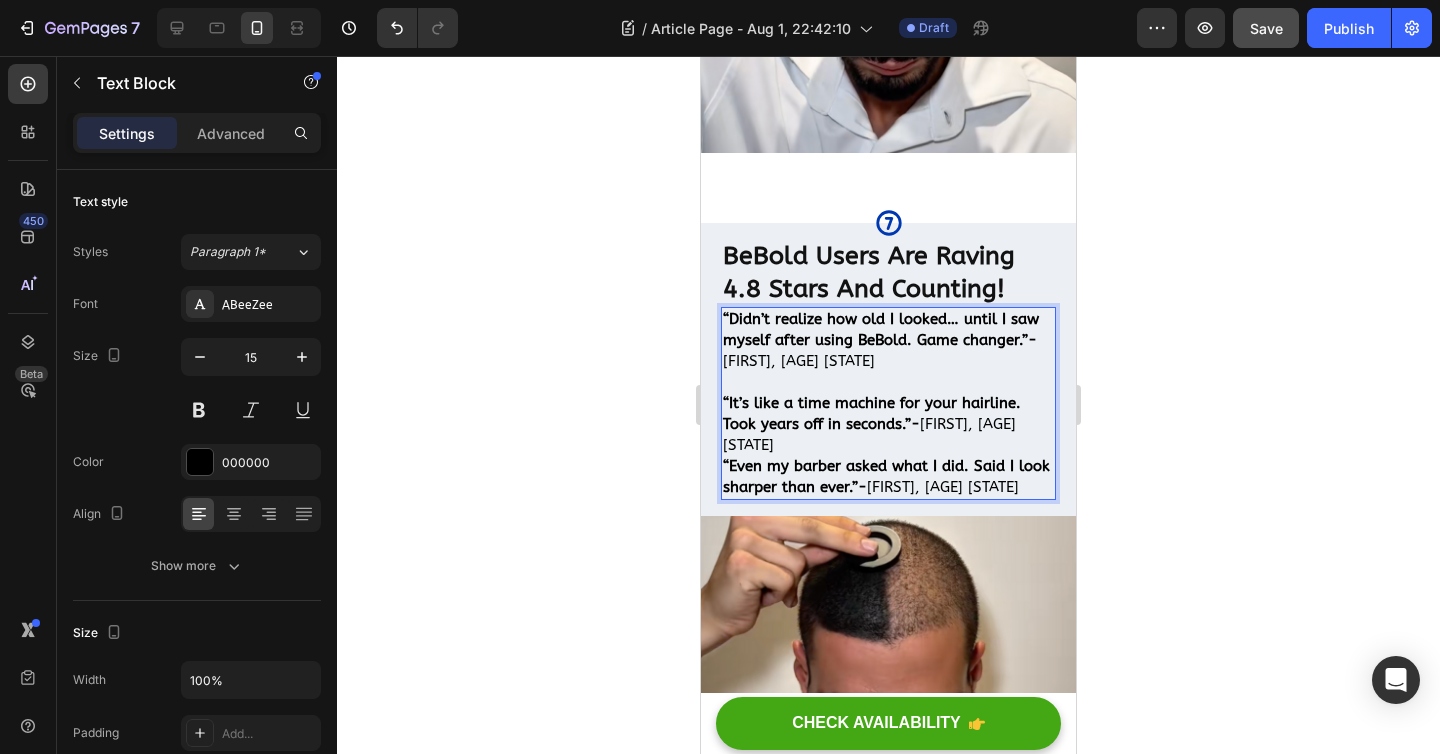 click on "“It’s like a time machine for your hairline. Took years off in seconds.”- James, 60 TX" at bounding box center (888, 424) 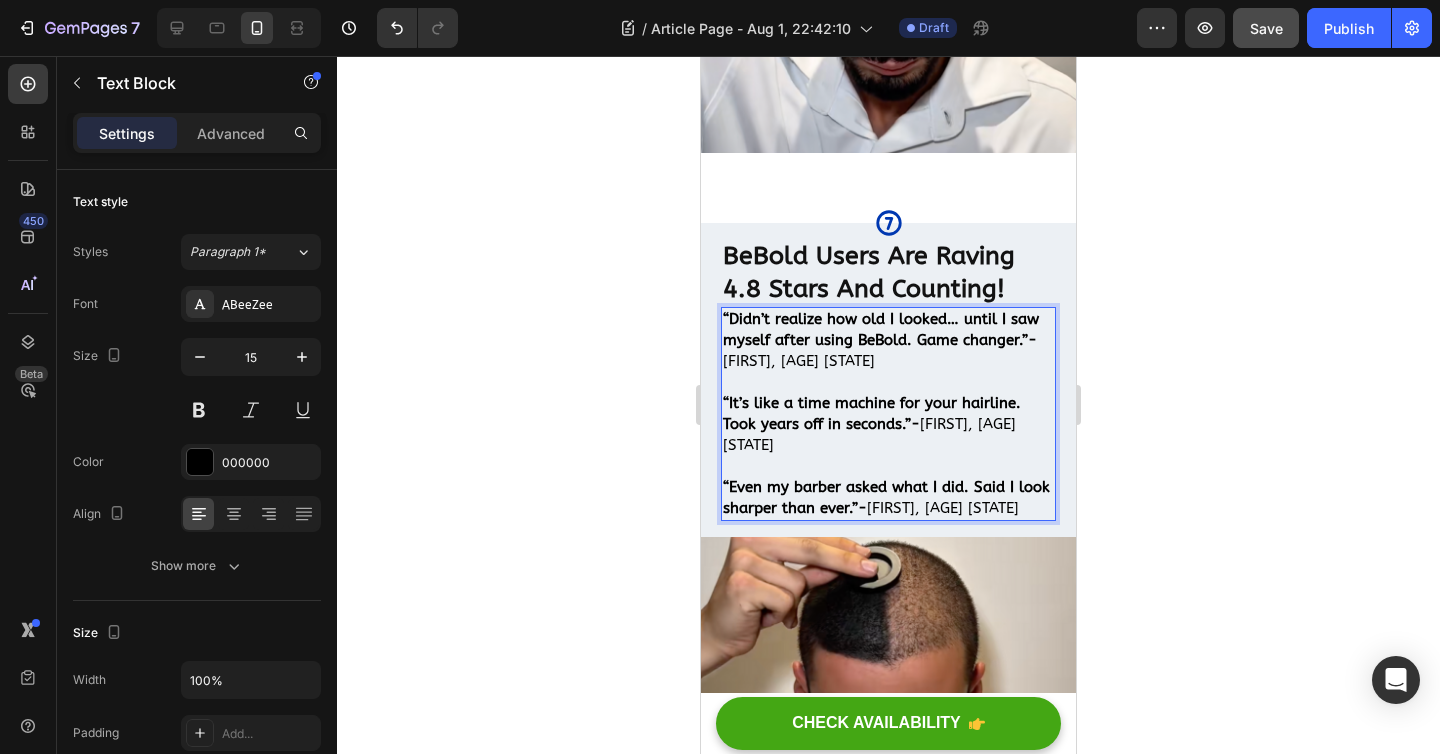 click 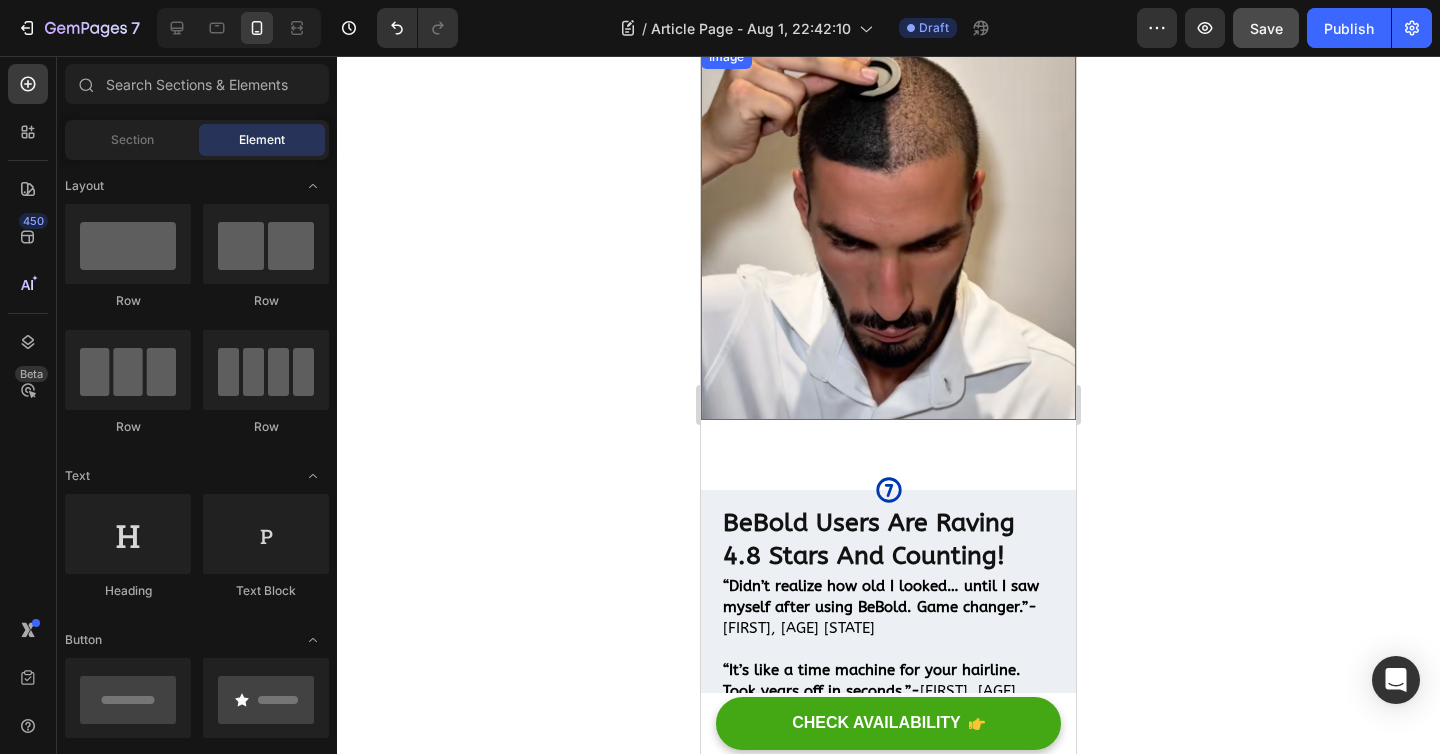 scroll, scrollTop: 4104, scrollLeft: 0, axis: vertical 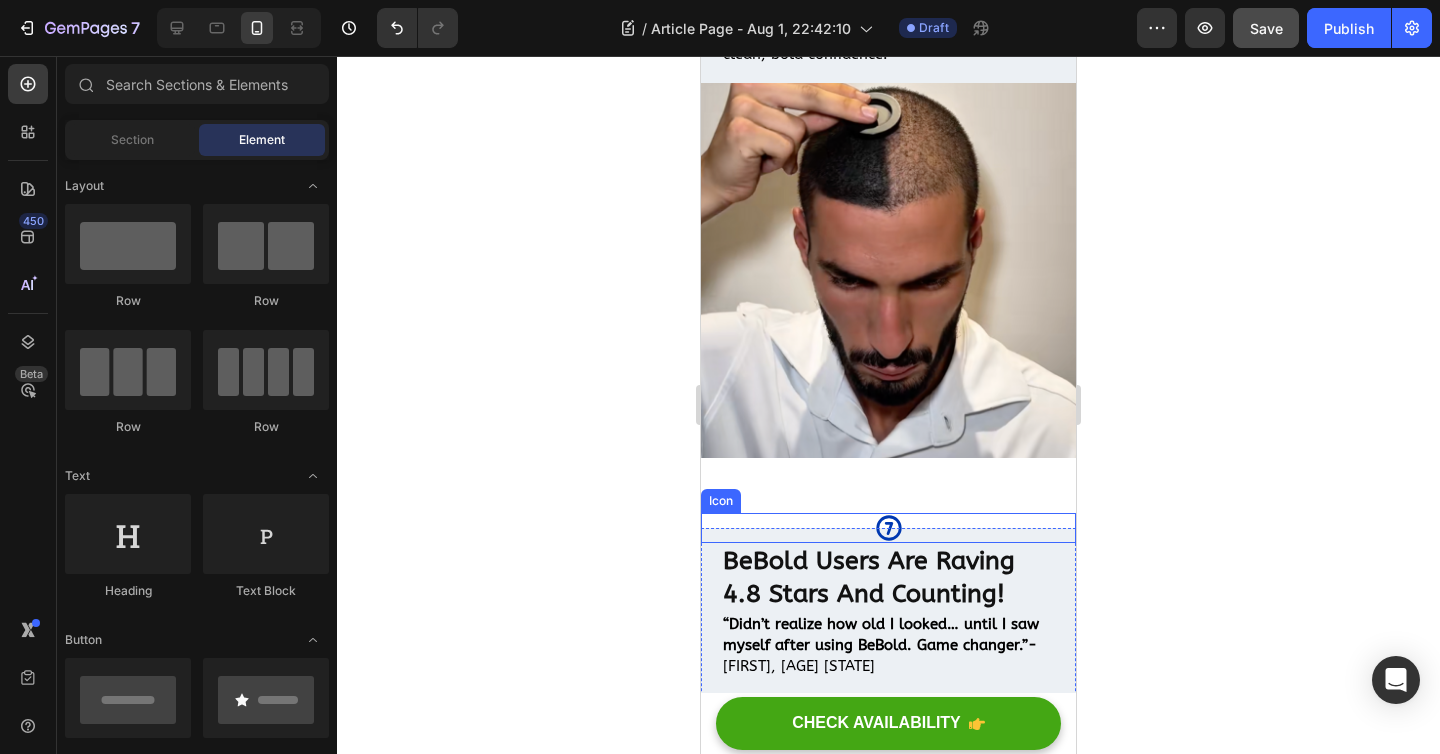 click on "Icon" at bounding box center (888, 528) 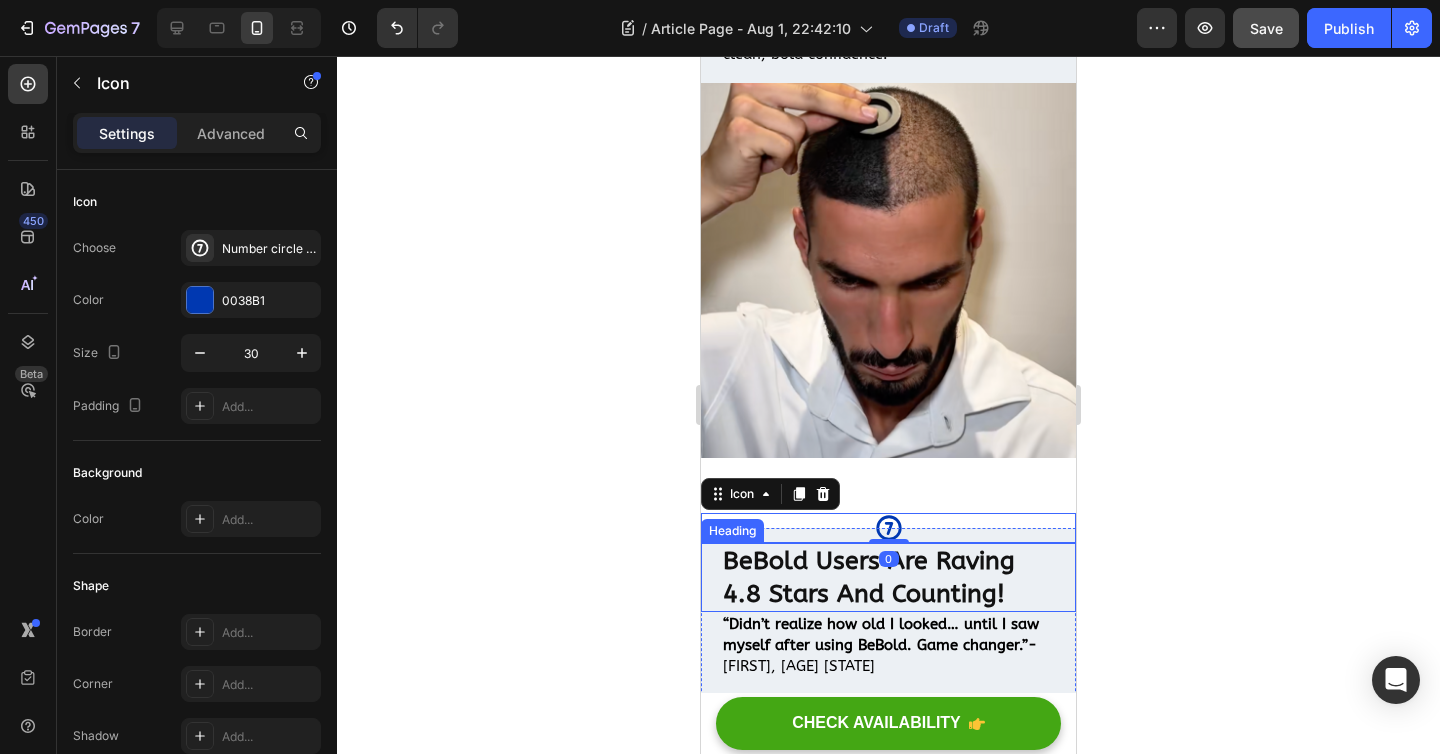 click on "BeBold Users Are Raving 4.8 Stars And Counting! Heading" at bounding box center [888, 577] 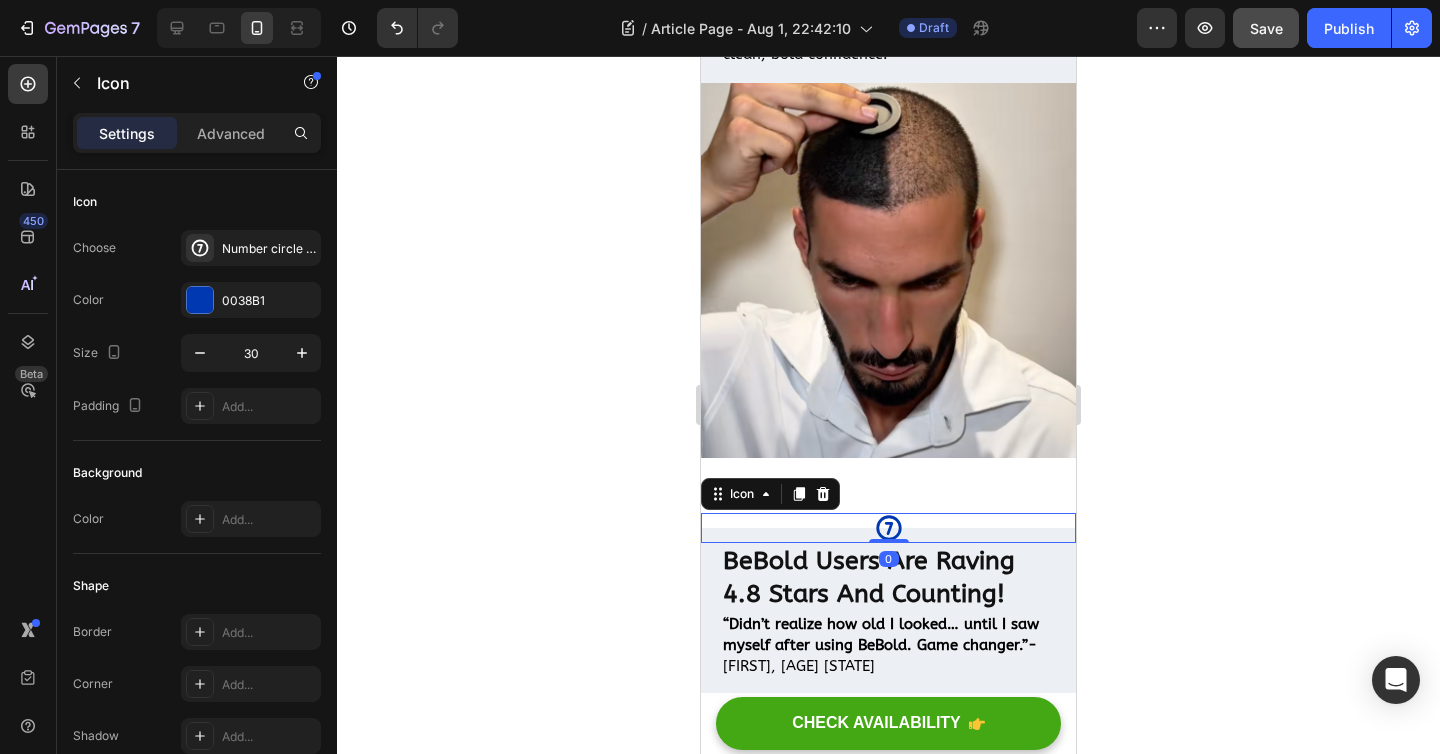 click on "Icon   0" at bounding box center (888, 528) 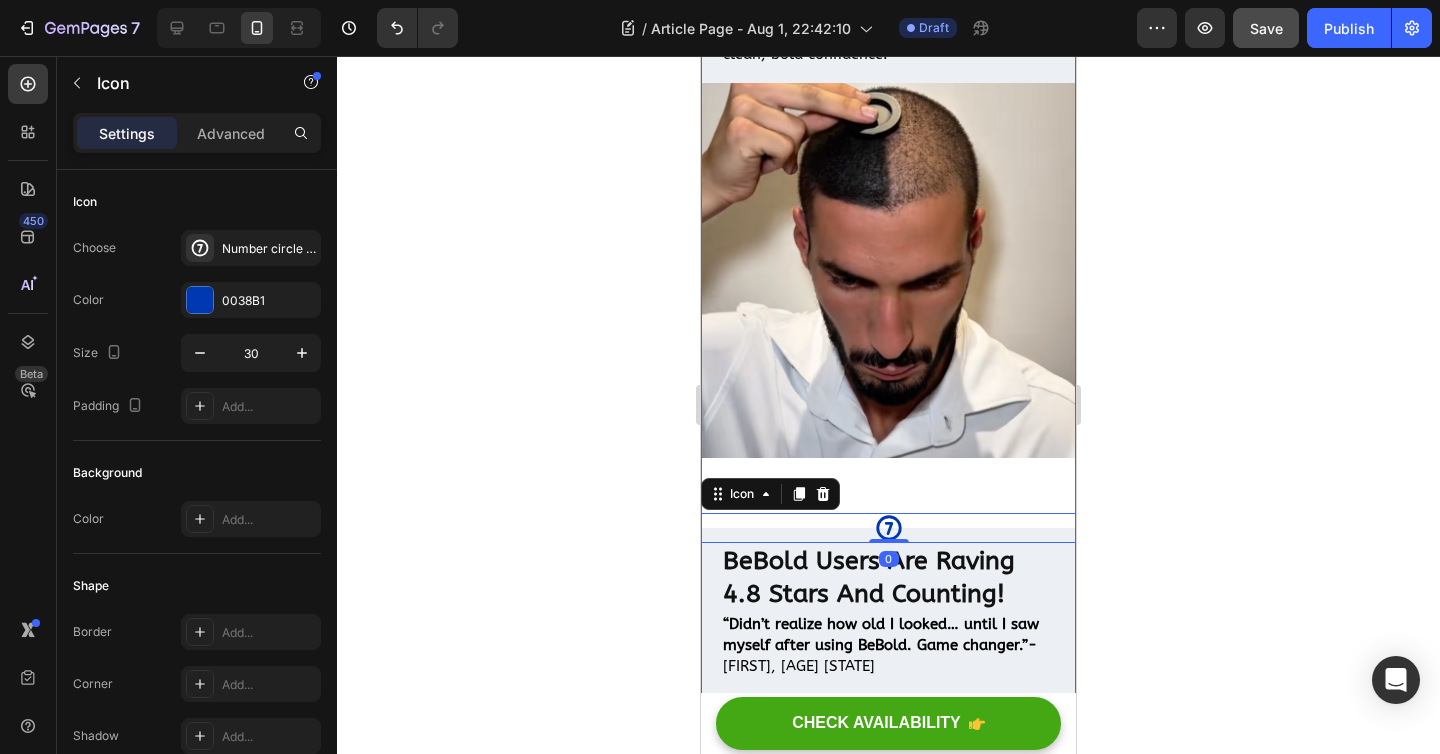 click on "Icon Covers bald spots instantly Fills in thinning hairlines Adds natural volume and density Stays on through sweat and wind Blends seamlessly with real hair Looks natural with magnetic technology Item List Image Row
Icon You’ll Notice The Difference Instantly Heading Seriously. The moment it touches your scalp, you’ll know it’s not just another hair product. Bald spots vanish, hair looks fuller, and the mirror stops being your enemy. Text Block Image Row
Icon It’s Engineered For Men’s Hair Only Heading We’re men. Our hair thins differently. Bald spots hit harder. We need a solution built for us. This powder gives you that.   The BeBold team spent 2 years crafting the perfect formula, tested by a trichologist and designed to match your natural hair tone so it looks 100% real. Text Block Image Row
Icon It Includes The Best Ingredients On The Planet Heading Text Block Image Row
Icon Heading [GQ] [Men’s Health] Image" at bounding box center [888, -1175] 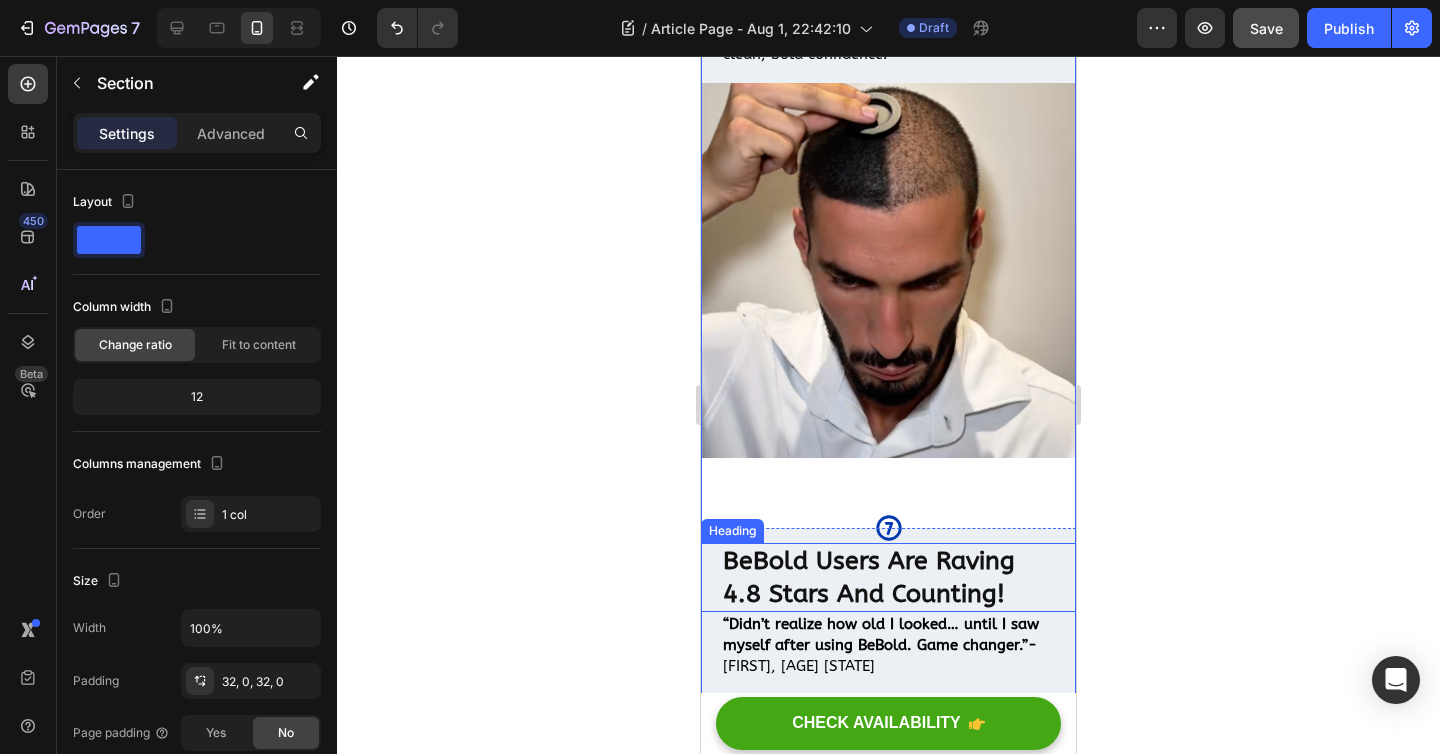 click on "BeBold Users Are Raving 4.8 Stars And Counting! Heading" at bounding box center [888, 577] 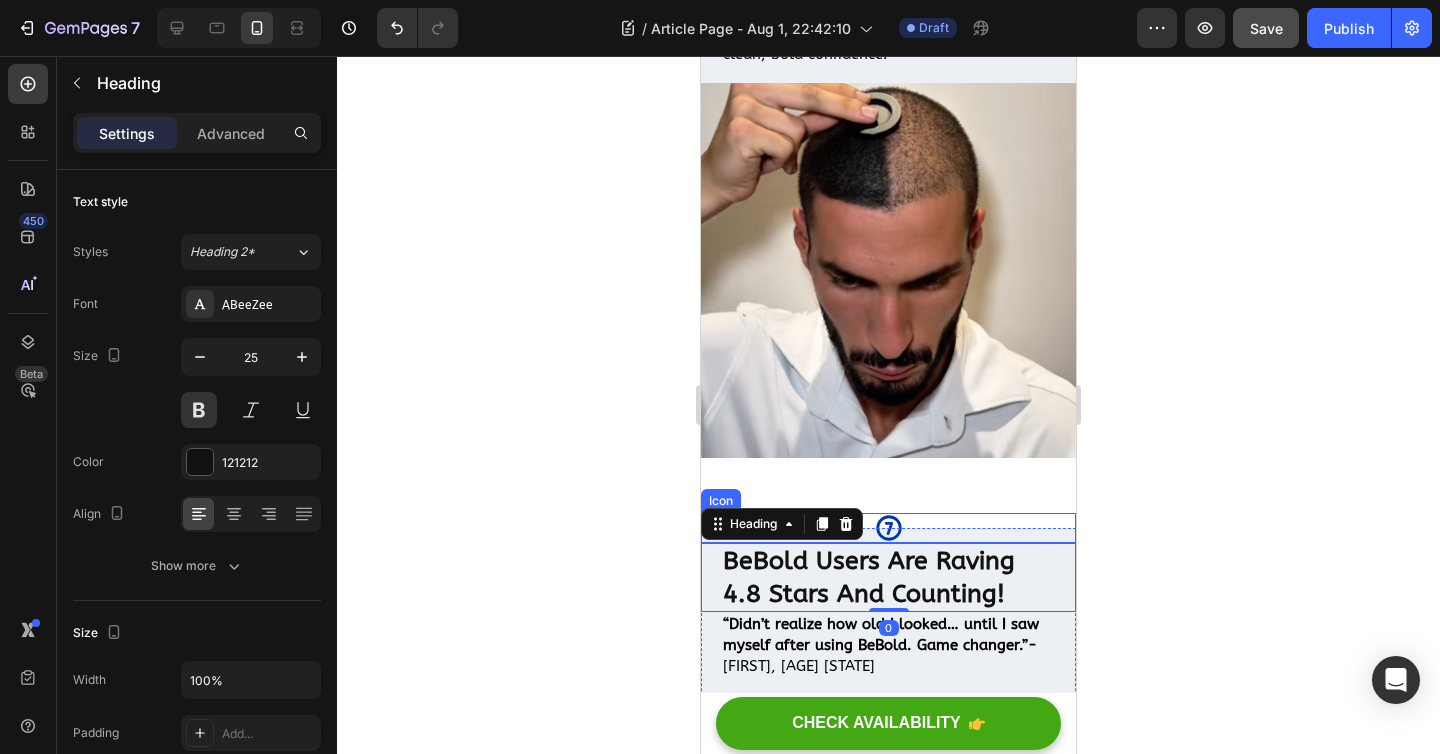 click on "Icon" at bounding box center [888, 528] 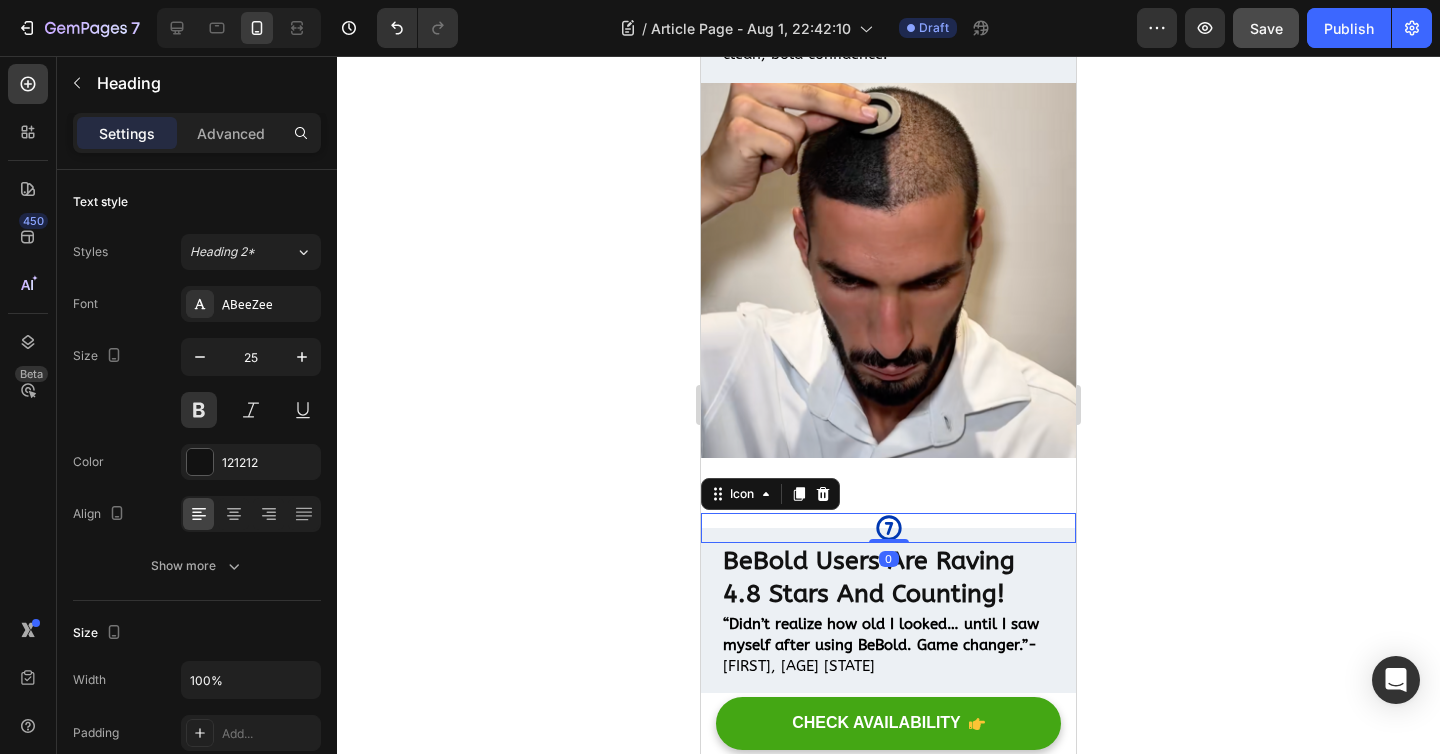 click on "BeBold Users Are Raving 4.8 Stars And Counting! Heading" at bounding box center (888, 577) 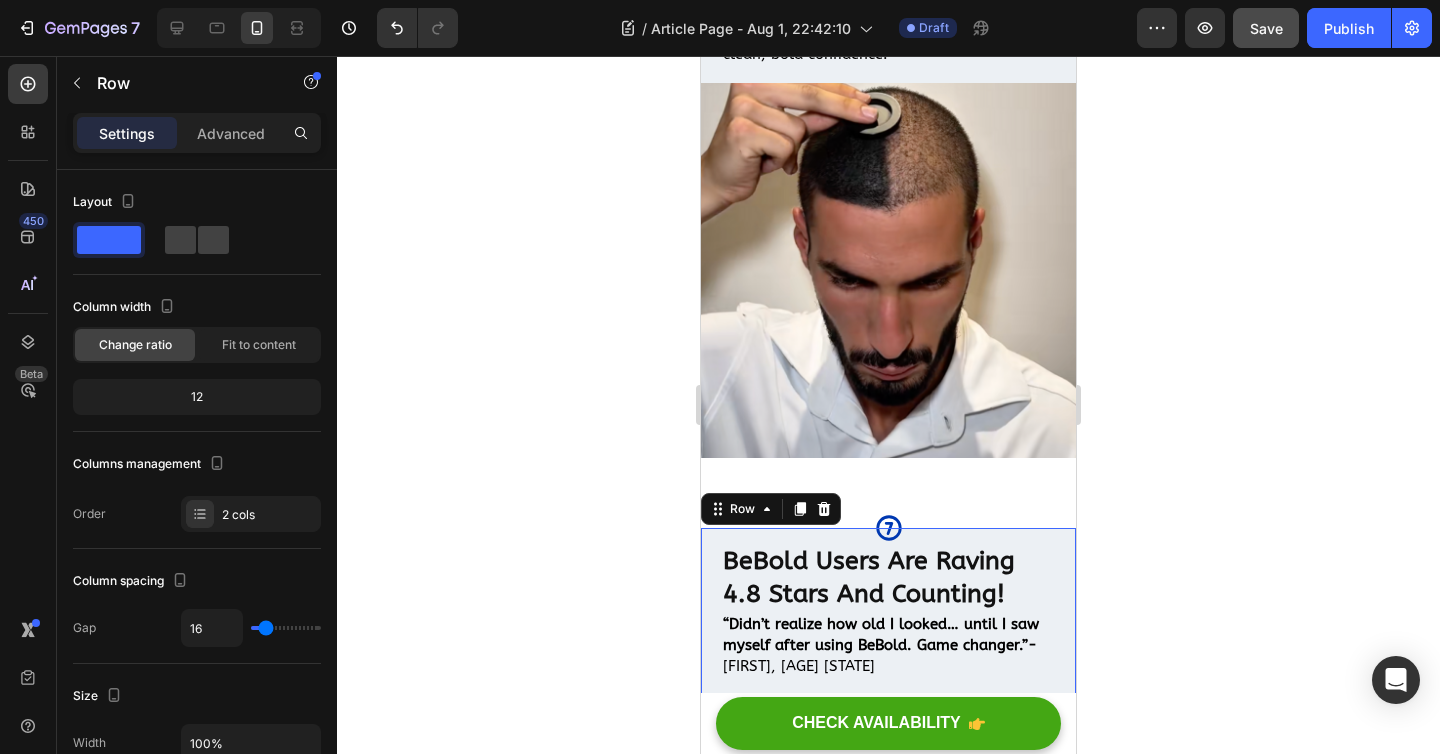 click on "Icon BeBold Users Are Raving 4.8 Stars And Counting! Heading “Didn’t realize how old I looked… until I saw myself after using BeBold. Game changer.”- Mike, 52 NY “It’s like a time machine for your hairline. Took years off in seconds.”- James, 60 TX “Even my barber asked what I did. Said I look sharper than ever.”- Tony, 45 FL Text Block" at bounding box center [888, 677] 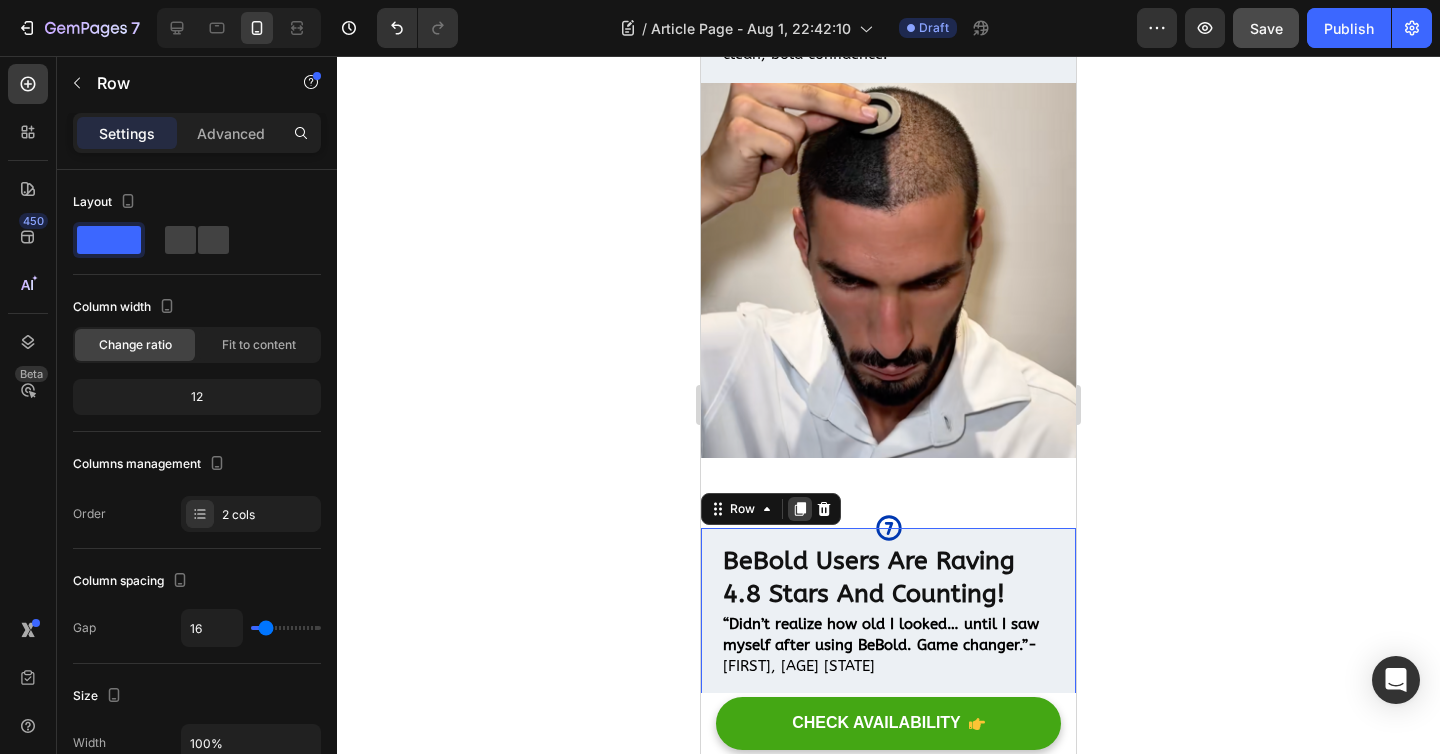 click 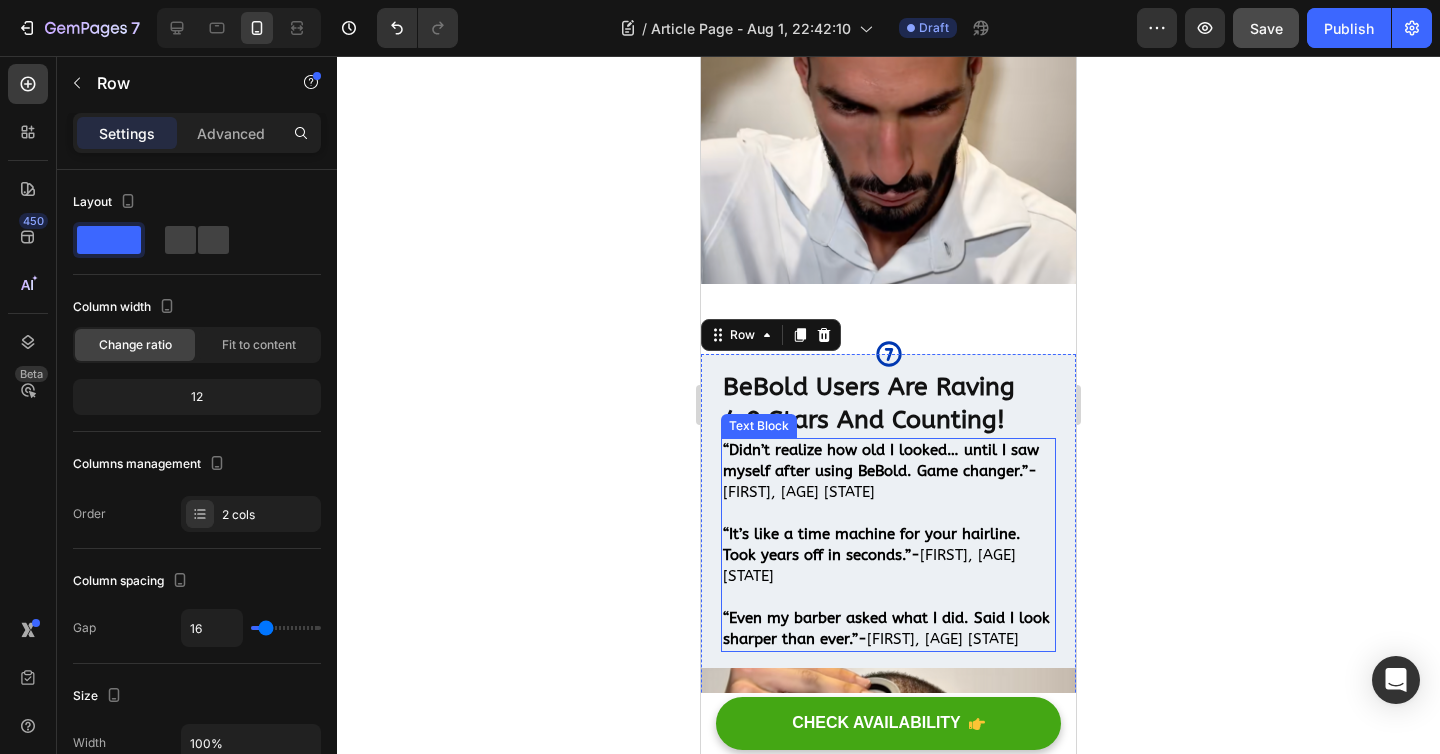 scroll, scrollTop: 5160, scrollLeft: 0, axis: vertical 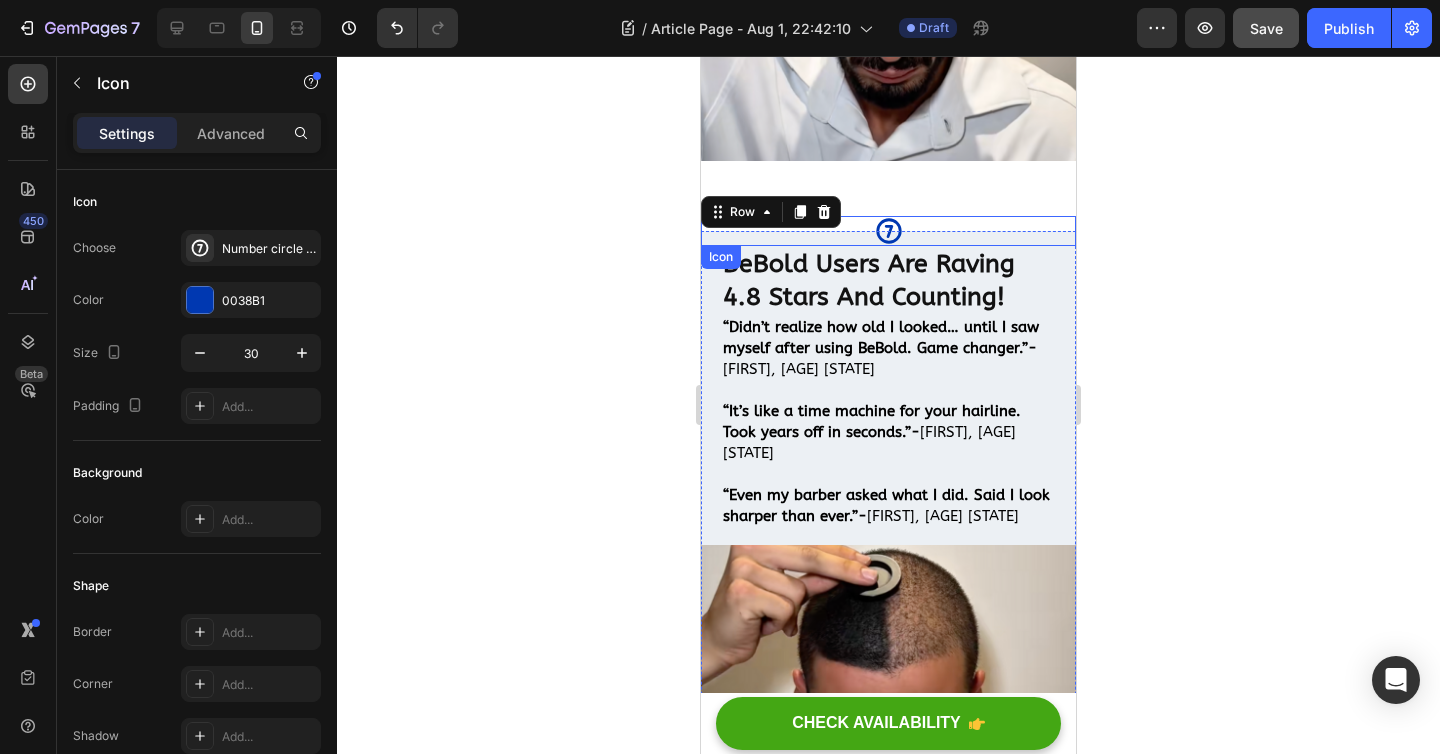 click 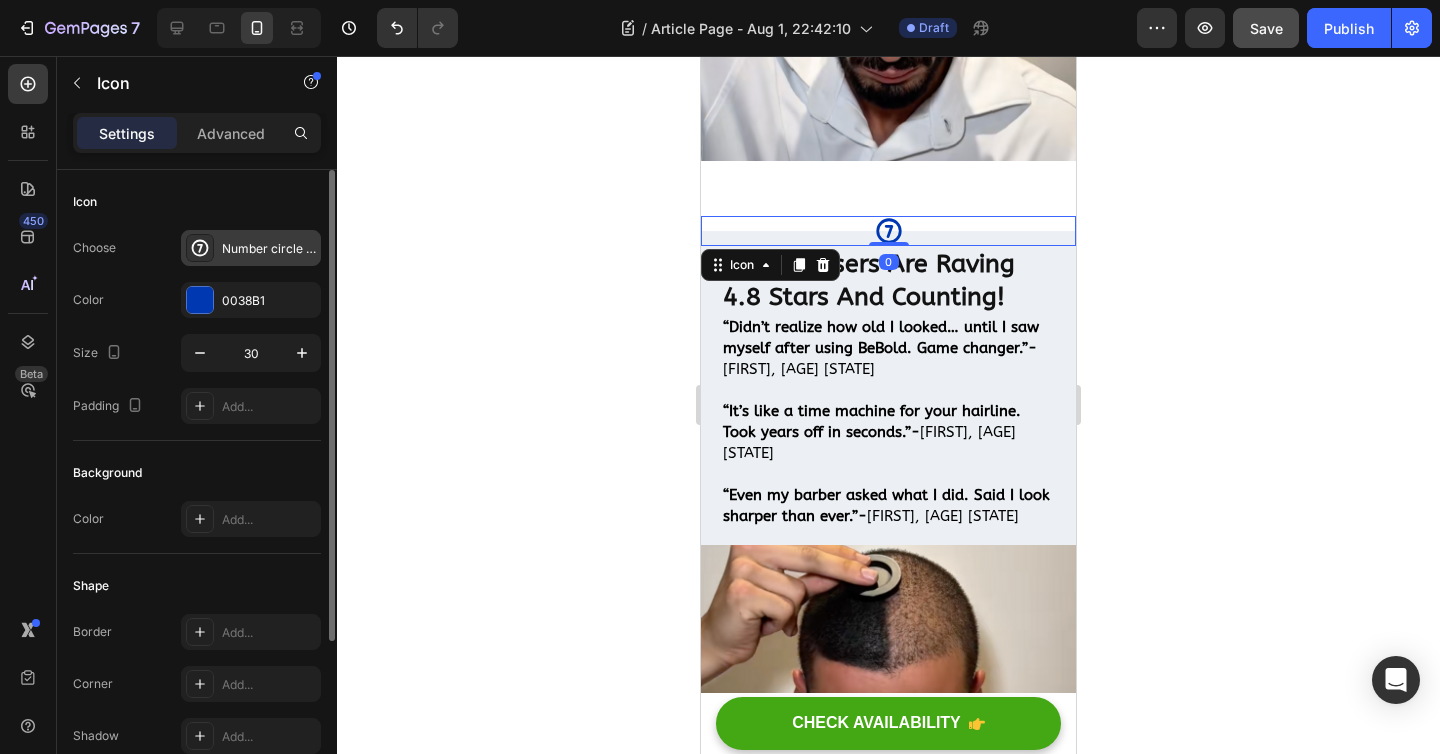 click on "Number circle seven bold" at bounding box center [269, 249] 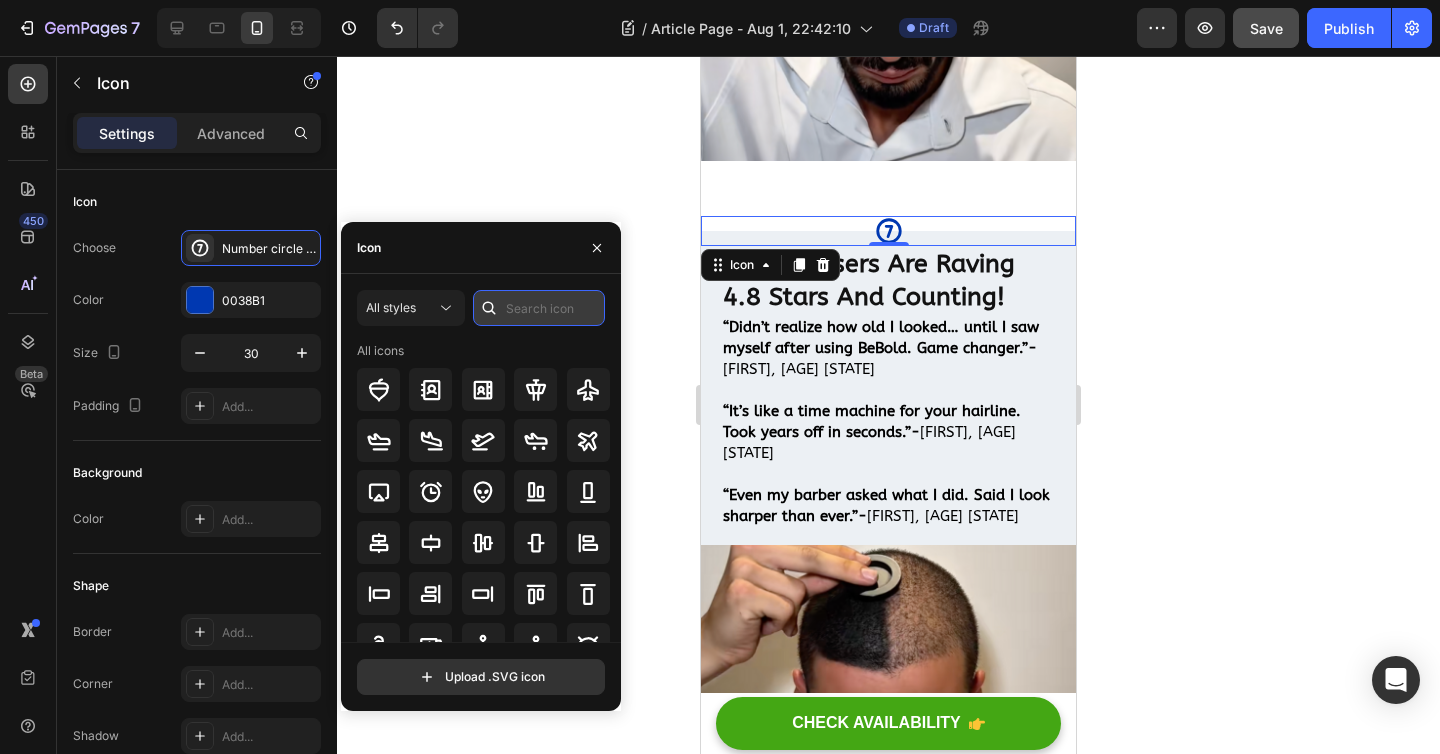 click at bounding box center (539, 308) 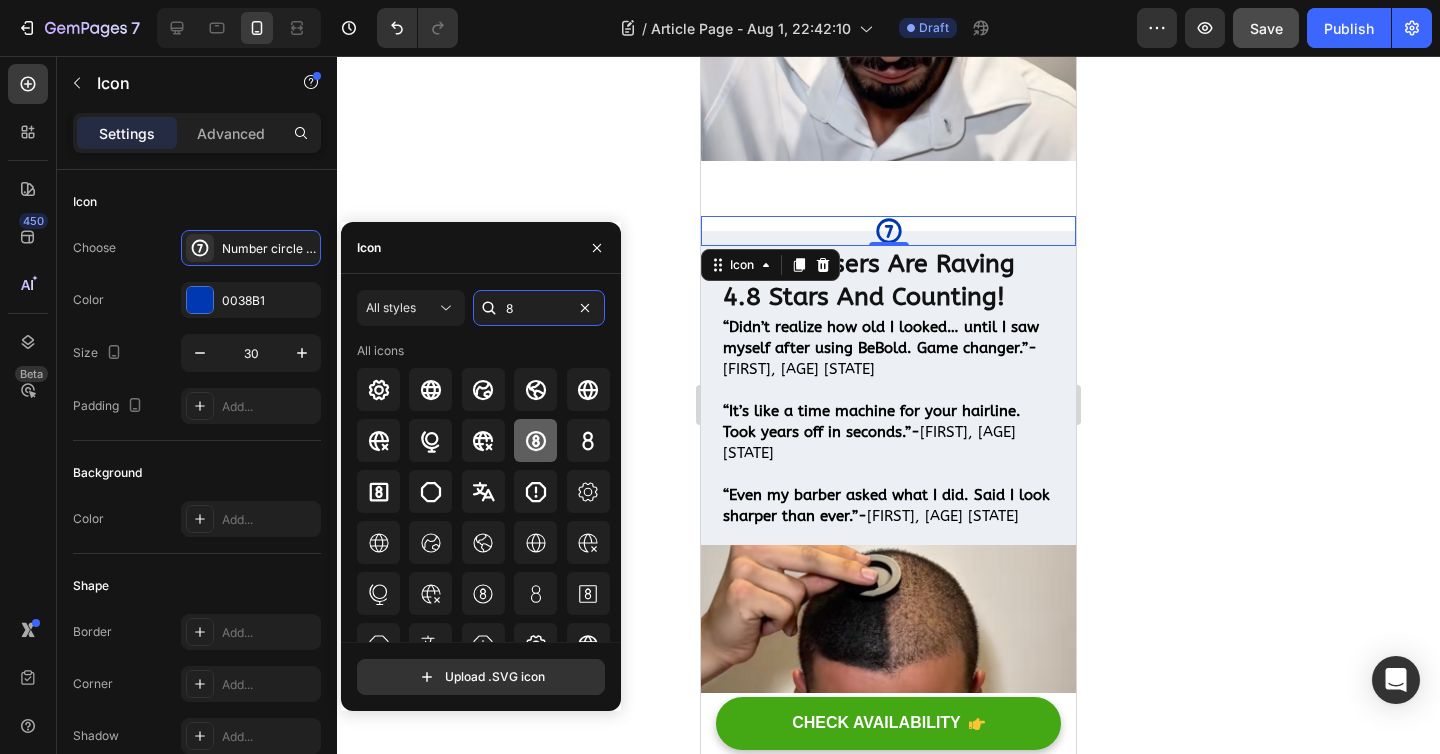 type on "8" 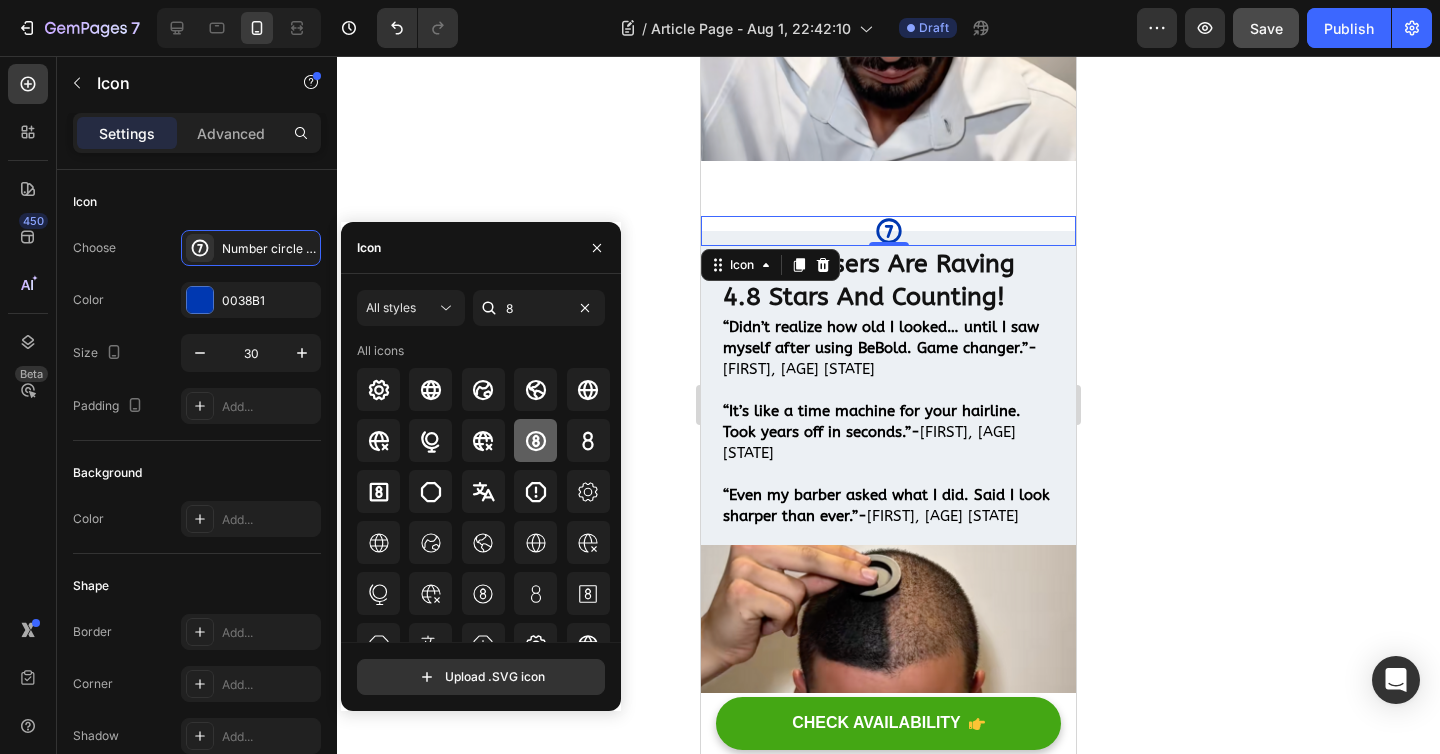 click 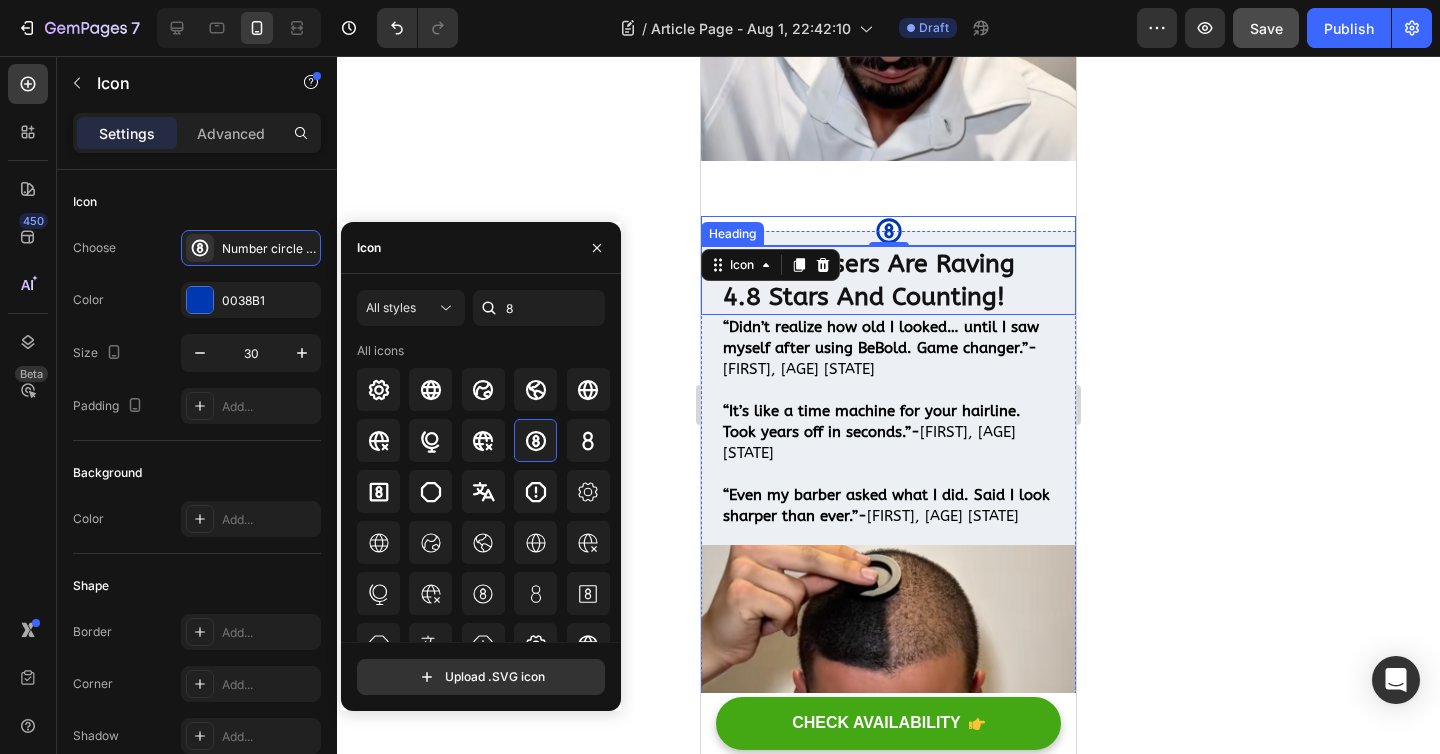 click on "BeBold Users Are Raving 4.8 Stars And Counting!" at bounding box center (888, 280) 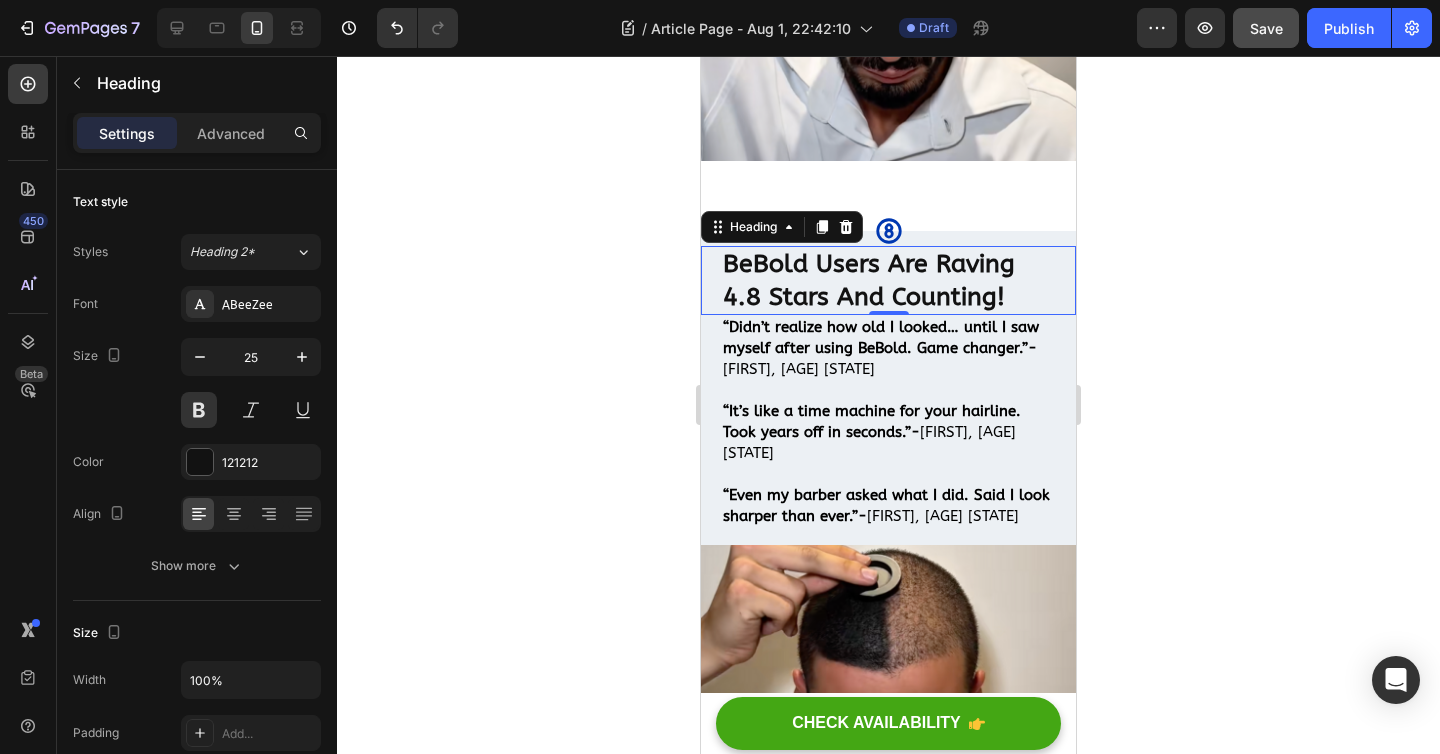 click on "BeBold Users Are Raving 4.8 Stars And Counting!" at bounding box center (888, 280) 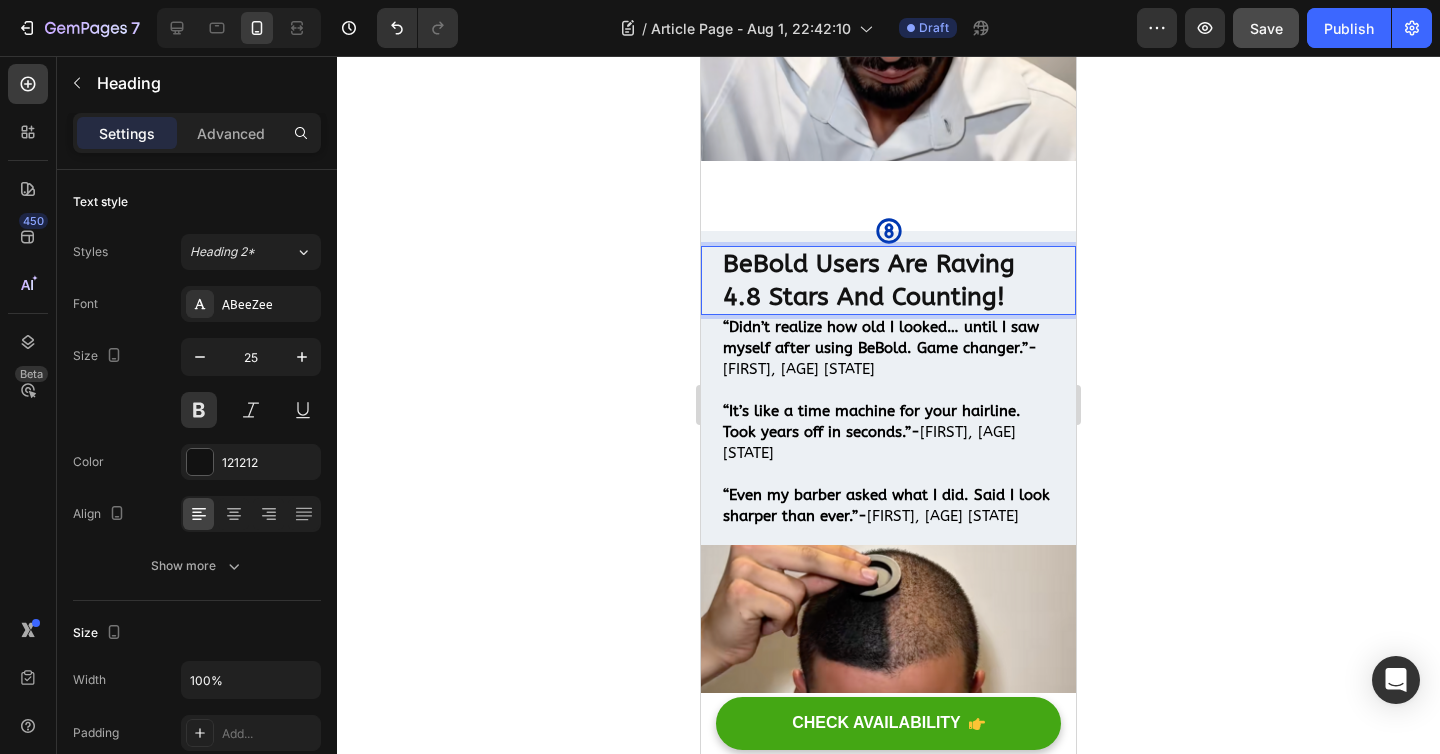 click on "BeBold Users Are Raving 4.8 Stars And Counting!" at bounding box center [888, 280] 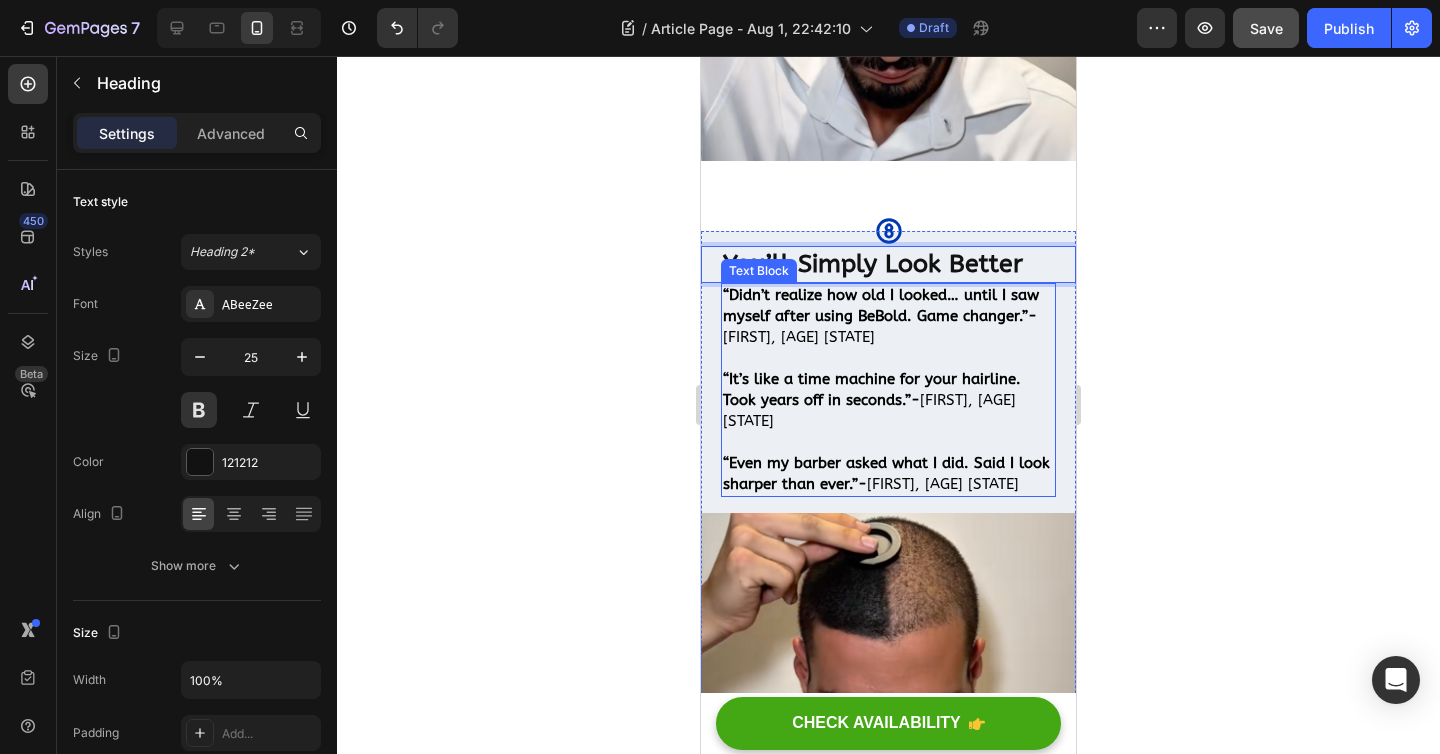 click on "“Even my barber asked what I did. Said I look sharper than ever.”- Tony, 45 FL" at bounding box center (888, 474) 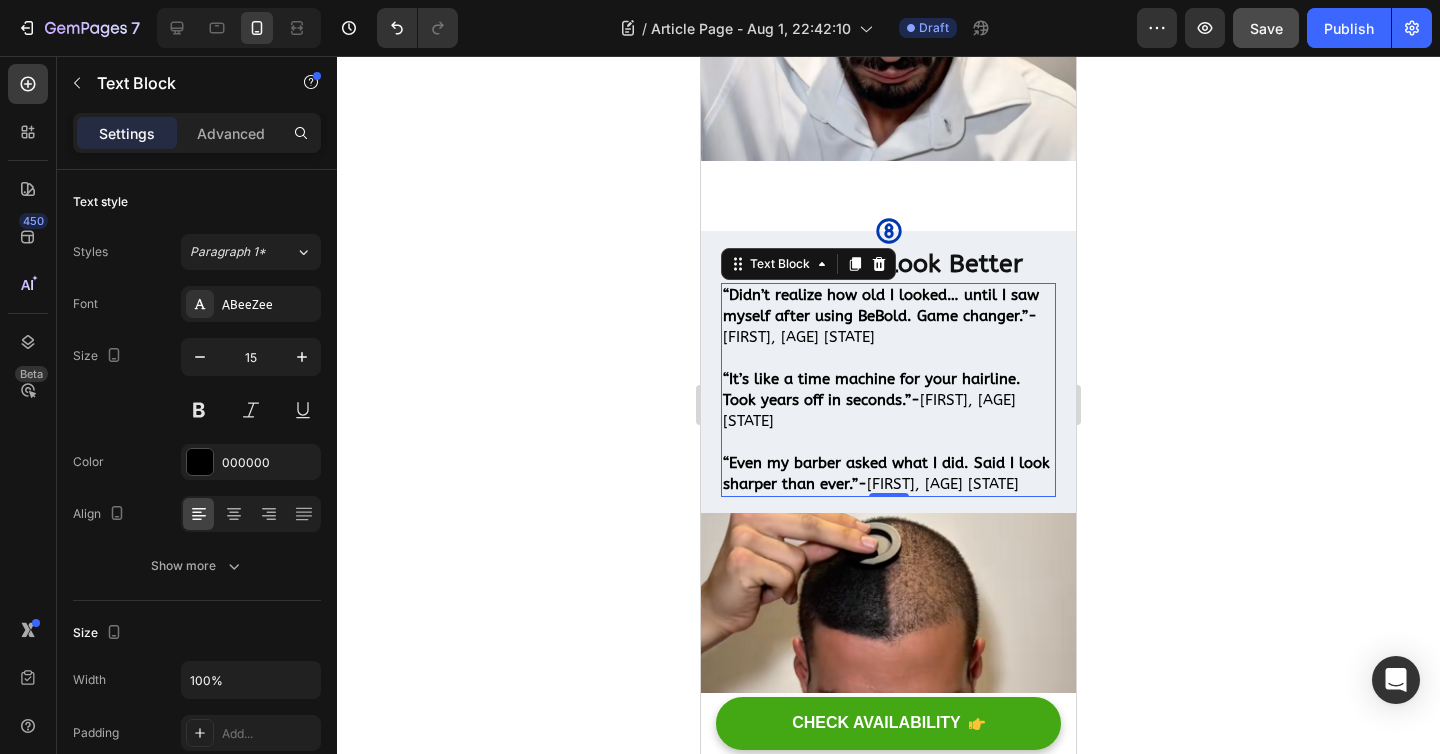 click on "“Even my barber asked what I did. Said I look sharper than ever.”- Tony, 45 FL" at bounding box center (888, 474) 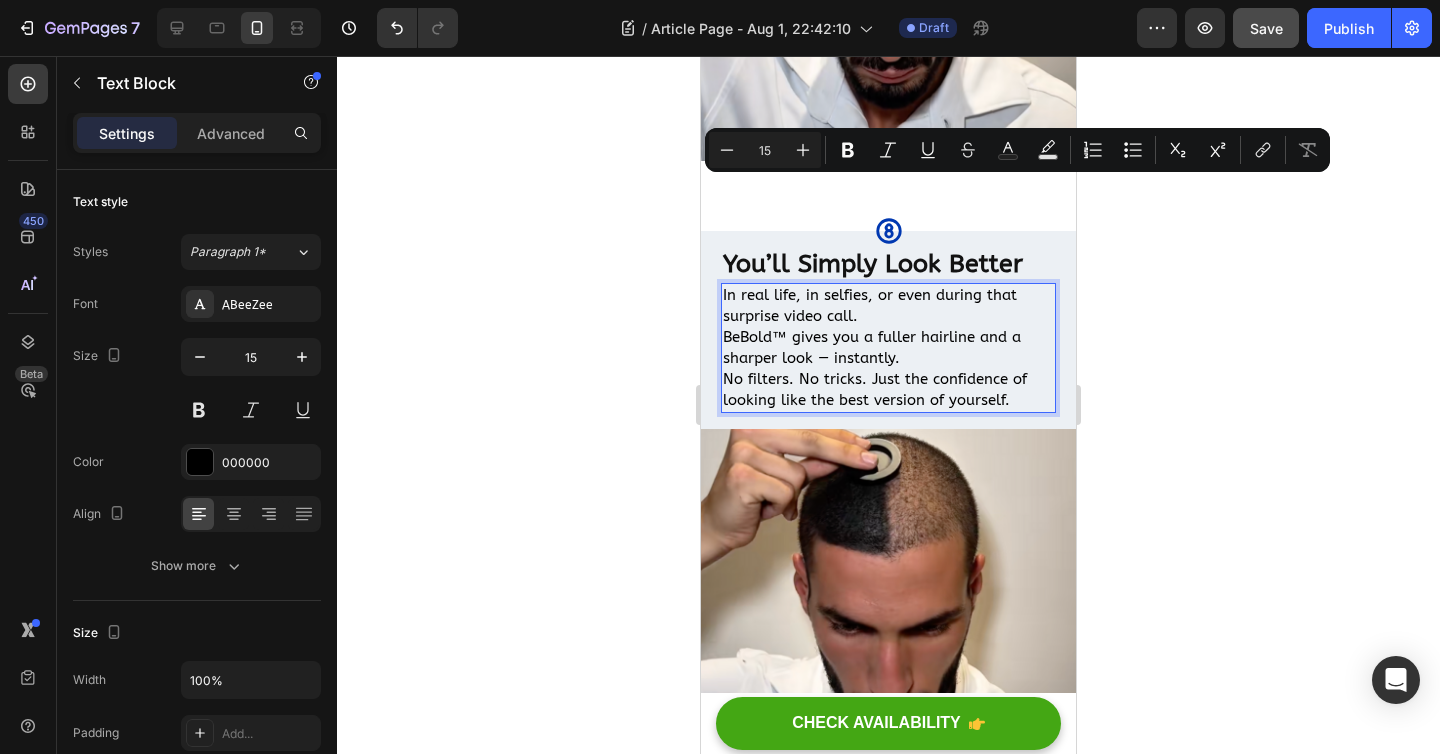 click on "In real life, in selfies, or even during that surprise video call. BeBold™ gives you a fuller hairline and a sharper look — instantly. No filters. No tricks. Just the confidence of looking like the best version of yourself." at bounding box center [888, 348] 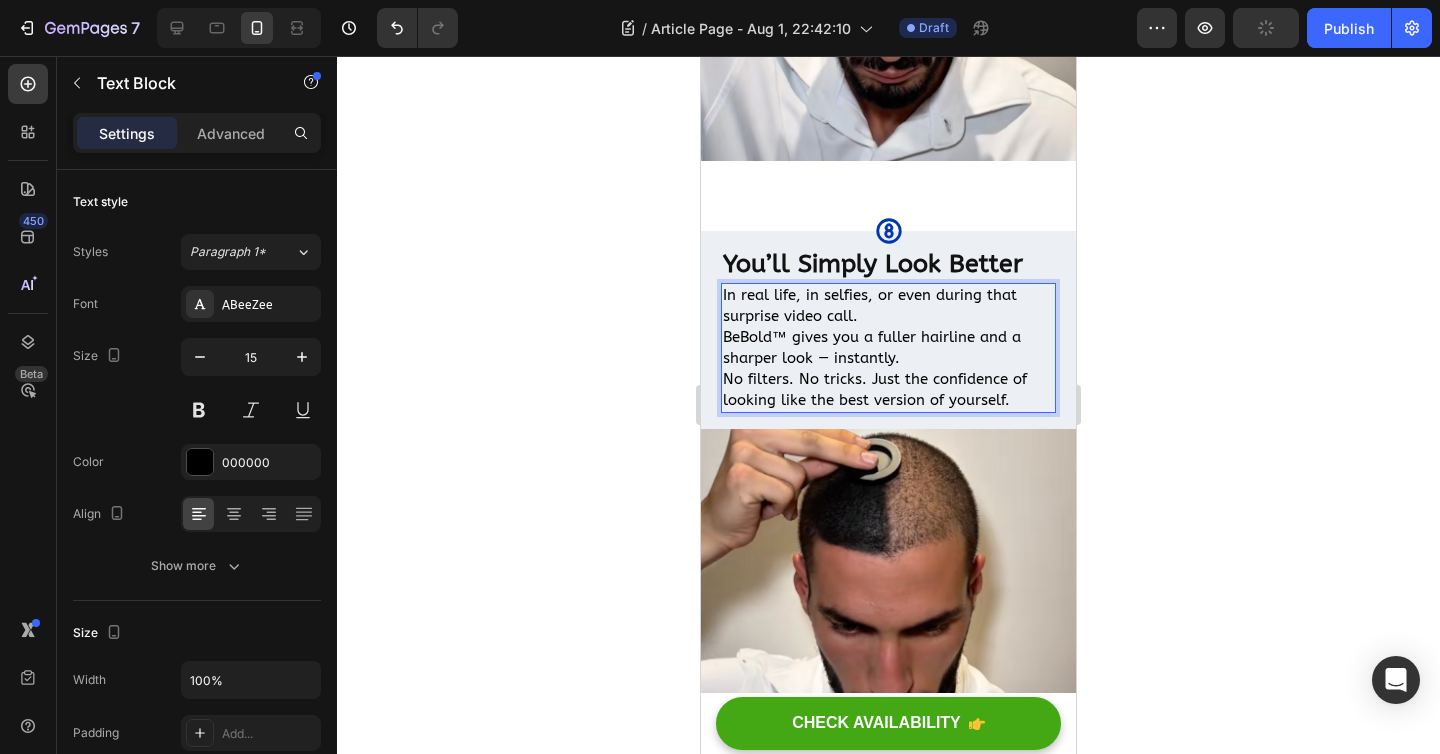 click 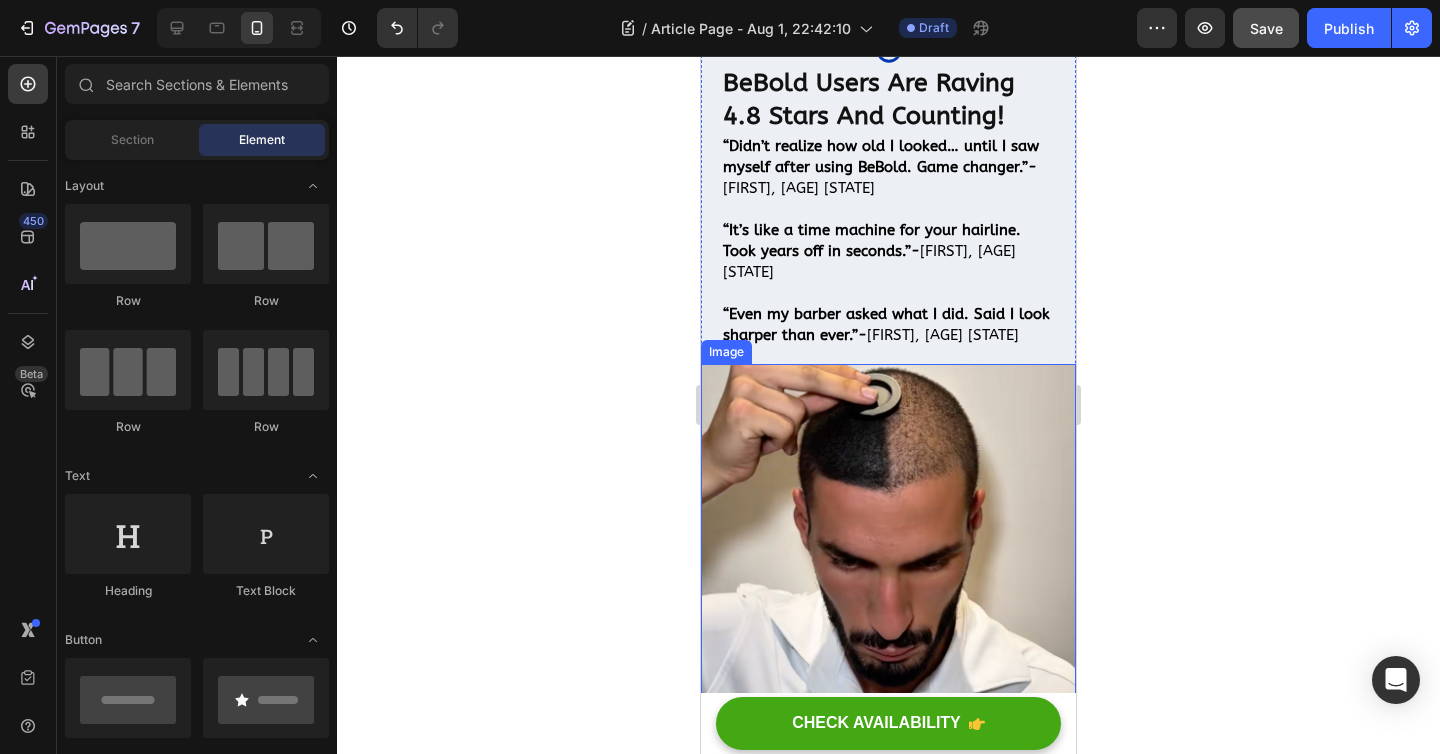 scroll, scrollTop: 4576, scrollLeft: 0, axis: vertical 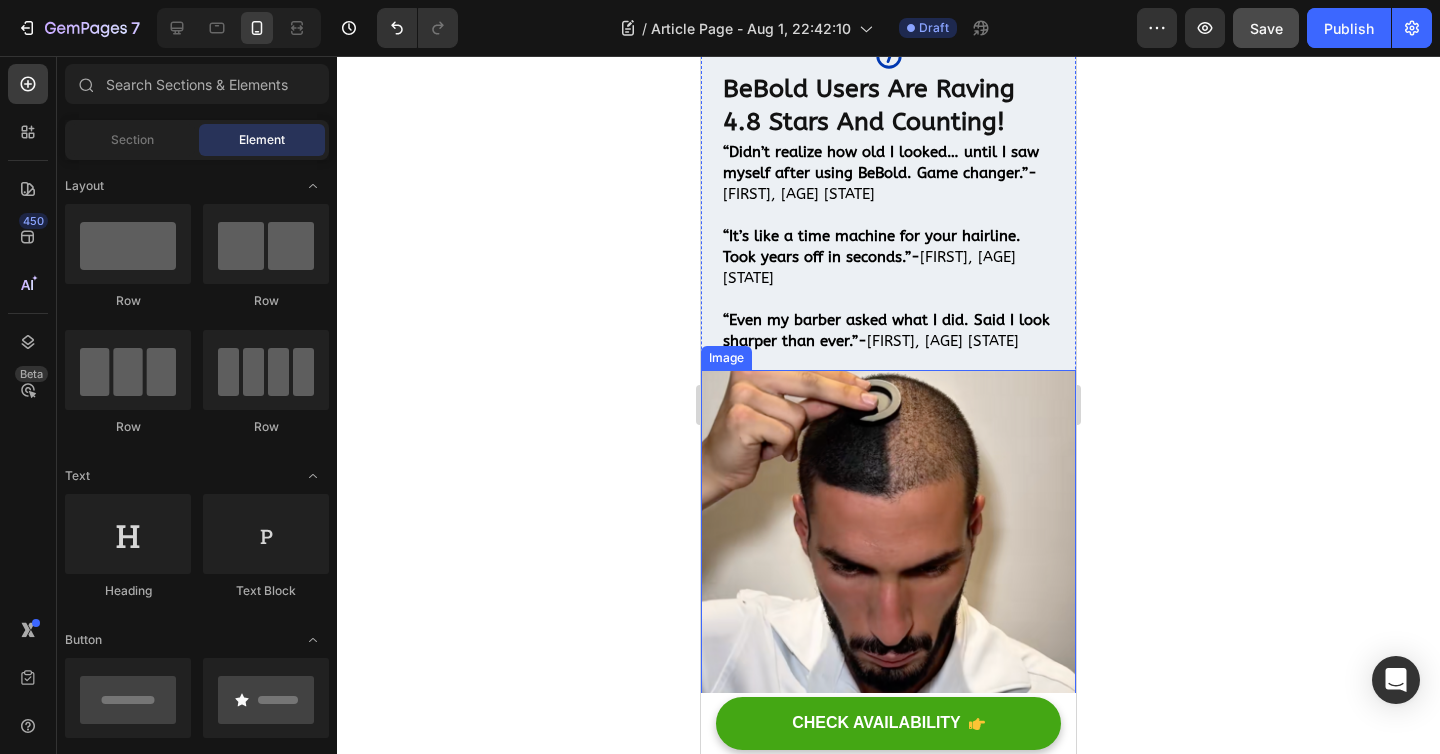 click at bounding box center (888, 557) 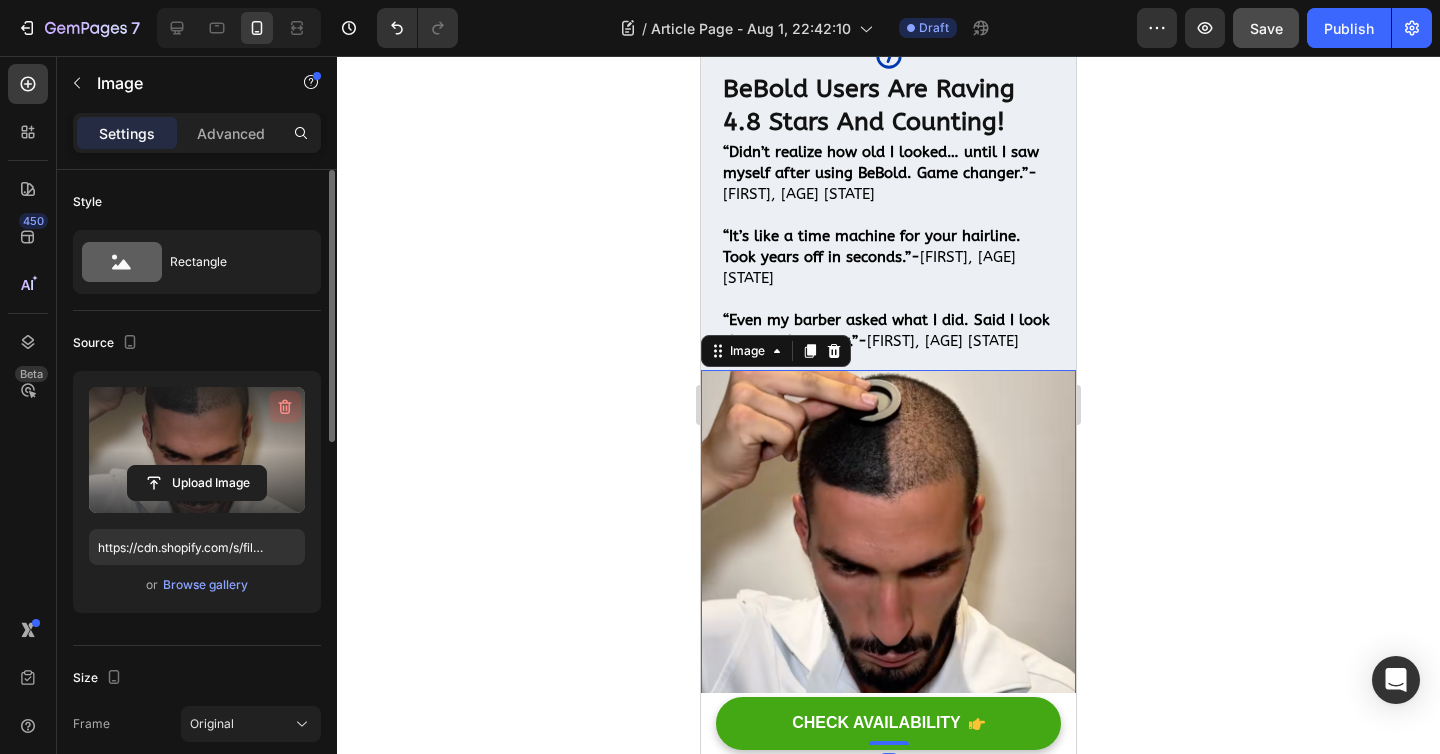 click 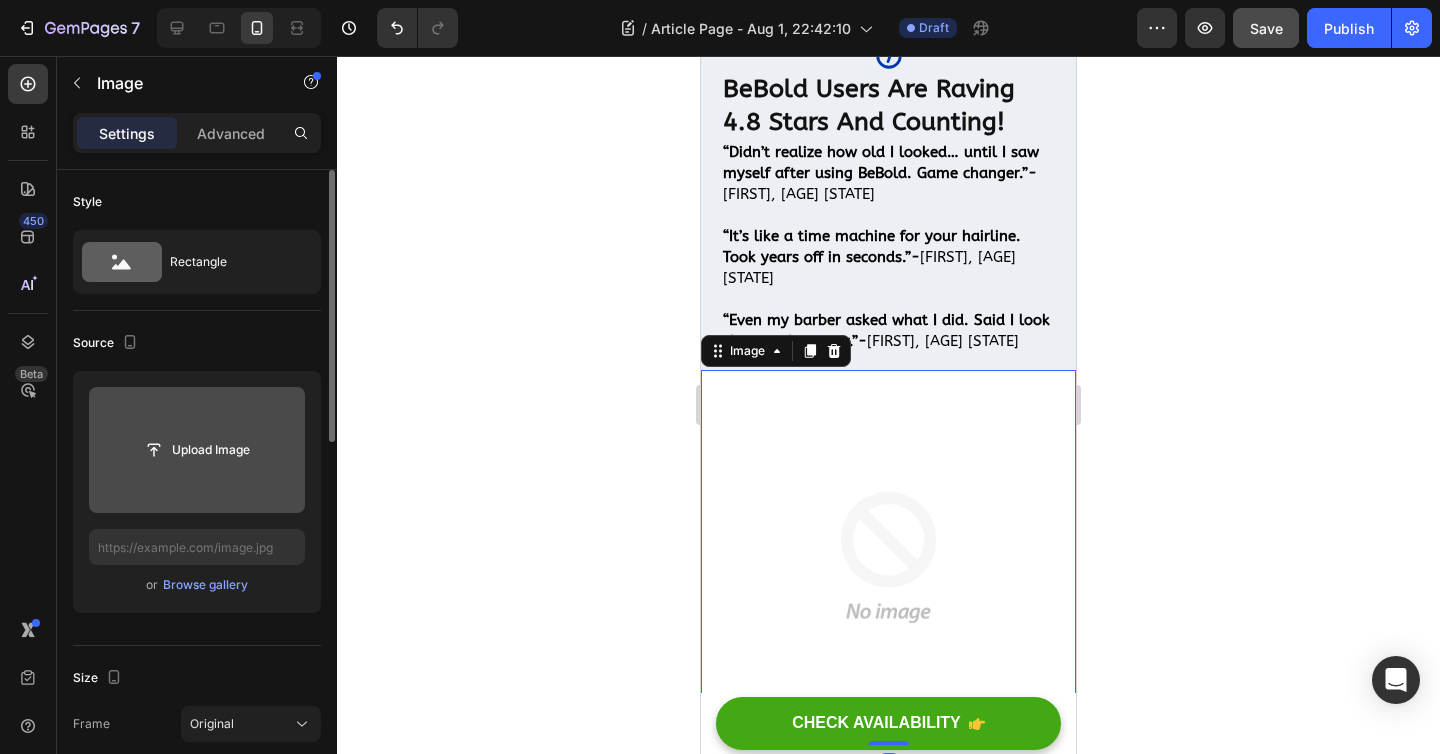 click 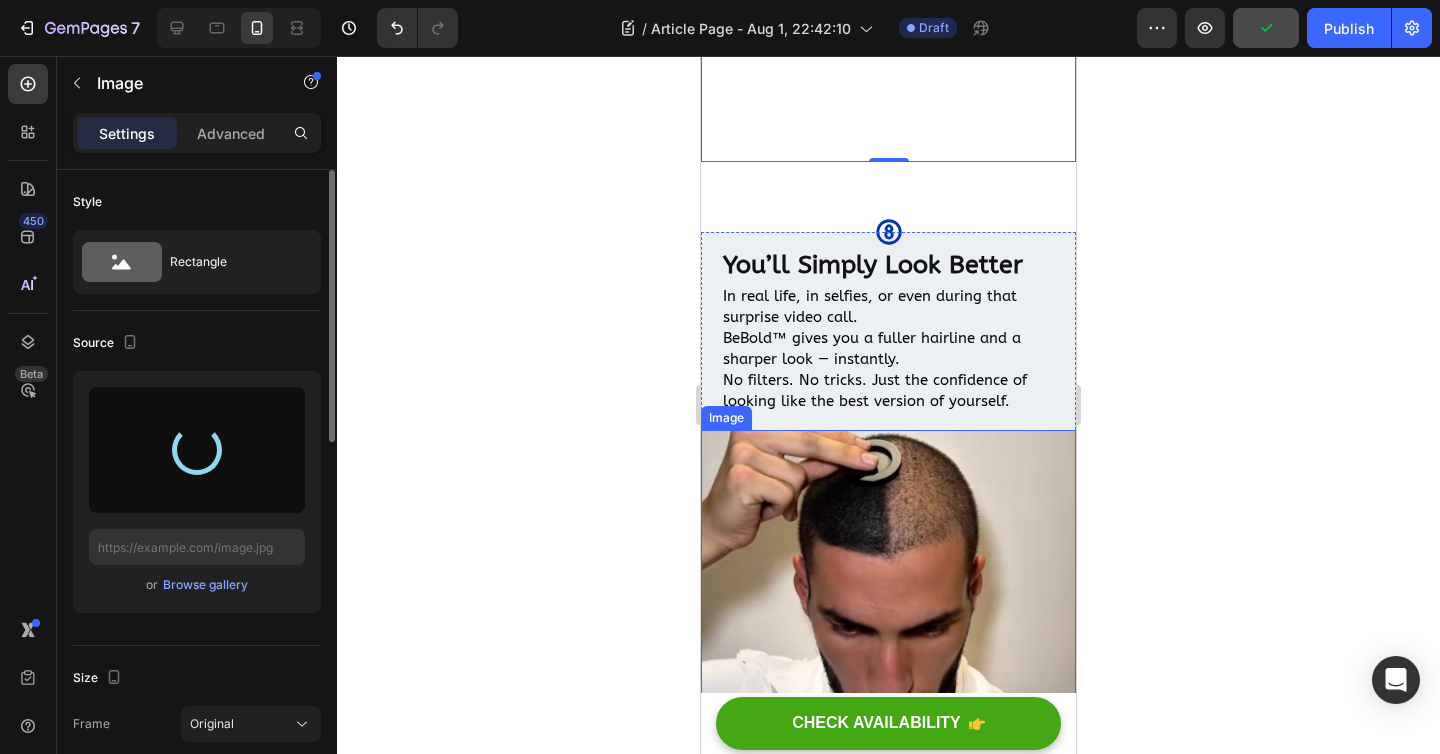 scroll, scrollTop: 5147, scrollLeft: 0, axis: vertical 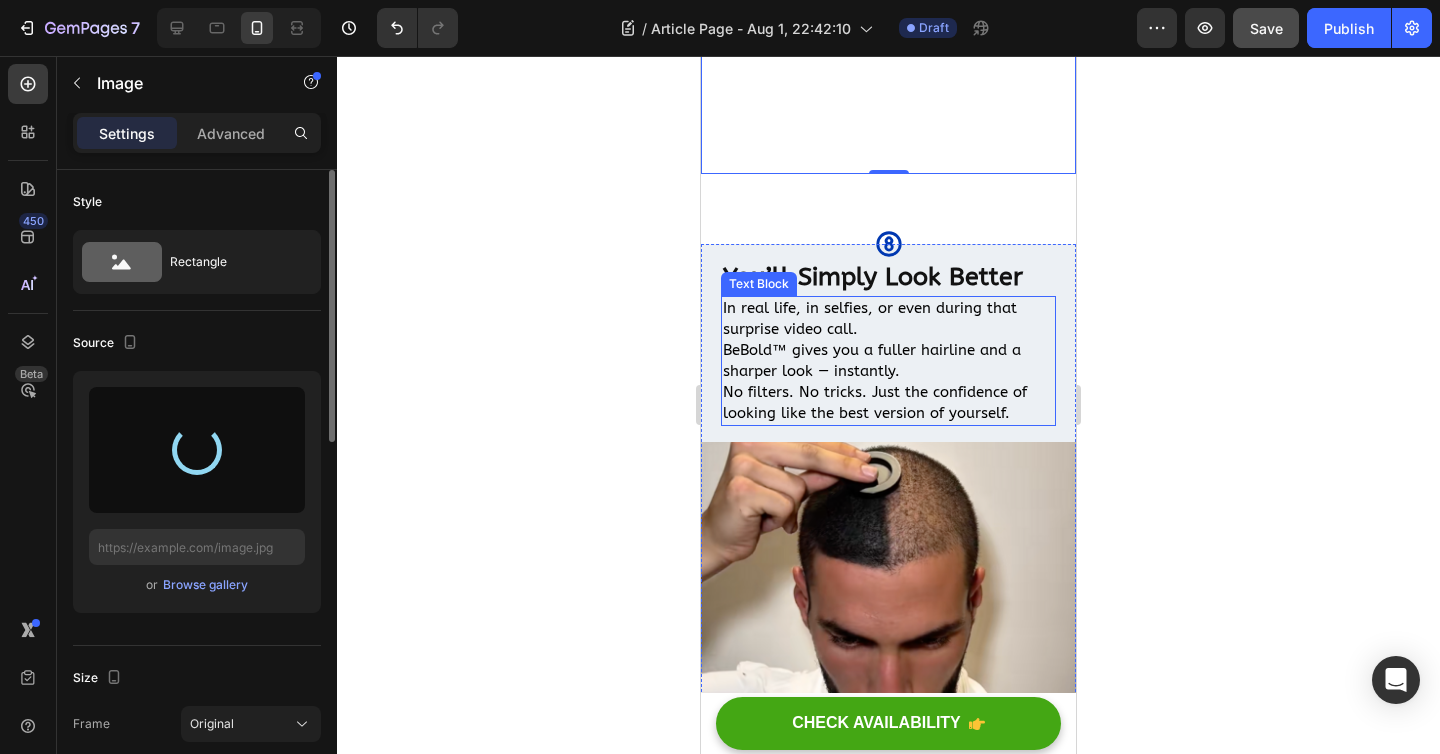 type on "https://cdn.shopify.com/s/files/1/0944/5061/4553/files/gempages_568482525710648465-99eb0053-d48a-46e3-a8e5-aef962799d10.png" 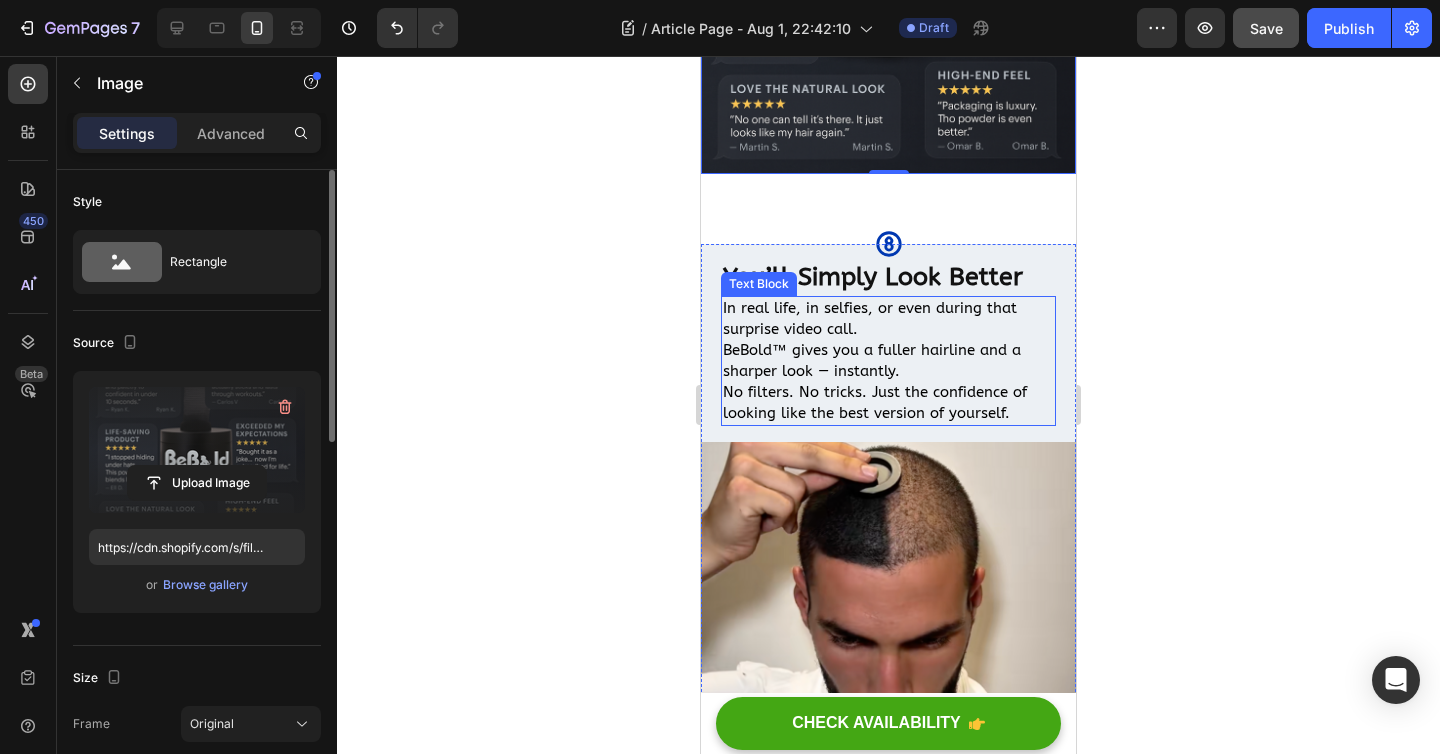 click on "In real life, in selfies, or even during that surprise video call. BeBold™ gives you a fuller hairline and a sharper look — instantly. No filters. No tricks. Just the confidence of looking like the best version of yourself." at bounding box center (888, 361) 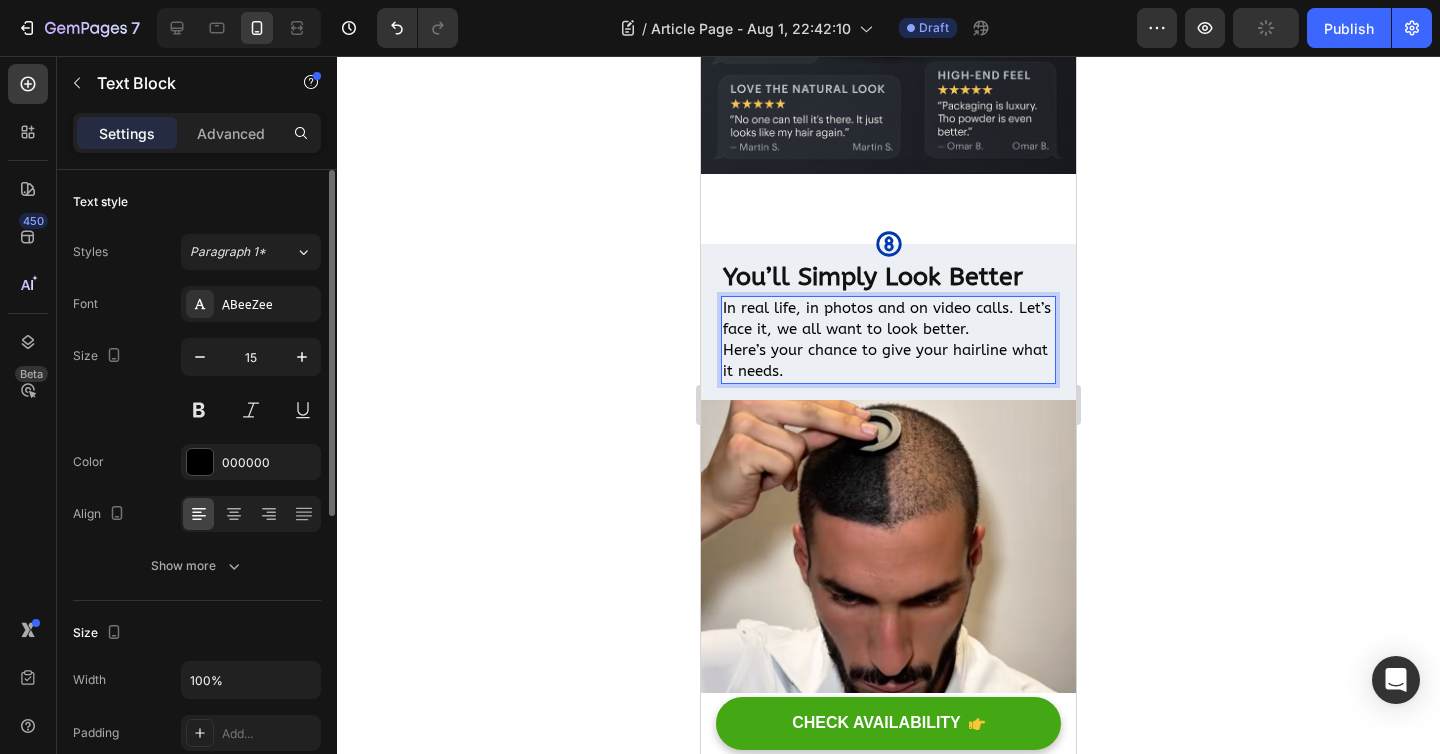 click on "In real life, in photos and on video calls. Let’s face it, we all want to look better. Here’s your chance to give your hairline what it needs." at bounding box center (888, 340) 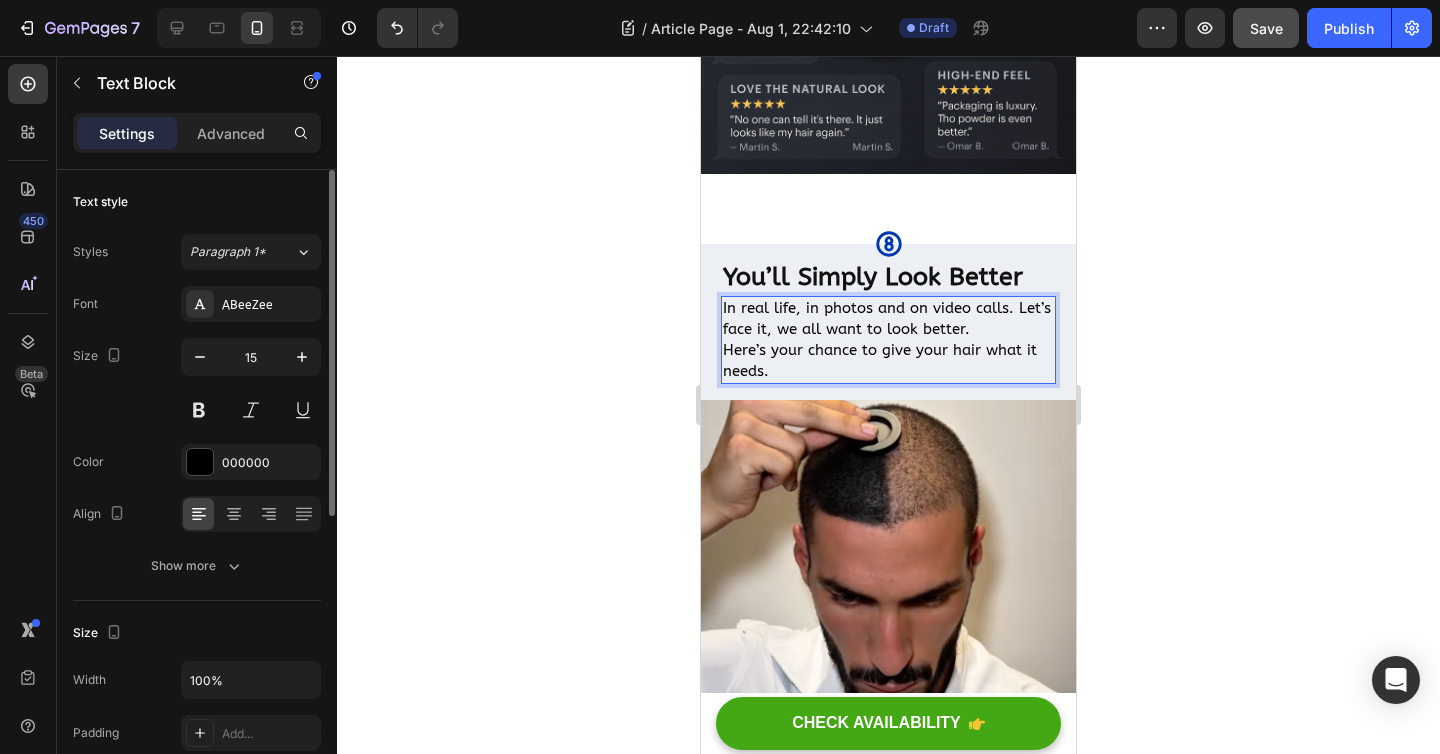 click 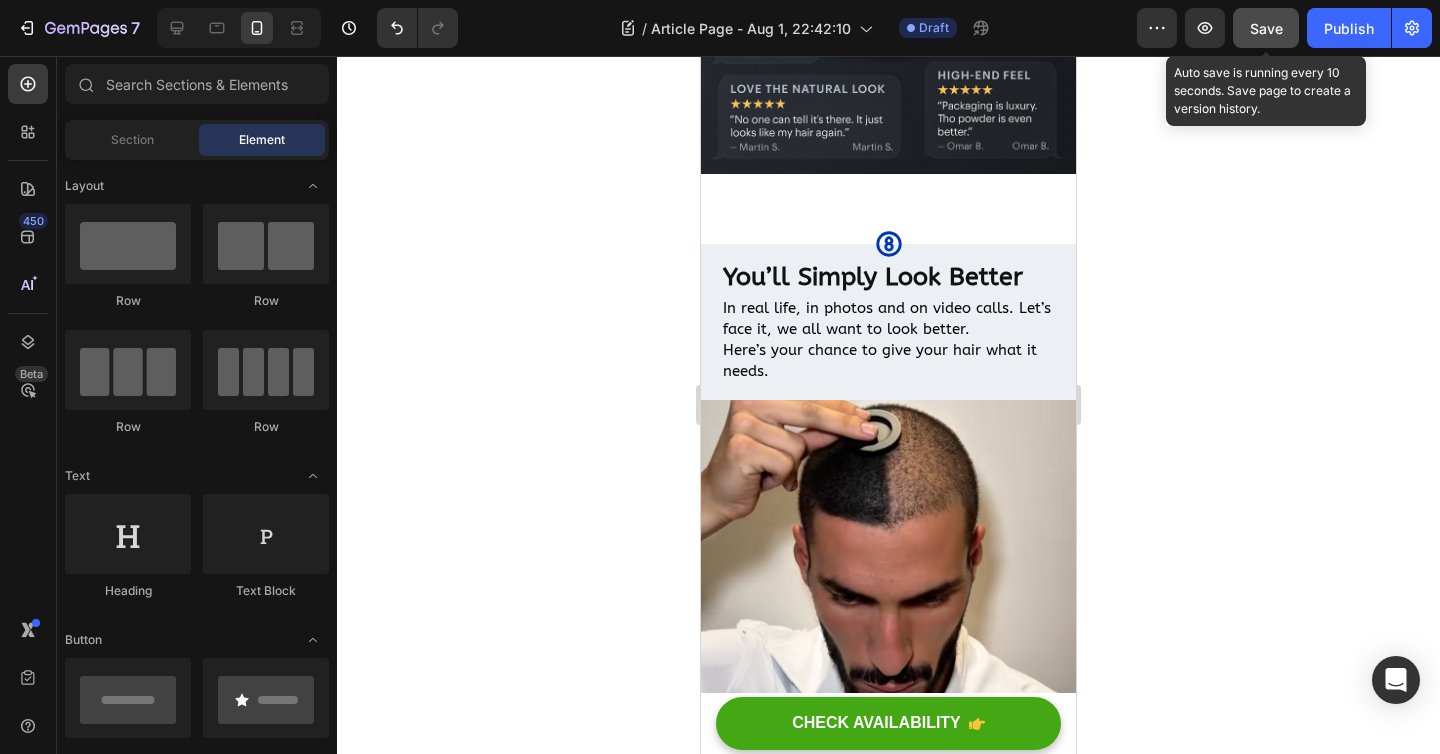 click on "Save" at bounding box center (1266, 28) 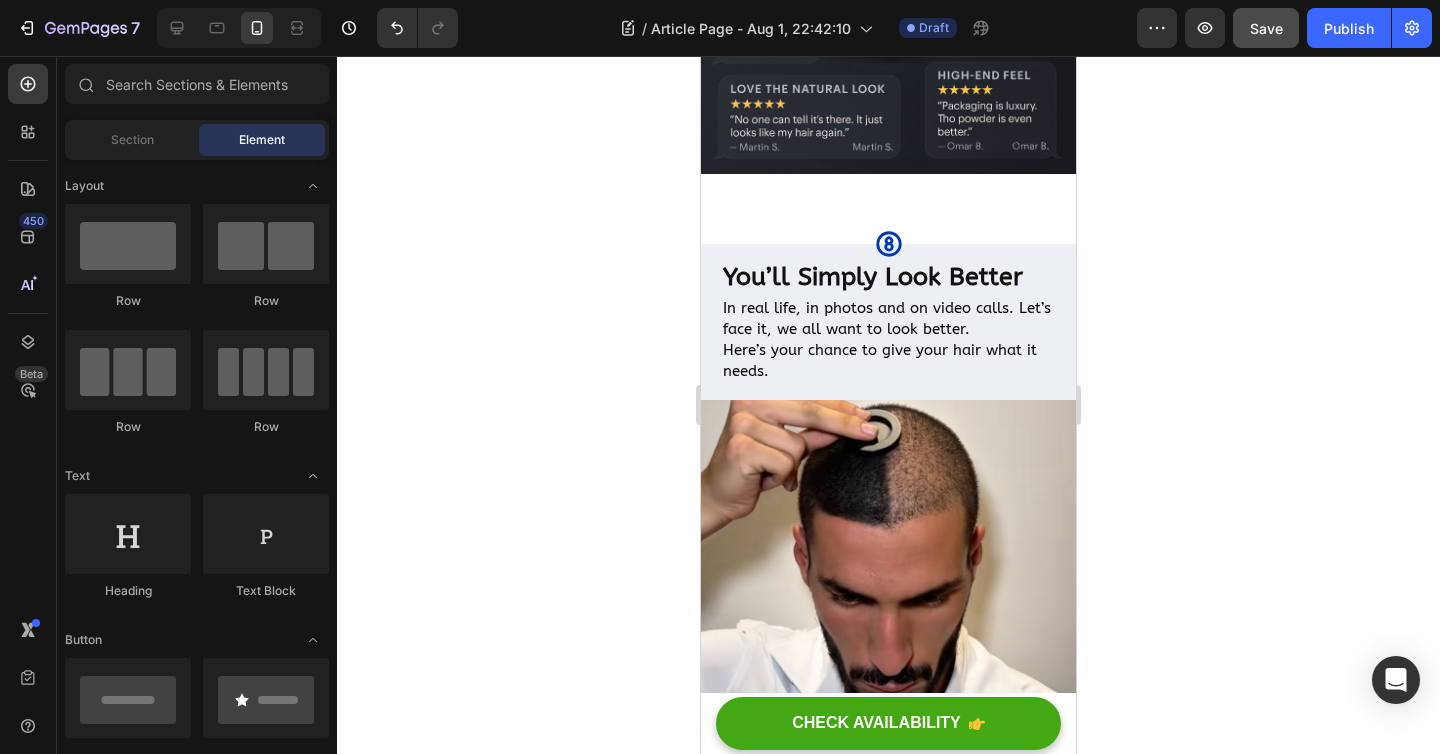 type 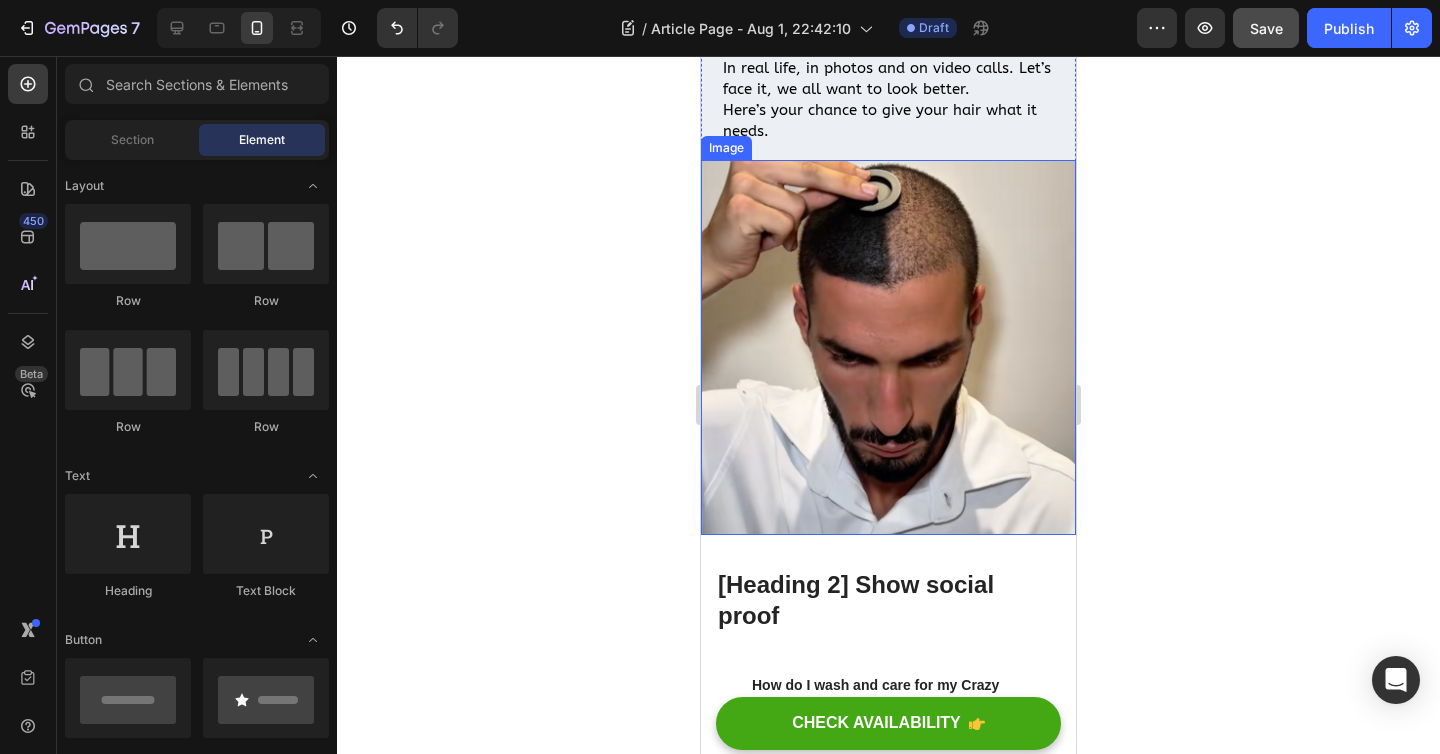 scroll, scrollTop: 5375, scrollLeft: 0, axis: vertical 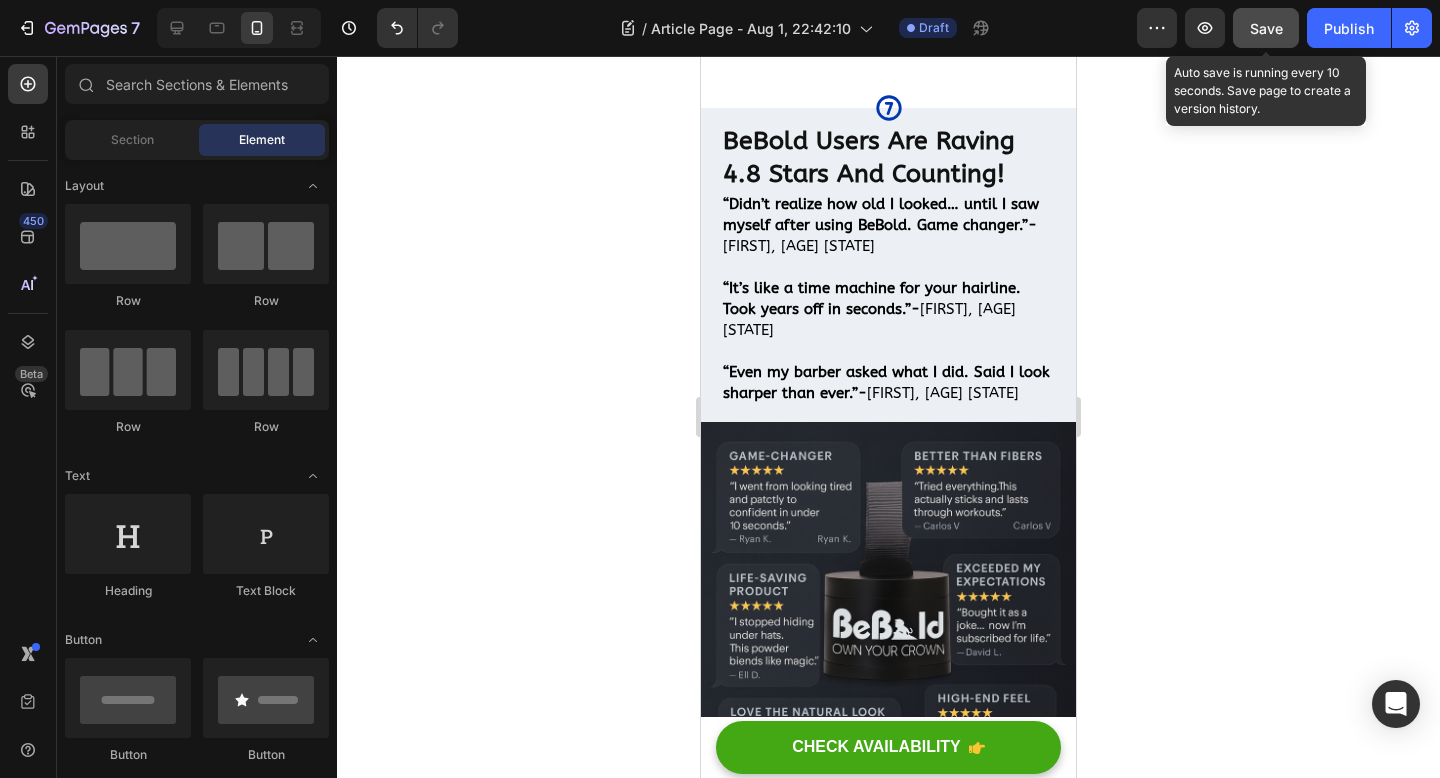 click on "Save" 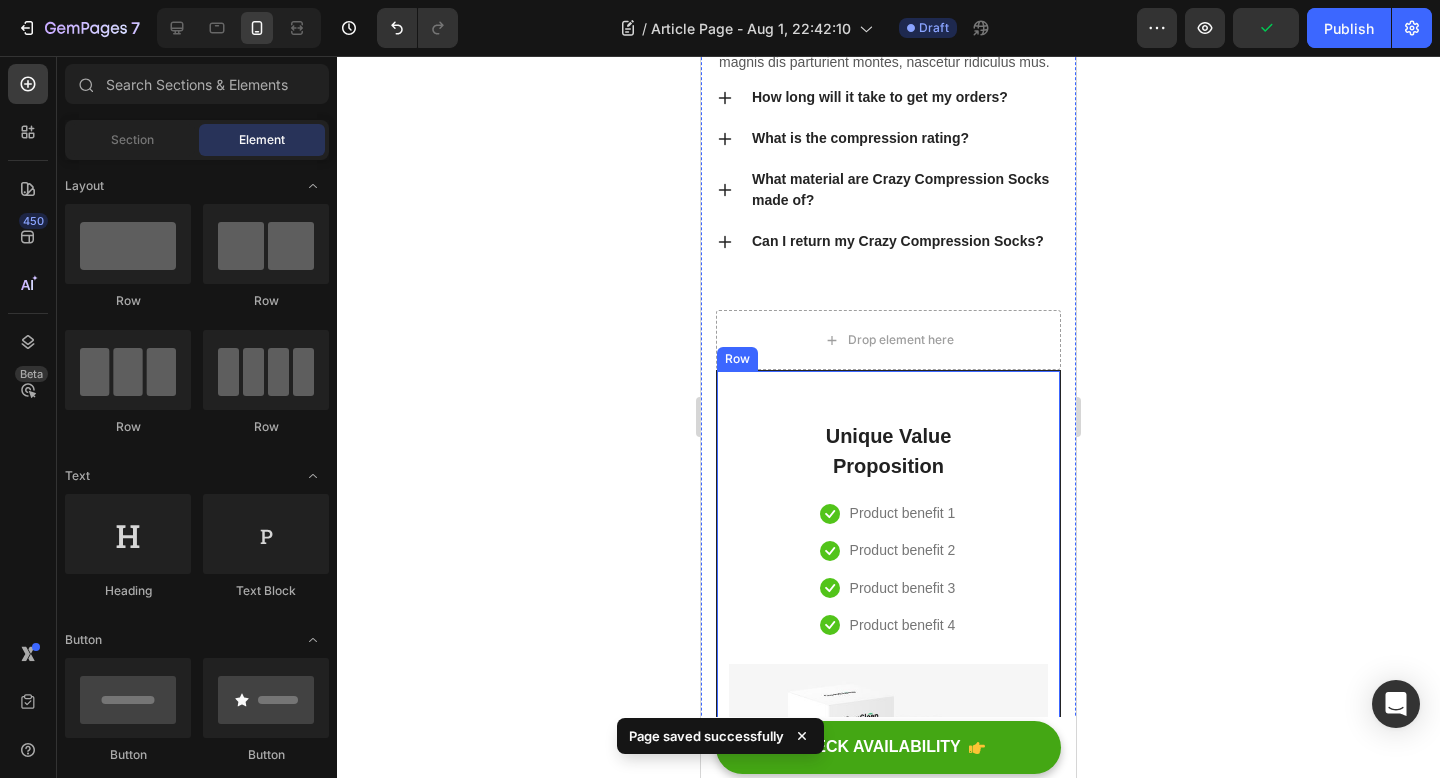 scroll, scrollTop: 6123, scrollLeft: 0, axis: vertical 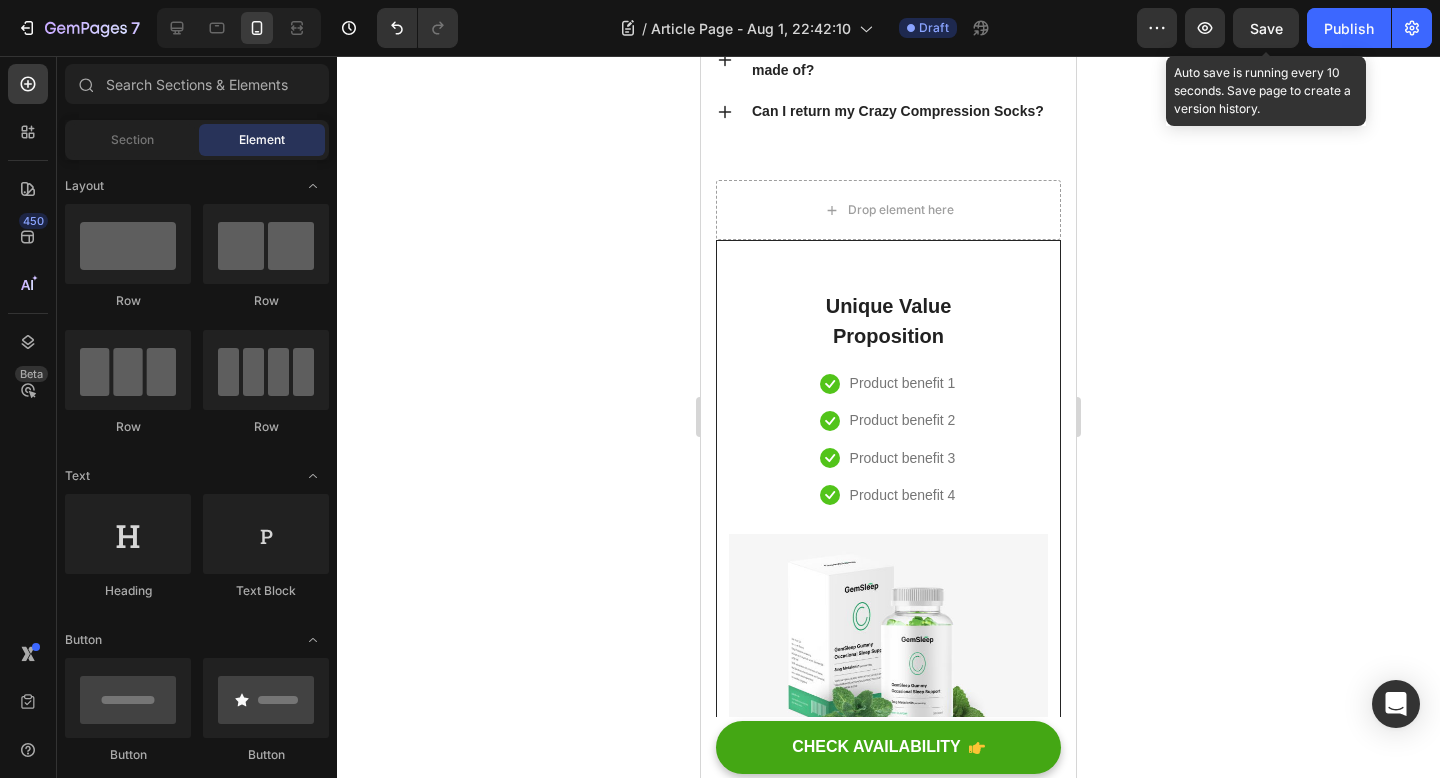 click on "Save" at bounding box center [1266, 28] 